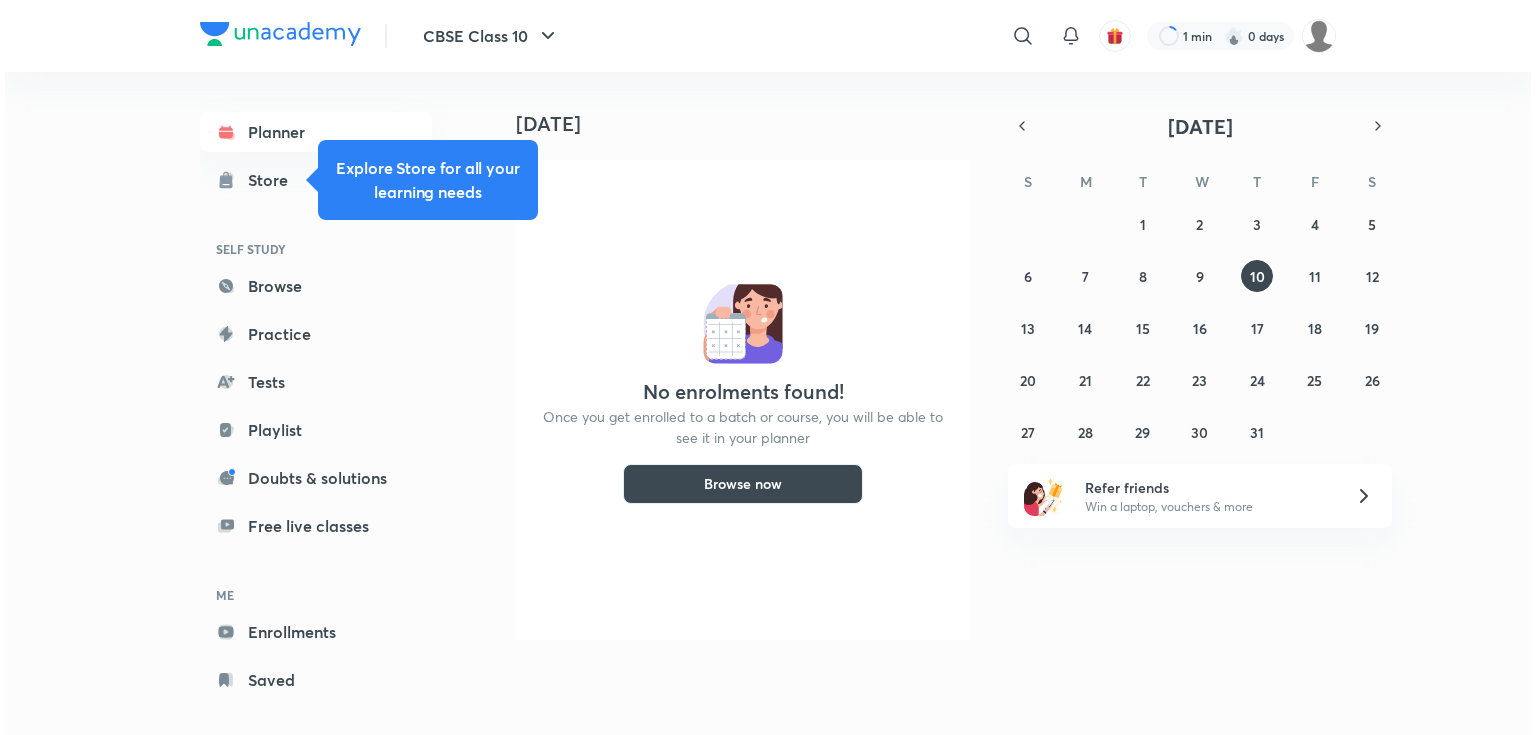 scroll, scrollTop: 0, scrollLeft: 0, axis: both 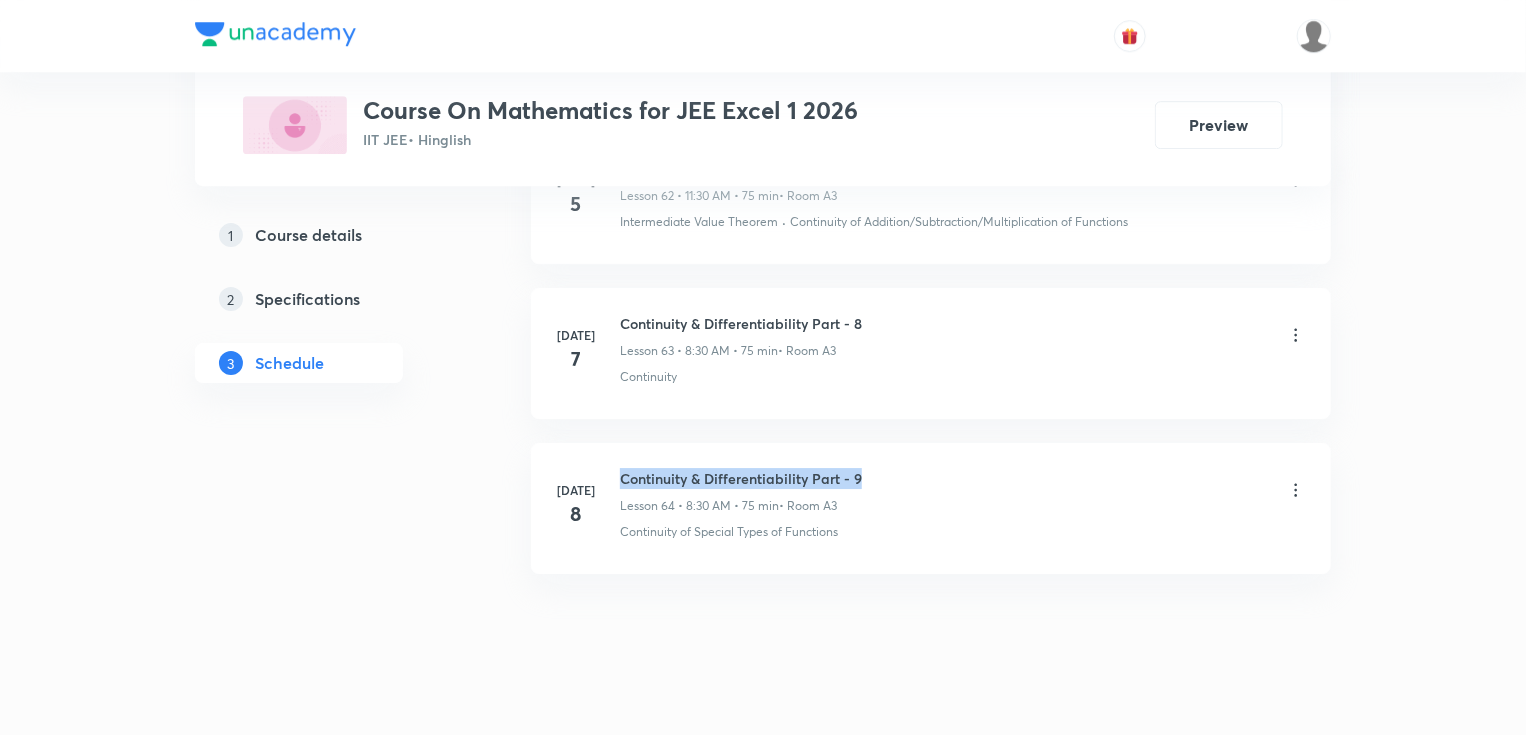 drag, startPoint x: 624, startPoint y: 451, endPoint x: 882, endPoint y: 440, distance: 258.23438 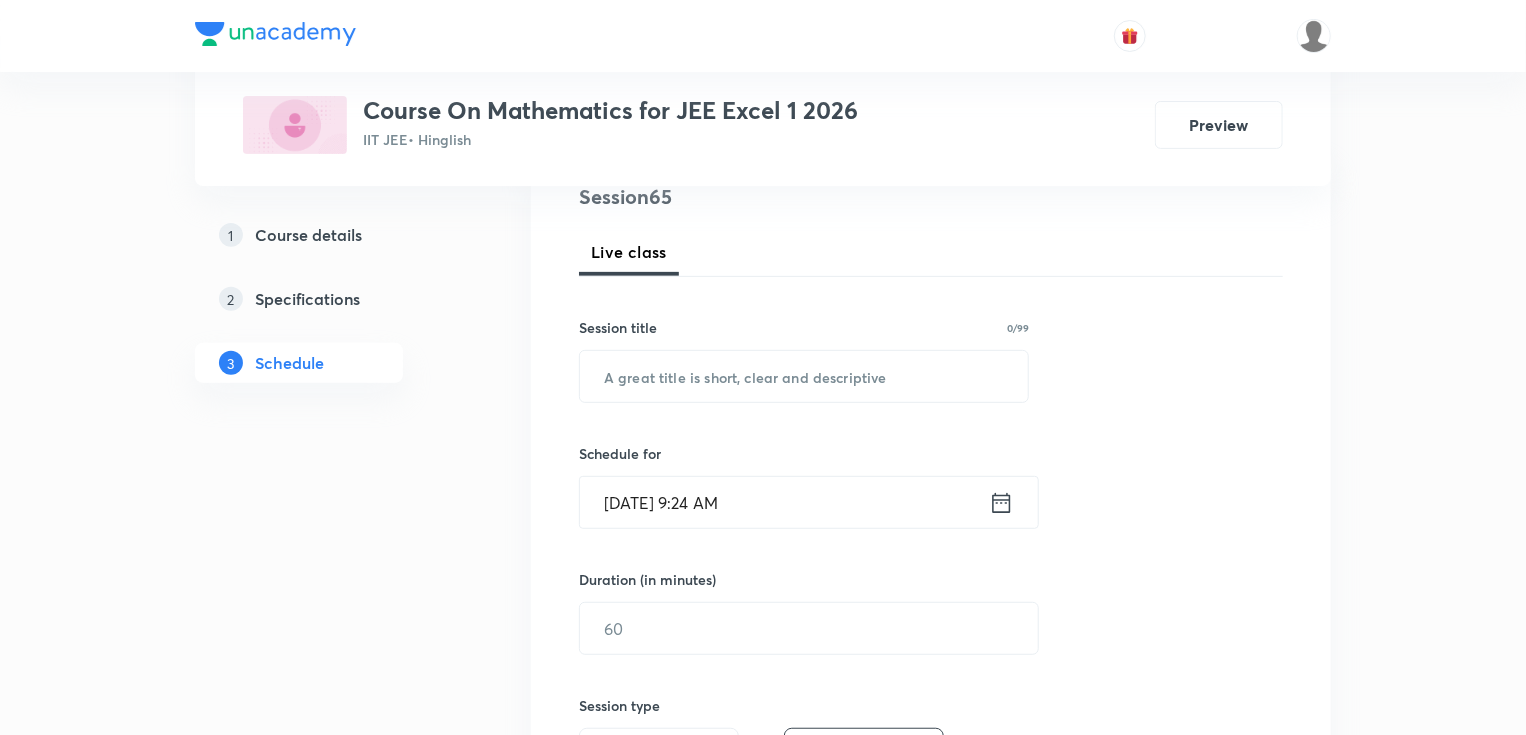 scroll, scrollTop: 12, scrollLeft: 0, axis: vertical 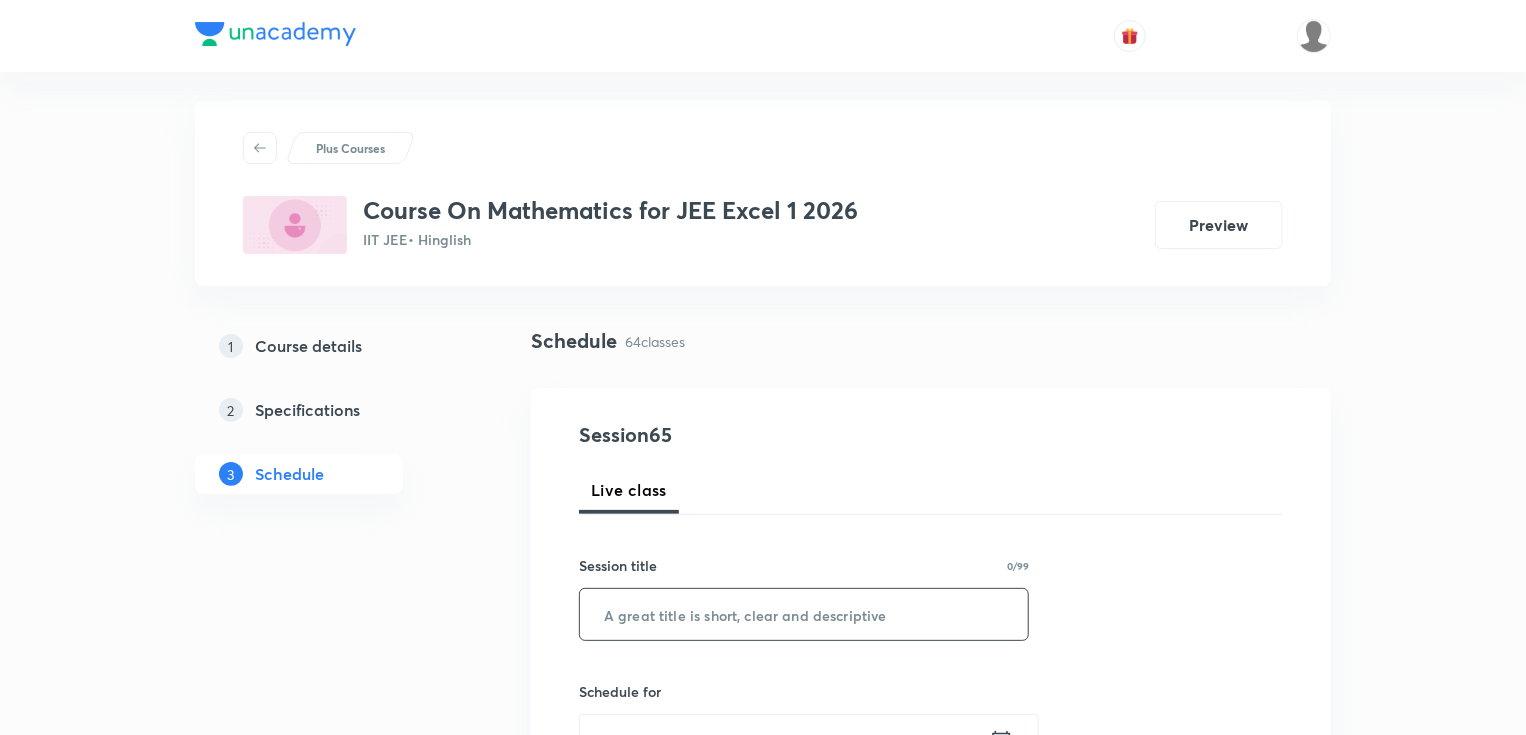 click at bounding box center (804, 614) 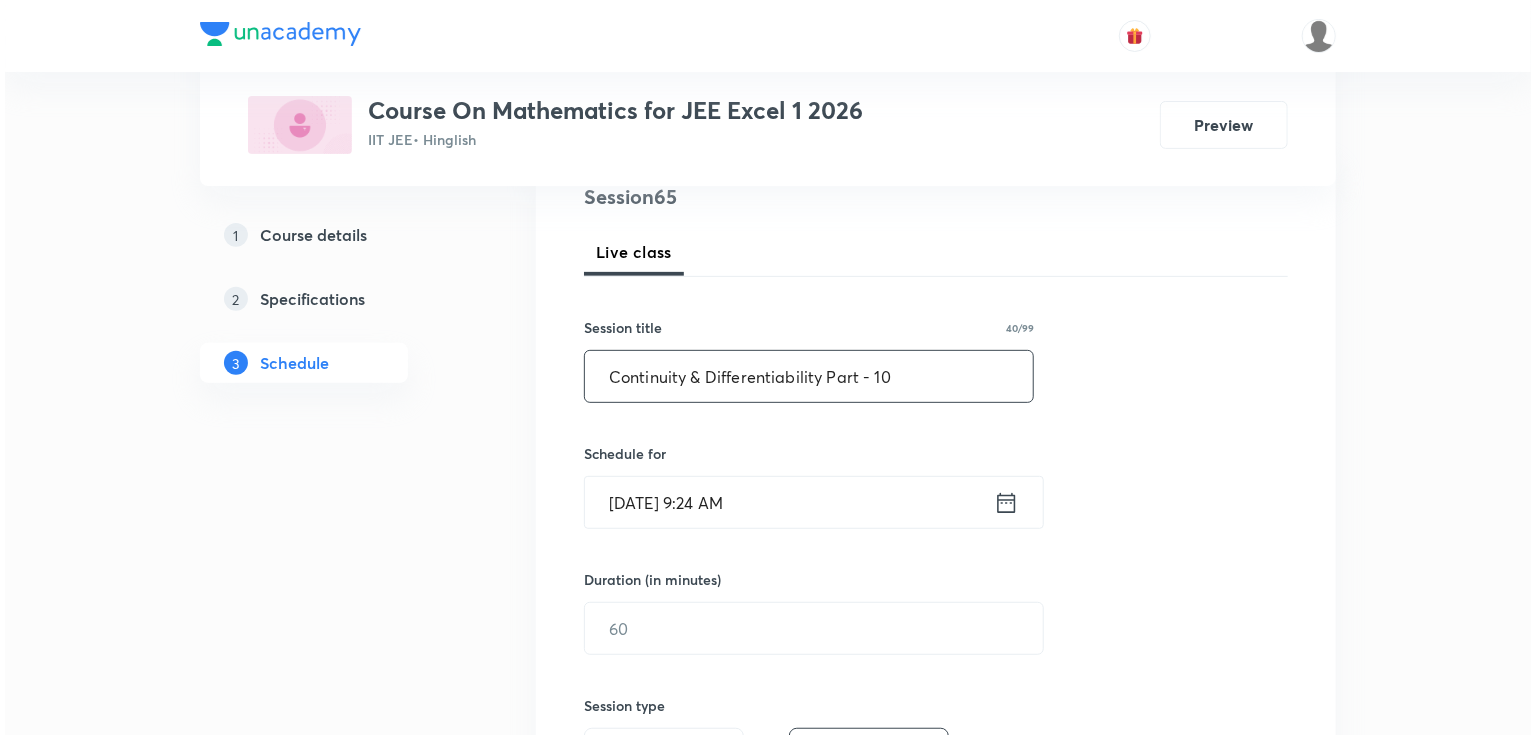 scroll, scrollTop: 252, scrollLeft: 0, axis: vertical 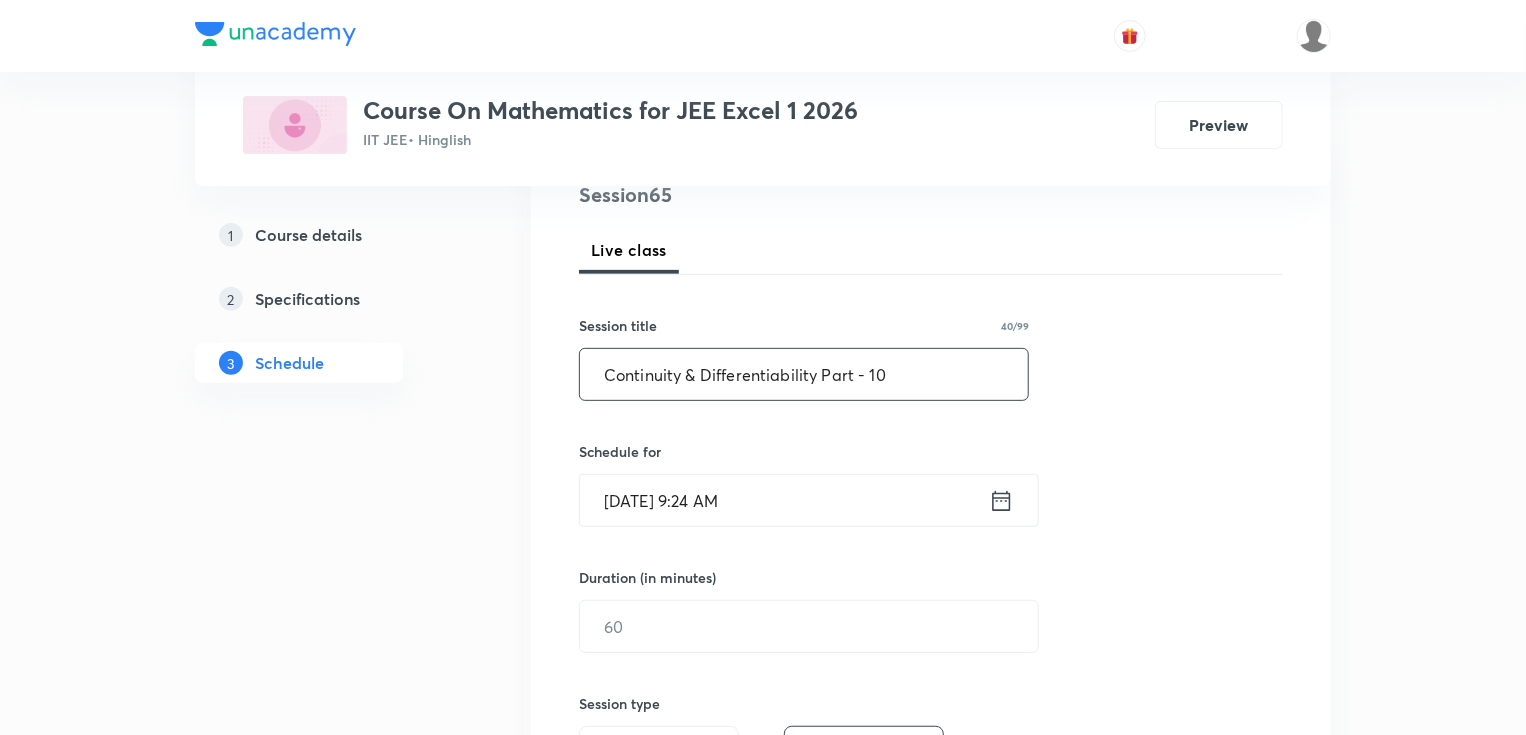 type on "Continuity & Differentiability Part - 10" 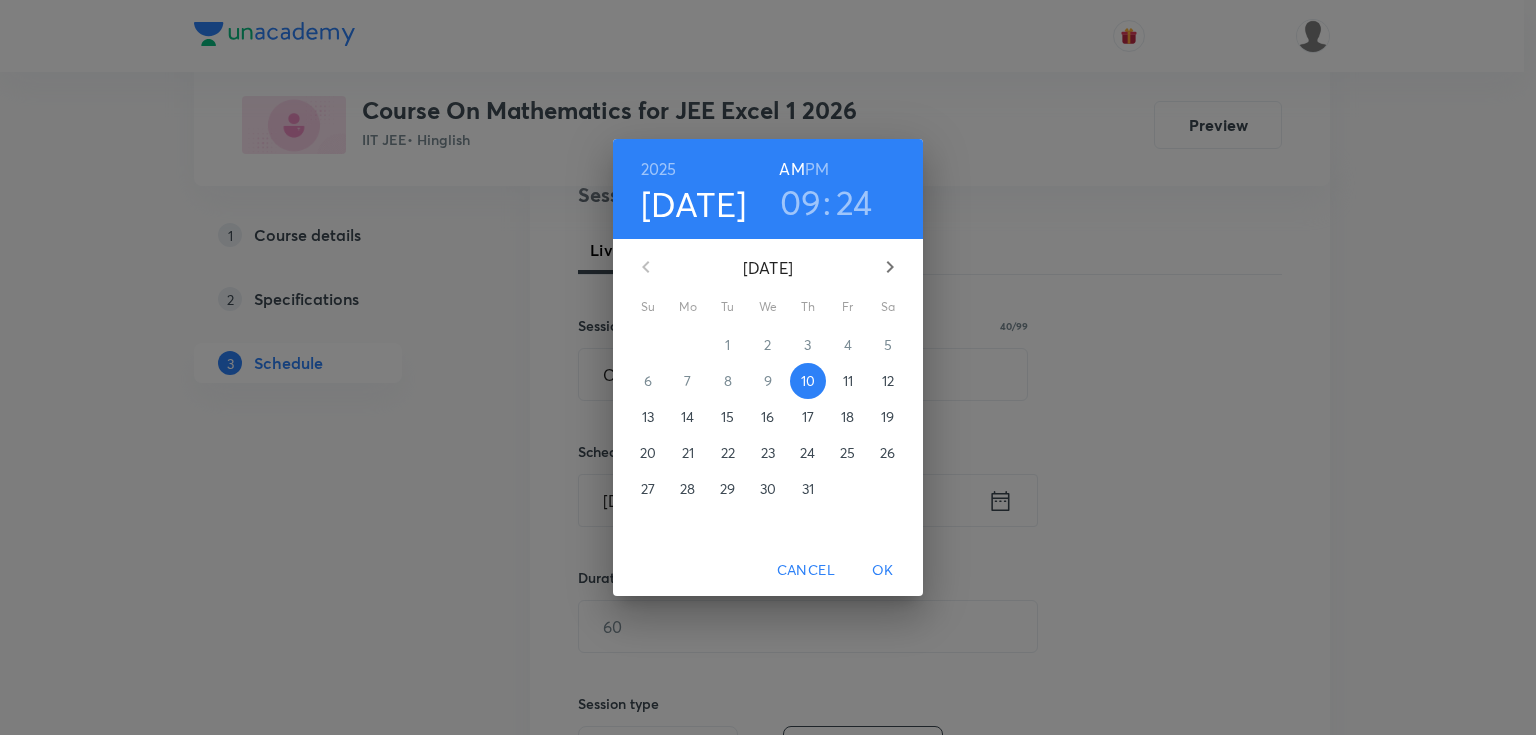 click on "[DATE]" at bounding box center (694, 204) 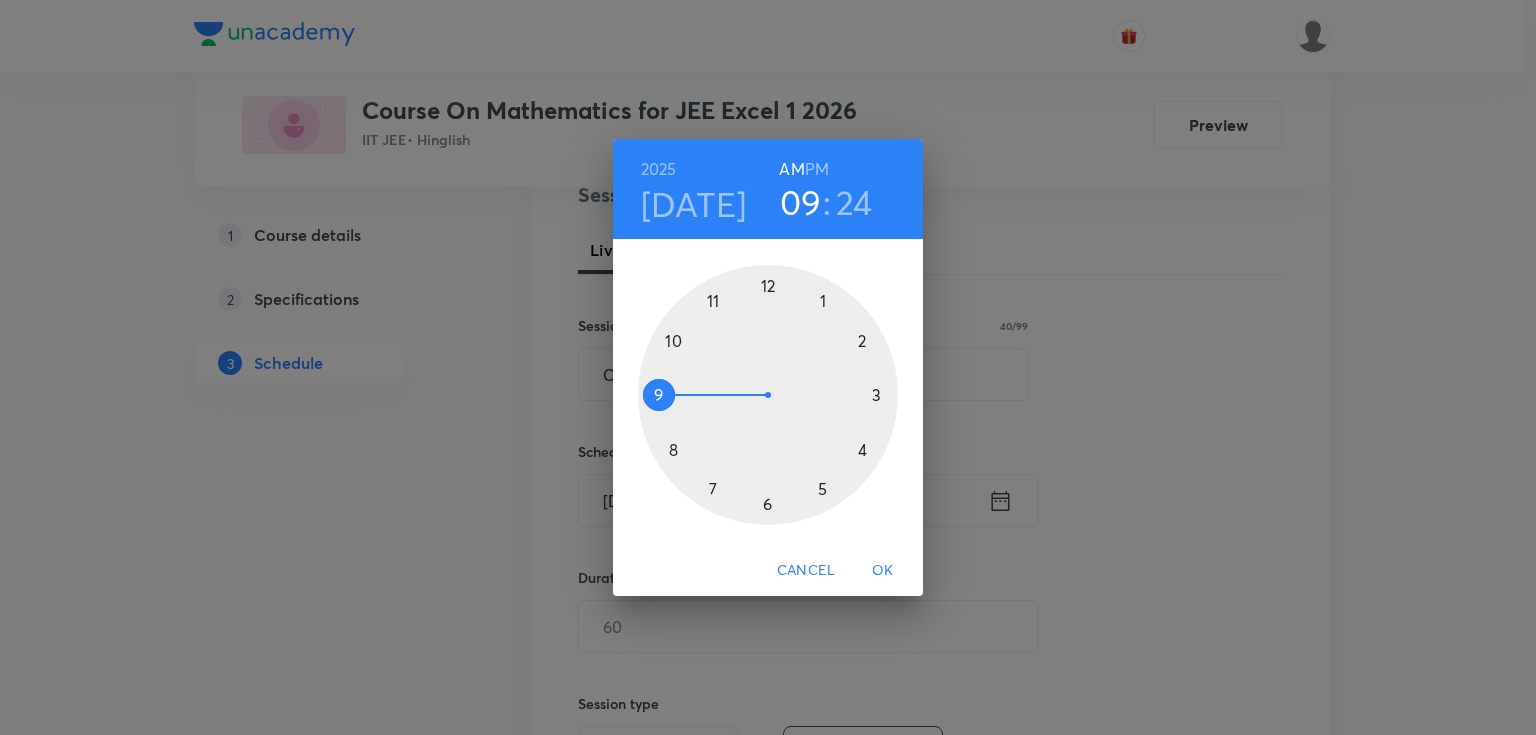click on "Jul 11" at bounding box center [694, 204] 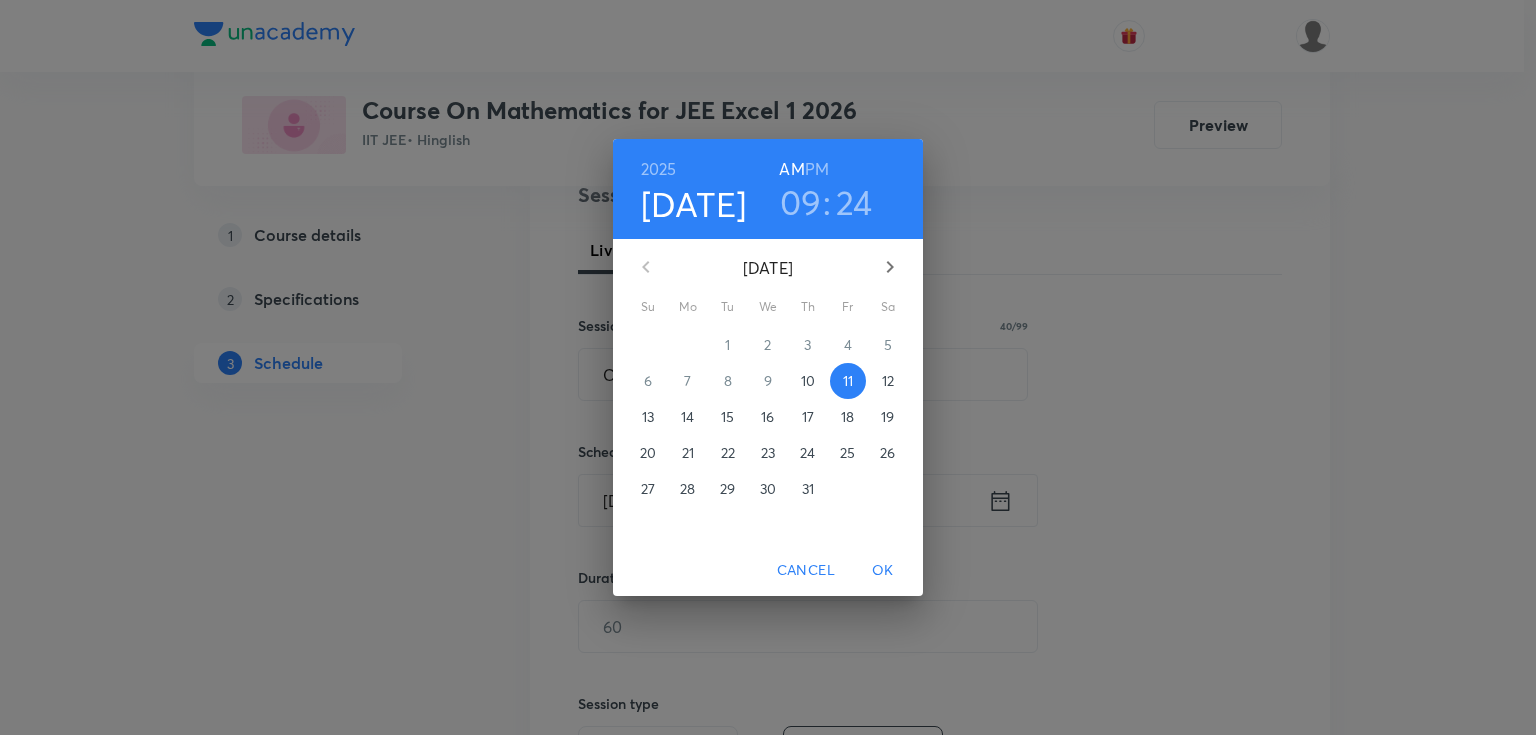 click on "AM" at bounding box center [791, 169] 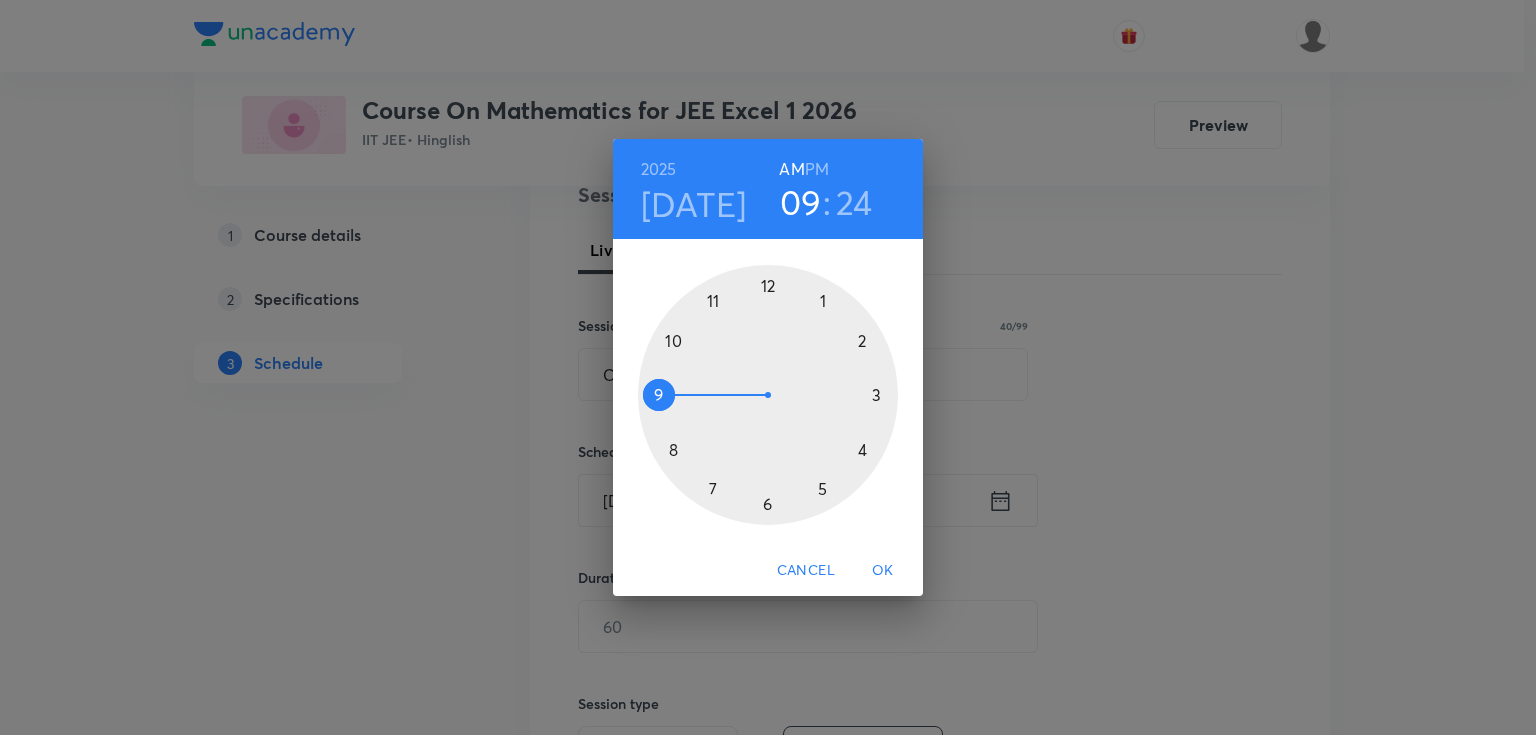 click at bounding box center (768, 395) 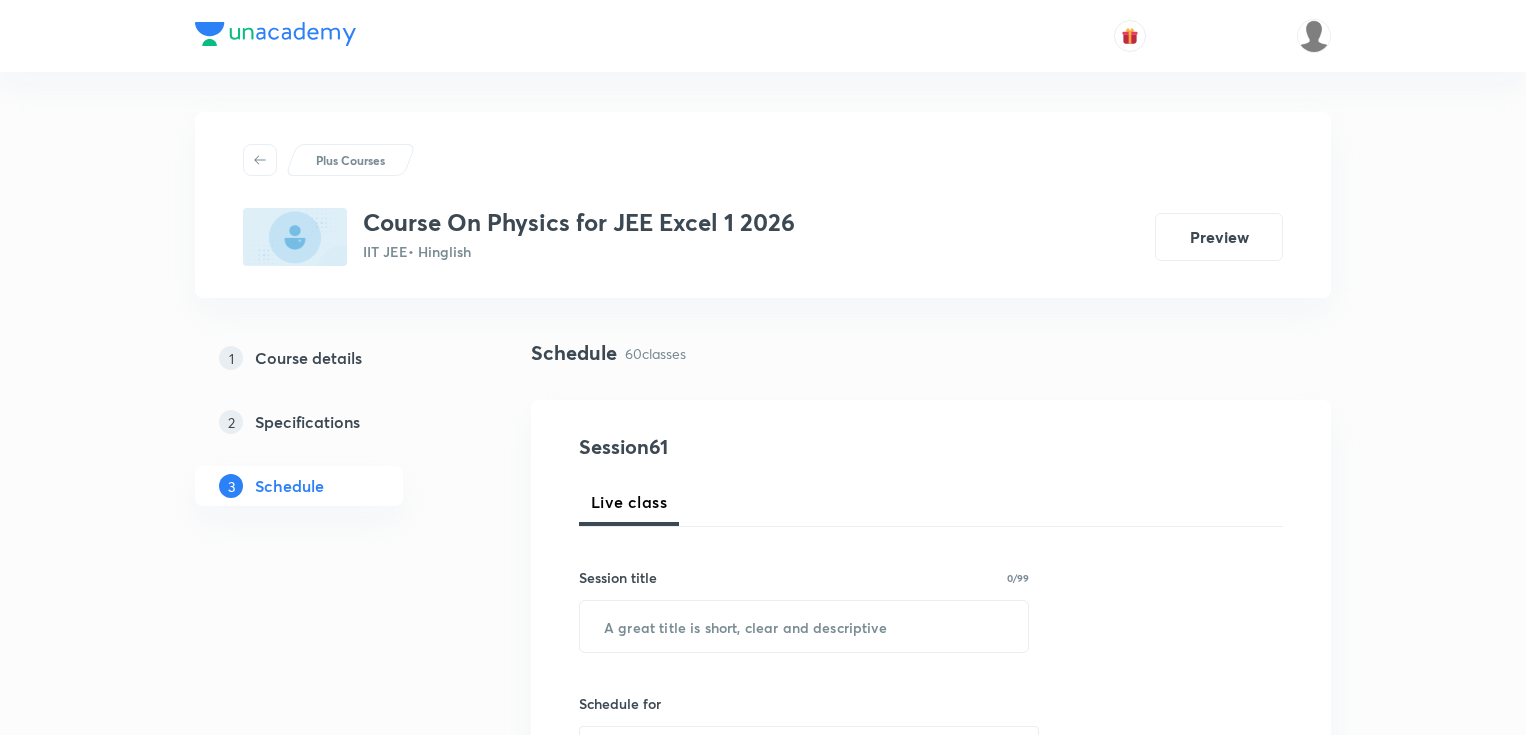 scroll, scrollTop: 0, scrollLeft: 0, axis: both 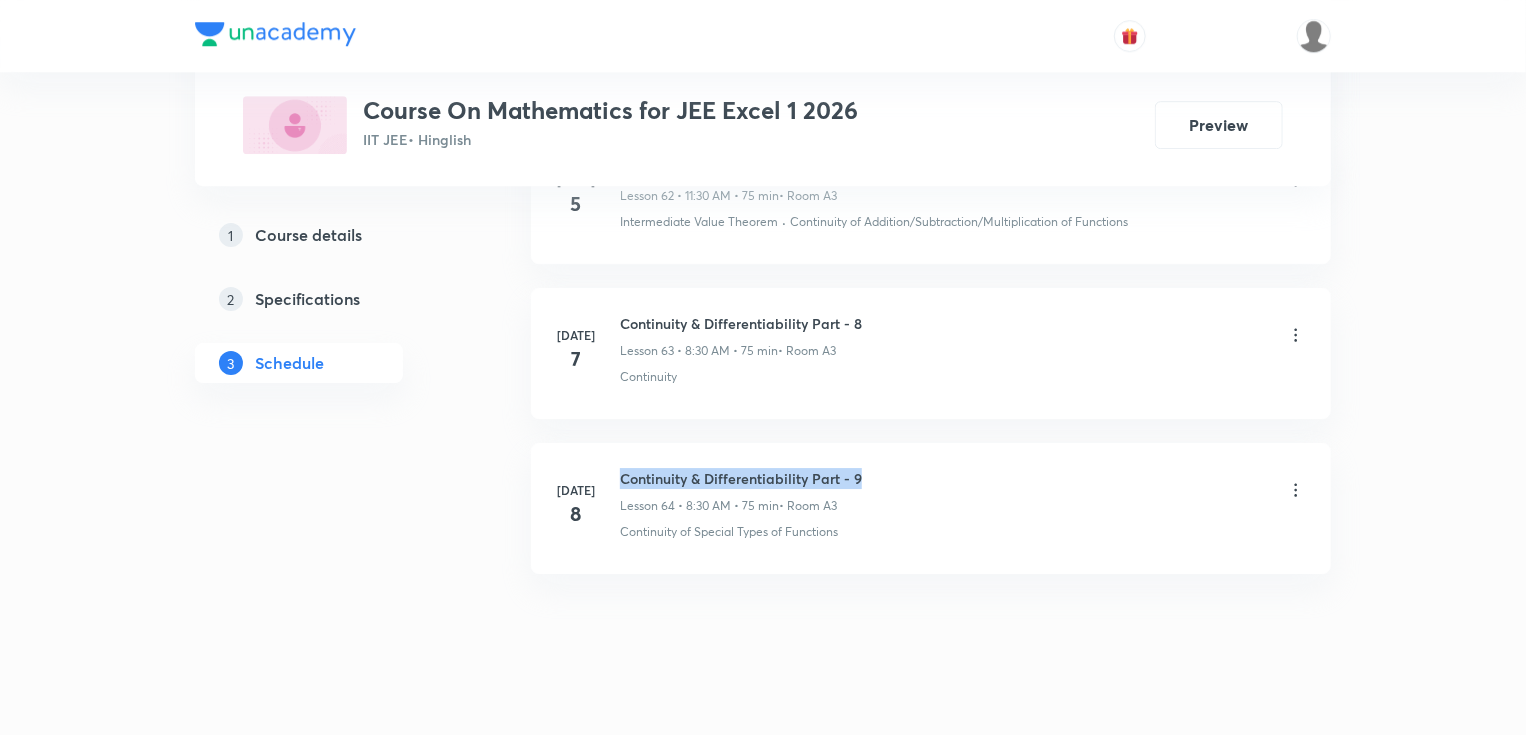 drag, startPoint x: 621, startPoint y: 452, endPoint x: 1056, endPoint y: 442, distance: 435.11493 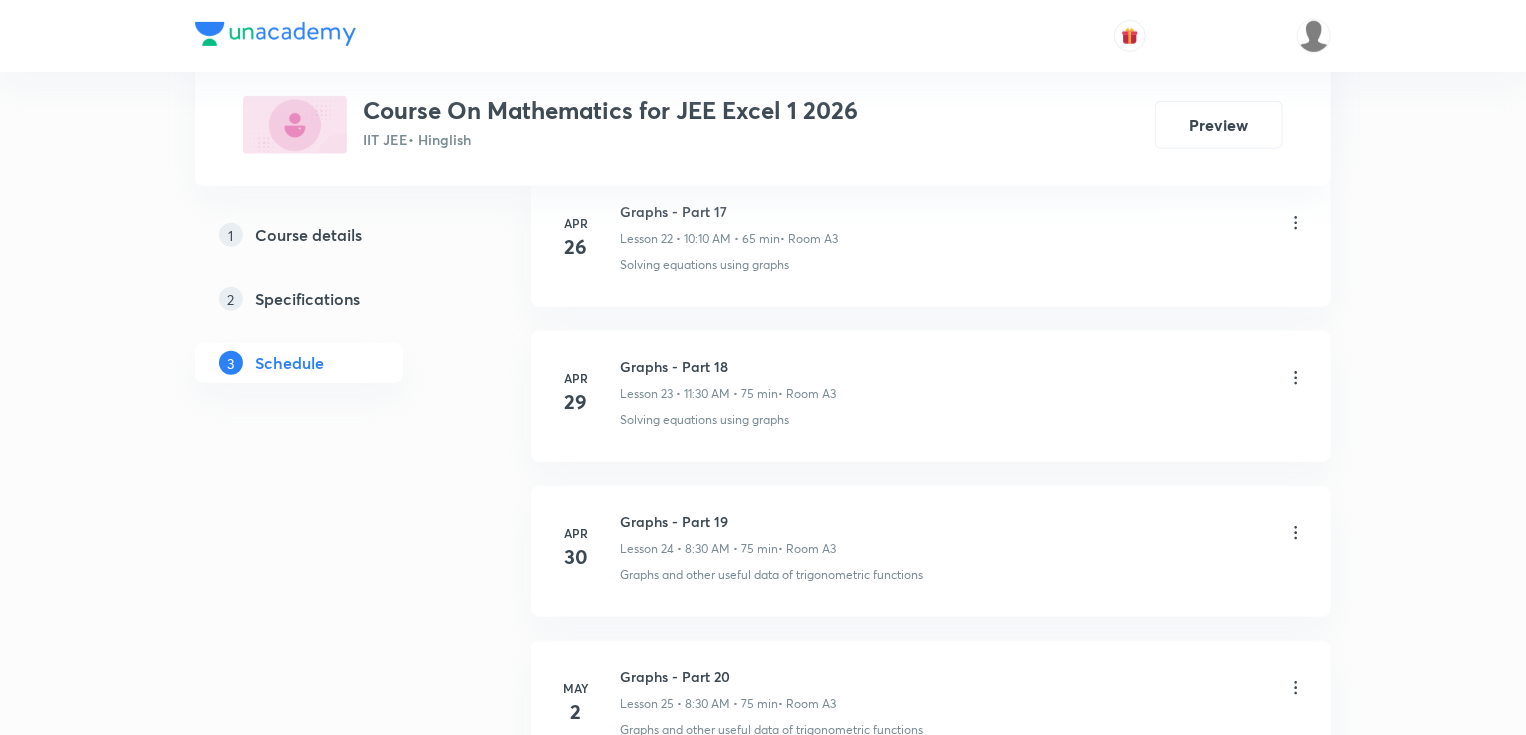 scroll, scrollTop: 0, scrollLeft: 0, axis: both 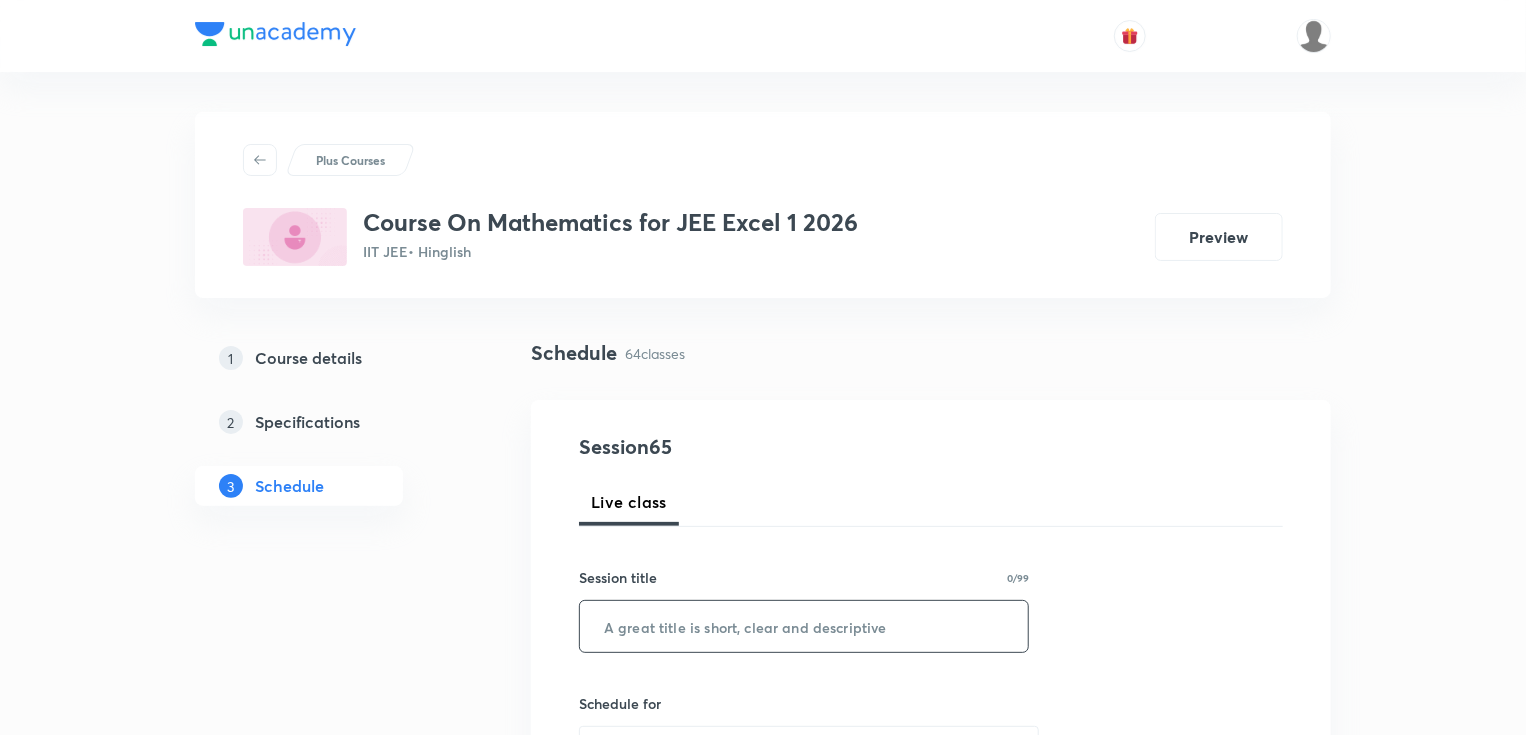 click at bounding box center [804, 626] 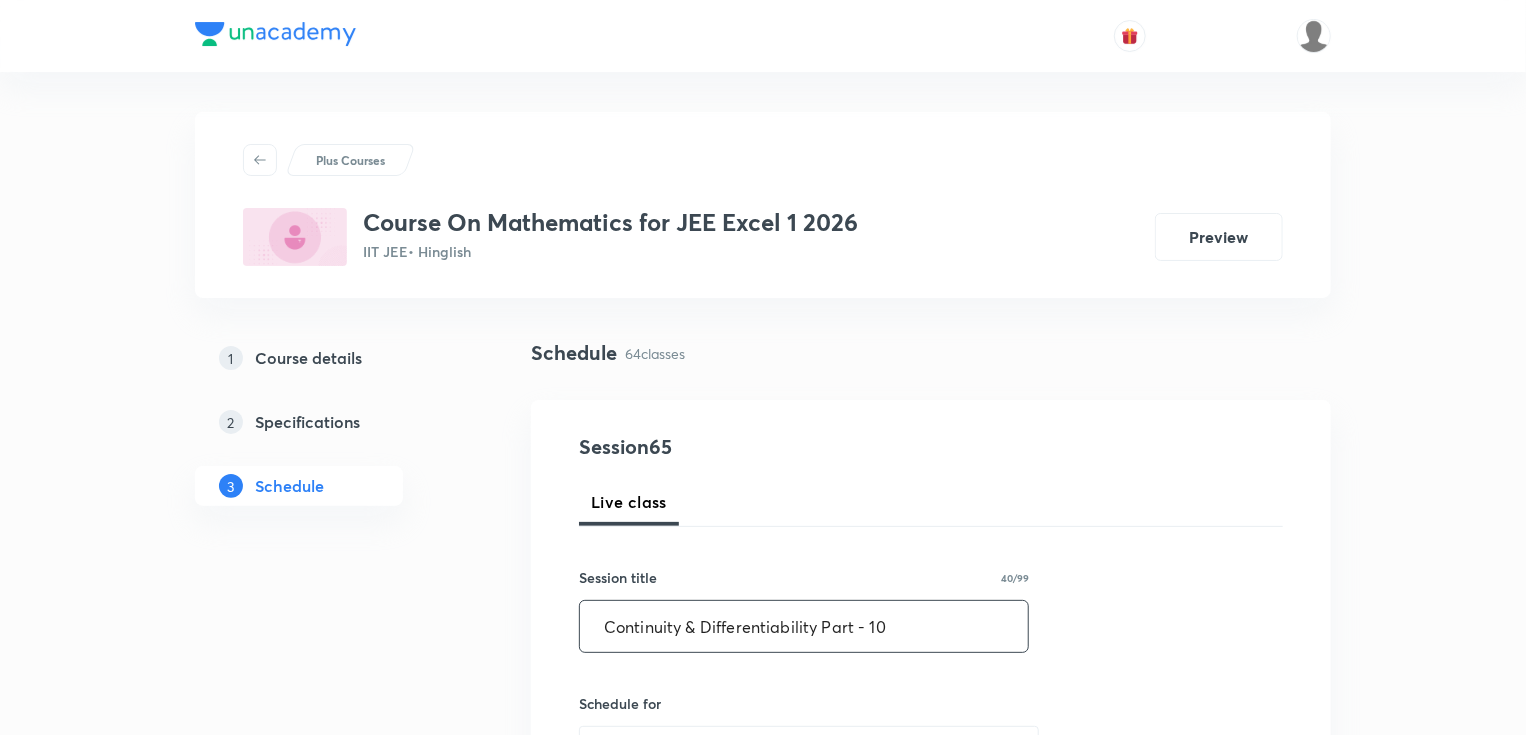 type on "Continuity & Differentiability Part - 10" 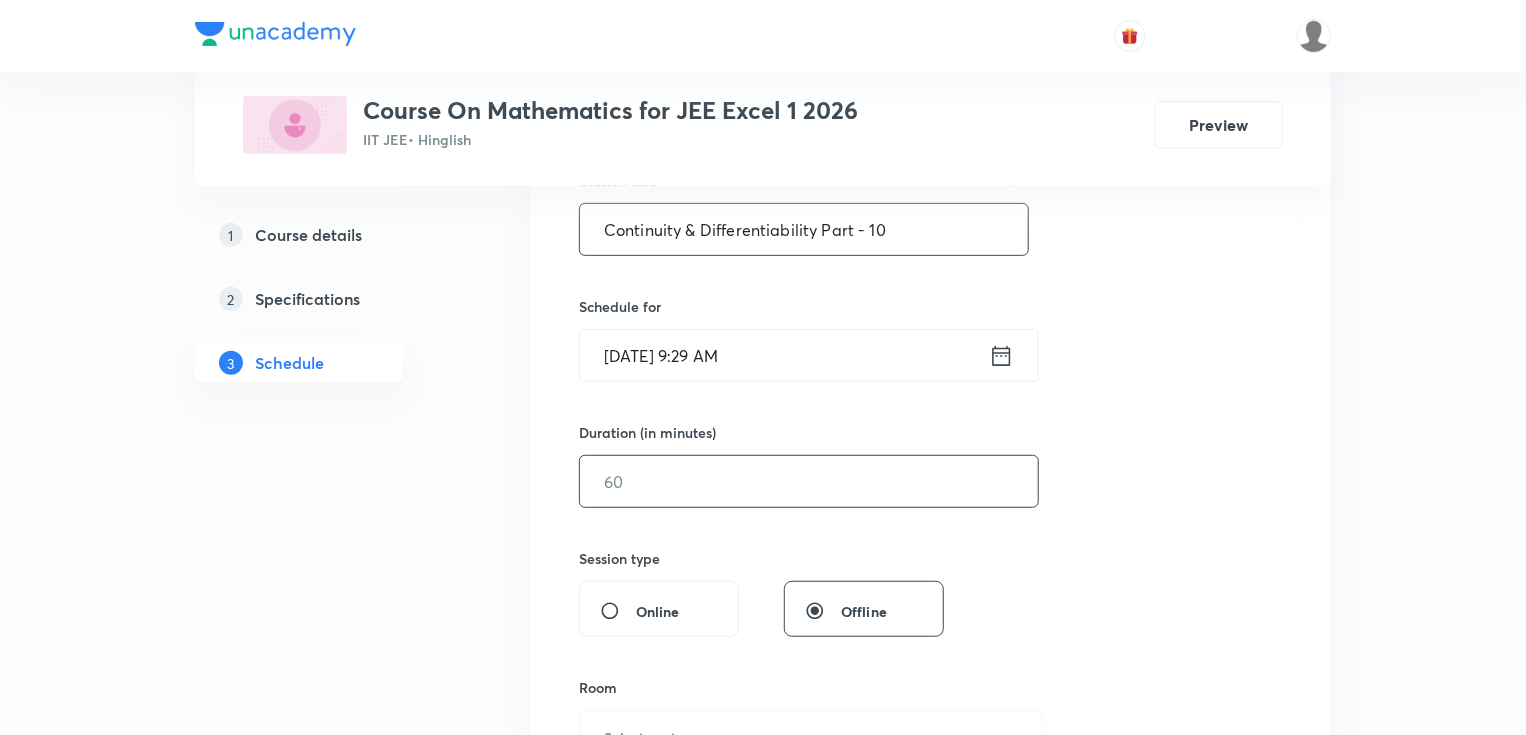 scroll, scrollTop: 400, scrollLeft: 0, axis: vertical 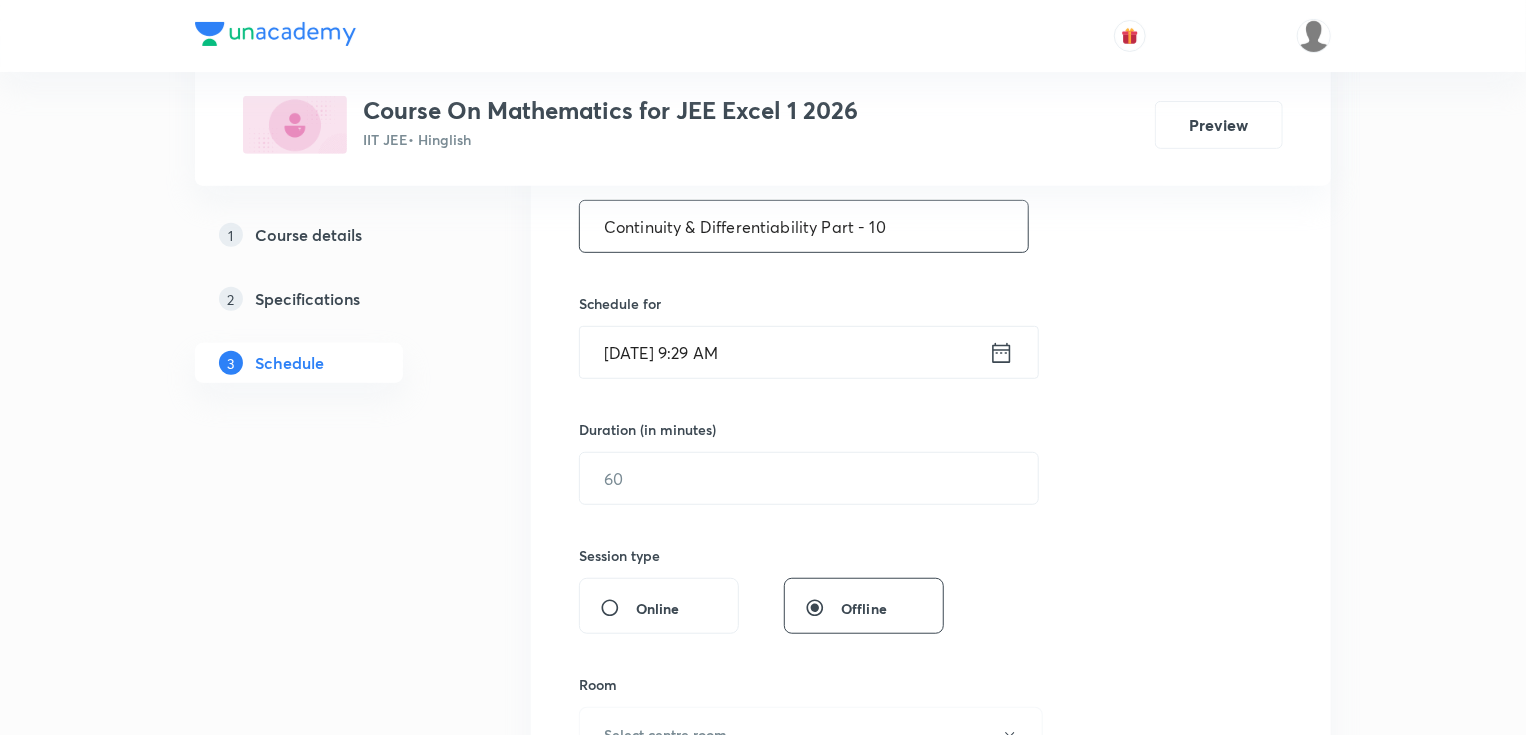 click 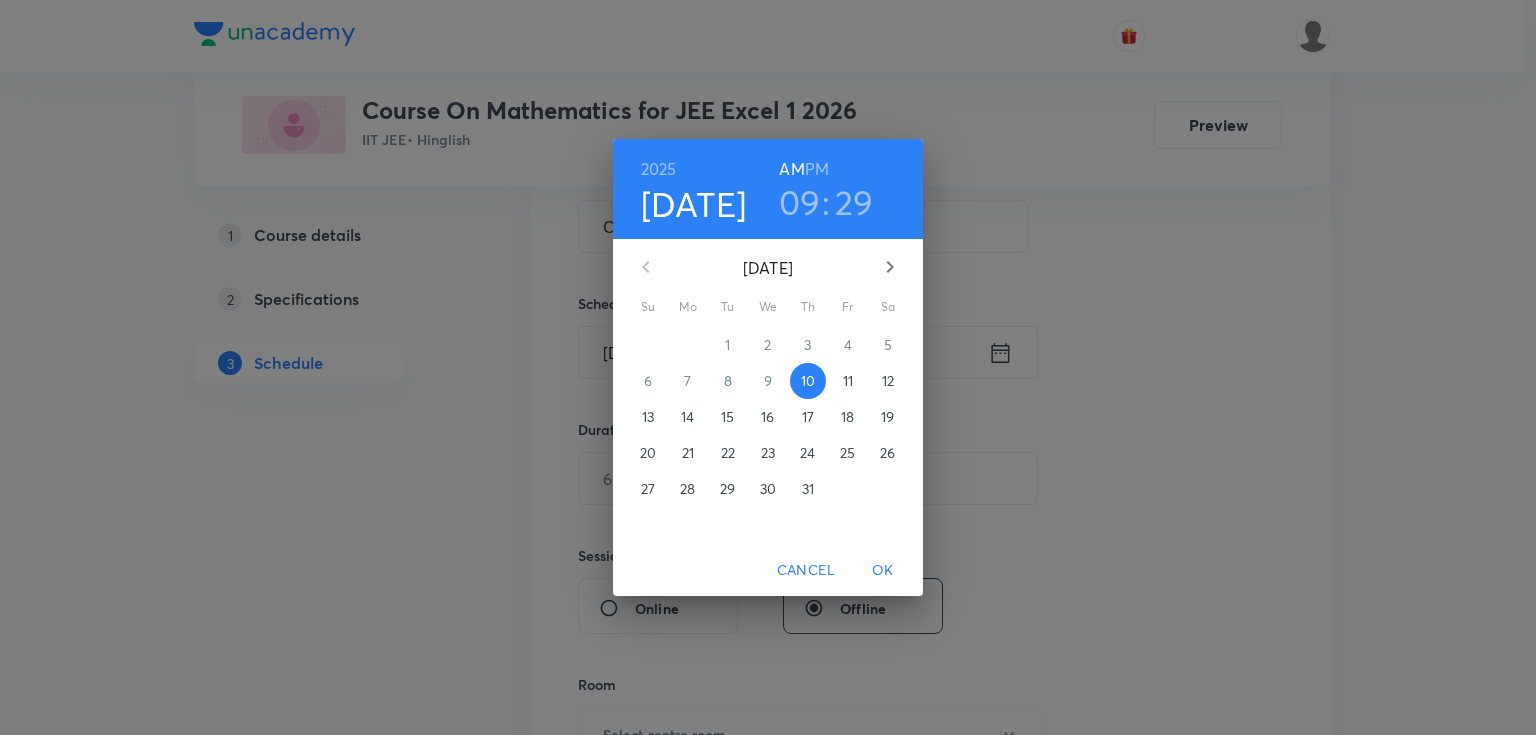 click on "11" at bounding box center [848, 381] 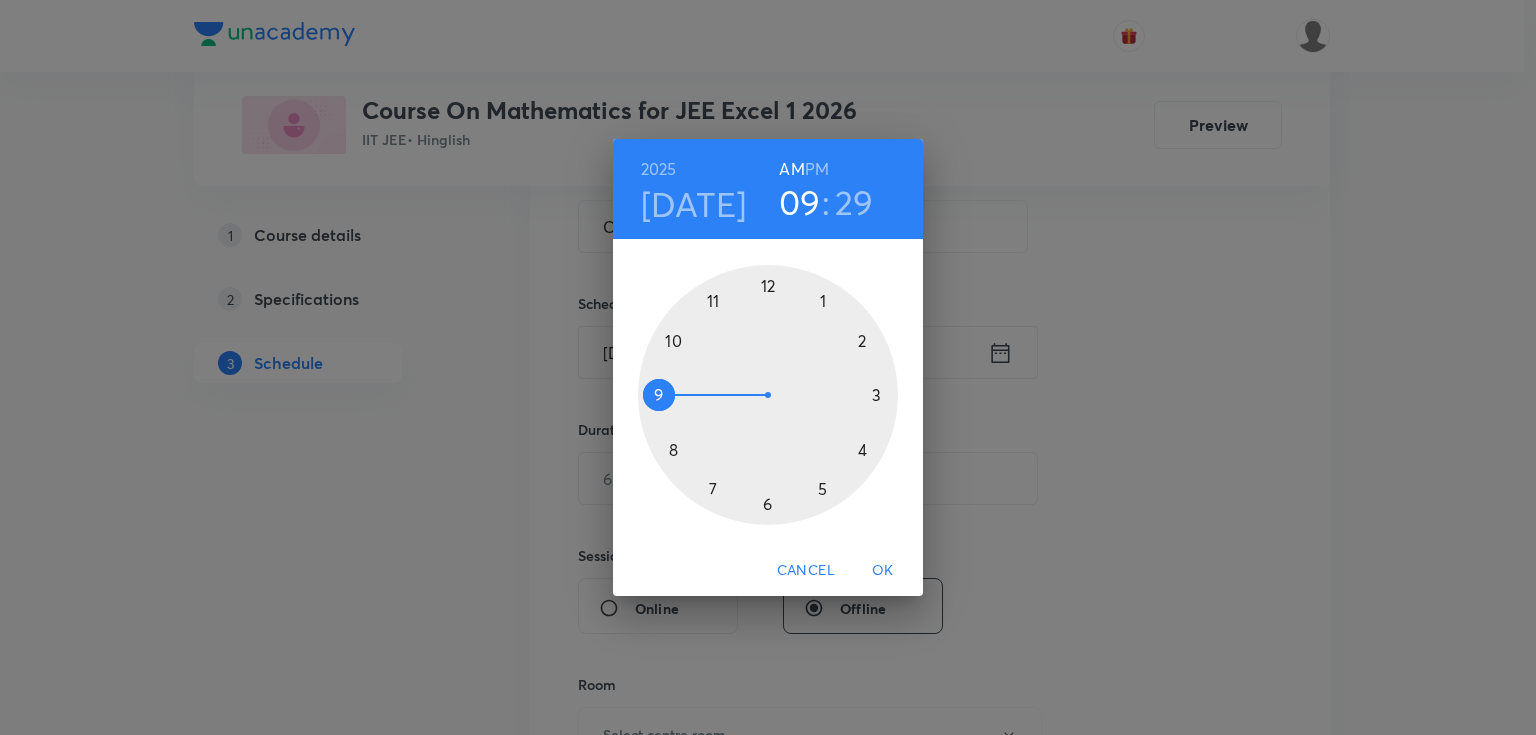 click on "AM" at bounding box center (791, 169) 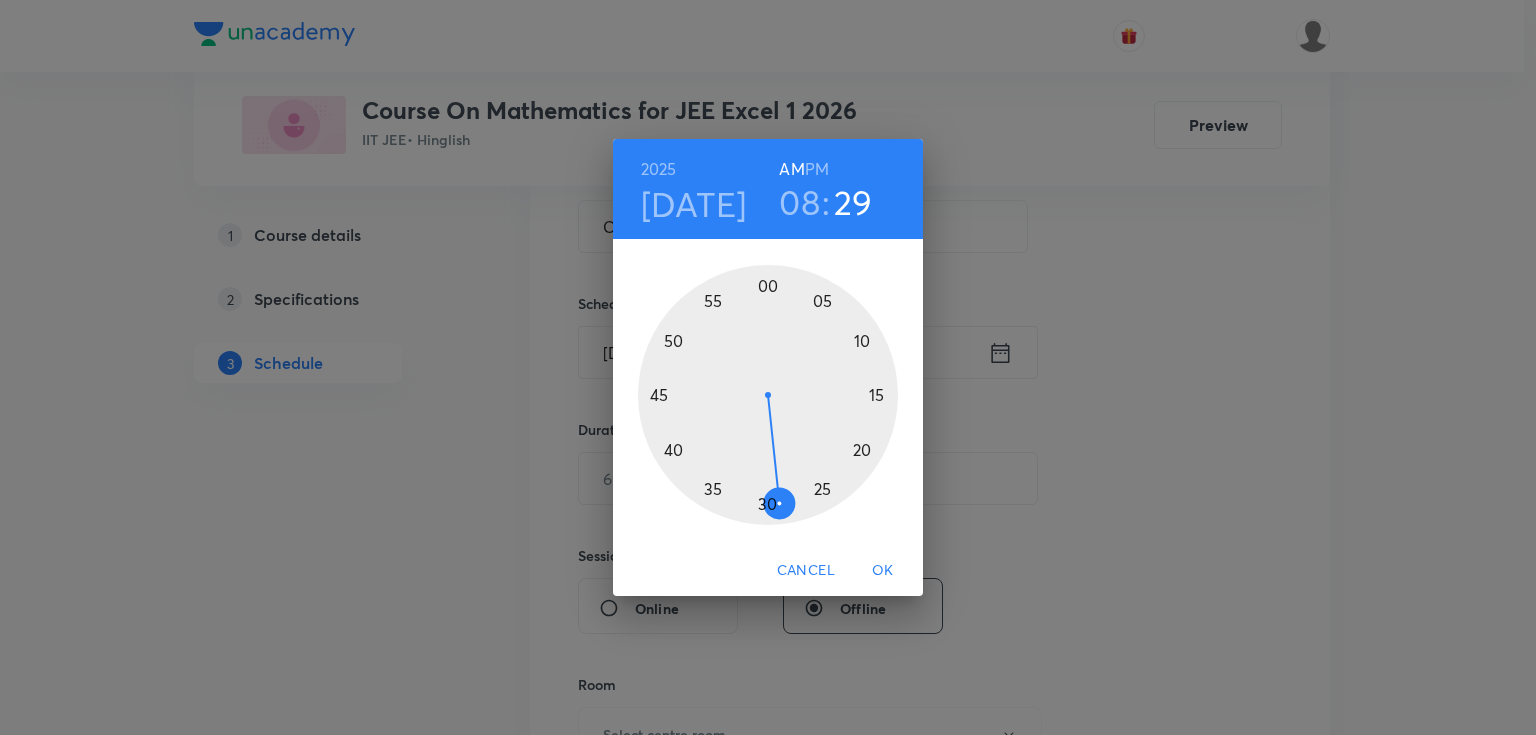 click at bounding box center (768, 395) 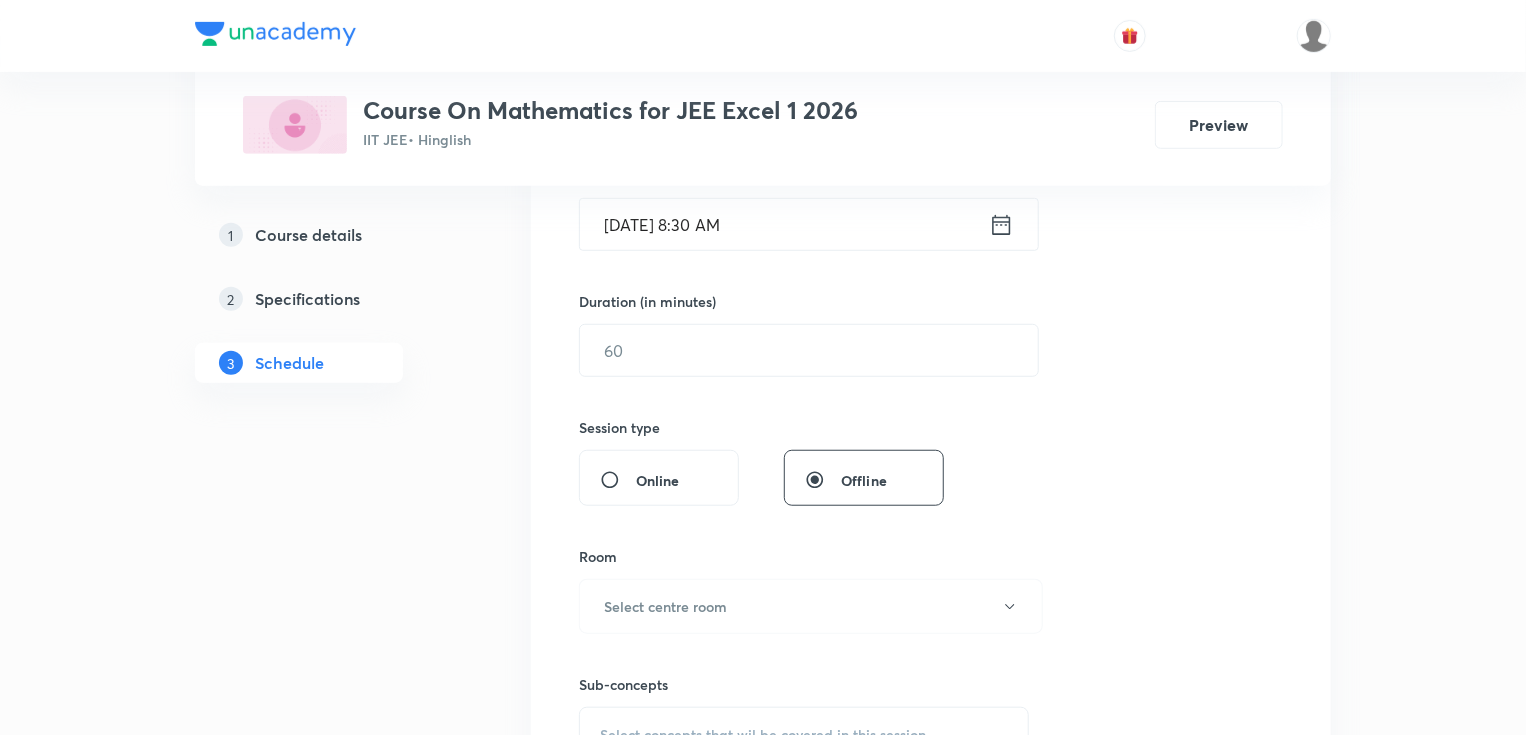scroll, scrollTop: 560, scrollLeft: 0, axis: vertical 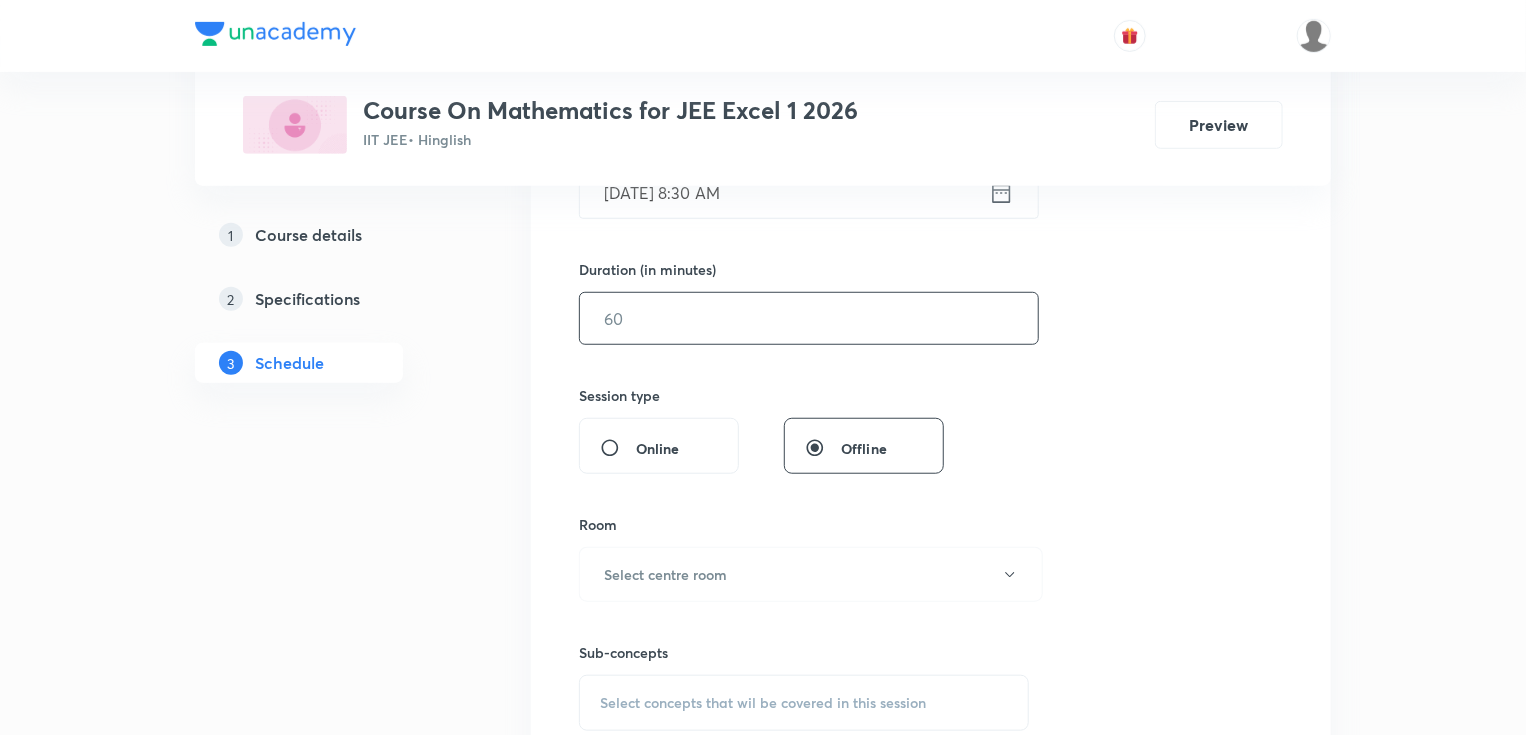 click at bounding box center [809, 318] 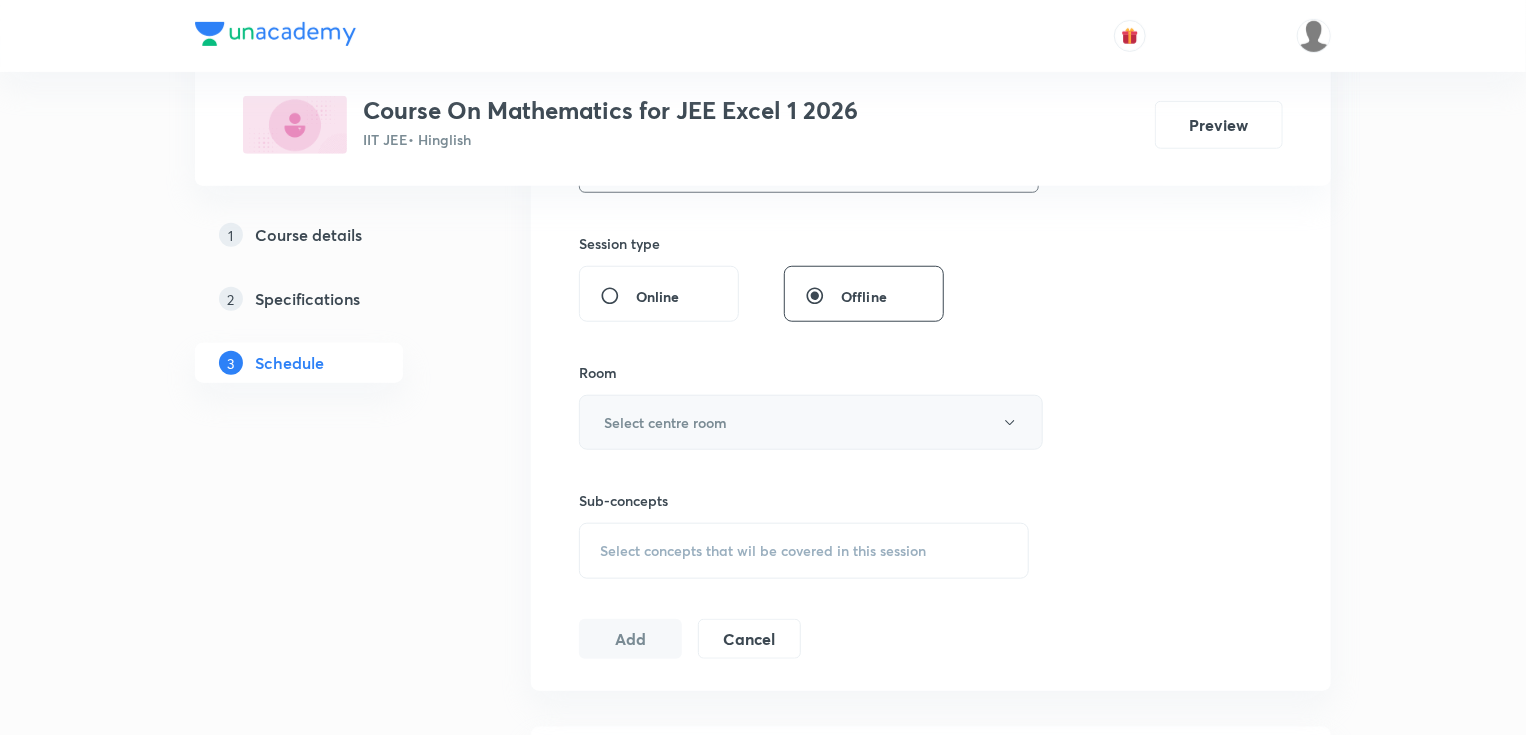 scroll, scrollTop: 720, scrollLeft: 0, axis: vertical 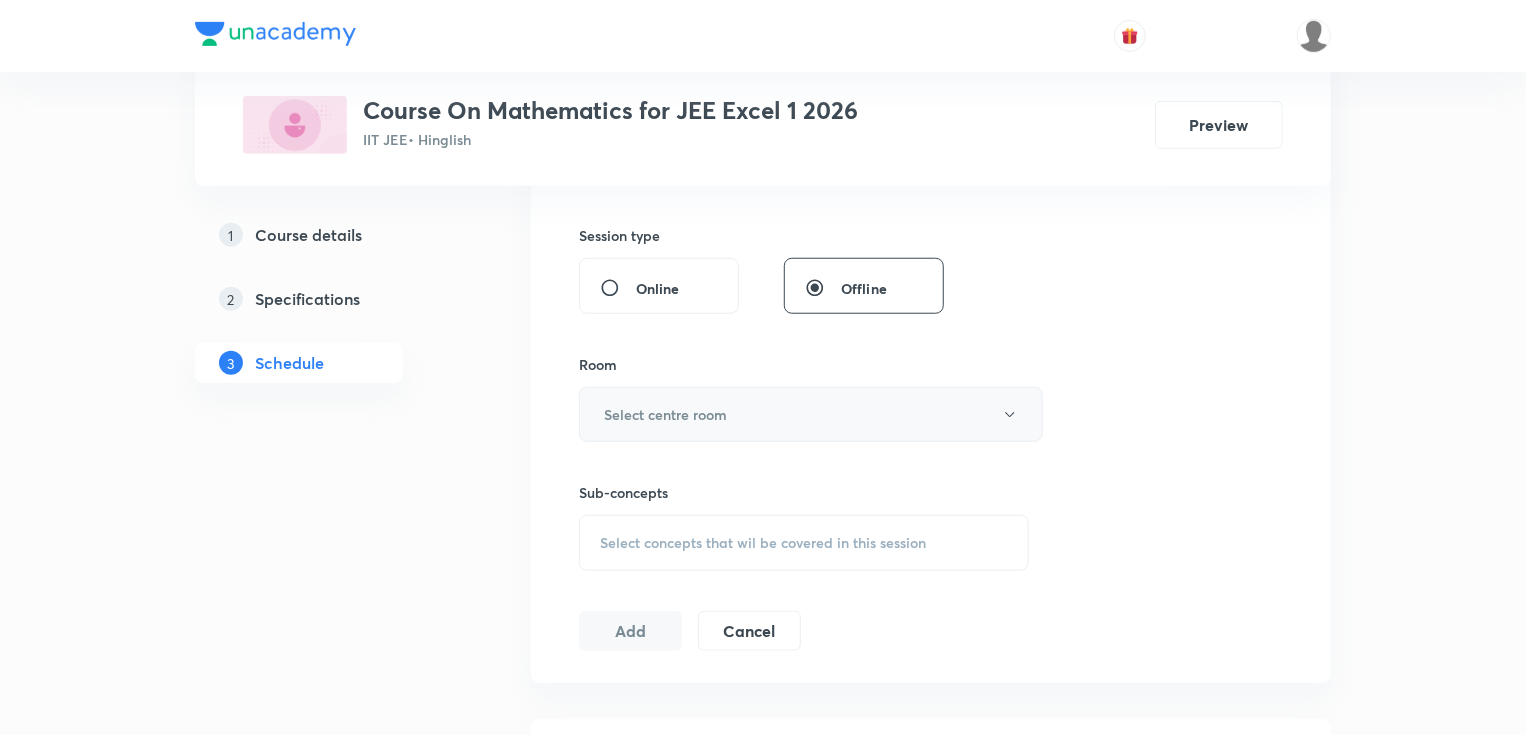type on "75" 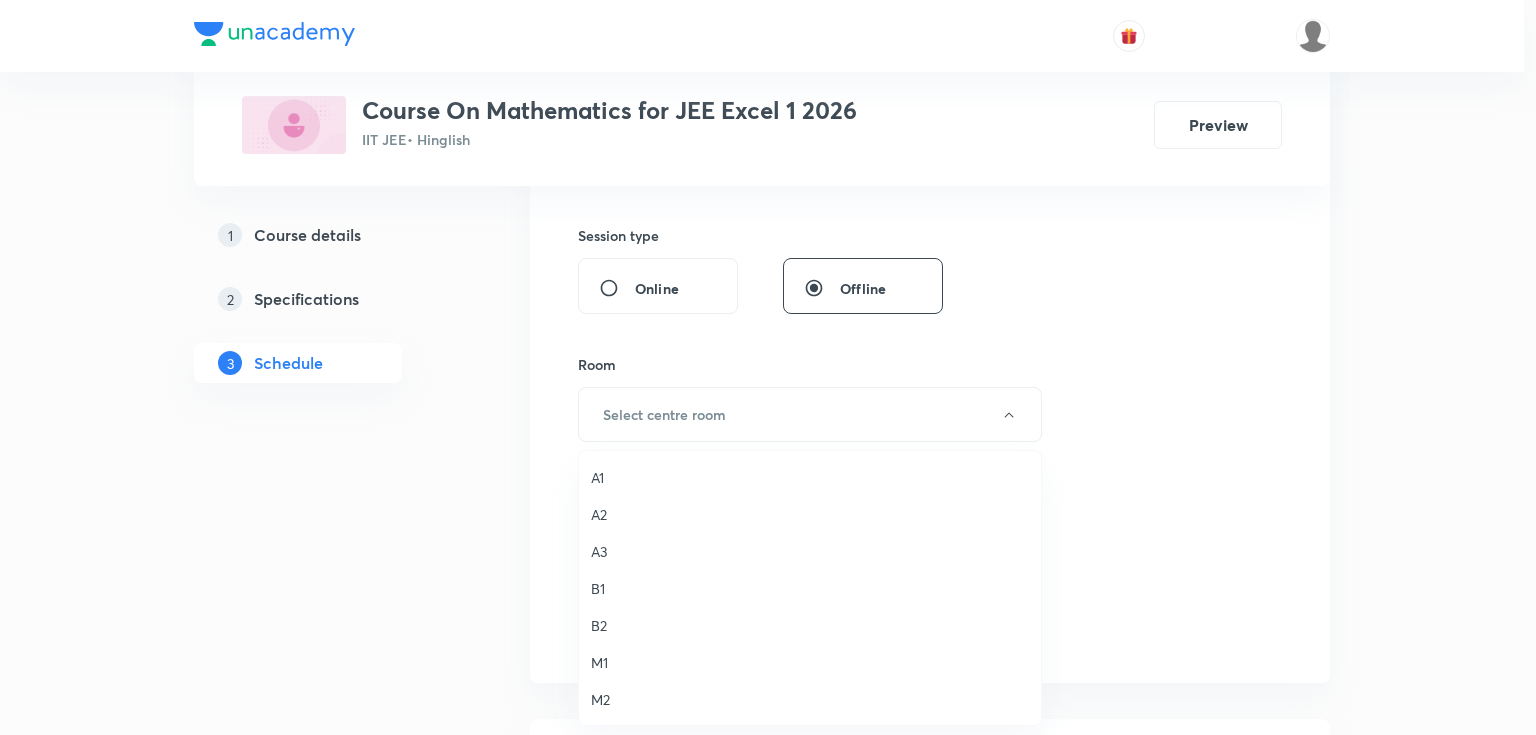 click on "A3" at bounding box center [810, 551] 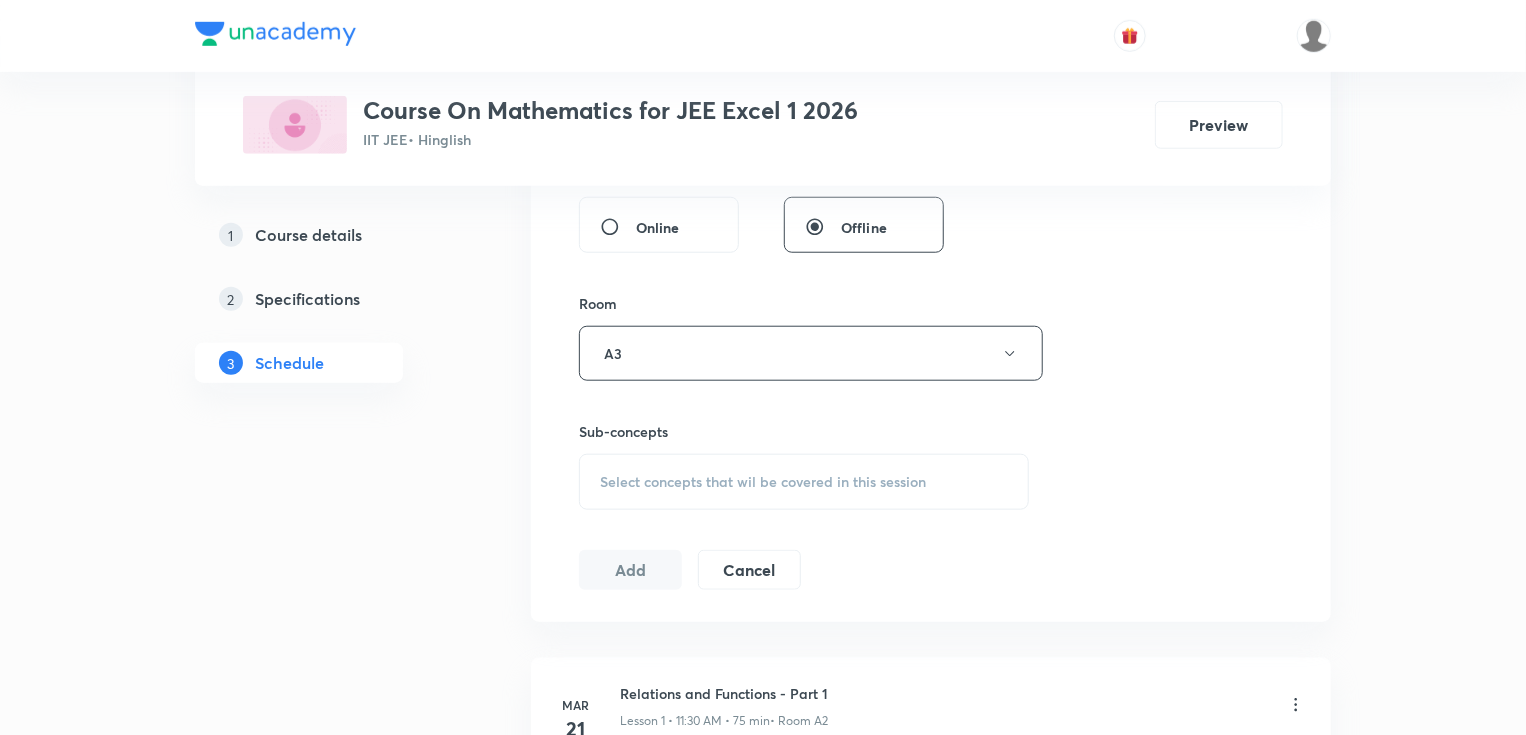 scroll, scrollTop: 880, scrollLeft: 0, axis: vertical 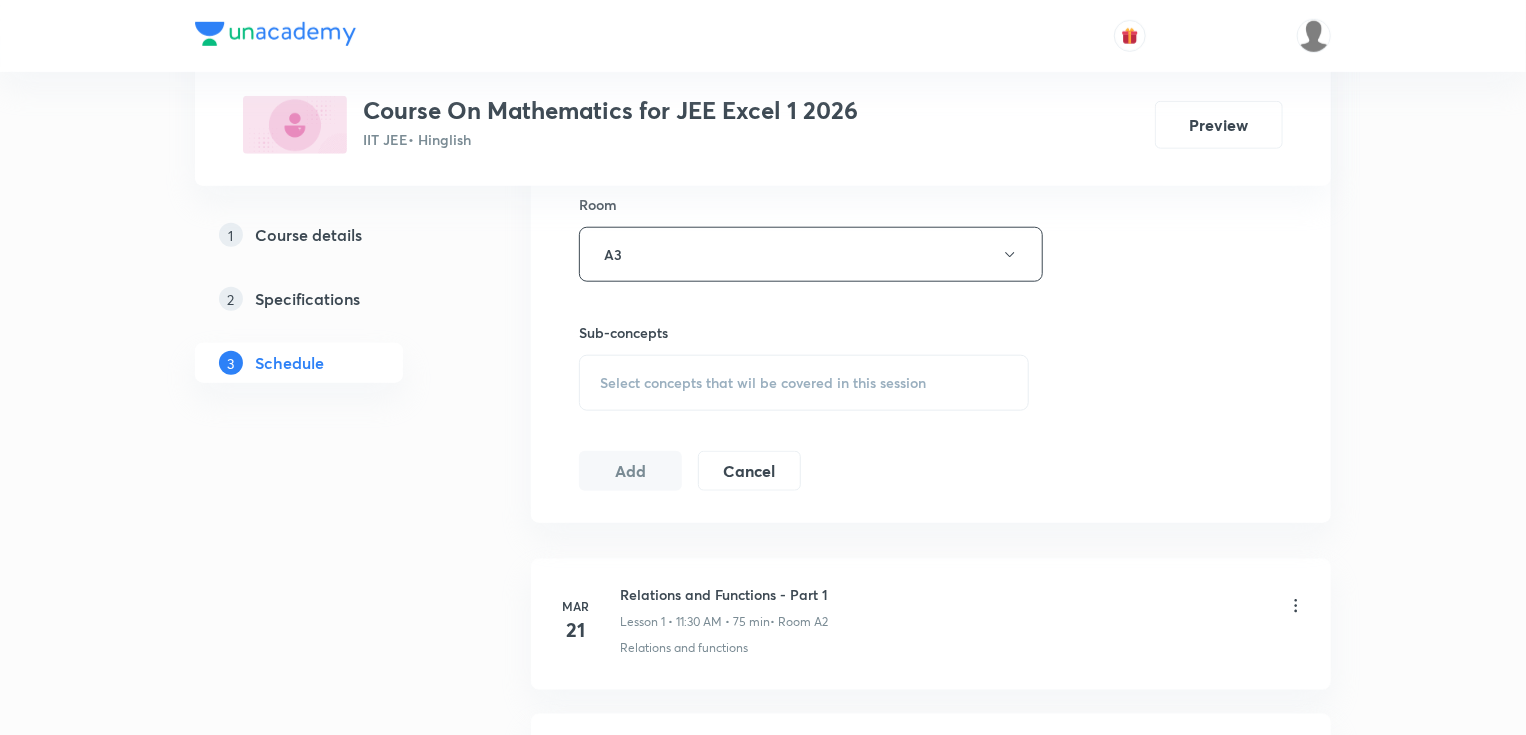 click on "Select concepts that wil be covered in this session" at bounding box center [763, 383] 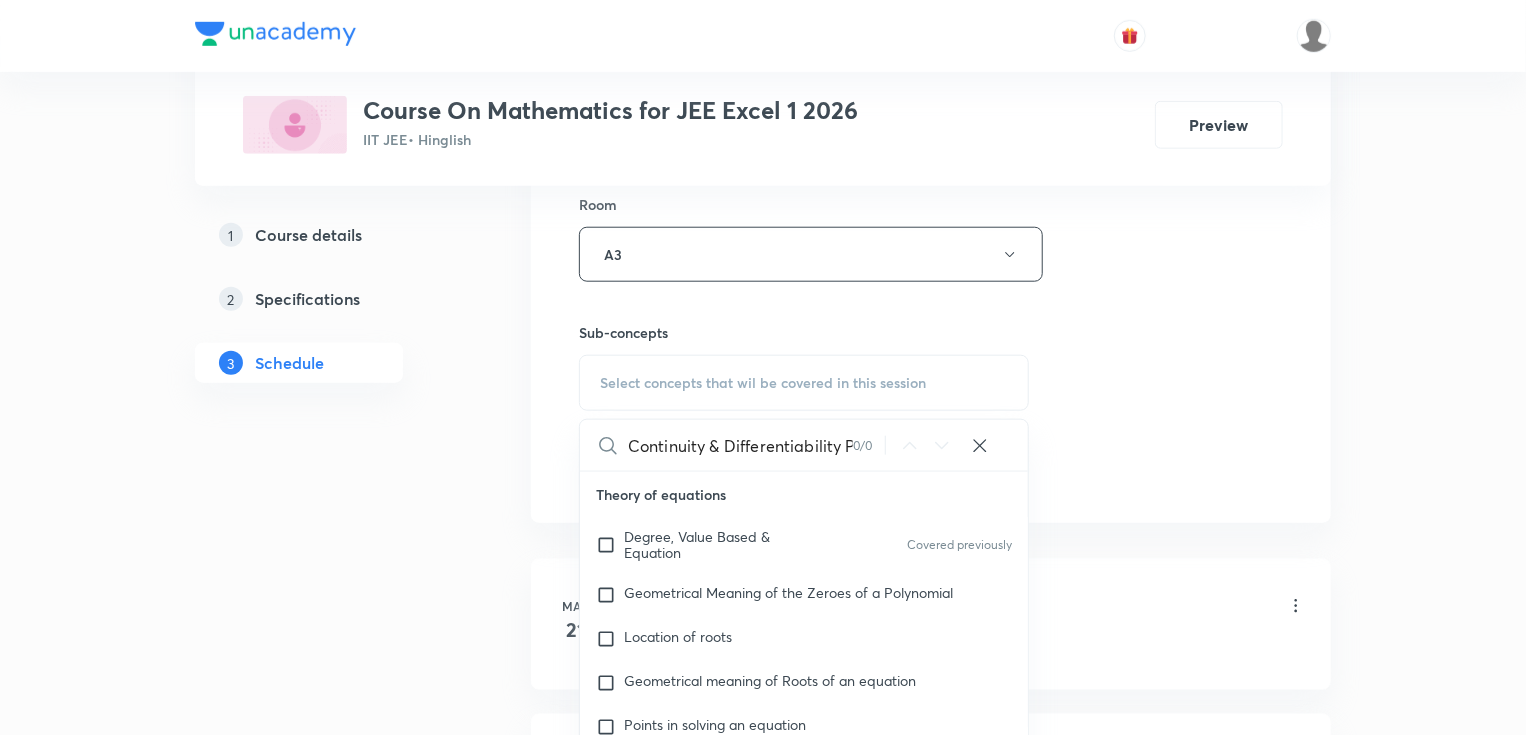 scroll, scrollTop: 0, scrollLeft: 48, axis: horizontal 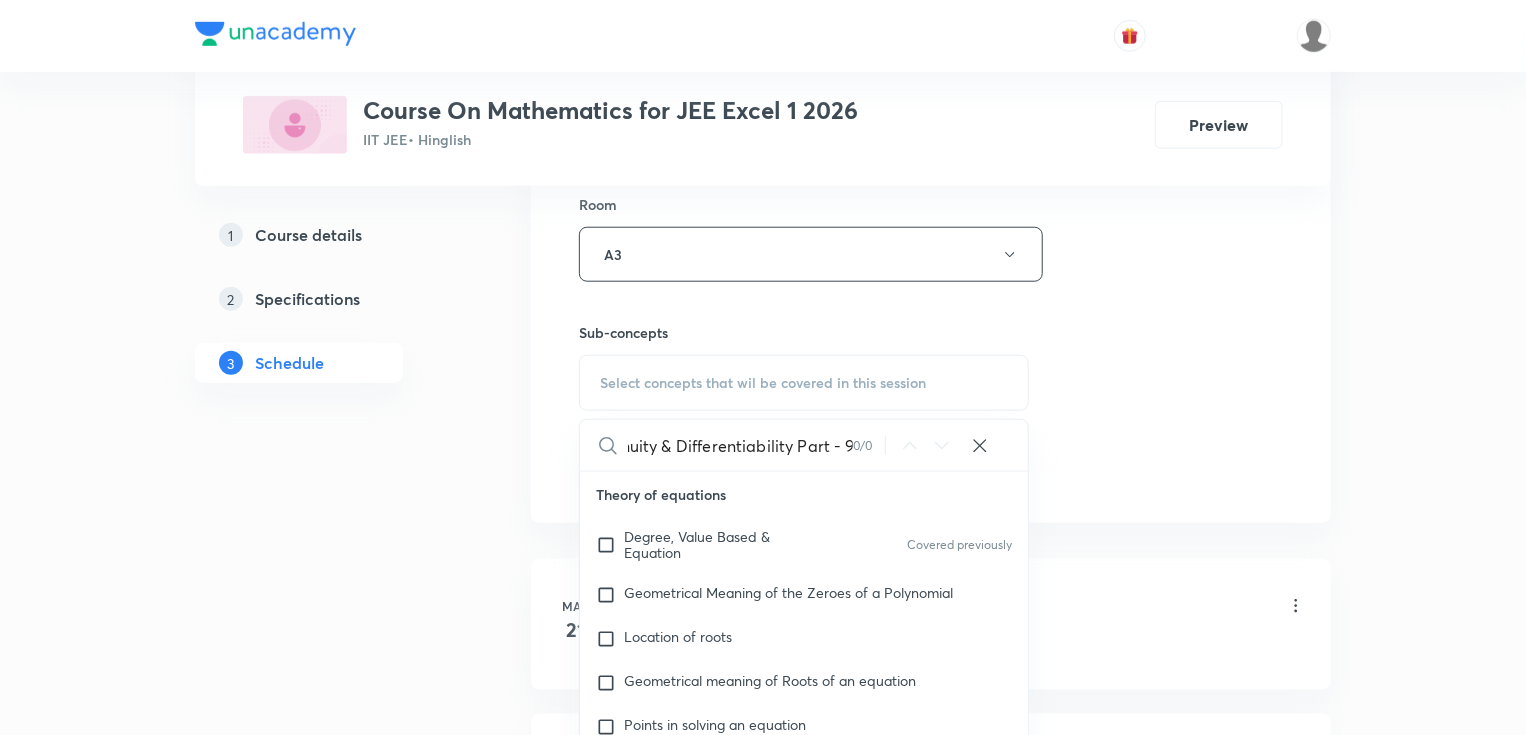drag, startPoint x: 781, startPoint y: 454, endPoint x: 937, endPoint y: 458, distance: 156.05127 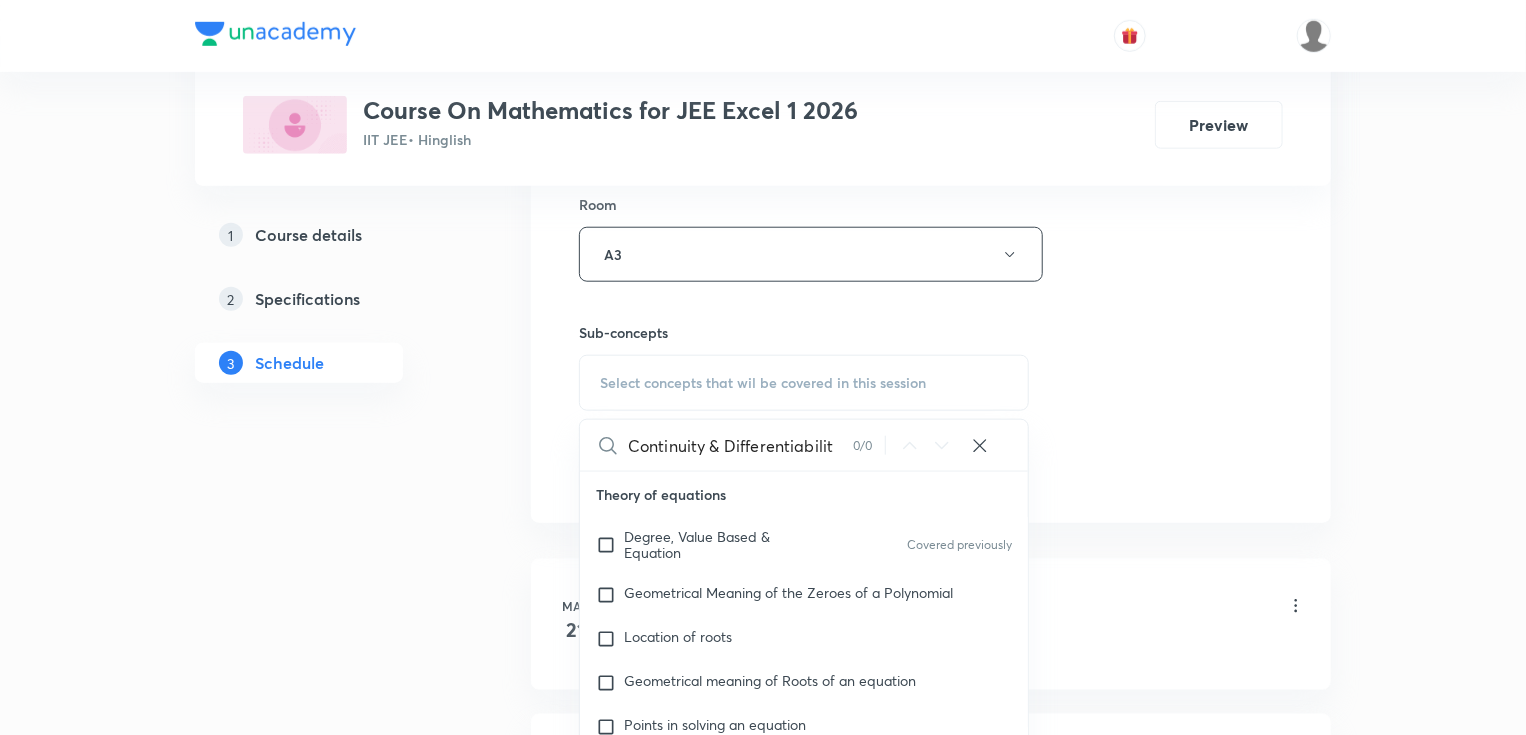 scroll, scrollTop: 0, scrollLeft: 0, axis: both 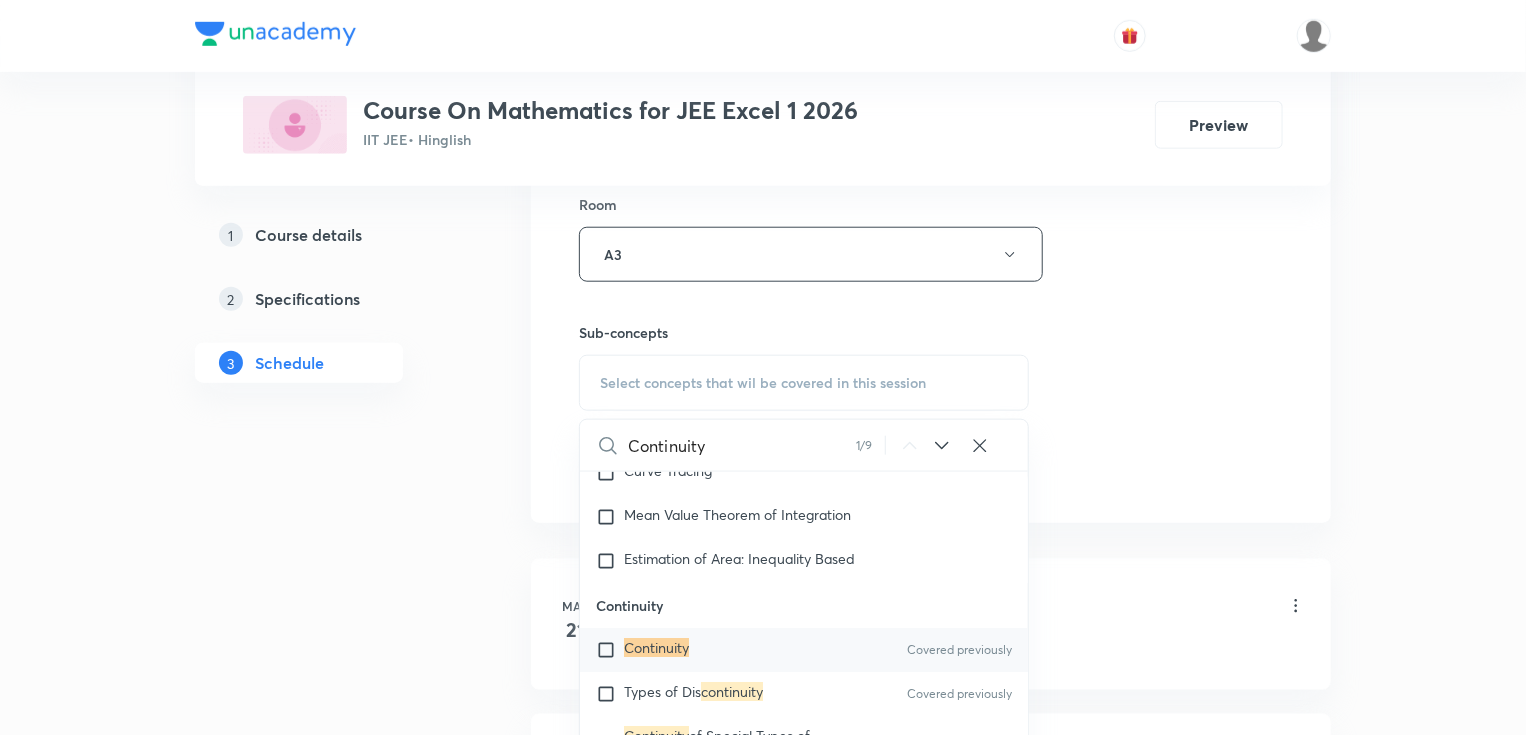 type on "Continuity" 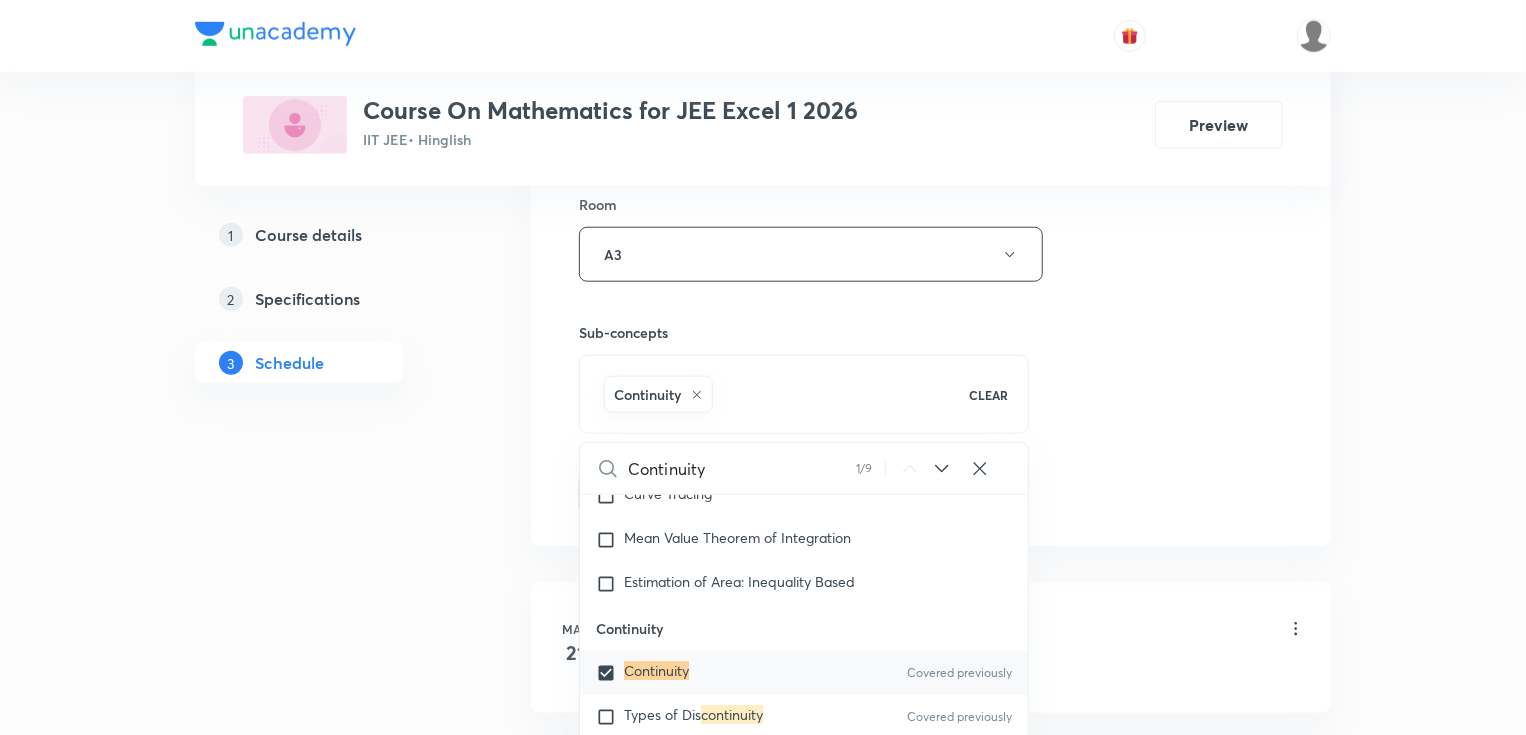 click on "Session  65 Live class Session title 40/99 Continuity & Differentiability Part - 10 ​ Schedule for Jul 11, 2025, 8:30 AM ​ Duration (in minutes) 75 ​   Session type Online Offline Room A3 Sub-concepts Continuity CLEAR Continuity 1 / 9 ​ Theory of equations Degree, Value Based & Equation Covered previously Geometrical Meaning of the Zeroes of a Polynomial Location of roots Geometrical meaning of Roots of an equation Points in solving an equation Graph of Quadratic Expression & its Analysis Range of Quadratic Equation Remainder and factor theorems Identity Quadratic equations Common Roots Location of Roots General Equation of Second Degree in Variable x and y Theory of Equations Relation Between Roots and Coefficients Nature of Roots: Real, Imaginary, and Integer Quadratic with Complex Co-efficient Quadratic Inequality Pseudo Quadratic Equation: Quadratic in any Function Covered previously Polynomial with Integral Coefficient Rational Root Theorem and Integral Root Theorem Graph Based Problems Matrices" at bounding box center [931, 33] 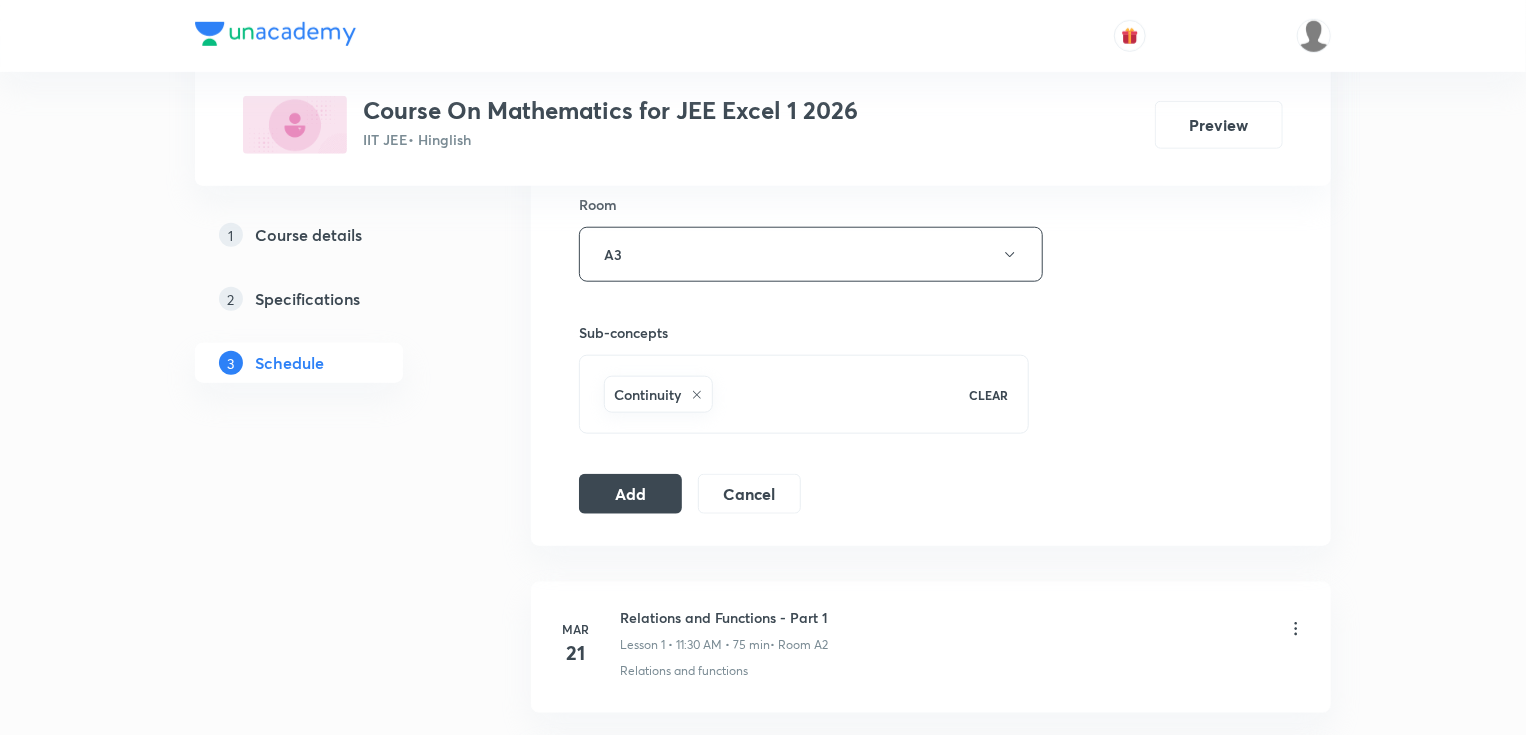 drag, startPoint x: 644, startPoint y: 479, endPoint x: 656, endPoint y: 440, distance: 40.804413 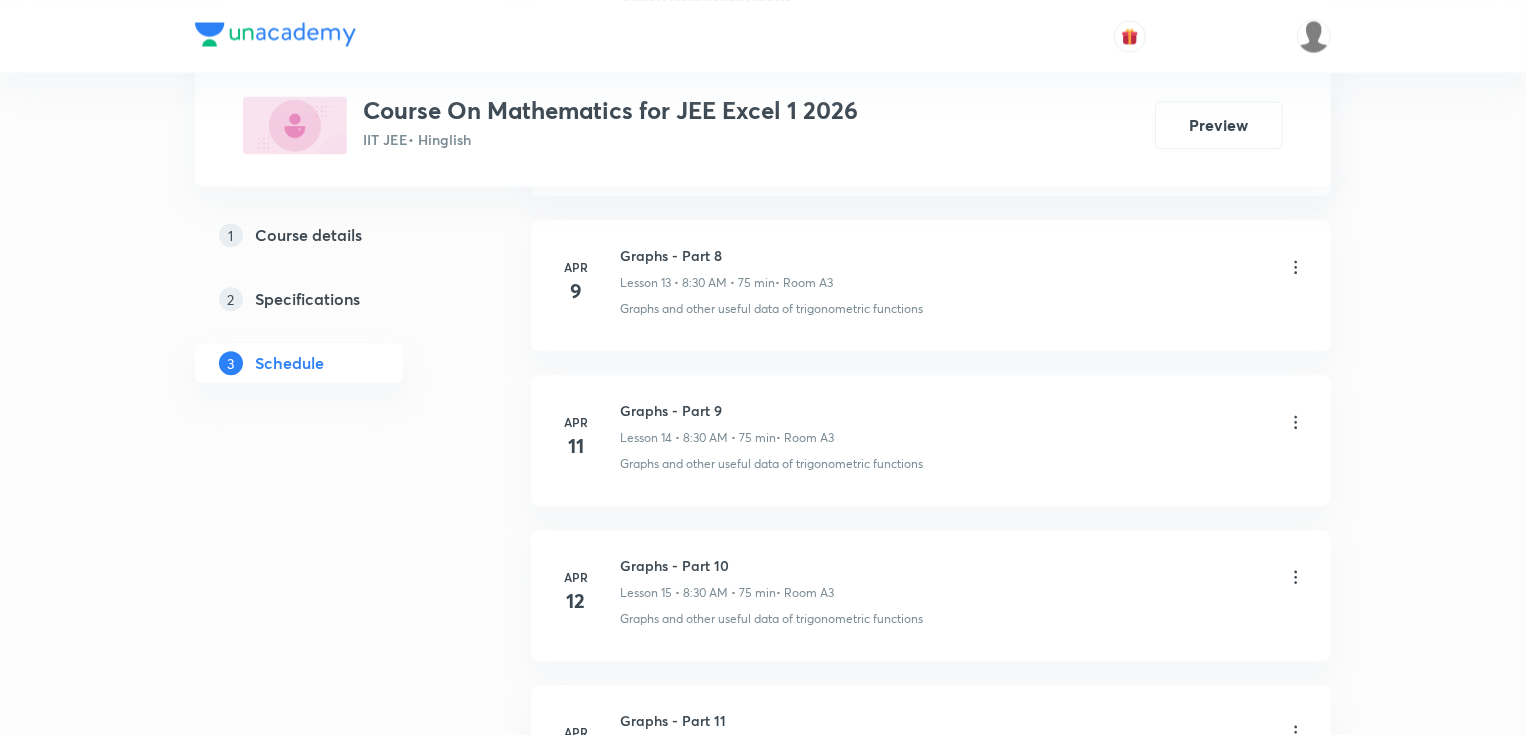 scroll, scrollTop: 9845, scrollLeft: 0, axis: vertical 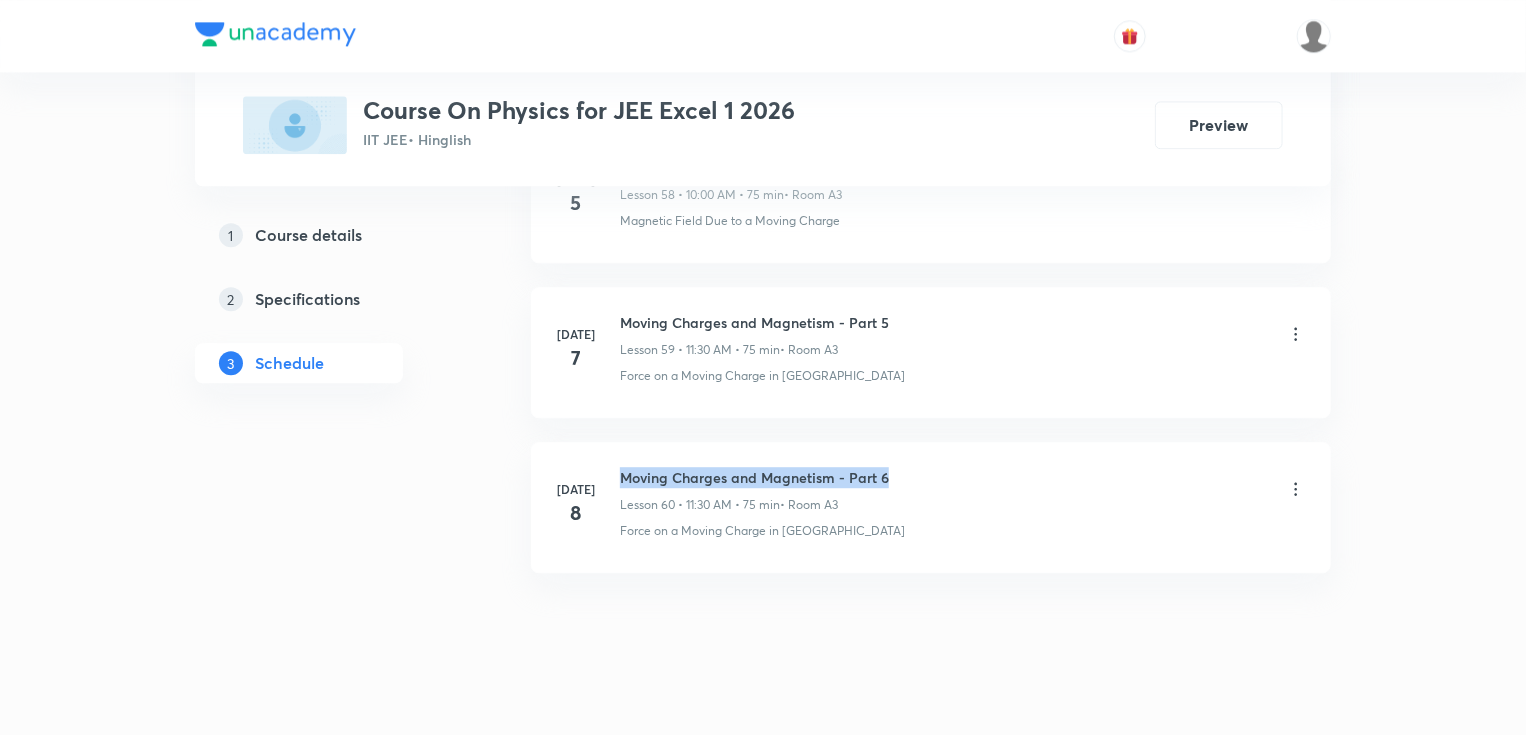 drag, startPoint x: 621, startPoint y: 451, endPoint x: 946, endPoint y: 444, distance: 325.07538 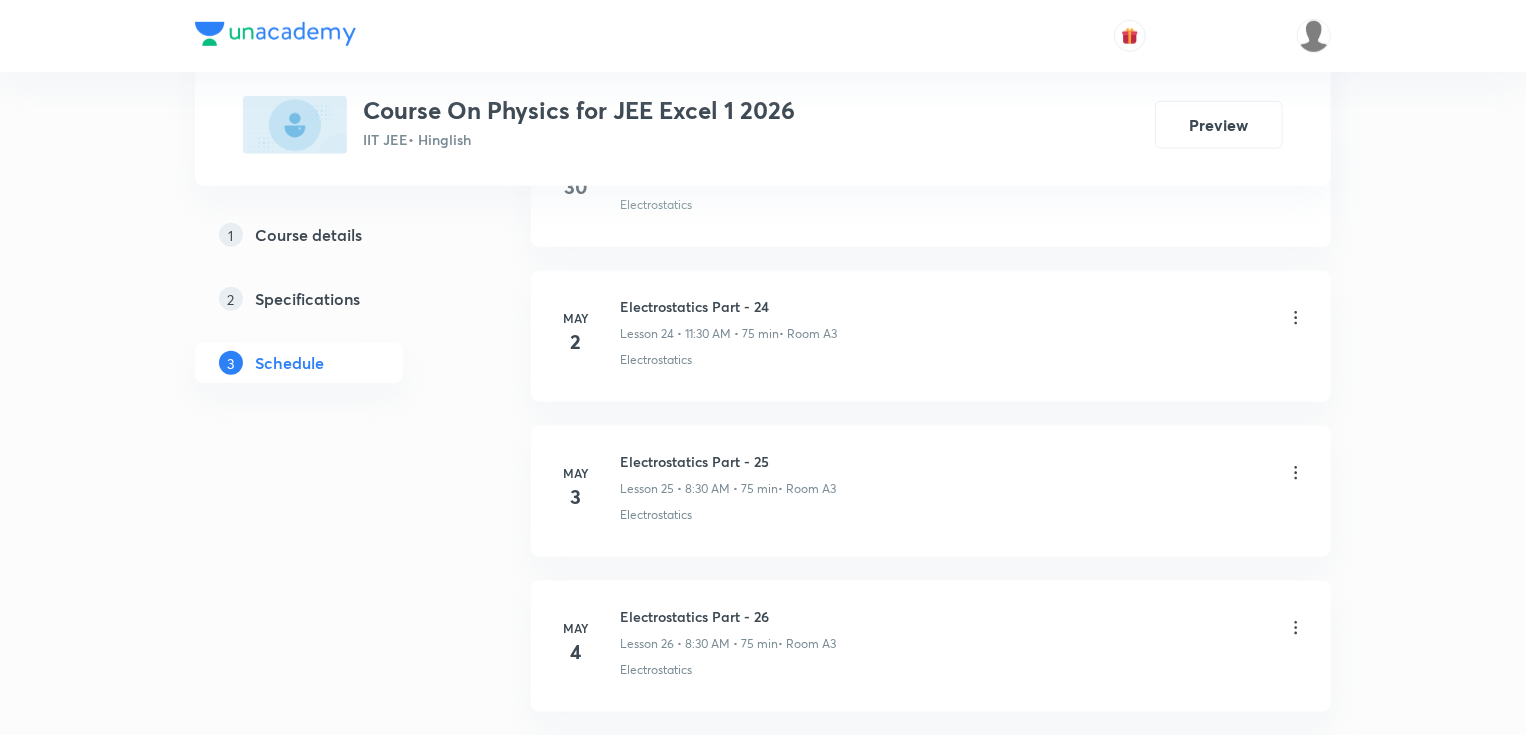 scroll, scrollTop: 0, scrollLeft: 0, axis: both 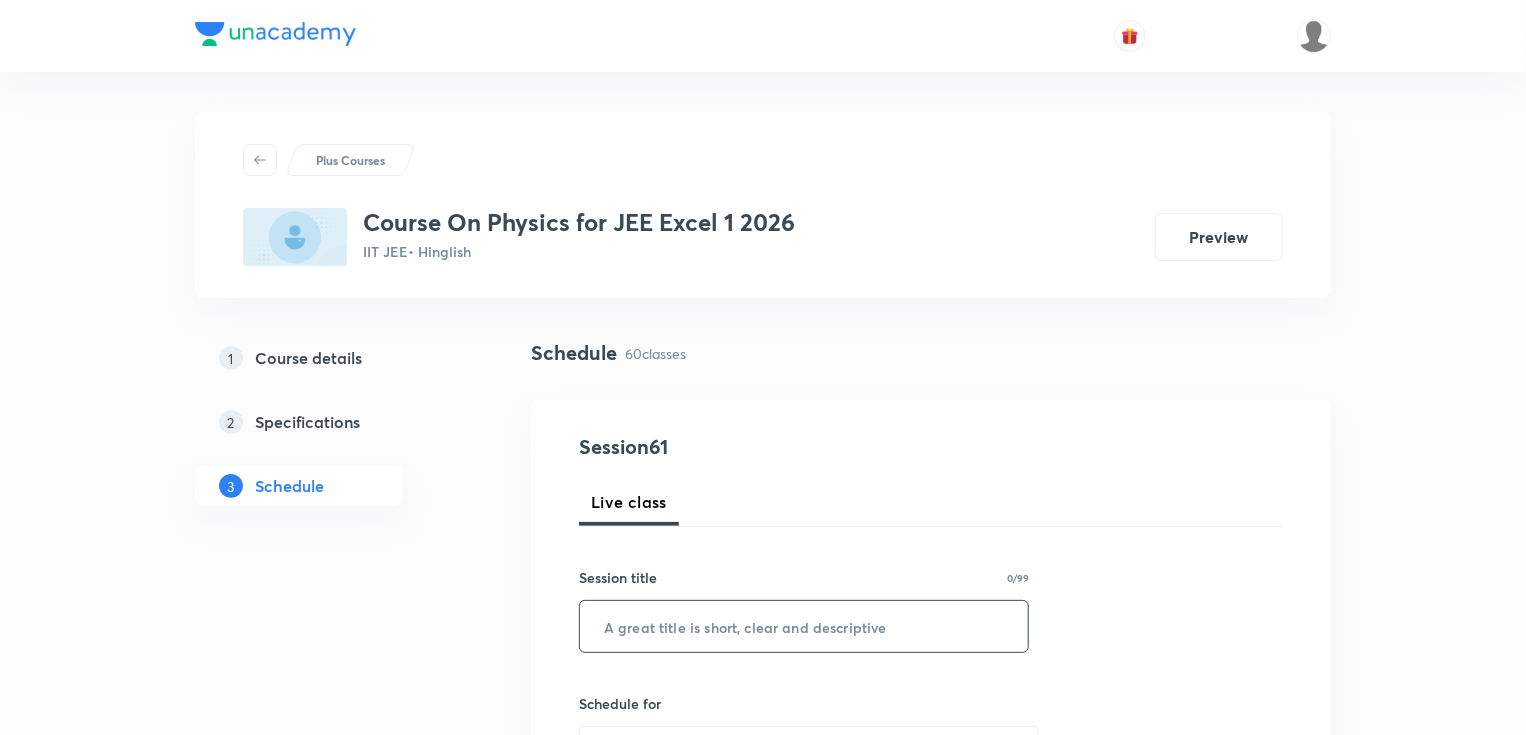 click at bounding box center [804, 626] 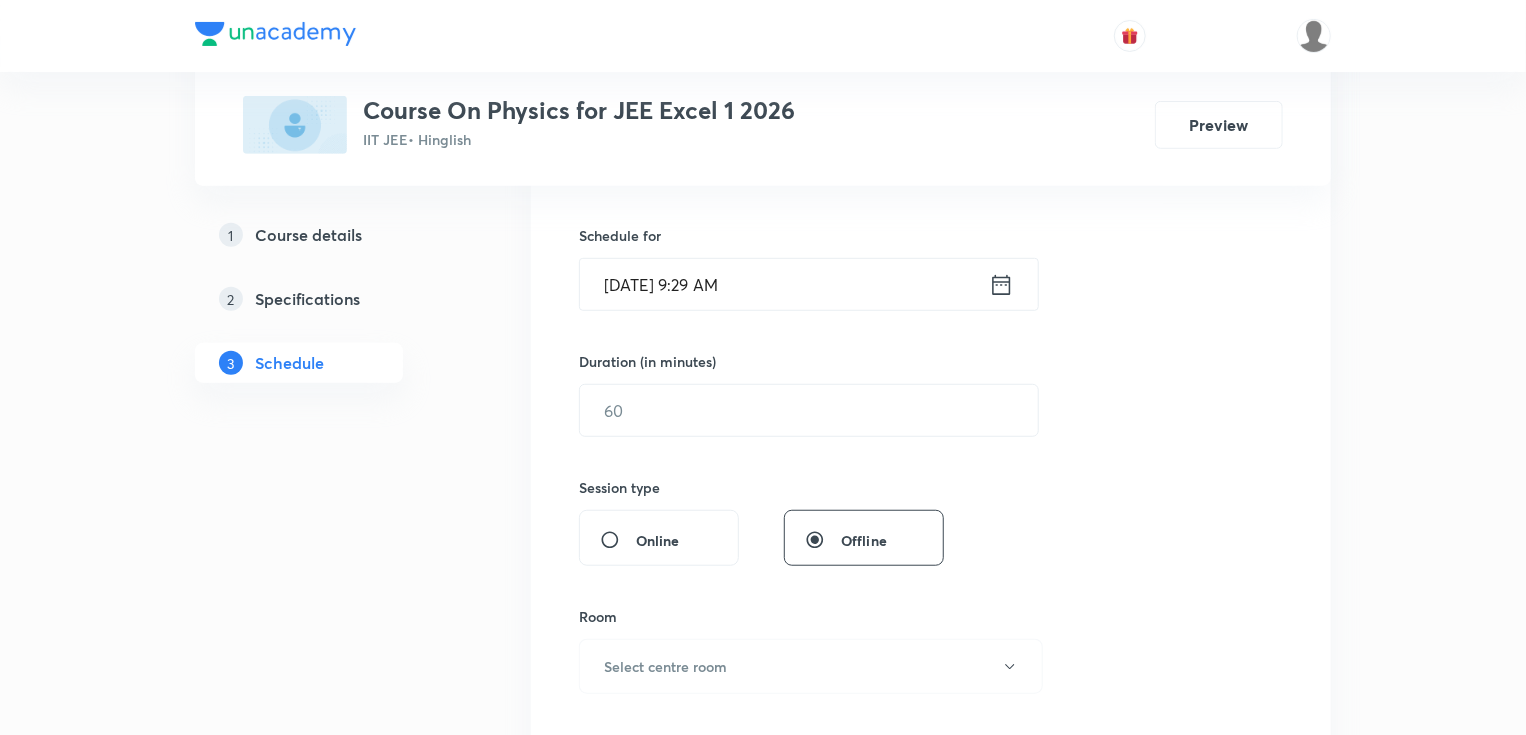 scroll, scrollTop: 480, scrollLeft: 0, axis: vertical 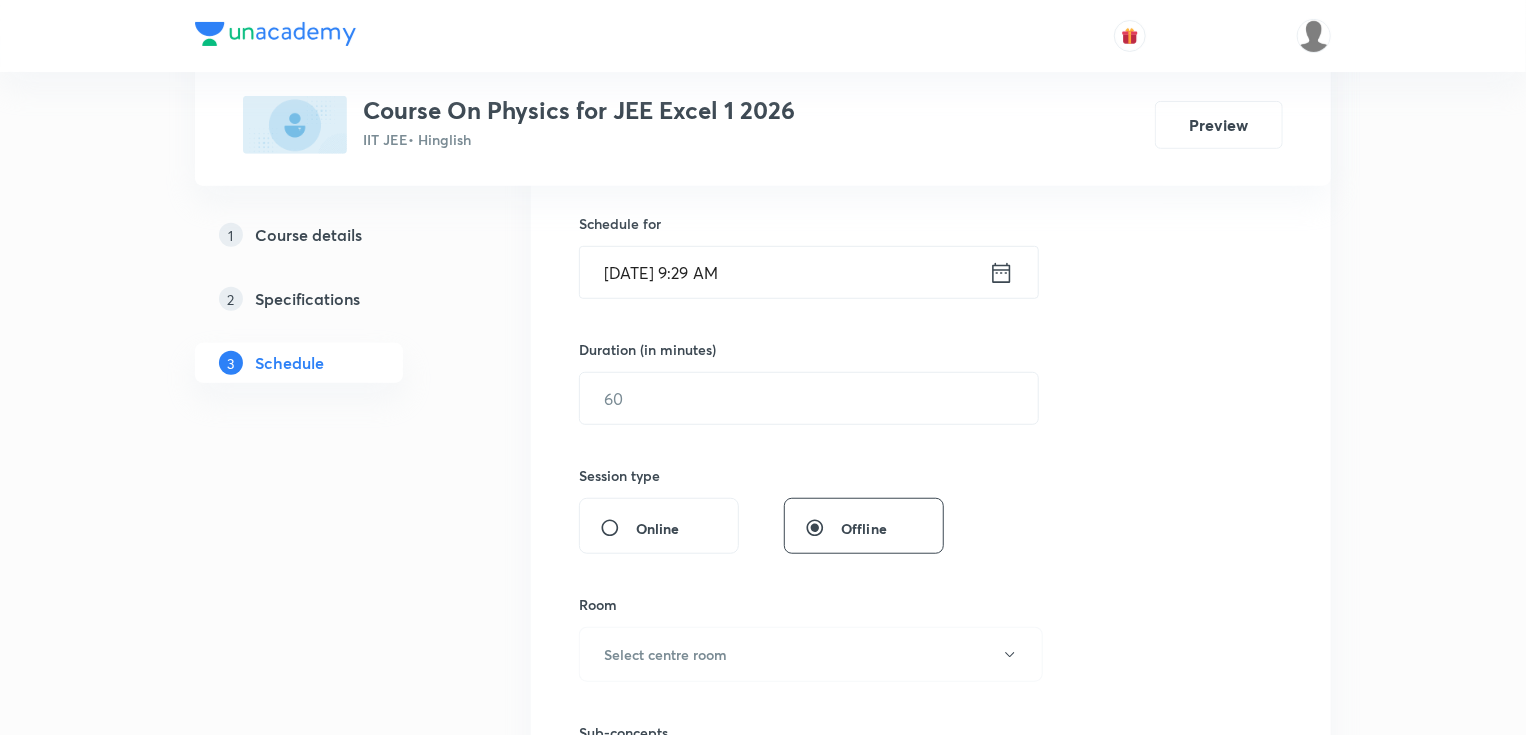 type on "Moving Charges and Magnetism - Part 7" 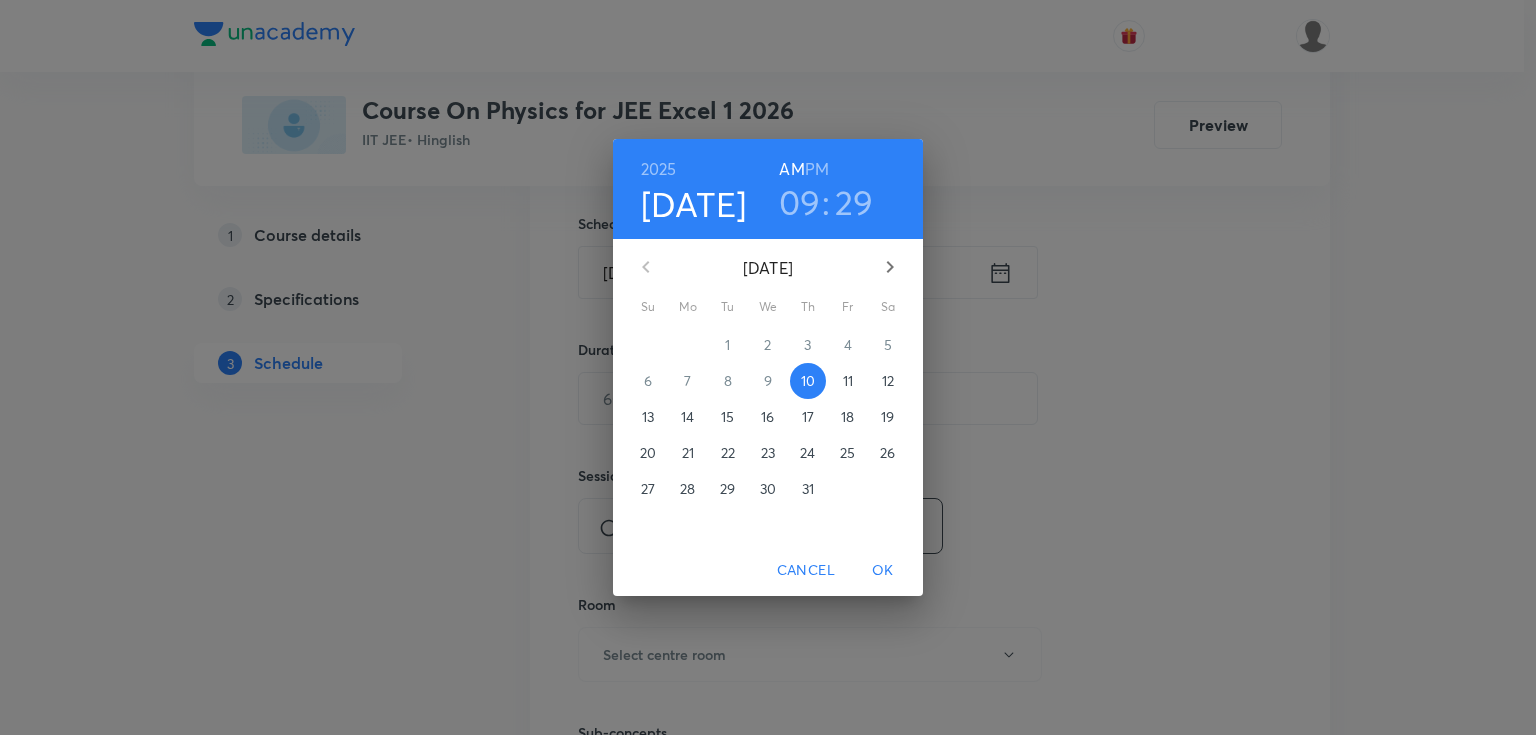 click on "11" at bounding box center (848, 381) 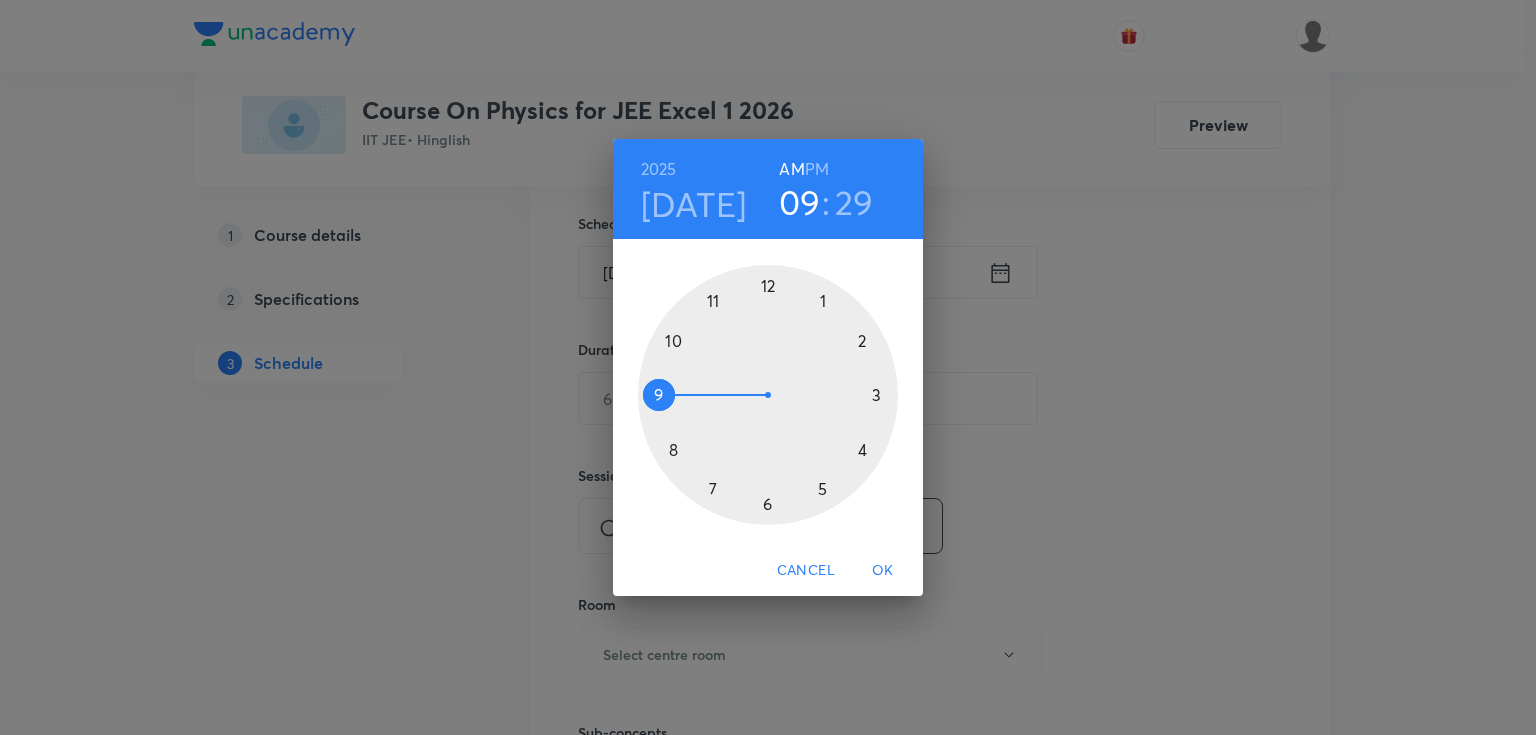 click on "AM" at bounding box center [791, 169] 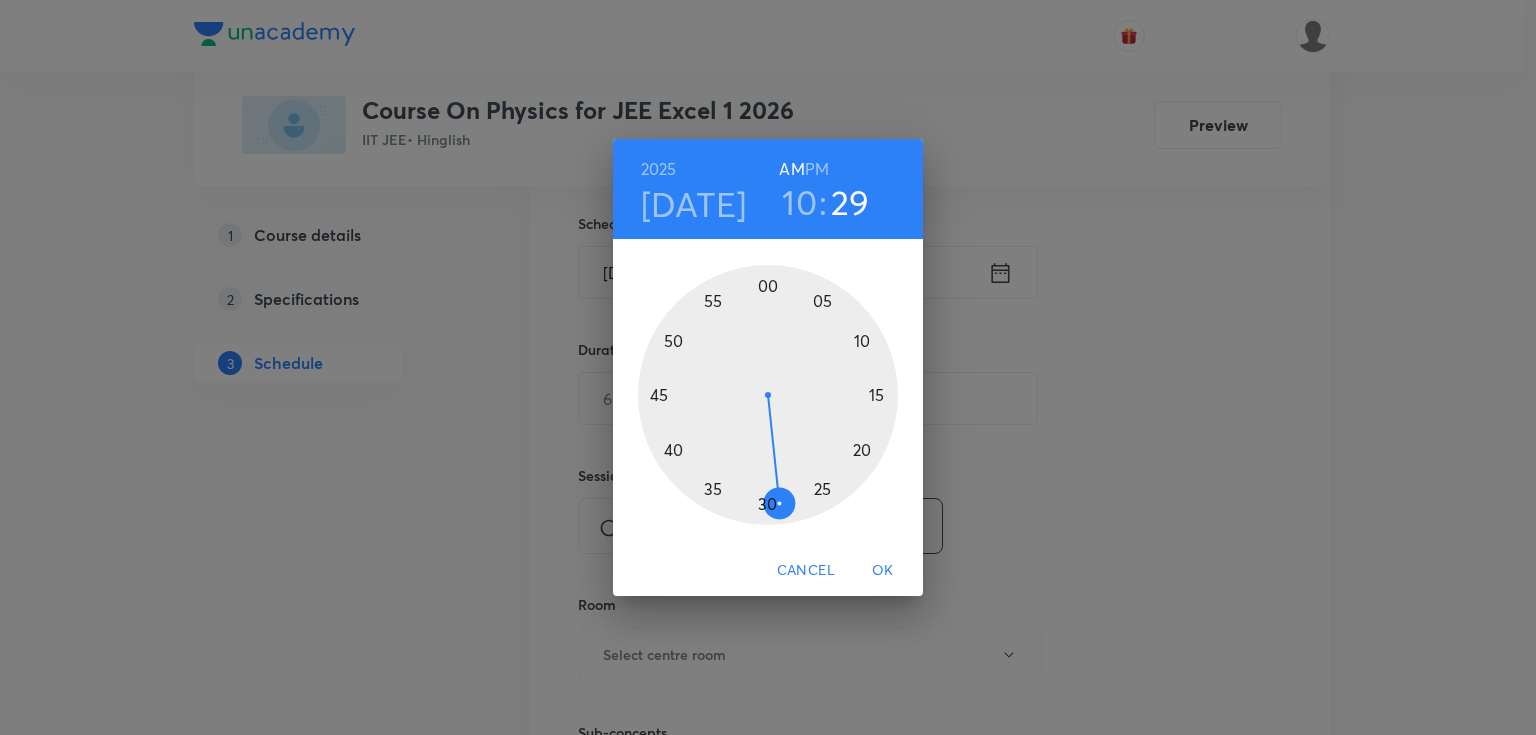 click at bounding box center [768, 395] 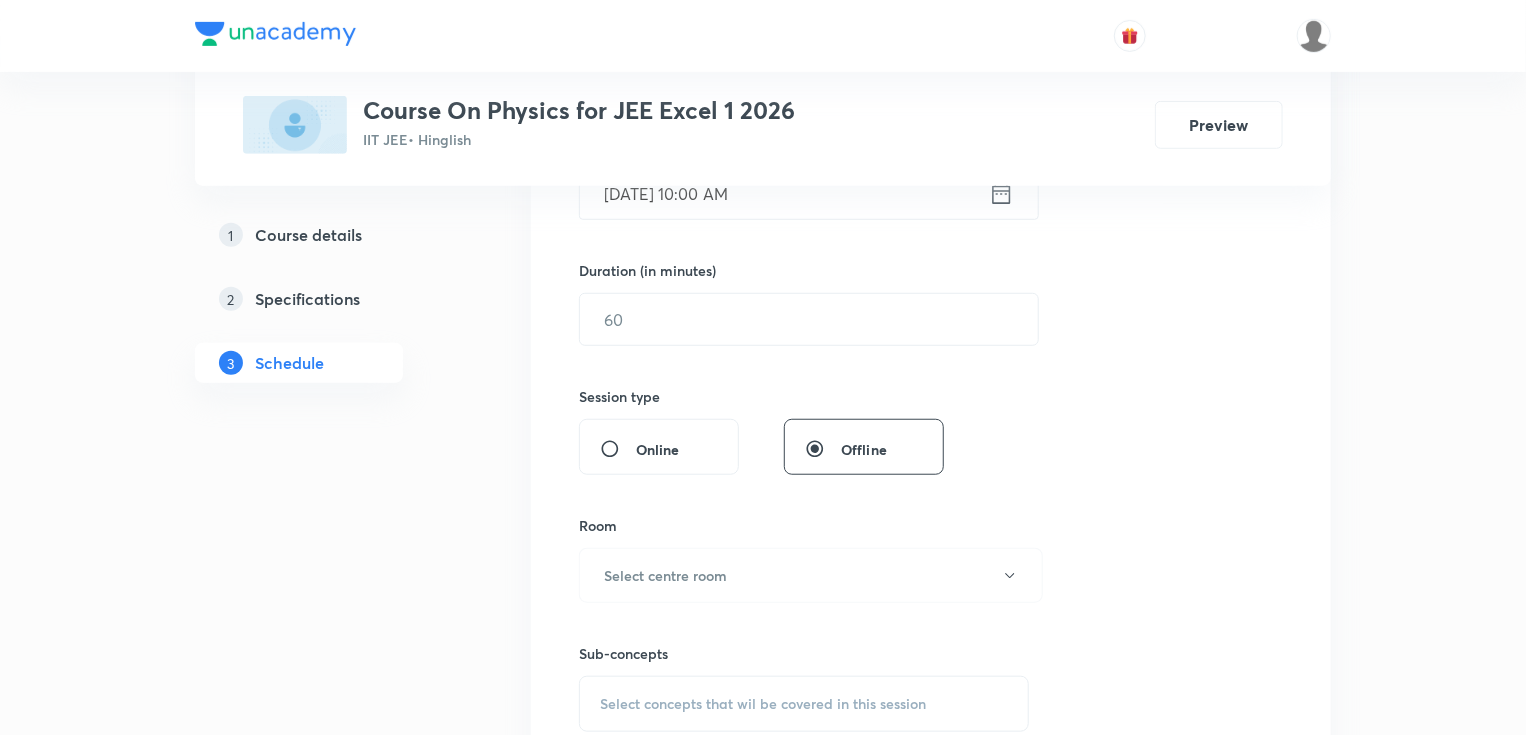 scroll, scrollTop: 560, scrollLeft: 0, axis: vertical 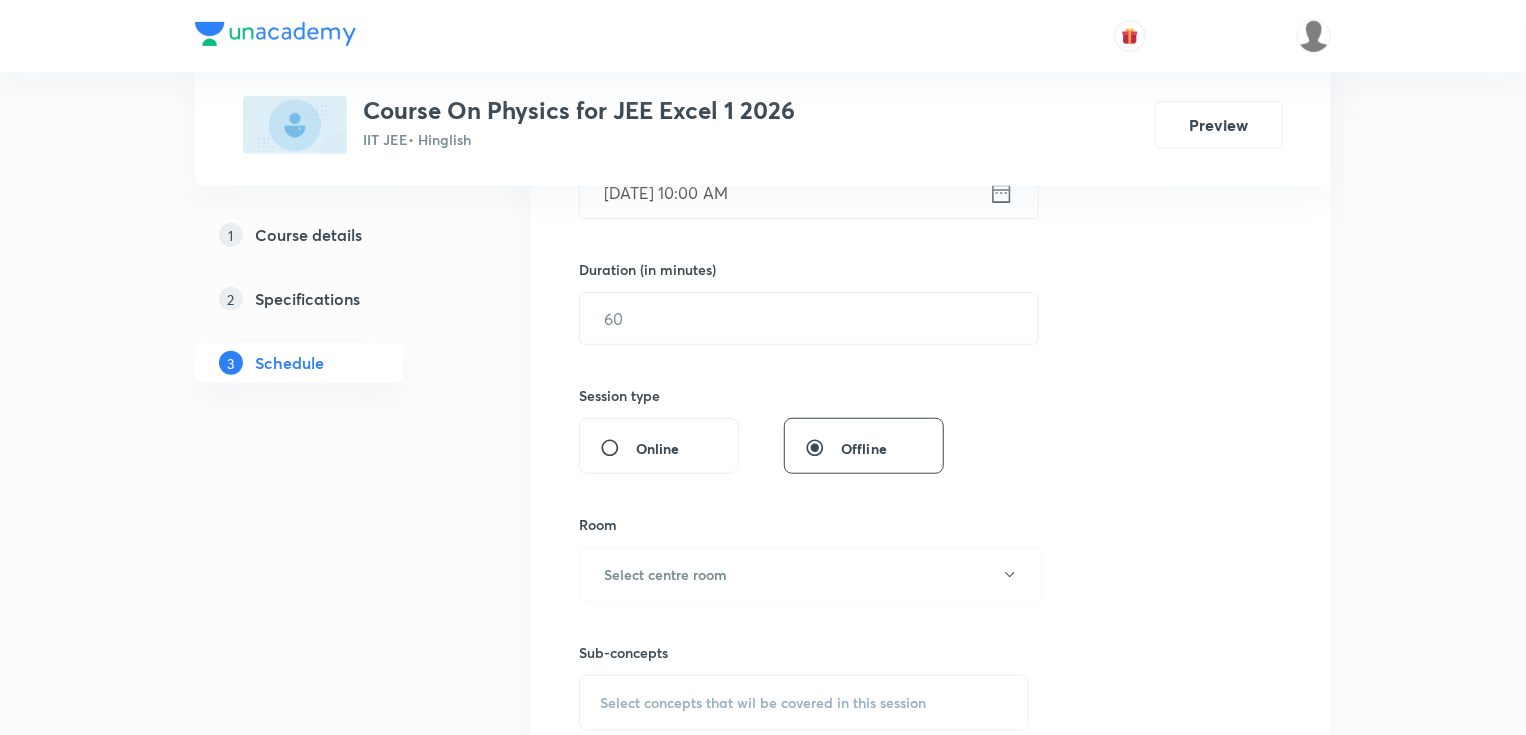 click on "Session  61 Live class Session title 37/99 Moving Charges and Magnetism - Part 7 ​ Schedule for Jul 11, 2025, 10:00 AM ​ Duration (in minutes) ​   Session type Online Offline Room Select centre room Sub-concepts Select concepts that wil be covered in this session Add Cancel" at bounding box center (931, 341) 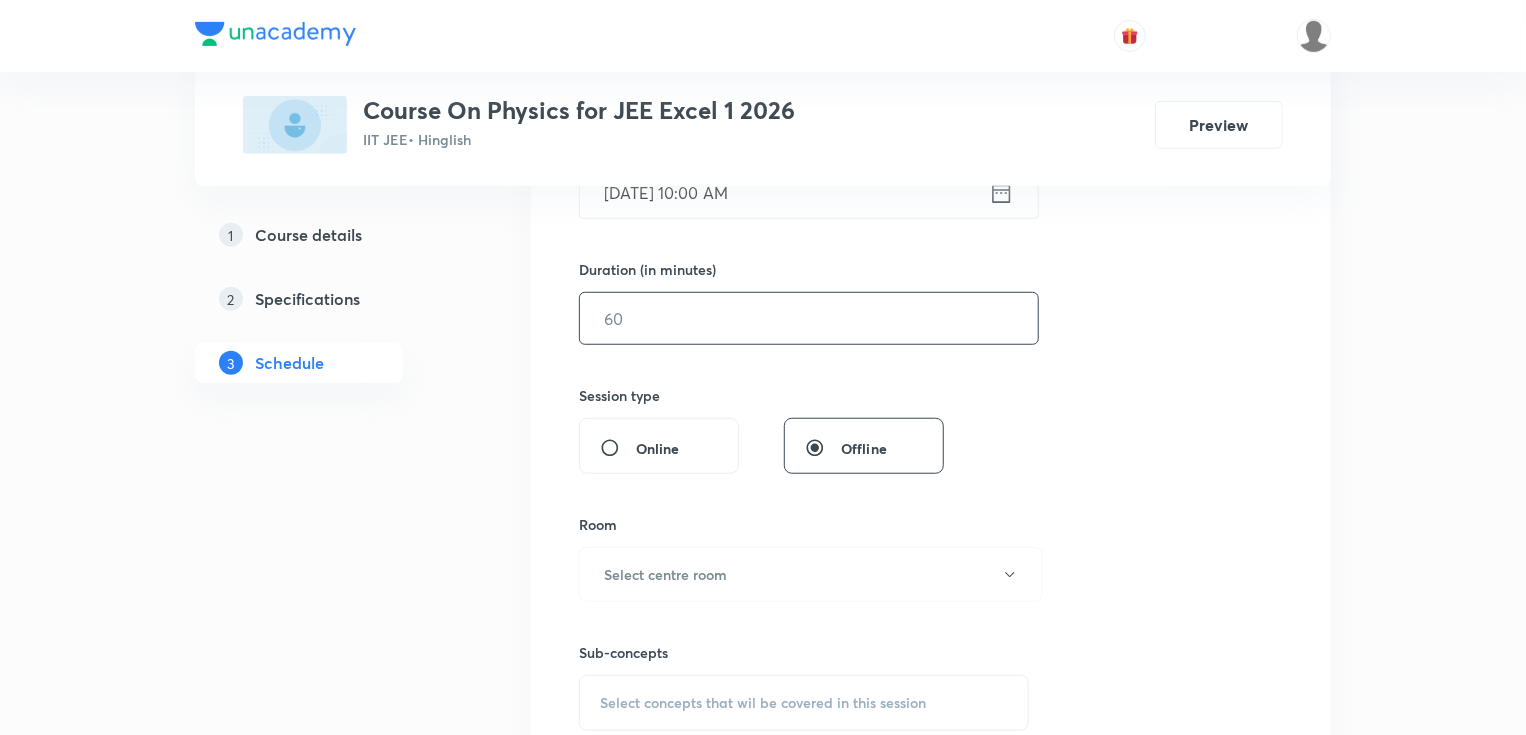 click at bounding box center (809, 318) 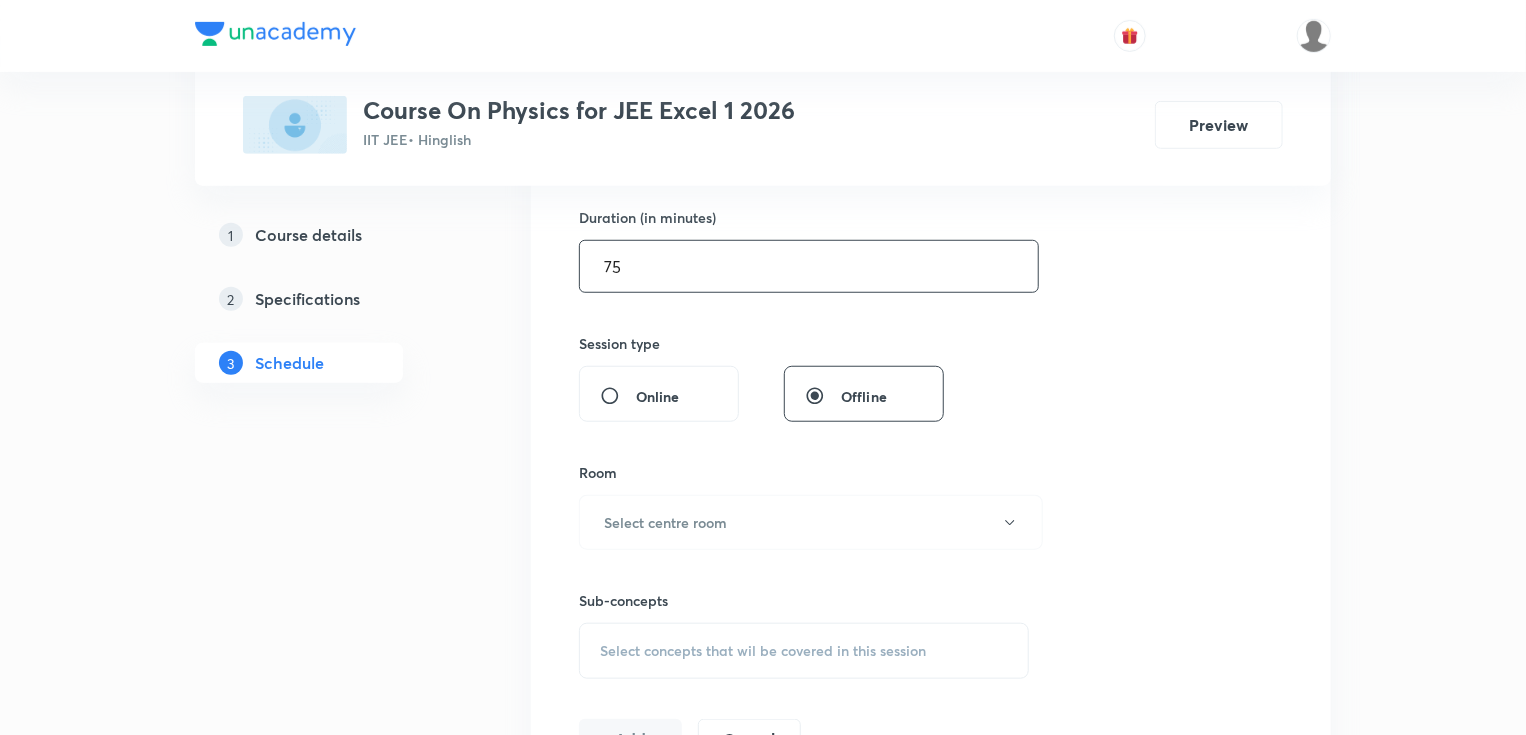 scroll, scrollTop: 640, scrollLeft: 0, axis: vertical 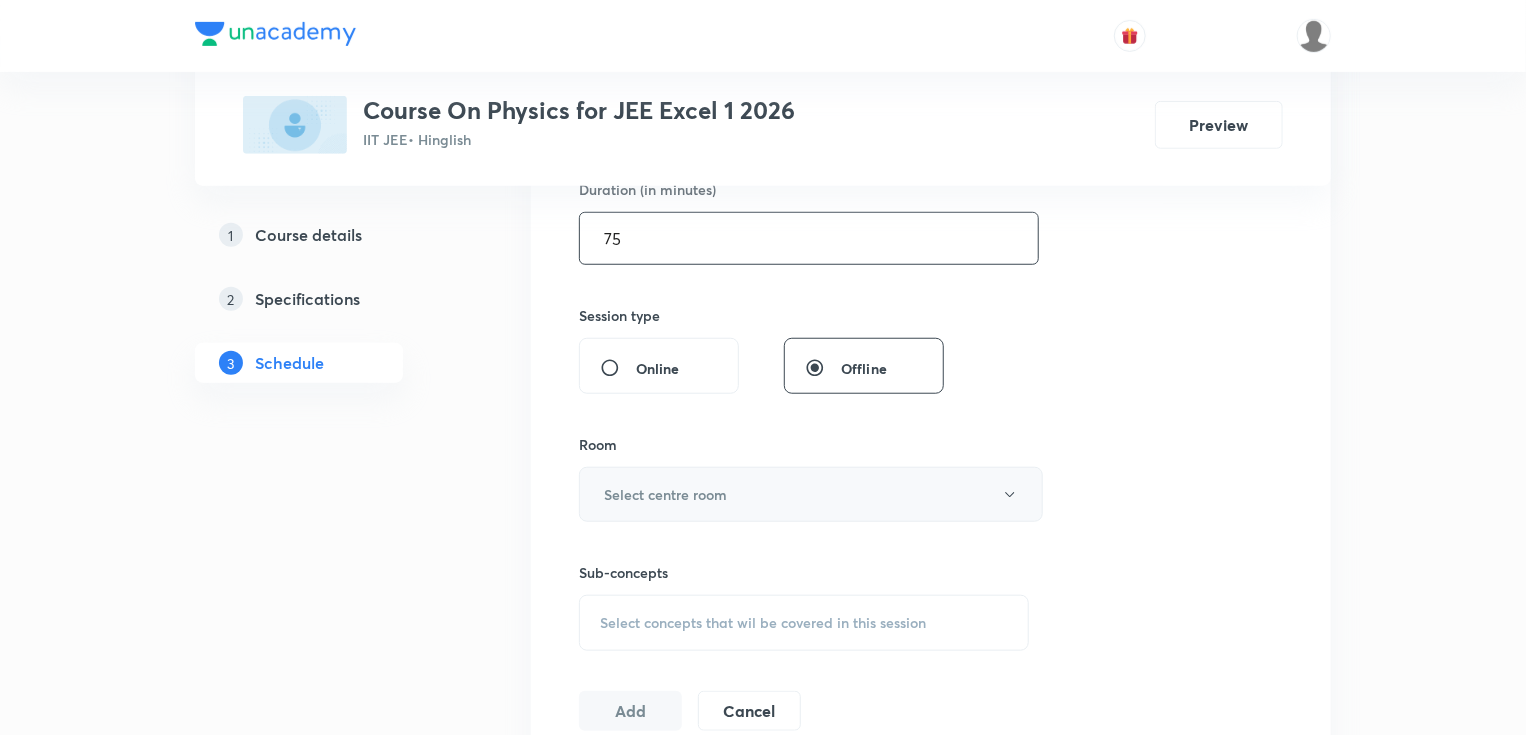 type on "75" 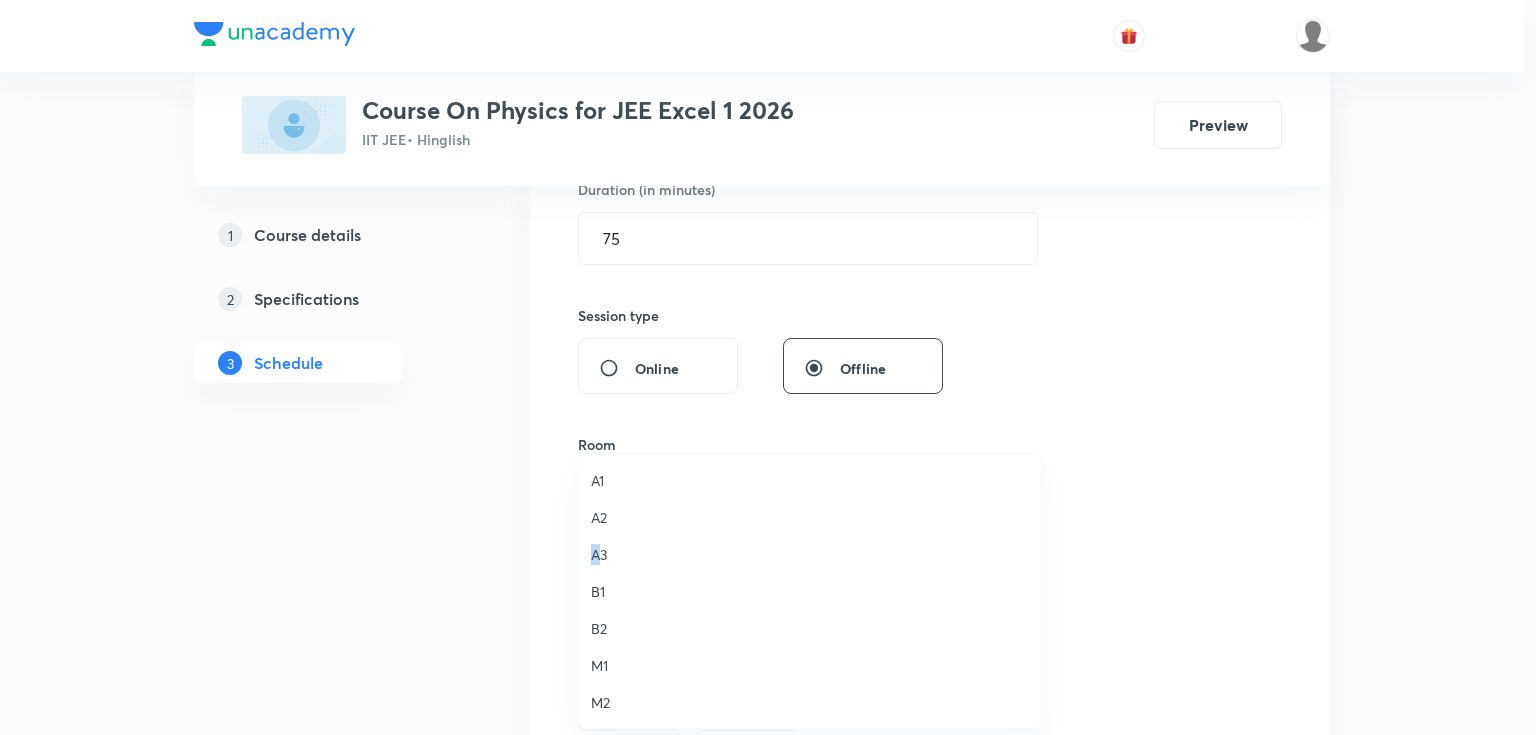drag, startPoint x: 593, startPoint y: 556, endPoint x: 766, endPoint y: 527, distance: 175.4138 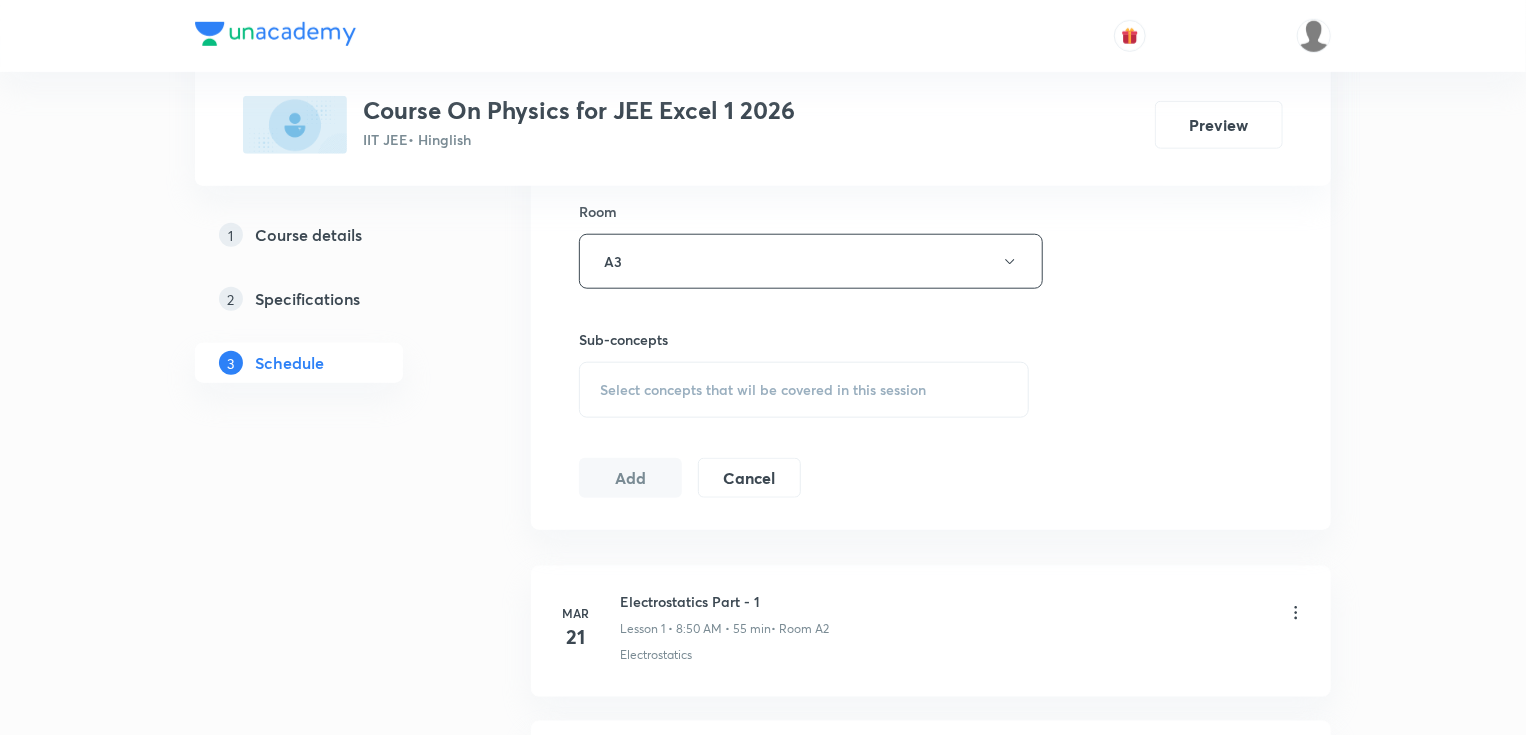 scroll, scrollTop: 880, scrollLeft: 0, axis: vertical 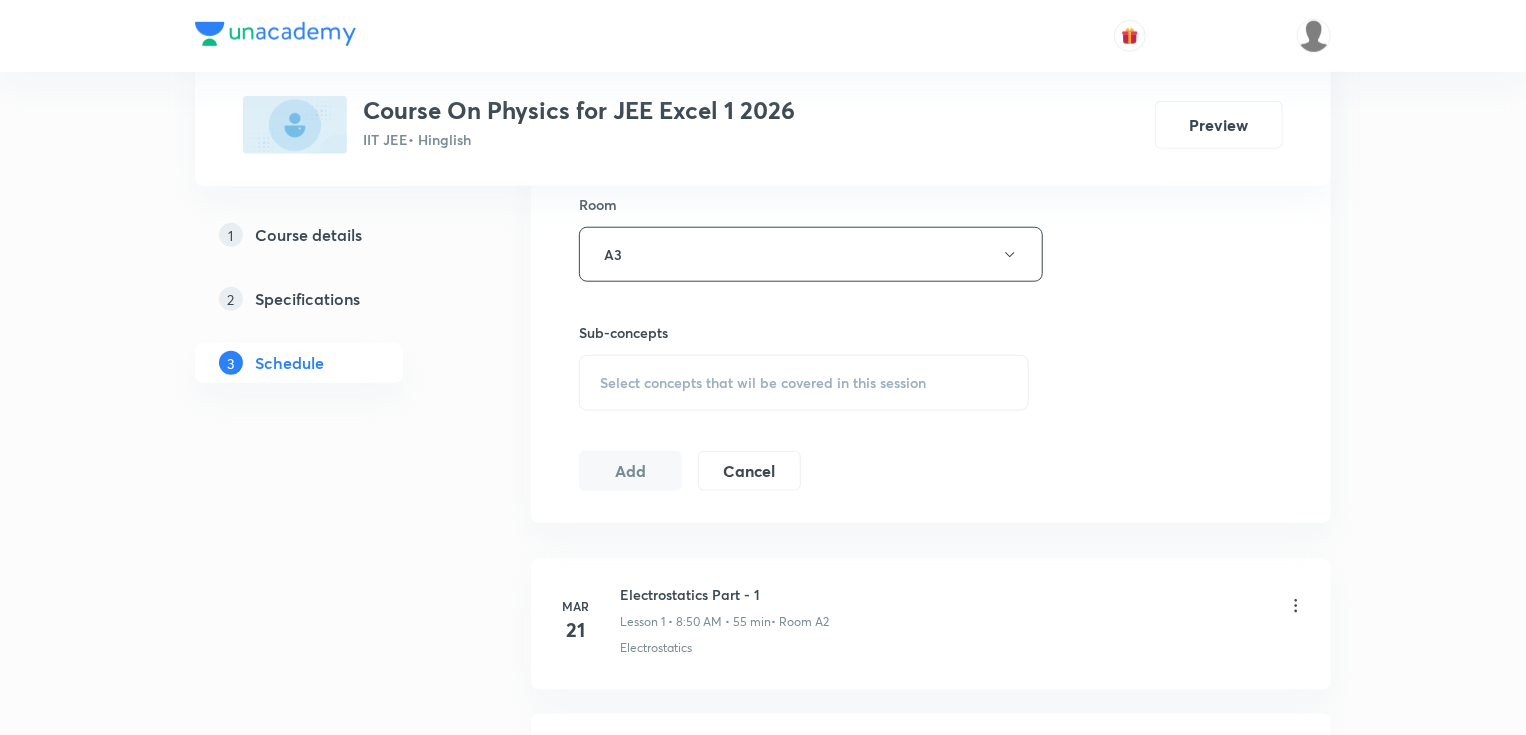 click on "Select concepts that wil be covered in this session" at bounding box center (763, 383) 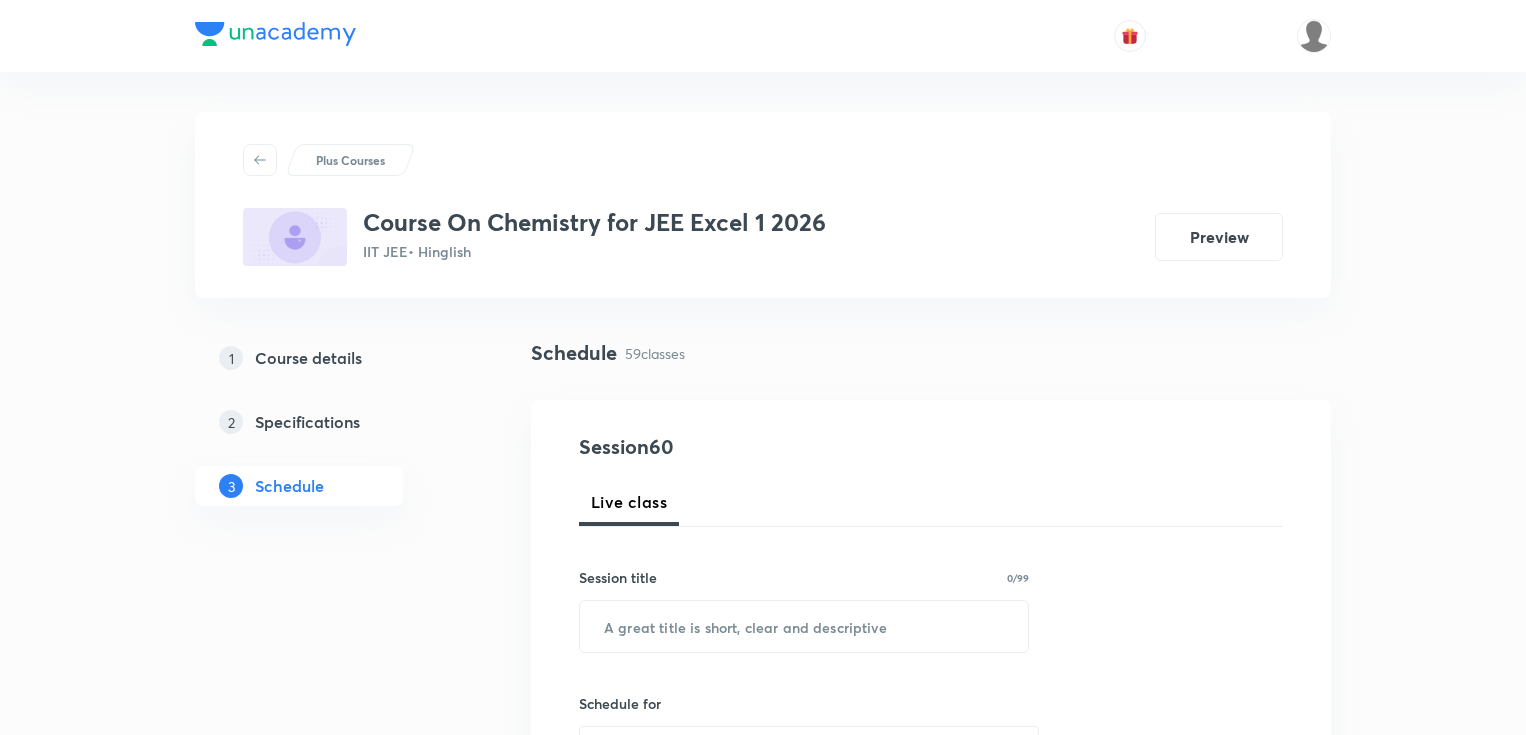 scroll, scrollTop: 9988, scrollLeft: 0, axis: vertical 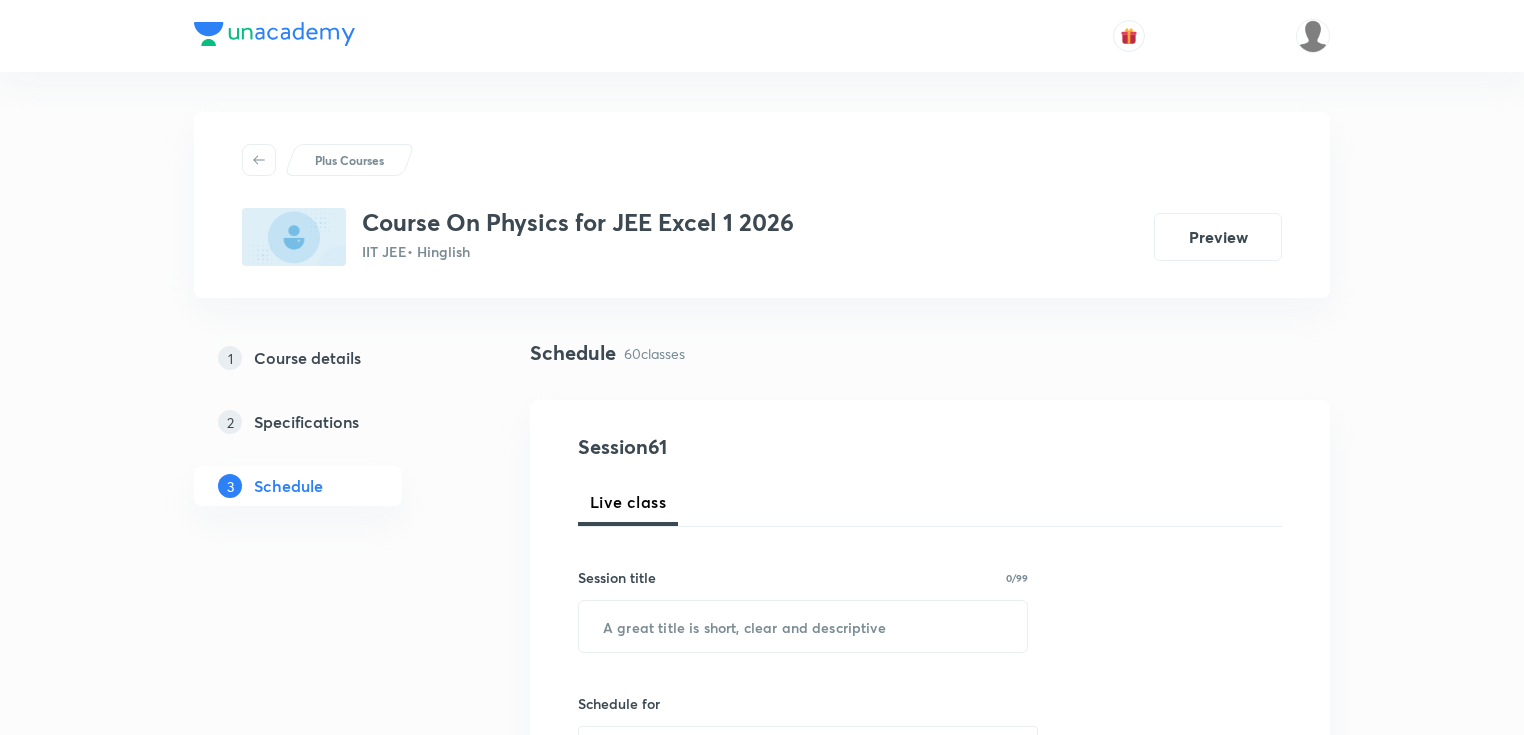 click on "[DATE] Electrostatics Part - 1 Lesson 1 • 8:50 AM • 55 min  • Room A2 Electrostatics [DATE] Electrostatics Part - 2 Lesson 2 • 8:30 AM • 75 min  • Room A2 Basic Trigonometry · Differentiation: Basic Formula and Rule [DATE] Electrostatics Part - 3 Lesson 3 • 8:30 AM • 75 min  • Room A2 Electrostatics [DATE] Electrostatics Part - 4 Lesson 4 • 8:30 AM • 75 min  • Room A3 Electrostatics [DATE] Electrostatics Part - 5 Lesson 5 • 10:00 AM • 75 min  • Room A3 Electrostatics [DATE] Electrostatics Part - 6 Lesson 6 • 10:00 AM • 75 min  • Room A3 Electrostatics [DATE] Electrostatics Part - 7 Lesson 7 • 11:30 AM • 75 min  • Room A3 Electrostatics [DATE] Electrostatics Part - 8 Lesson 8 • 11:30 AM • 75 min  • Room A3 Electrostatics [DATE] Electrostatics Part - 9 Lesson 9 • 11:30 AM • 75 min  • Room A3 Electrostatics [DATE] Electrostatics Part - 10 Lesson 10 • 10:00 AM • 75 min  • Room A3 Electrostatics [DATE] Electrostatics Part - 11  • Room A3 [DATE] 2" at bounding box center [930, 6077] 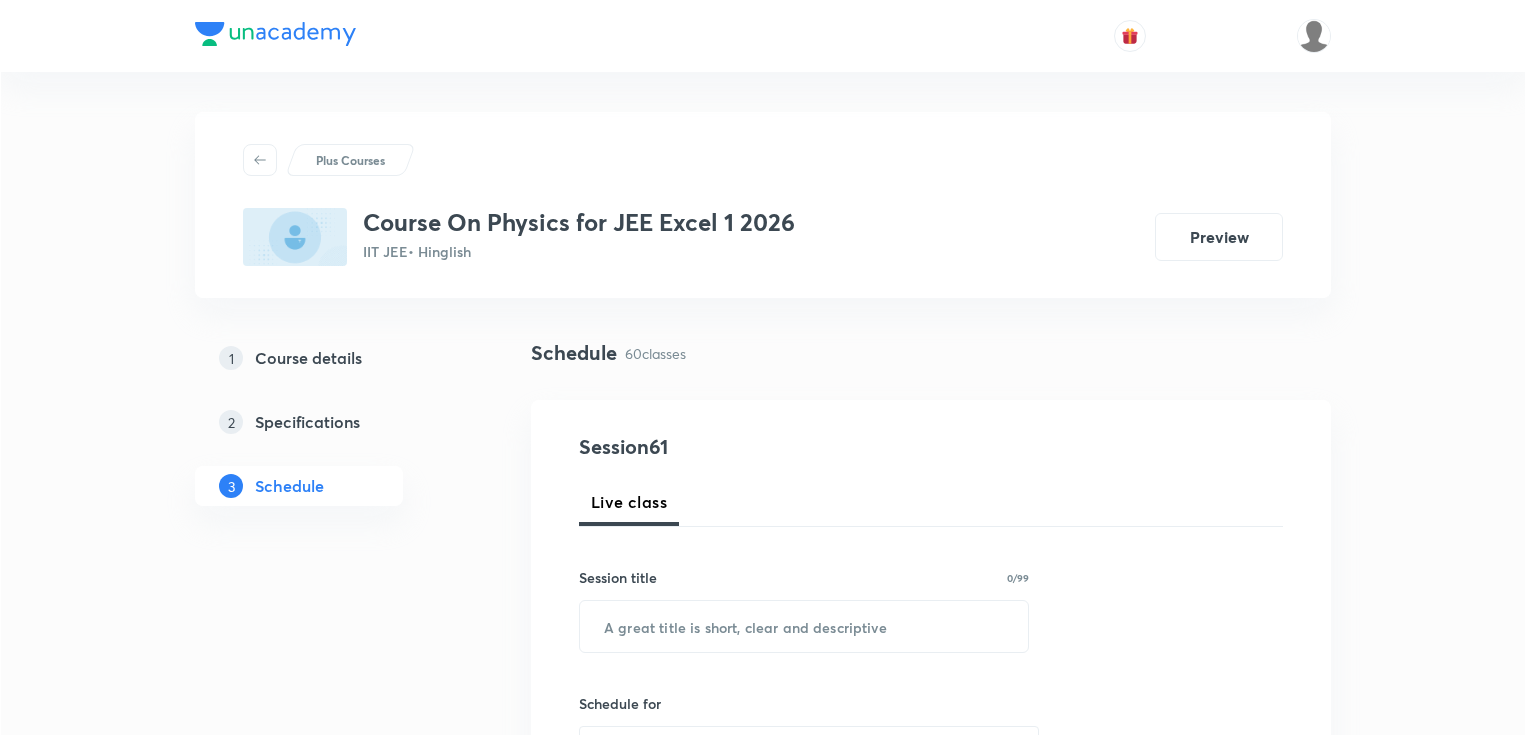 scroll, scrollTop: 10142, scrollLeft: 0, axis: vertical 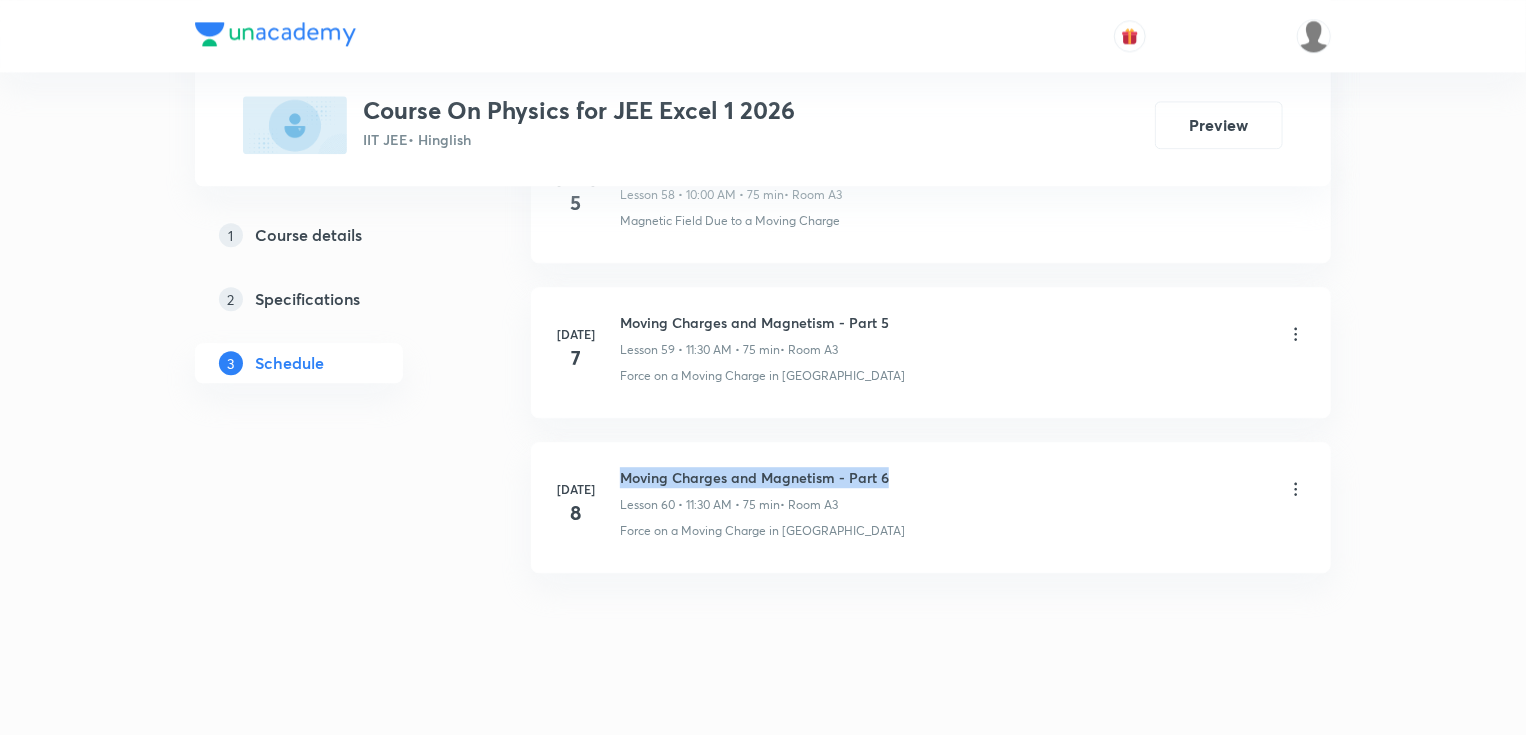 drag, startPoint x: 620, startPoint y: 452, endPoint x: 1023, endPoint y: 444, distance: 403.0794 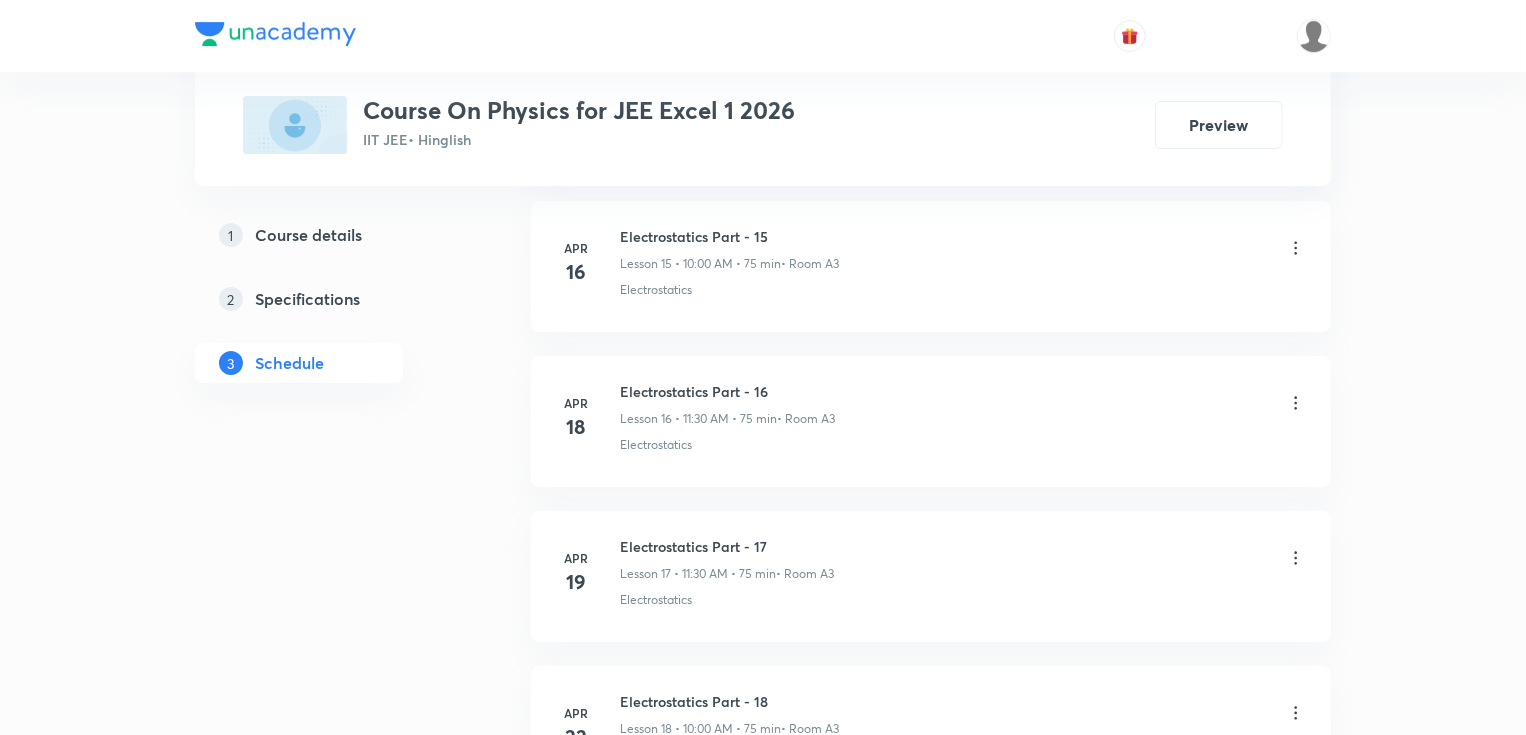 scroll, scrollTop: 0, scrollLeft: 0, axis: both 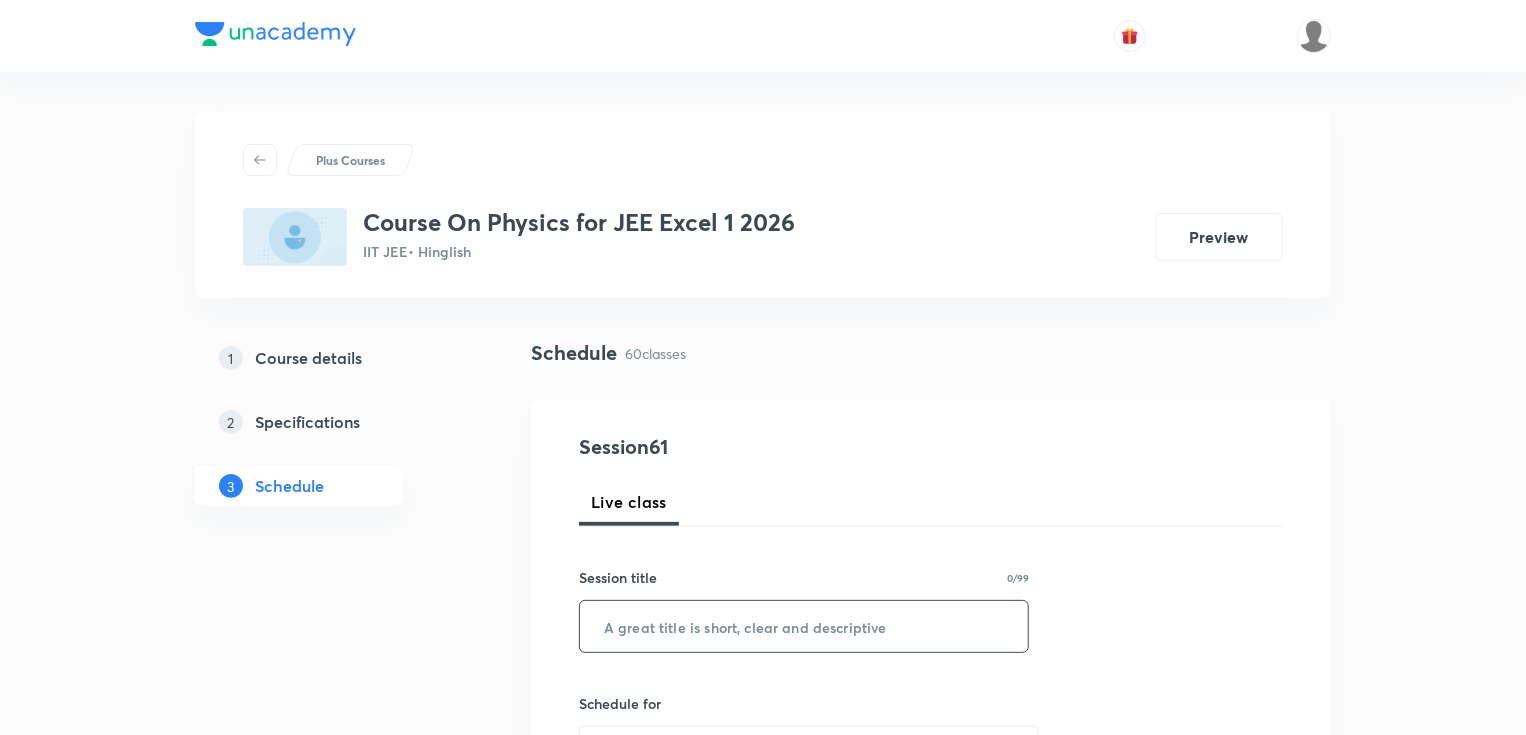 click at bounding box center [804, 626] 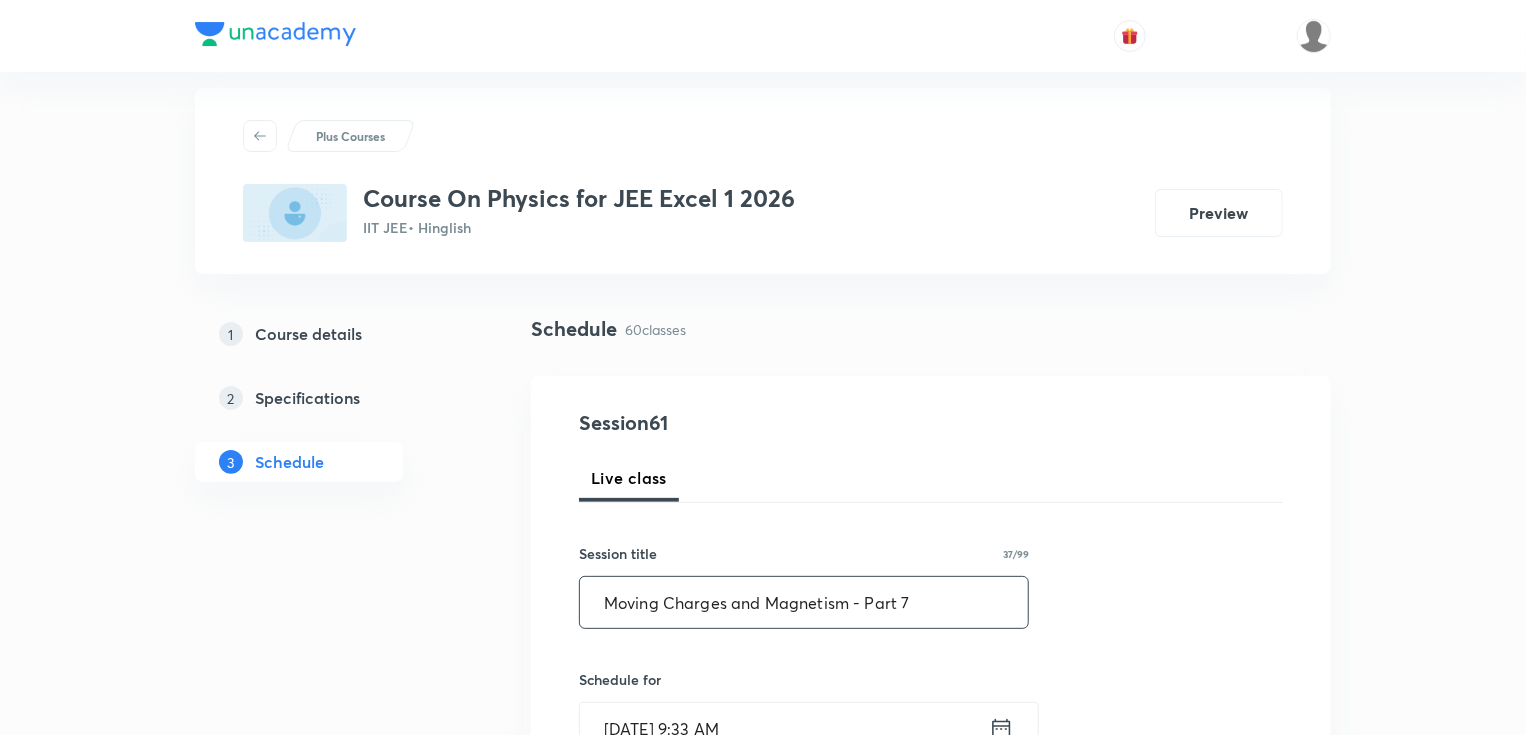 scroll, scrollTop: 400, scrollLeft: 0, axis: vertical 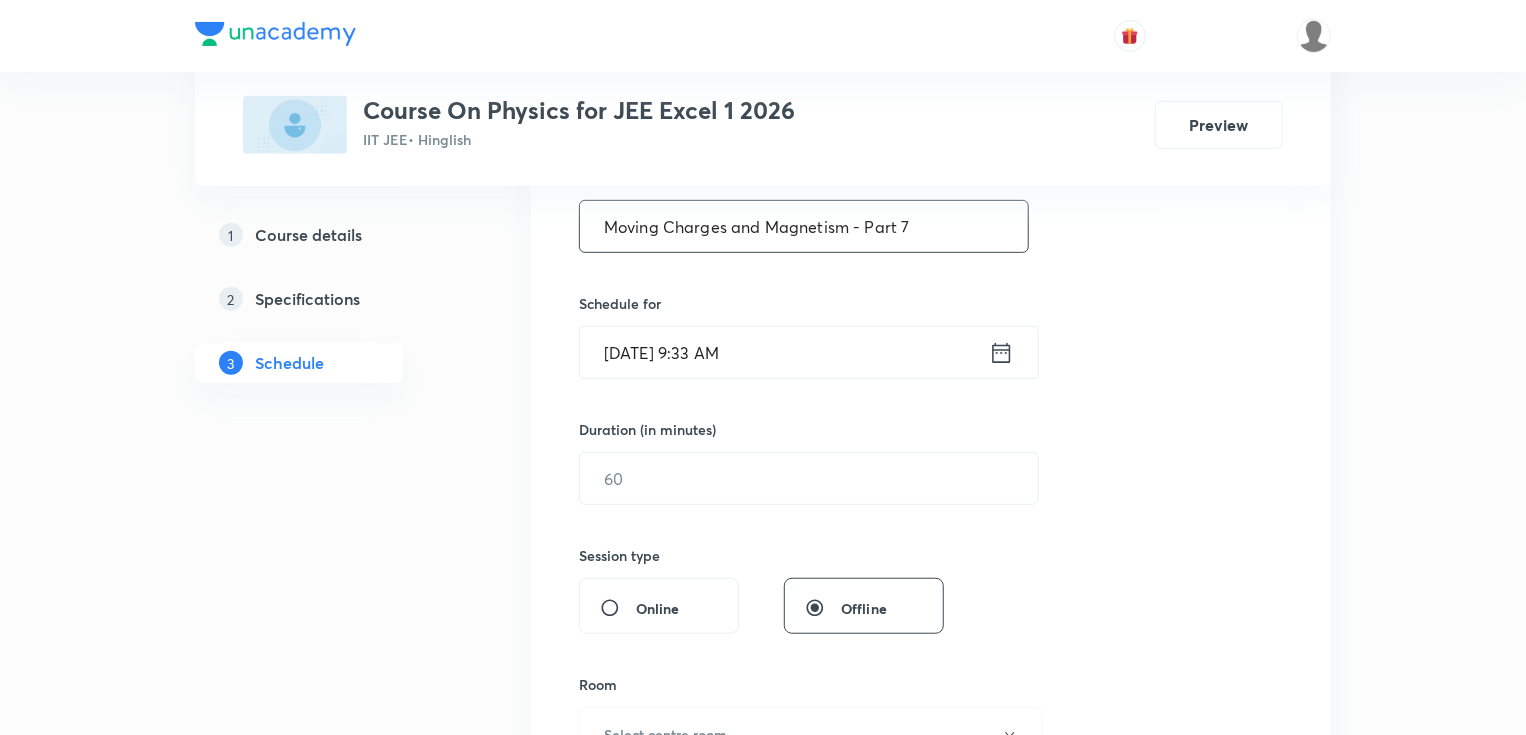 type on "Moving Charges and Magnetism - Part 7" 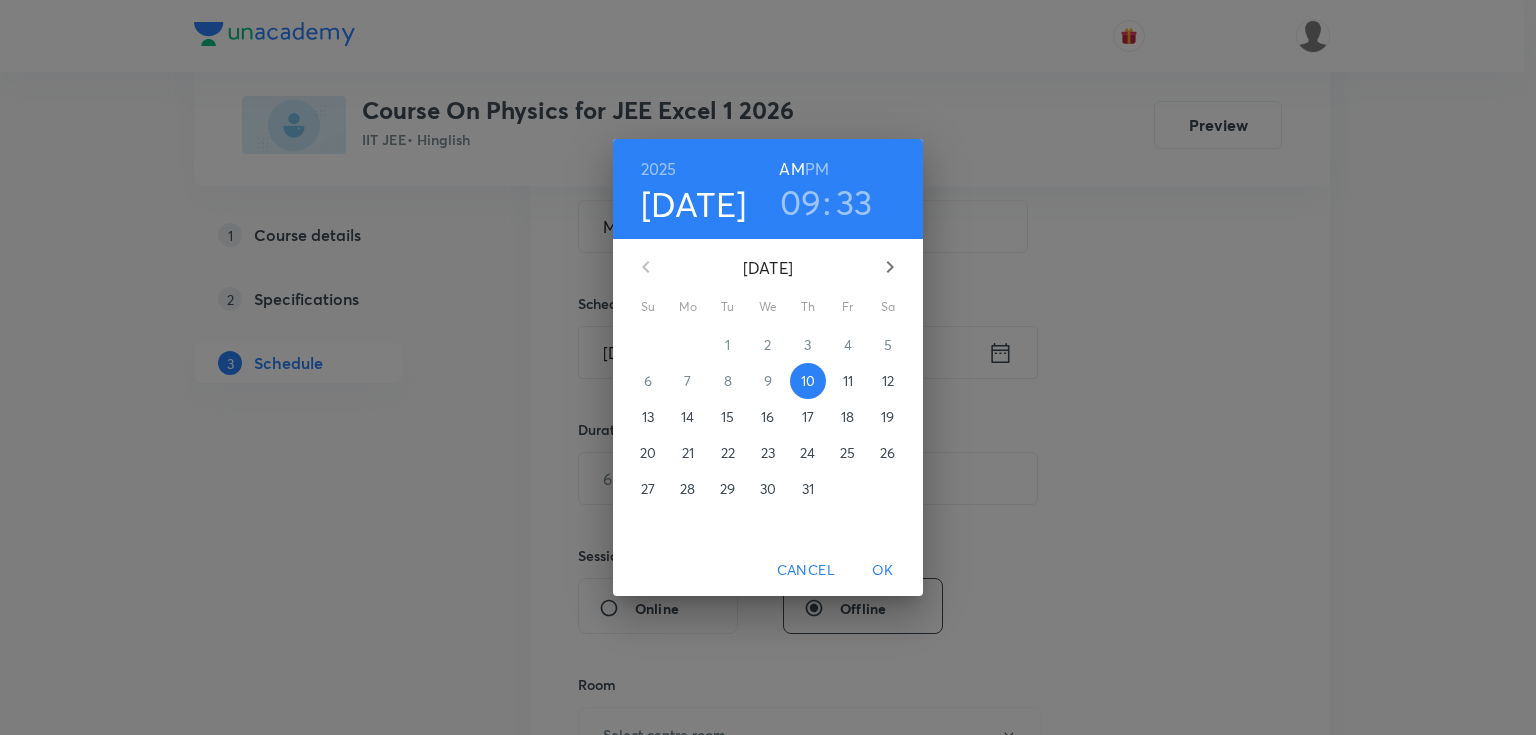 click on "11" at bounding box center [848, 381] 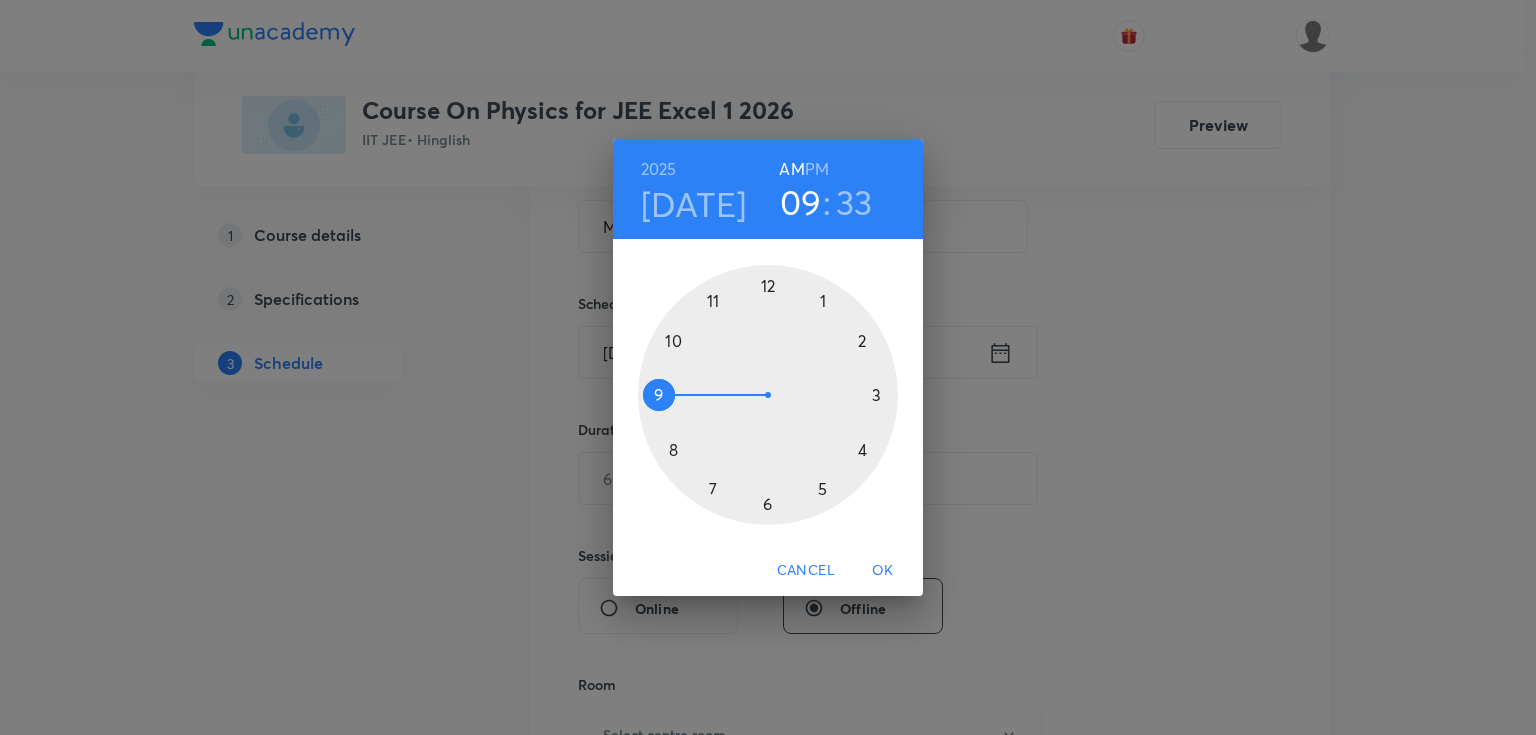 click on "AM" at bounding box center (791, 169) 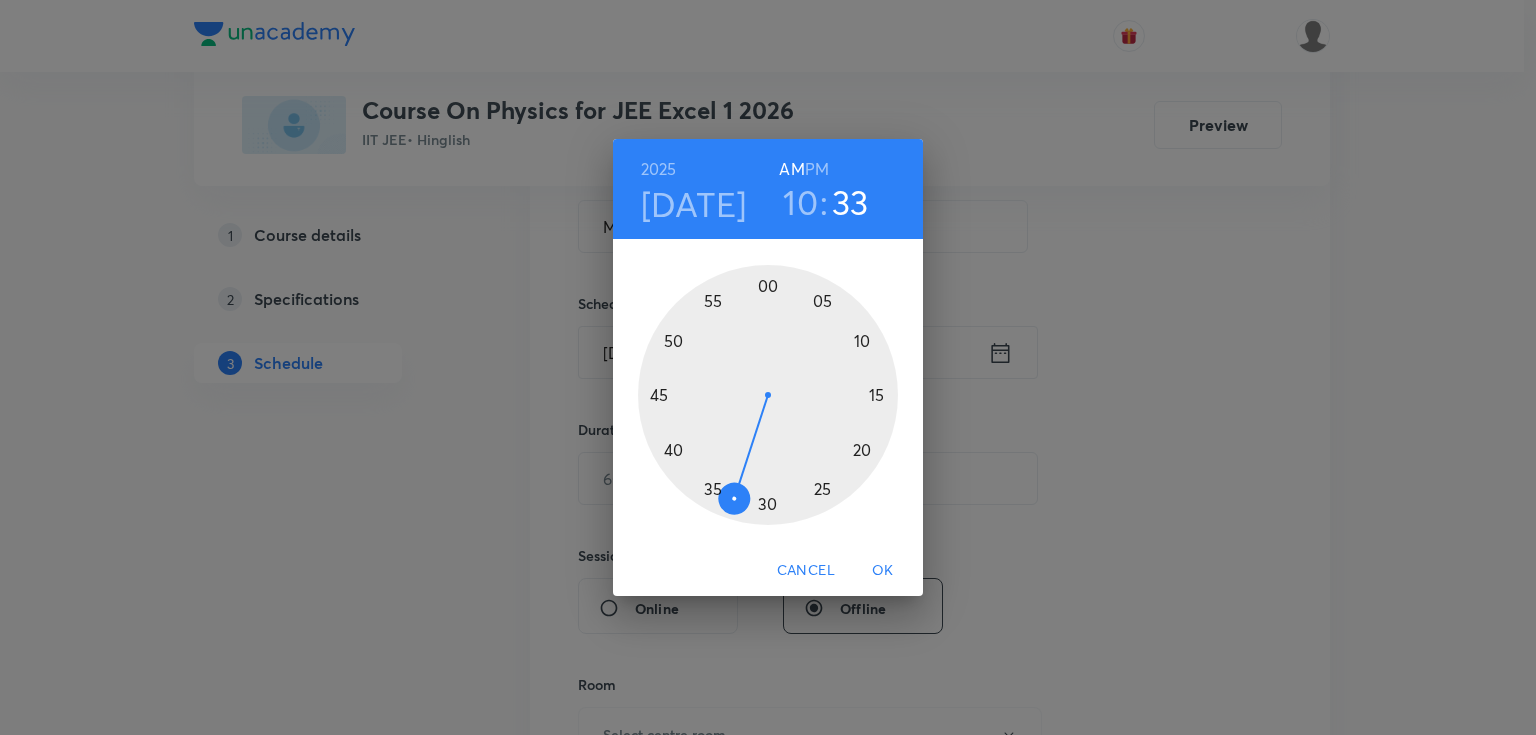 click at bounding box center (768, 395) 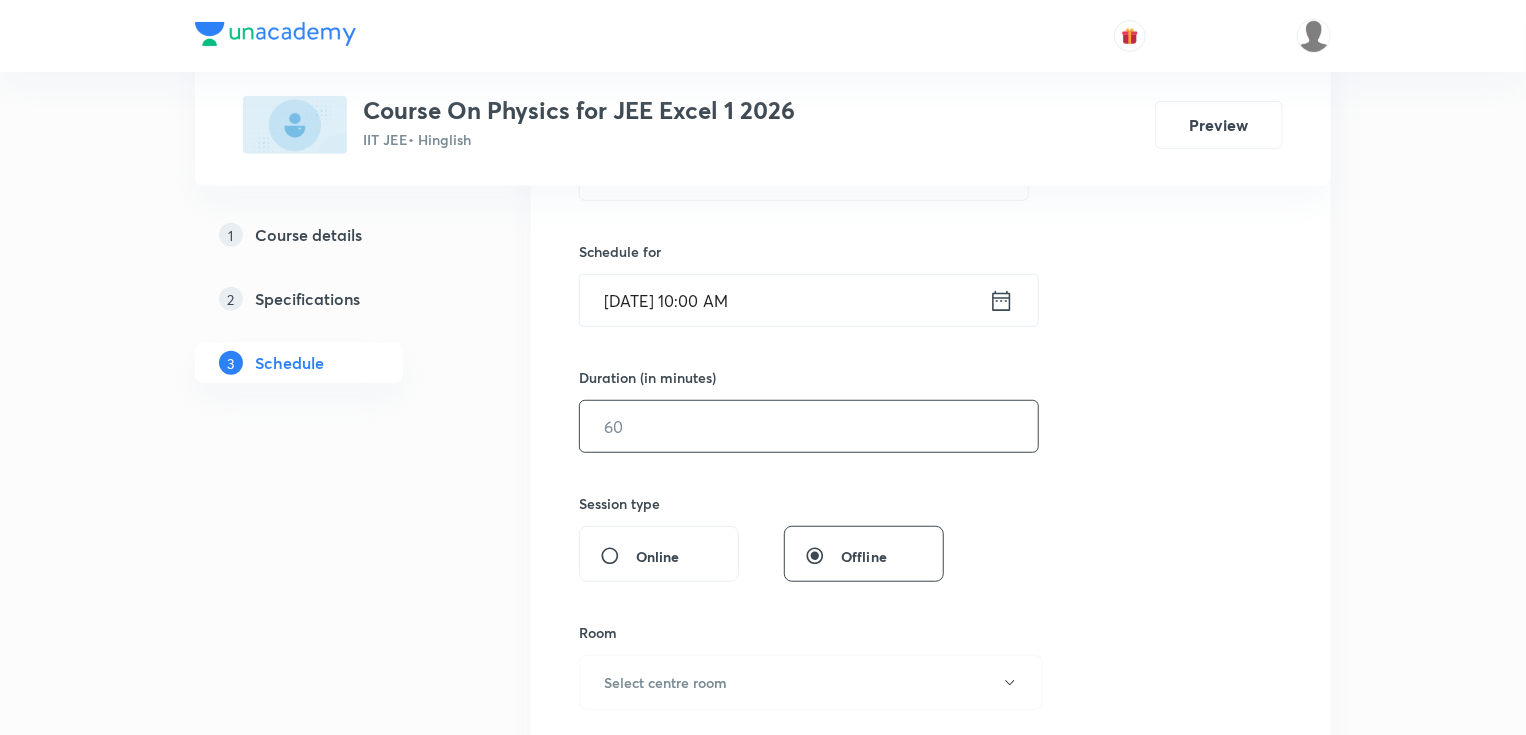 scroll, scrollTop: 480, scrollLeft: 0, axis: vertical 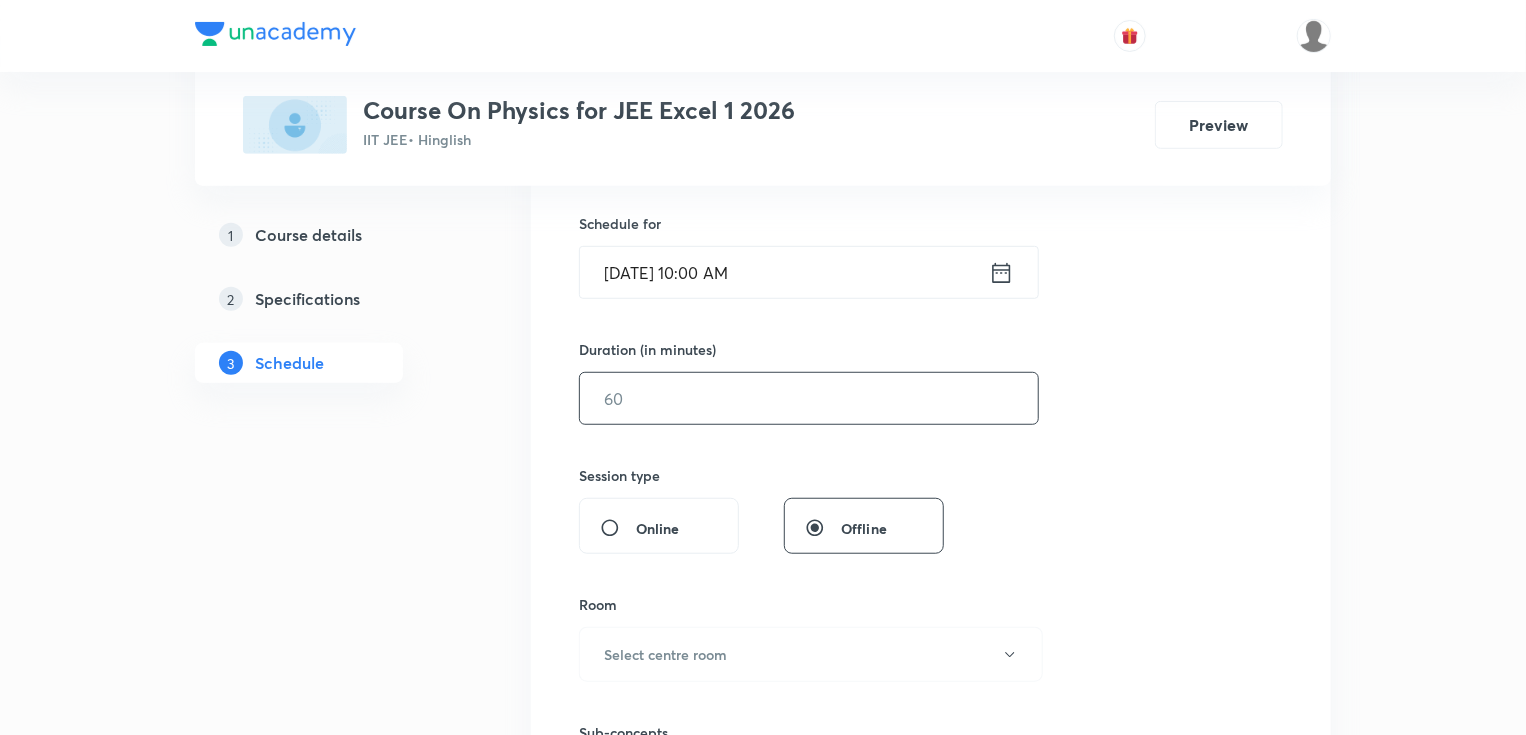 click at bounding box center (809, 398) 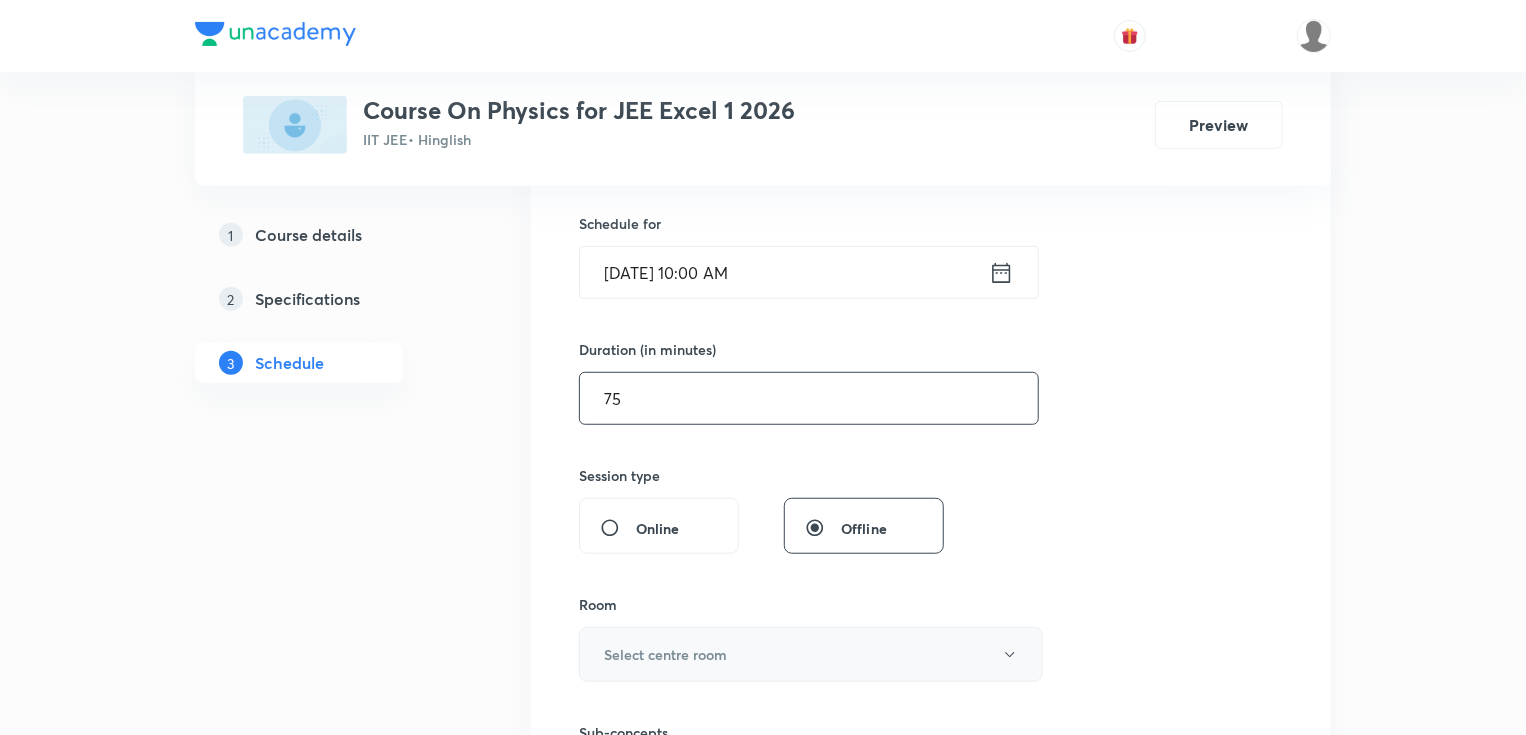 type on "75" 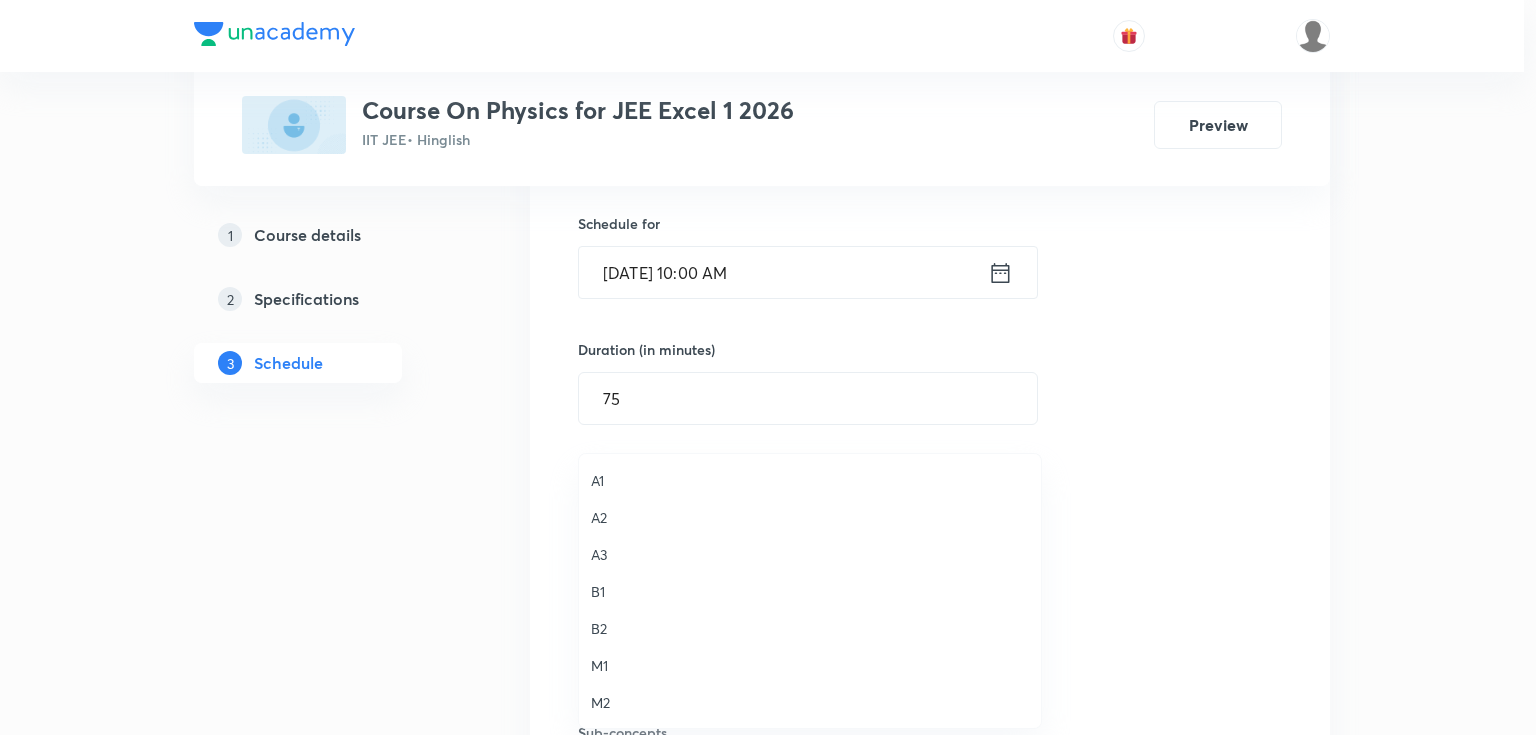 click on "A3" at bounding box center [810, 554] 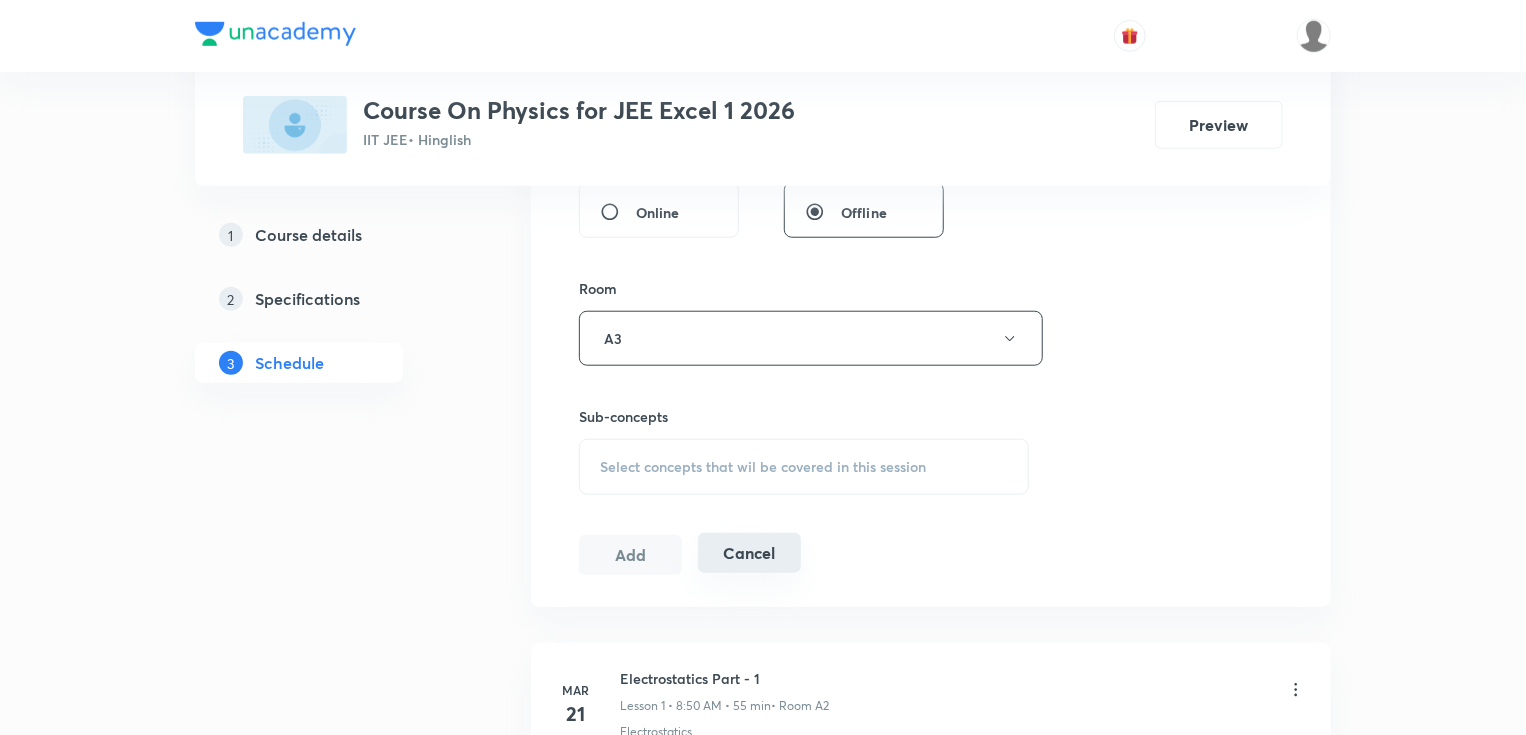 scroll, scrollTop: 800, scrollLeft: 0, axis: vertical 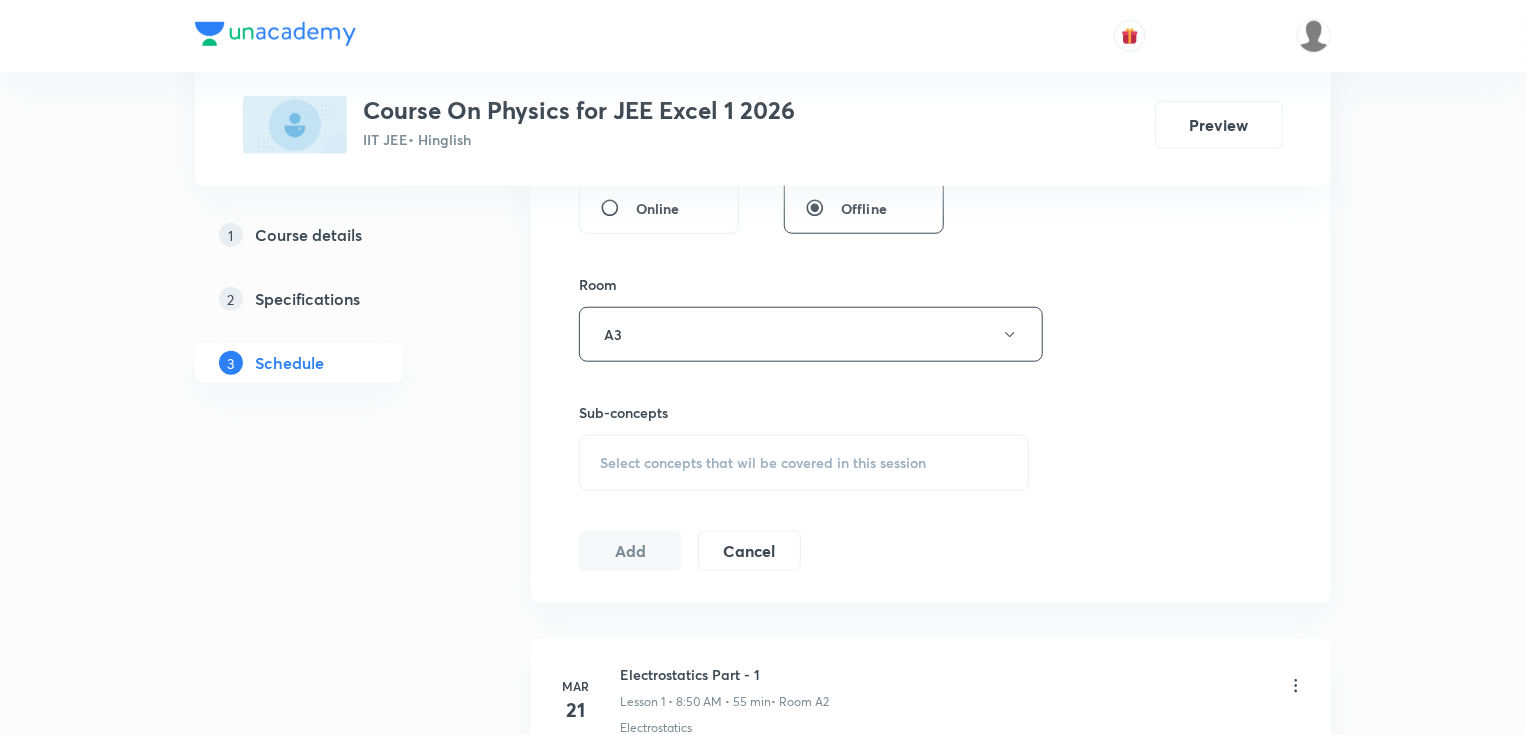 click on "Select concepts that wil be covered in this session" at bounding box center (804, 463) 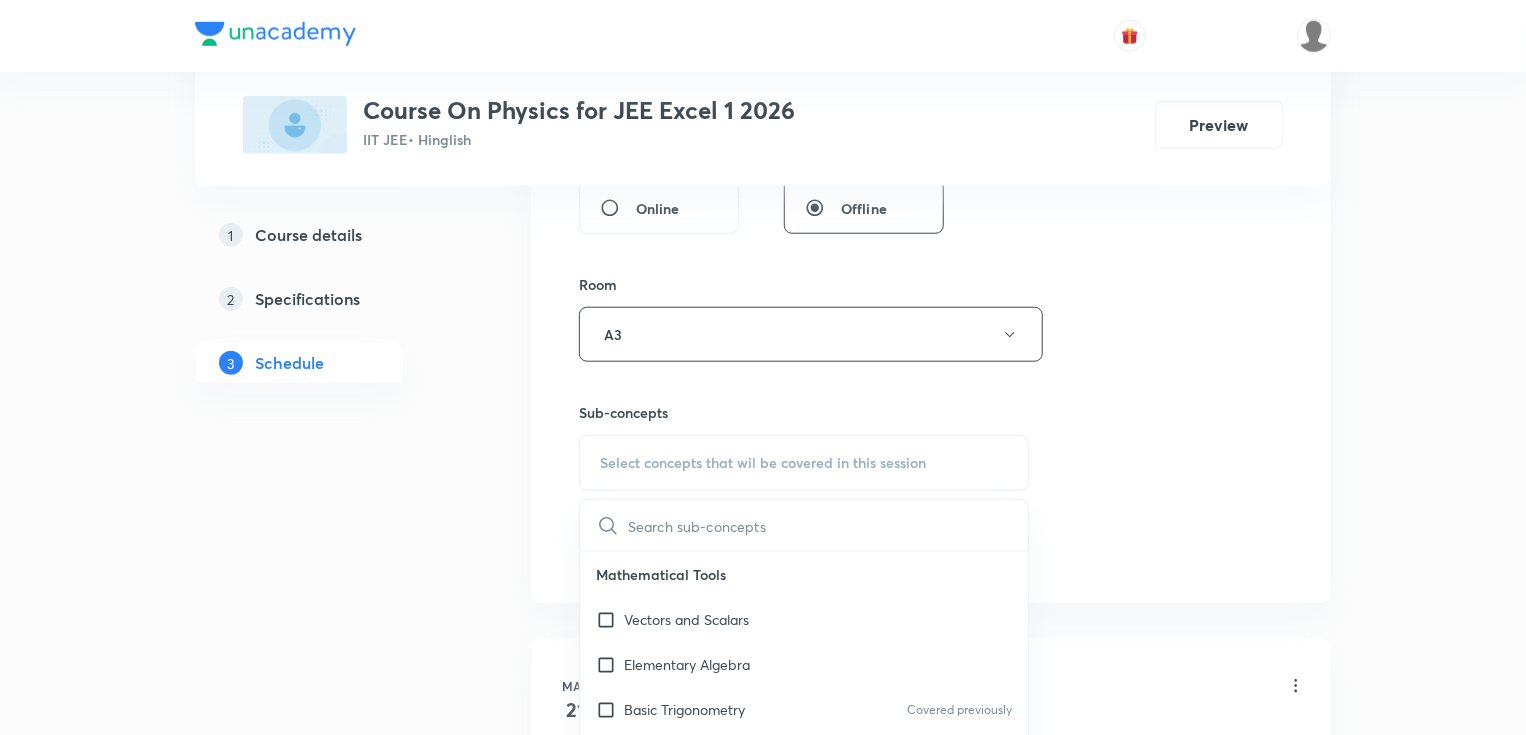 click at bounding box center (828, 525) 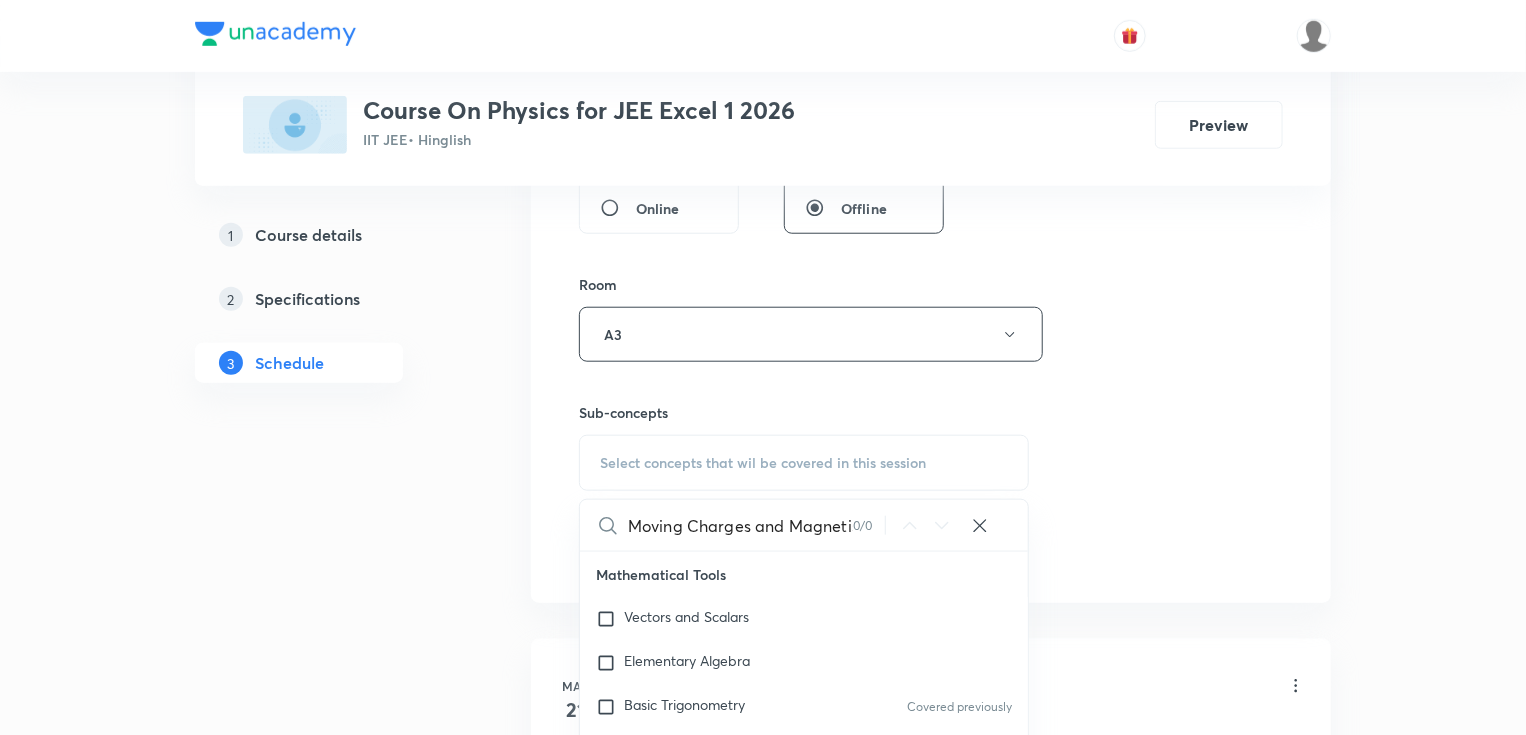 scroll, scrollTop: 0, scrollLeft: 78, axis: horizontal 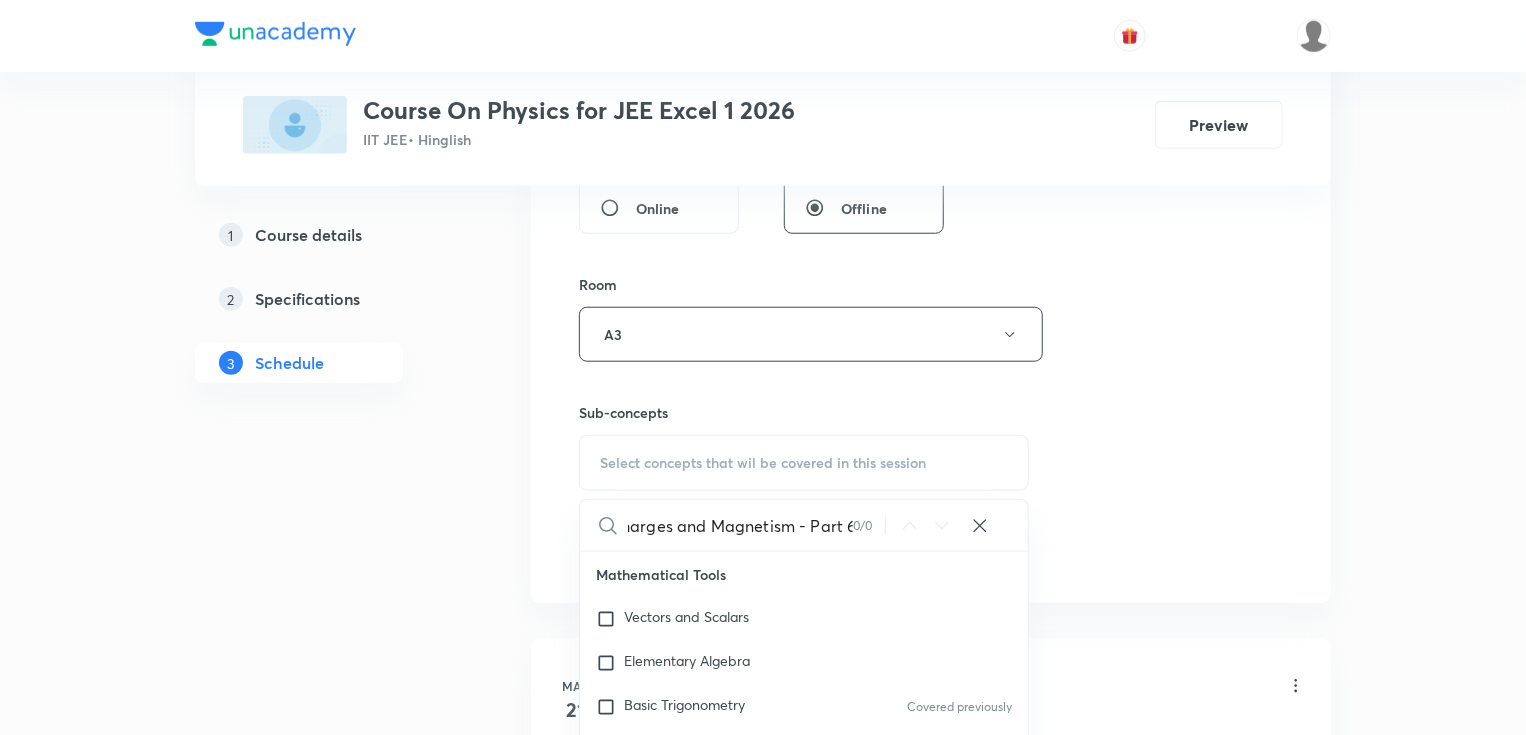 drag, startPoint x: 787, startPoint y: 533, endPoint x: 865, endPoint y: 520, distance: 79.07591 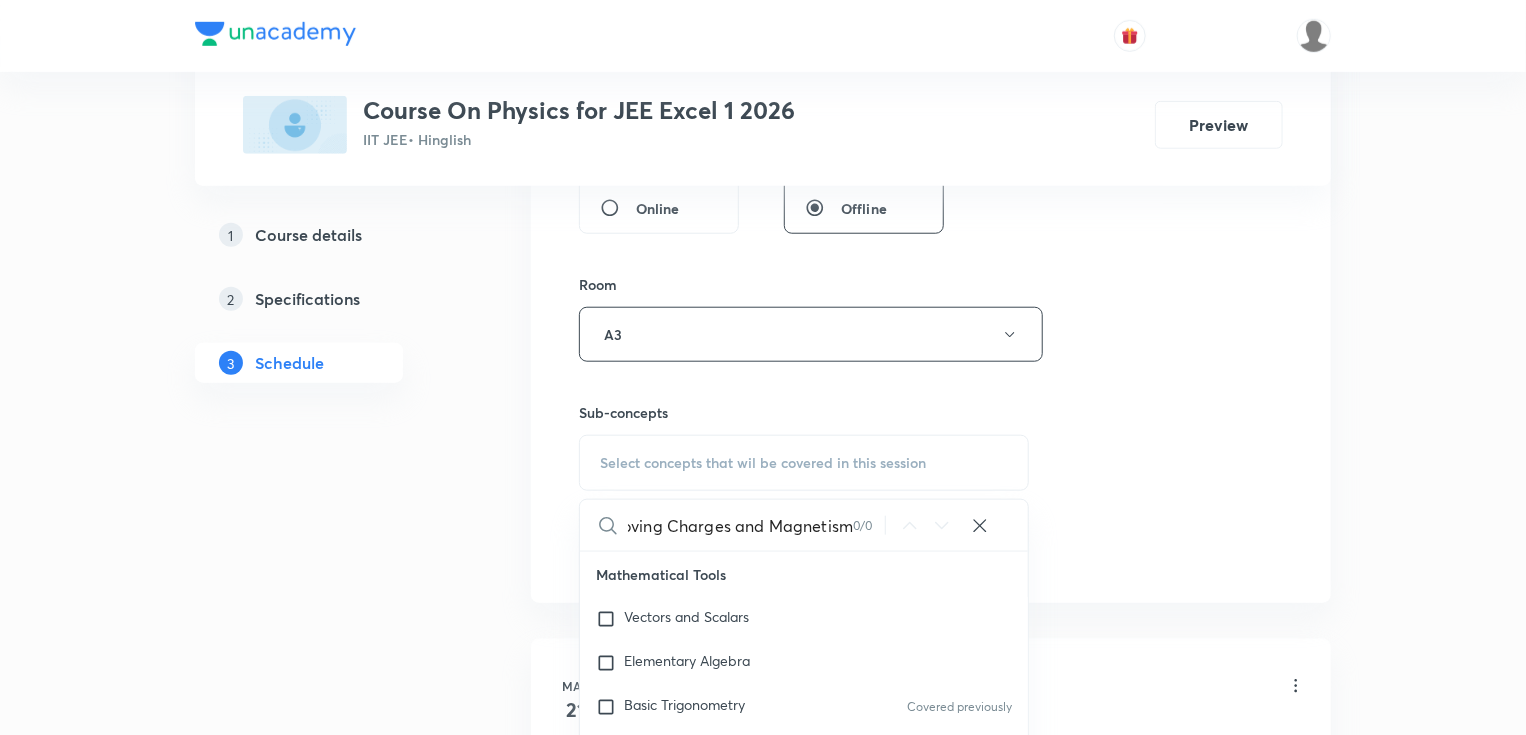 scroll, scrollTop: 0, scrollLeft: 17, axis: horizontal 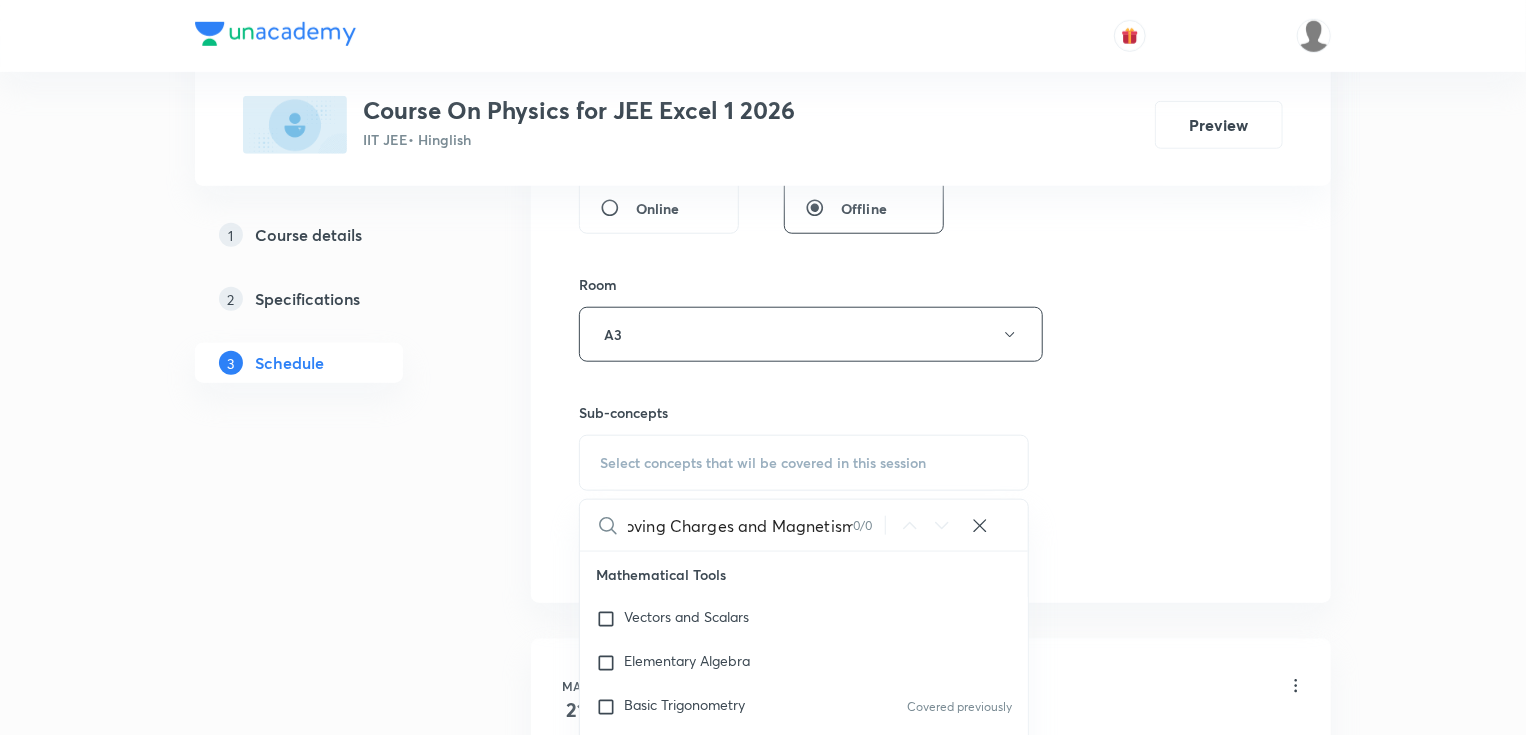 drag, startPoint x: 720, startPoint y: 525, endPoint x: 929, endPoint y: 523, distance: 209.00957 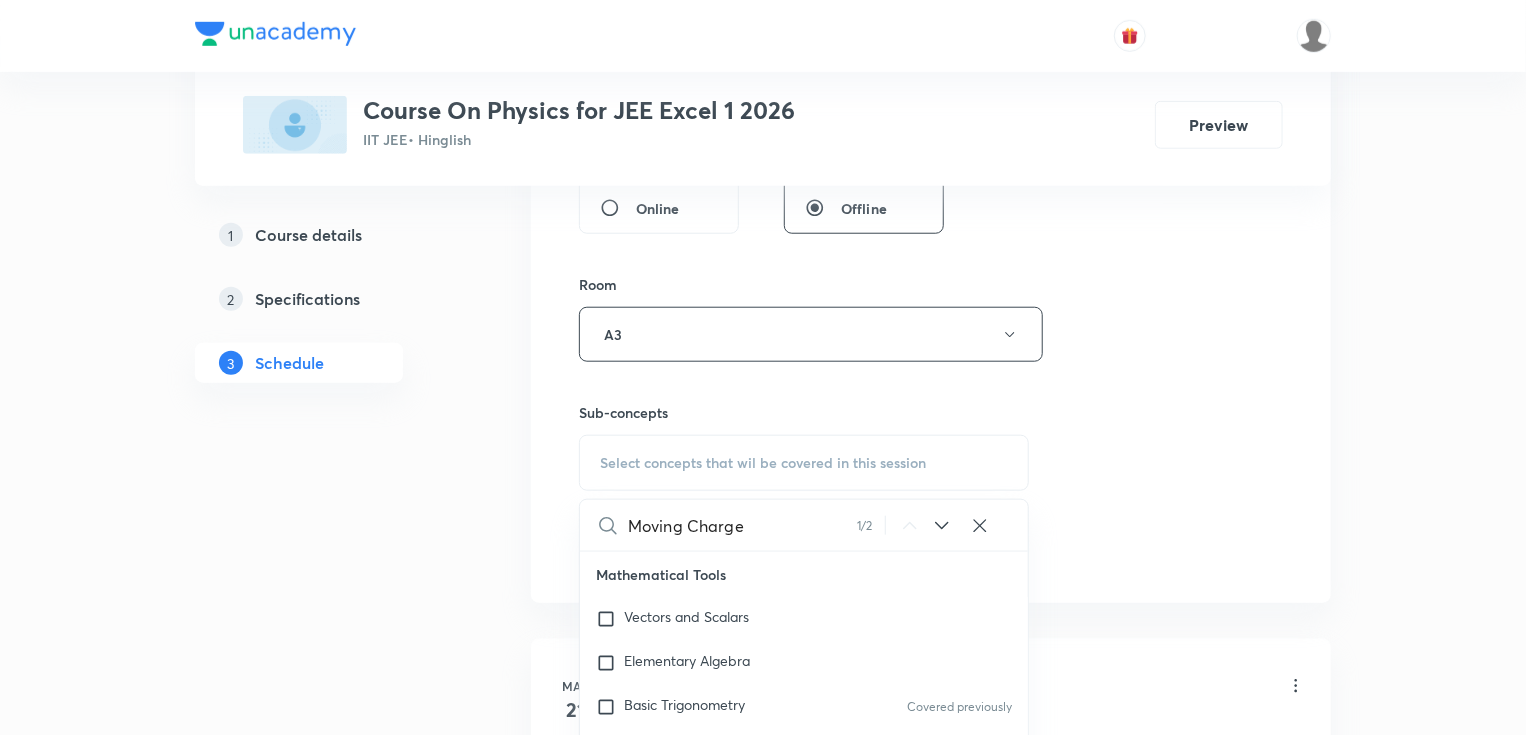 scroll, scrollTop: 0, scrollLeft: 0, axis: both 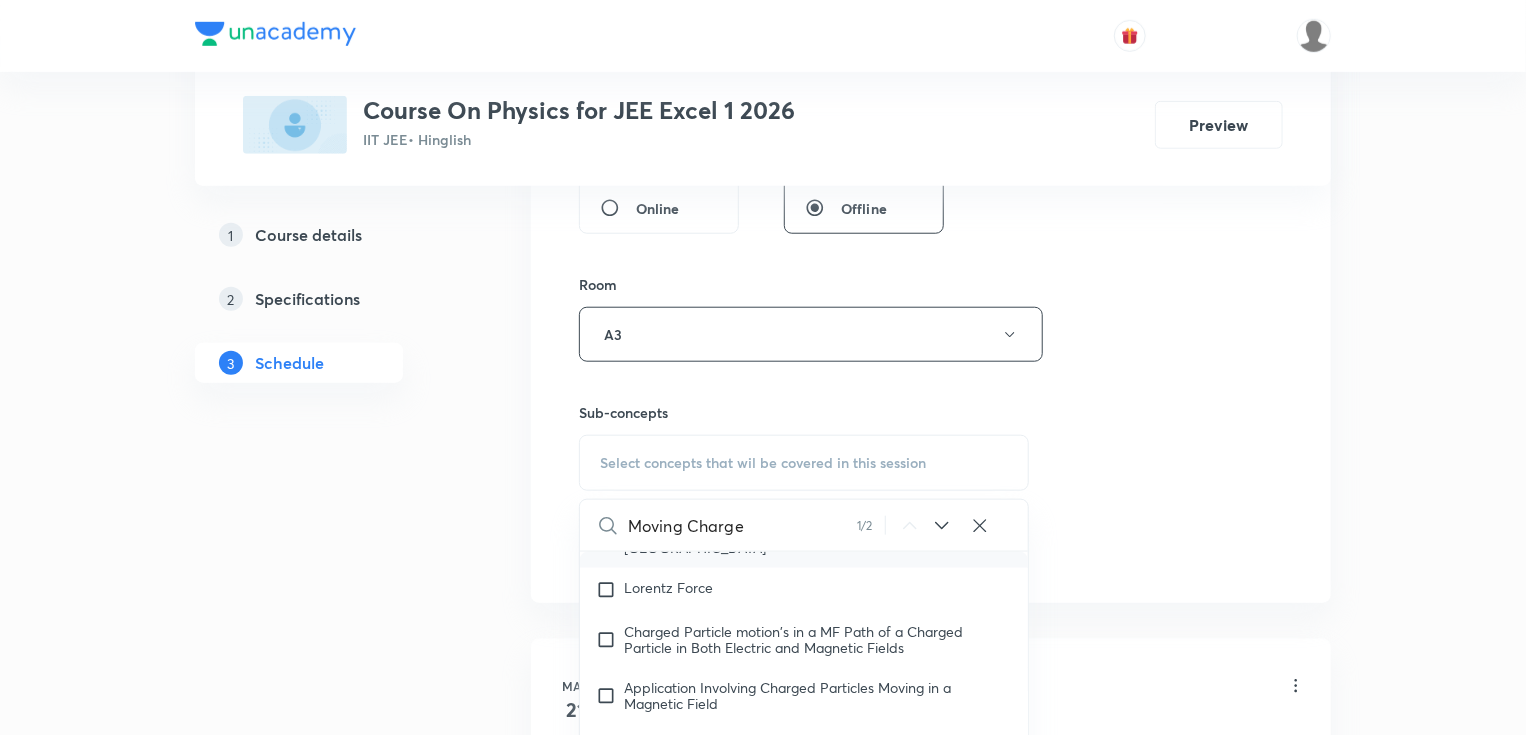 type on "Moving Charge" 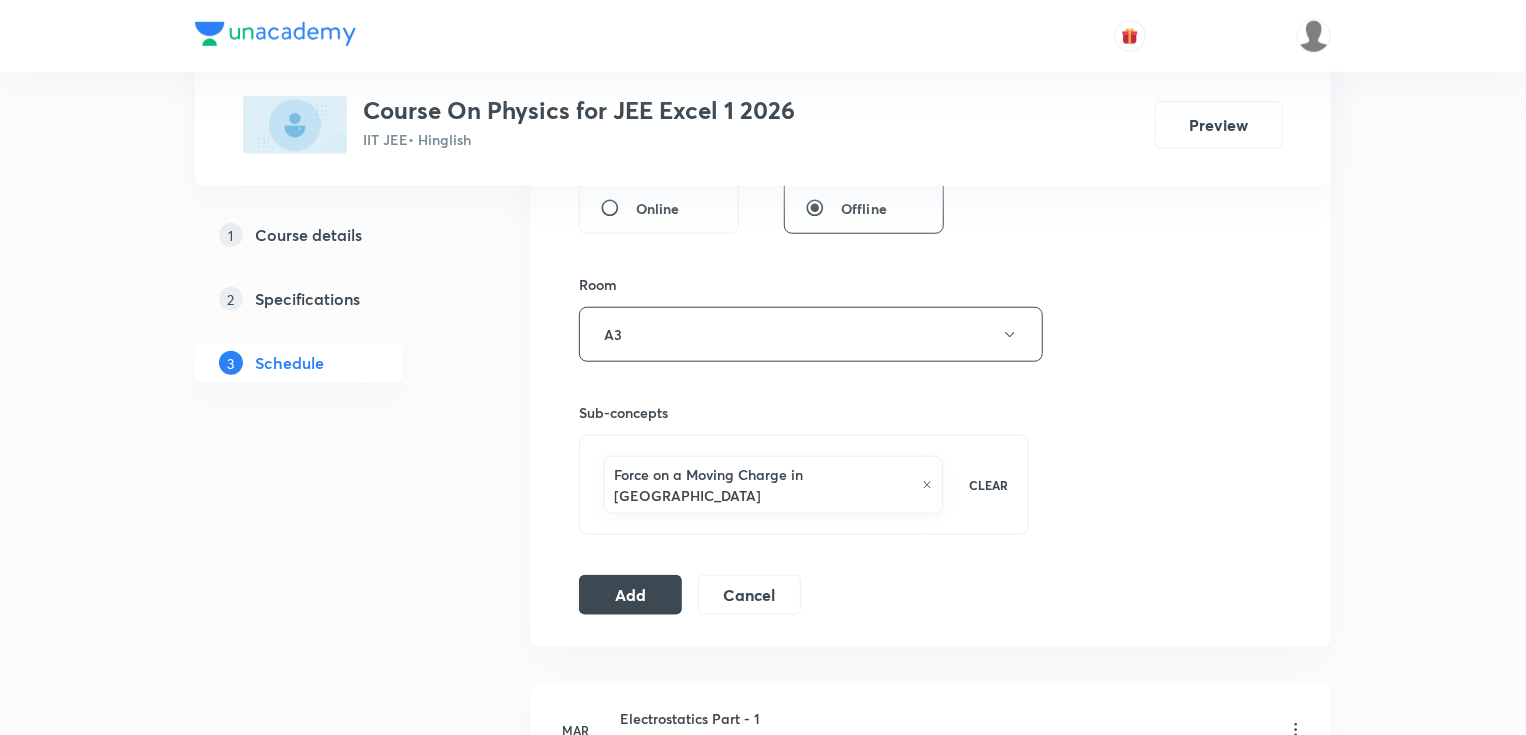 click on "Add" at bounding box center (630, 595) 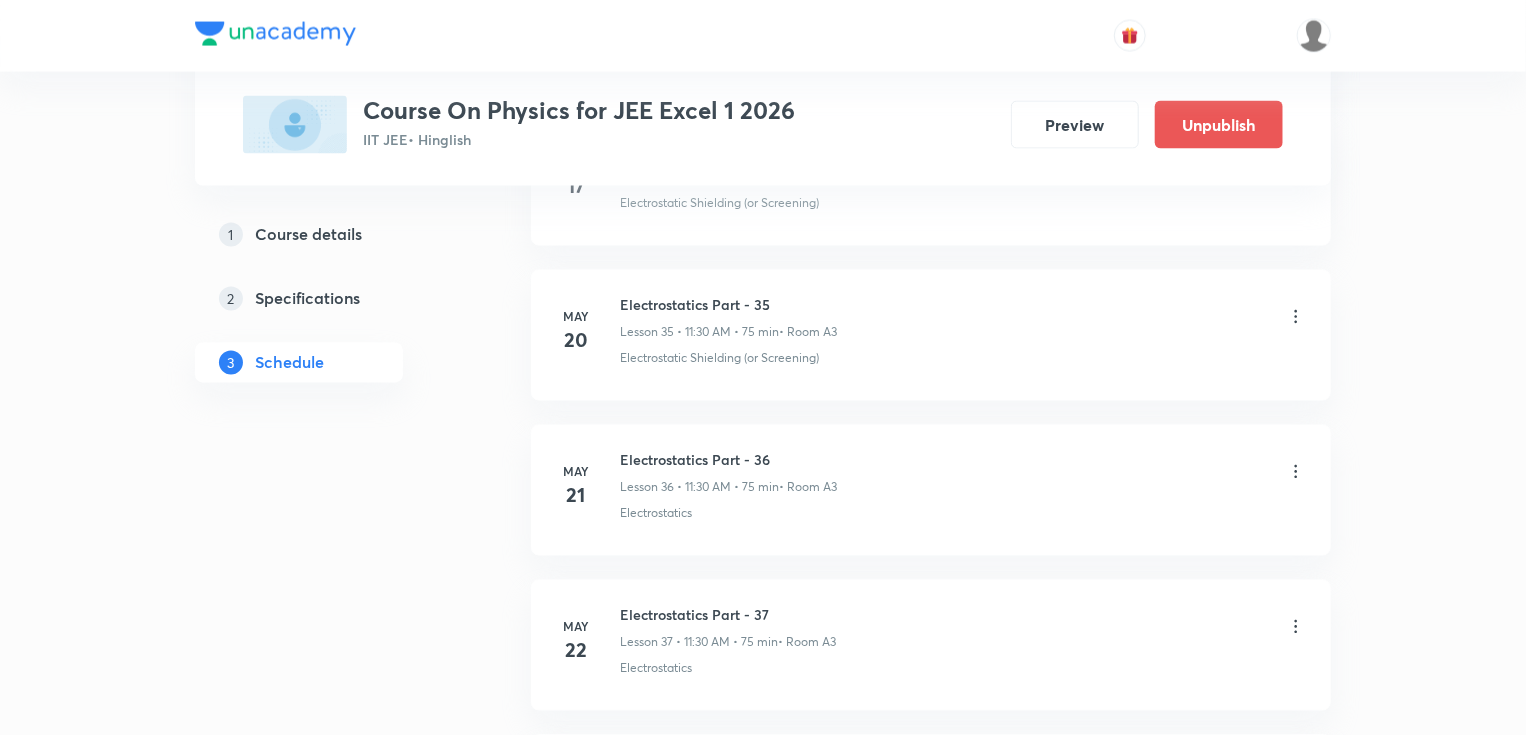 scroll, scrollTop: 9380, scrollLeft: 0, axis: vertical 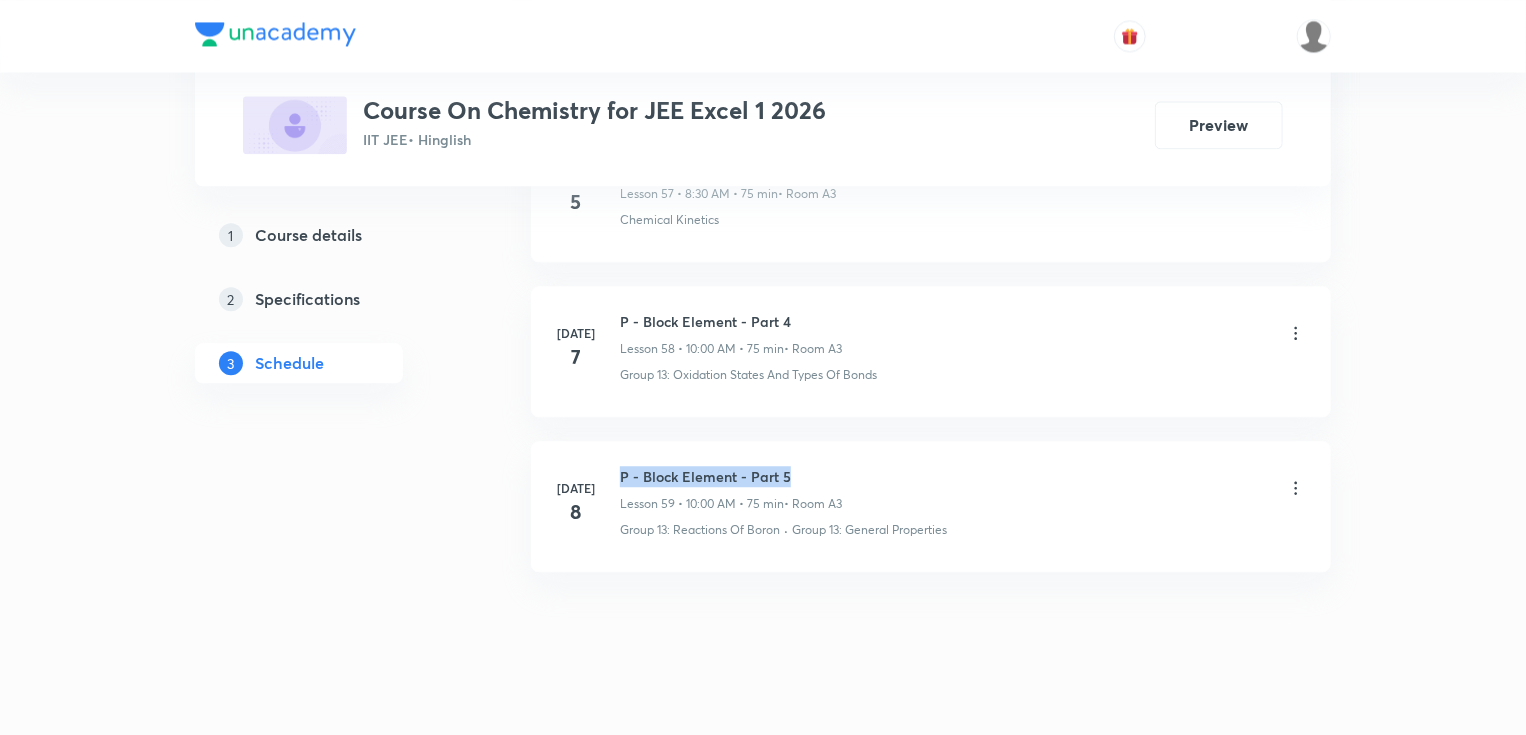 drag, startPoint x: 621, startPoint y: 449, endPoint x: 869, endPoint y: 440, distance: 248.16325 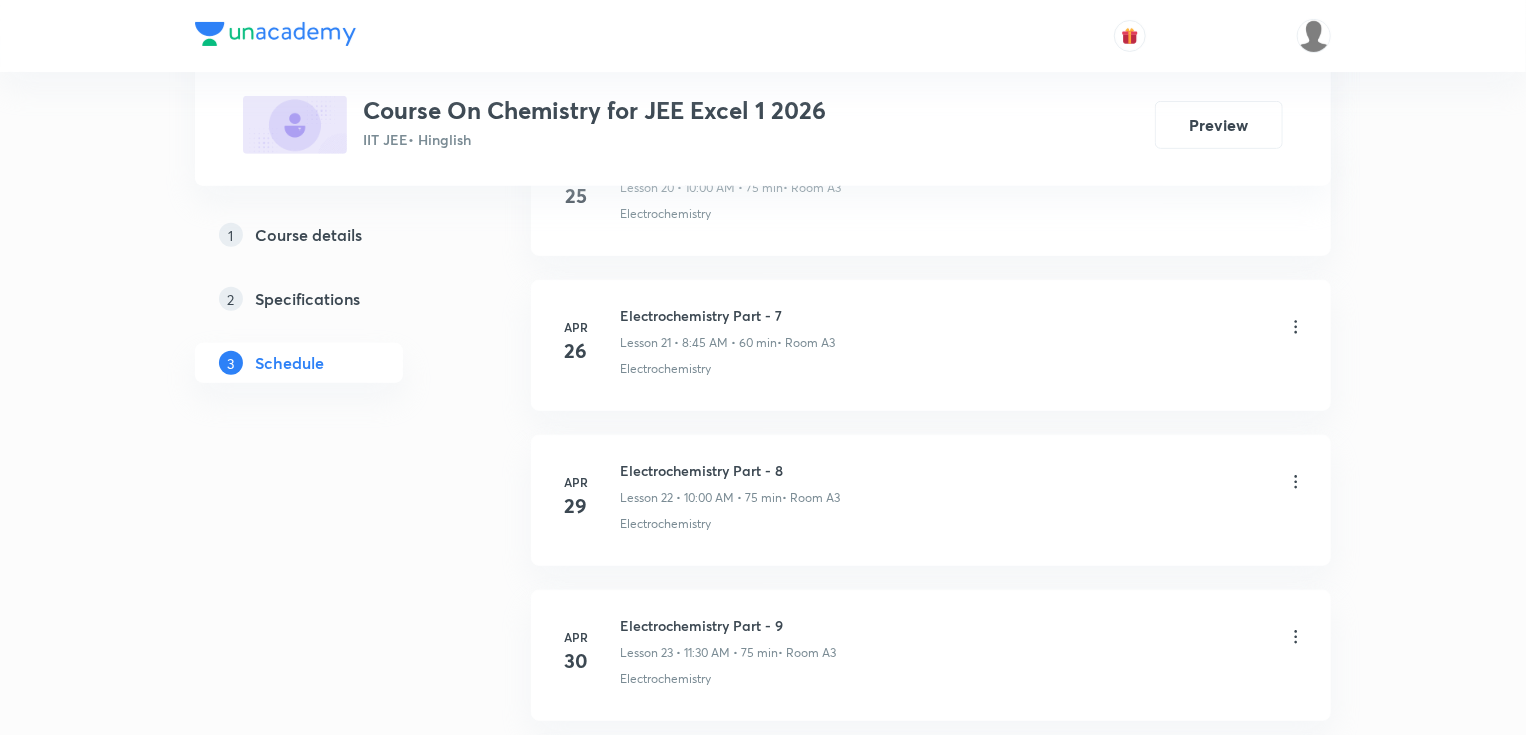 scroll, scrollTop: 0, scrollLeft: 0, axis: both 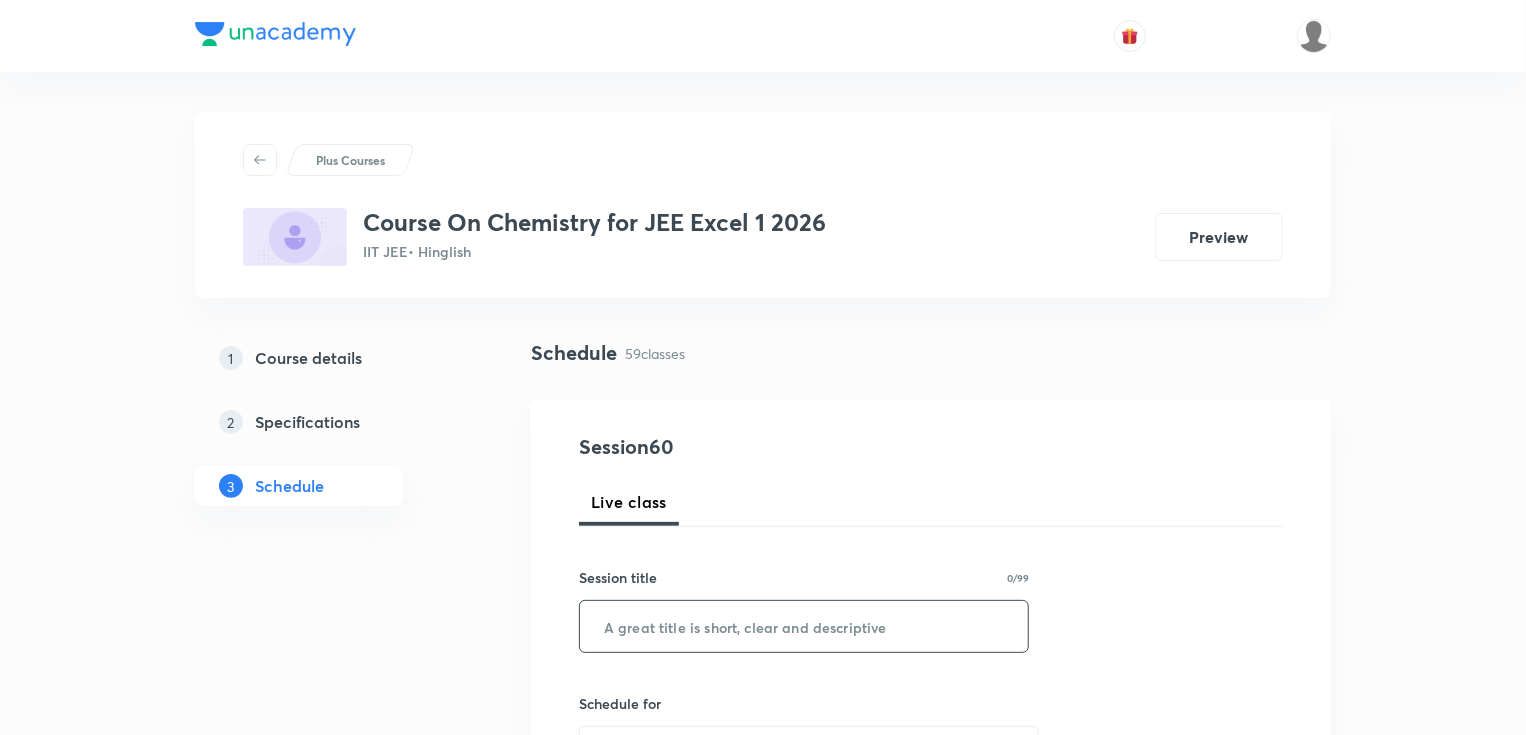 click at bounding box center (804, 626) 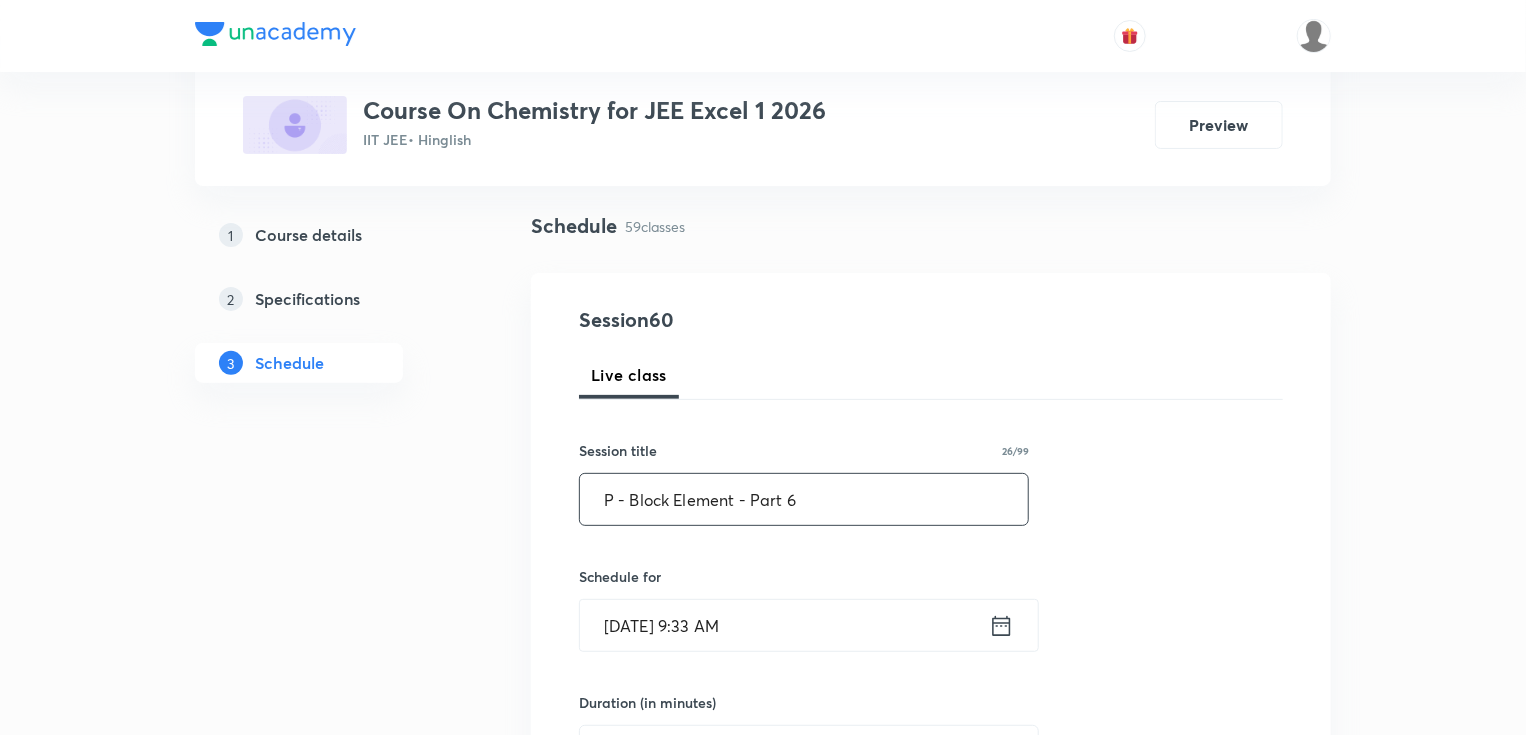 scroll, scrollTop: 160, scrollLeft: 0, axis: vertical 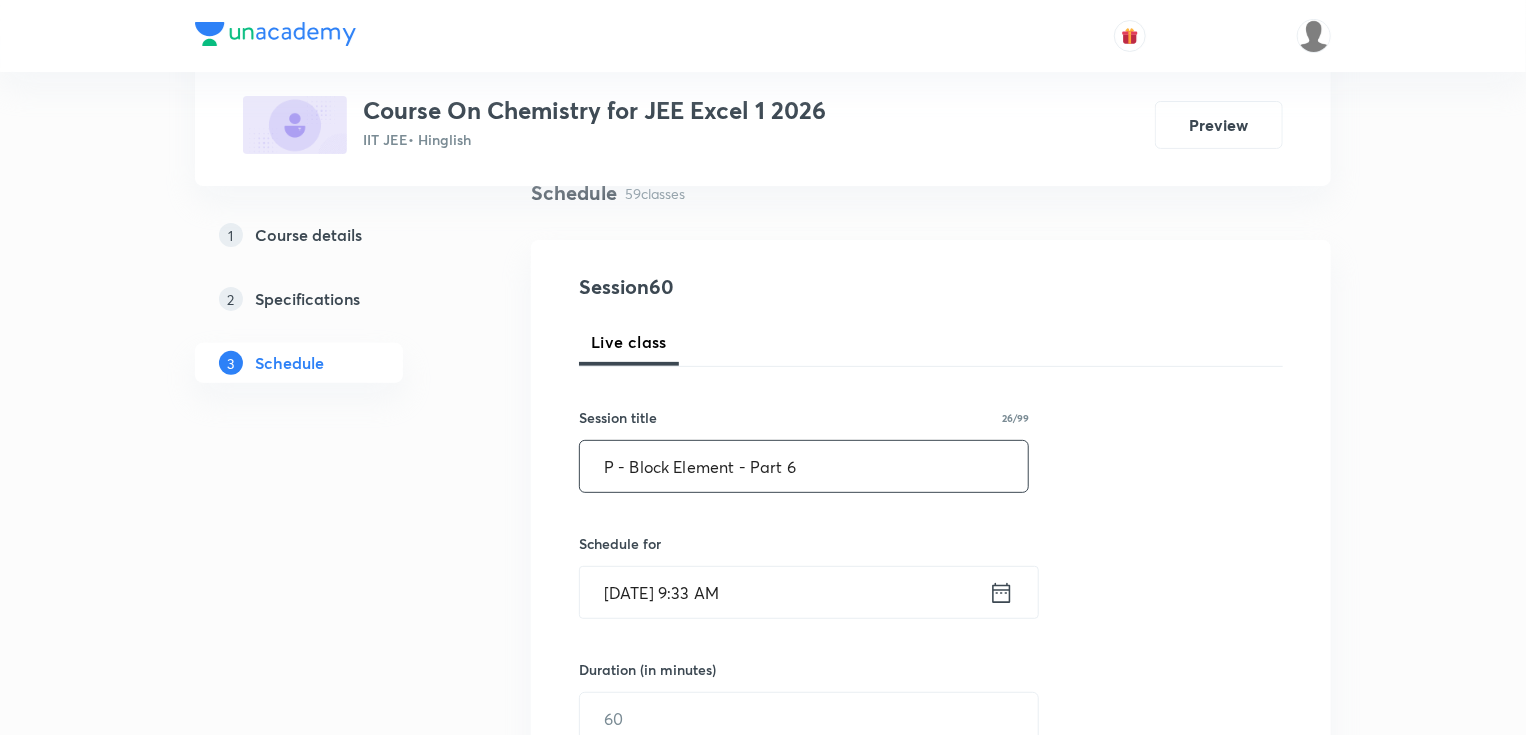 type on "P - Block Element - Part 6" 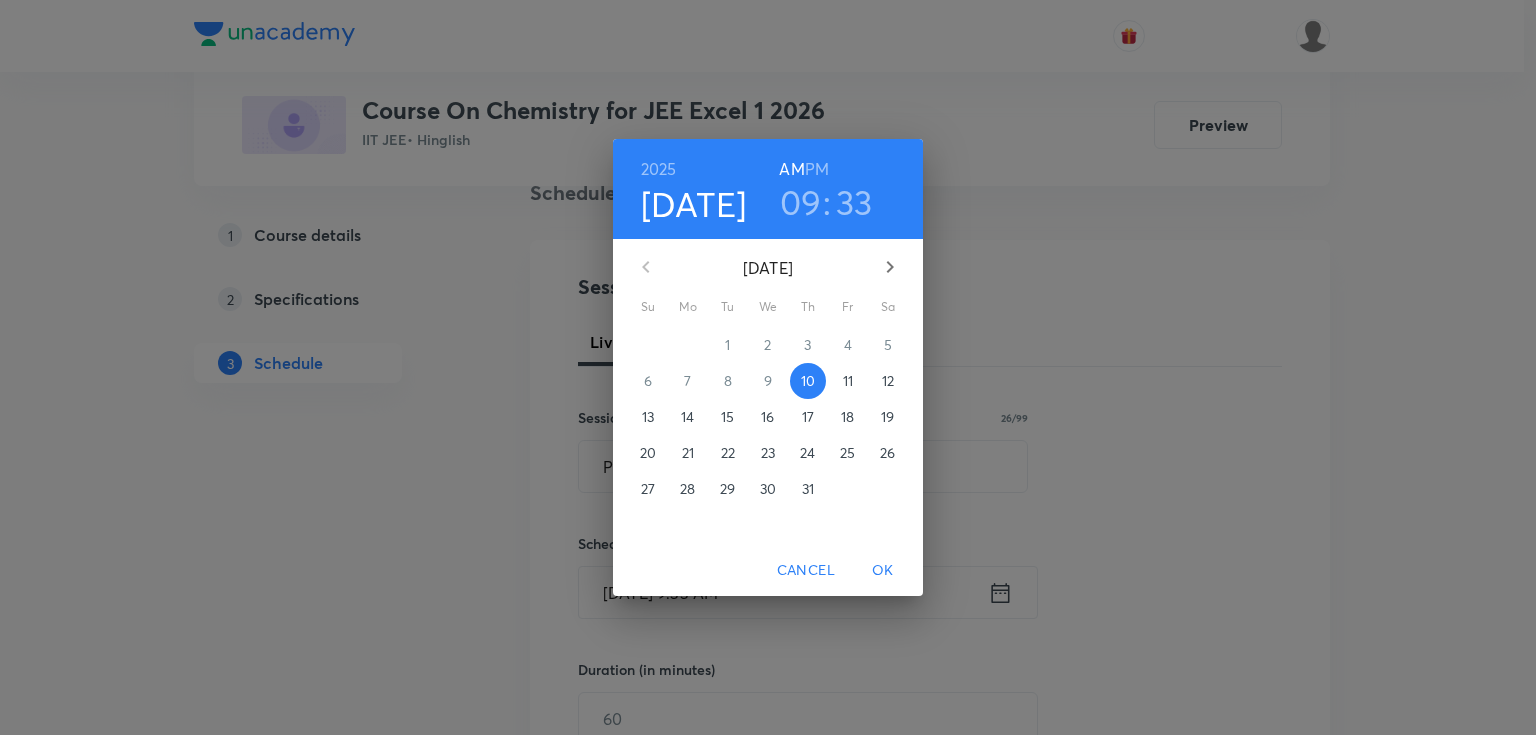 click on "11" at bounding box center [848, 381] 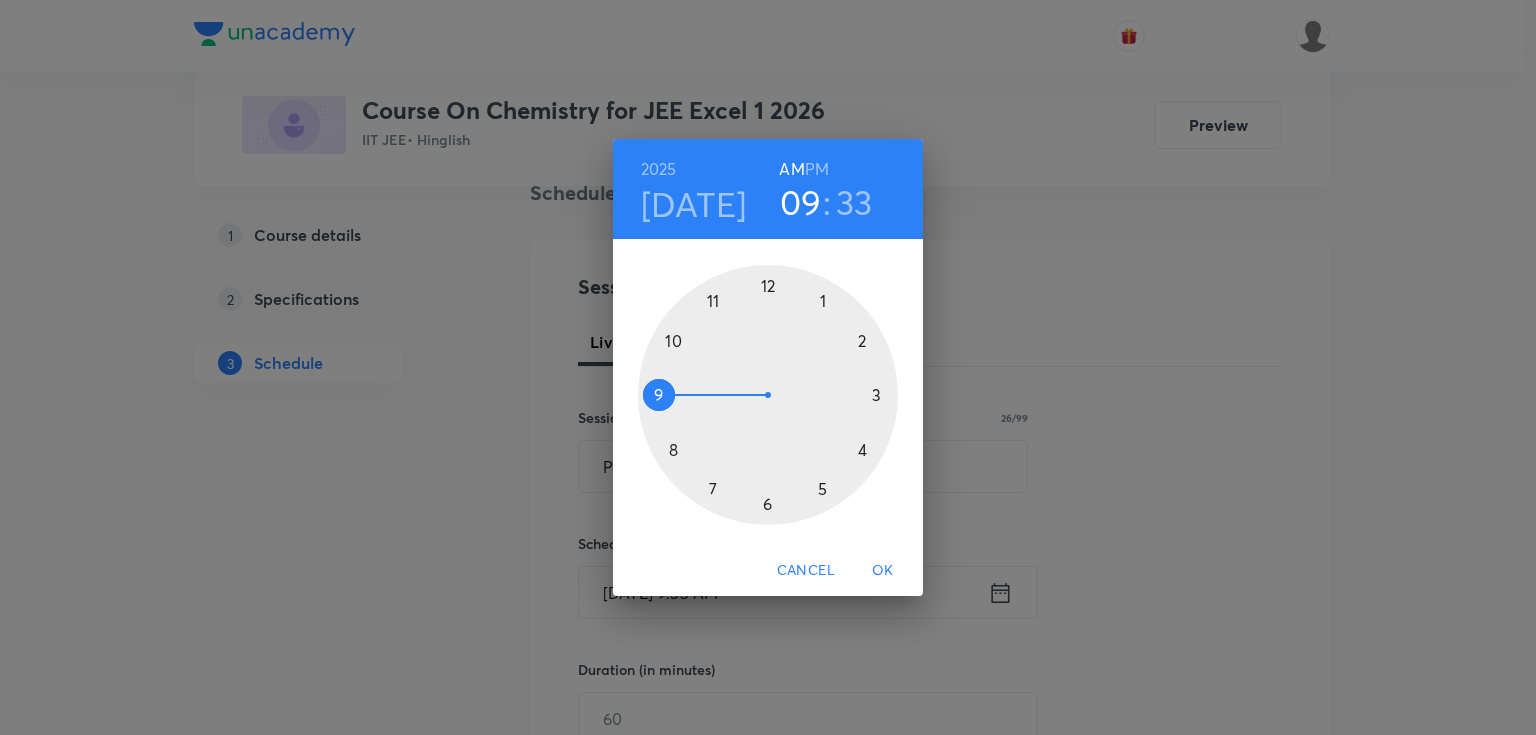 click on "AM" at bounding box center (791, 169) 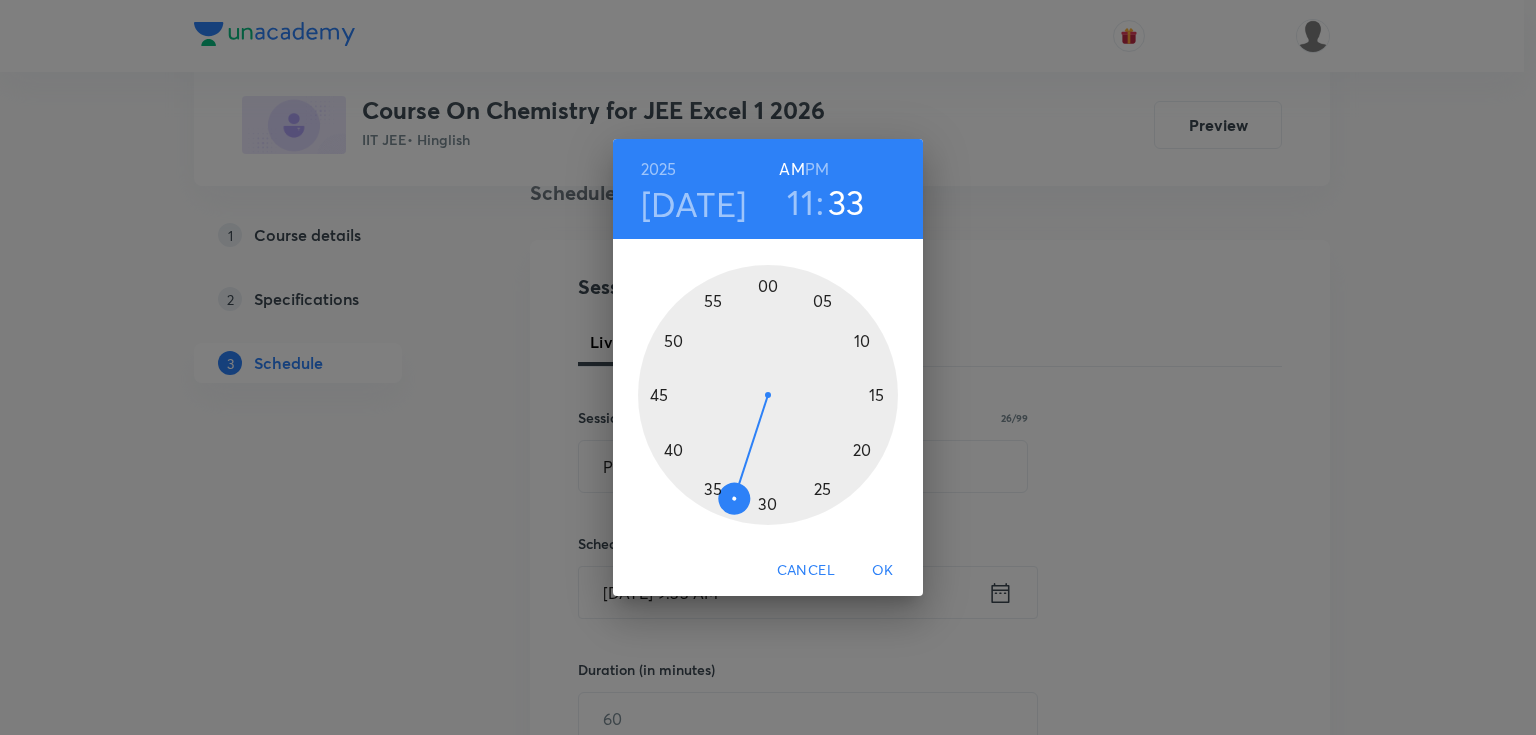 click on "33" at bounding box center (846, 202) 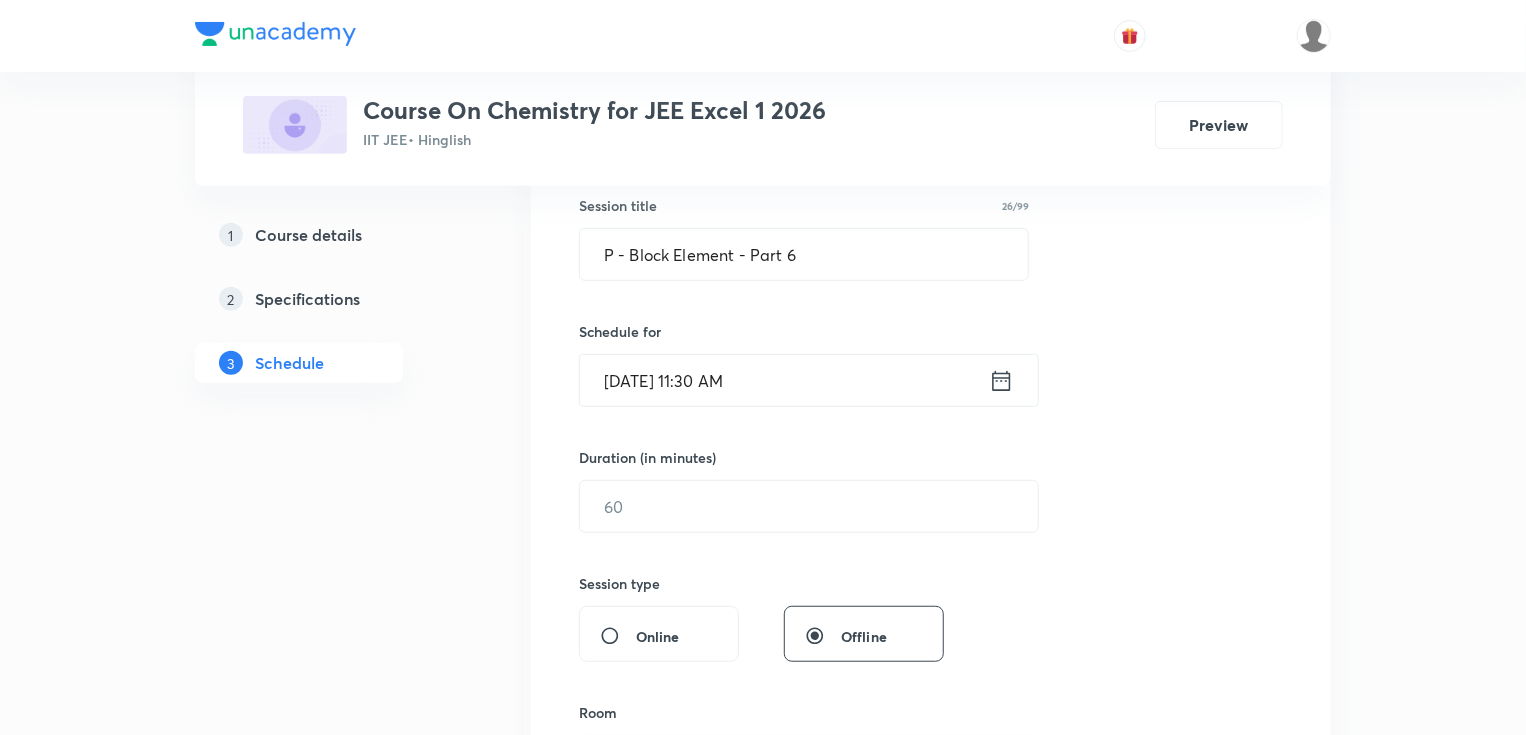 scroll, scrollTop: 400, scrollLeft: 0, axis: vertical 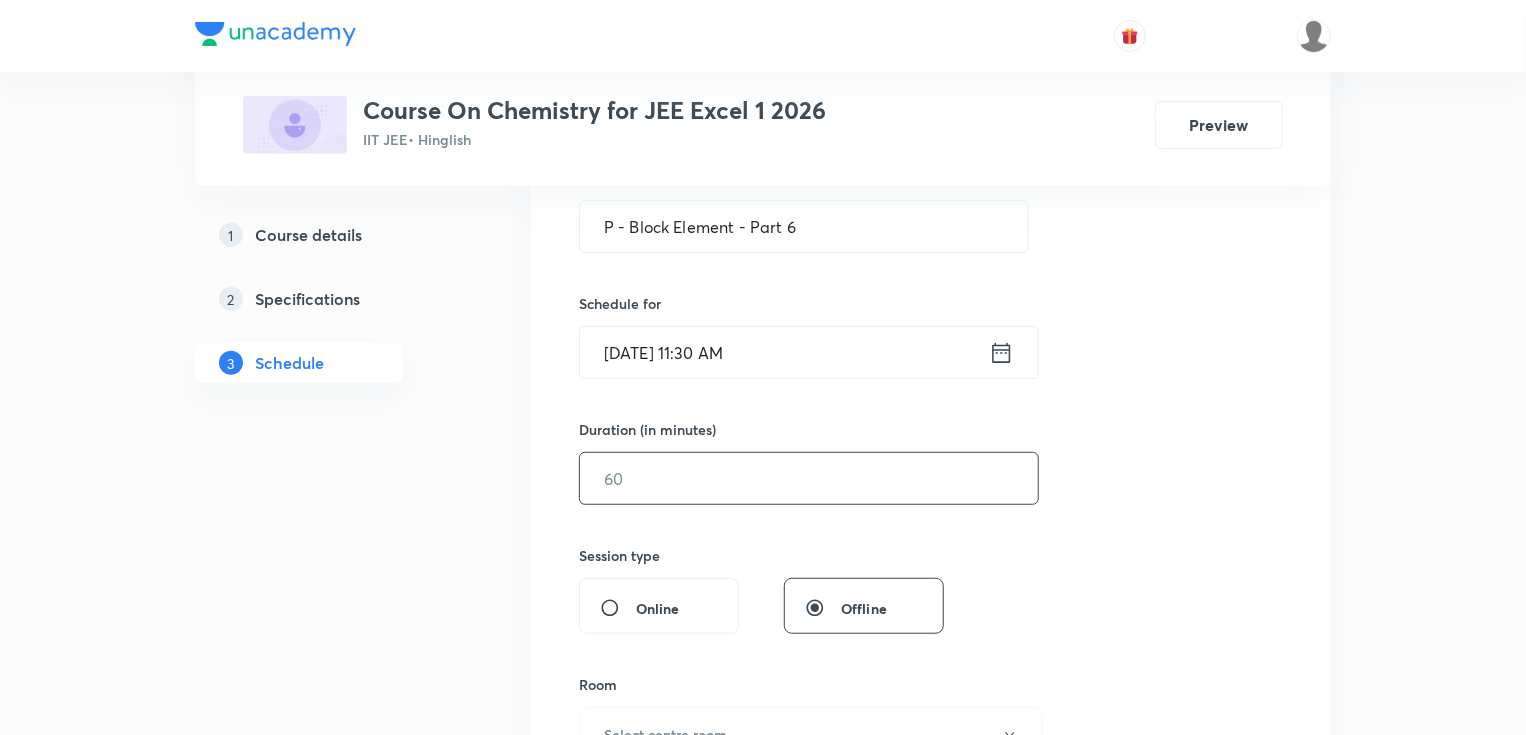 click at bounding box center (809, 478) 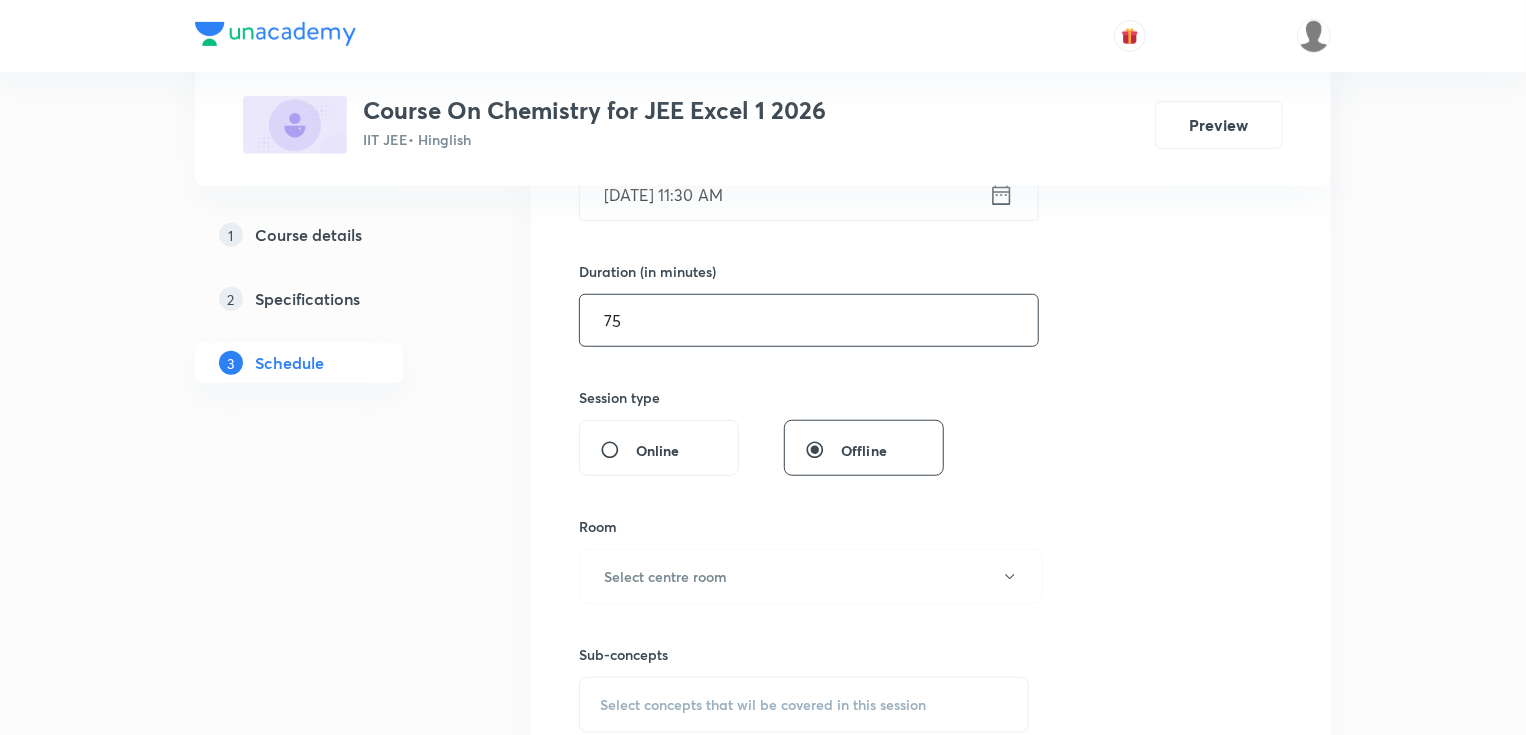 scroll, scrollTop: 560, scrollLeft: 0, axis: vertical 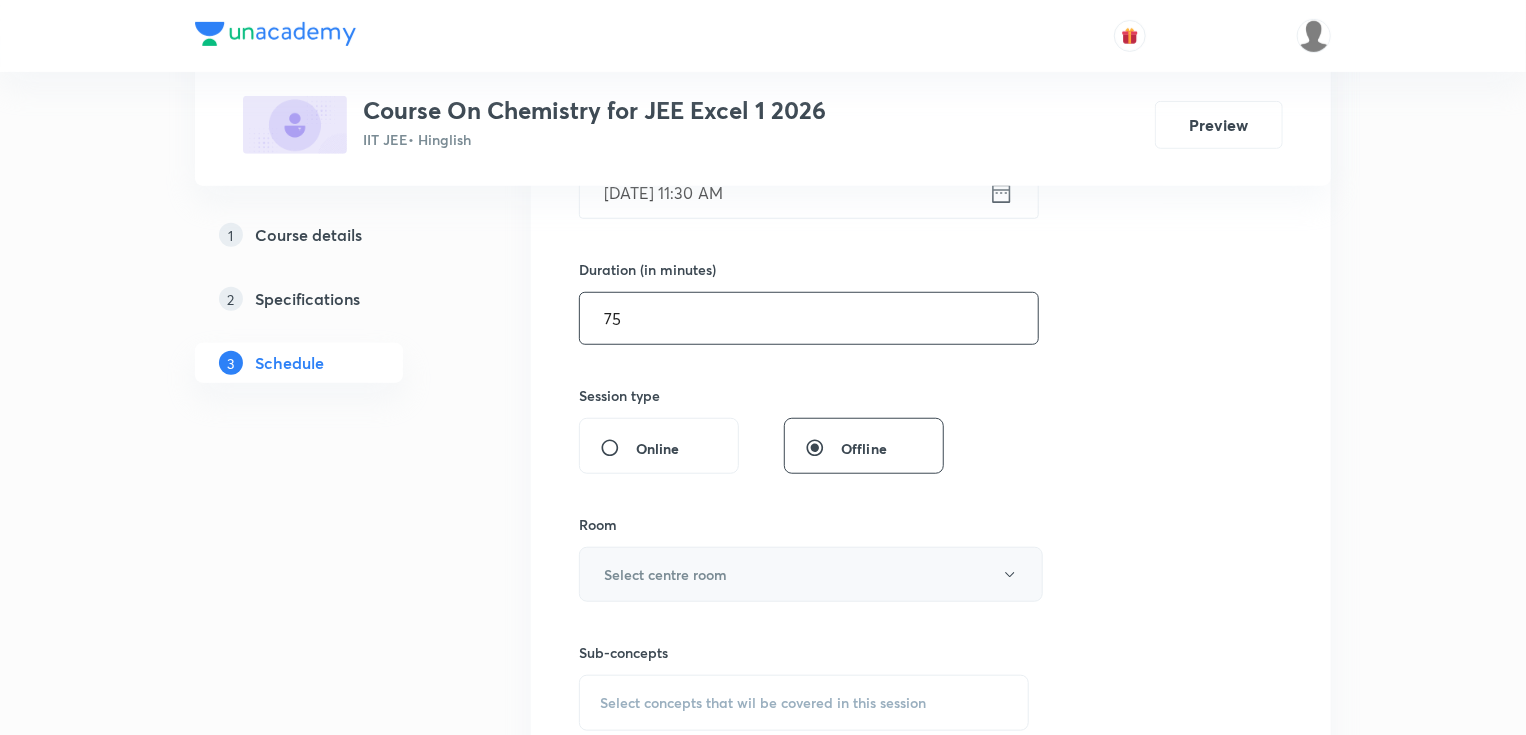 type on "75" 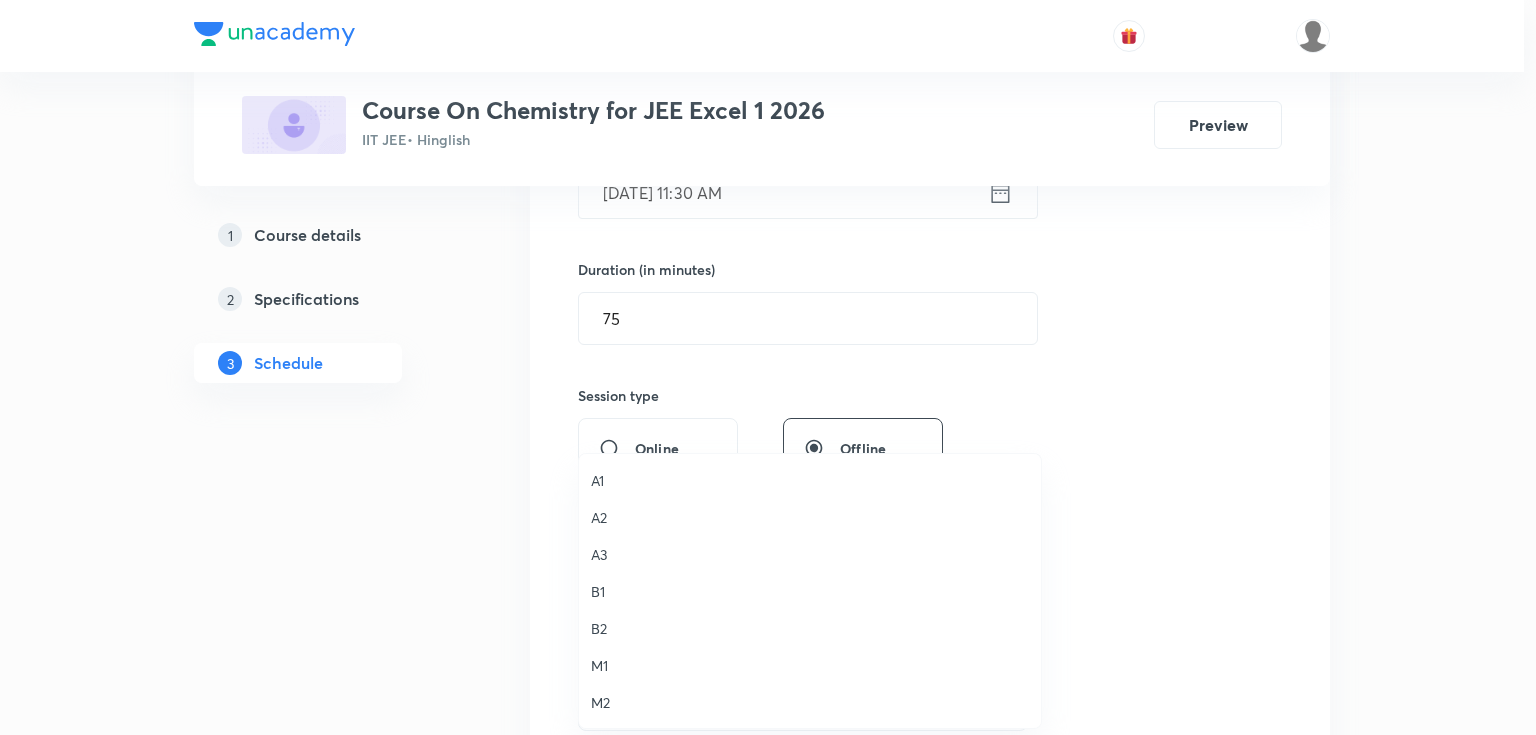 click on "A3" at bounding box center (810, 554) 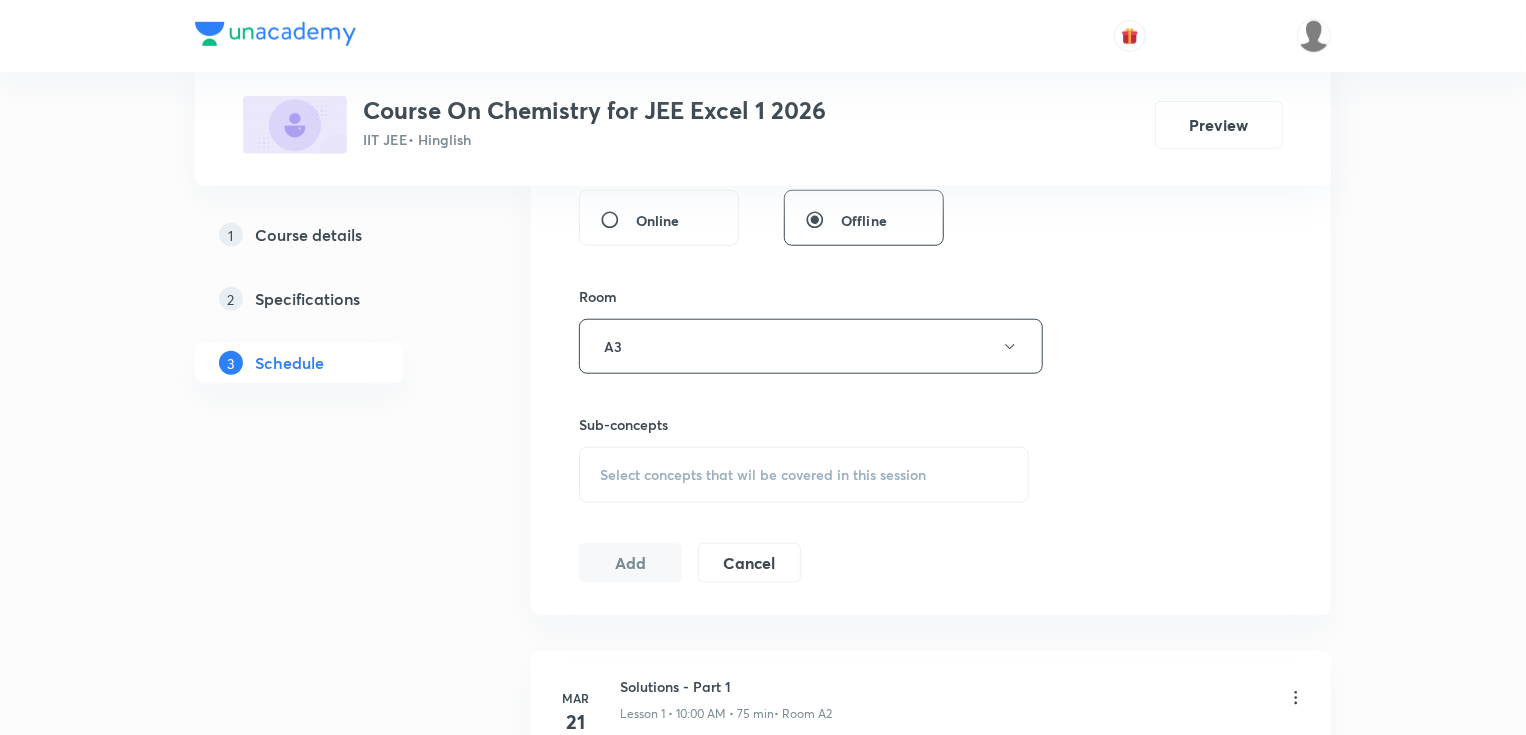 scroll, scrollTop: 800, scrollLeft: 0, axis: vertical 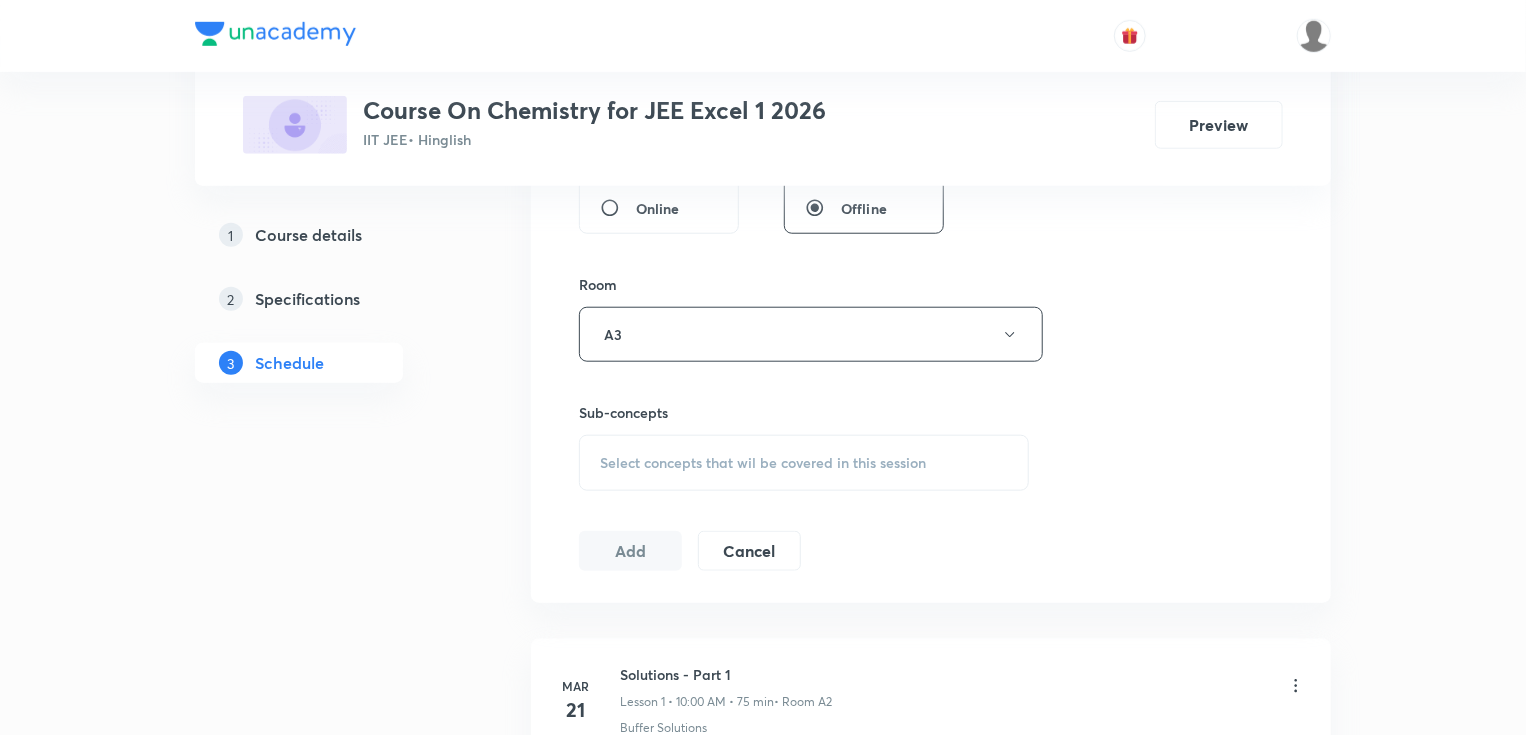 click on "Select concepts that wil be covered in this session" at bounding box center (763, 463) 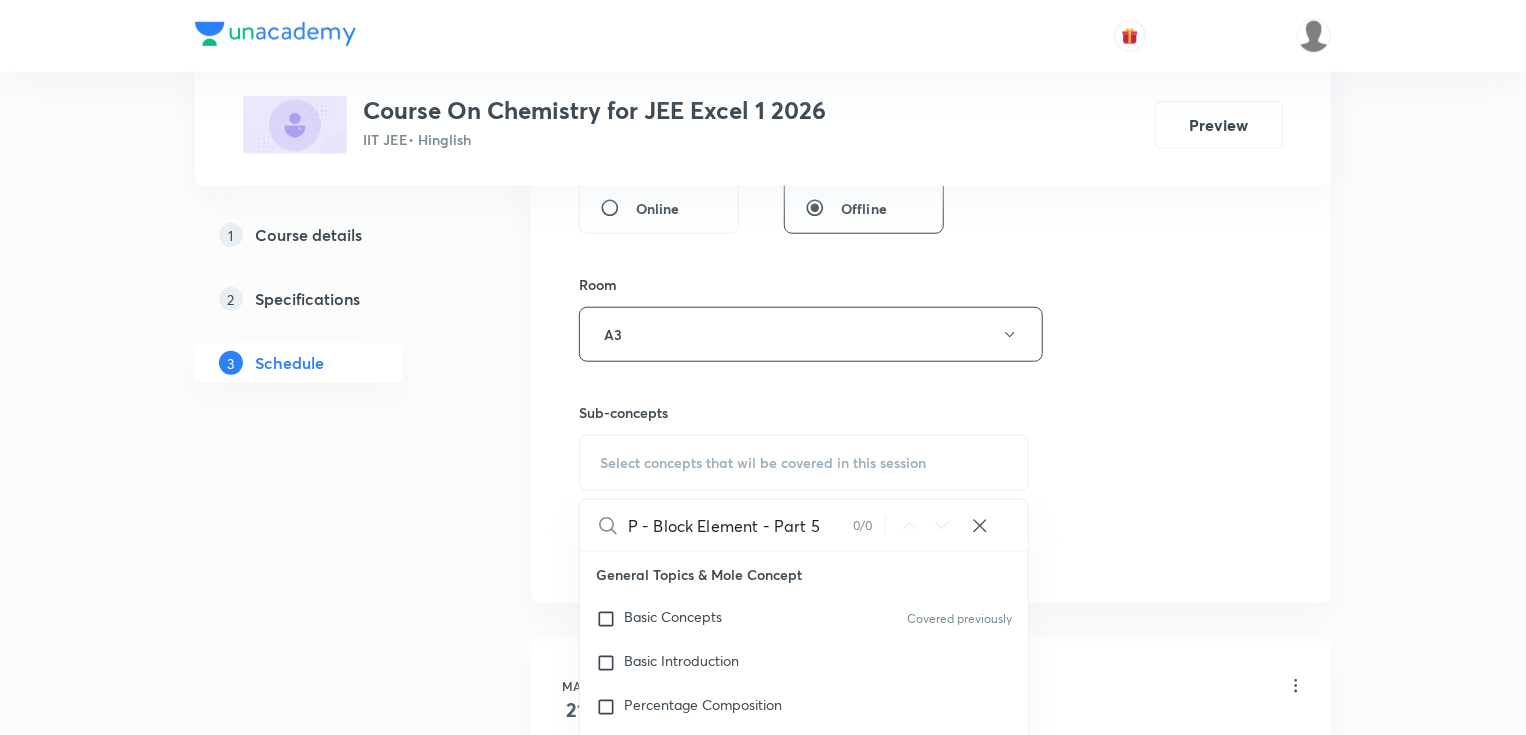 drag, startPoint x: 756, startPoint y: 527, endPoint x: 880, endPoint y: 540, distance: 124.67959 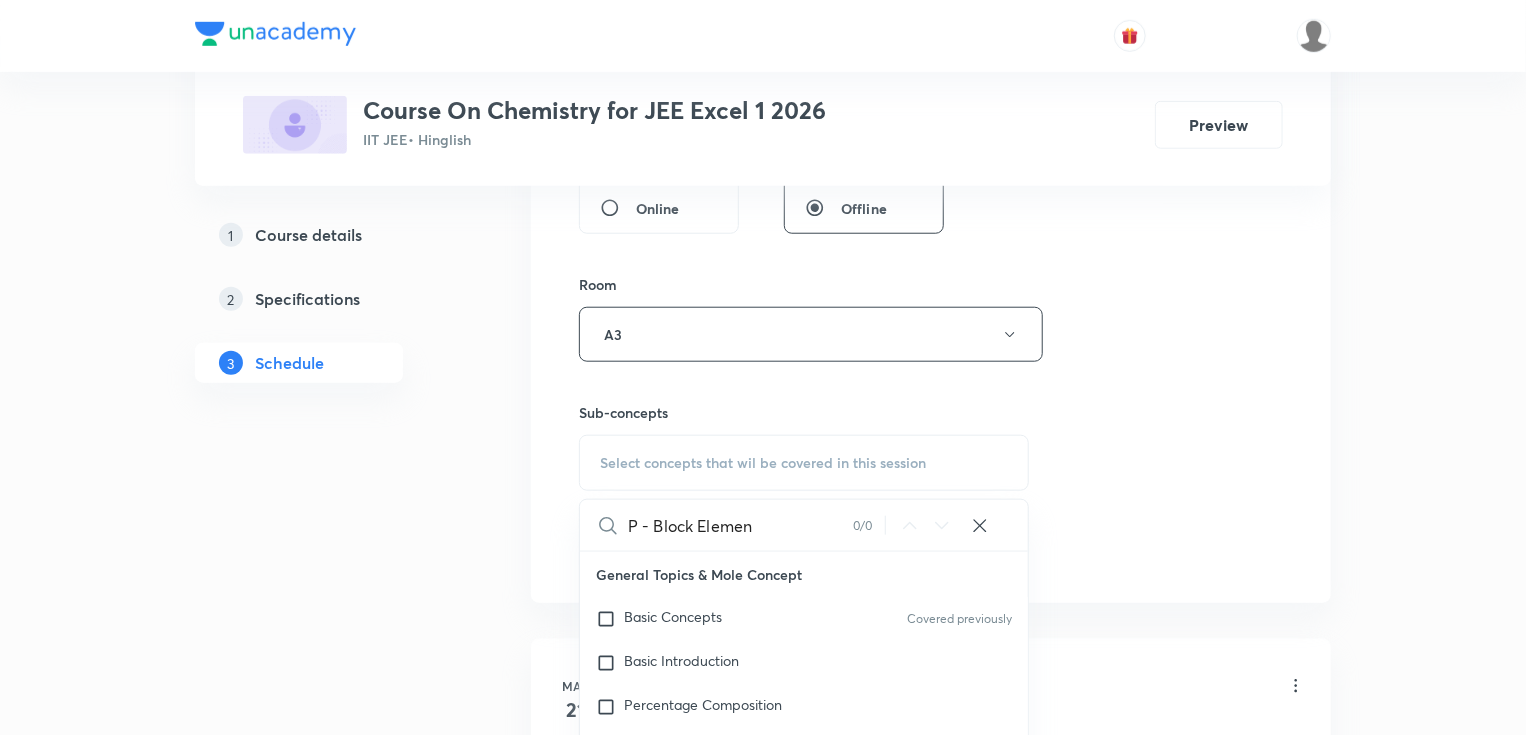 drag, startPoint x: 637, startPoint y: 526, endPoint x: 789, endPoint y: 535, distance: 152.26622 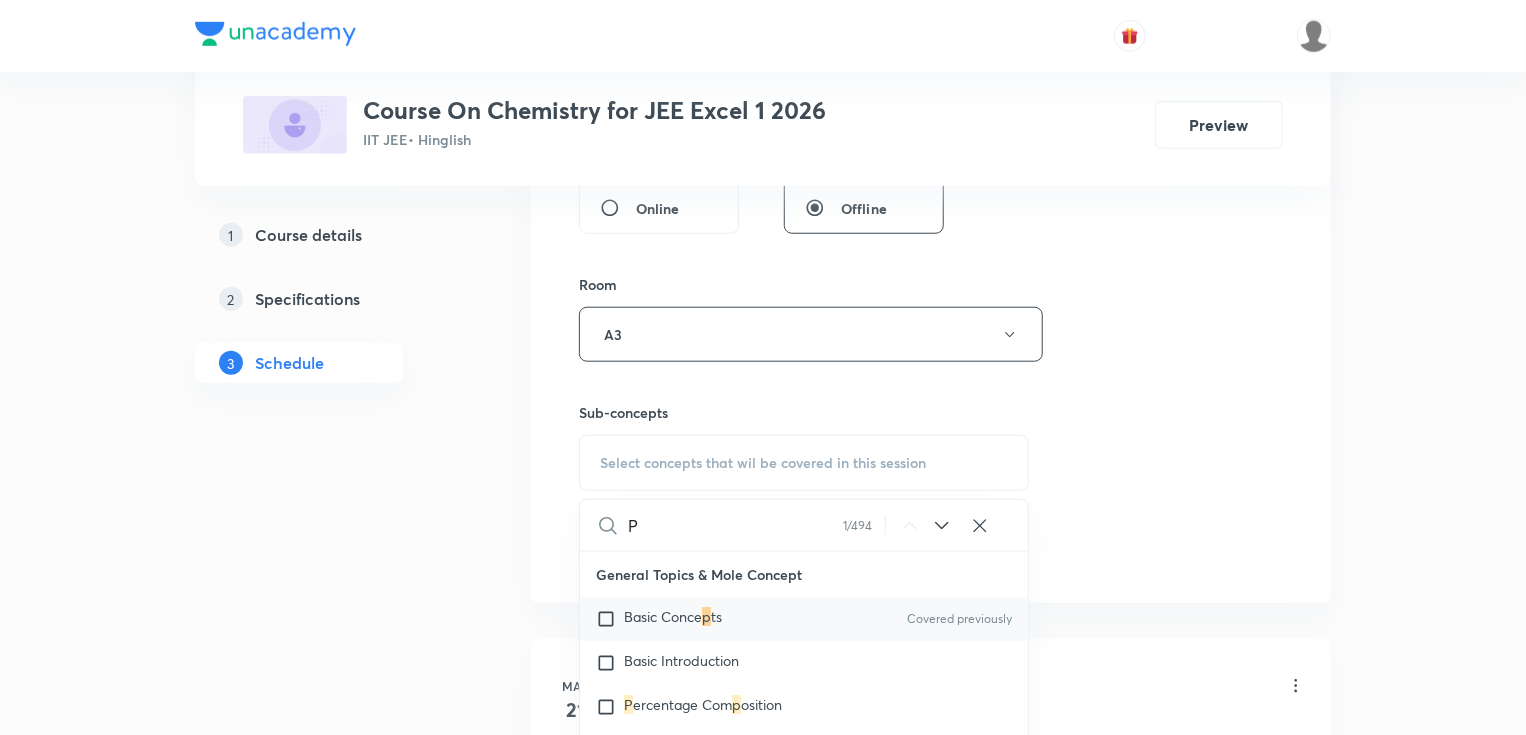click at bounding box center (763, 367) 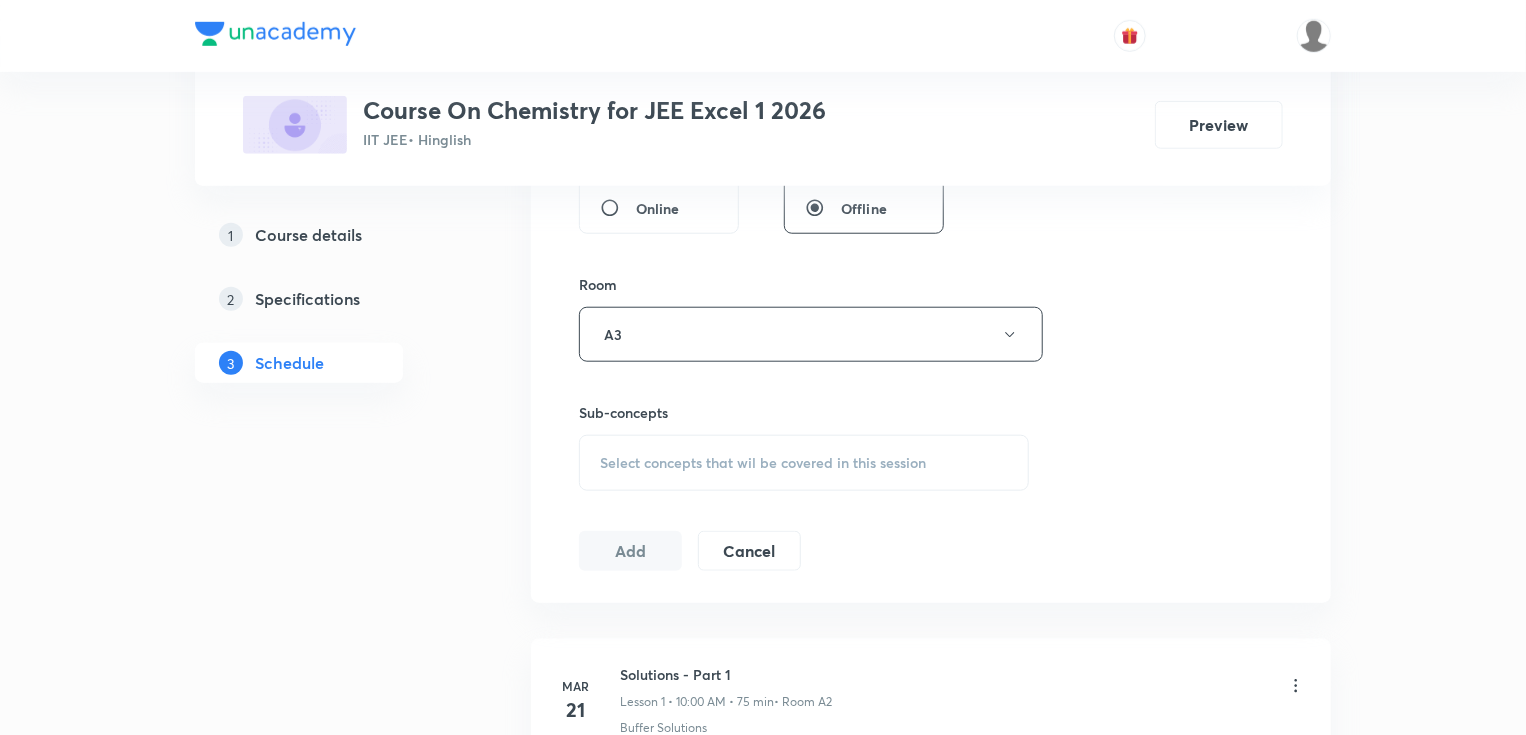 click on "Select concepts that wil be covered in this session" at bounding box center [804, 463] 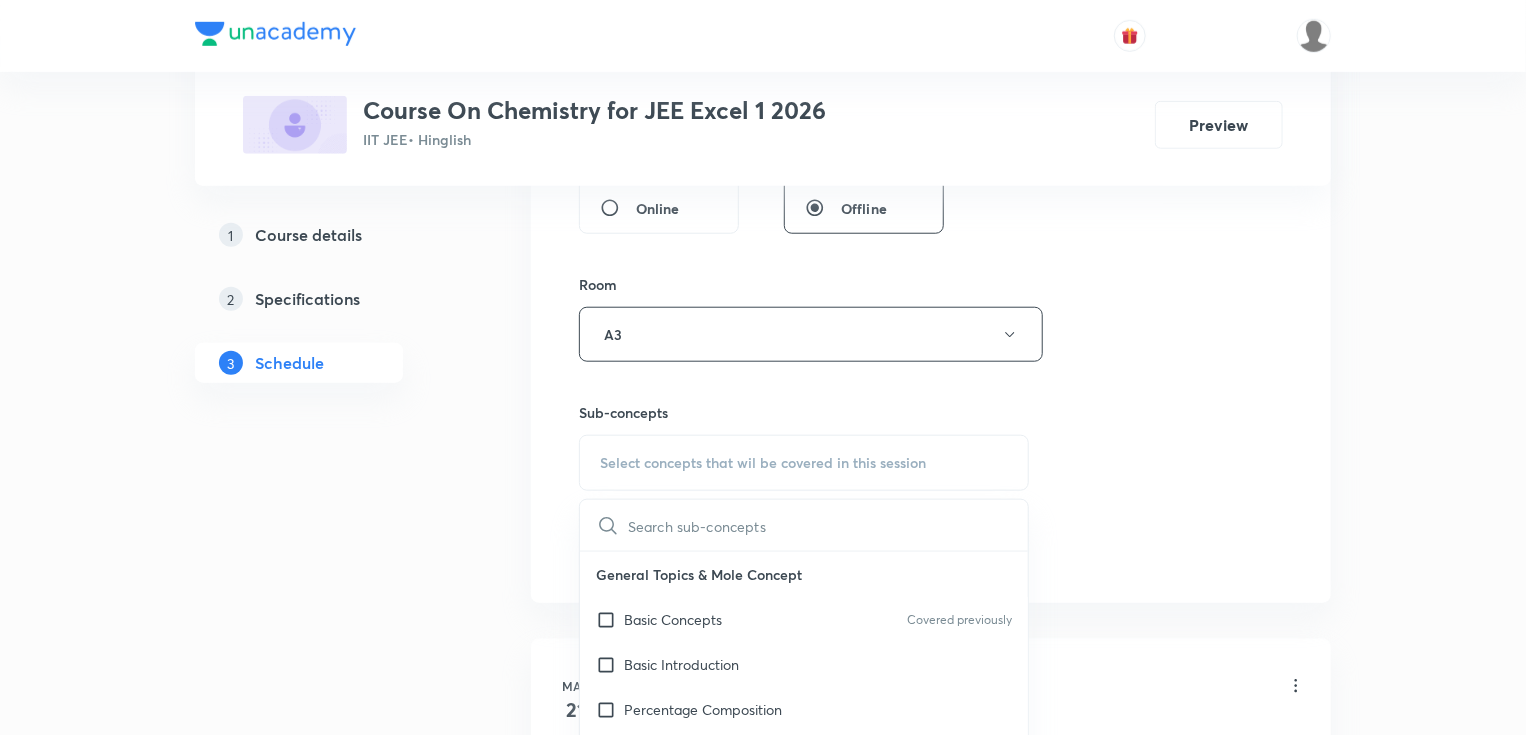 click on "Select concepts that wil be covered in this session" at bounding box center [804, 463] 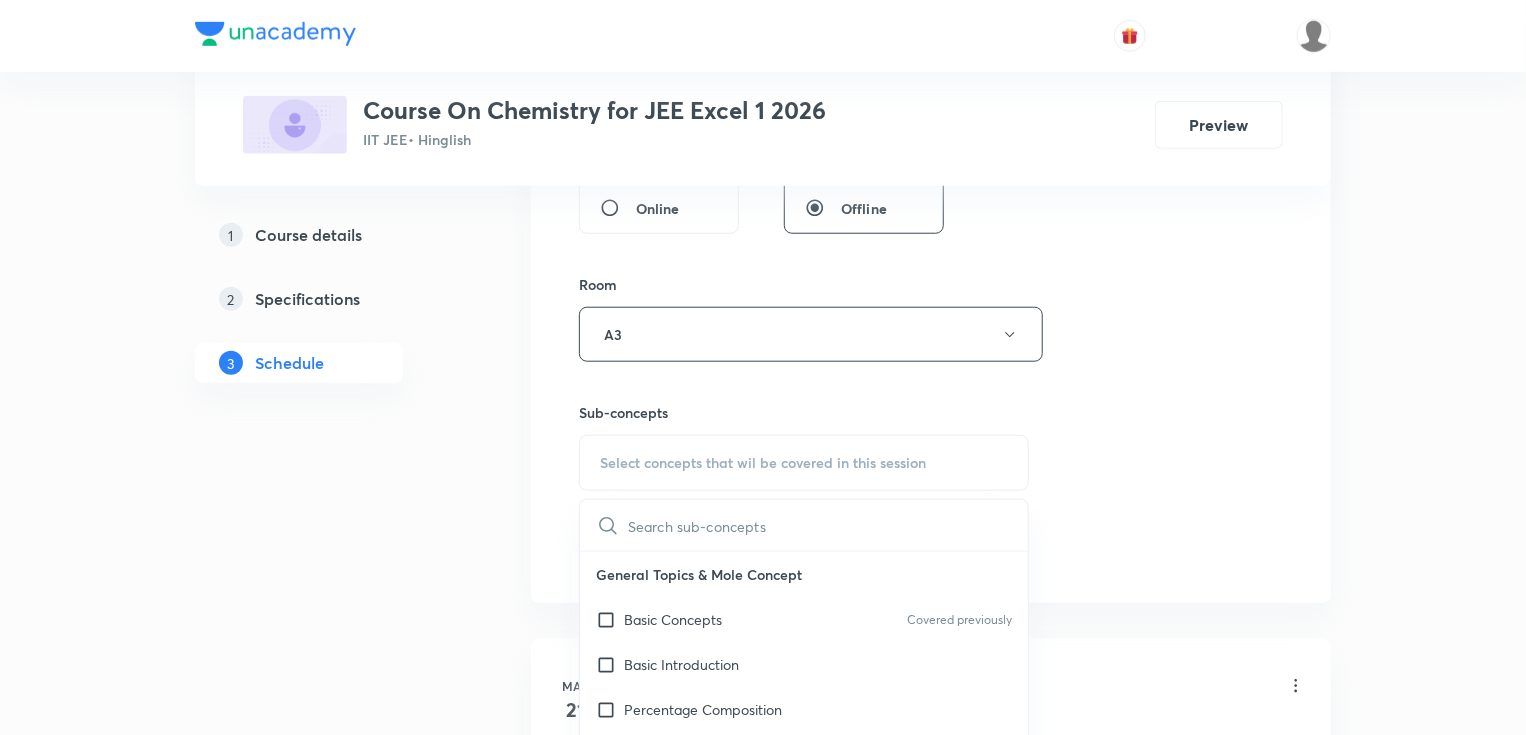 drag, startPoint x: 664, startPoint y: 621, endPoint x: 1167, endPoint y: 486, distance: 520.80133 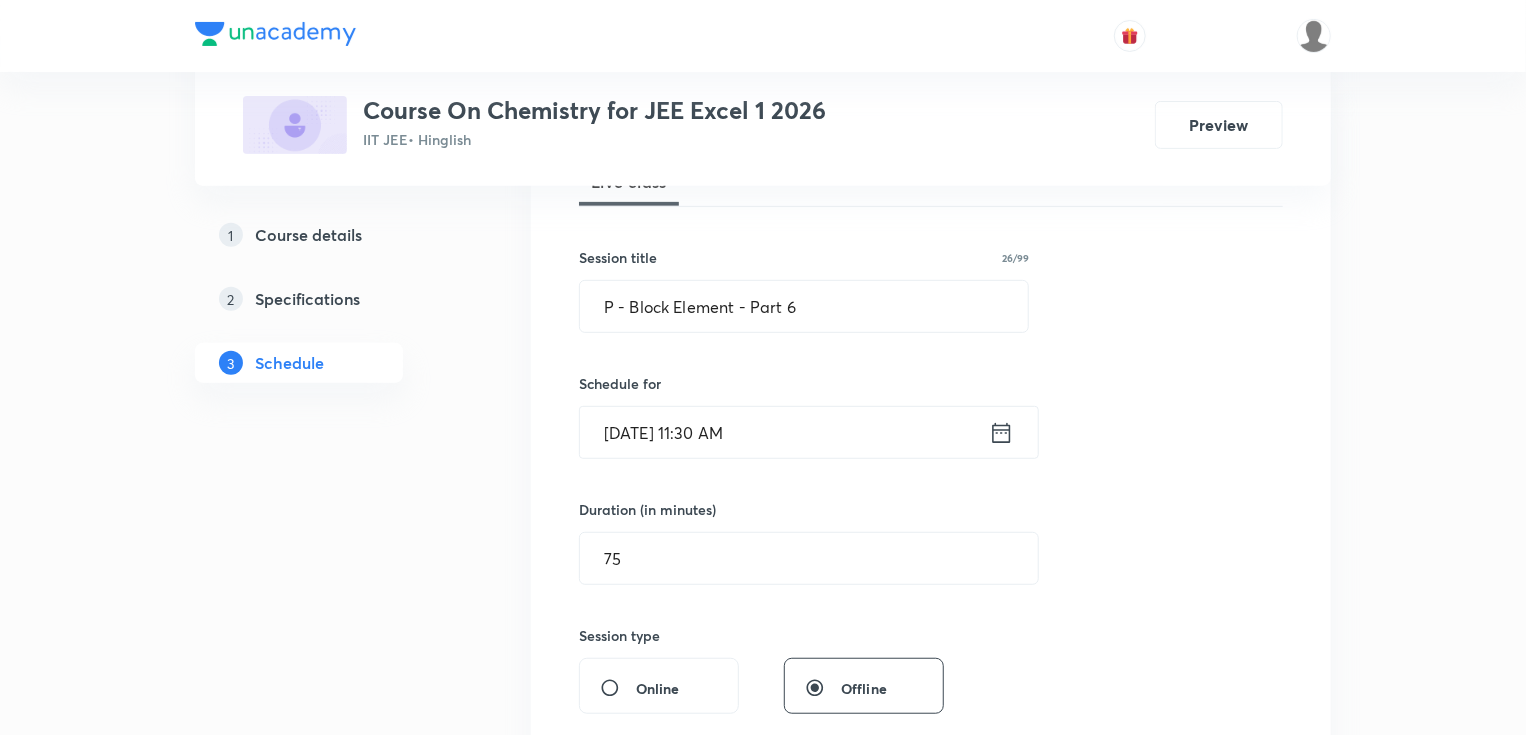 checkbox on "true" 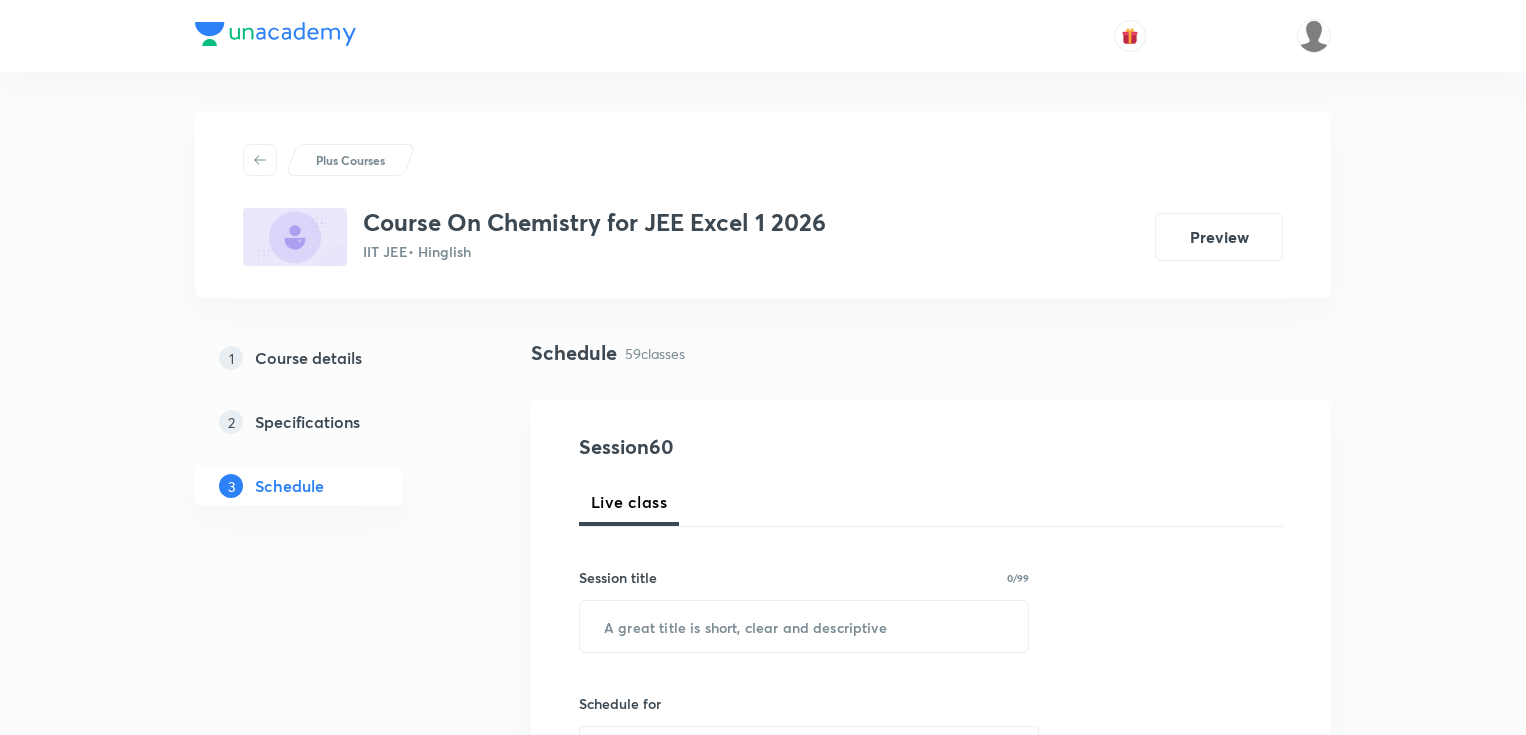 scroll, scrollTop: 5188, scrollLeft: 0, axis: vertical 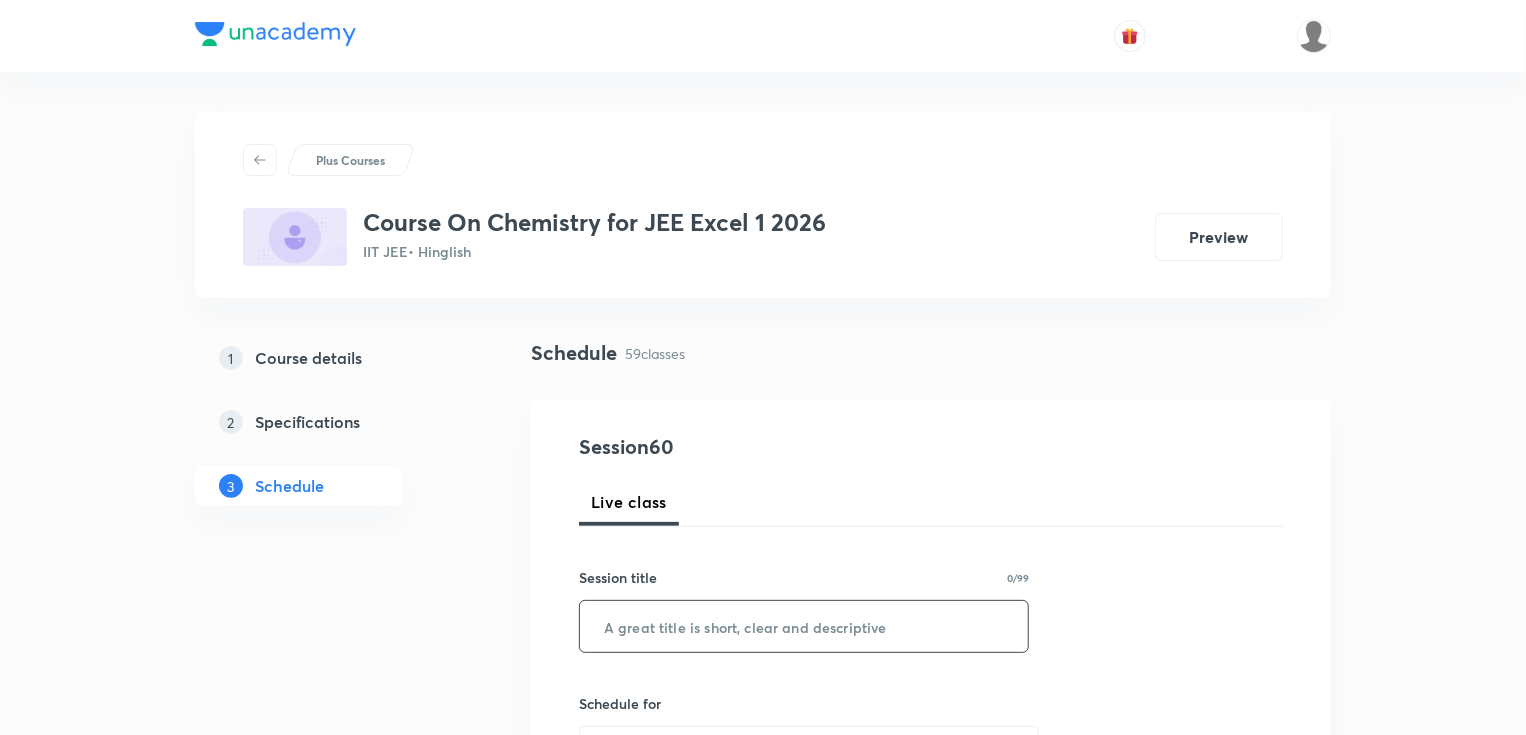 click at bounding box center [804, 626] 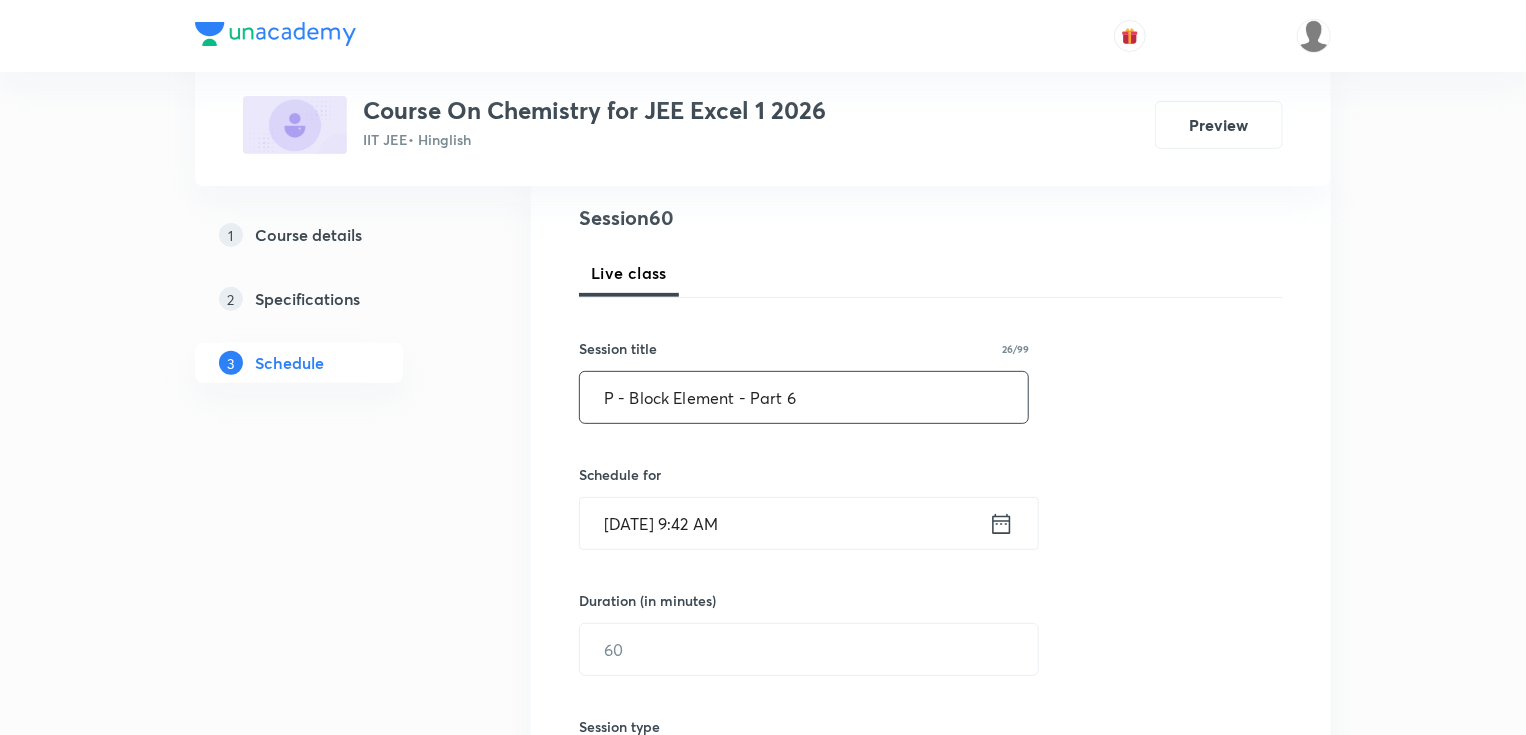 scroll, scrollTop: 240, scrollLeft: 0, axis: vertical 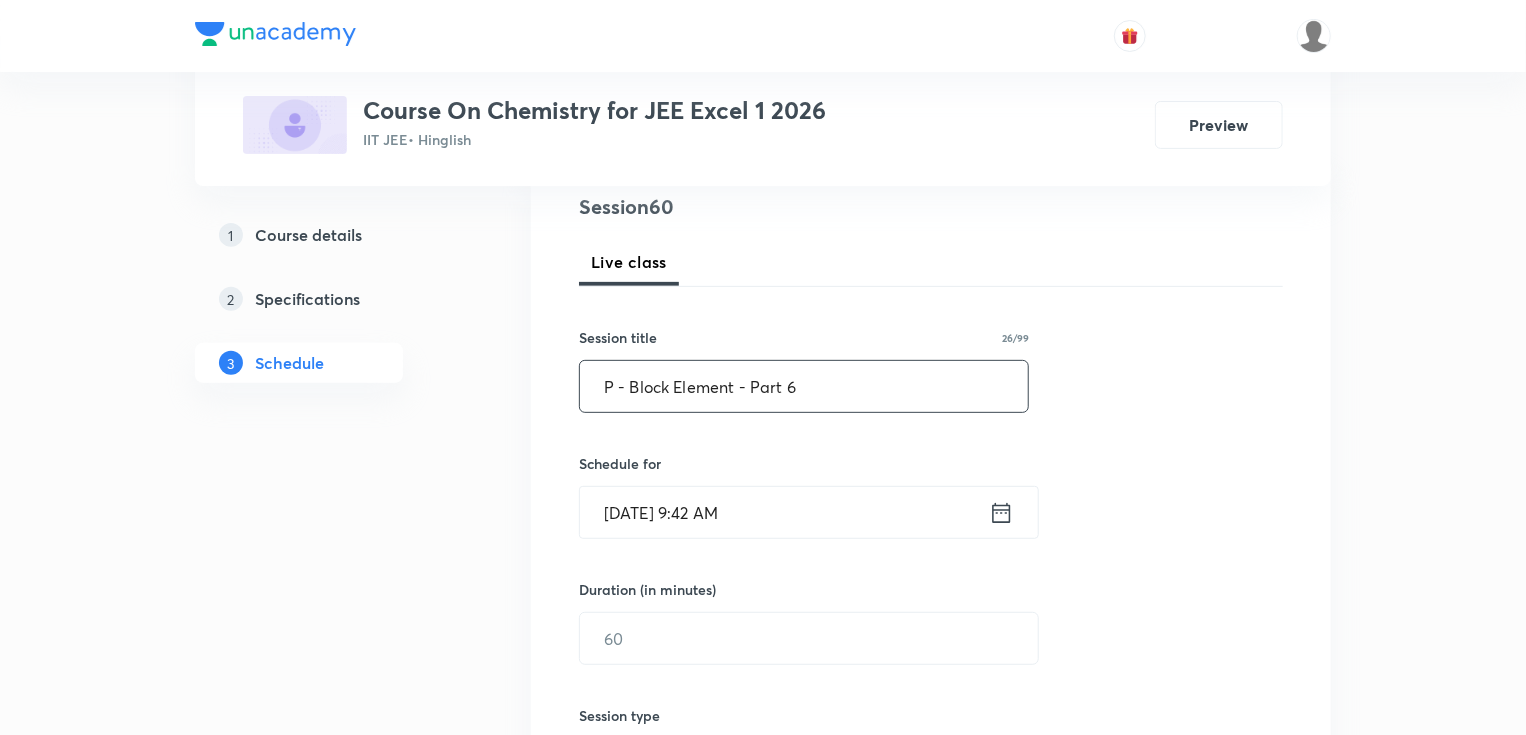 type on "P - Block Element - Part 6" 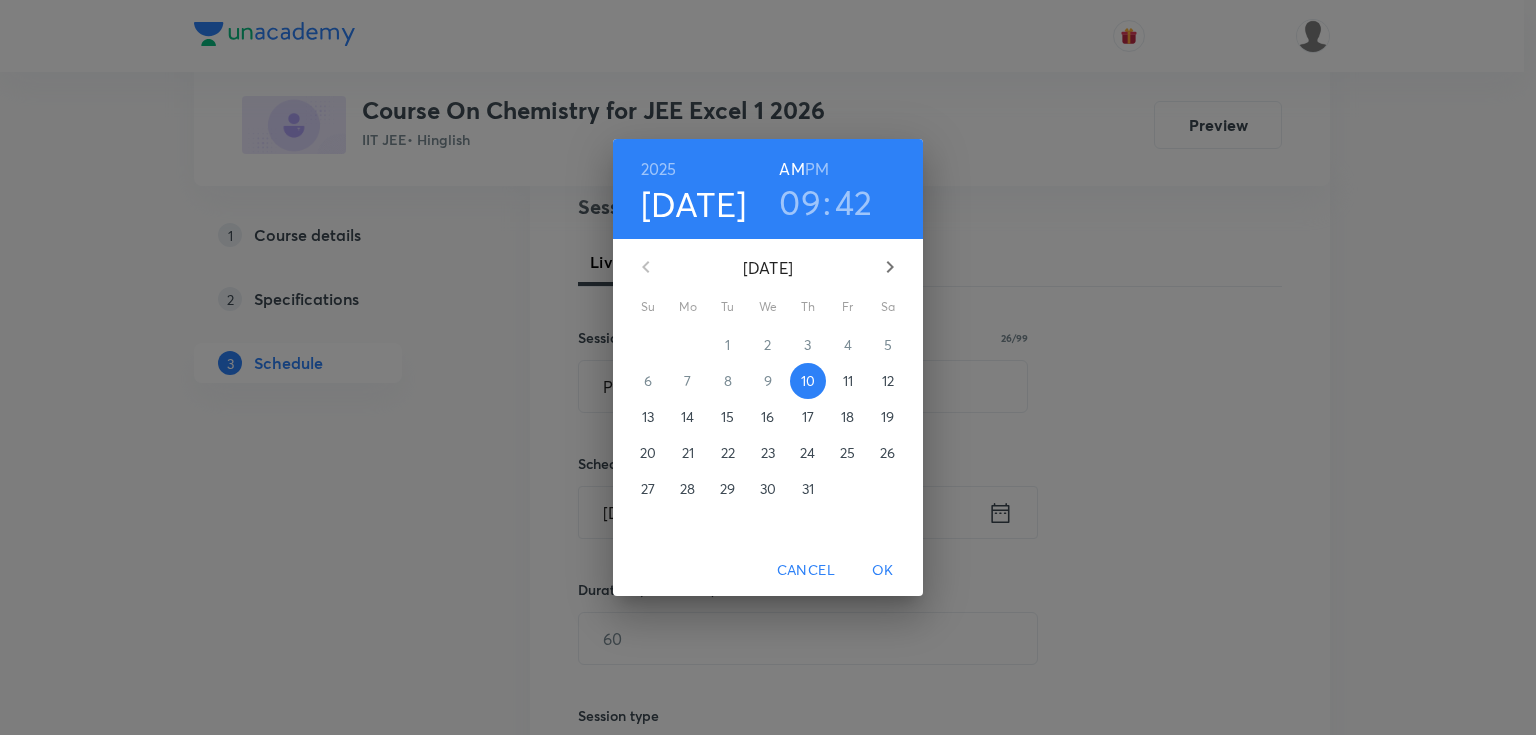 click on "11" at bounding box center (848, 381) 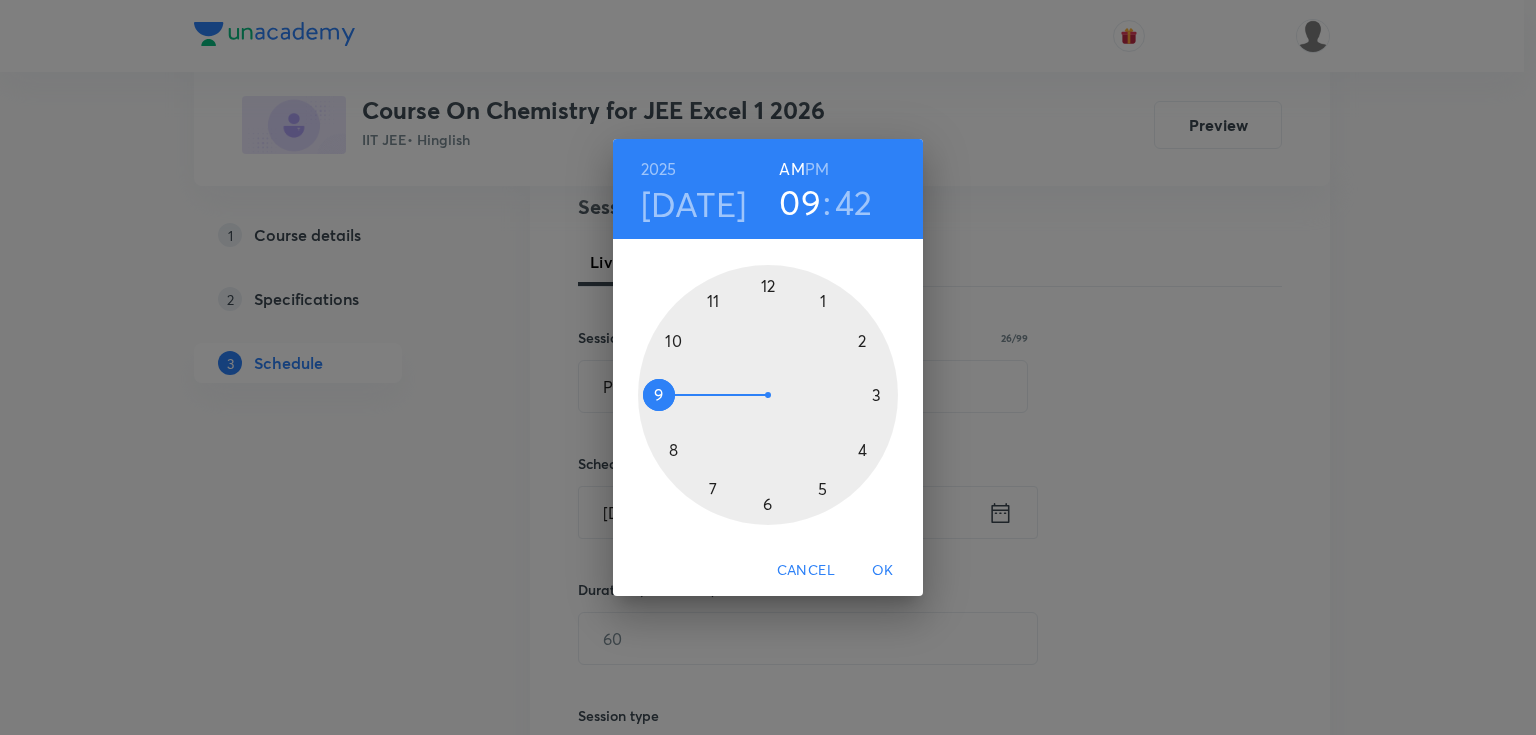 click on "AM" at bounding box center (791, 169) 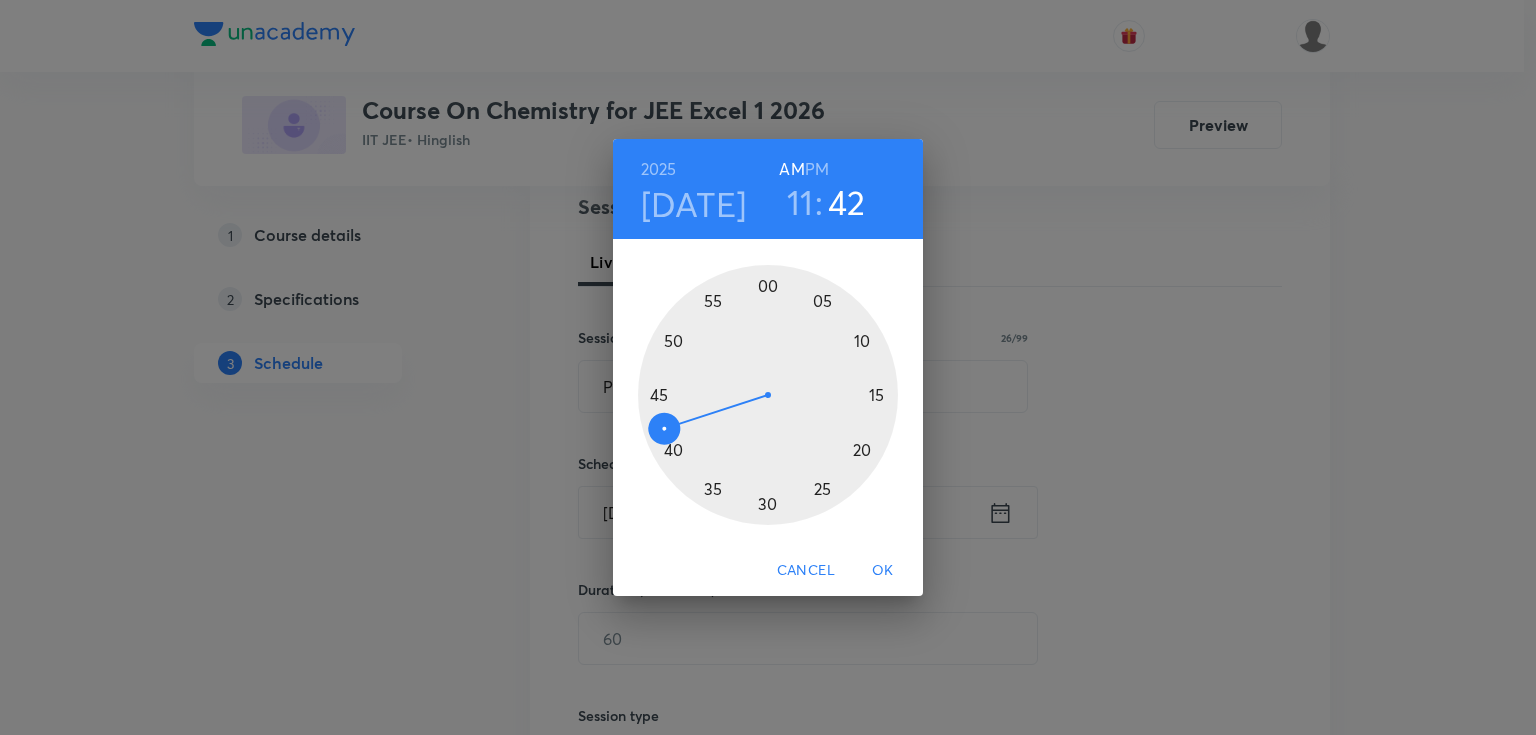 click at bounding box center [768, 395] 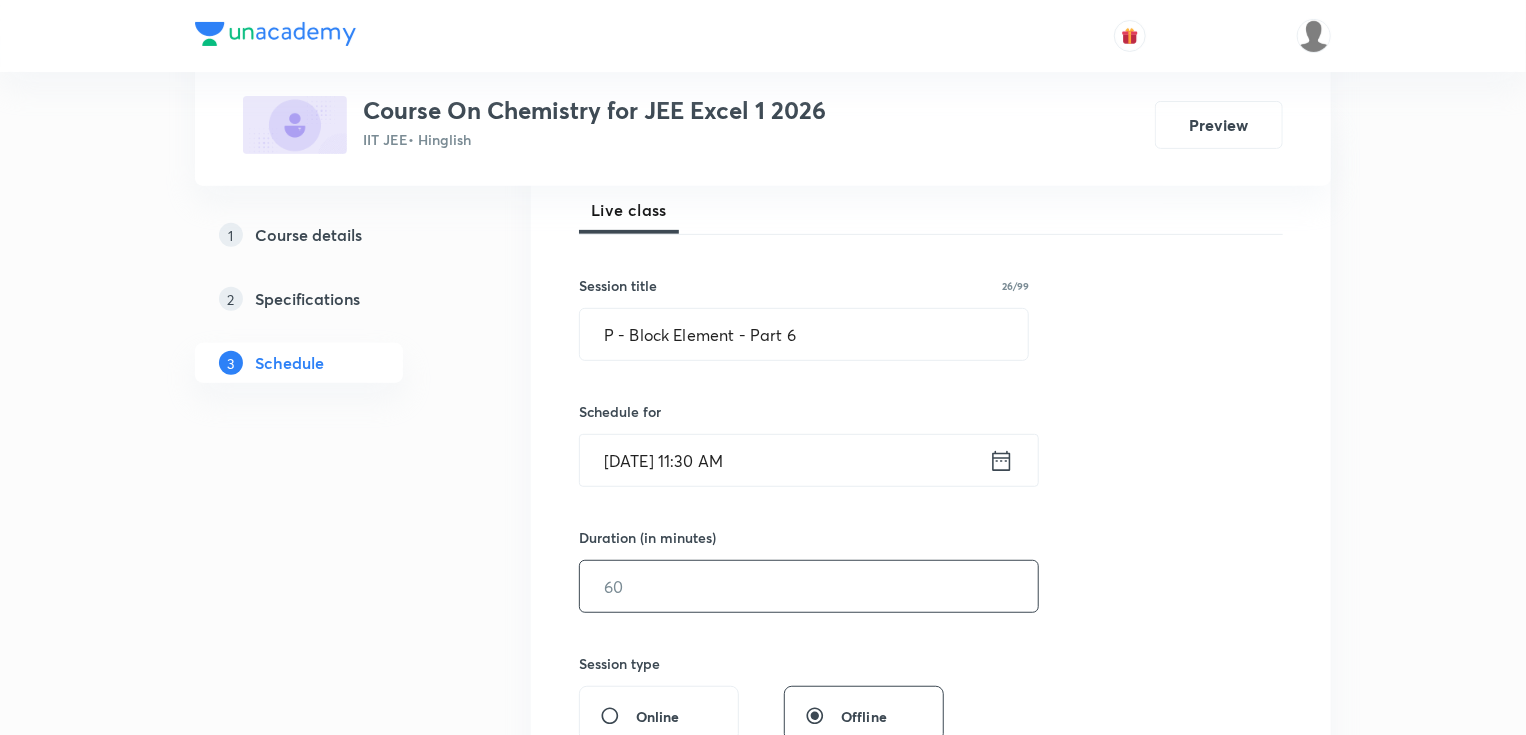 scroll, scrollTop: 320, scrollLeft: 0, axis: vertical 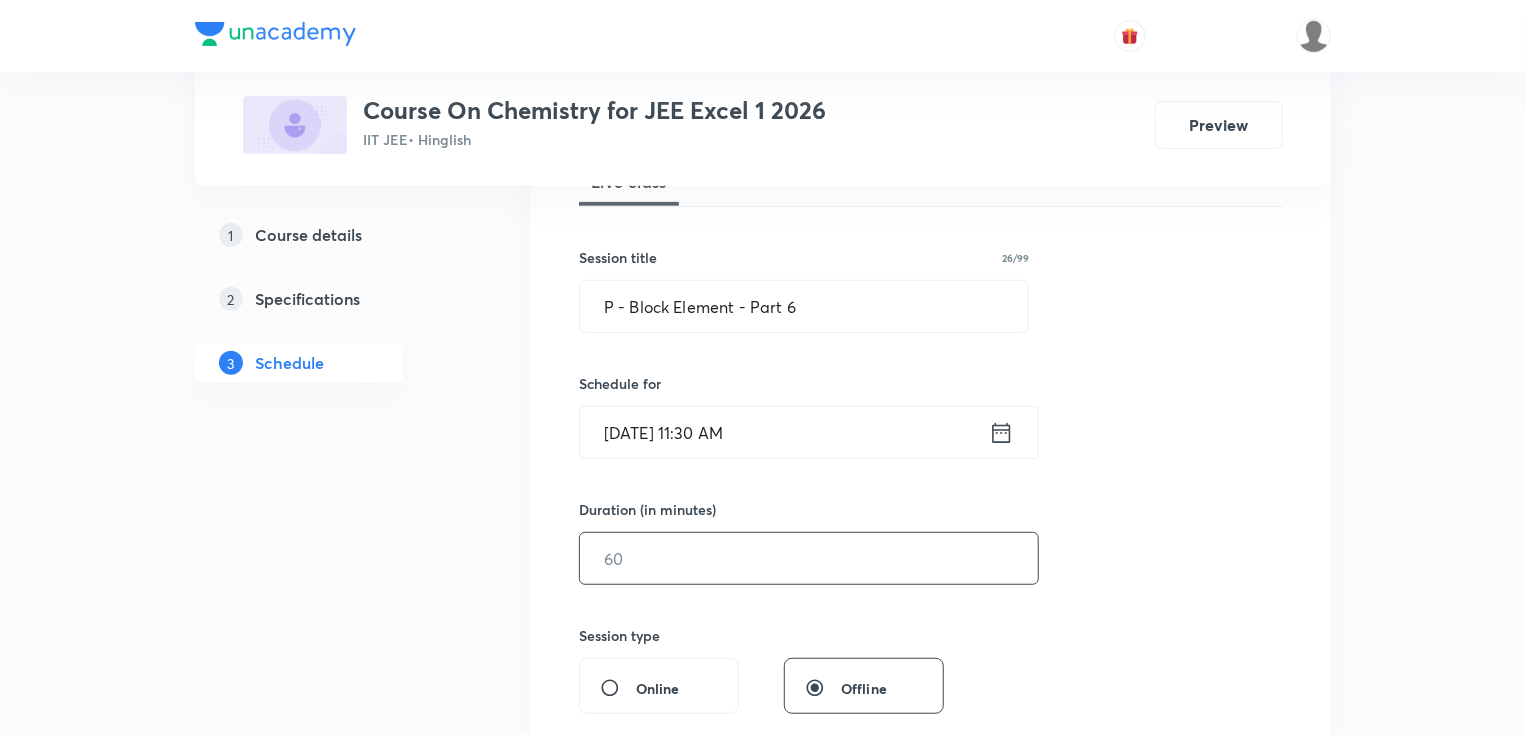 click at bounding box center [809, 558] 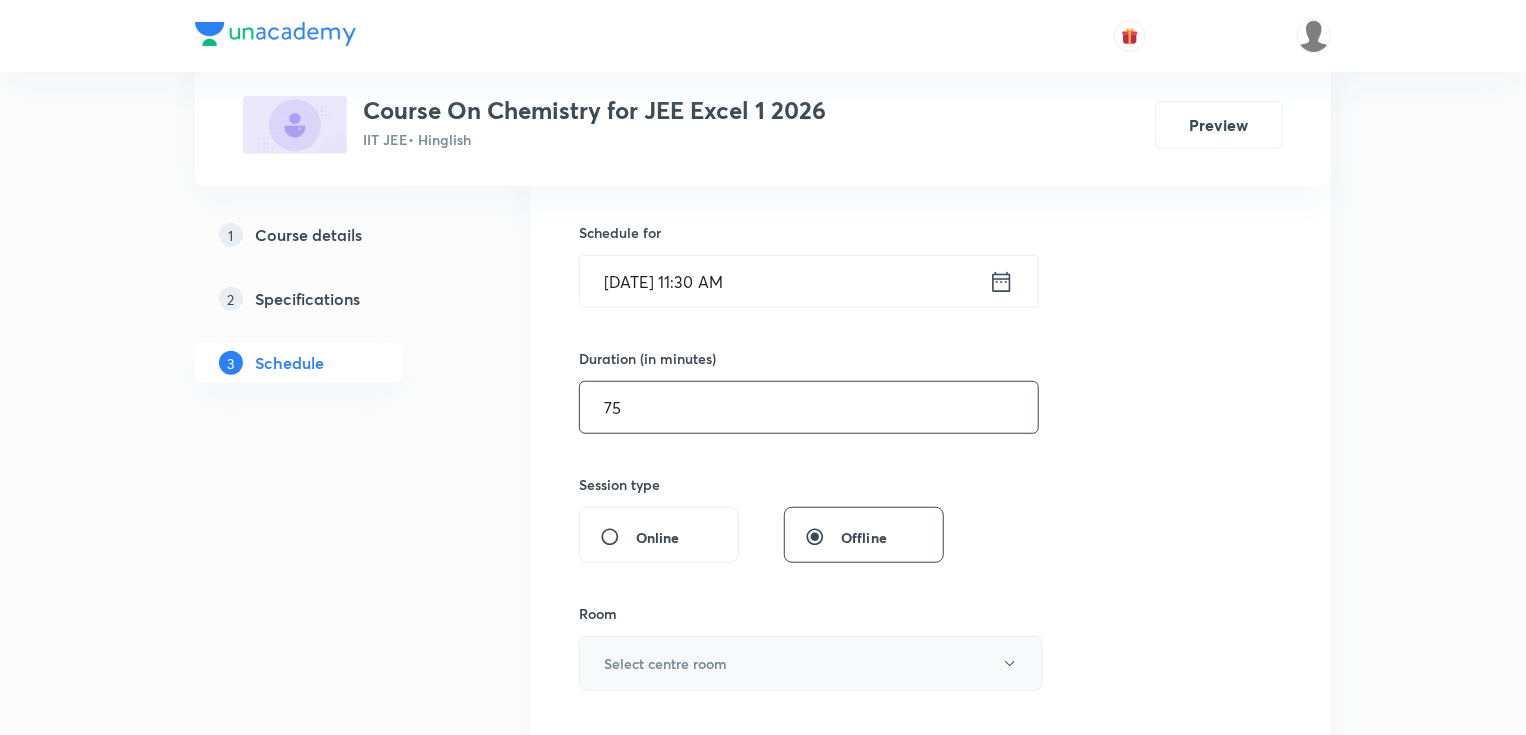 scroll, scrollTop: 480, scrollLeft: 0, axis: vertical 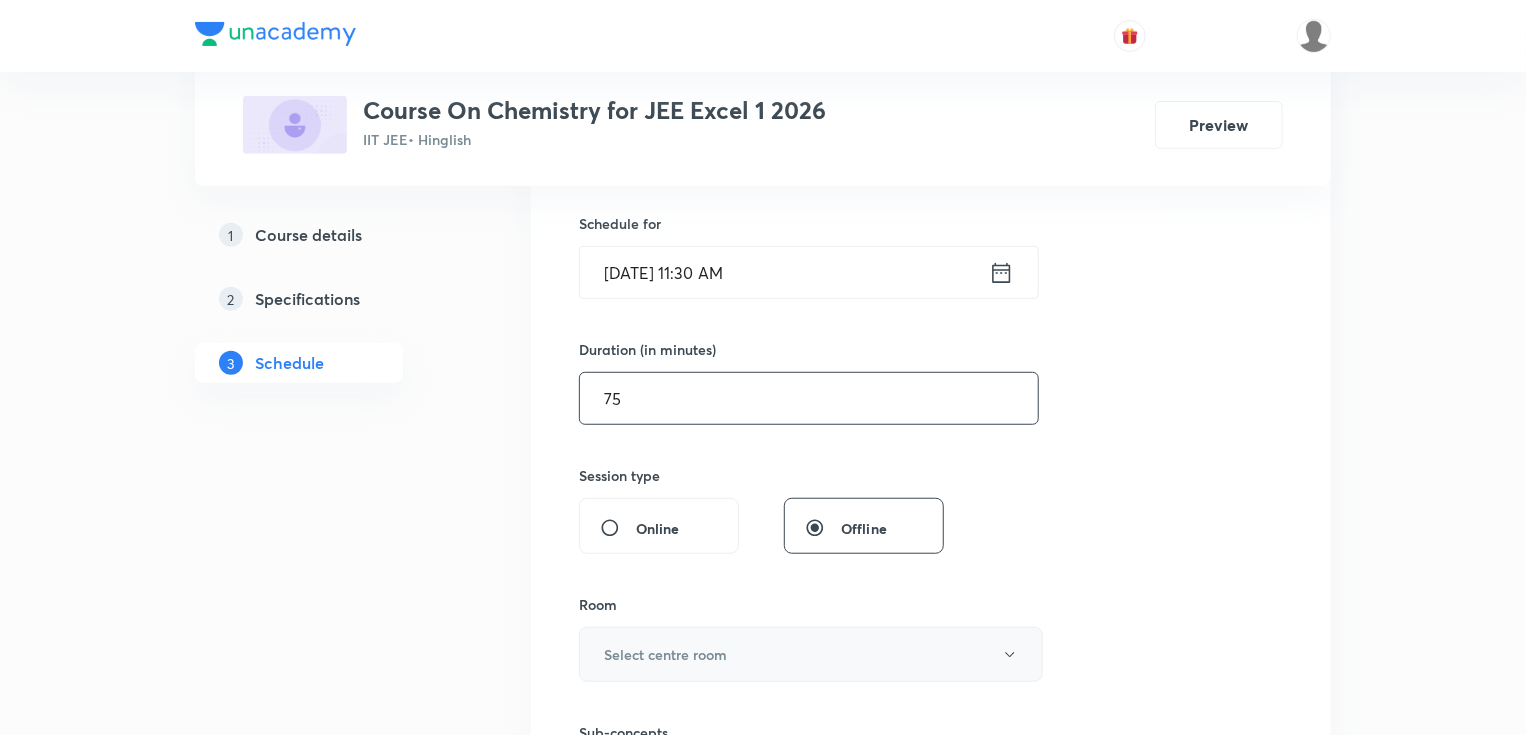 type on "75" 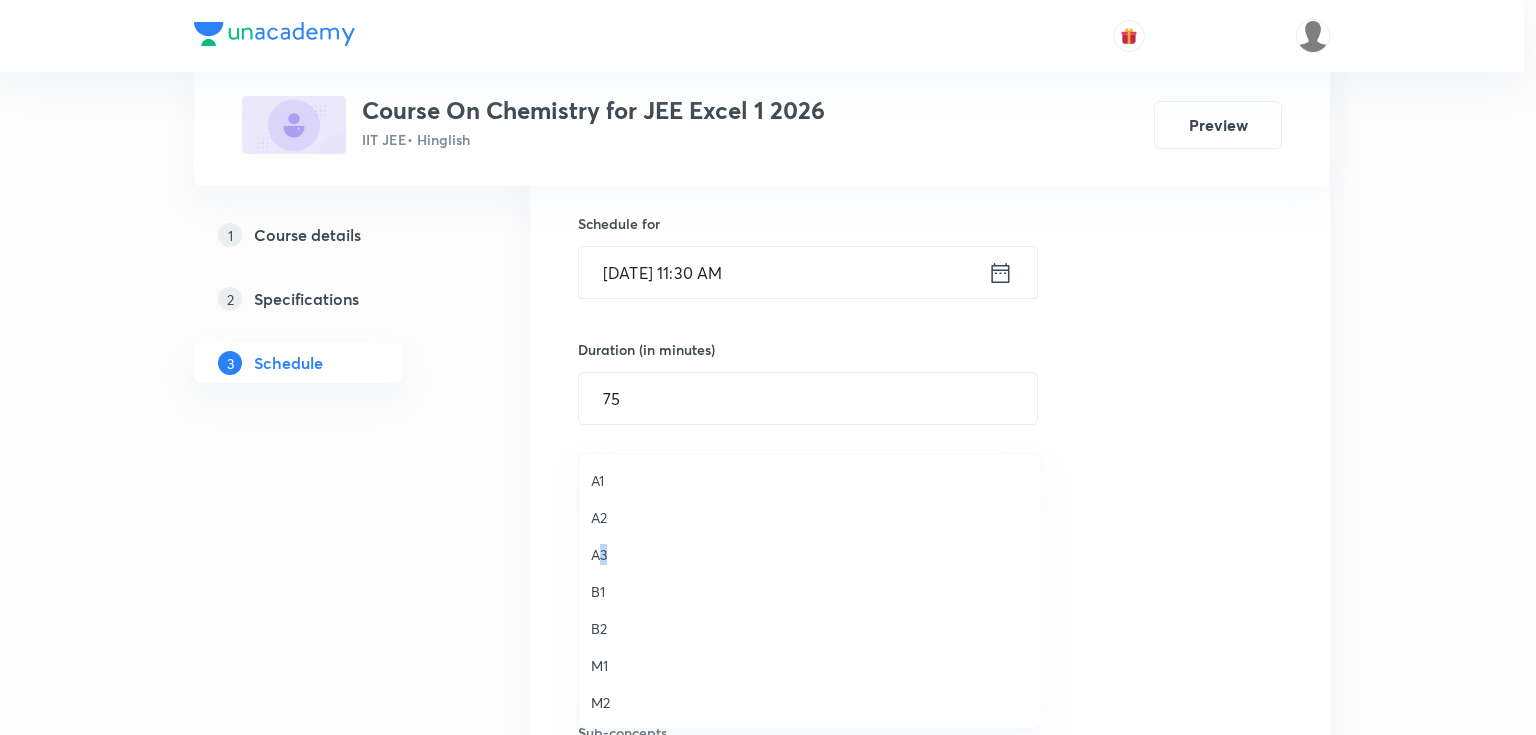 drag, startPoint x: 601, startPoint y: 551, endPoint x: 808, endPoint y: 555, distance: 207.03865 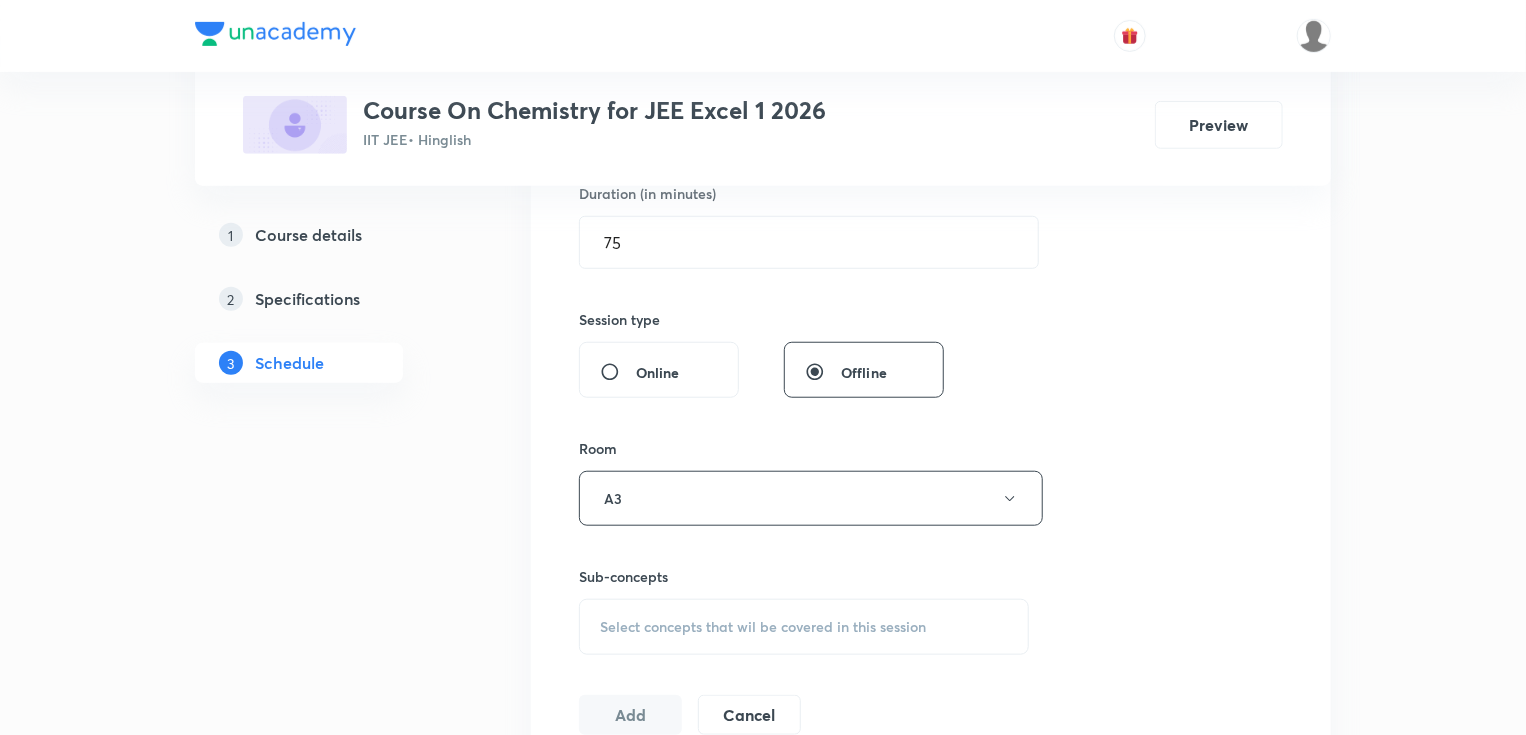 scroll, scrollTop: 640, scrollLeft: 0, axis: vertical 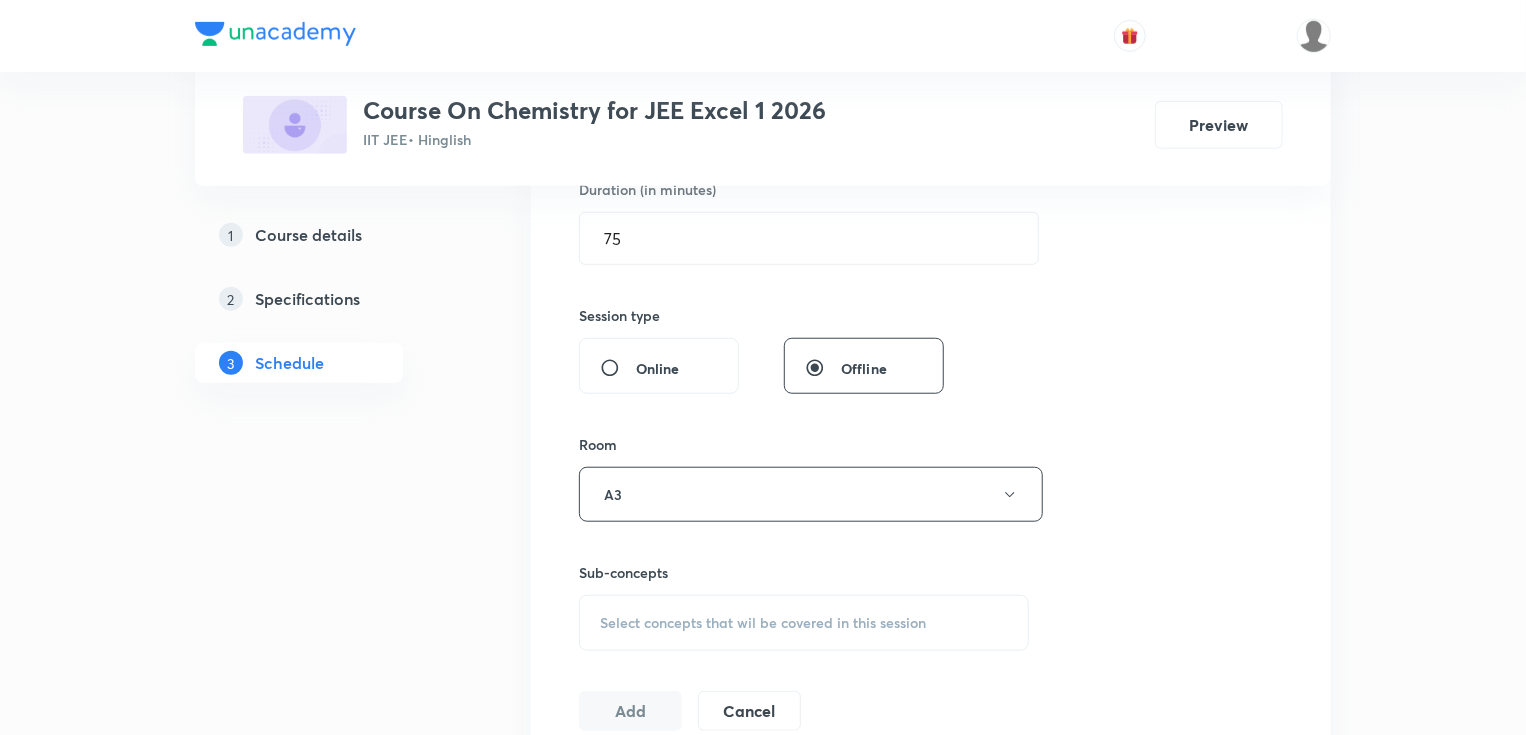 drag, startPoint x: 741, startPoint y: 620, endPoint x: 801, endPoint y: 622, distance: 60.033325 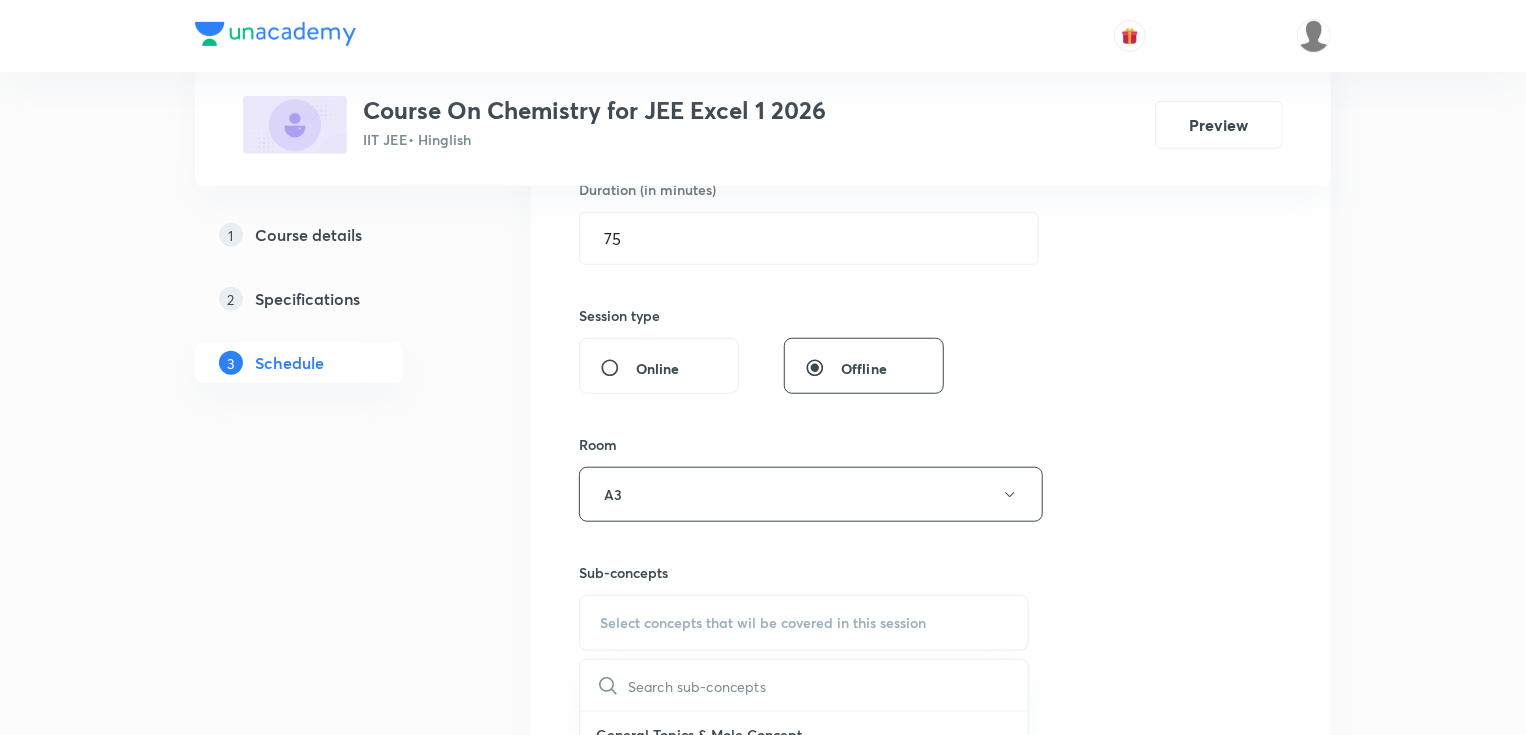 scroll, scrollTop: 720, scrollLeft: 0, axis: vertical 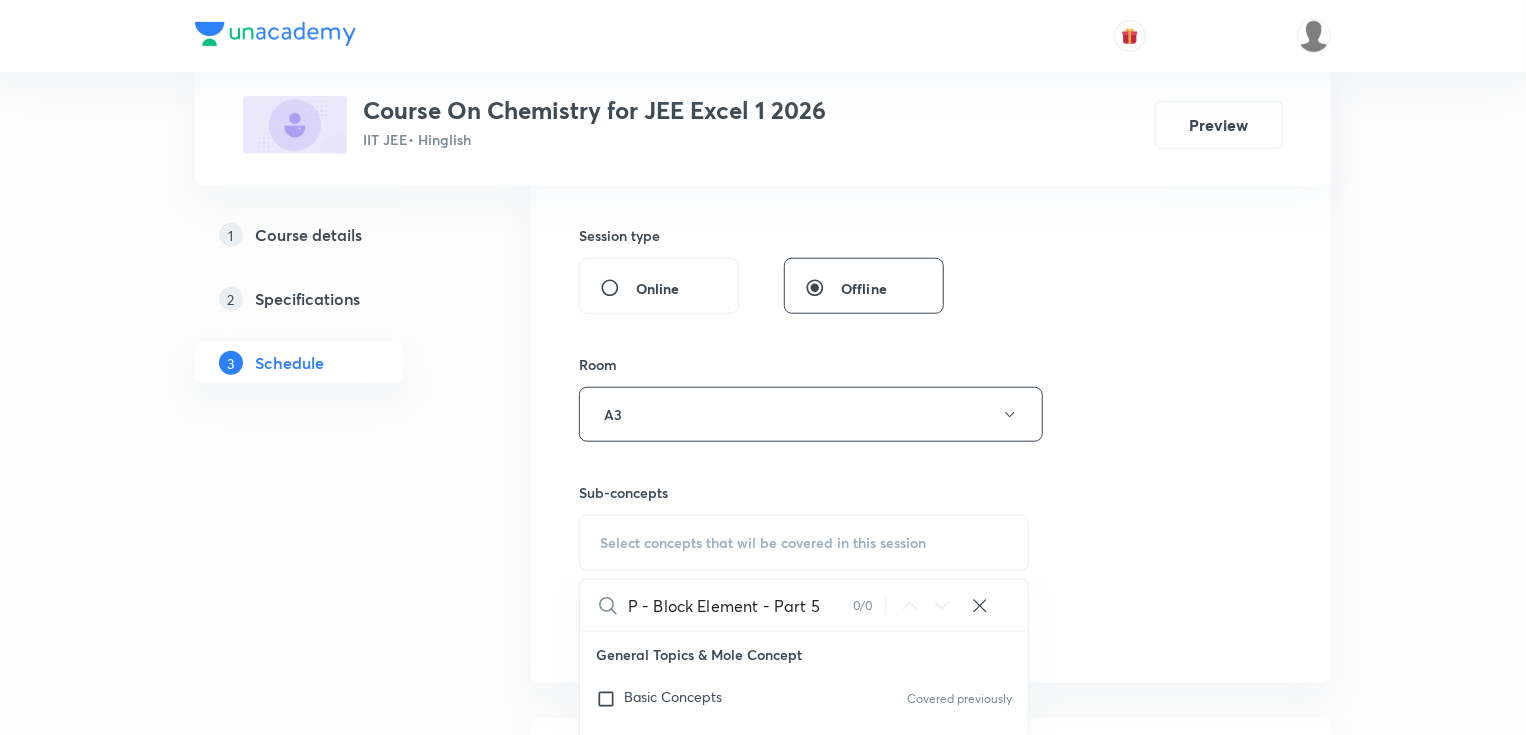 drag, startPoint x: 666, startPoint y: 604, endPoint x: 848, endPoint y: 600, distance: 182.04395 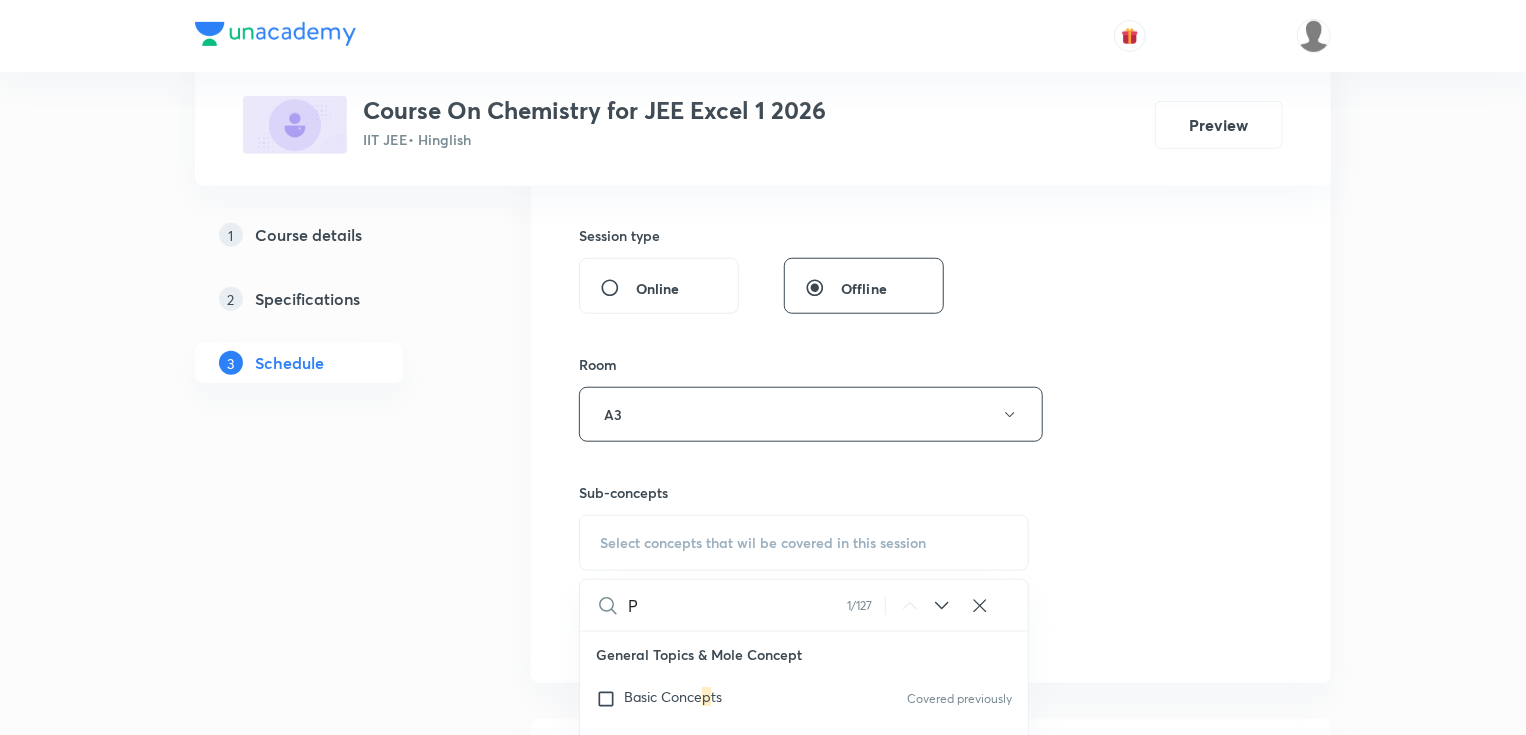 scroll, scrollTop: 19226, scrollLeft: 0, axis: vertical 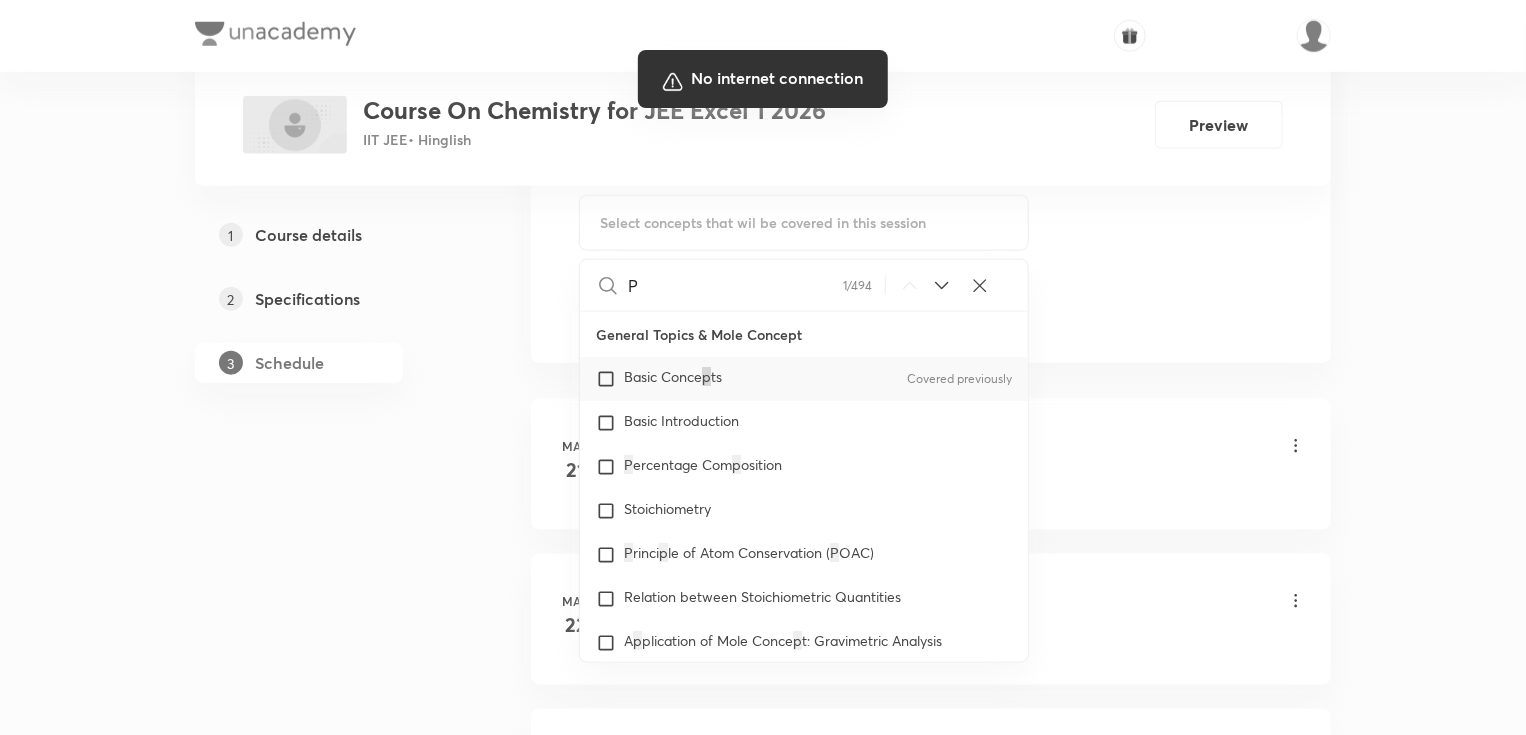 type on "P" 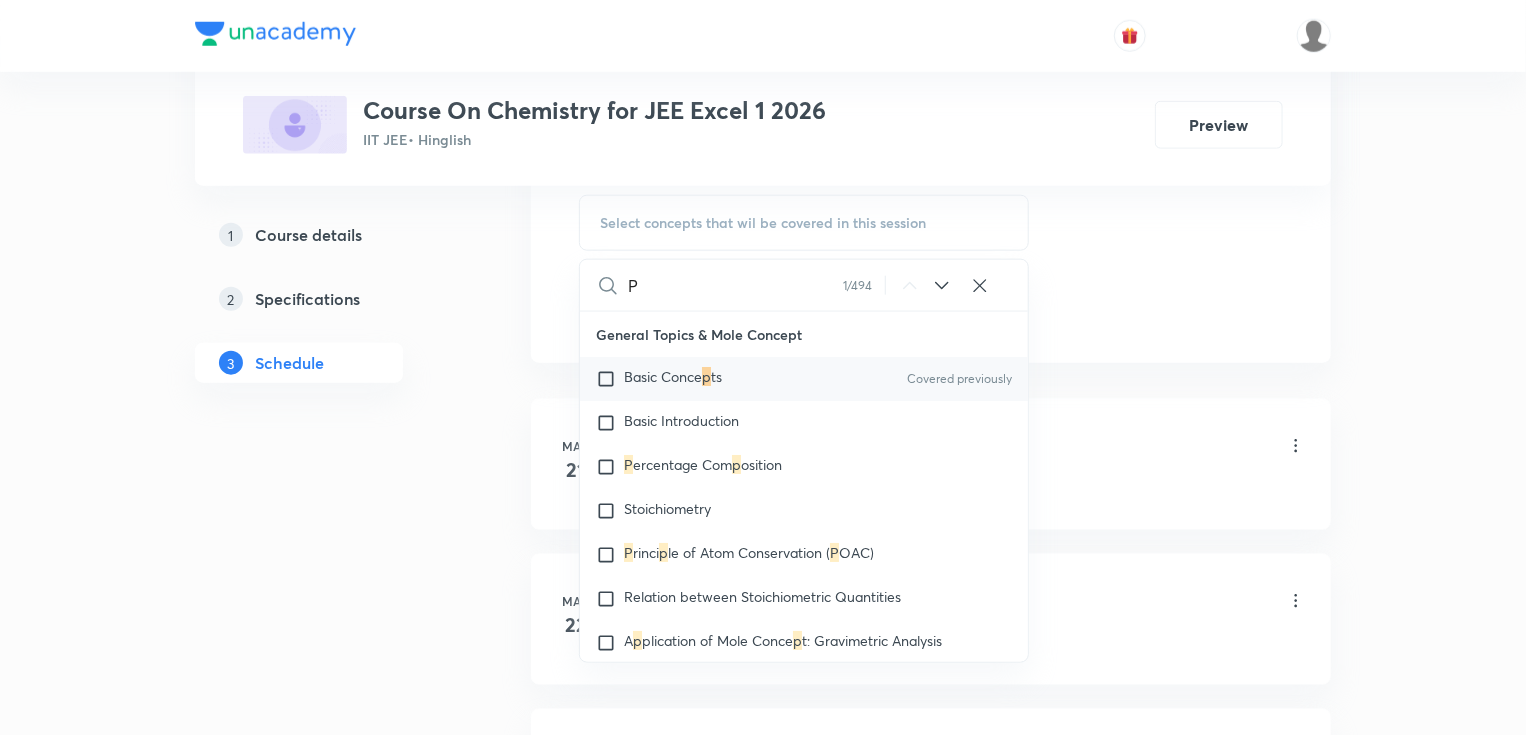 drag, startPoint x: 1016, startPoint y: 436, endPoint x: 1024, endPoint y: 468, distance: 32.984844 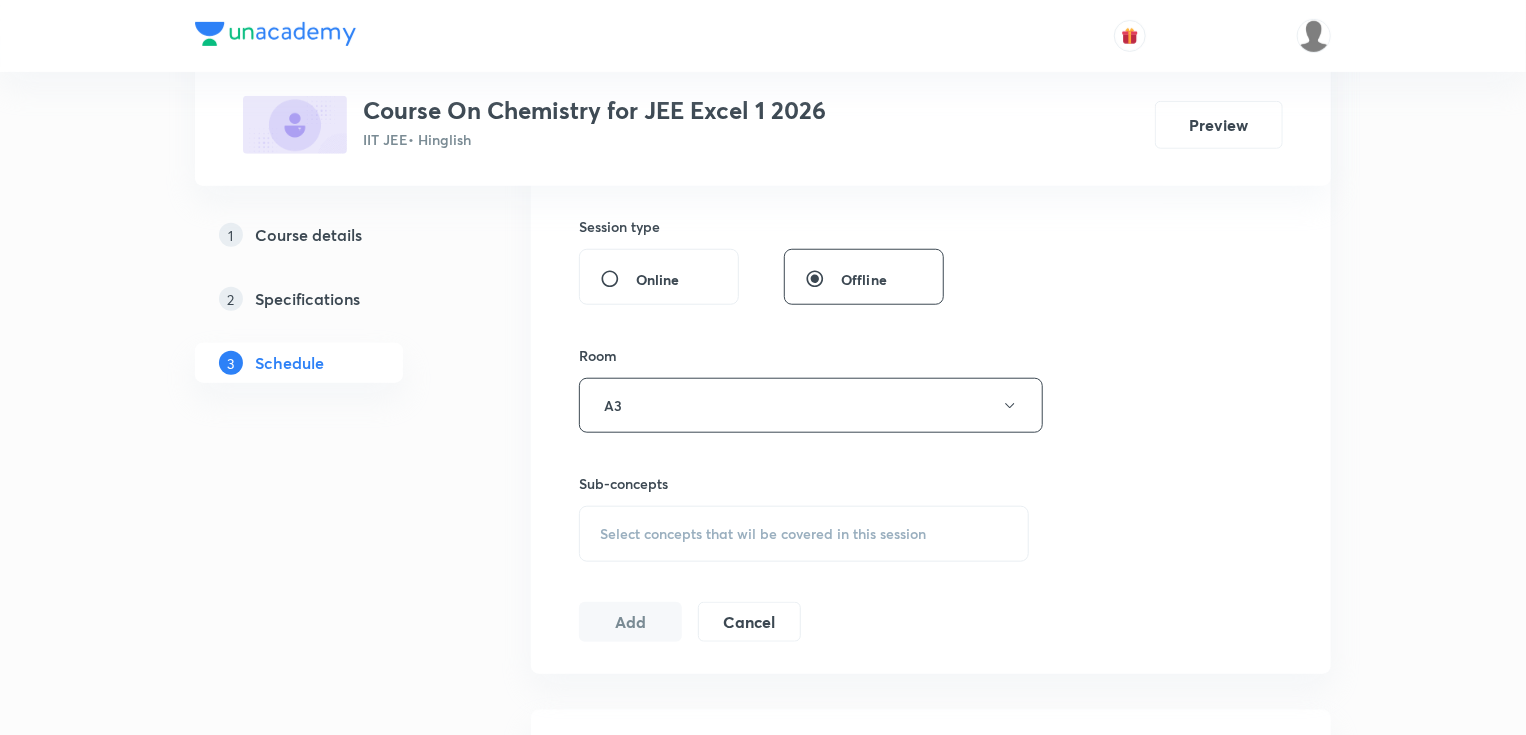 scroll, scrollTop: 720, scrollLeft: 0, axis: vertical 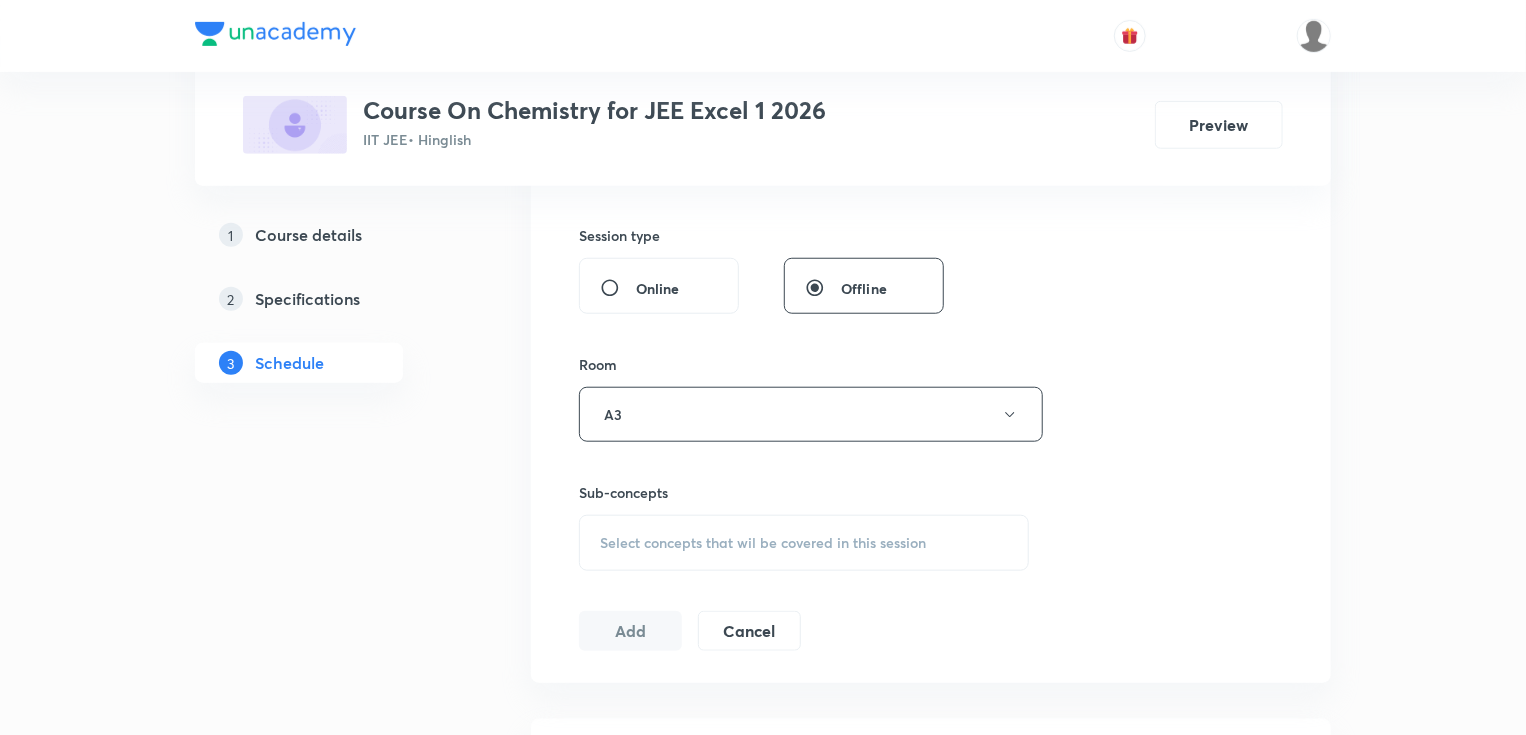 click on "Select concepts that wil be covered in this session" at bounding box center (763, 543) 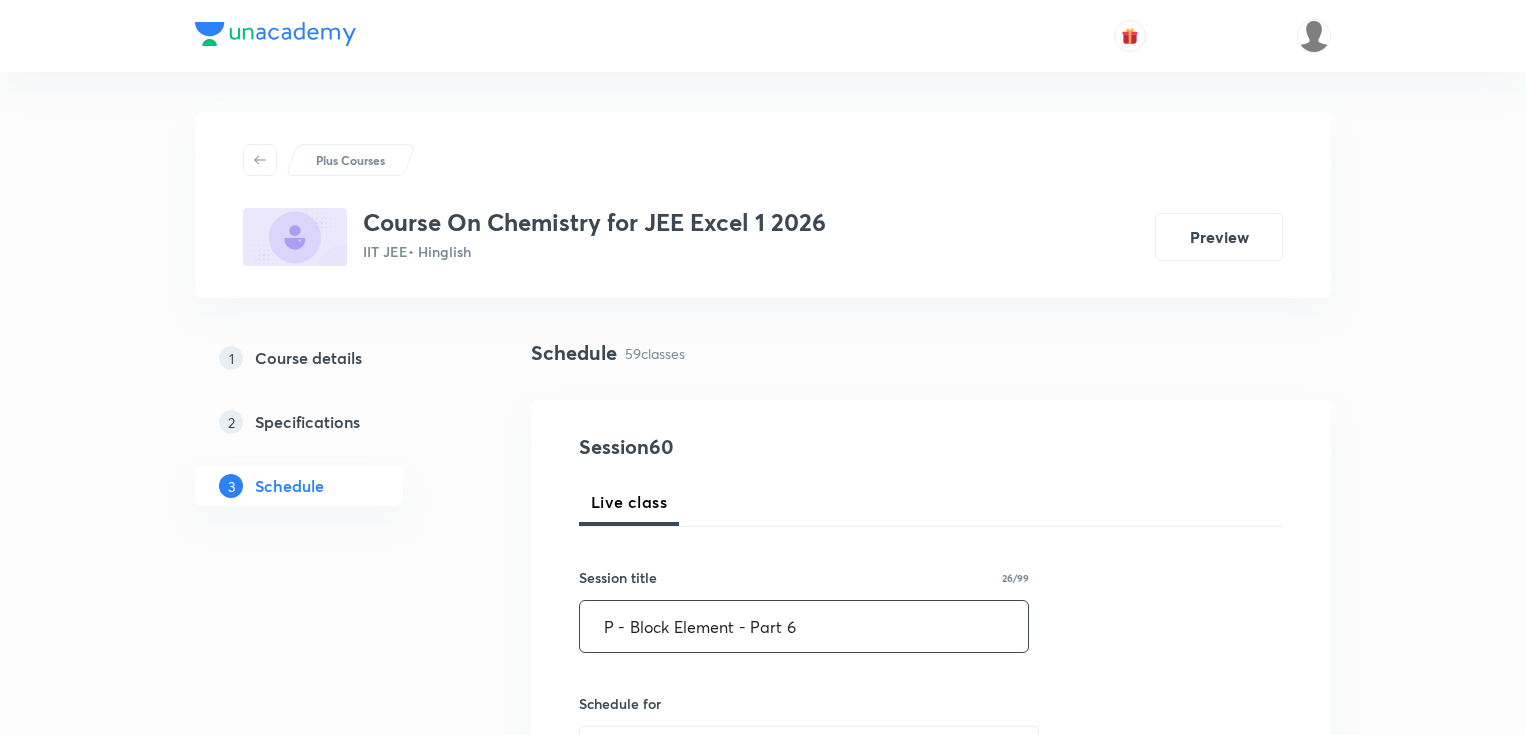 type on "P - Block Element - Part 6" 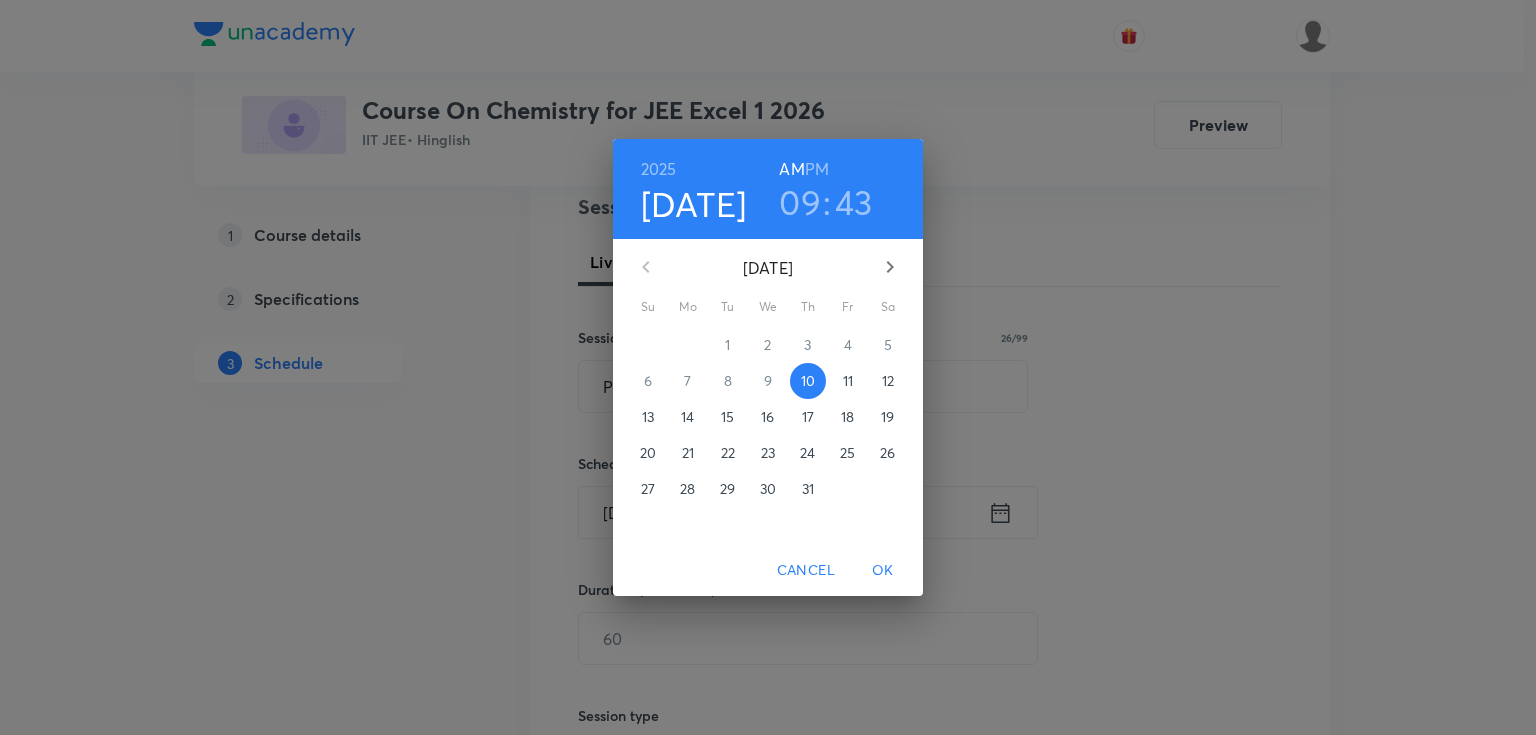 scroll, scrollTop: 240, scrollLeft: 0, axis: vertical 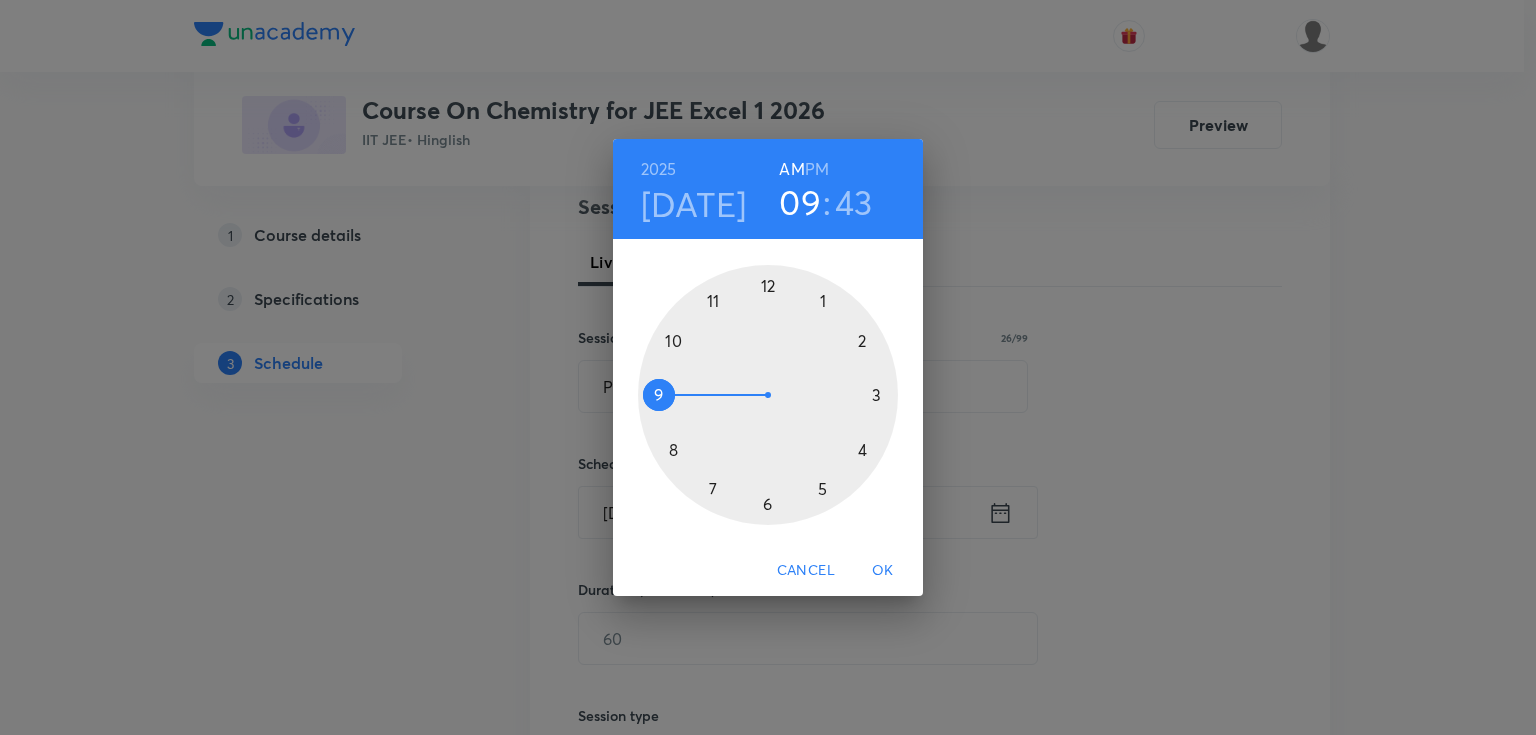 click on "AM" at bounding box center (791, 169) 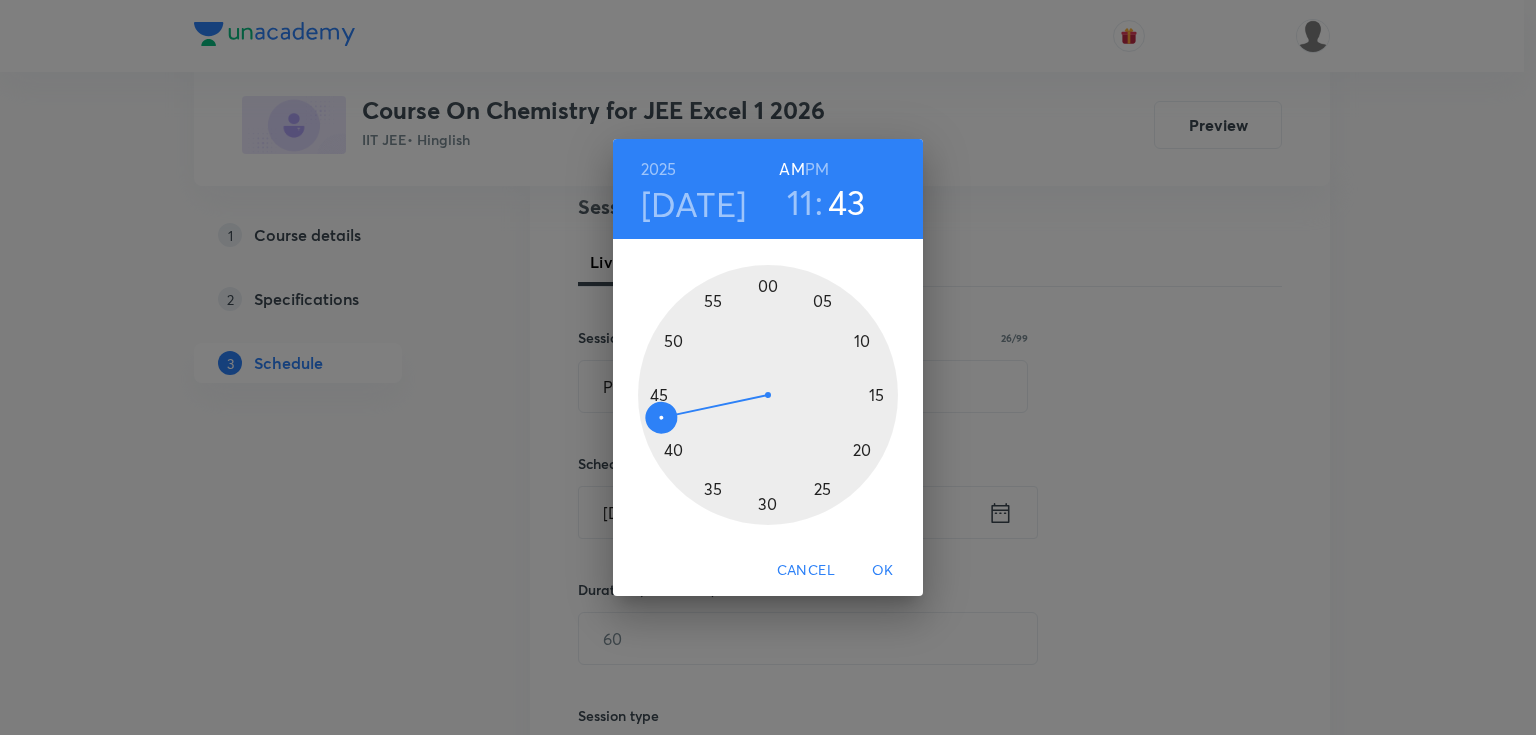 click at bounding box center [768, 395] 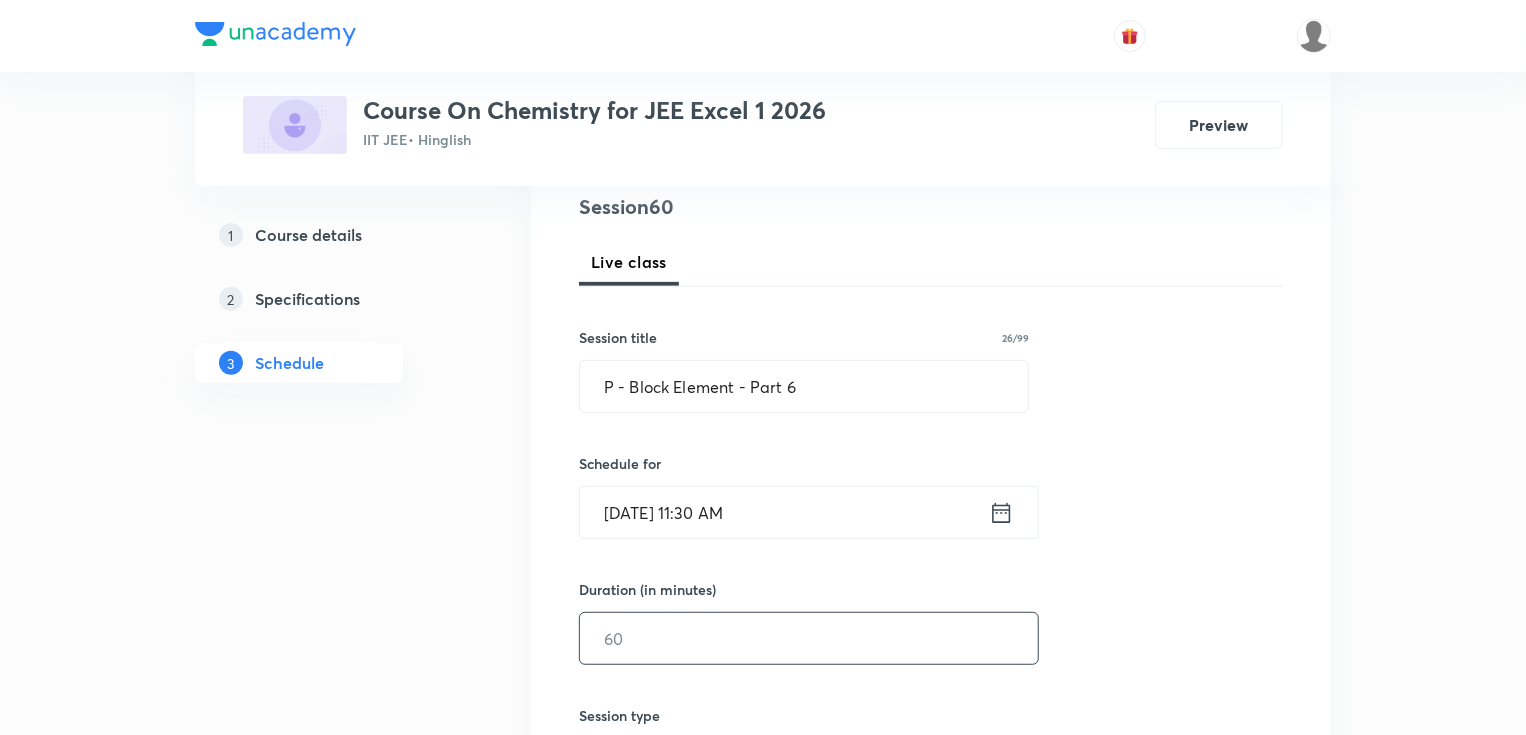 click at bounding box center (809, 638) 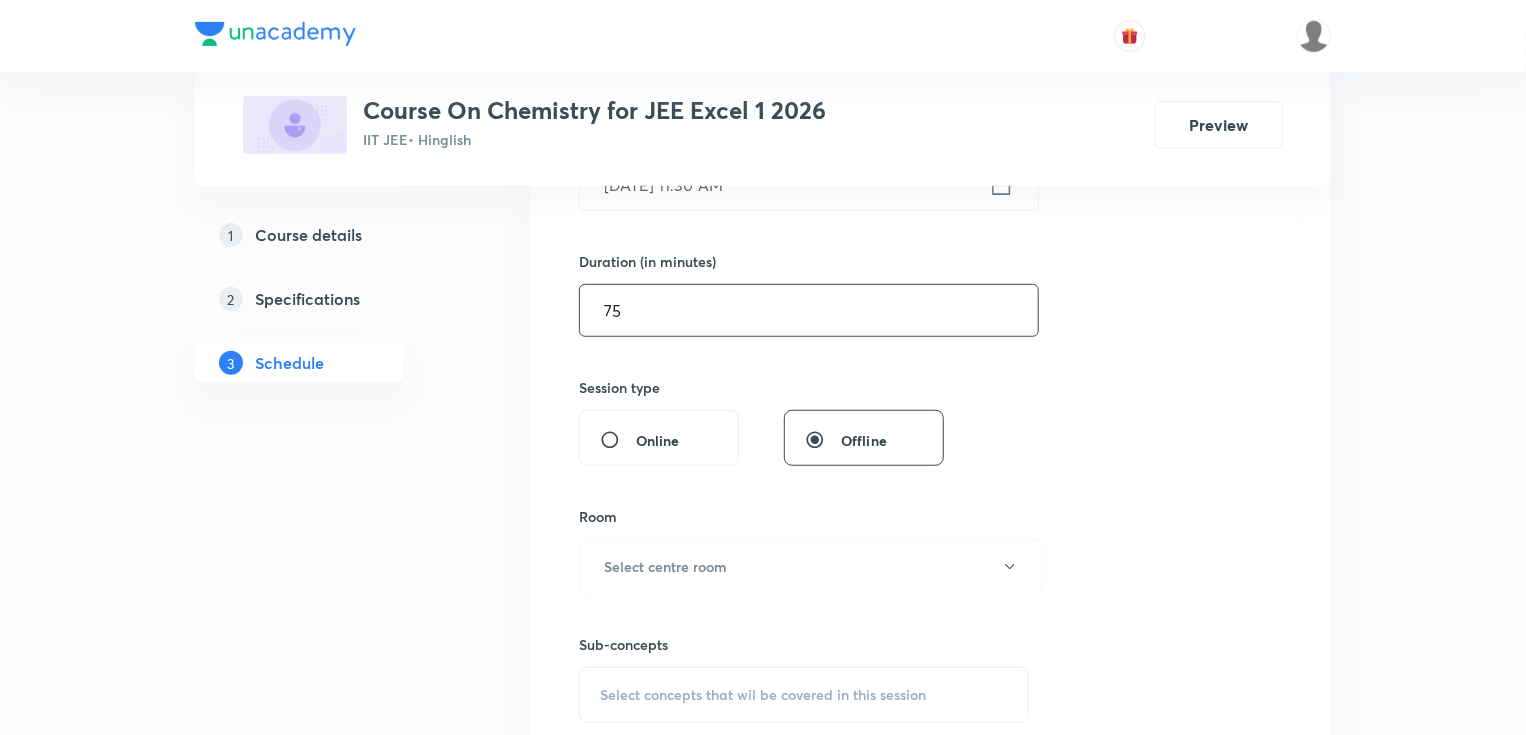 scroll, scrollTop: 560, scrollLeft: 0, axis: vertical 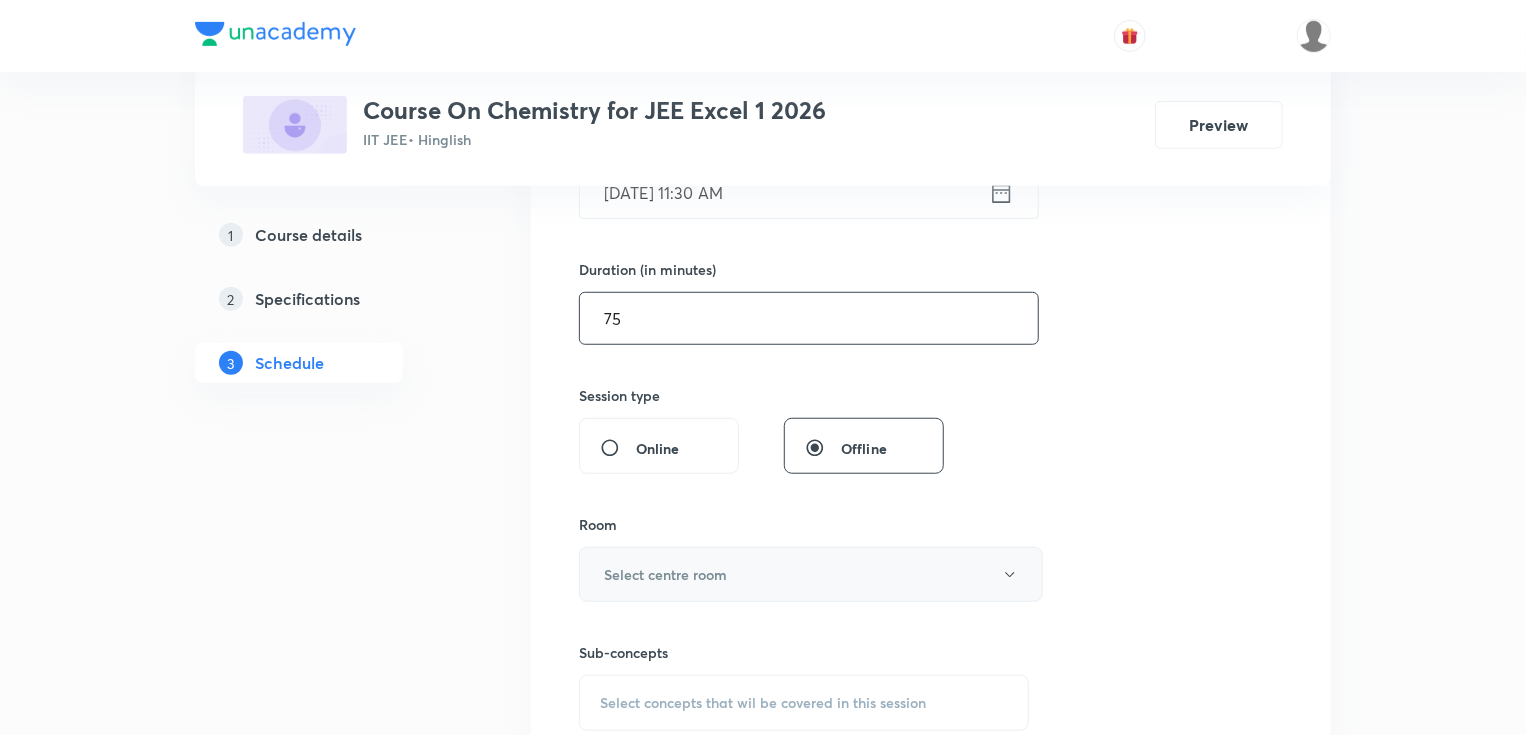 type on "75" 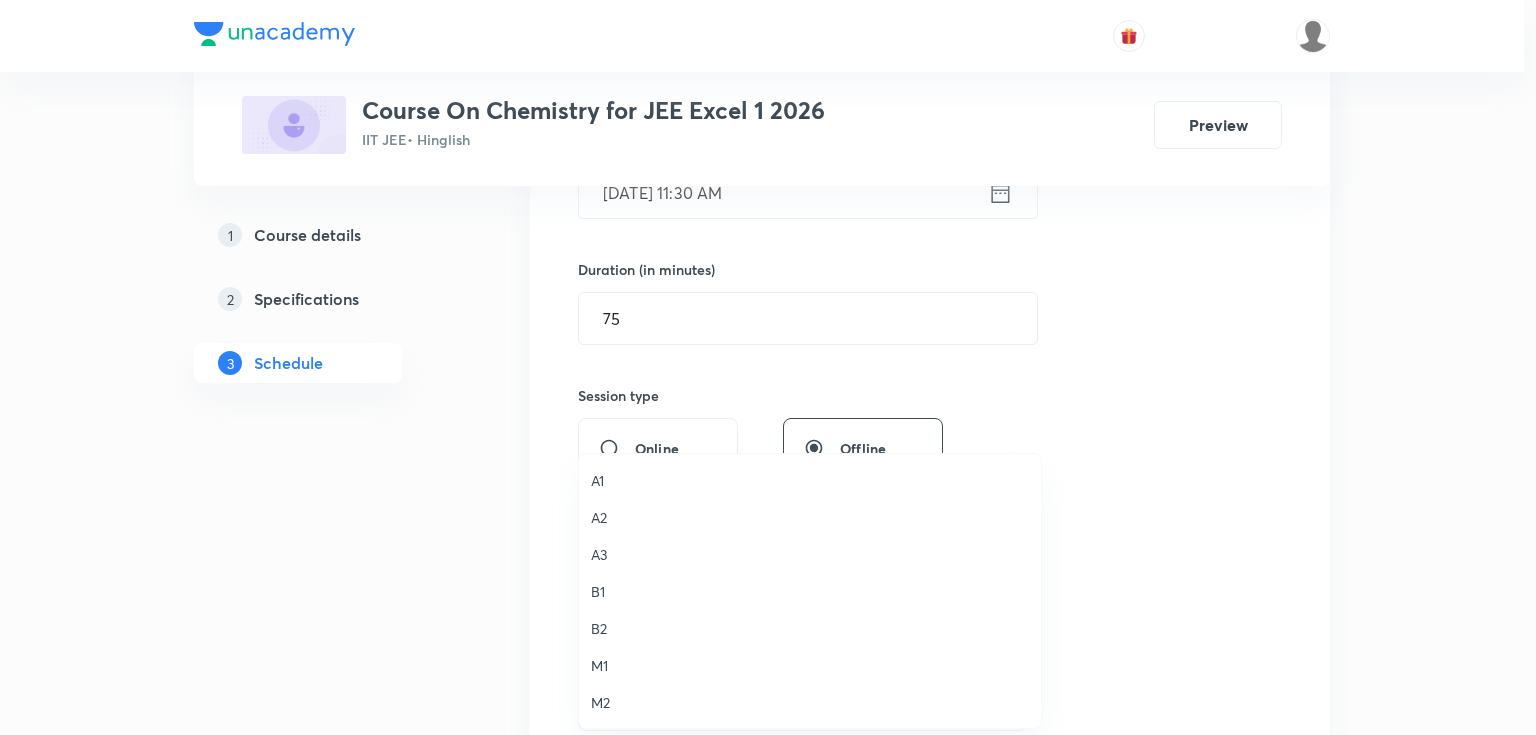 drag, startPoint x: 605, startPoint y: 554, endPoint x: 814, endPoint y: 576, distance: 210.15471 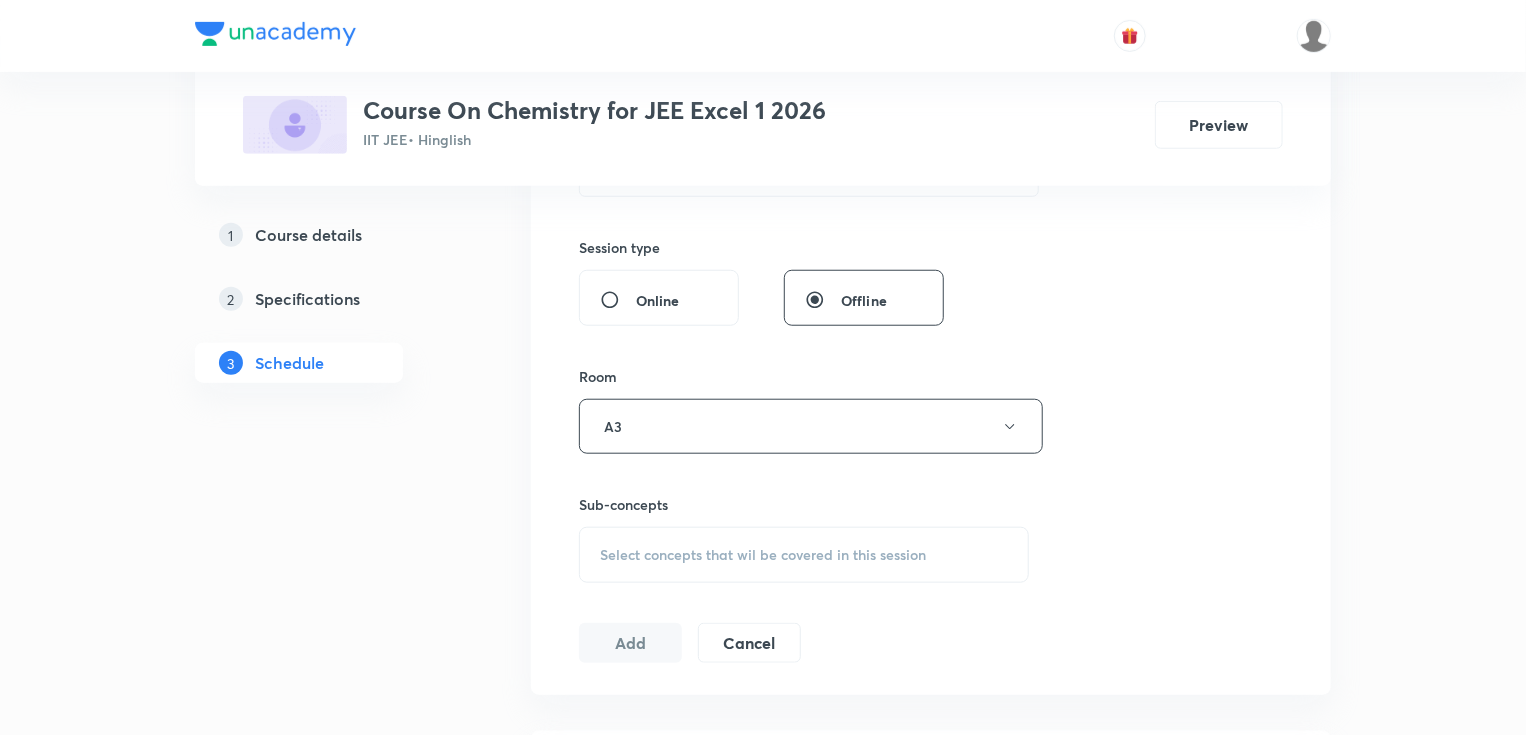 scroll, scrollTop: 720, scrollLeft: 0, axis: vertical 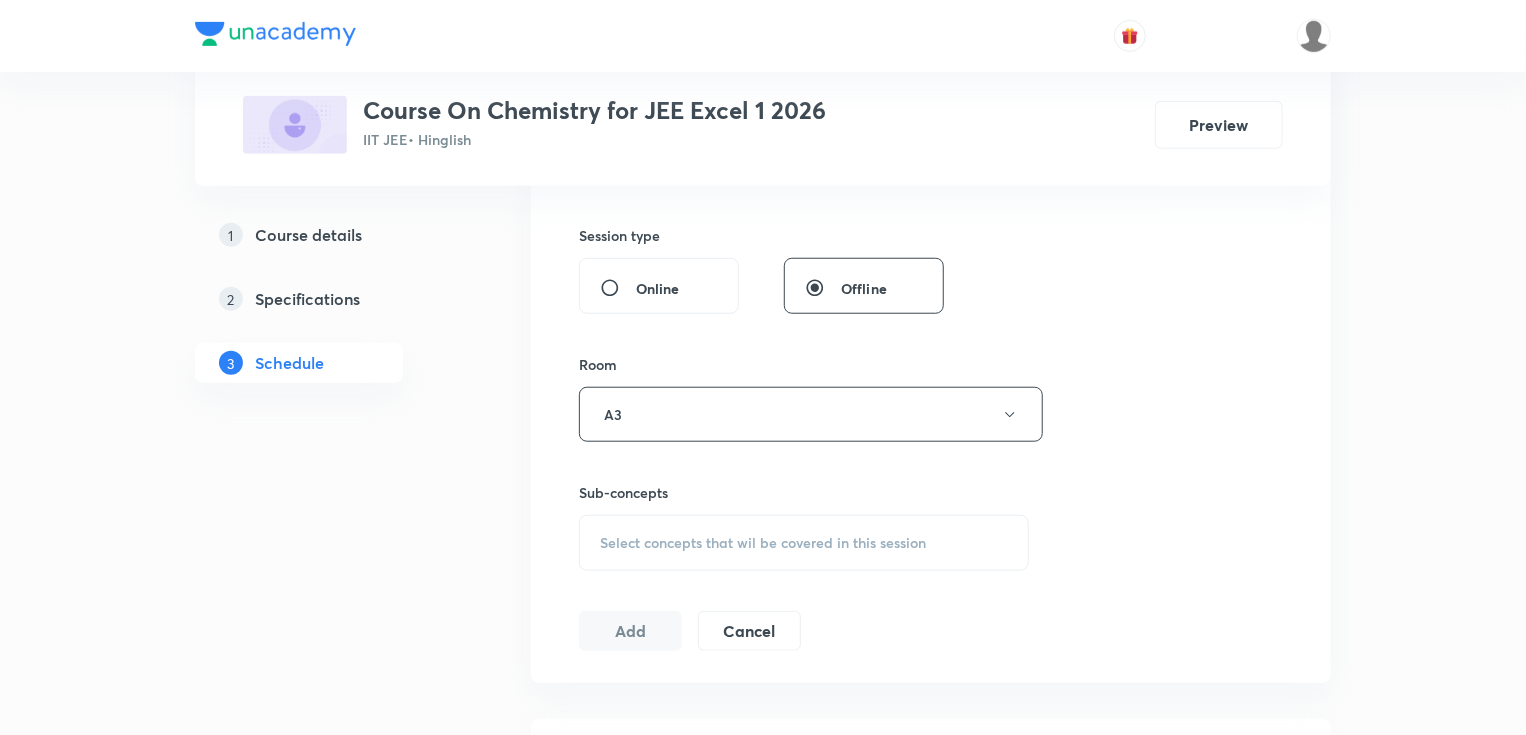 click on "Select concepts that wil be covered in this session" at bounding box center [763, 543] 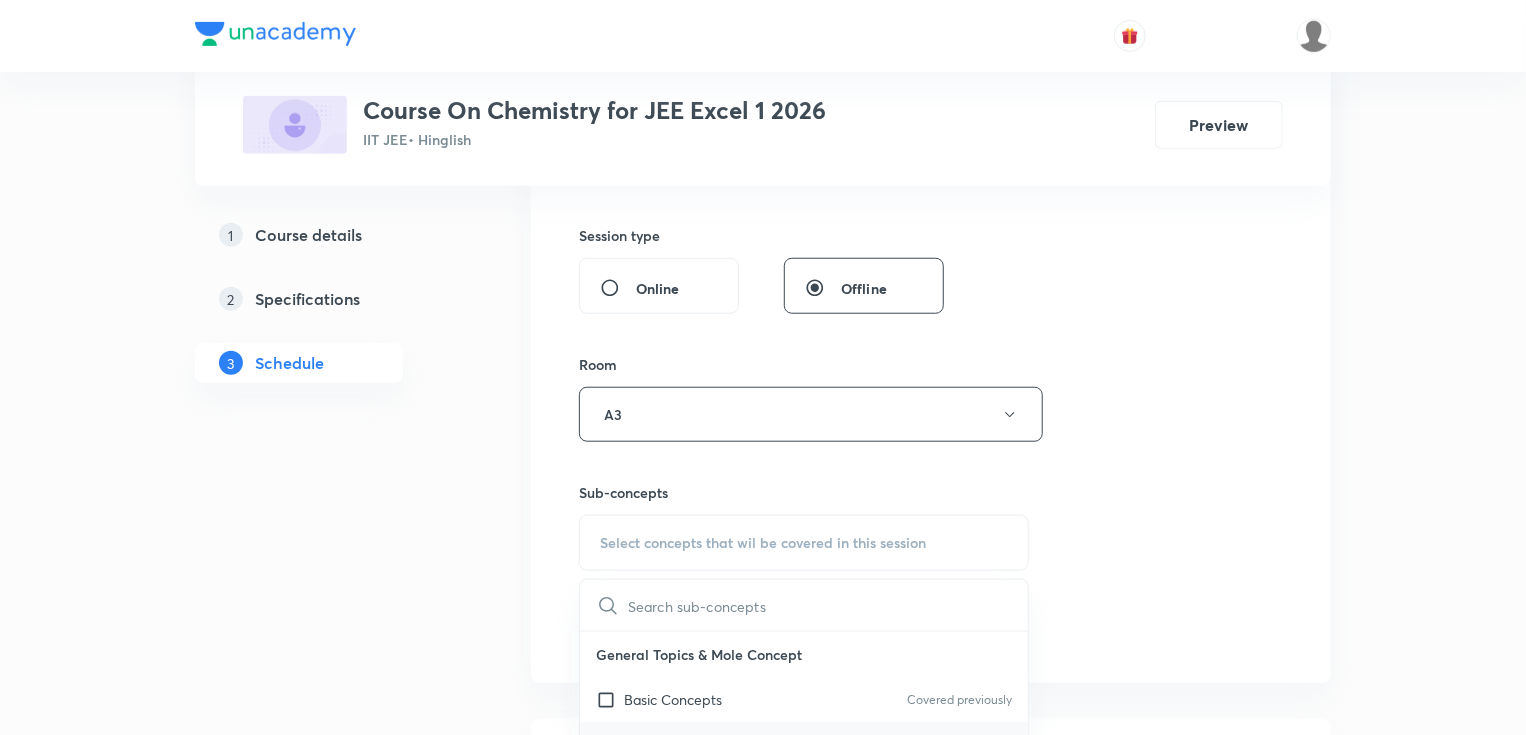 scroll, scrollTop: 880, scrollLeft: 0, axis: vertical 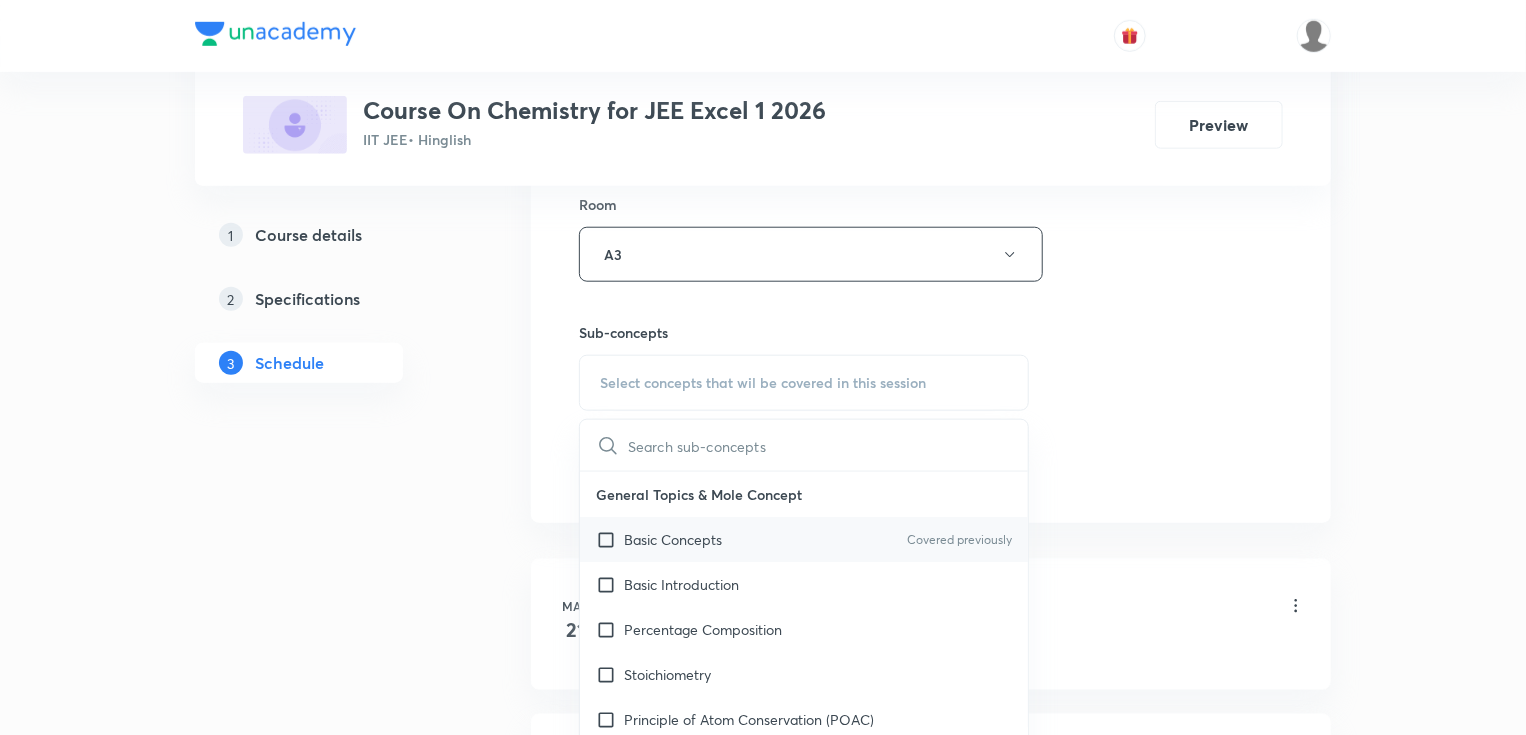click on "Basic Concepts" at bounding box center [673, 539] 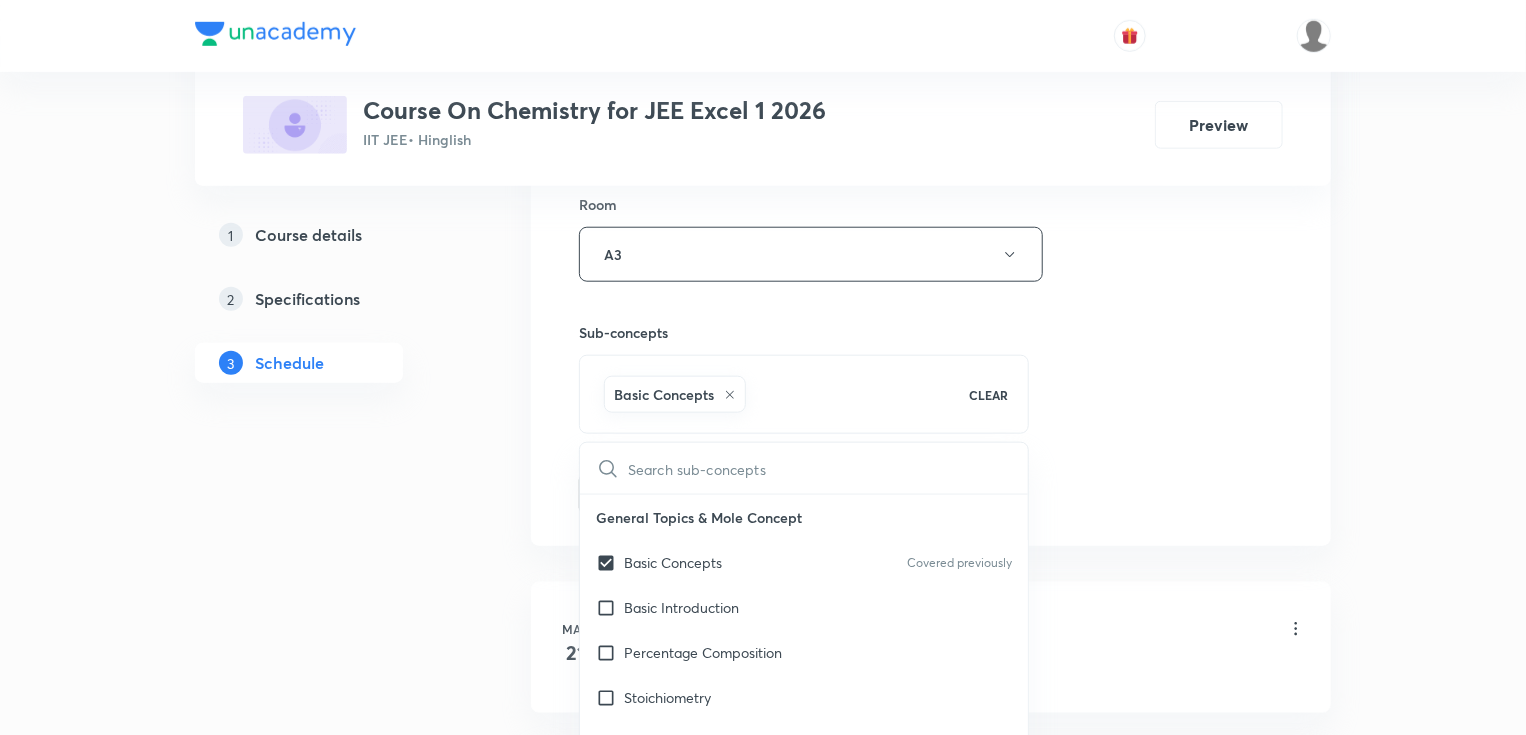 checkbox on "true" 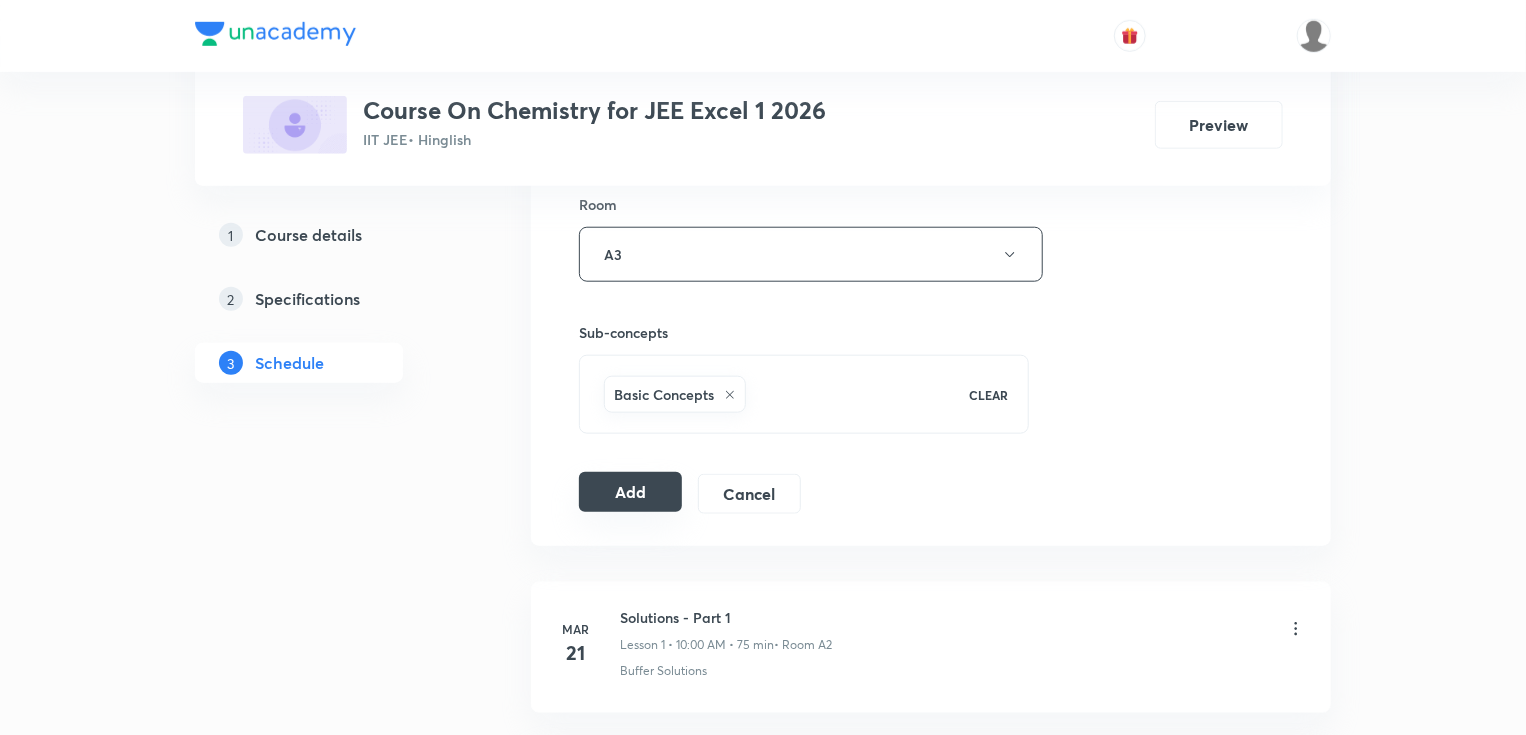 click on "Add" at bounding box center (630, 492) 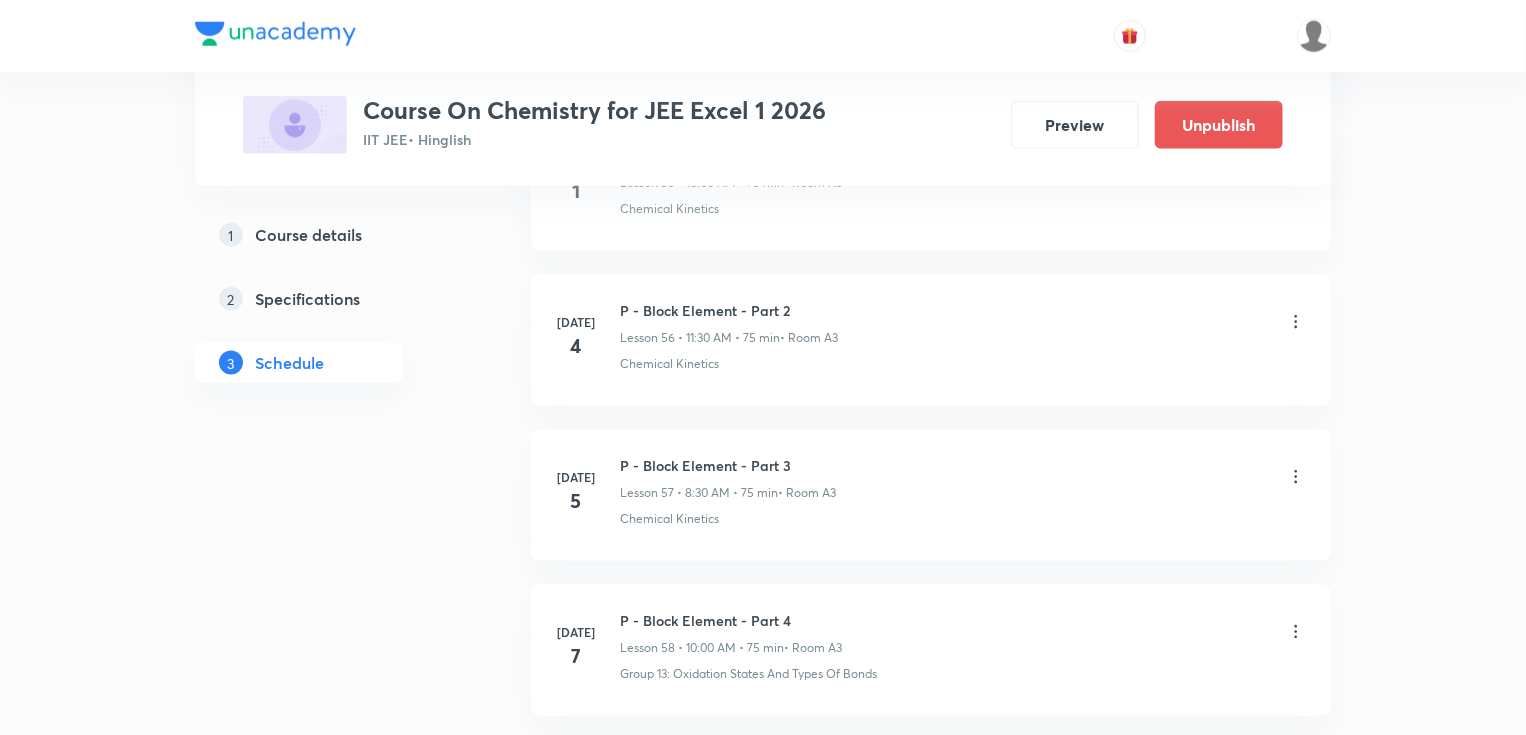 scroll, scrollTop: 9225, scrollLeft: 0, axis: vertical 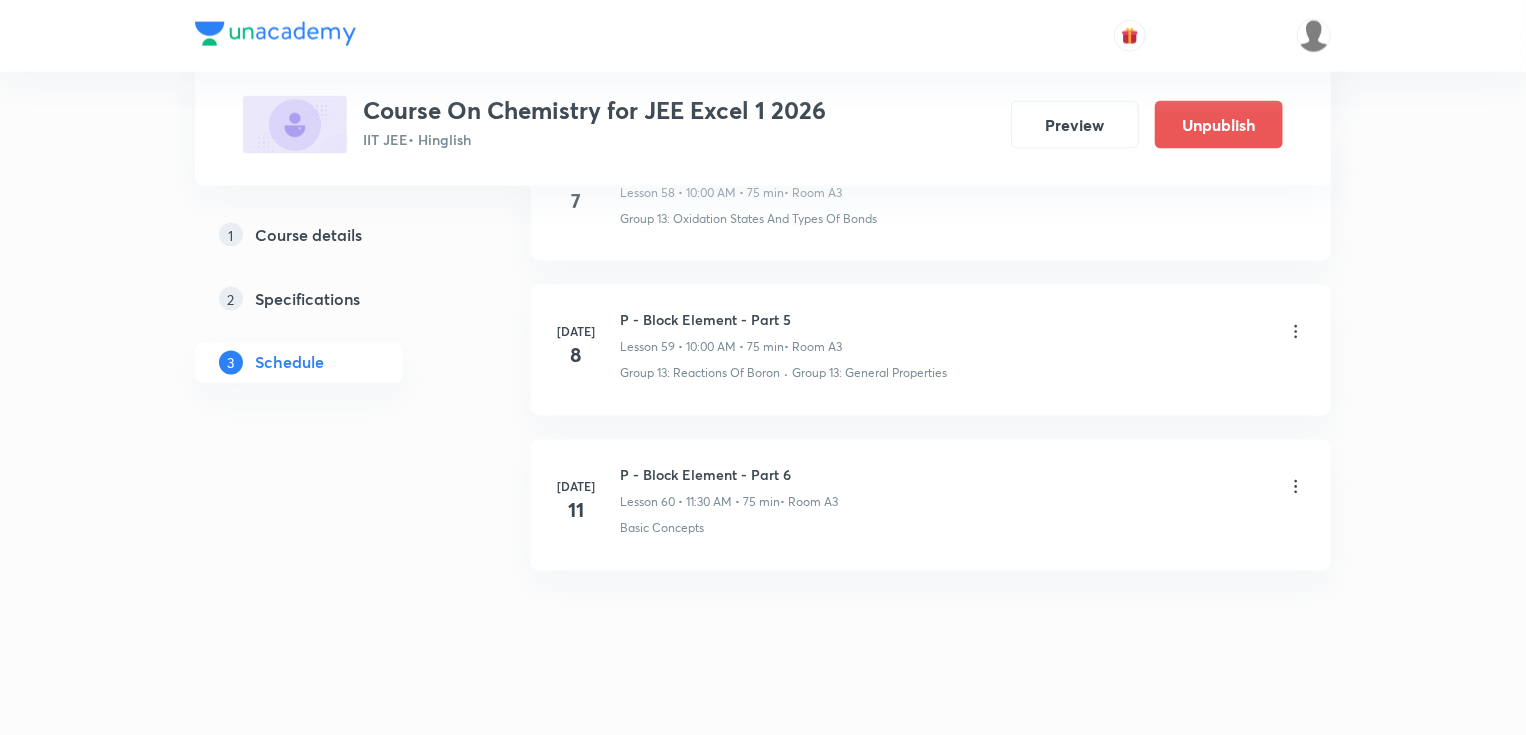 click on "Jul 8 P - Block Element - Part 5 Lesson 59 • 10:00 AM • 75 min  • Room A3 Group 13: Reactions Of Boron · Group 13: General Properties" at bounding box center [931, 350] 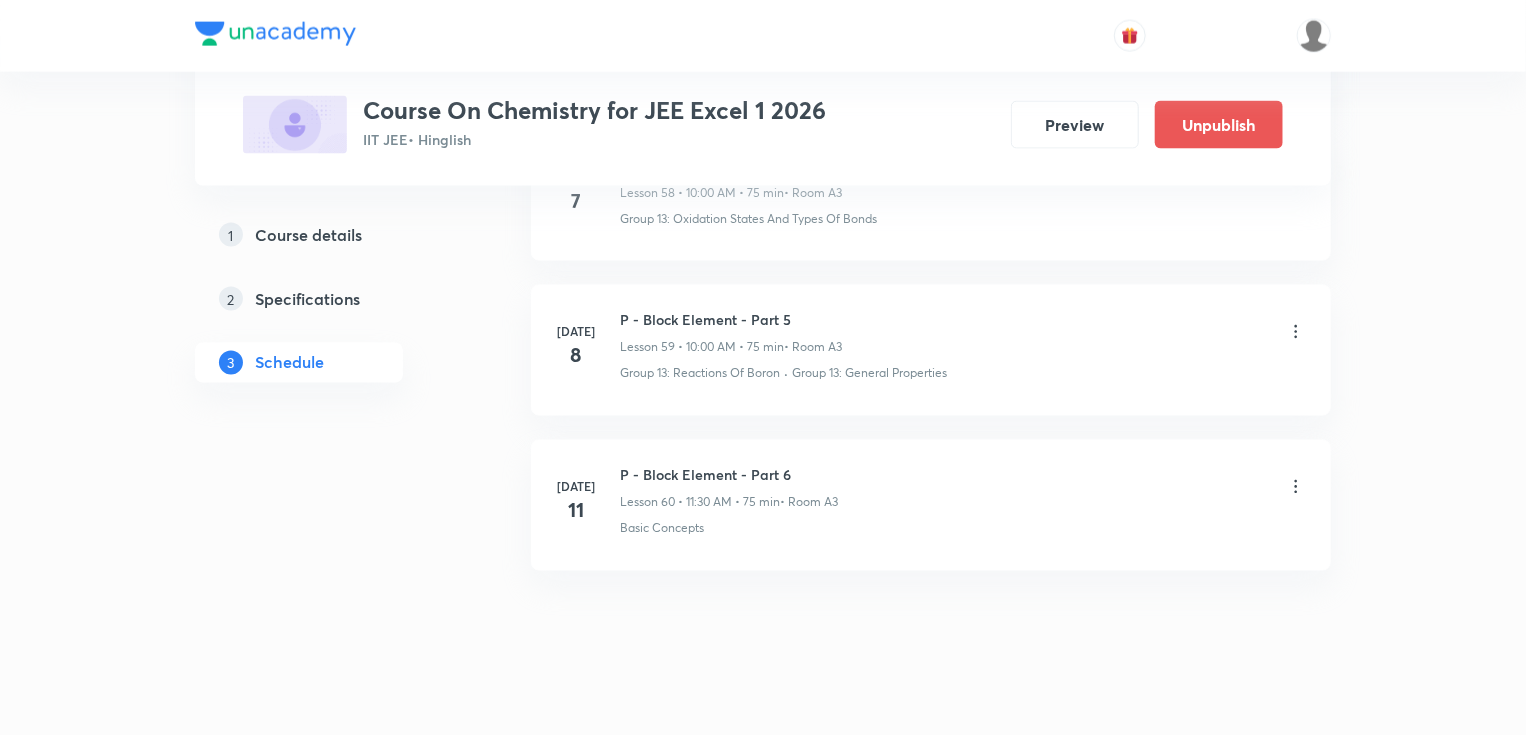 click on "Lesson 60 • 11:30 AM • 75 min" at bounding box center (700, 503) 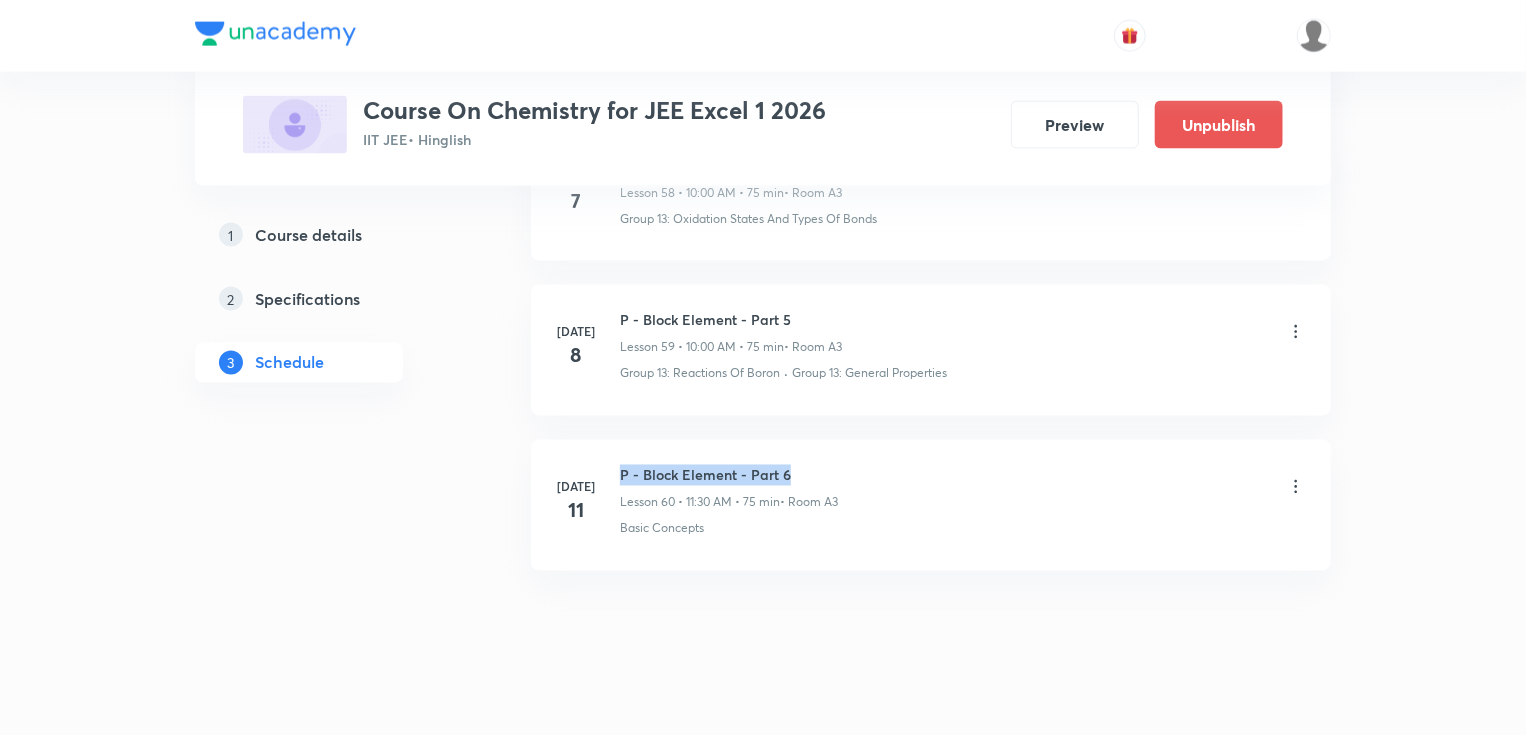 drag, startPoint x: 620, startPoint y: 449, endPoint x: 964, endPoint y: 448, distance: 344.00146 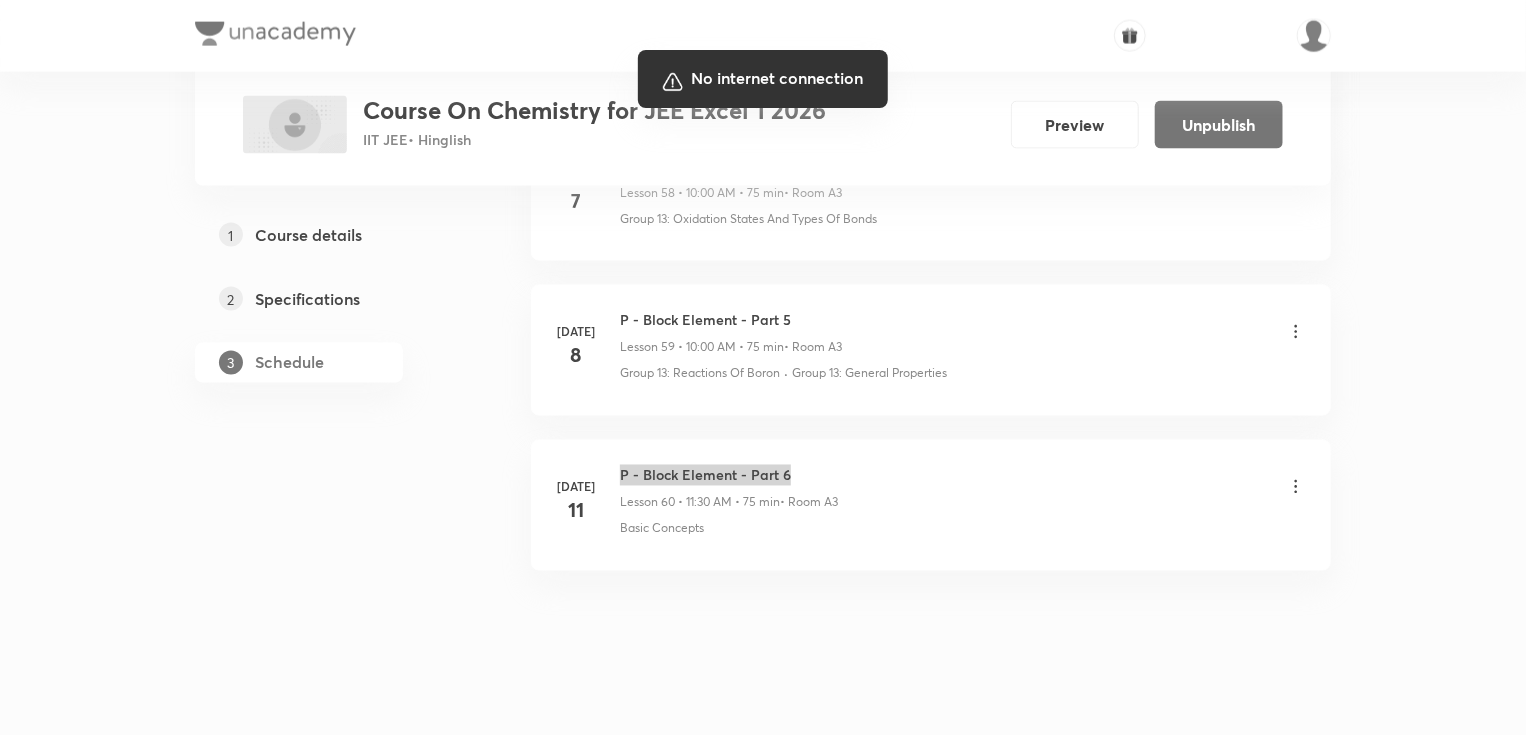 copy on "P - Block Element - Part 6" 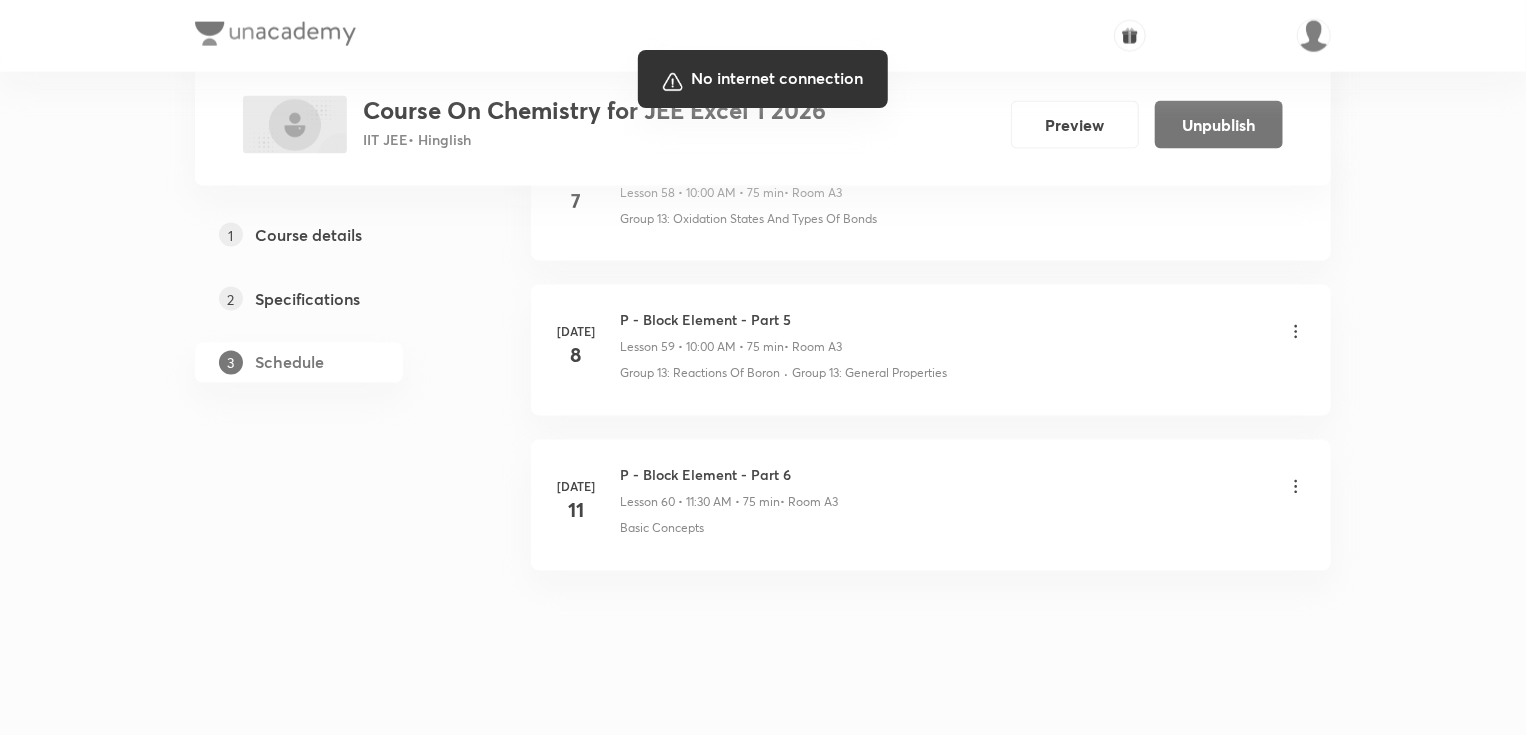 click at bounding box center (763, 367) 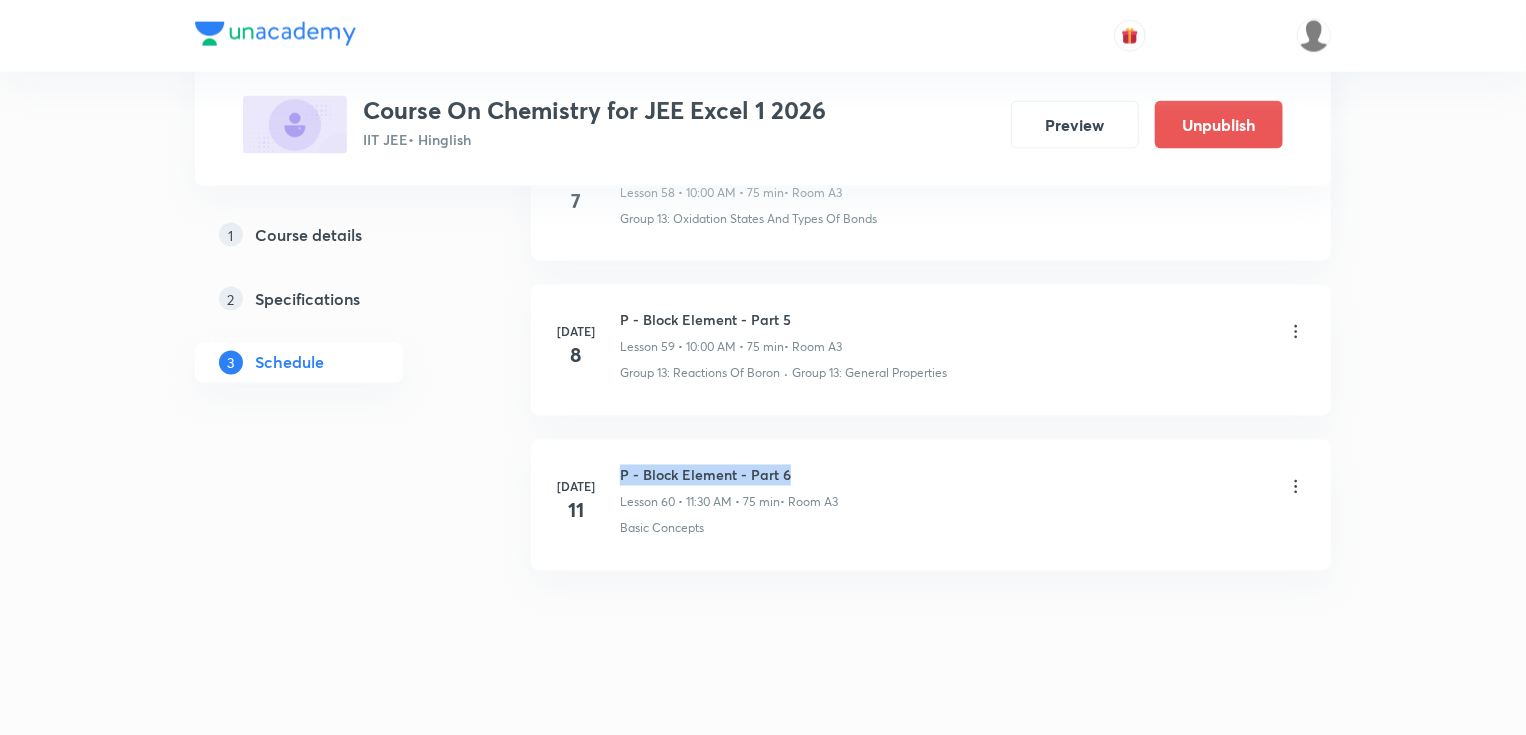 drag, startPoint x: 621, startPoint y: 450, endPoint x: 833, endPoint y: 456, distance: 212.08488 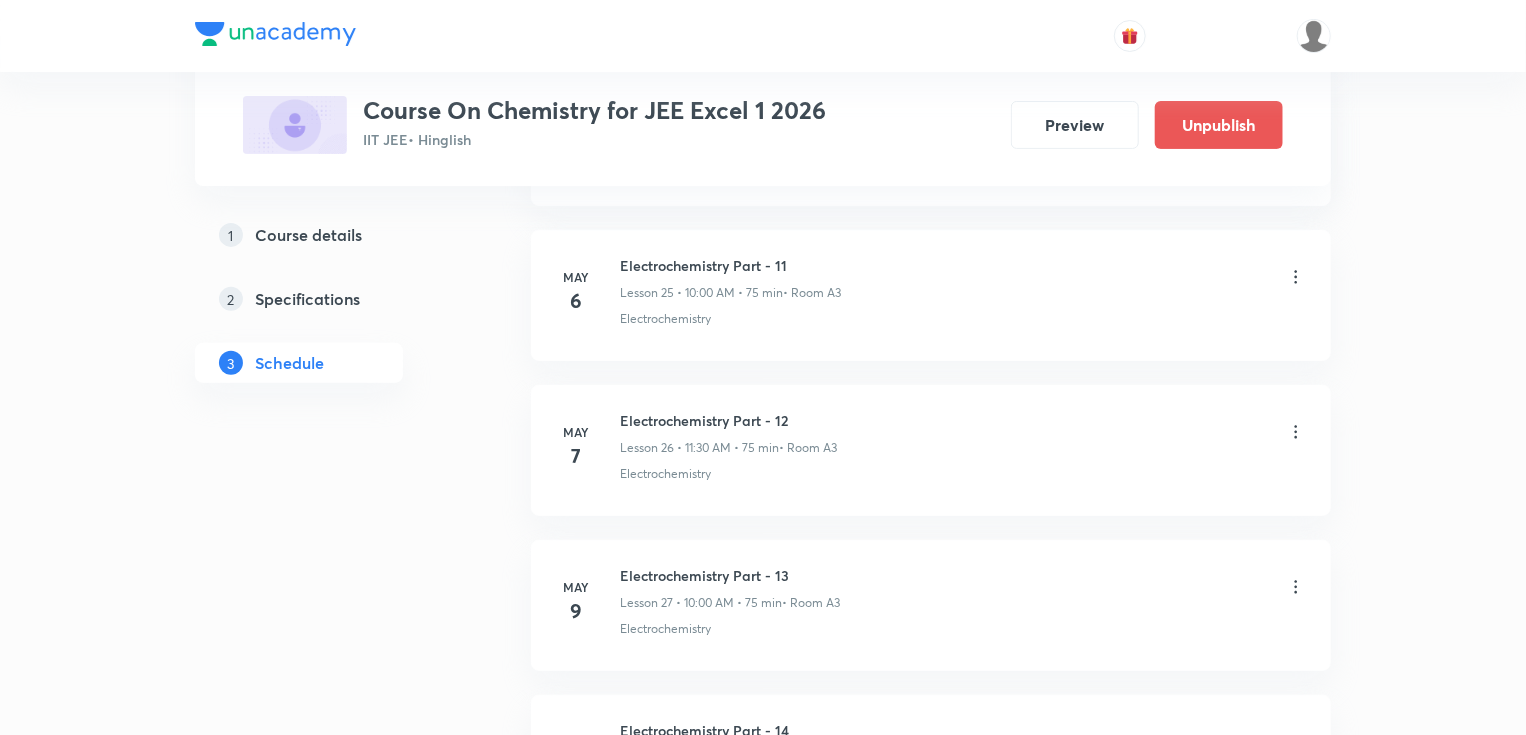 scroll, scrollTop: 292, scrollLeft: 0, axis: vertical 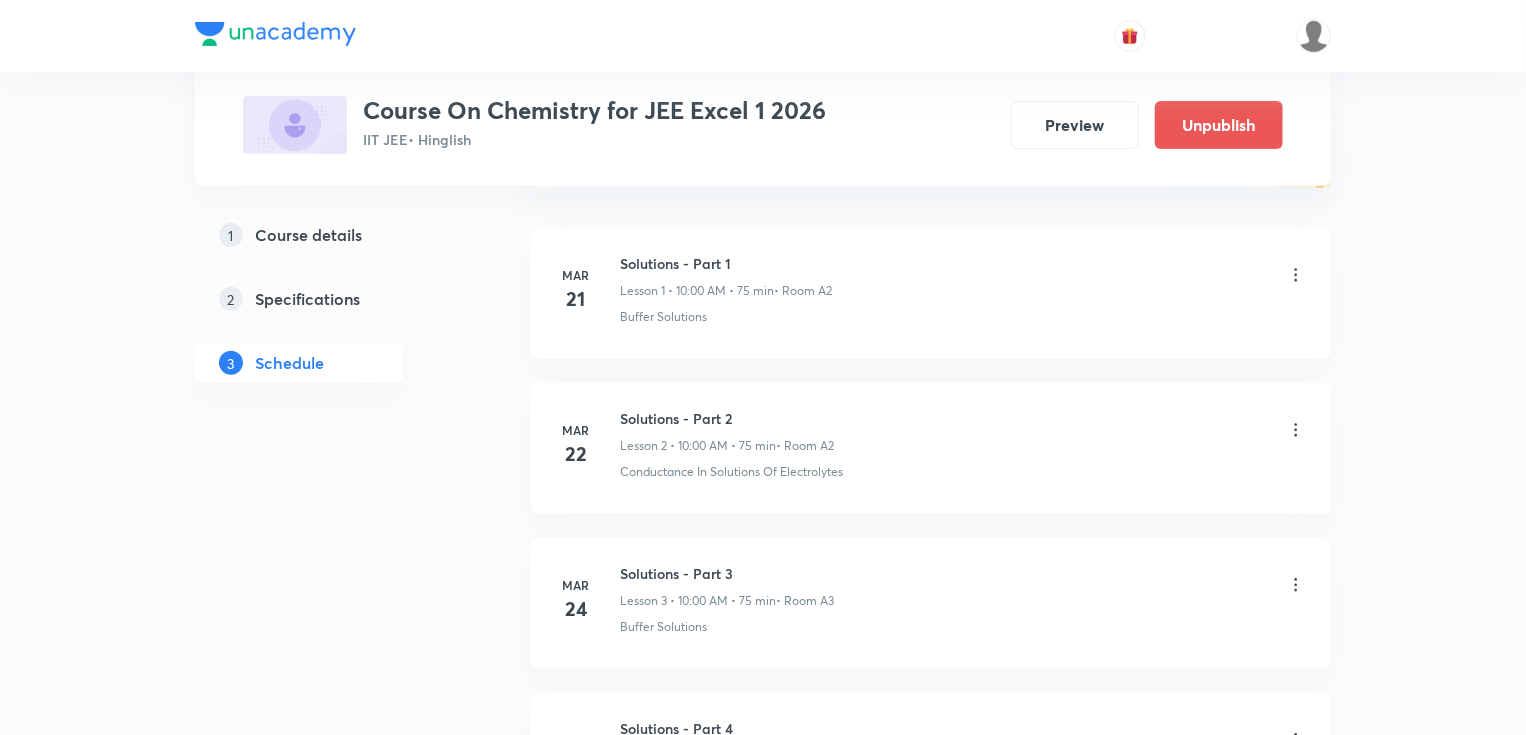 click on "Add new session" at bounding box center [947, 148] 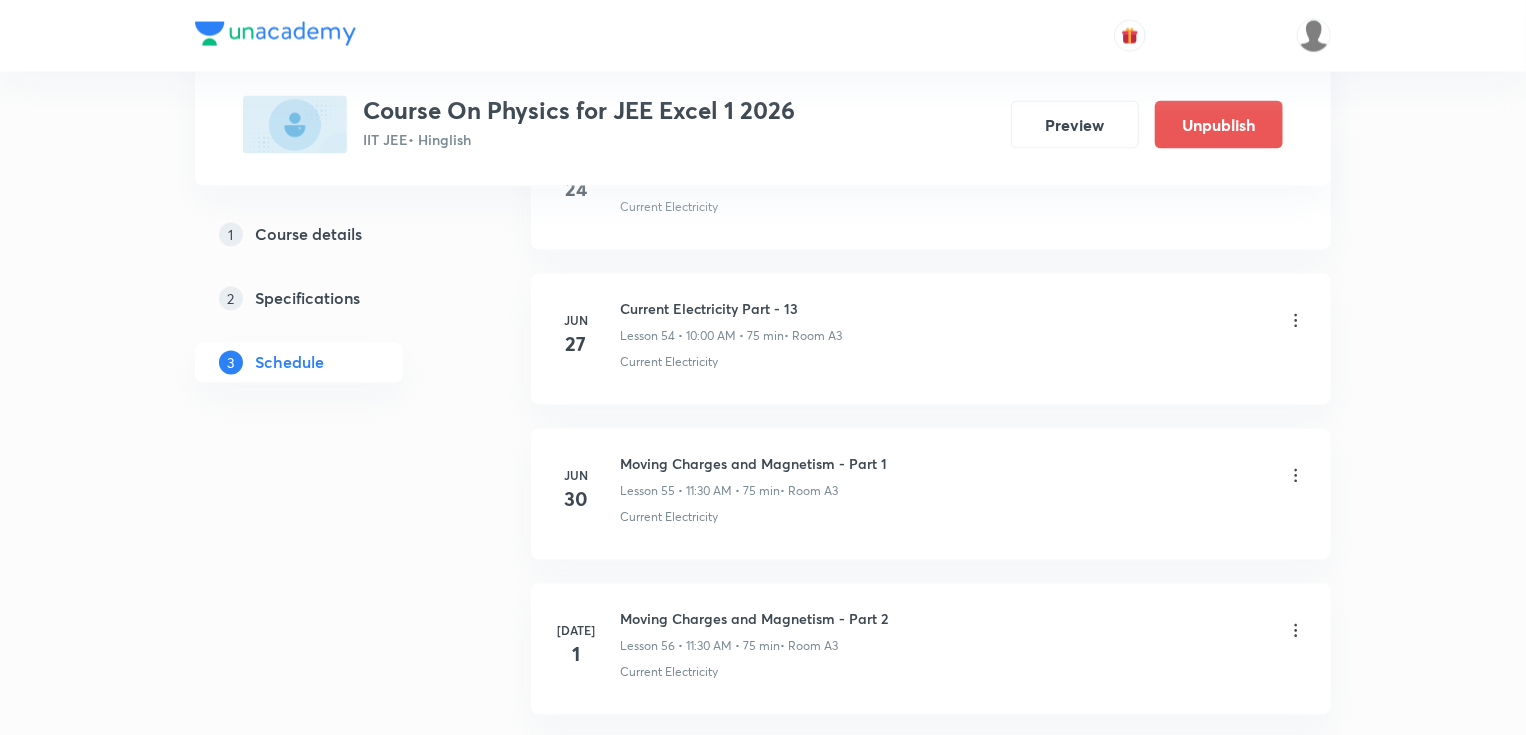 scroll, scrollTop: 9380, scrollLeft: 0, axis: vertical 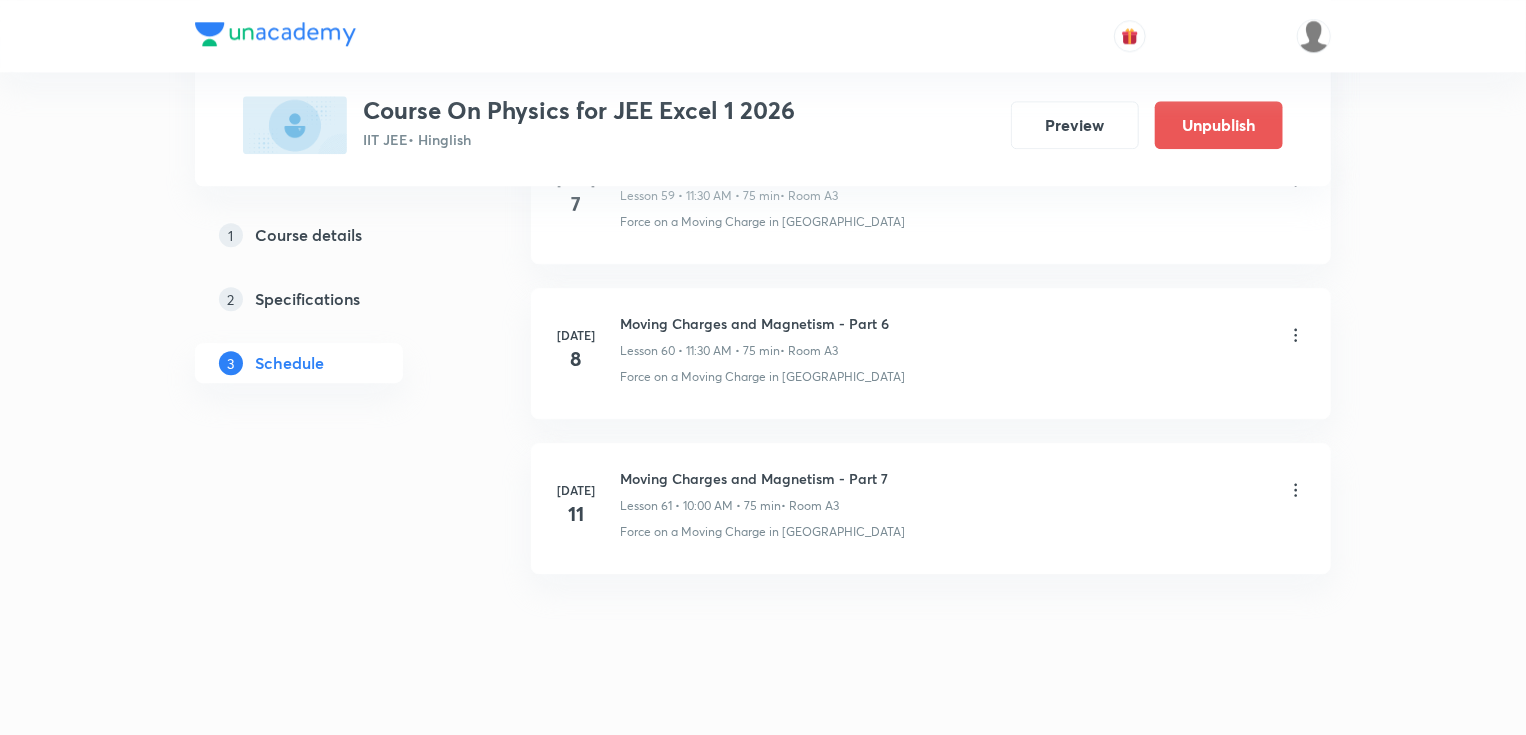 click on "Moving Charges and Magnetism - Part 6 Lesson 60 • 11:30 AM • 75 min  • Room A3" at bounding box center [963, 336] 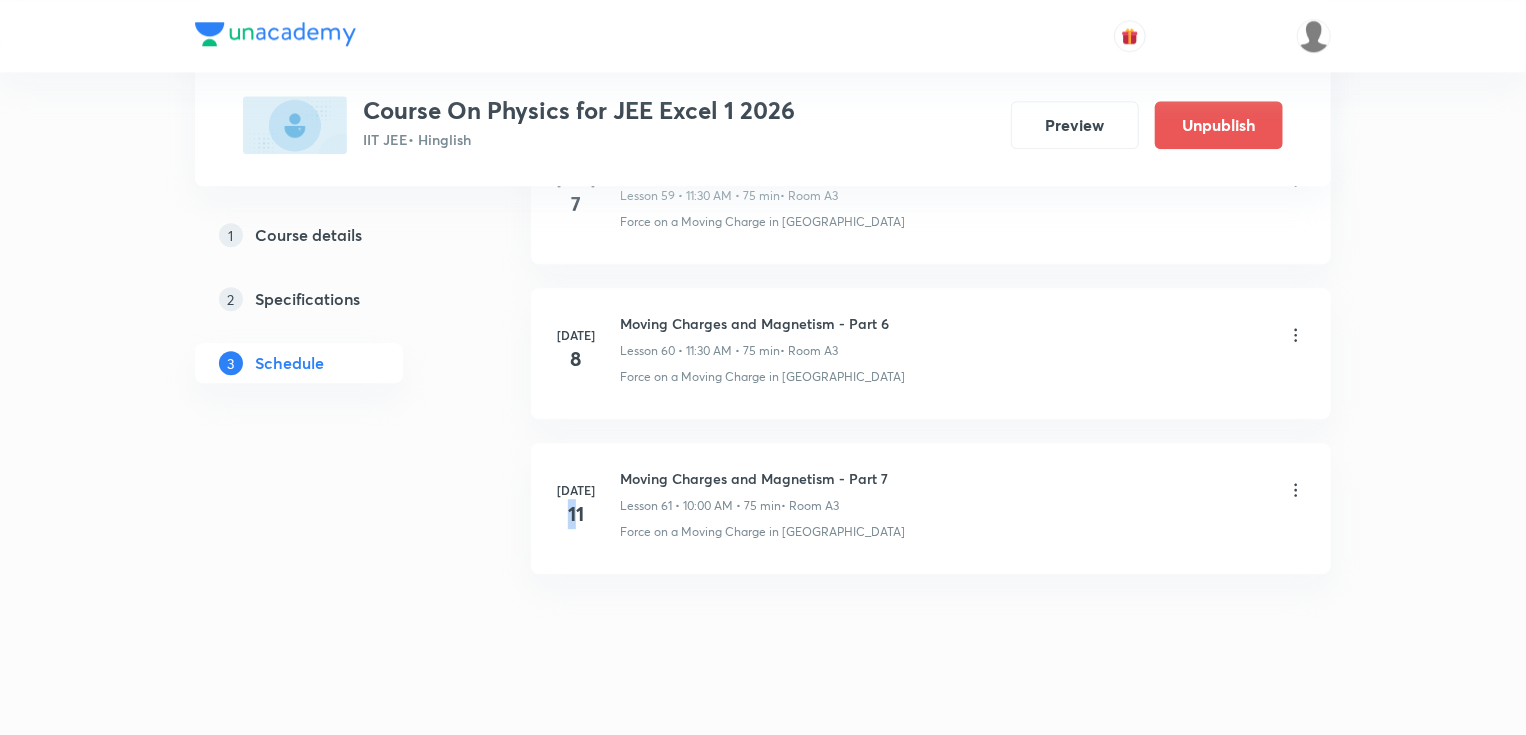 click on "[DATE] Moving Charges and Magnetism - Part 7 Lesson 61 • 10:00 AM • 75 min  • Room A3 Force on a Moving Charge in [GEOGRAPHIC_DATA]" at bounding box center [931, 508] 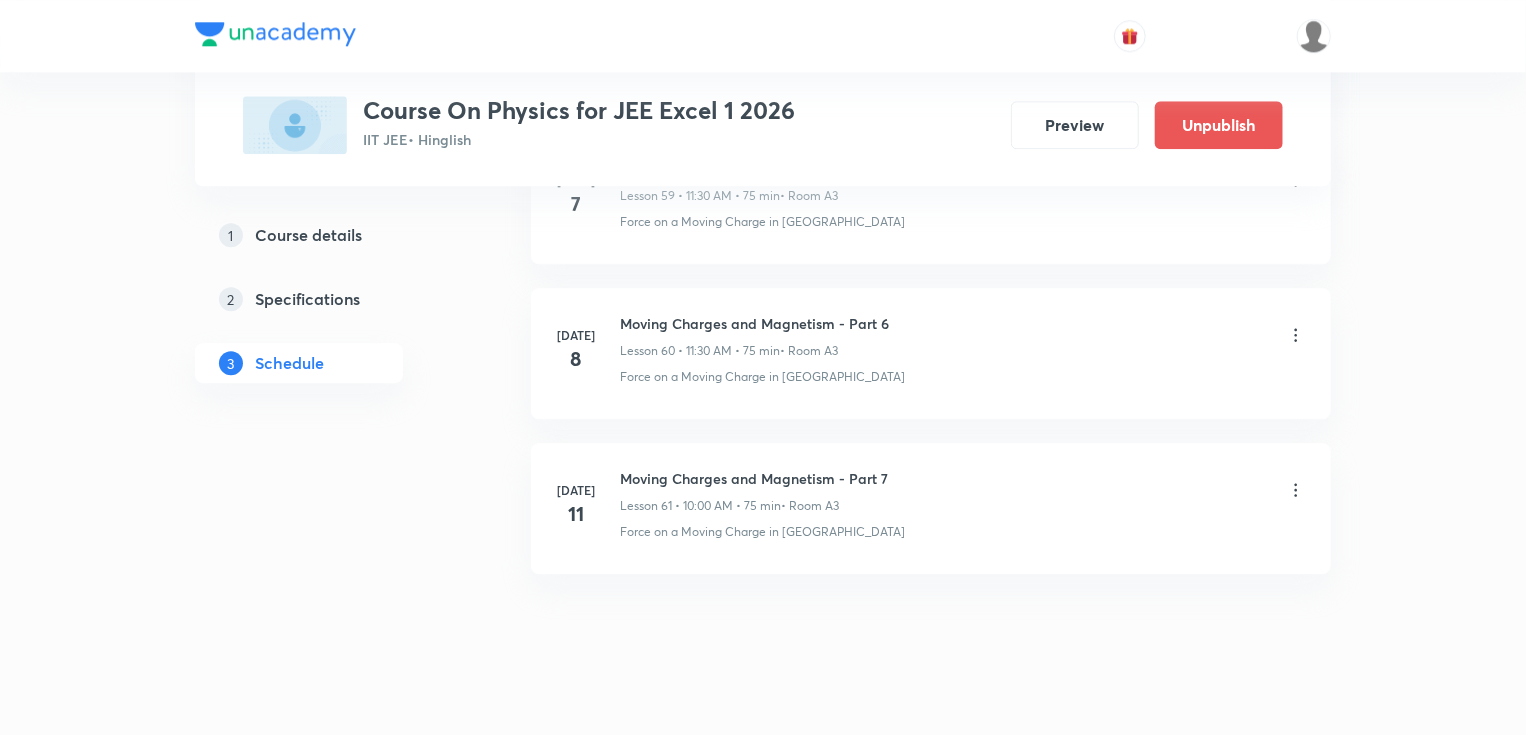 drag, startPoint x: 608, startPoint y: 488, endPoint x: 599, endPoint y: 493, distance: 10.29563 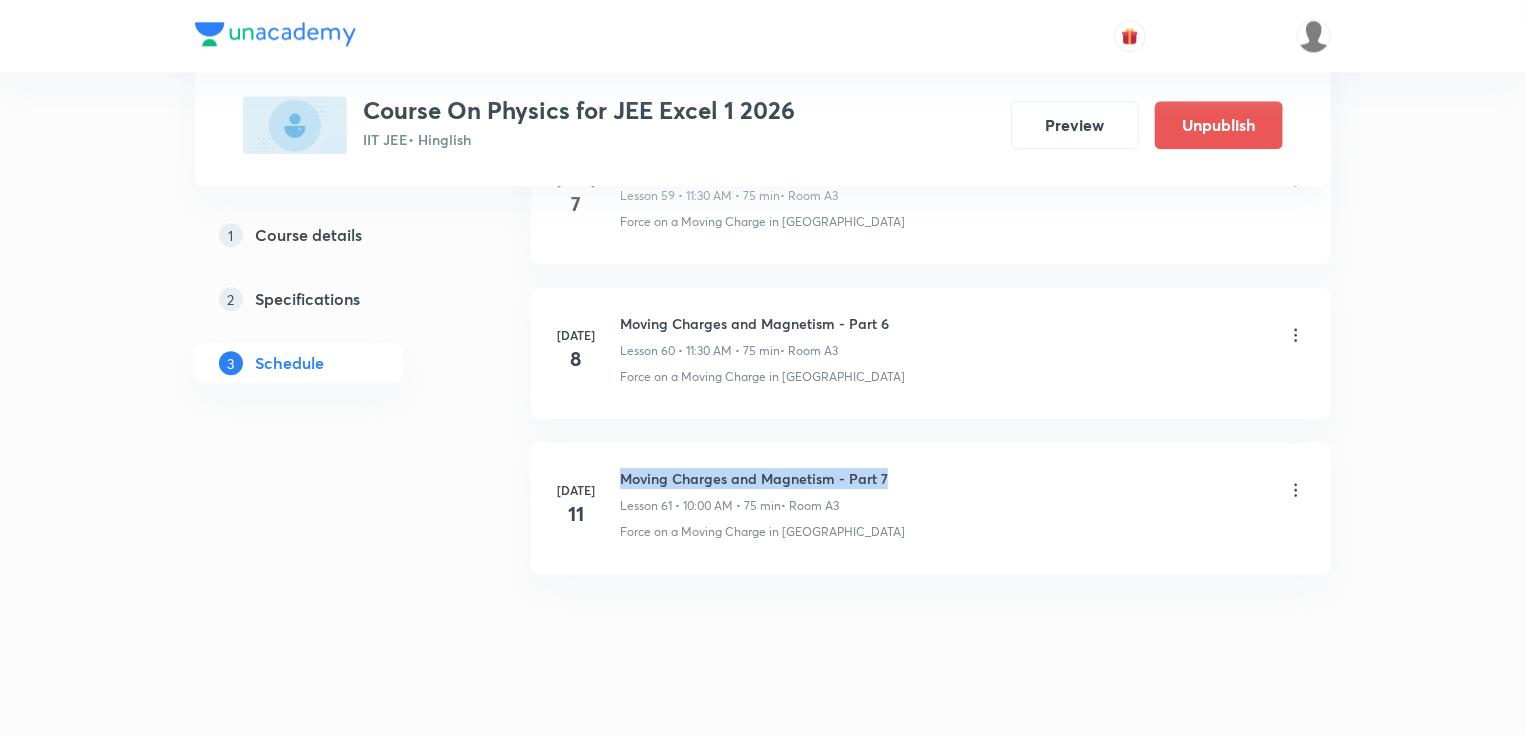 drag, startPoint x: 622, startPoint y: 454, endPoint x: 932, endPoint y: 452, distance: 310.00644 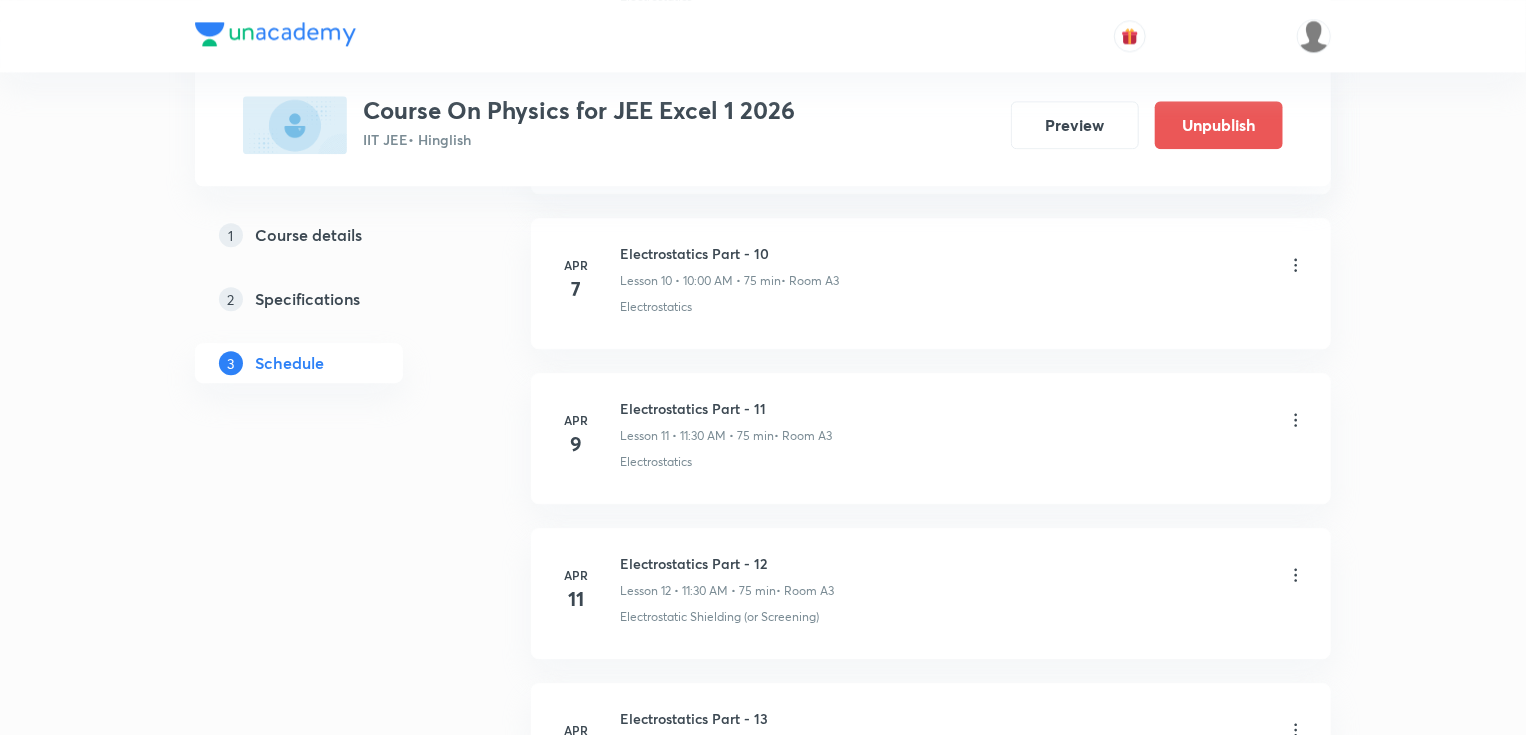 scroll, scrollTop: 0, scrollLeft: 0, axis: both 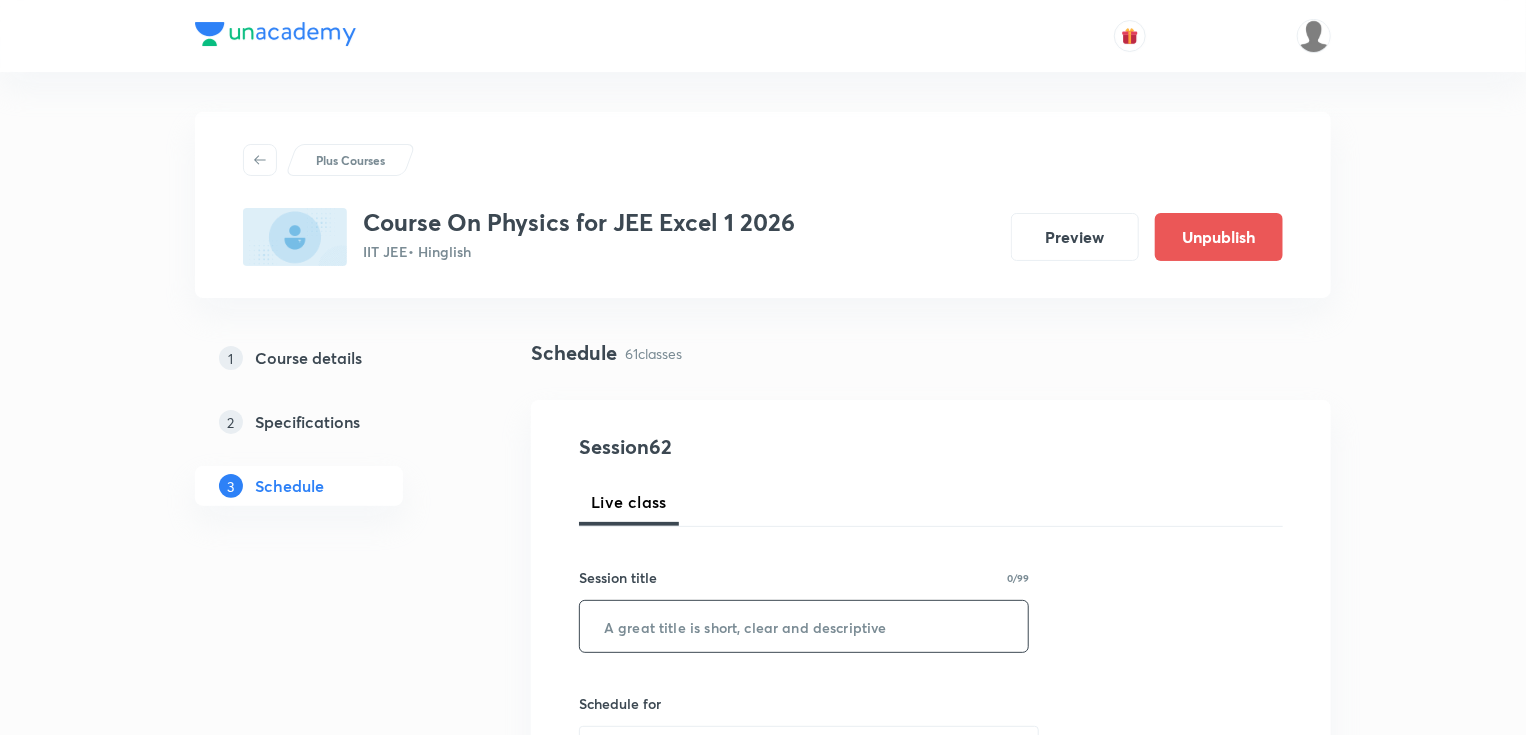 click at bounding box center [804, 626] 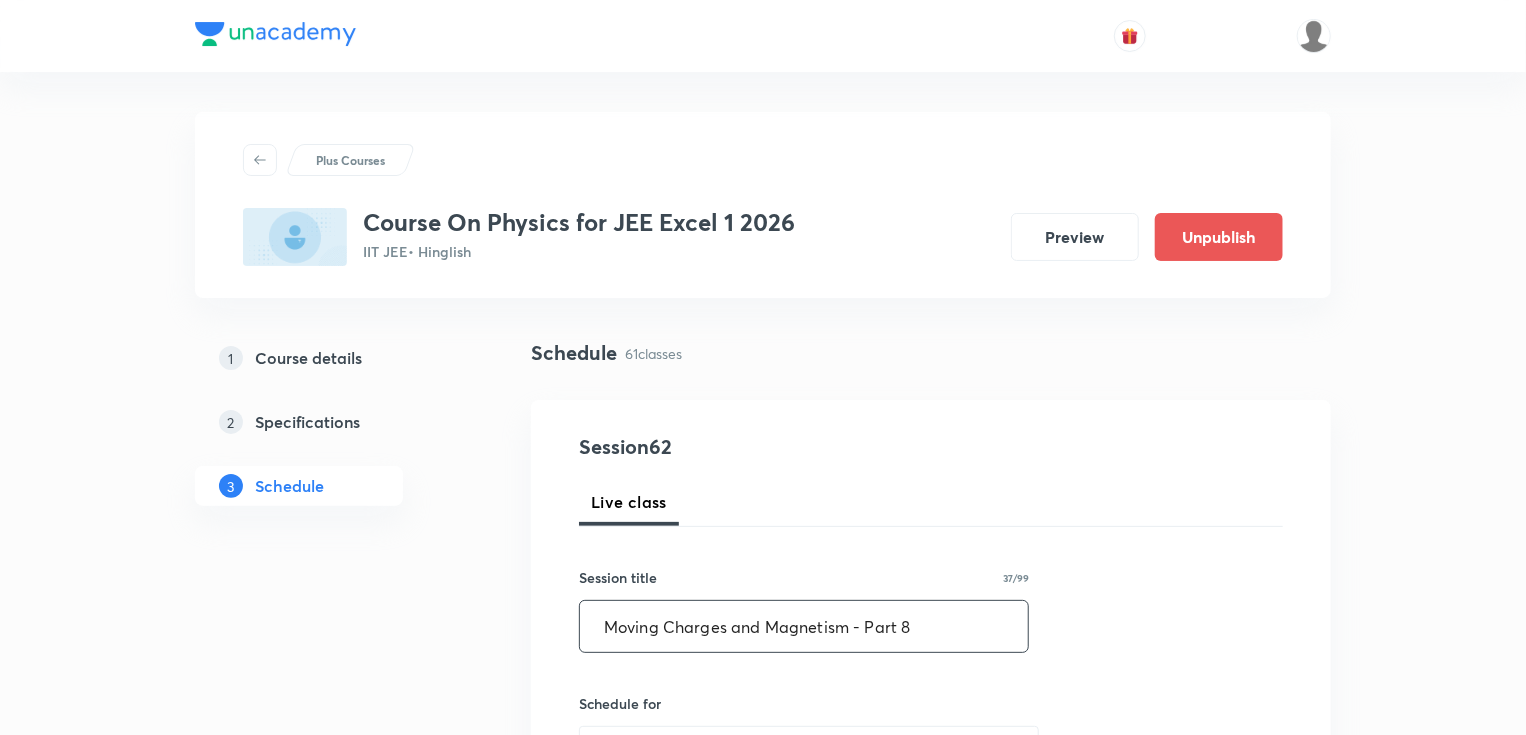 scroll, scrollTop: 80, scrollLeft: 0, axis: vertical 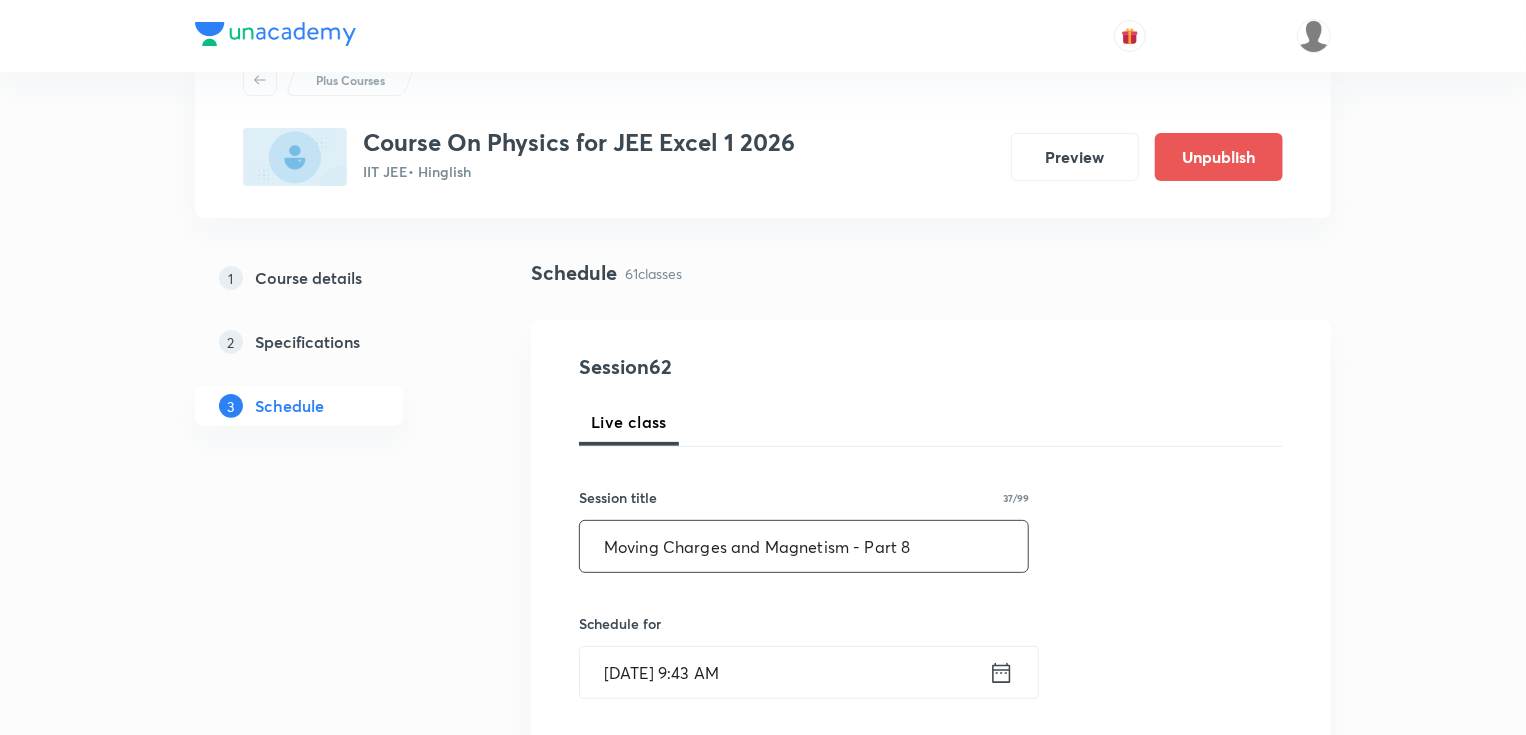 type on "Moving Charges and Magnetism - Part 8" 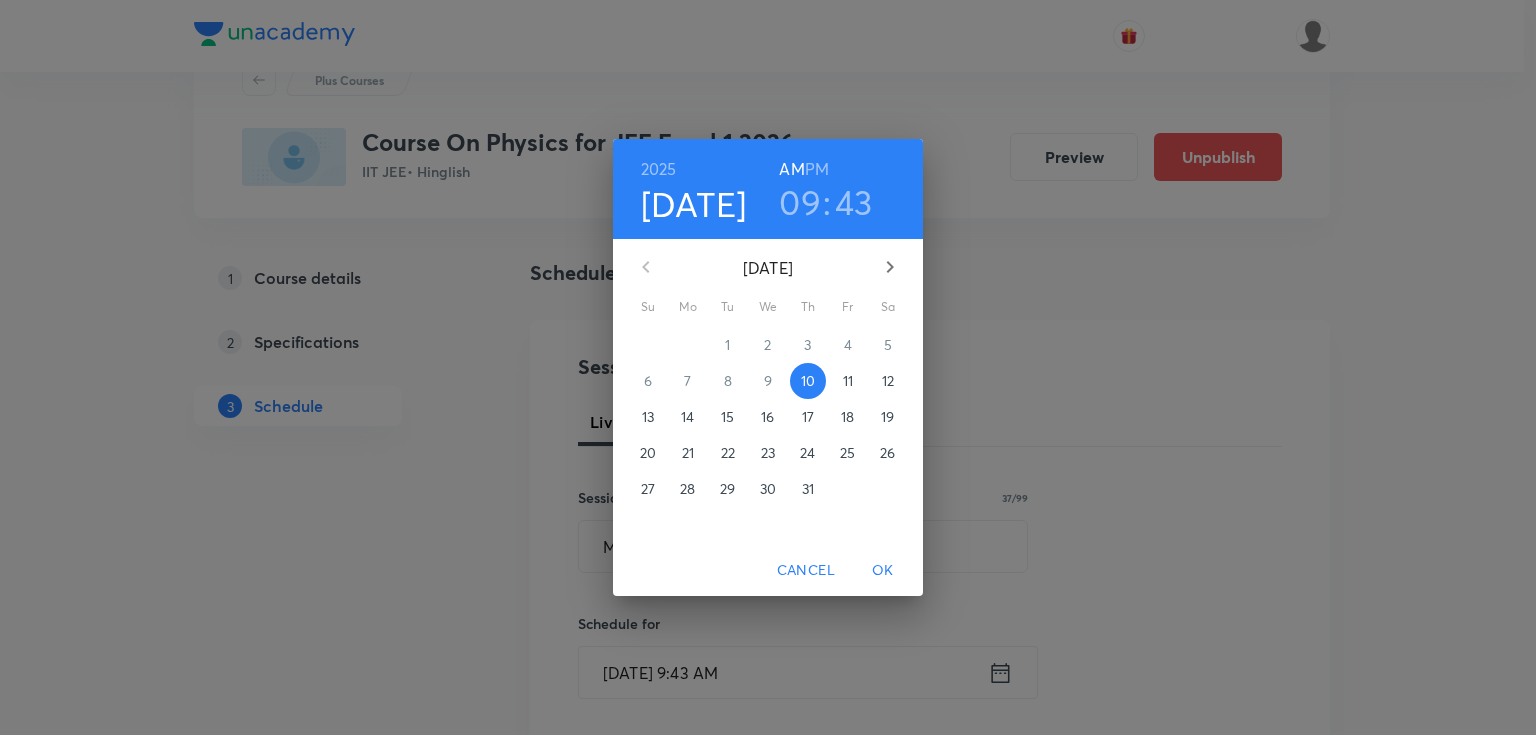 click on "12" at bounding box center (888, 381) 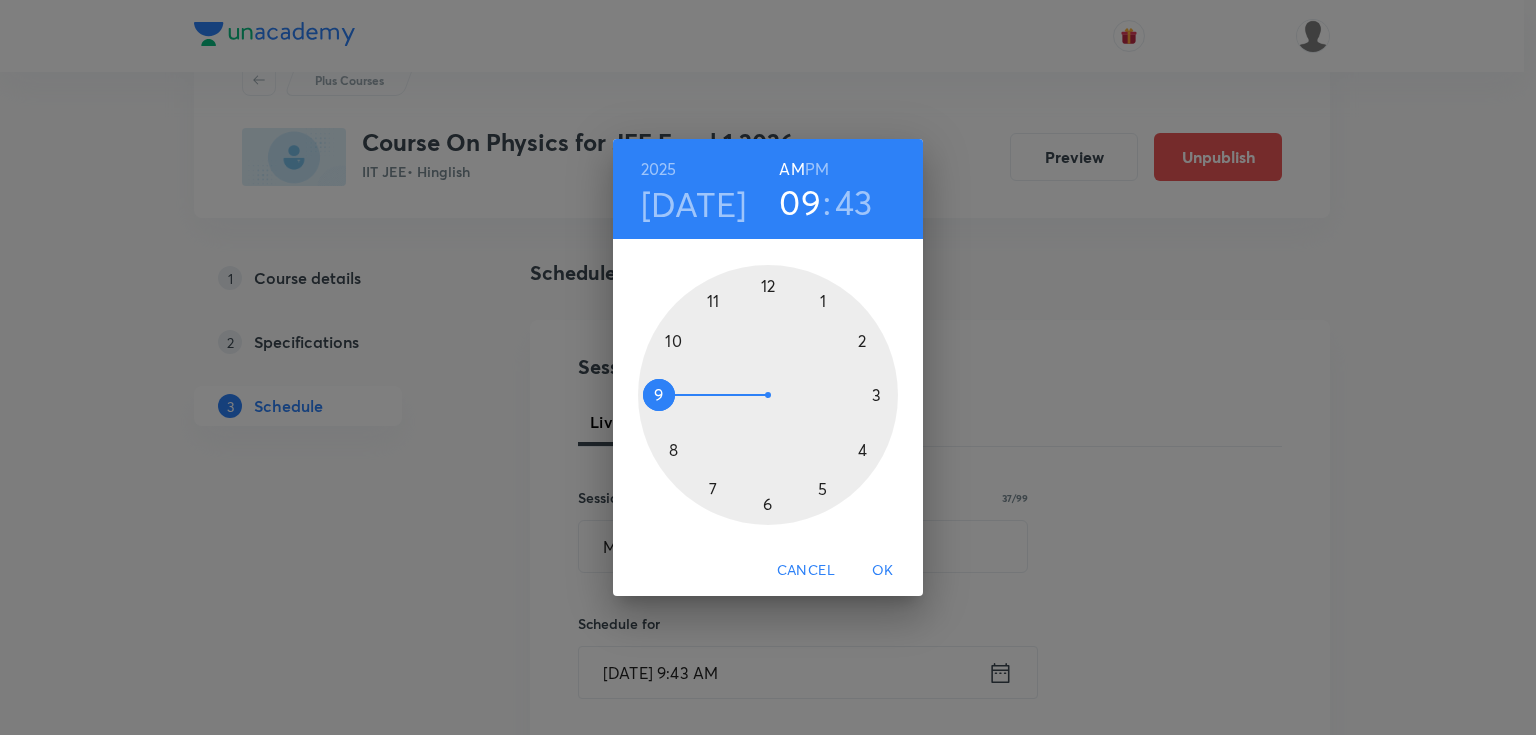 click on "AM" at bounding box center (791, 169) 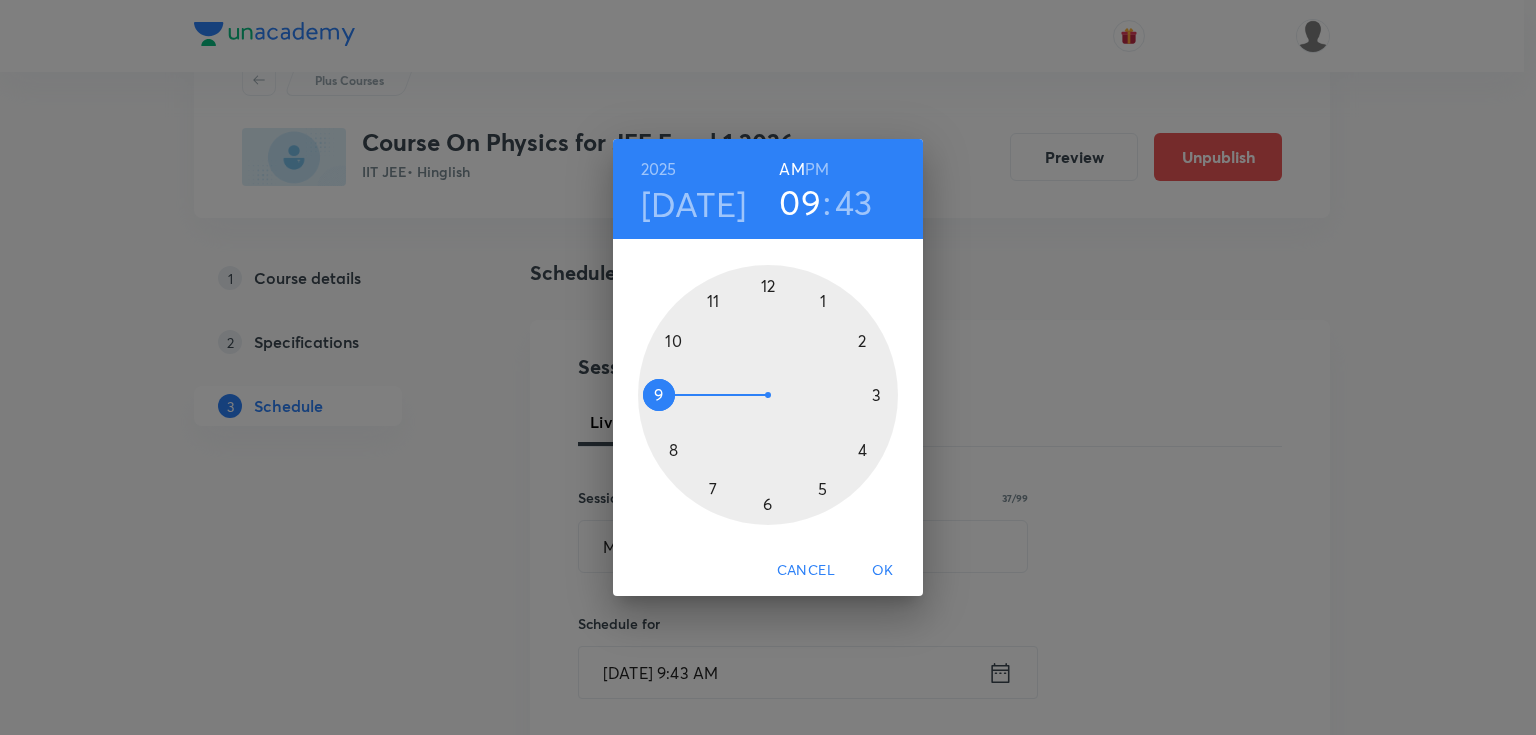 click at bounding box center (768, 395) 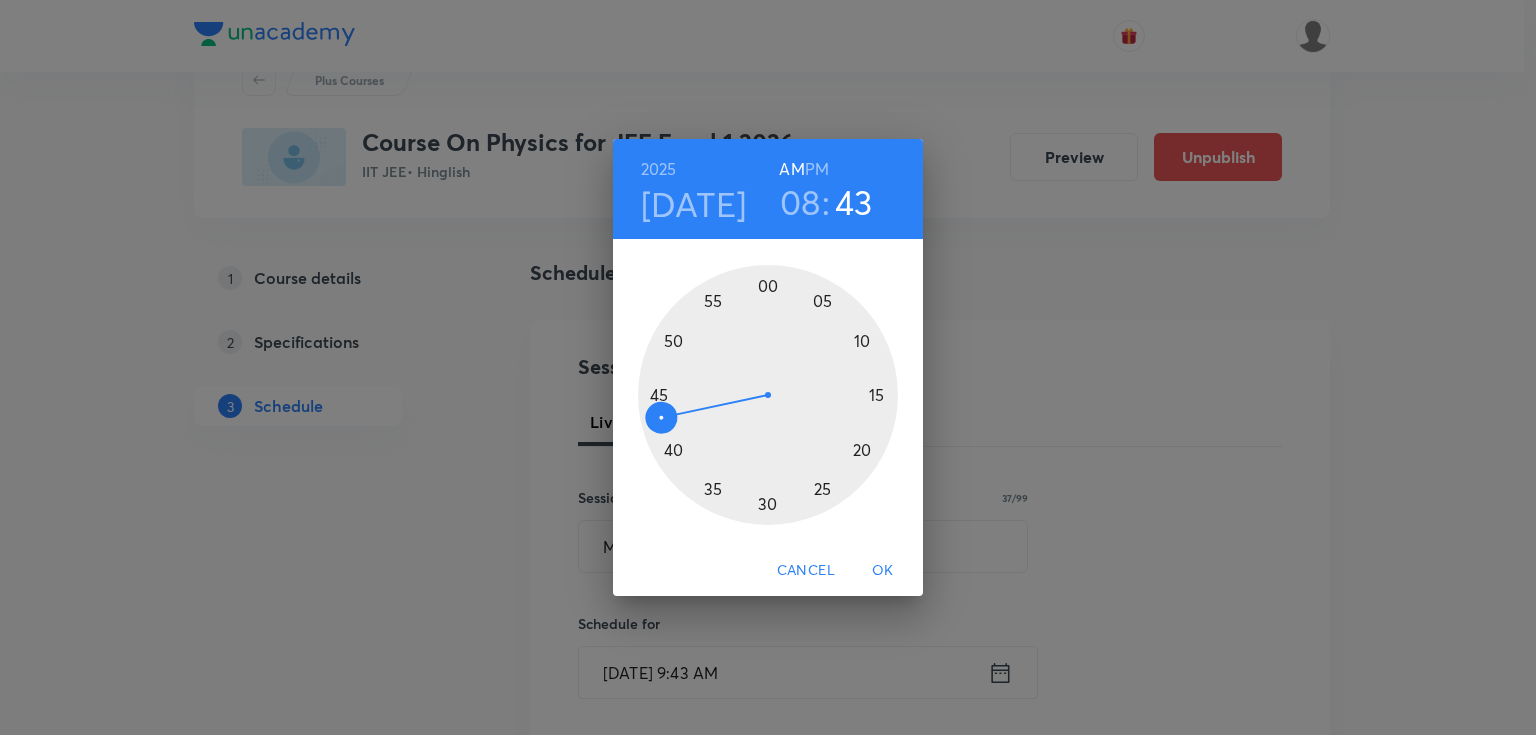 click at bounding box center (768, 395) 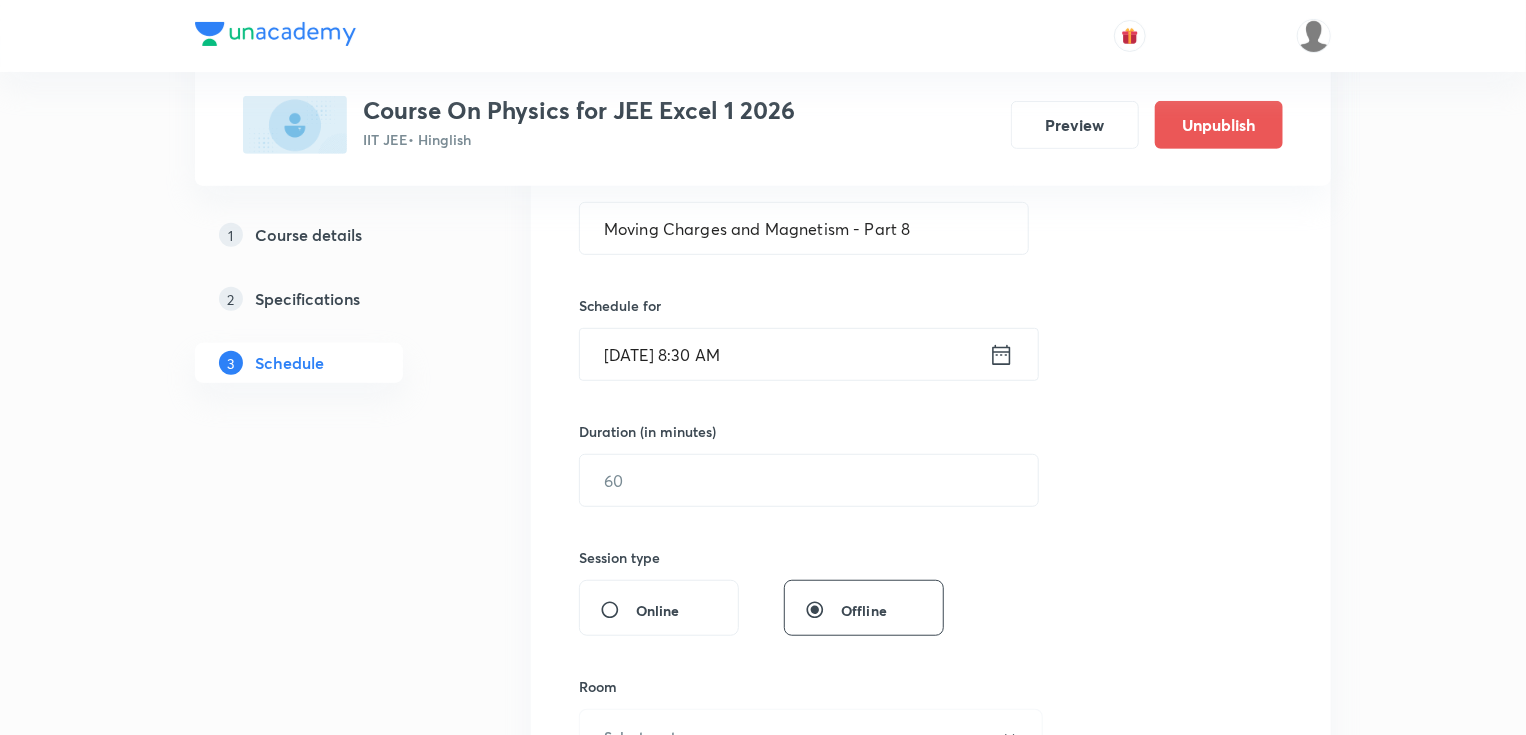 scroll, scrollTop: 400, scrollLeft: 0, axis: vertical 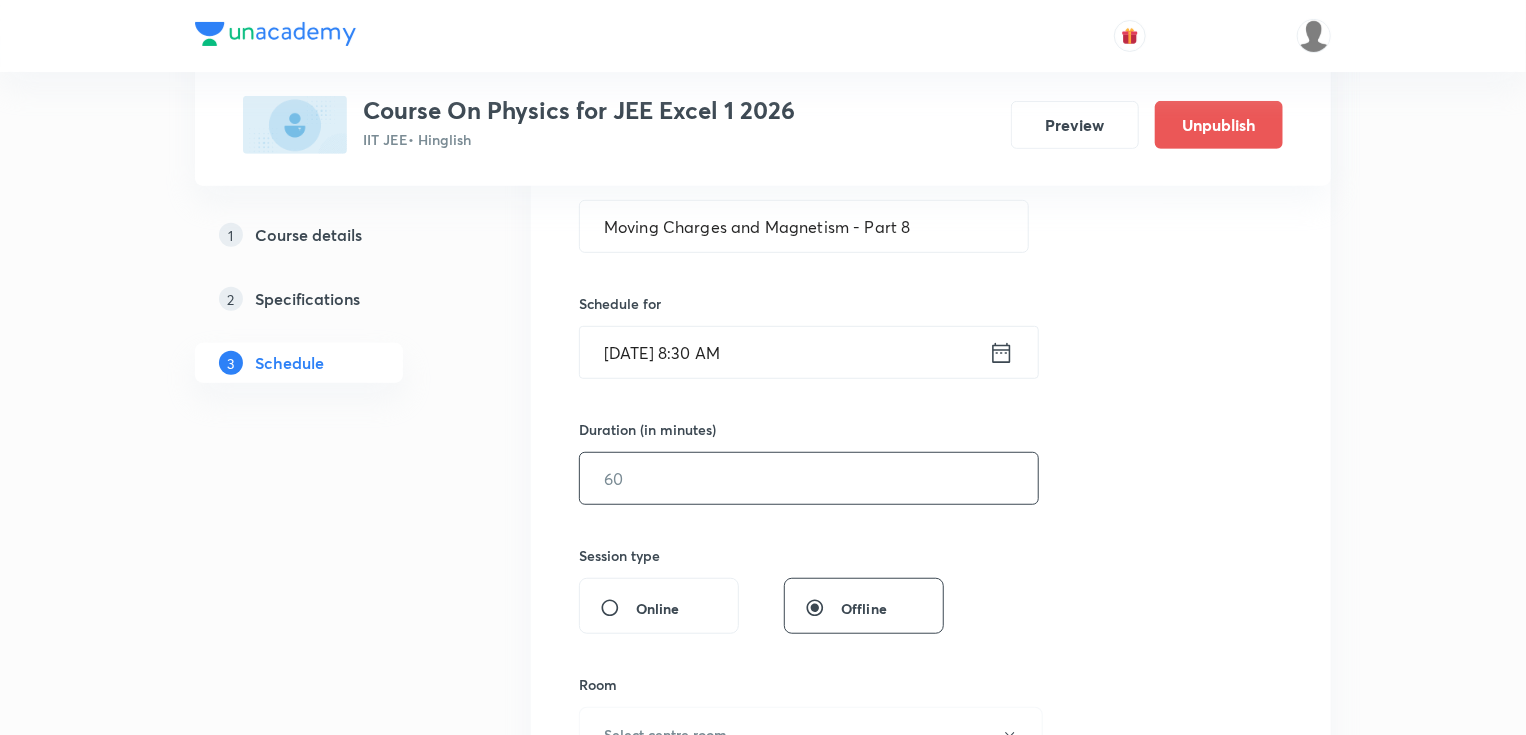 click at bounding box center (809, 478) 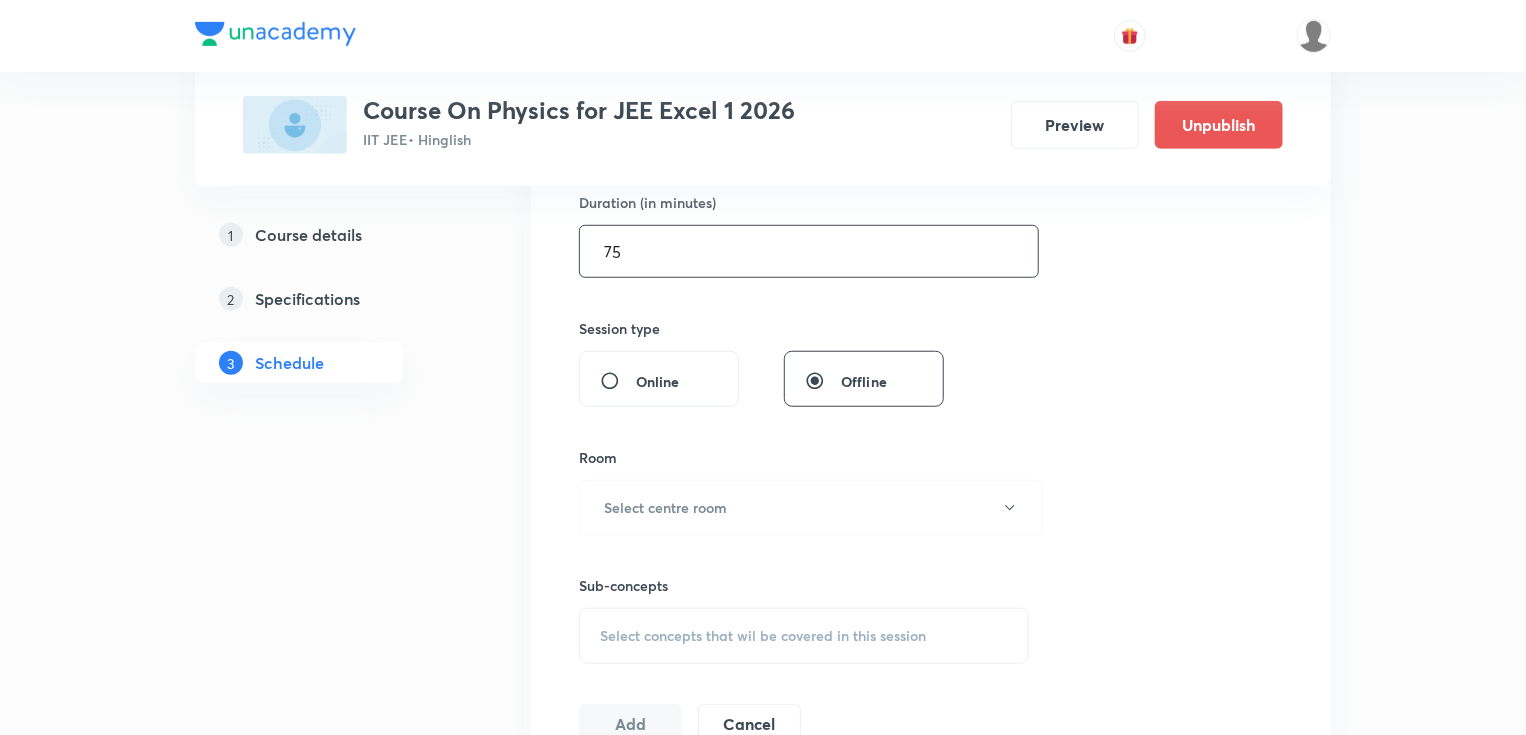 scroll, scrollTop: 640, scrollLeft: 0, axis: vertical 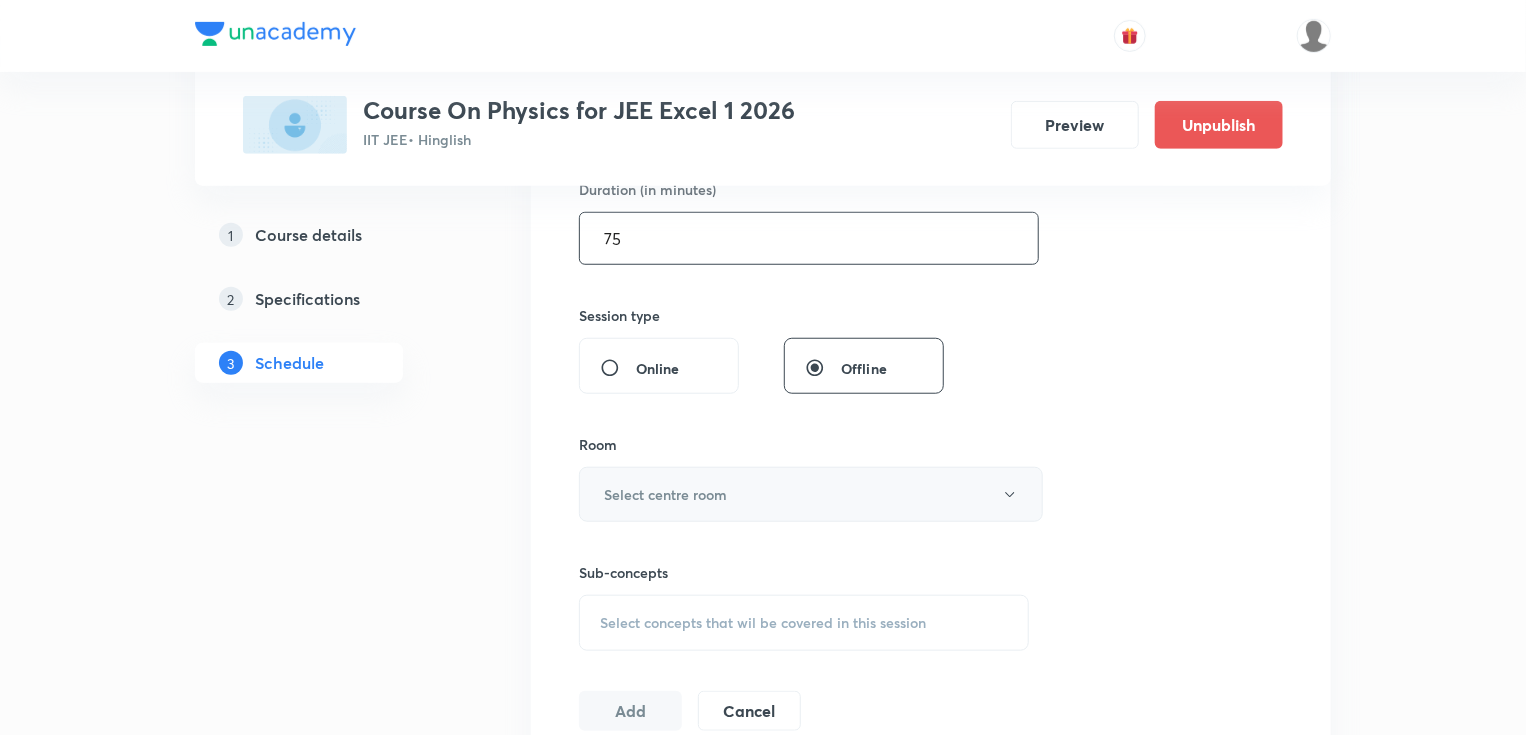 type on "75" 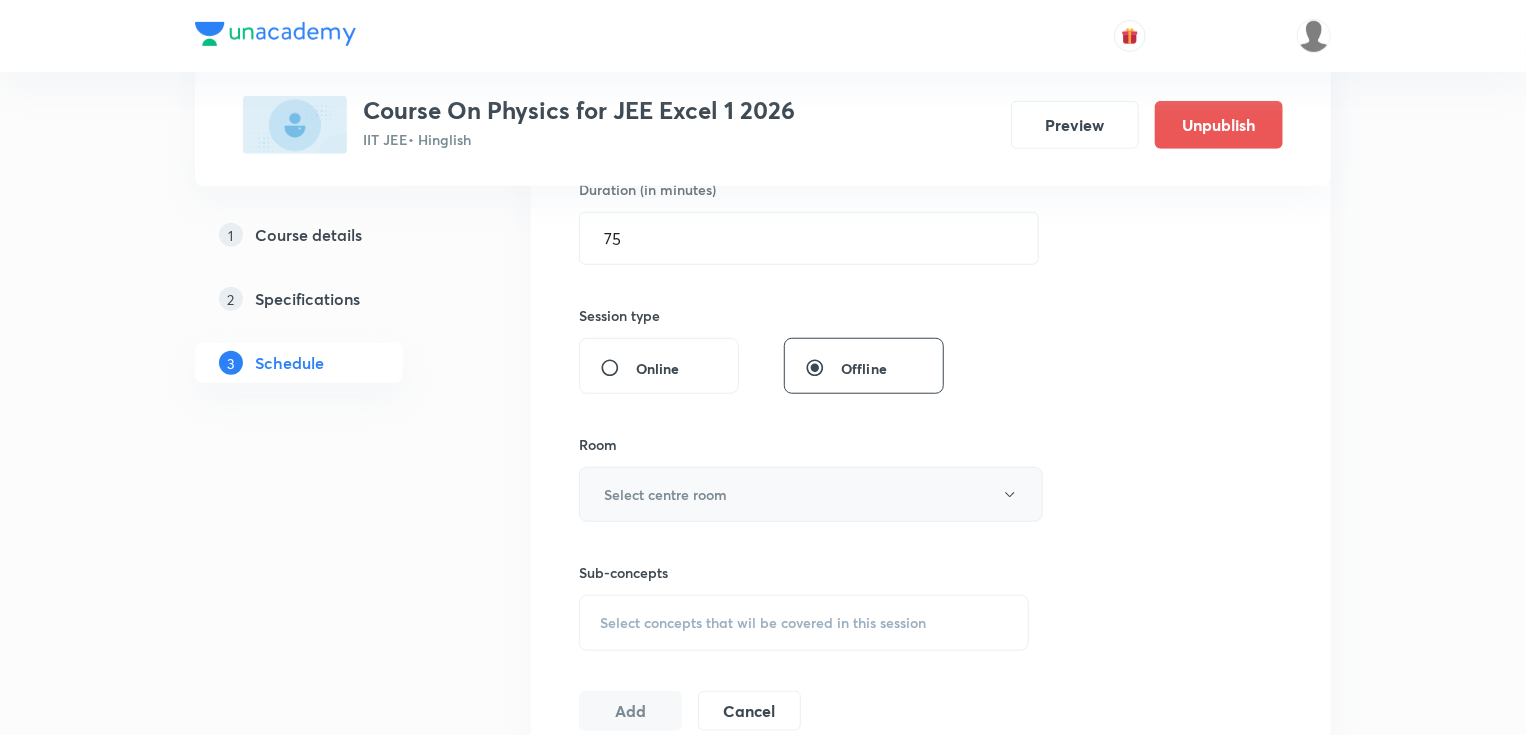 click on "Select centre room" at bounding box center [811, 494] 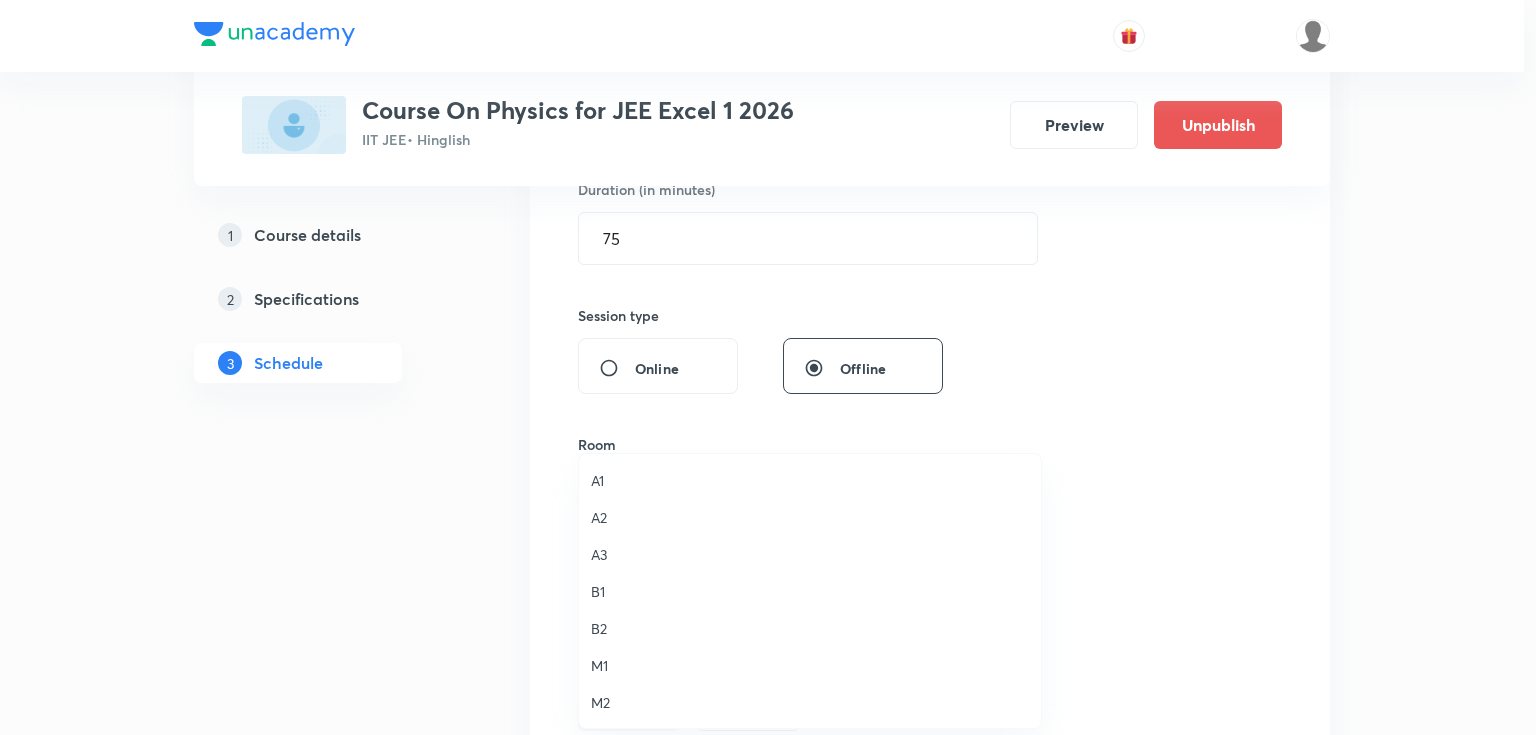 click on "A3" at bounding box center [810, 554] 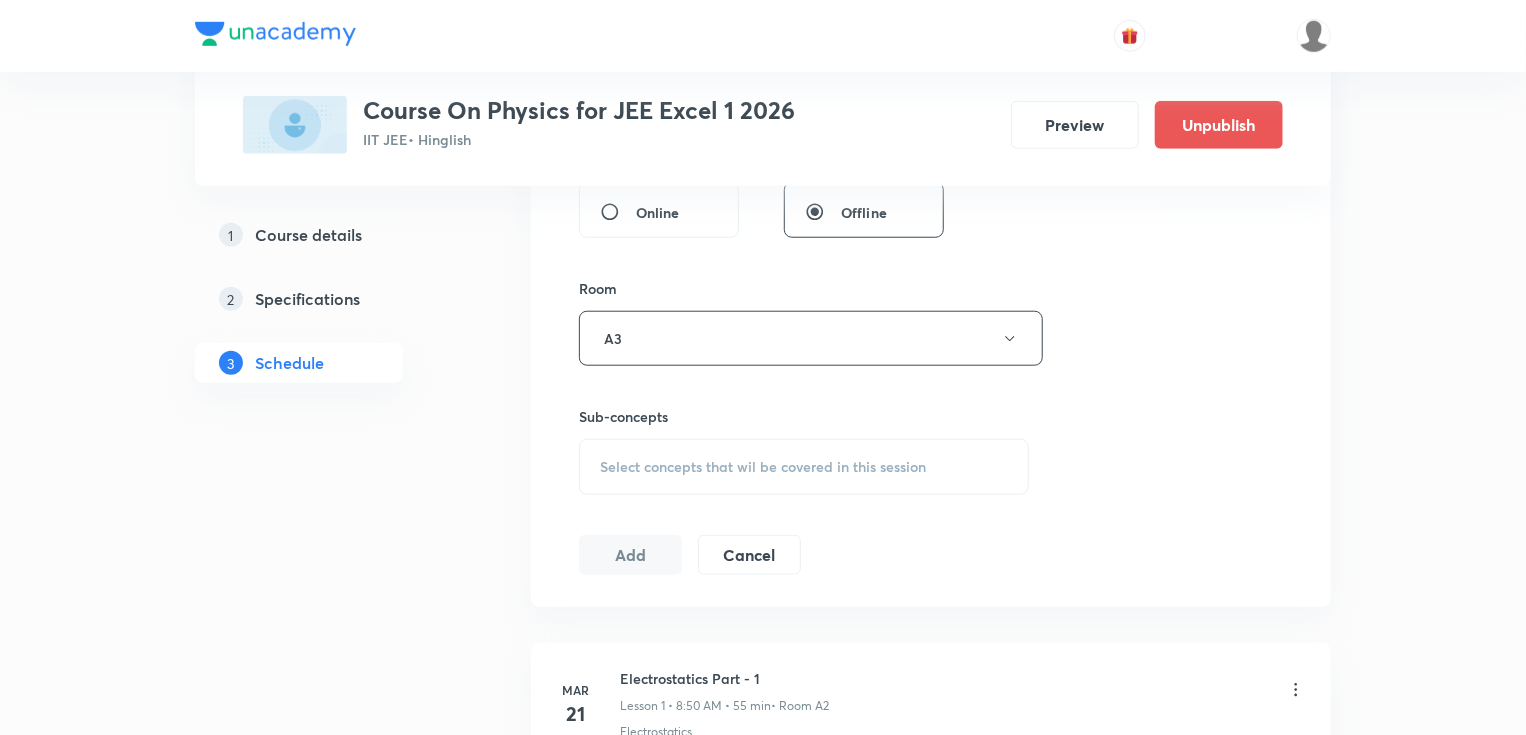 scroll, scrollTop: 800, scrollLeft: 0, axis: vertical 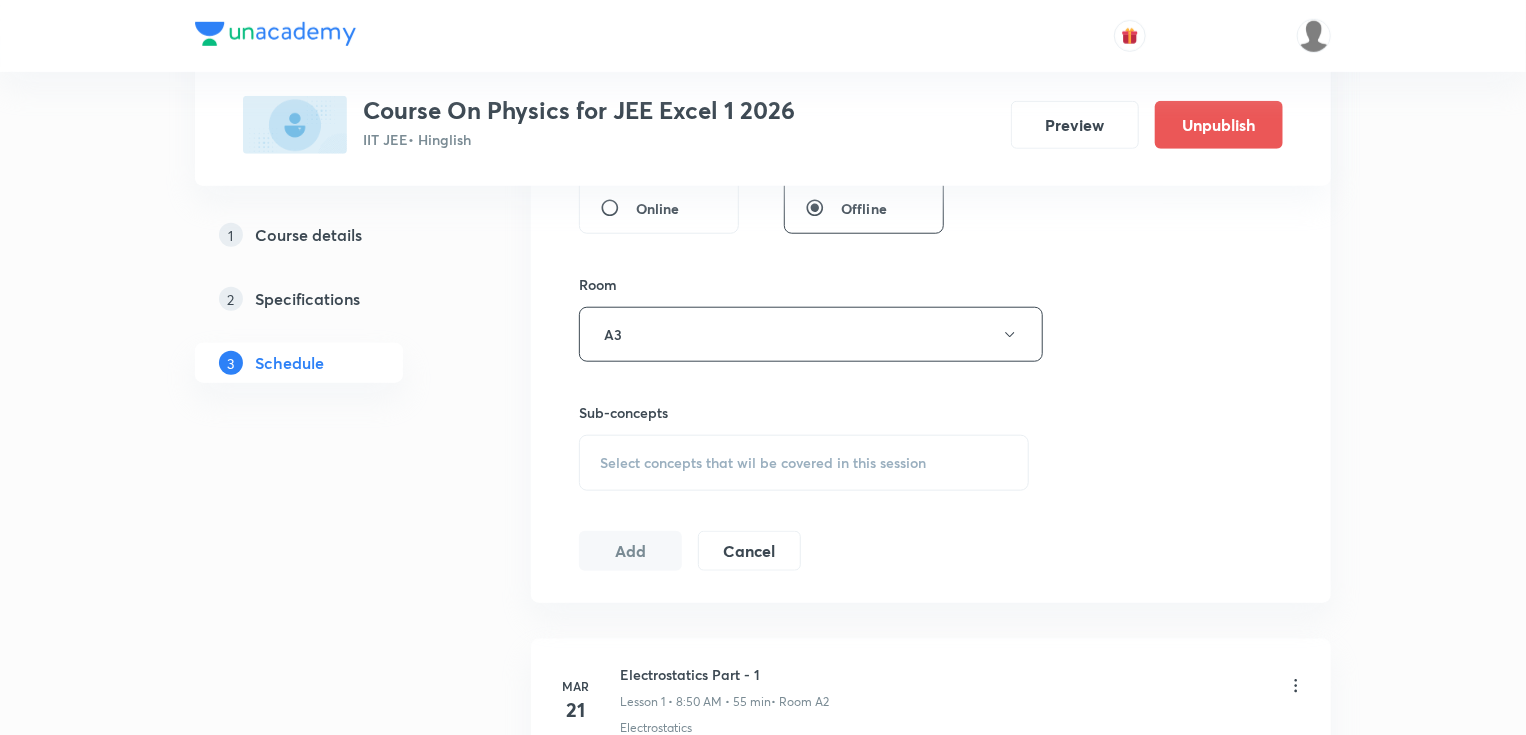 click on "Select concepts that wil be covered in this session" at bounding box center (763, 463) 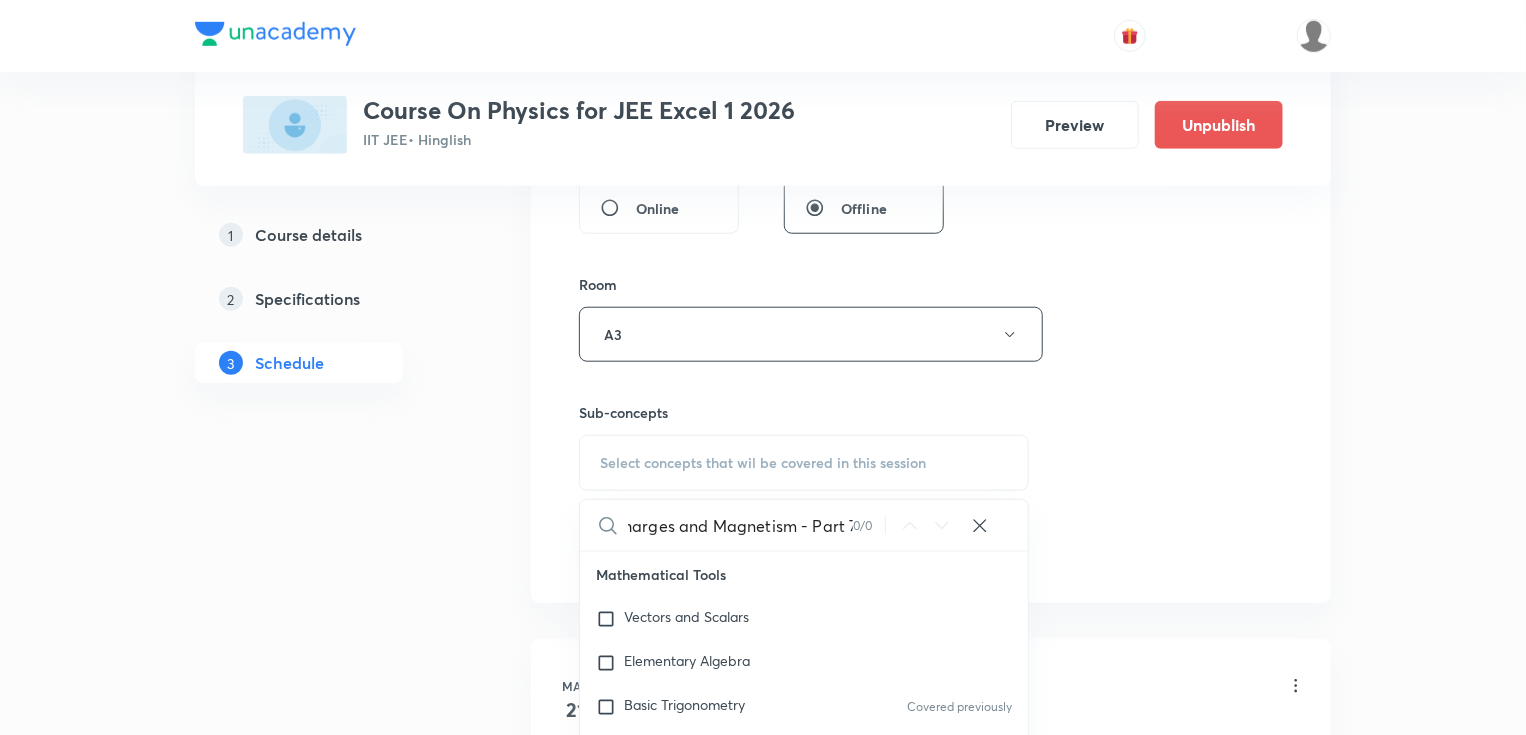 scroll, scrollTop: 0, scrollLeft: 77, axis: horizontal 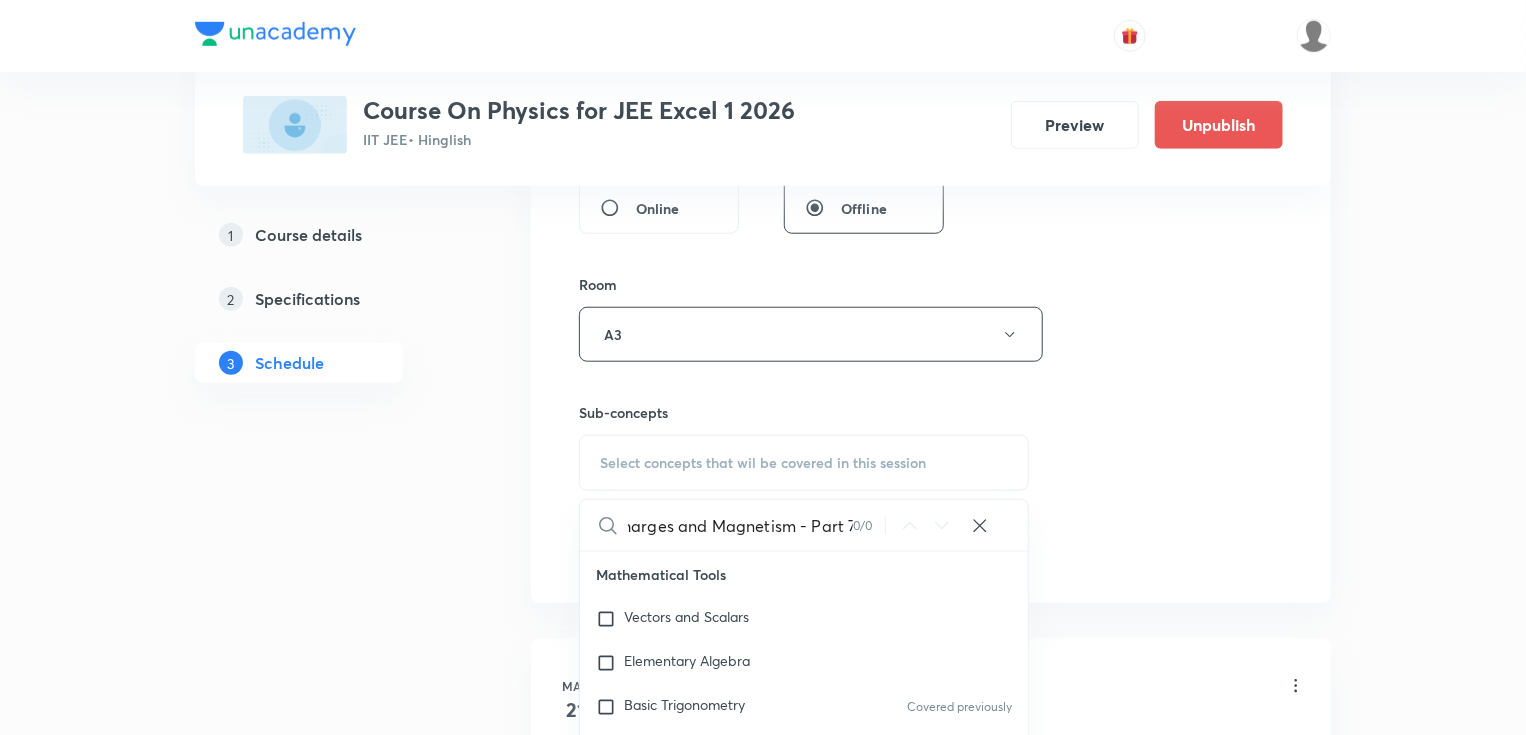 drag, startPoint x: 779, startPoint y: 529, endPoint x: 944, endPoint y: 544, distance: 165.68042 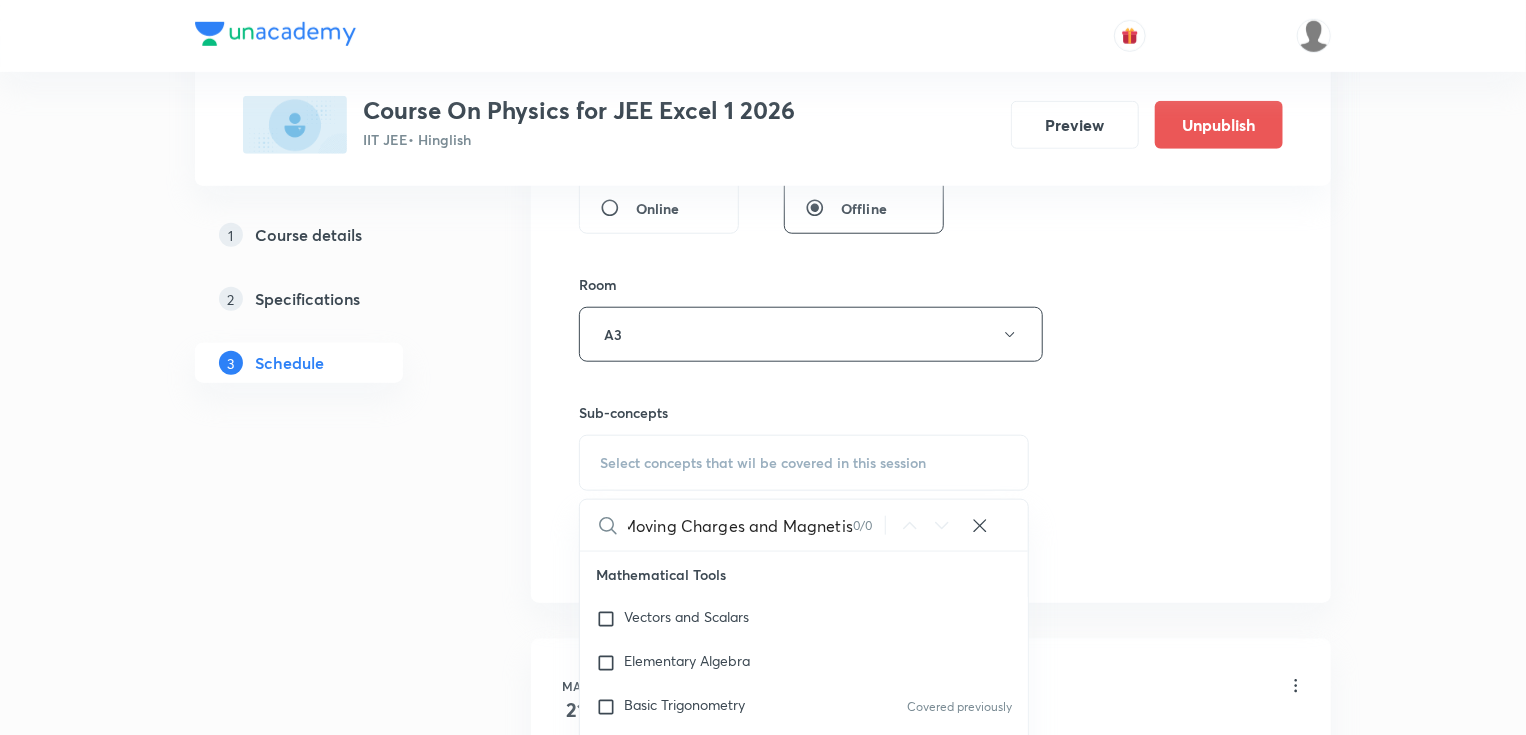 scroll, scrollTop: 0, scrollLeft: 3, axis: horizontal 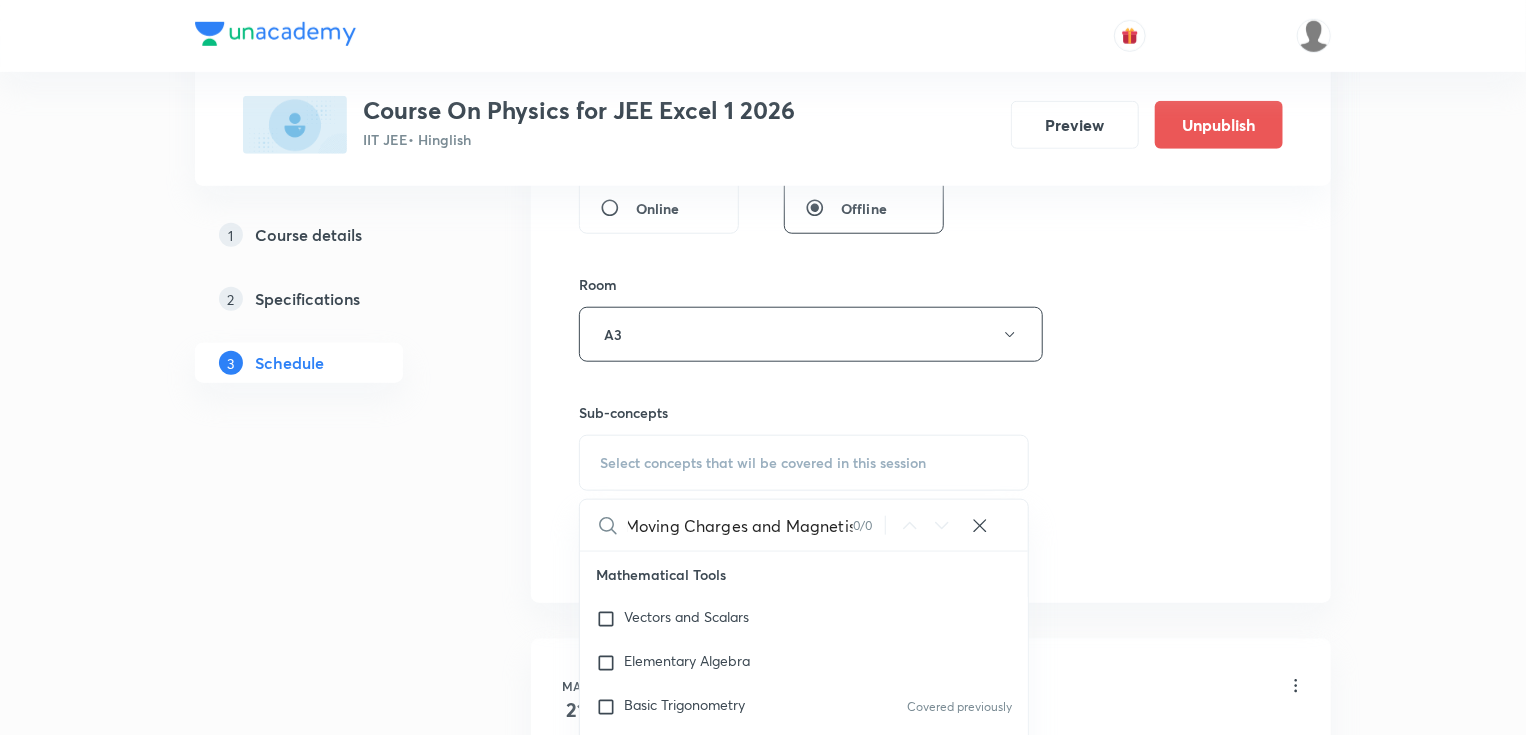 drag, startPoint x: 790, startPoint y: 527, endPoint x: 920, endPoint y: 535, distance: 130.24593 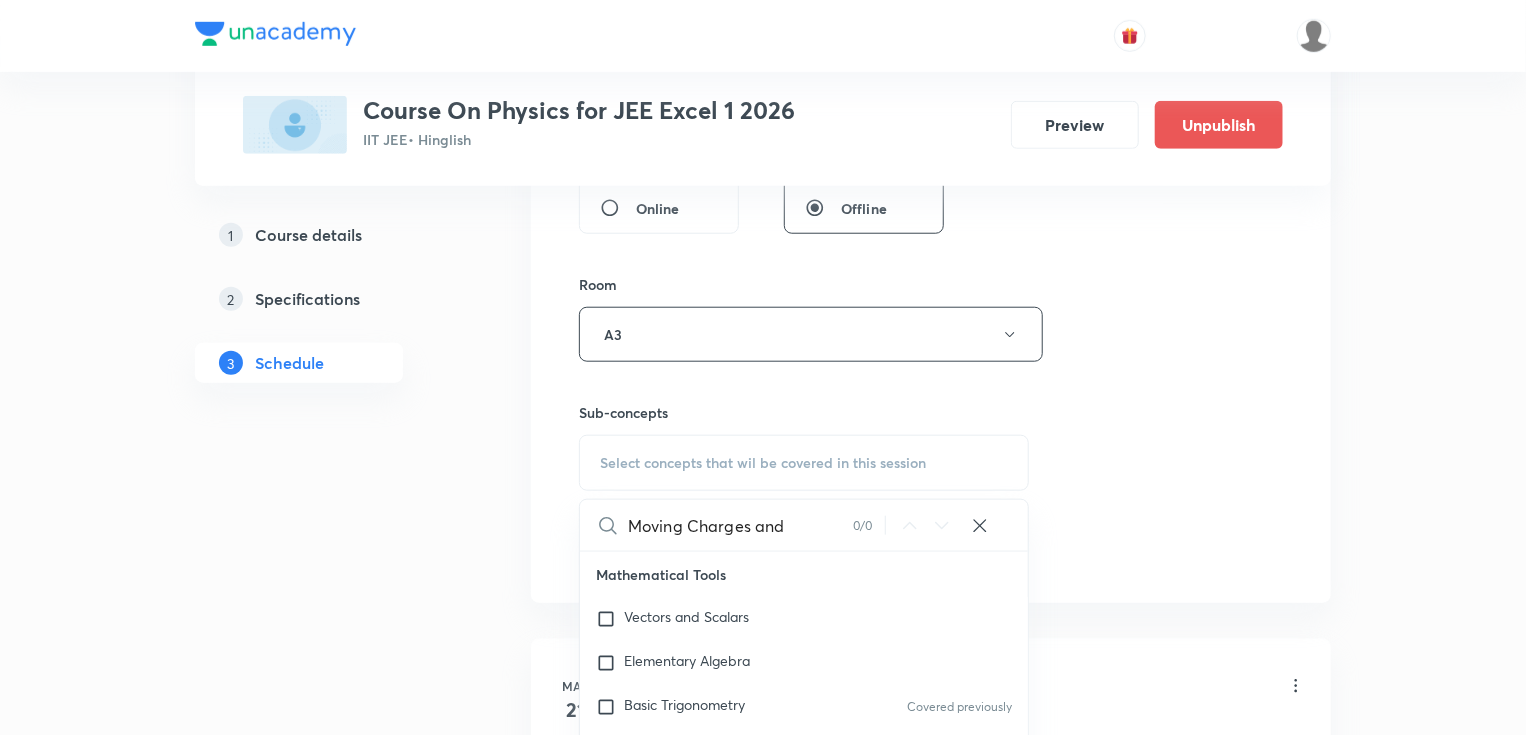 scroll, scrollTop: 0, scrollLeft: 0, axis: both 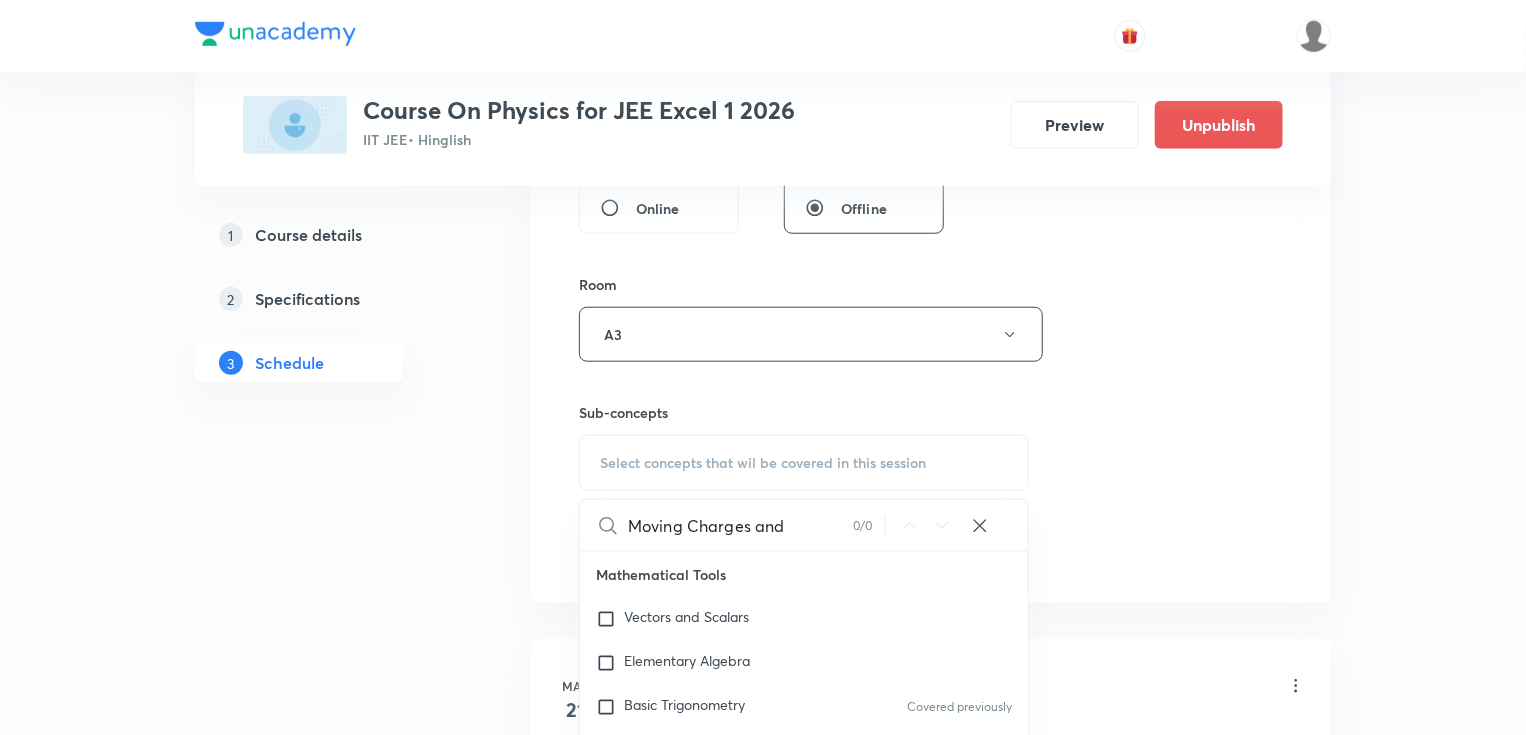 drag, startPoint x: 748, startPoint y: 520, endPoint x: 861, endPoint y: 529, distance: 113.35784 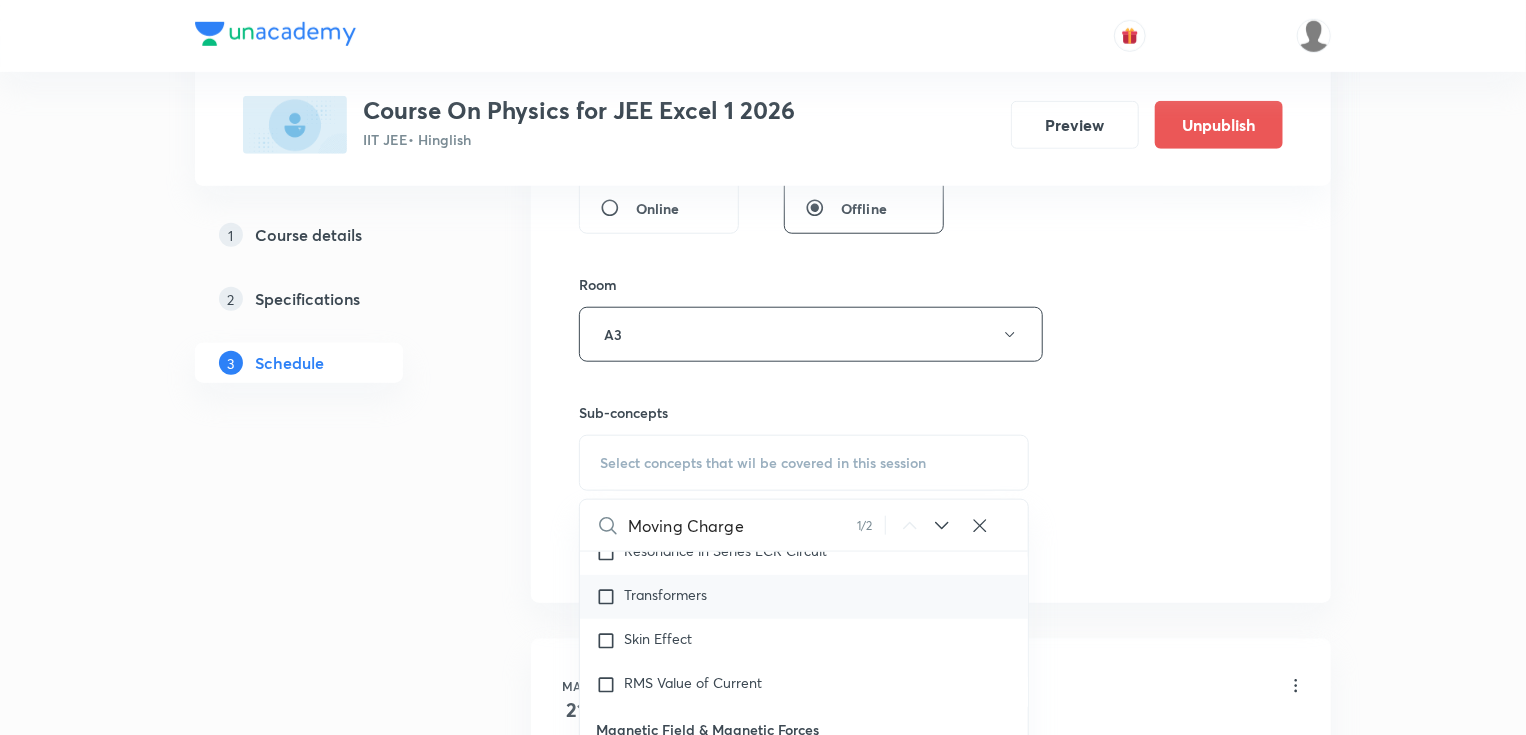 scroll, scrollTop: 23664, scrollLeft: 0, axis: vertical 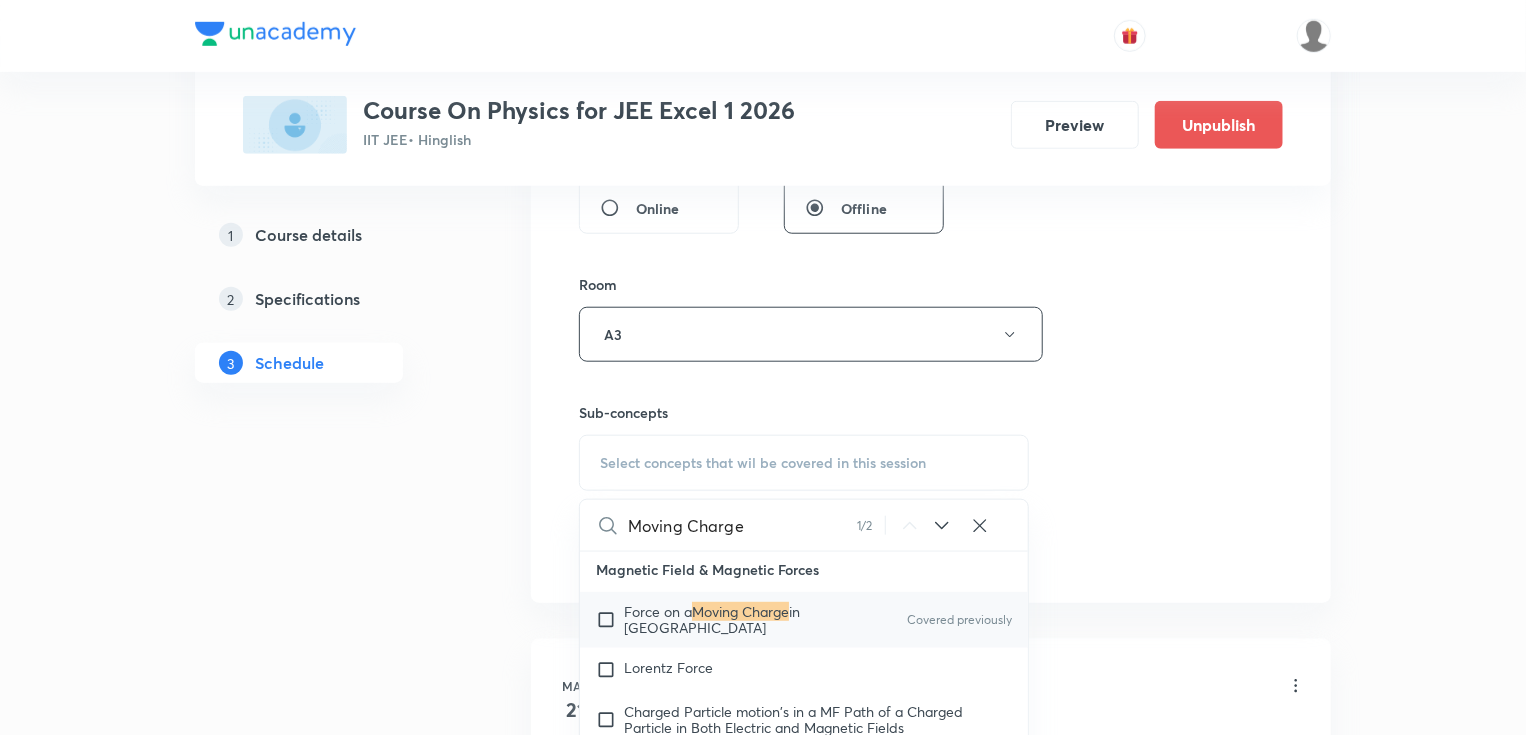 type on "Moving Charge" 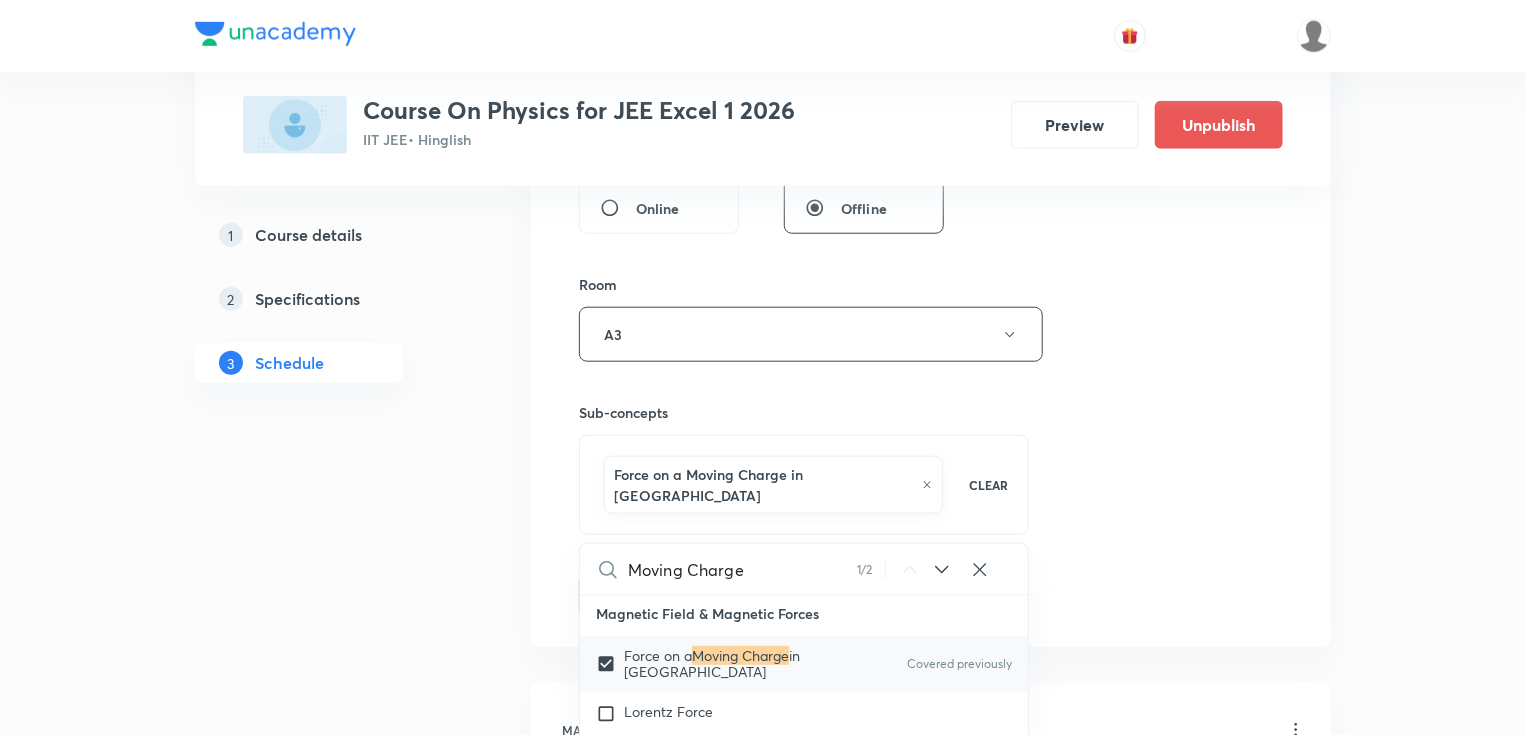 checkbox on "true" 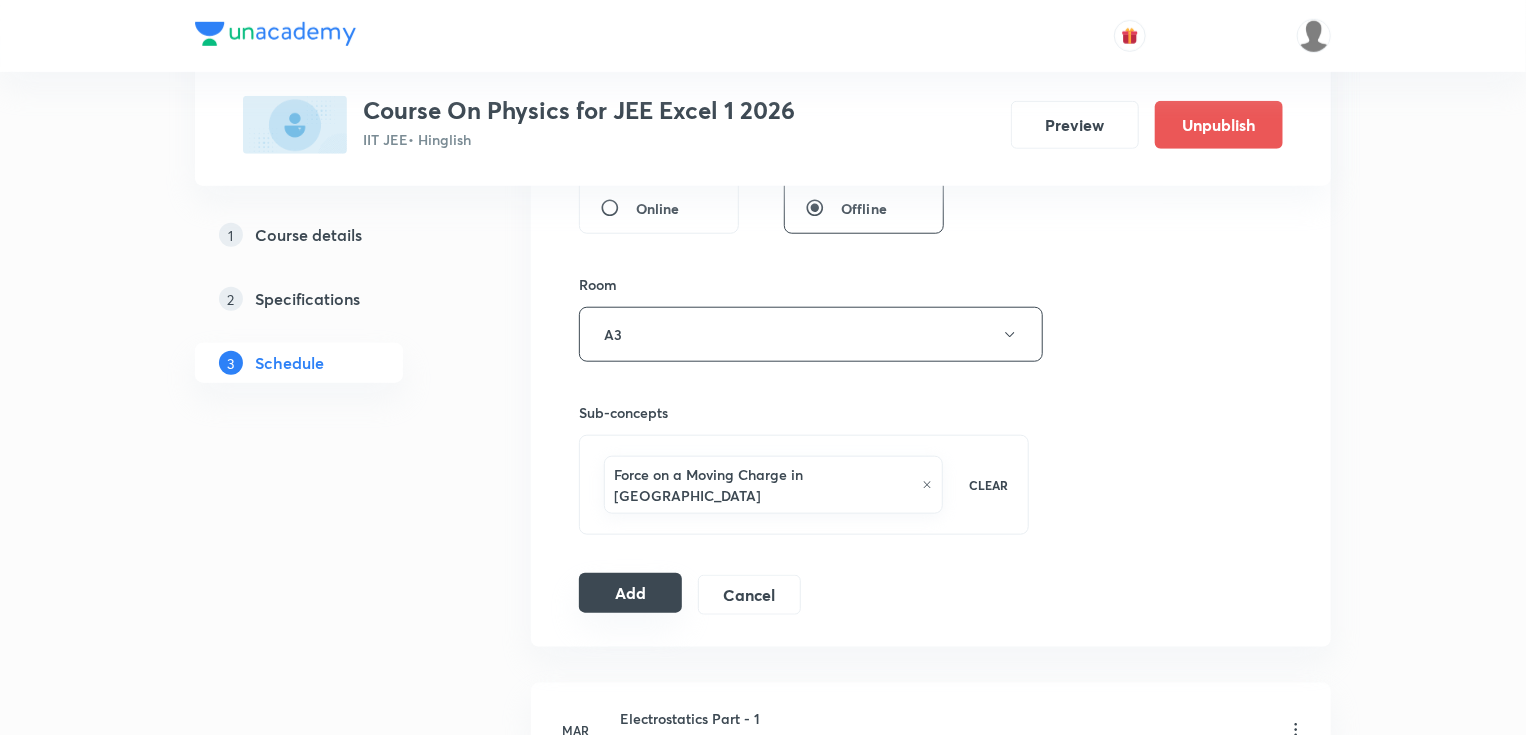 click on "Add" at bounding box center (630, 593) 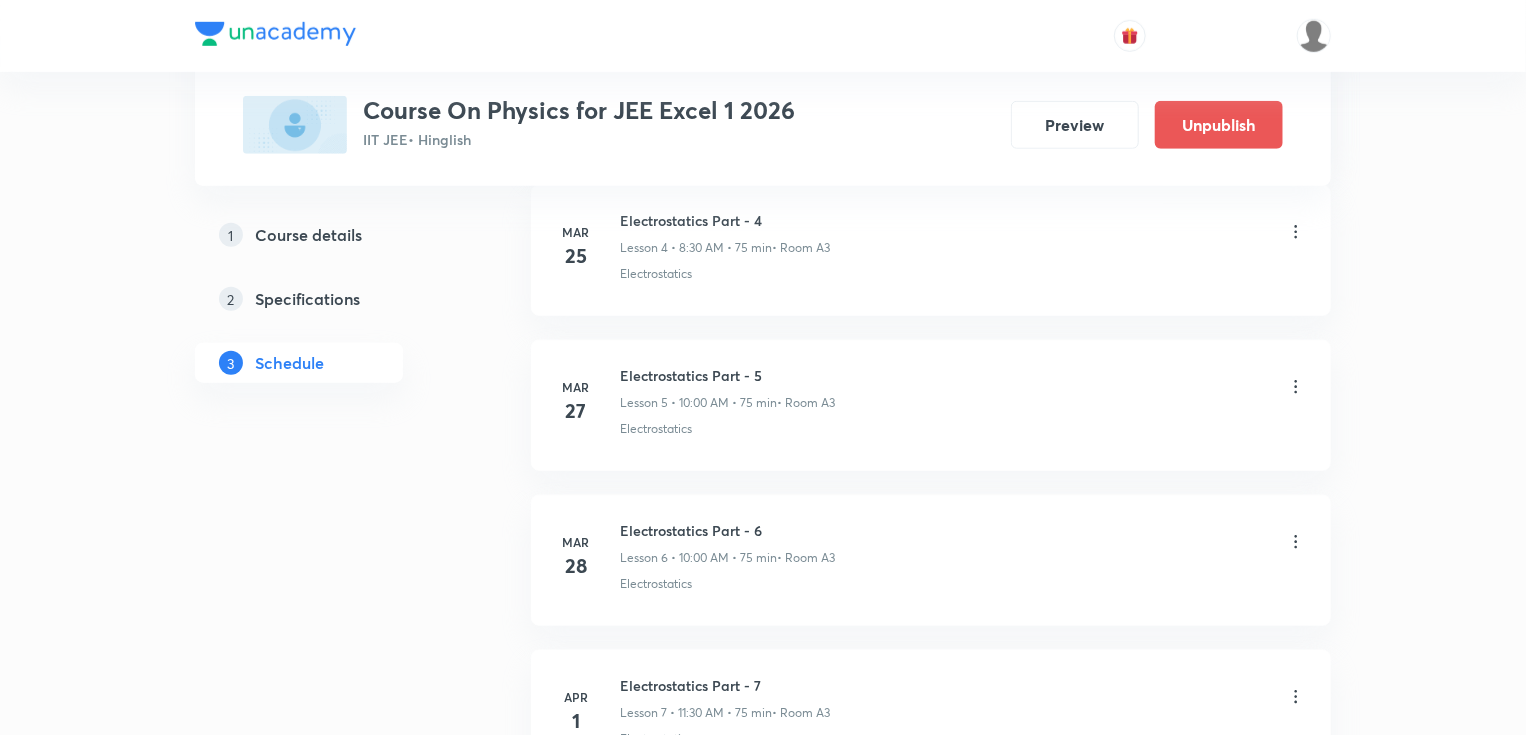 scroll, scrollTop: 1520, scrollLeft: 0, axis: vertical 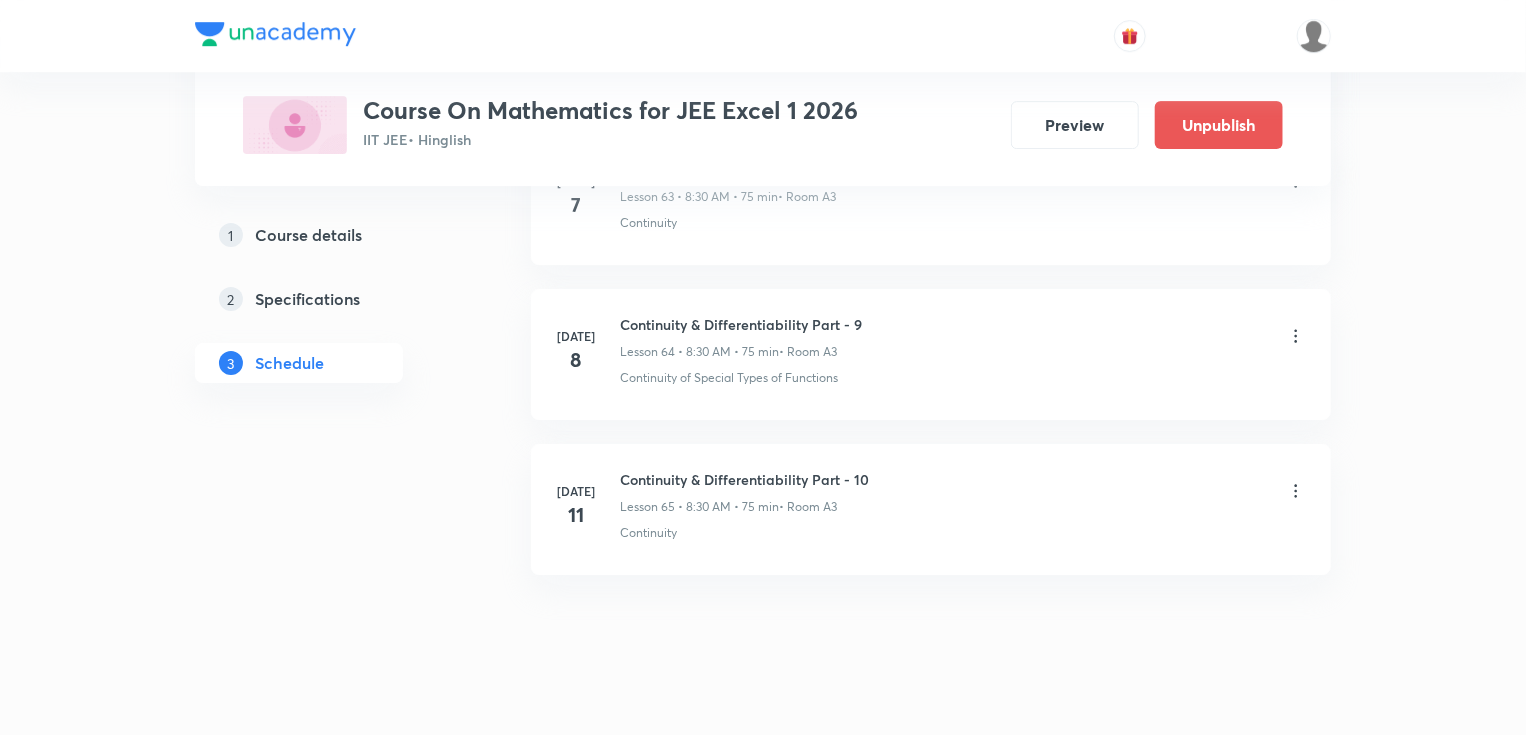 click on "Lesson 64 • 8:30 AM • 75 min  • Room A3" at bounding box center [741, 352] 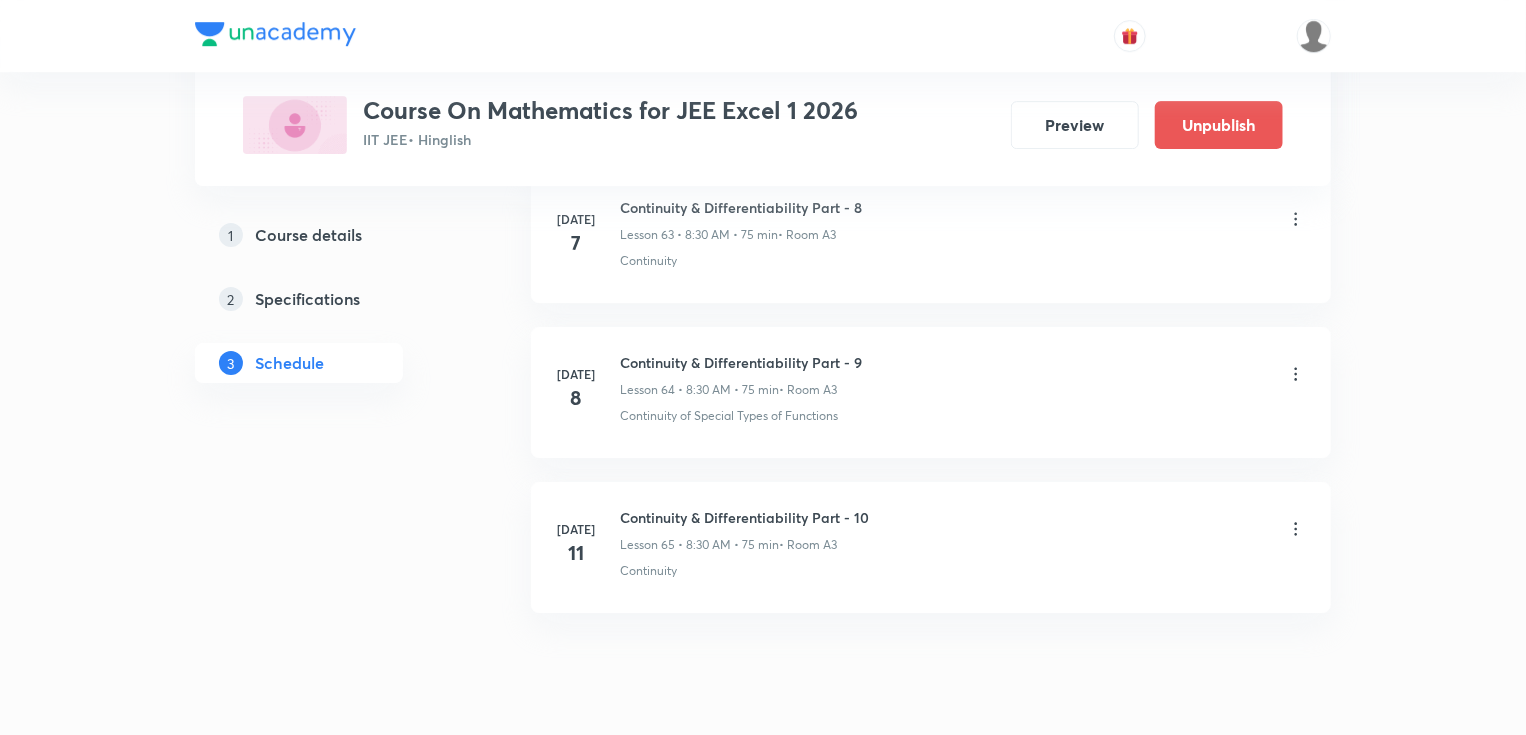 scroll, scrollTop: 10917, scrollLeft: 0, axis: vertical 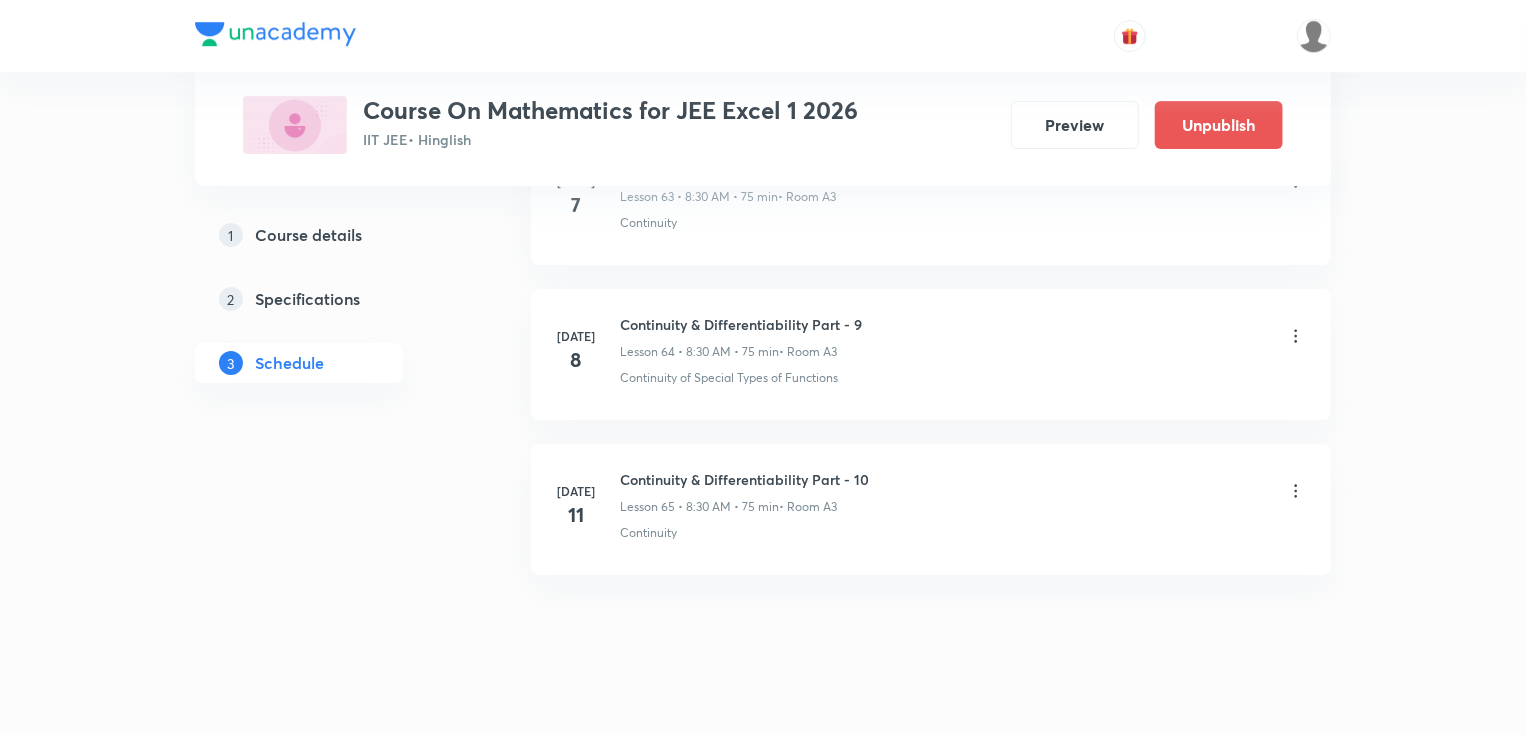 drag, startPoint x: 884, startPoint y: 352, endPoint x: 893, endPoint y: 400, distance: 48.83646 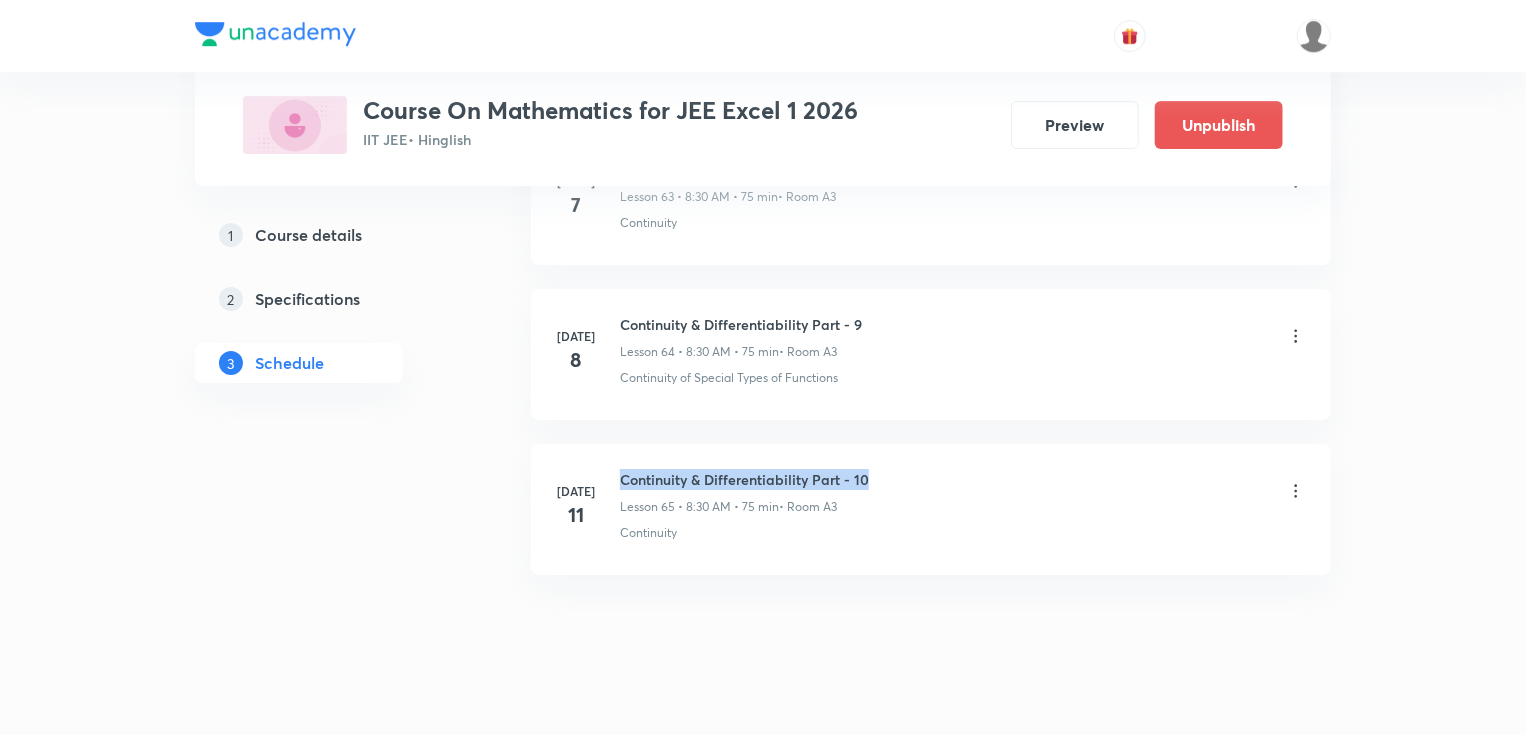 drag, startPoint x: 620, startPoint y: 452, endPoint x: 953, endPoint y: 457, distance: 333.03754 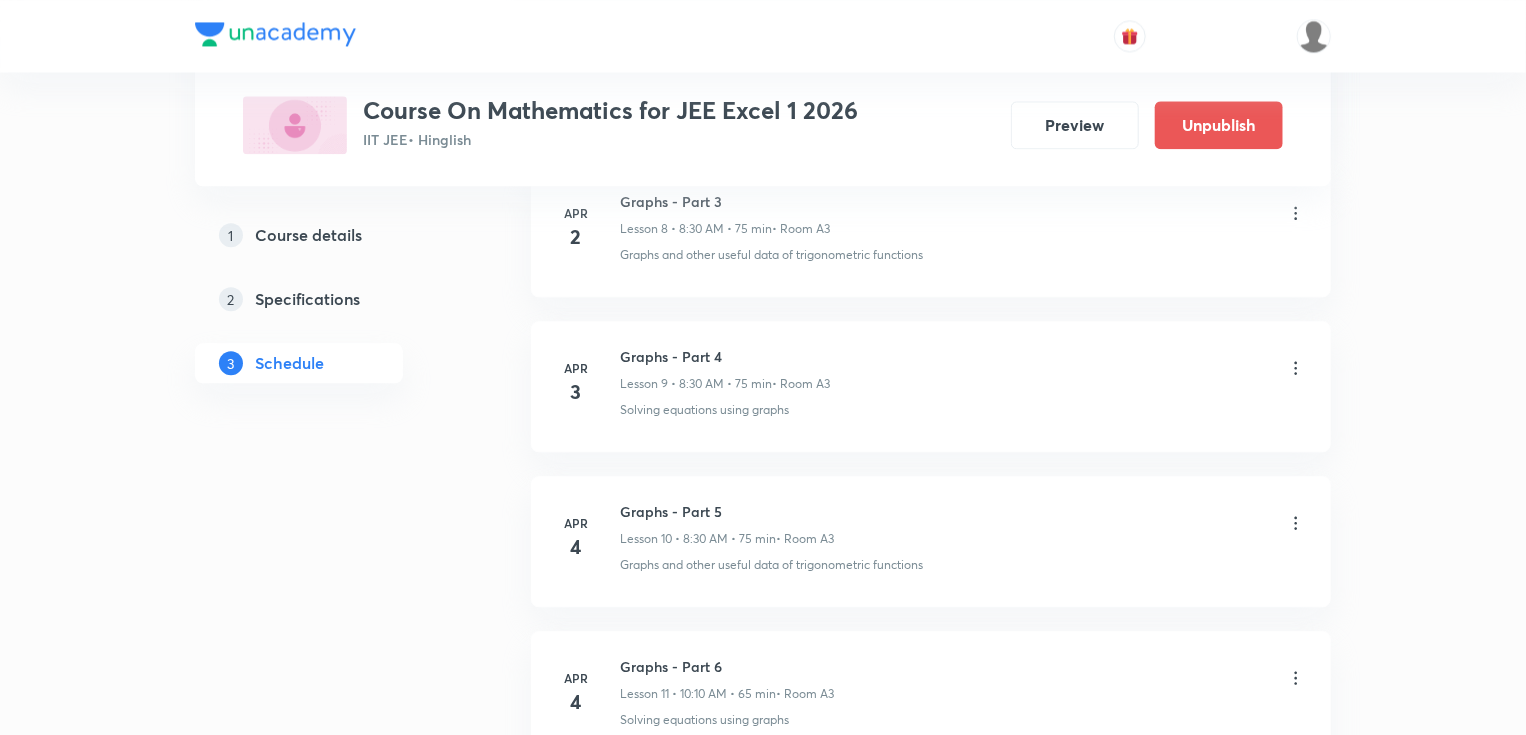 scroll, scrollTop: 0, scrollLeft: 0, axis: both 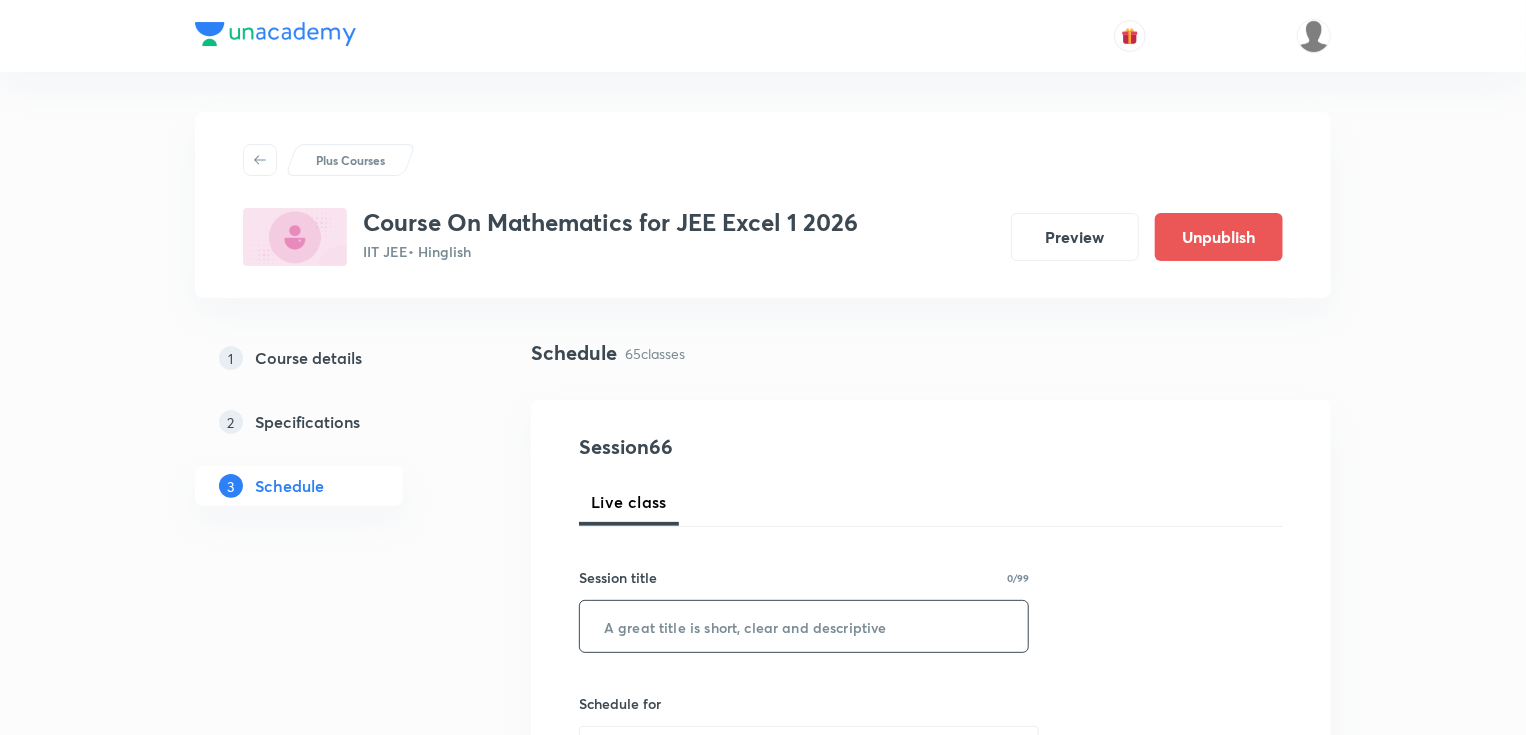 click at bounding box center [804, 626] 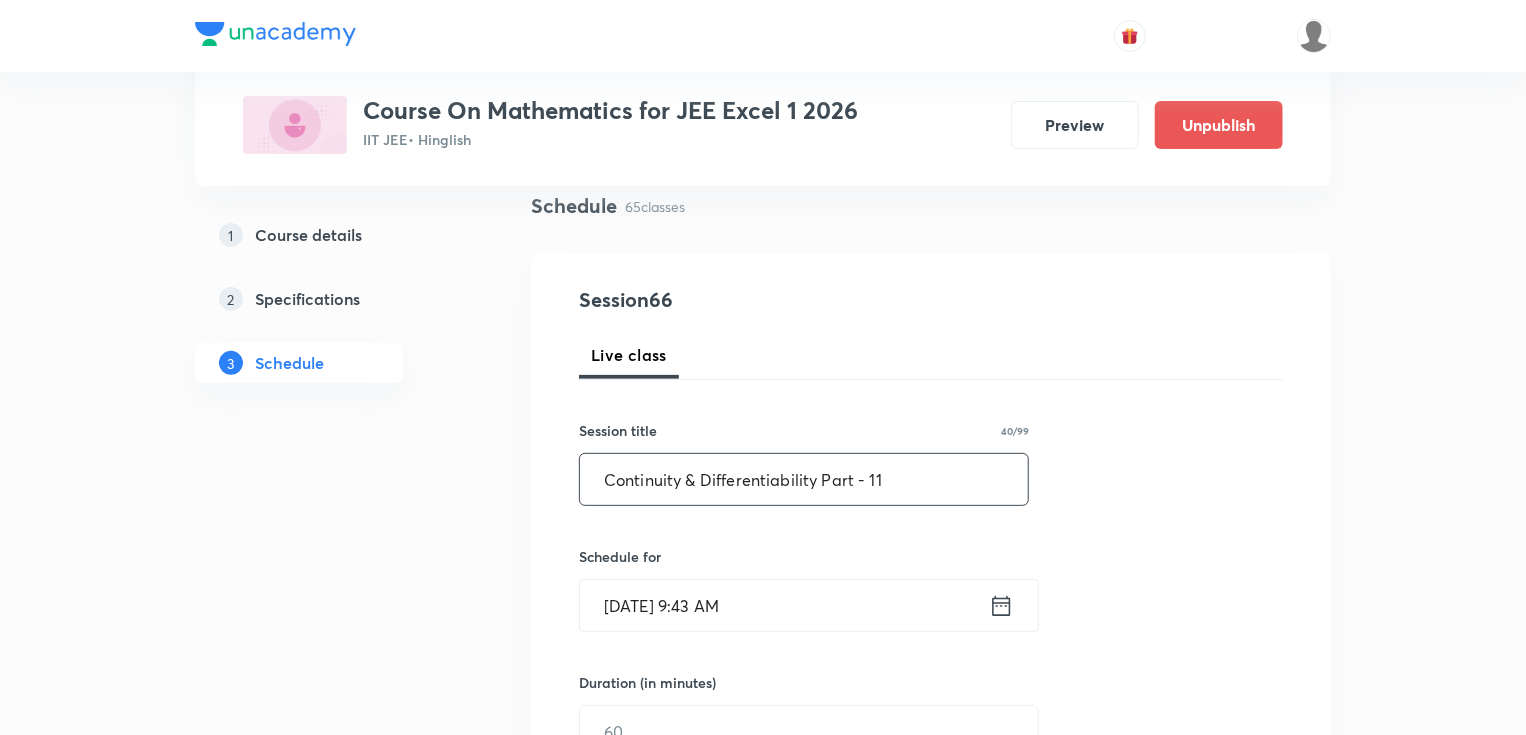 scroll, scrollTop: 160, scrollLeft: 0, axis: vertical 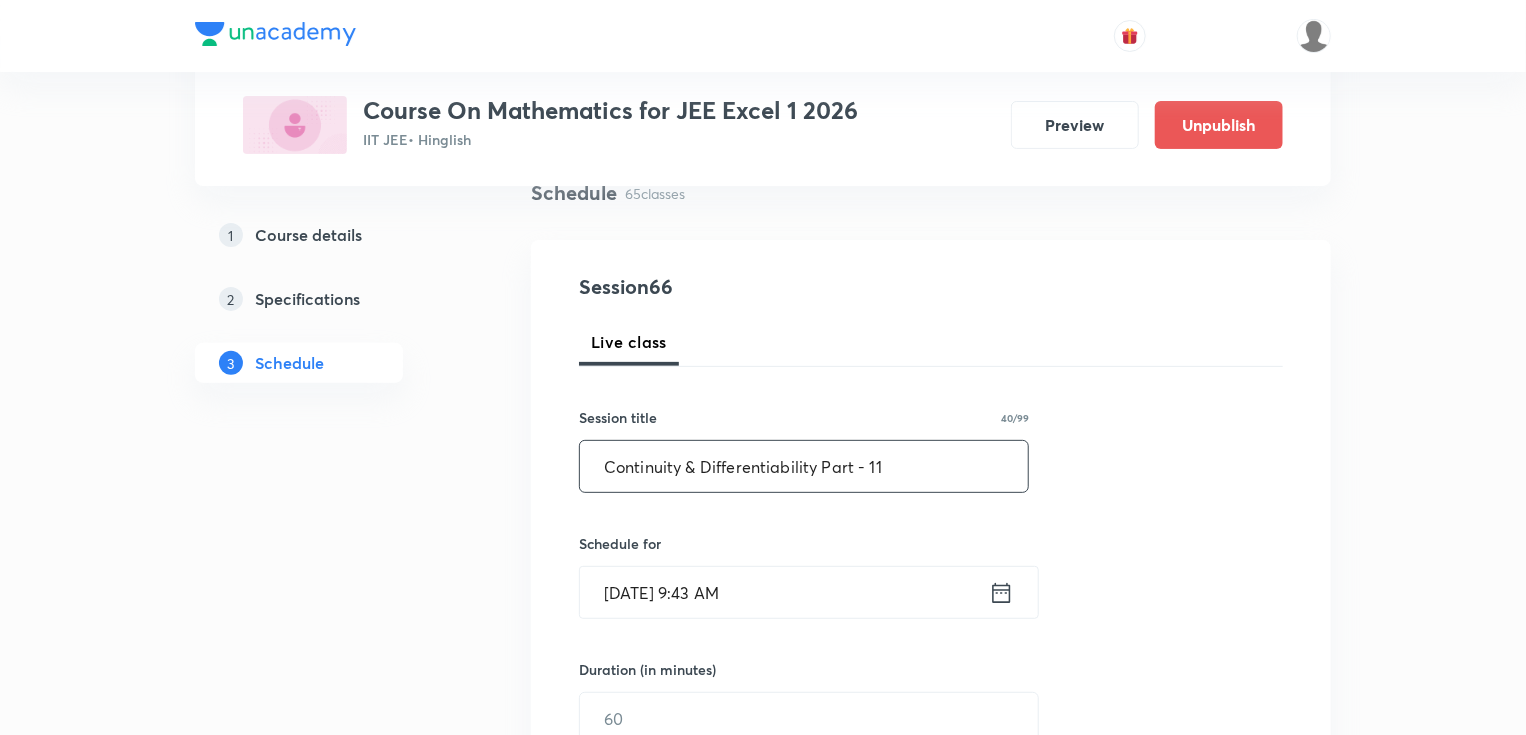 type on "Continuity & Differentiability Part - 11" 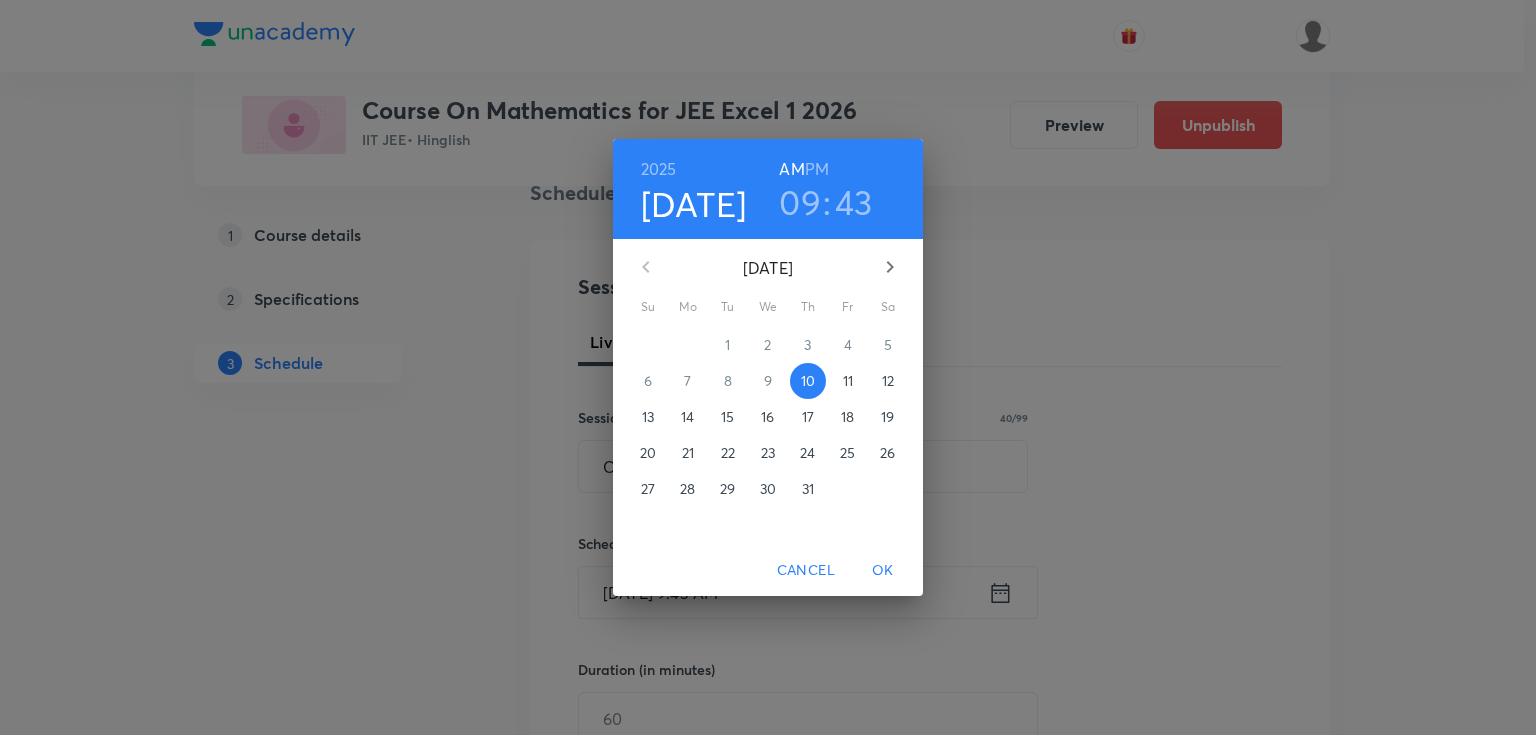 click on "12" at bounding box center (888, 381) 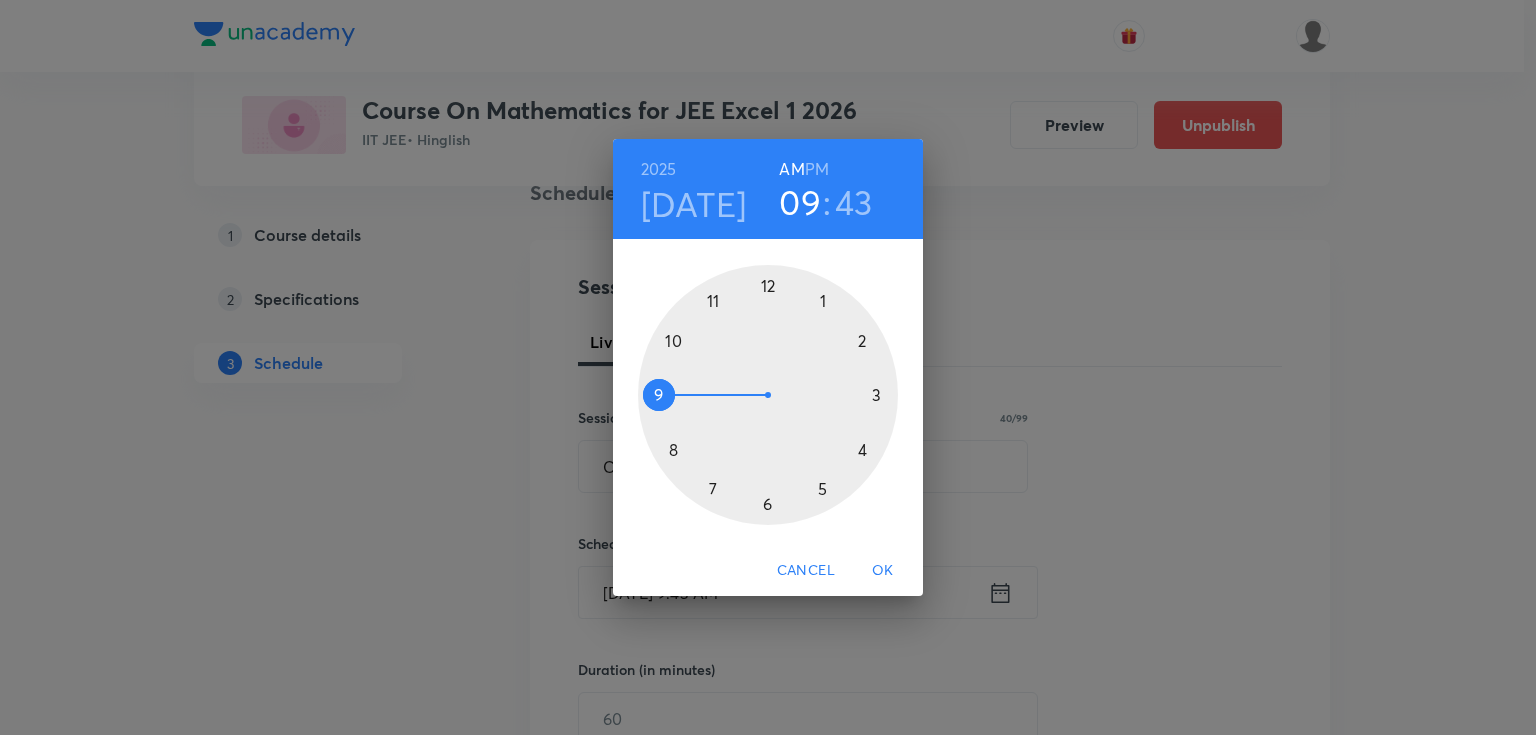 click on "[DATE]" at bounding box center (694, 204) 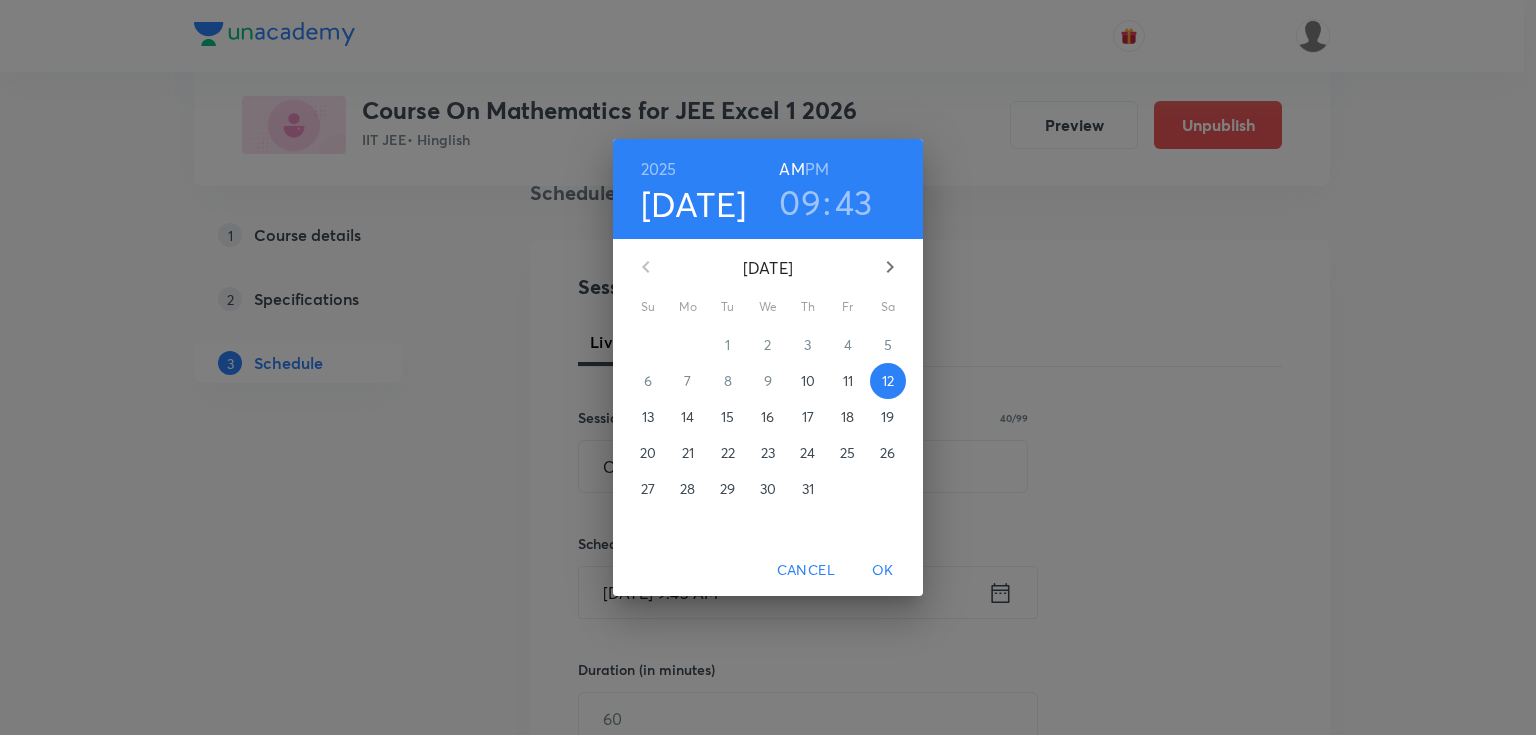 click on "AM" at bounding box center (791, 169) 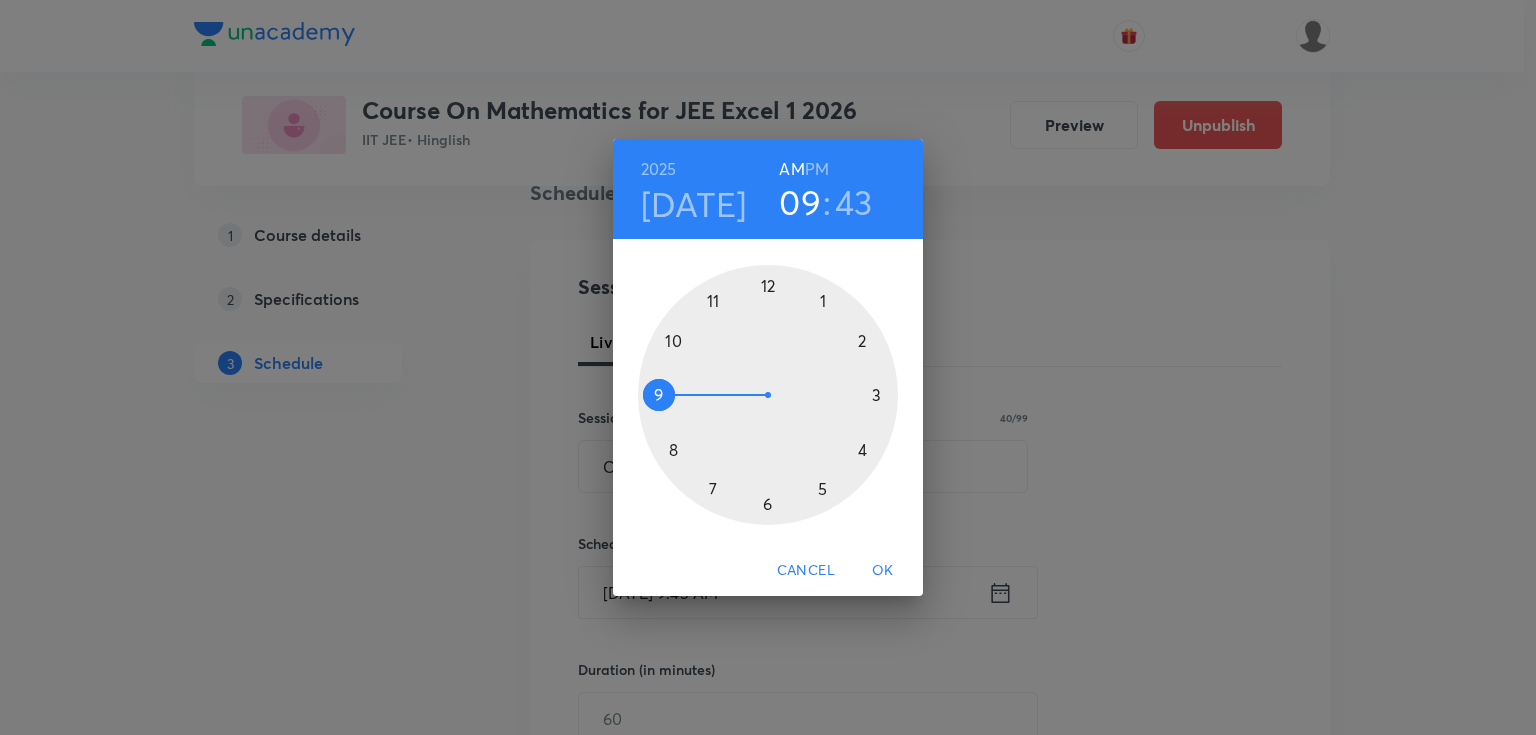 click at bounding box center [768, 395] 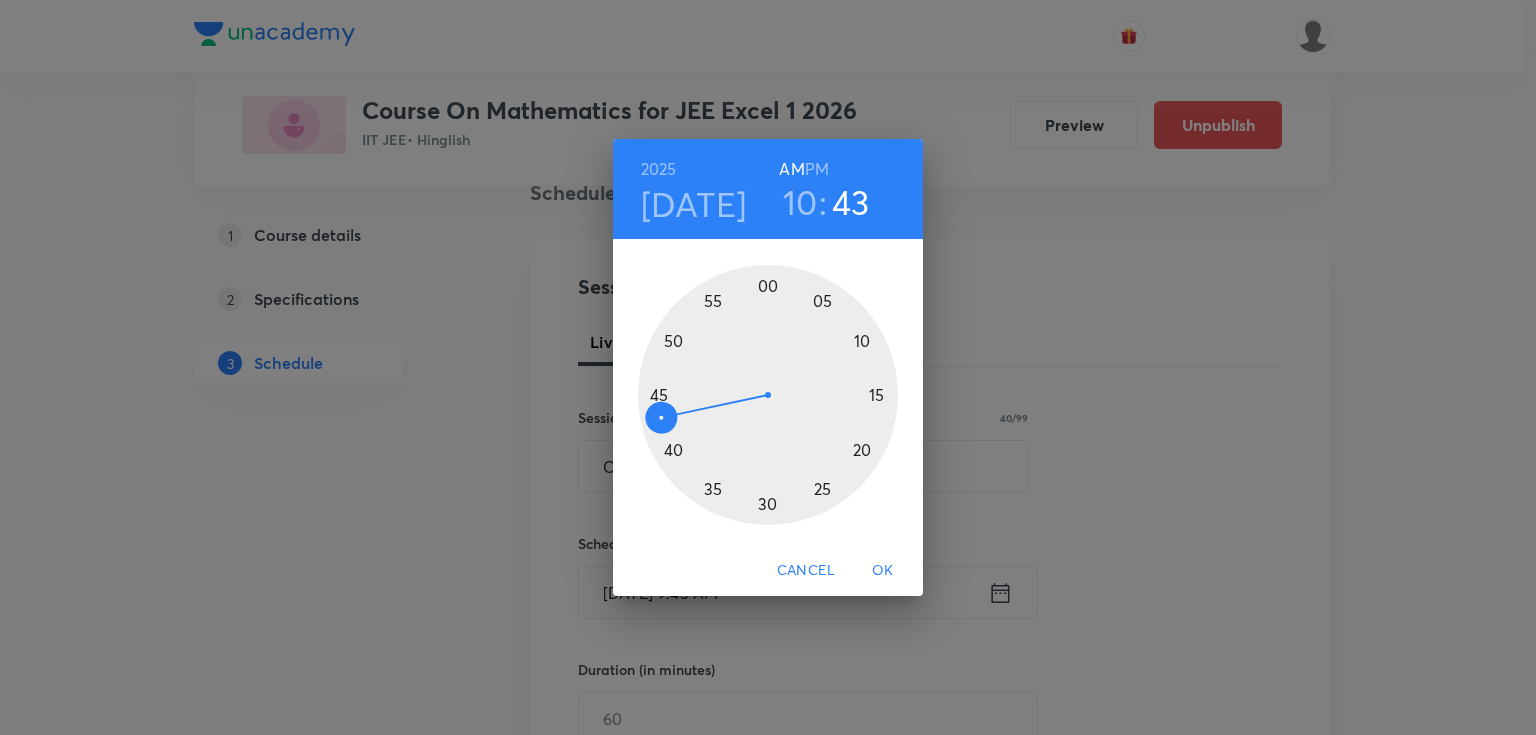 click at bounding box center [768, 395] 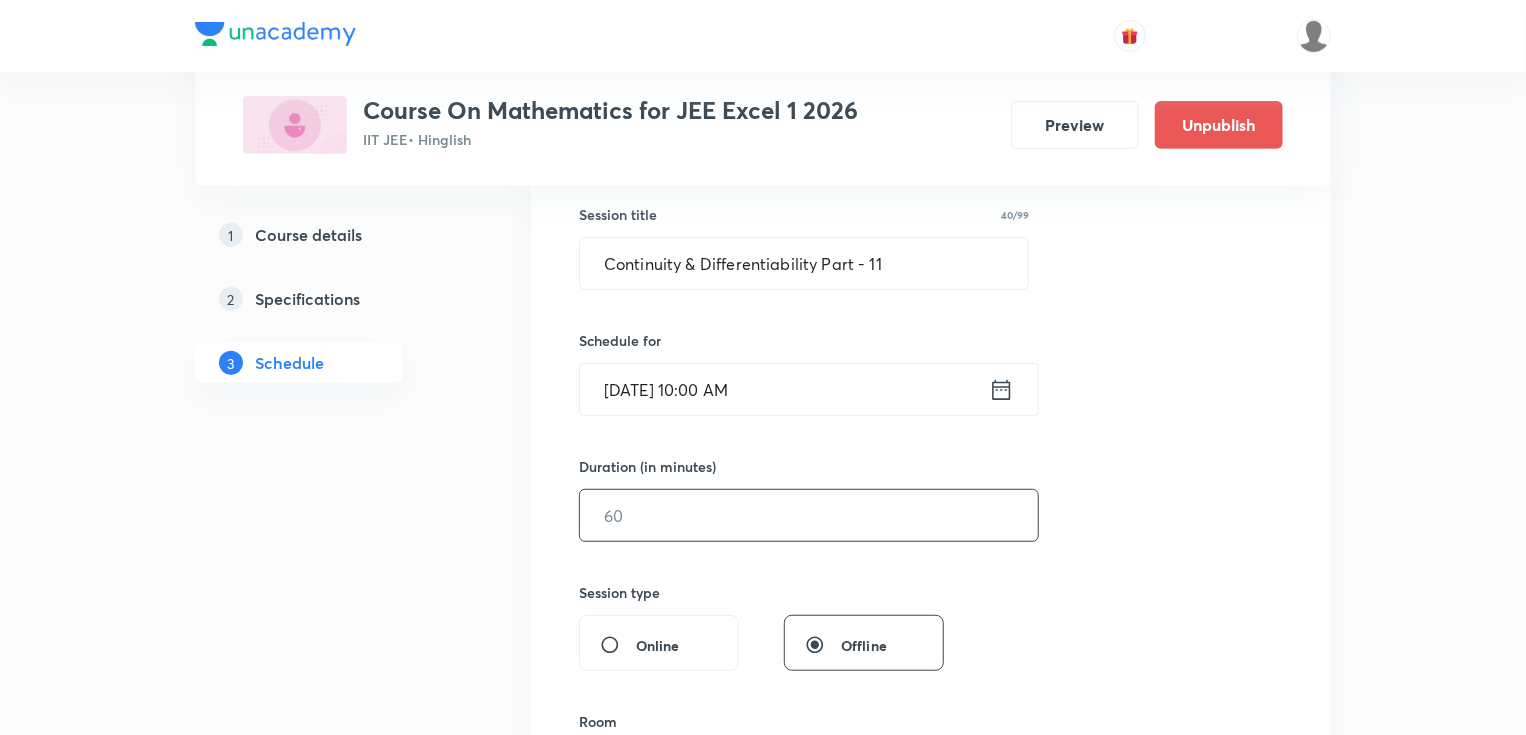 scroll, scrollTop: 400, scrollLeft: 0, axis: vertical 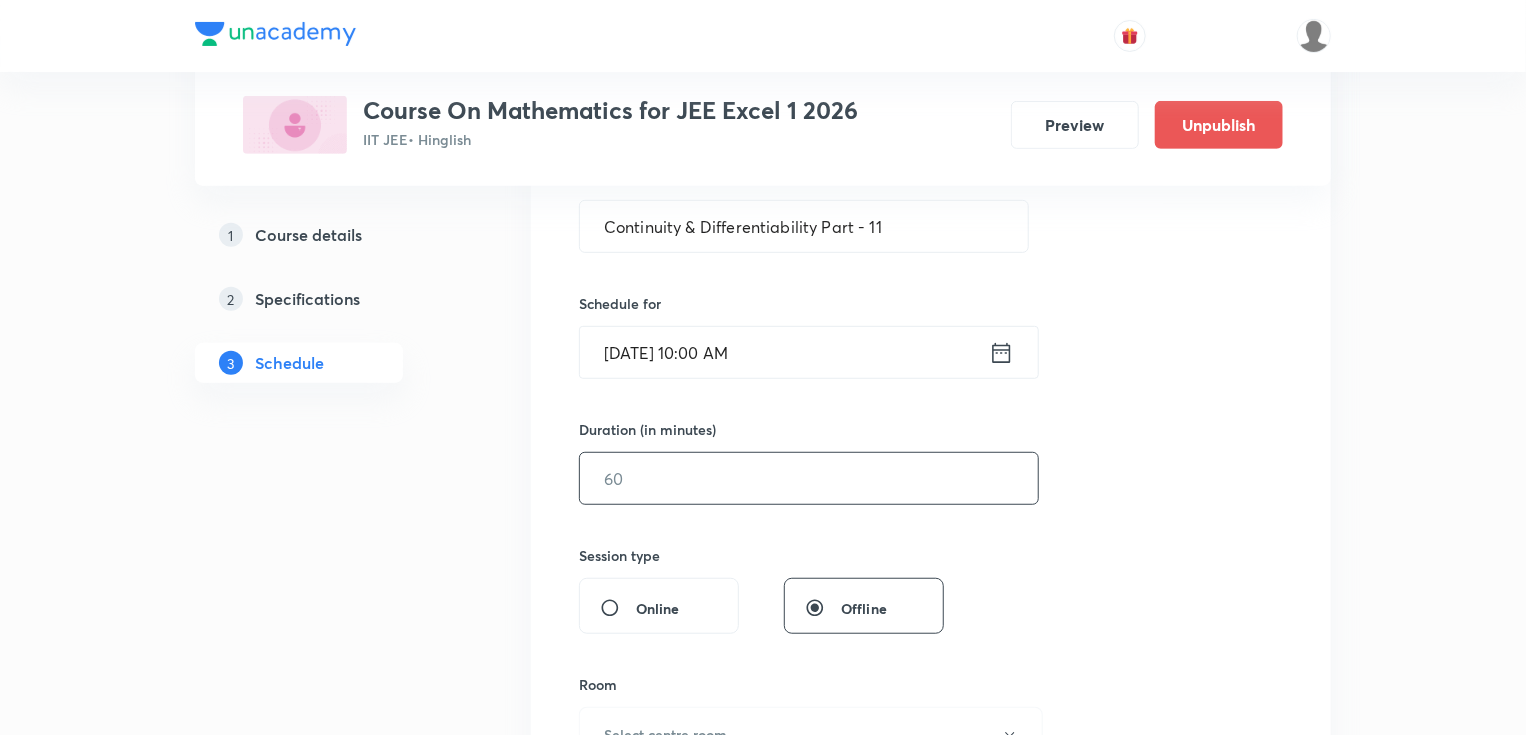 click at bounding box center [809, 478] 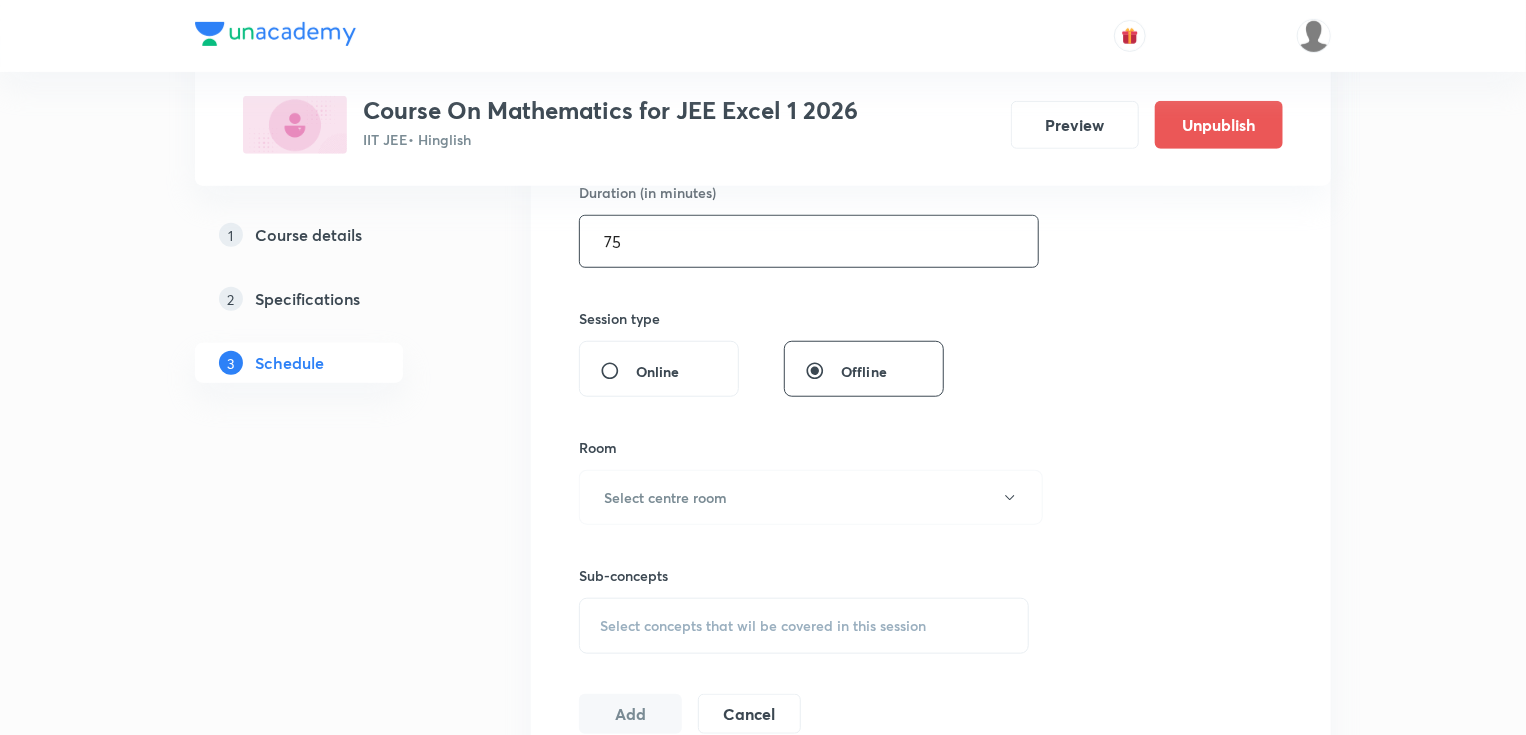 scroll, scrollTop: 640, scrollLeft: 0, axis: vertical 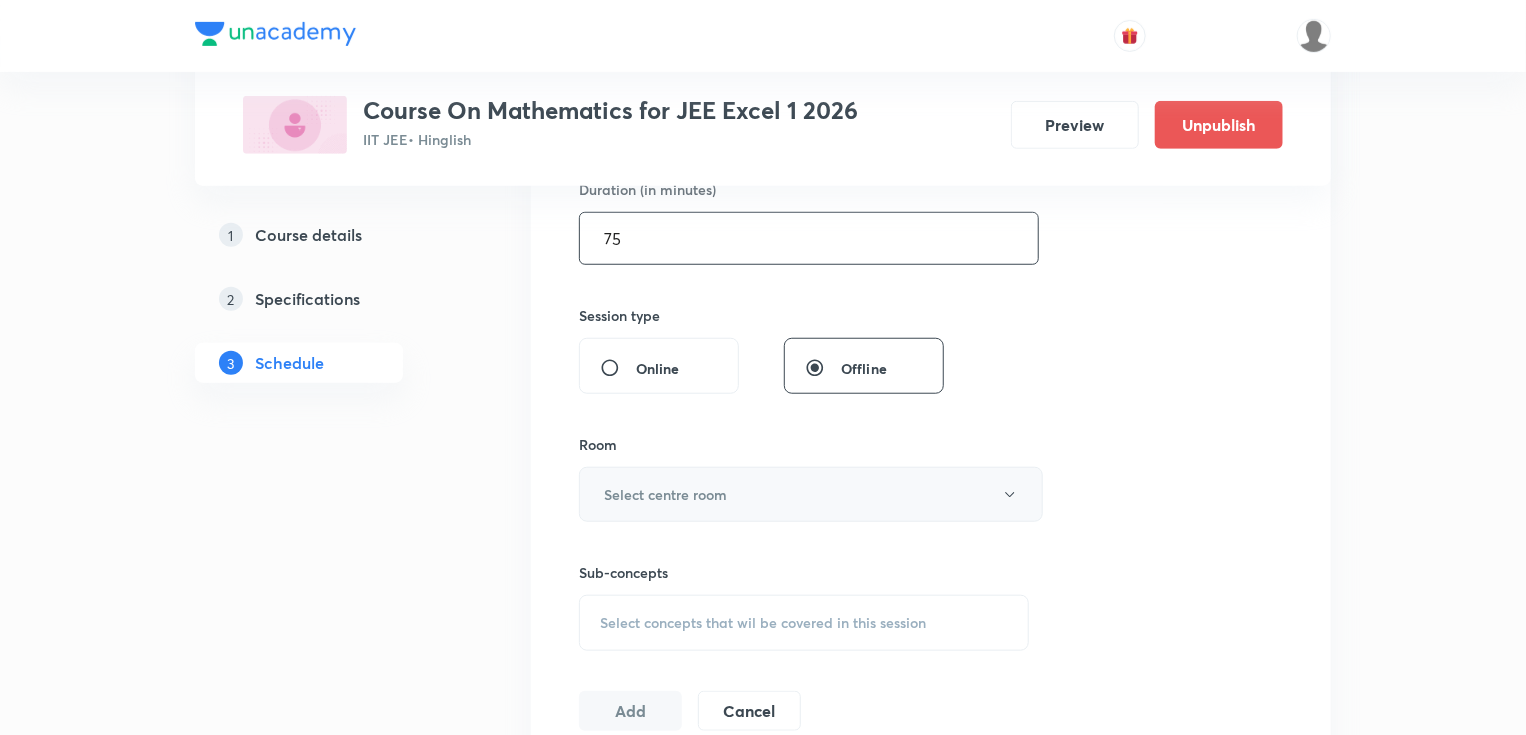 type on "75" 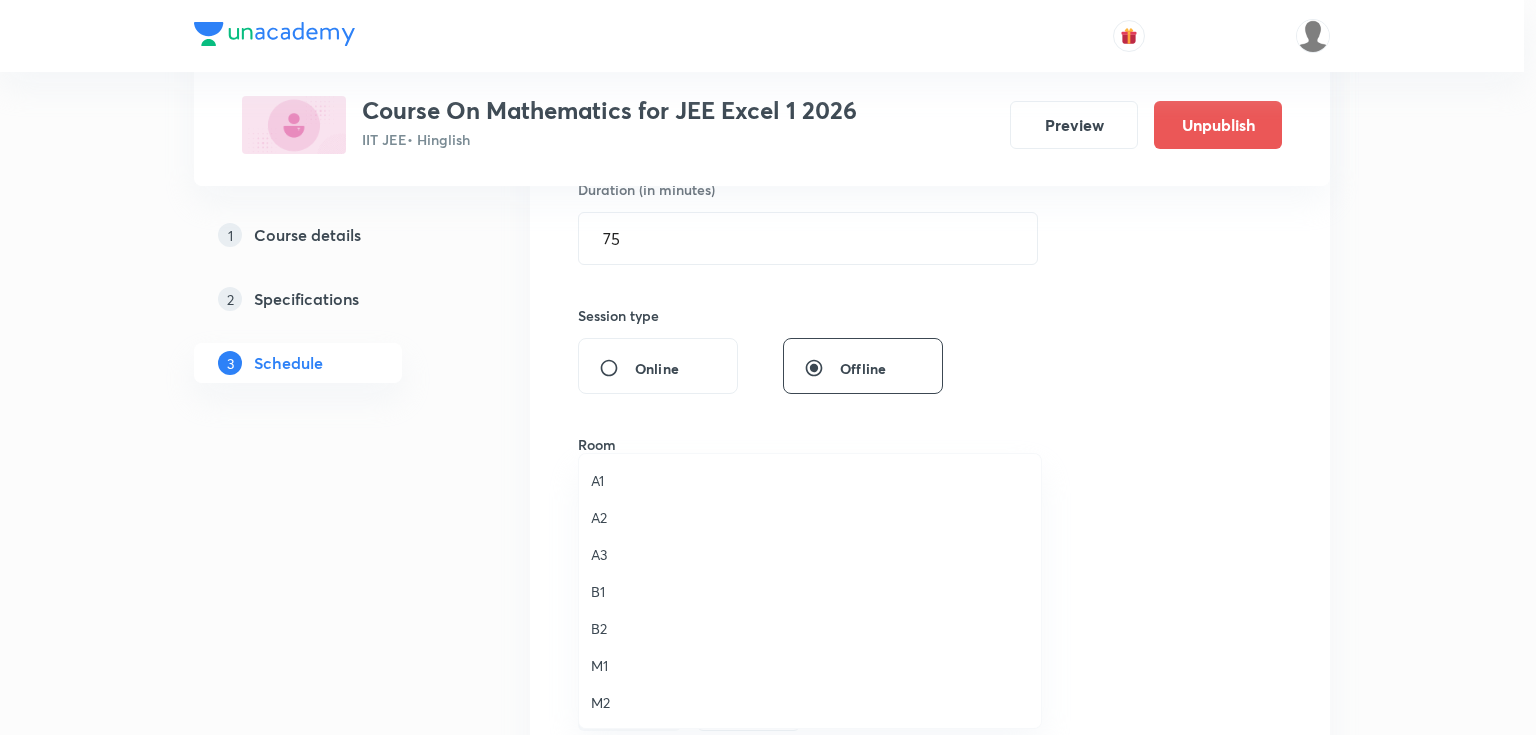 click on "A3" at bounding box center [810, 554] 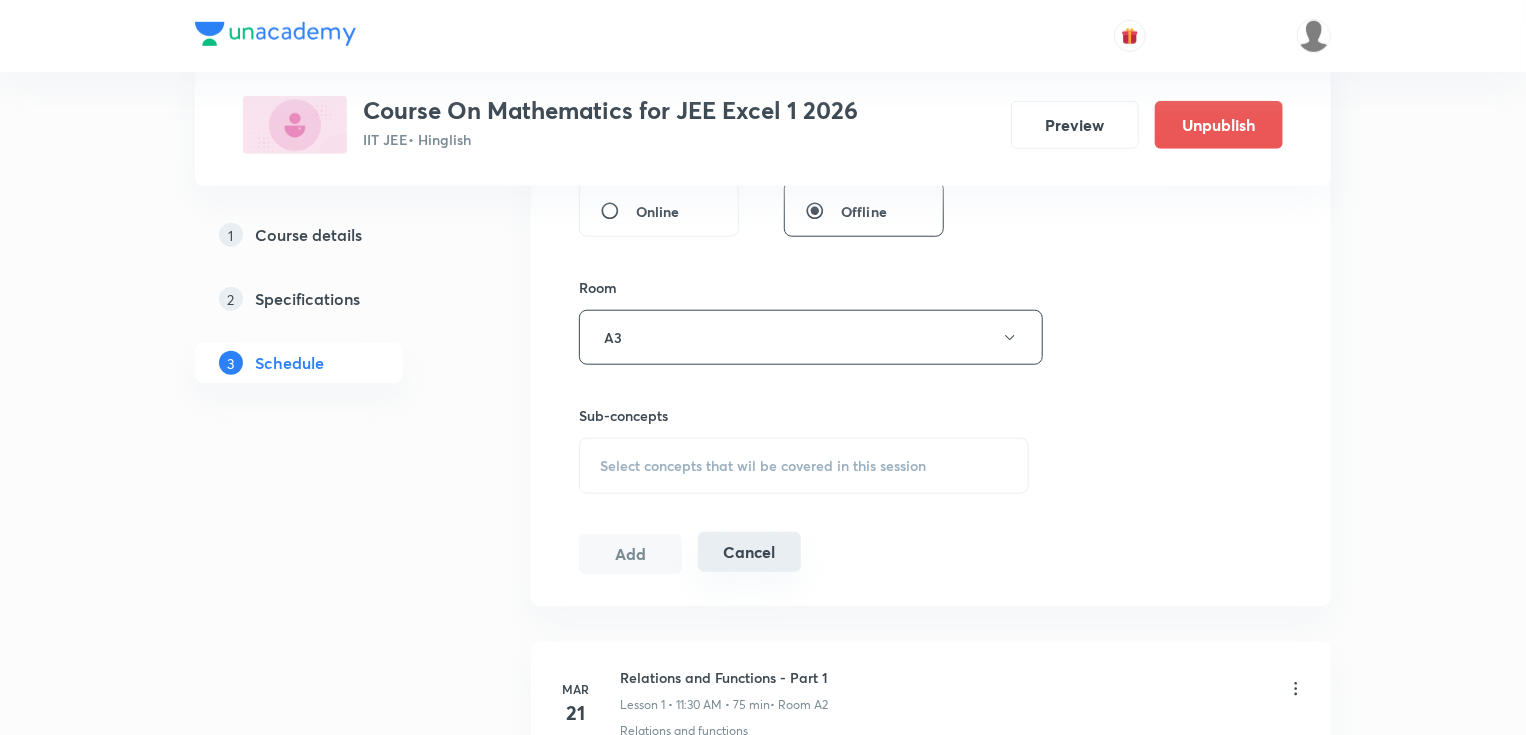 scroll, scrollTop: 800, scrollLeft: 0, axis: vertical 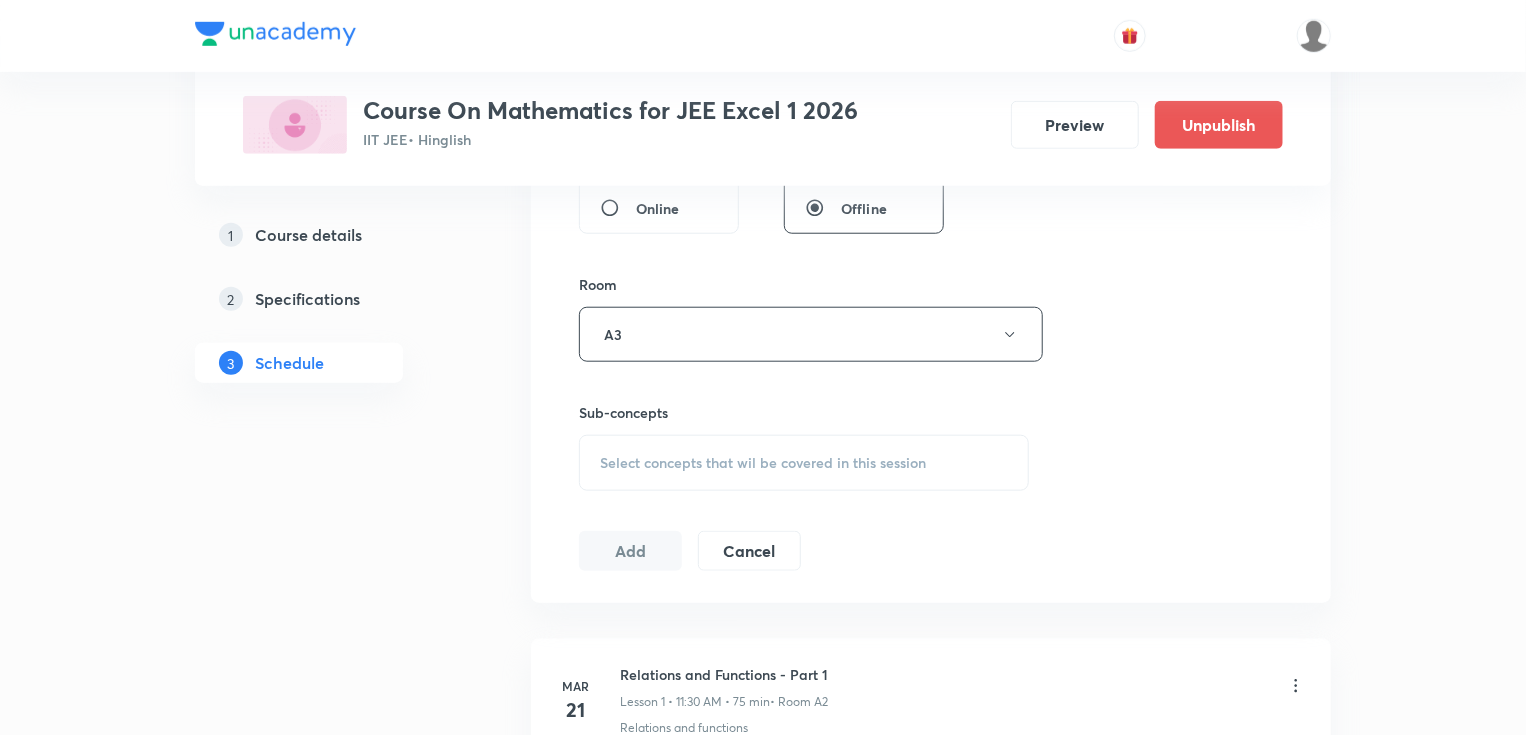 click on "Select concepts that wil be covered in this session" at bounding box center (804, 463) 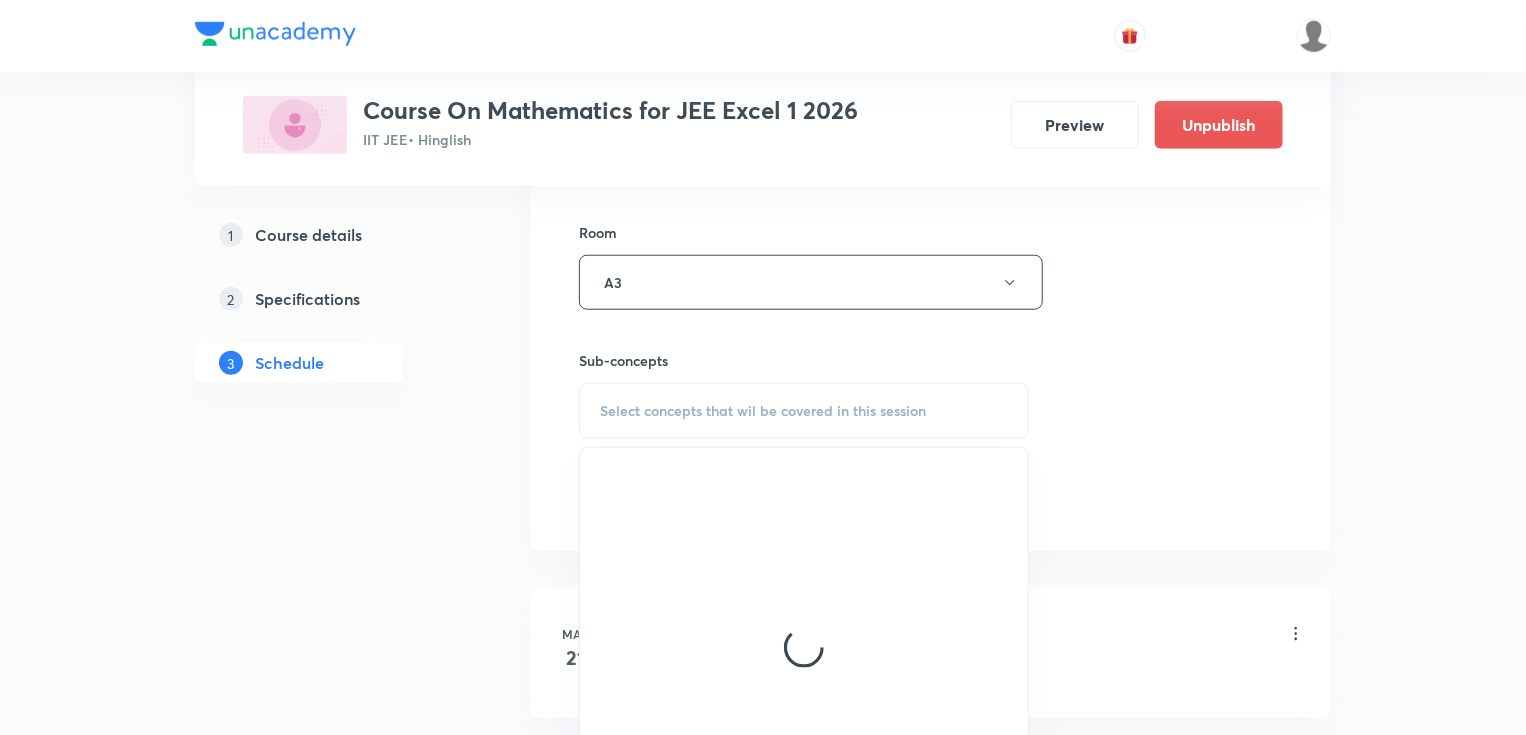 scroll, scrollTop: 880, scrollLeft: 0, axis: vertical 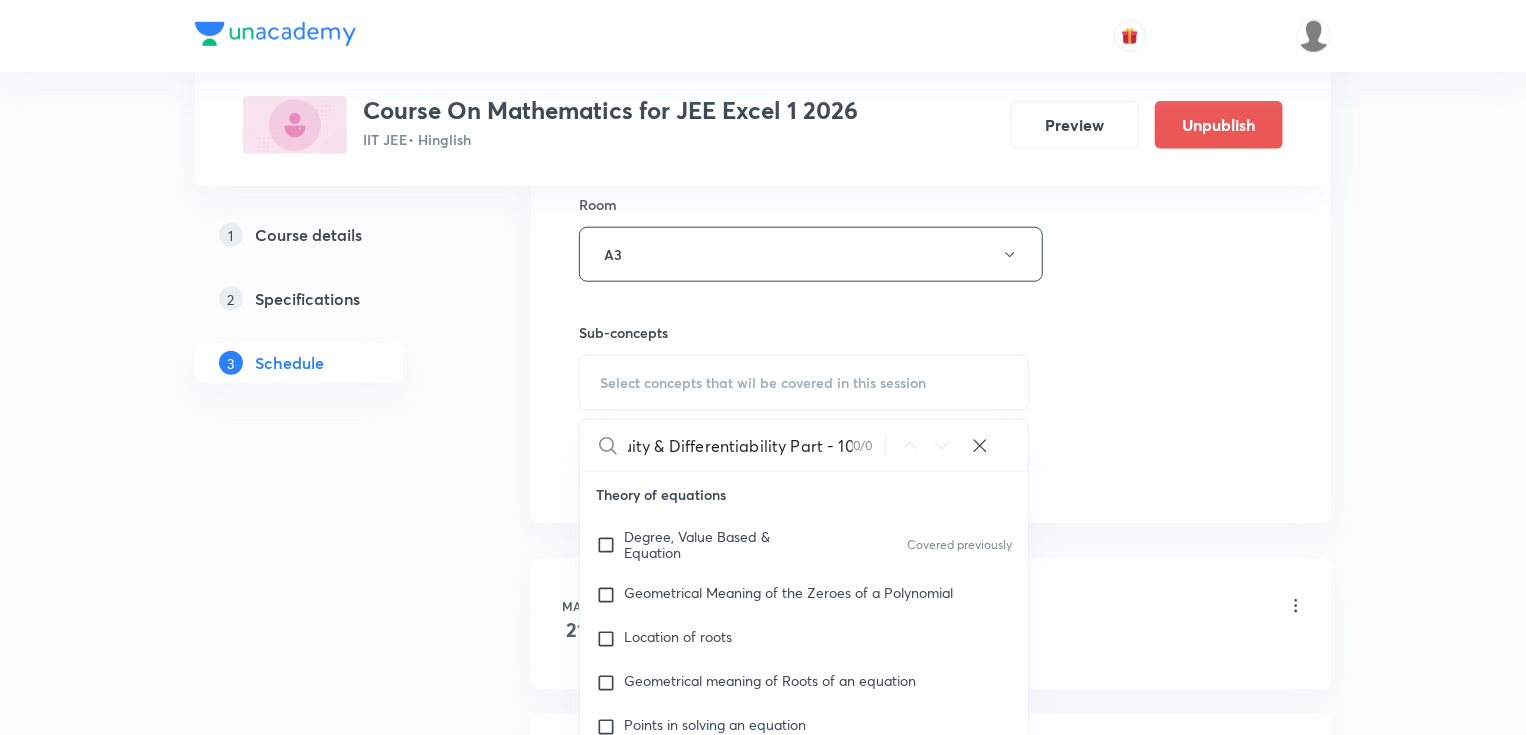 drag, startPoint x: 782, startPoint y: 440, endPoint x: 901, endPoint y: 446, distance: 119.15116 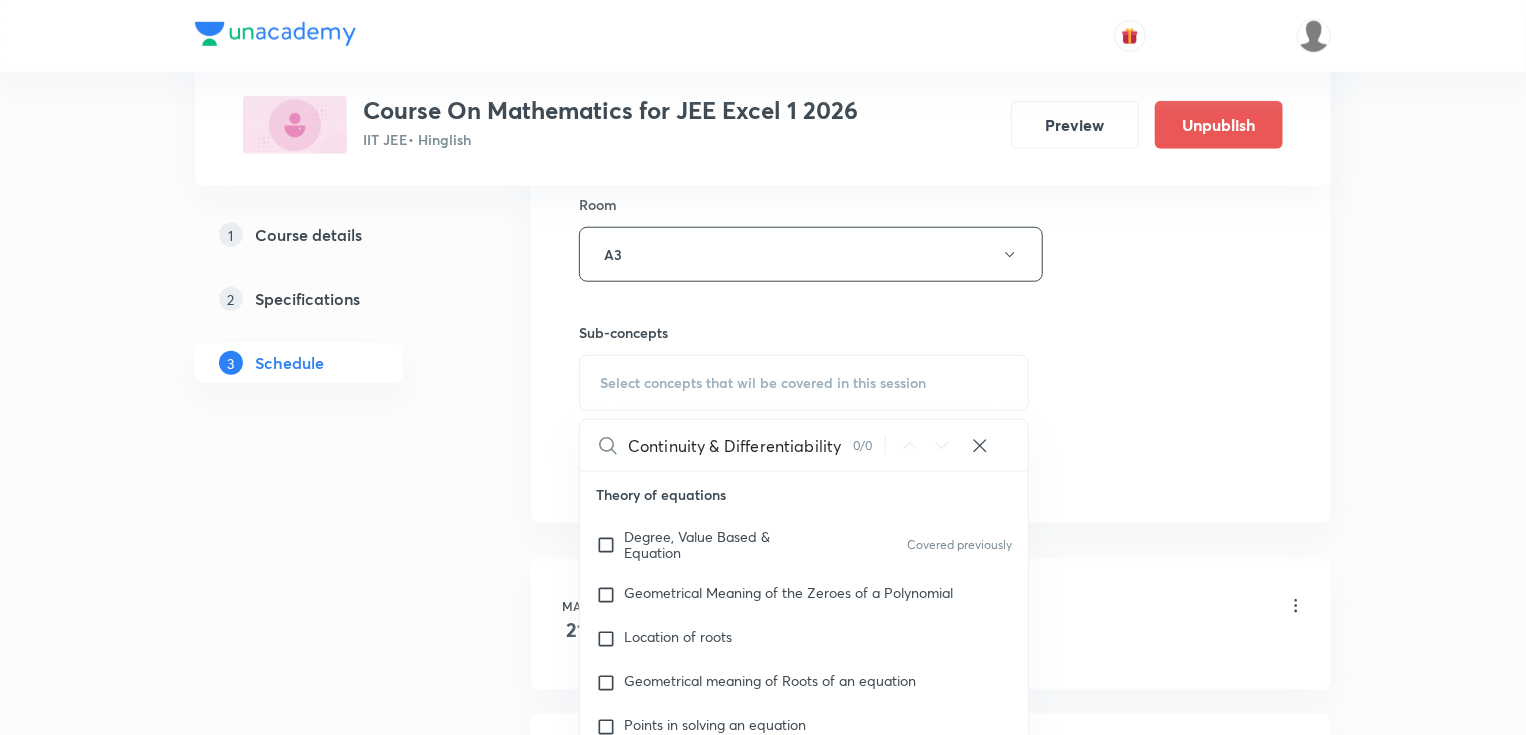 scroll, scrollTop: 0, scrollLeft: 0, axis: both 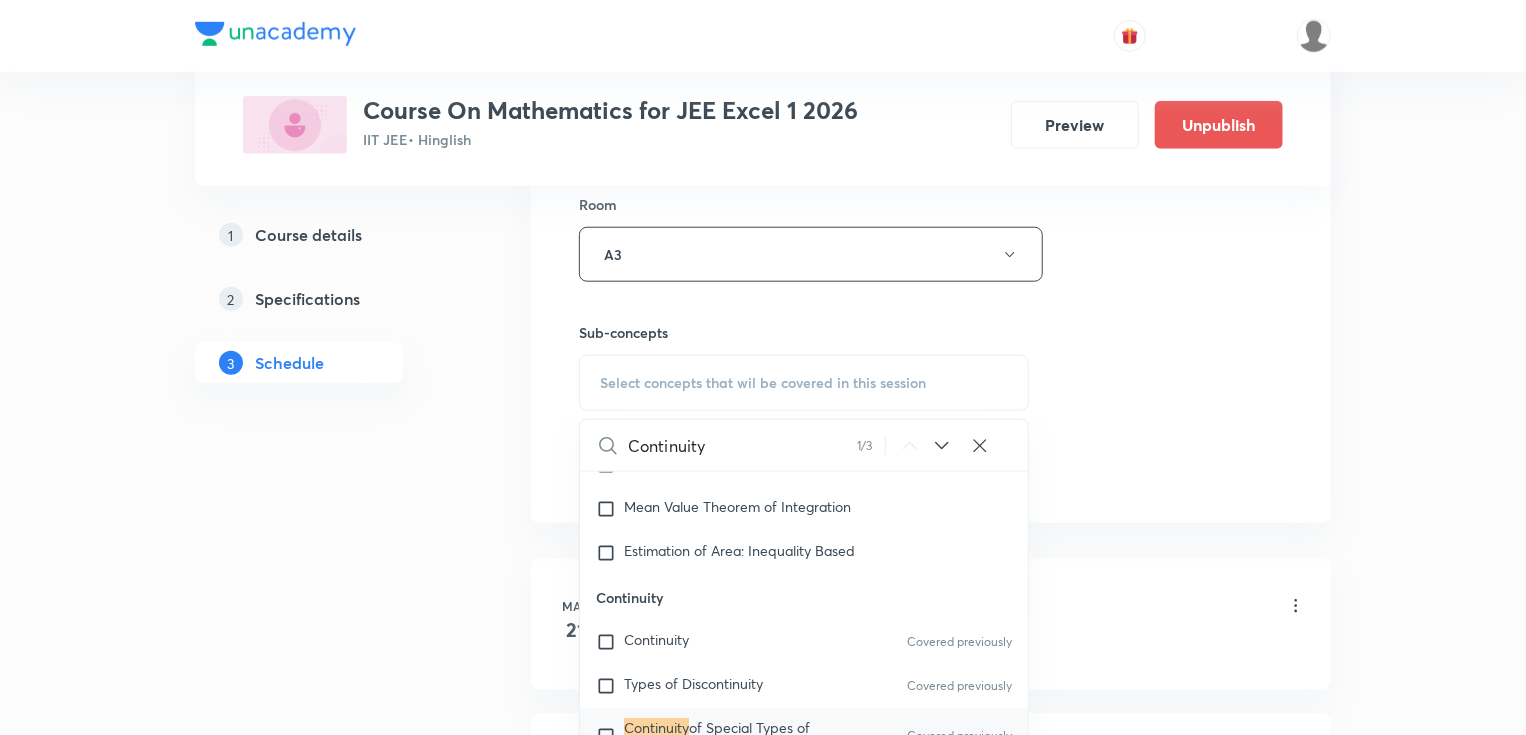 type on "Continuity" 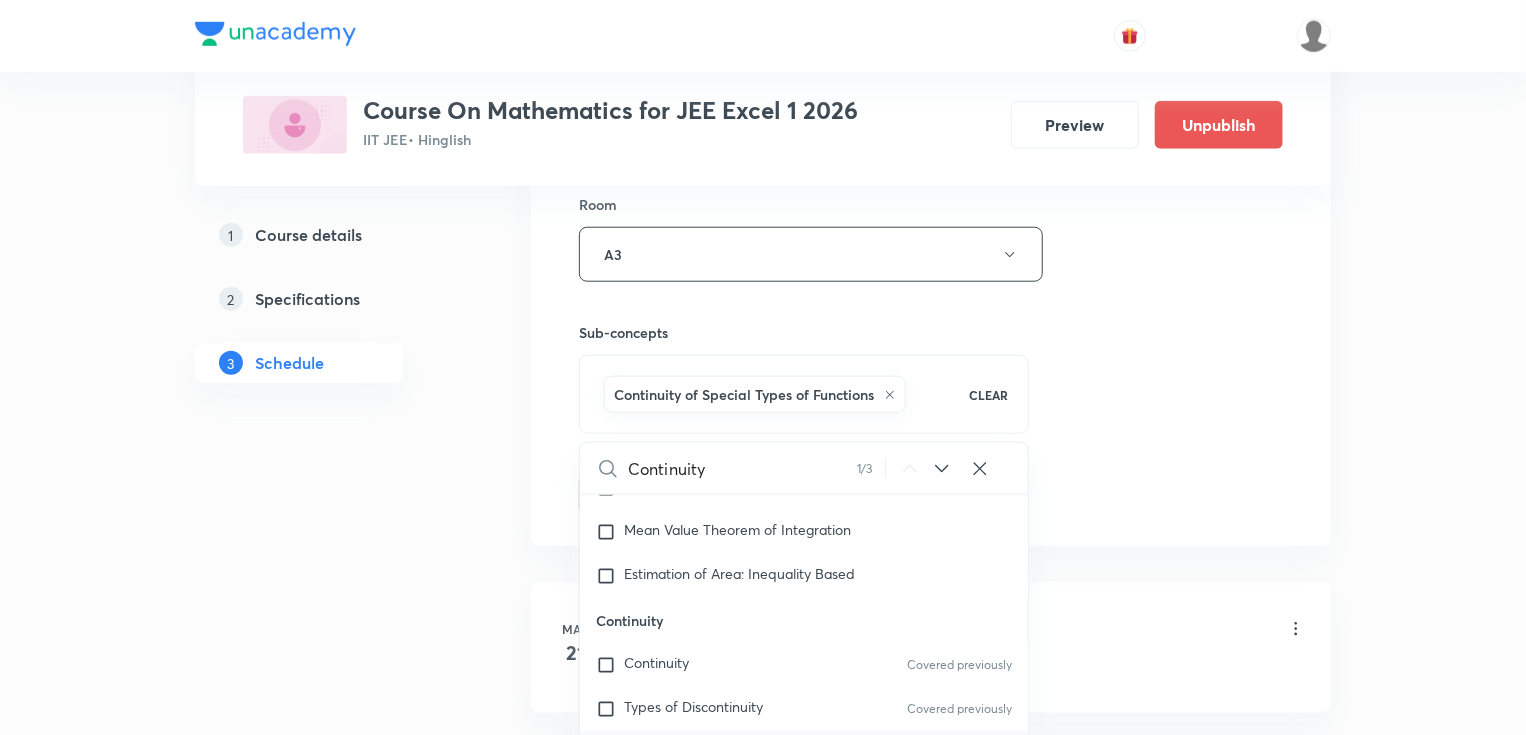 checkbox on "true" 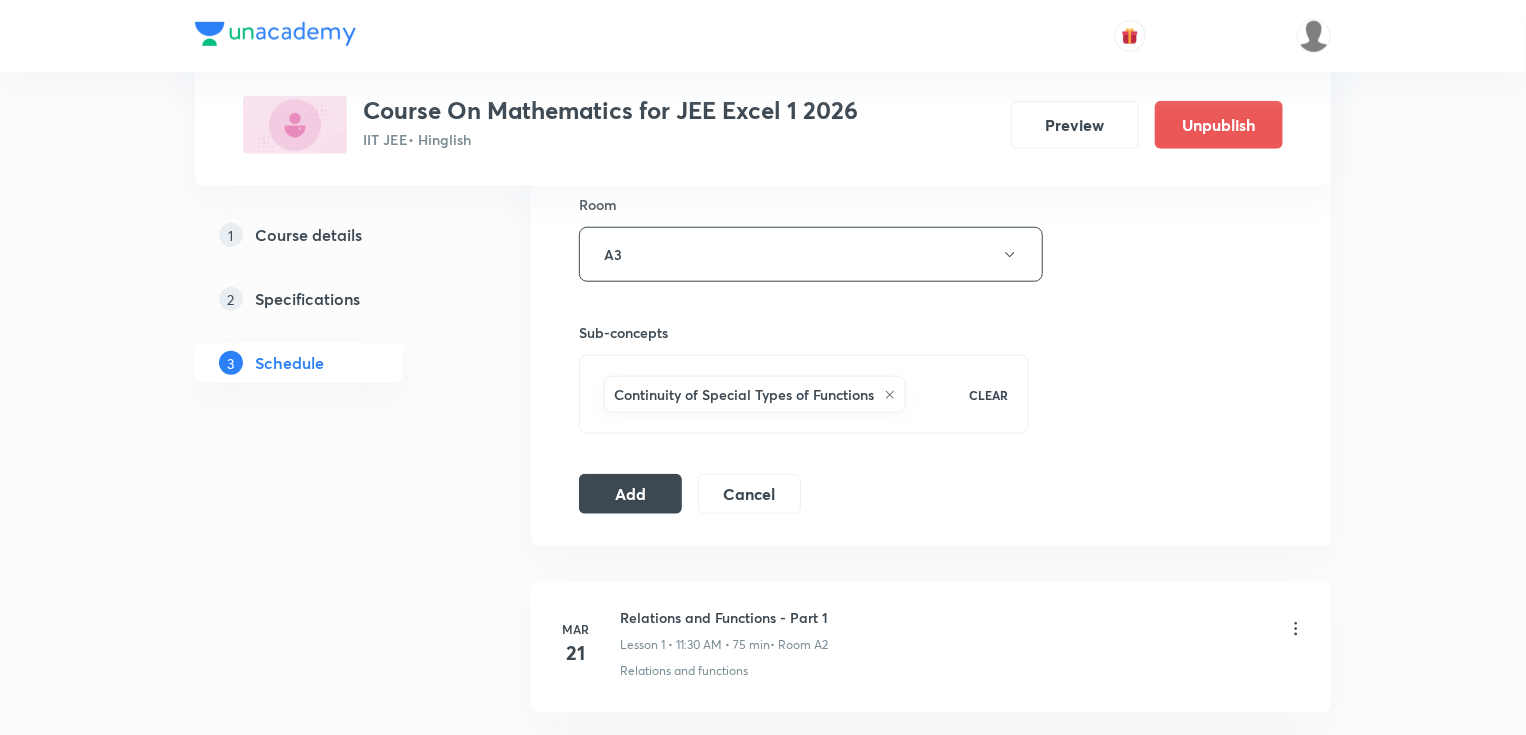 drag, startPoint x: 652, startPoint y: 491, endPoint x: 532, endPoint y: 240, distance: 278.21036 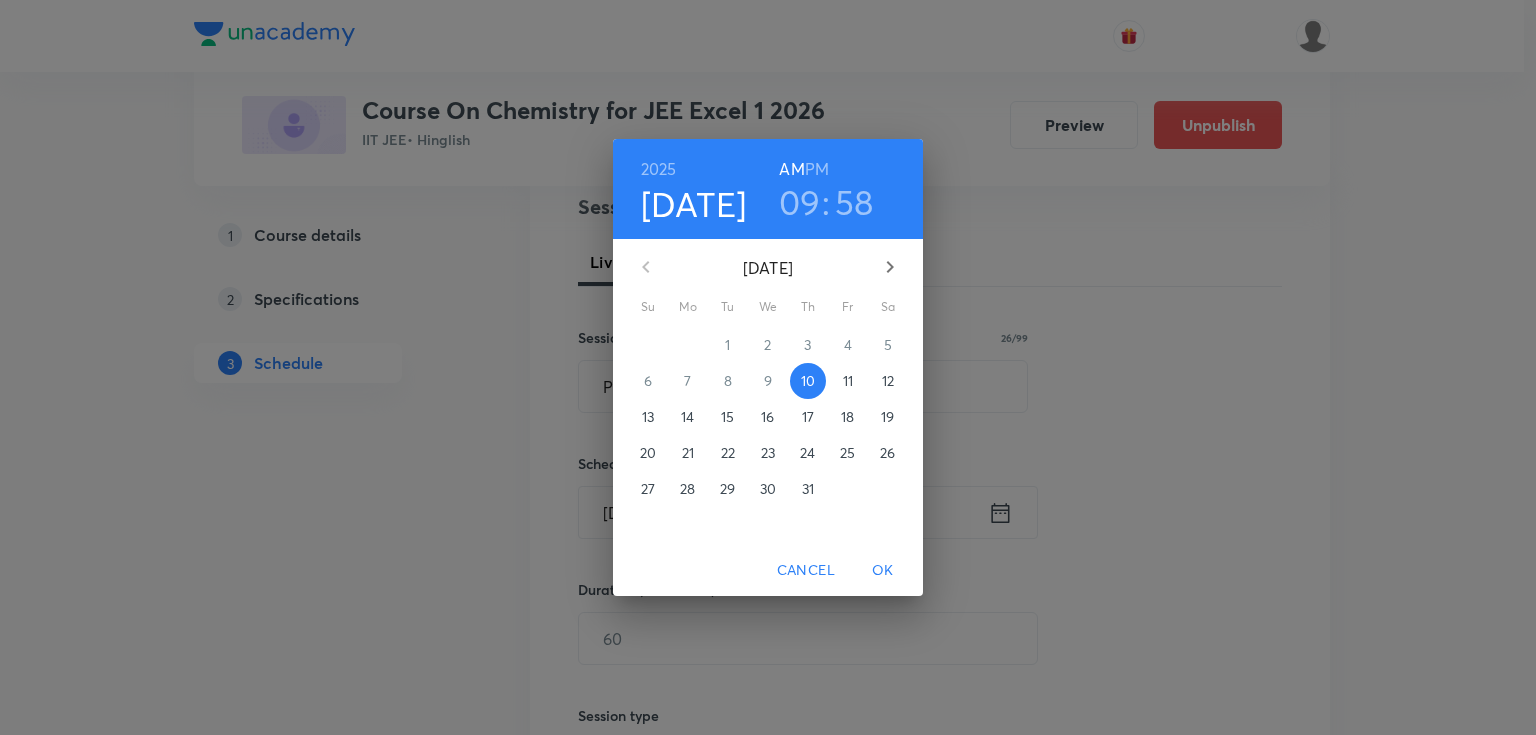 scroll, scrollTop: 240, scrollLeft: 0, axis: vertical 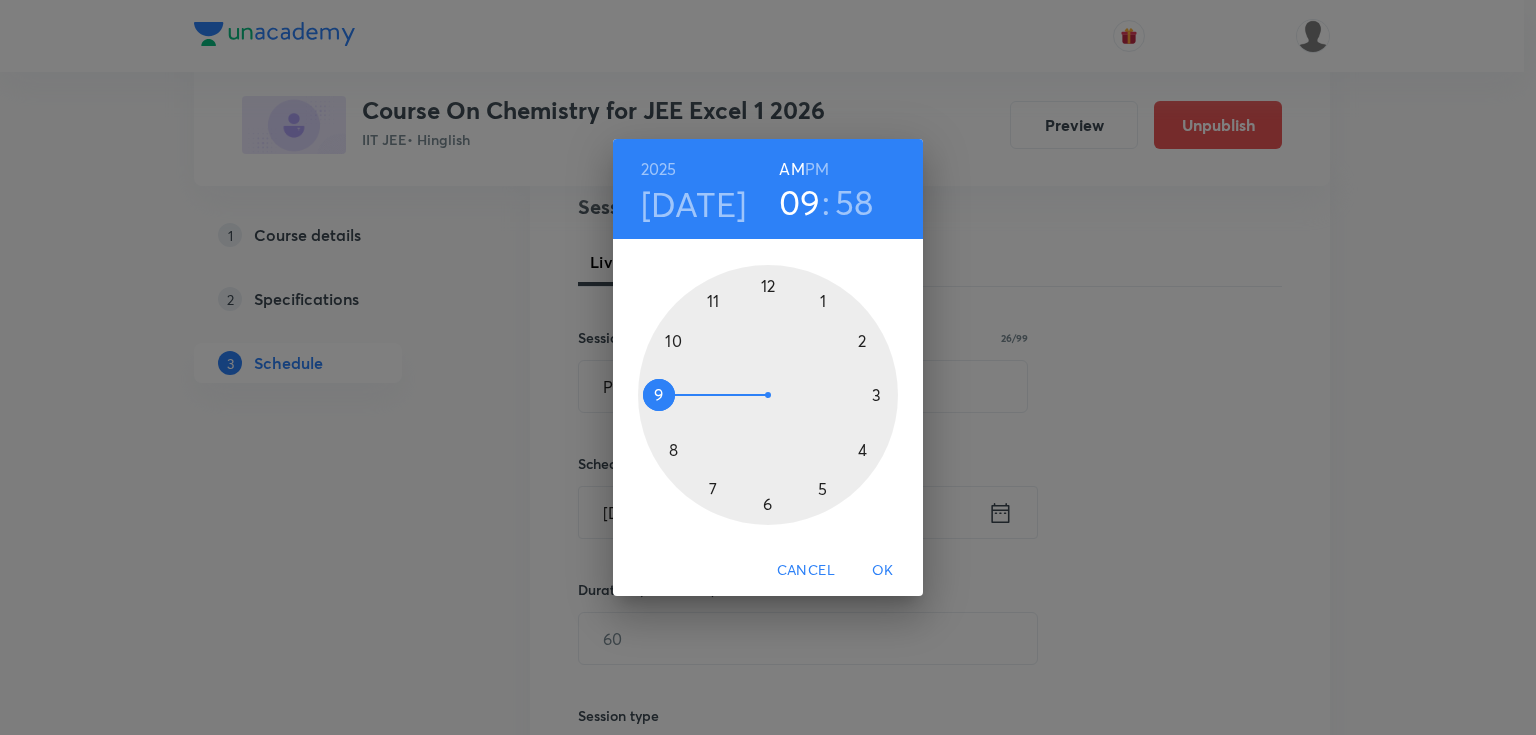 click on "AM" at bounding box center (791, 169) 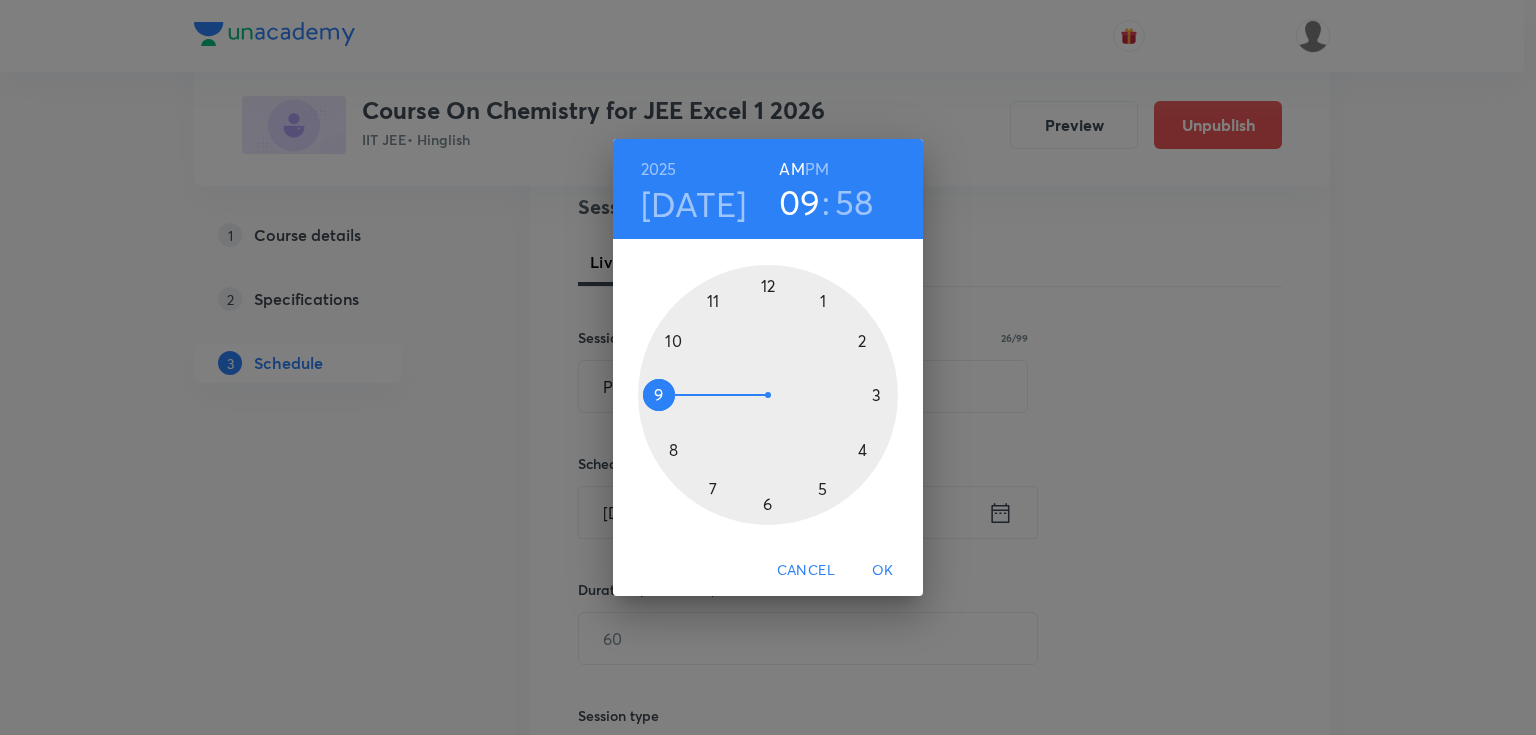 click at bounding box center [768, 395] 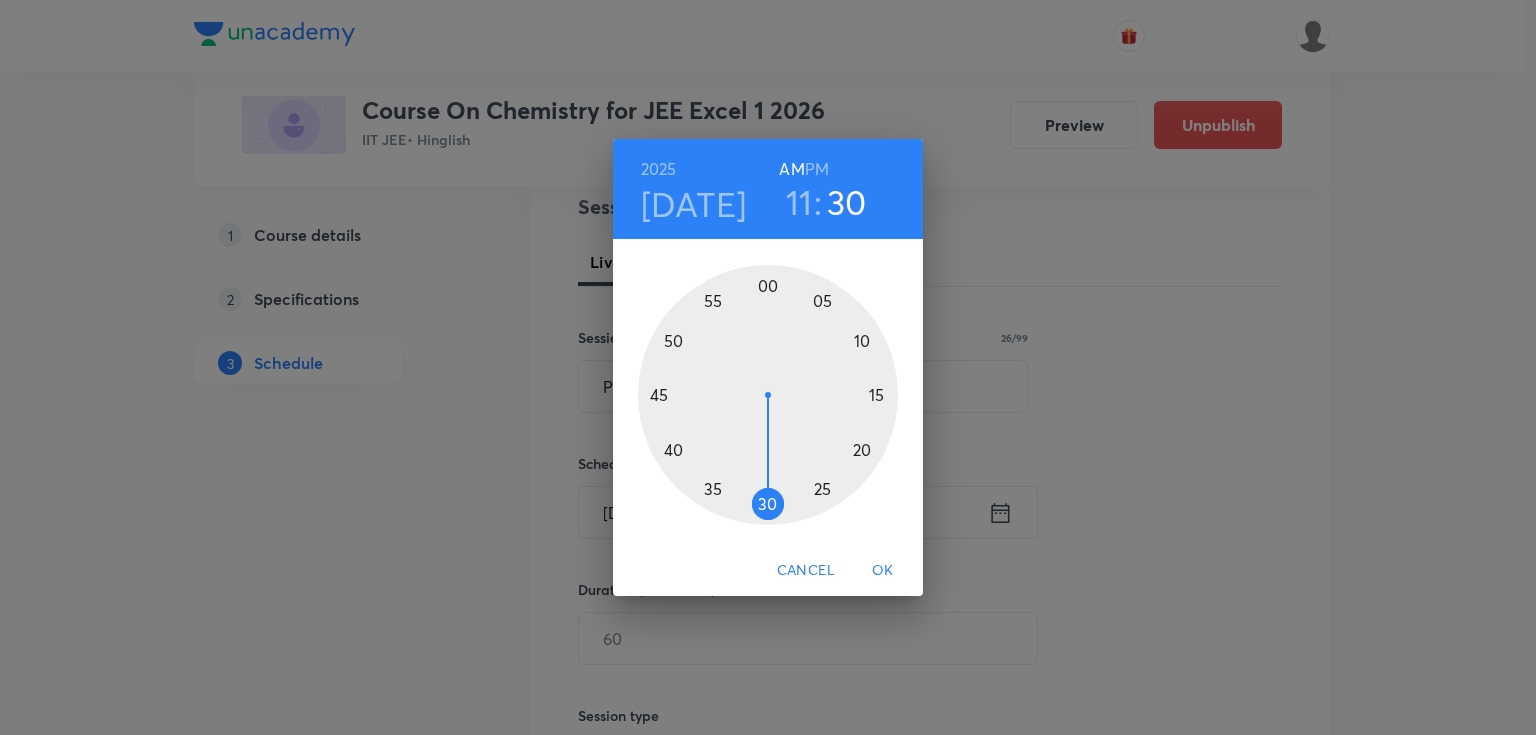 click at bounding box center (768, 395) 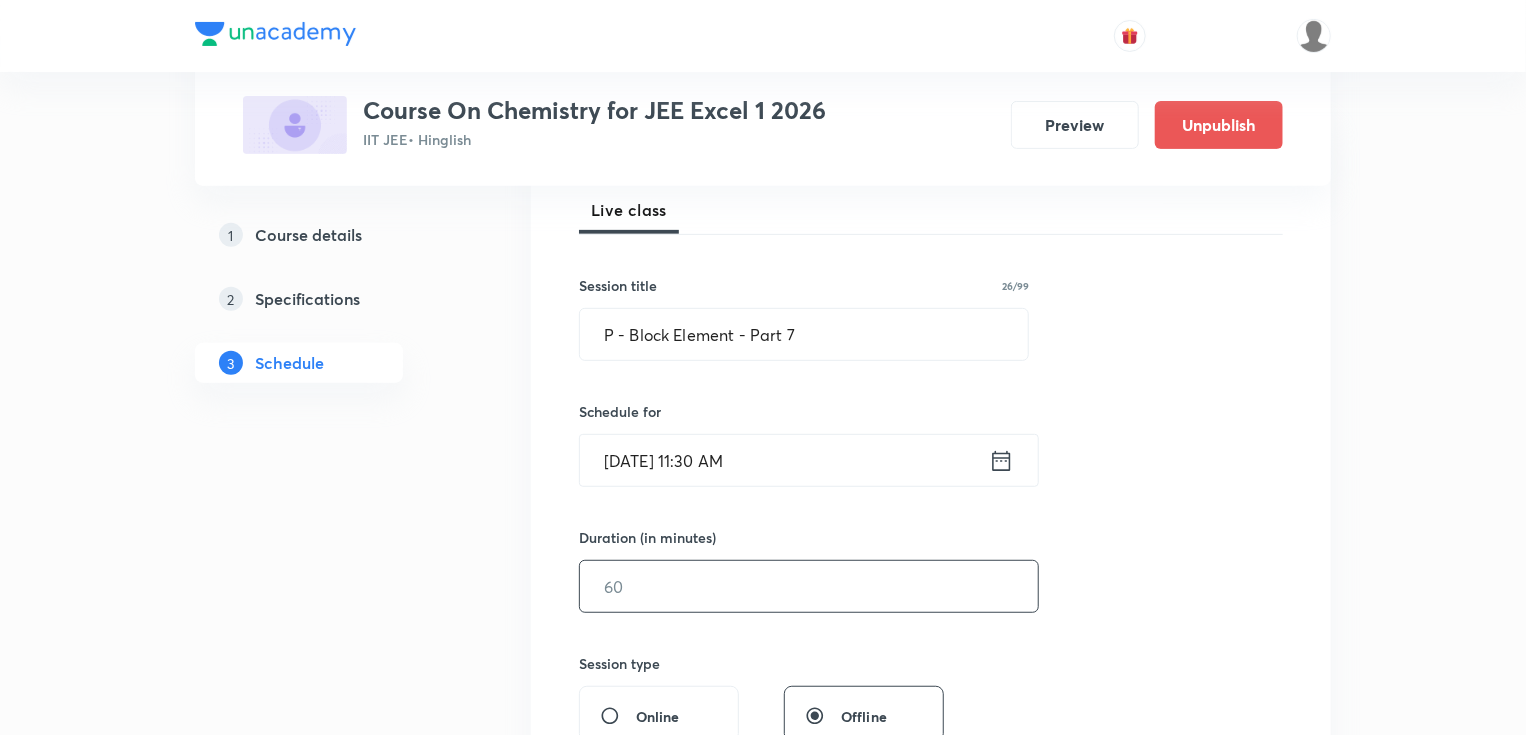 scroll, scrollTop: 320, scrollLeft: 0, axis: vertical 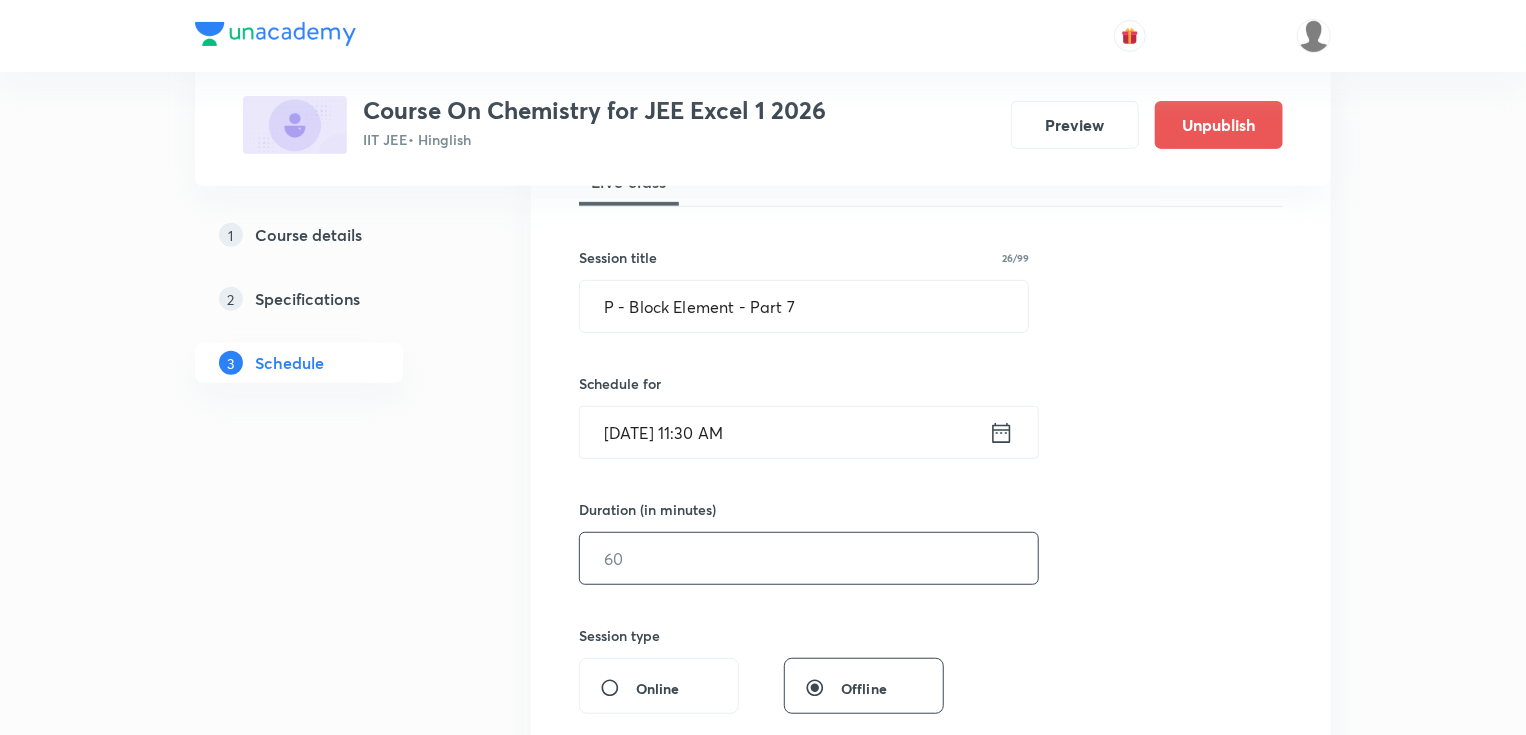 click at bounding box center [809, 558] 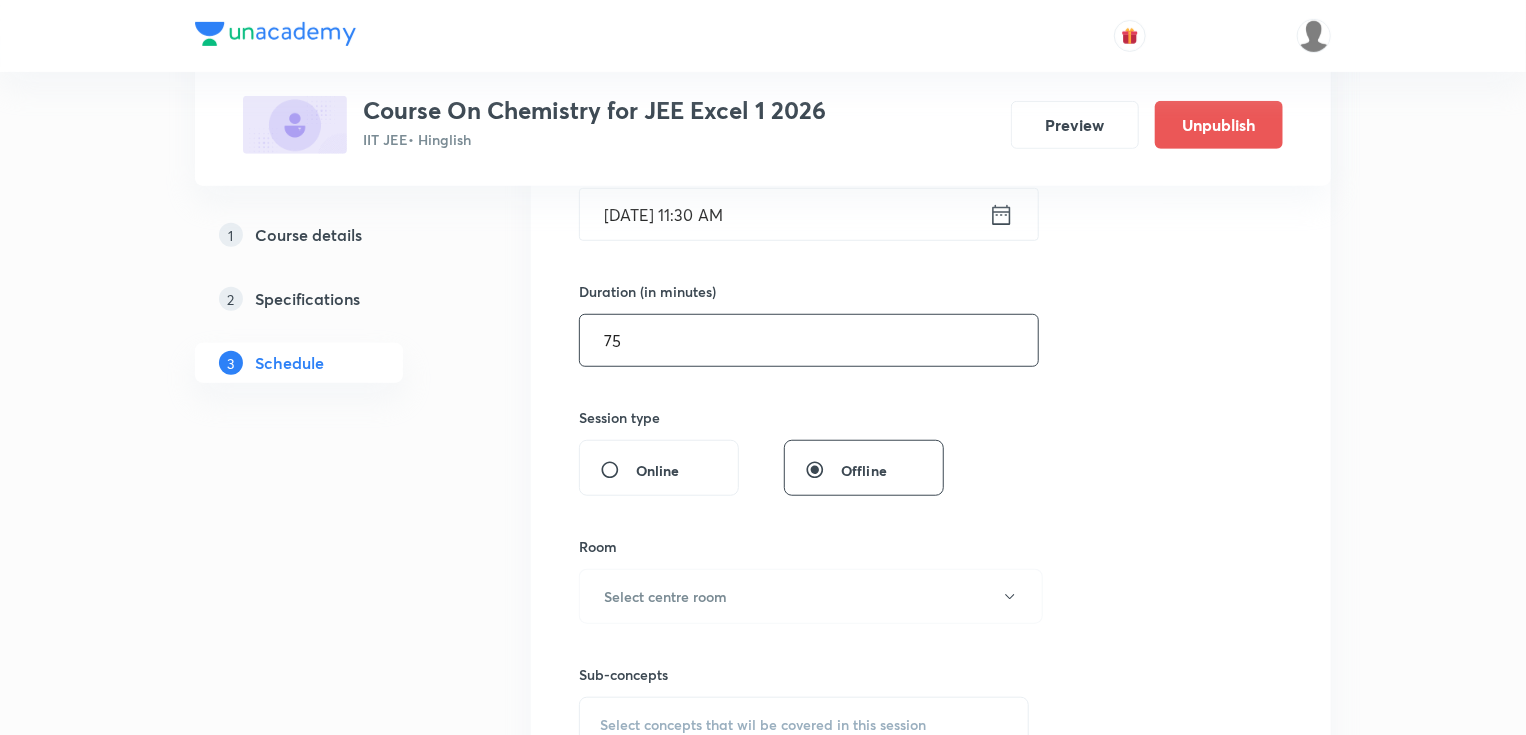 scroll, scrollTop: 640, scrollLeft: 0, axis: vertical 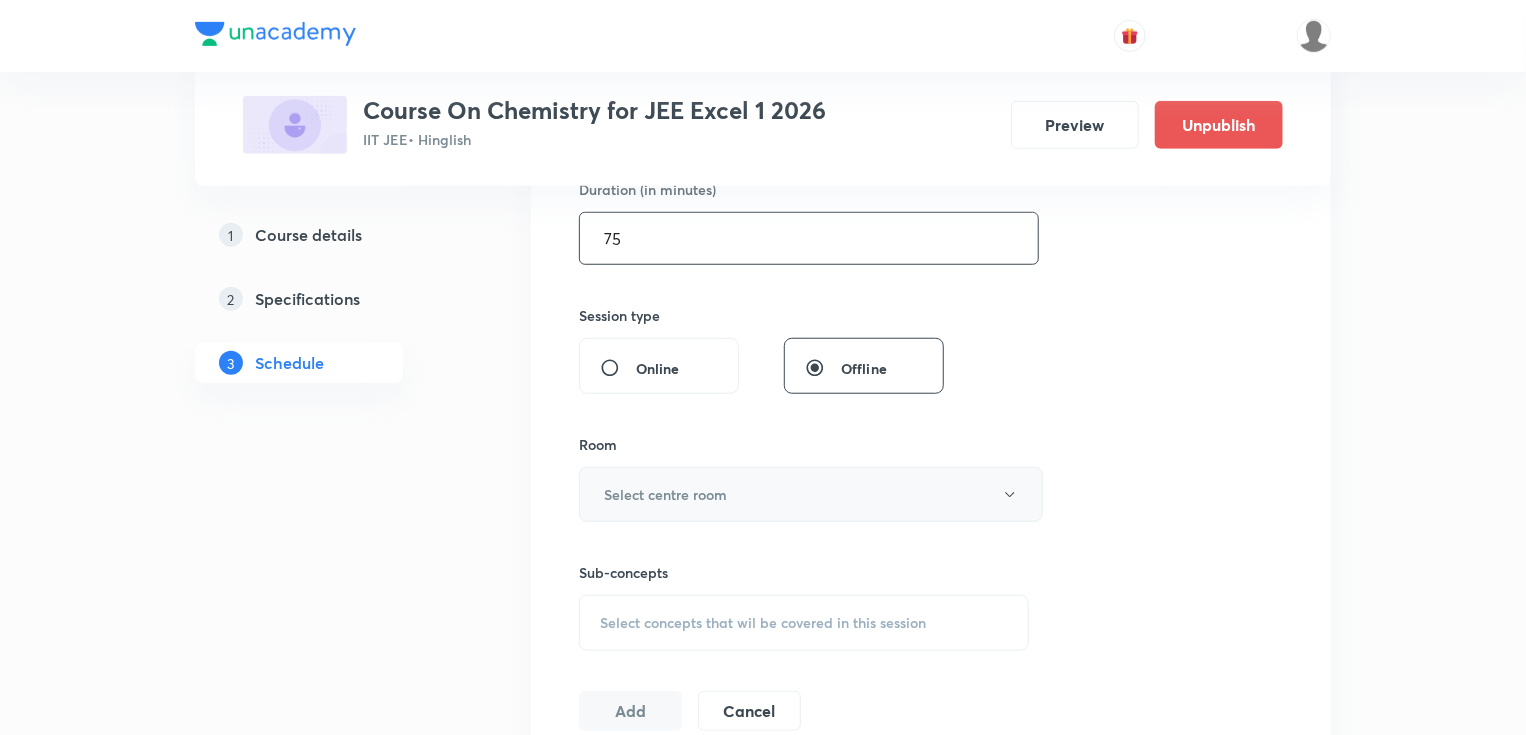 type on "75" 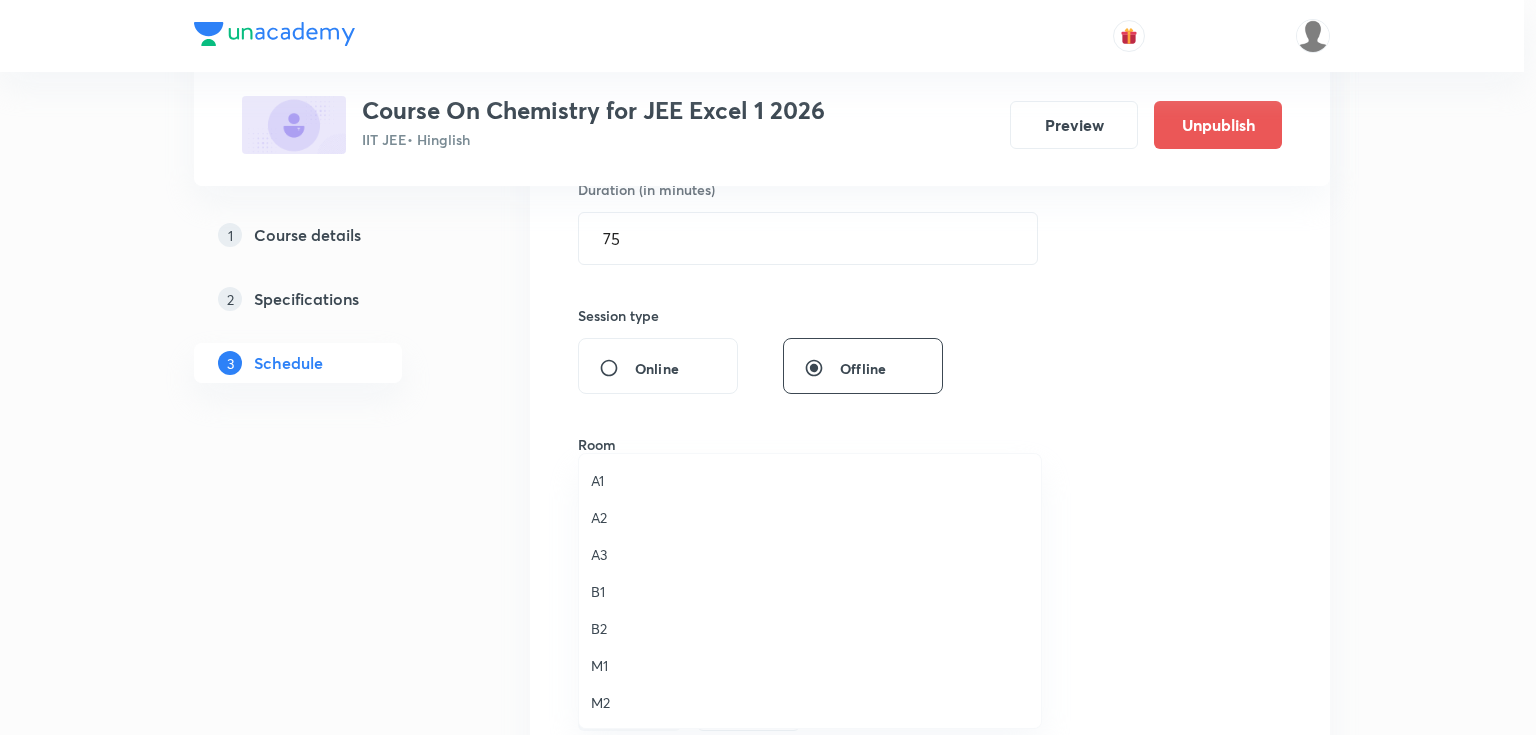 click on "A3" at bounding box center (810, 554) 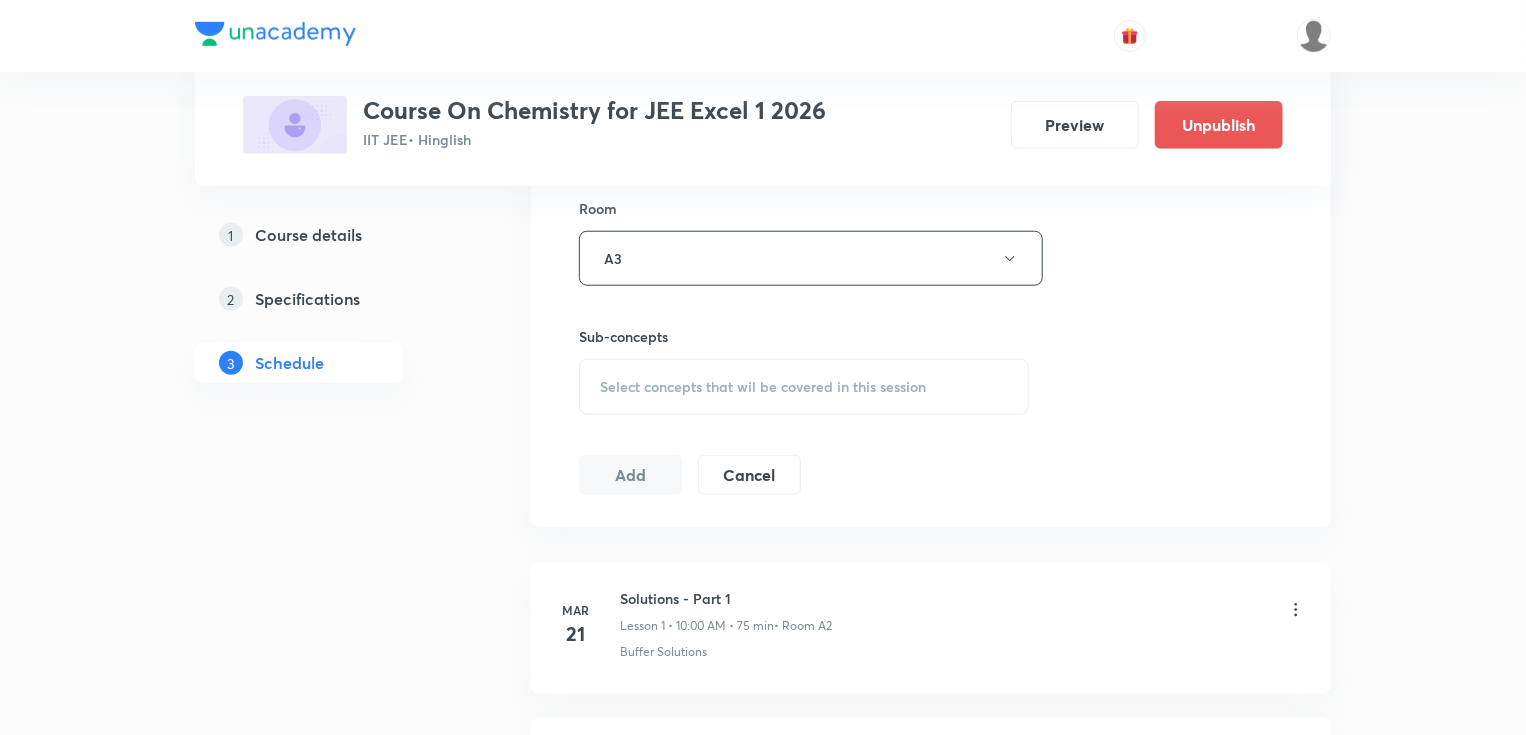 scroll, scrollTop: 880, scrollLeft: 0, axis: vertical 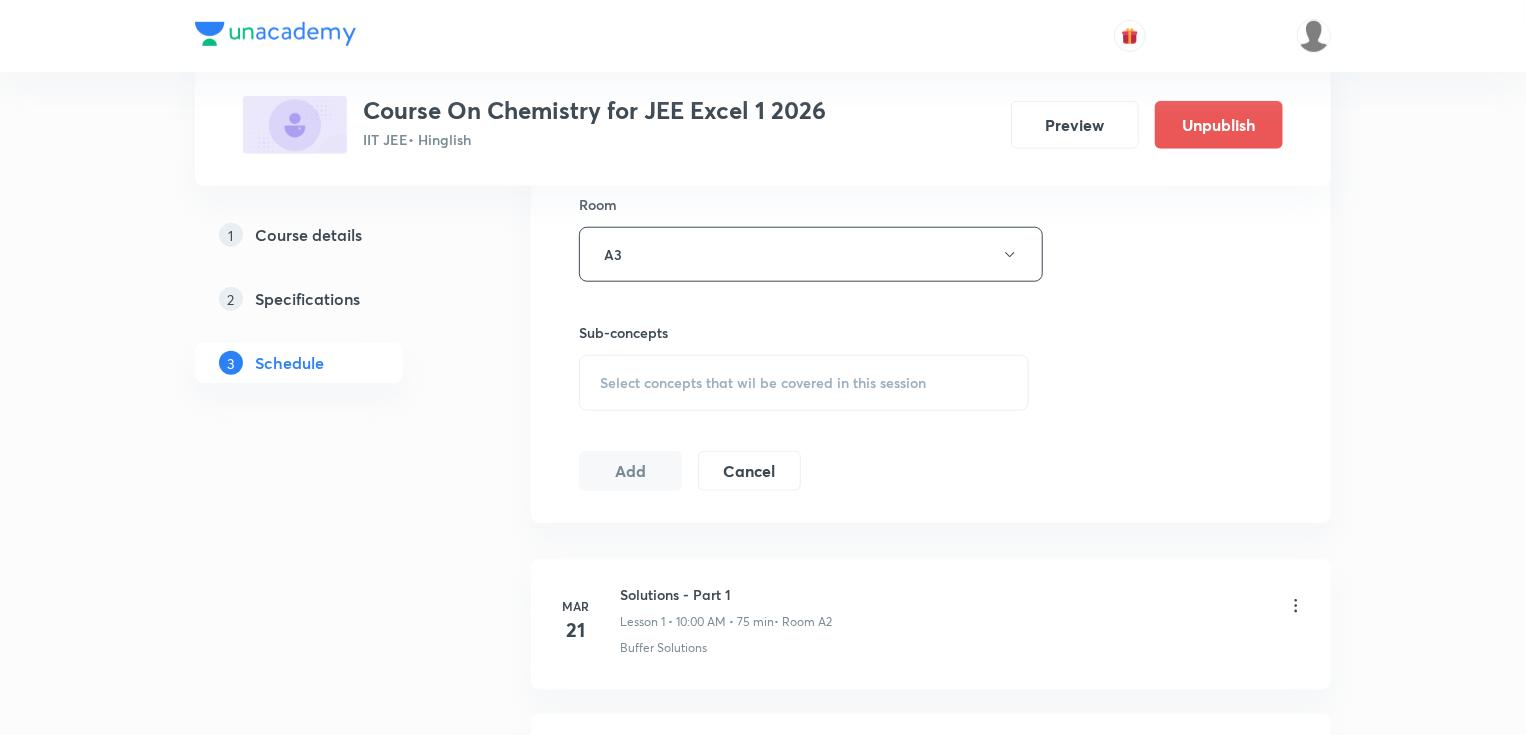 click on "Select concepts that wil be covered in this session" at bounding box center [804, 383] 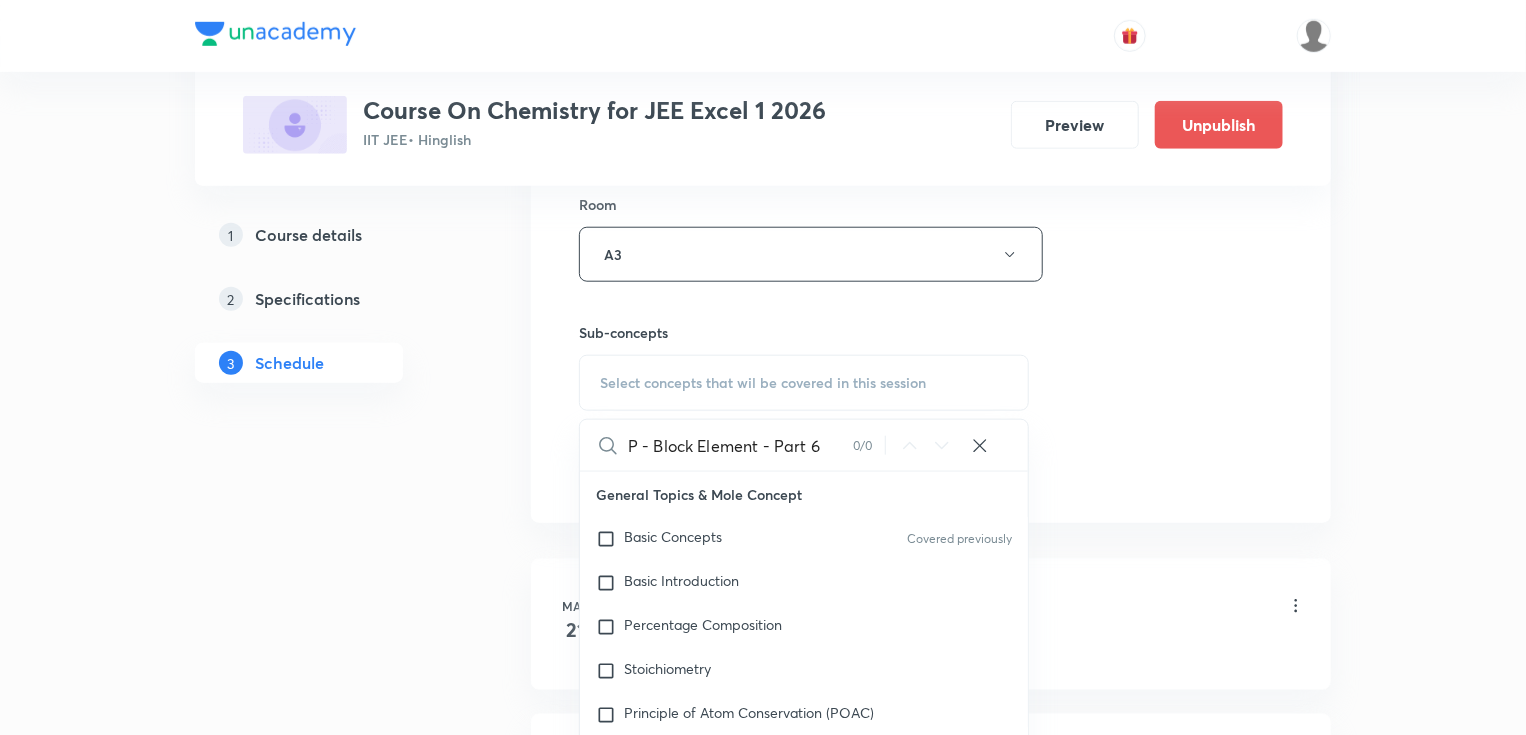 drag, startPoint x: 751, startPoint y: 445, endPoint x: 891, endPoint y: 444, distance: 140.00357 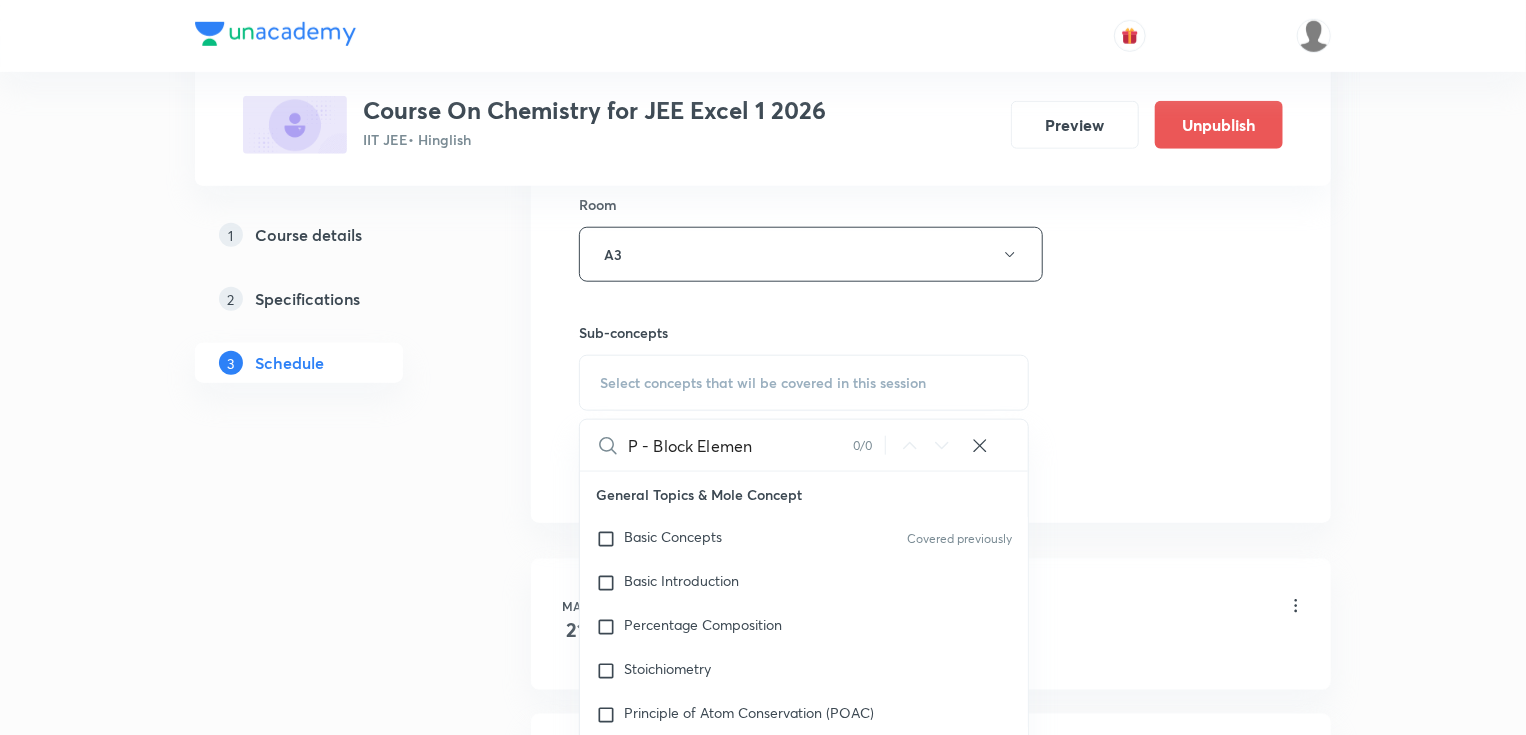 drag, startPoint x: 644, startPoint y: 447, endPoint x: 912, endPoint y: 447, distance: 268 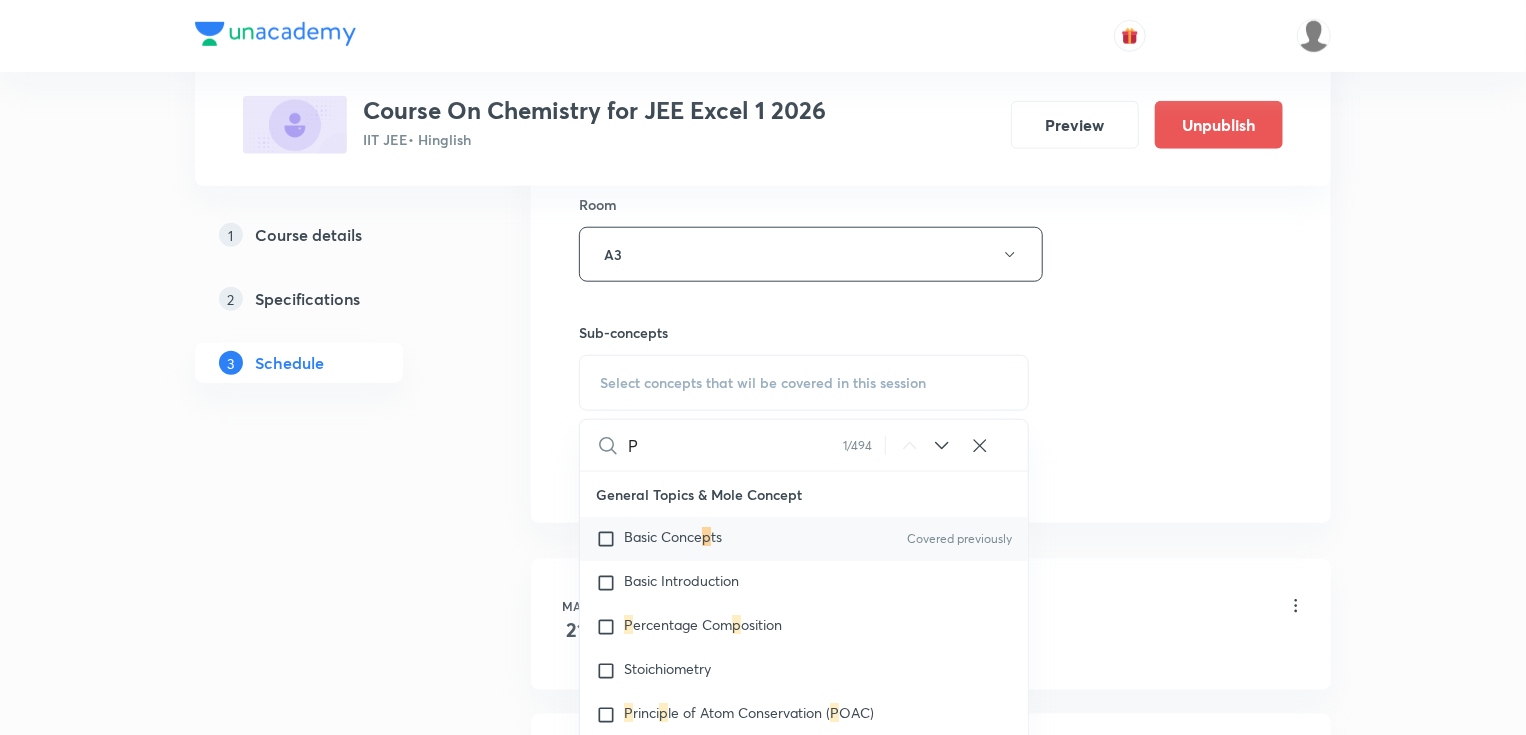 type on "P" 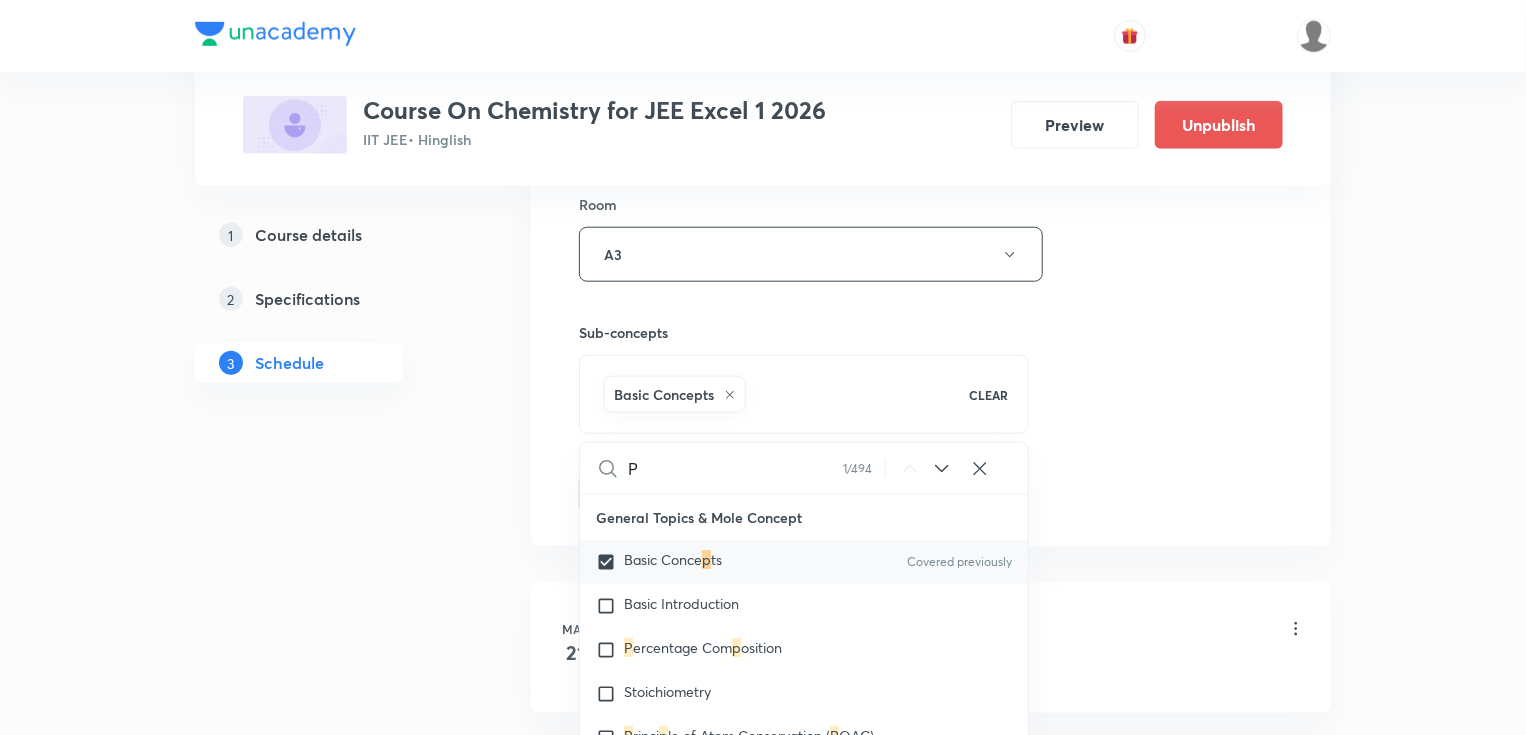 checkbox on "true" 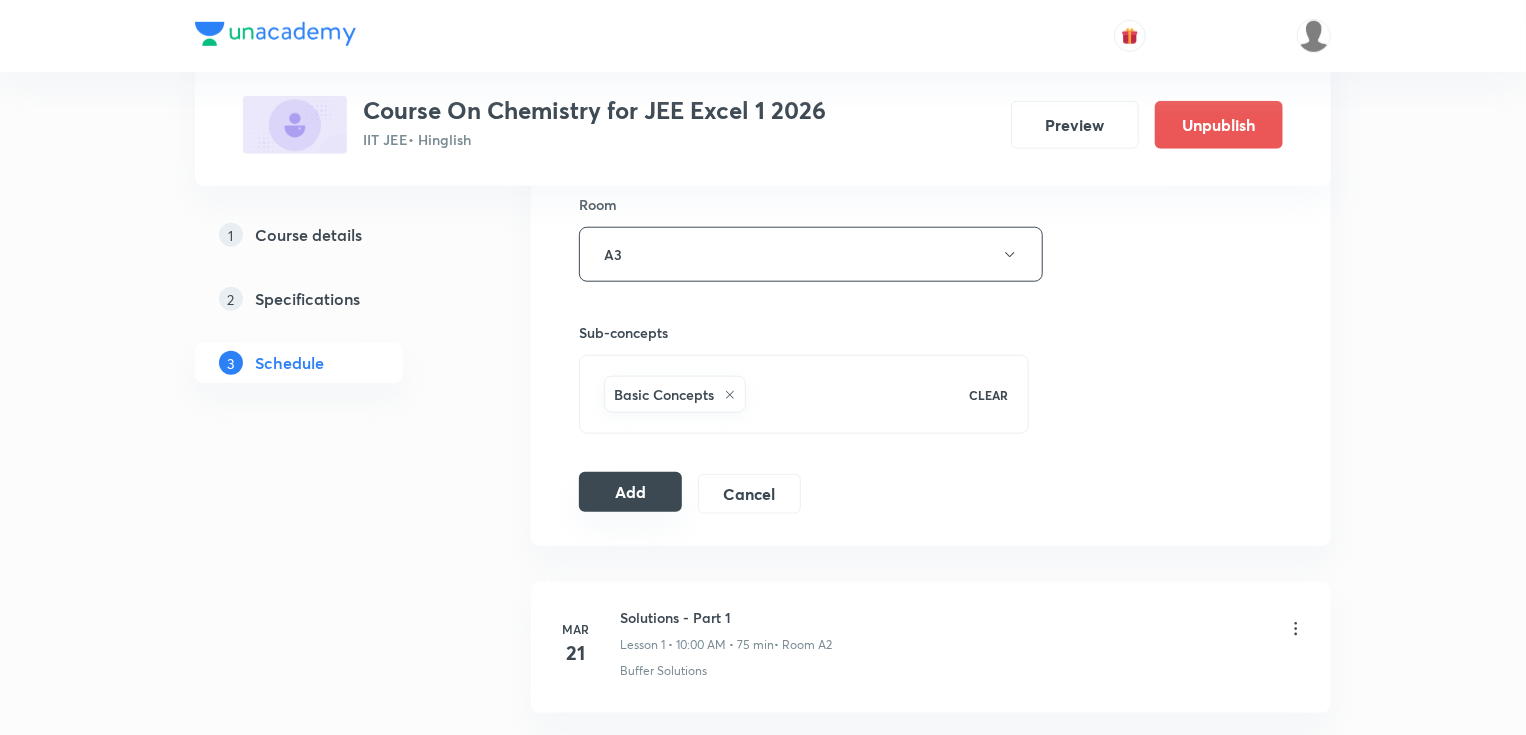 click on "Add" at bounding box center (630, 492) 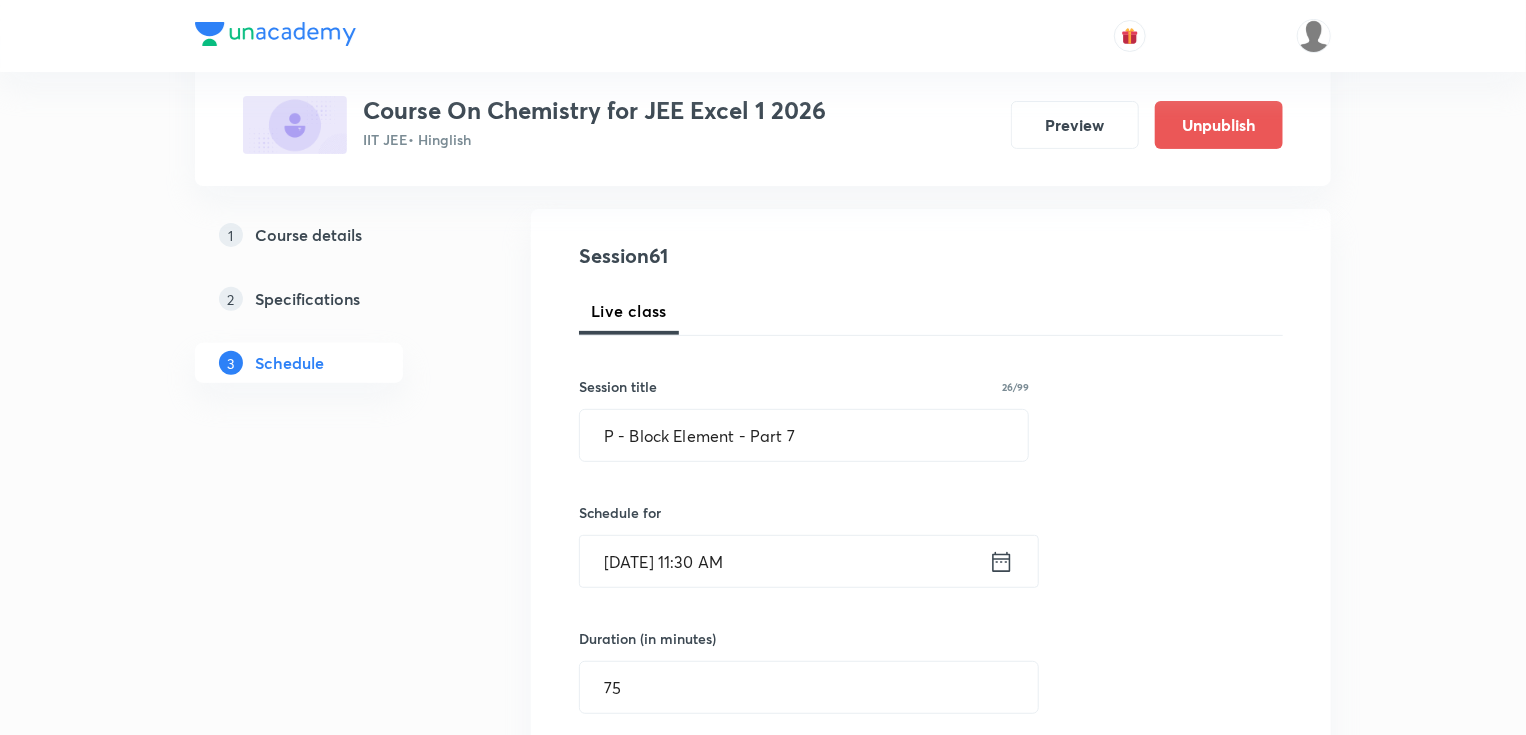 scroll, scrollTop: 0, scrollLeft: 0, axis: both 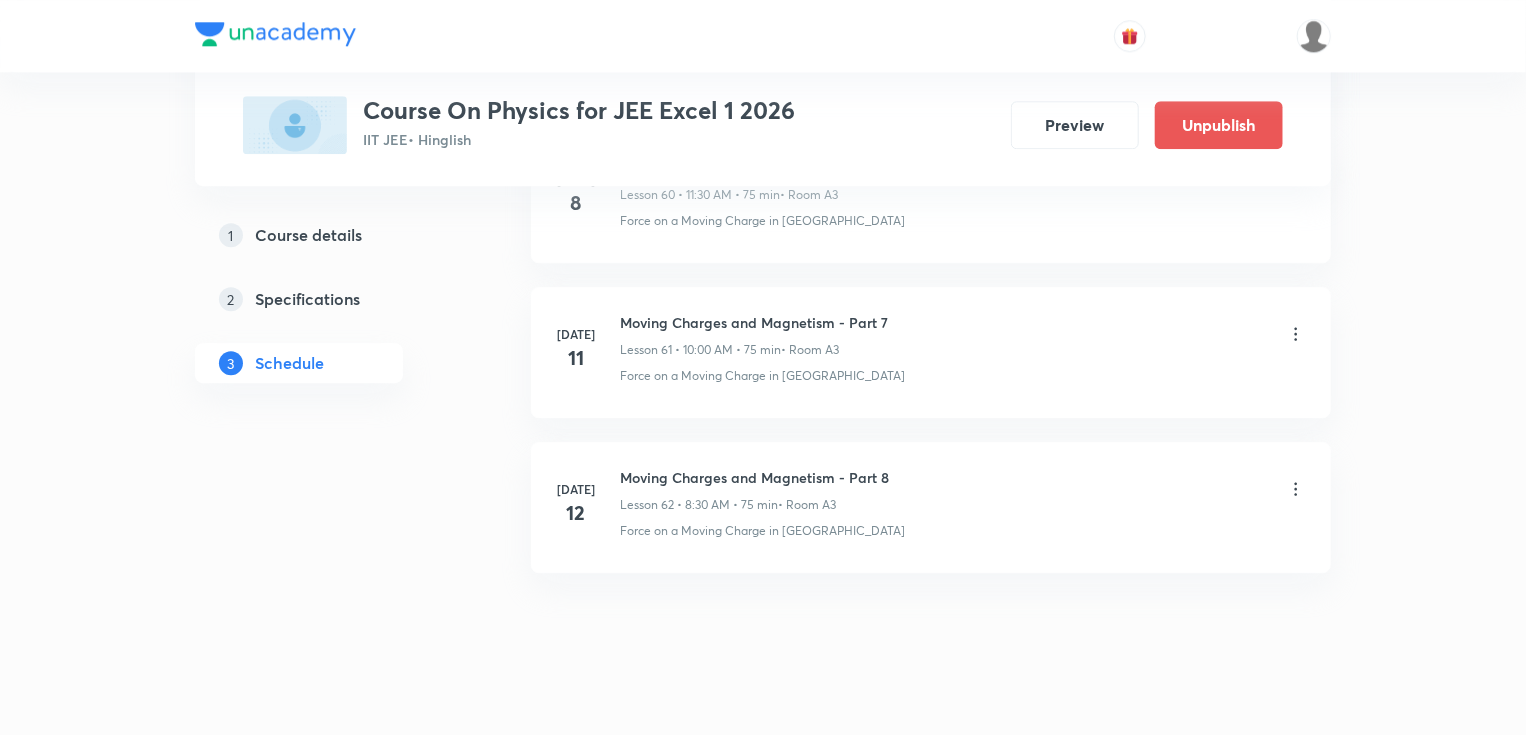 click on "Moving Charges and Magnetism - Part 8 Lesson 62 • 8:30 AM • 75 min  • Room A3" at bounding box center [754, 490] 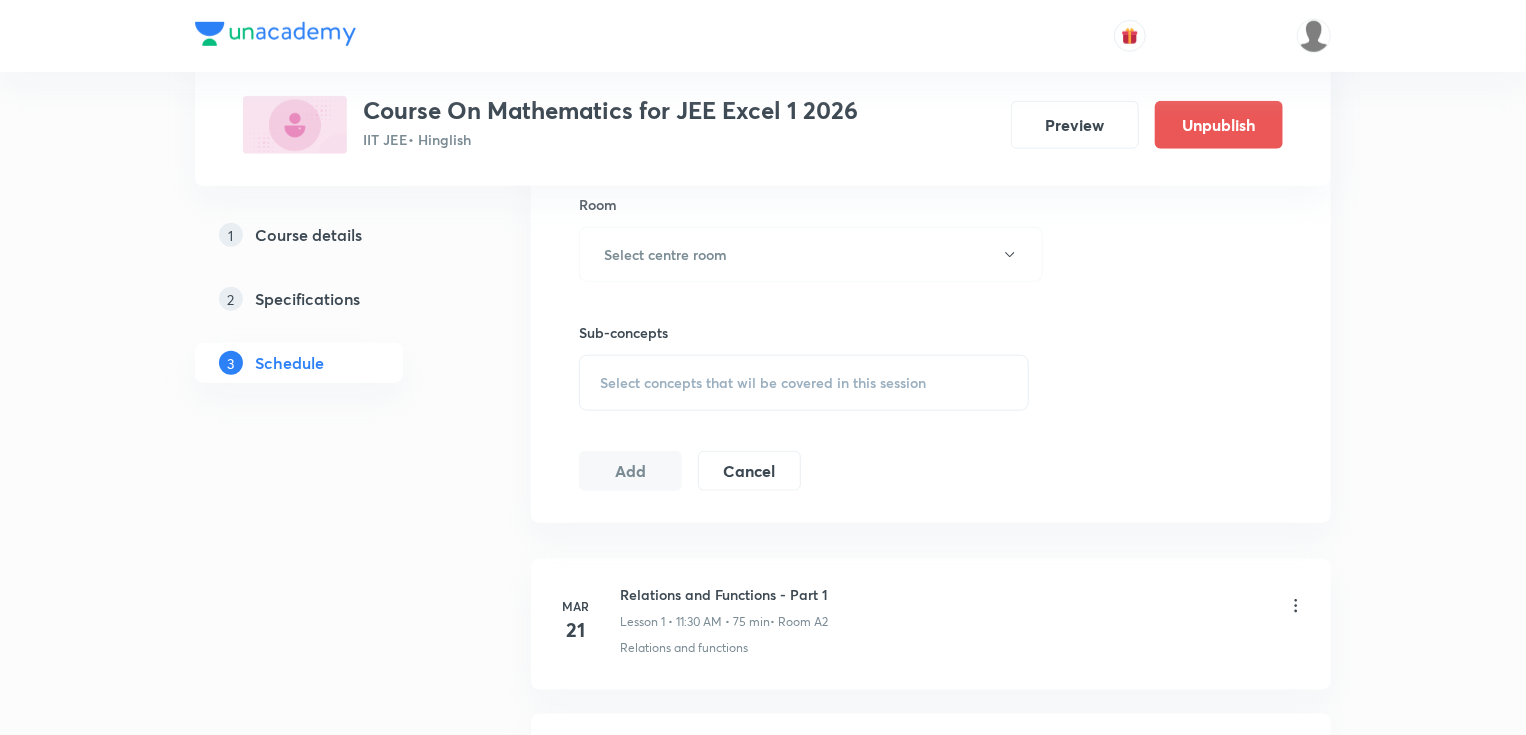 scroll, scrollTop: 880, scrollLeft: 0, axis: vertical 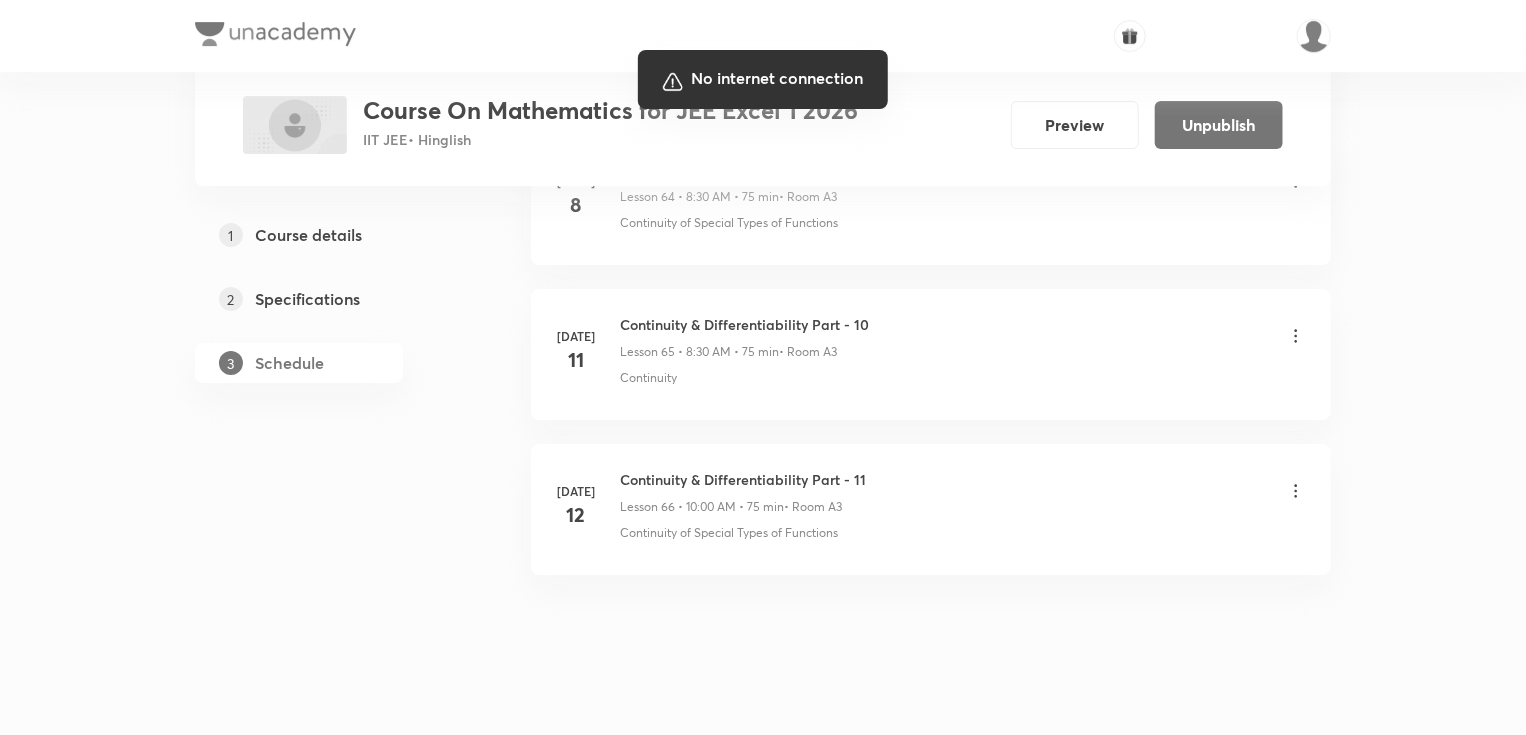 click at bounding box center [763, 367] 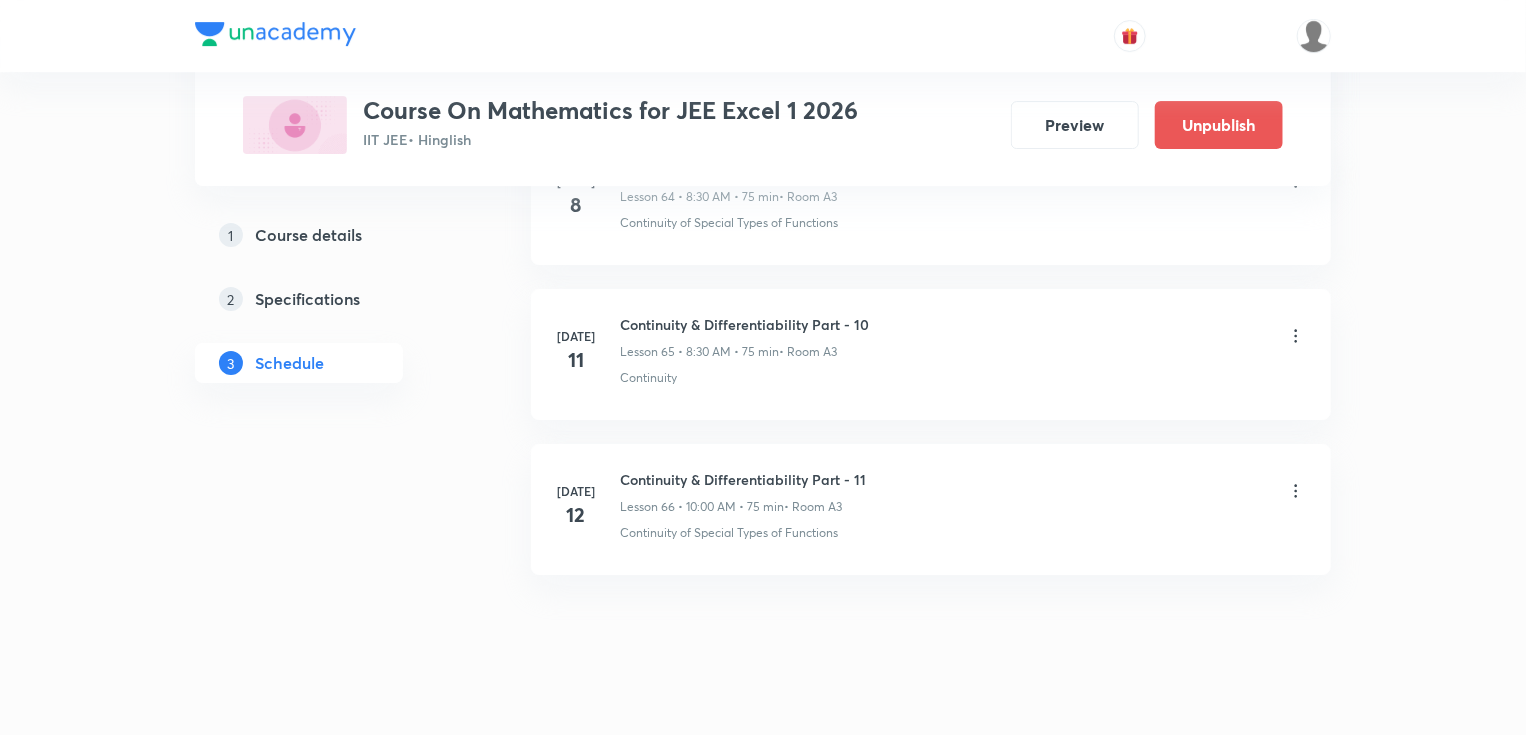 click on "Continuity & Differentiability Part - 11 Lesson 66 • 10:00 AM • 75 min  • Room A3 Continuity of Special Types of Functions" at bounding box center (963, 505) 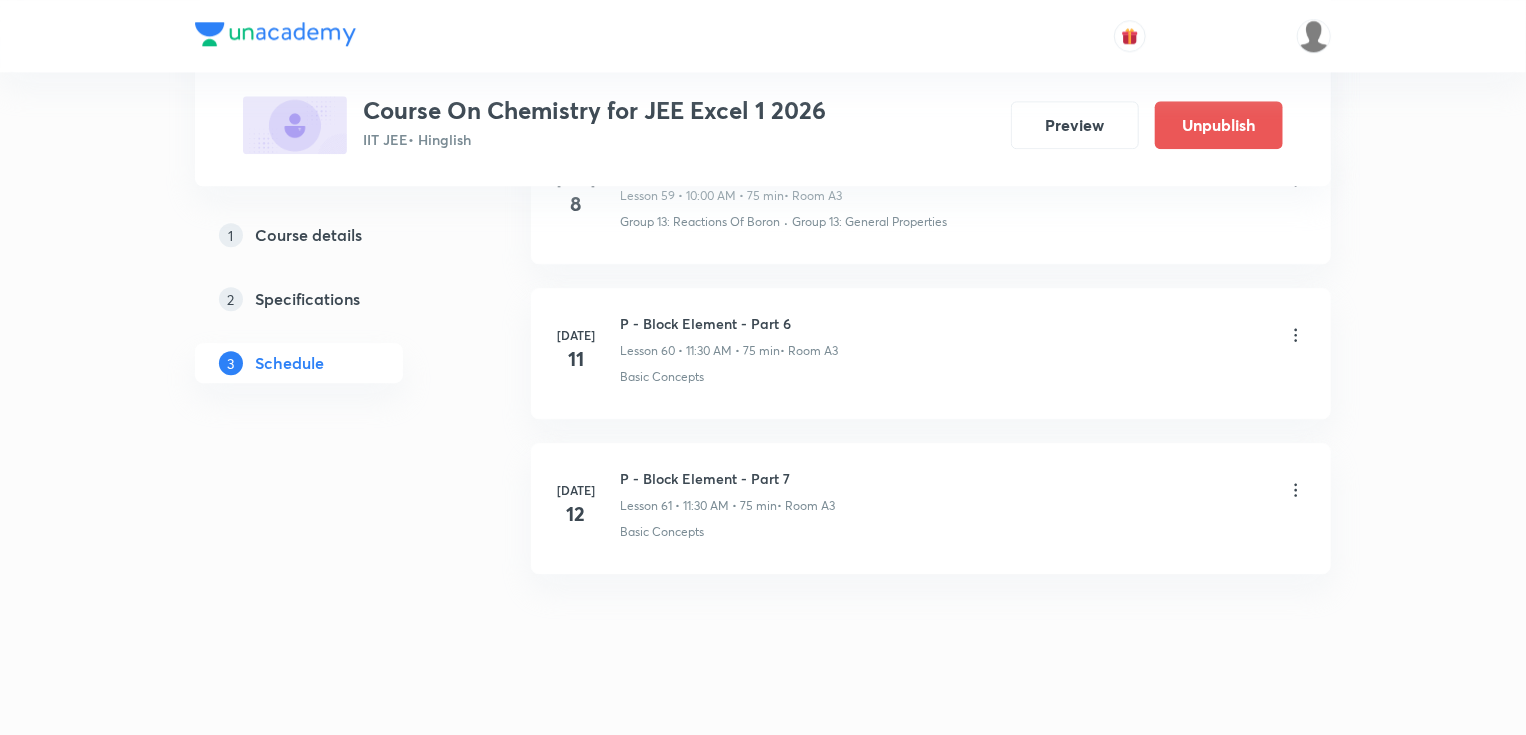 scroll, scrollTop: 10296, scrollLeft: 0, axis: vertical 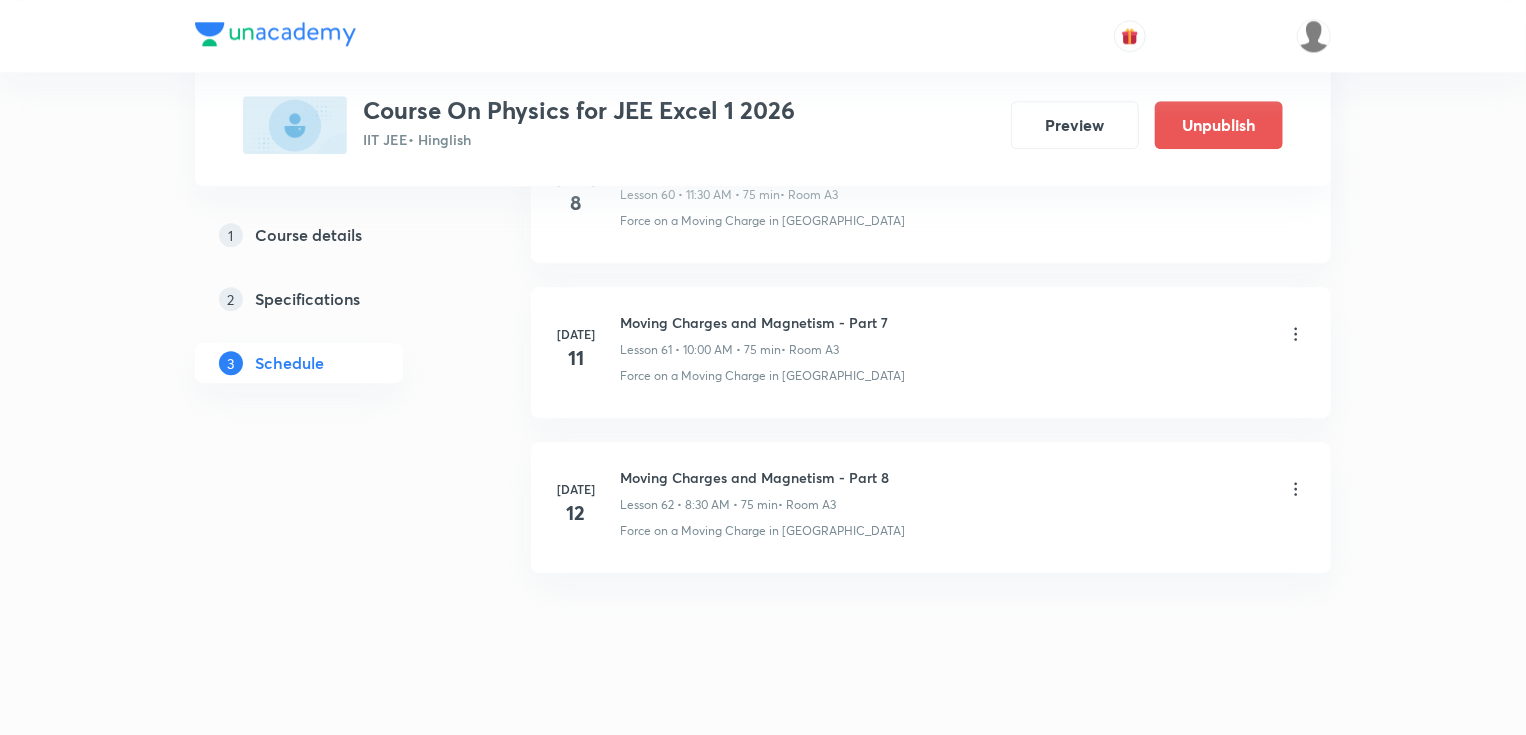click on "Moving Charges and Magnetism - Part 8 Lesson 62 • 8:30 AM • 75 min  • Room A3 Force on a Moving Charge in [GEOGRAPHIC_DATA]" at bounding box center (963, 503) 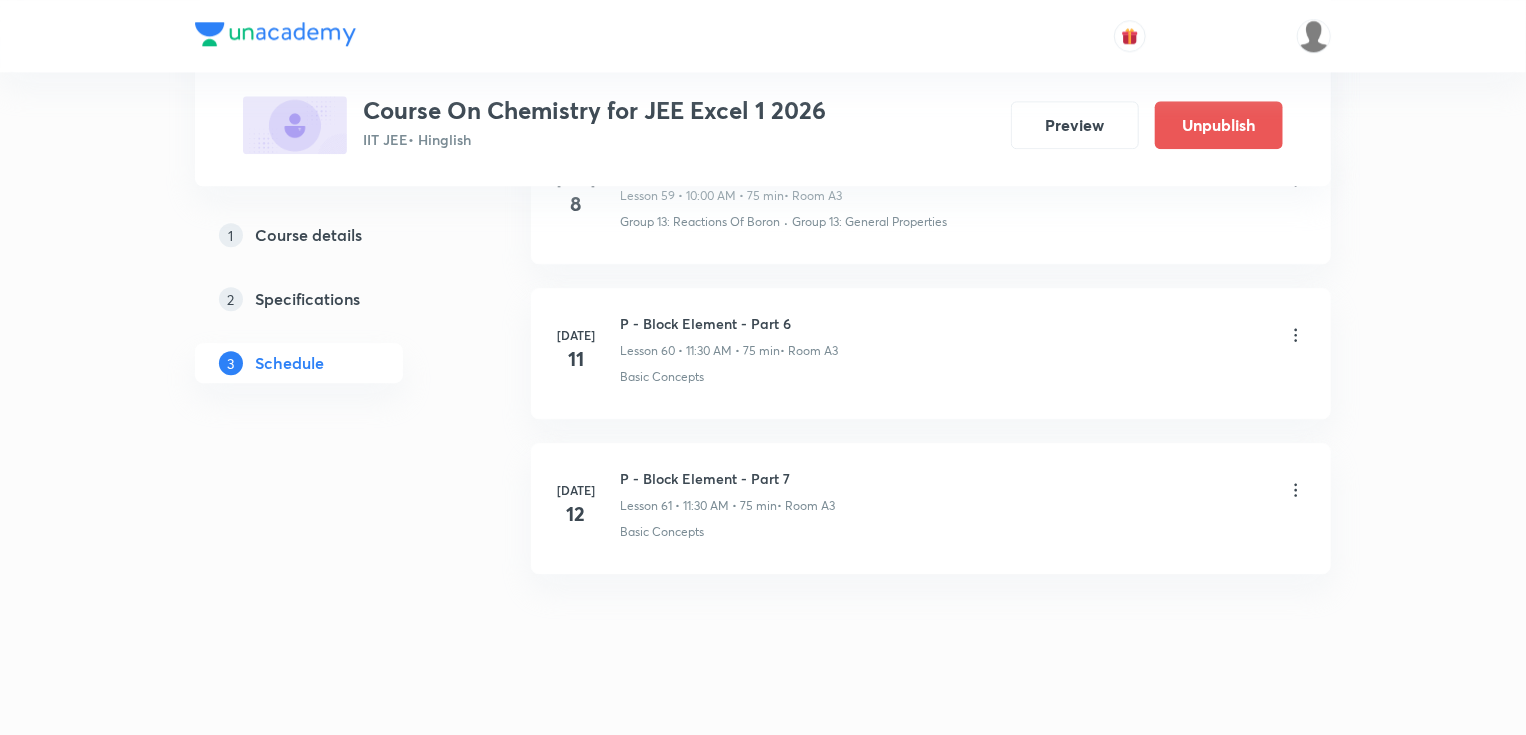 scroll, scrollTop: 10296, scrollLeft: 0, axis: vertical 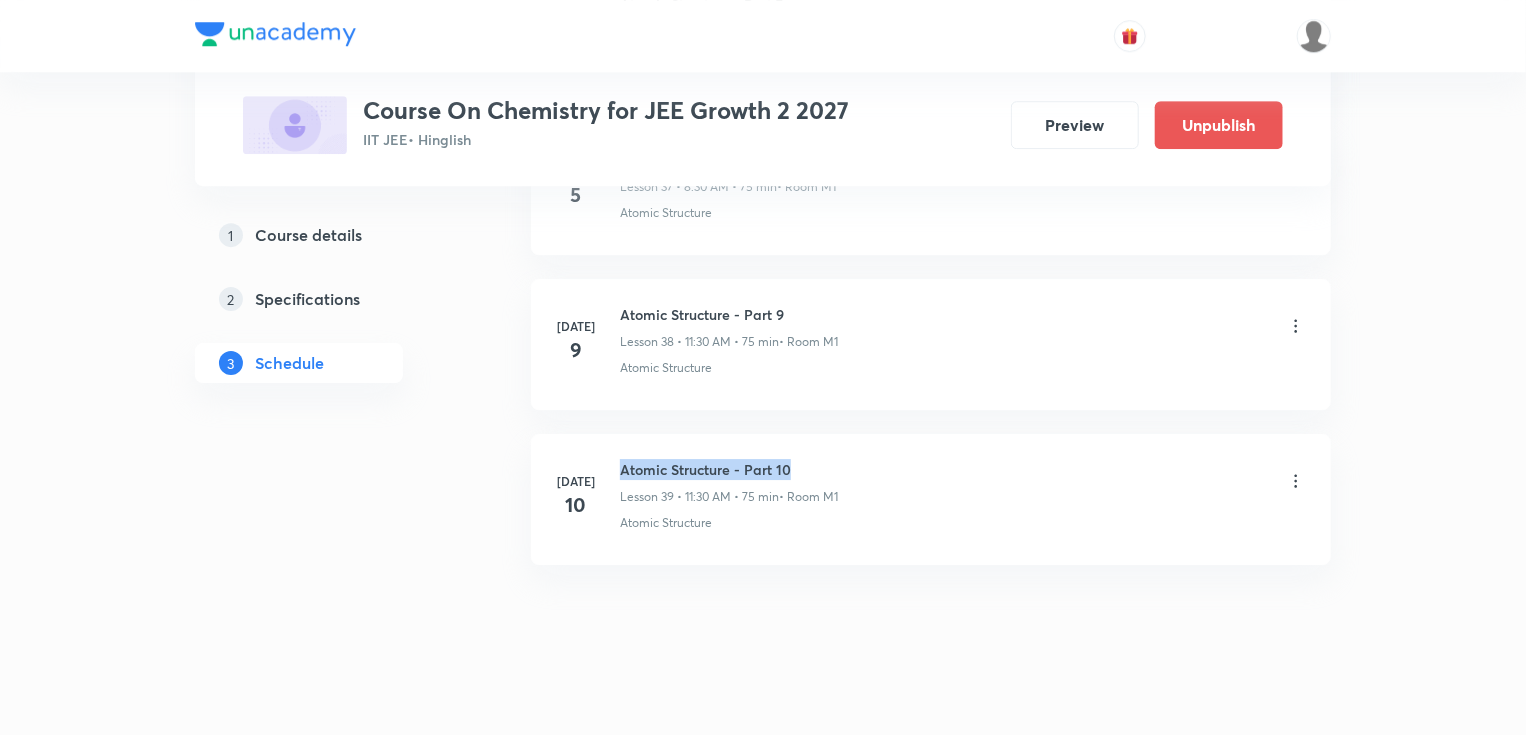 drag, startPoint x: 620, startPoint y: 455, endPoint x: 823, endPoint y: 458, distance: 203.02217 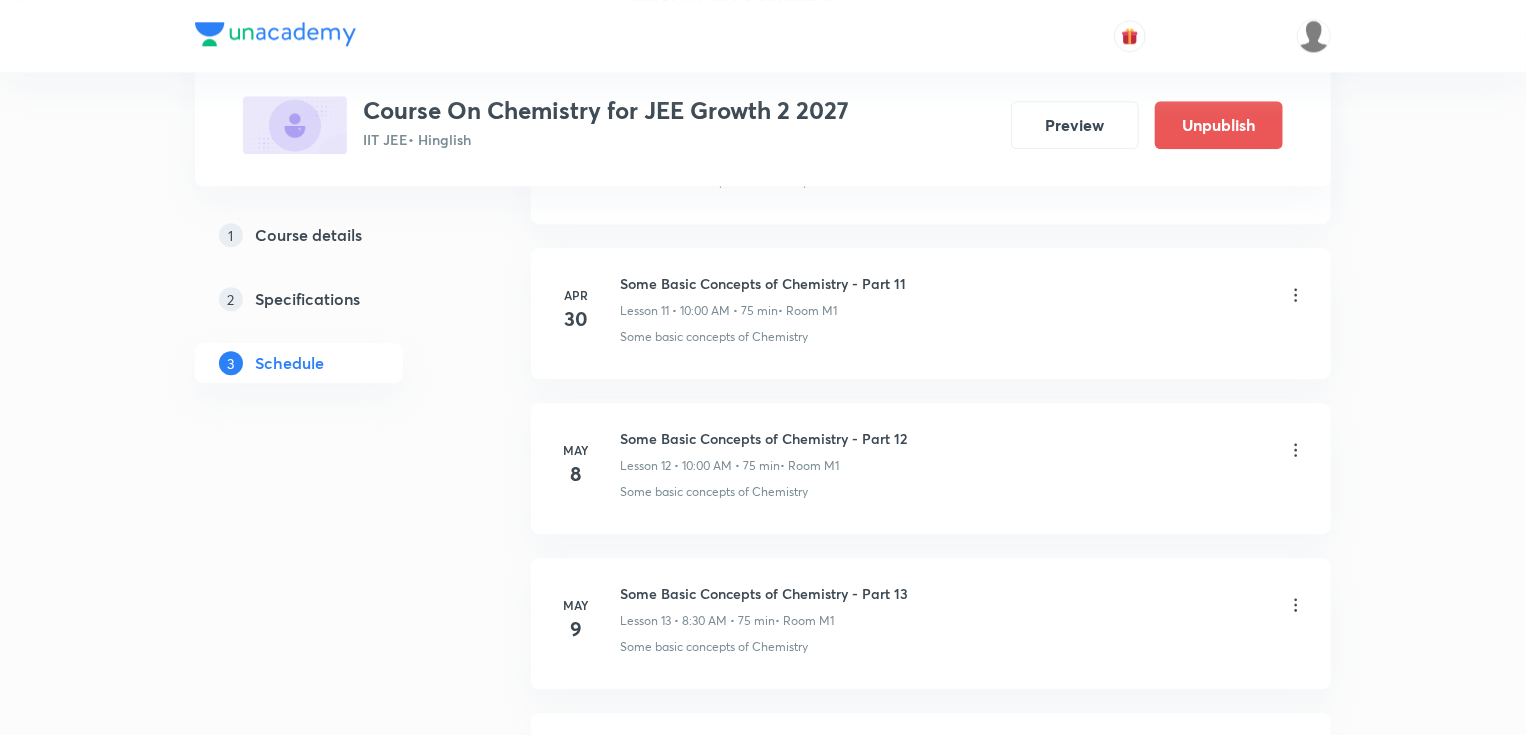 scroll, scrollTop: 108, scrollLeft: 0, axis: vertical 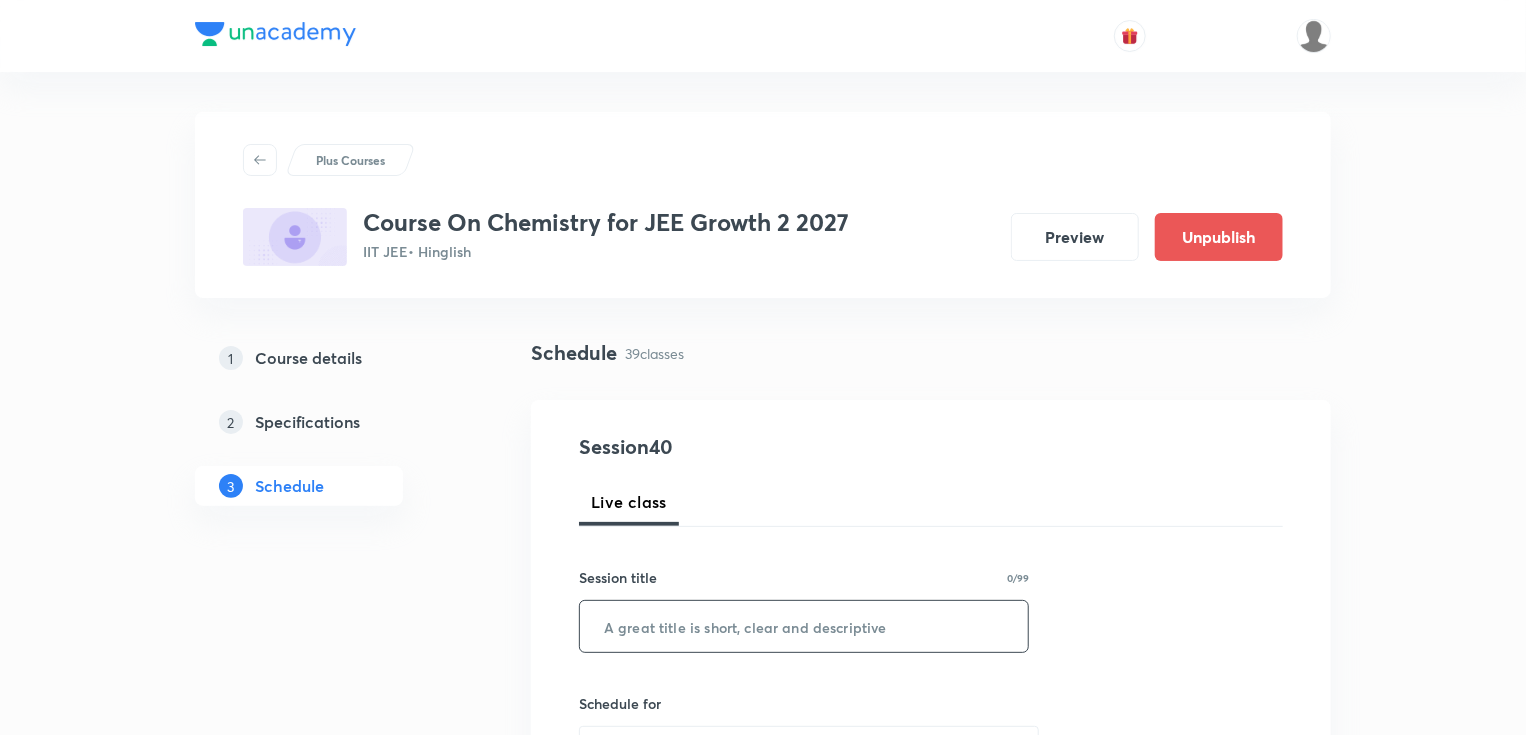 click at bounding box center [804, 626] 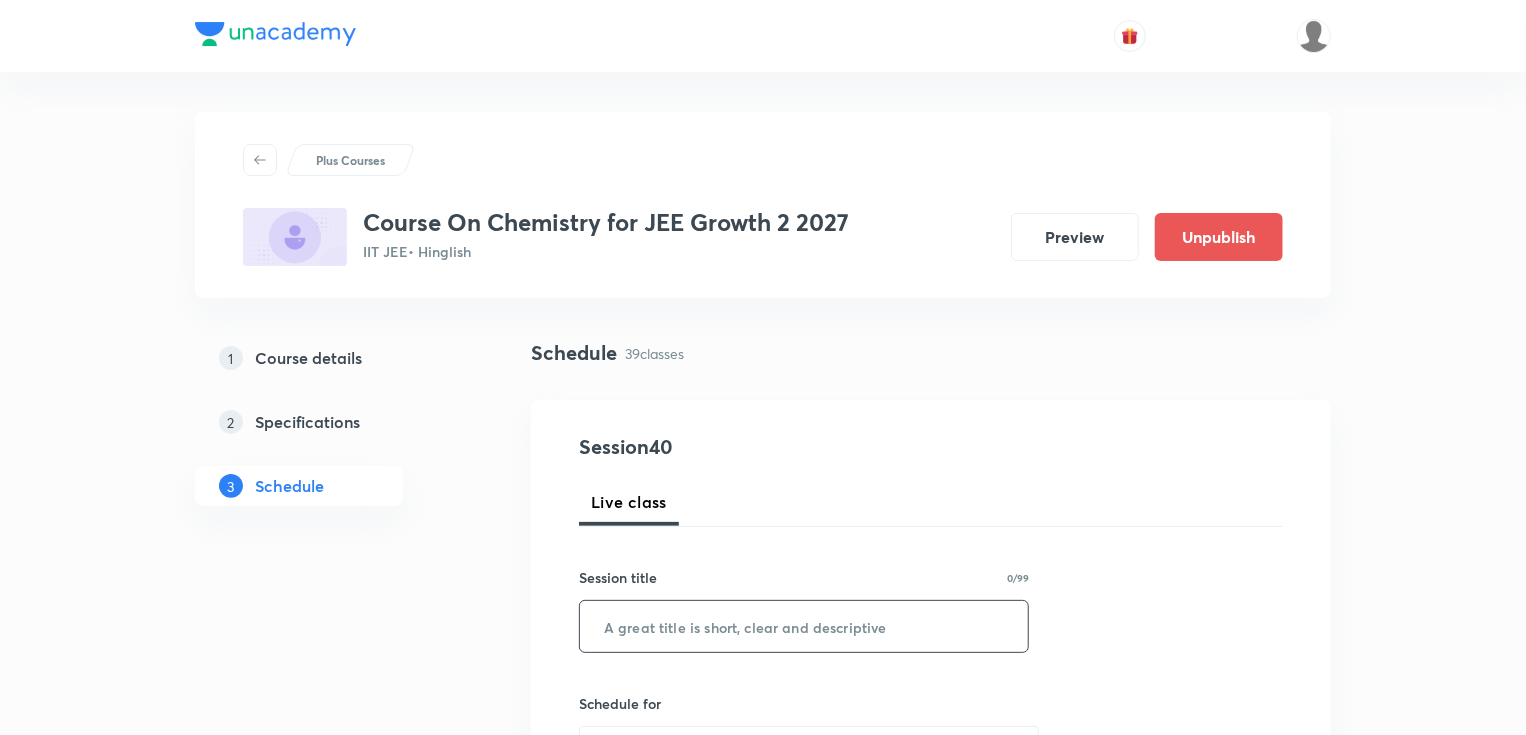 paste on "Atomic Structure - Part 10" 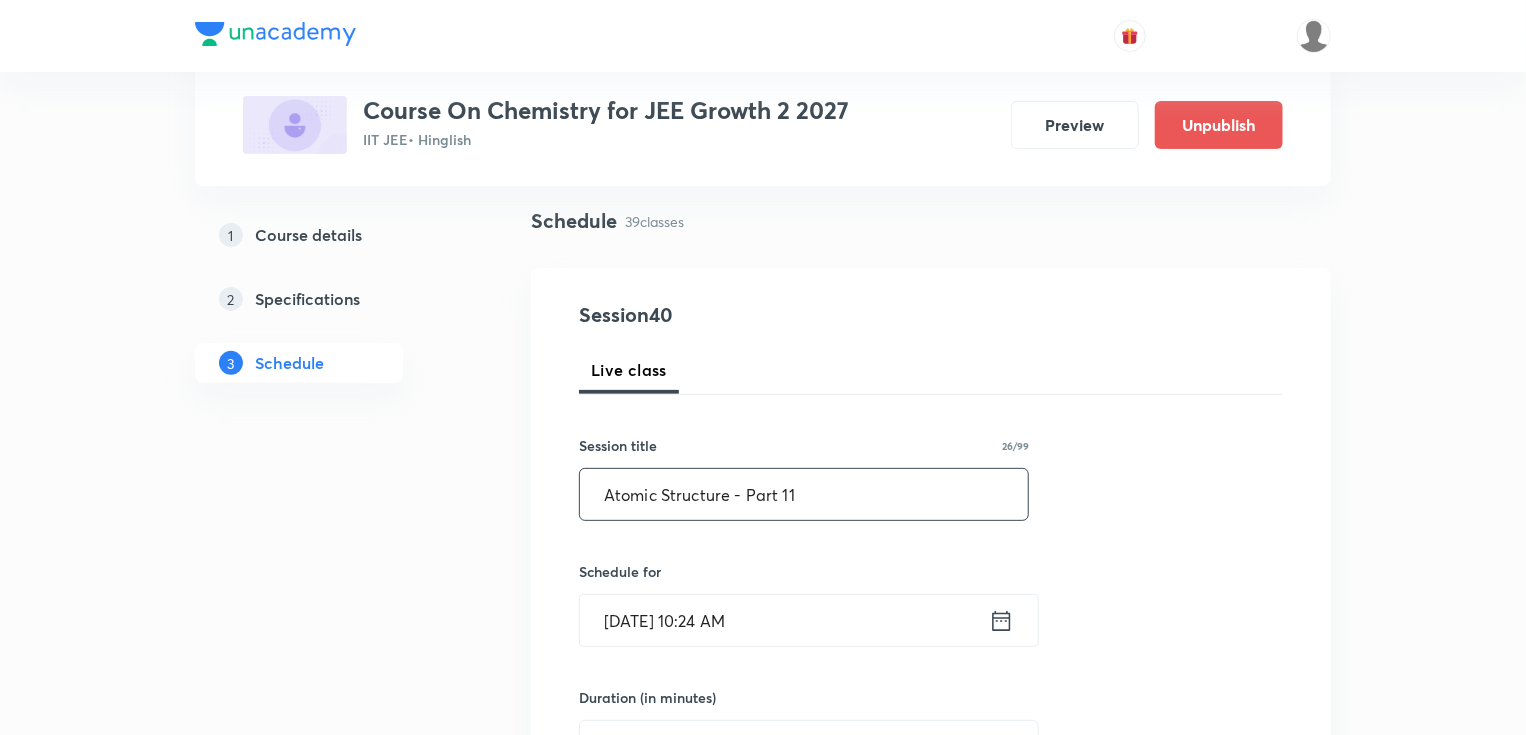 scroll, scrollTop: 240, scrollLeft: 0, axis: vertical 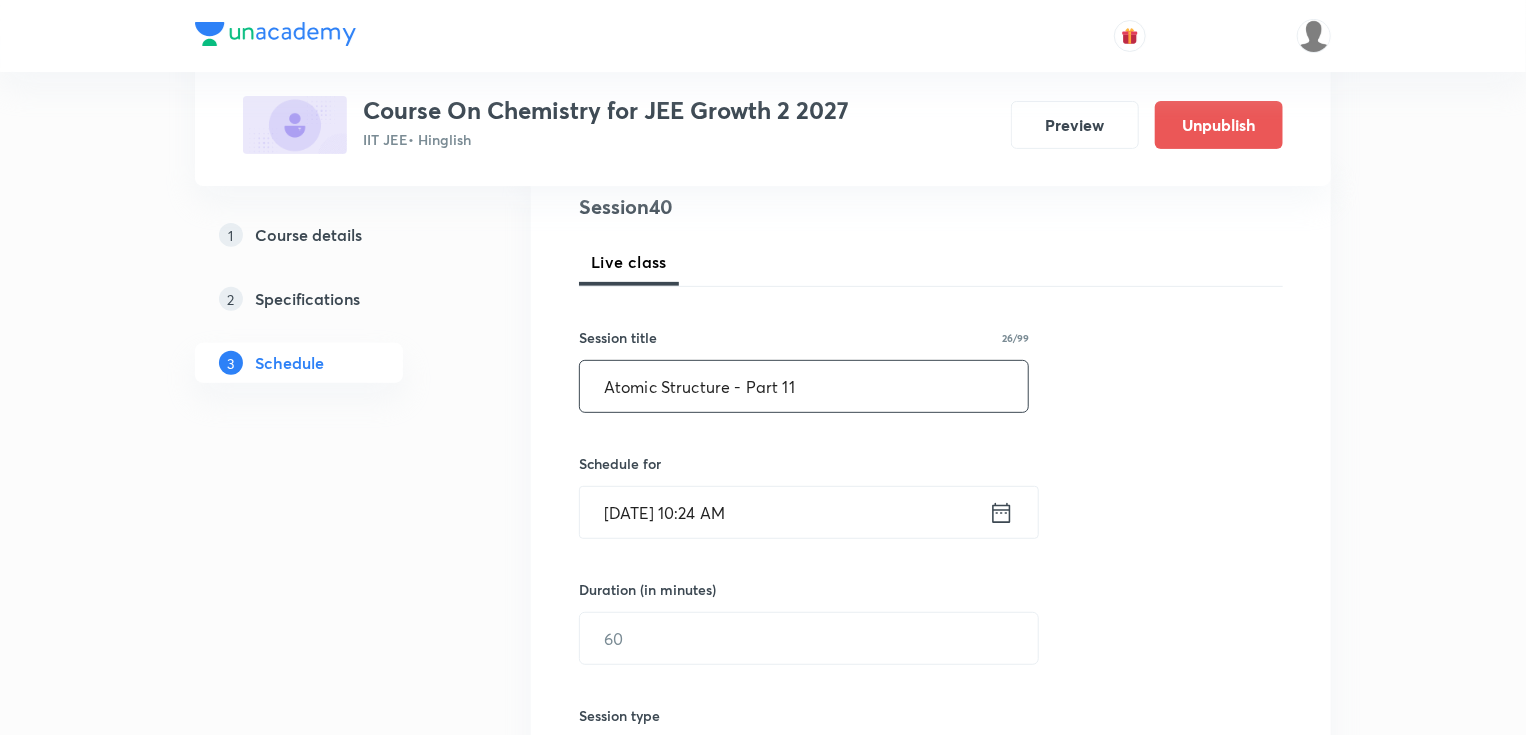 type on "Atomic Structure - Part 11" 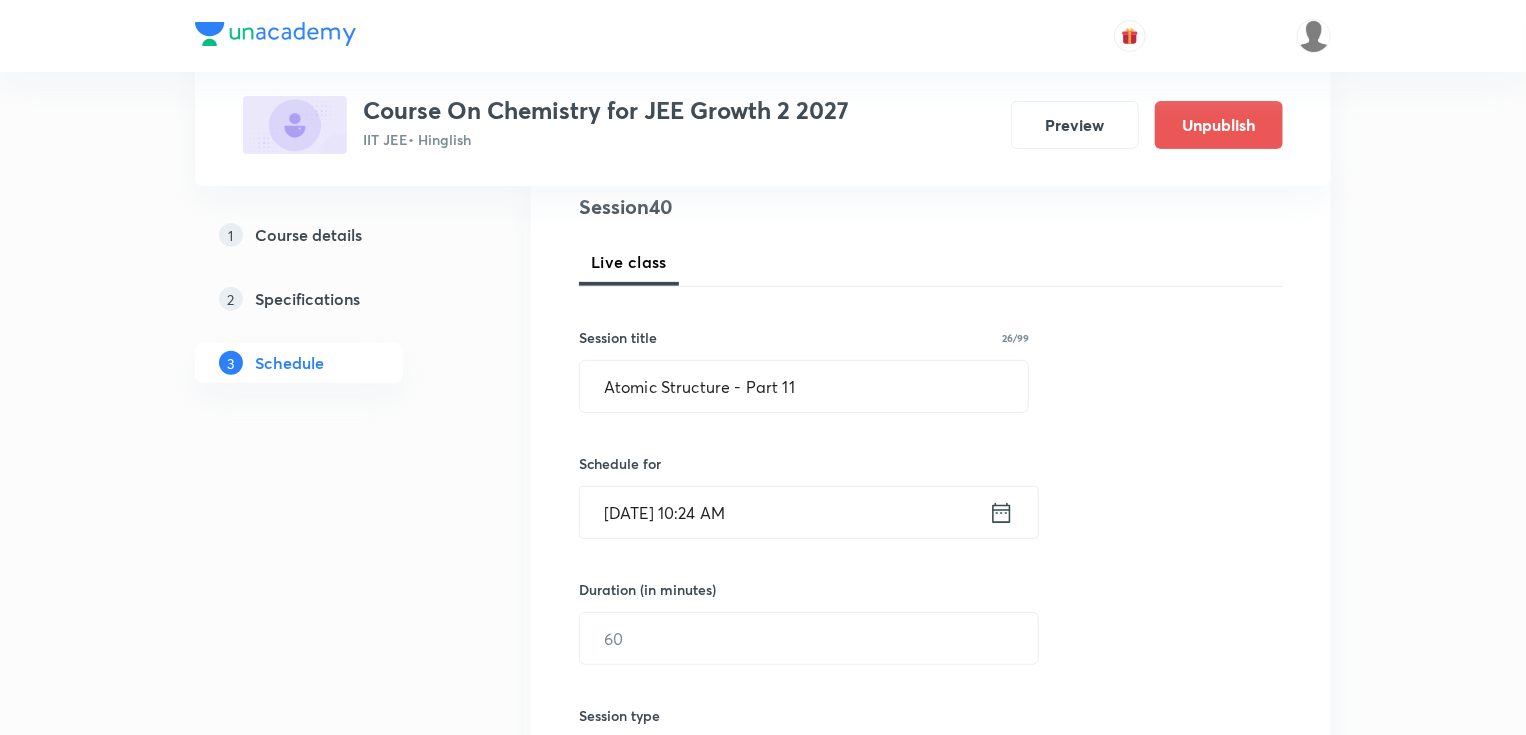 click on "Jul 10, 2025, 10:24 AM ​" at bounding box center (809, 512) 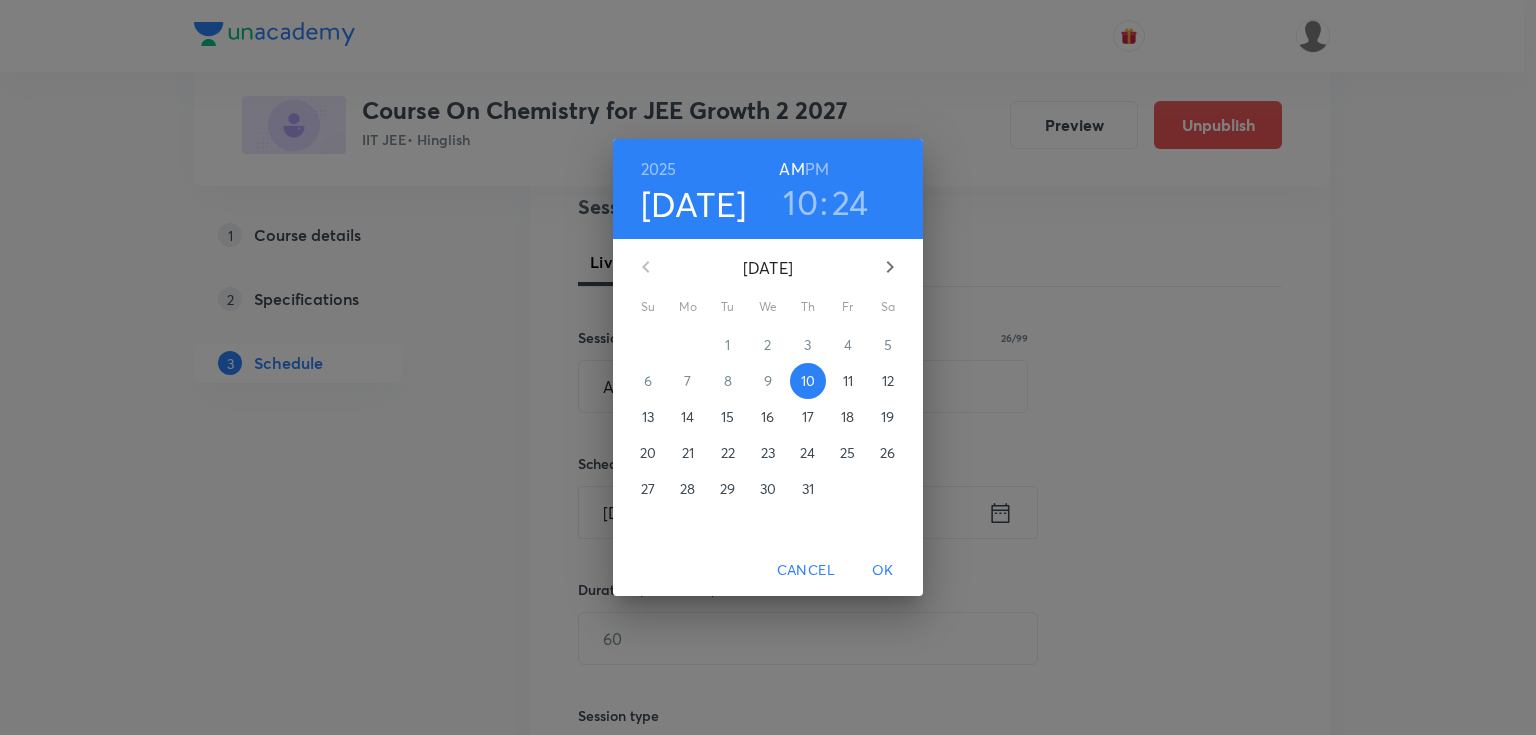 click on "11" at bounding box center (848, 381) 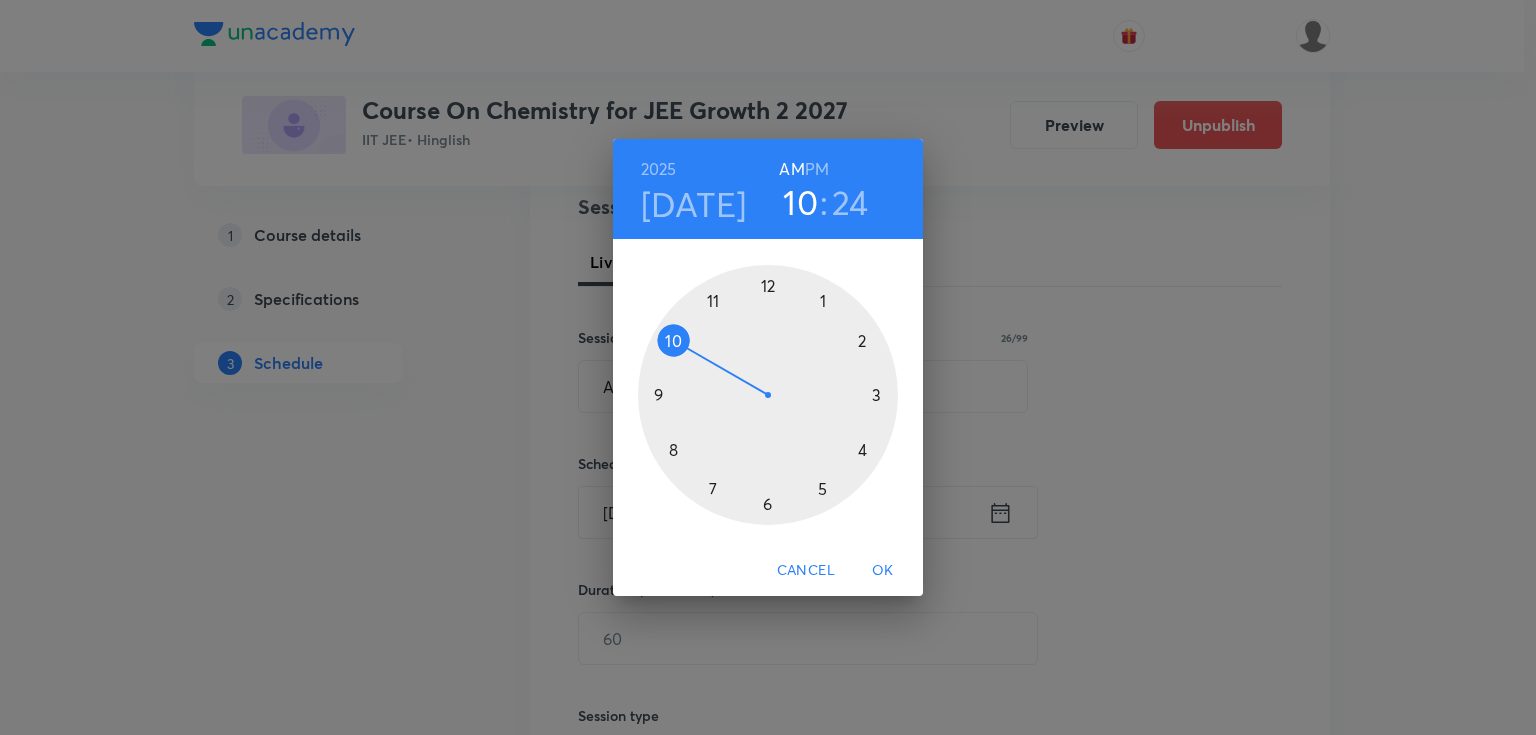 drag, startPoint x: 788, startPoint y: 167, endPoint x: 788, endPoint y: 211, distance: 44 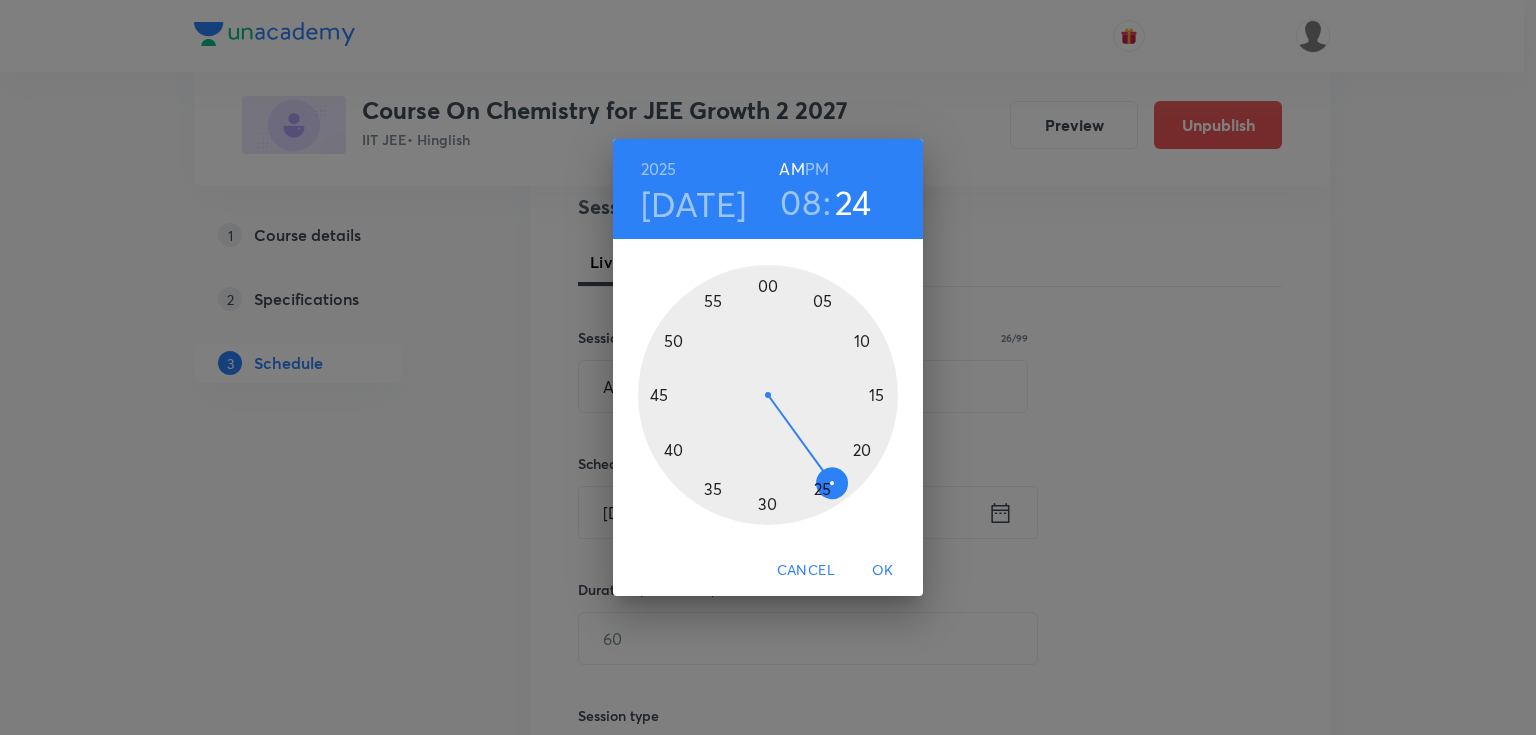 click at bounding box center [768, 395] 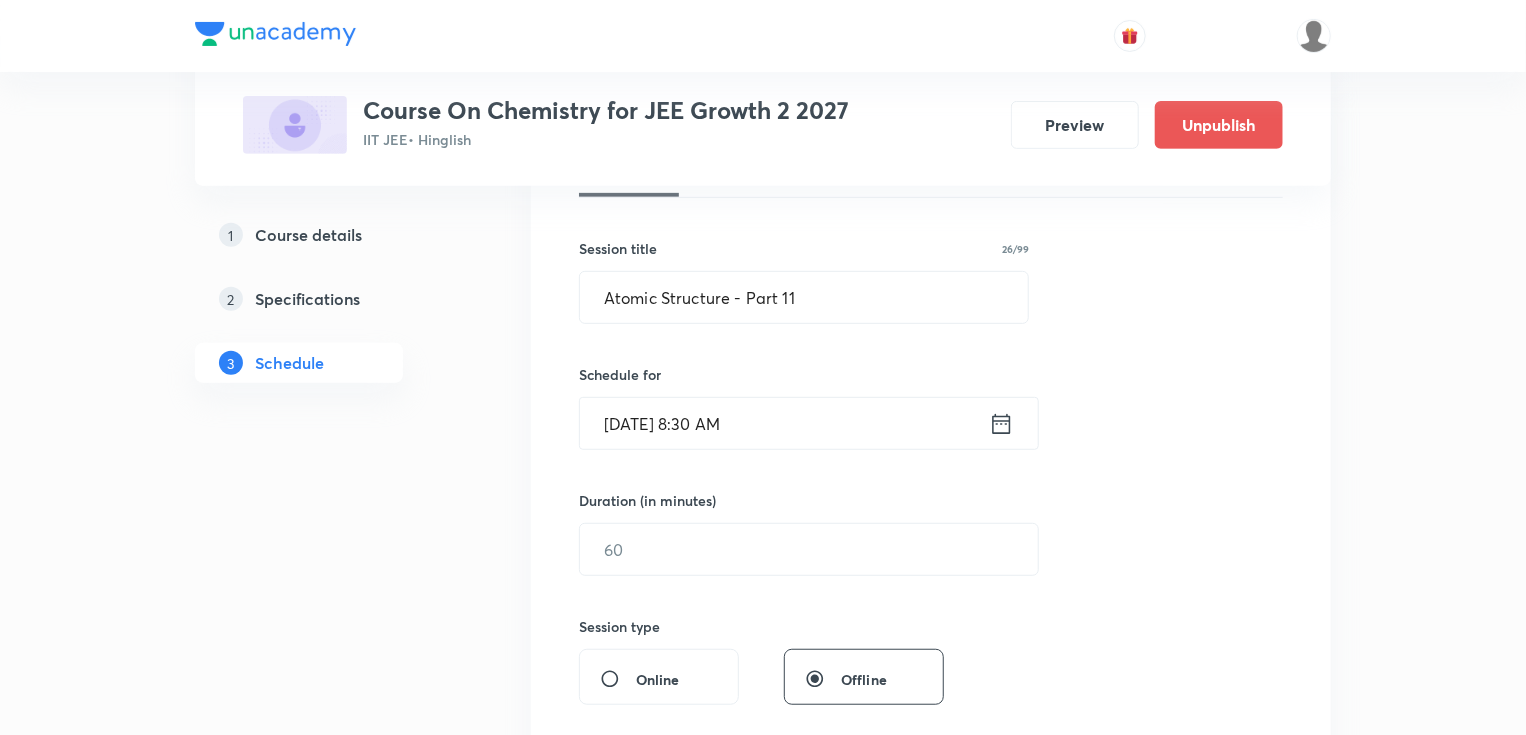 scroll, scrollTop: 400, scrollLeft: 0, axis: vertical 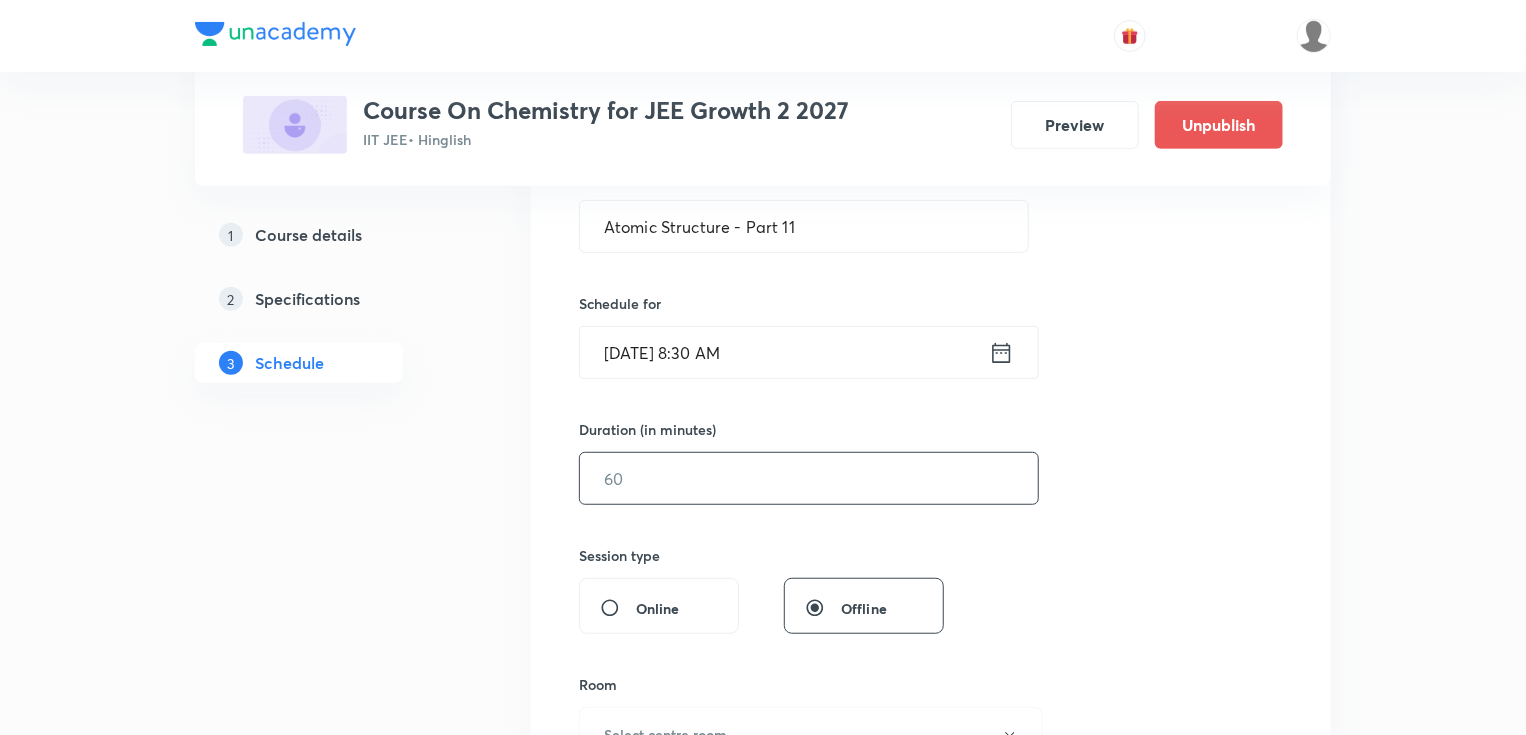 click at bounding box center [809, 478] 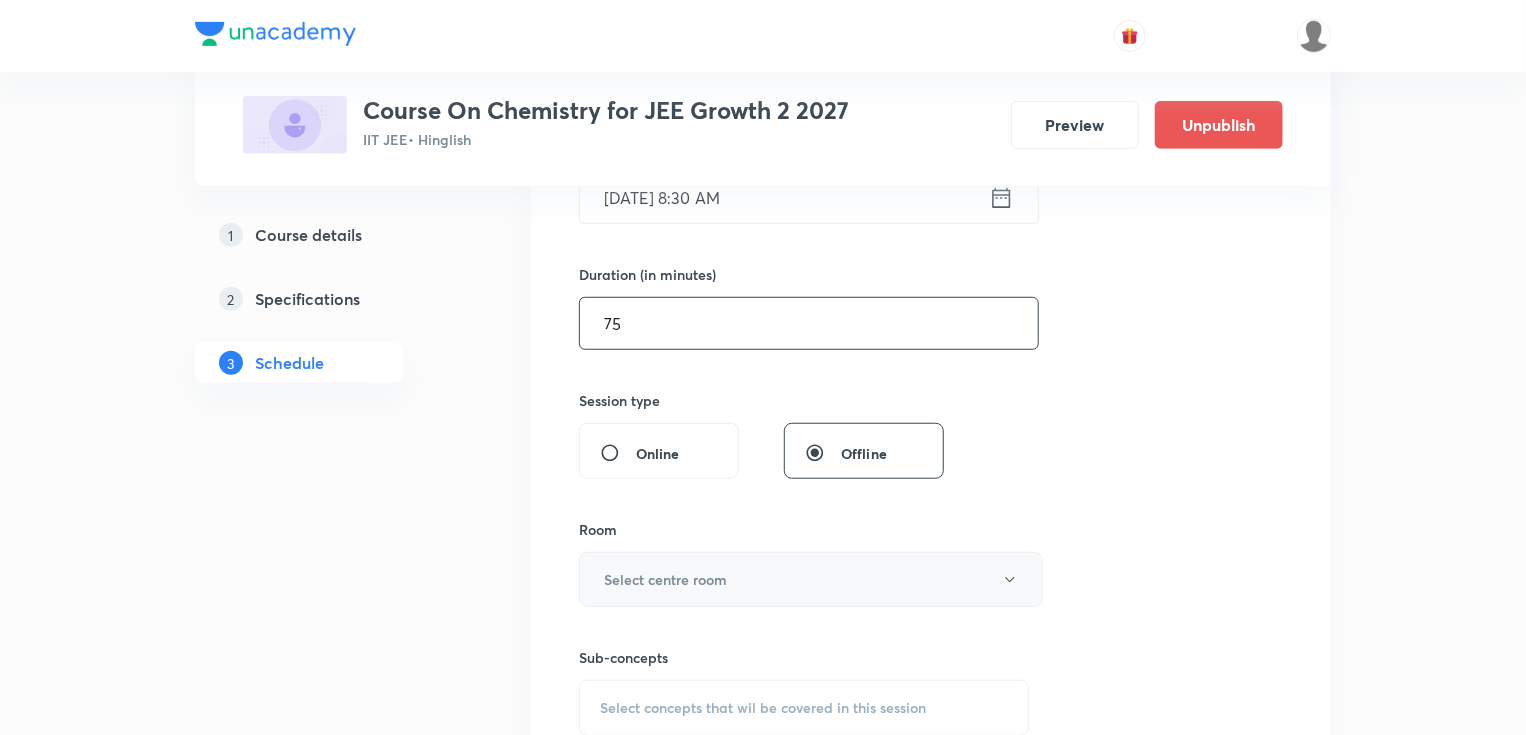 scroll, scrollTop: 560, scrollLeft: 0, axis: vertical 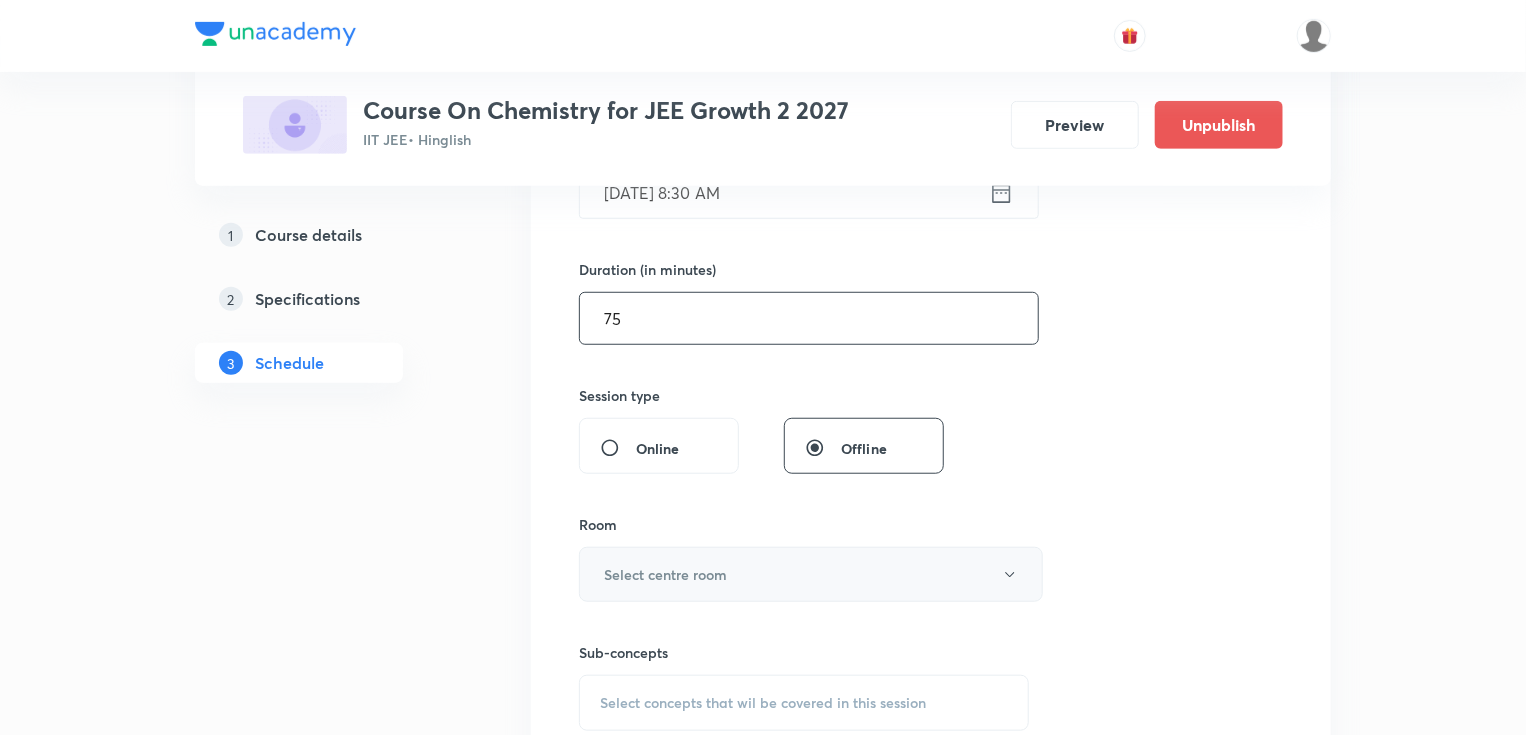 type on "75" 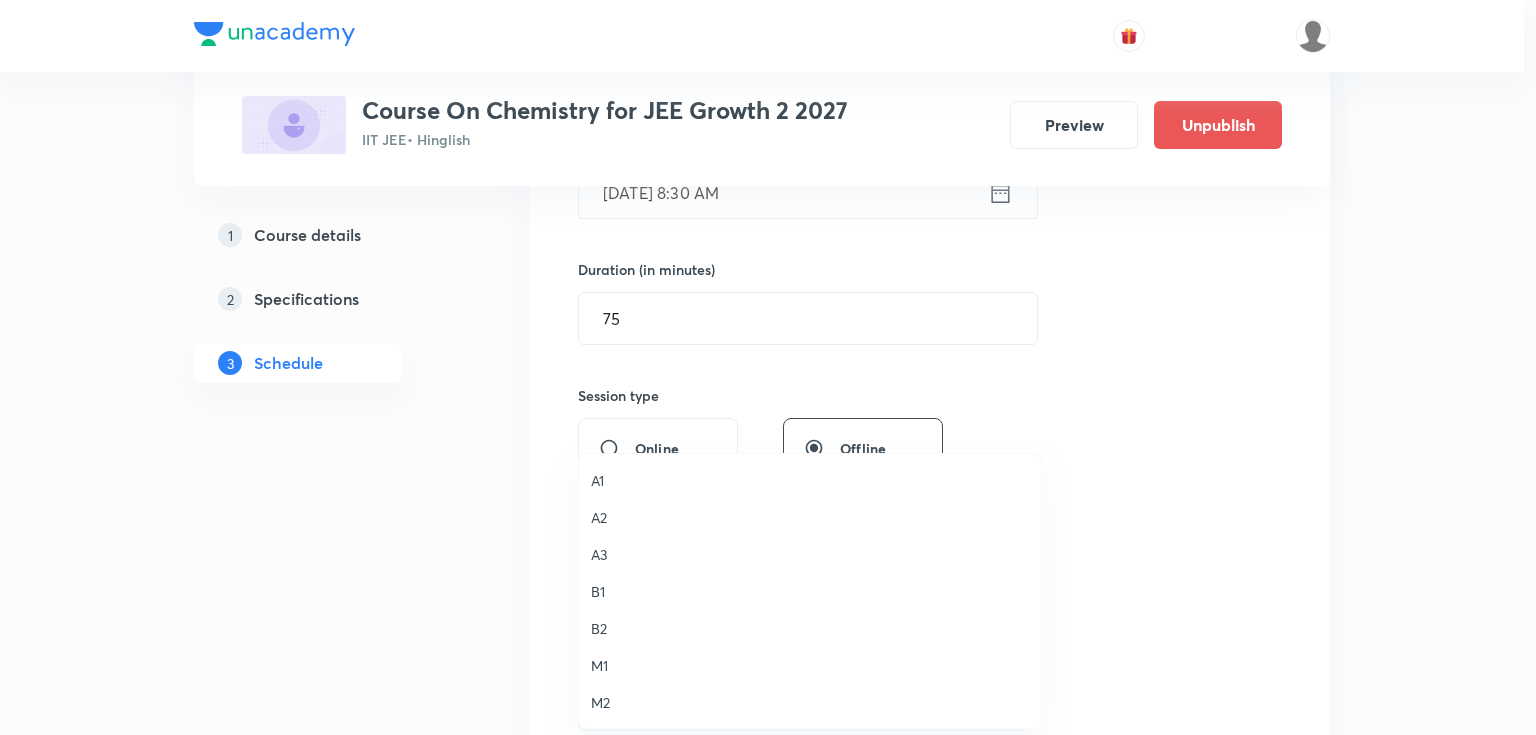click on "M1" at bounding box center (810, 665) 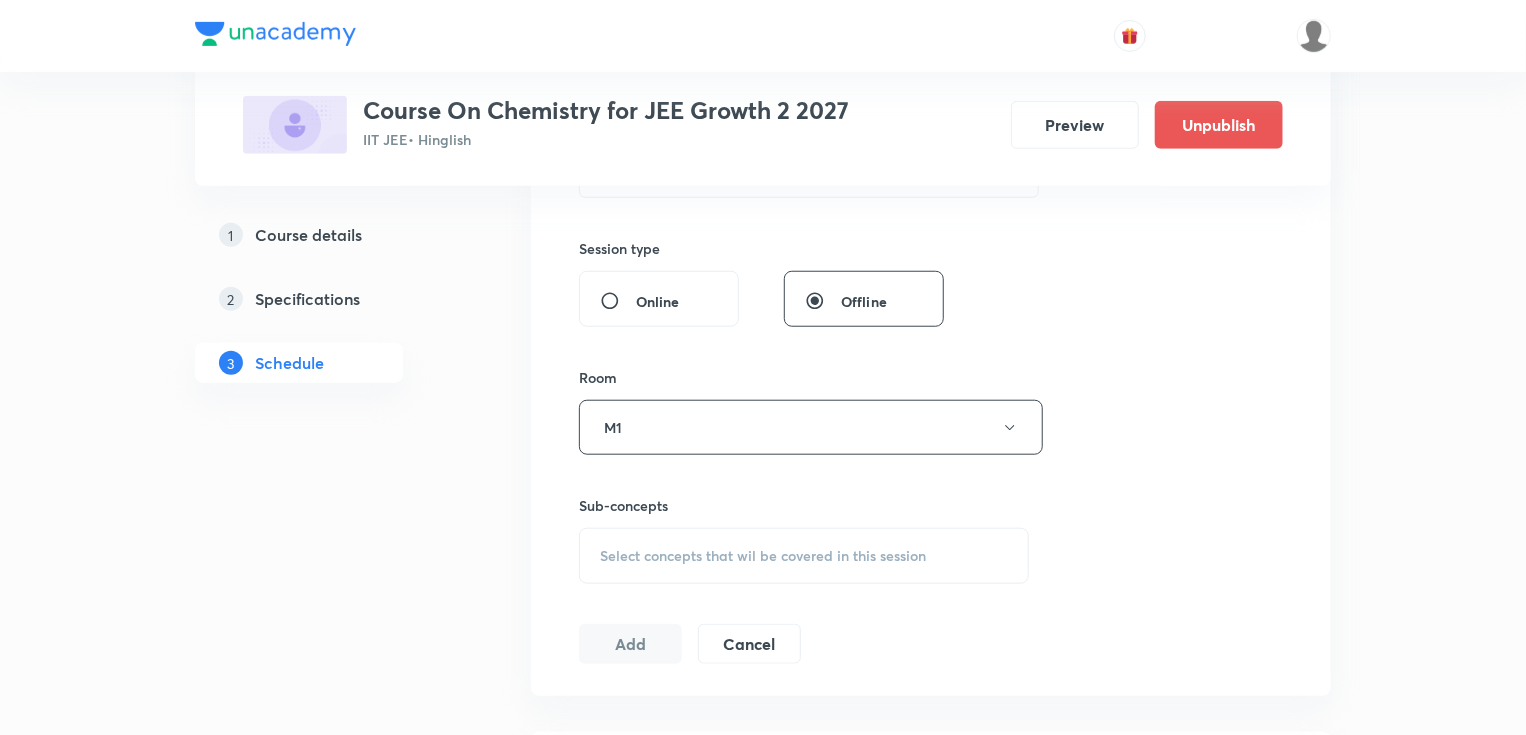 scroll, scrollTop: 720, scrollLeft: 0, axis: vertical 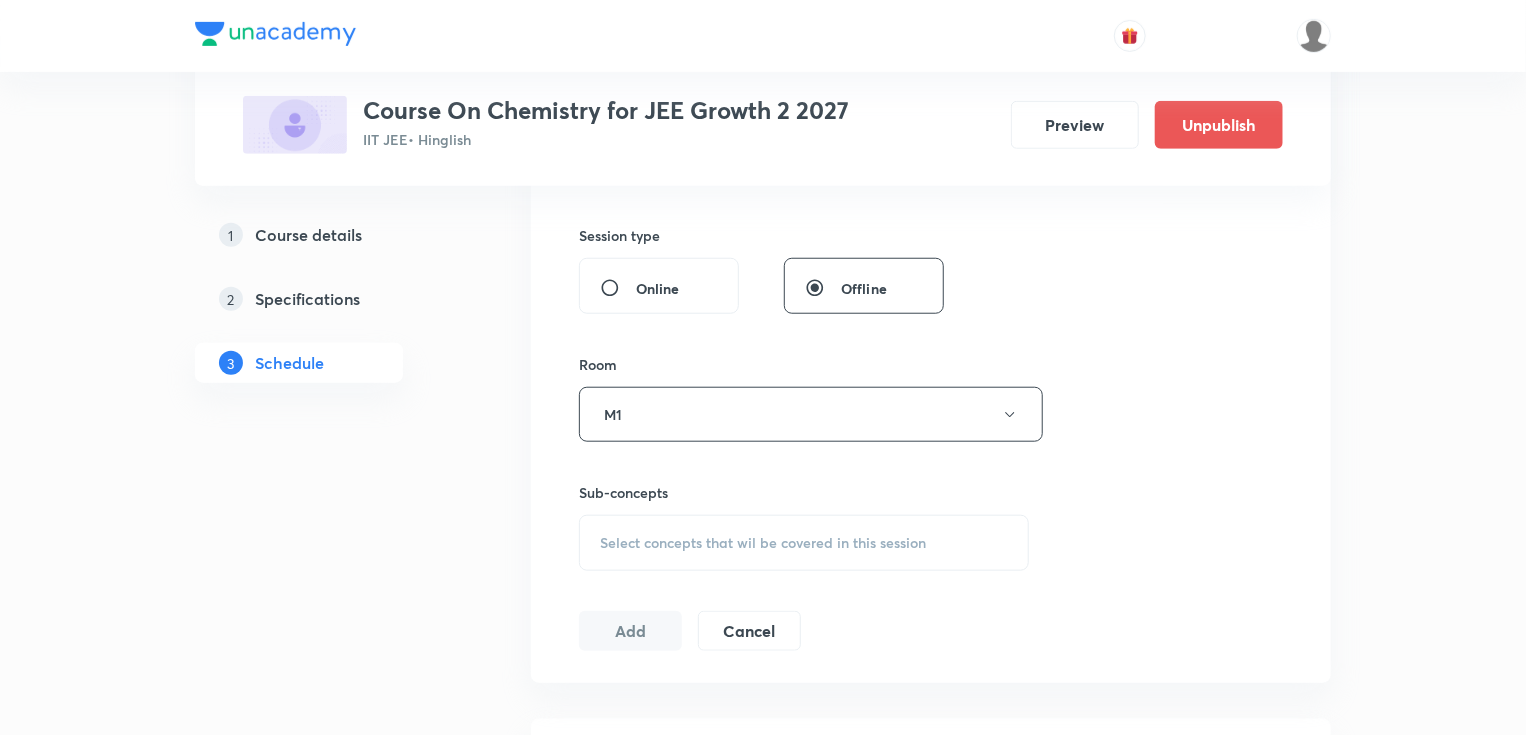 drag, startPoint x: 684, startPoint y: 548, endPoint x: 687, endPoint y: 558, distance: 10.440307 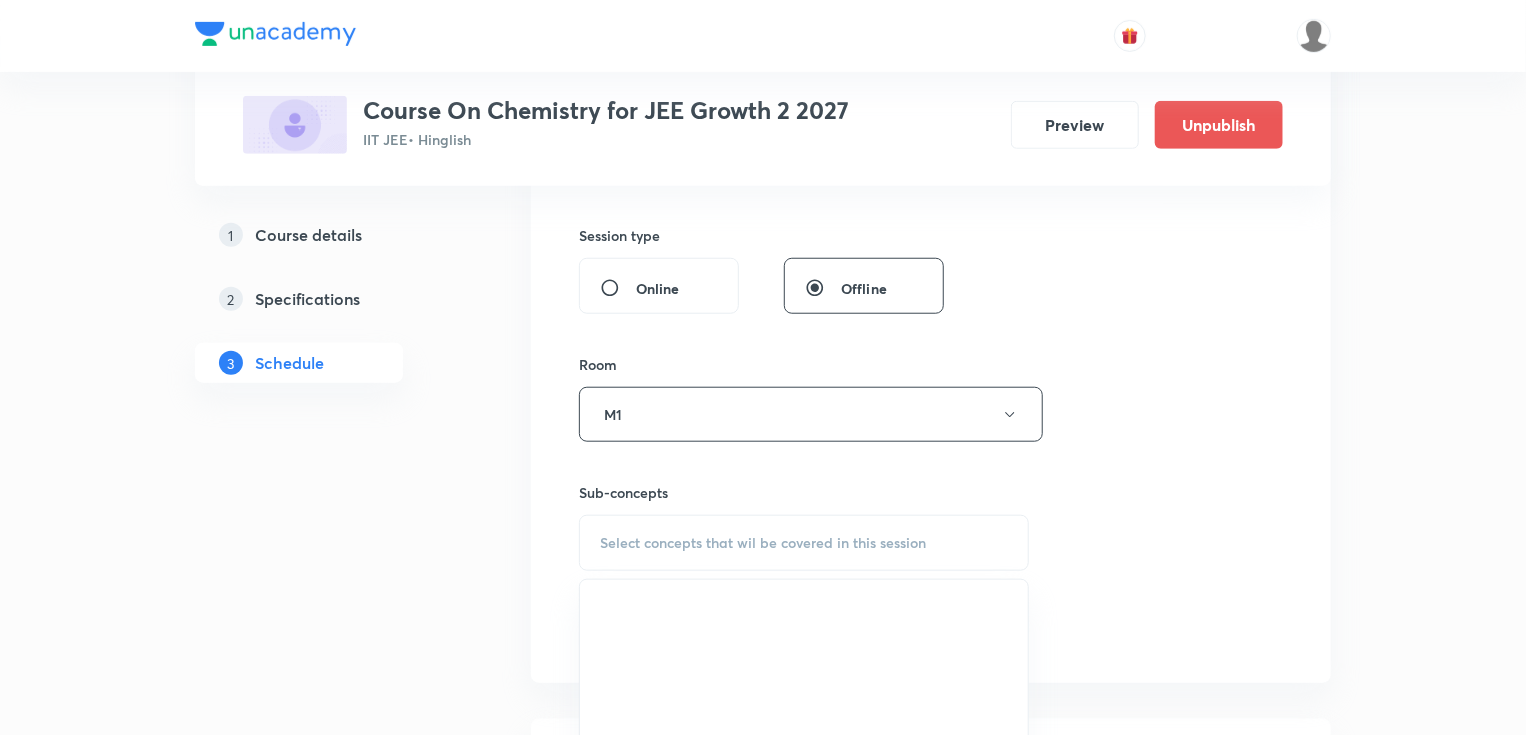 click on "Select concepts that wil be covered in this session" at bounding box center (763, 543) 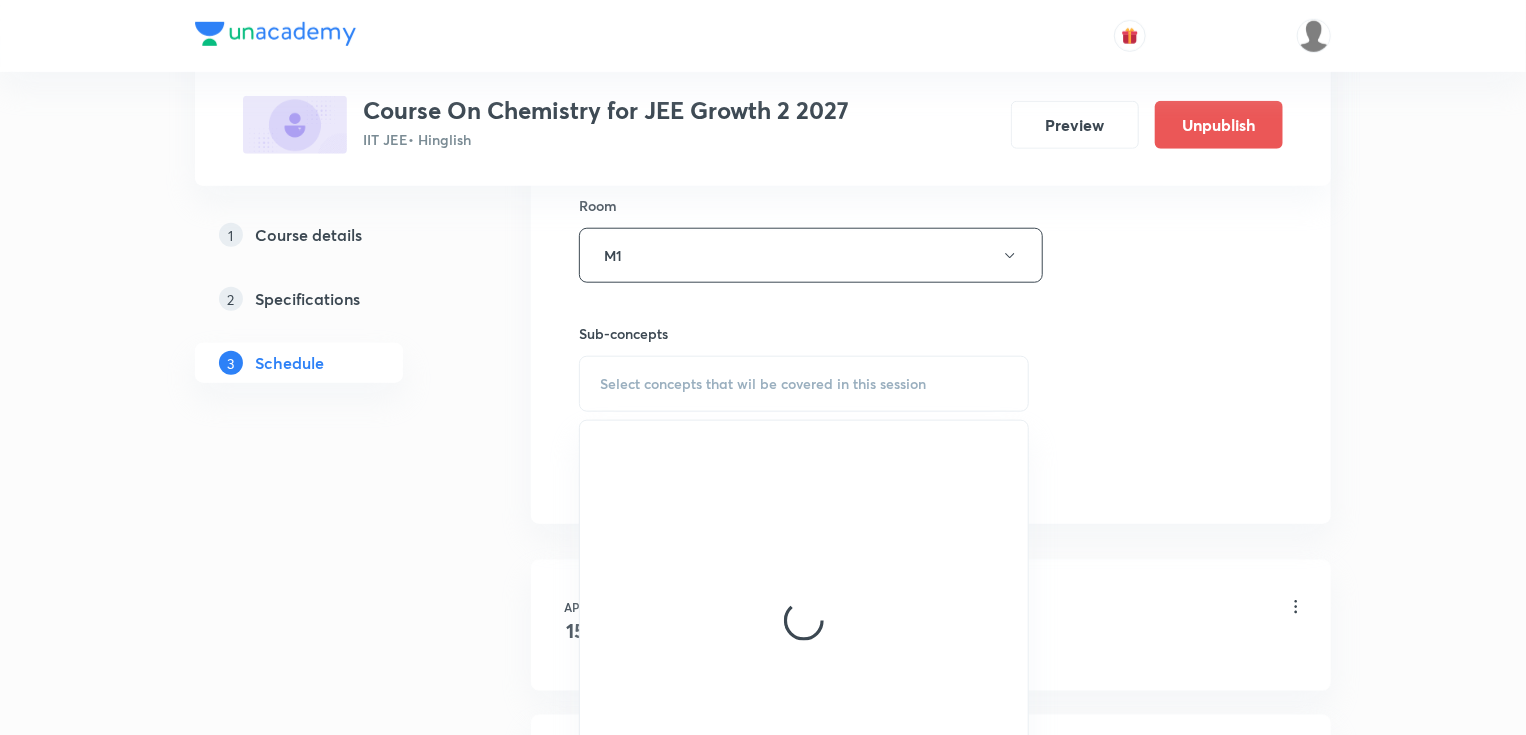 scroll, scrollTop: 720, scrollLeft: 0, axis: vertical 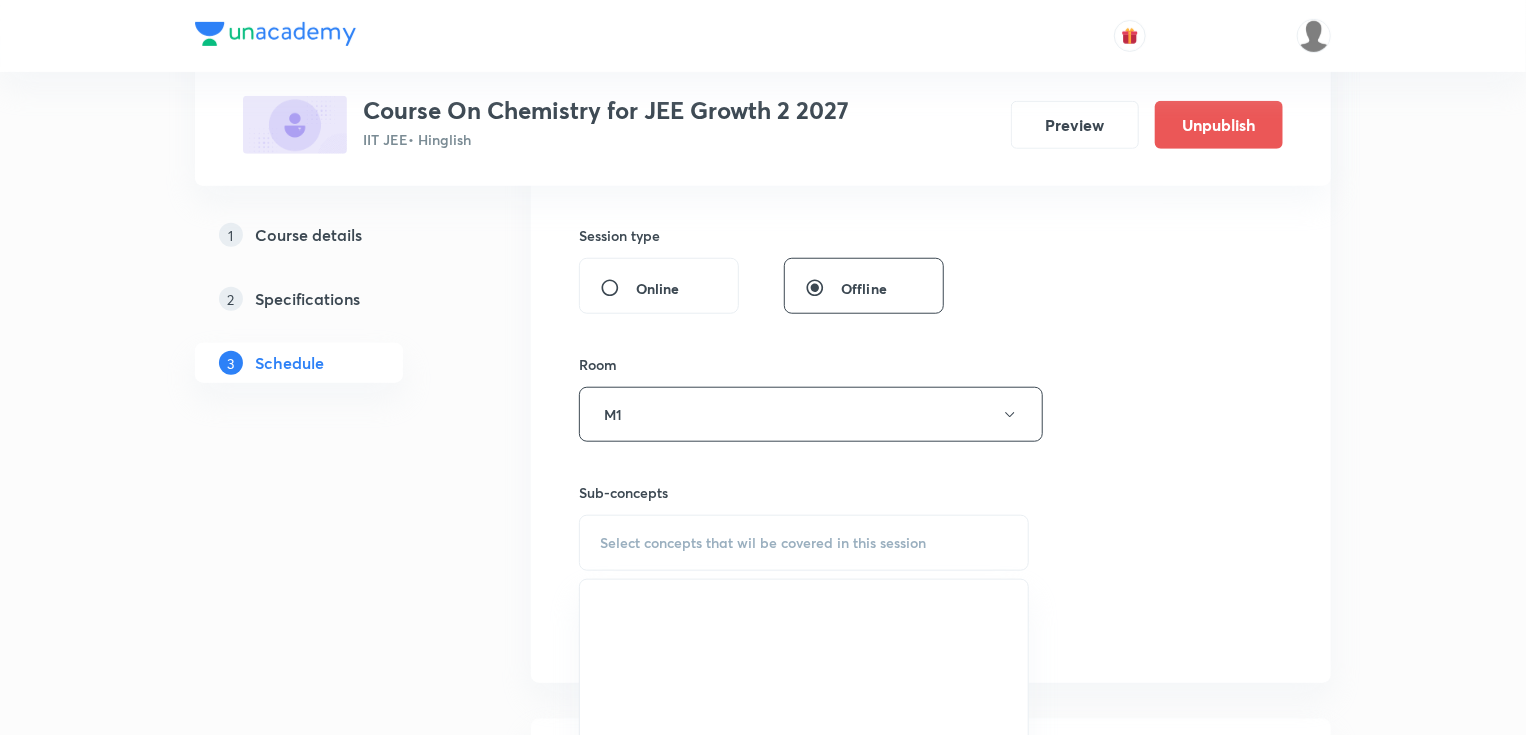 click on "Select concepts that wil be covered in this session" at bounding box center (804, 543) 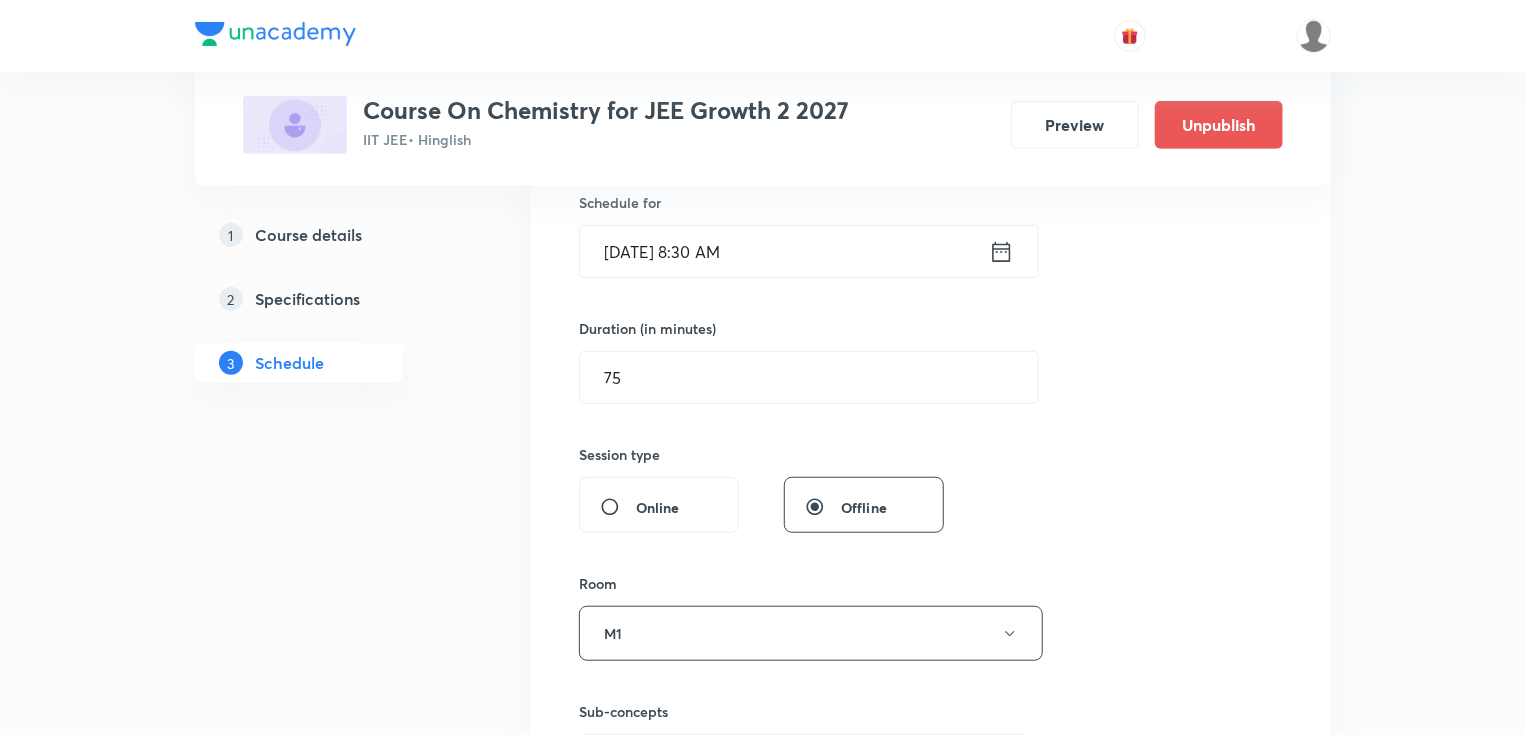 scroll, scrollTop: 480, scrollLeft: 0, axis: vertical 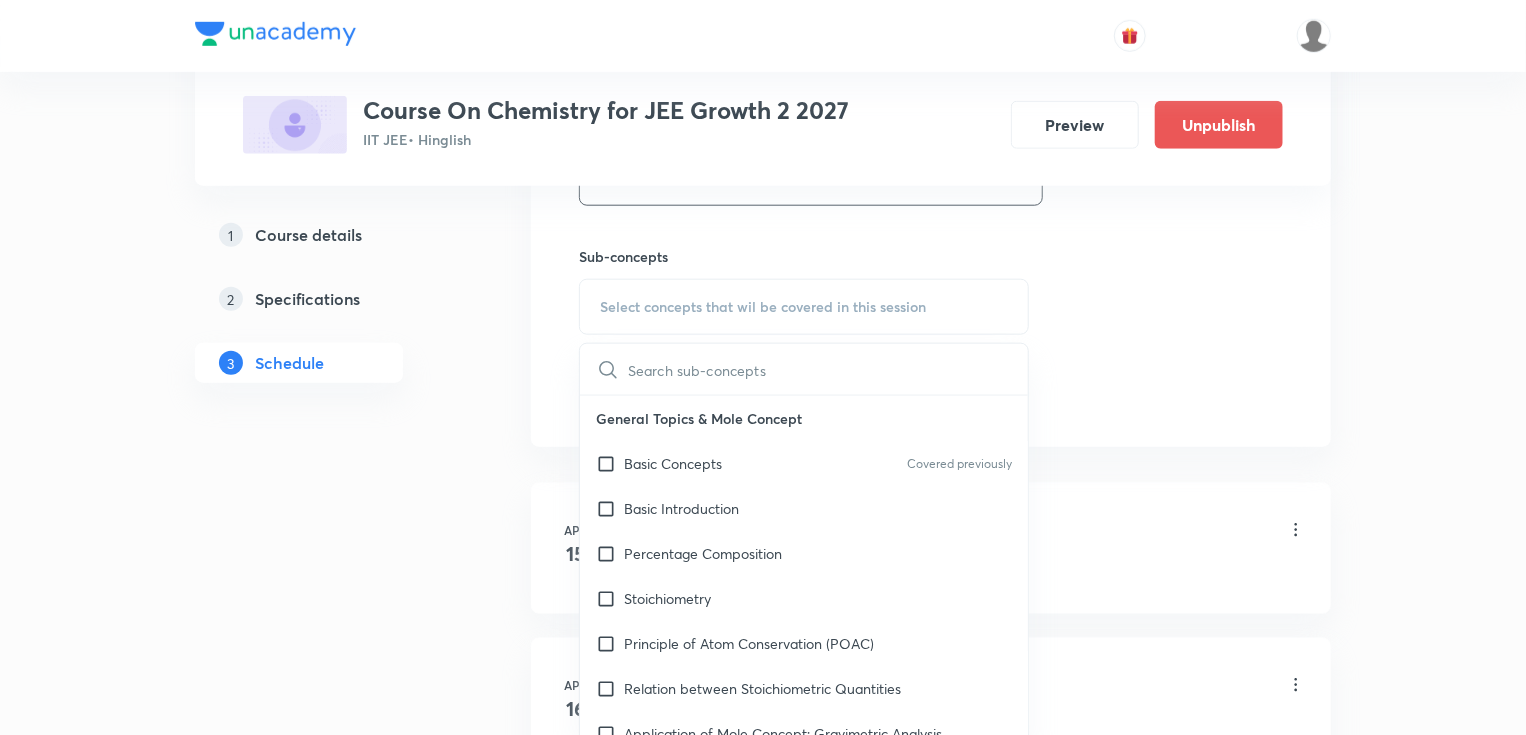 paste on "Atomic Structure - Part 10" 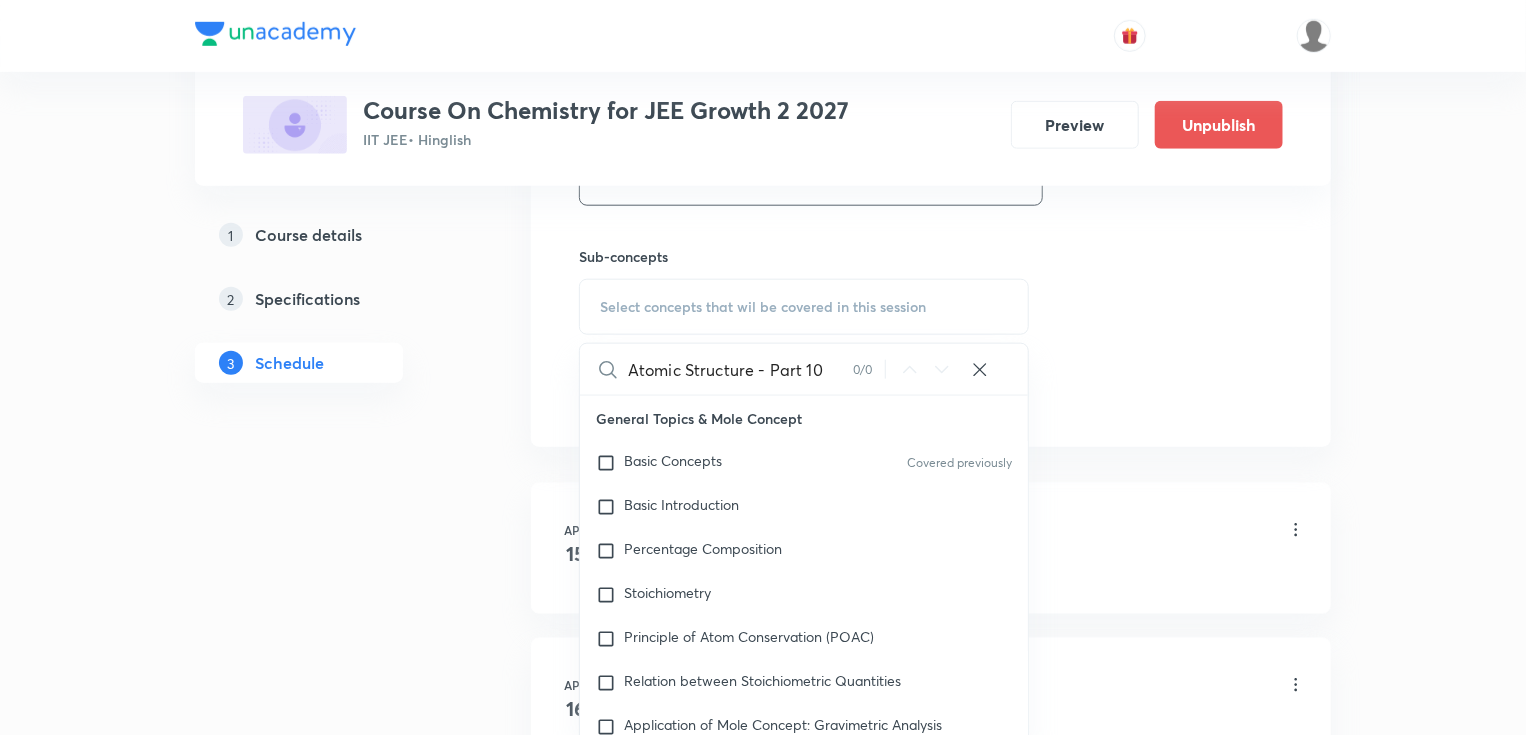 drag, startPoint x: 757, startPoint y: 370, endPoint x: 839, endPoint y: 371, distance: 82.006096 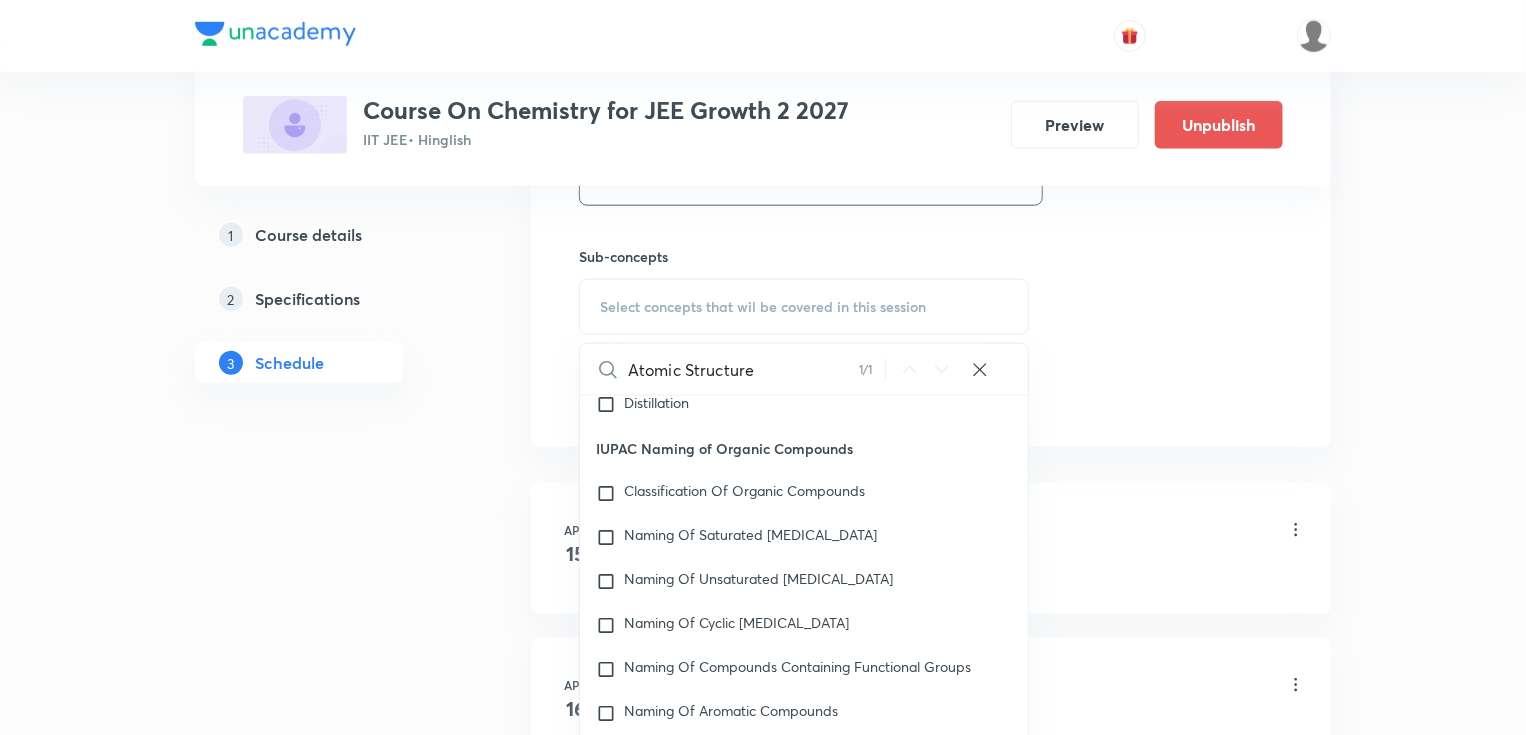 scroll, scrollTop: 32960, scrollLeft: 0, axis: vertical 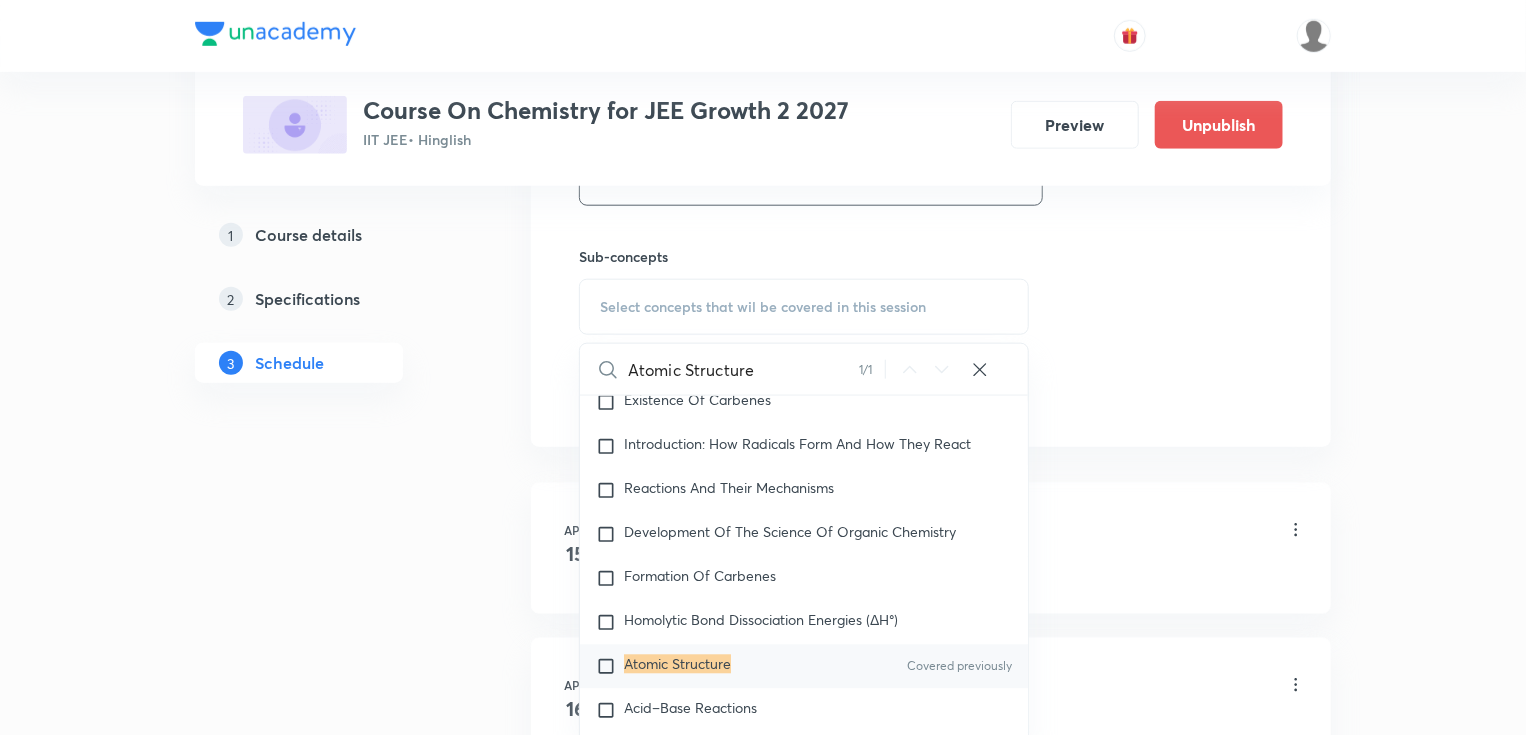 type on "Atomic Structure" 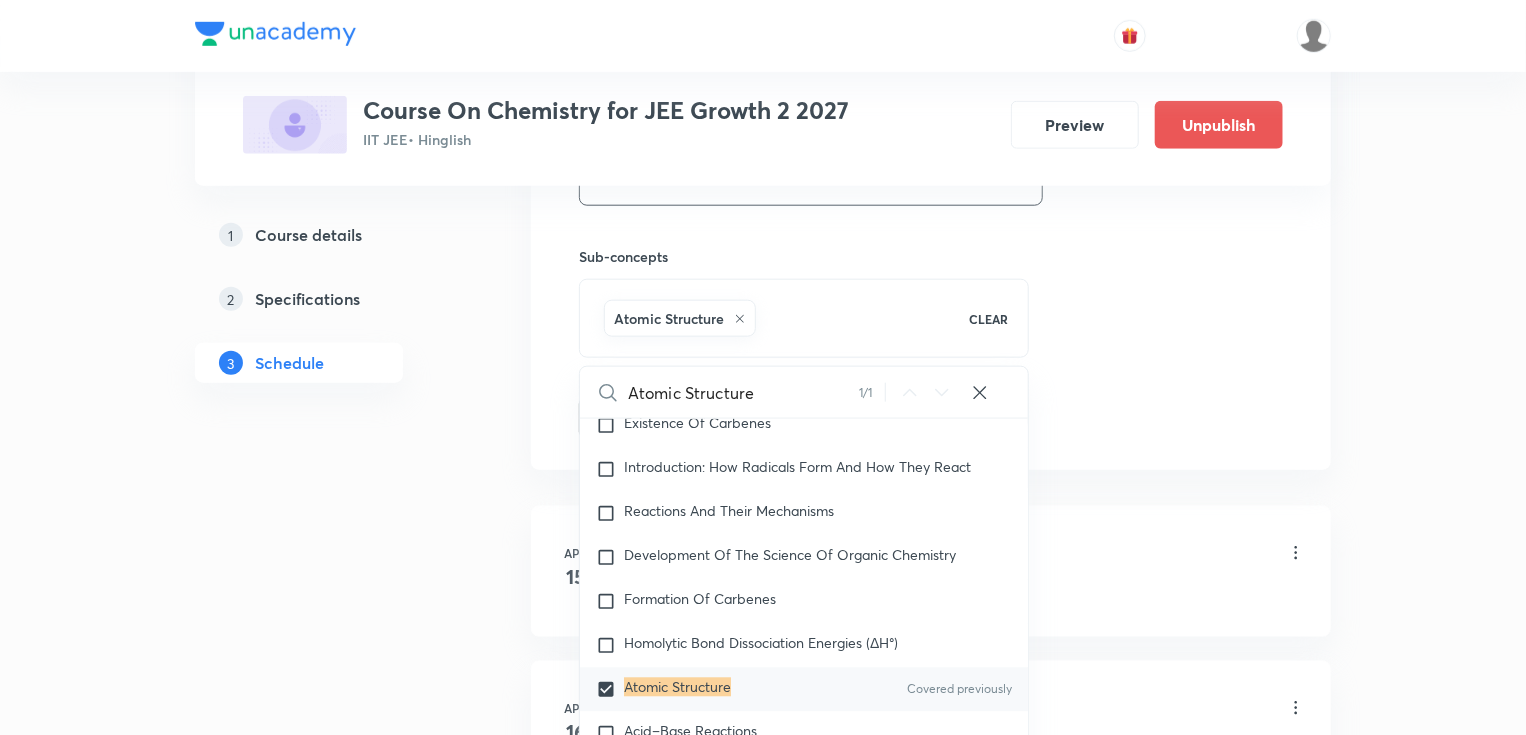 click on "Session  40 Live class Session title 26/99 Atomic Structure - Part 11 ​ Schedule for Jul 11, 2025, 8:30 AM ​ Duration (in minutes) 75 ​   Session type Online Offline Room M1 Sub-concepts Atomic Structure CLEAR Atomic Structure 1 / 1 ​ General Topics & Mole Concept Basic Concepts Covered previously Basic Introduction Percentage Composition Stoichiometry Principle of Atom Conservation (POAC) Relation between Stoichiometric Quantities Application of Mole Concept: Gravimetric Analysis Different Laws Formula and Composition Concentration Terms Some basic concepts of Chemistry Covered previously Atomic Structure Discovery Of Electron Some Prerequisites of Physics Discovery Of Protons And Neutrons Atomic Models and Theories  Representation Of Atom With Electrons And Neutrons Nature of Waves Nature Of Electromagnetic Radiation Planck’S Quantum Theory Spectra-Continuous and Discontinuous Spectrum Bohr’s Model For Hydrogen Atom Photoelectric Effect Dual Nature Of Matter Heisenberg’s Uncertainty Principle" at bounding box center [931, -43] 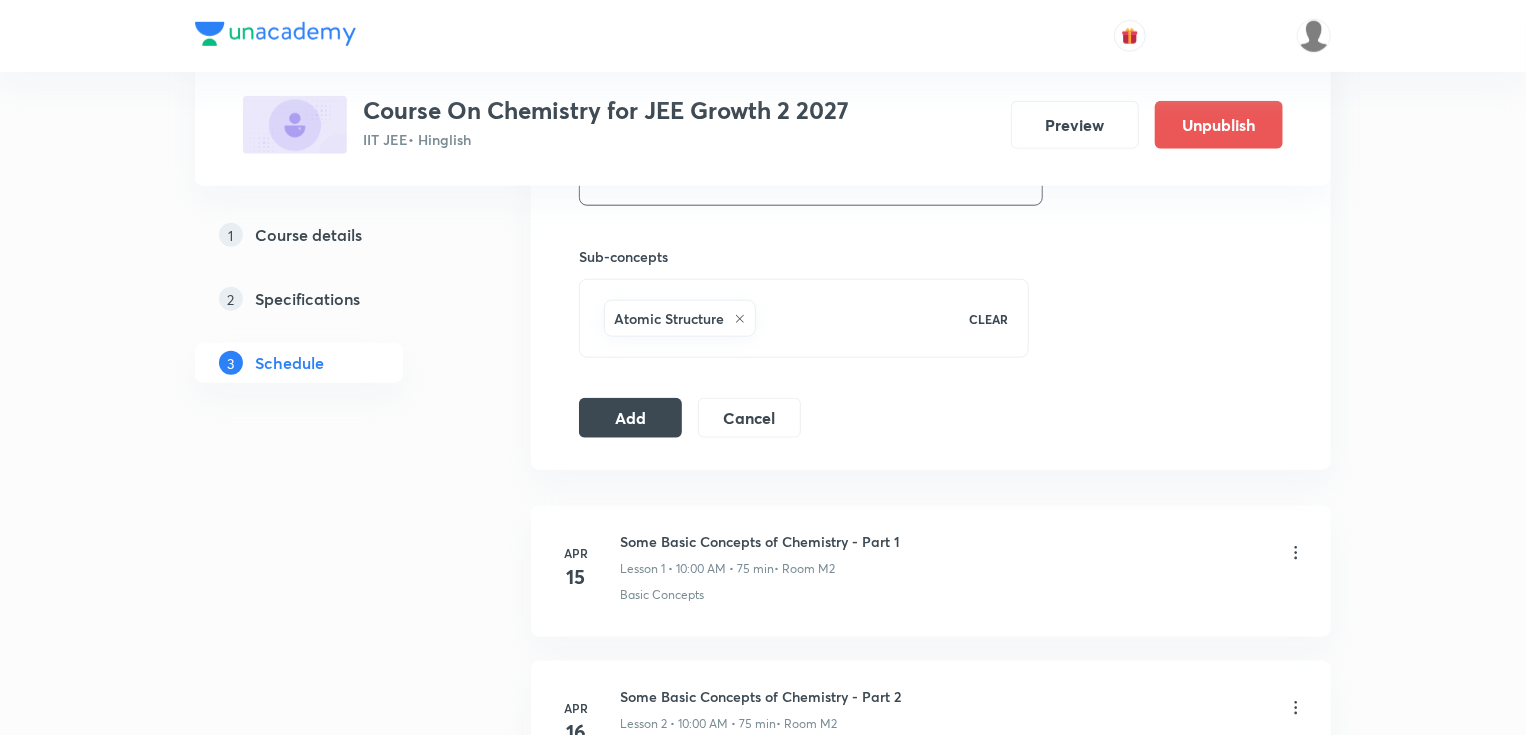 click on "Session  40 Live class Session title 26/99 Atomic Structure - Part 11 ​ Schedule for Jul 11, 2025, 8:30 AM ​ Duration (in minutes) 75 ​   Session type Online Offline Room M1 Sub-concepts Atomic Structure CLEAR Add Cancel" at bounding box center [931, -43] 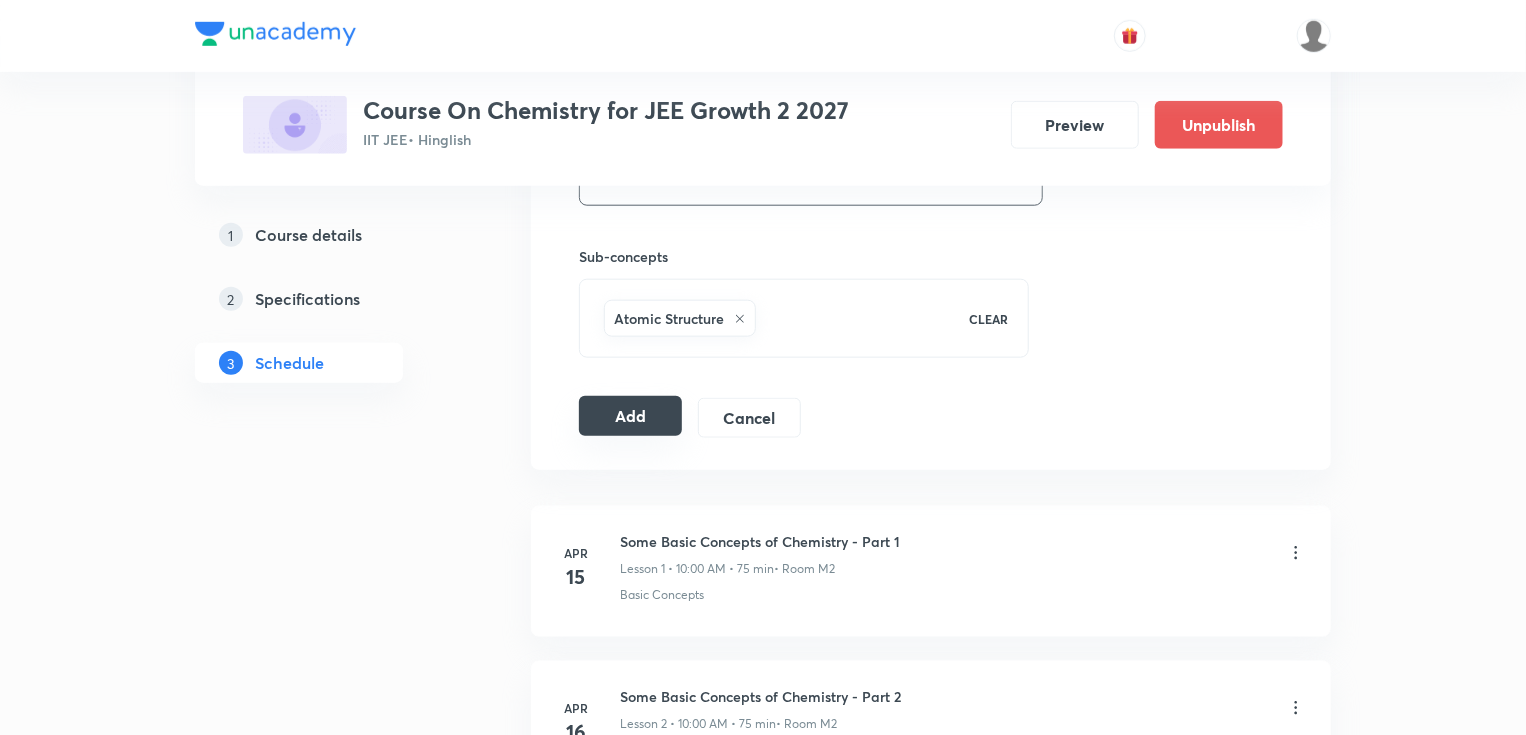 click on "Add" at bounding box center (630, 416) 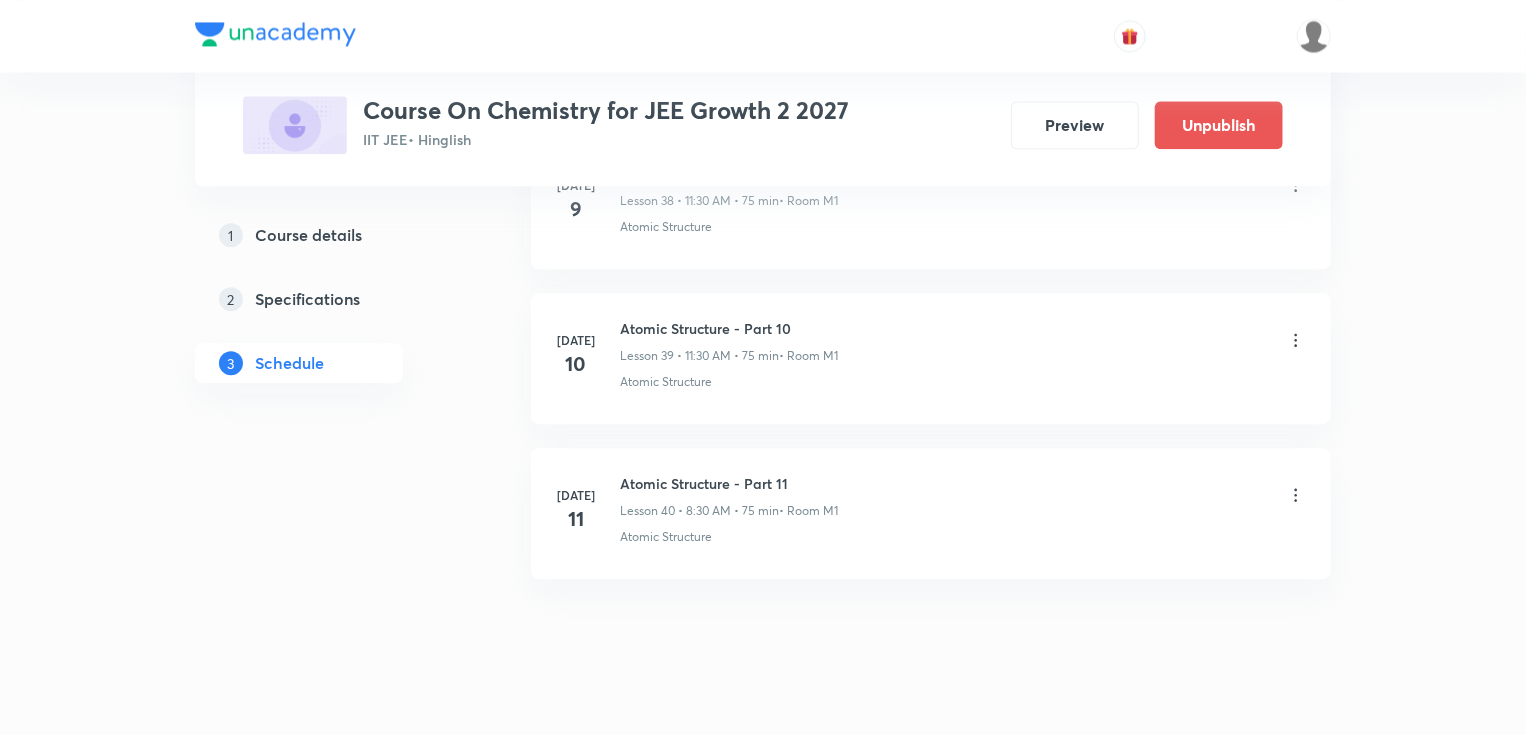 scroll, scrollTop: 6132, scrollLeft: 0, axis: vertical 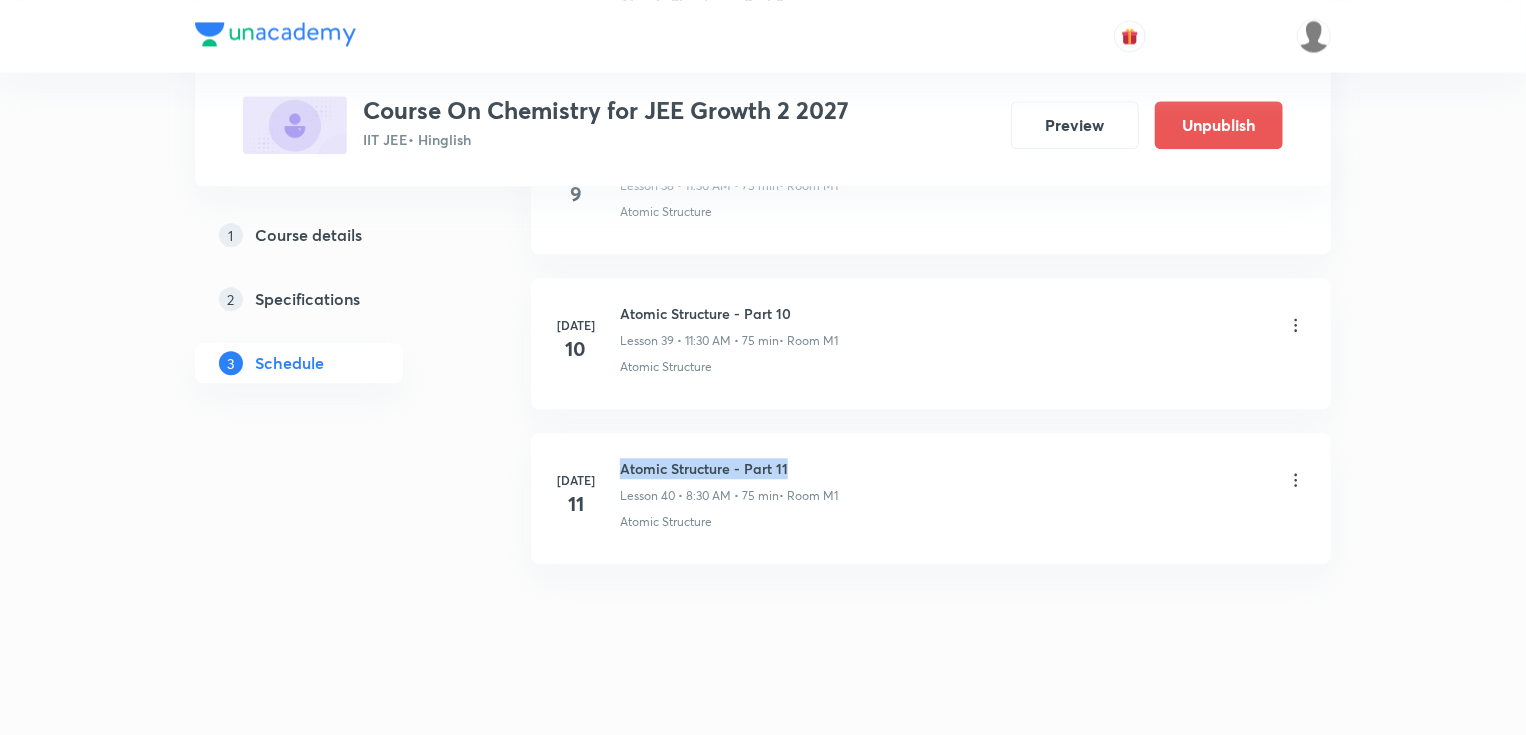 drag, startPoint x: 620, startPoint y: 447, endPoint x: 859, endPoint y: 434, distance: 239.3533 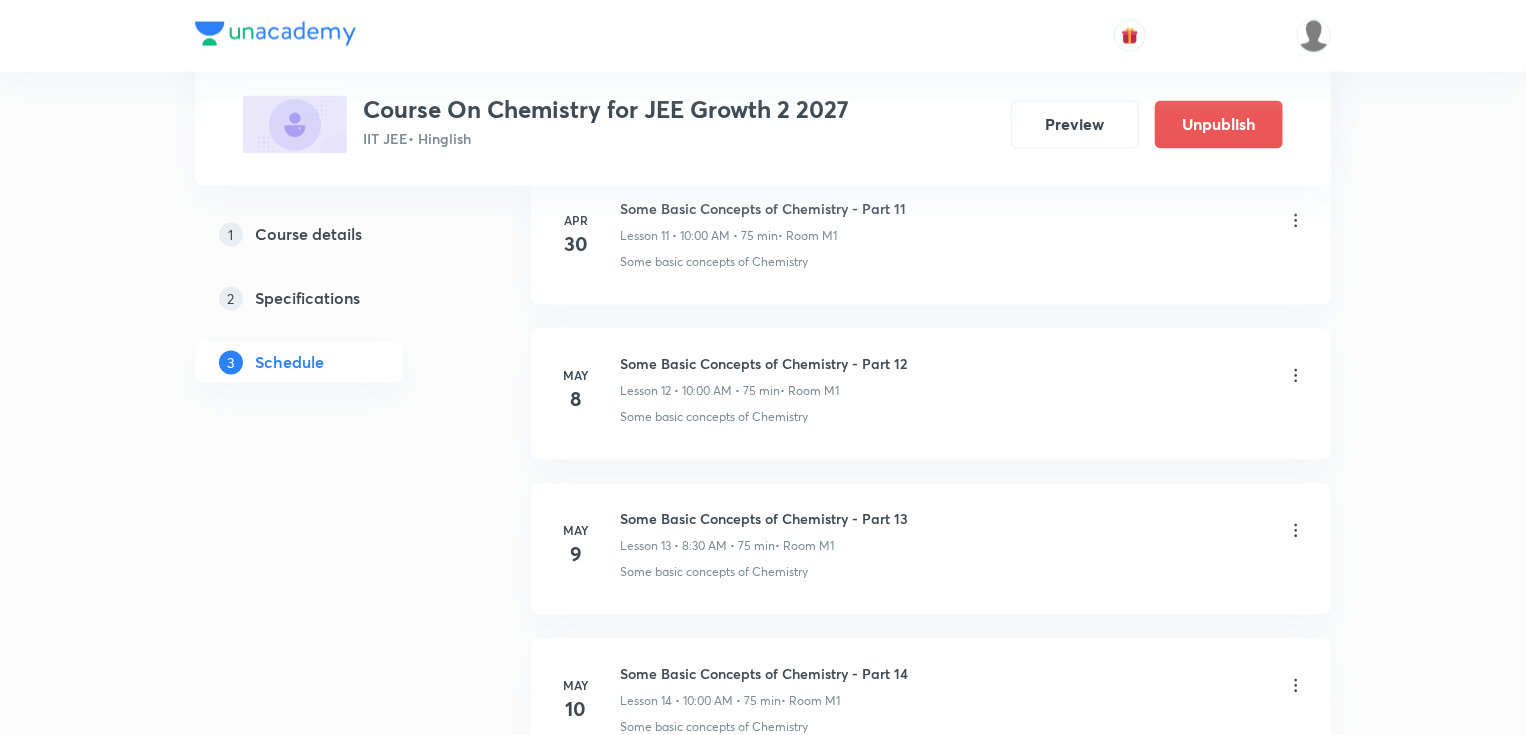 scroll, scrollTop: 0, scrollLeft: 0, axis: both 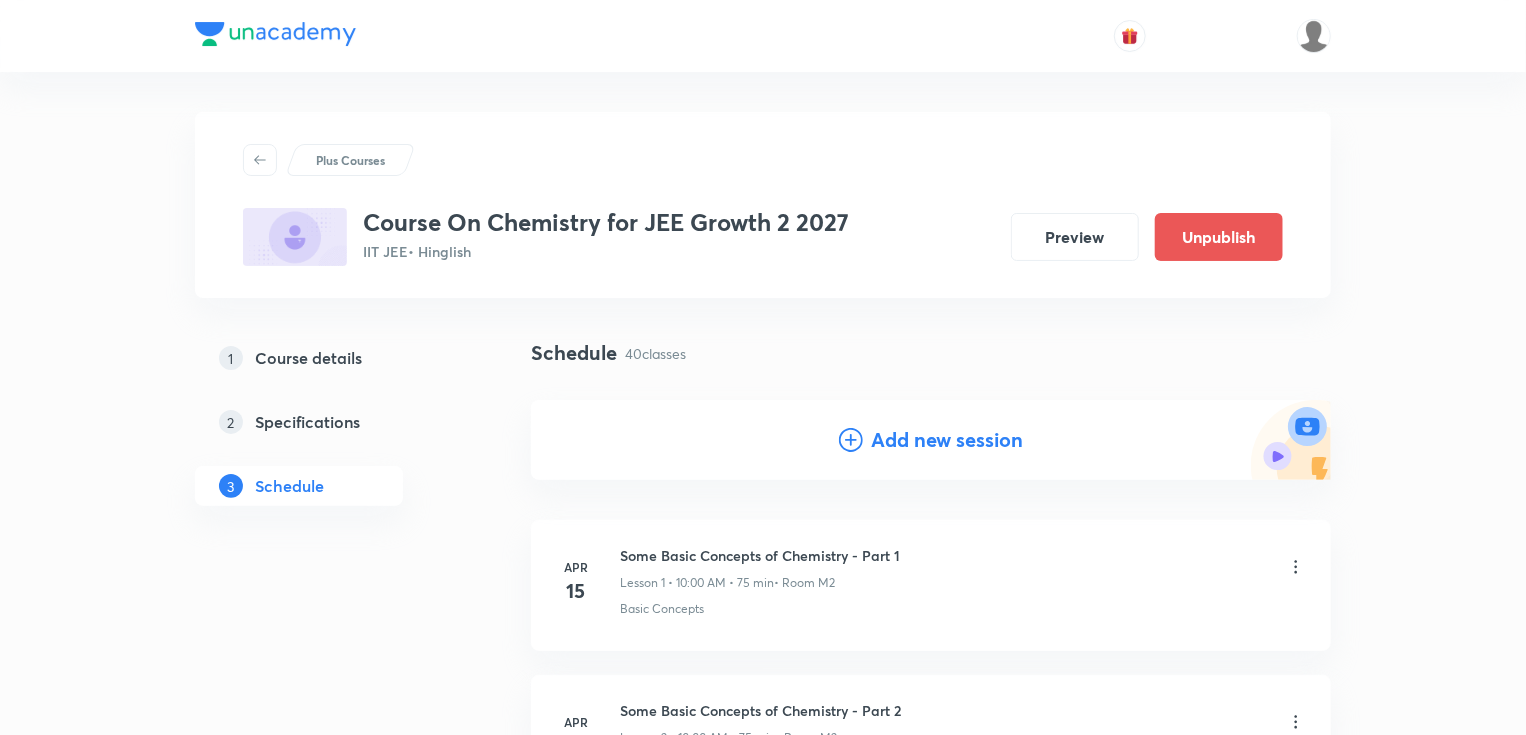 click on "Add new session" at bounding box center (947, 440) 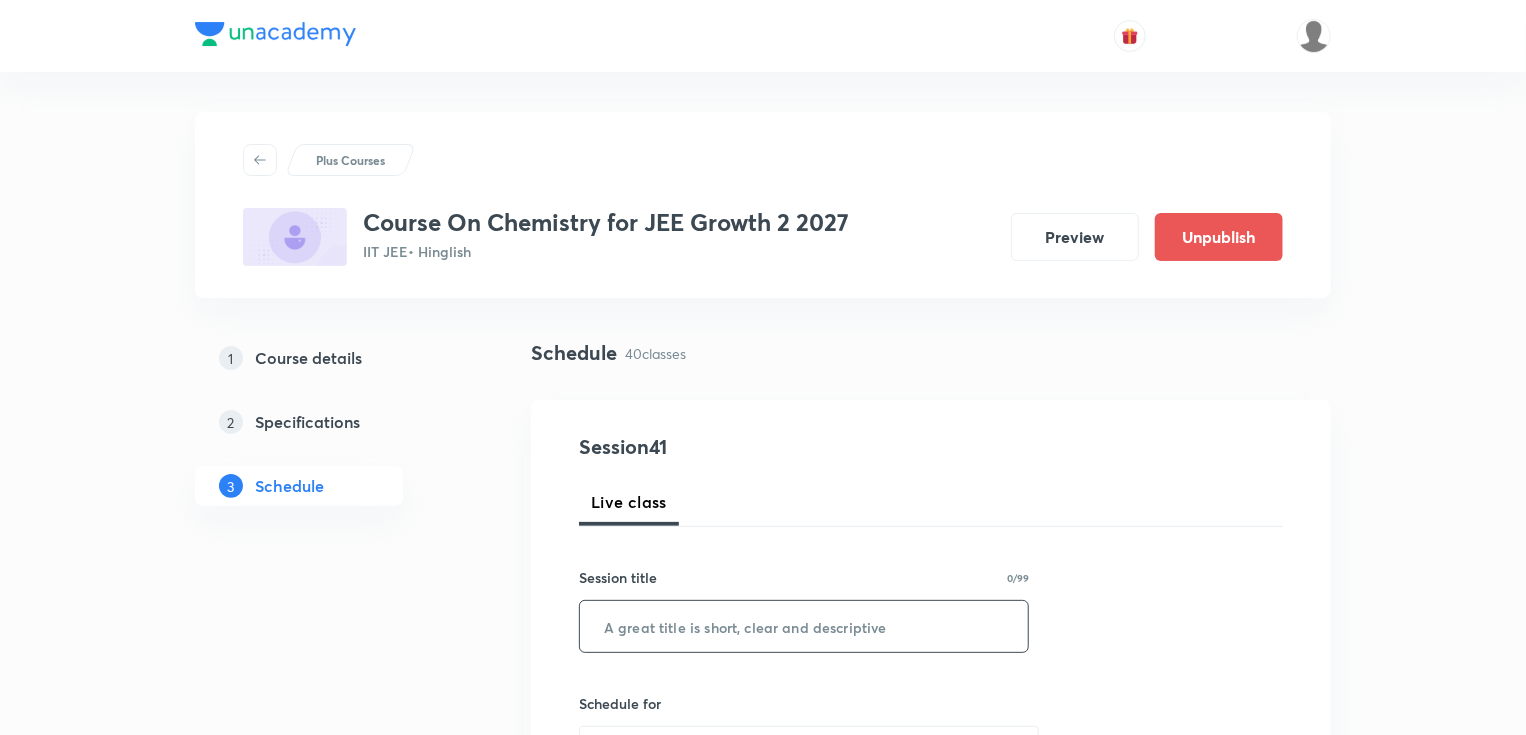 click at bounding box center [804, 626] 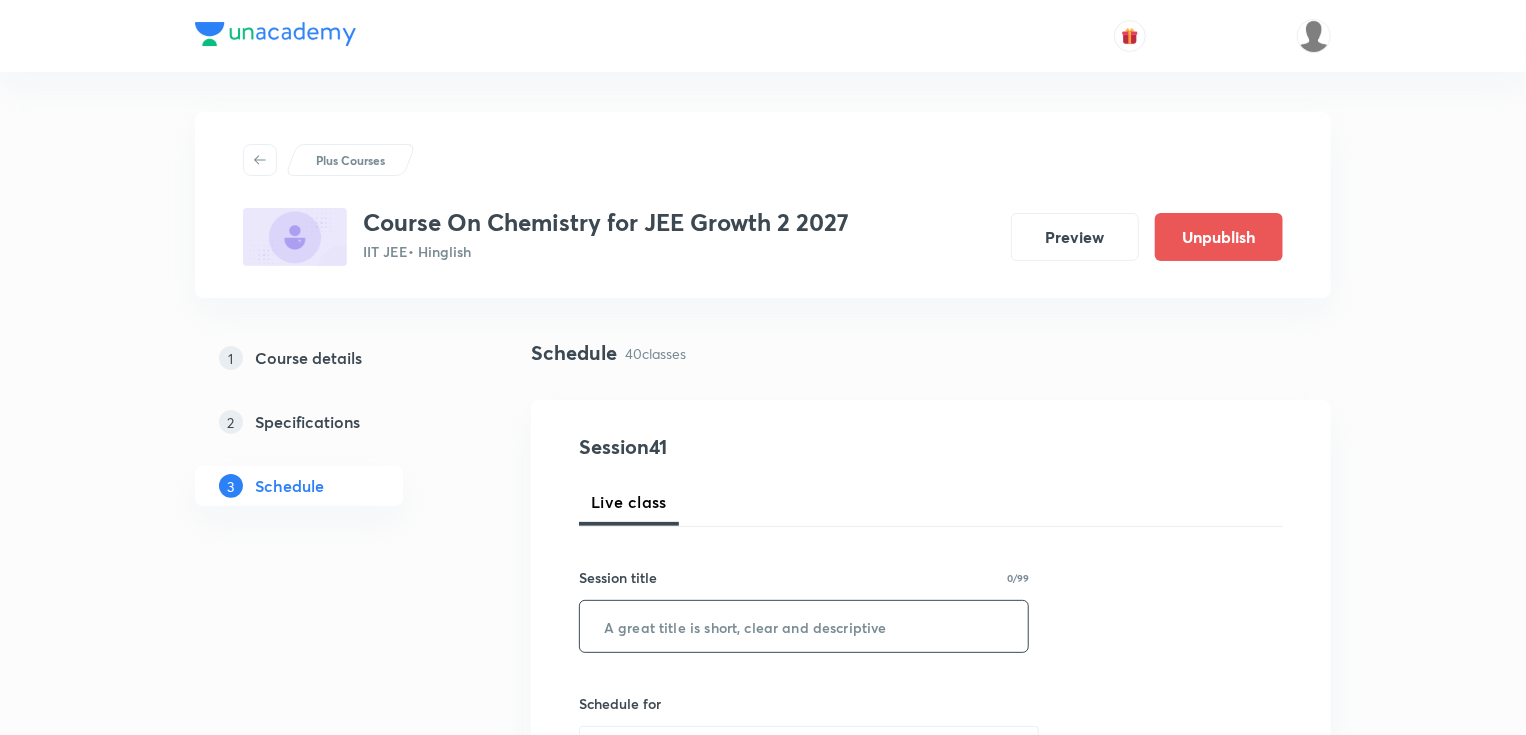 paste on "Atomic Structure - Part 11" 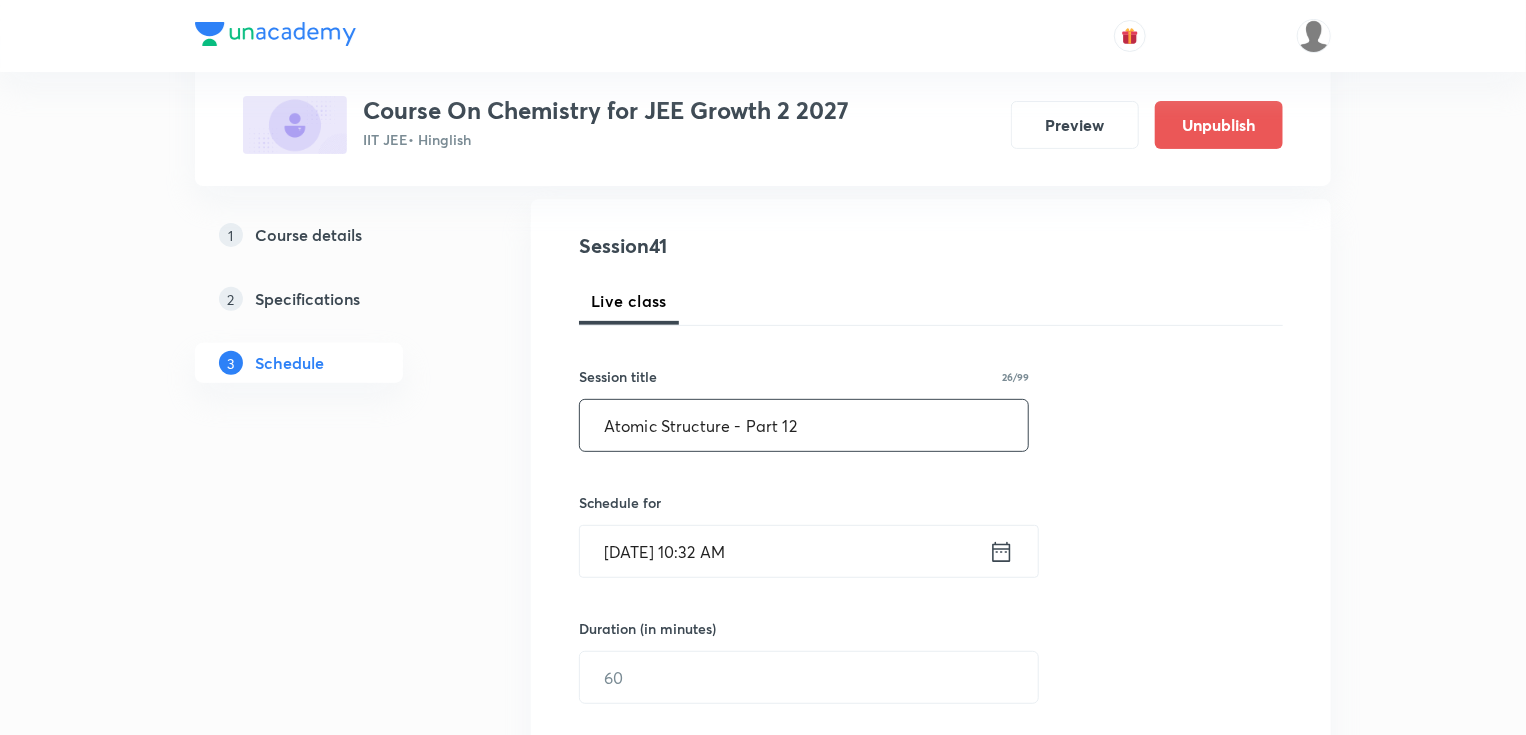 scroll, scrollTop: 240, scrollLeft: 0, axis: vertical 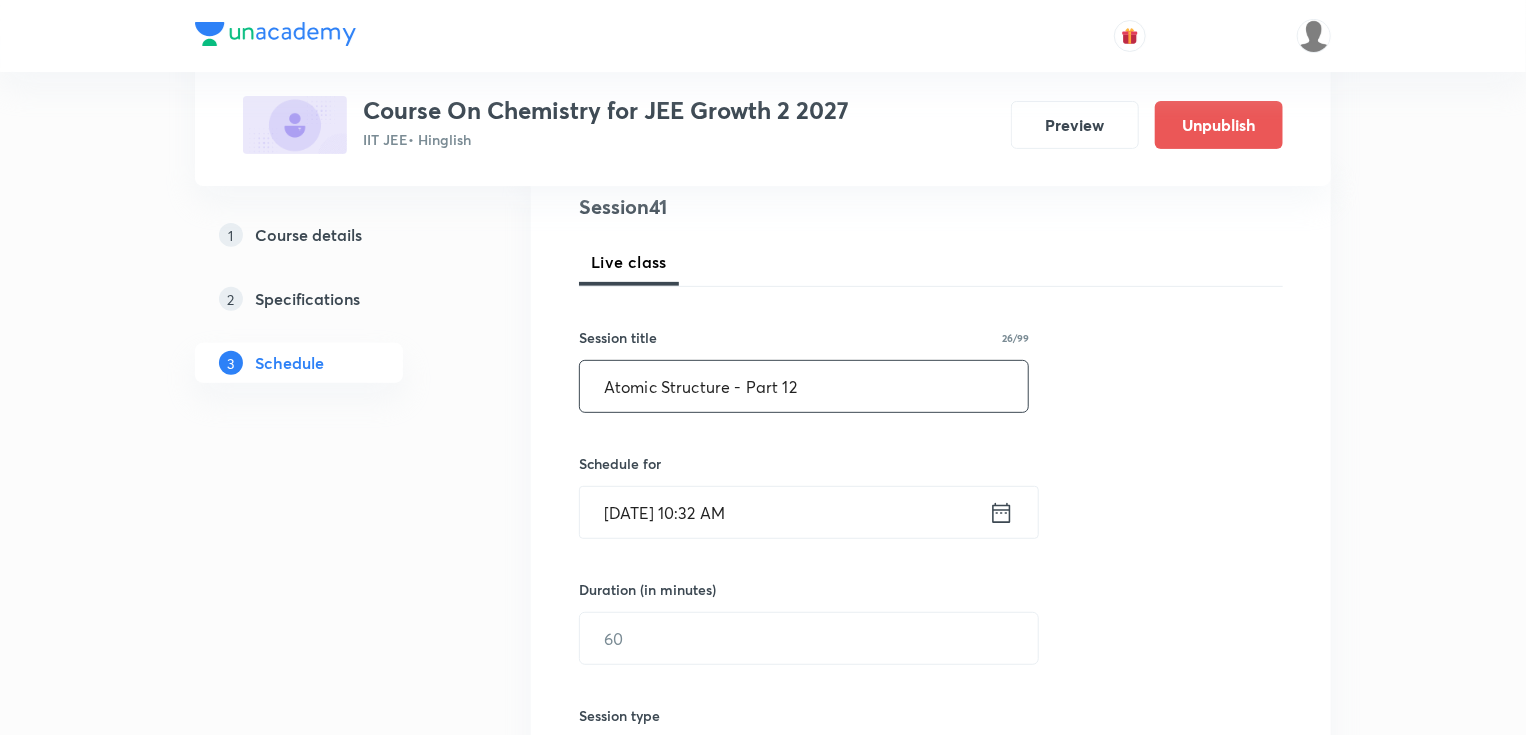 type on "Atomic Structure - Part 12" 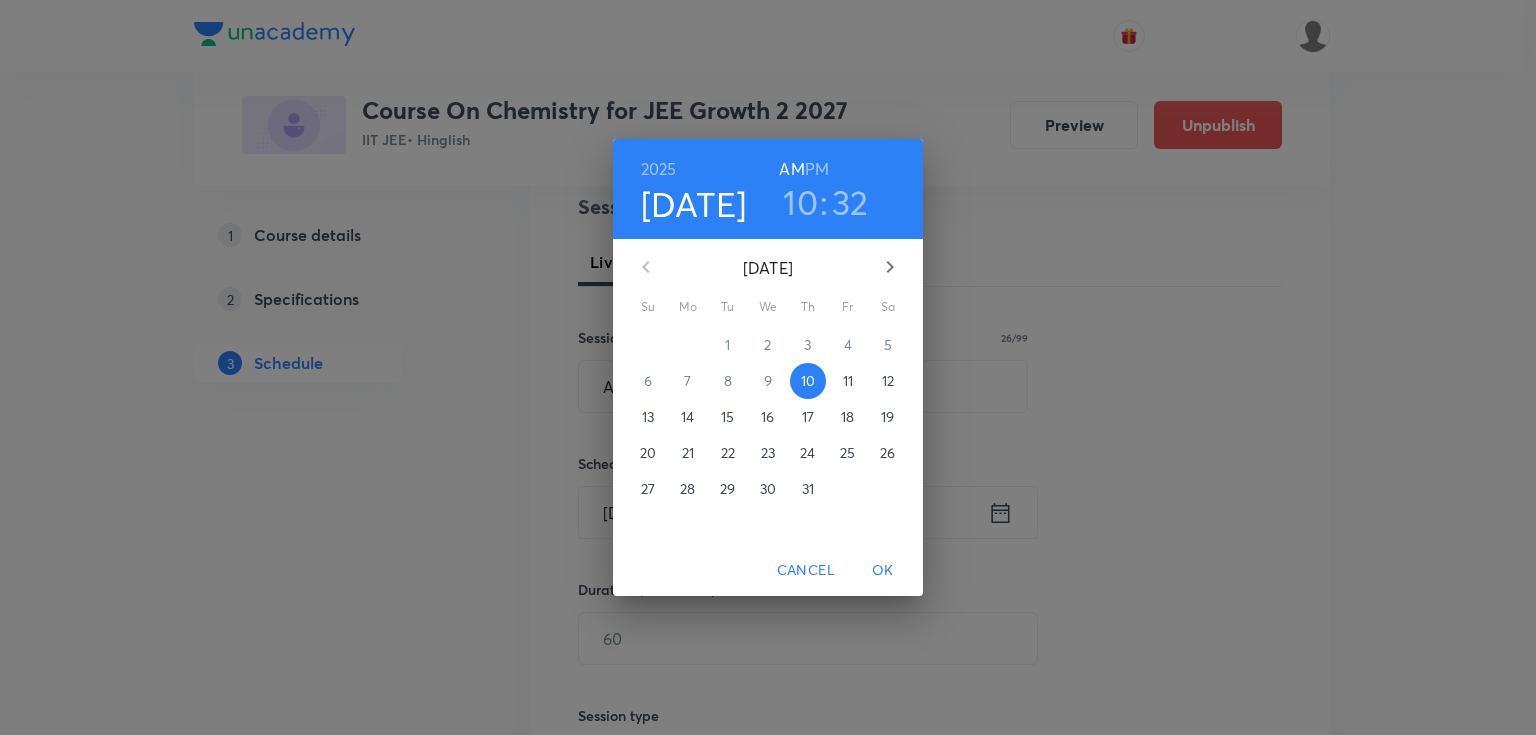 click on "12" at bounding box center [888, 381] 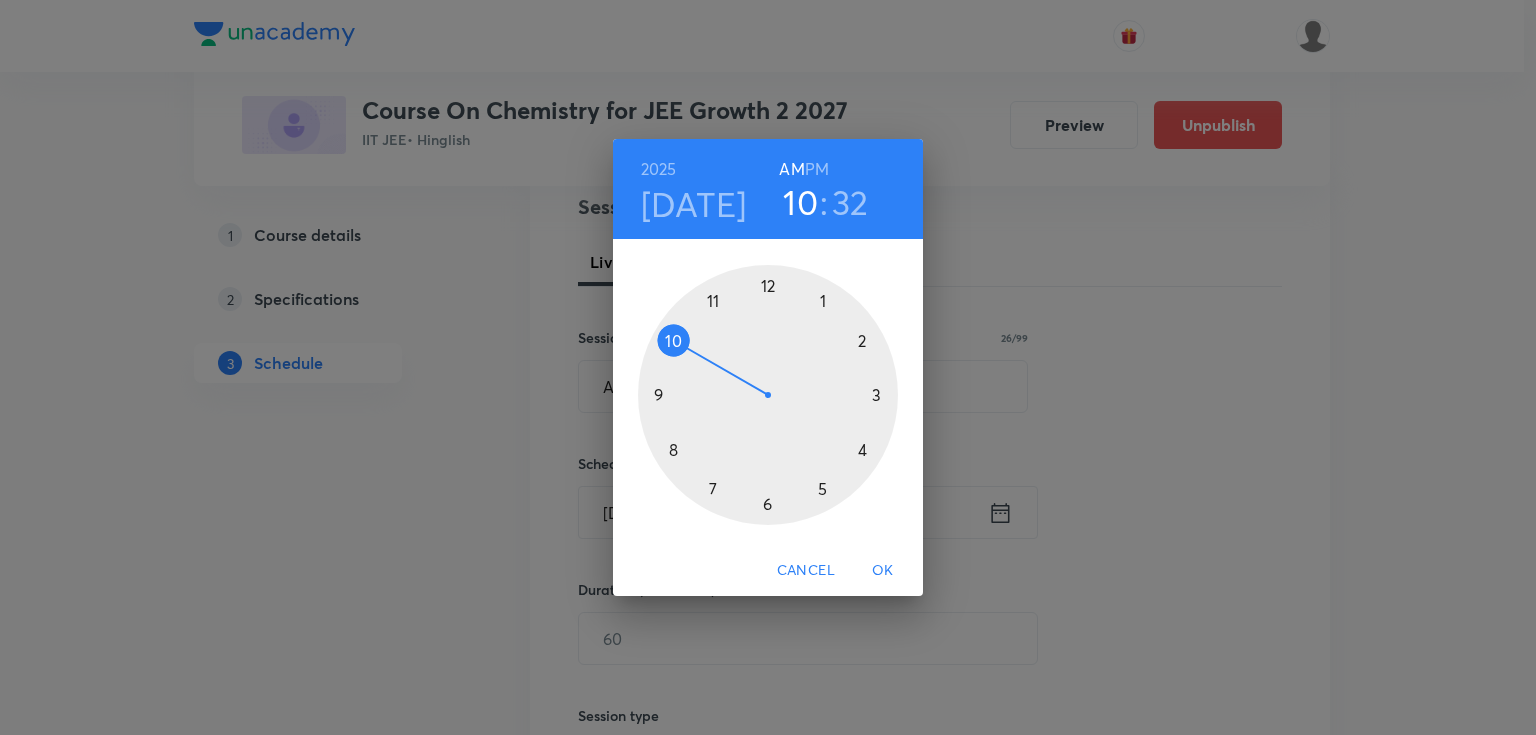 click on "2025 Jul 12 10 : 32 AM PM 1 2 3 4 5 6 7 8 9 10 11 12 Cancel OK" at bounding box center [768, 367] 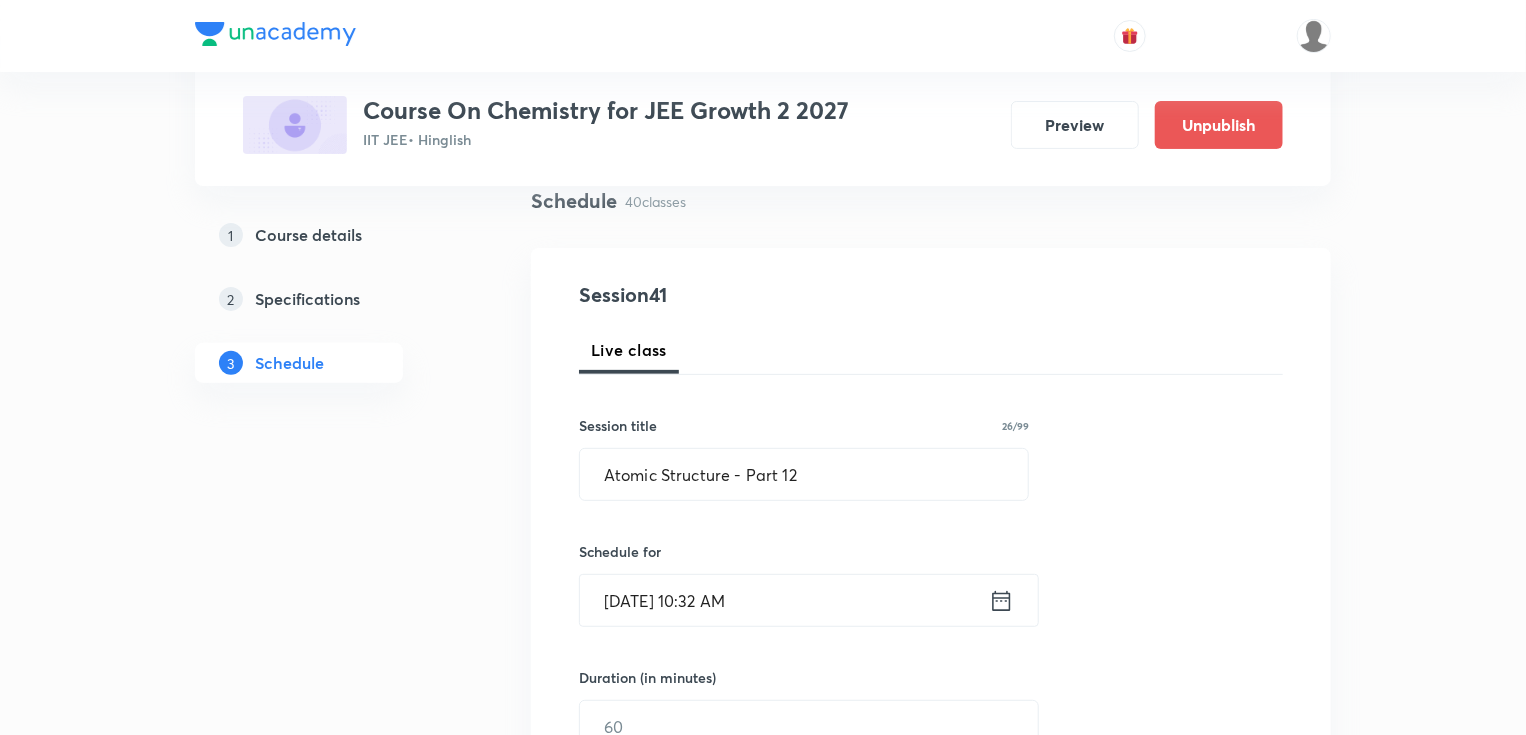 scroll, scrollTop: 0, scrollLeft: 0, axis: both 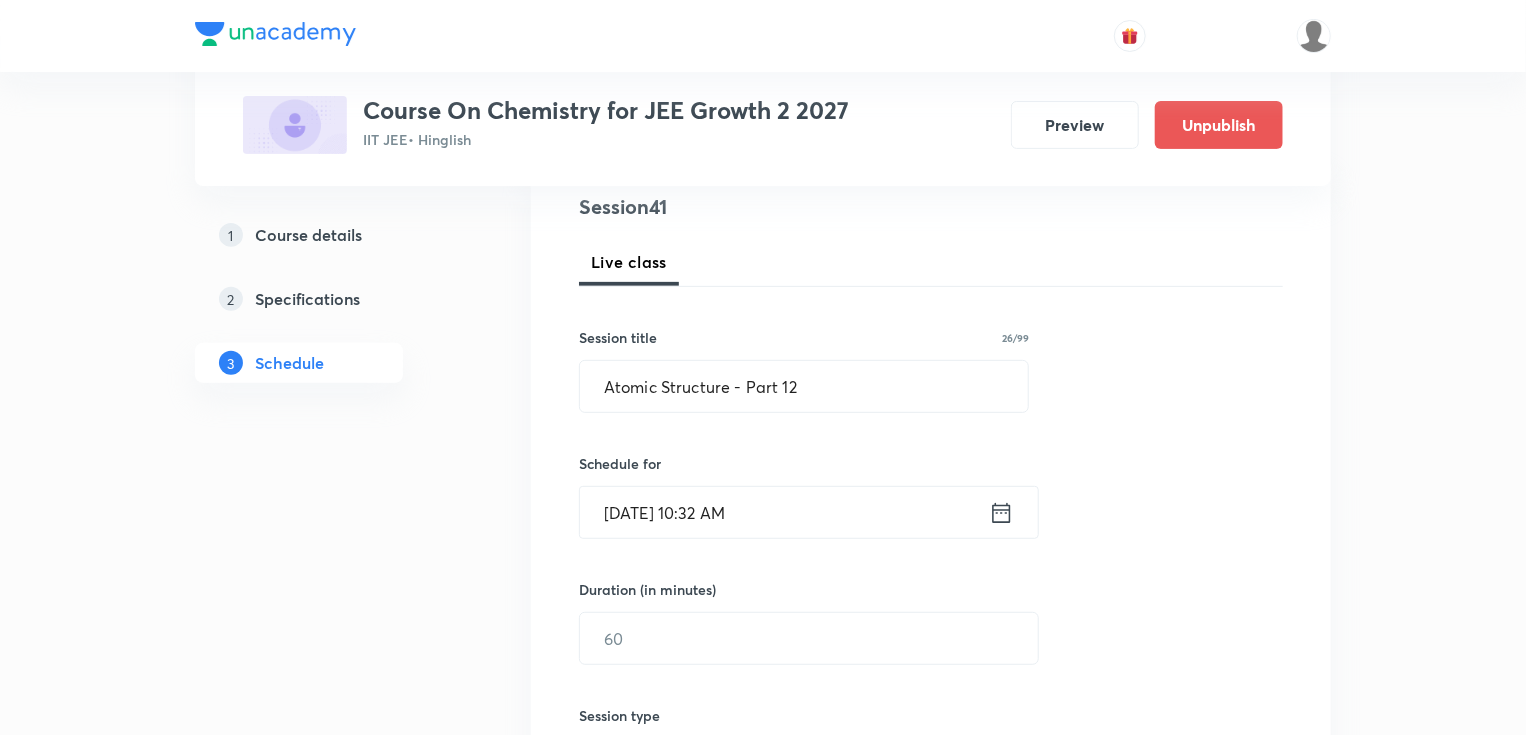 click 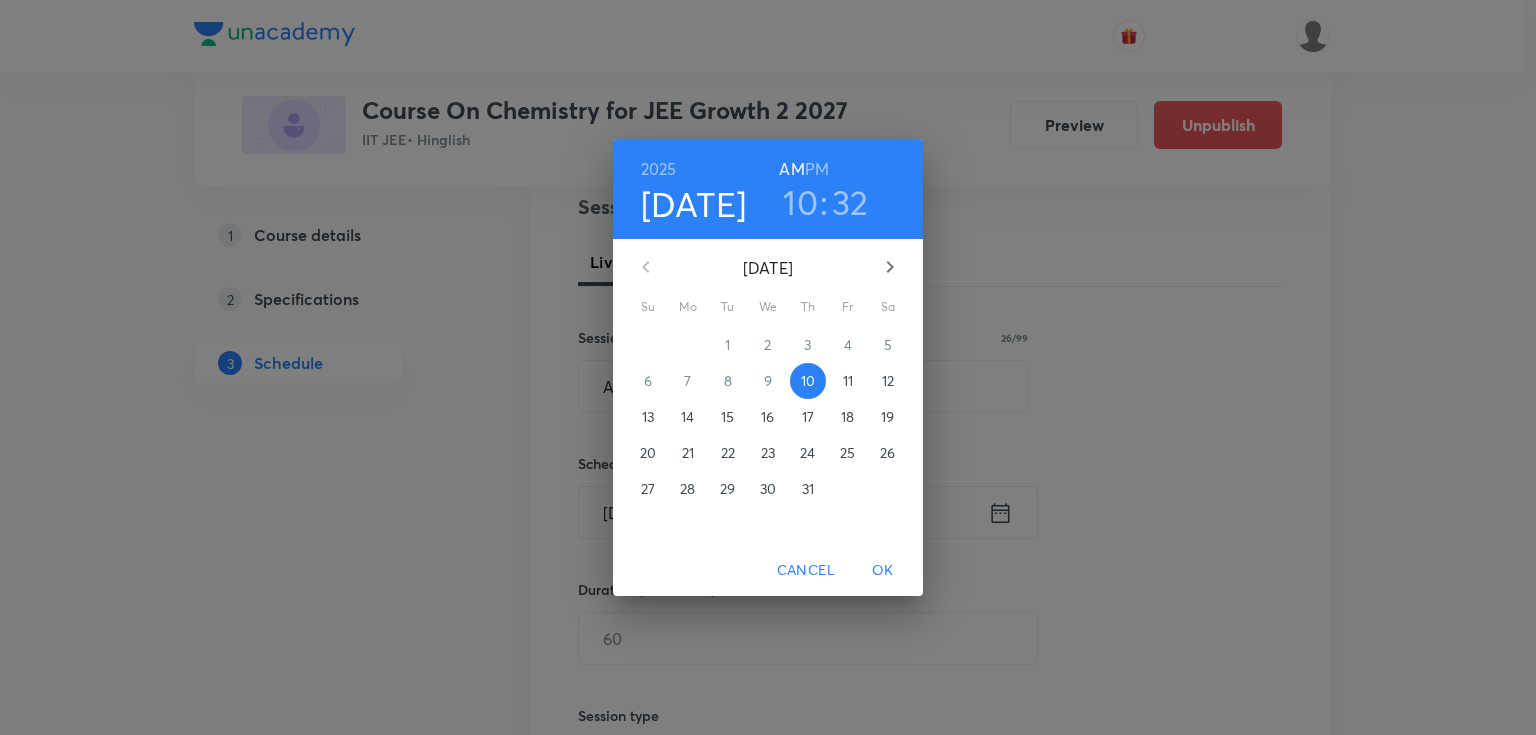 click on "11" at bounding box center [848, 381] 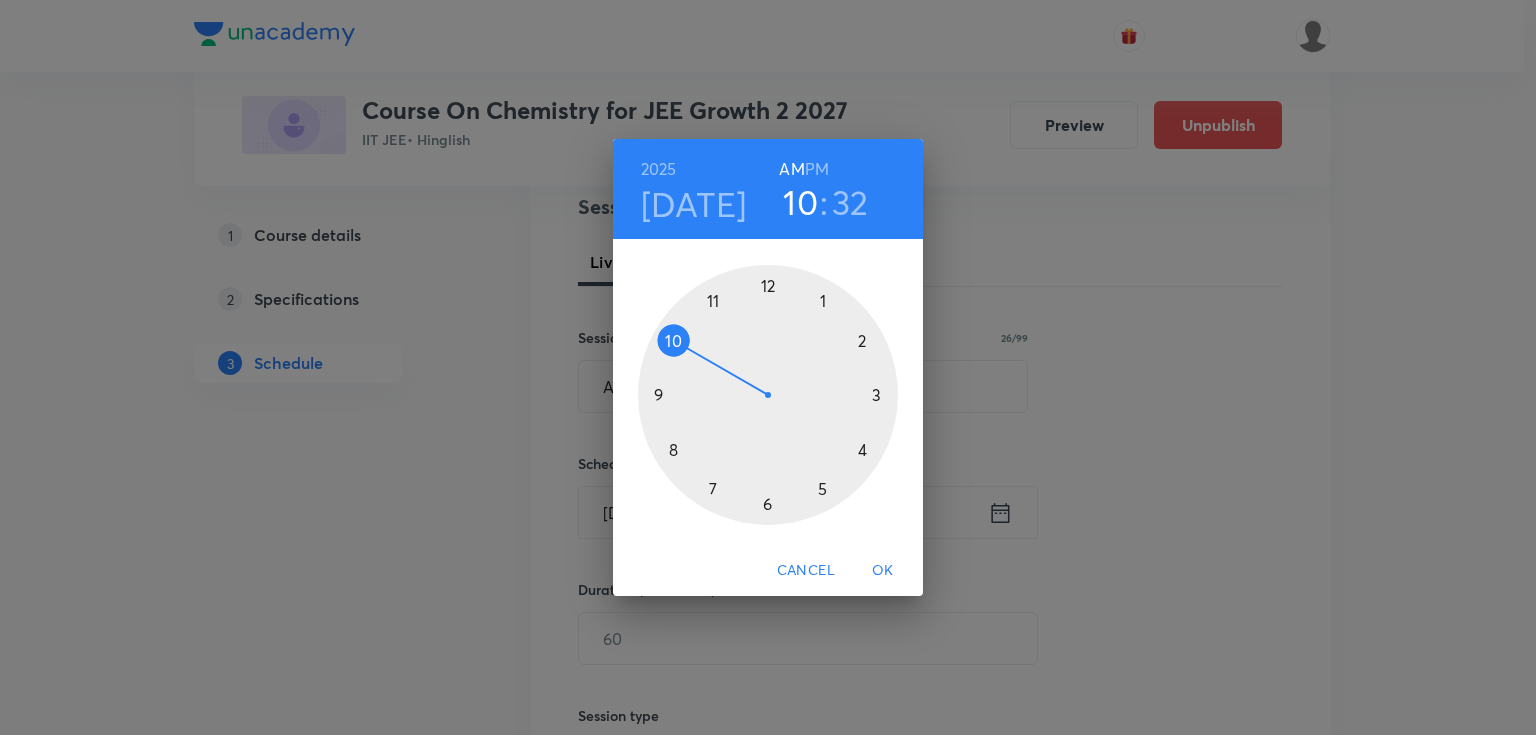 click on "10" at bounding box center (800, 202) 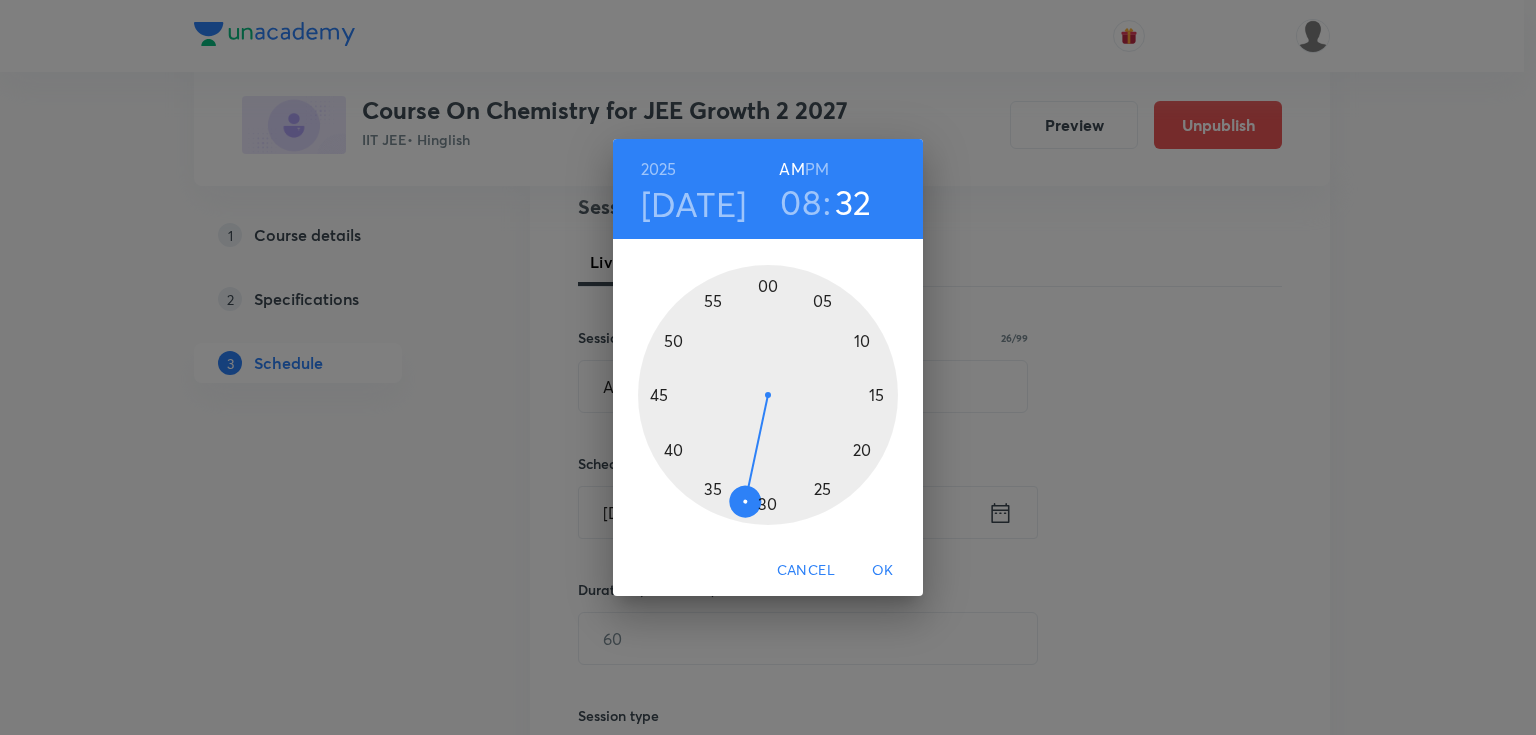 click at bounding box center (768, 395) 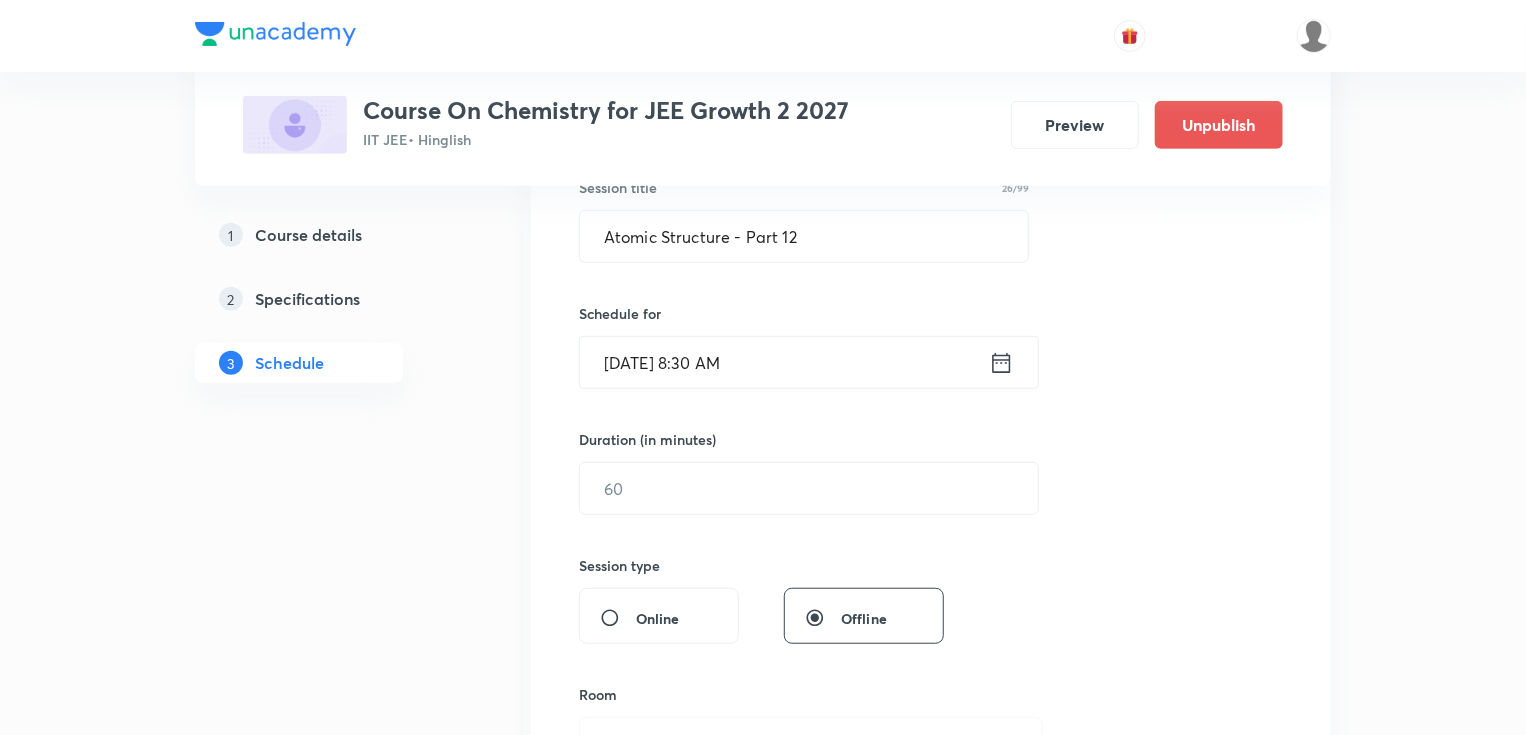 scroll, scrollTop: 400, scrollLeft: 0, axis: vertical 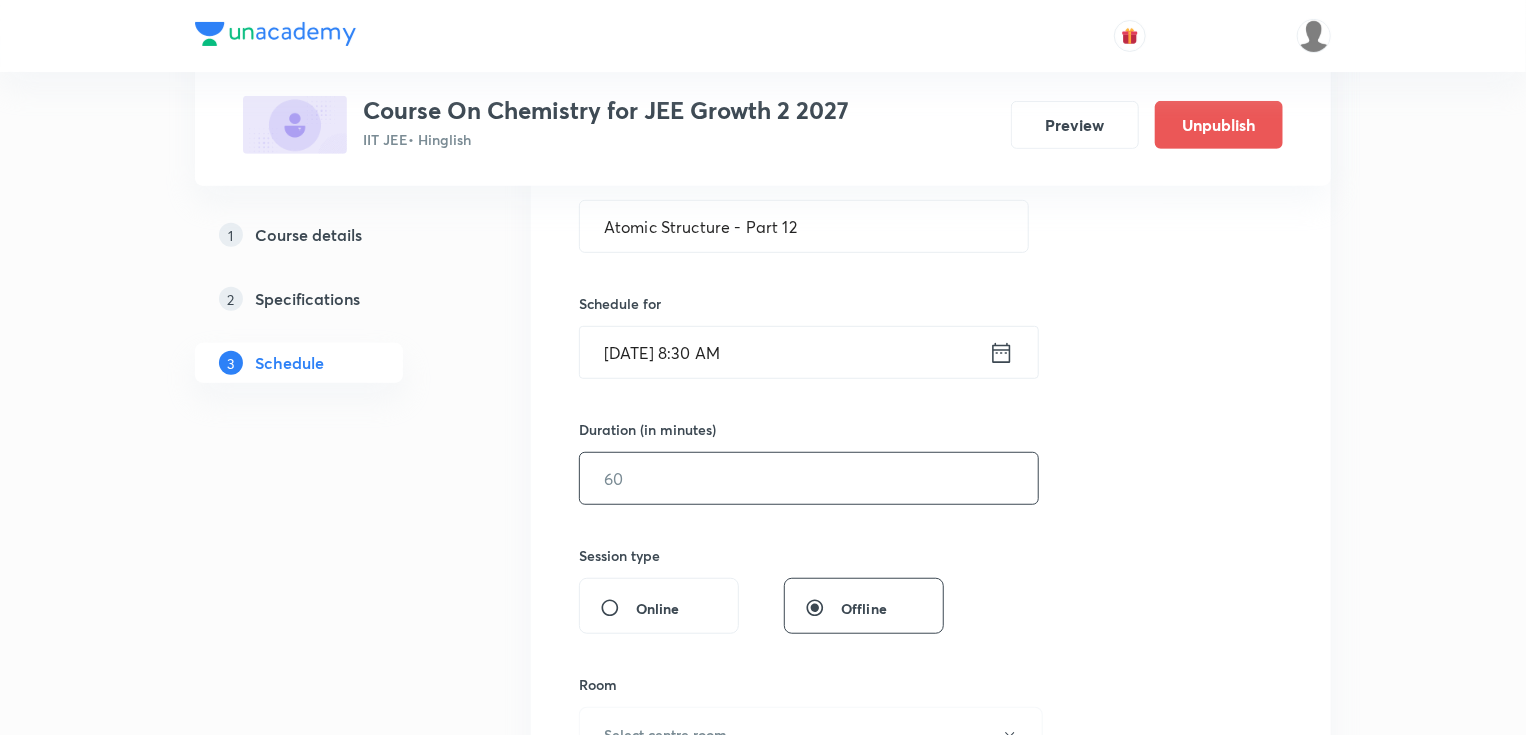 click at bounding box center [809, 478] 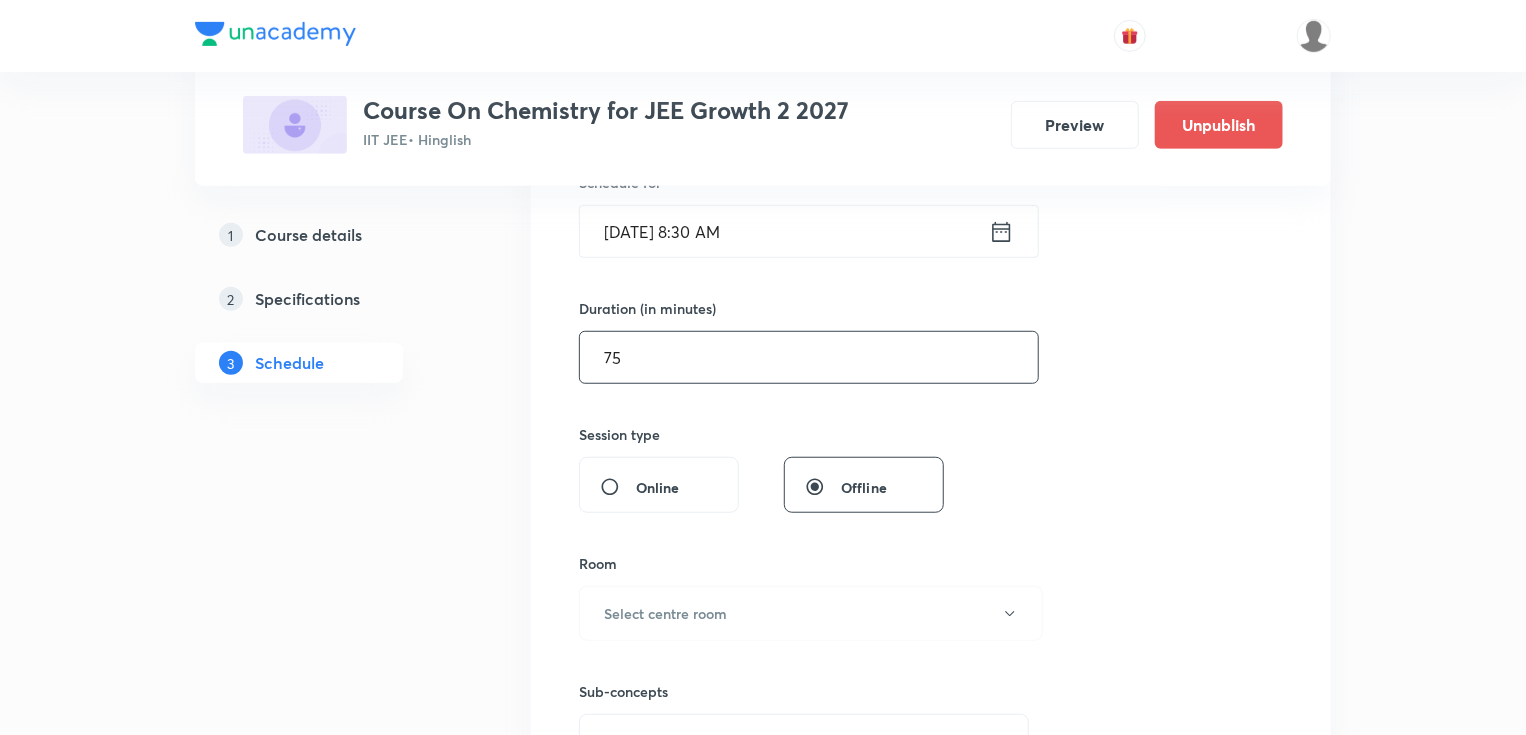 scroll, scrollTop: 640, scrollLeft: 0, axis: vertical 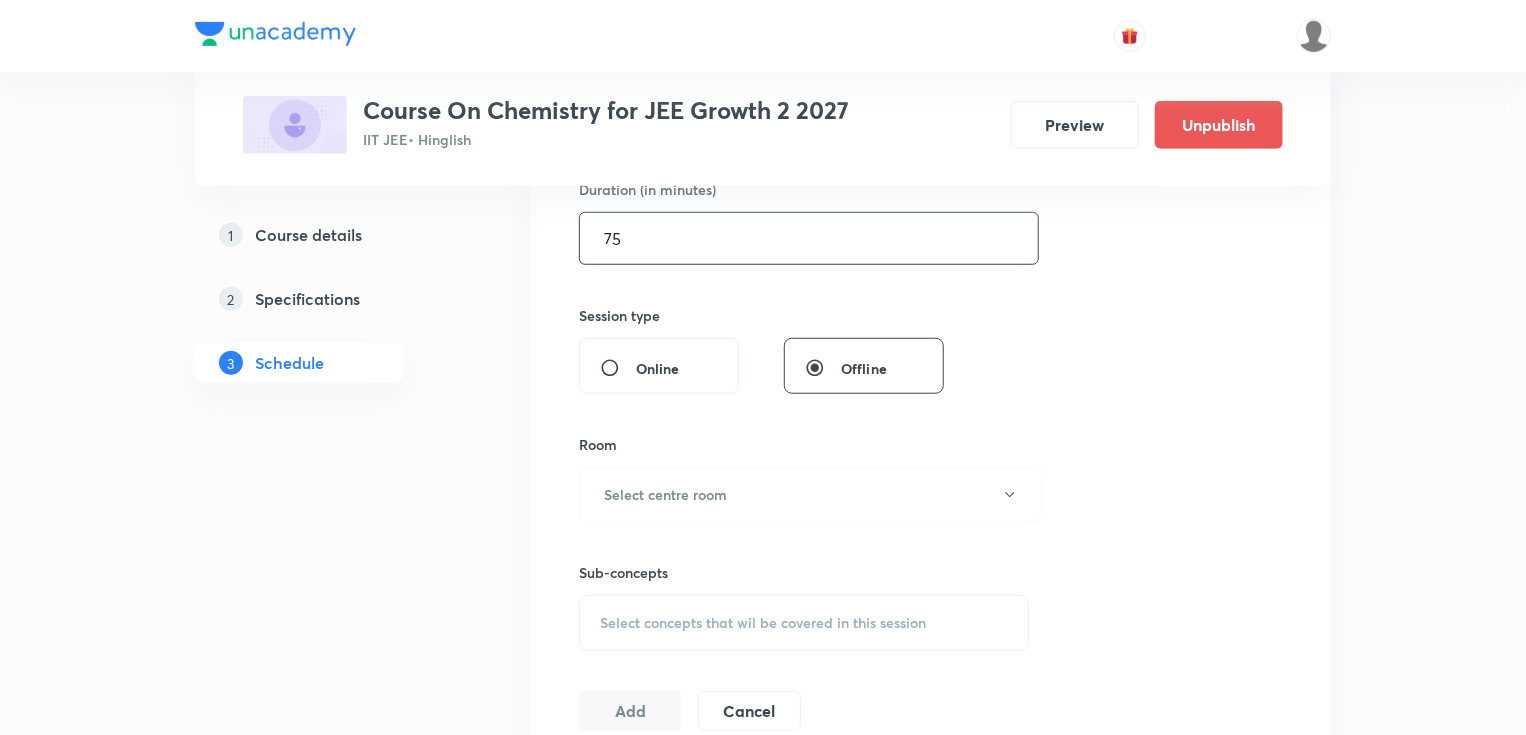 type on "75" 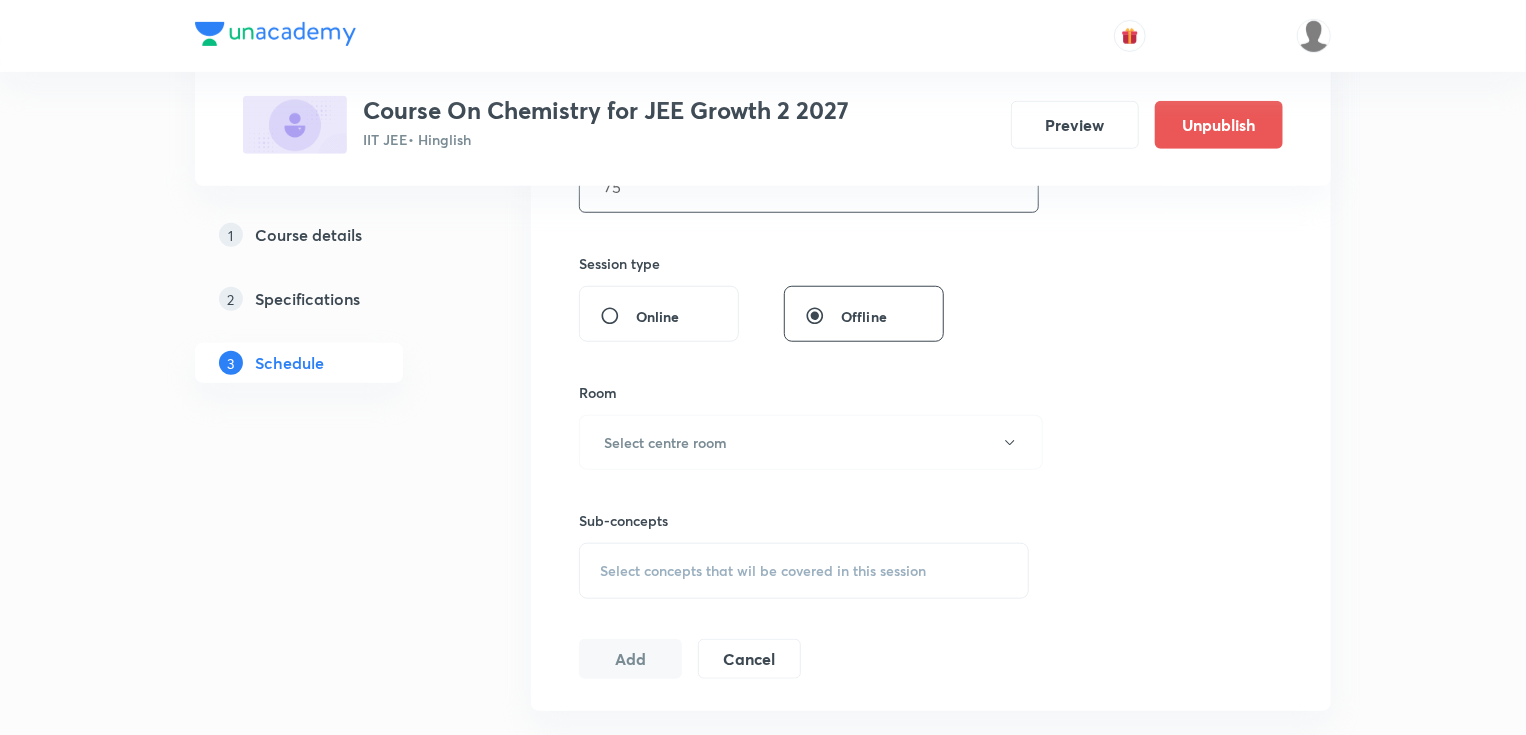 scroll, scrollTop: 720, scrollLeft: 0, axis: vertical 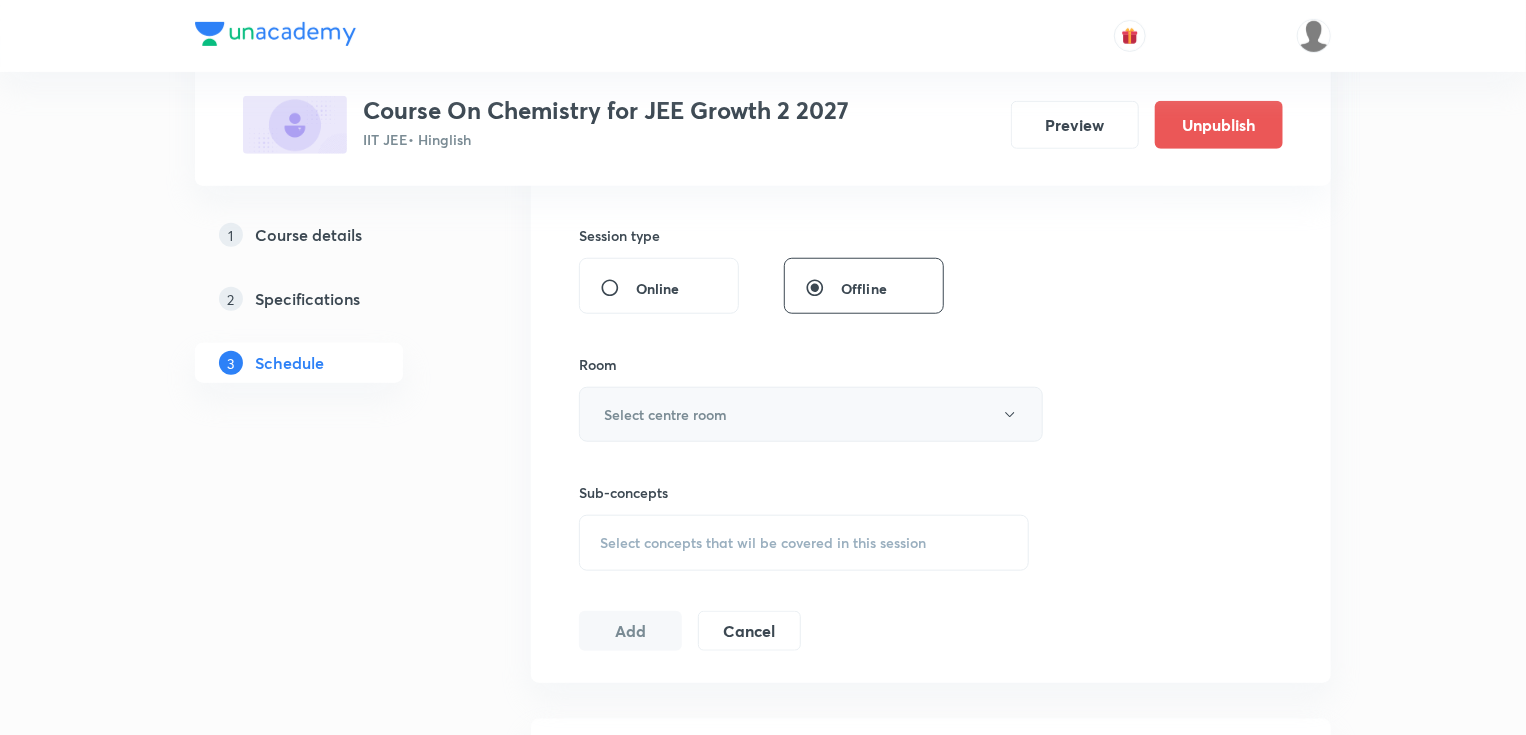 click on "Select centre room" at bounding box center (811, 414) 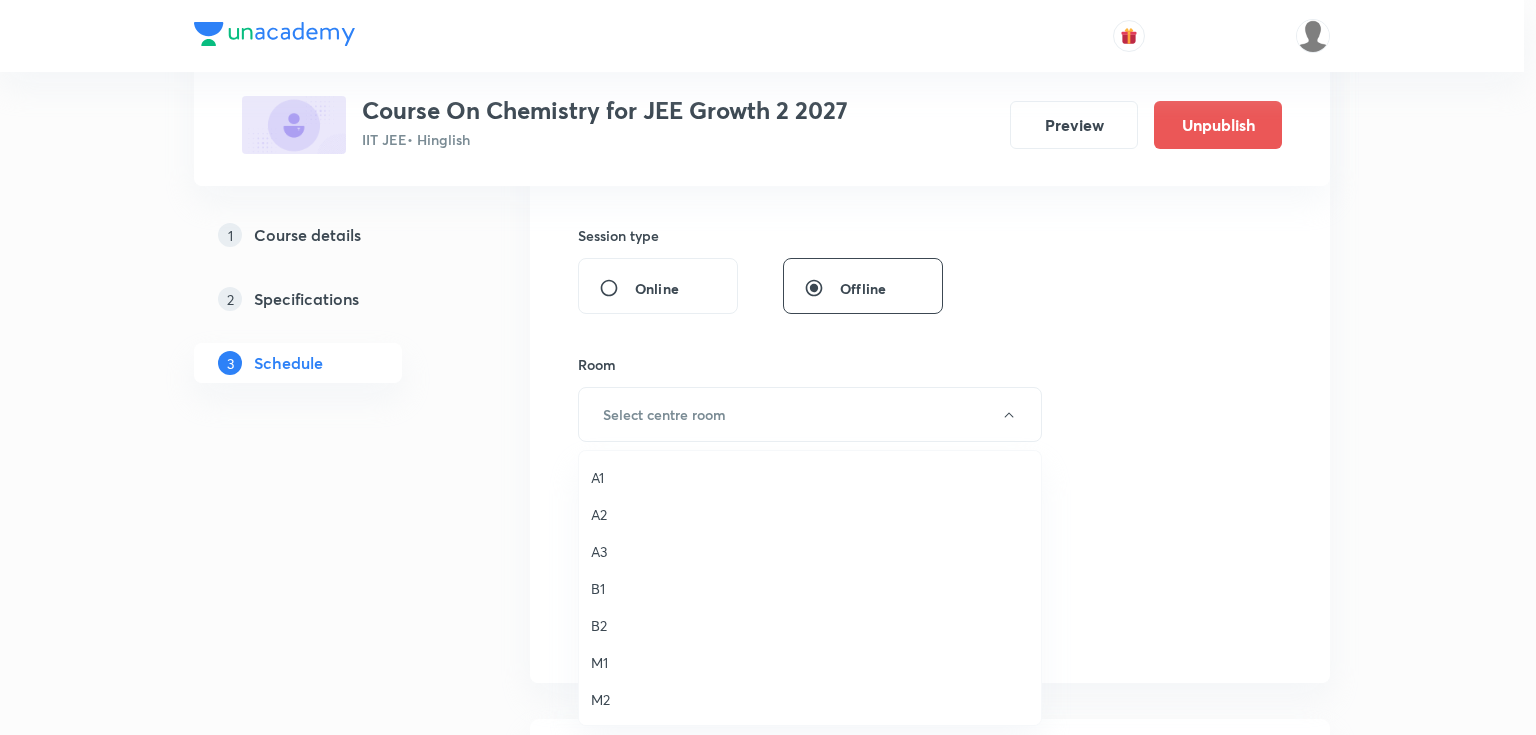 drag, startPoint x: 604, startPoint y: 657, endPoint x: 715, endPoint y: 631, distance: 114.00439 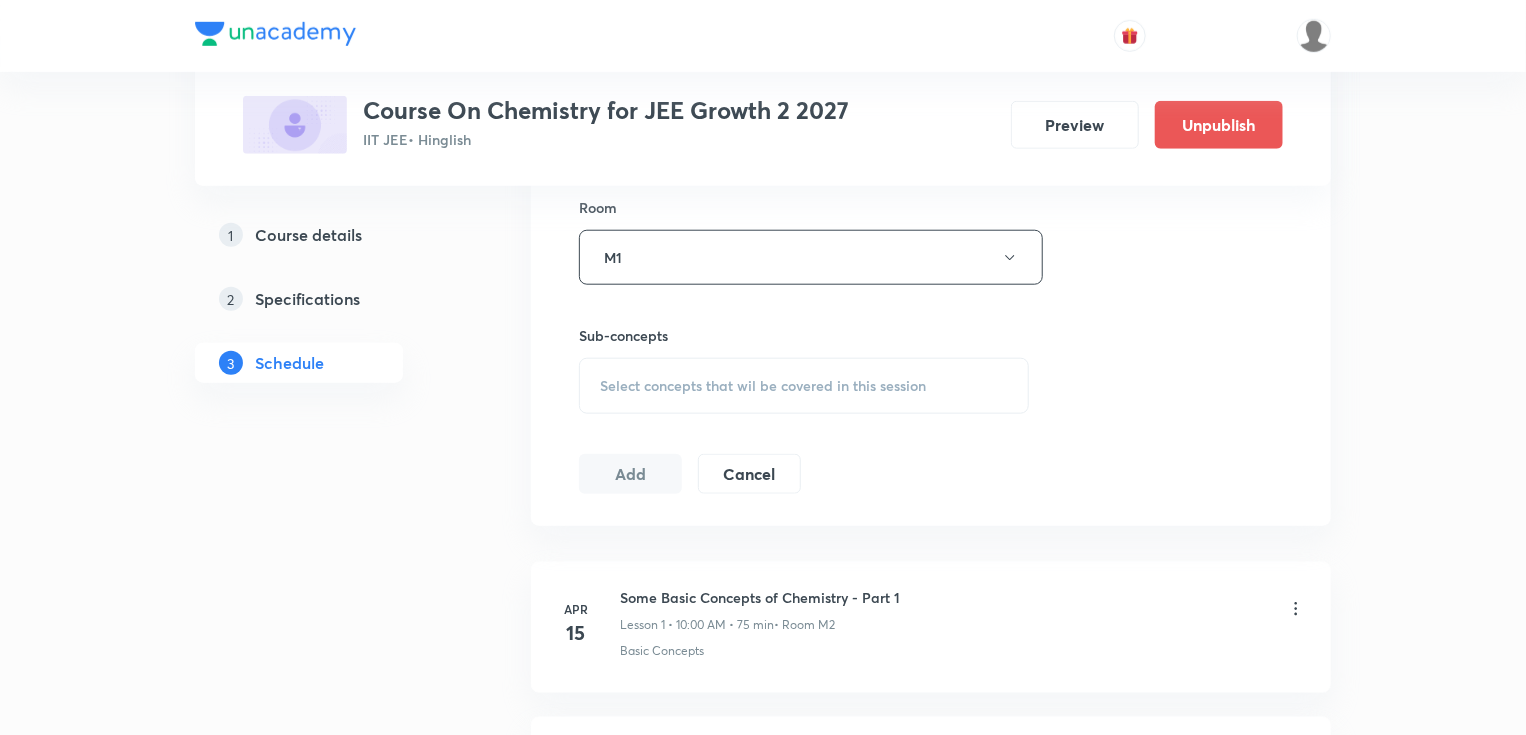 scroll, scrollTop: 880, scrollLeft: 0, axis: vertical 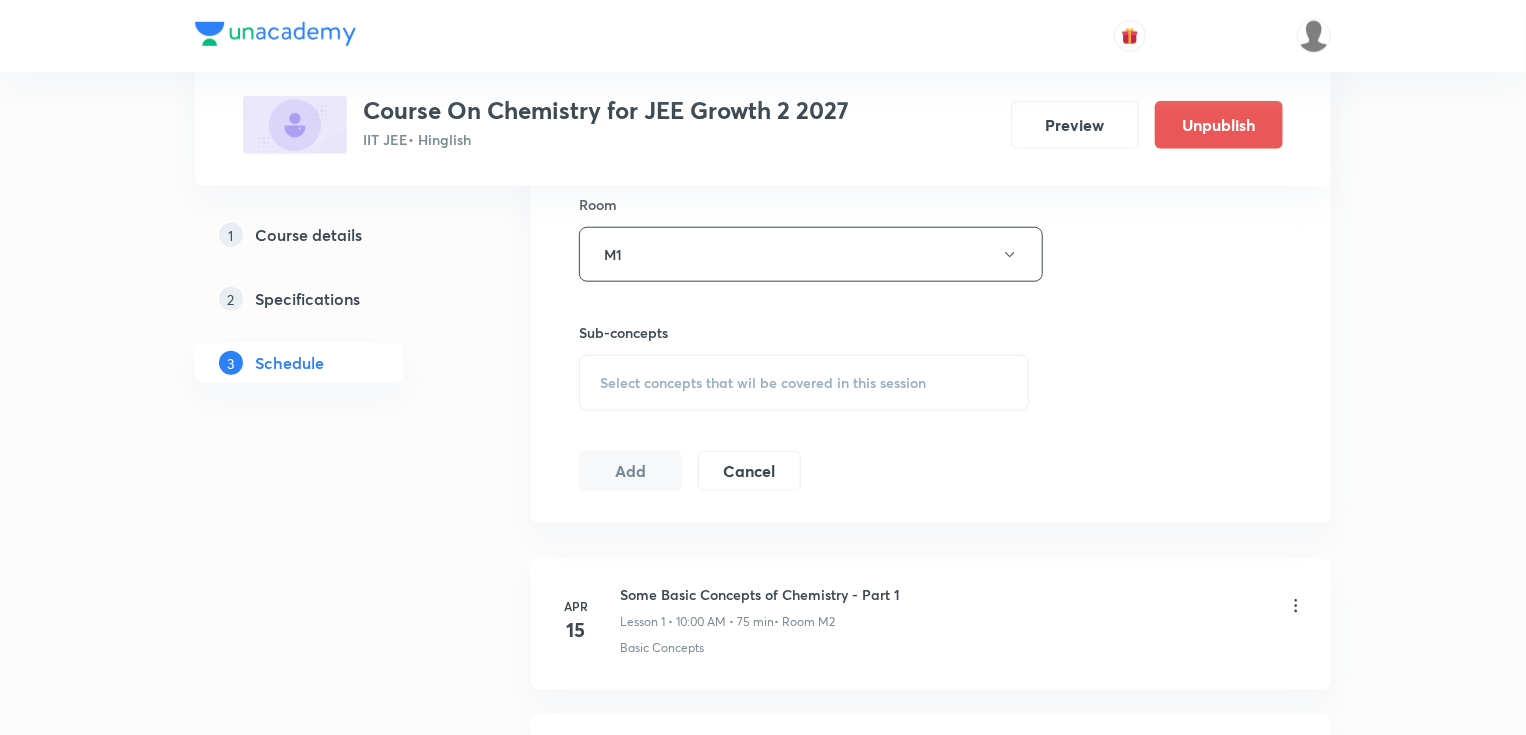 click on "Select concepts that wil be covered in this session" at bounding box center (804, 383) 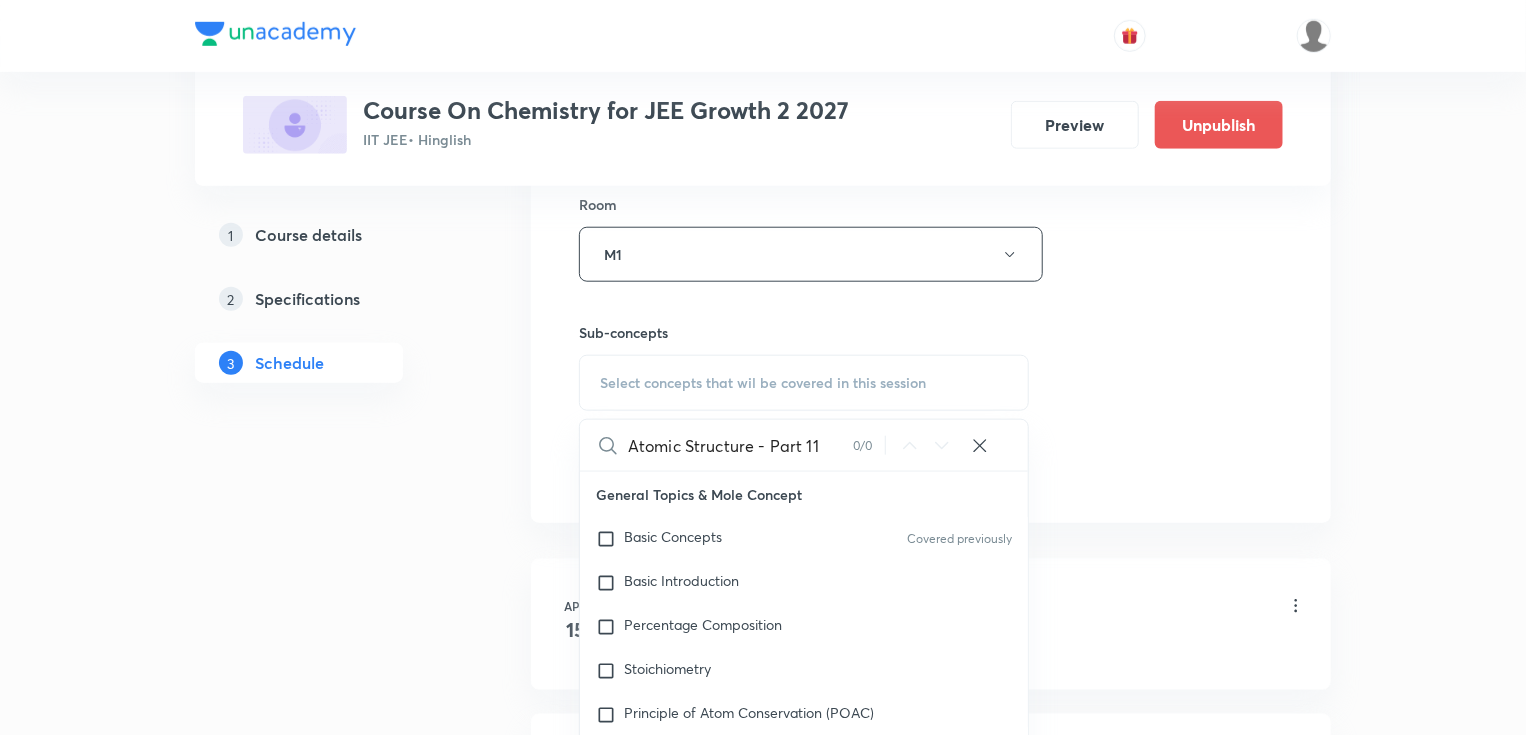 drag, startPoint x: 747, startPoint y: 449, endPoint x: 862, endPoint y: 440, distance: 115.35164 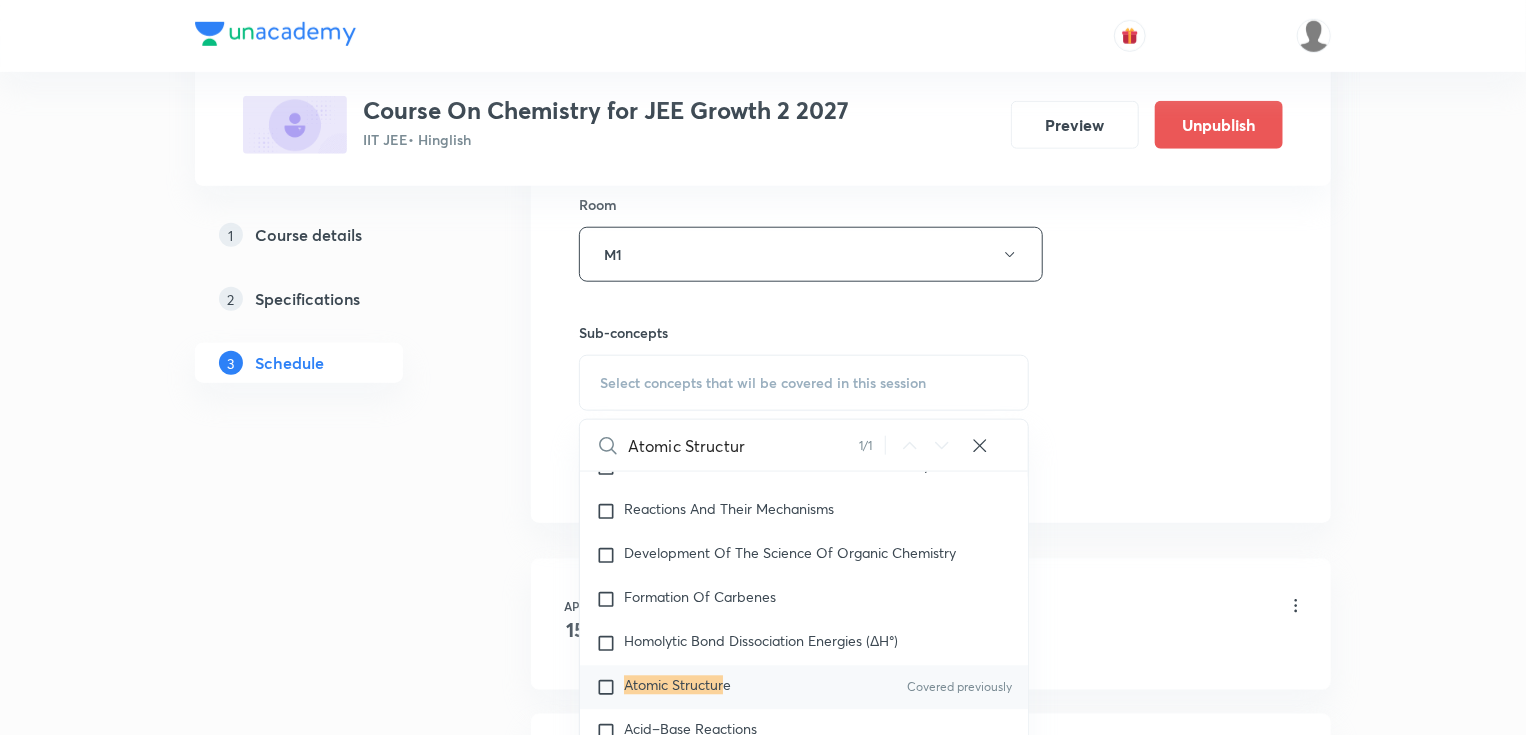 scroll, scrollTop: 33040, scrollLeft: 0, axis: vertical 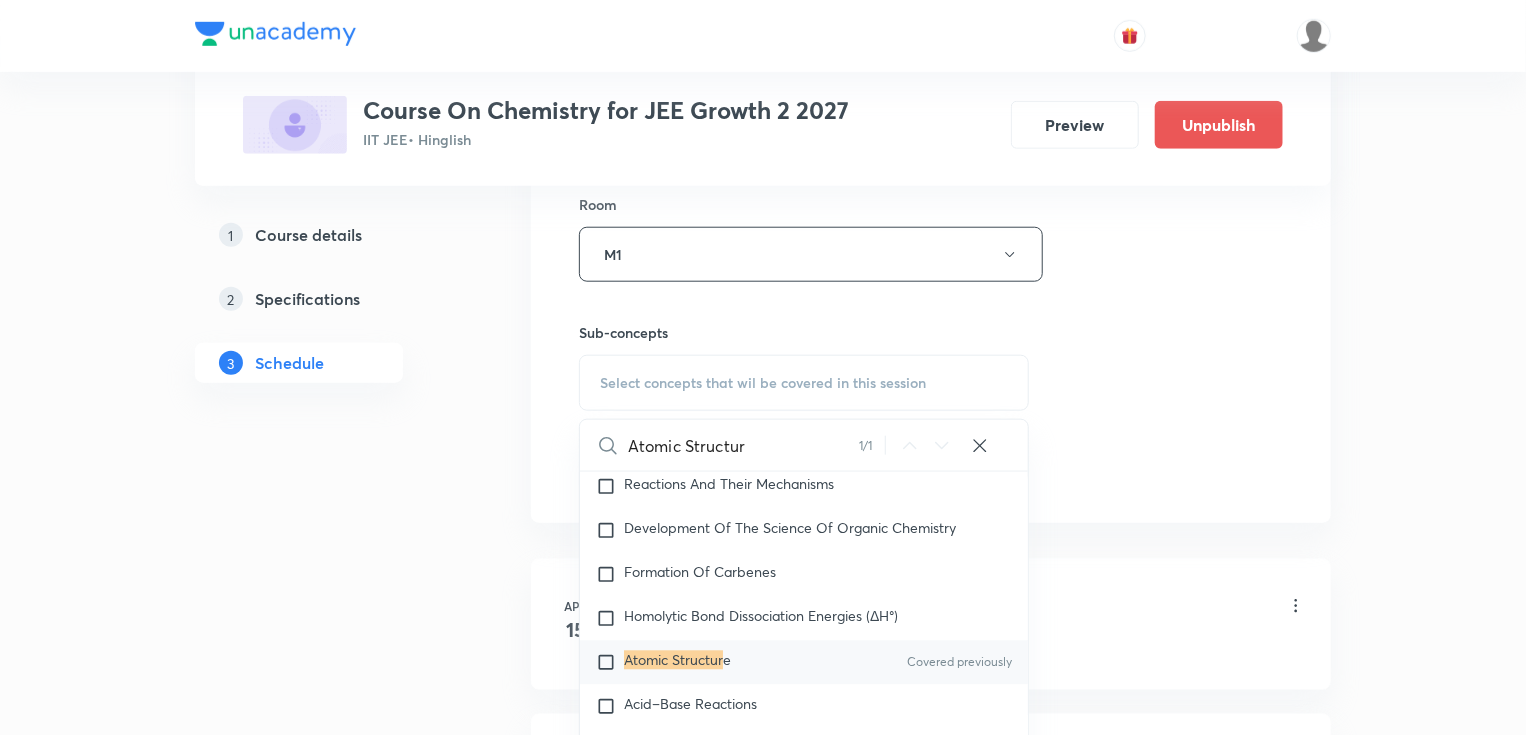 type on "Atomic Structur" 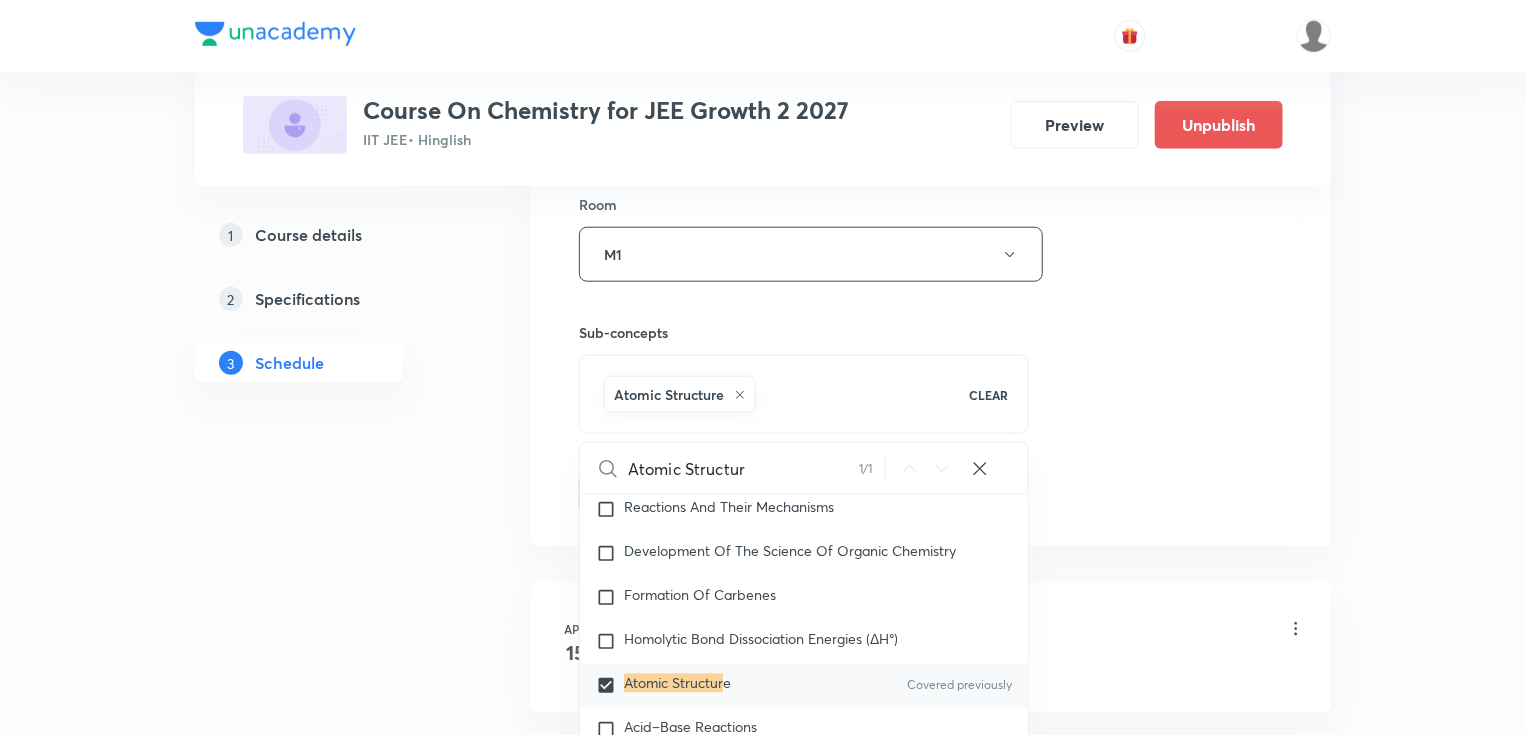 checkbox on "true" 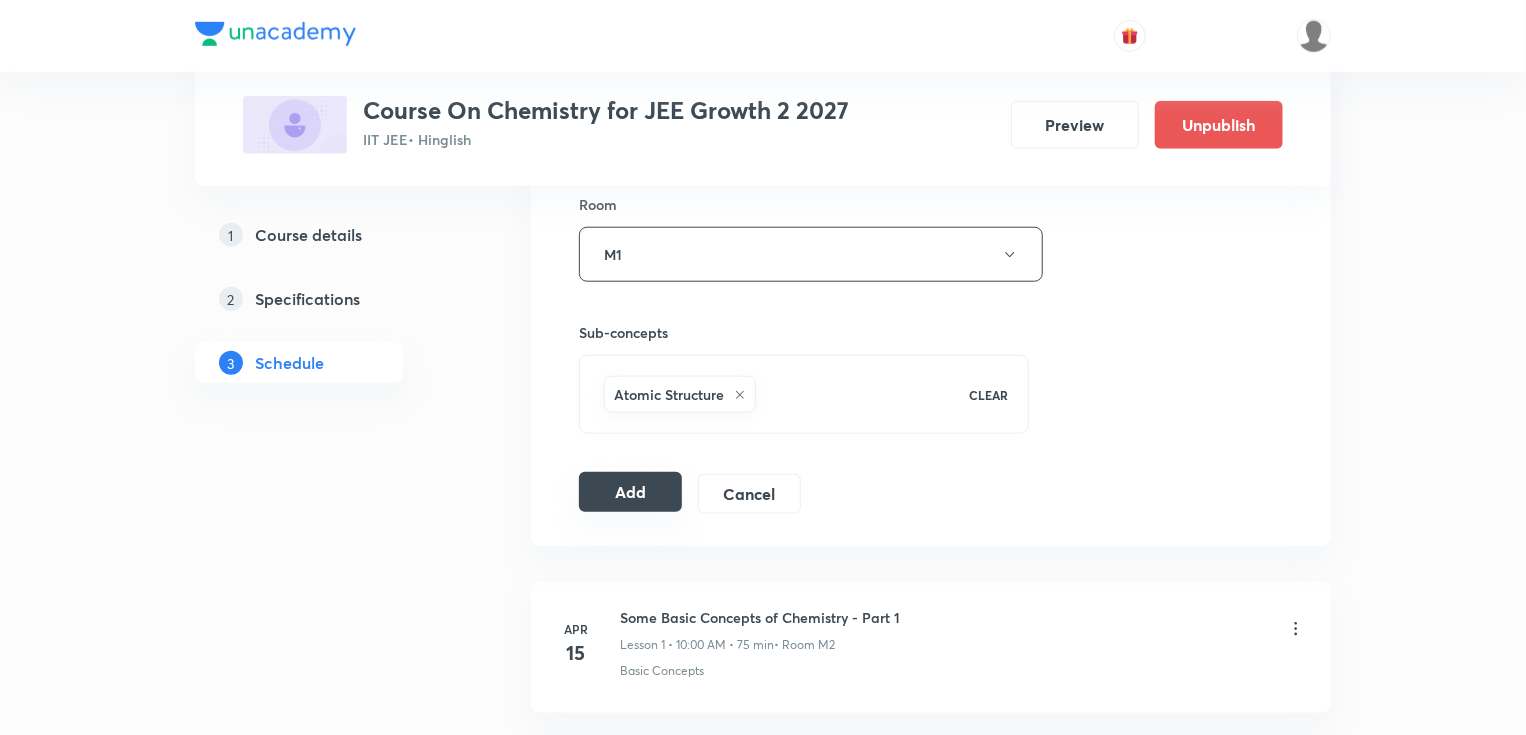 click on "Add" at bounding box center (630, 492) 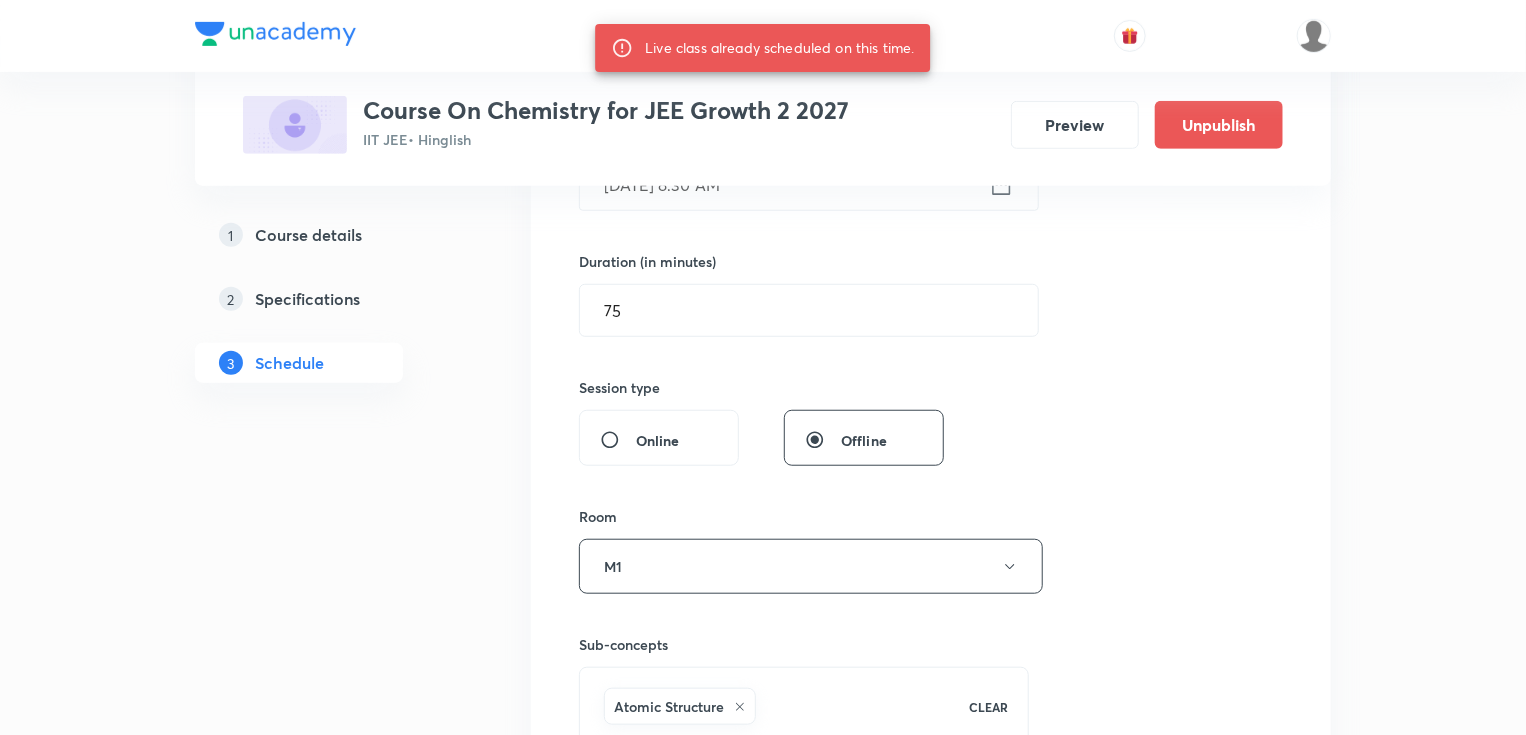 scroll, scrollTop: 560, scrollLeft: 0, axis: vertical 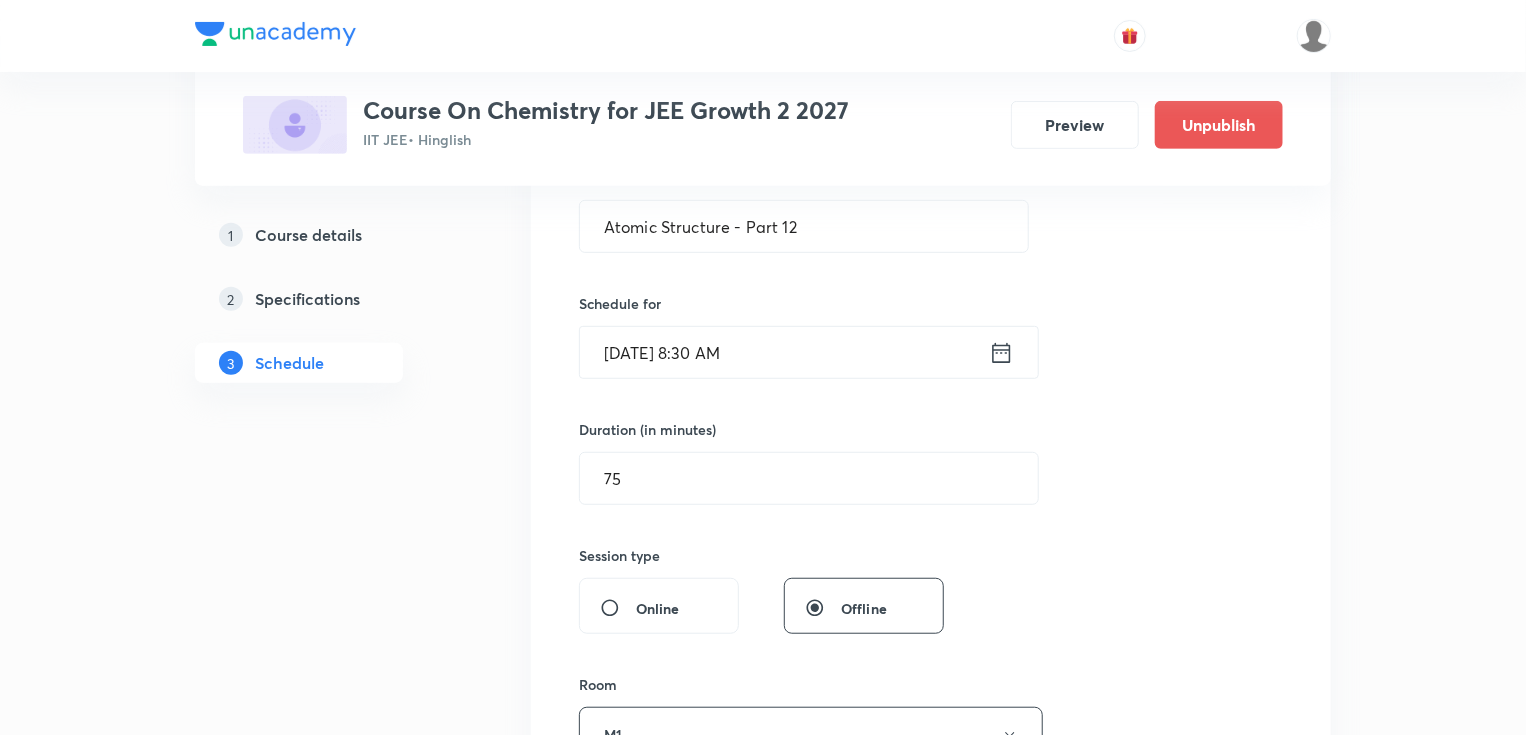 click 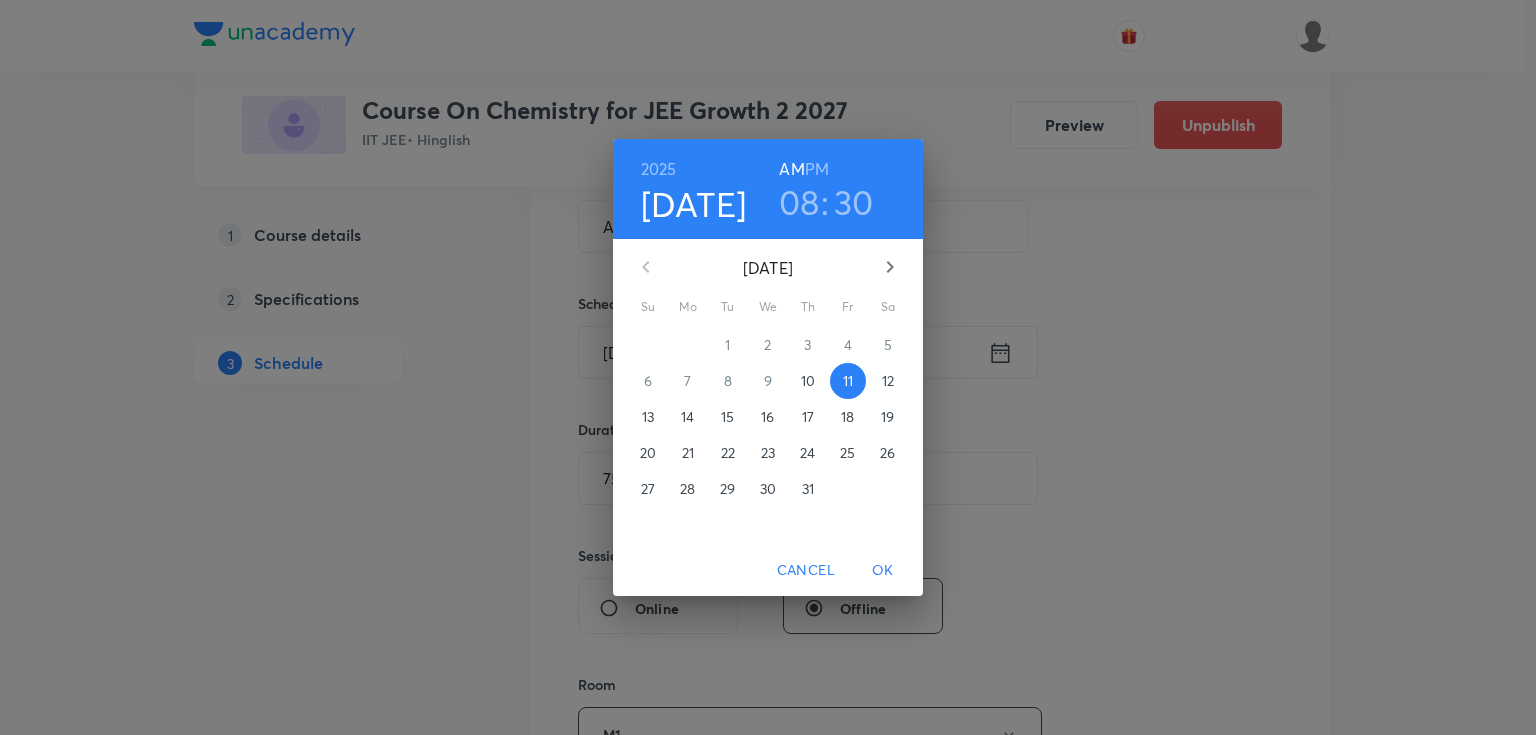 click on "12" at bounding box center (888, 381) 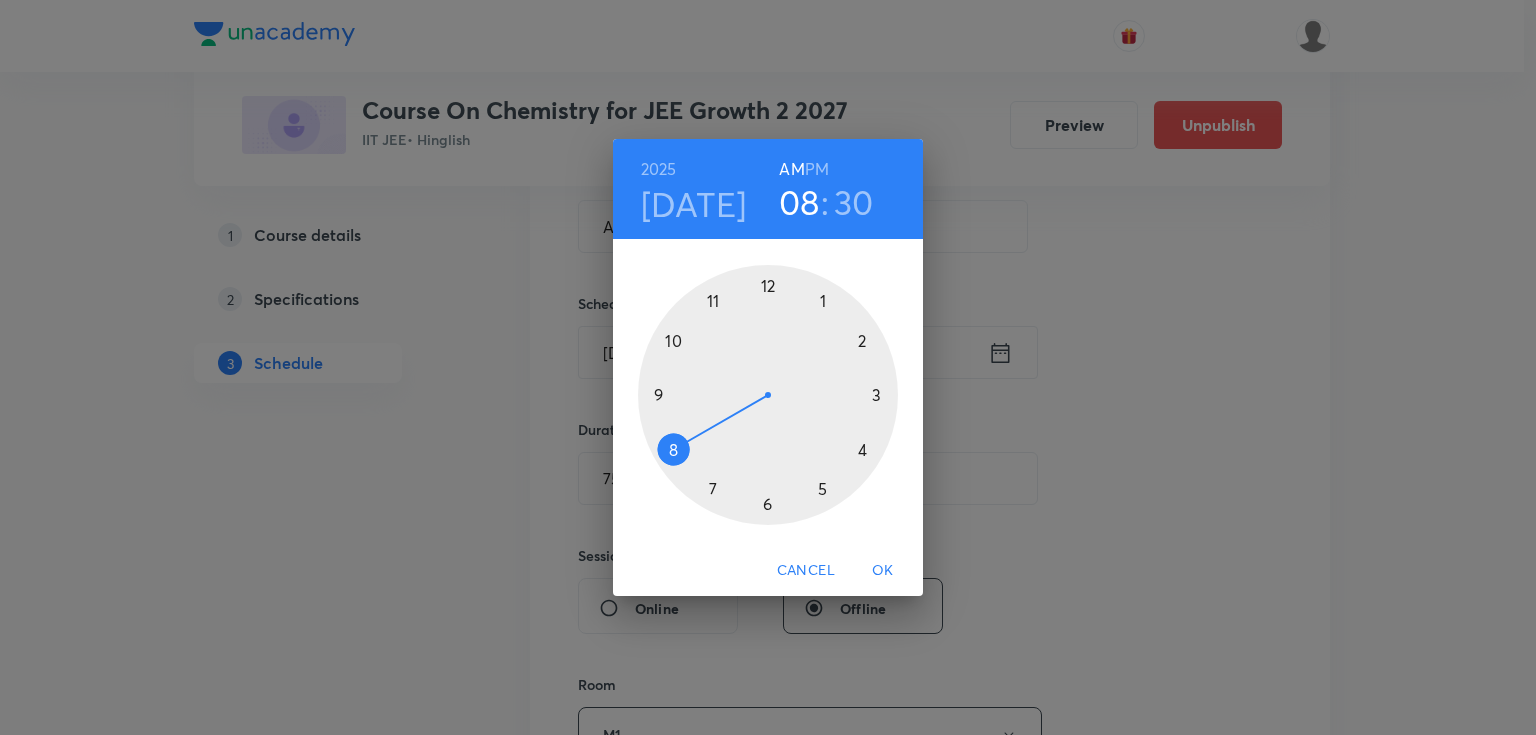 click on "OK" at bounding box center (883, 570) 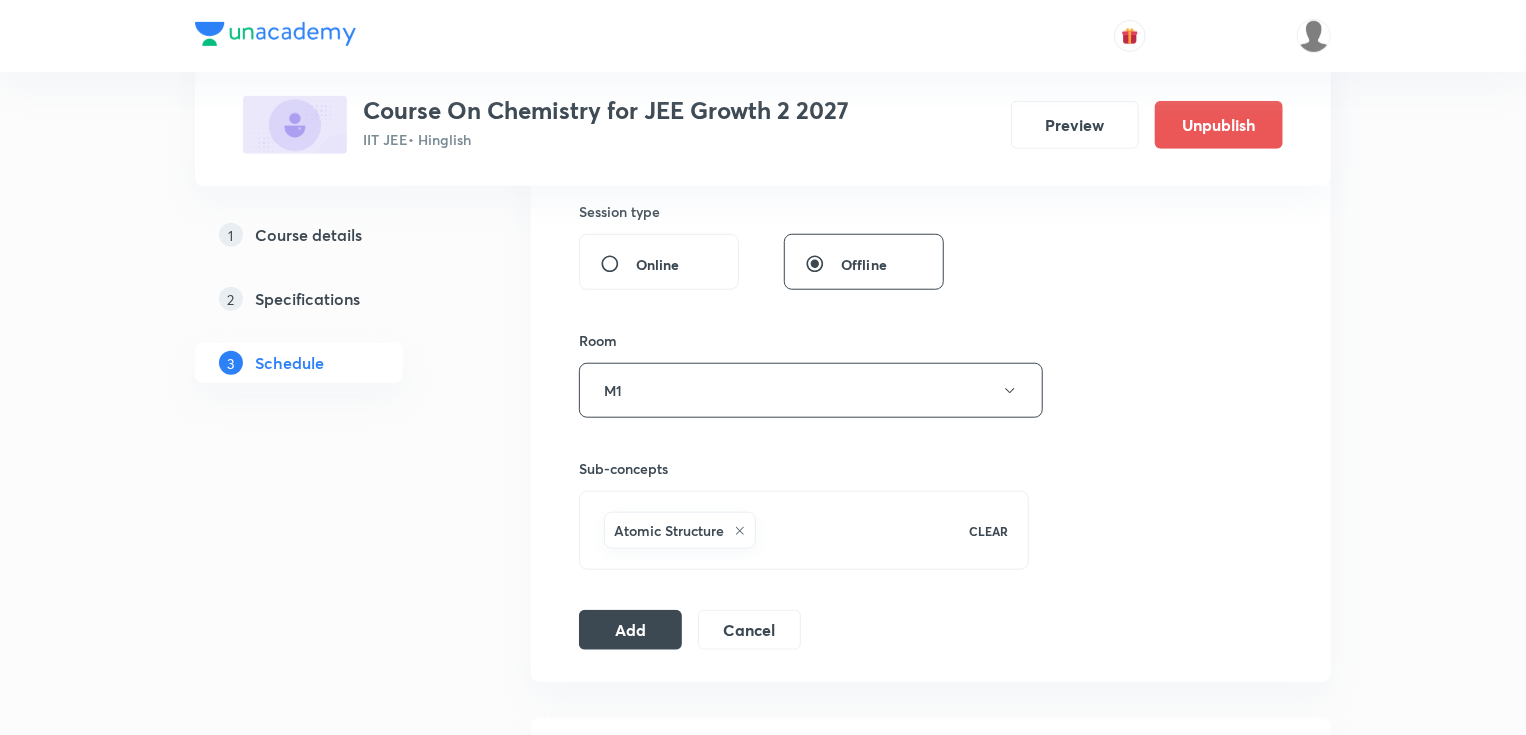 scroll, scrollTop: 960, scrollLeft: 0, axis: vertical 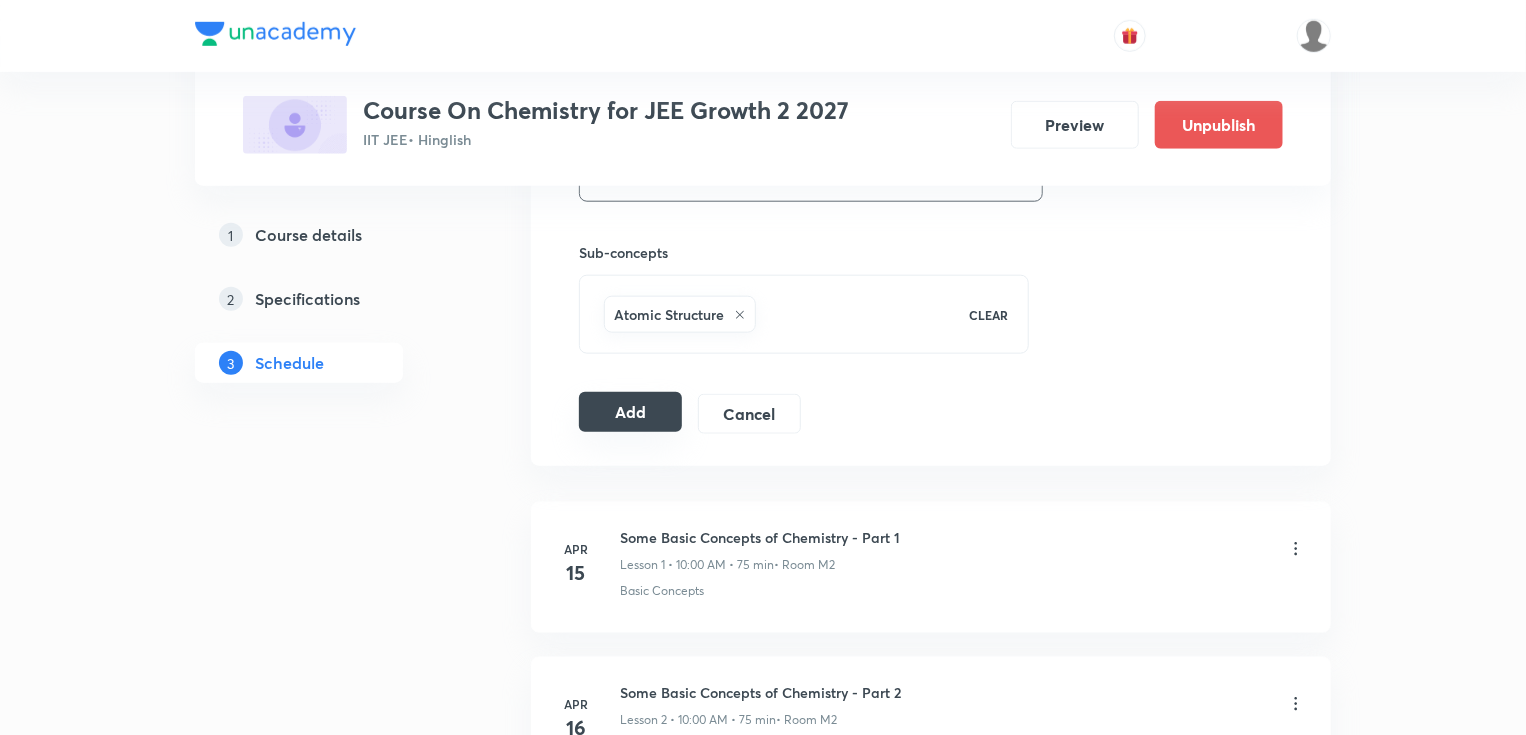 click on "Add" at bounding box center [630, 412] 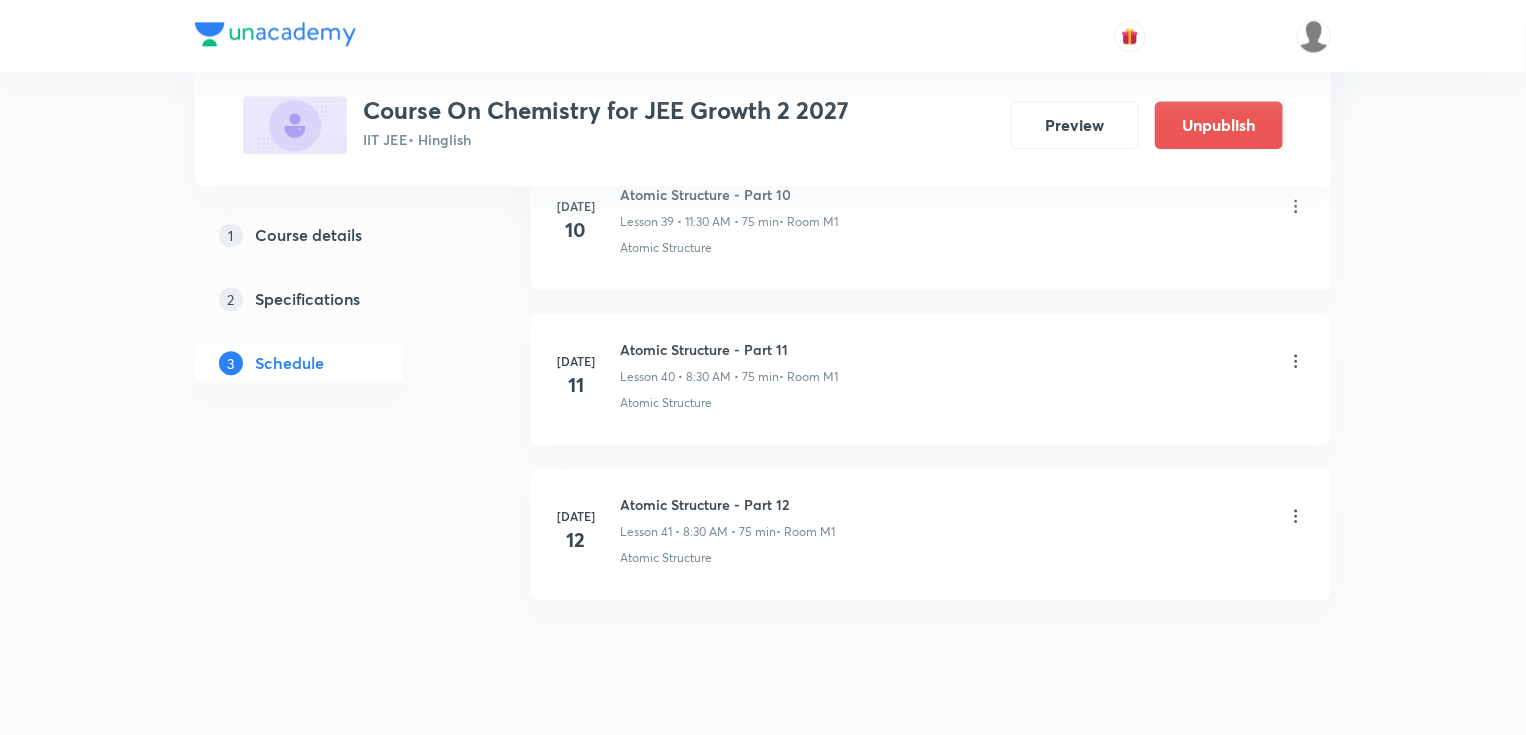 scroll, scrollTop: 6287, scrollLeft: 0, axis: vertical 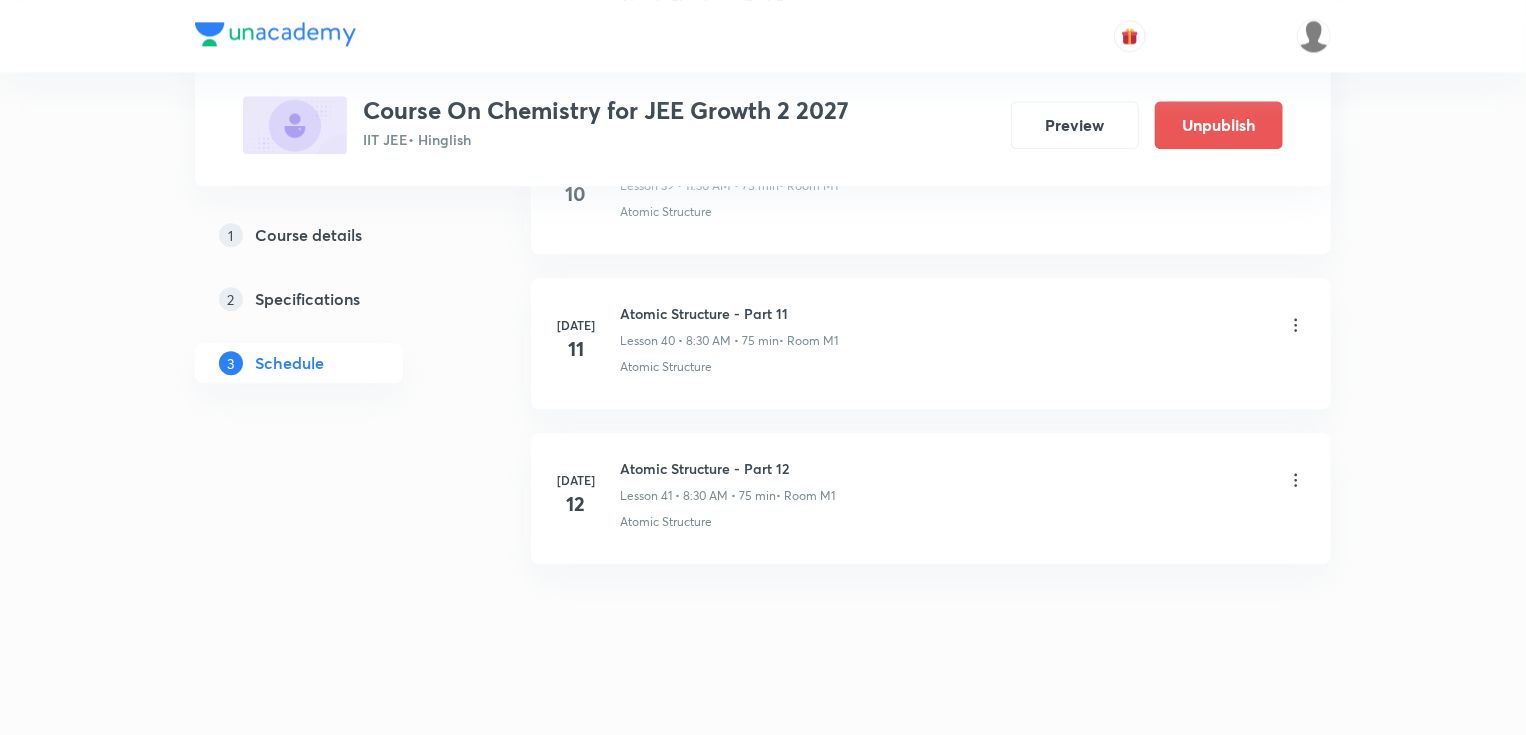 click on "Atomic Structure - Part 11" at bounding box center [729, 313] 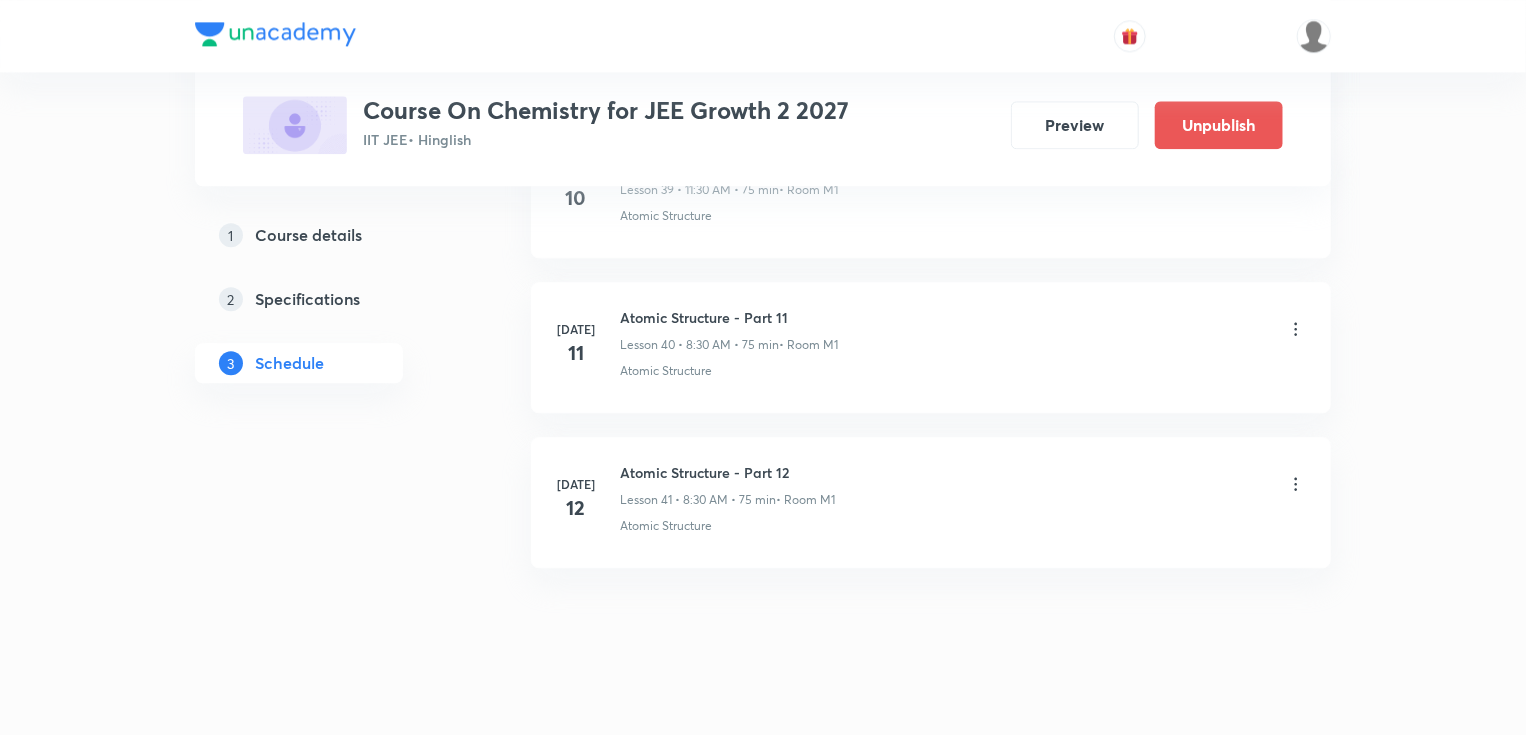 scroll, scrollTop: 6287, scrollLeft: 0, axis: vertical 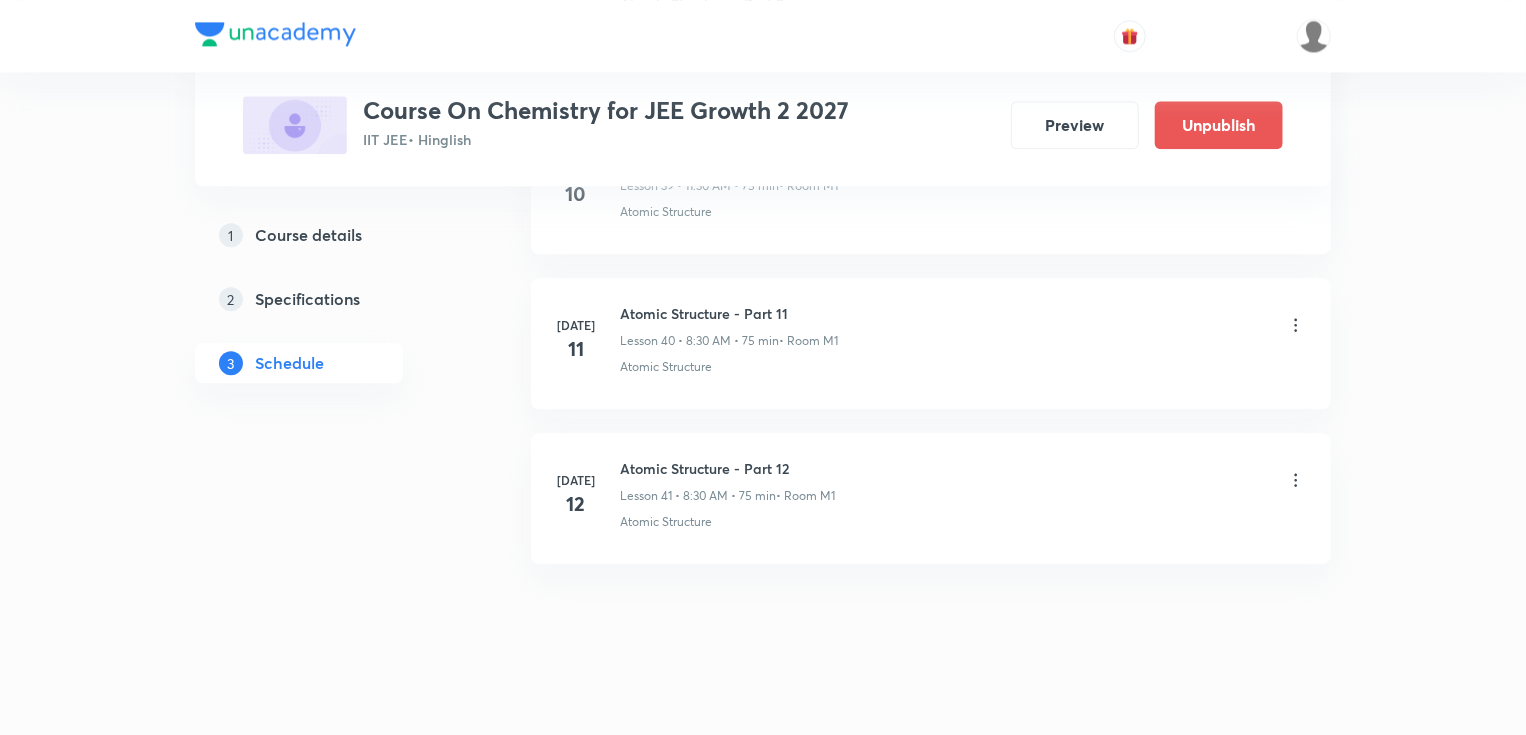 click on "Jul 11 Atomic Structure - Part 11 Lesson 40 • 8:30 AM • 75 min  • Room M1 Atomic Structure" at bounding box center (931, 339) 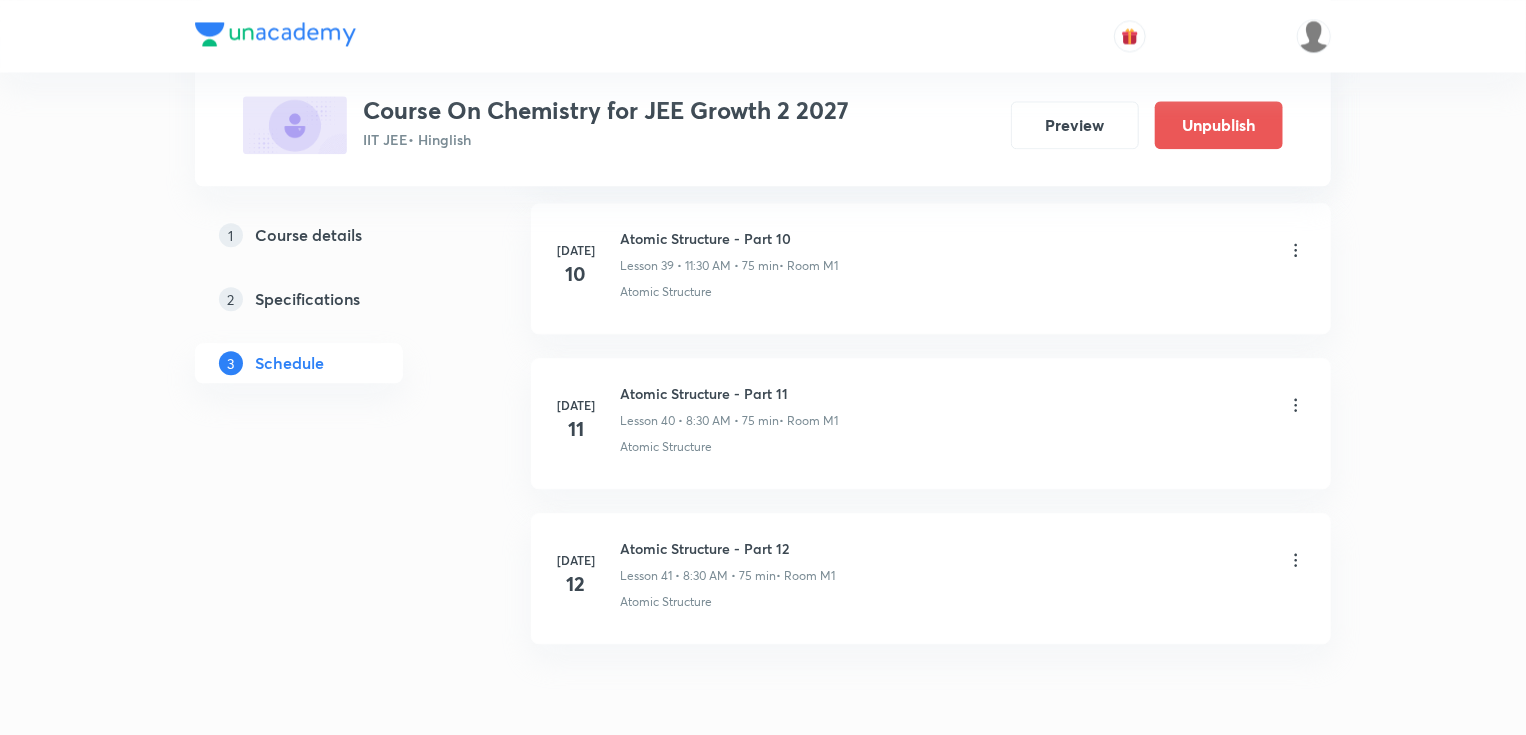 scroll, scrollTop: 6127, scrollLeft: 0, axis: vertical 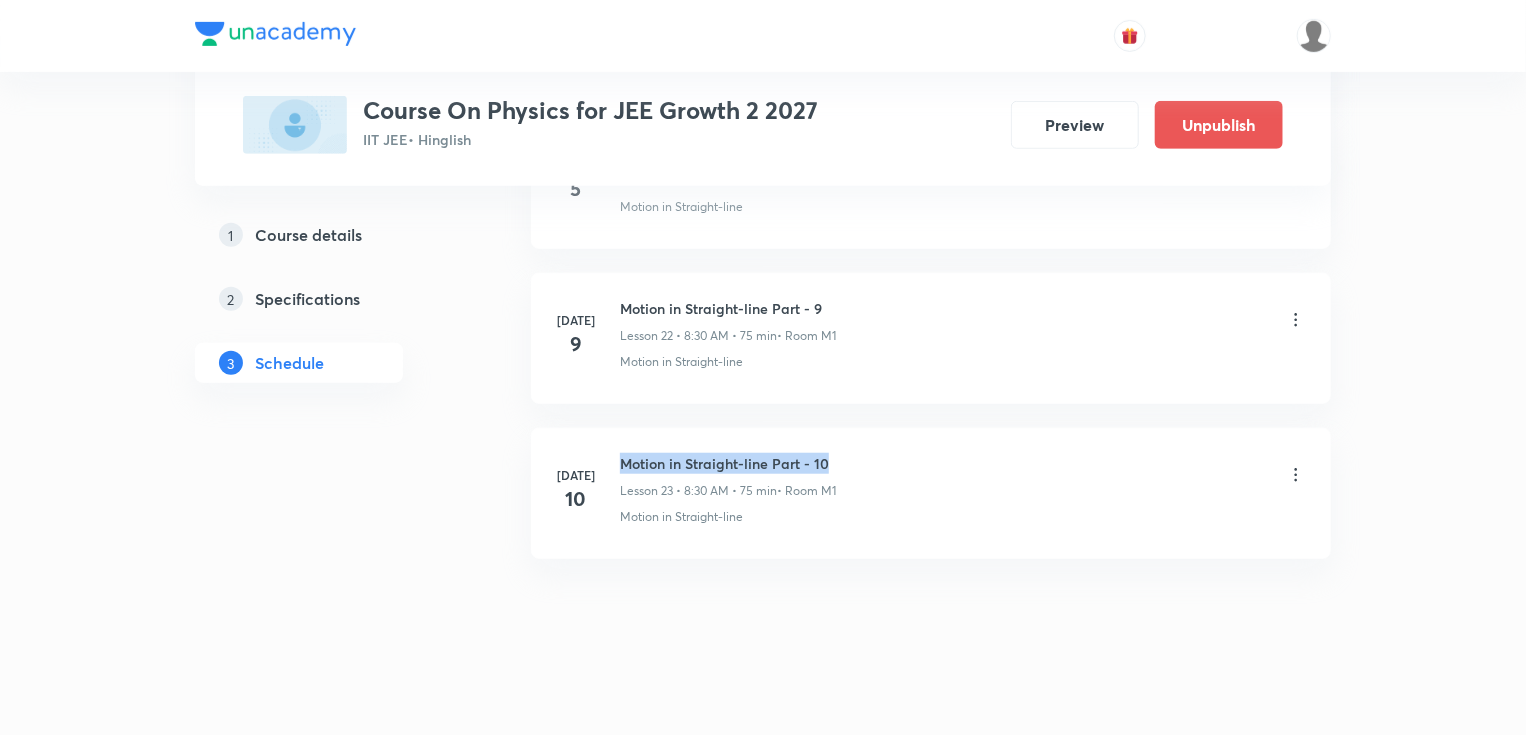 drag, startPoint x: 624, startPoint y: 452, endPoint x: 902, endPoint y: 451, distance: 278.0018 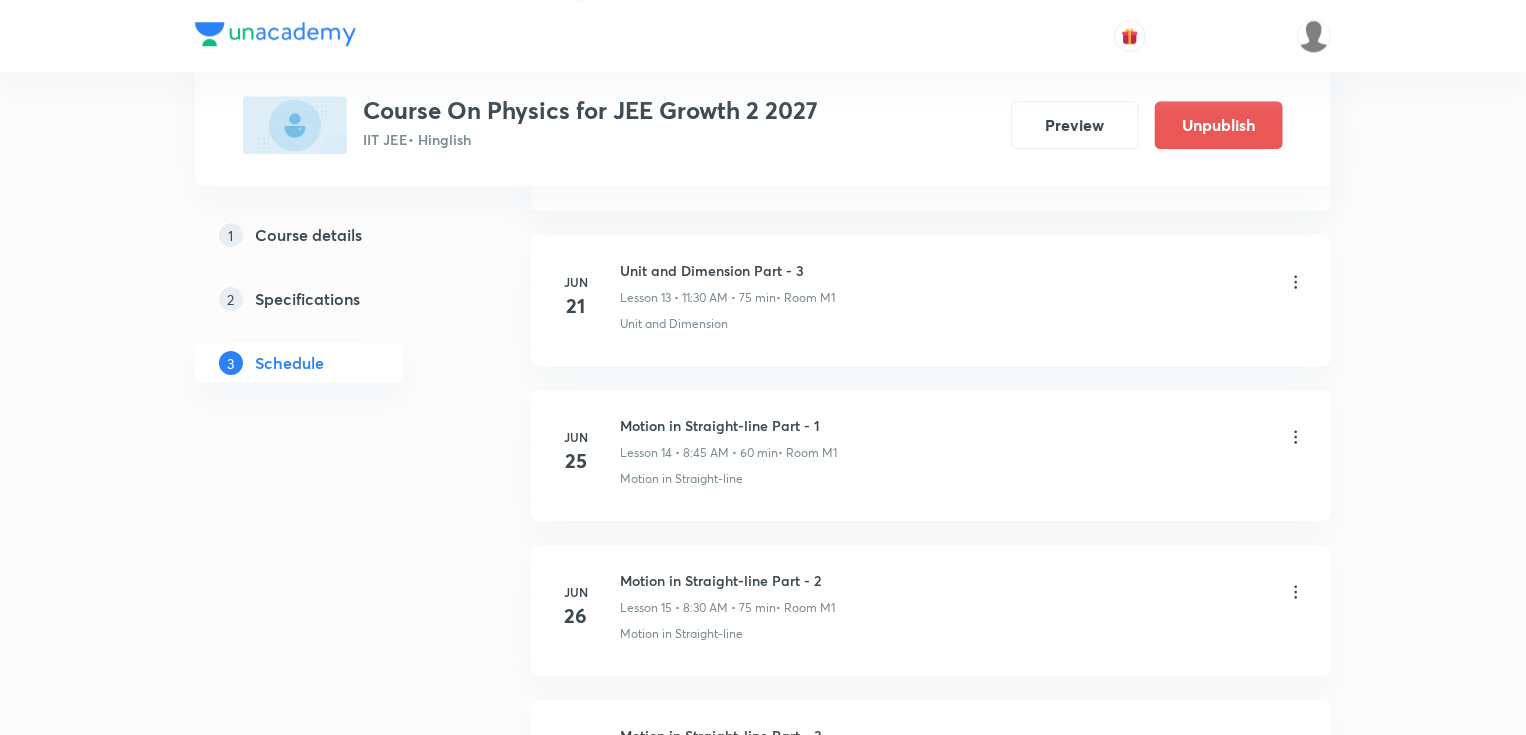 scroll, scrollTop: 0, scrollLeft: 0, axis: both 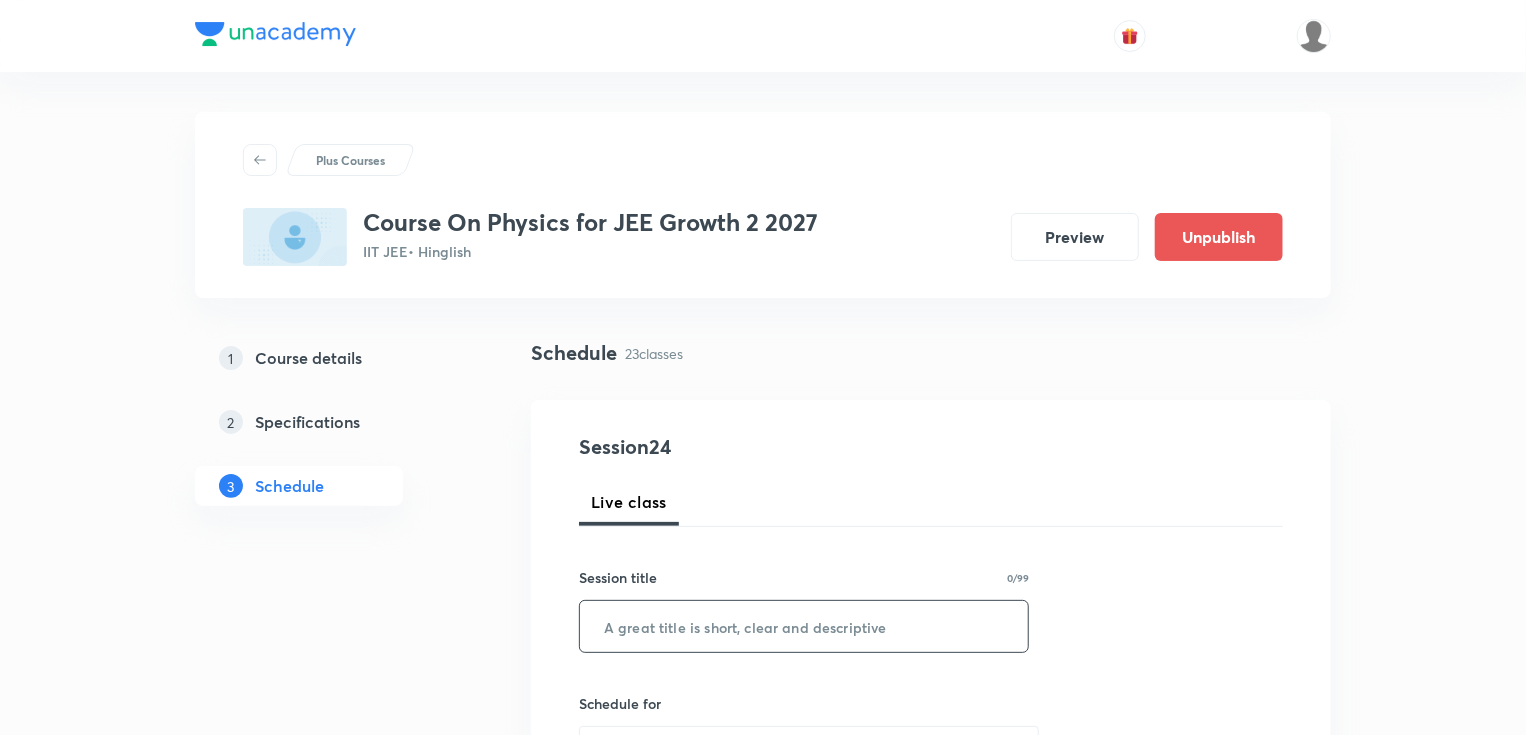 click at bounding box center [804, 626] 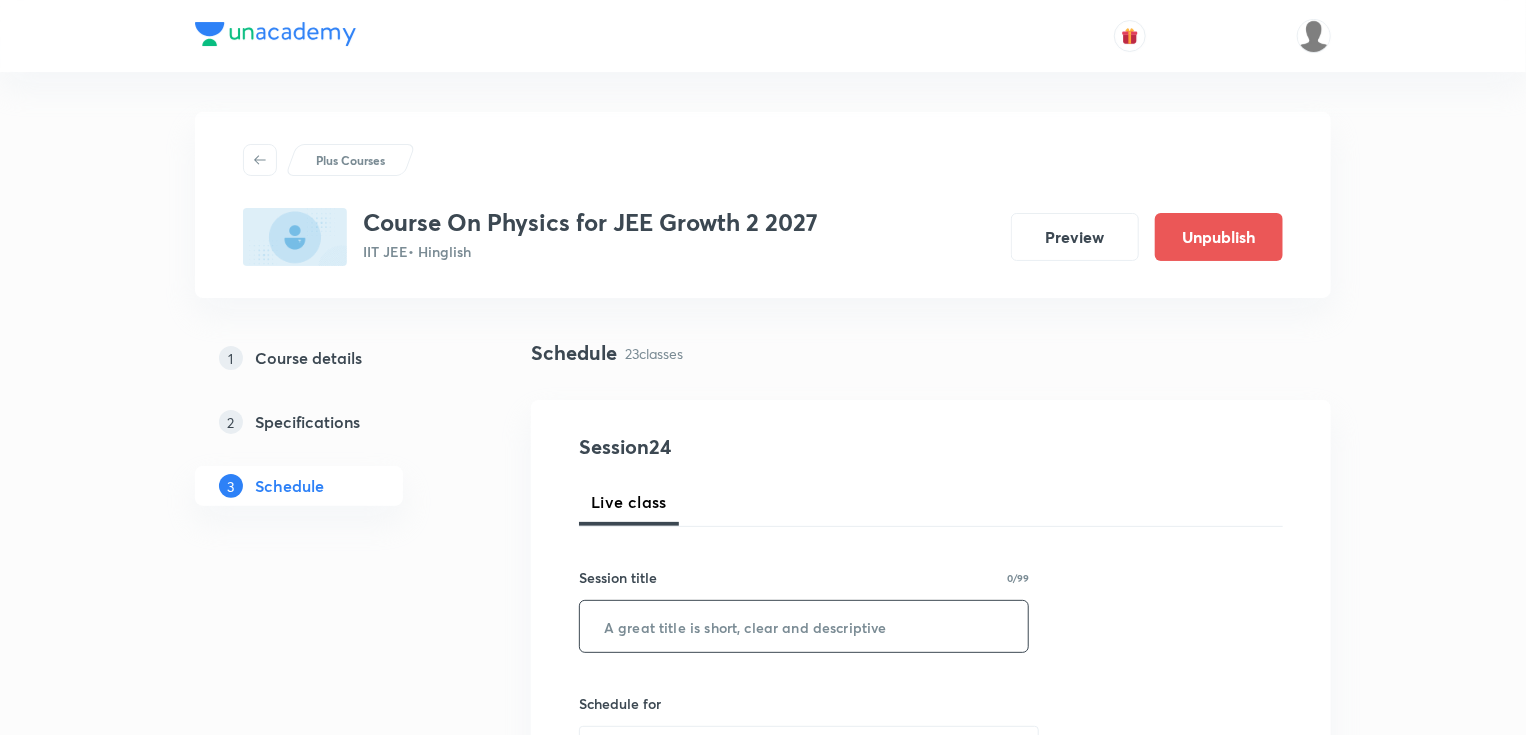 paste on "Motion in Straight-line Part - 10" 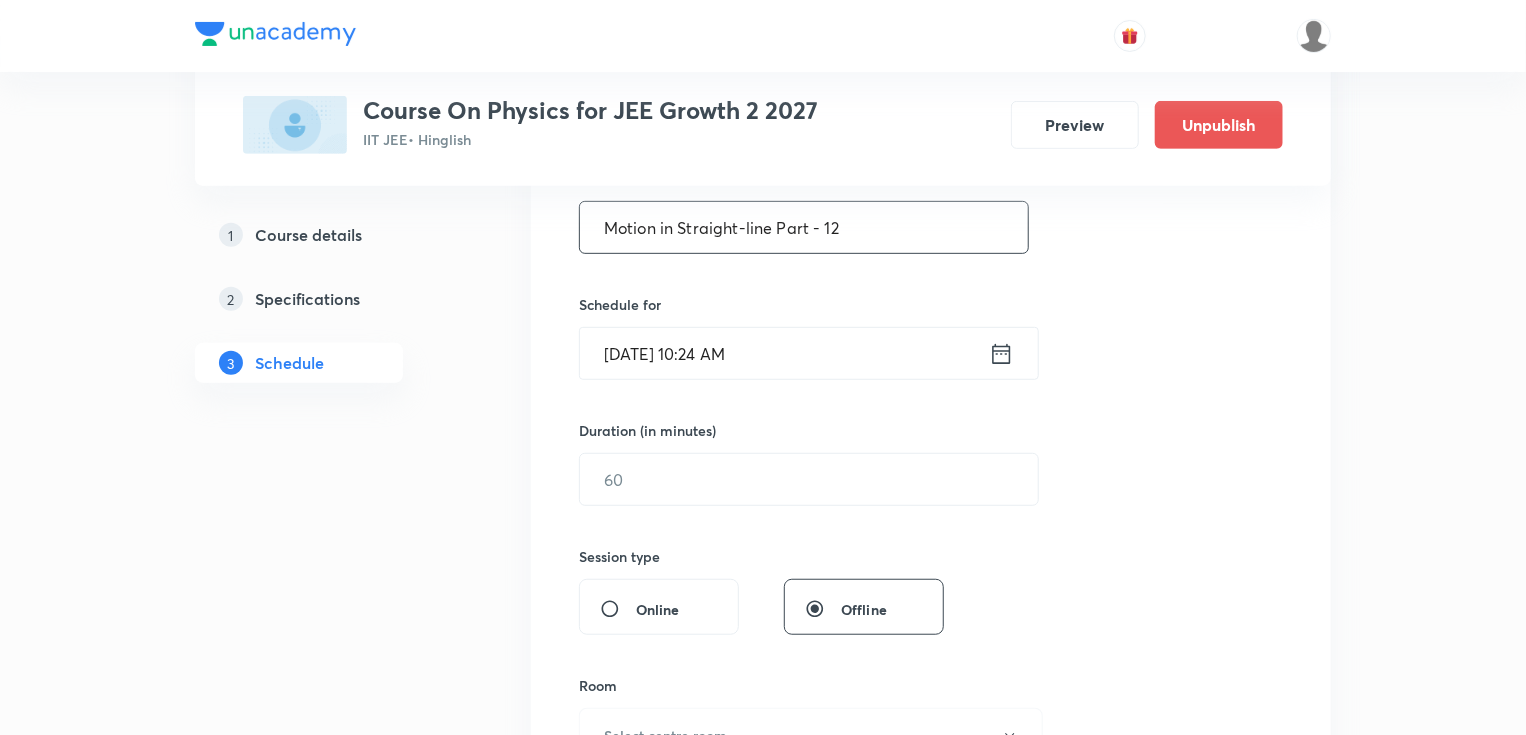 scroll, scrollTop: 400, scrollLeft: 0, axis: vertical 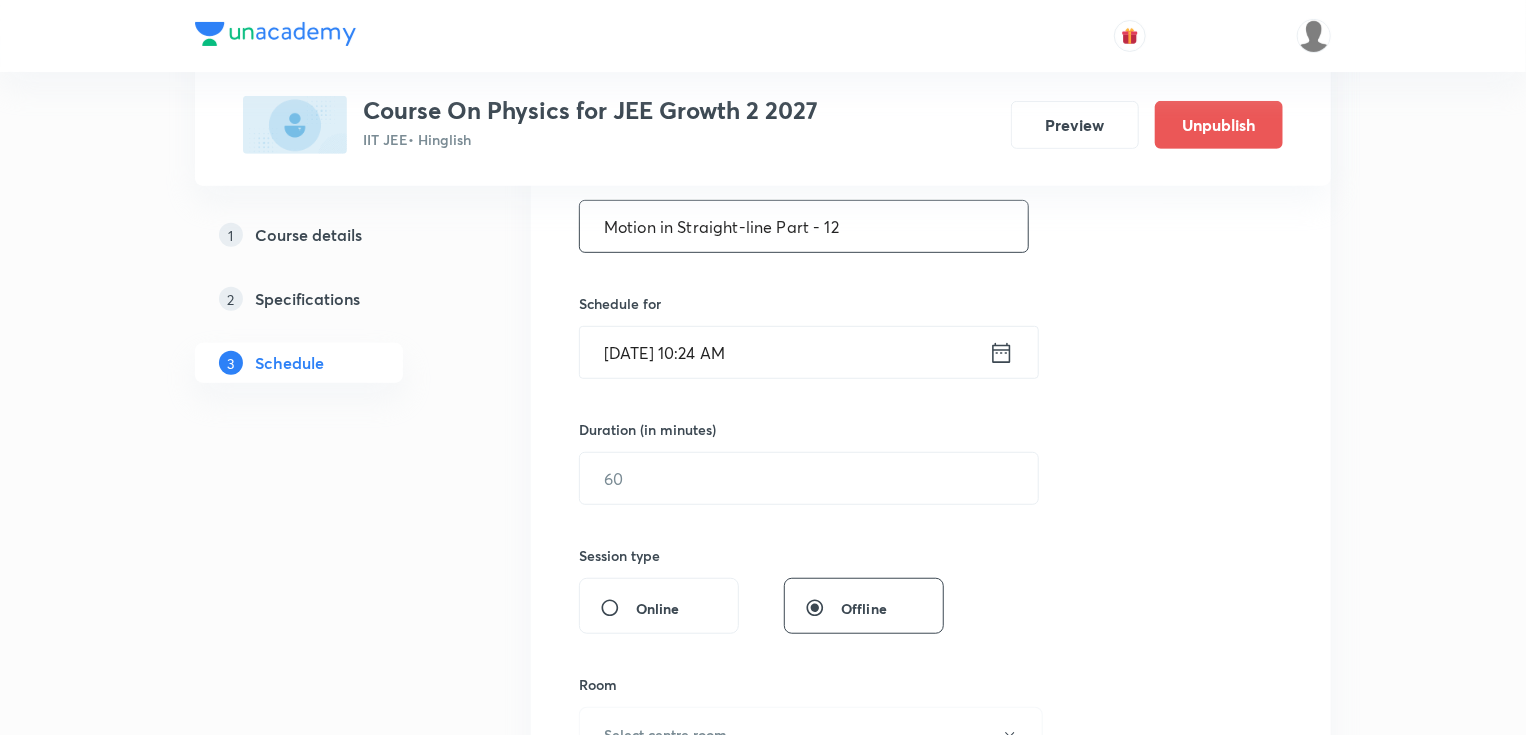 type on "Motion in Straight-line Part - 12" 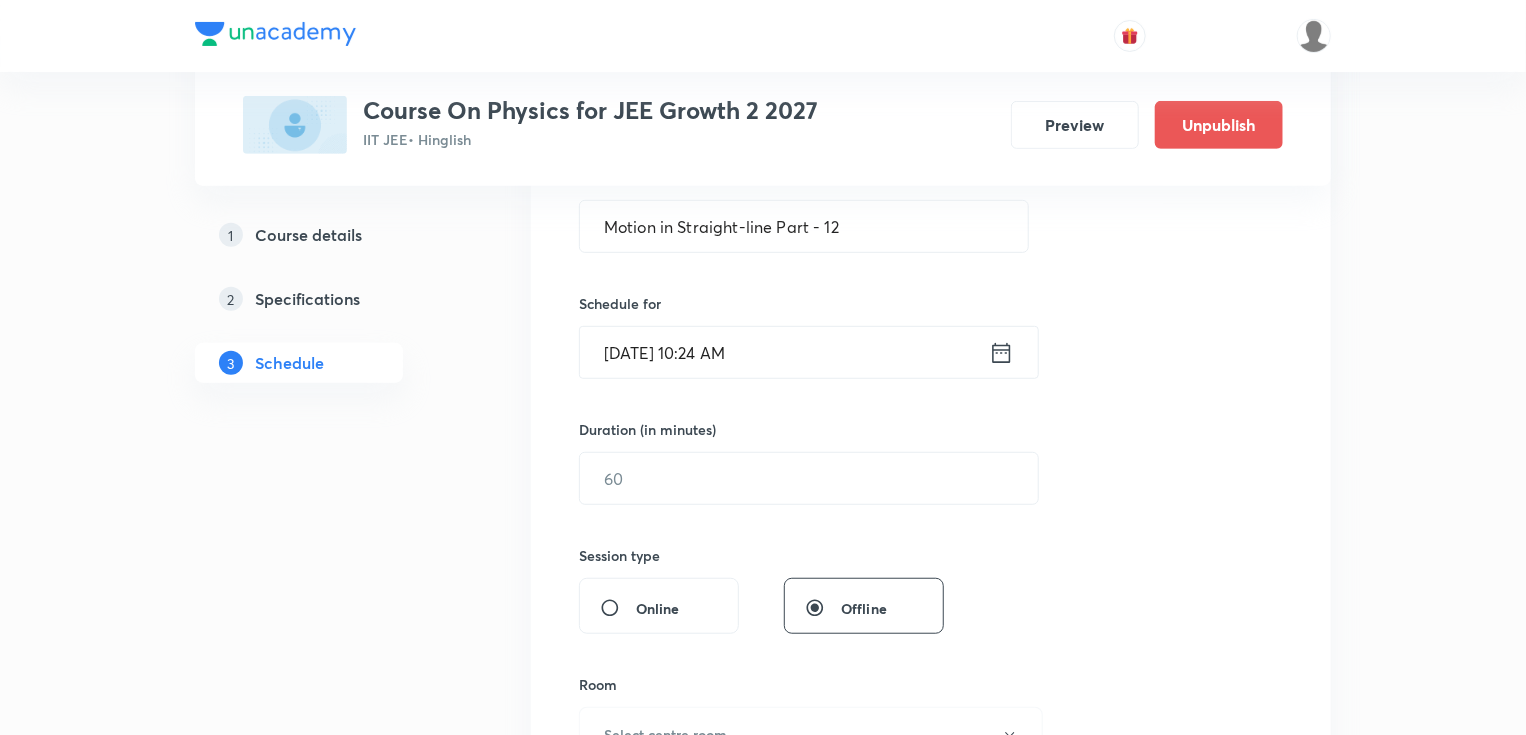 click 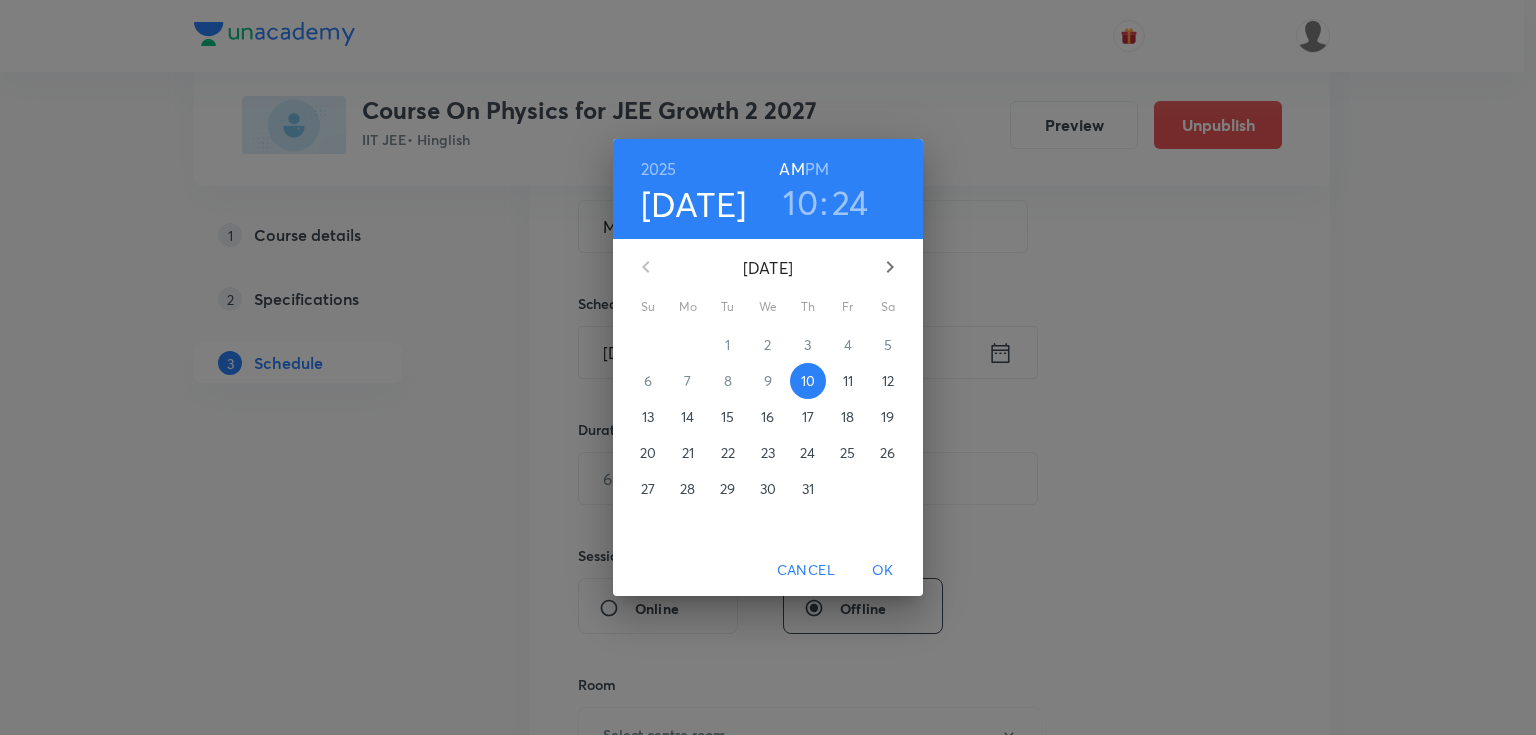 click on "11" at bounding box center [848, 381] 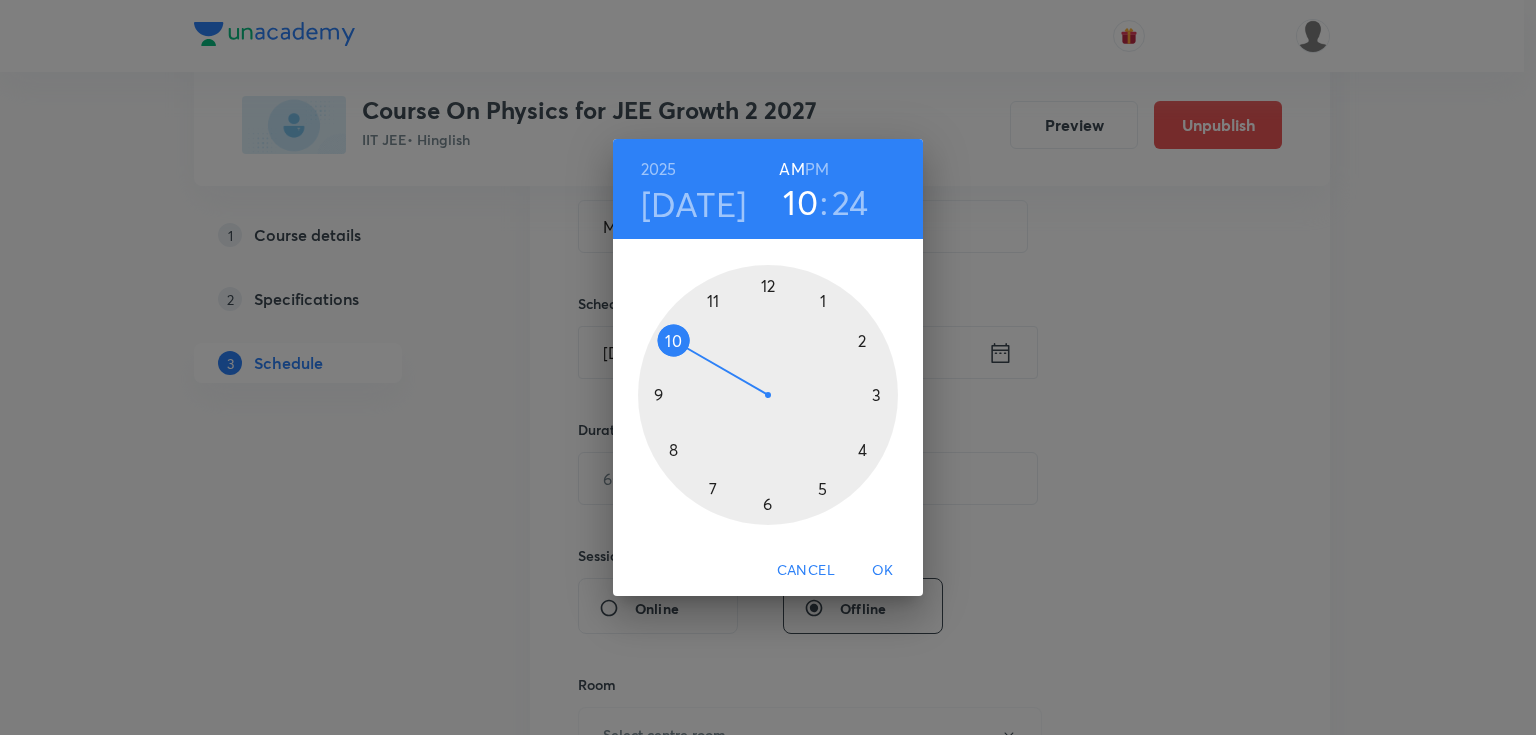 drag, startPoint x: 794, startPoint y: 167, endPoint x: 796, endPoint y: 196, distance: 29.068884 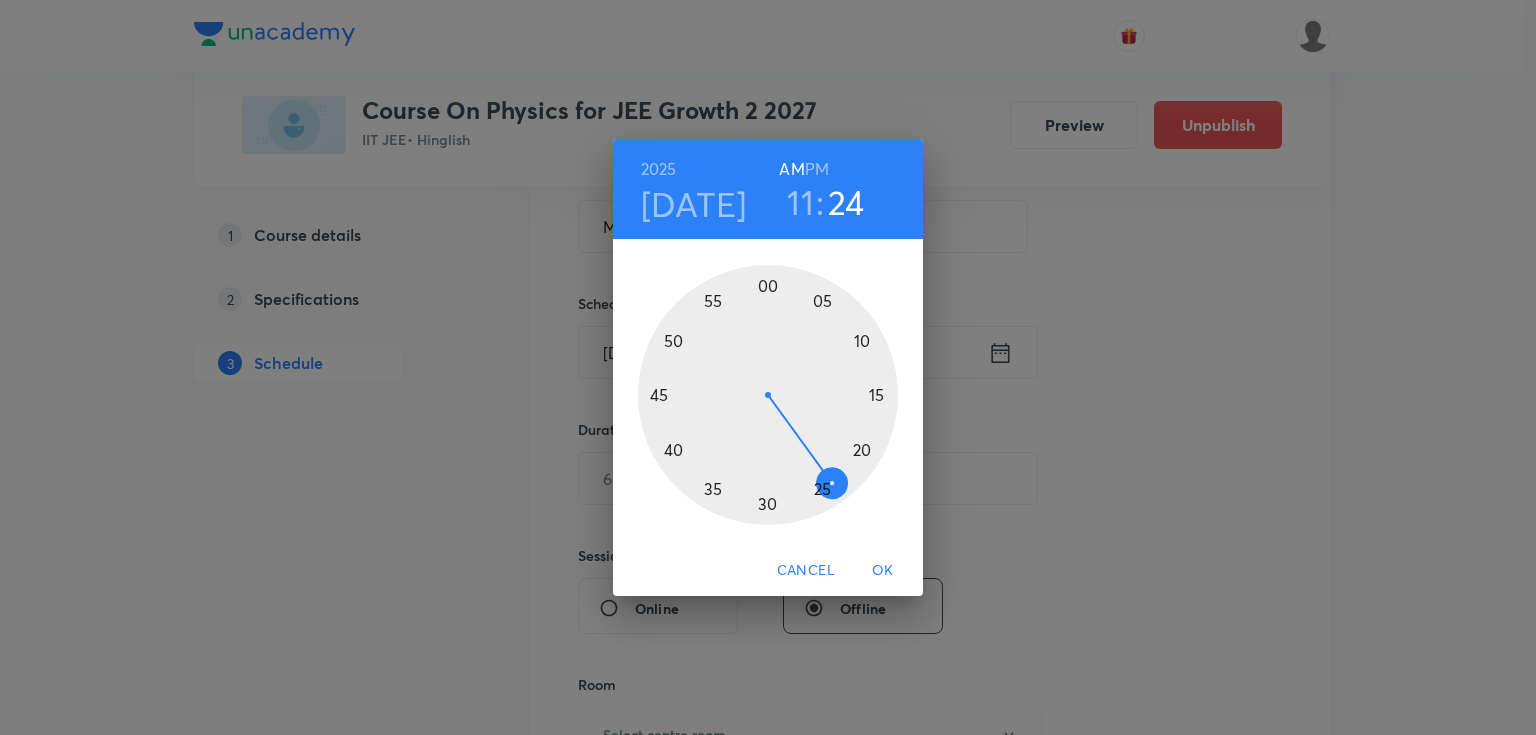 click at bounding box center (768, 395) 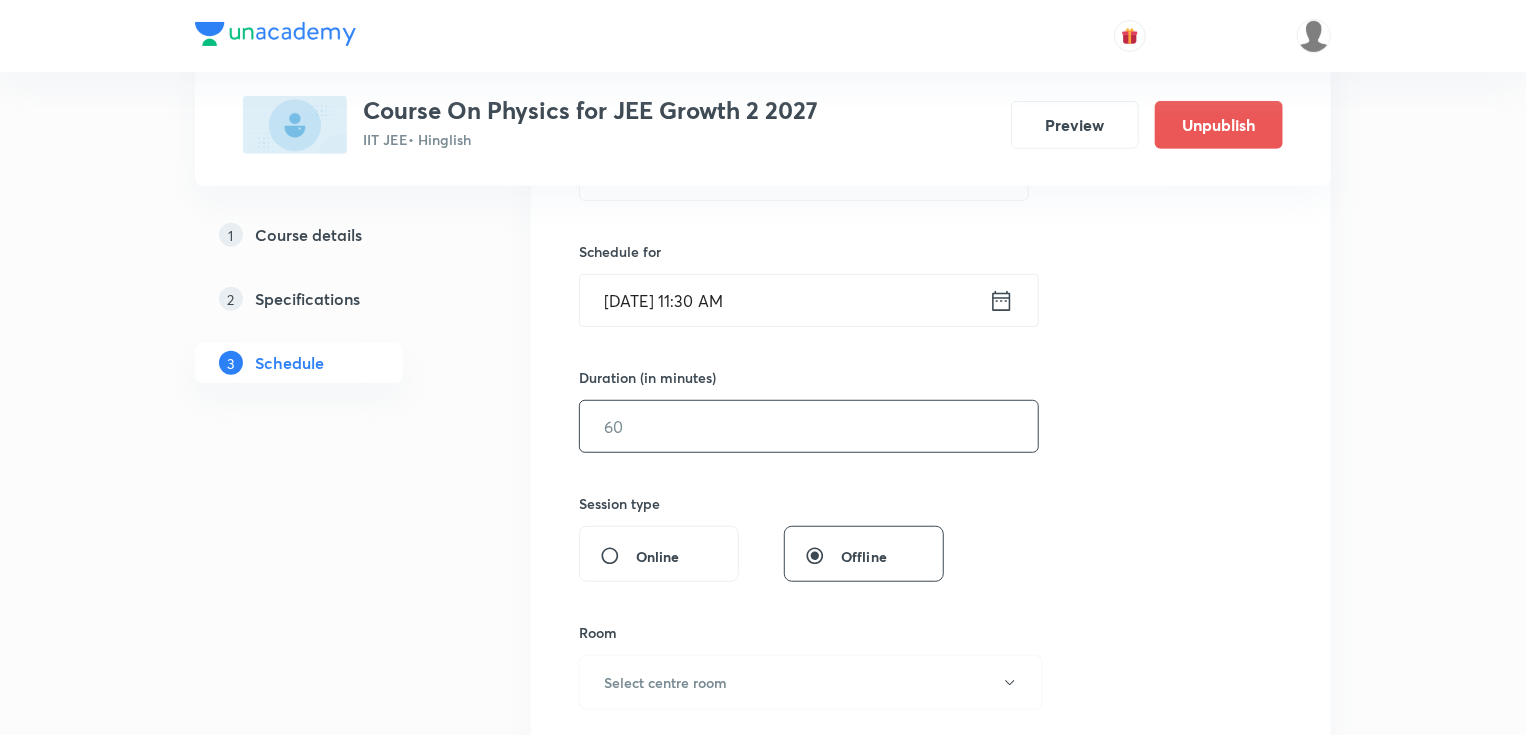 scroll, scrollTop: 480, scrollLeft: 0, axis: vertical 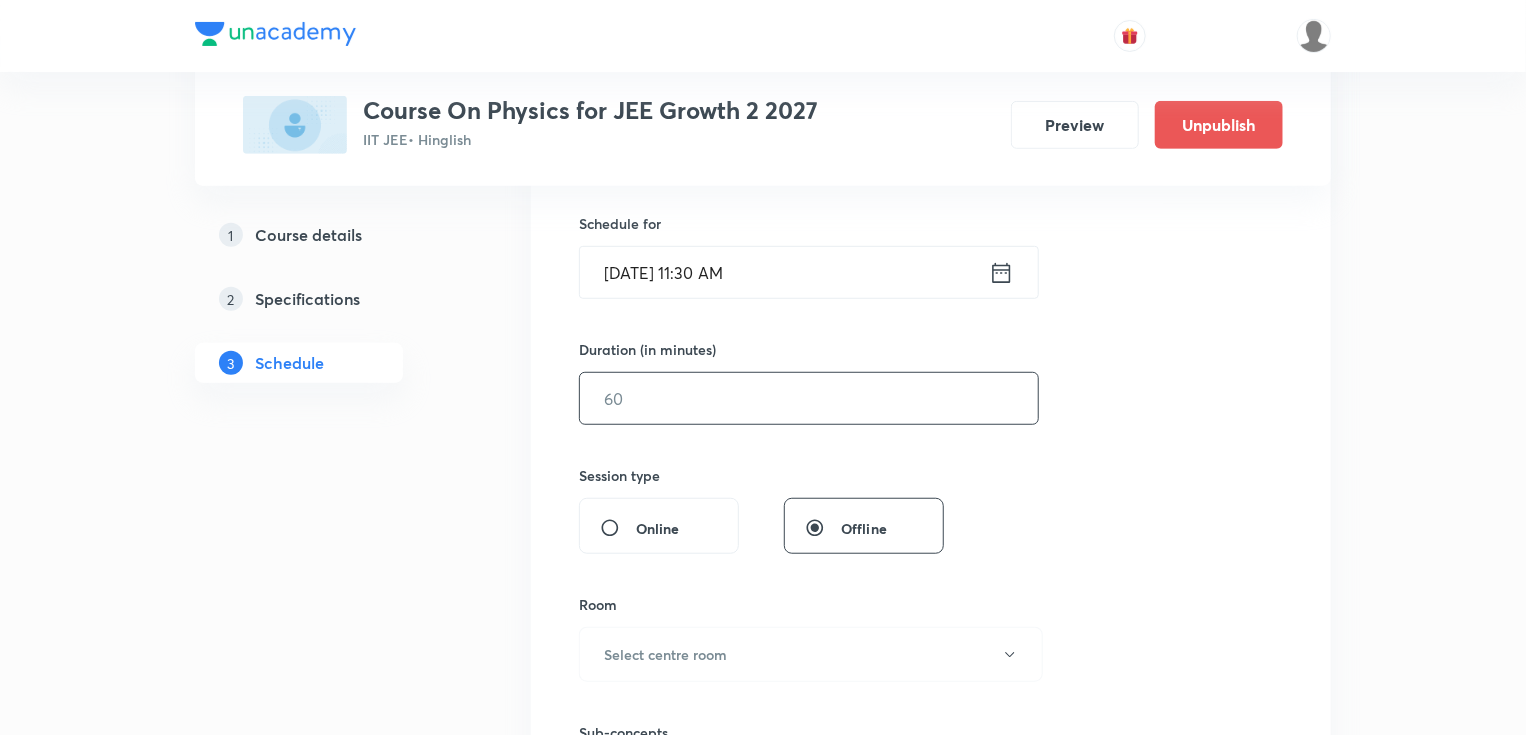 click at bounding box center (809, 398) 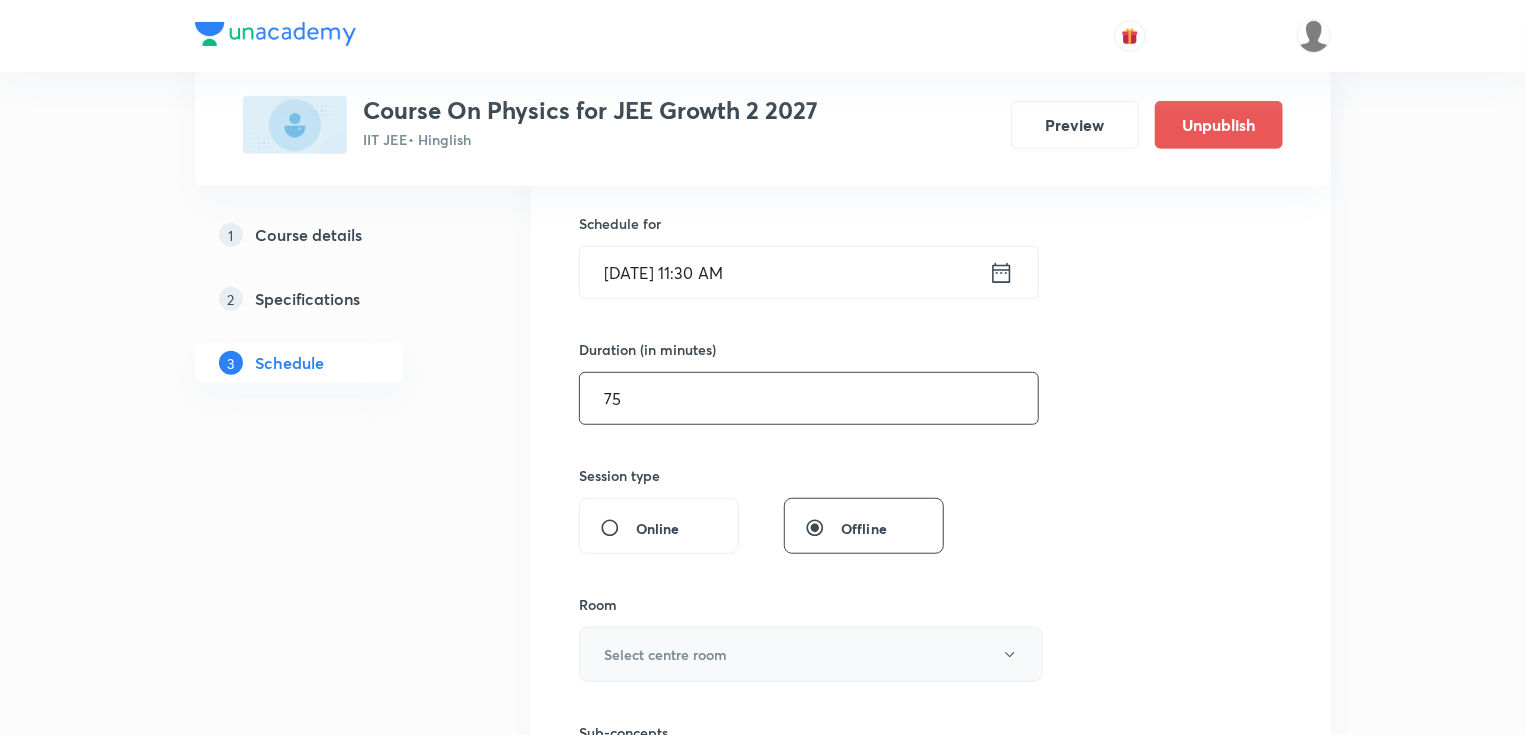 type on "75" 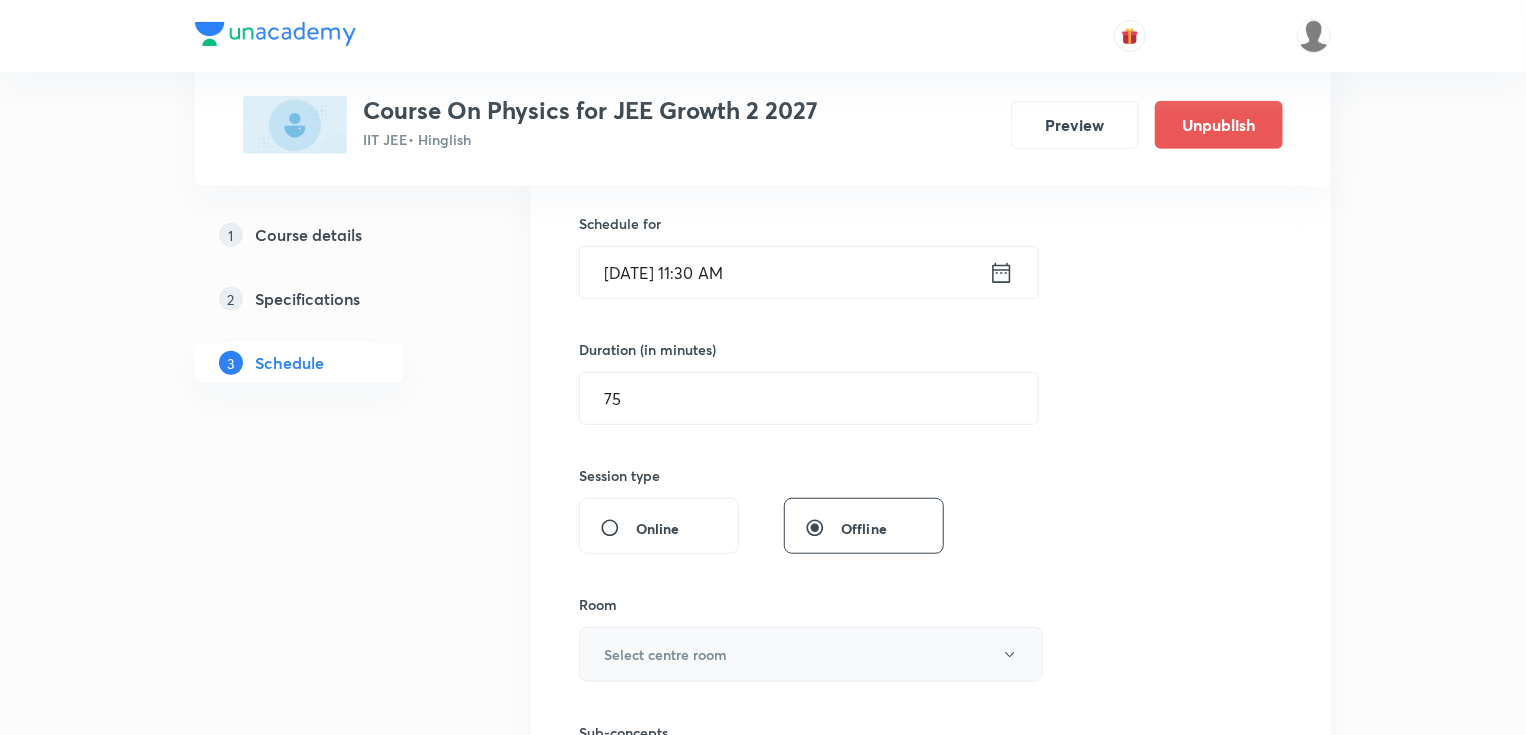 click on "Select centre room" at bounding box center [665, 654] 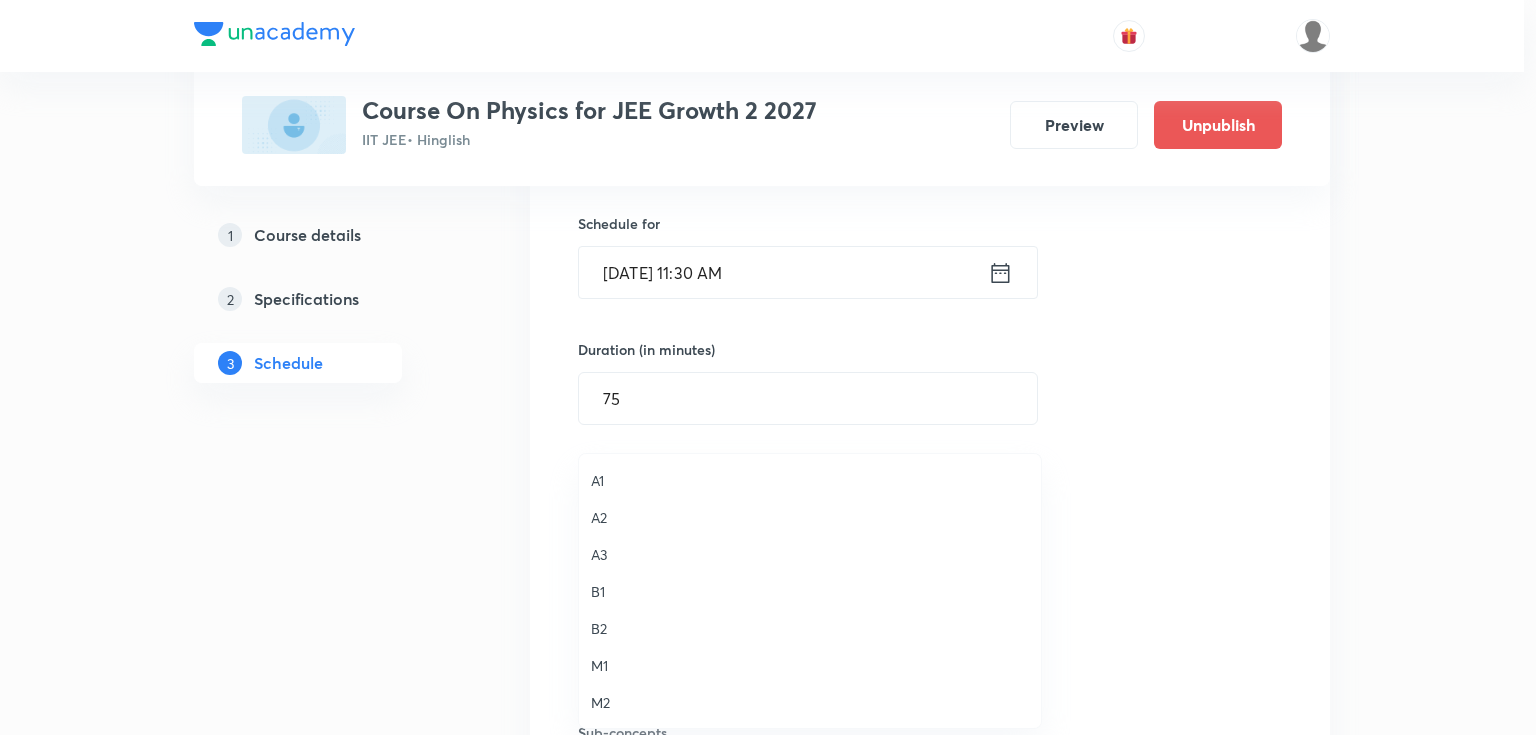 click on "M1" at bounding box center (810, 665) 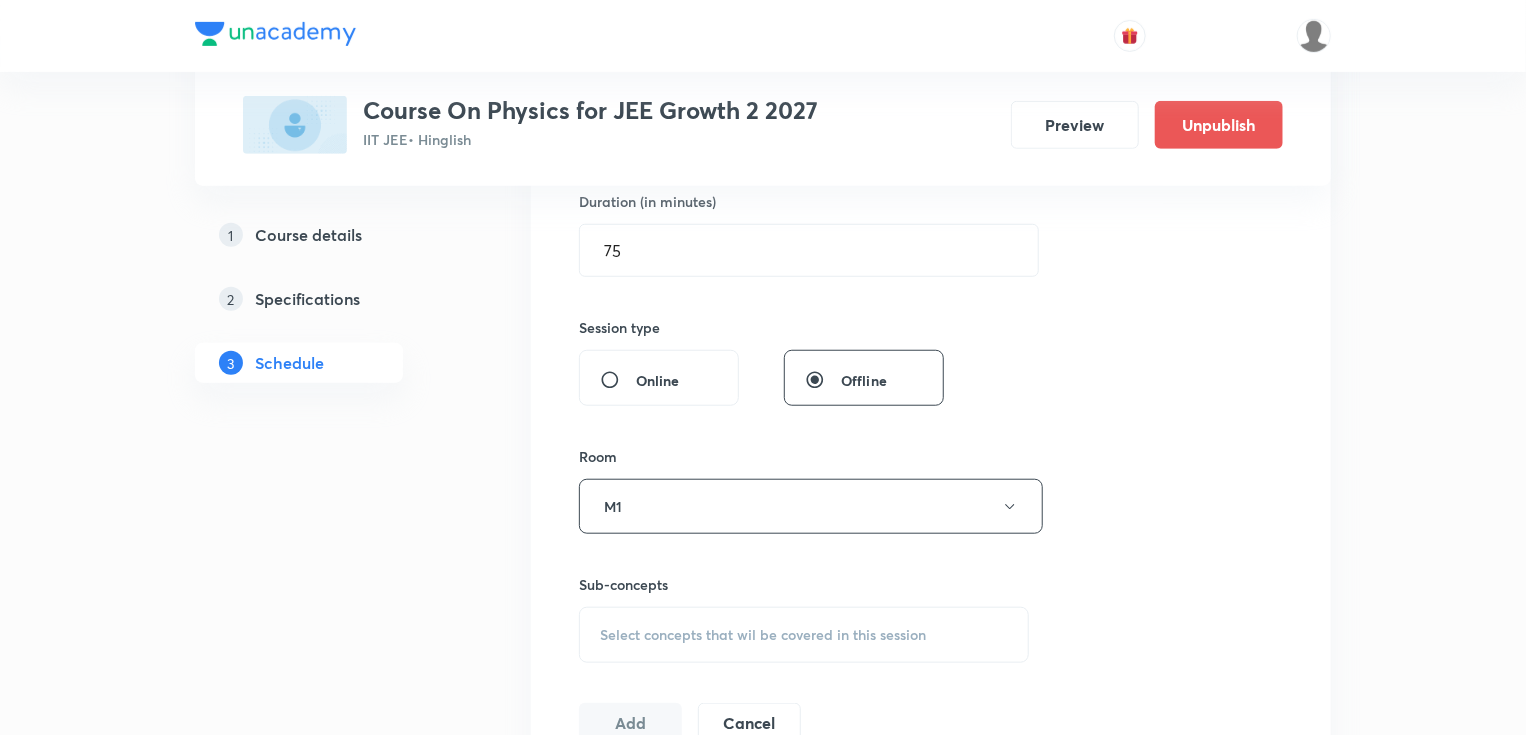 scroll, scrollTop: 800, scrollLeft: 0, axis: vertical 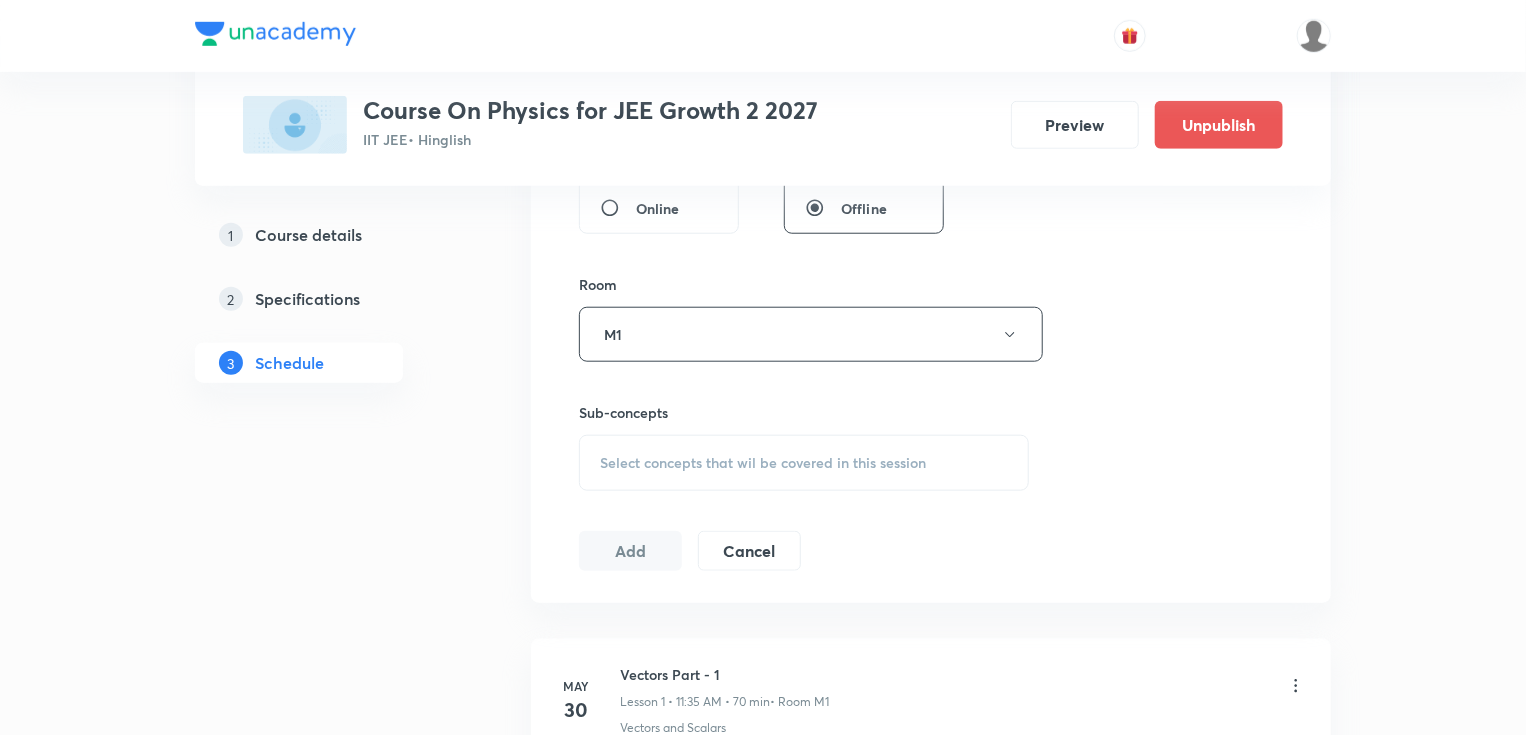 click on "Select concepts that wil be covered in this session" at bounding box center [763, 463] 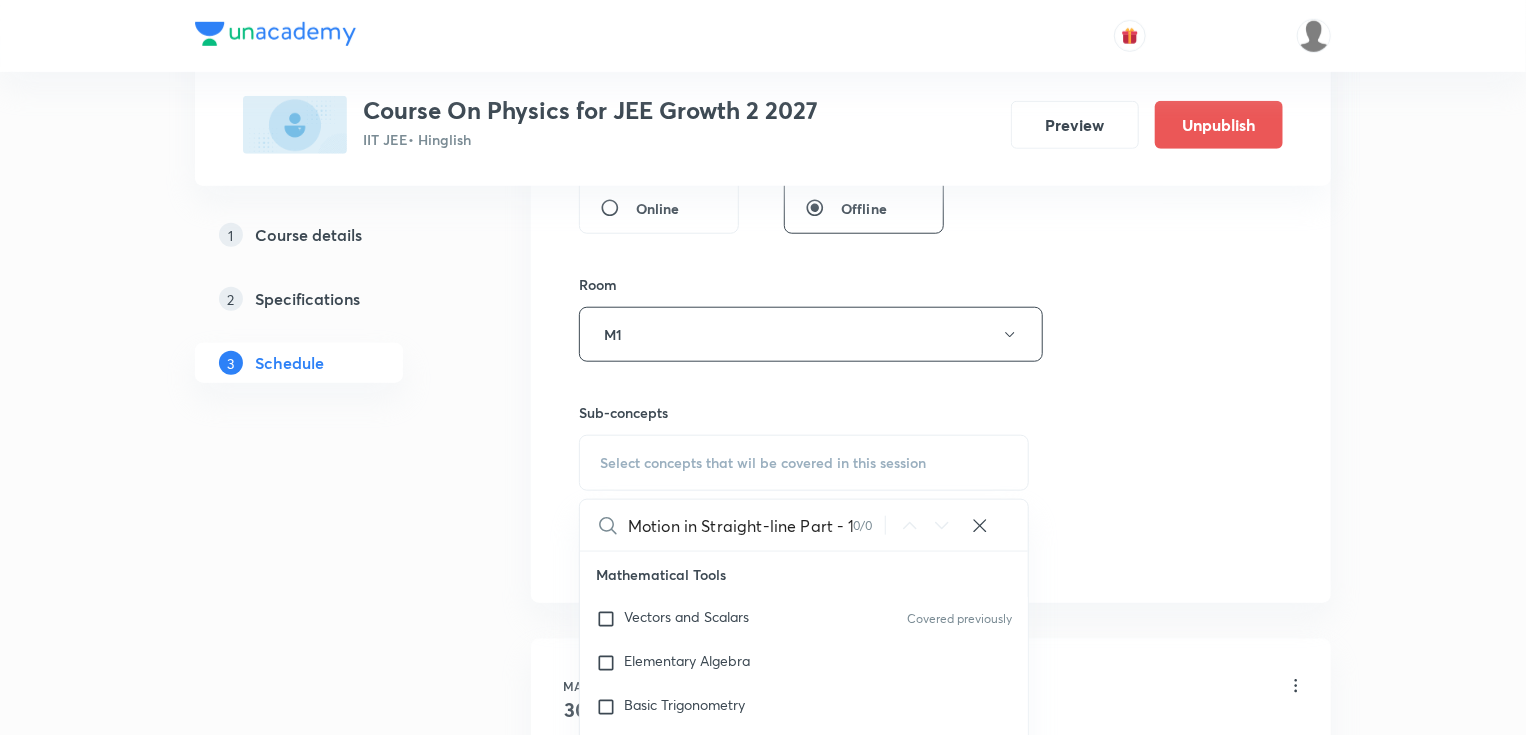 scroll, scrollTop: 0, scrollLeft: 9, axis: horizontal 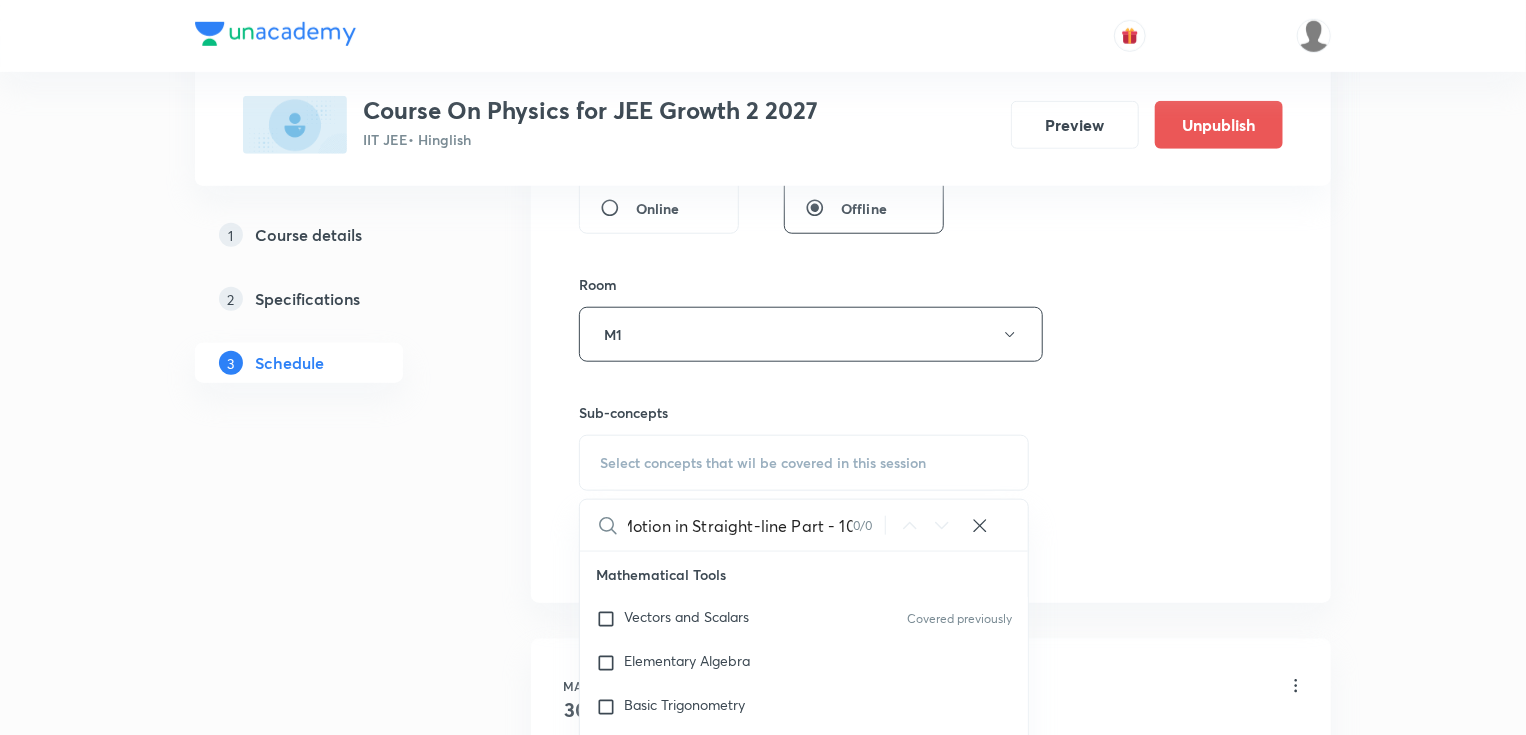 drag, startPoint x: 785, startPoint y: 527, endPoint x: 917, endPoint y: 531, distance: 132.0606 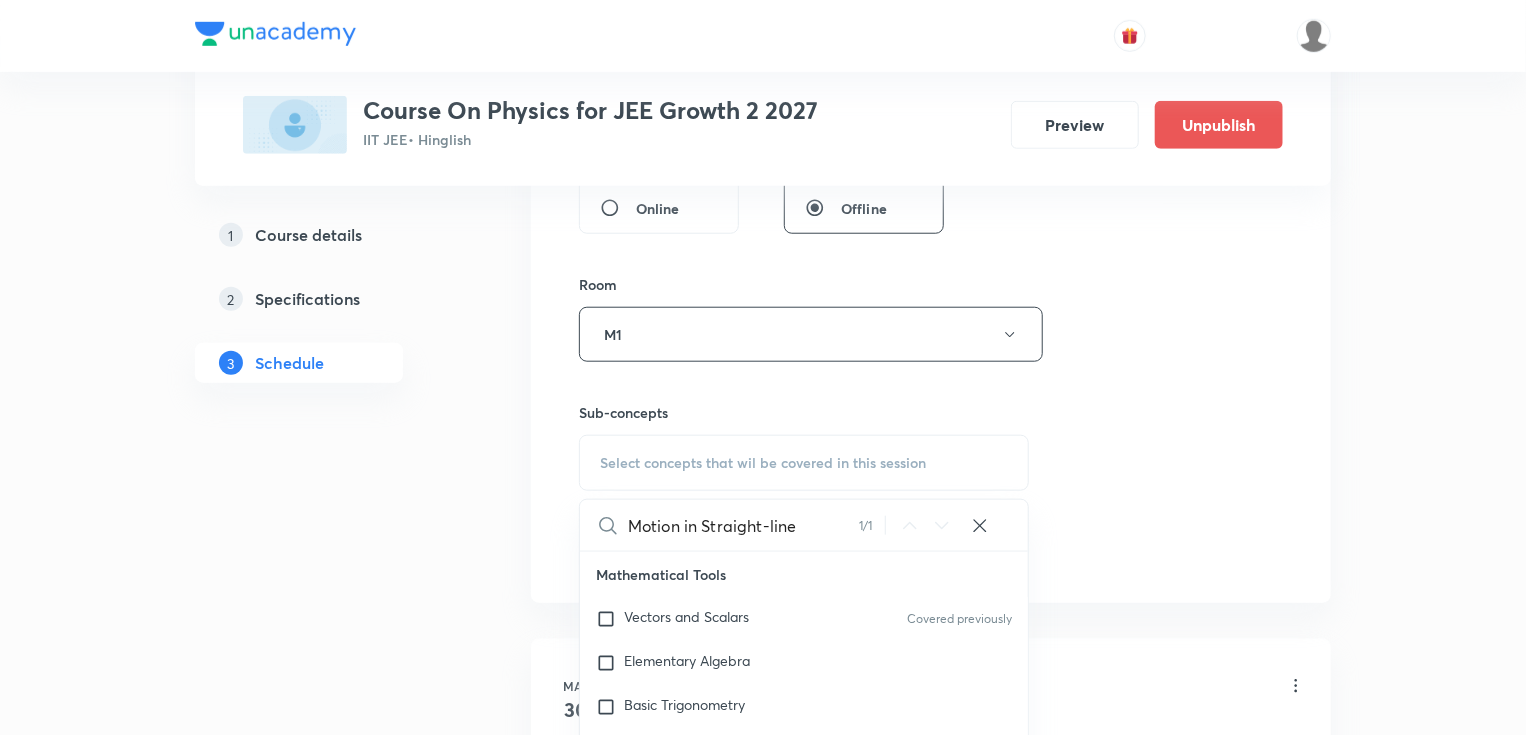 scroll, scrollTop: 0, scrollLeft: 0, axis: both 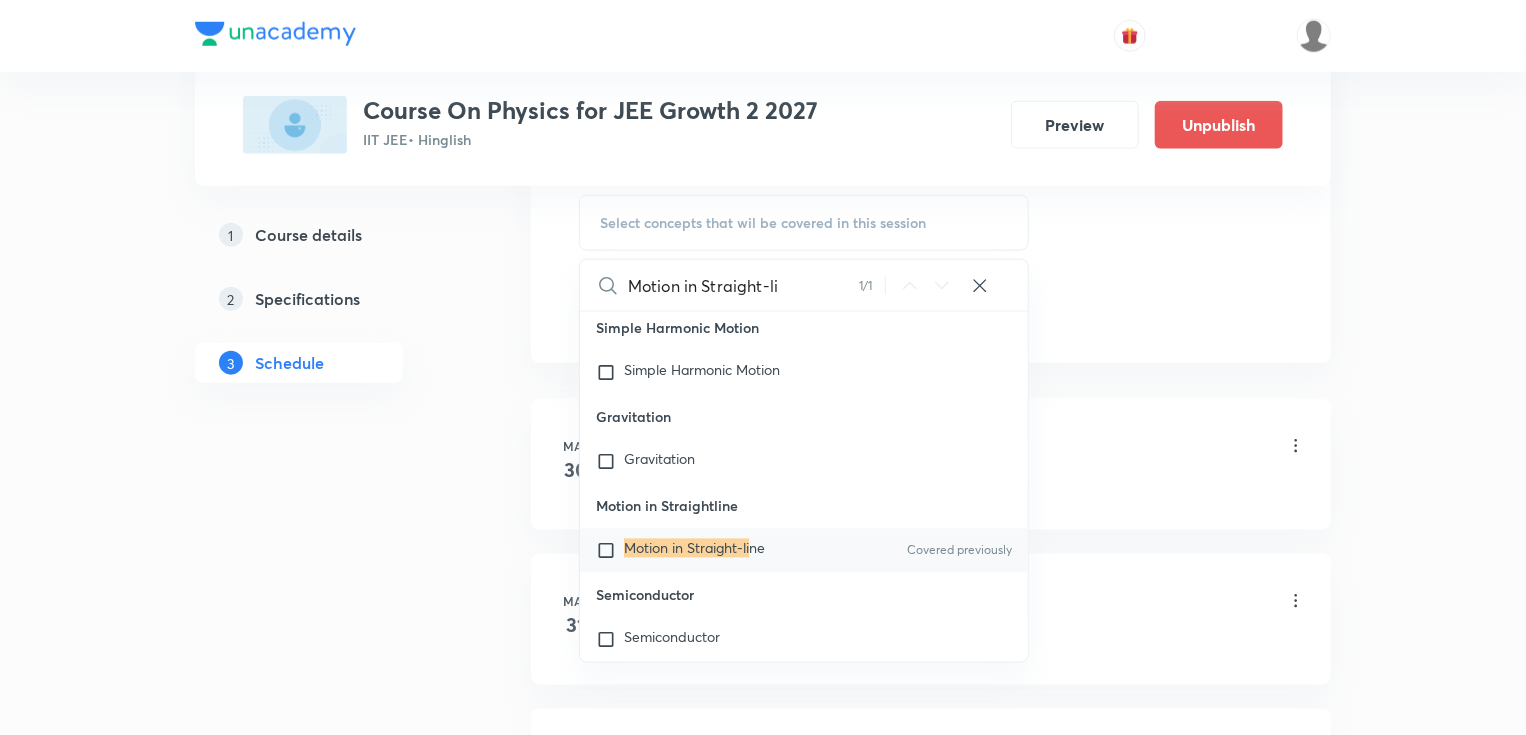 type on "Motion in Straight-li" 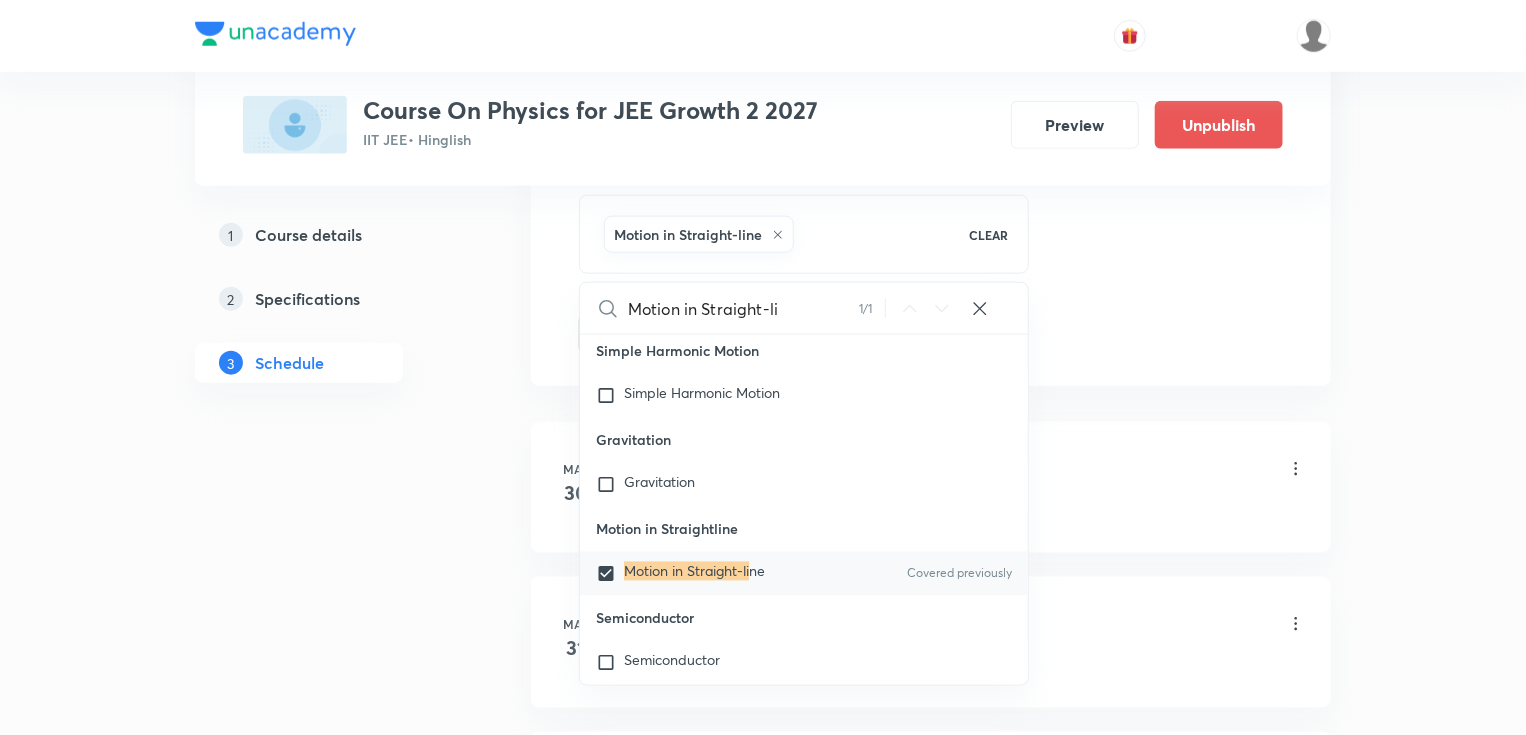 checkbox on "true" 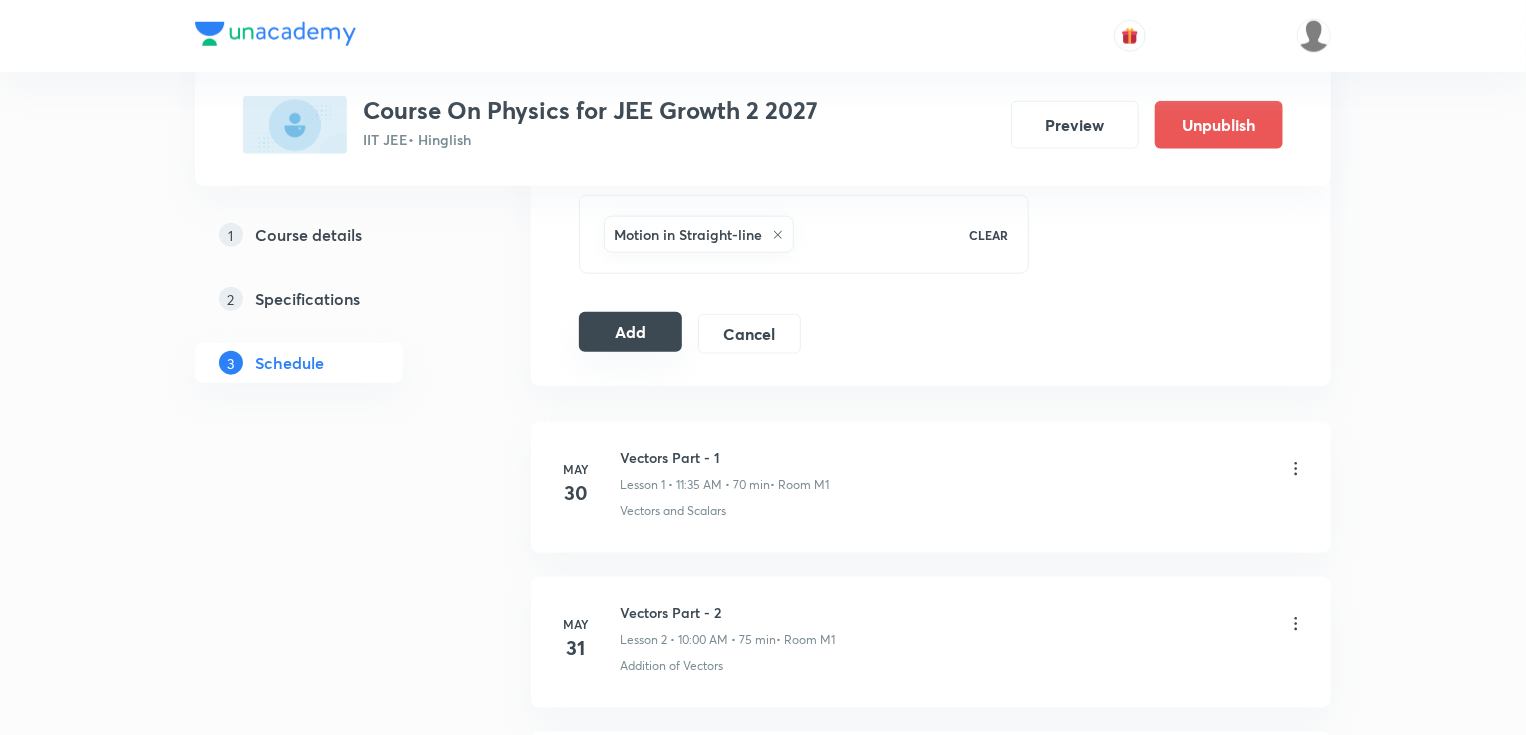 click on "Add" at bounding box center (630, 332) 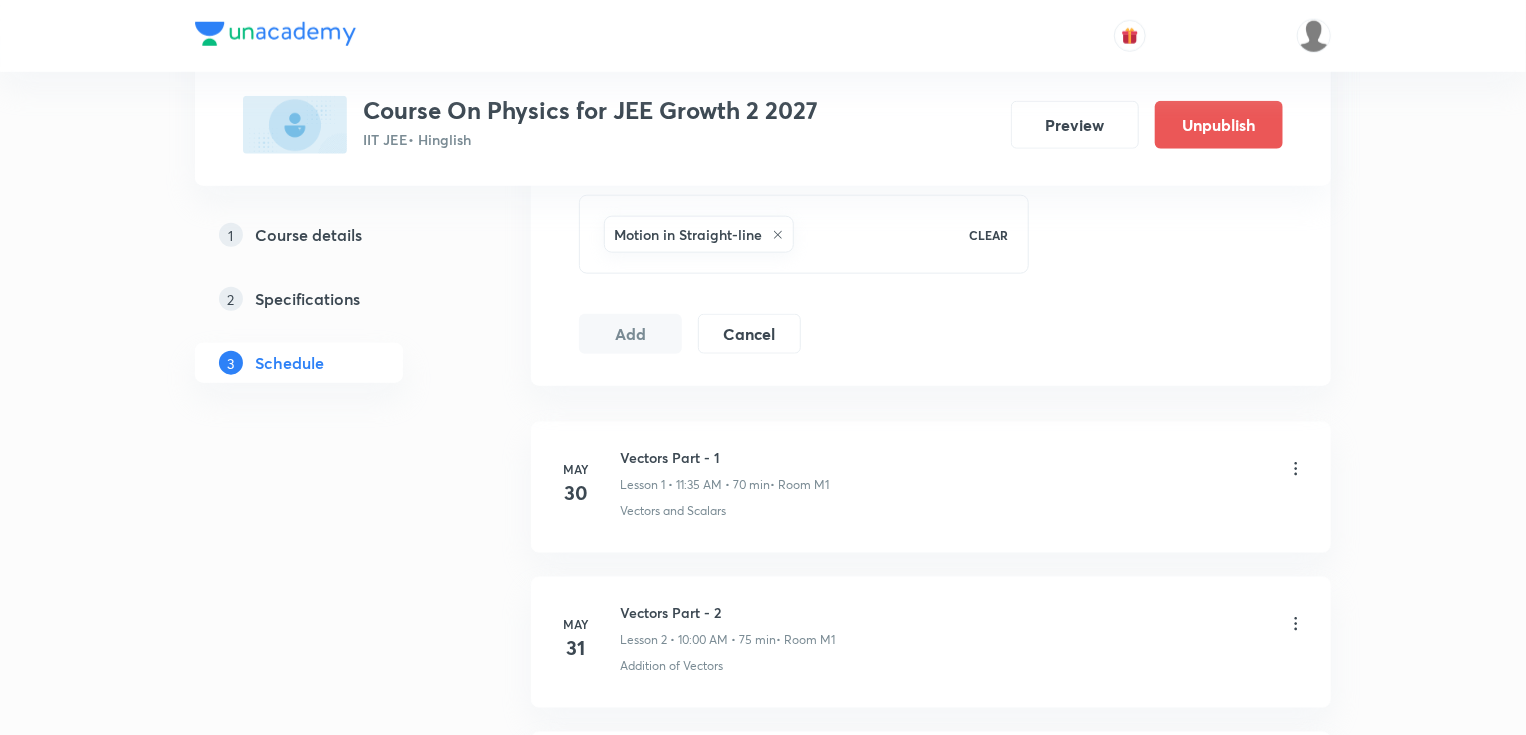drag, startPoint x: 688, startPoint y: 322, endPoint x: 547, endPoint y: 131, distance: 237.40683 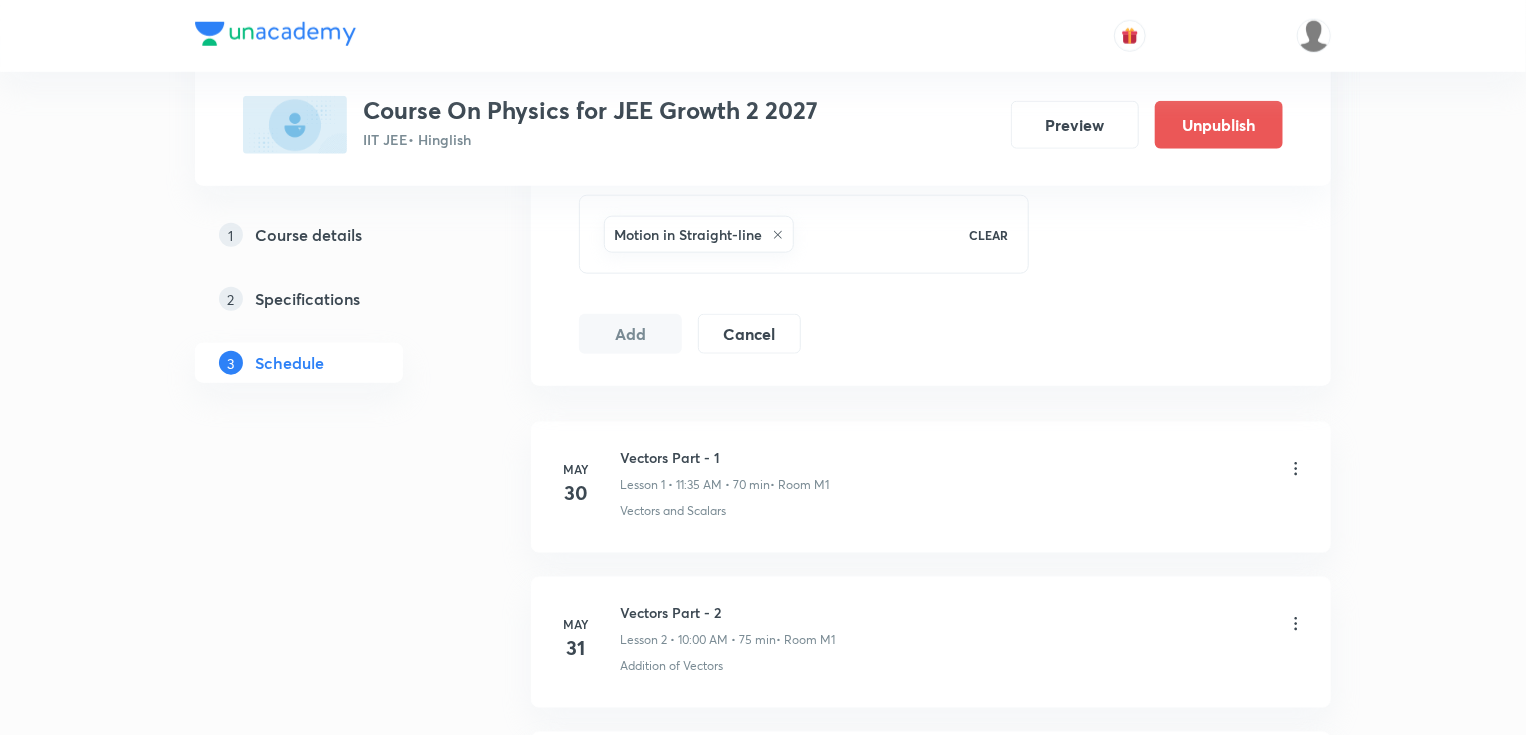 drag, startPoint x: 547, startPoint y: 131, endPoint x: 976, endPoint y: 340, distance: 477.20227 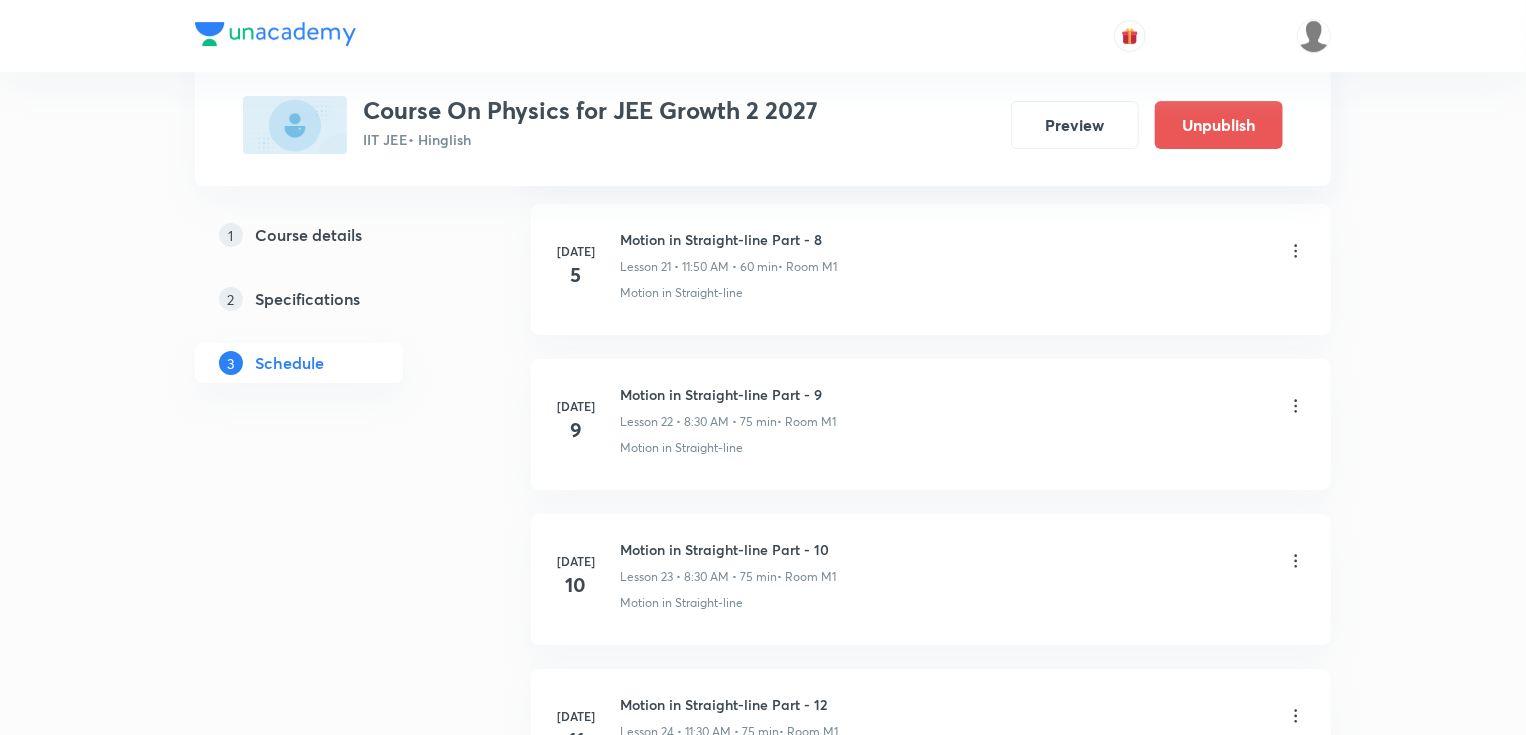 scroll, scrollTop: 3659, scrollLeft: 0, axis: vertical 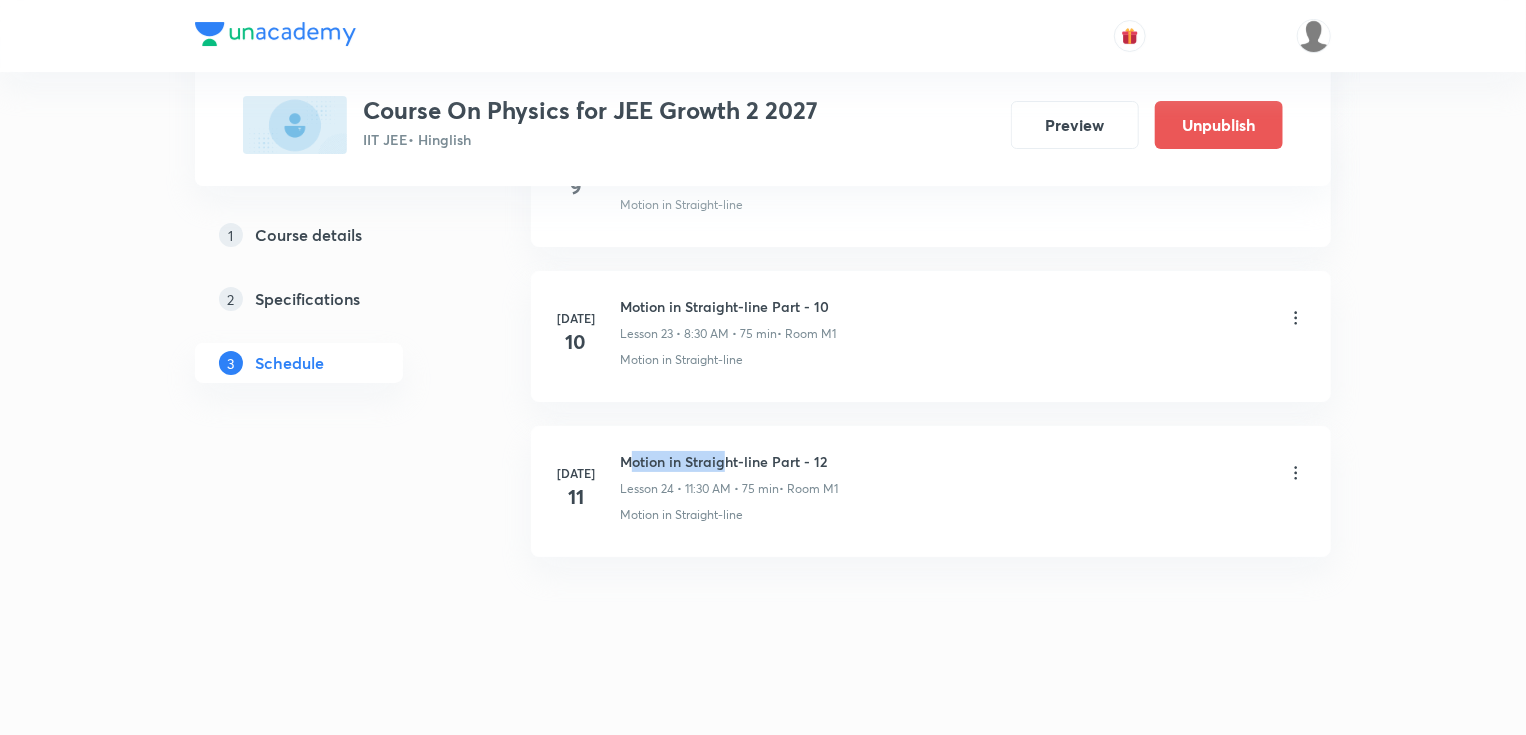 drag, startPoint x: 626, startPoint y: 449, endPoint x: 712, endPoint y: 445, distance: 86.09297 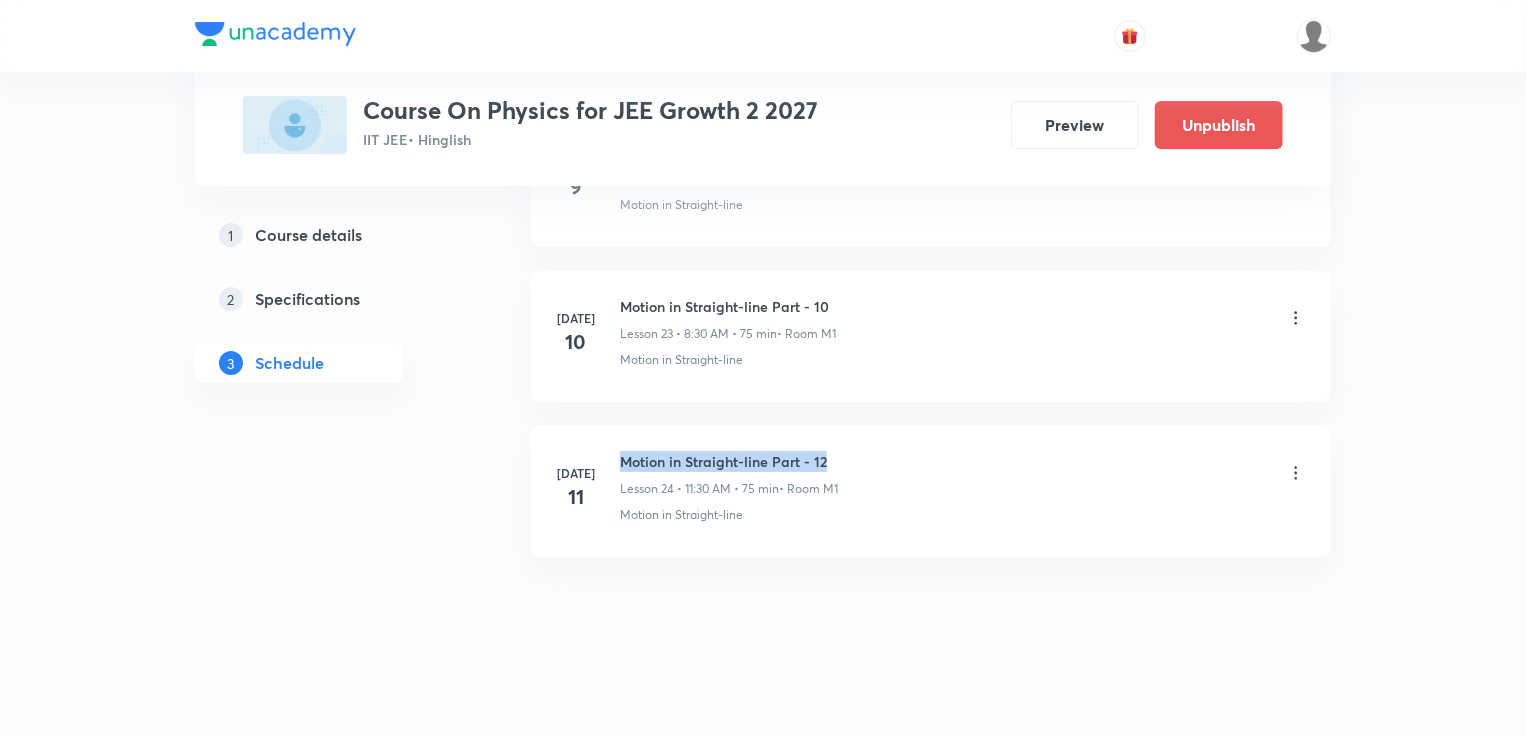 drag, startPoint x: 620, startPoint y: 452, endPoint x: 896, endPoint y: 446, distance: 276.06522 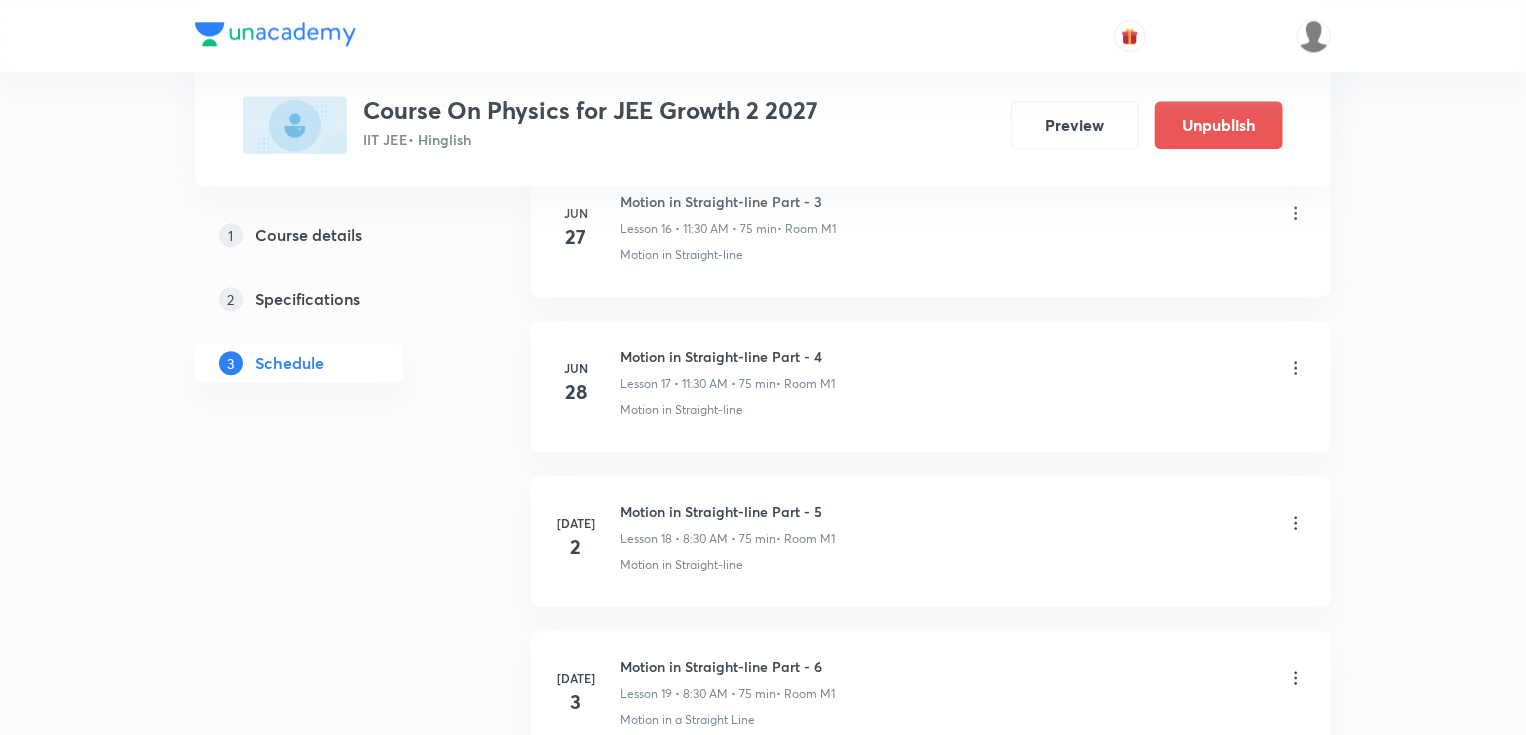 scroll, scrollTop: 4, scrollLeft: 0, axis: vertical 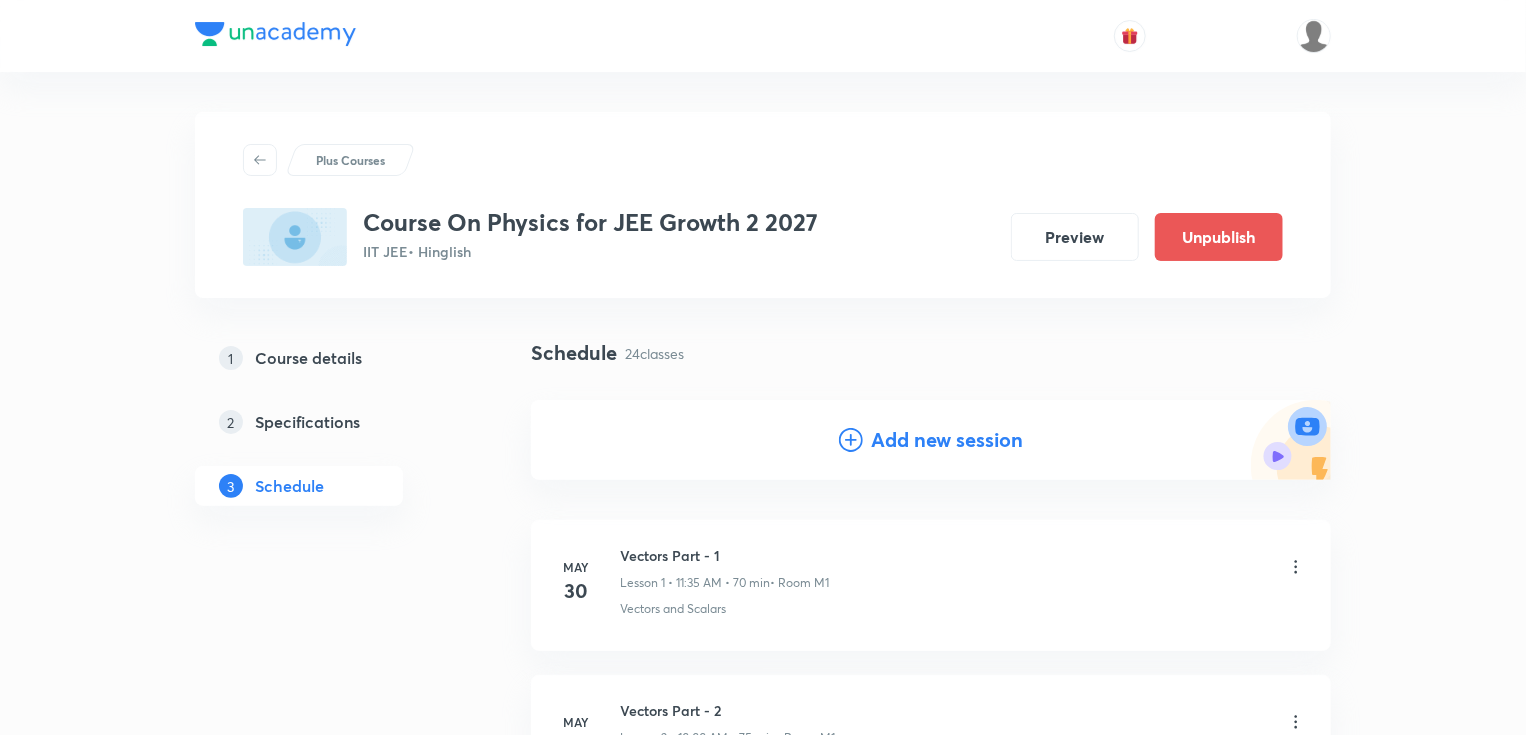 click on "Add new session" at bounding box center [947, 440] 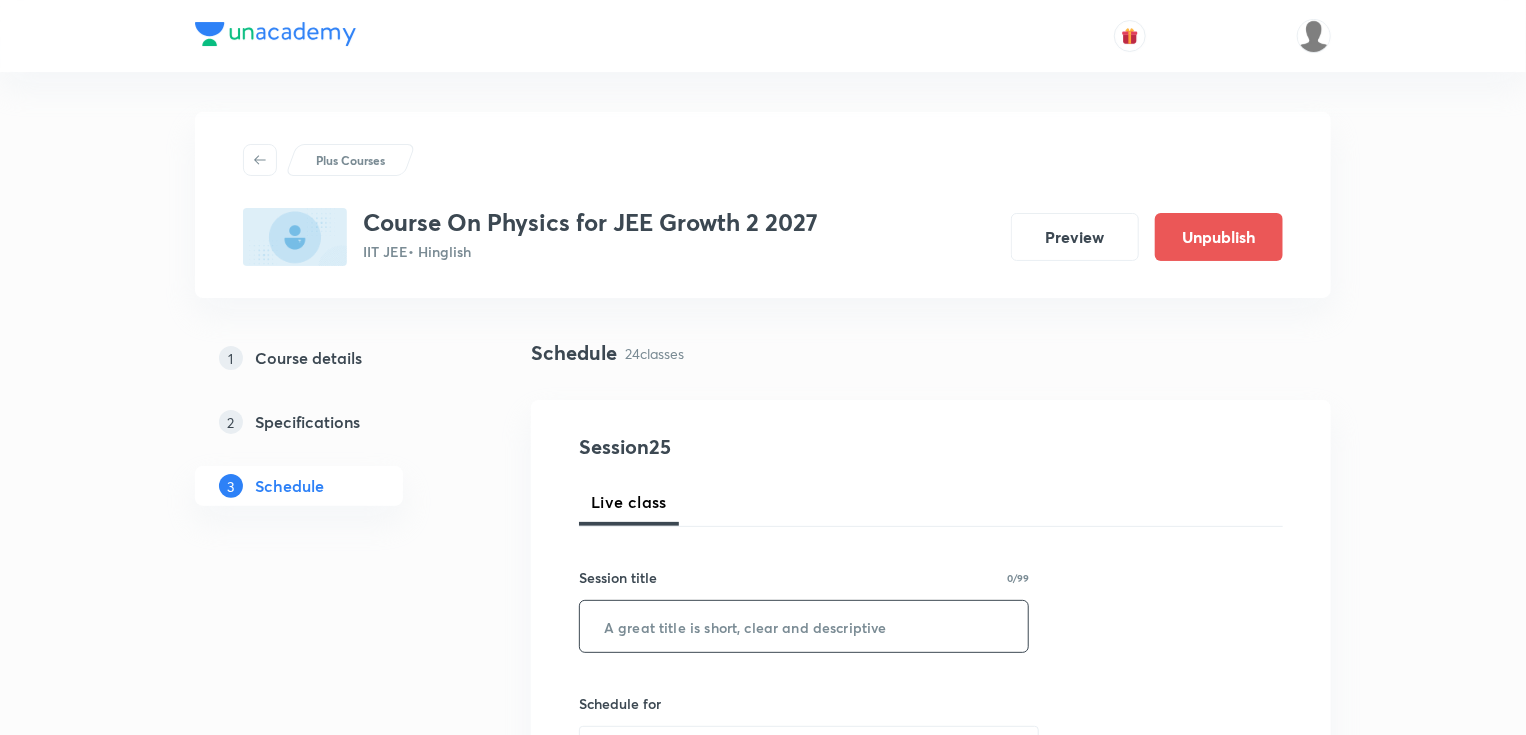 click at bounding box center [804, 626] 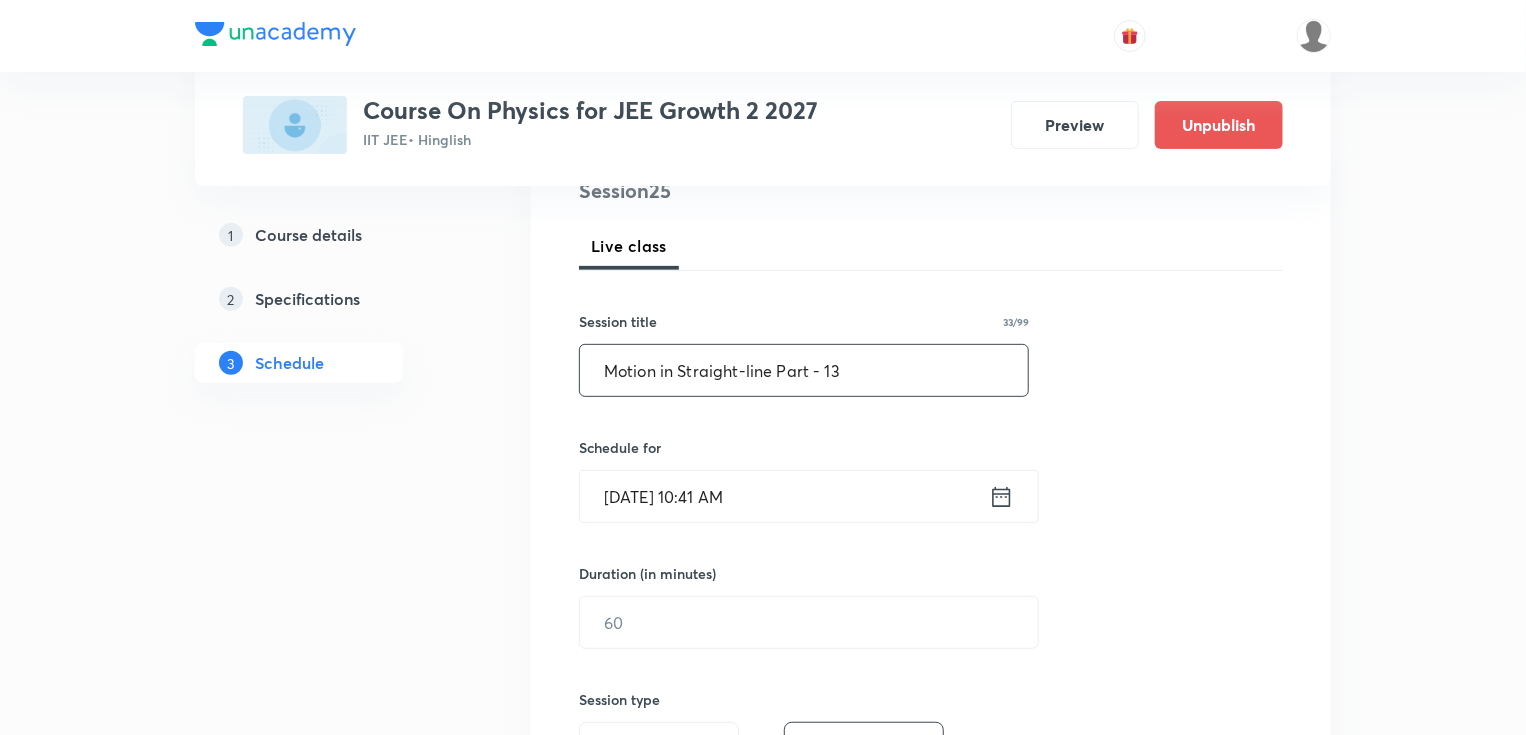 scroll, scrollTop: 400, scrollLeft: 0, axis: vertical 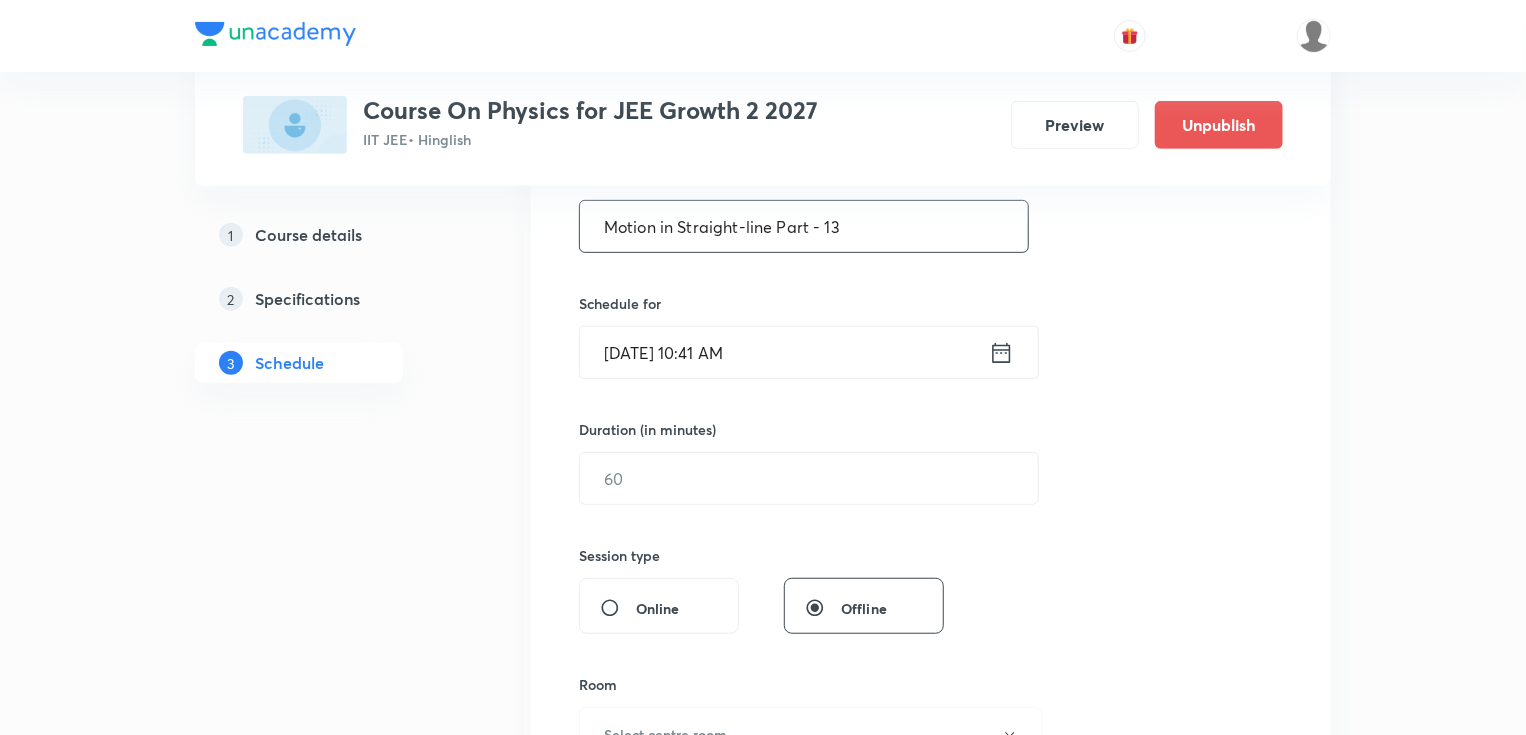 type on "Motion in Straight-line Part - 13" 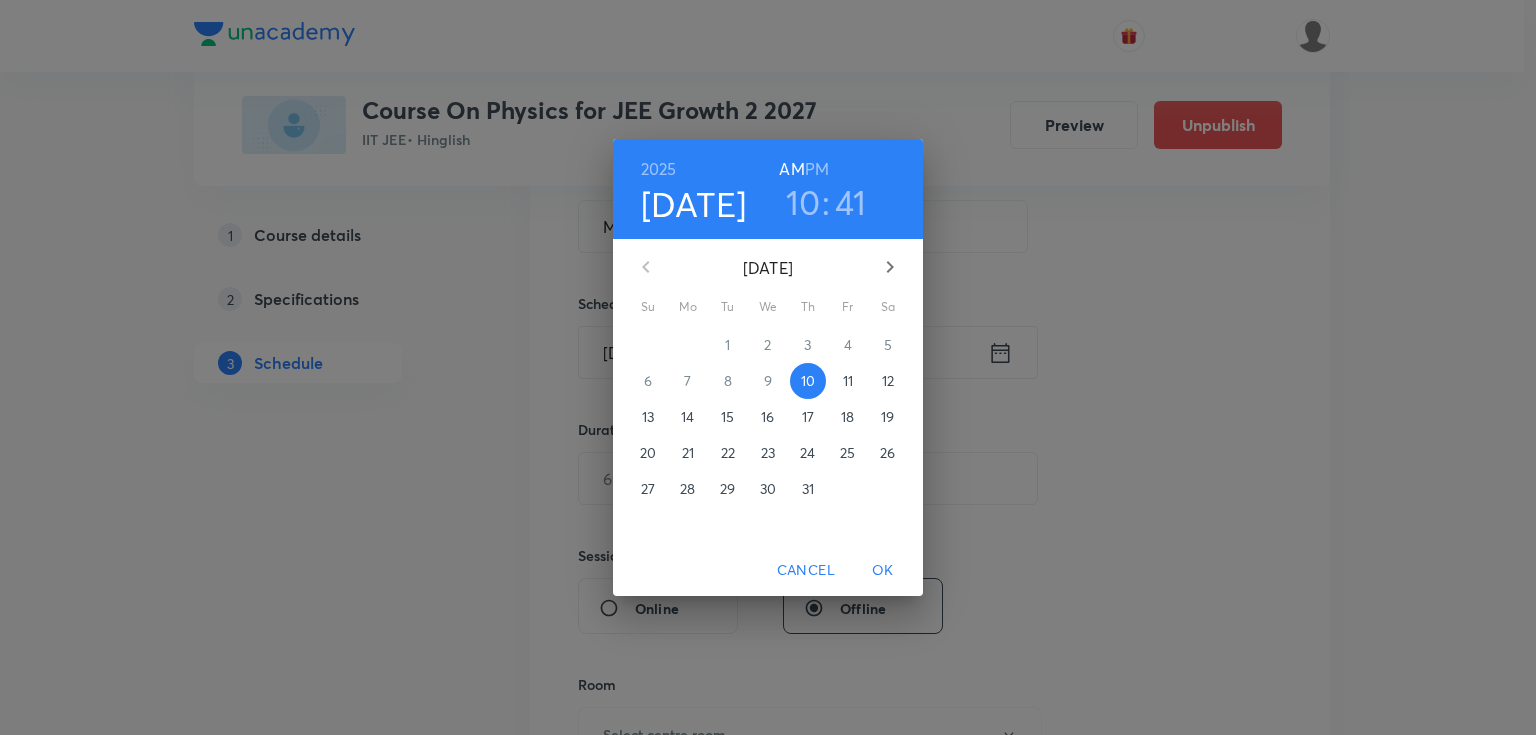 click on "11" at bounding box center (848, 381) 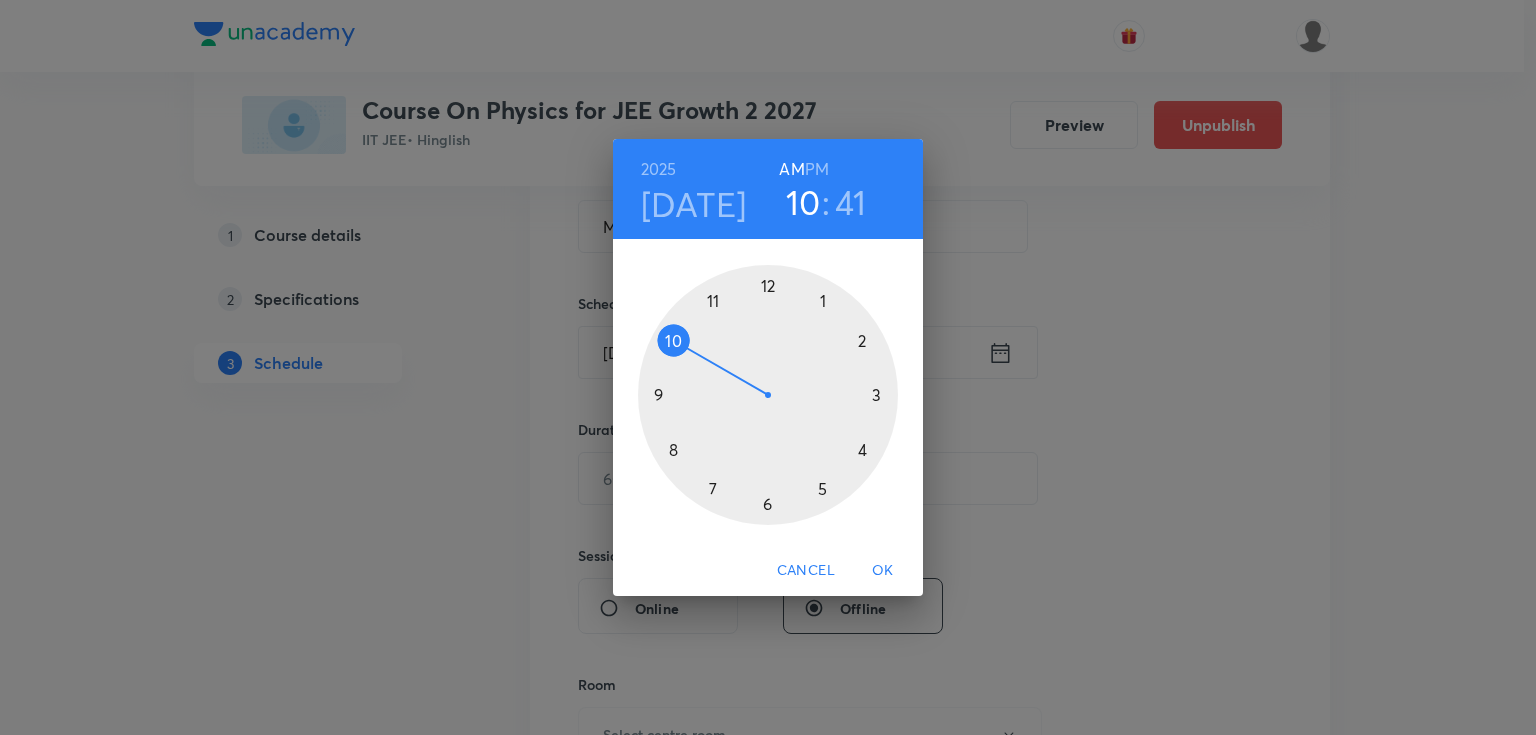 click on "[DATE]" at bounding box center (694, 204) 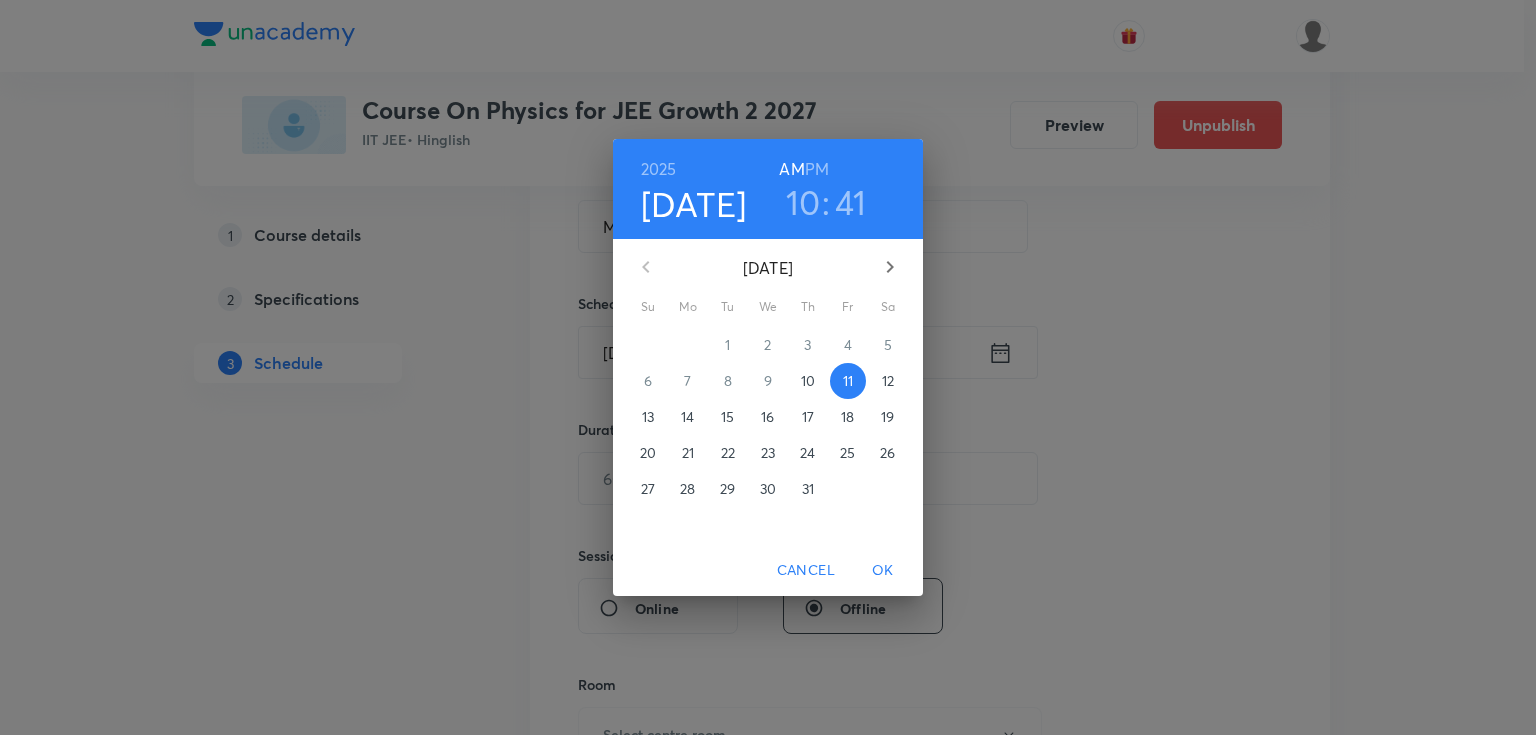click on "12" at bounding box center [888, 381] 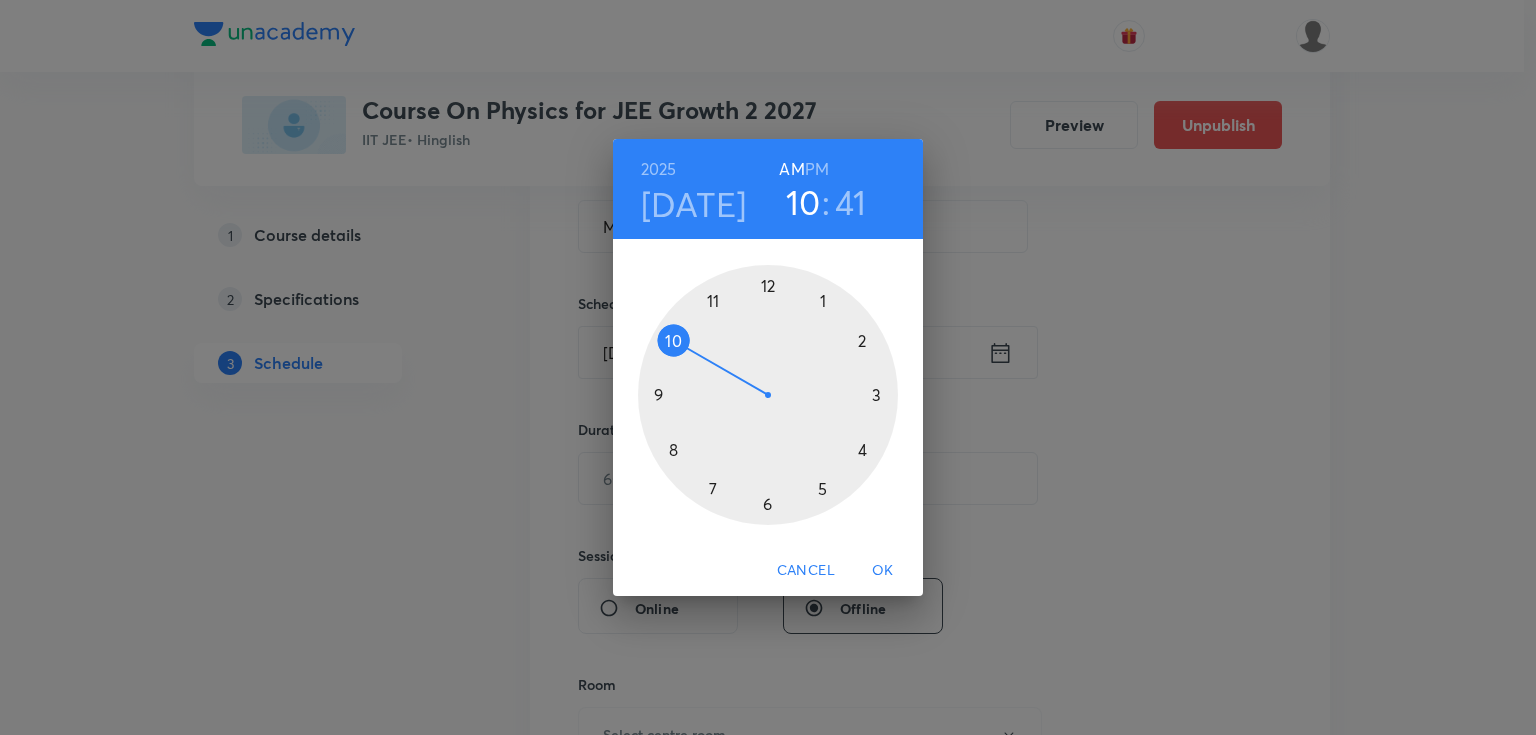 click on "AM" at bounding box center (791, 169) 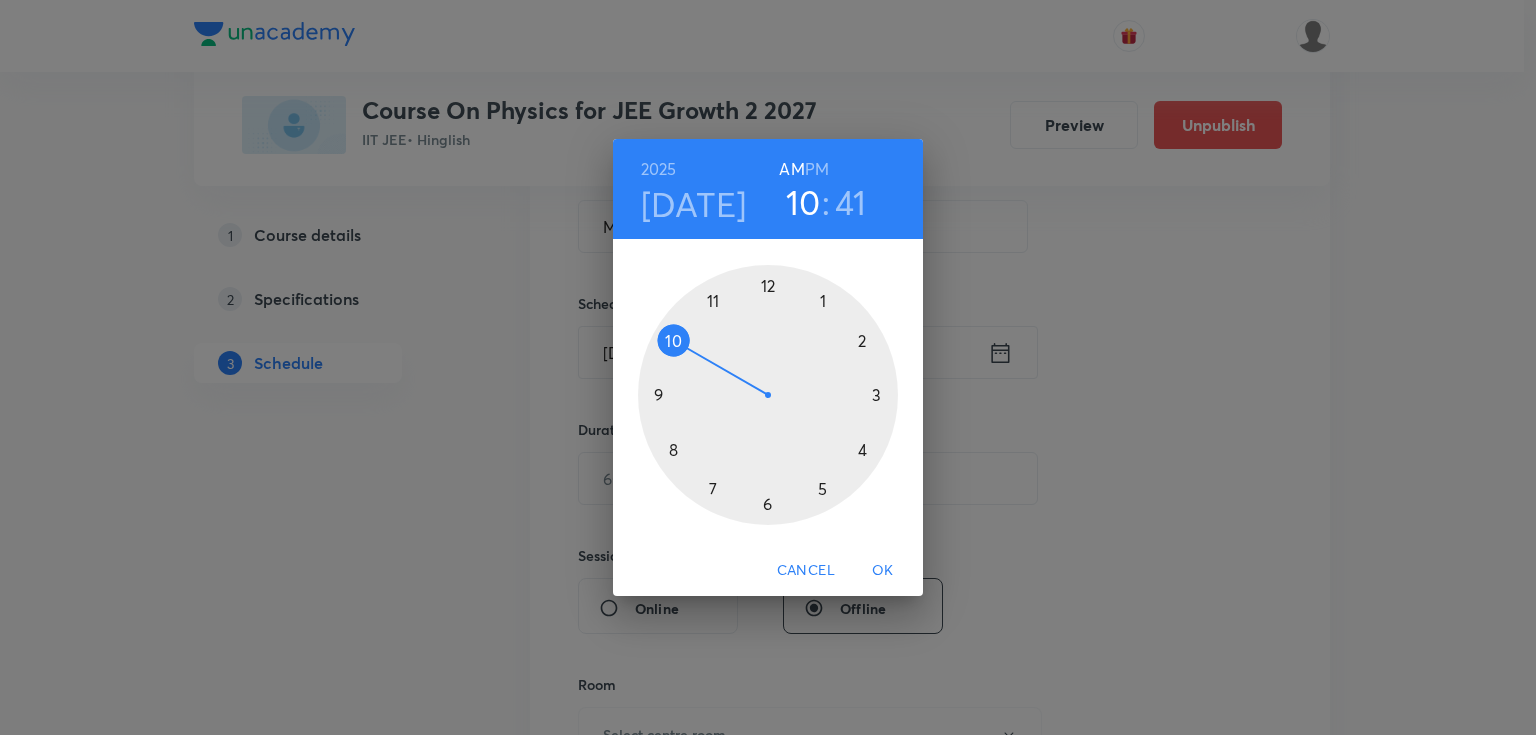 click at bounding box center (768, 395) 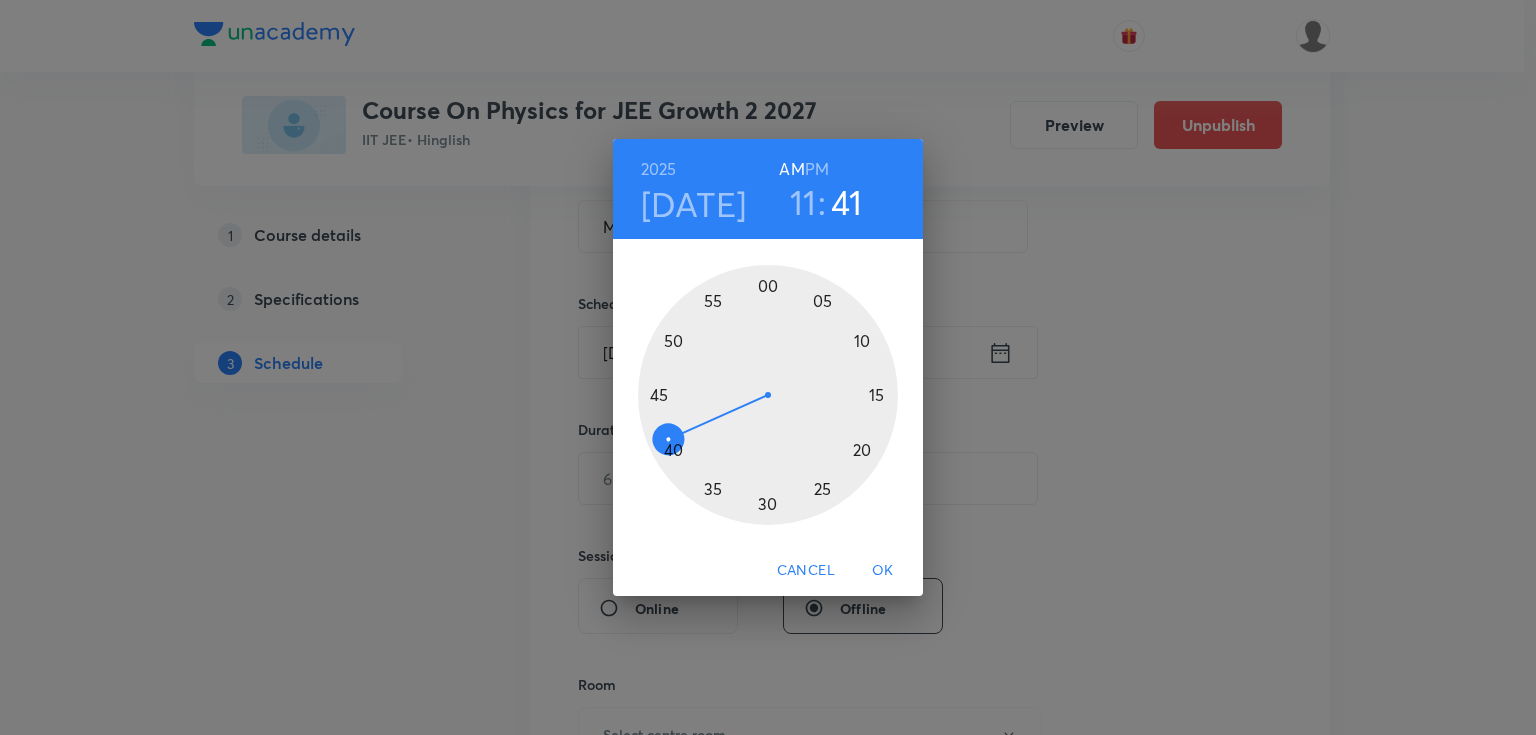 click at bounding box center [768, 395] 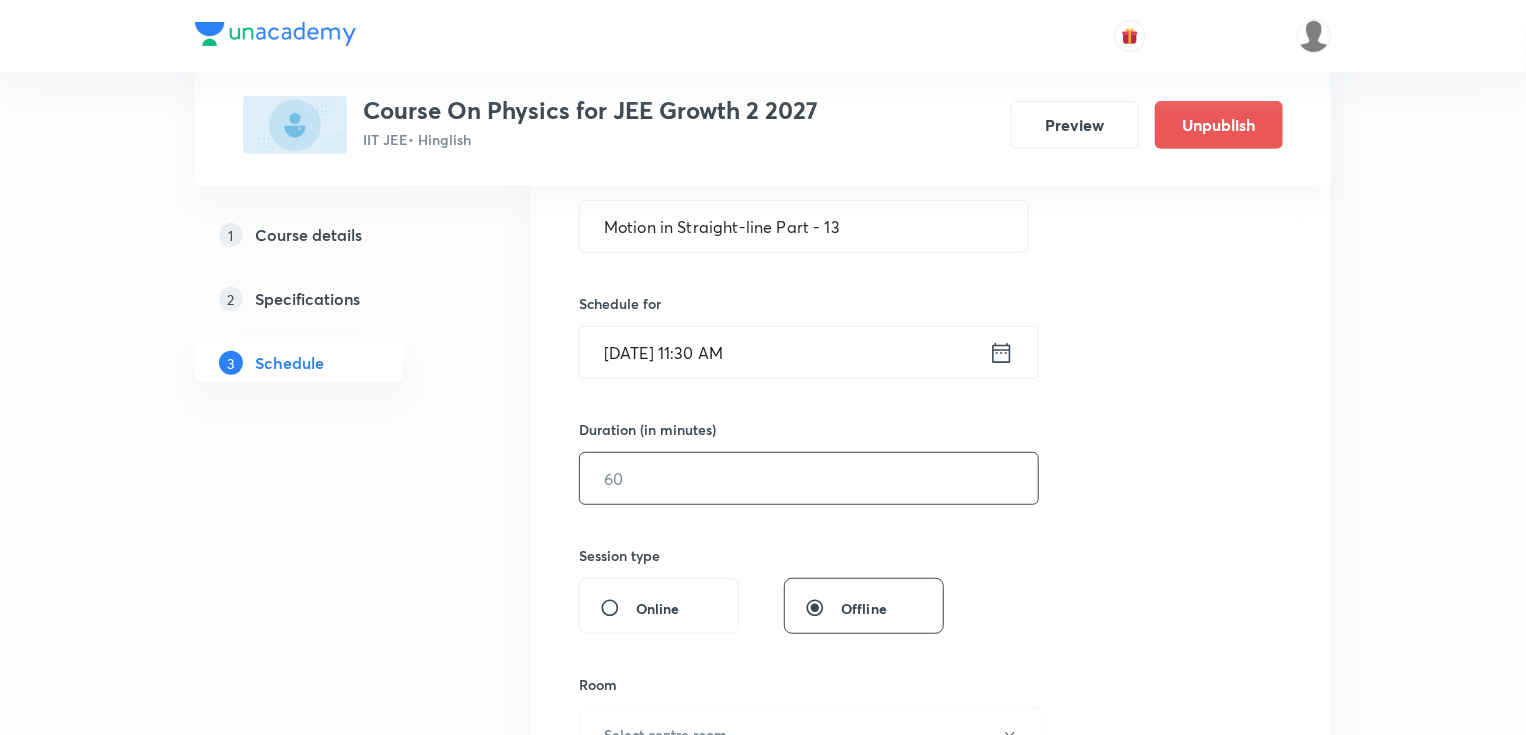 click at bounding box center (809, 478) 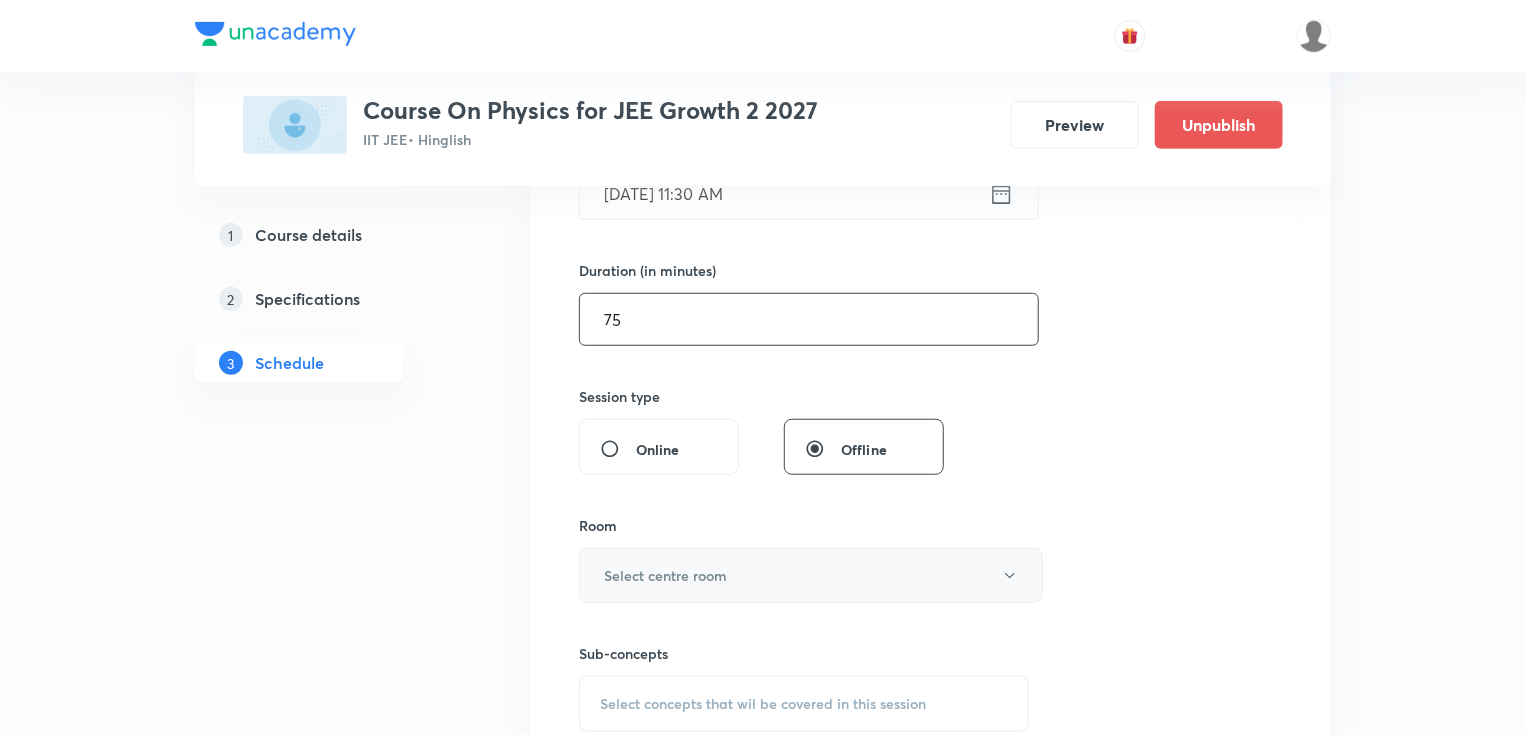 scroll, scrollTop: 560, scrollLeft: 0, axis: vertical 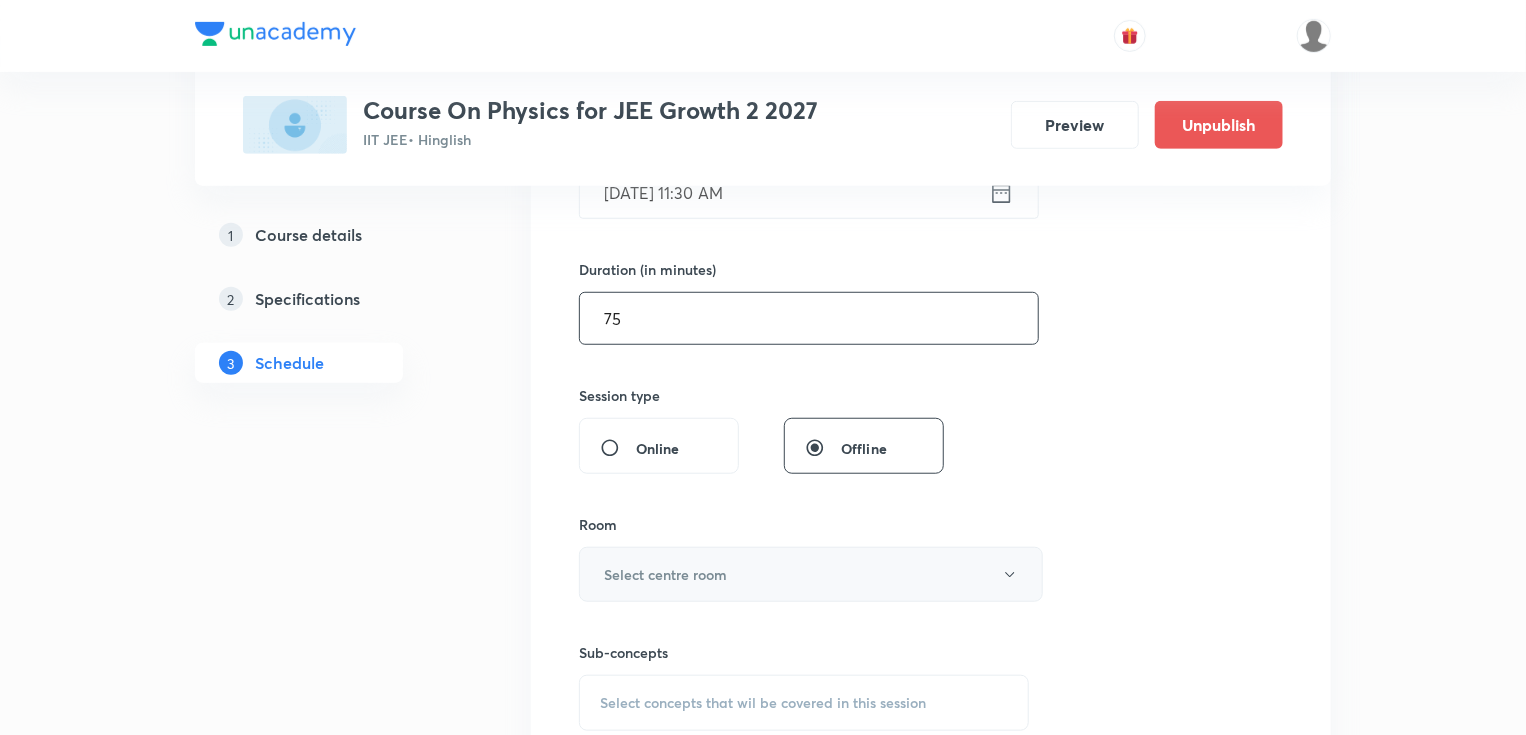 type on "75" 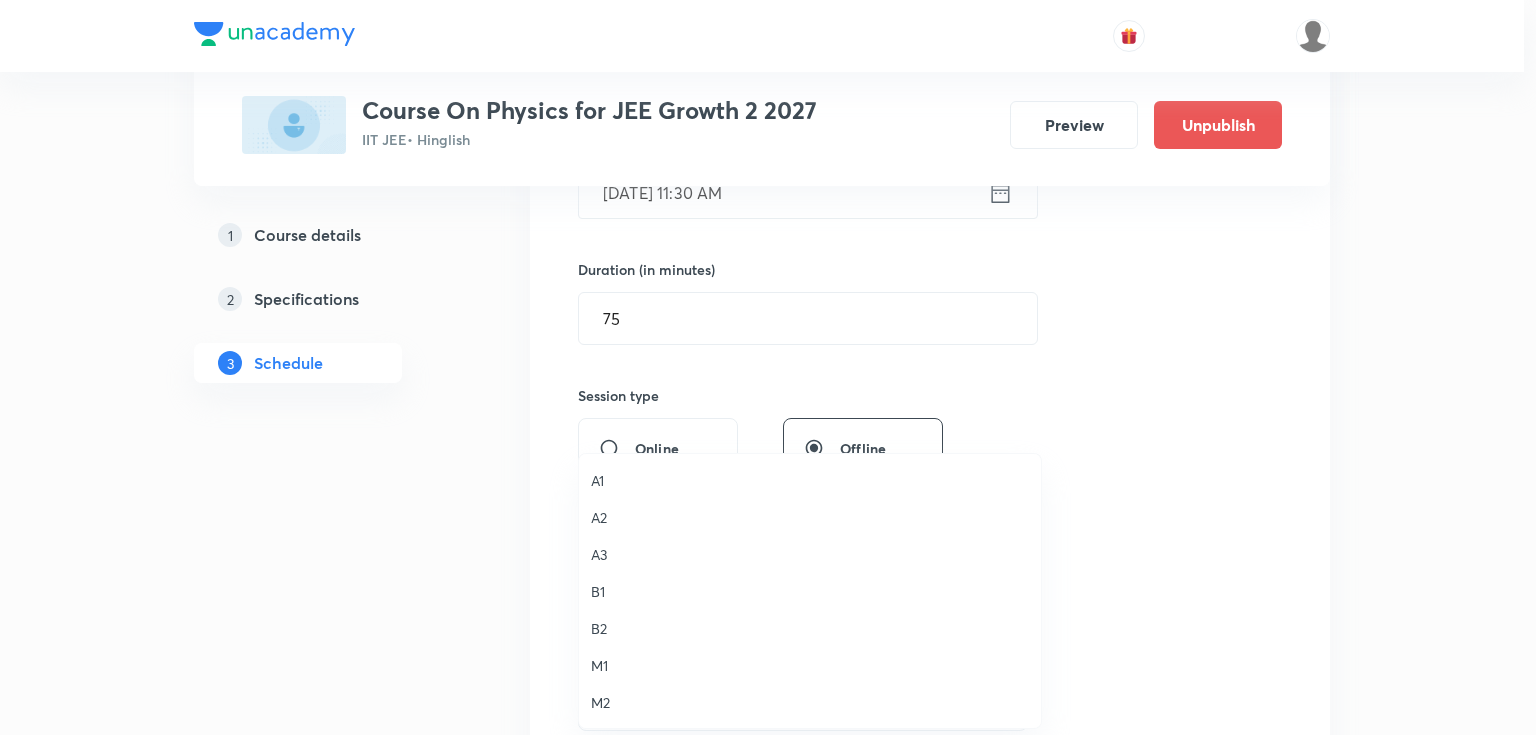 drag, startPoint x: 601, startPoint y: 671, endPoint x: 611, endPoint y: 675, distance: 10.770329 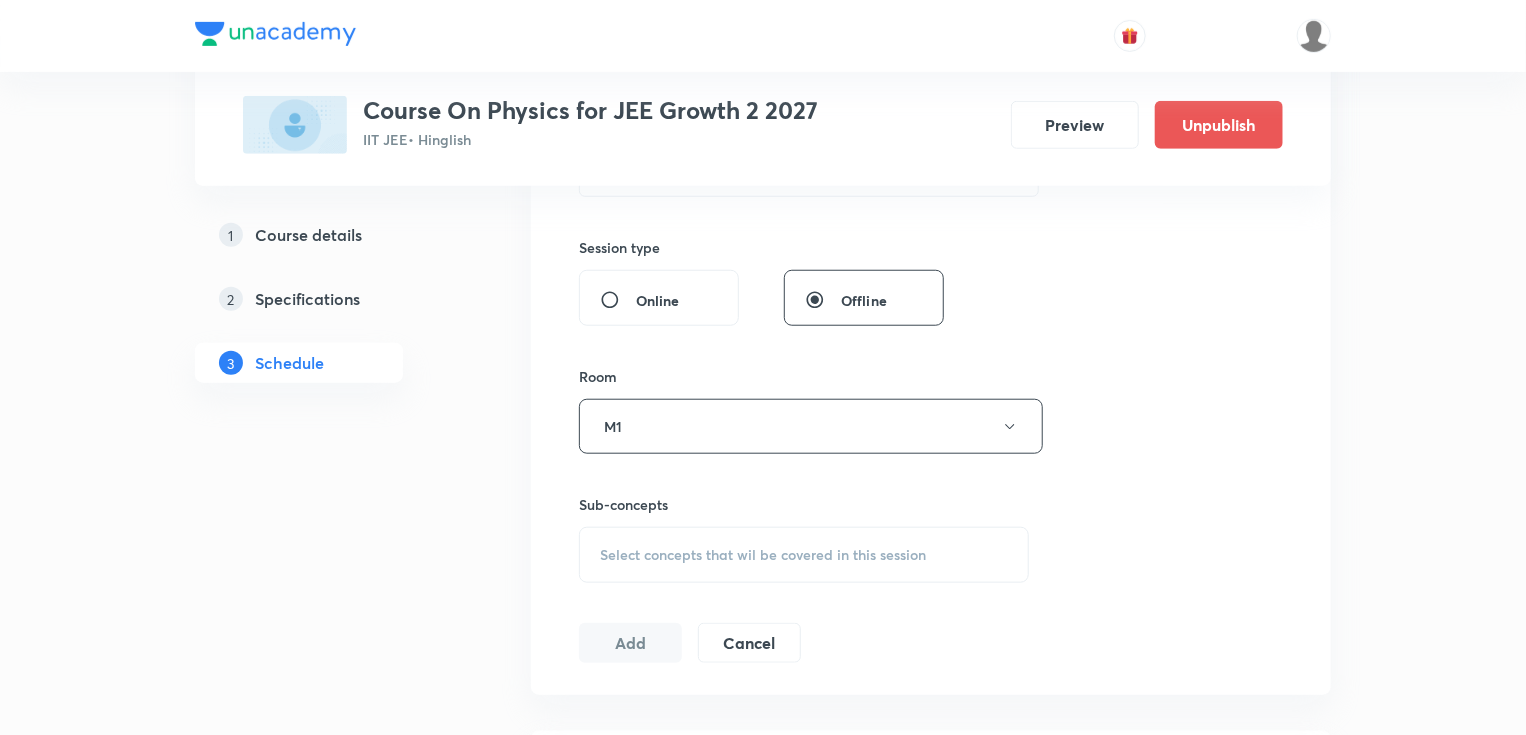 scroll, scrollTop: 720, scrollLeft: 0, axis: vertical 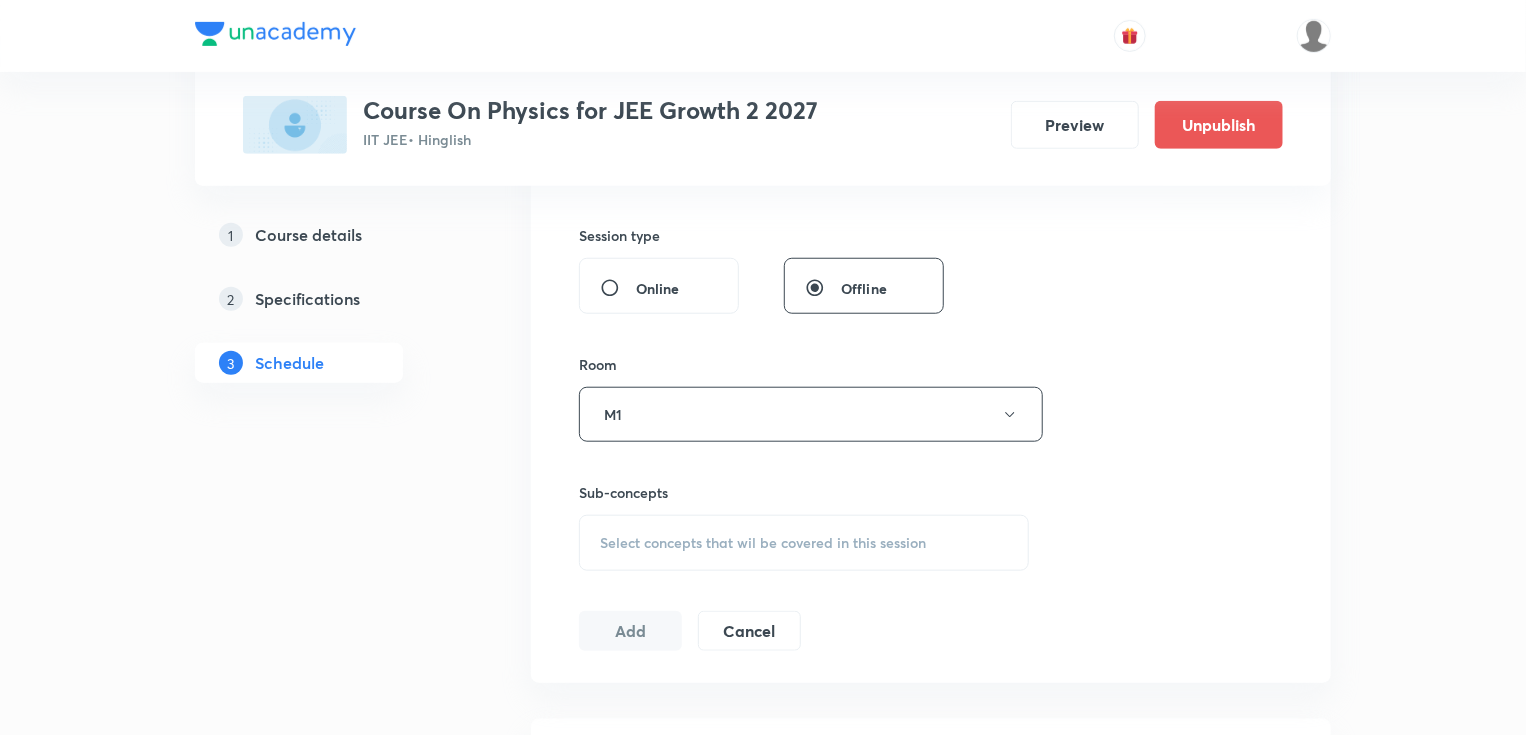 click on "Select concepts that wil be covered in this session" at bounding box center [804, 543] 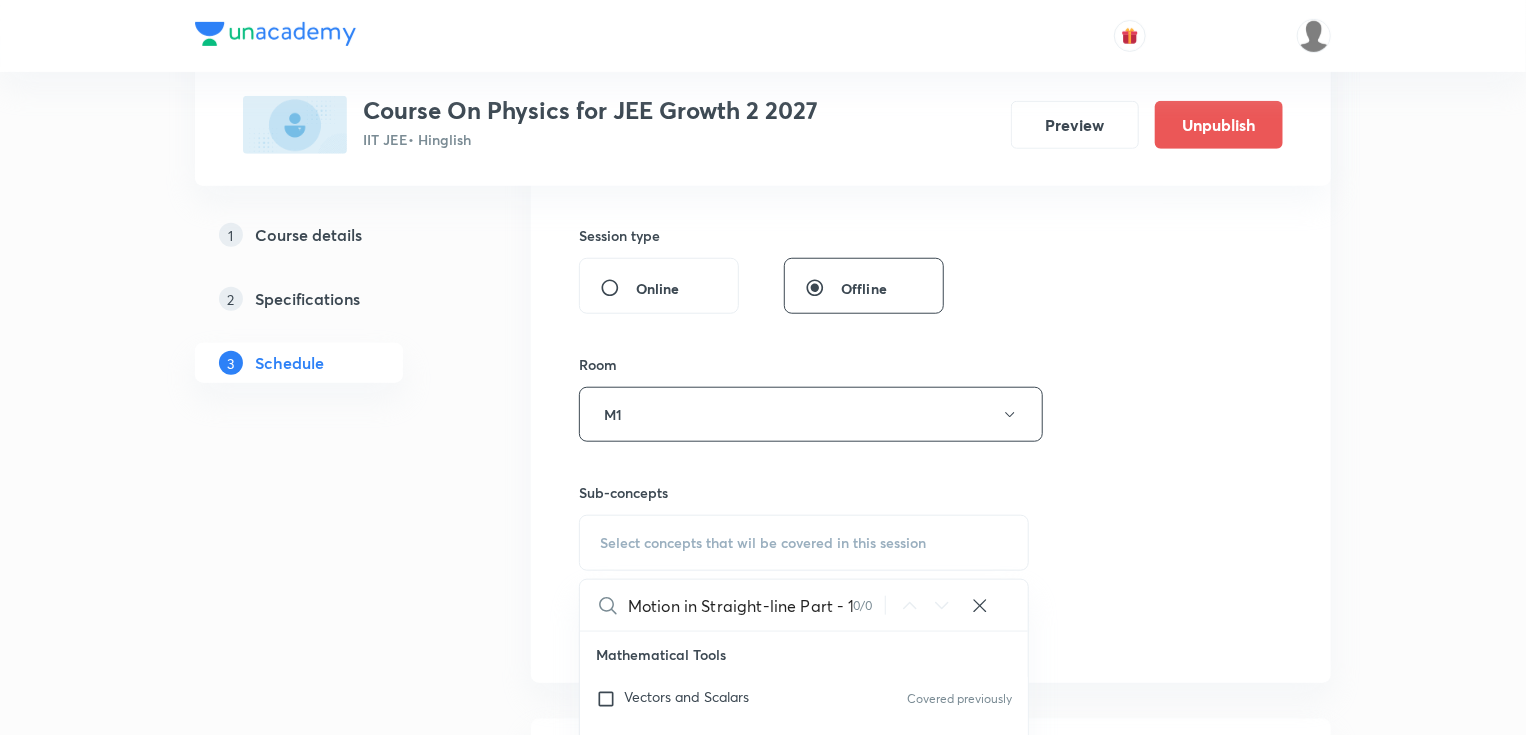 scroll, scrollTop: 0, scrollLeft: 8, axis: horizontal 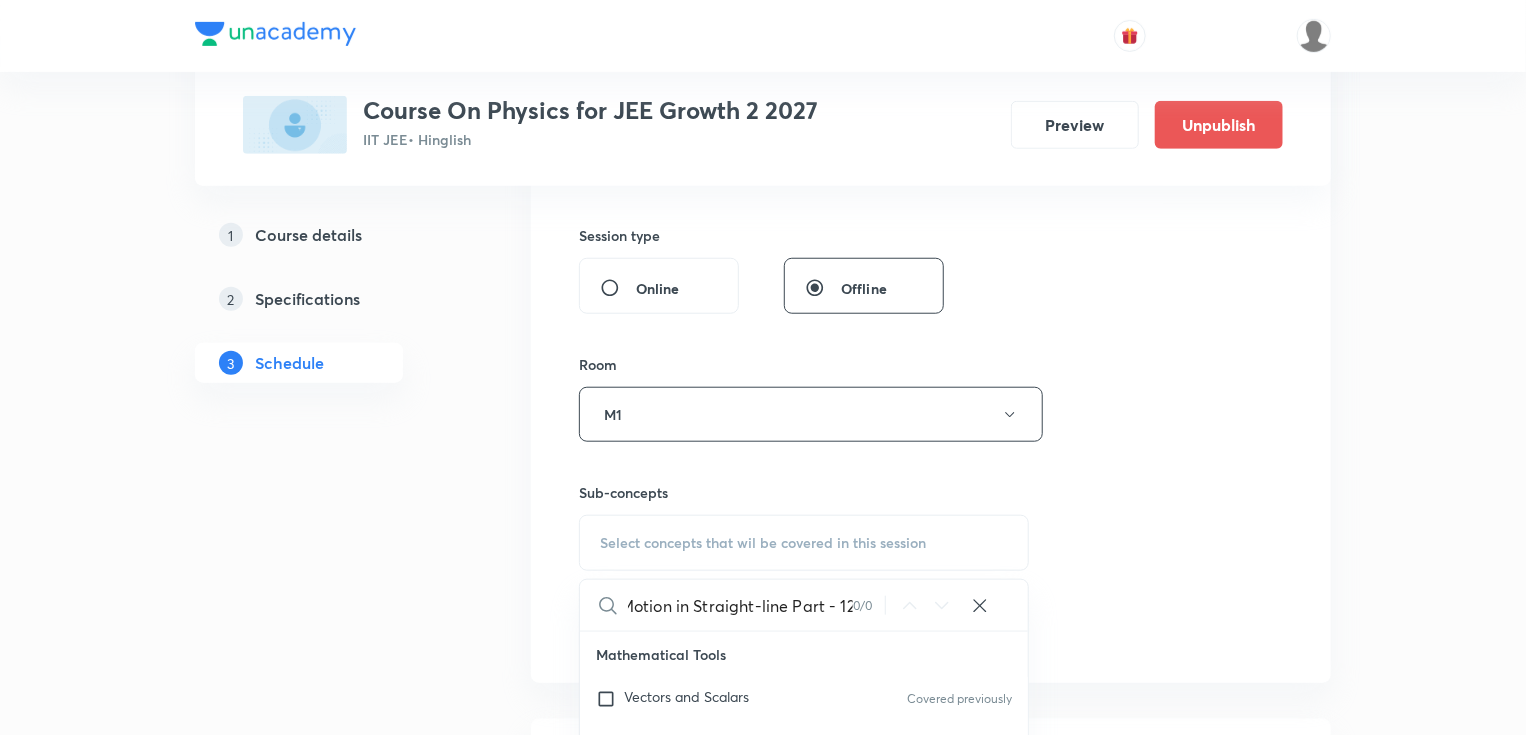 drag, startPoint x: 788, startPoint y: 611, endPoint x: 900, endPoint y: 620, distance: 112.36102 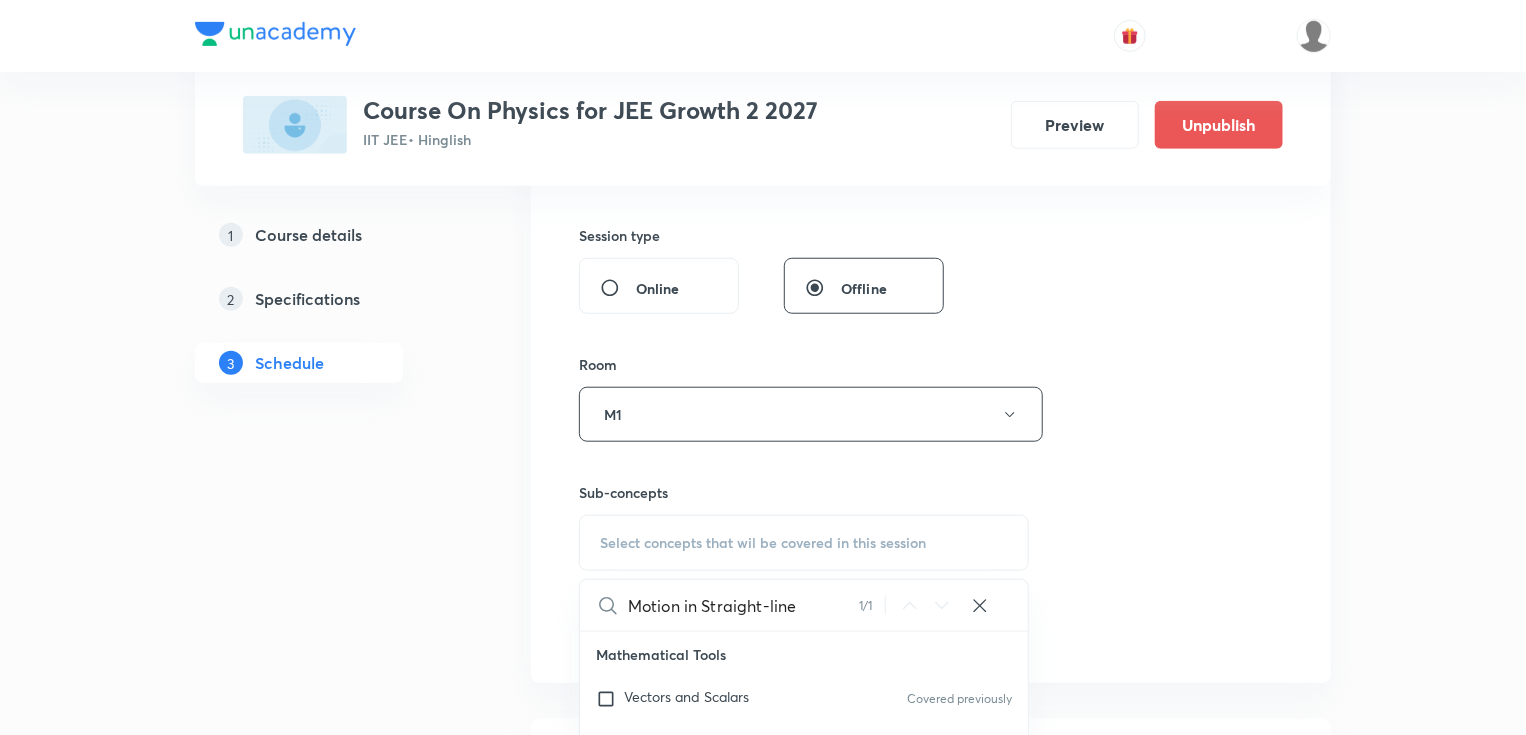 scroll, scrollTop: 0, scrollLeft: 0, axis: both 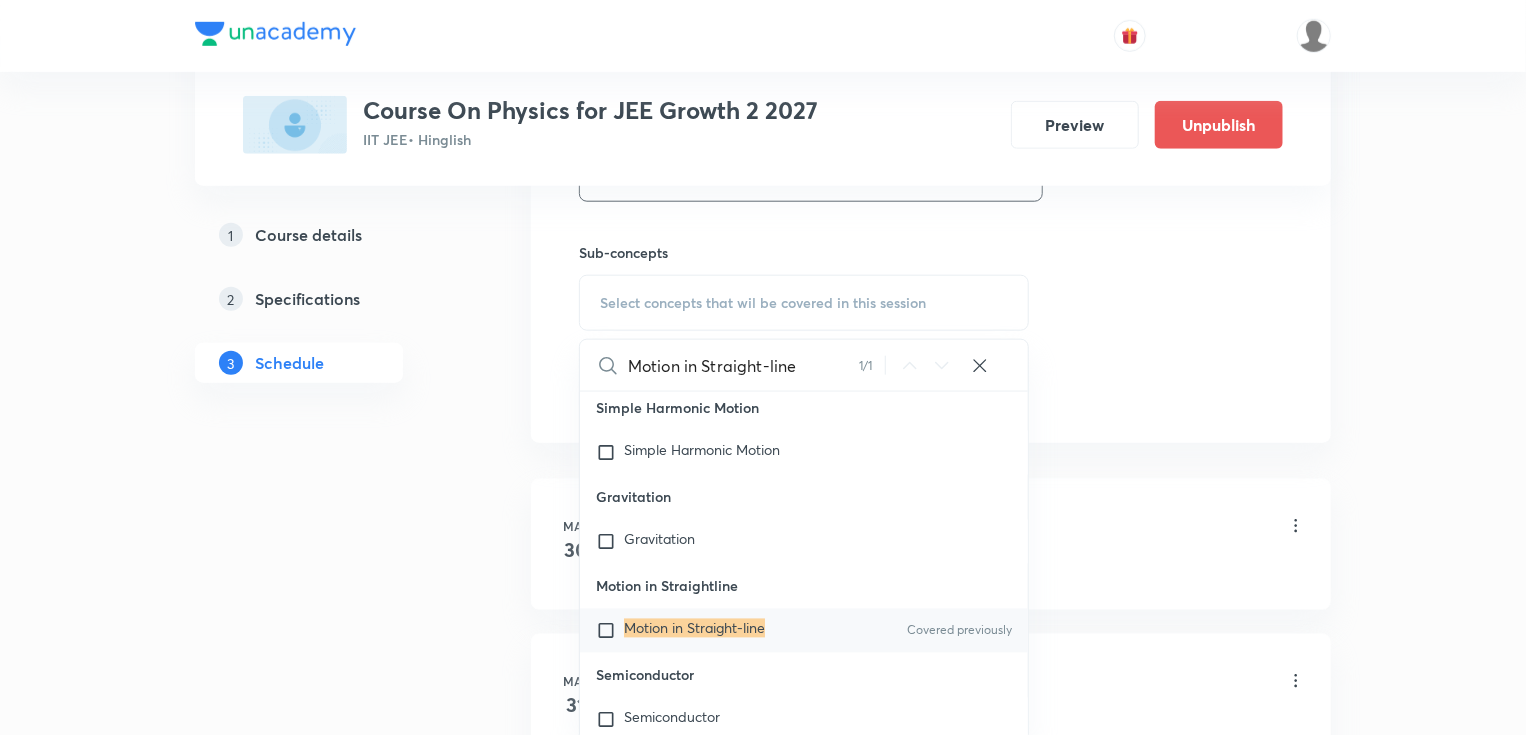 type on "Motion in Straight-line" 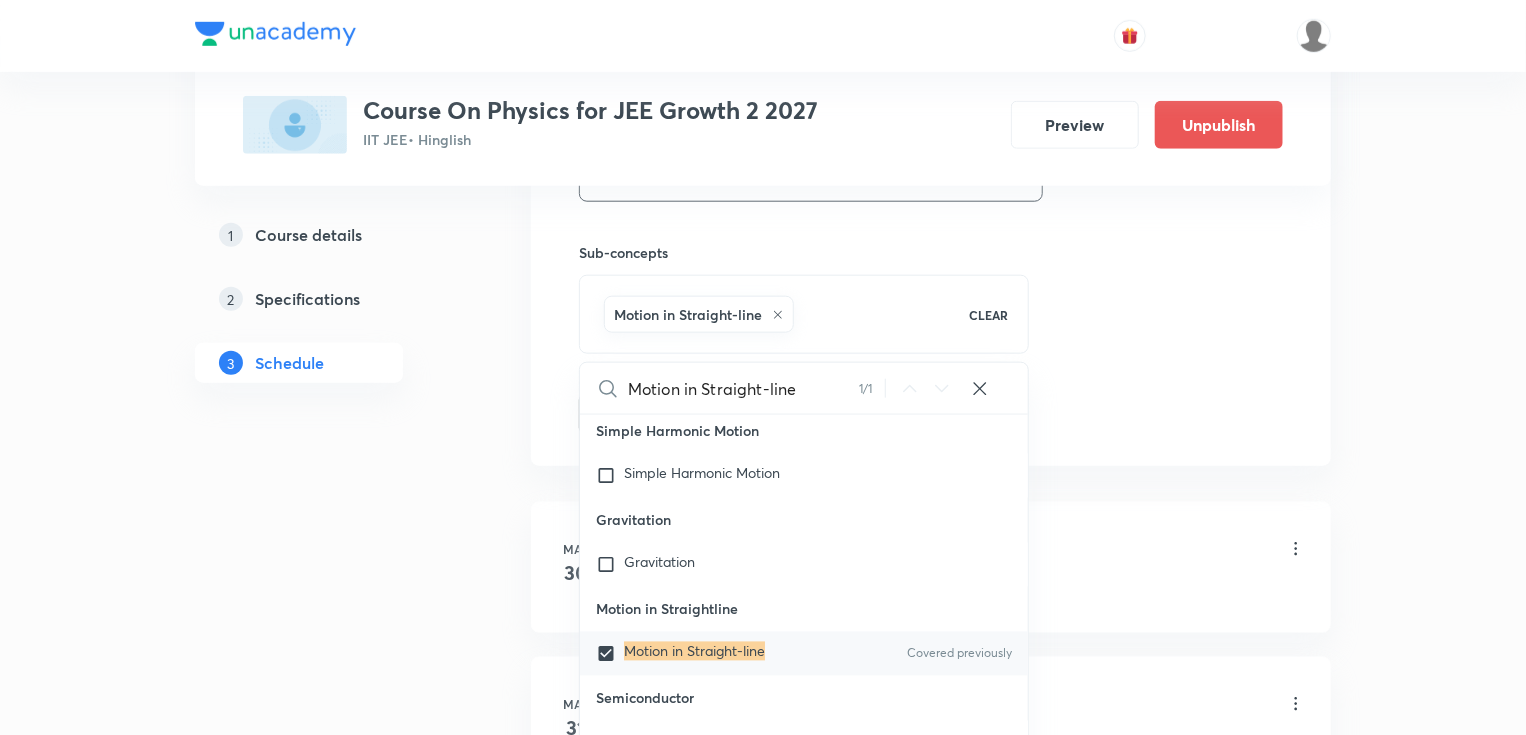 checkbox on "true" 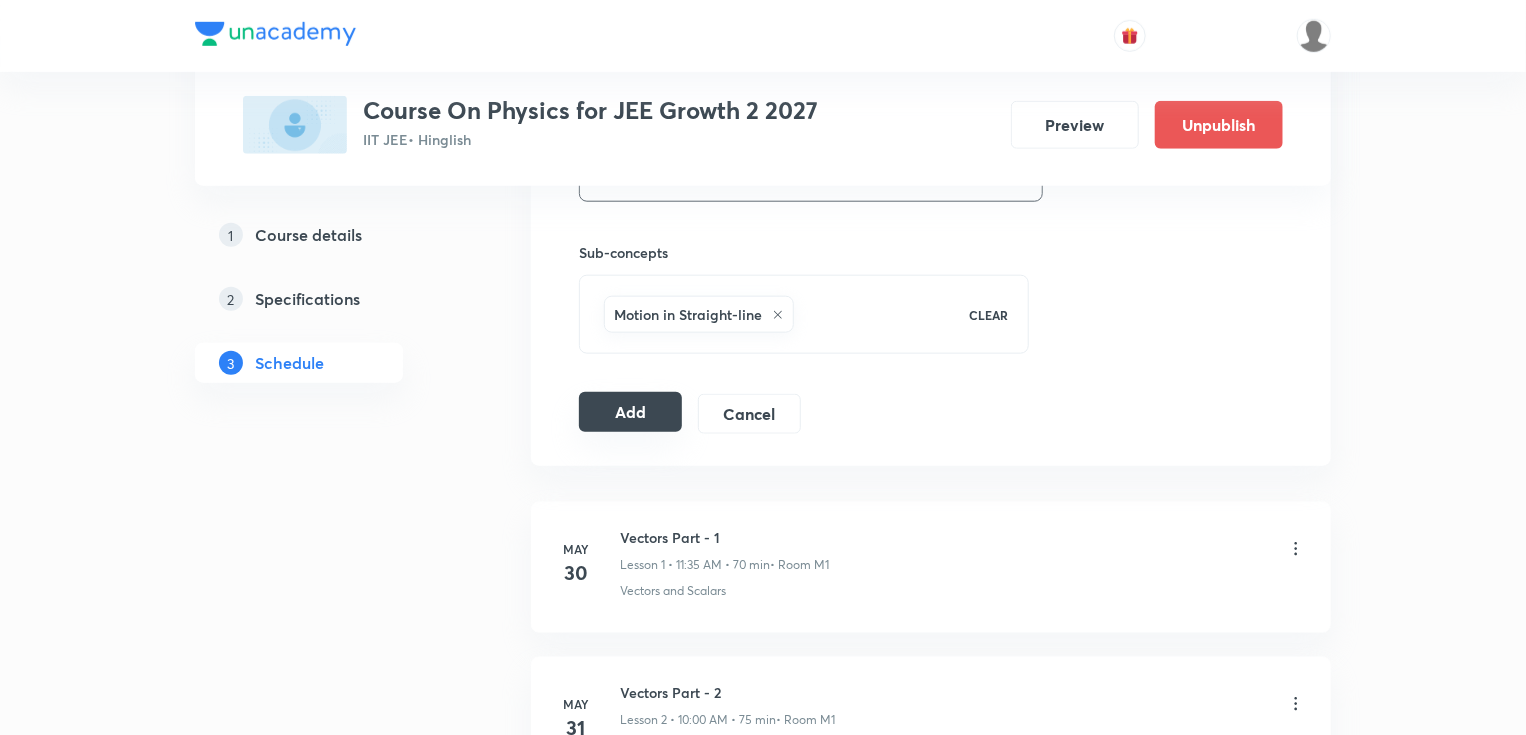 click on "Add" at bounding box center [630, 412] 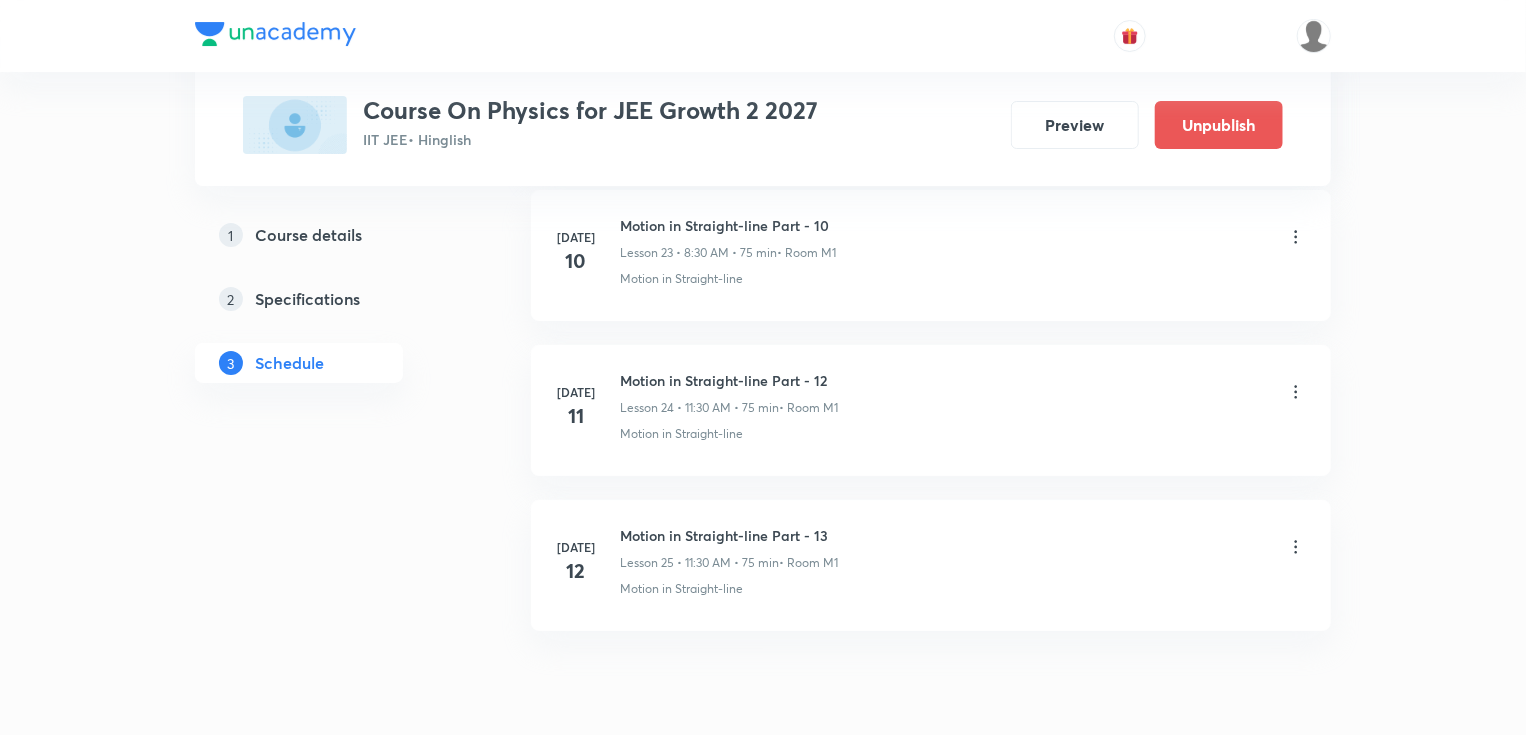 scroll, scrollTop: 3653, scrollLeft: 0, axis: vertical 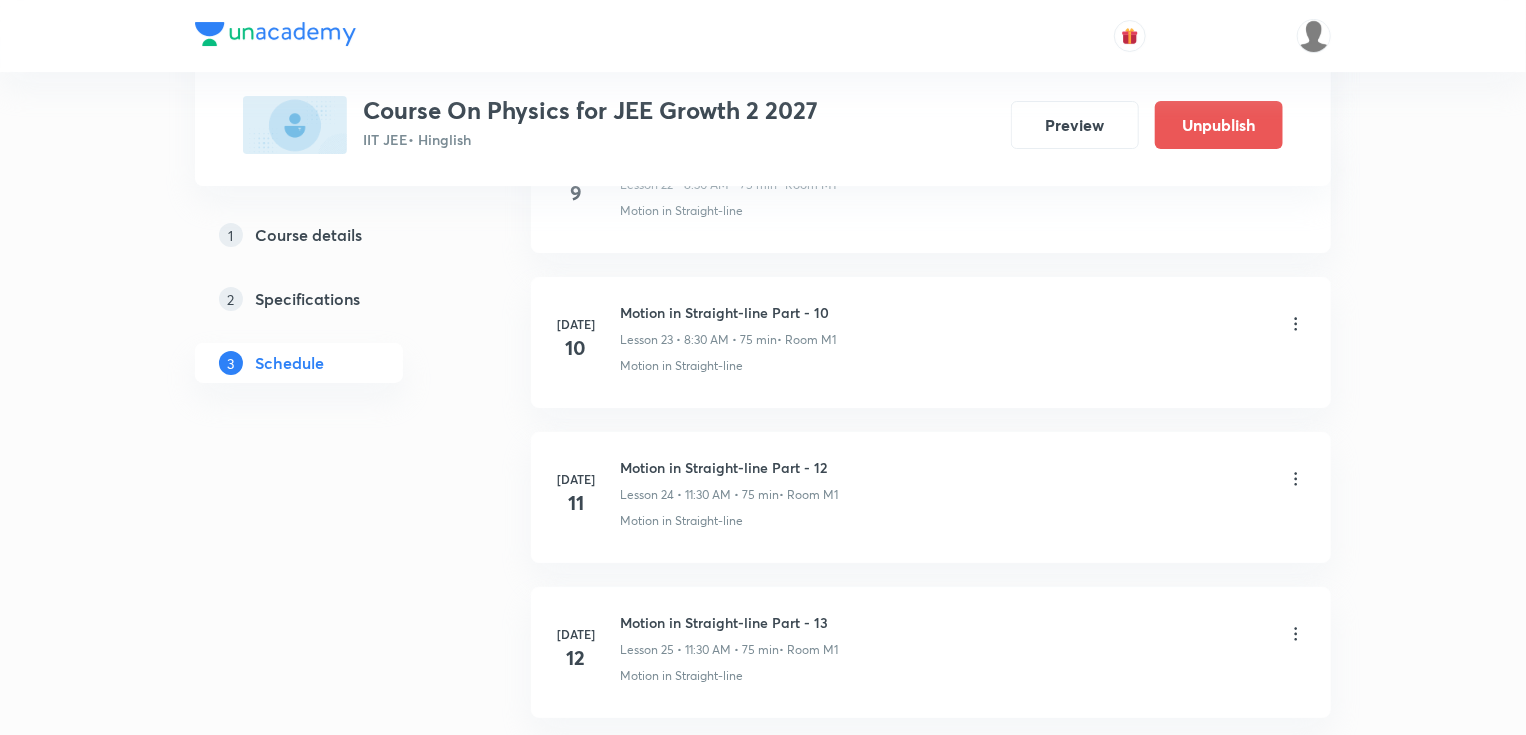 drag, startPoint x: 838, startPoint y: 316, endPoint x: 839, endPoint y: 328, distance: 12.0415945 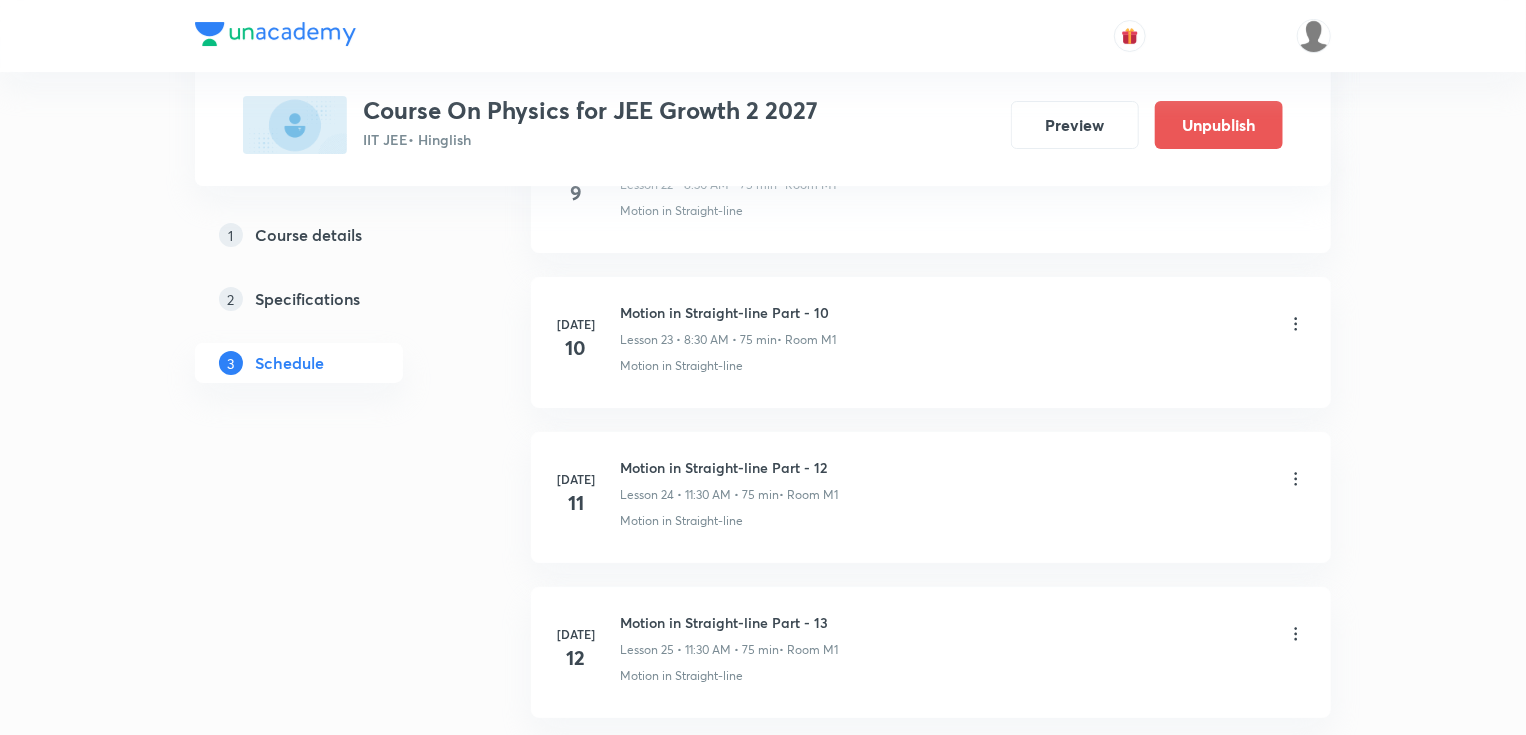 click on "Motion in Straight-line Part - 10" at bounding box center [728, 312] 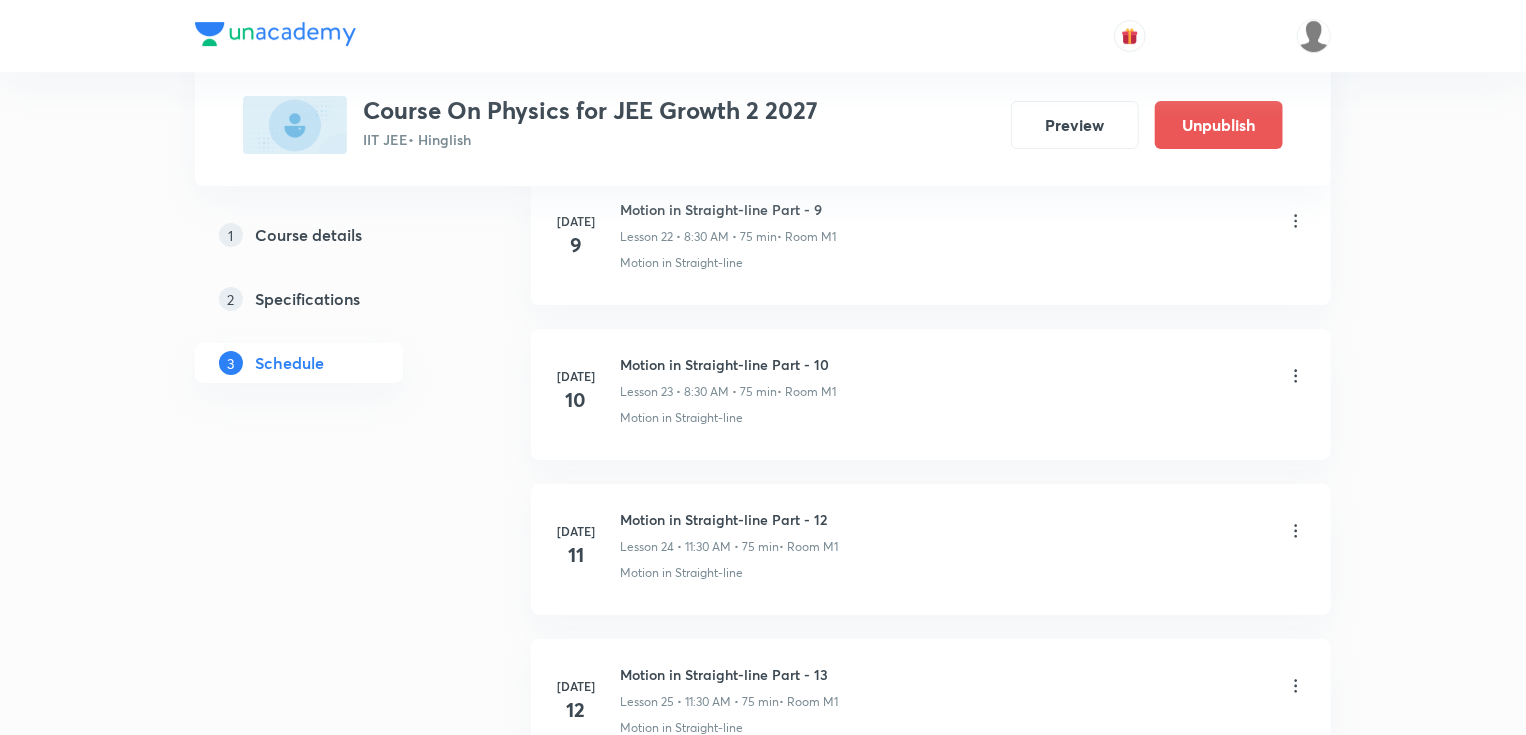 scroll, scrollTop: 3573, scrollLeft: 0, axis: vertical 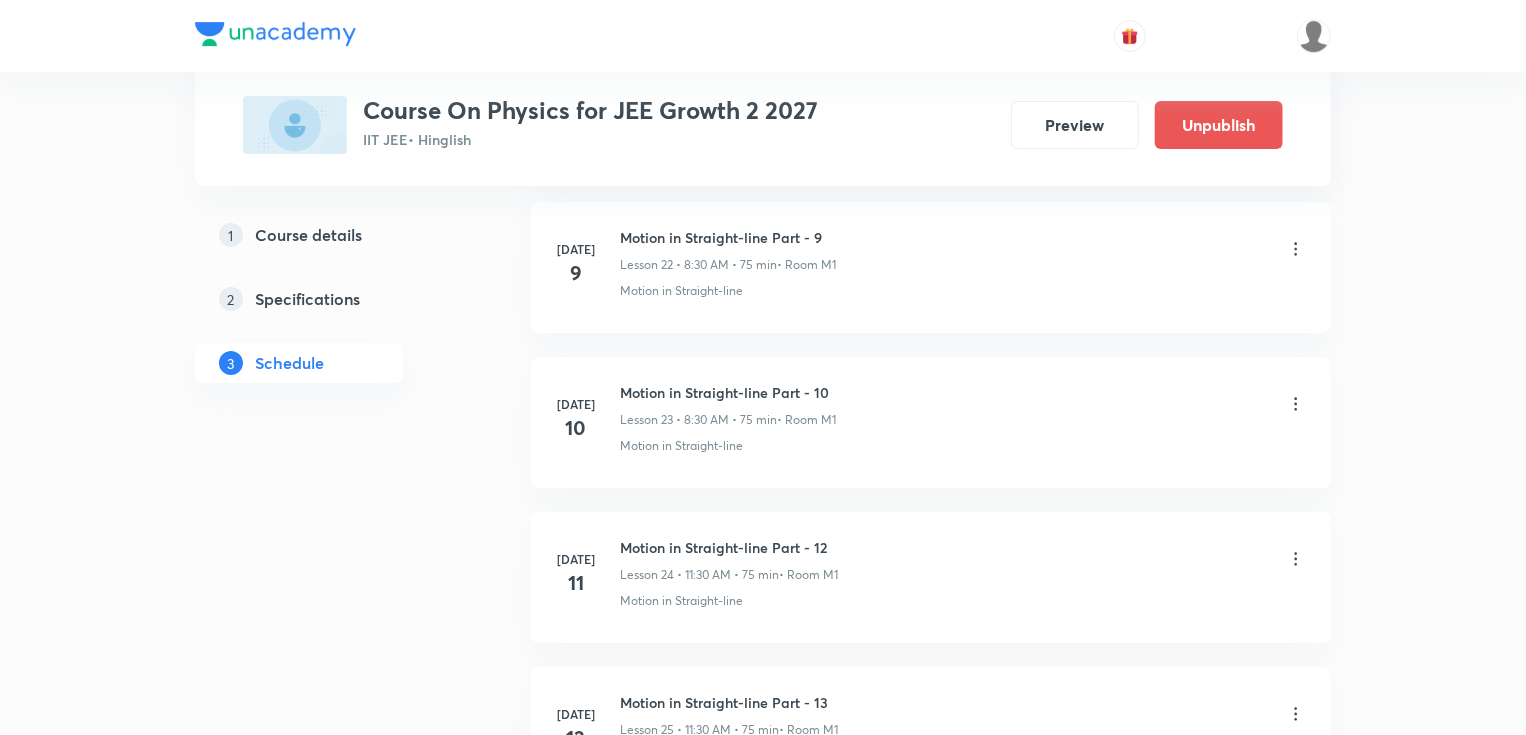 click 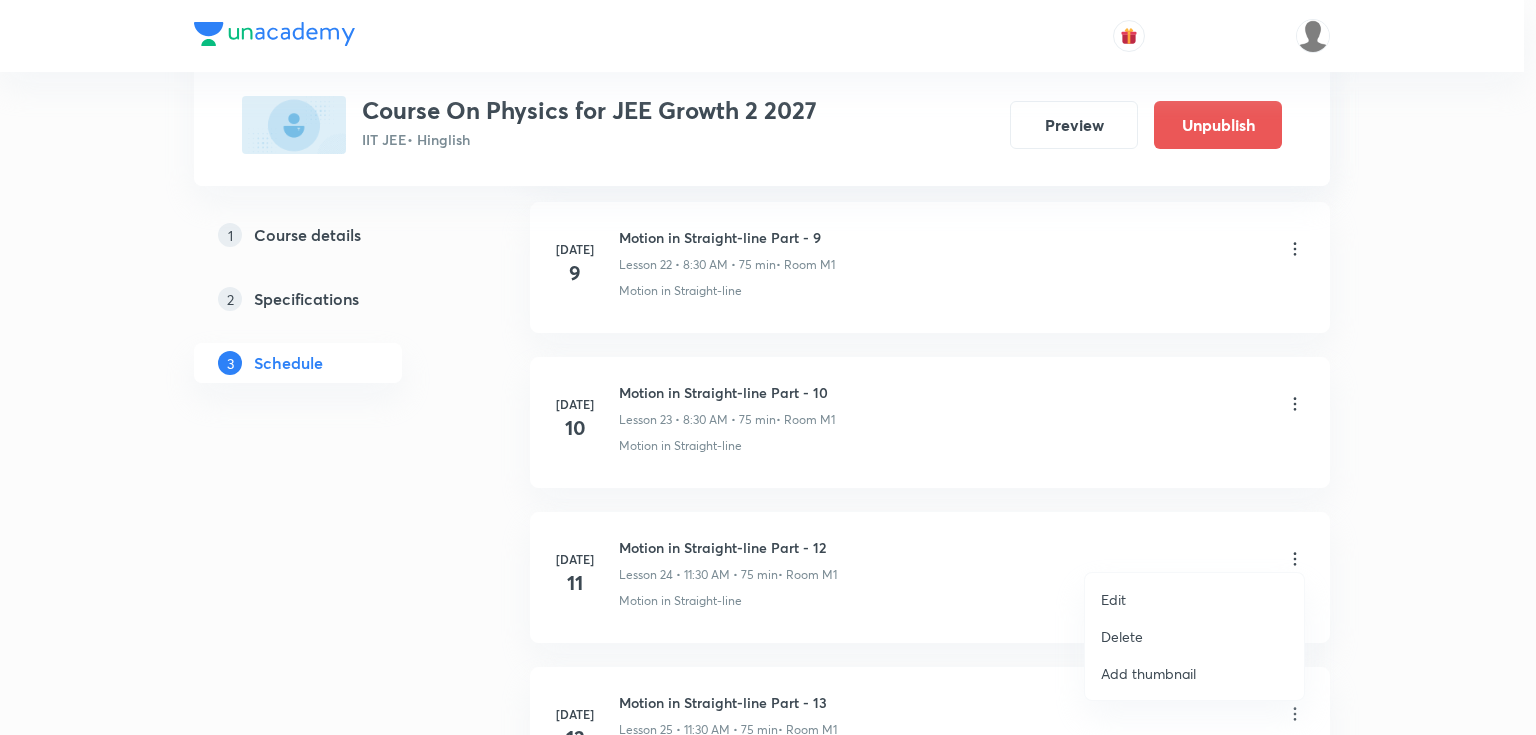 click on "Edit" at bounding box center [1194, 599] 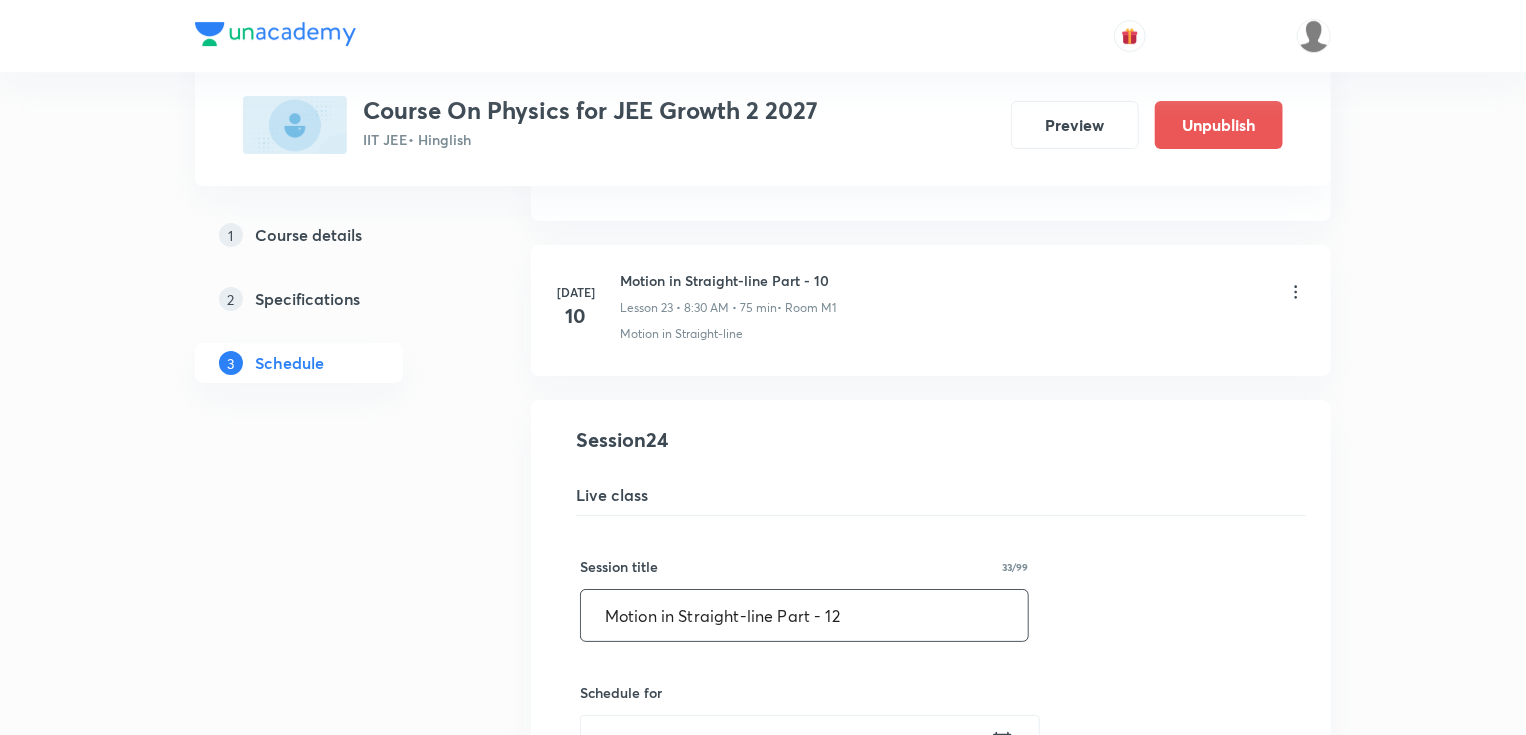 click on "Motion in Straight-line Part - 12" at bounding box center (804, 615) 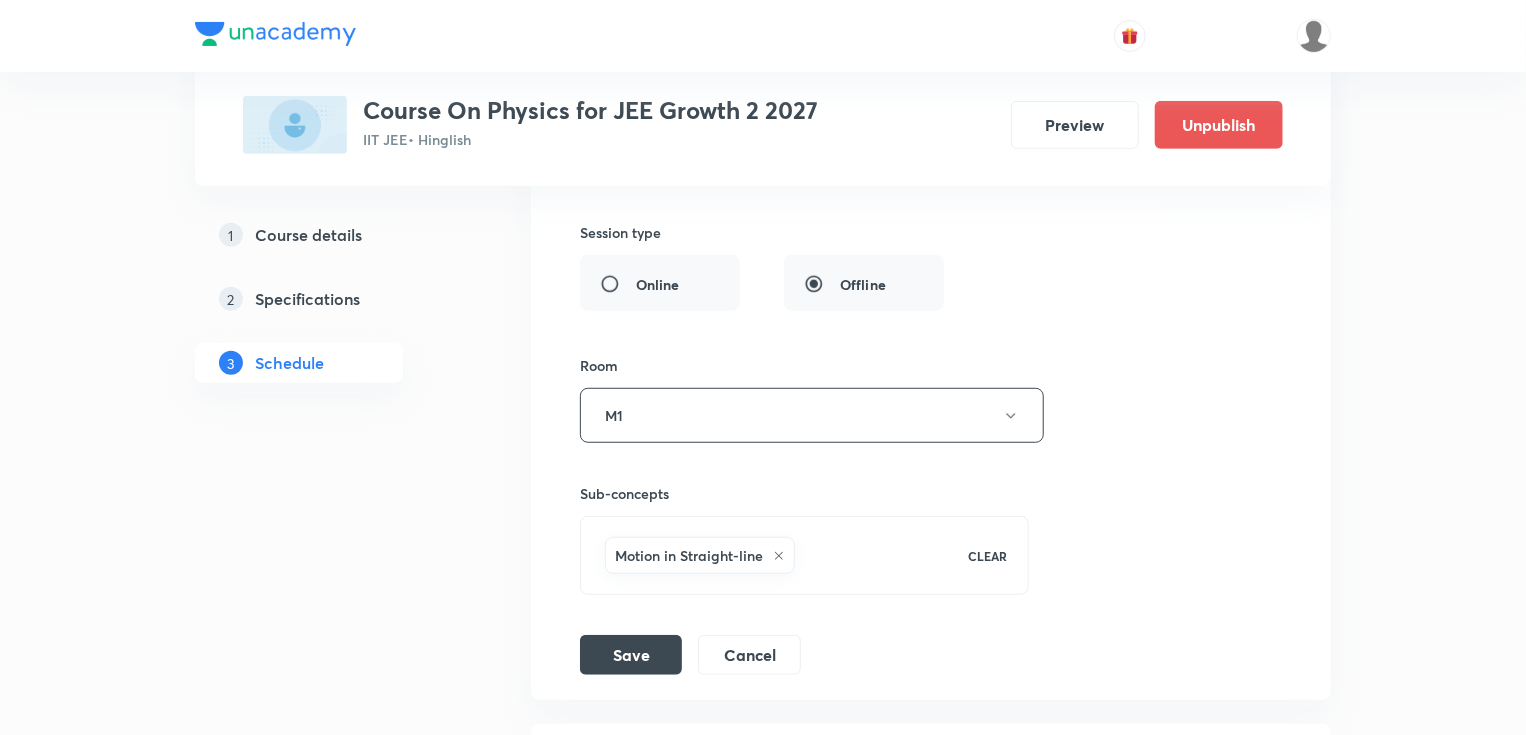 scroll, scrollTop: 4453, scrollLeft: 0, axis: vertical 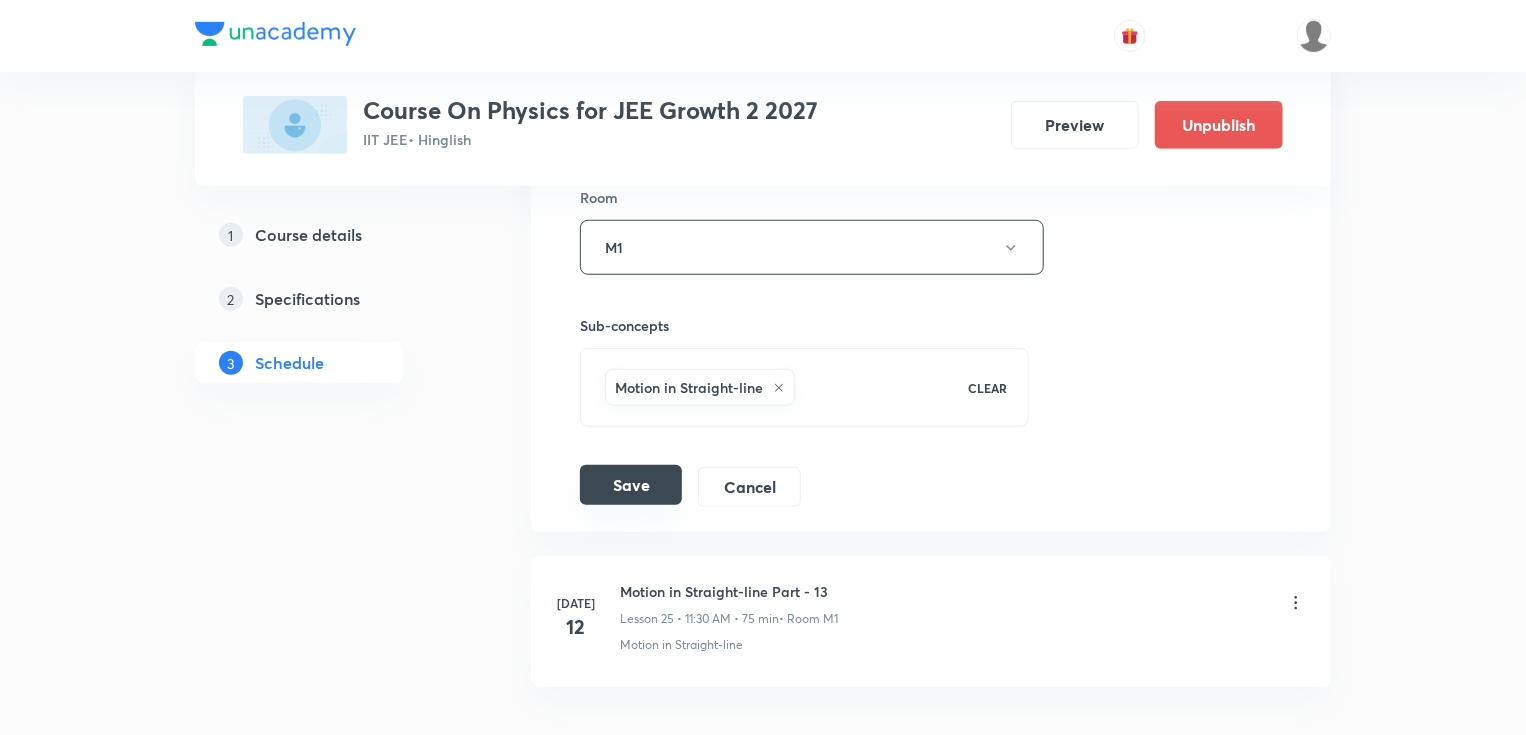 type on "Motion in Straight-line Part - 11" 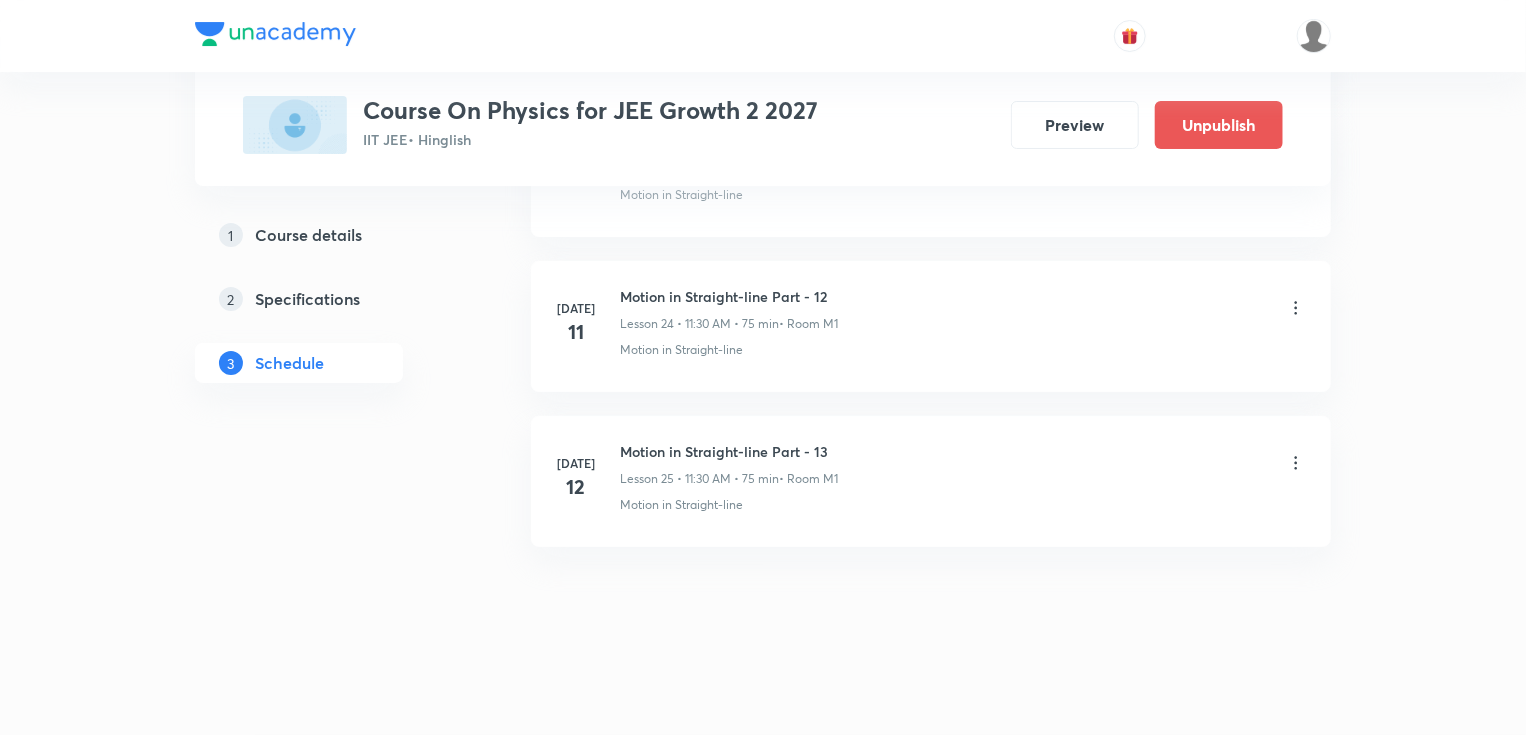 scroll, scrollTop: 3813, scrollLeft: 0, axis: vertical 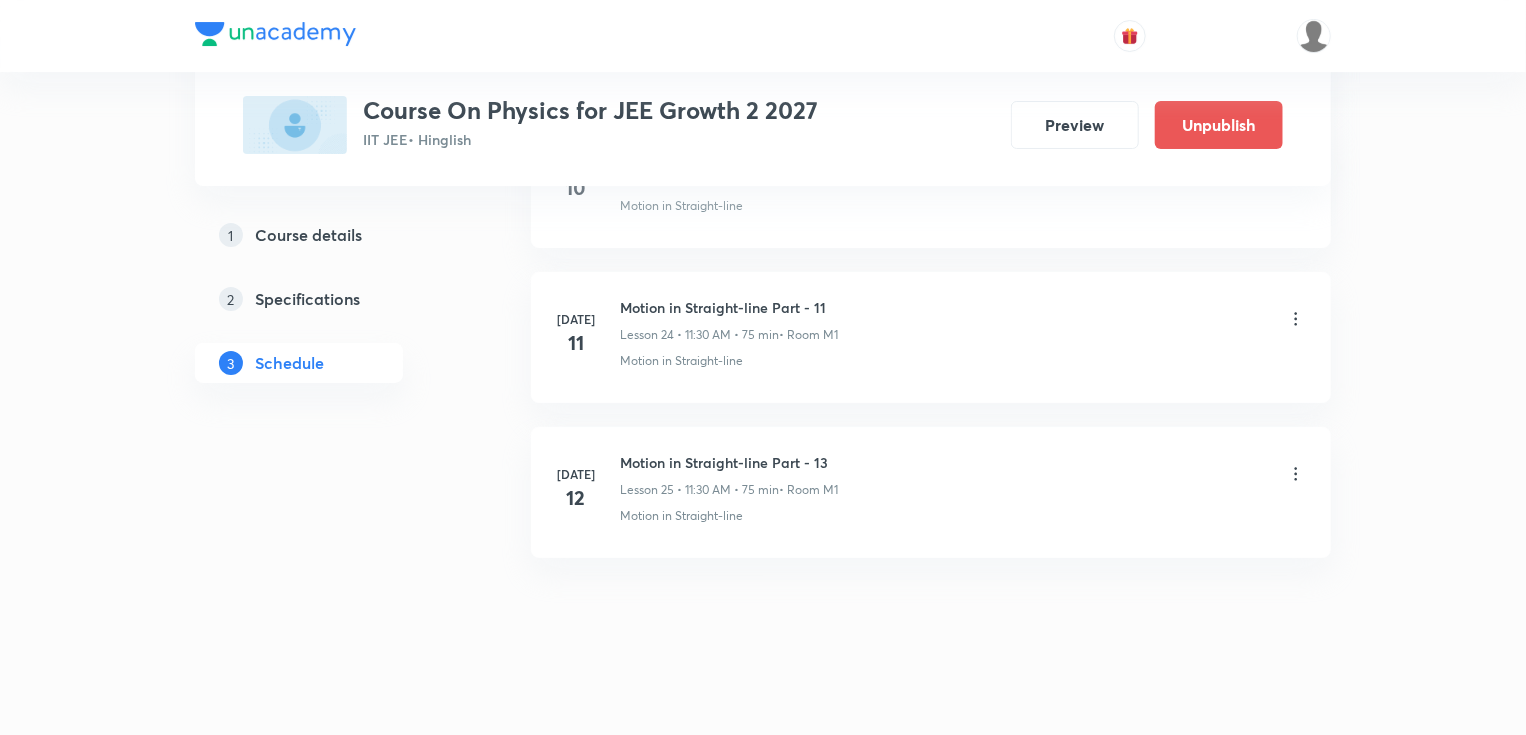 click 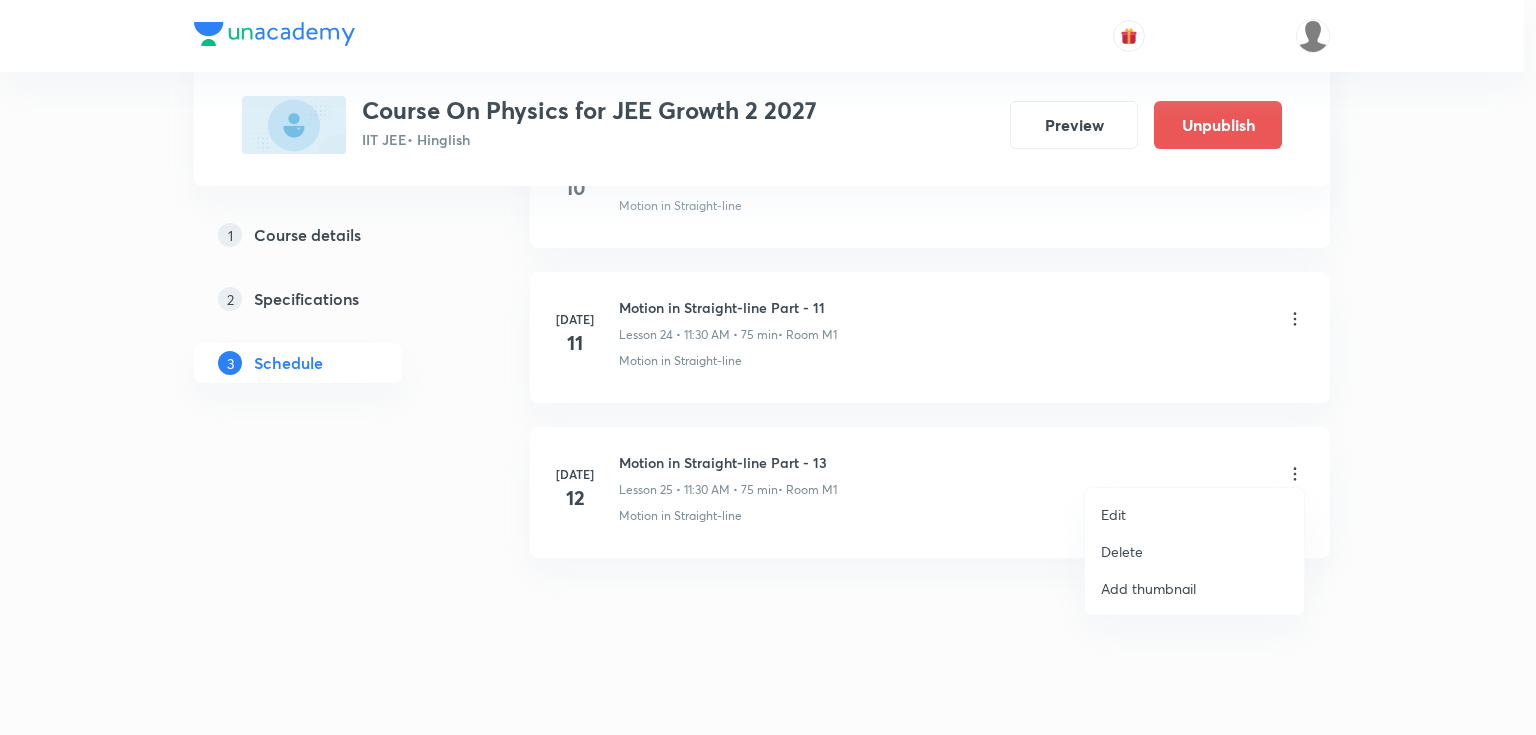 click on "Edit" at bounding box center (1194, 514) 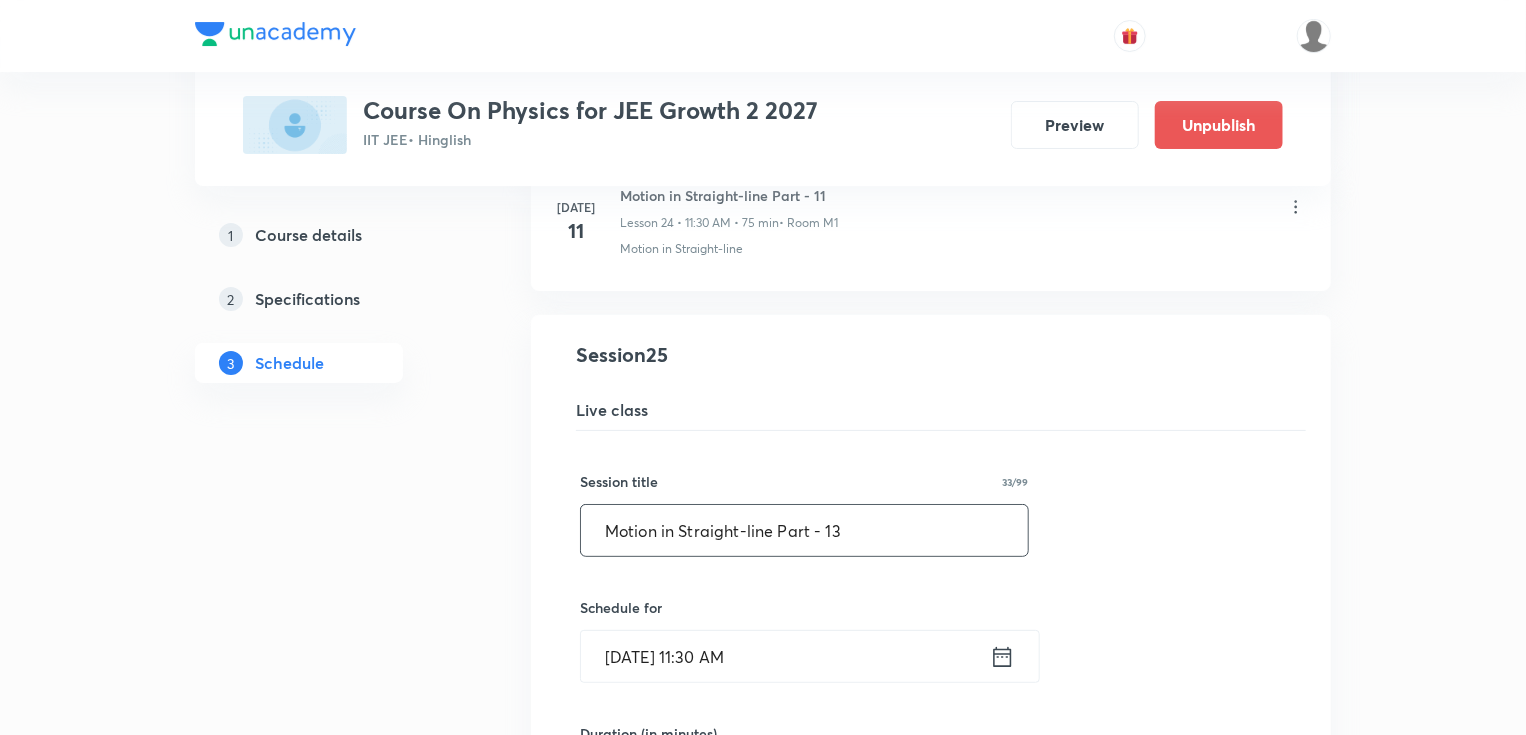 click on "Motion in Straight-line Part - 13" at bounding box center [804, 530] 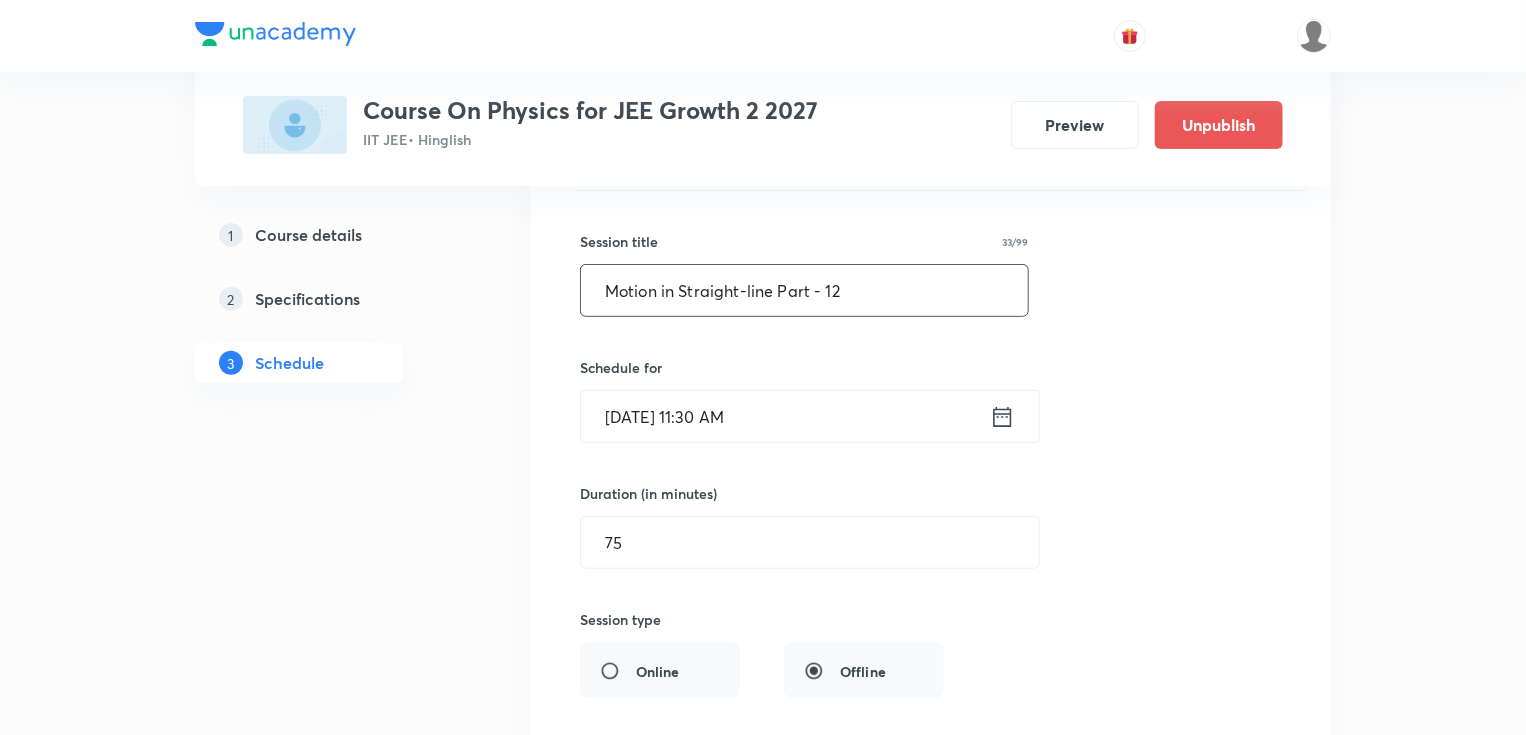 scroll, scrollTop: 4533, scrollLeft: 0, axis: vertical 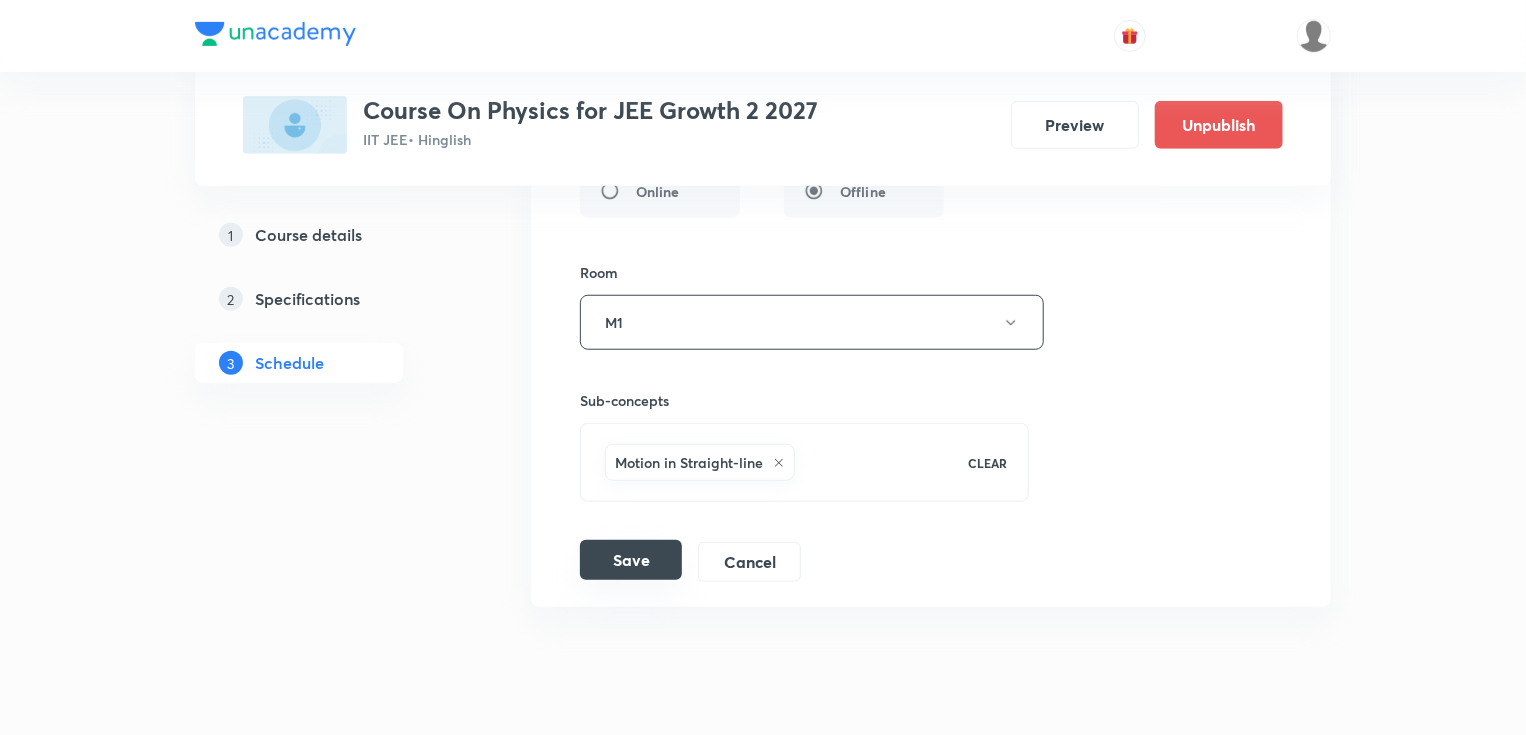 type on "Motion in Straight-line Part - 12" 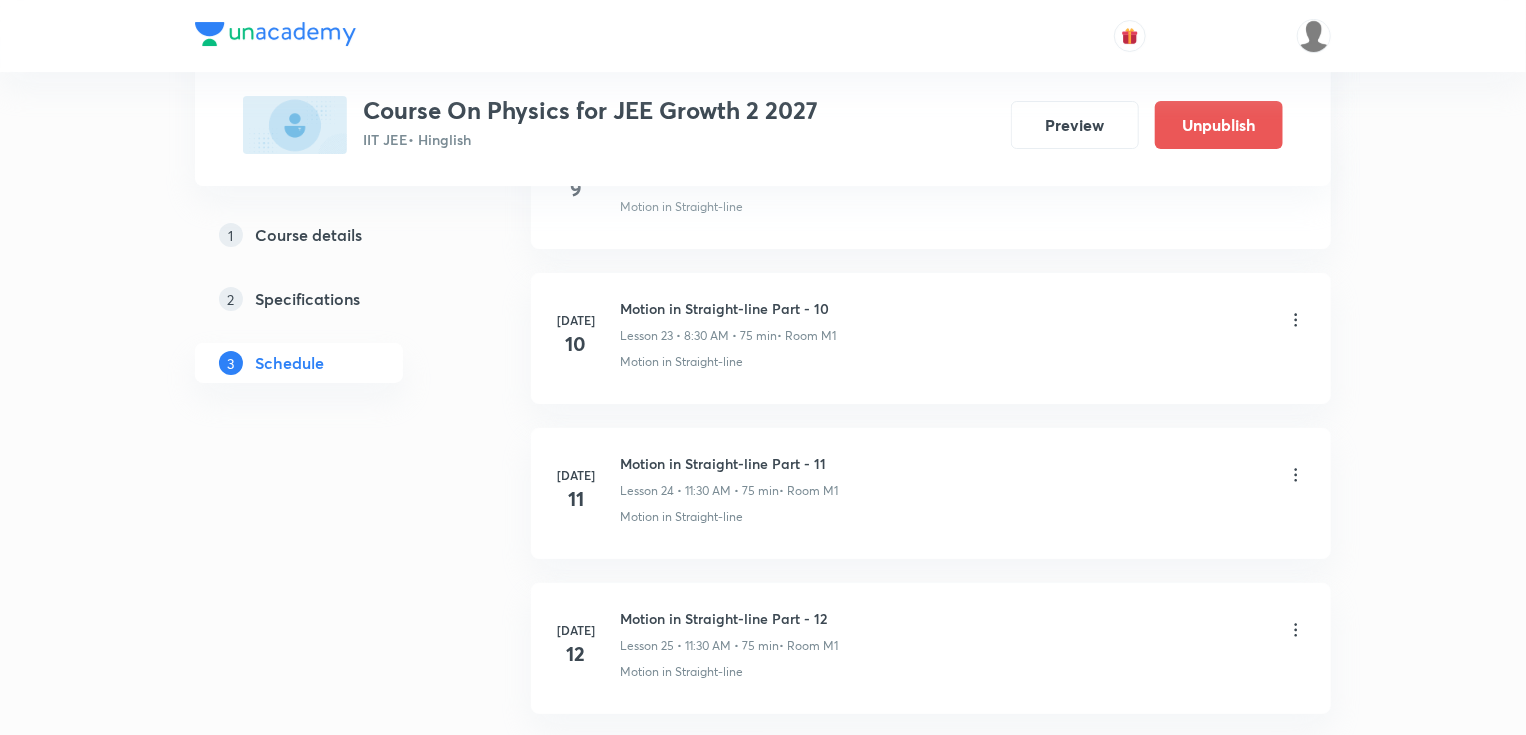 scroll, scrollTop: 3653, scrollLeft: 0, axis: vertical 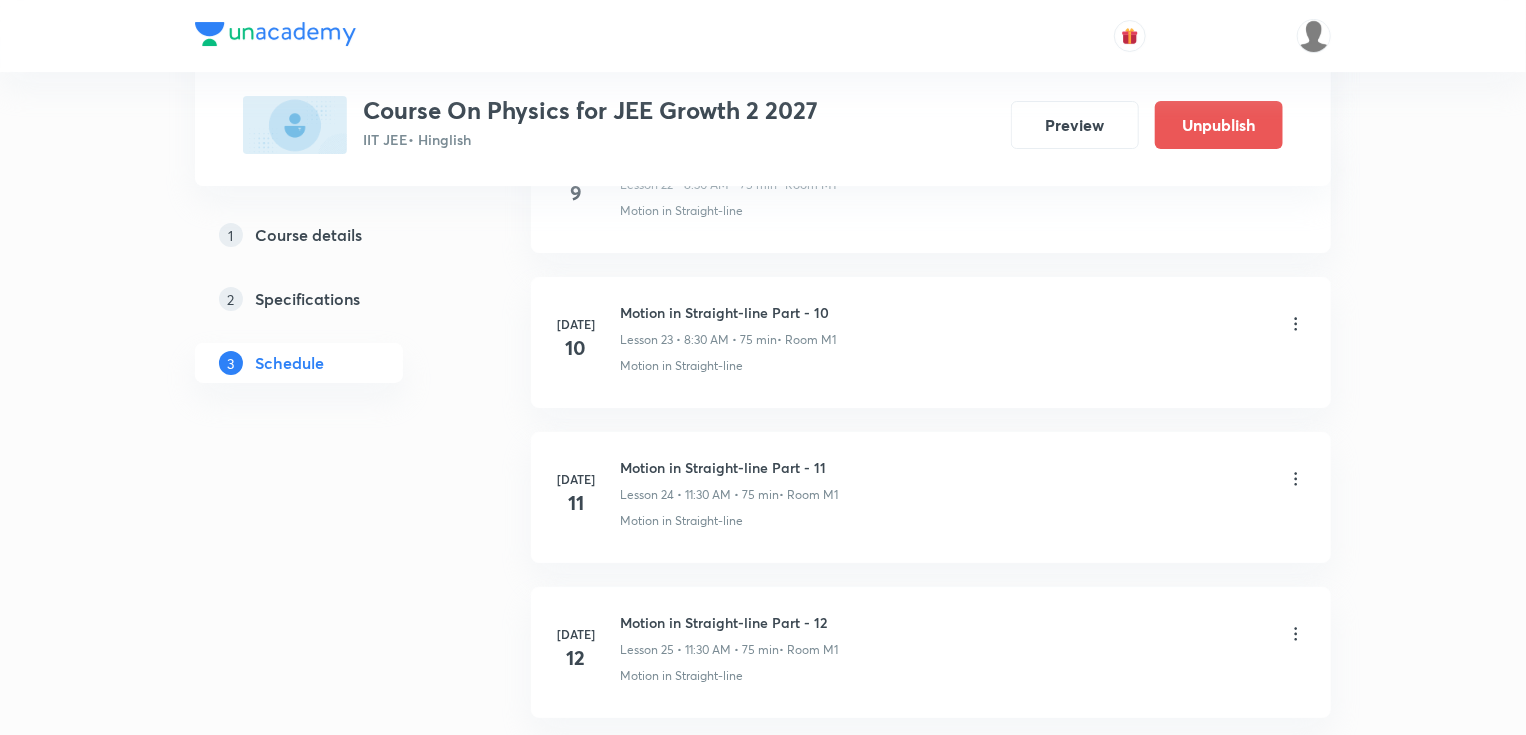 drag, startPoint x: 880, startPoint y: 366, endPoint x: 868, endPoint y: 380, distance: 18.439089 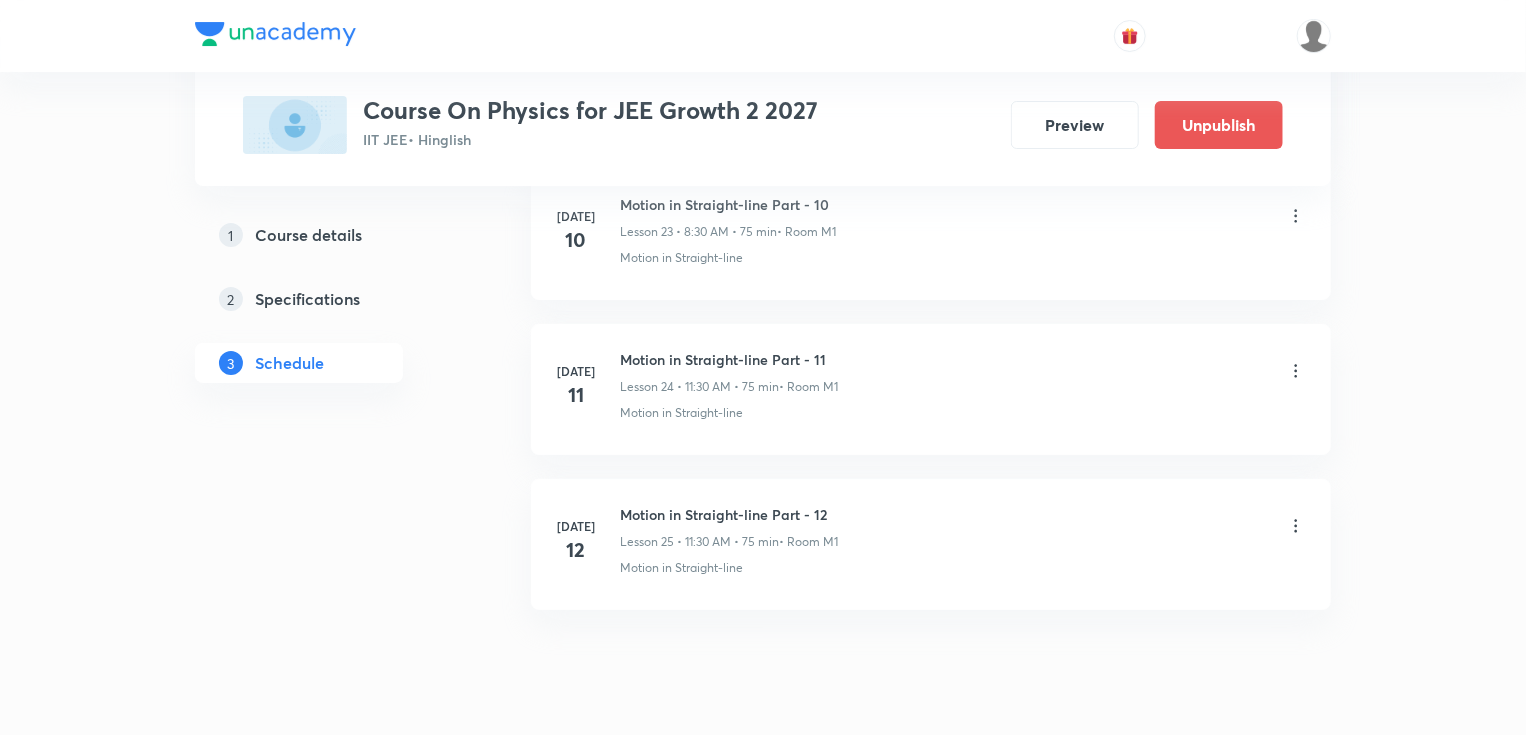 scroll, scrollTop: 3733, scrollLeft: 0, axis: vertical 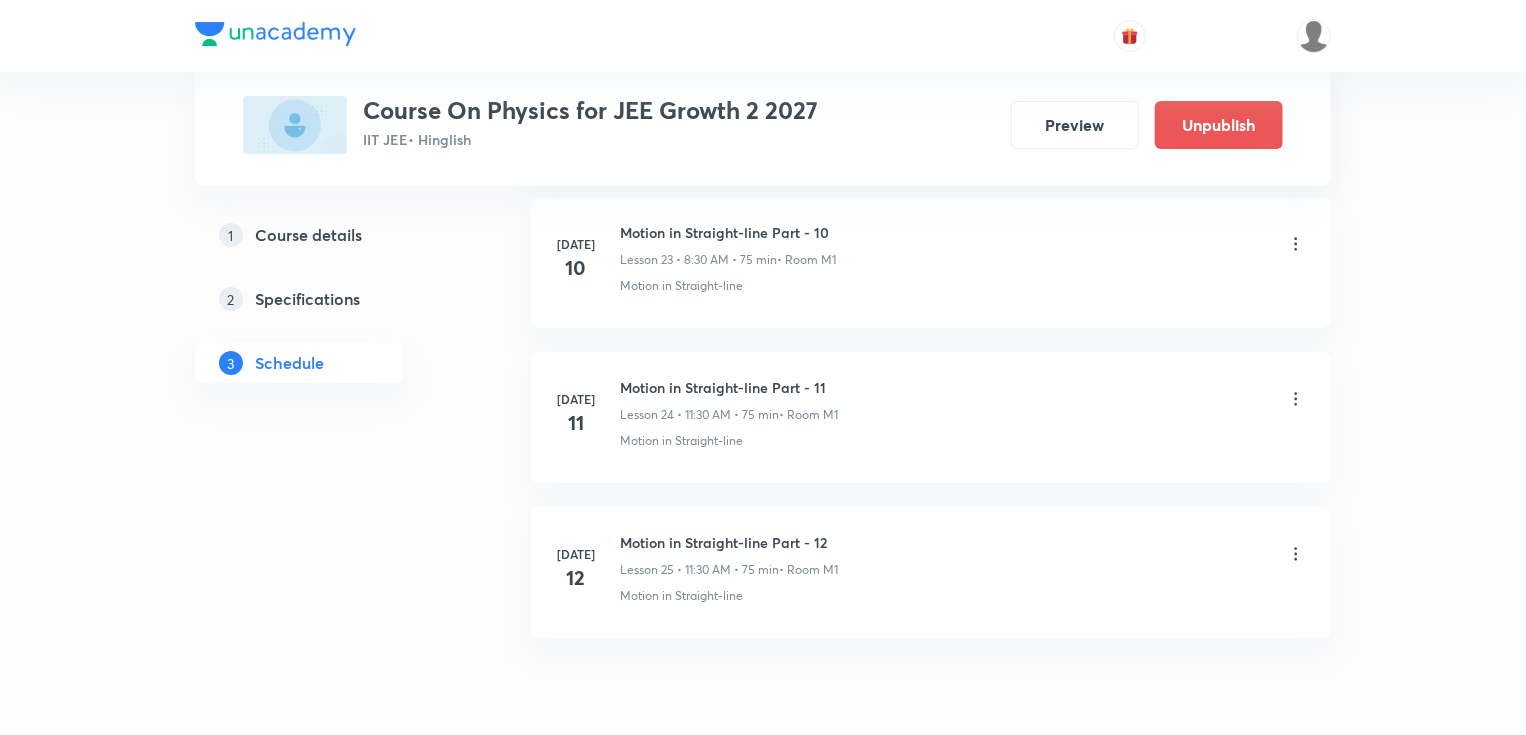 click on "Motion in Straight-line Part - 10 Lesson 23 • 8:30 AM • 75 min  • Room M1 Motion in Straight-line" at bounding box center [963, 258] 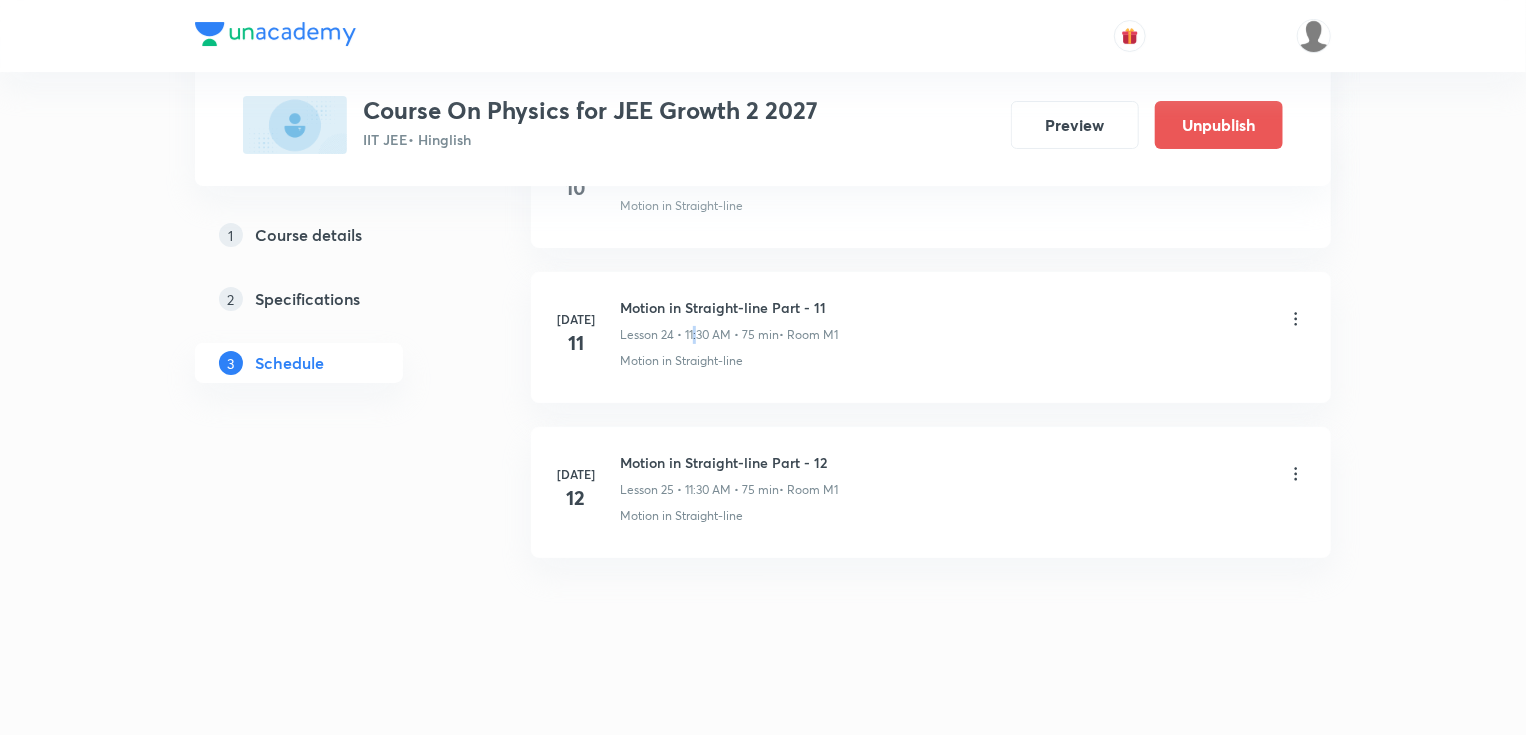 drag, startPoint x: 695, startPoint y: 314, endPoint x: 711, endPoint y: 339, distance: 29.681644 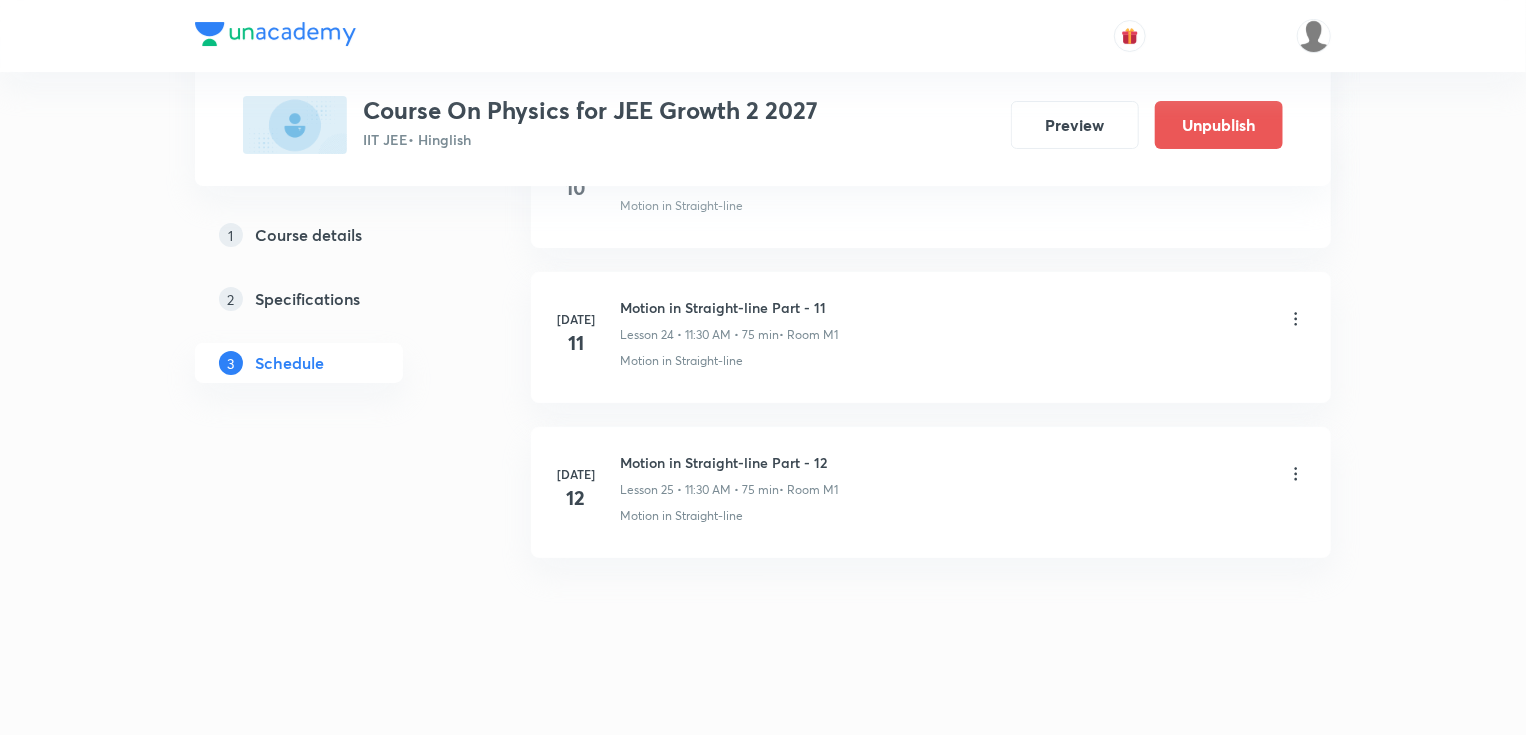 click on "Motion in Straight-line" at bounding box center [681, 516] 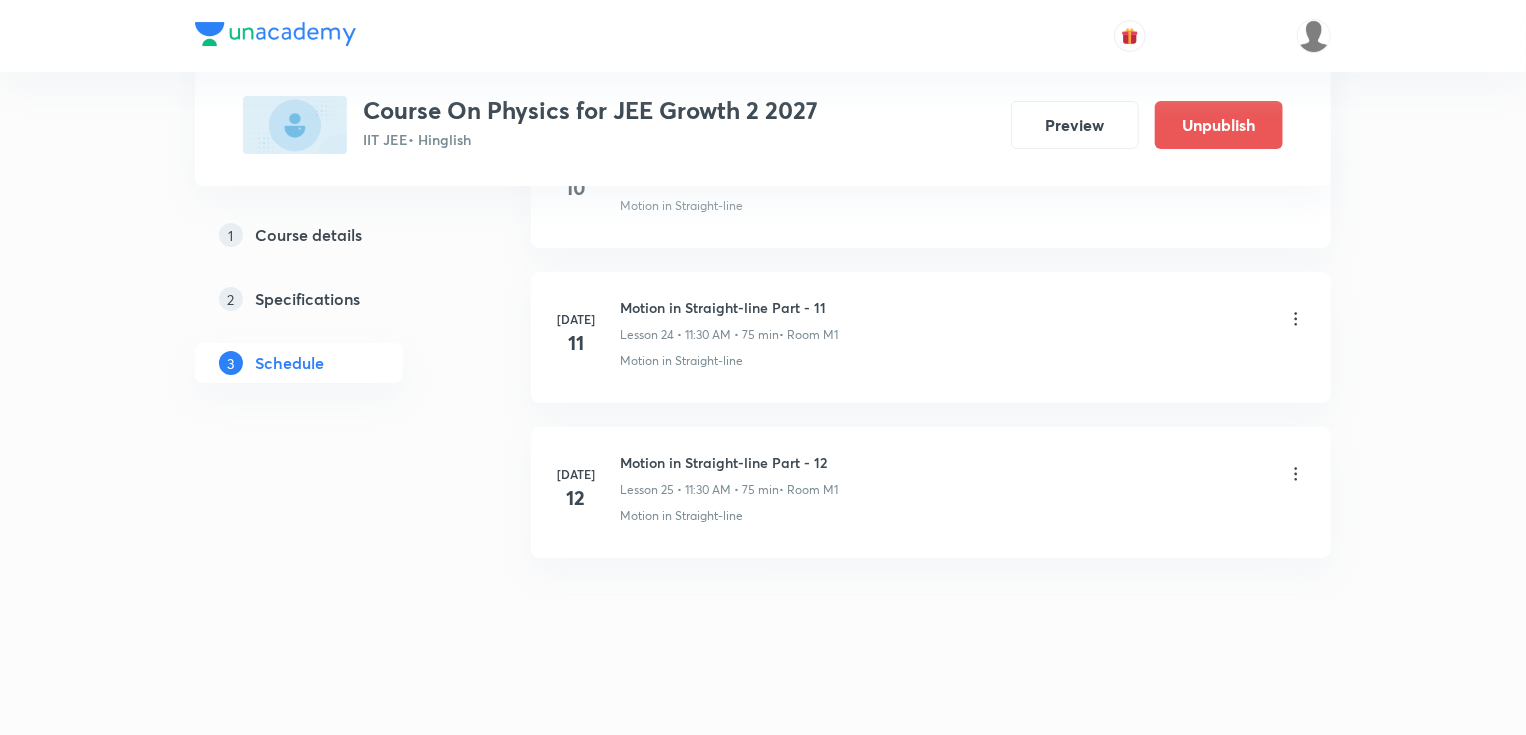 click on "Motion in Straight-line" at bounding box center [681, 361] 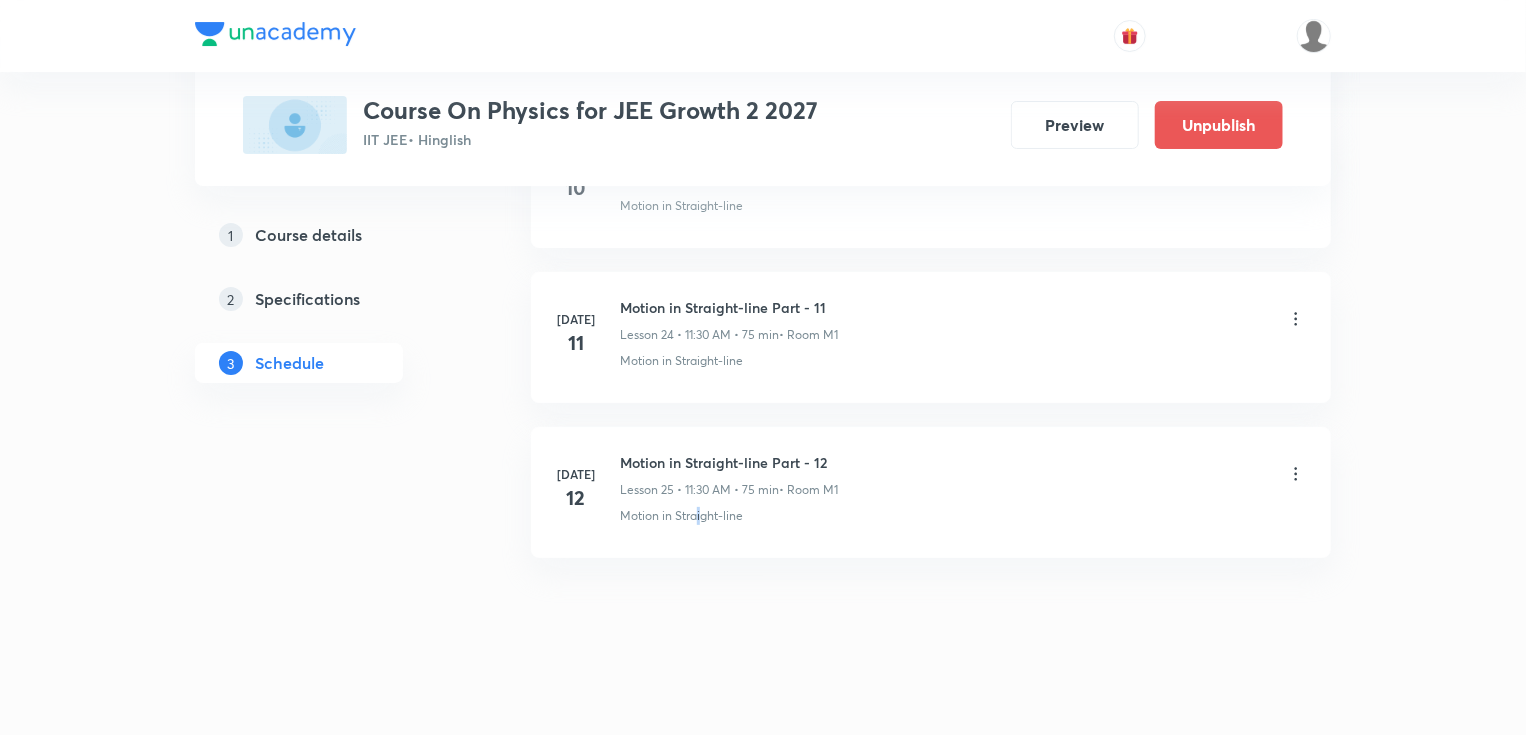 click on "Jul 12 Motion in Straight-line Part - 12 Lesson 25 • 11:30 AM • 75 min  • Room M1 Motion in Straight-line" at bounding box center [931, 492] 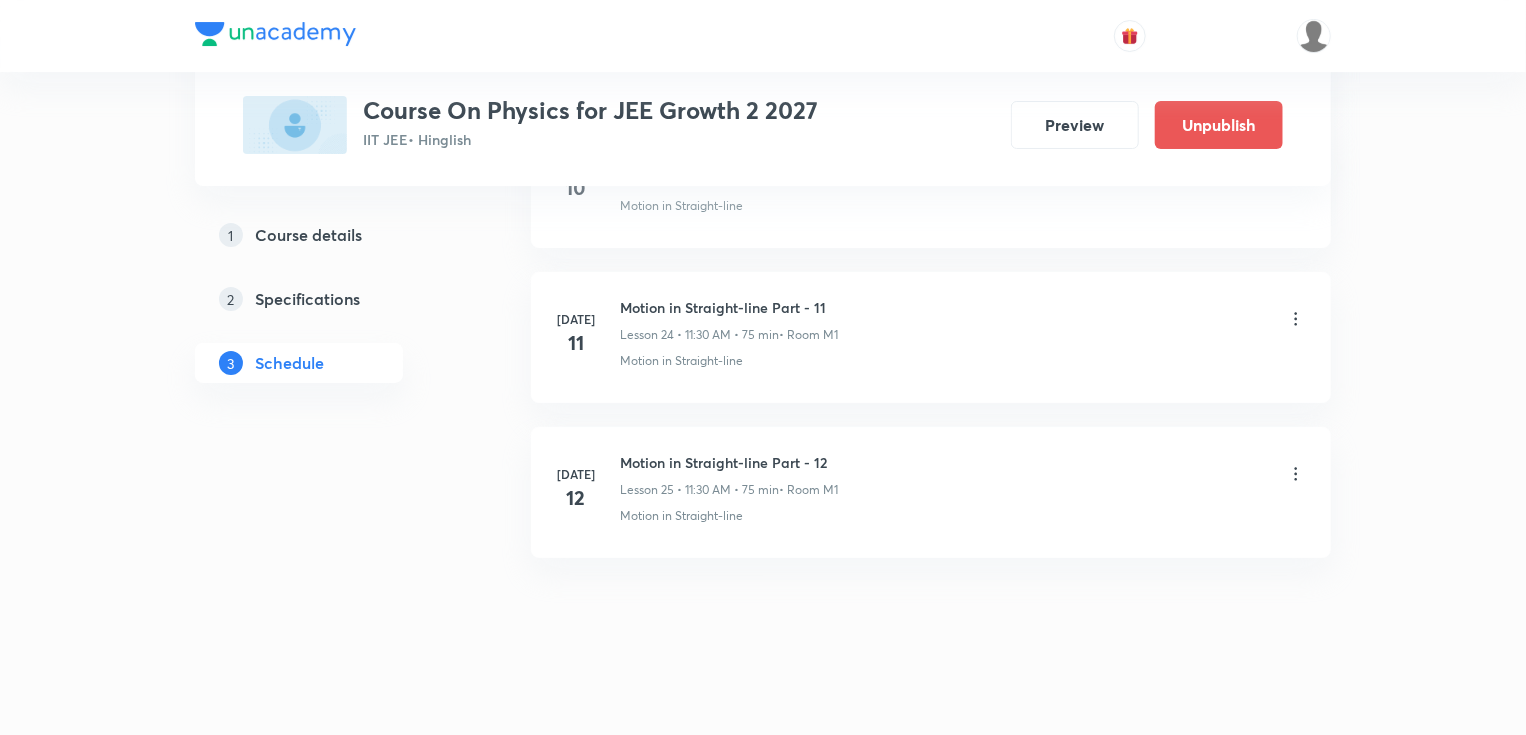 click on "Motion in Straight-line" at bounding box center (963, 361) 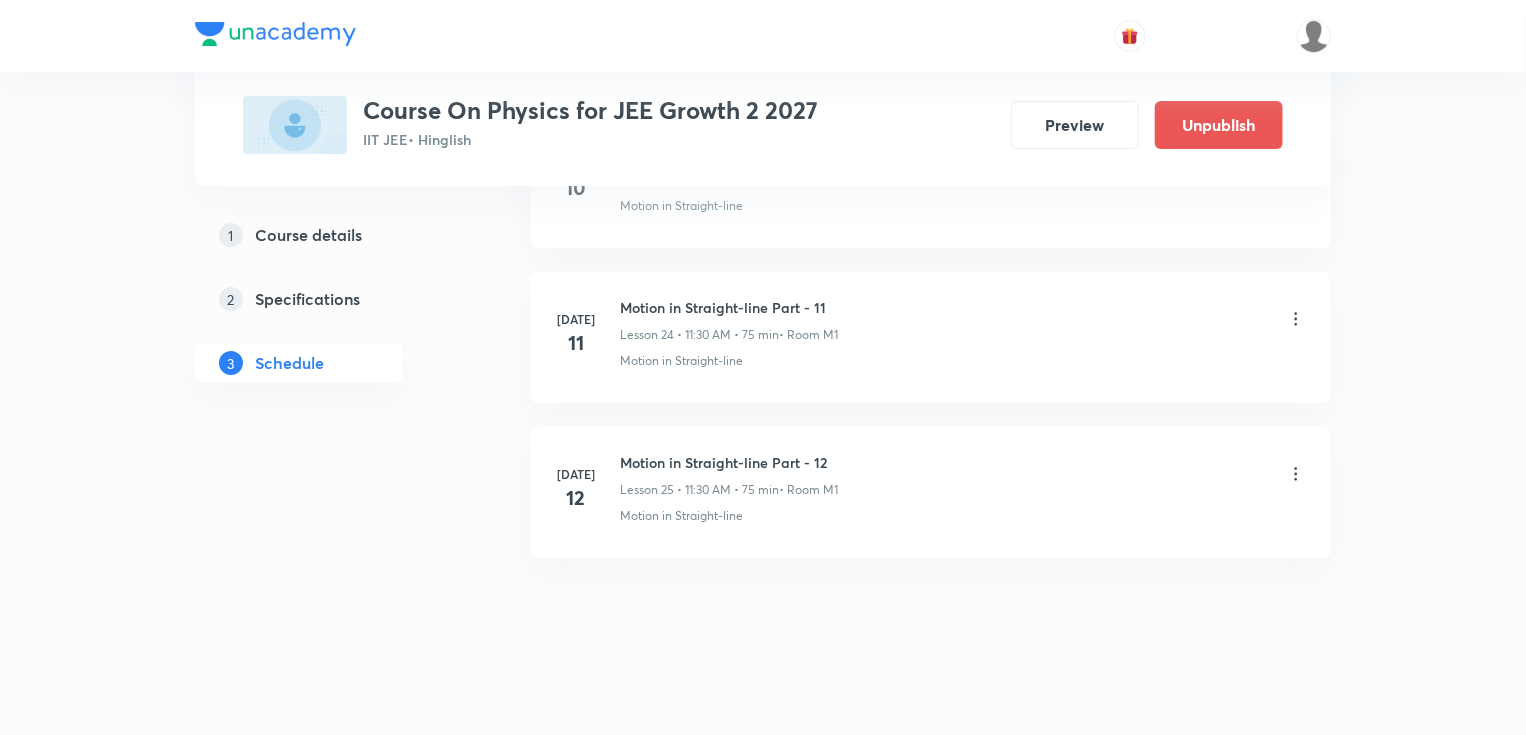 drag, startPoint x: 849, startPoint y: 349, endPoint x: 848, endPoint y: 420, distance: 71.00704 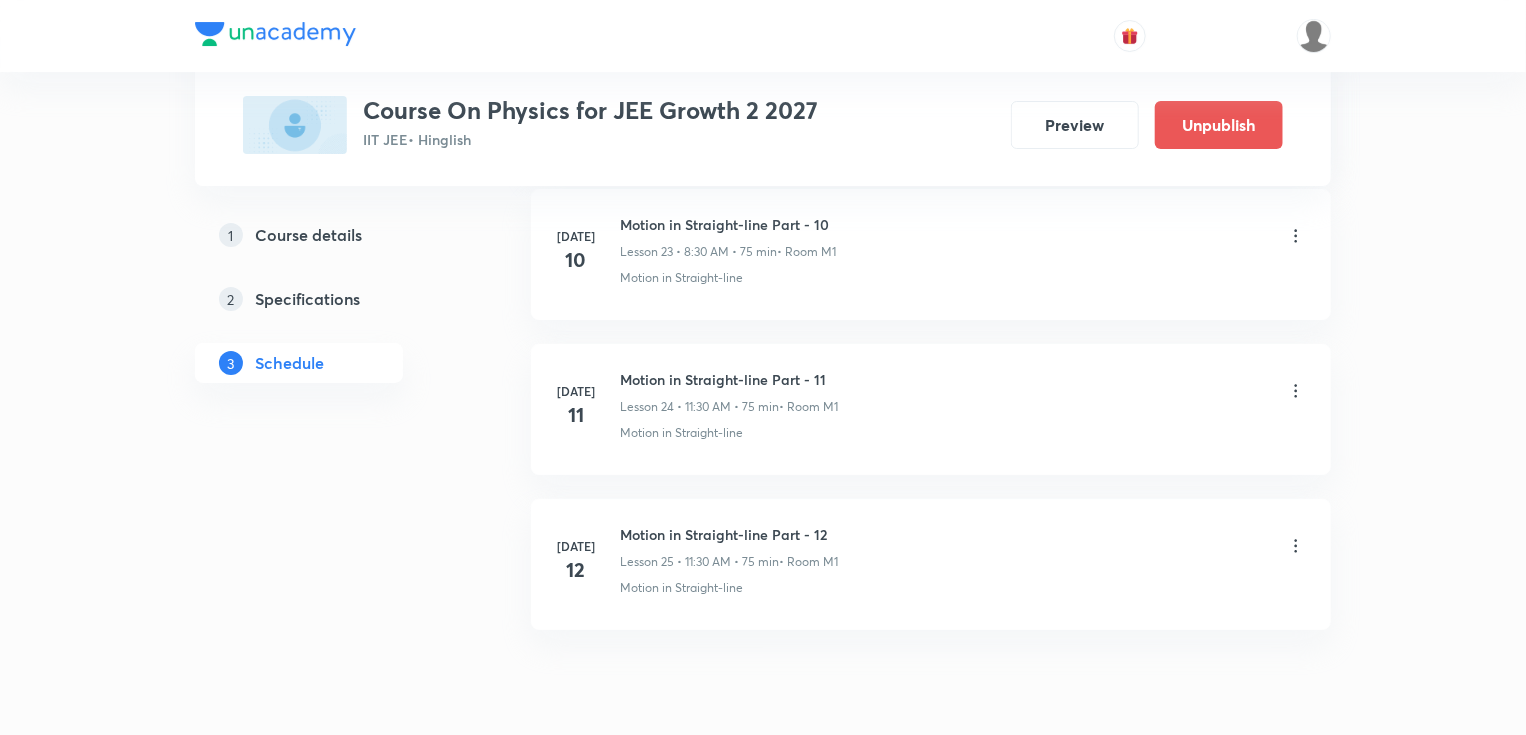 scroll, scrollTop: 3813, scrollLeft: 0, axis: vertical 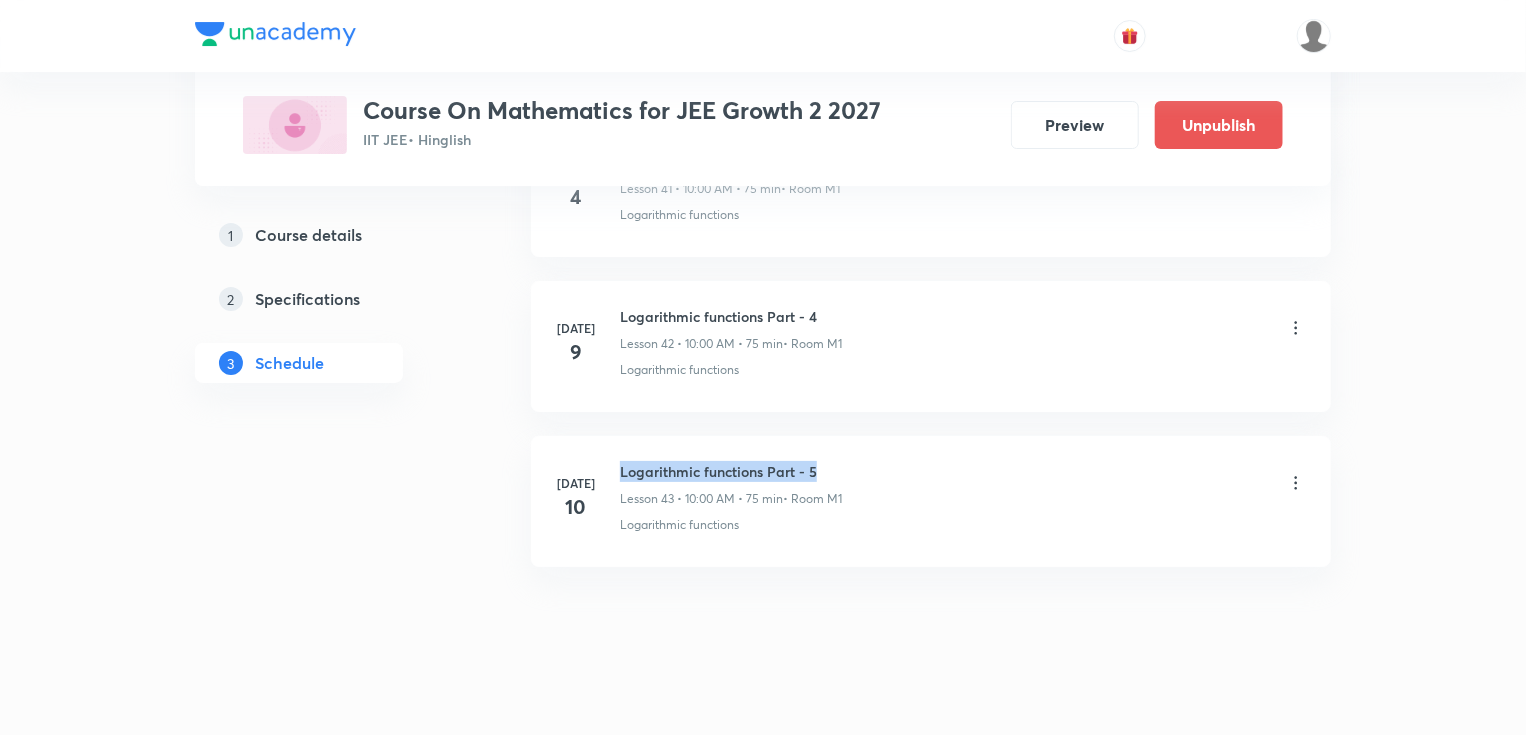 drag, startPoint x: 621, startPoint y: 456, endPoint x: 879, endPoint y: 456, distance: 258 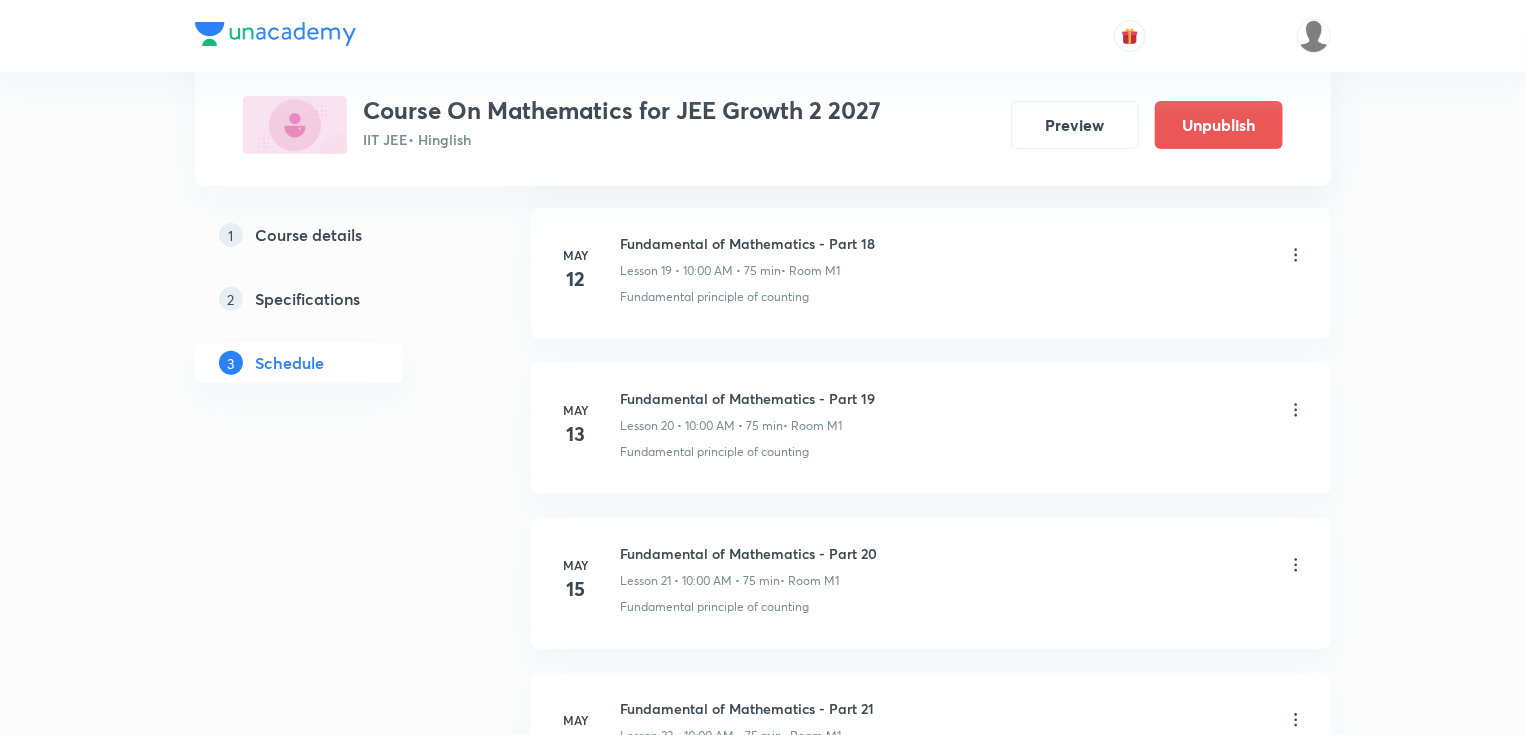 scroll, scrollTop: 0, scrollLeft: 0, axis: both 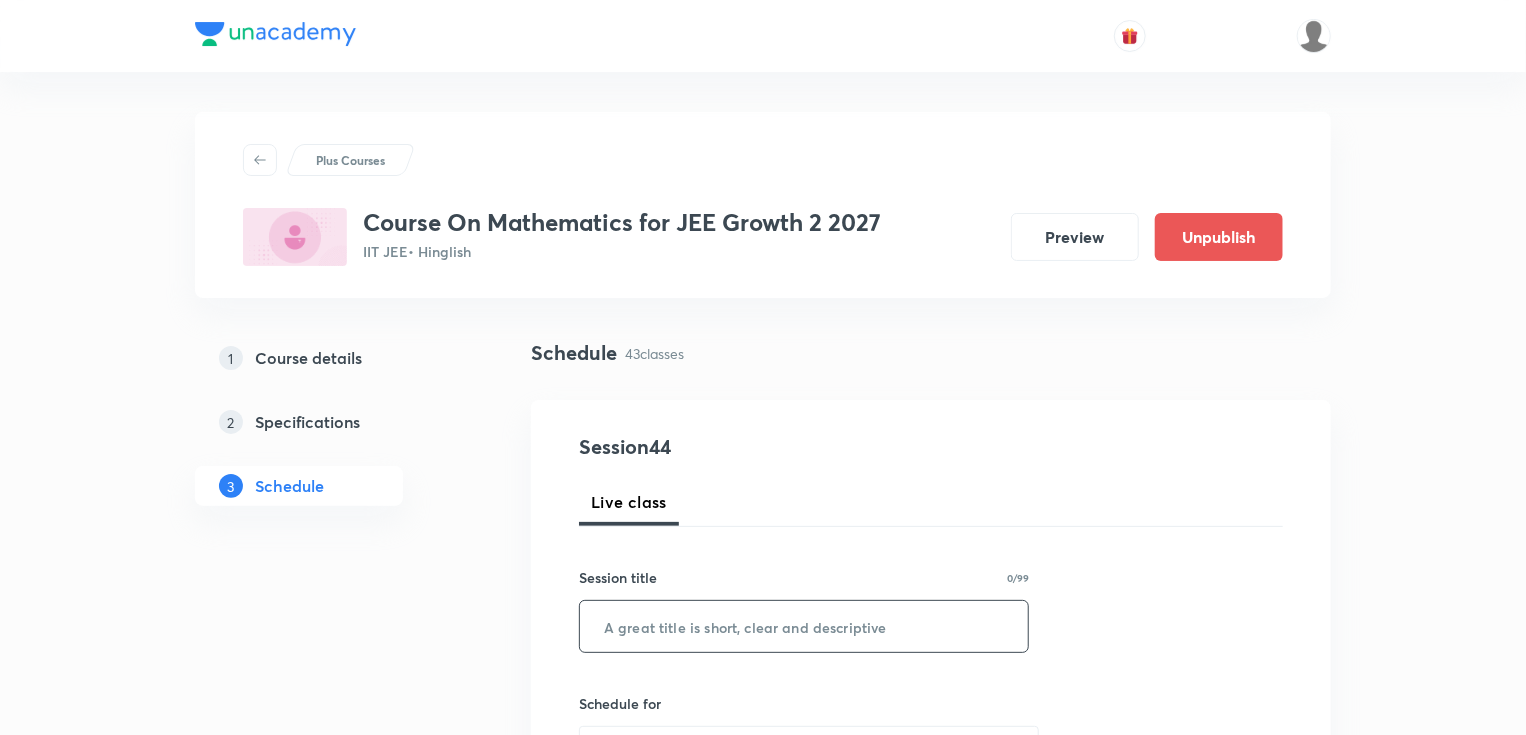 click at bounding box center [804, 626] 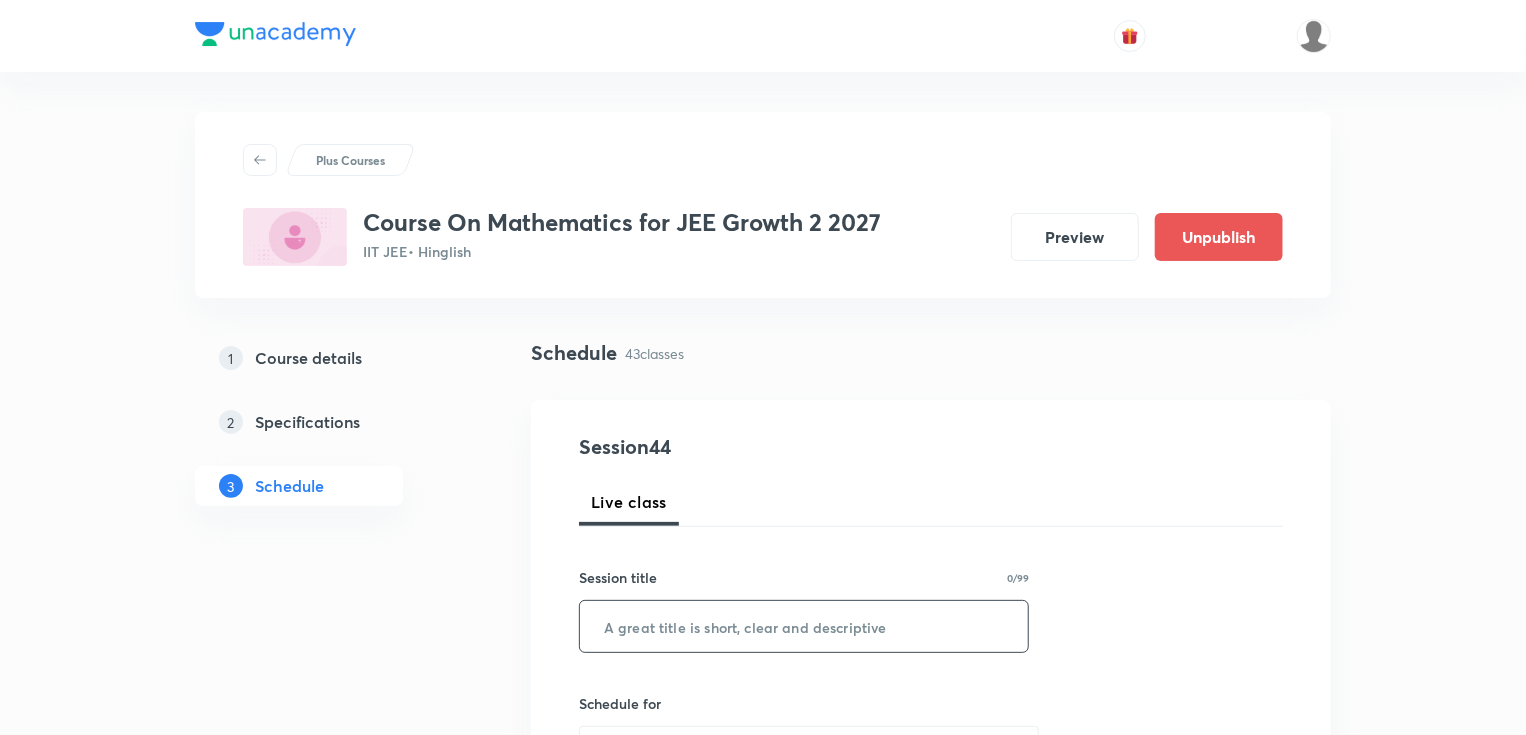 paste on "Logarithmic functions Part - 5" 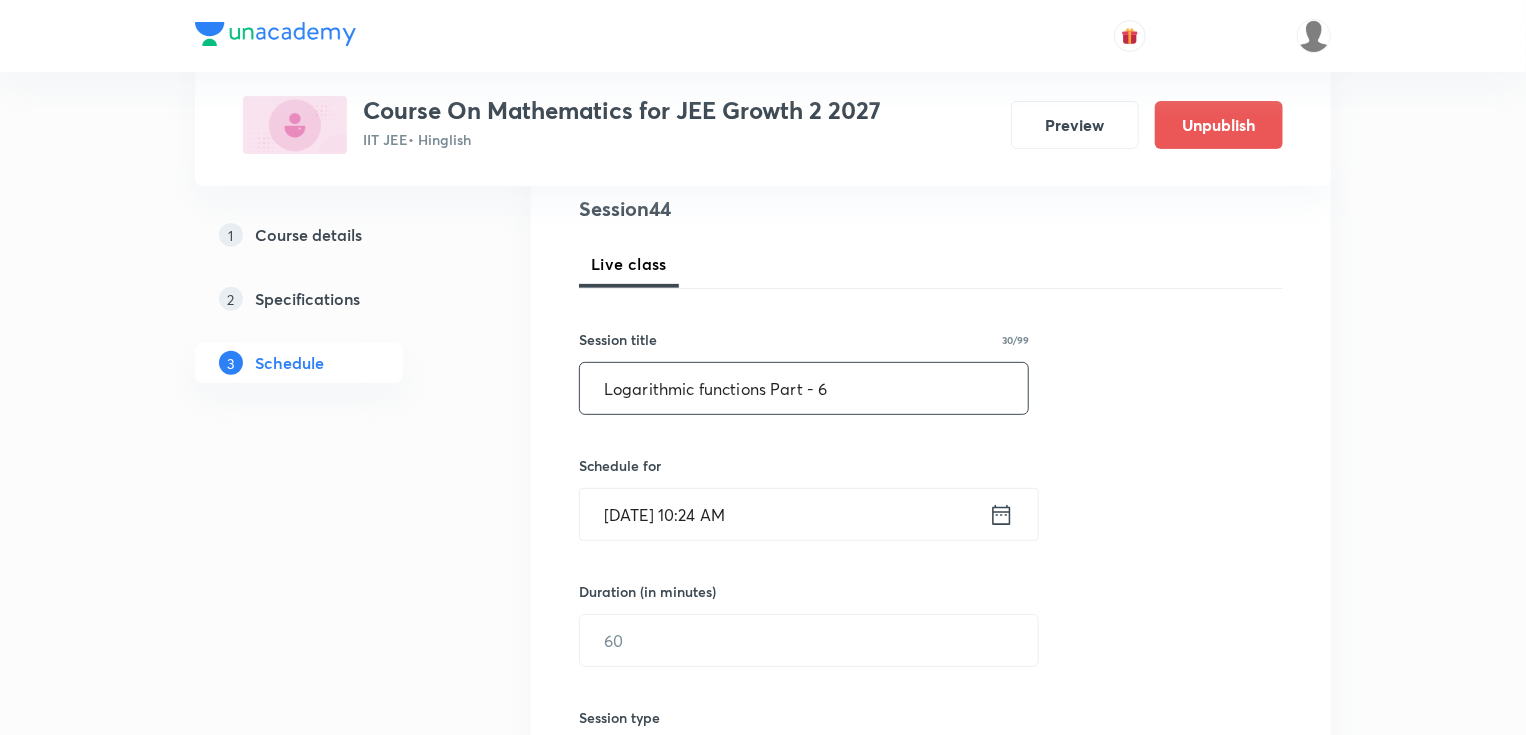 scroll, scrollTop: 240, scrollLeft: 0, axis: vertical 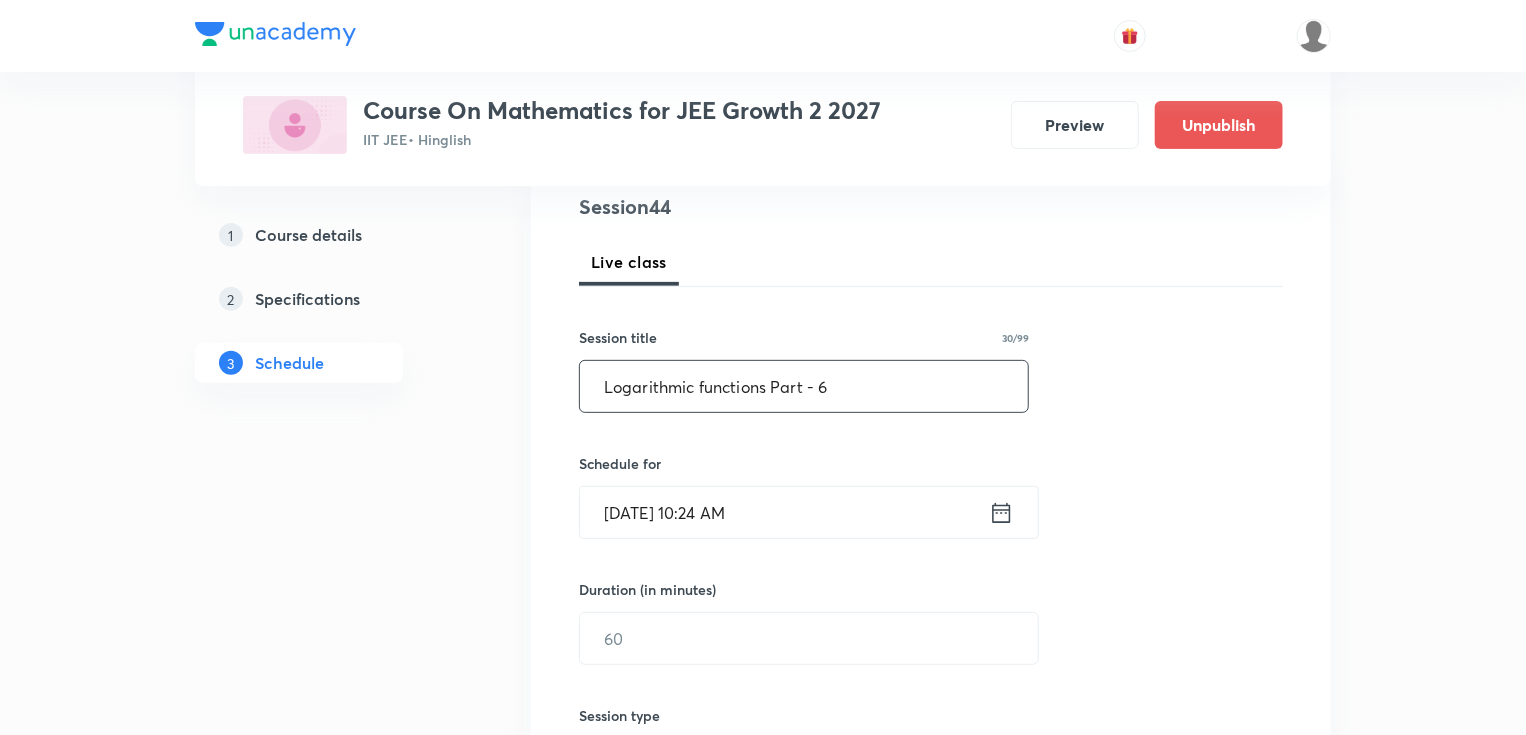 type on "Logarithmic functions Part - 6" 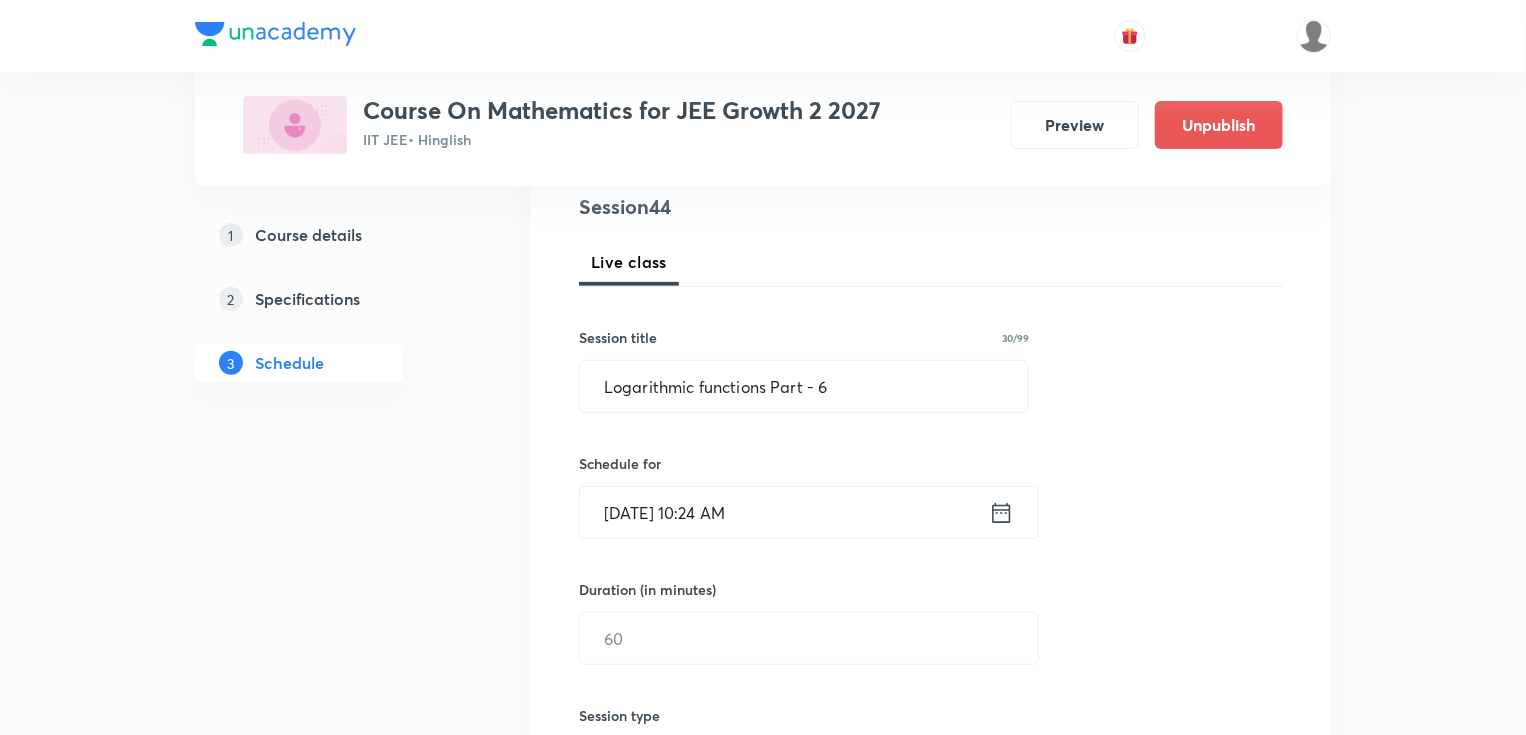 click 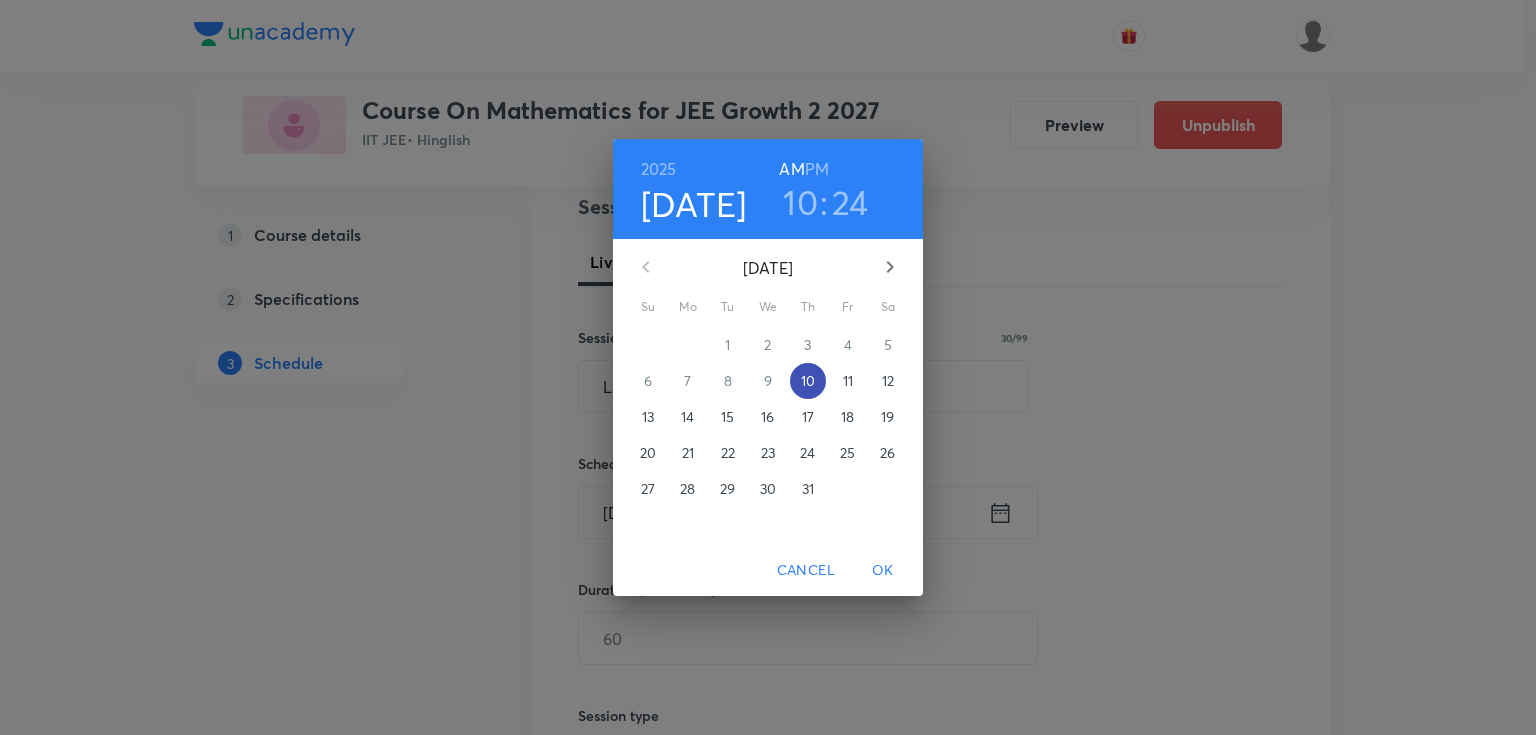 click on "10" at bounding box center [808, 381] 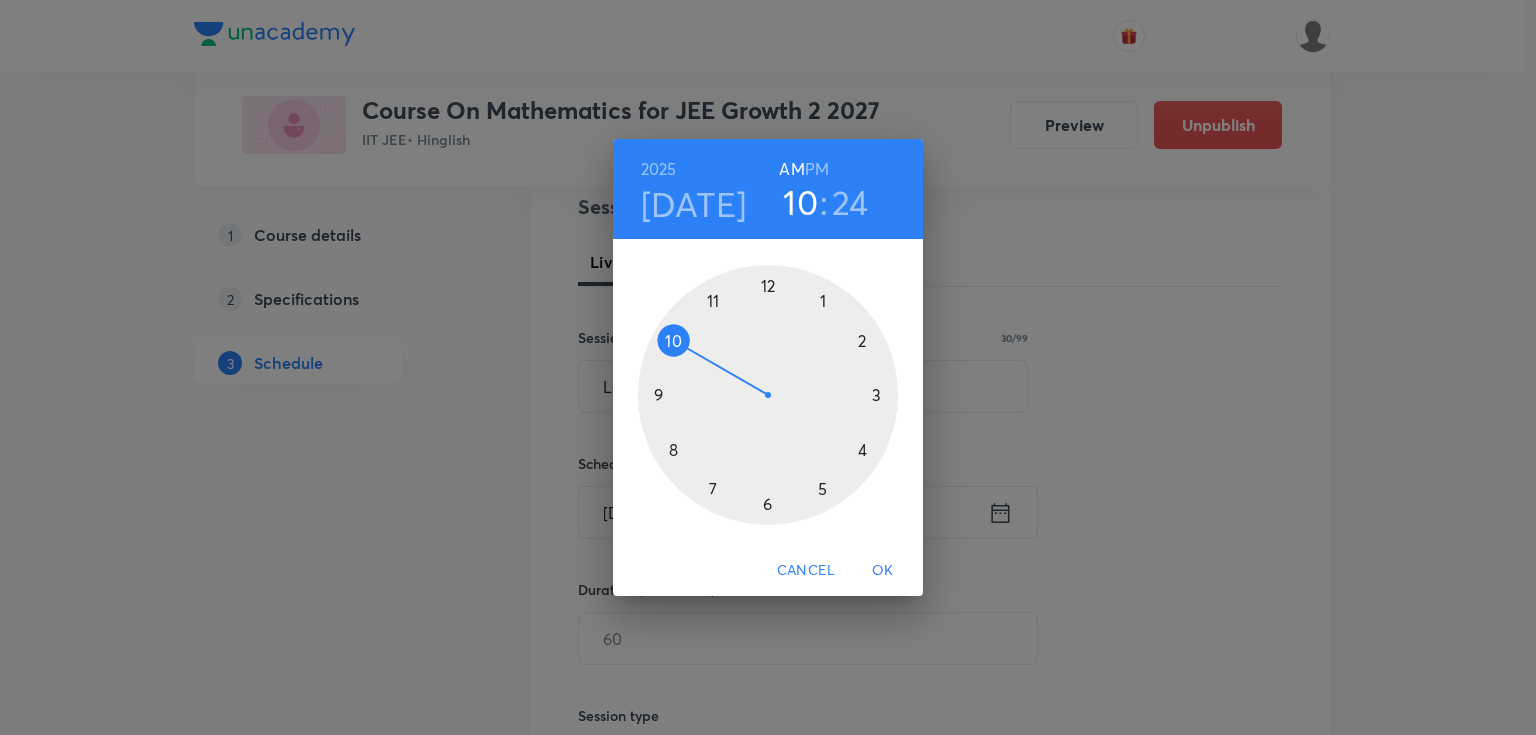 click on "24" at bounding box center [850, 202] 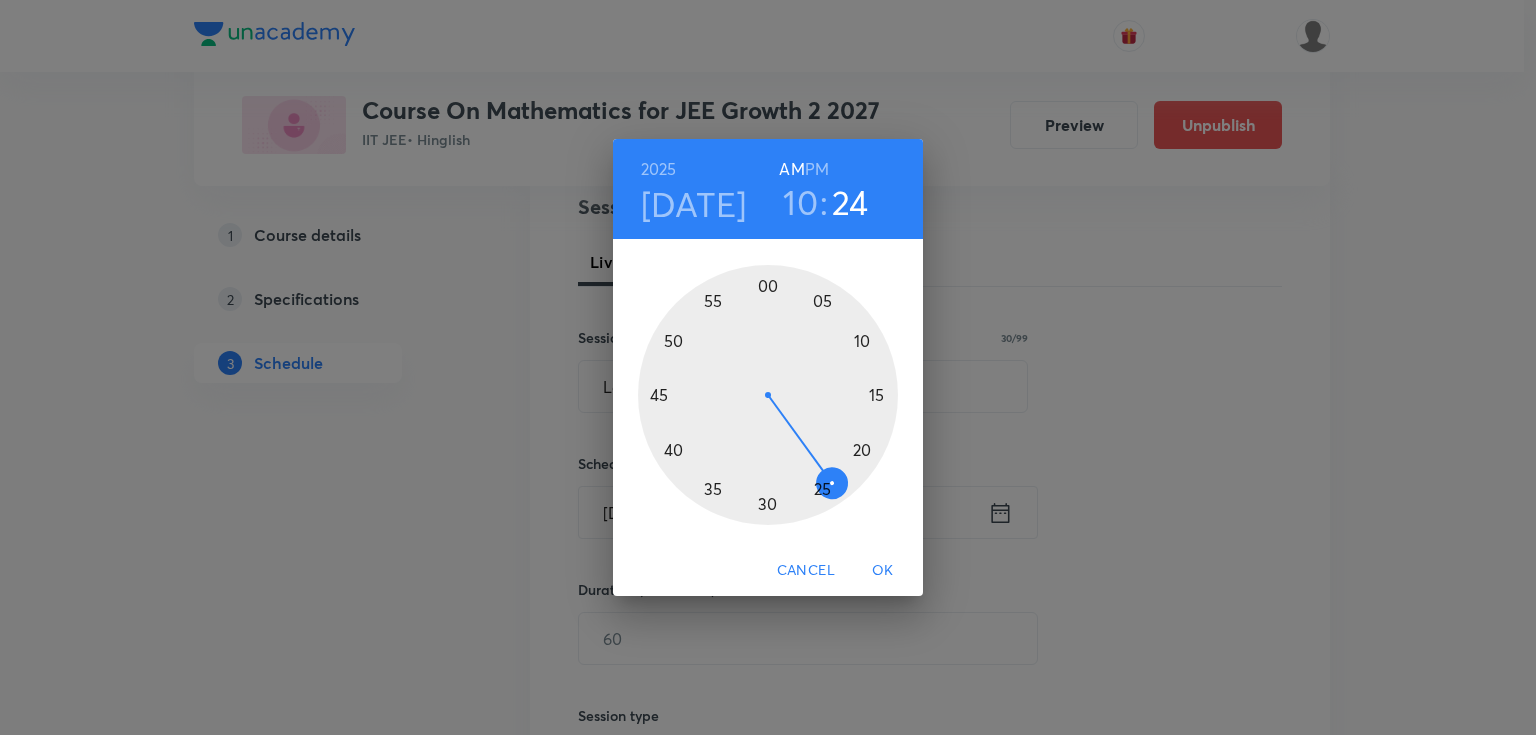 click at bounding box center (768, 395) 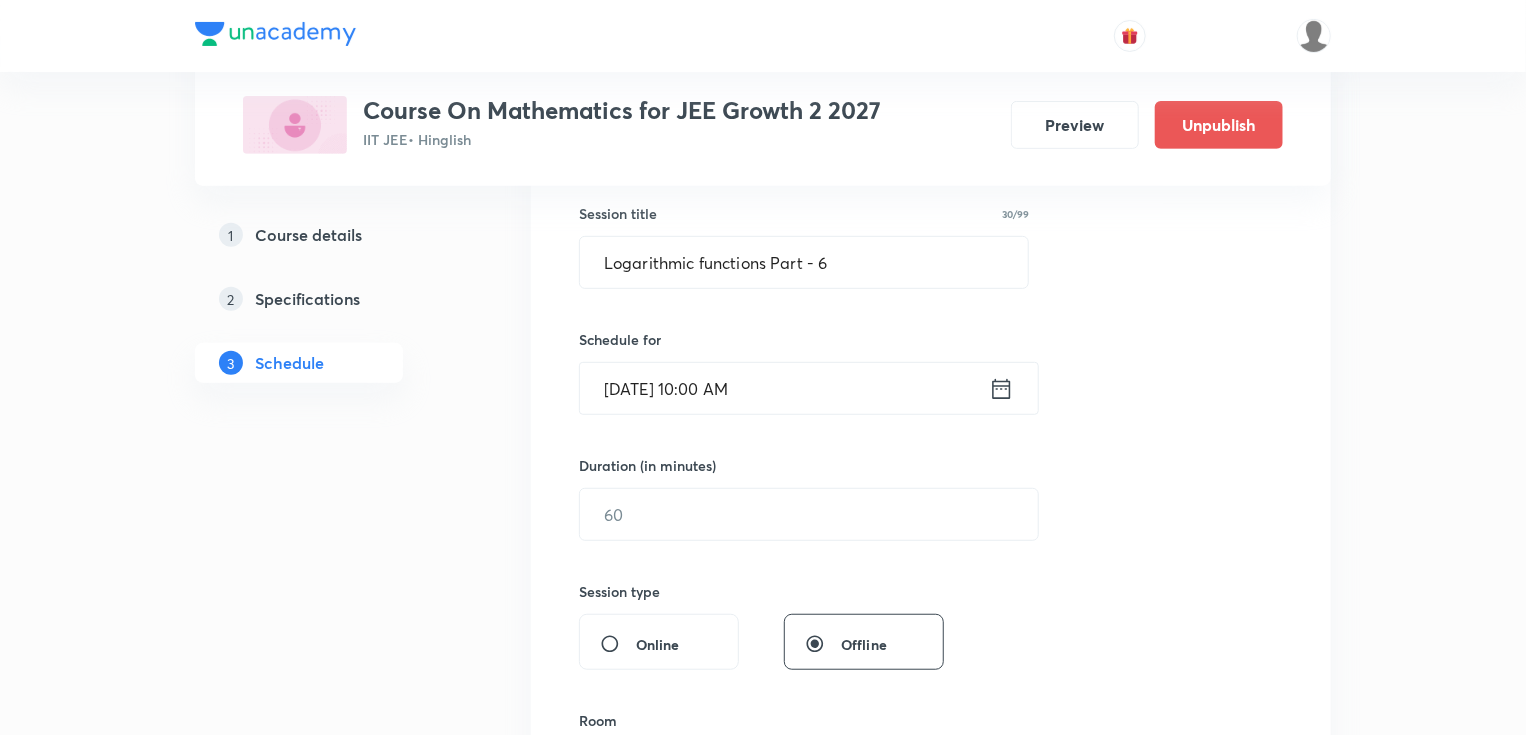 scroll, scrollTop: 400, scrollLeft: 0, axis: vertical 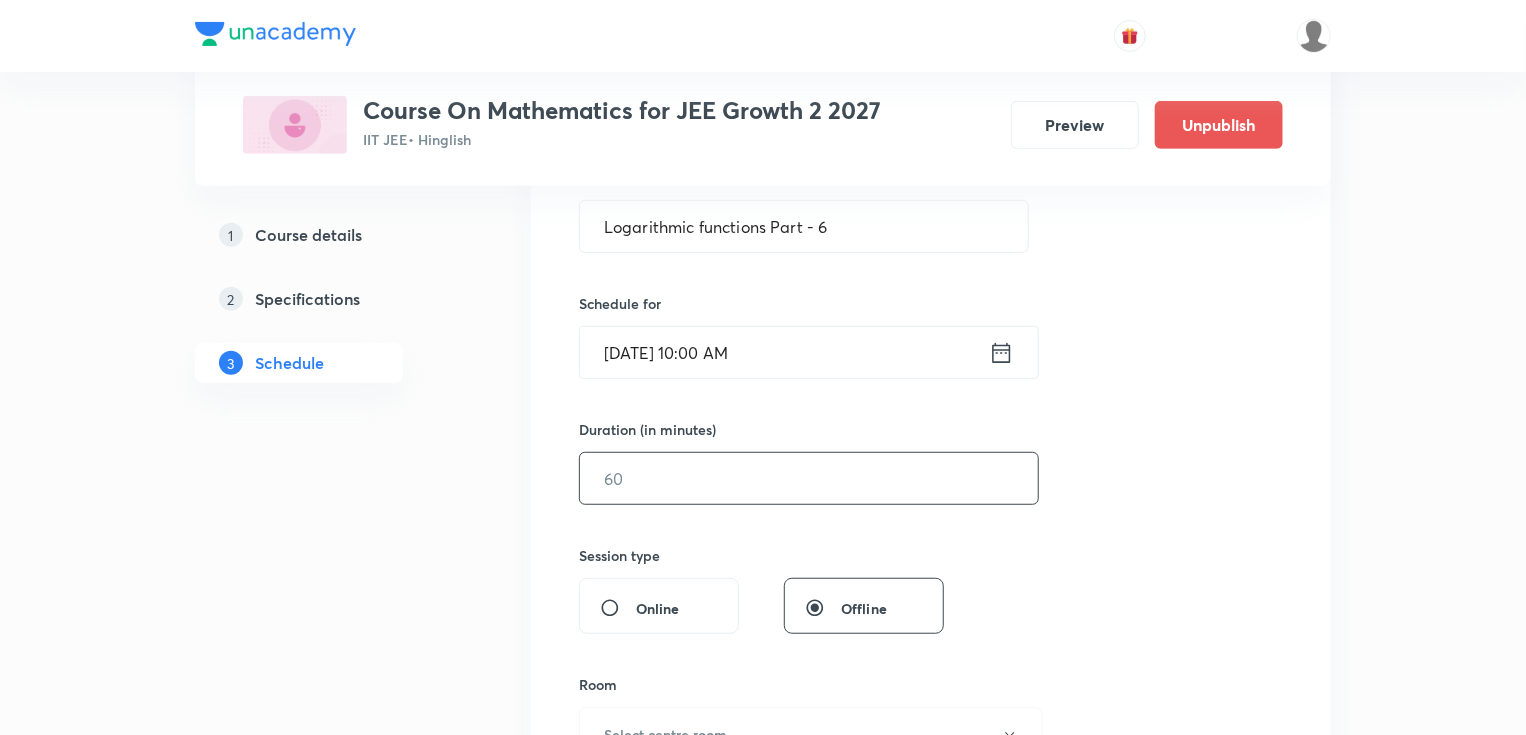 click at bounding box center [809, 478] 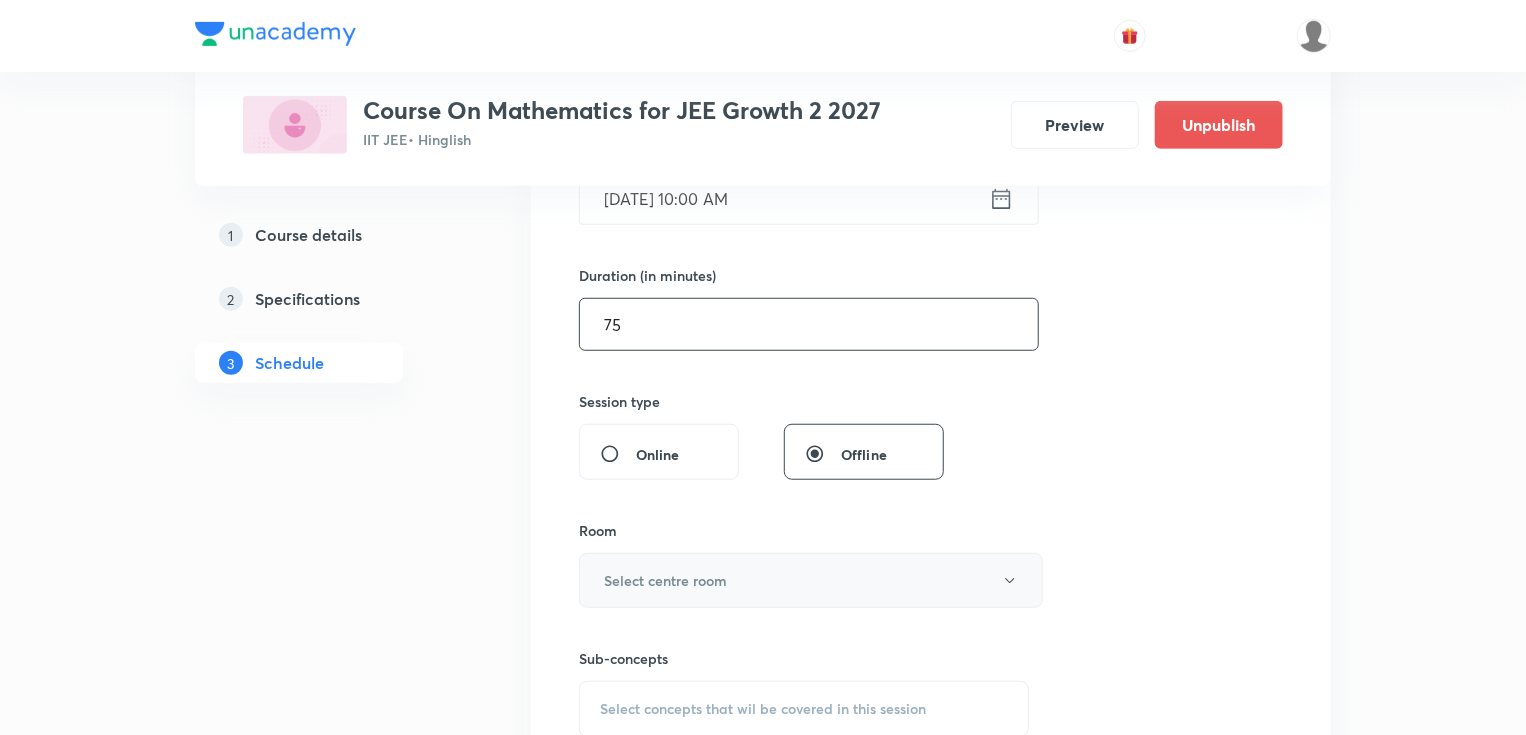 scroll, scrollTop: 560, scrollLeft: 0, axis: vertical 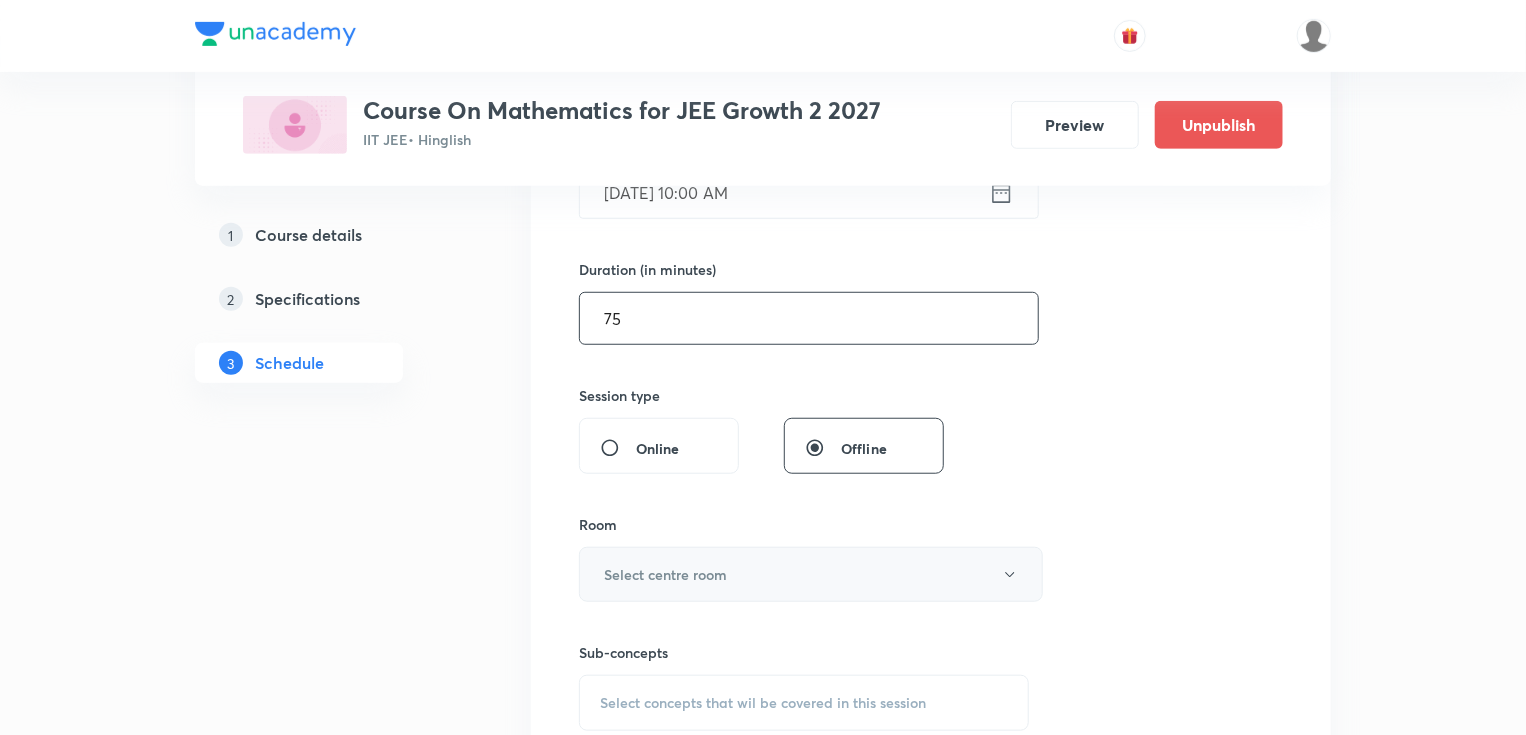 type on "75" 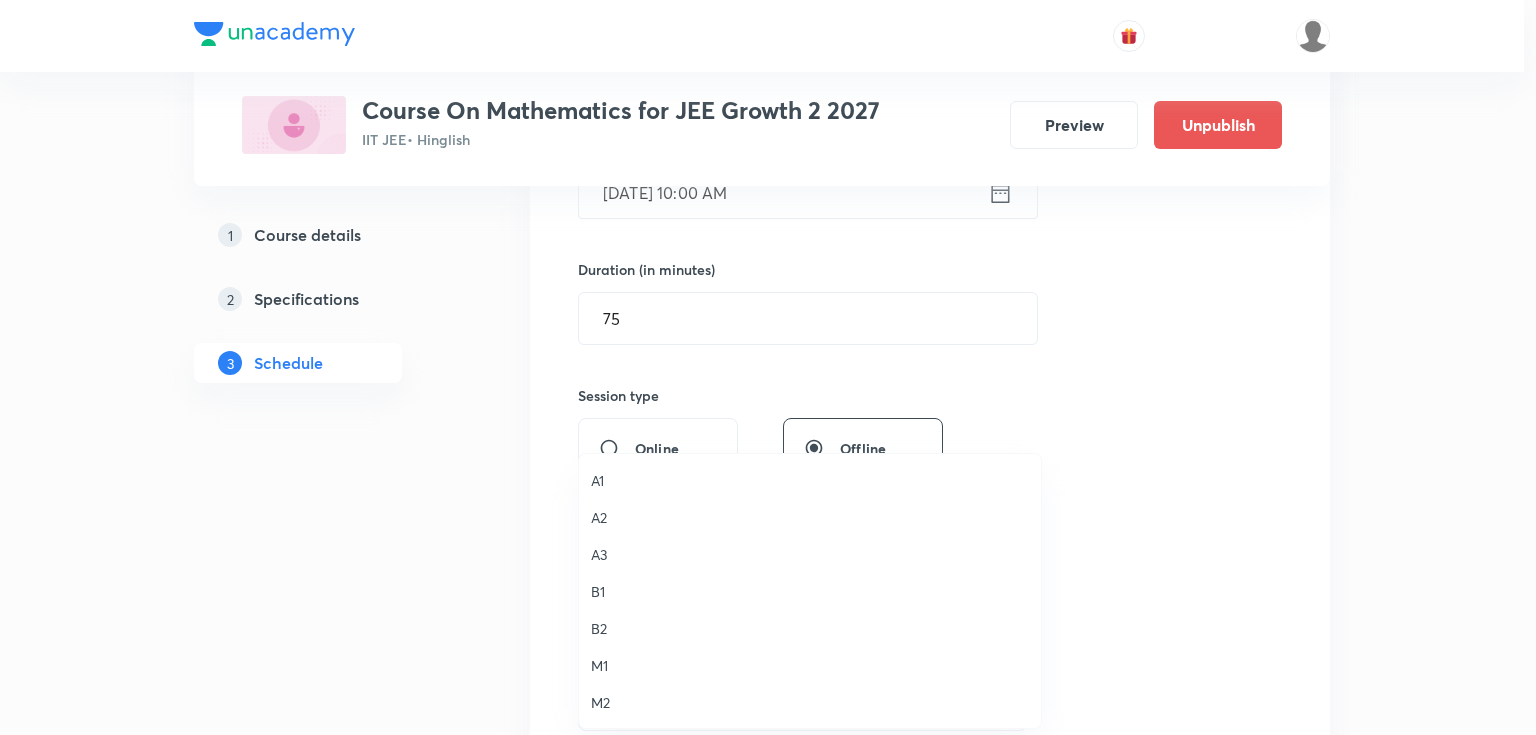 click on "M1" at bounding box center (810, 665) 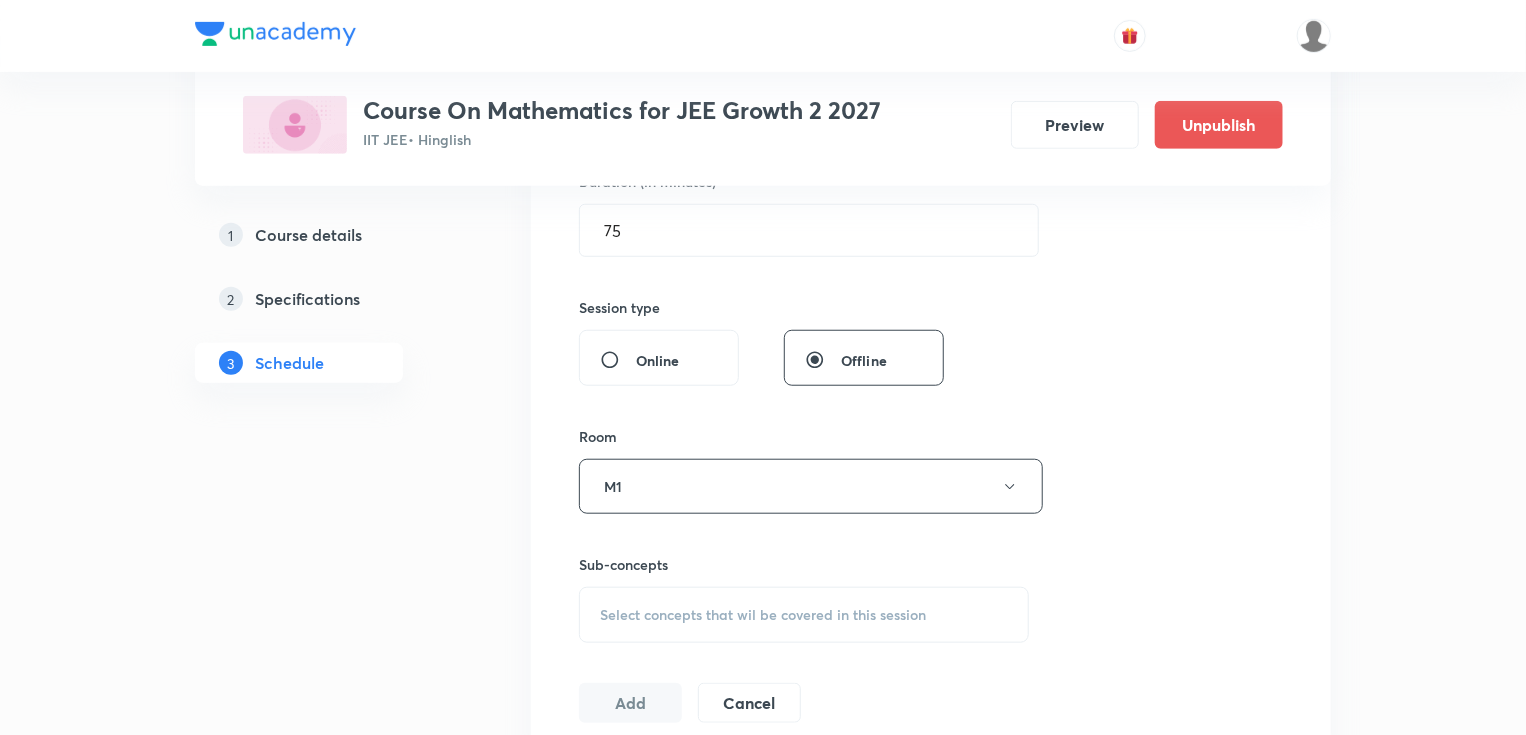 scroll, scrollTop: 800, scrollLeft: 0, axis: vertical 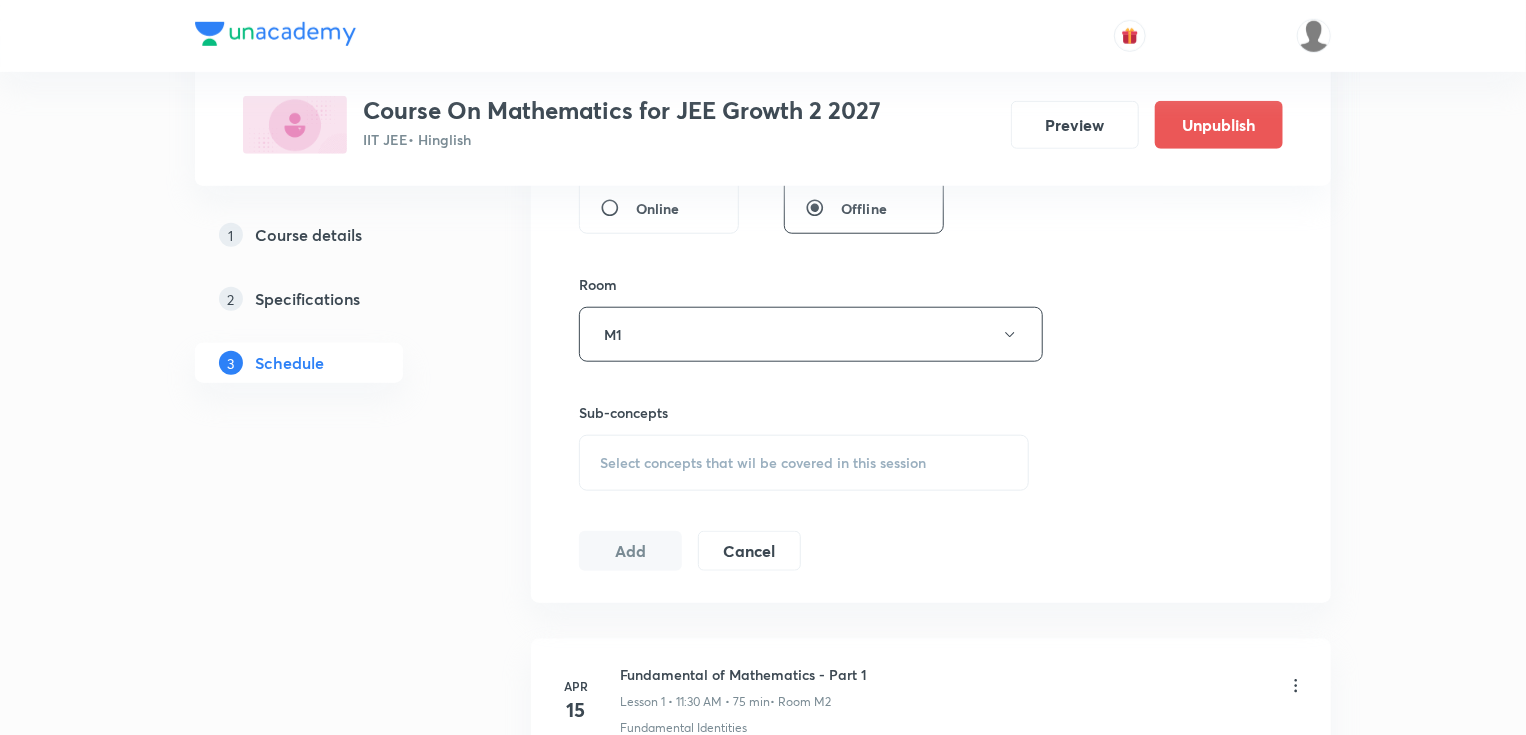 click on "Select concepts that wil be covered in this session" at bounding box center (763, 463) 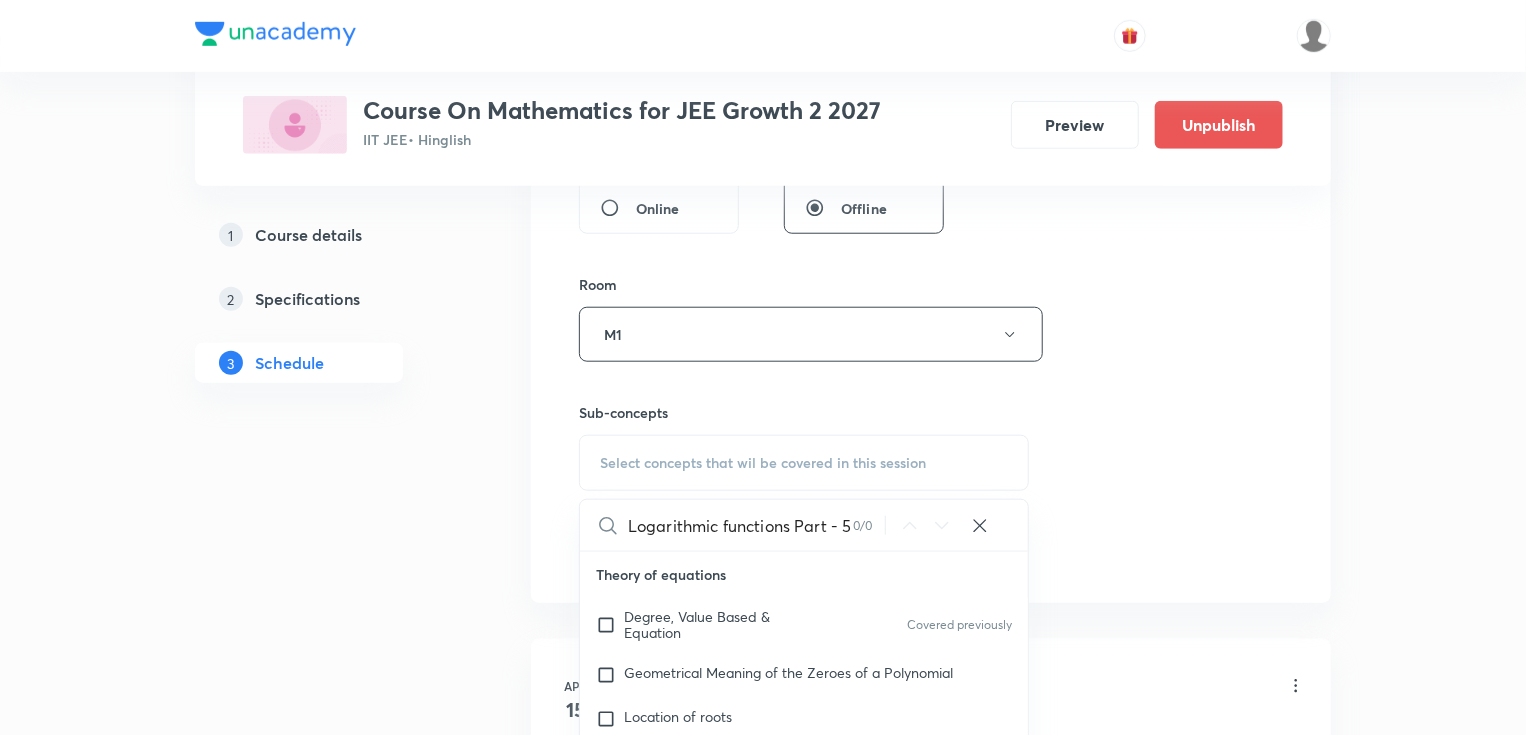 drag, startPoint x: 787, startPoint y: 530, endPoint x: 894, endPoint y: 528, distance: 107.01869 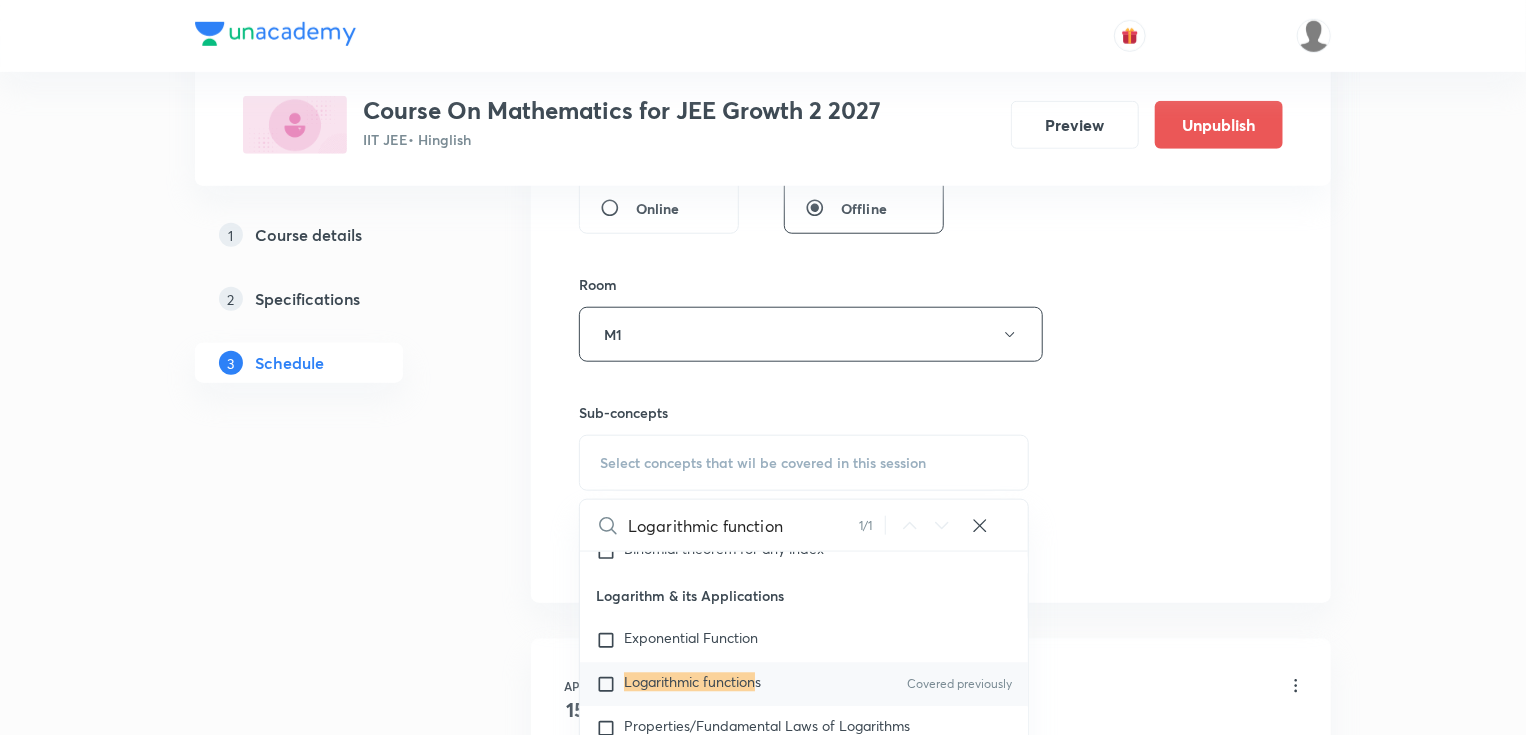 scroll, scrollTop: 6479, scrollLeft: 0, axis: vertical 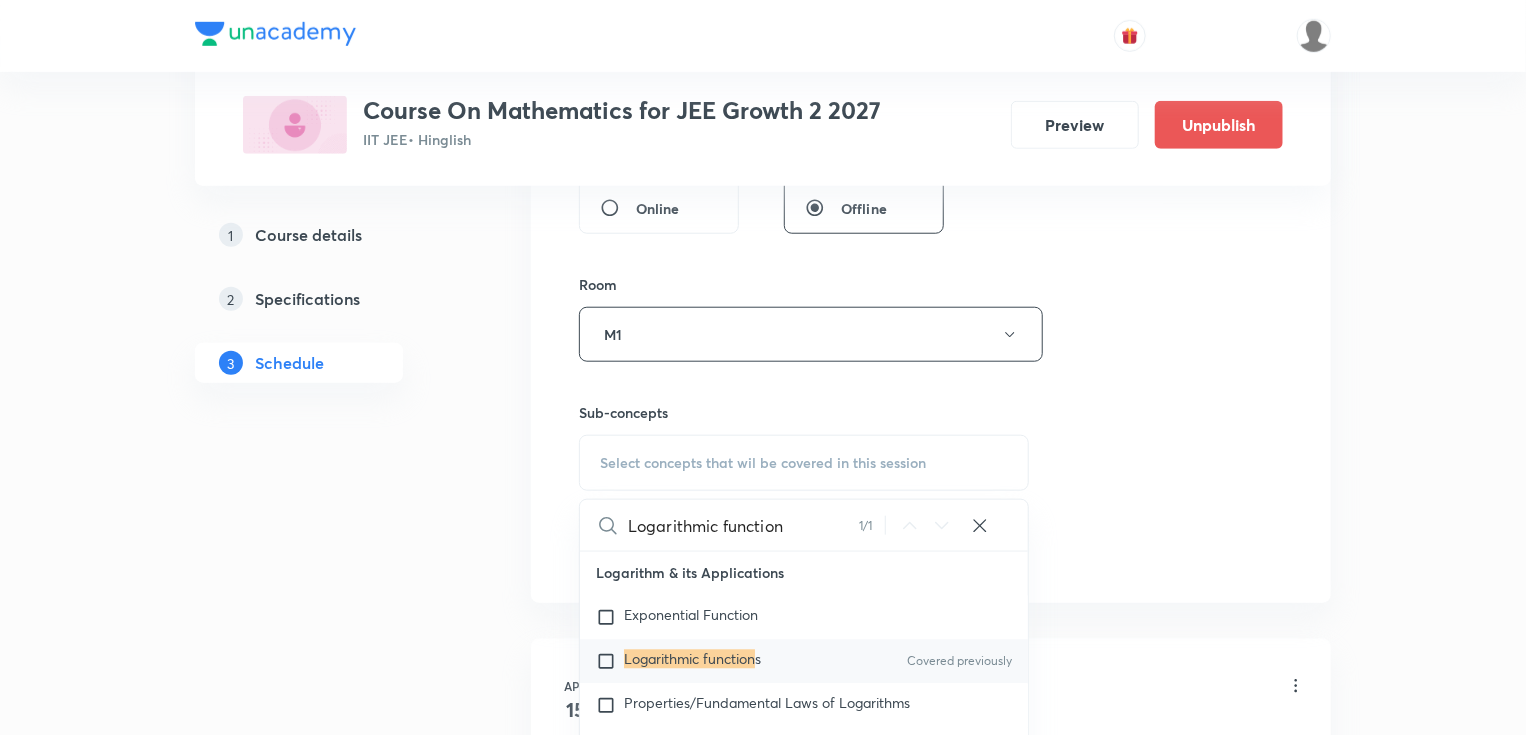 type on "Logarithmic function" 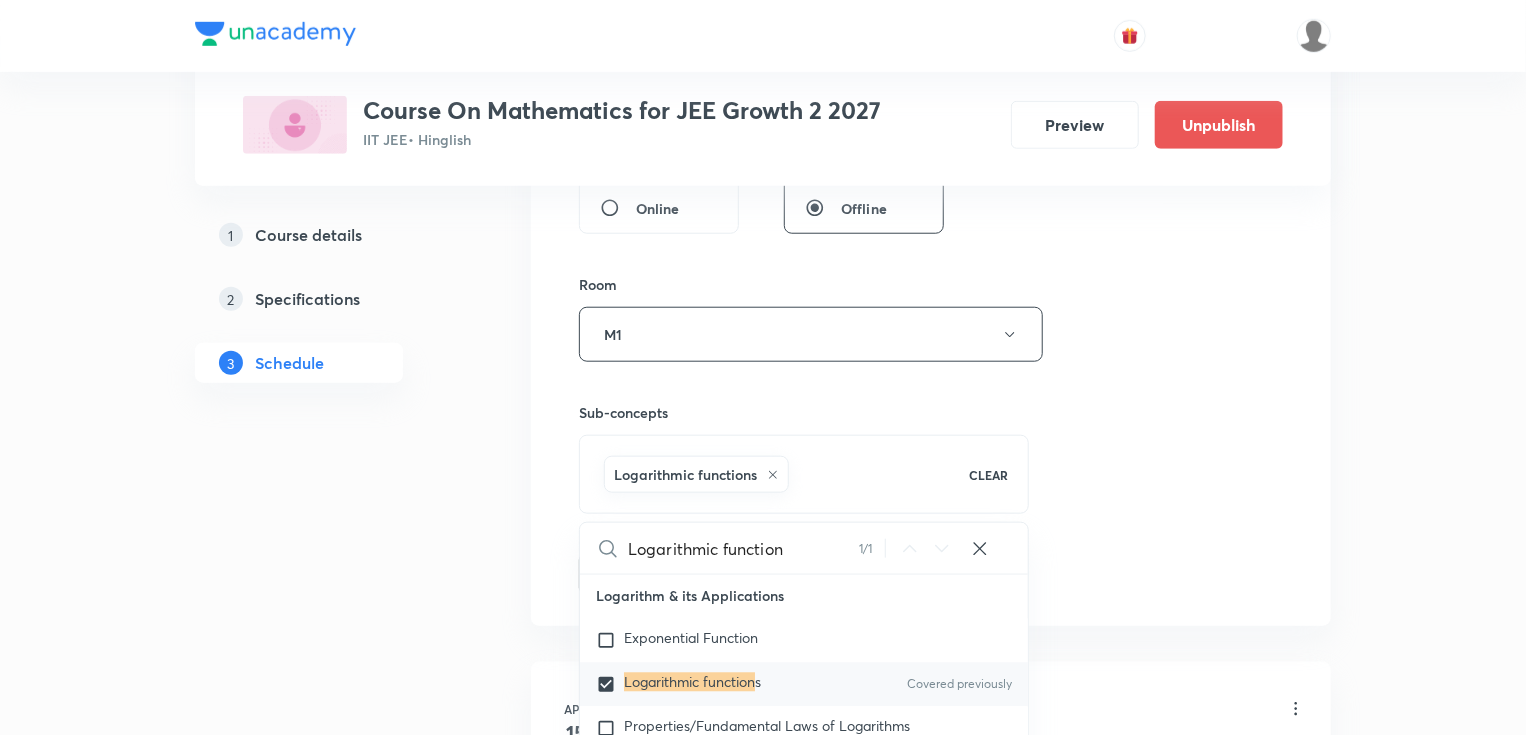 checkbox on "true" 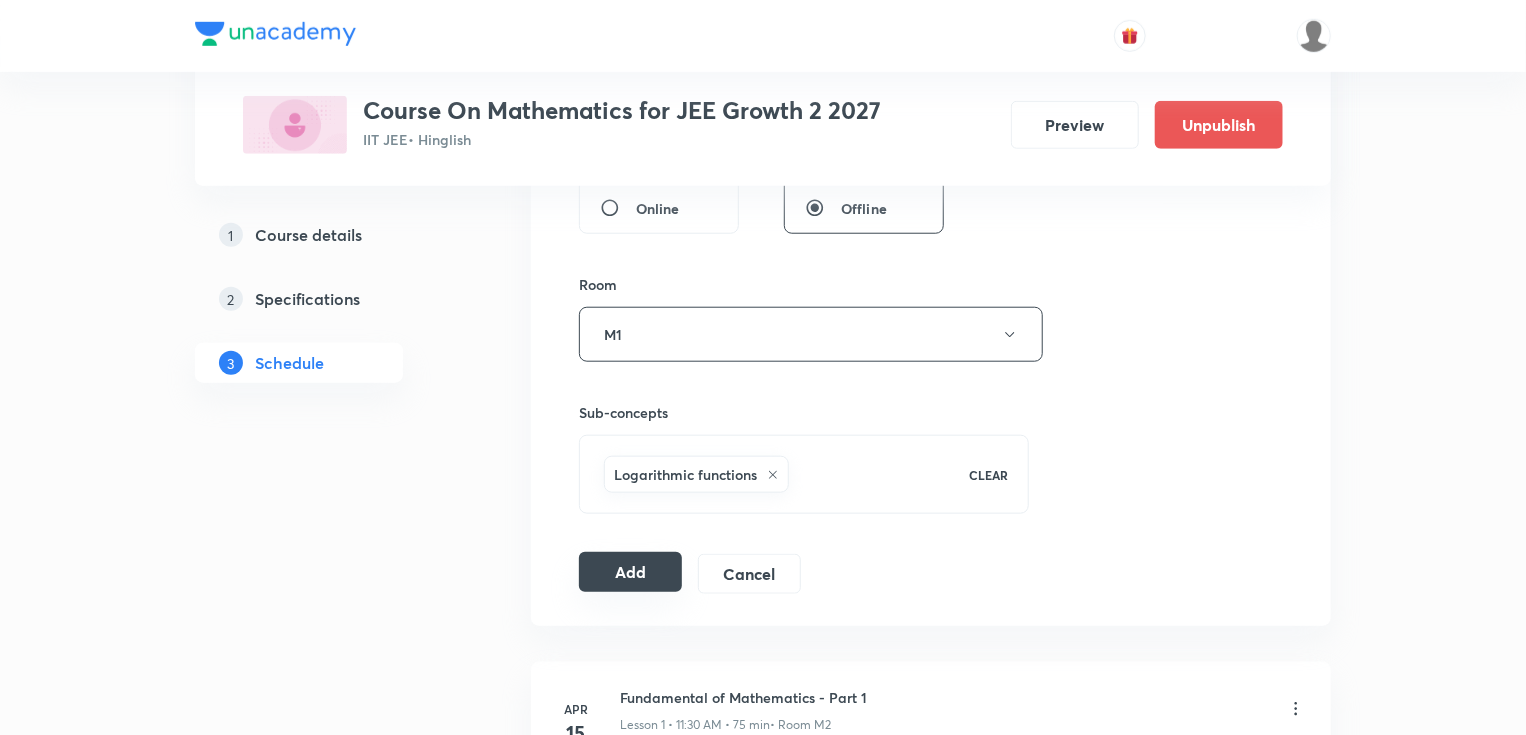 click on "Add" at bounding box center (630, 572) 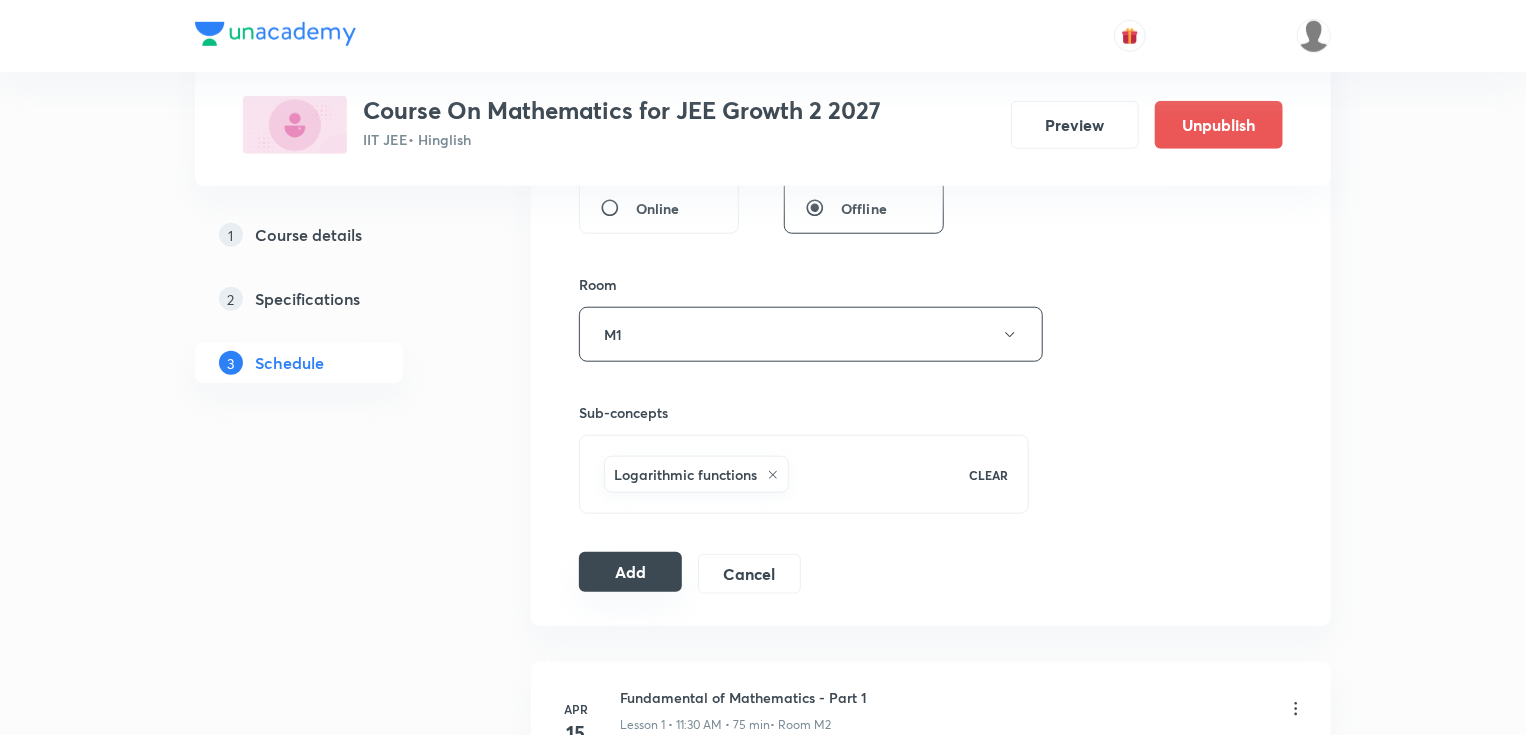 click on "Add" at bounding box center [630, 572] 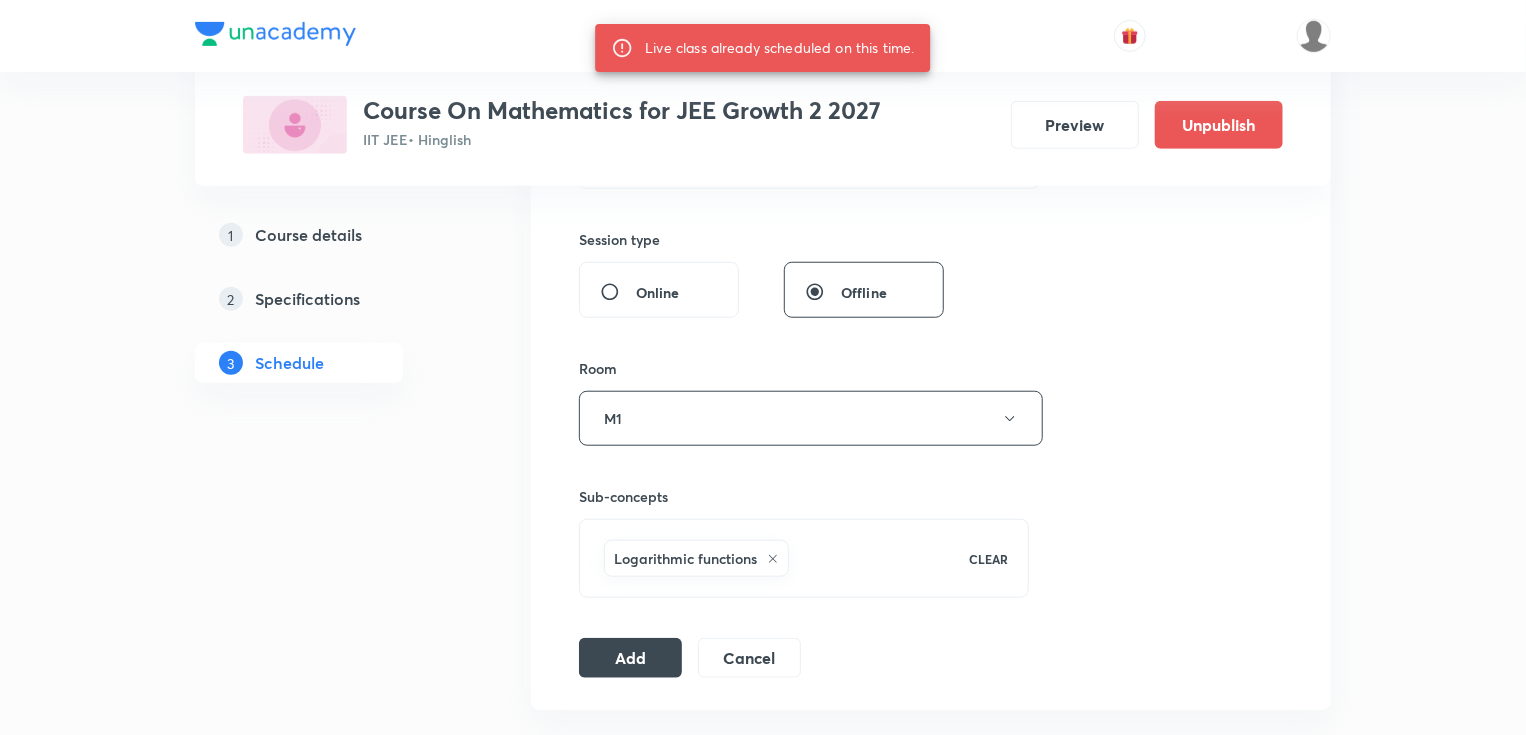 scroll, scrollTop: 720, scrollLeft: 0, axis: vertical 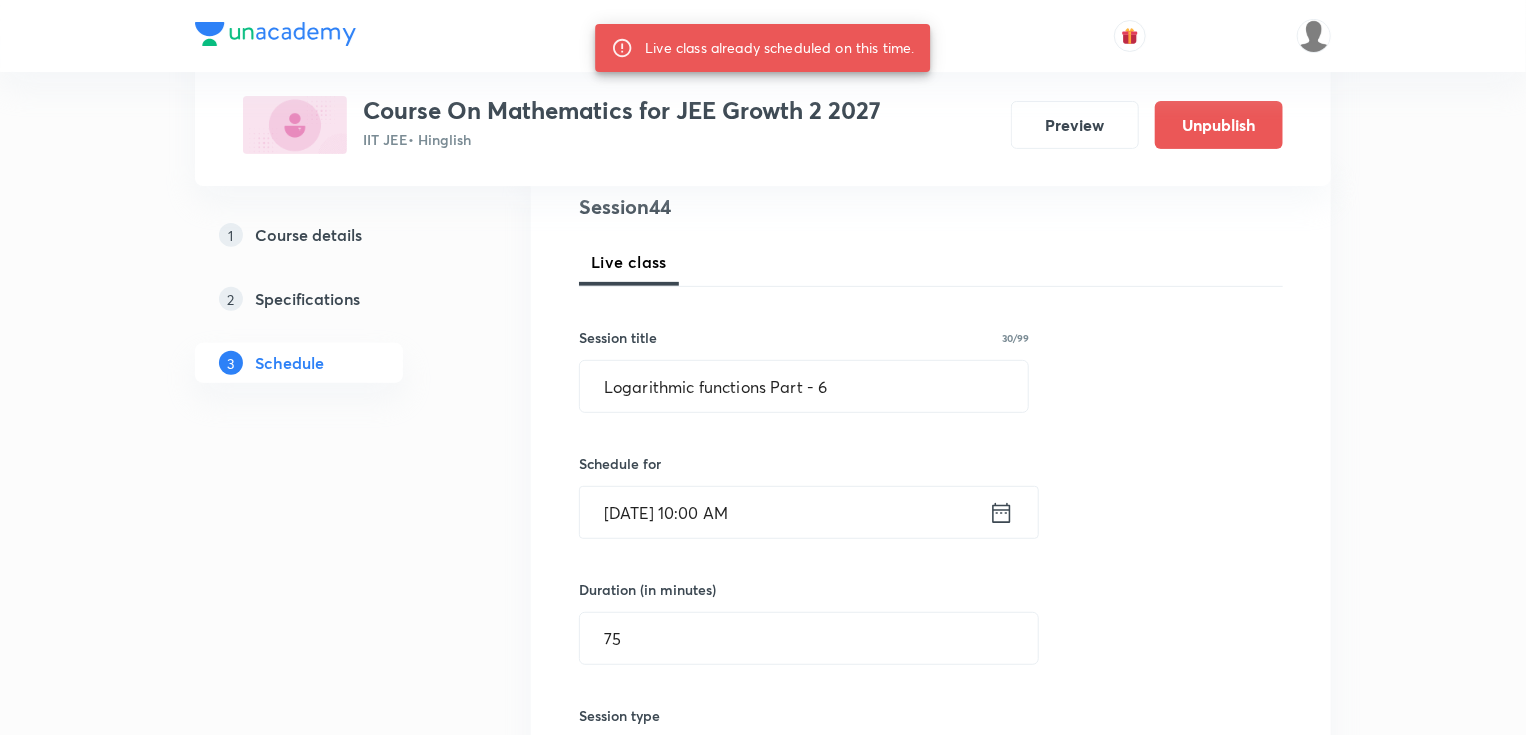 click 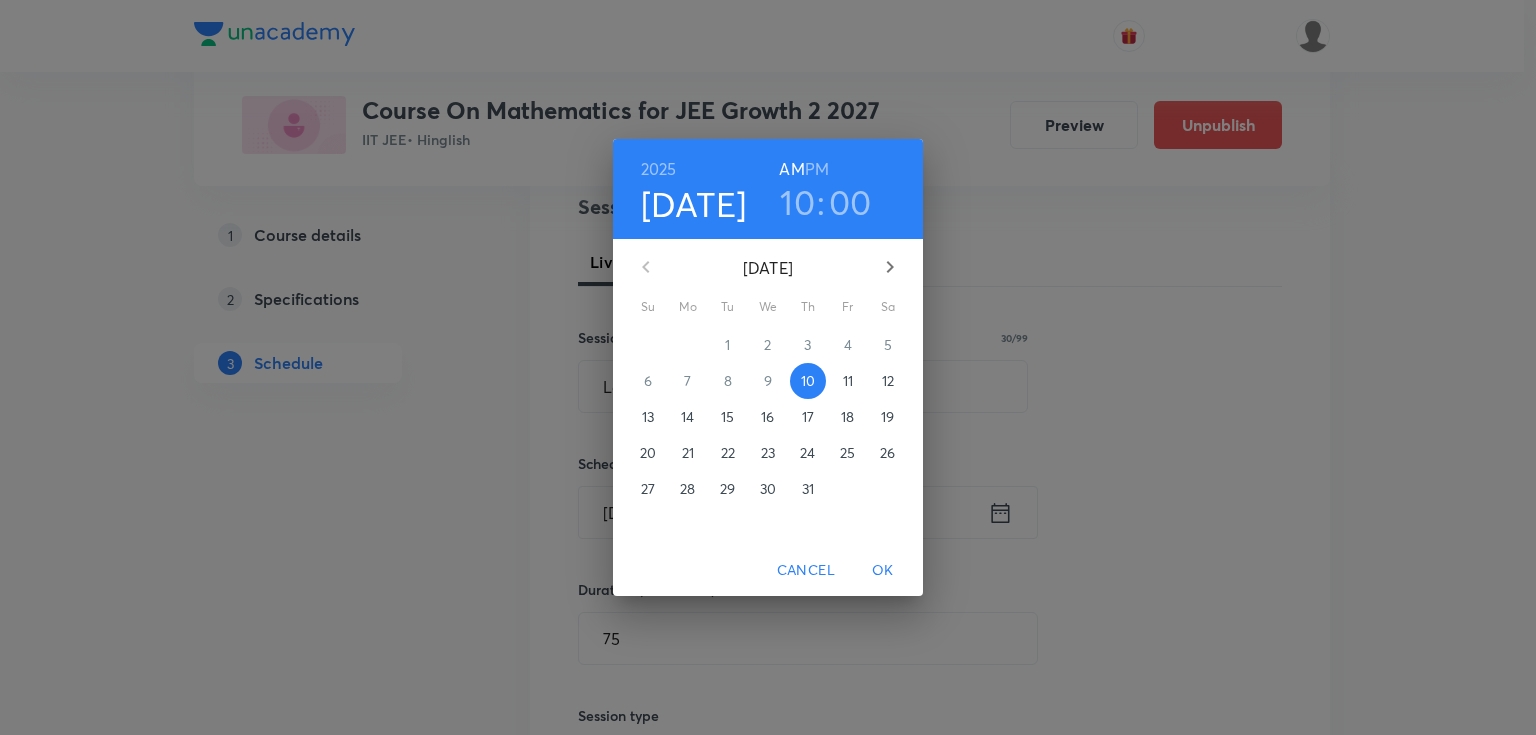 click on "11" at bounding box center (848, 381) 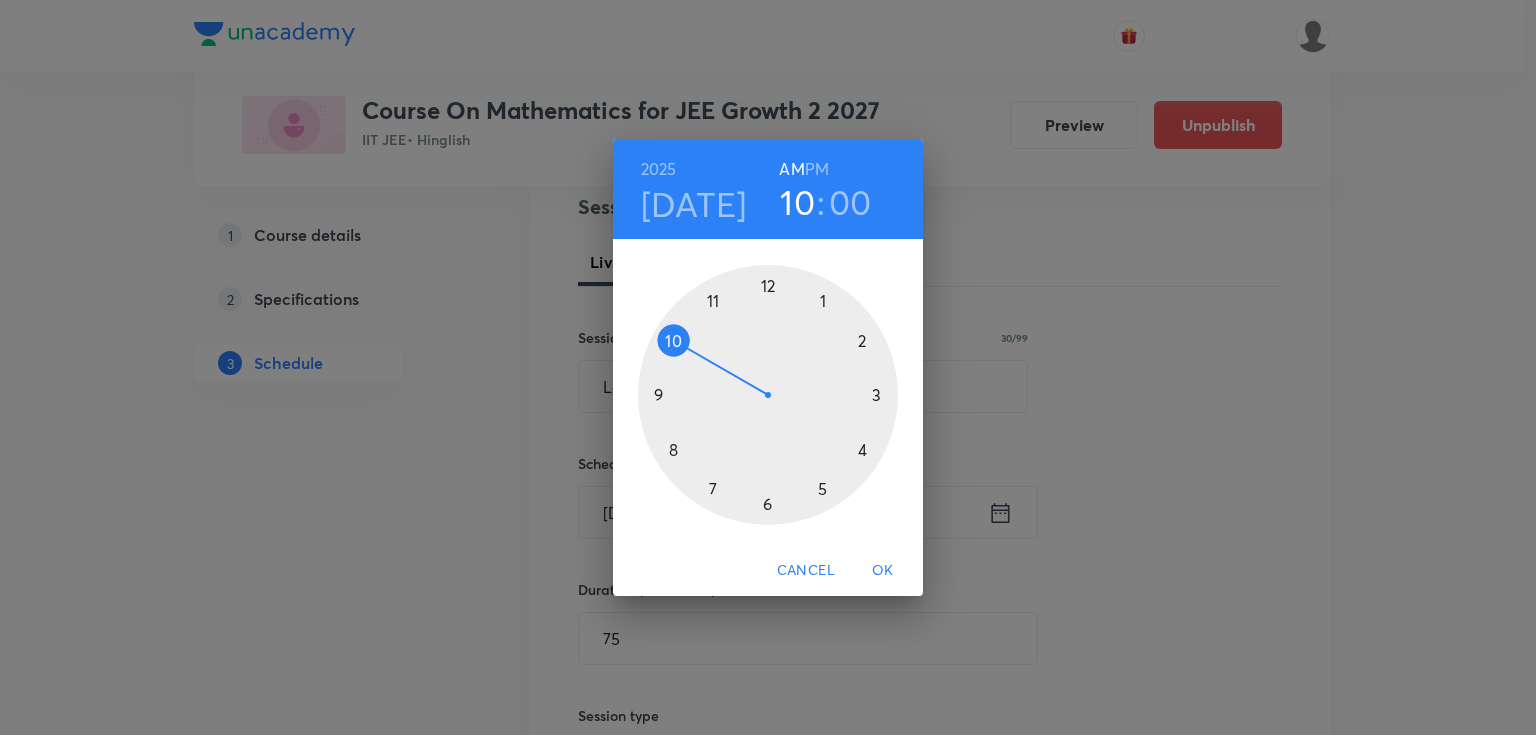 click on "OK" at bounding box center [883, 570] 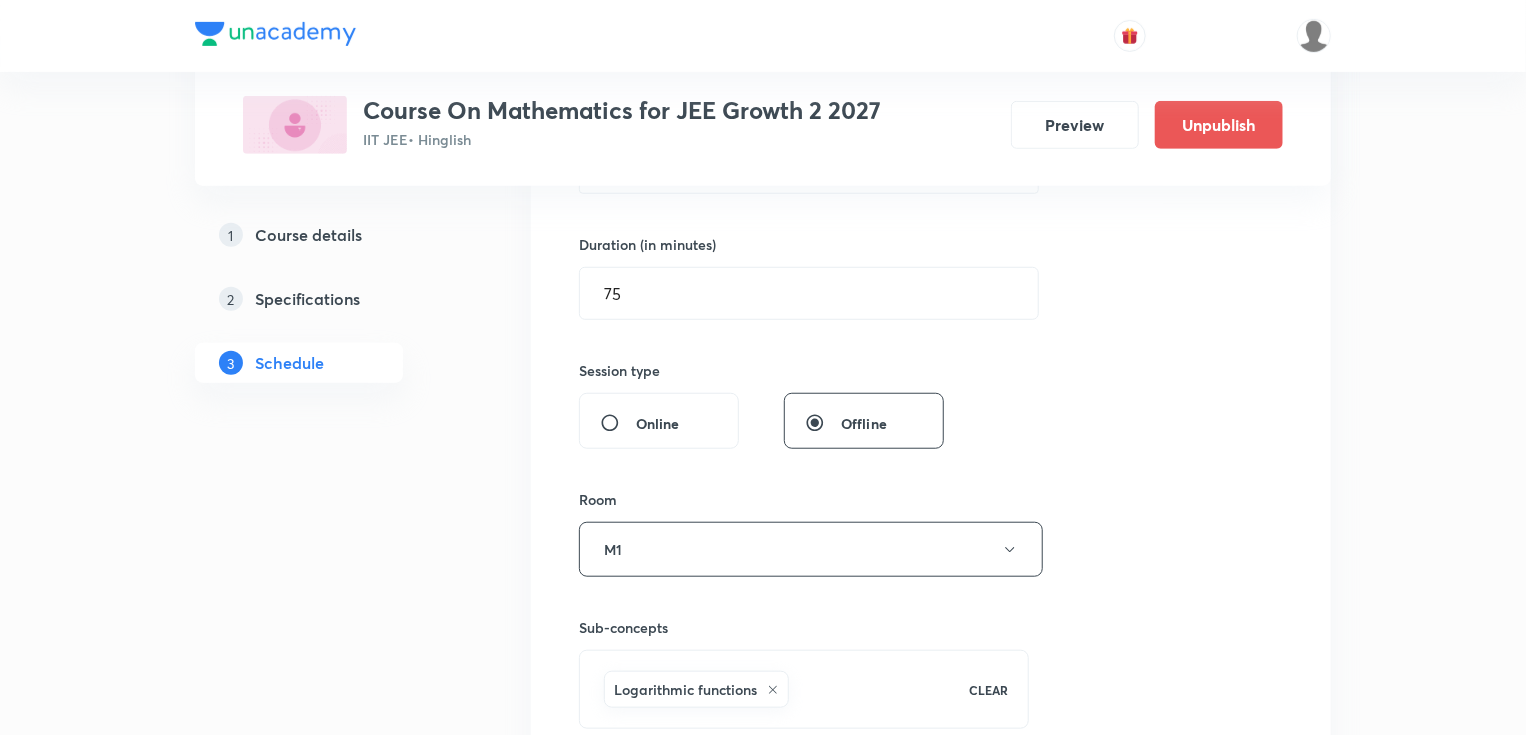 scroll, scrollTop: 800, scrollLeft: 0, axis: vertical 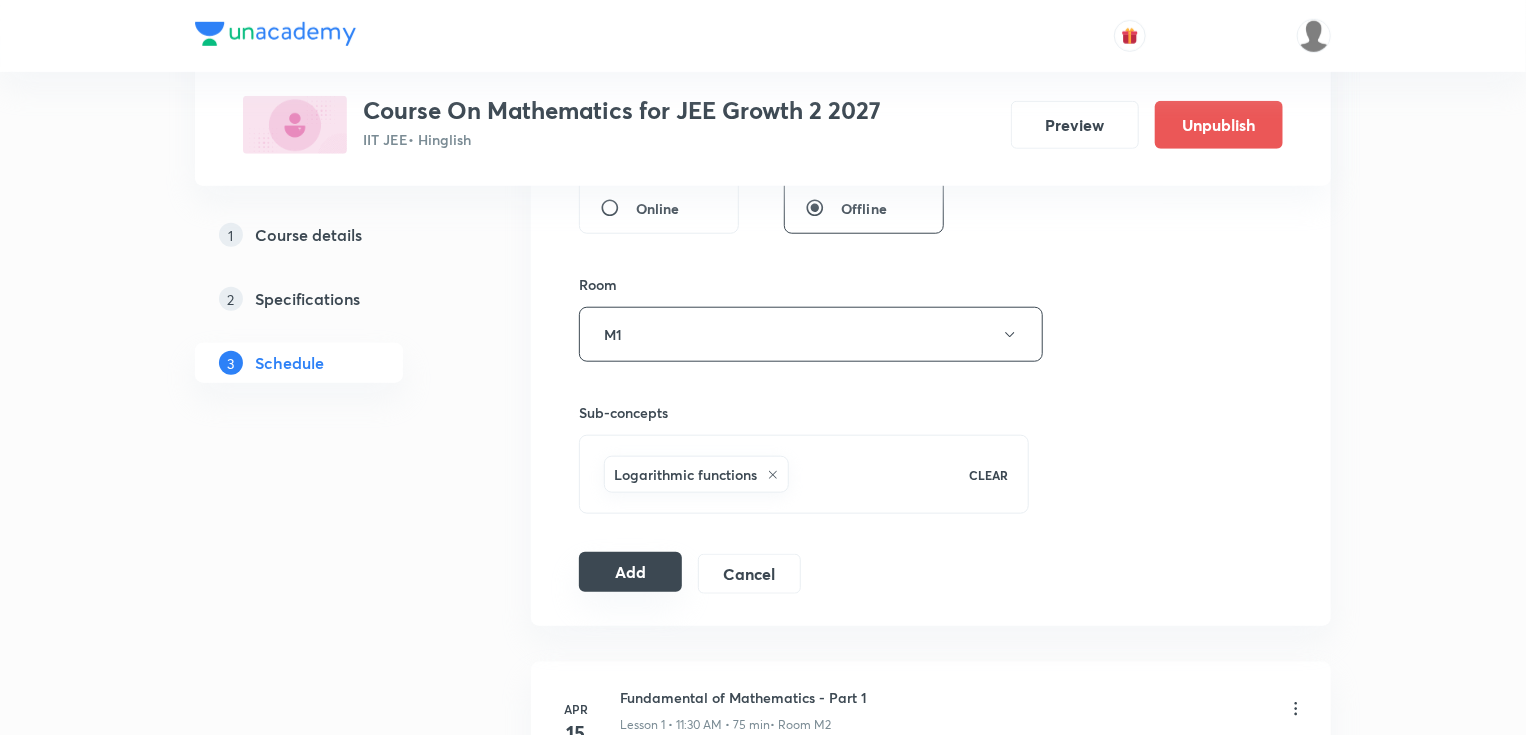 click on "Add" at bounding box center (630, 572) 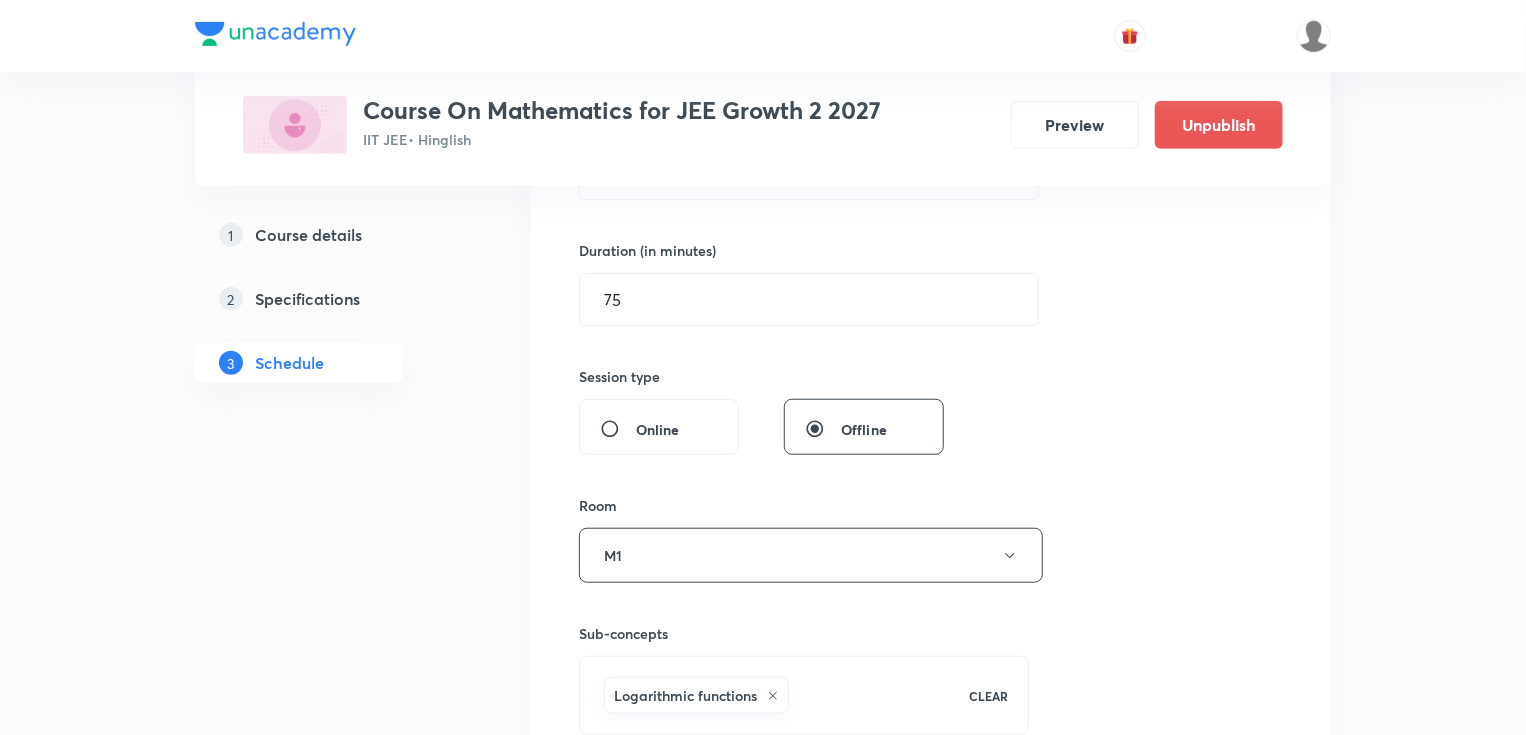 scroll, scrollTop: 320, scrollLeft: 0, axis: vertical 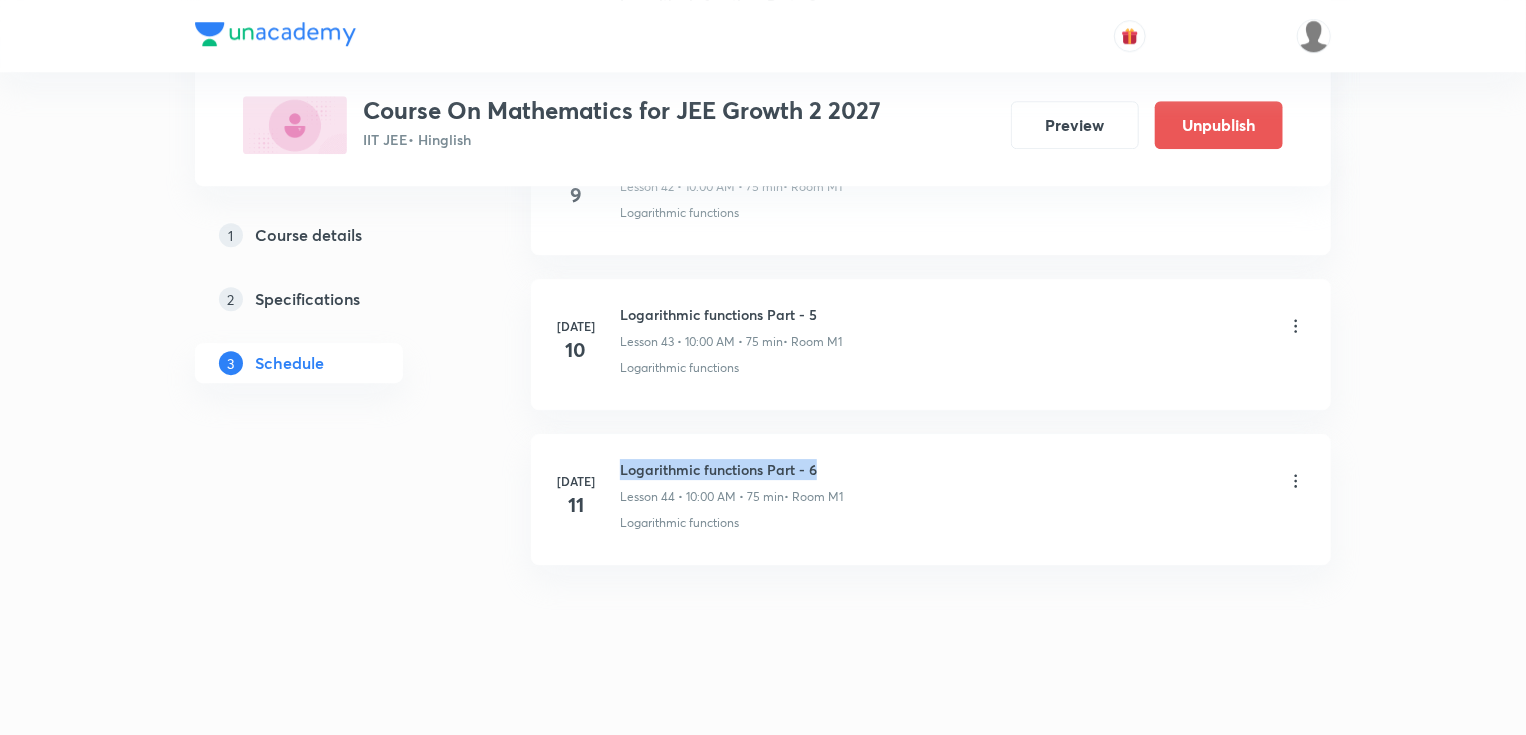 drag, startPoint x: 620, startPoint y: 455, endPoint x: 828, endPoint y: 457, distance: 208.00961 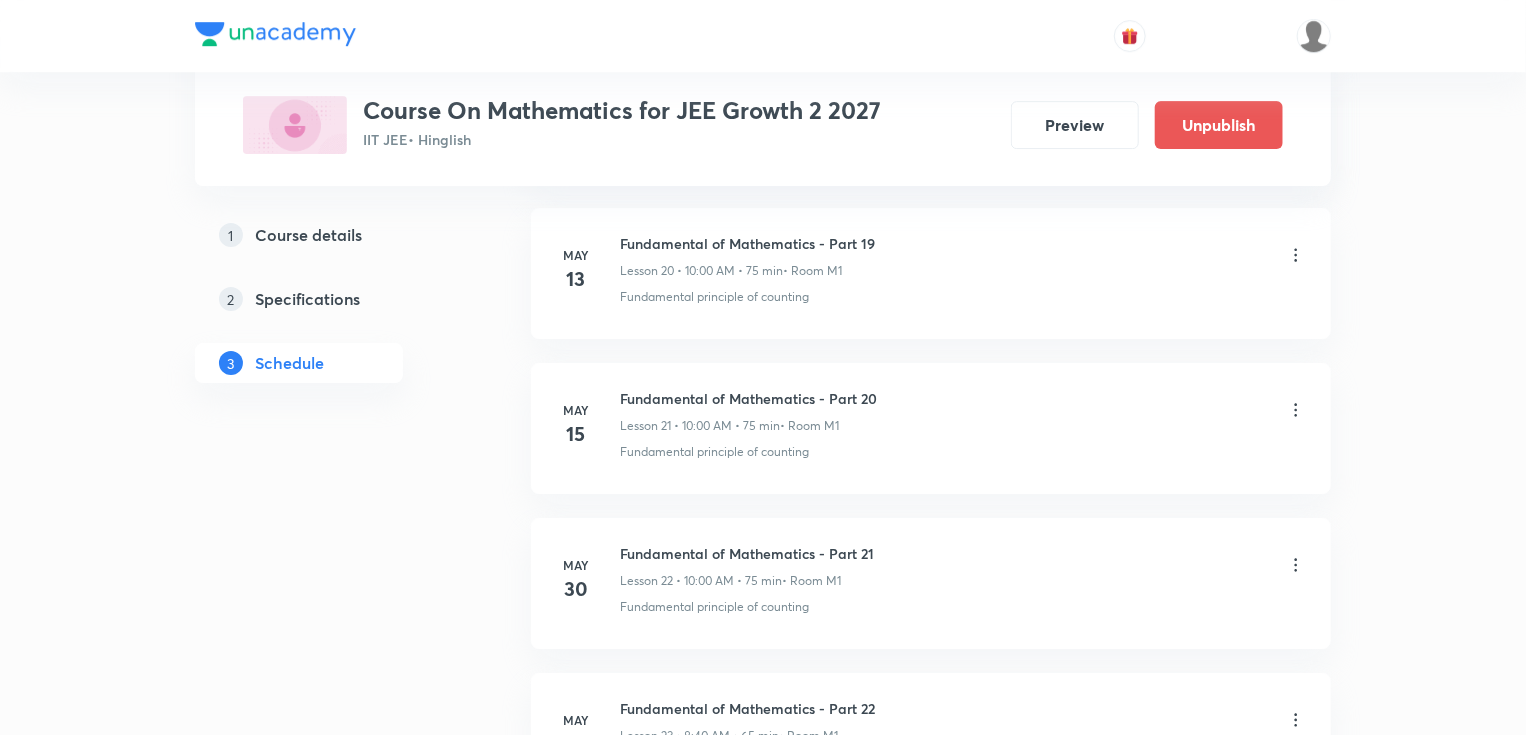scroll, scrollTop: 0, scrollLeft: 0, axis: both 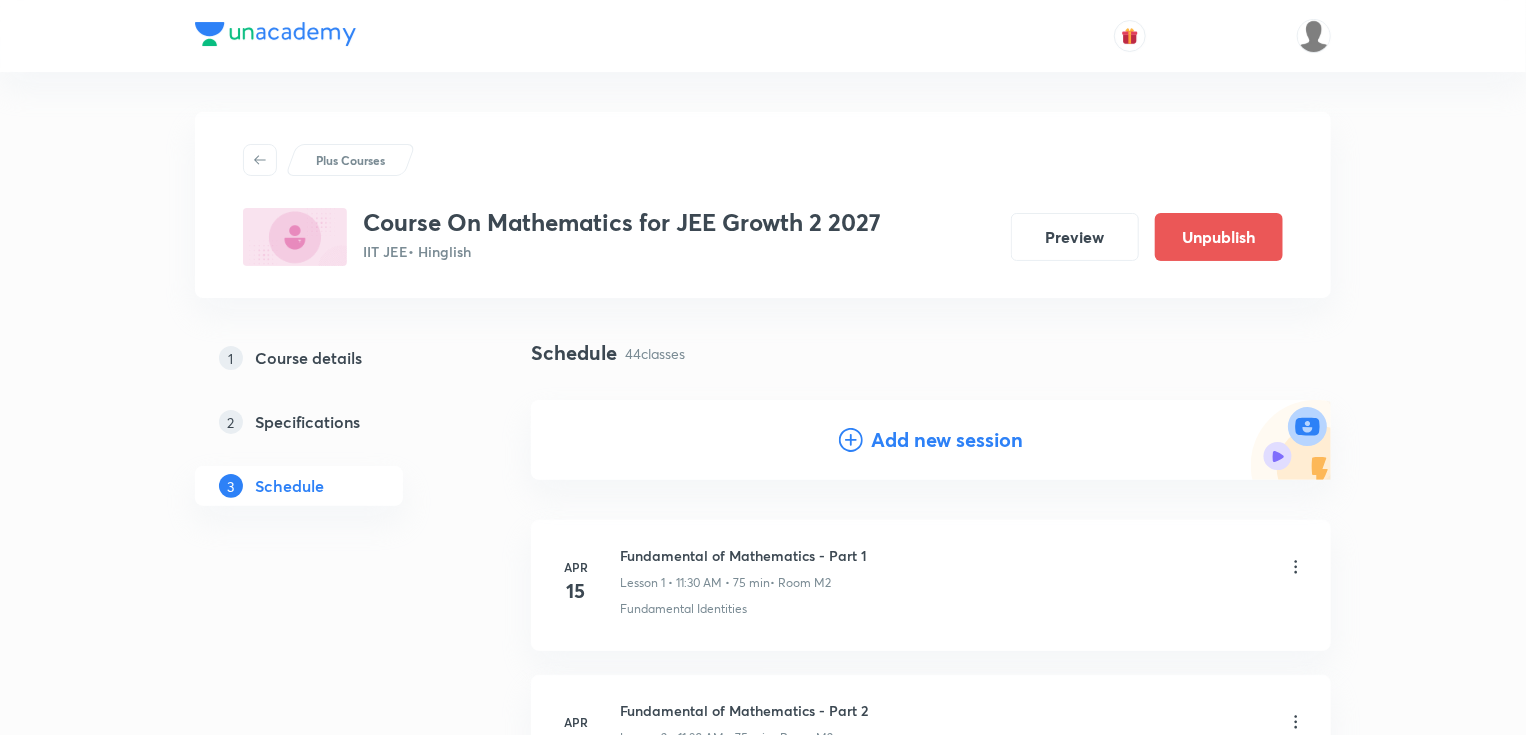 click on "Add new session" at bounding box center [947, 440] 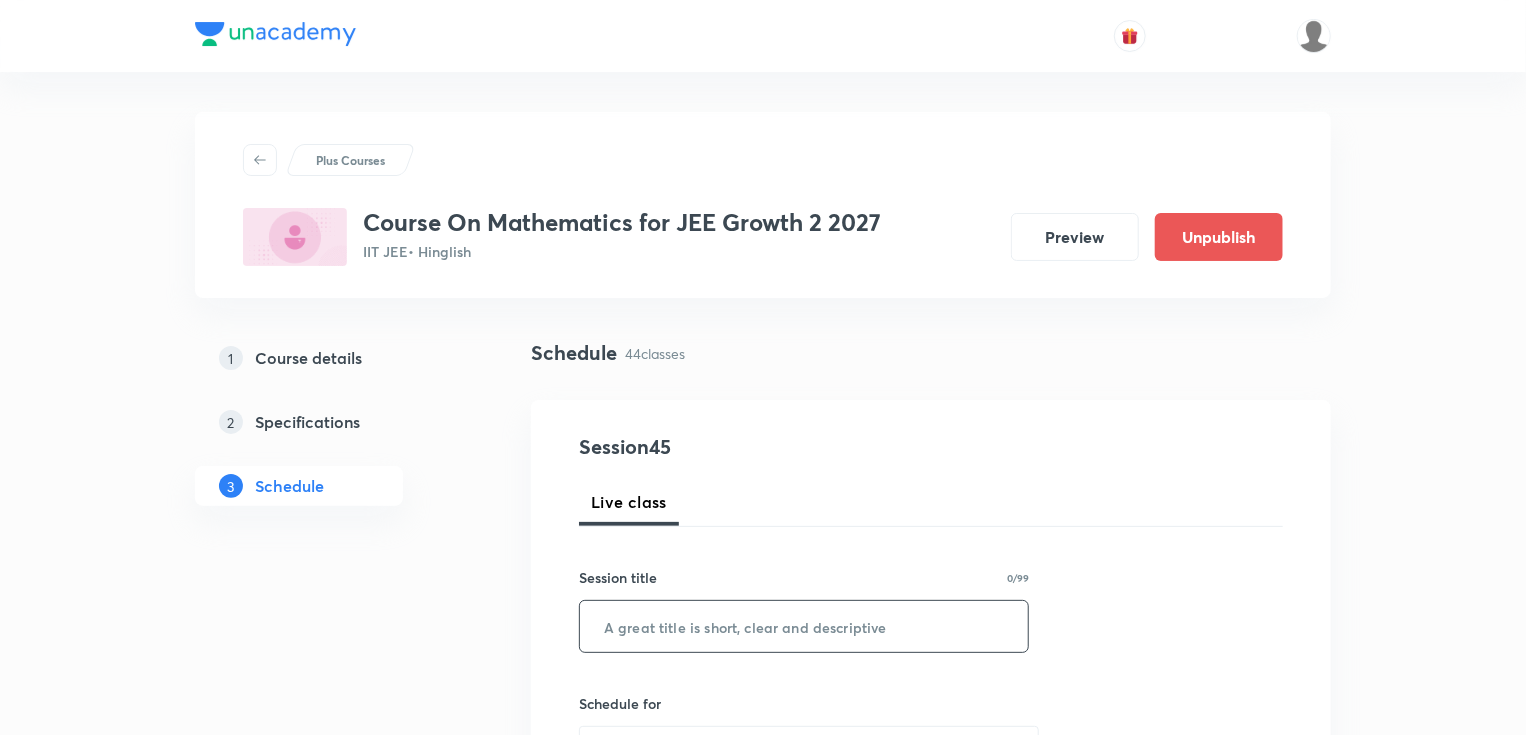click at bounding box center (804, 626) 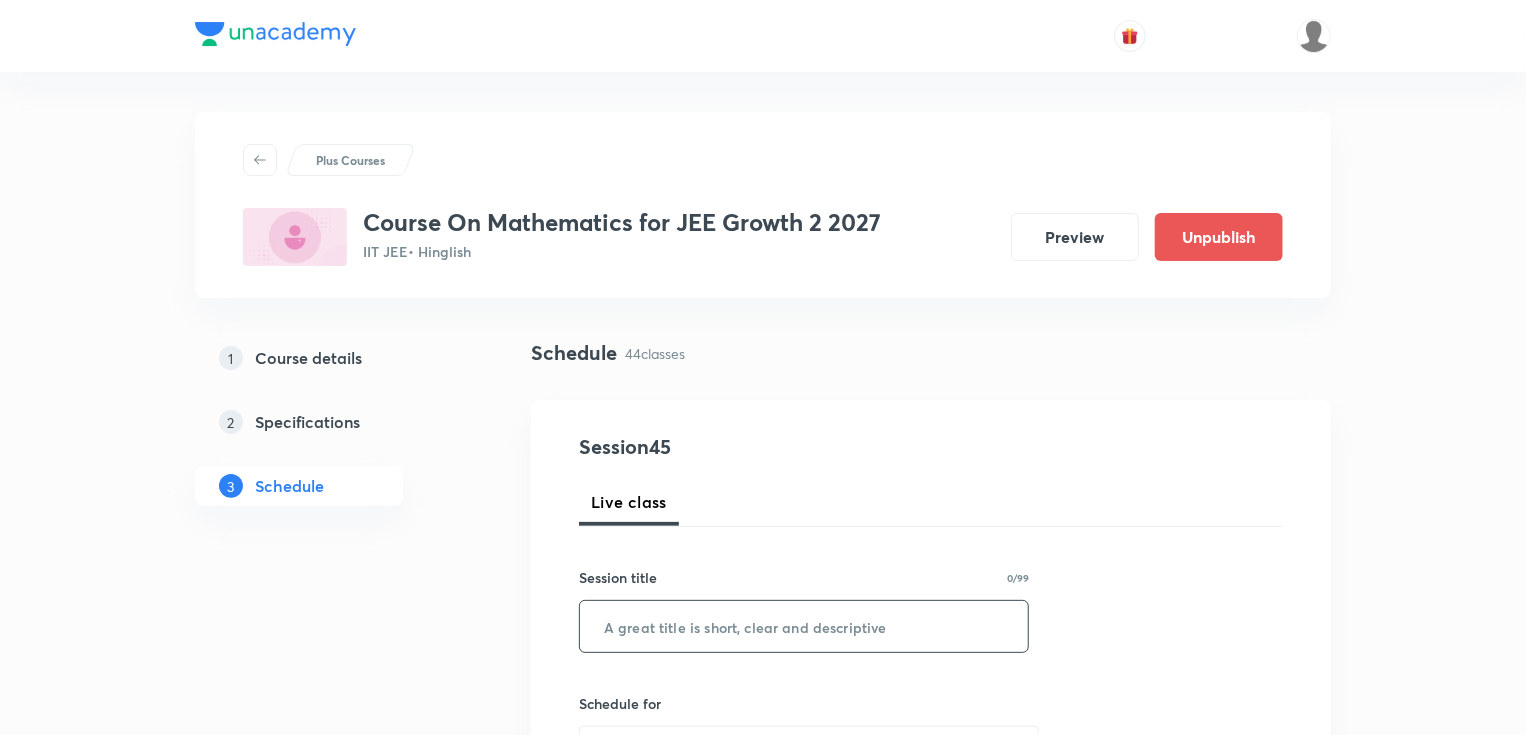 paste on "Logarithmic functions Part - 6" 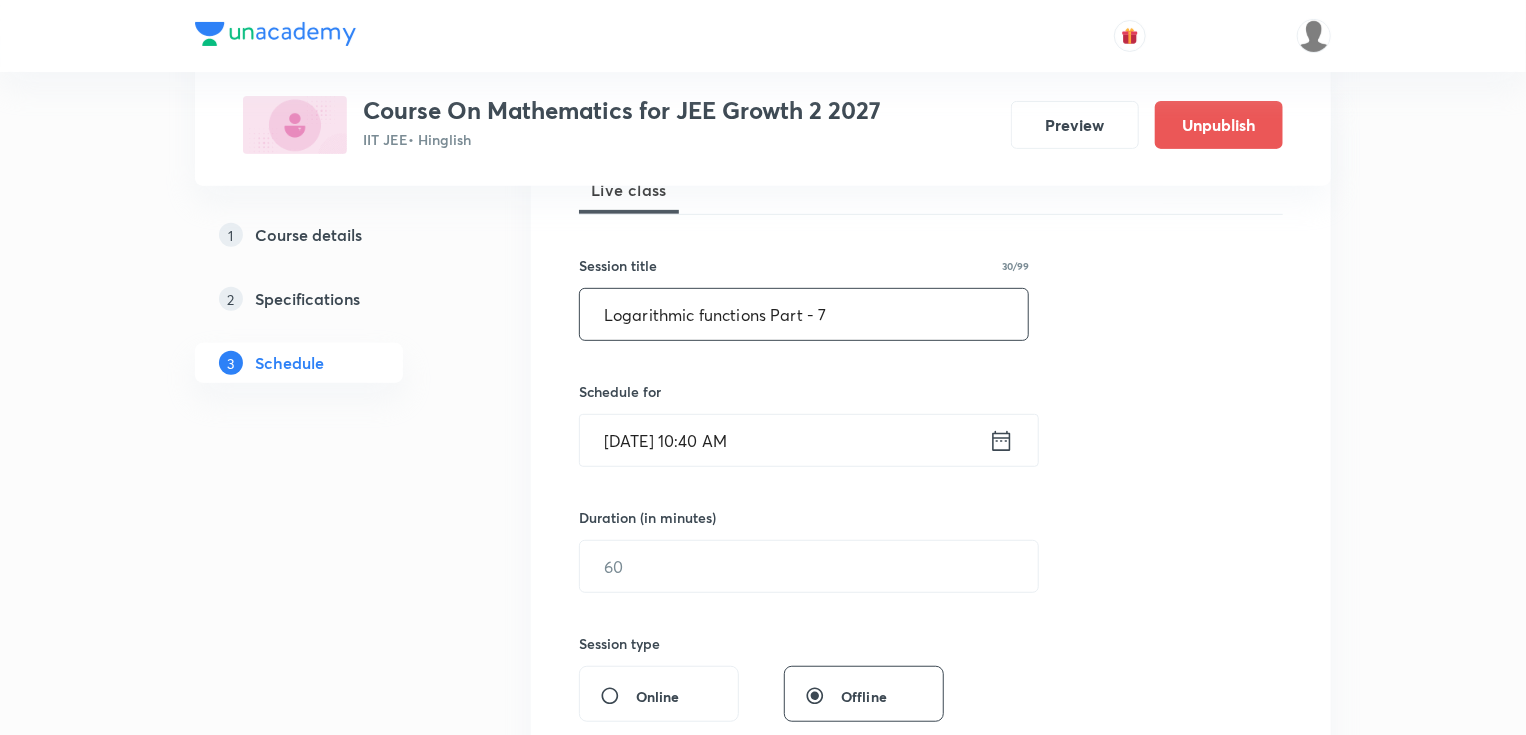 scroll, scrollTop: 320, scrollLeft: 0, axis: vertical 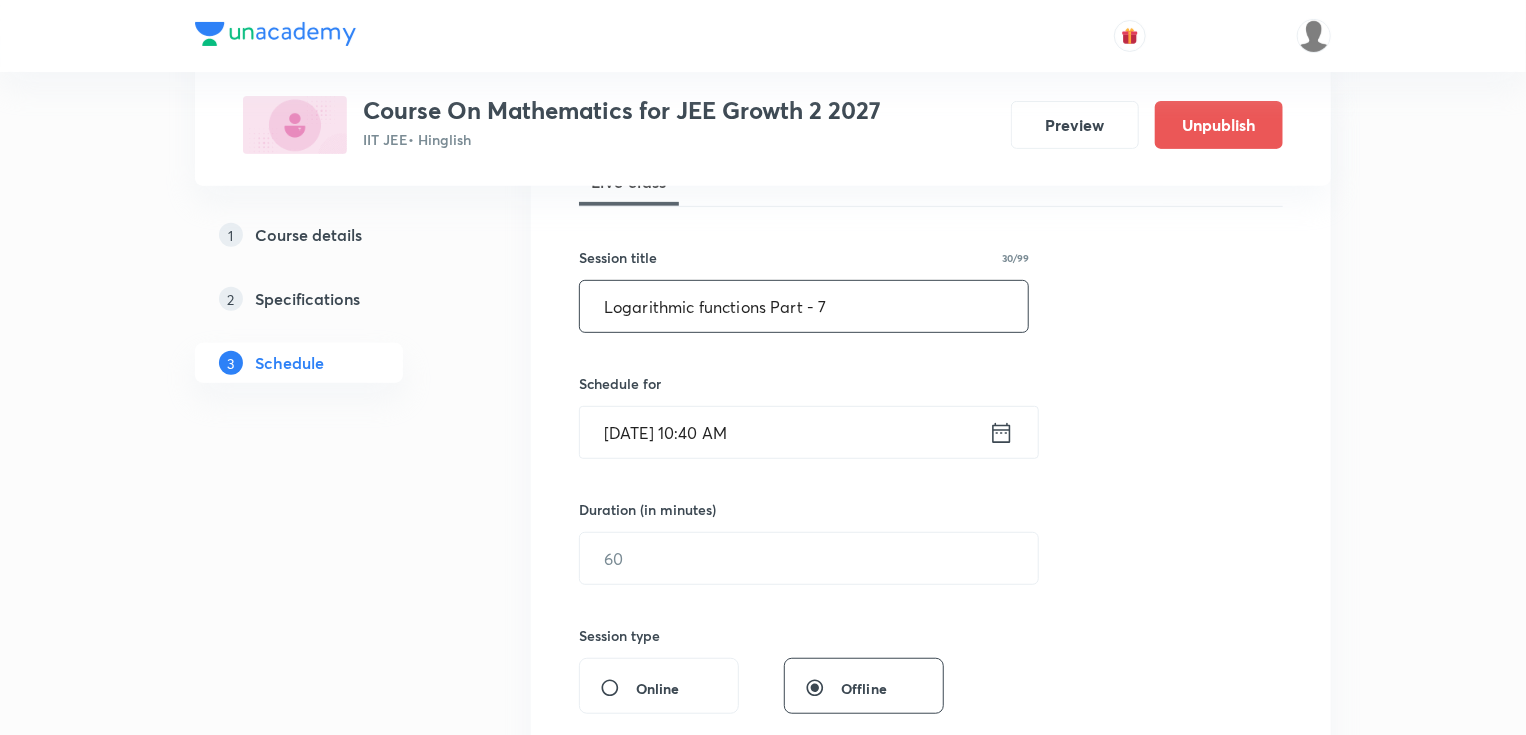type on "Logarithmic functions Part - 7" 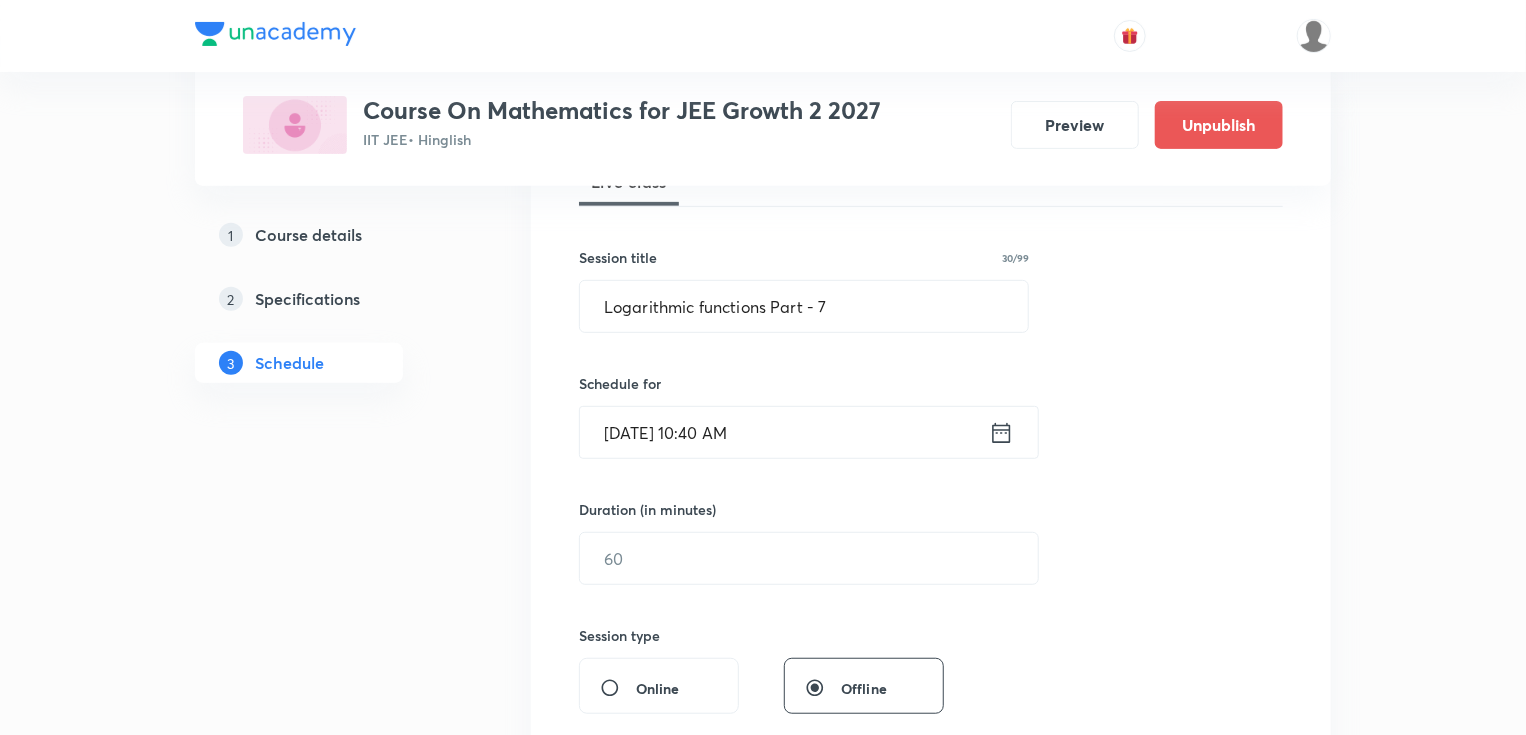 click 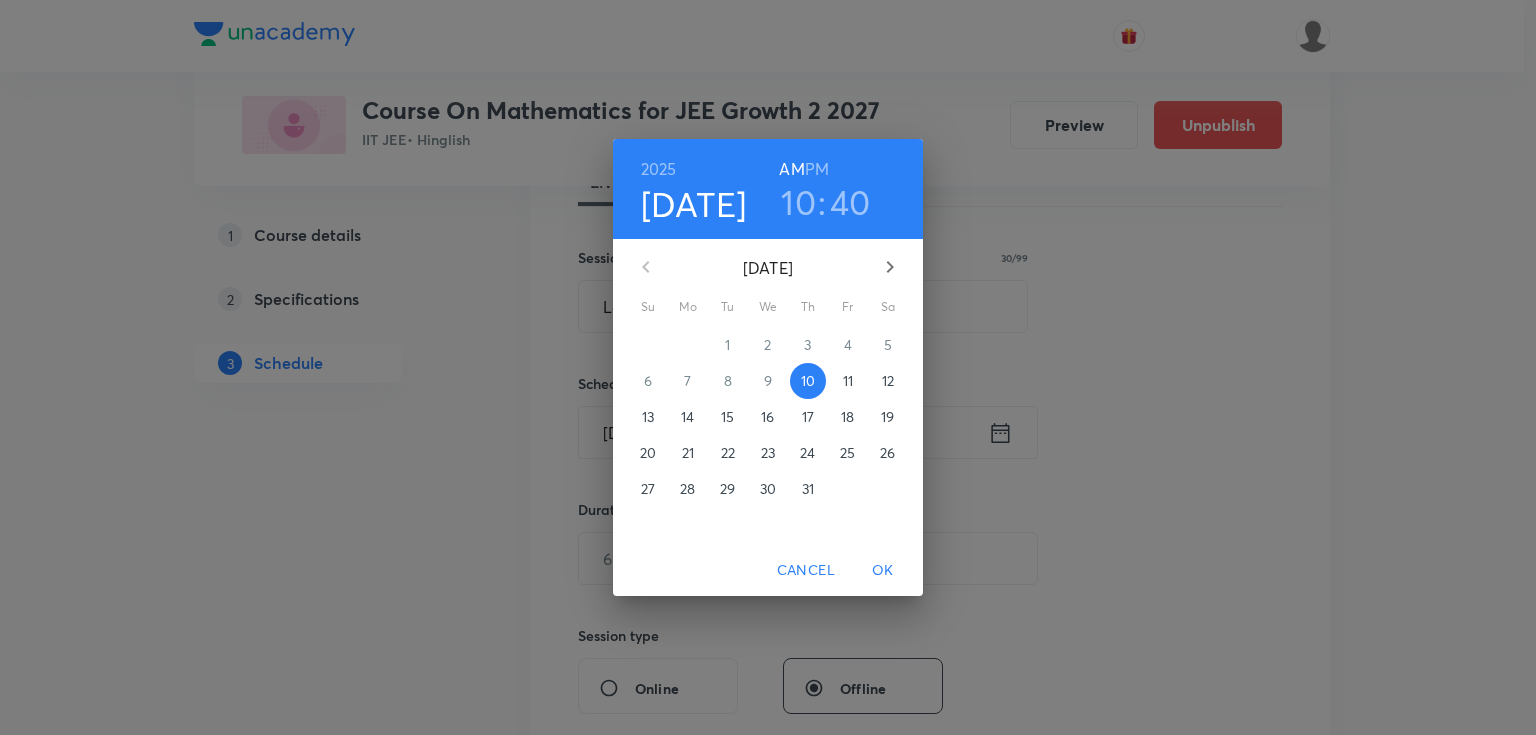 click on "12" at bounding box center (888, 381) 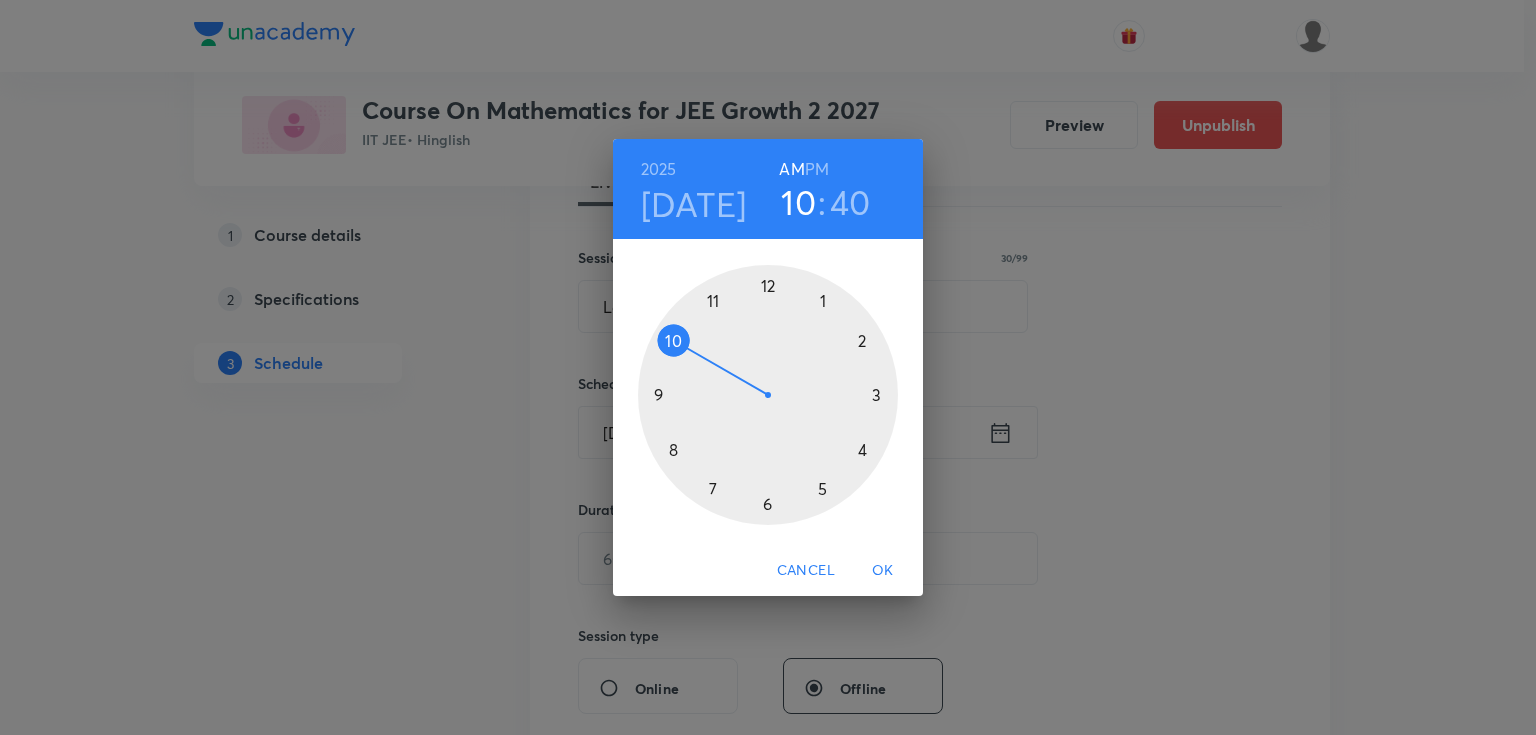 drag, startPoint x: 793, startPoint y: 165, endPoint x: 800, endPoint y: 196, distance: 31.780497 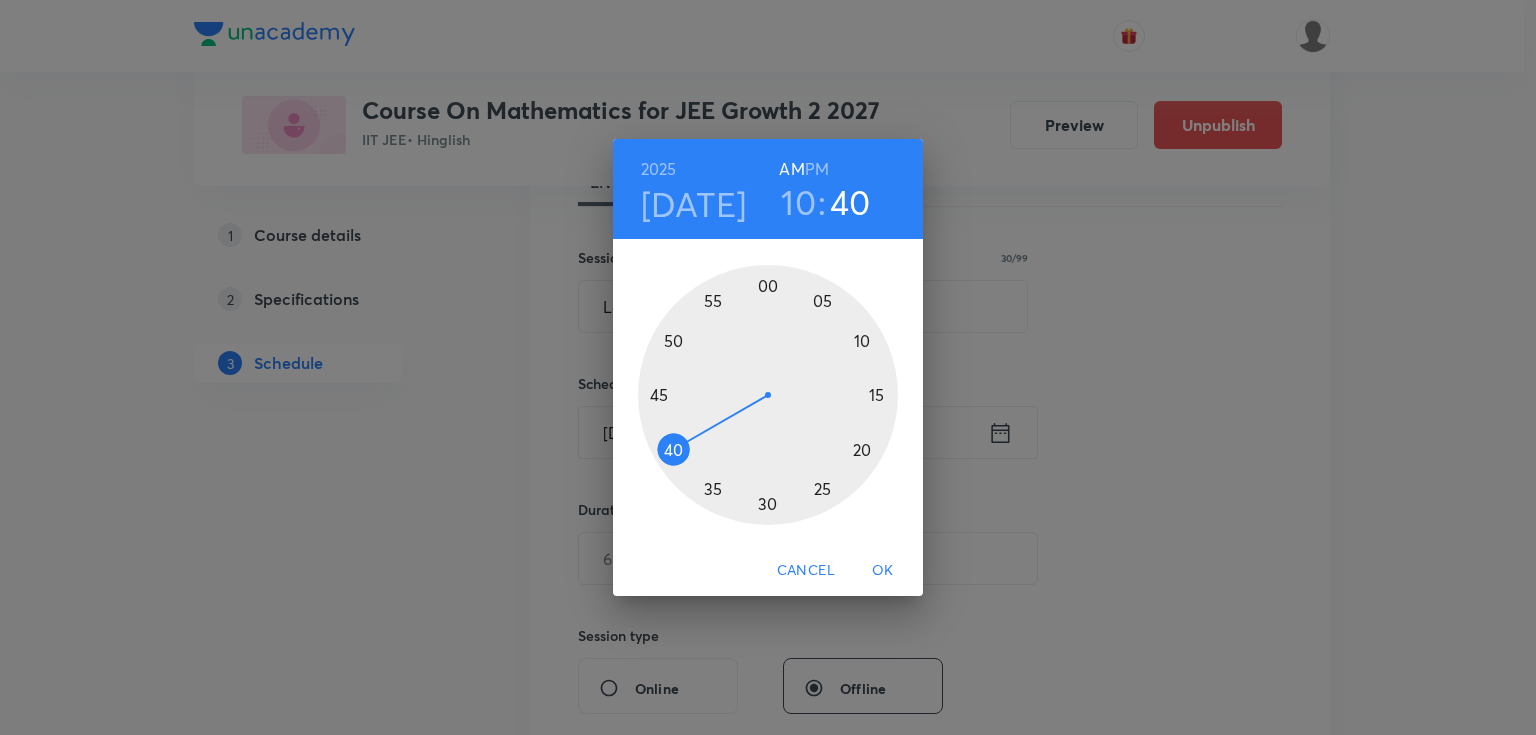 drag, startPoint x: 766, startPoint y: 296, endPoint x: 784, endPoint y: 301, distance: 18.681541 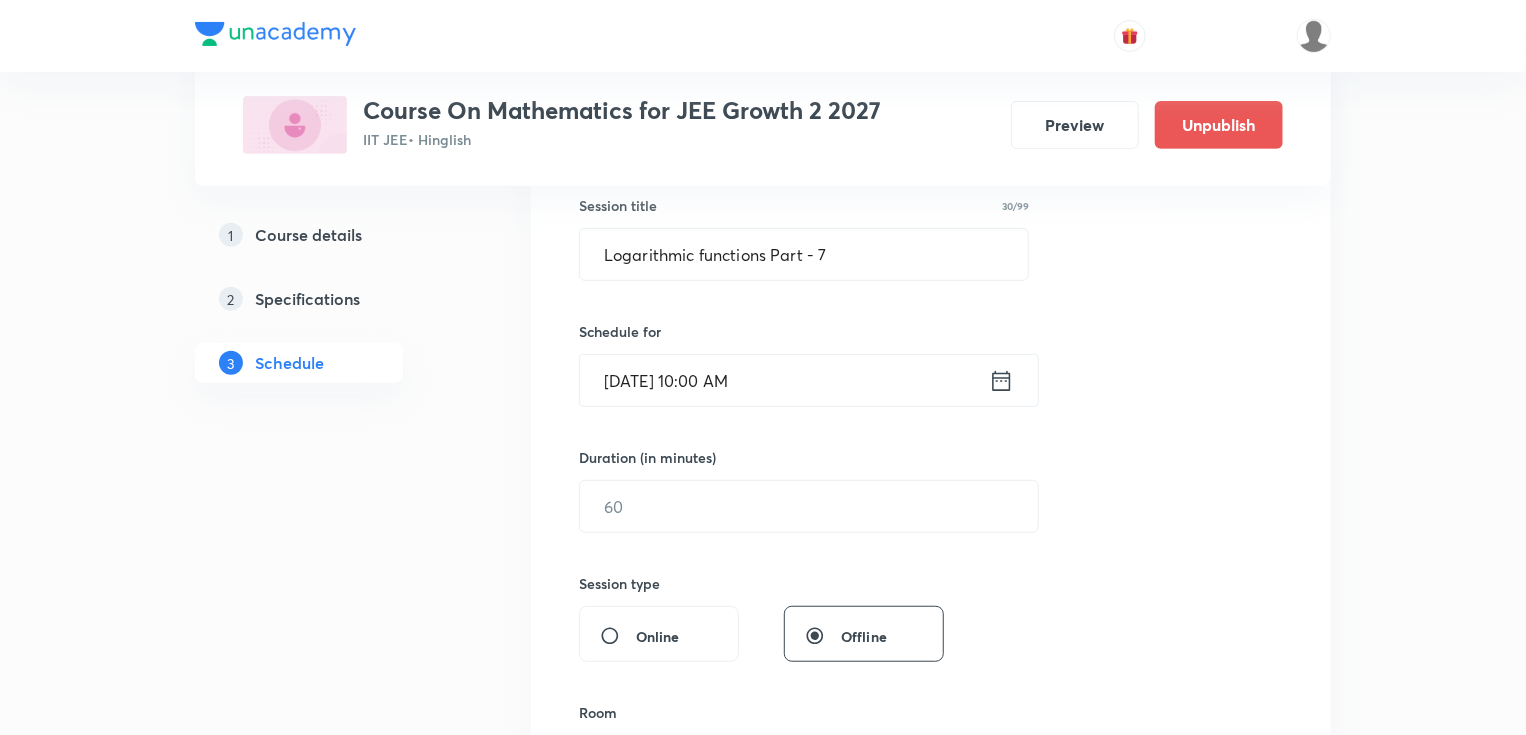 scroll, scrollTop: 400, scrollLeft: 0, axis: vertical 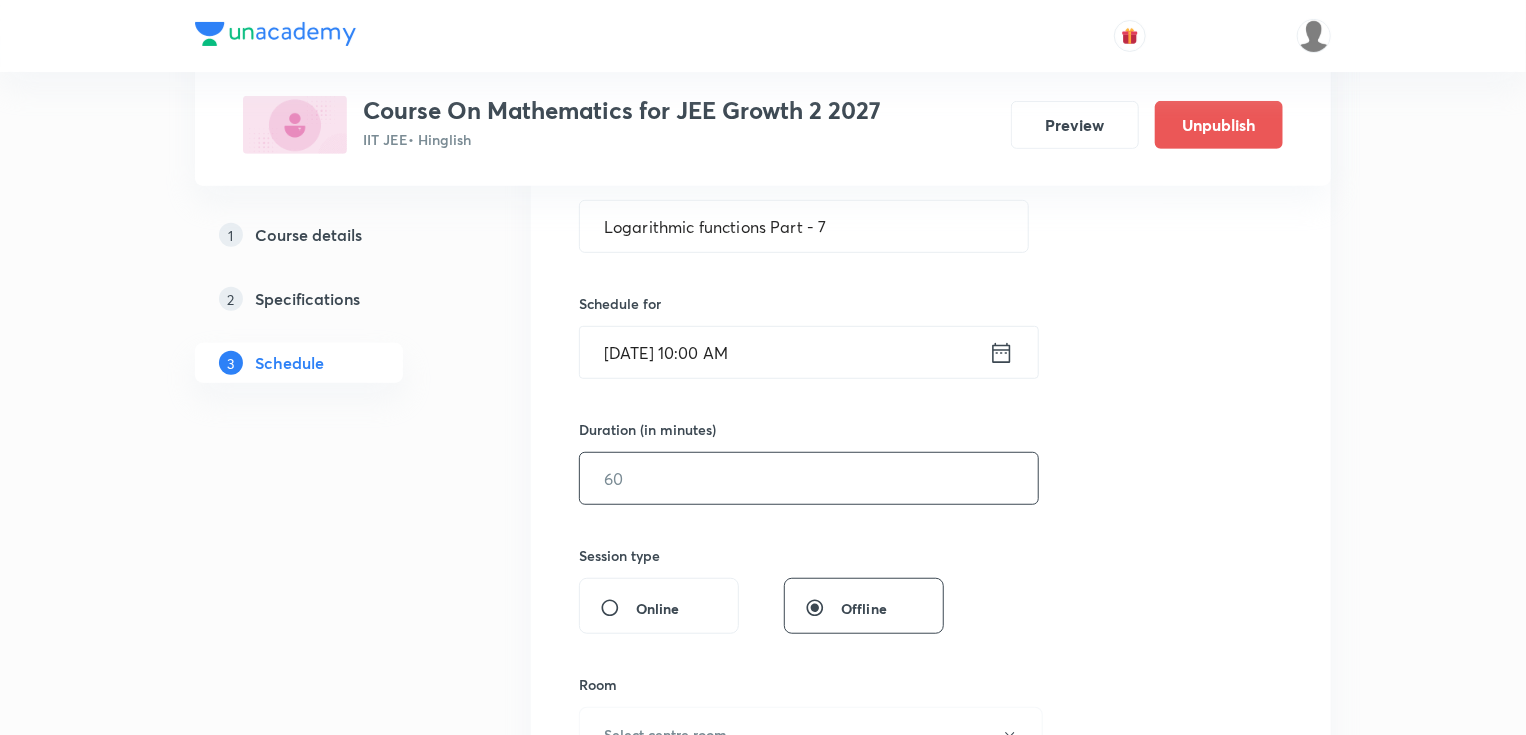 click at bounding box center (809, 478) 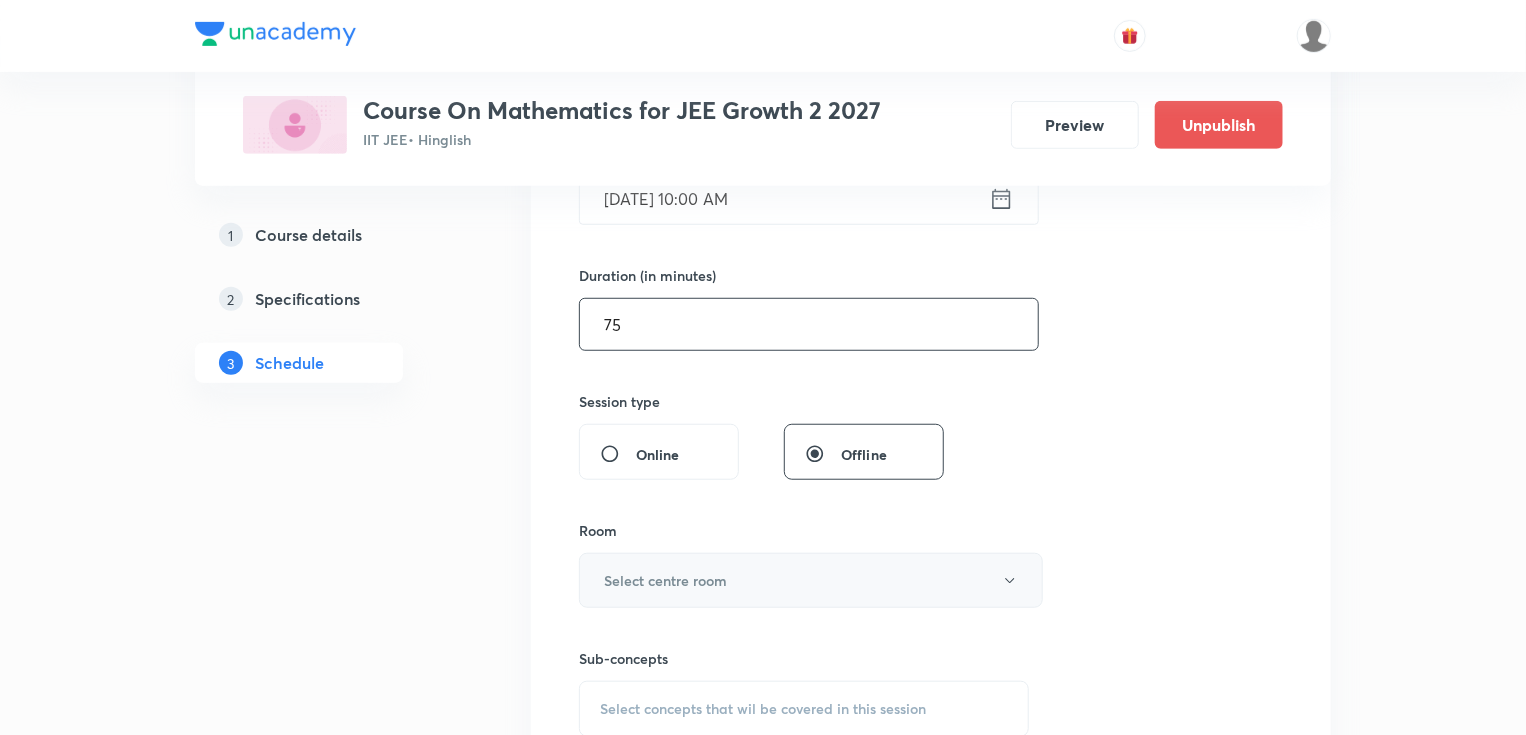 scroll, scrollTop: 560, scrollLeft: 0, axis: vertical 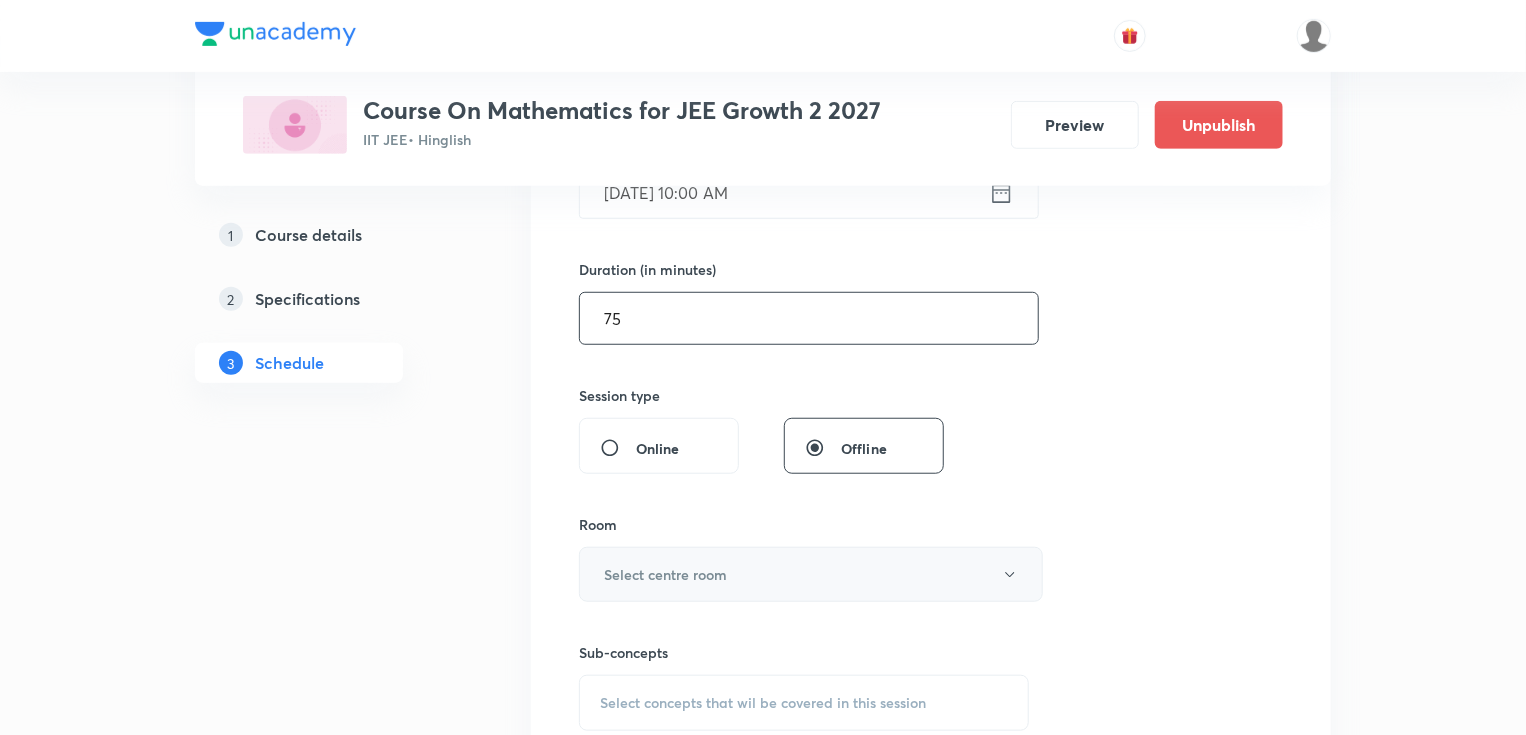 type on "75" 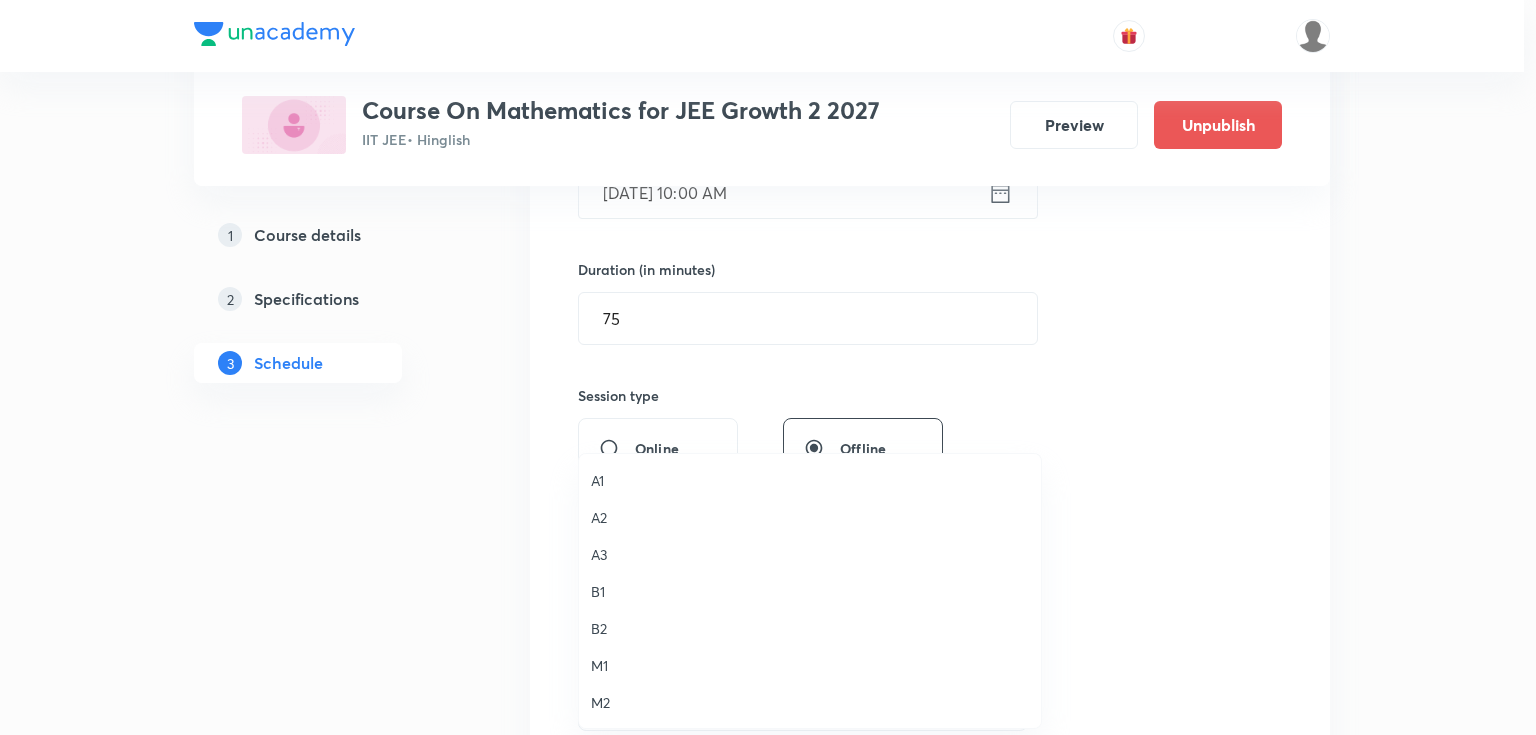 click on "M1" at bounding box center (810, 665) 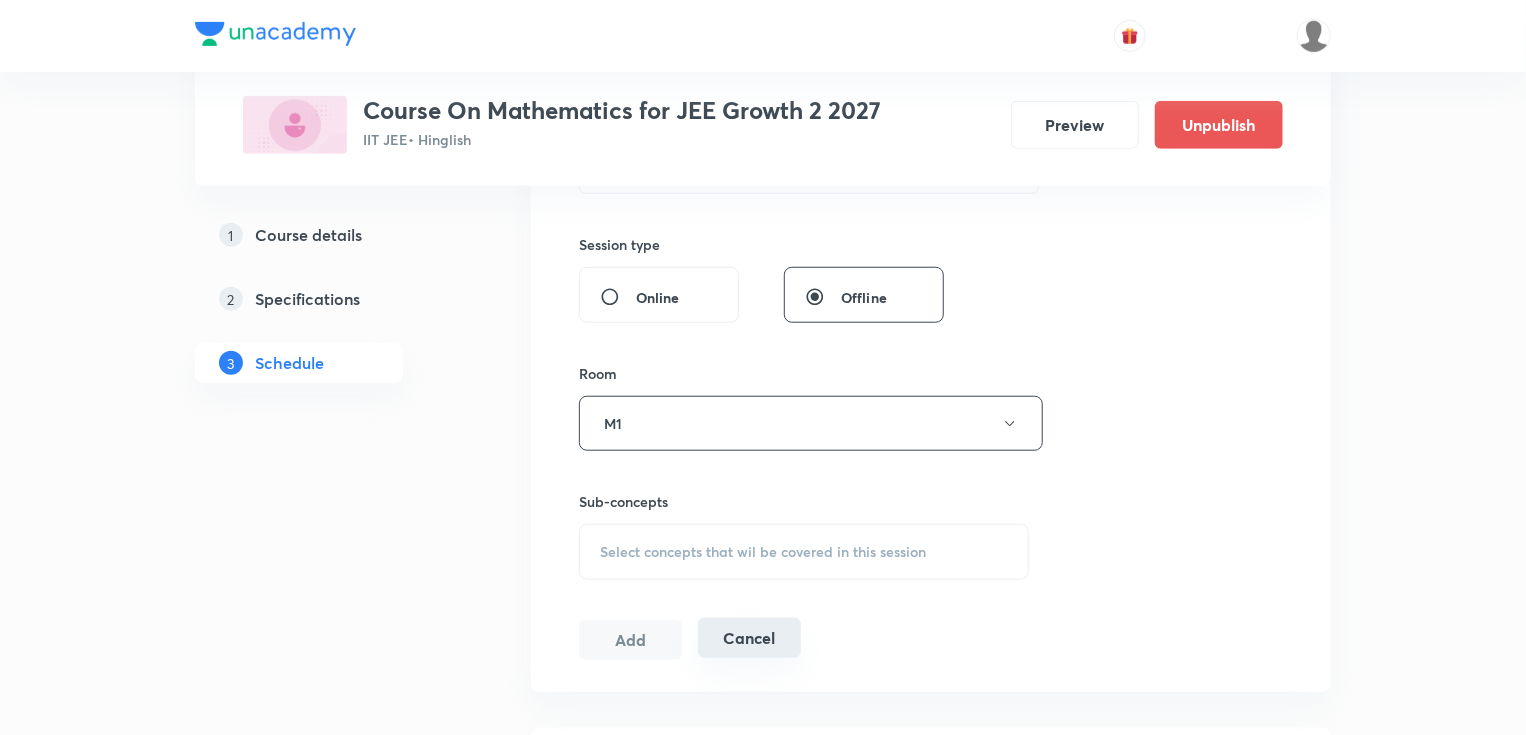 scroll, scrollTop: 720, scrollLeft: 0, axis: vertical 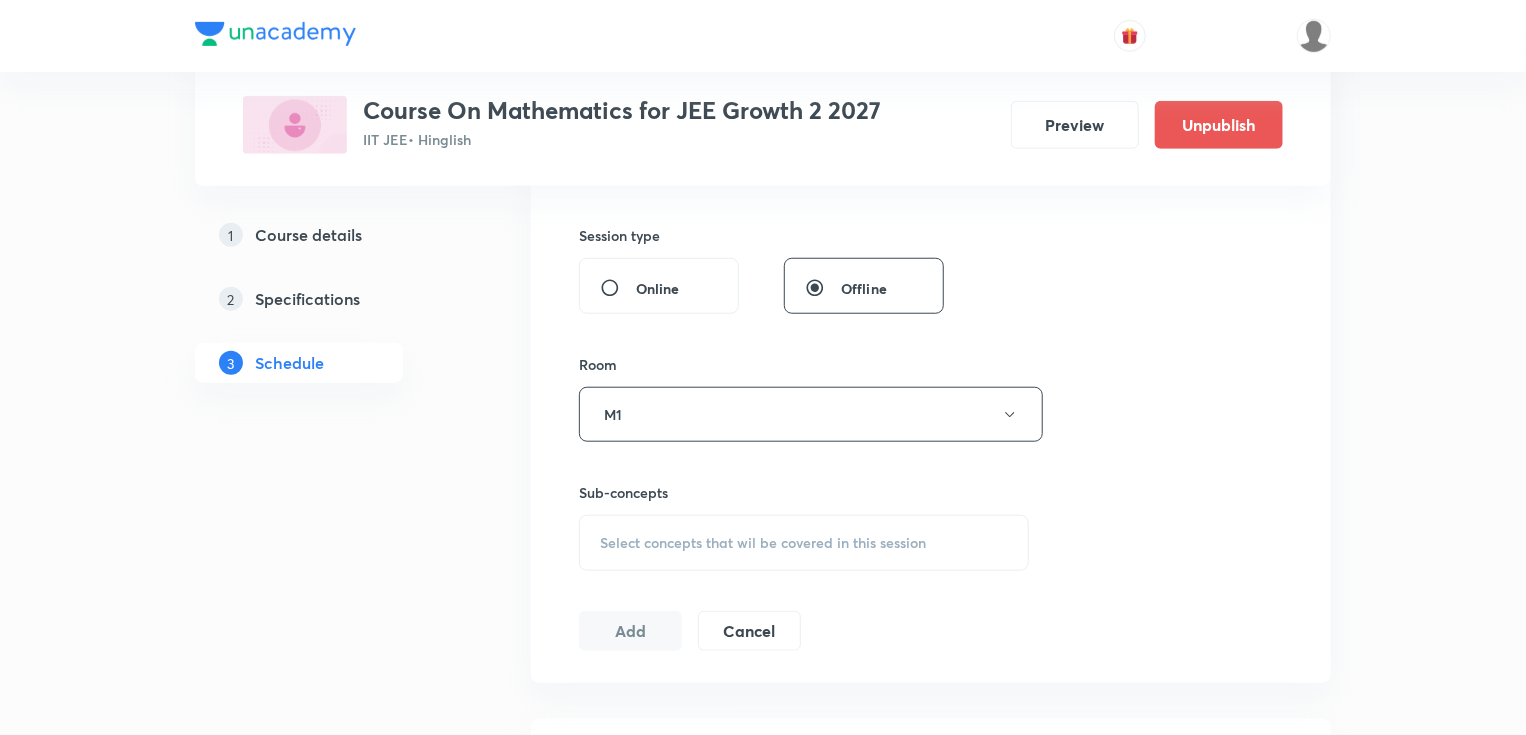 click on "Select concepts that wil be covered in this session" at bounding box center (804, 543) 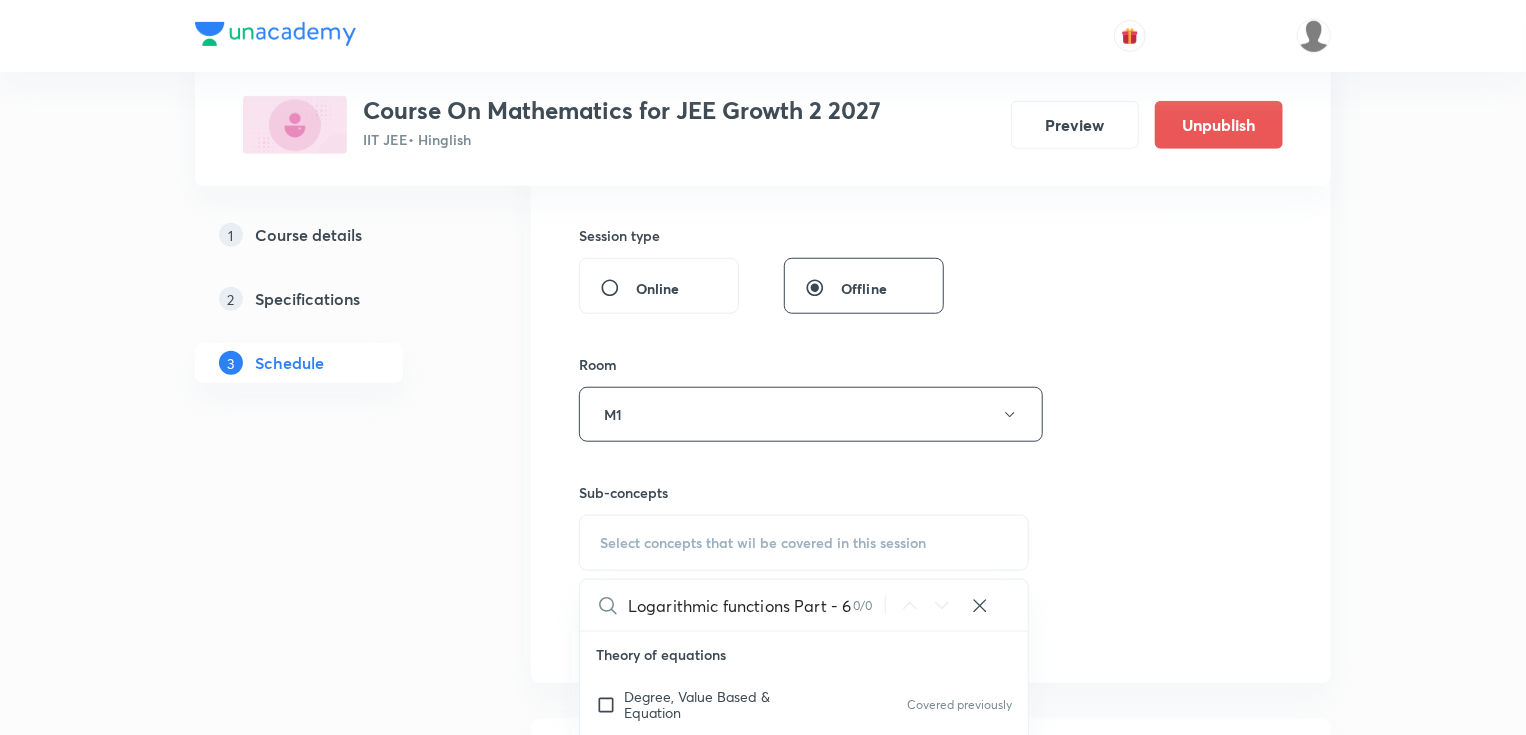 drag, startPoint x: 788, startPoint y: 604, endPoint x: 893, endPoint y: 604, distance: 105 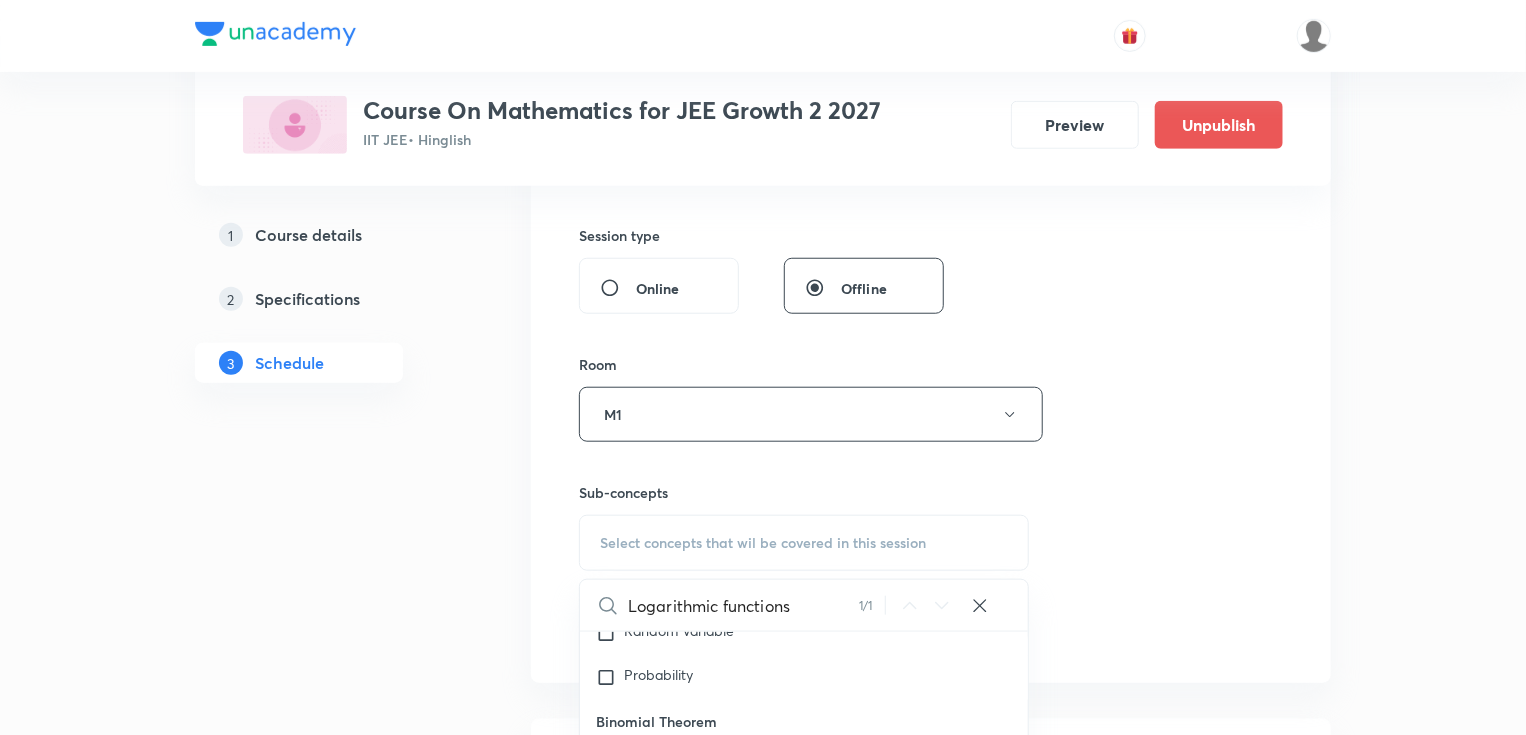 scroll, scrollTop: 6319, scrollLeft: 0, axis: vertical 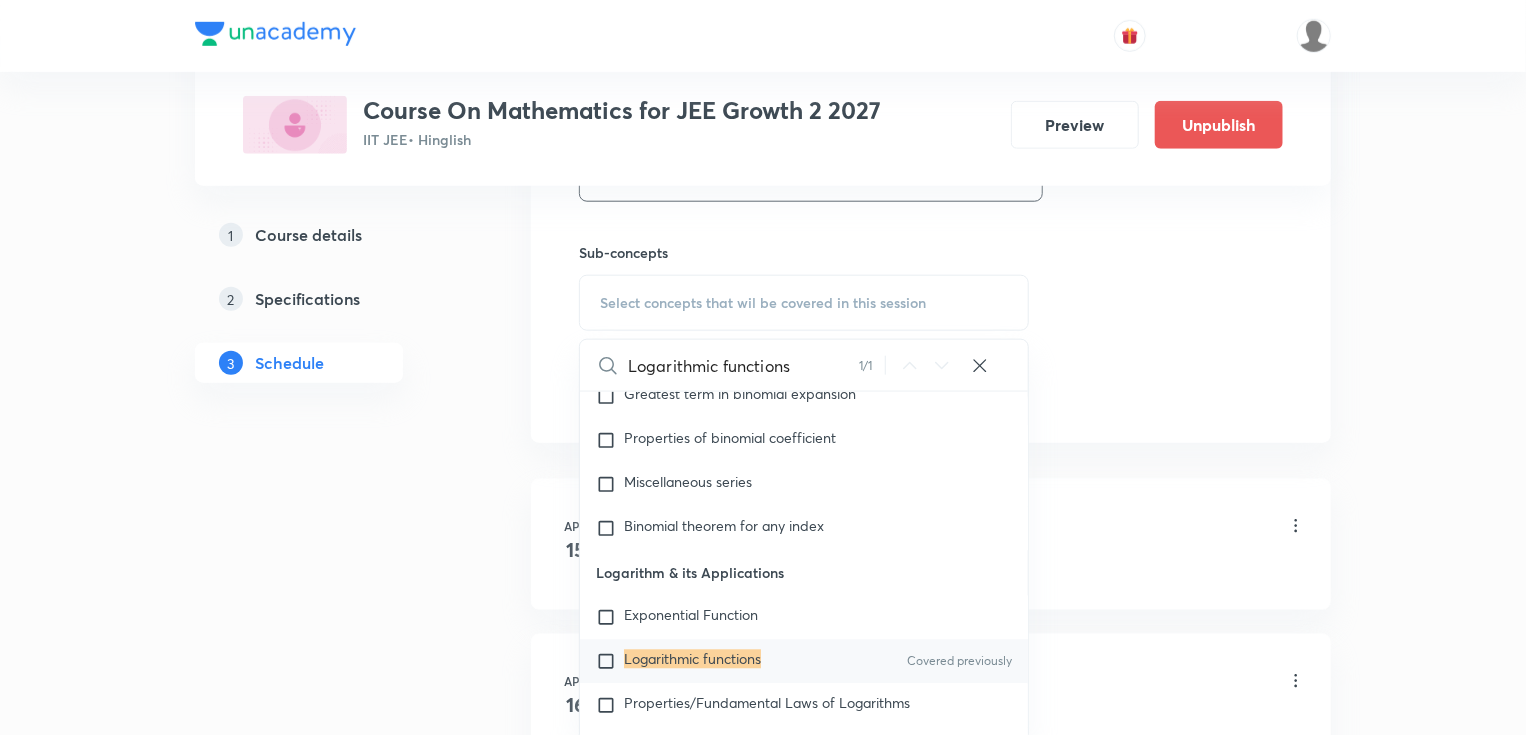 type on "Logarithmic functions" 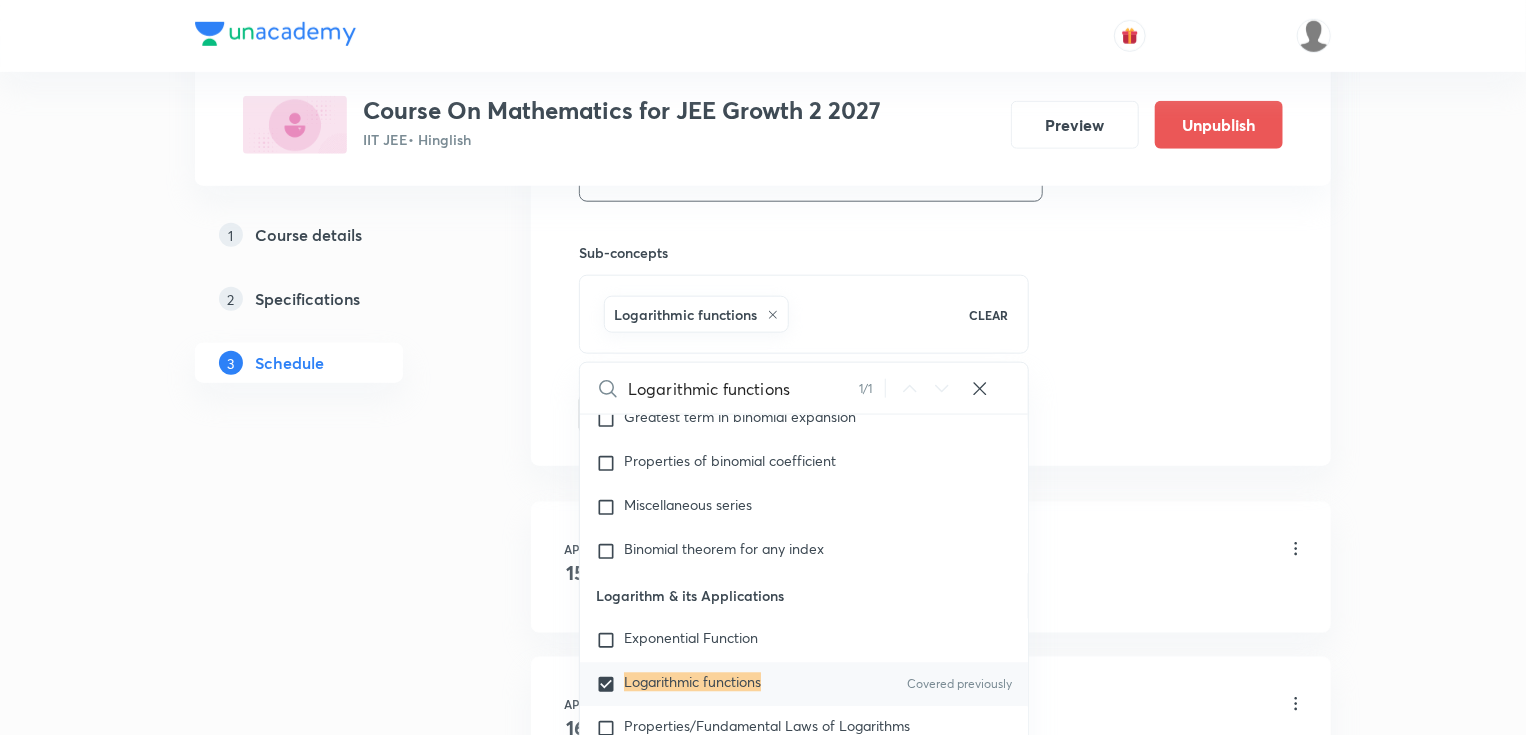 click on "Session  45 Live class Session title 30/99 Logarithmic functions Part - 7 ​ Schedule for Jul 12, 2025, 10:00 AM ​ Duration (in minutes) 75 ​   Session type Online Offline Room M1 Sub-concepts Logarithmic functions CLEAR Logarithmic functions 1 / 1 ​ Theory of equations Degree, Value Based & Equation Covered previously Geometrical Meaning of the Zeroes of a Polynomial Location of roots Geometrical meaning of Roots of an equation Points in solving an equation Graph of Quadratic Expression & its Analysis Range of Quadratic Equation Remainder and factor theorems Identity Quadratic equations Common Roots Location of Roots General Equation of Second Degree in Variable x and y Theory of Equations Relation Between Roots and Coefficients Nature of Roots: Real, Imaginary, and Integer Quadratic with Complex Co-efficient Quadratic Inequality Pseudo Quadratic Equation: Quadratic in any Function Polynomial with Integral Coefficient Rational Root Theorem and Integral Root Theorem Graph Based Problems Complex Numbers" at bounding box center (931, -47) 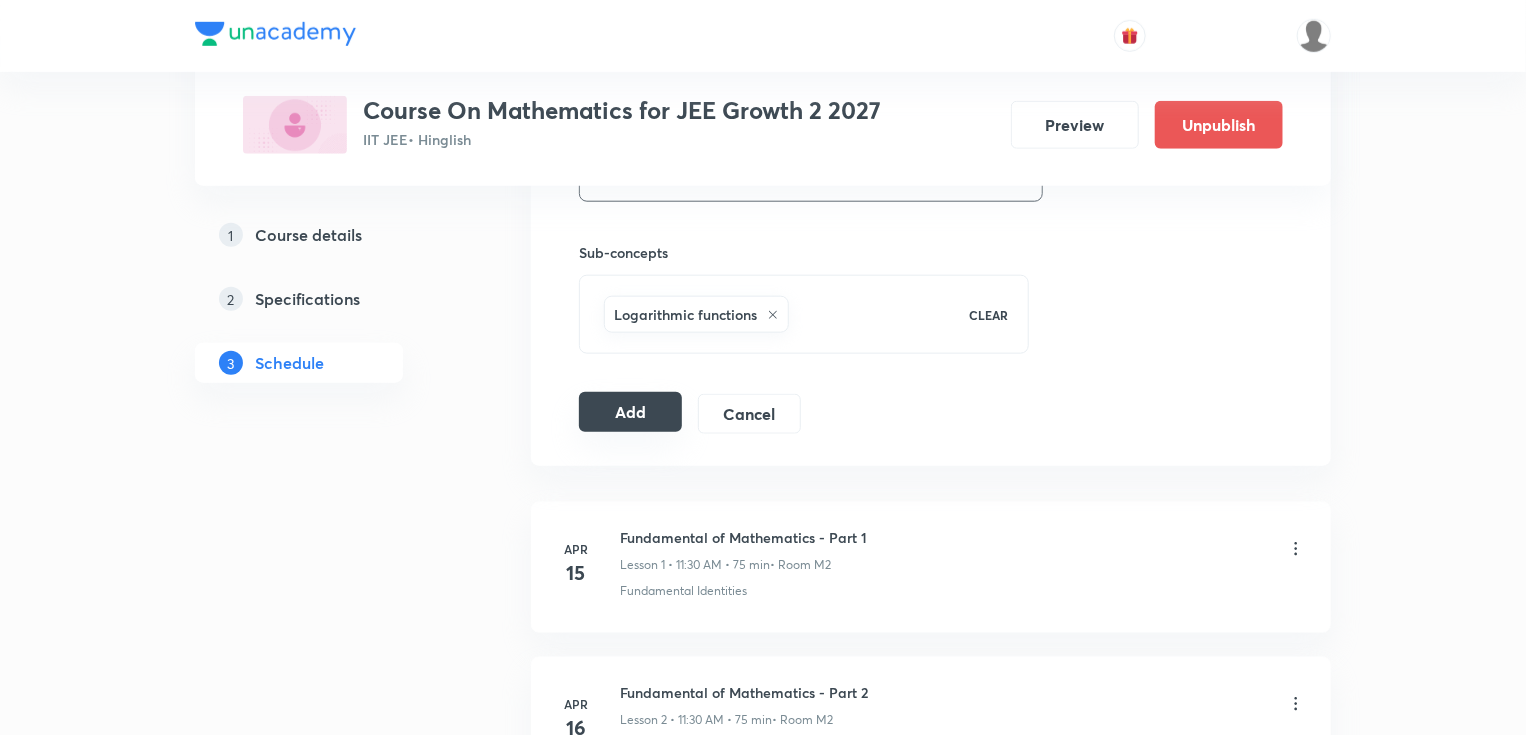 click on "Add" at bounding box center [630, 412] 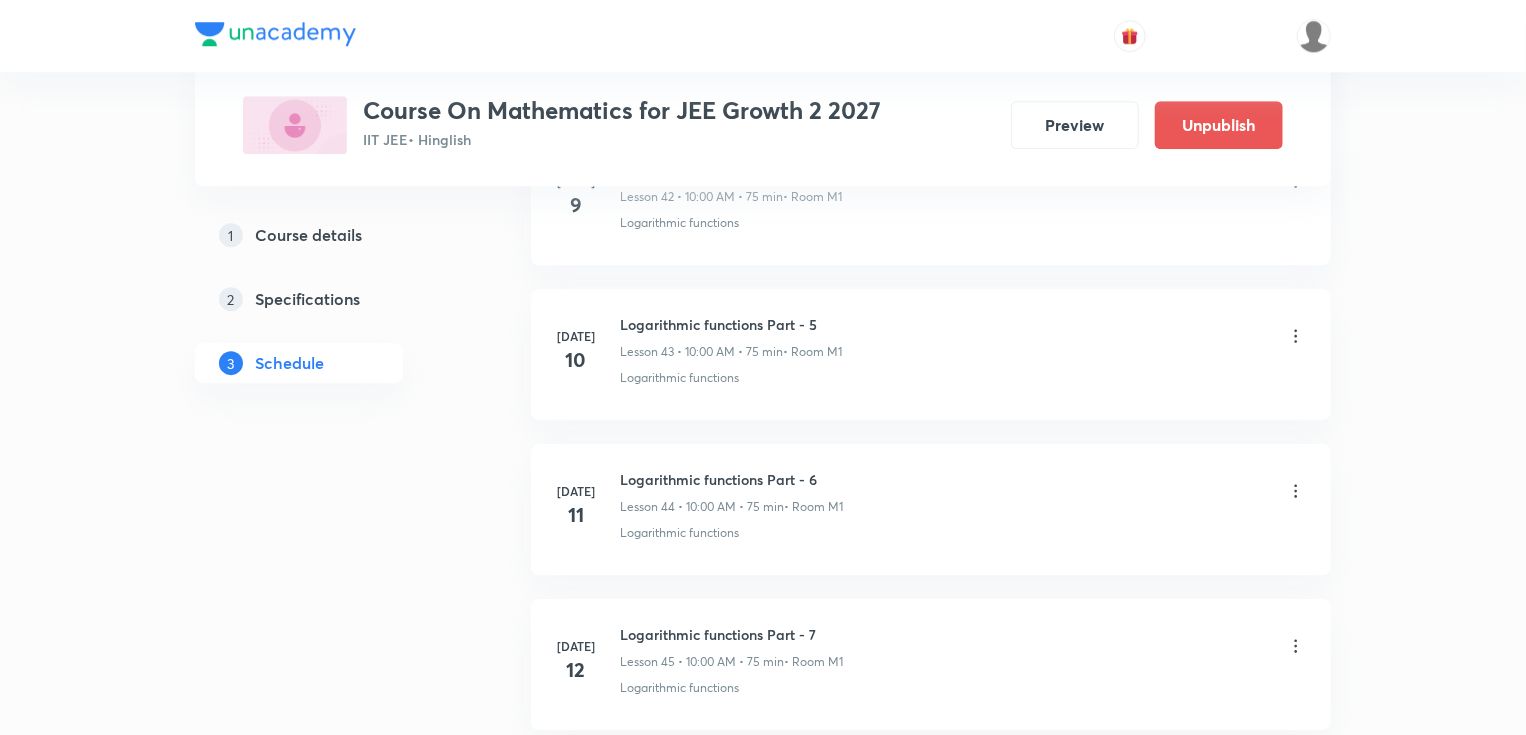 scroll, scrollTop: 6905, scrollLeft: 0, axis: vertical 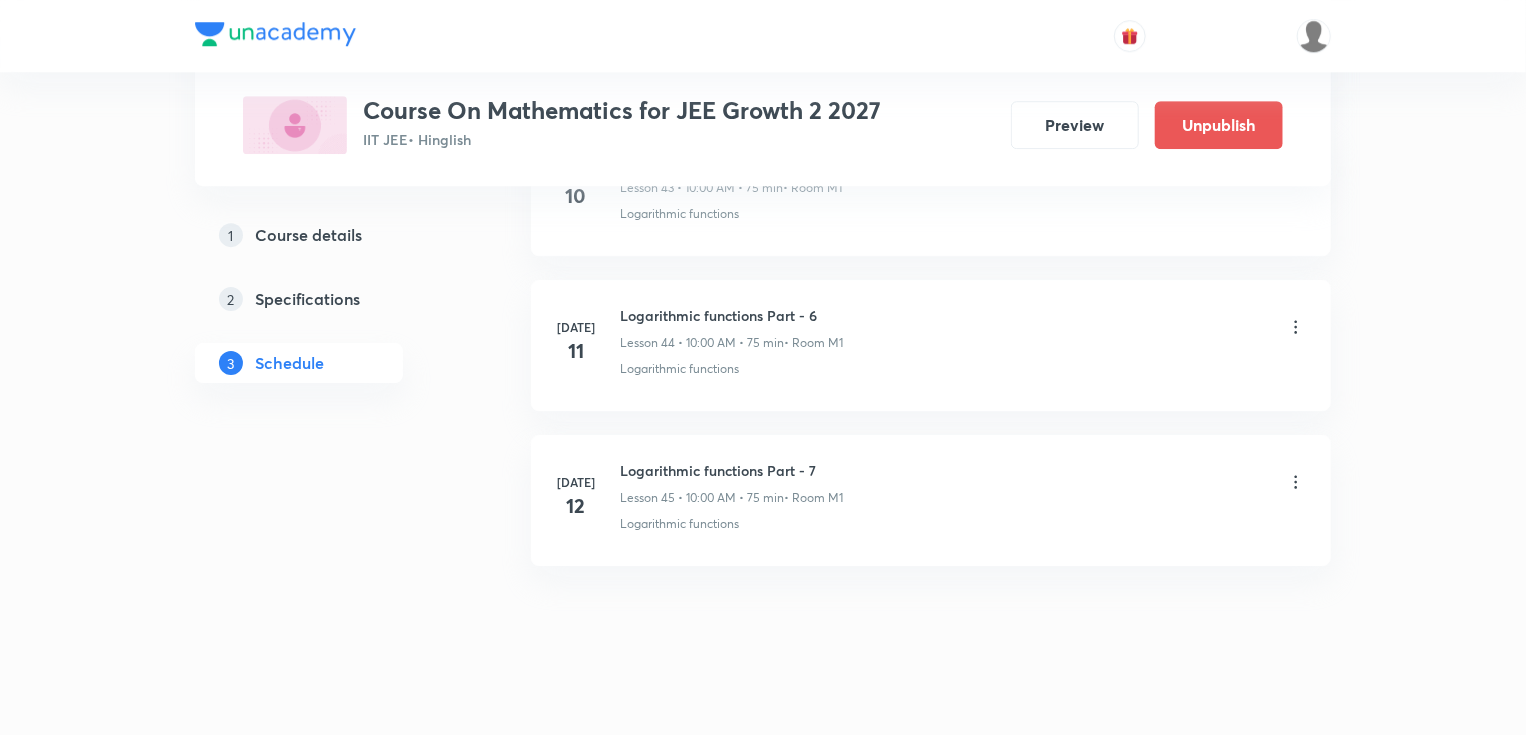 drag, startPoint x: 592, startPoint y: 361, endPoint x: 588, endPoint y: 391, distance: 30.265491 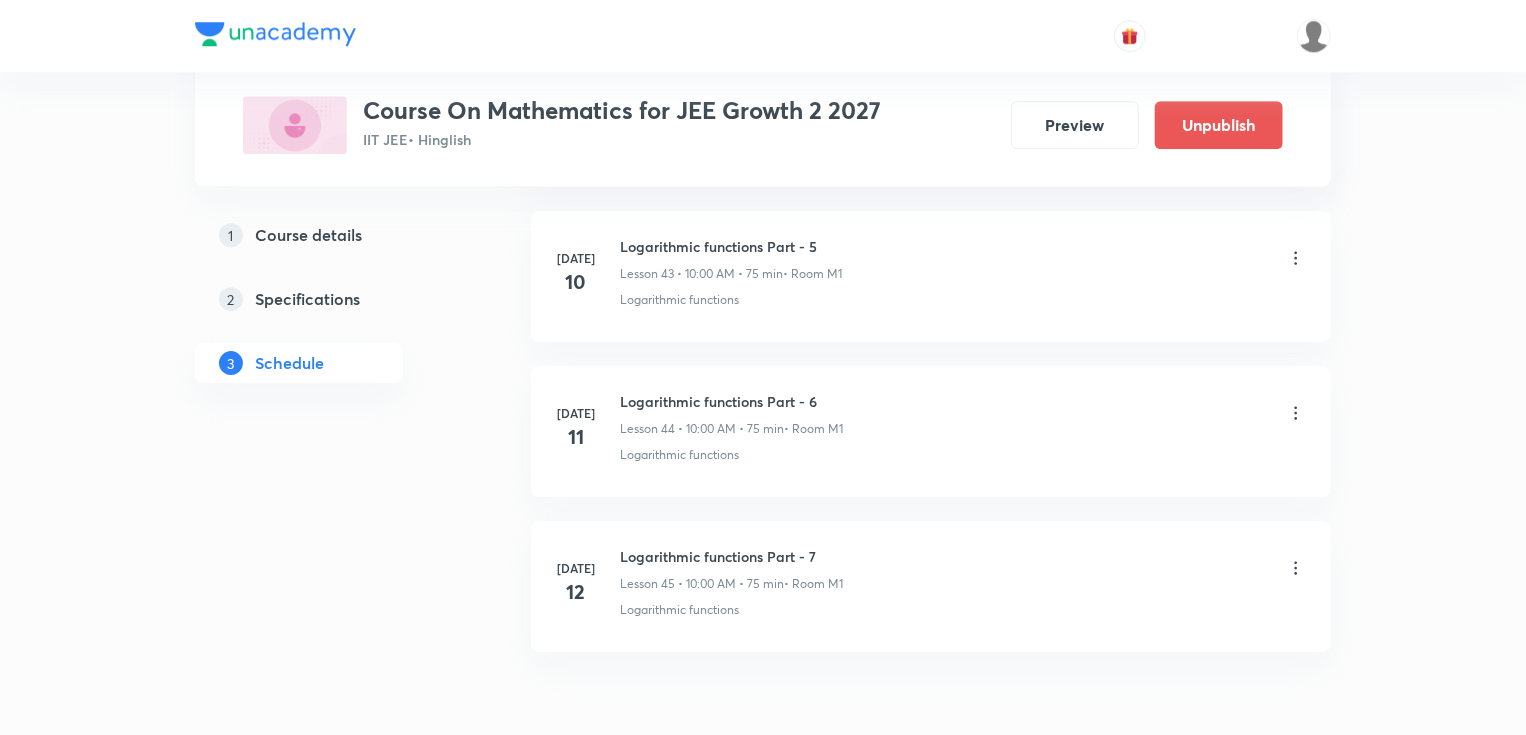 scroll, scrollTop: 6905, scrollLeft: 0, axis: vertical 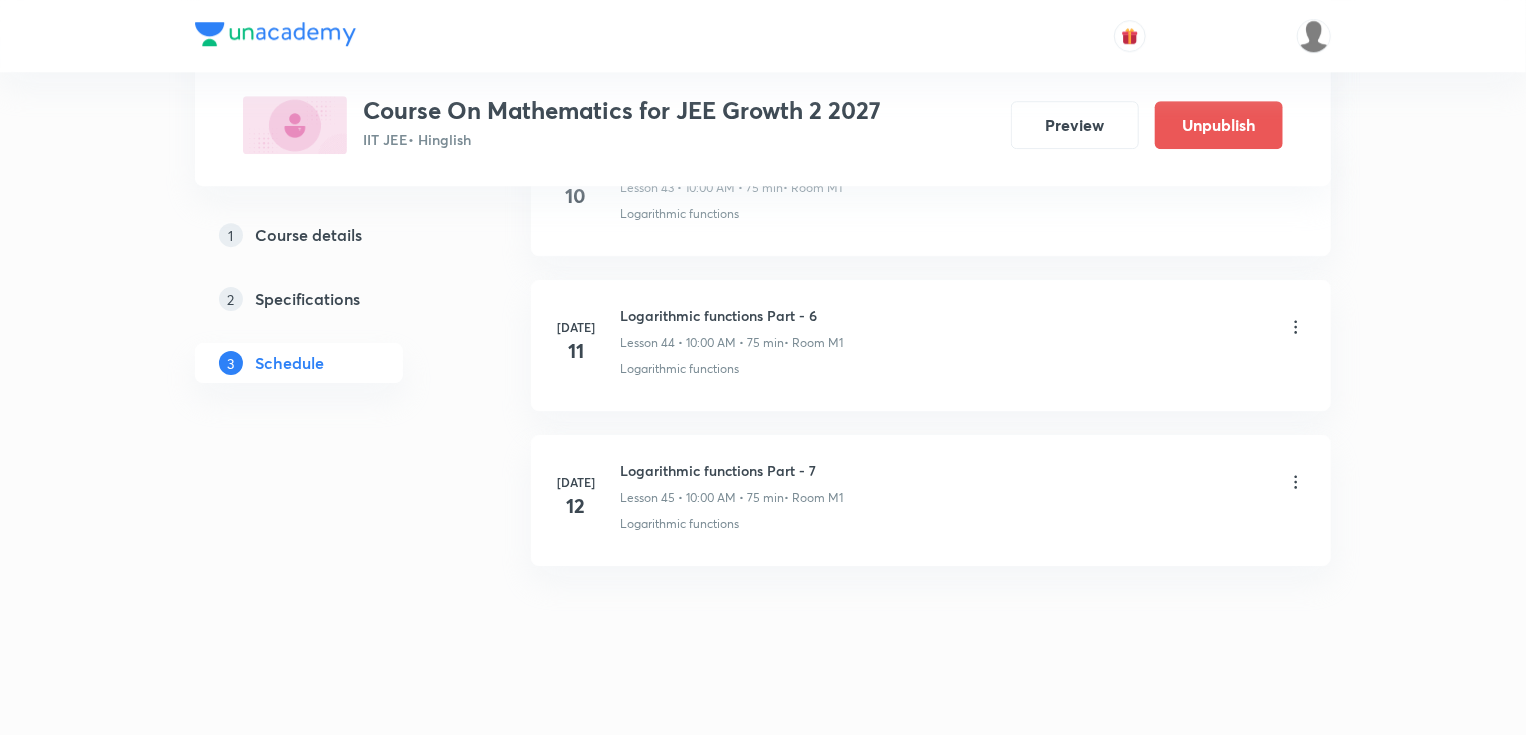click on "Logarithmic functions" at bounding box center (679, 369) 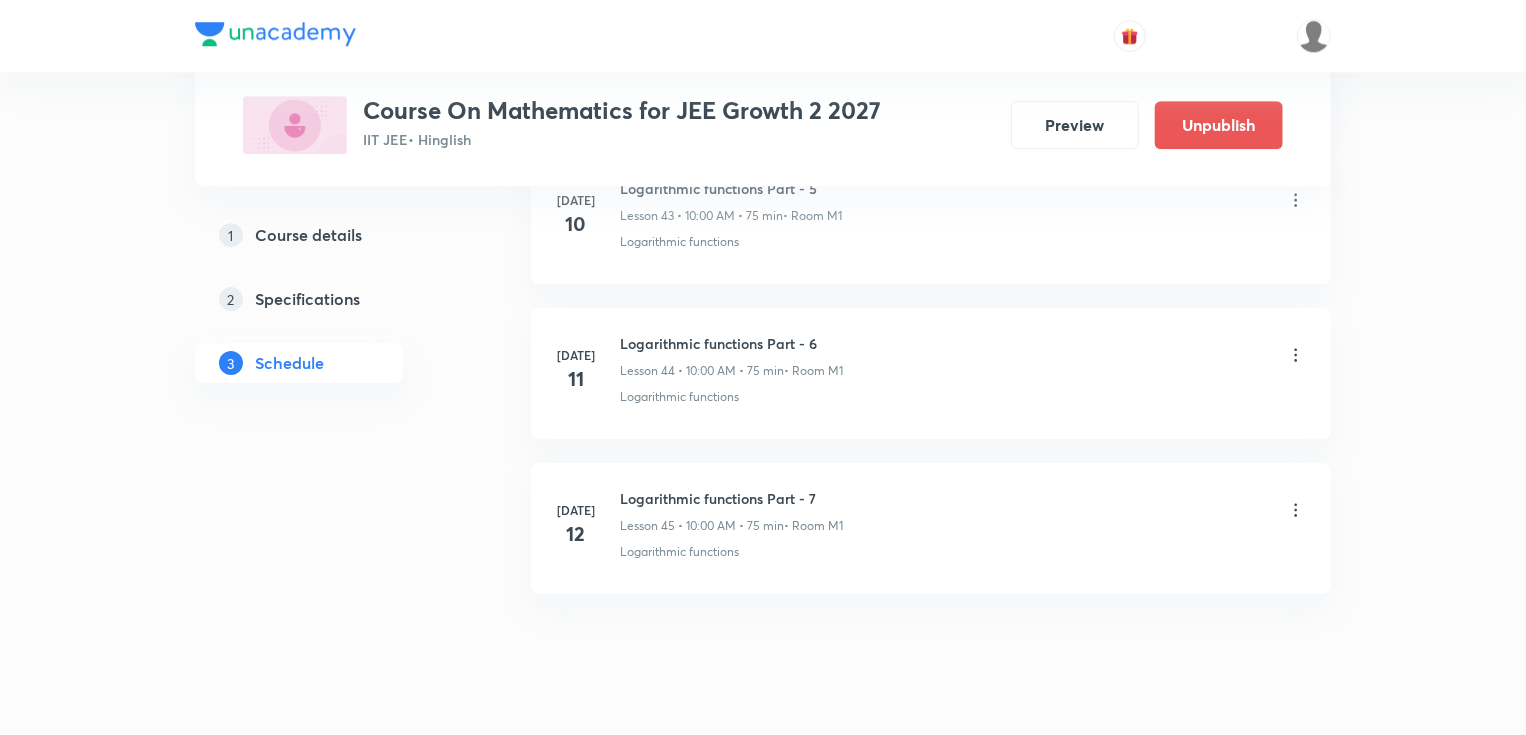 scroll, scrollTop: 6905, scrollLeft: 0, axis: vertical 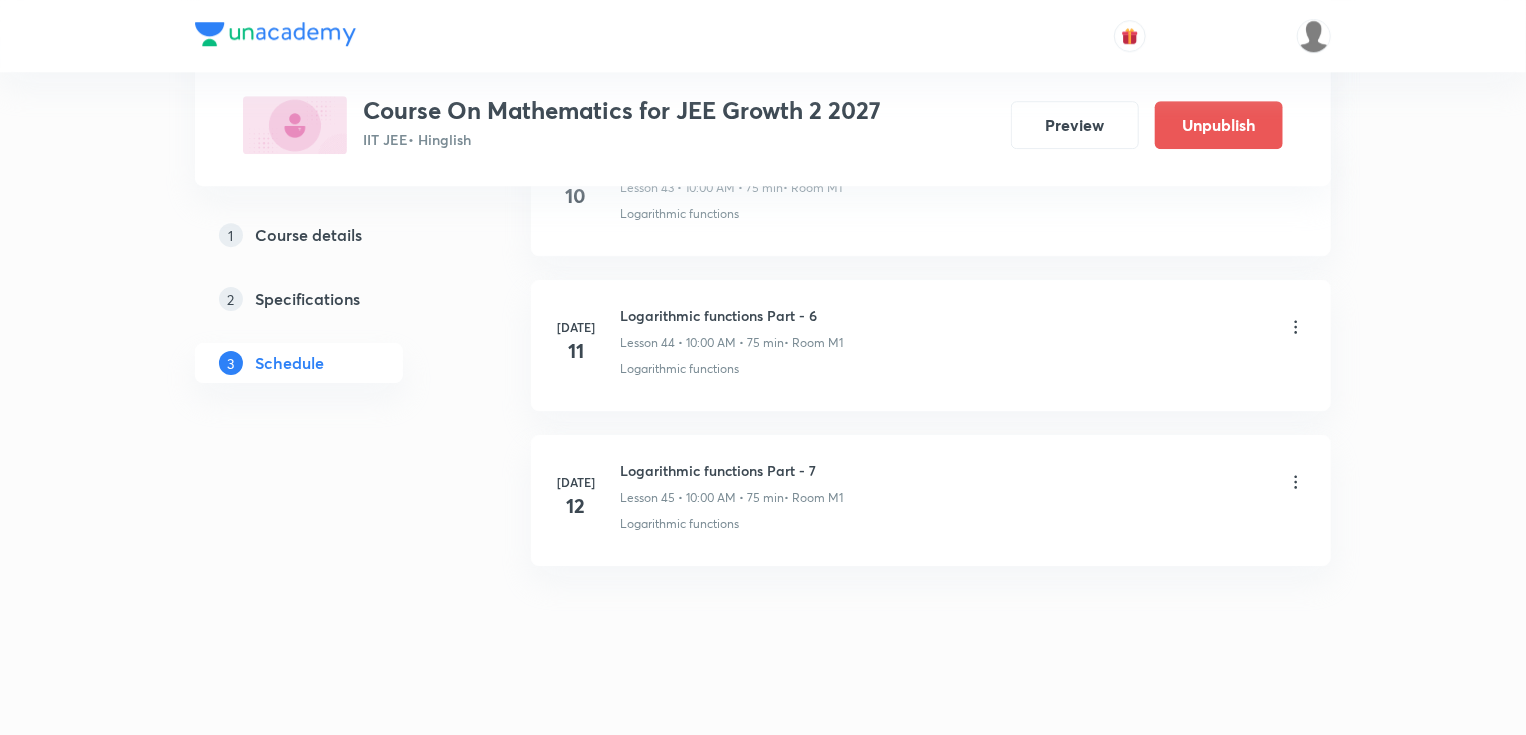 click on "Logarithmic functions Part - 6 Lesson 44 • 10:00 AM • 75 min  • Room M1" at bounding box center [731, 328] 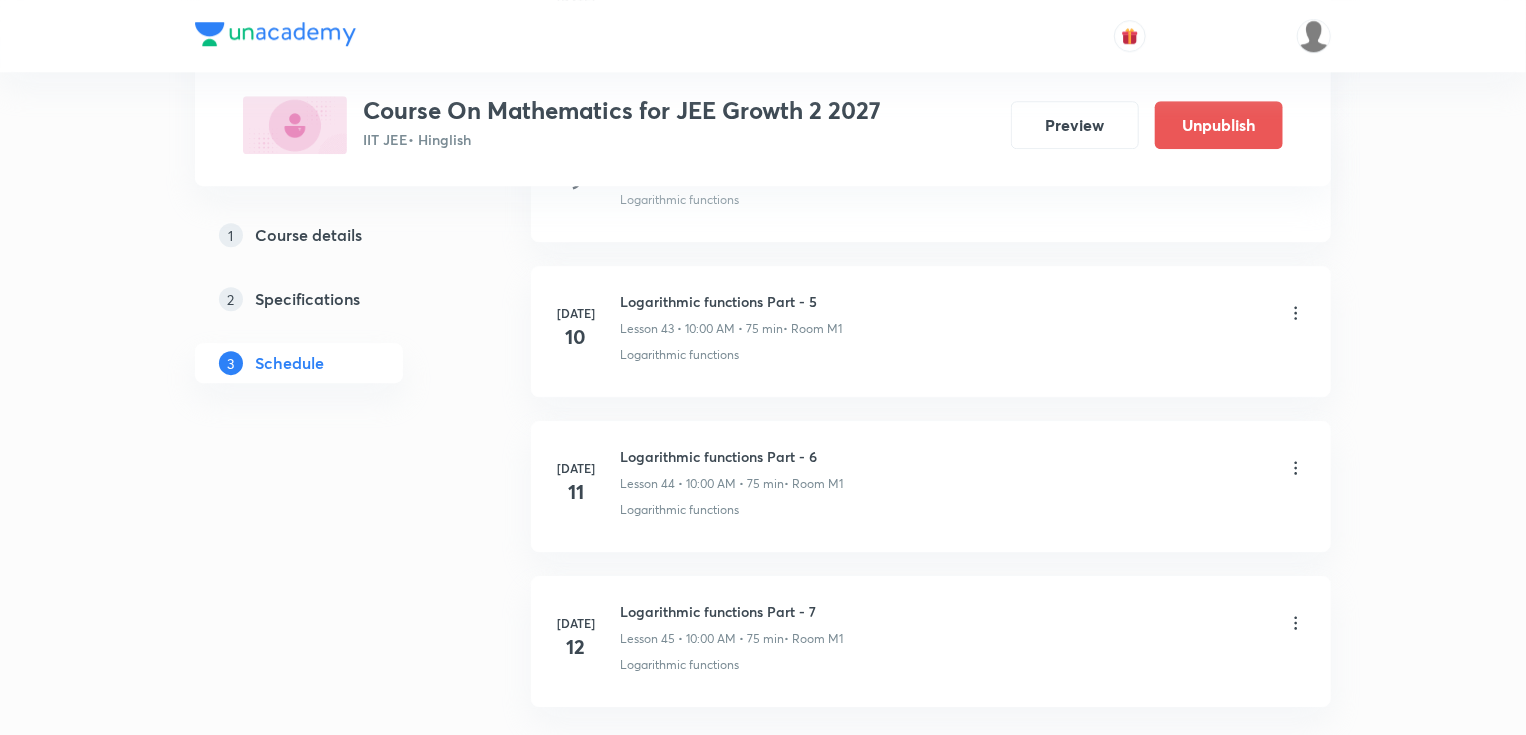 scroll, scrollTop: 6745, scrollLeft: 0, axis: vertical 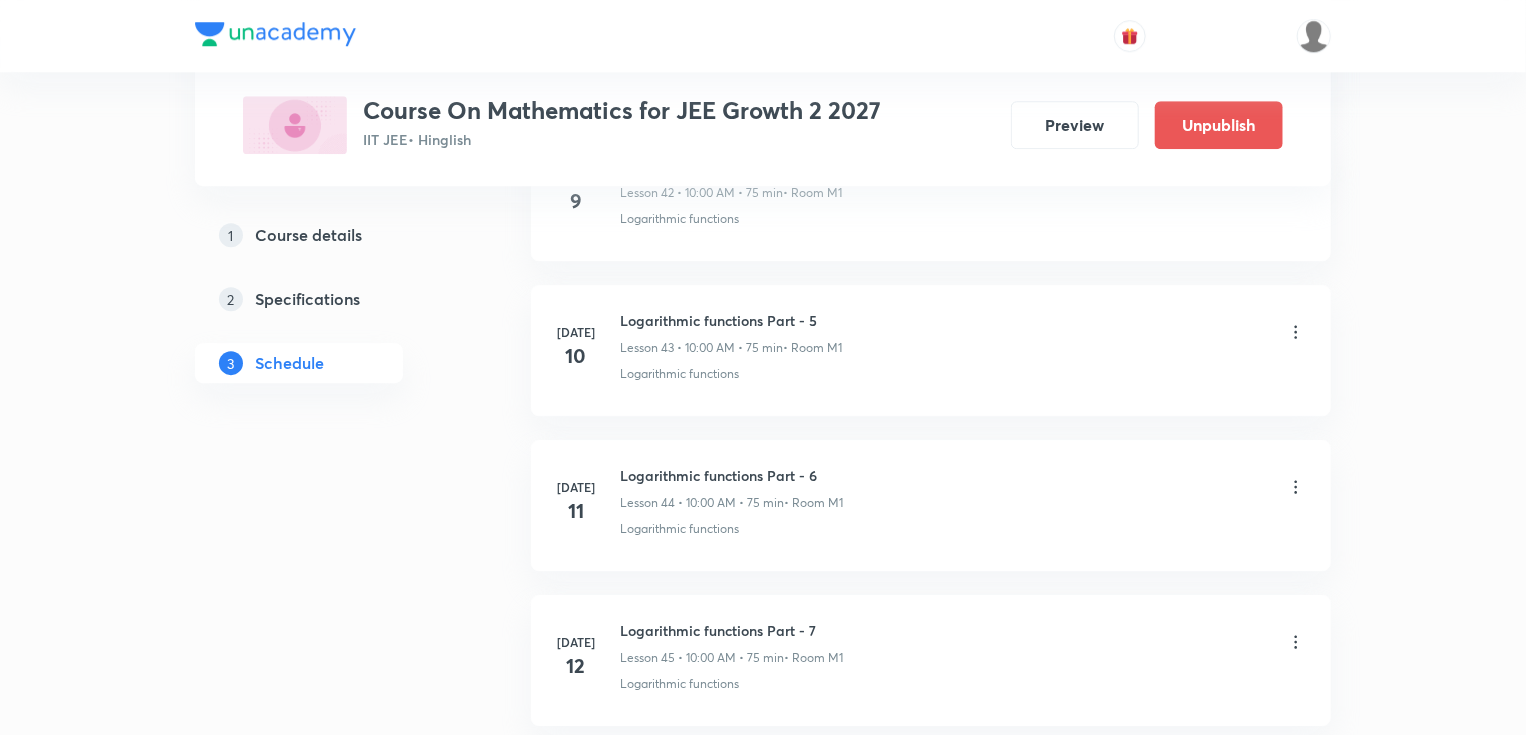 click on "Logarithmic functions Part - 6" at bounding box center (731, 475) 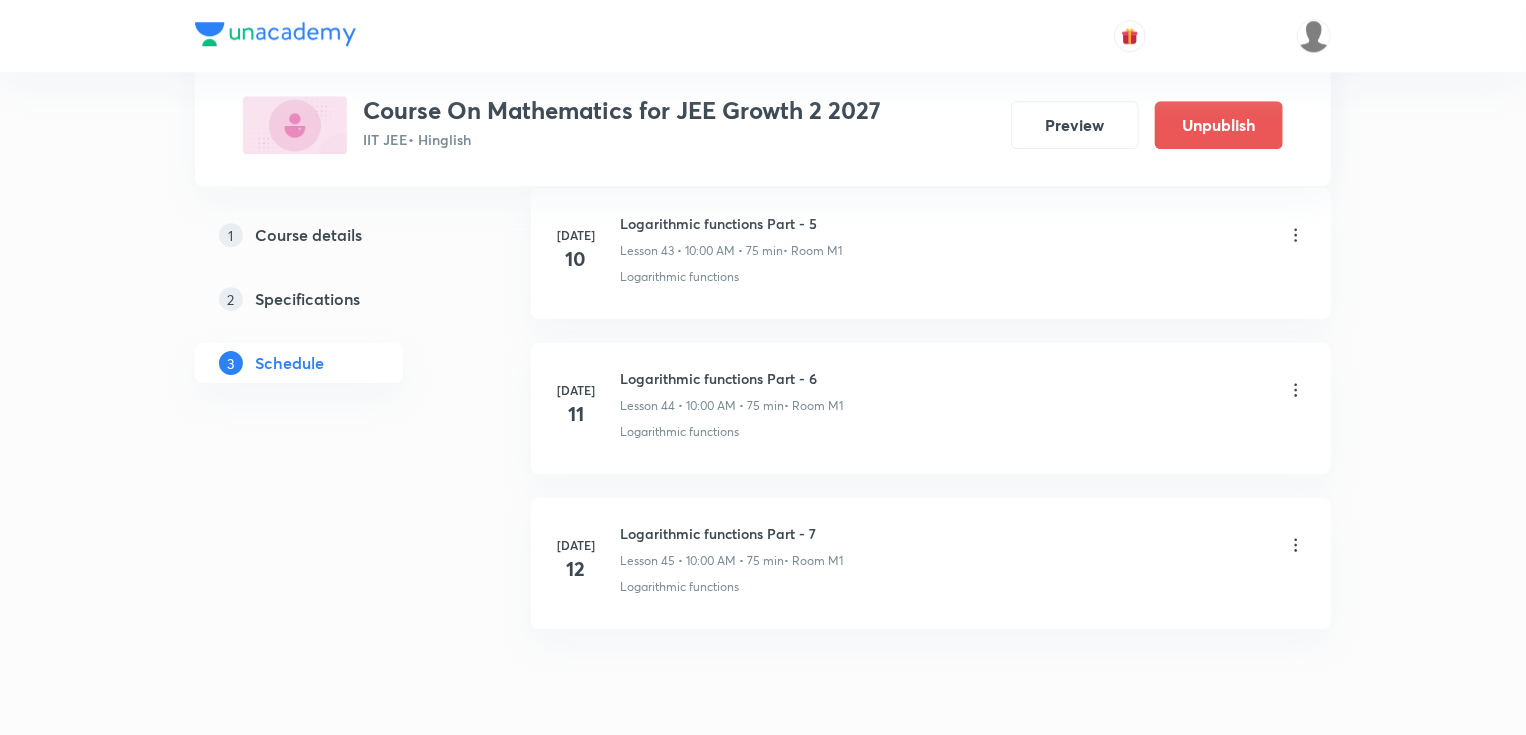 scroll, scrollTop: 6905, scrollLeft: 0, axis: vertical 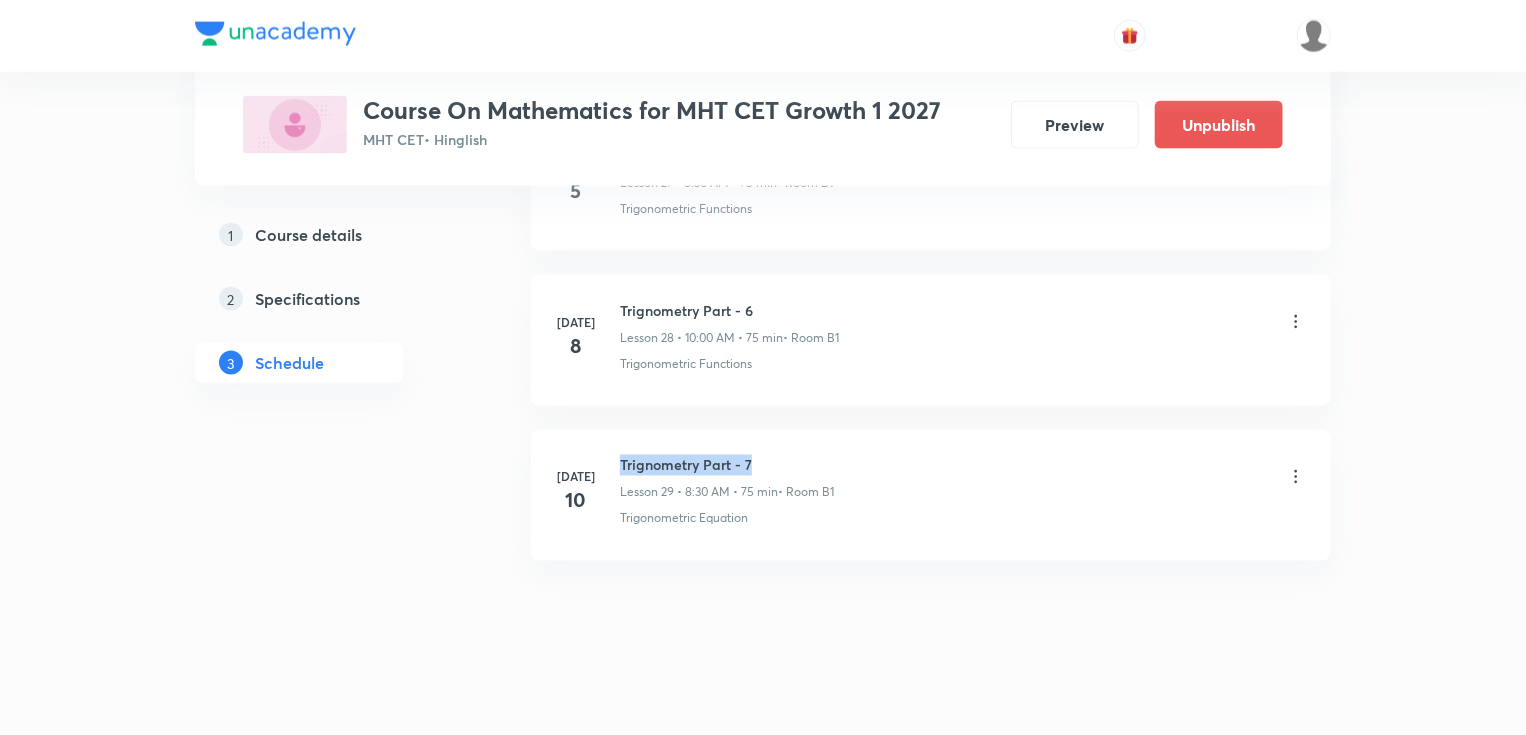 drag, startPoint x: 620, startPoint y: 451, endPoint x: 800, endPoint y: 453, distance: 180.01111 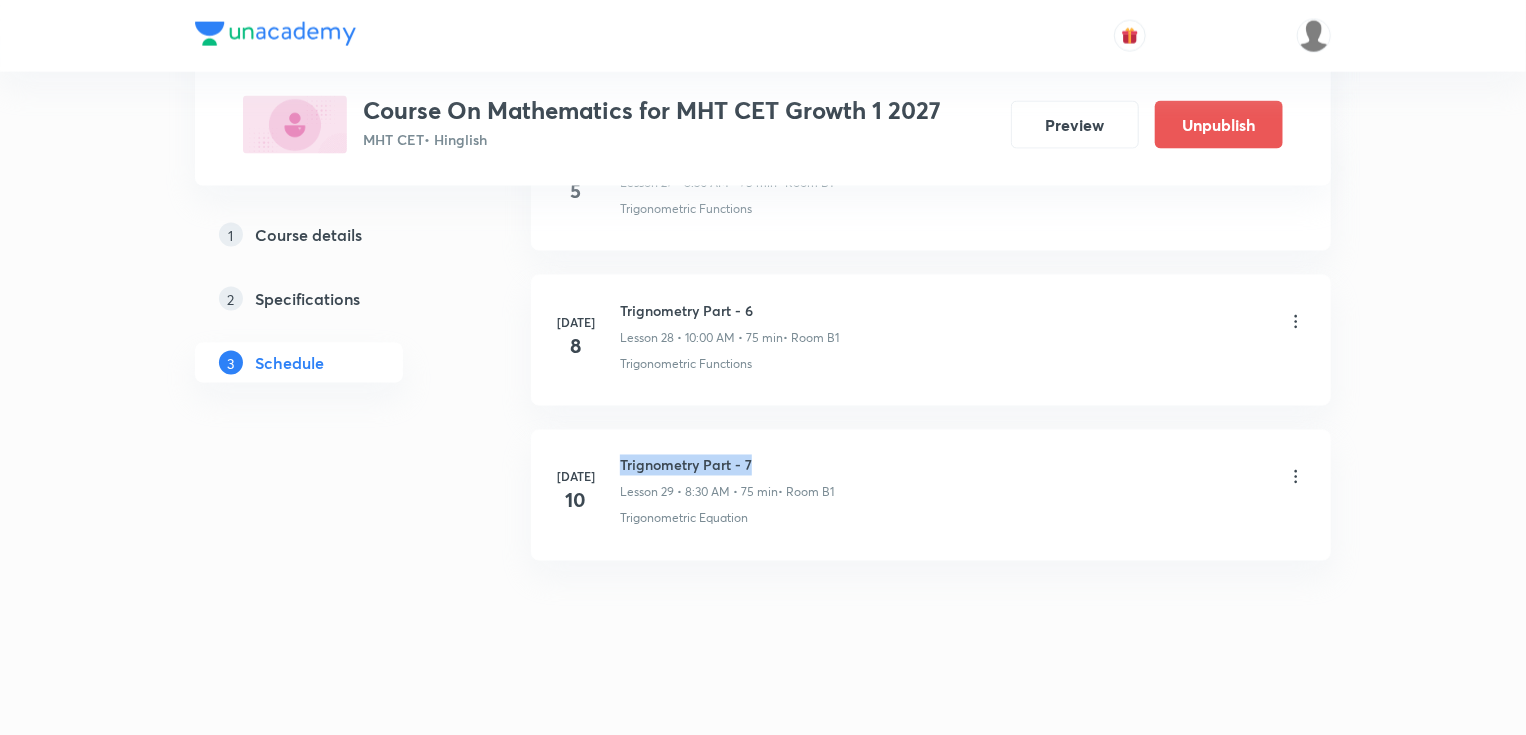 copy on "Trignometry Part - 7" 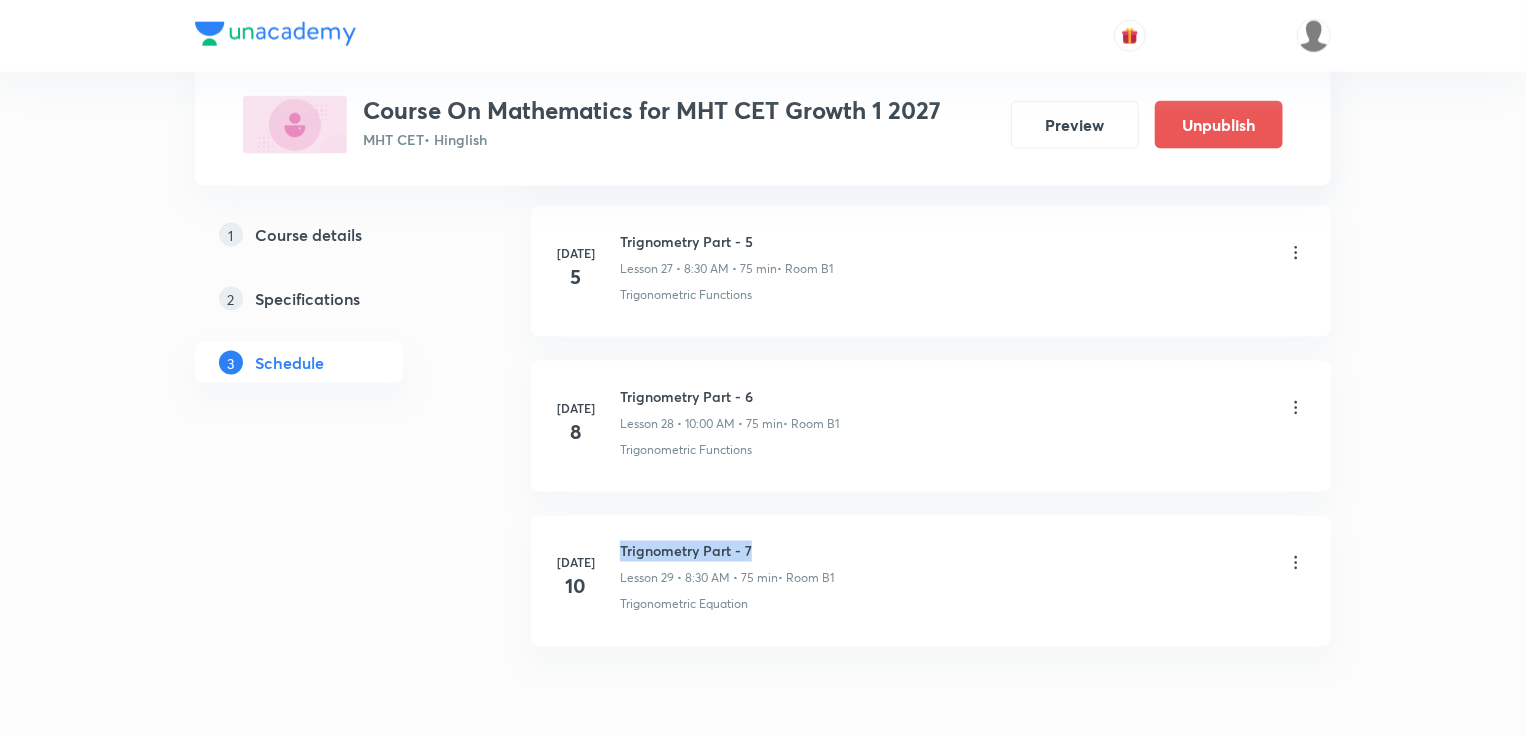 scroll, scrollTop: 5349, scrollLeft: 0, axis: vertical 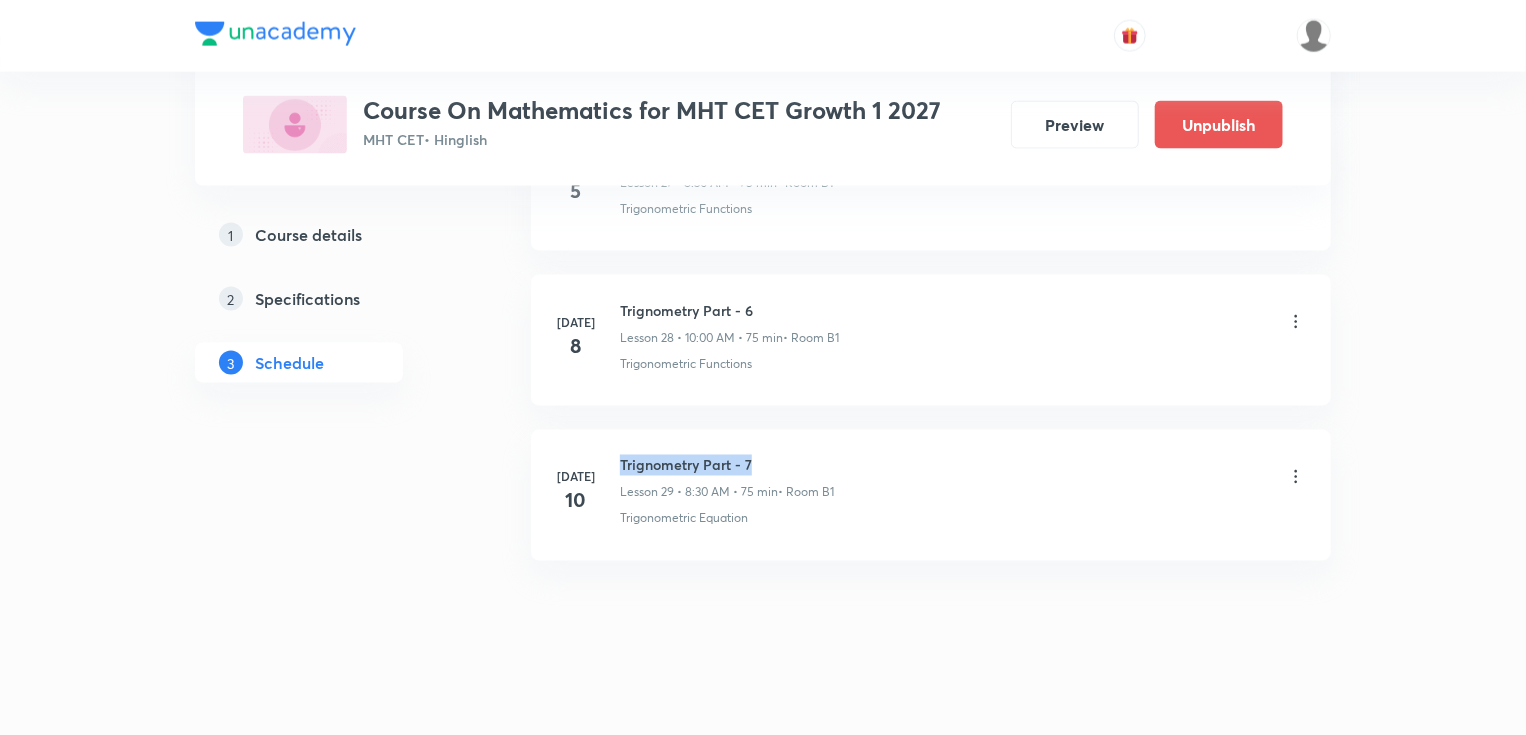 copy on "Trignometry Part - 7" 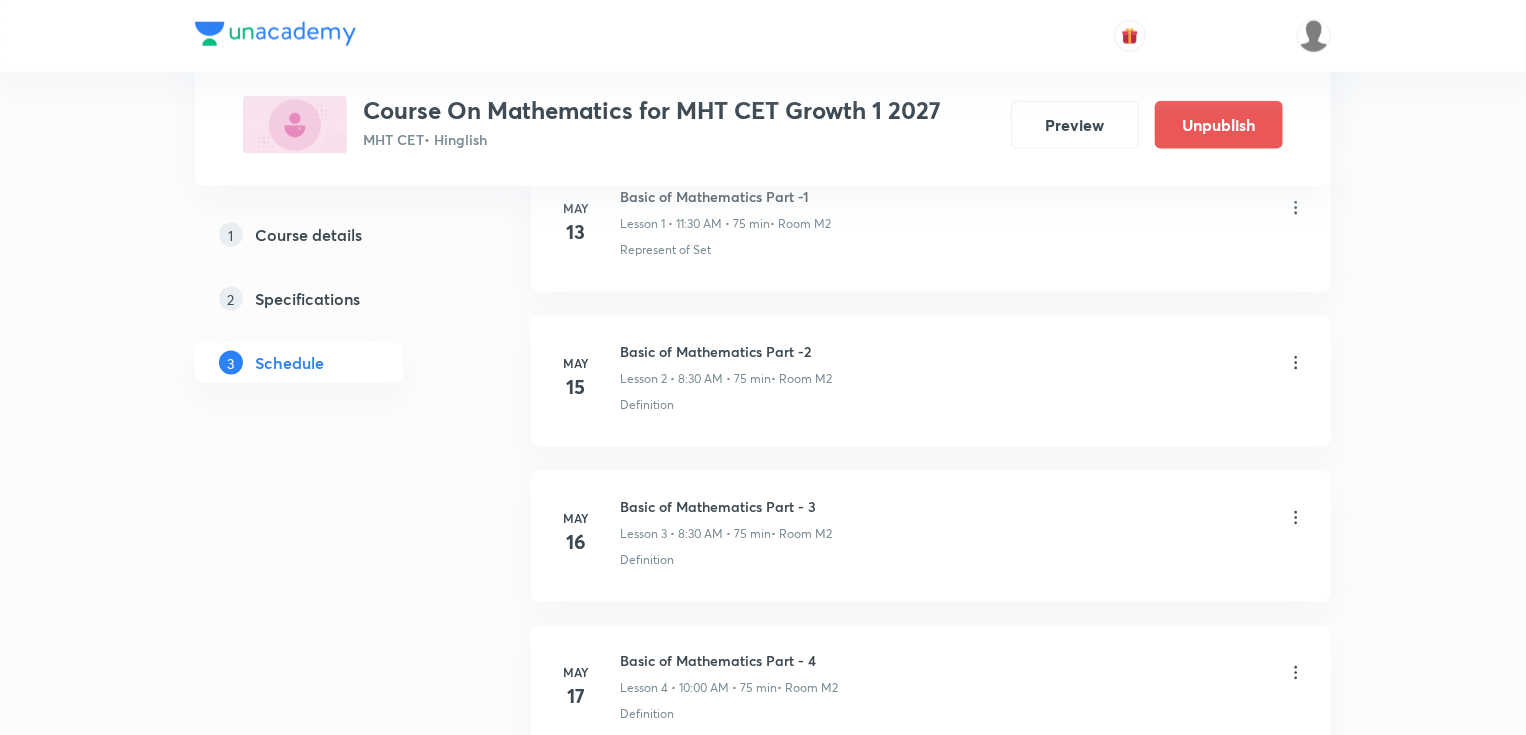 scroll, scrollTop: 0, scrollLeft: 0, axis: both 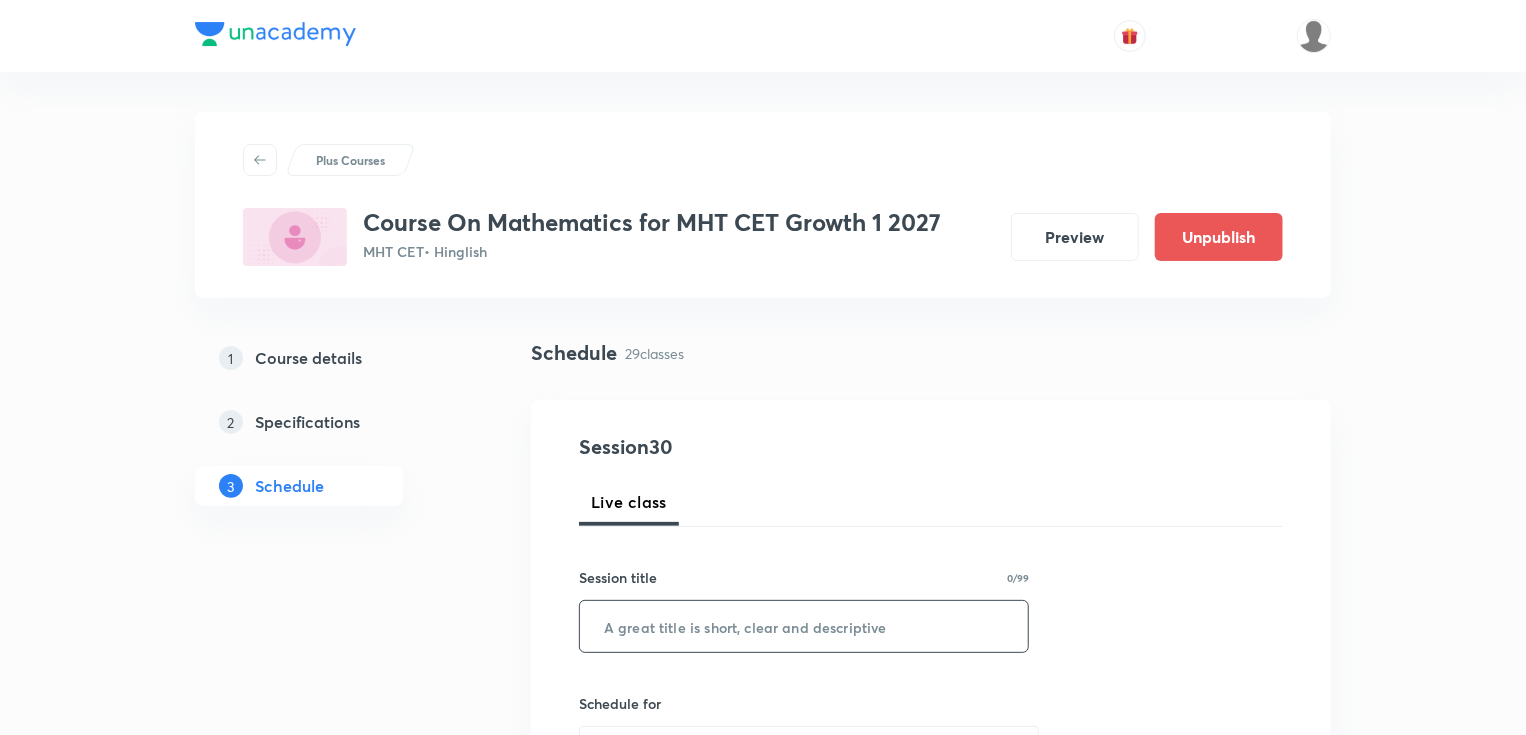 click at bounding box center (804, 626) 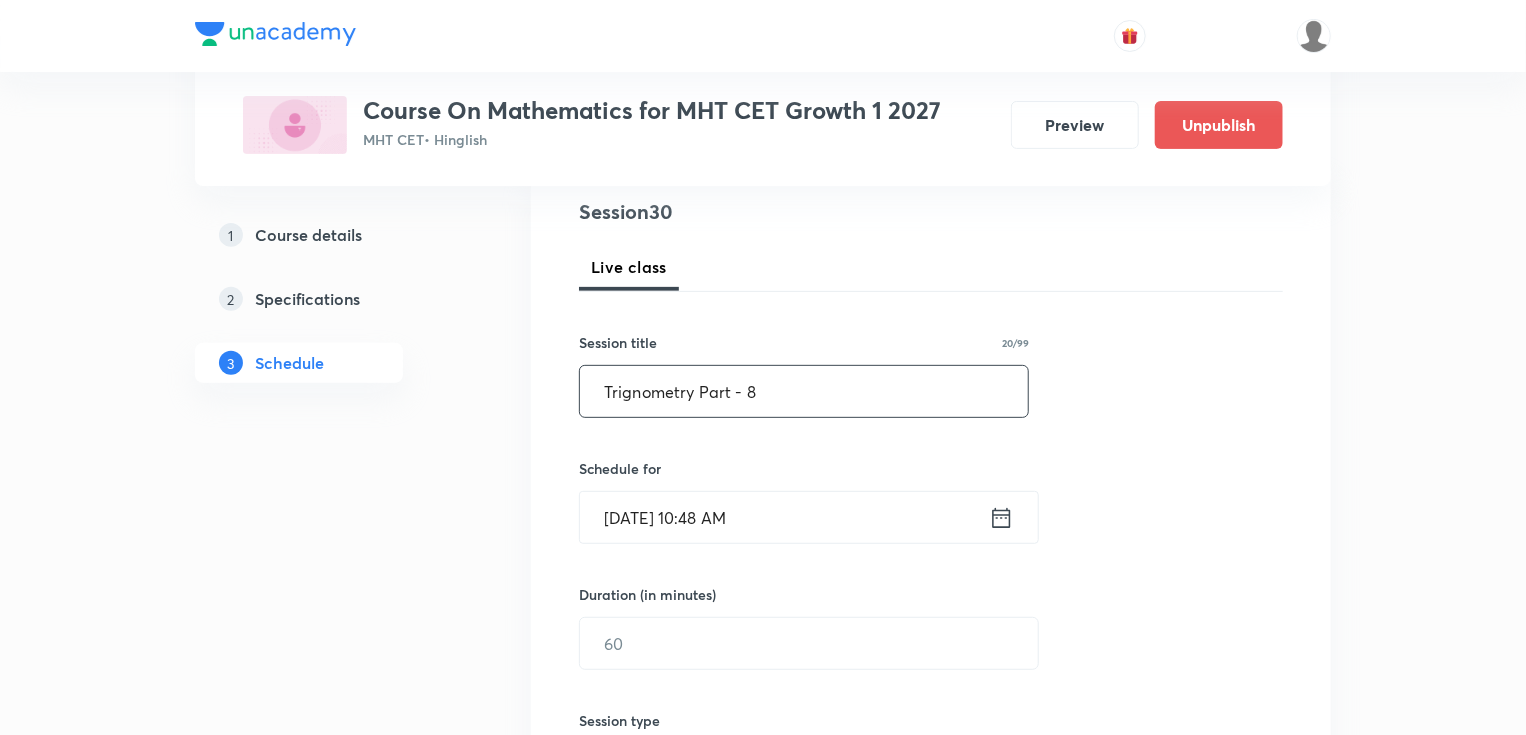 scroll, scrollTop: 240, scrollLeft: 0, axis: vertical 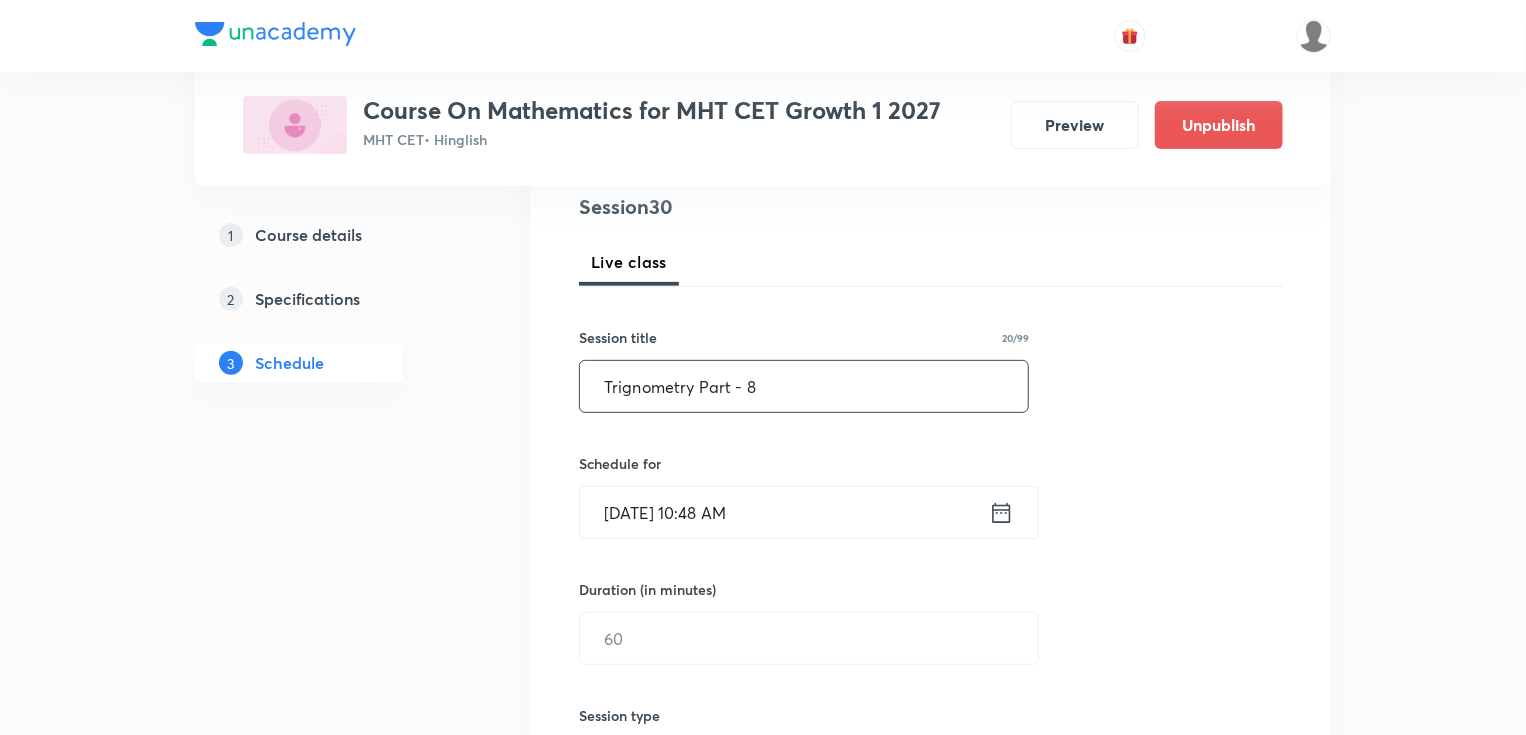 type on "Trignometry Part - 8" 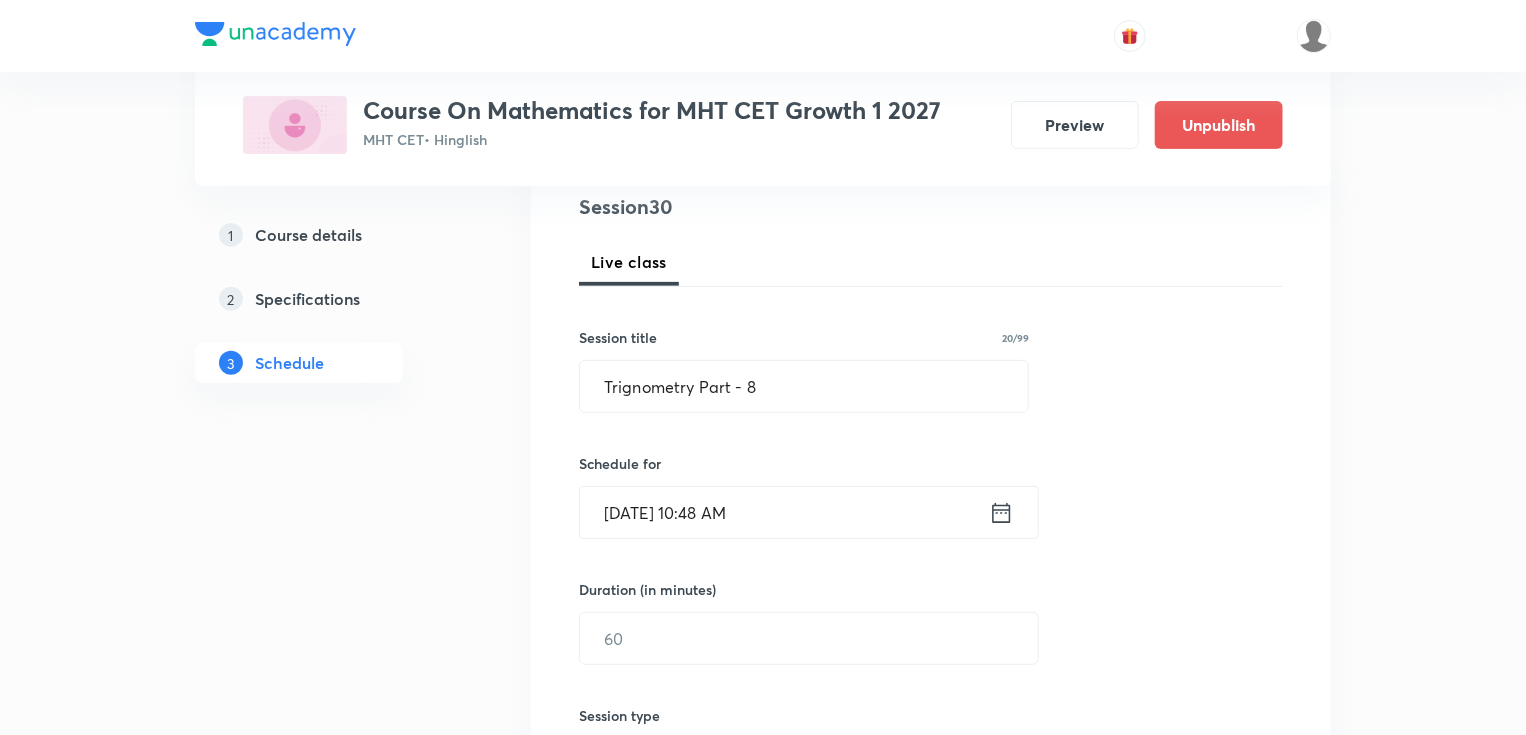 click 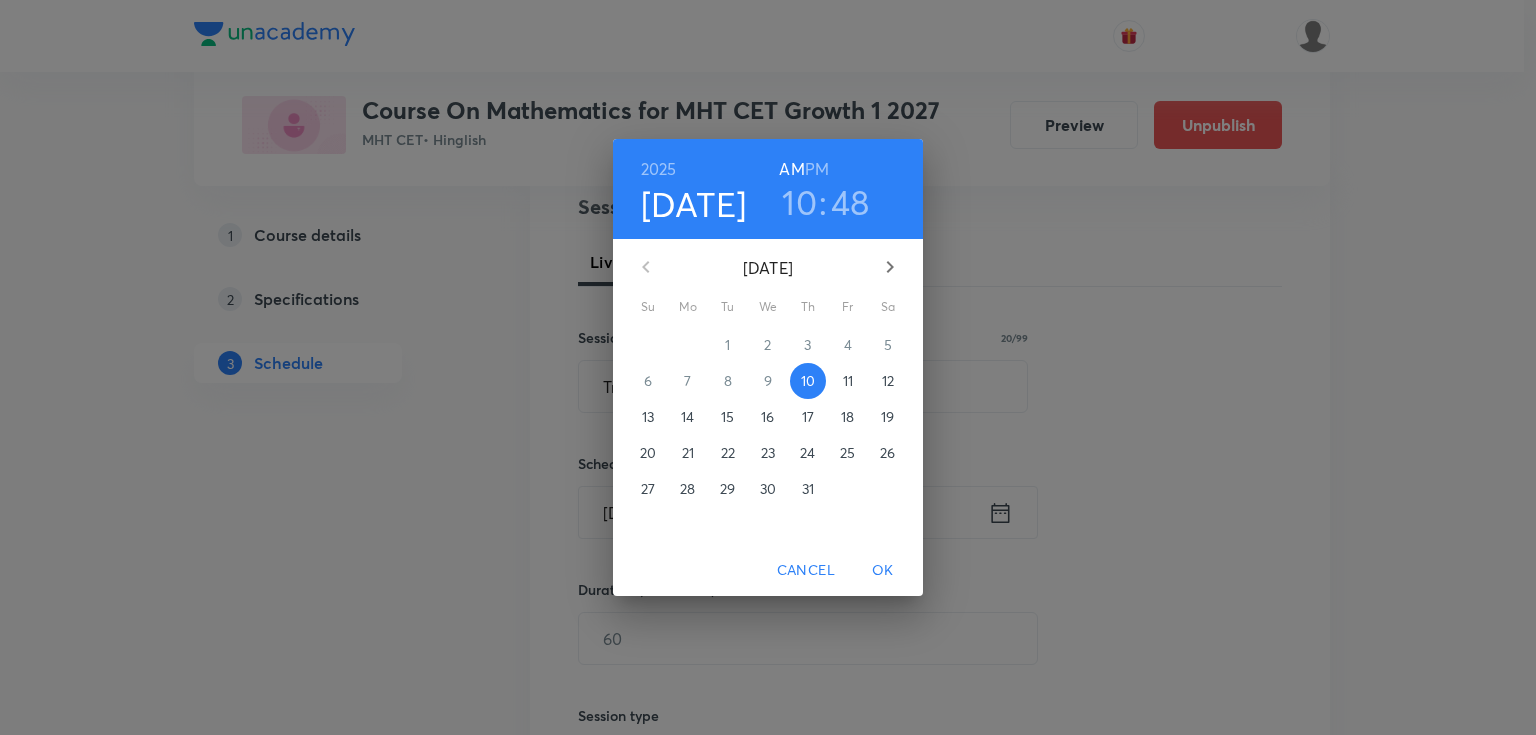 click on "11" at bounding box center [848, 381] 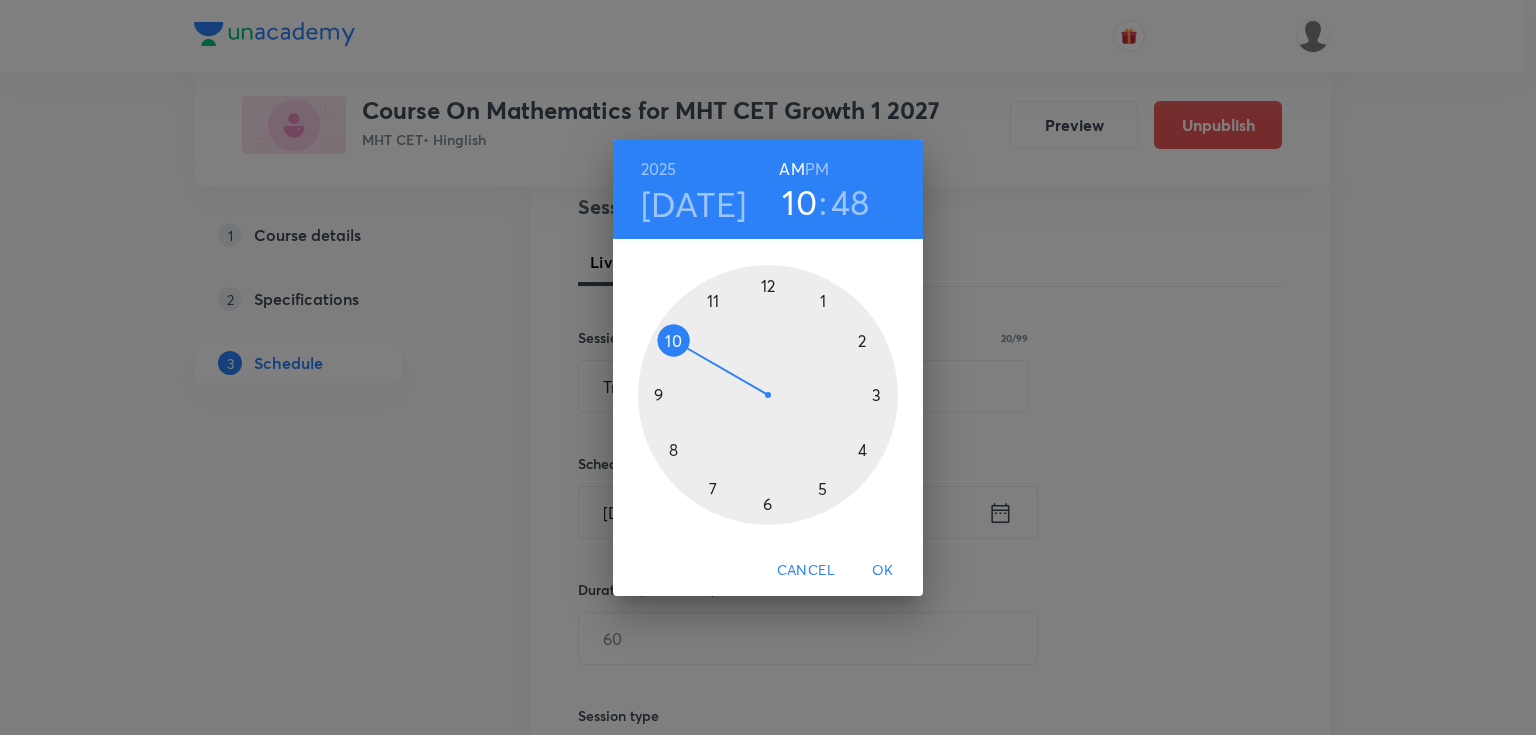 click on "AM" at bounding box center [791, 169] 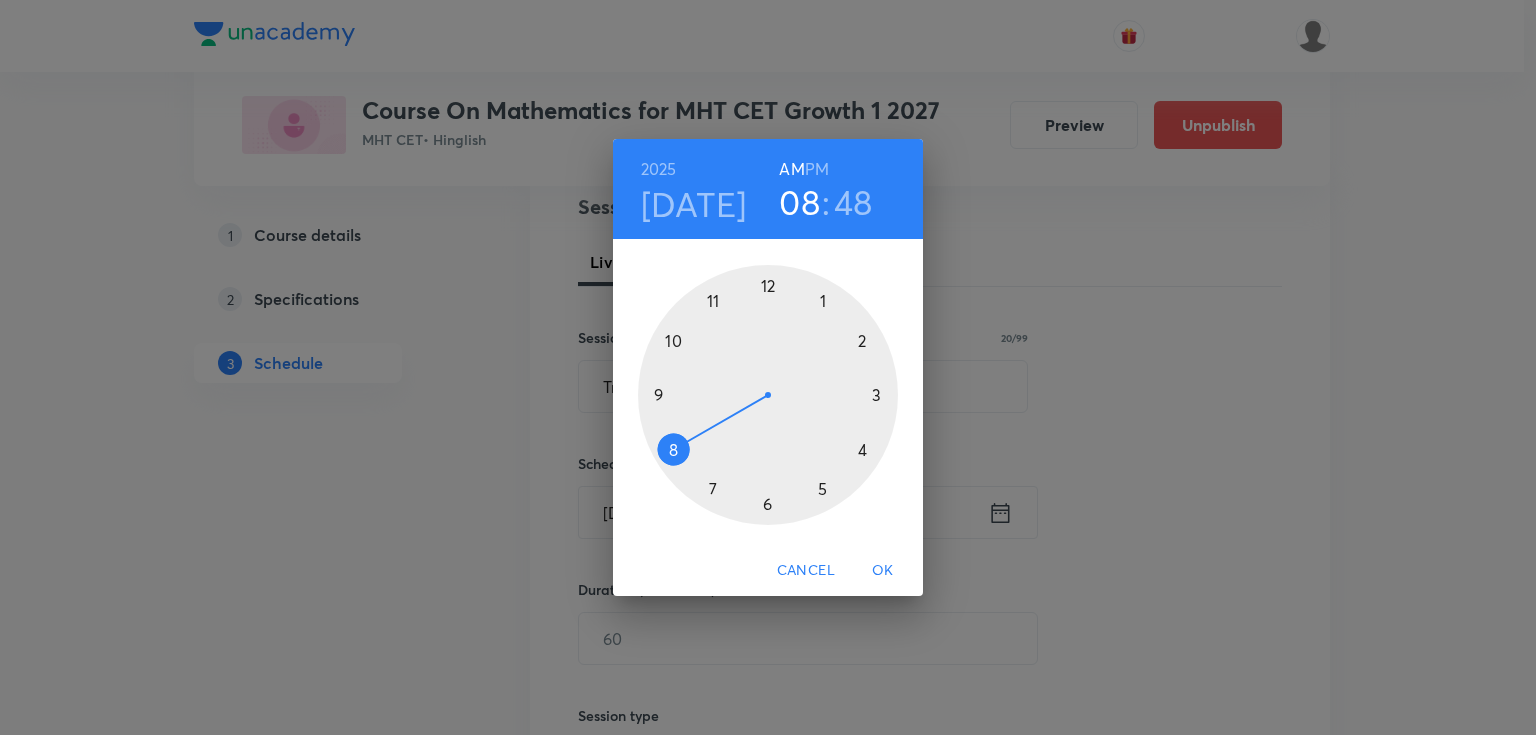 click at bounding box center [768, 395] 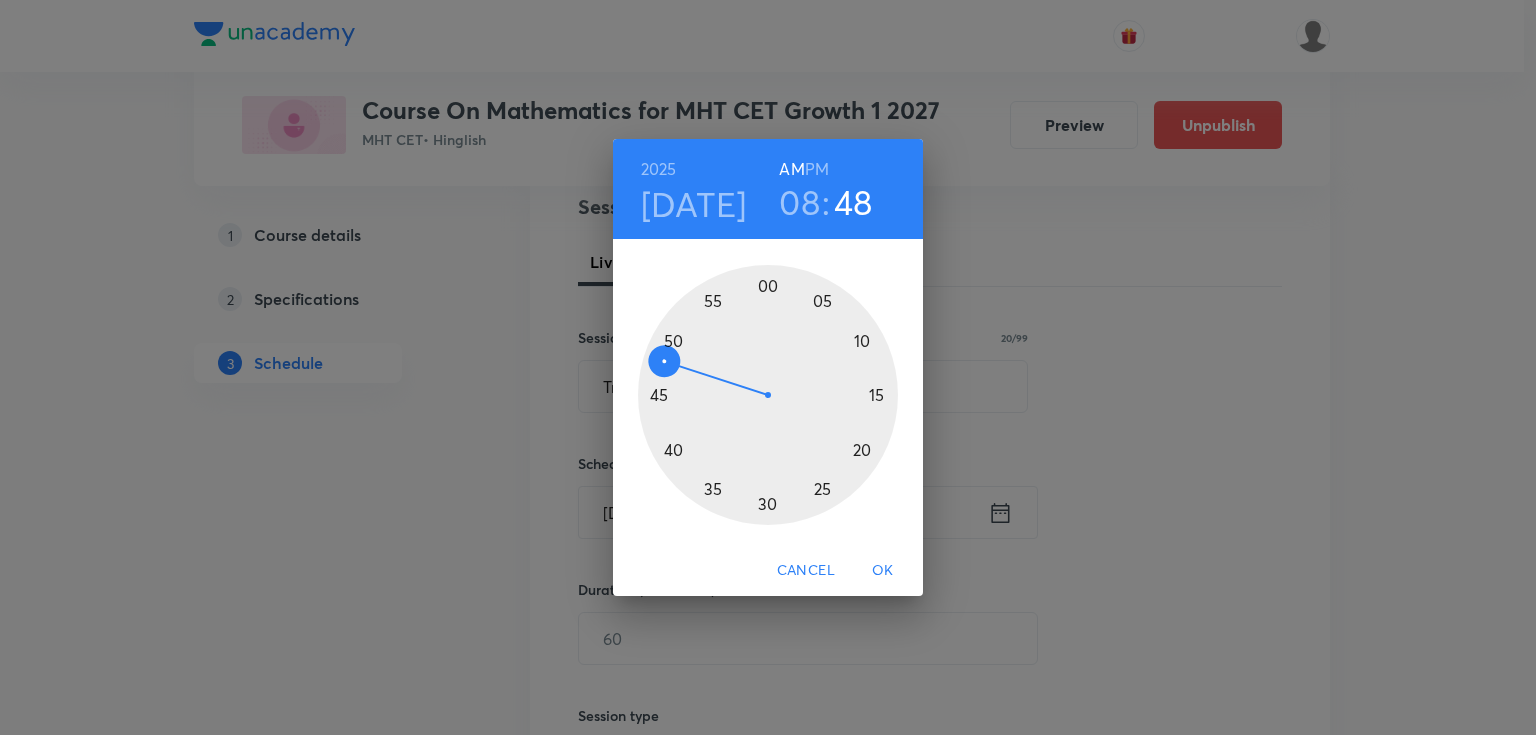 click at bounding box center (768, 395) 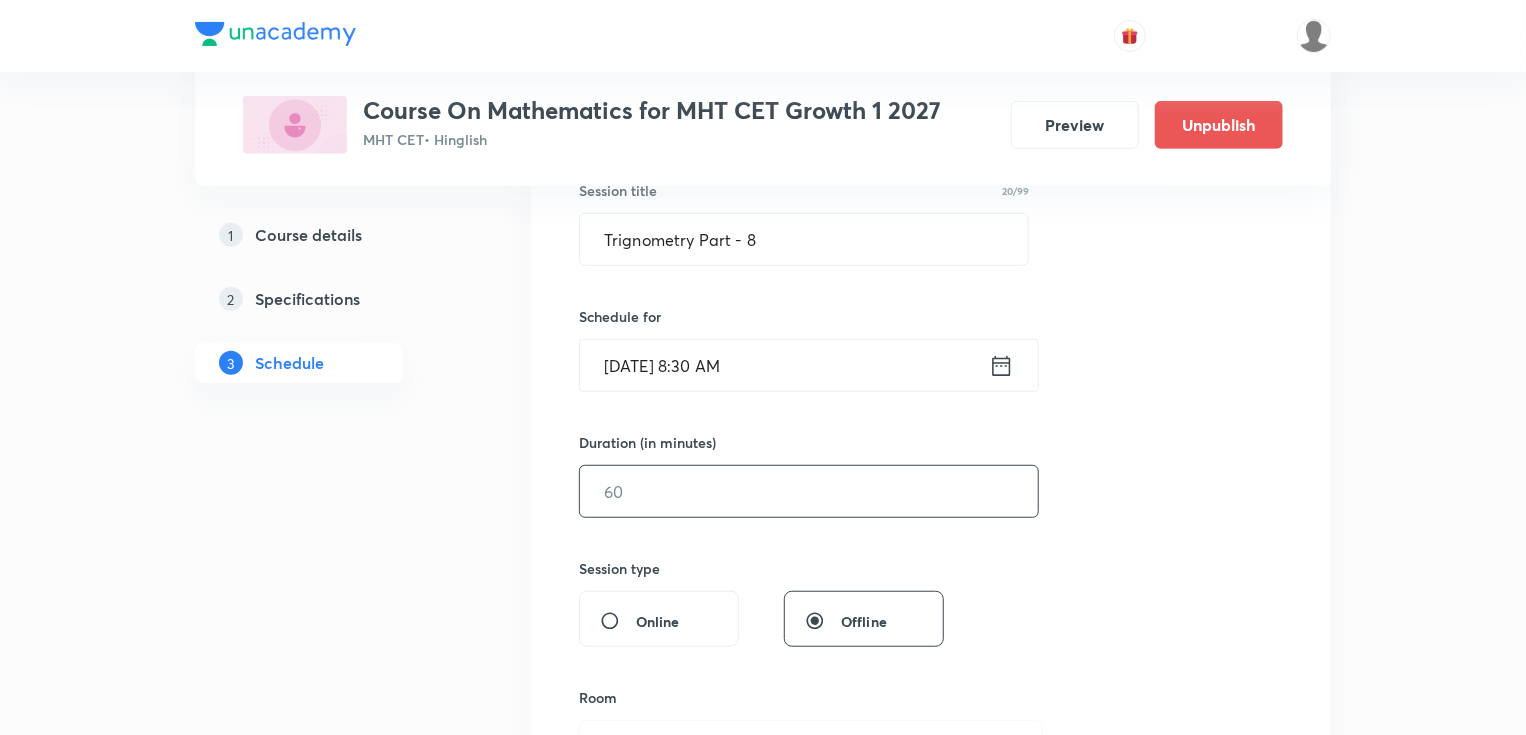 scroll, scrollTop: 400, scrollLeft: 0, axis: vertical 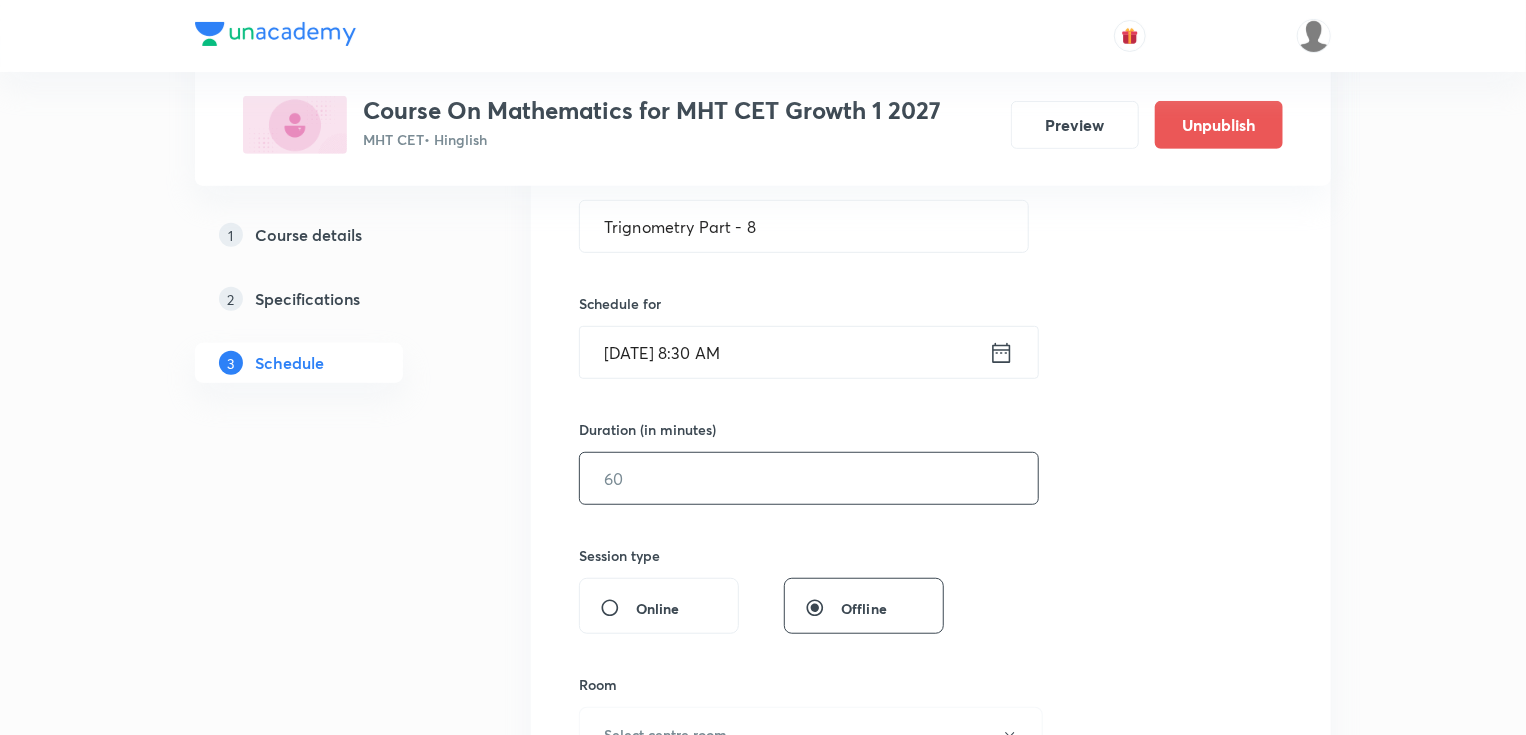 click at bounding box center (809, 478) 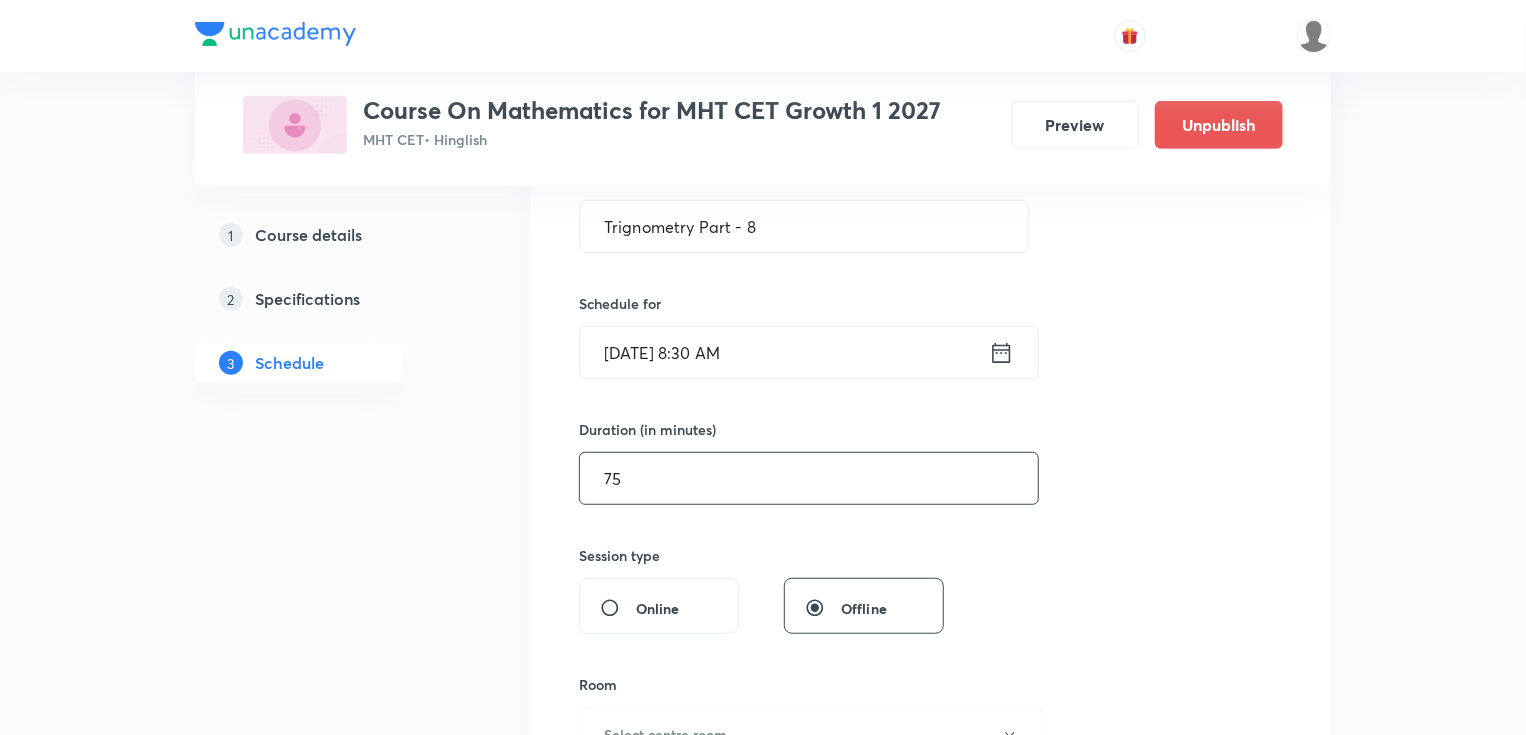 type on "75" 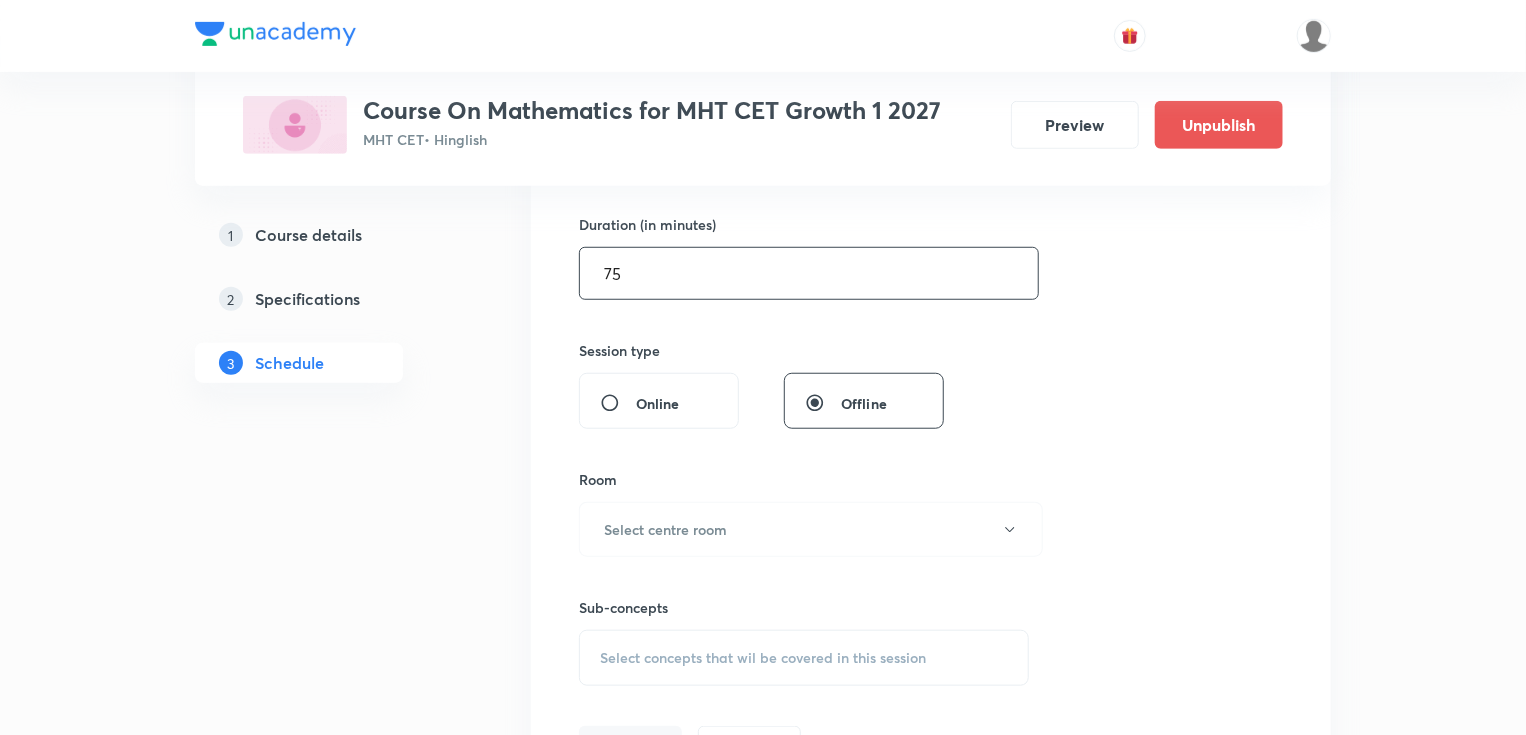 scroll, scrollTop: 640, scrollLeft: 0, axis: vertical 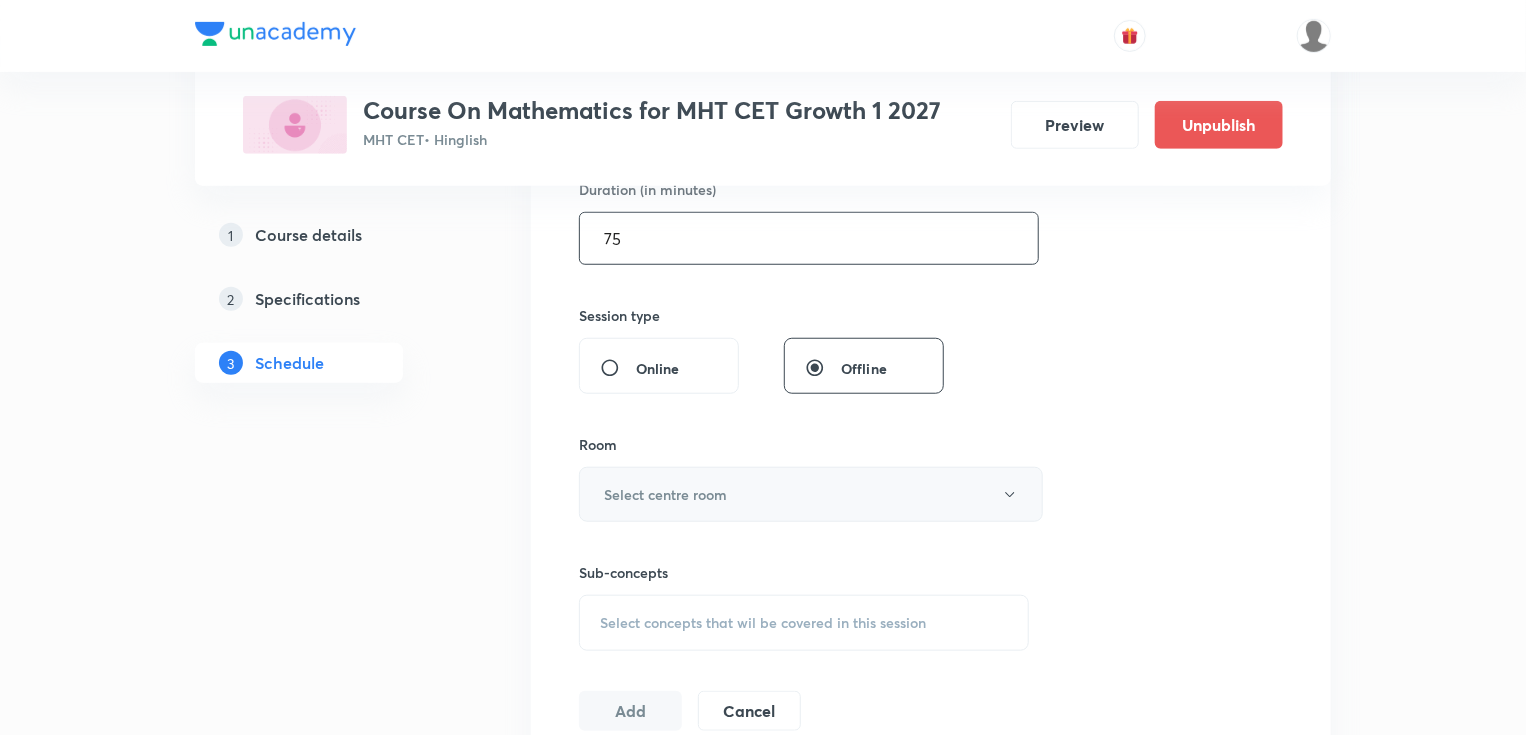 click on "Select centre room" at bounding box center [665, 494] 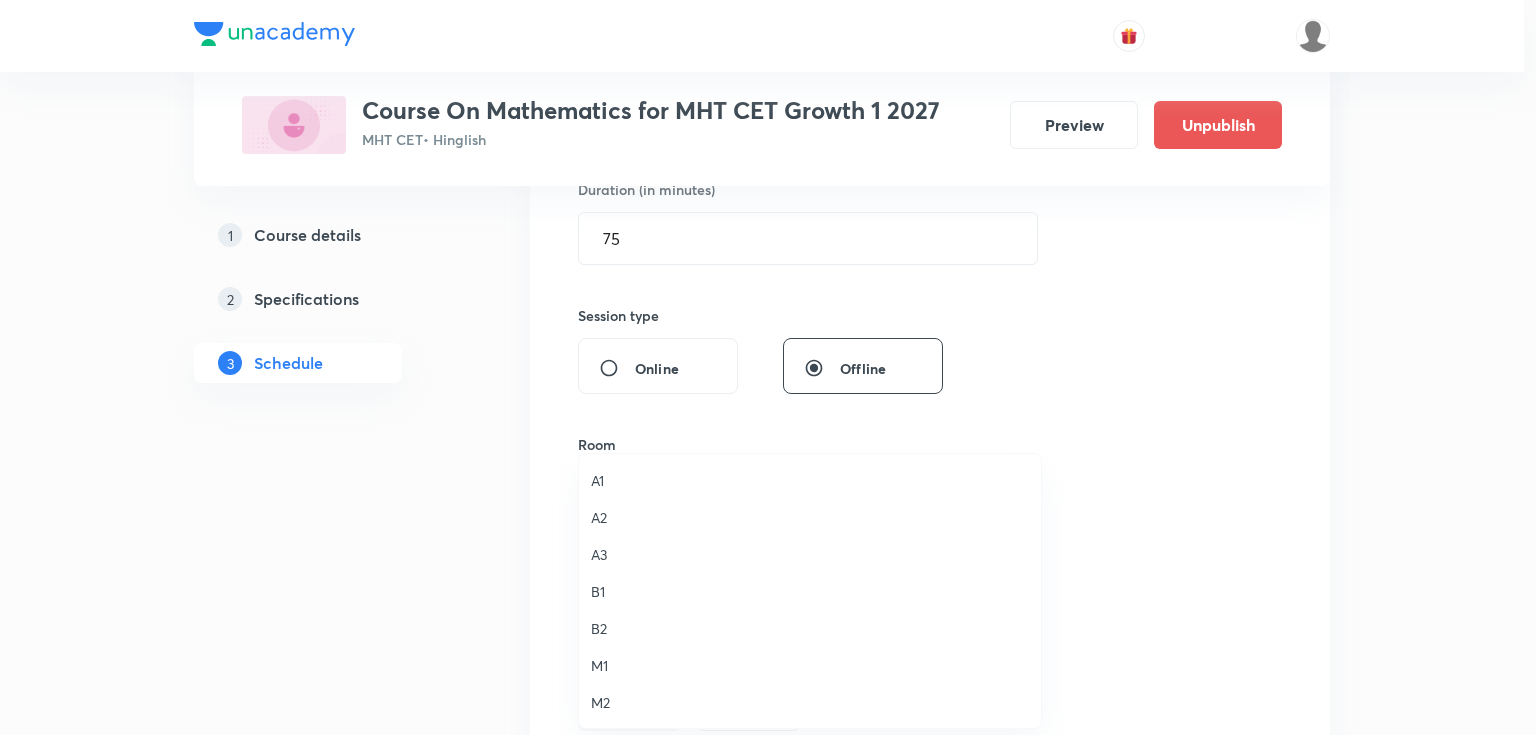 drag, startPoint x: 600, startPoint y: 592, endPoint x: 672, endPoint y: 599, distance: 72.33948 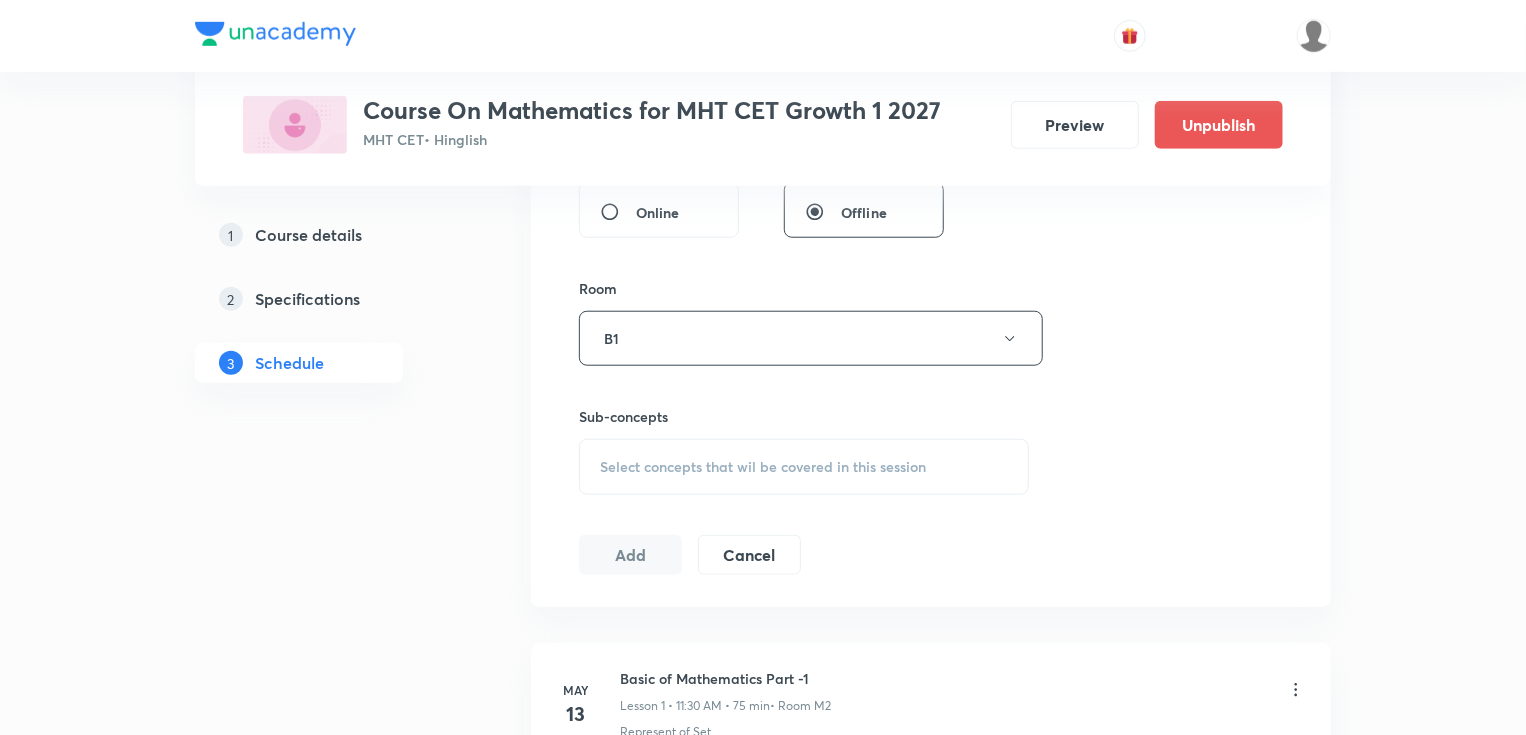 scroll, scrollTop: 800, scrollLeft: 0, axis: vertical 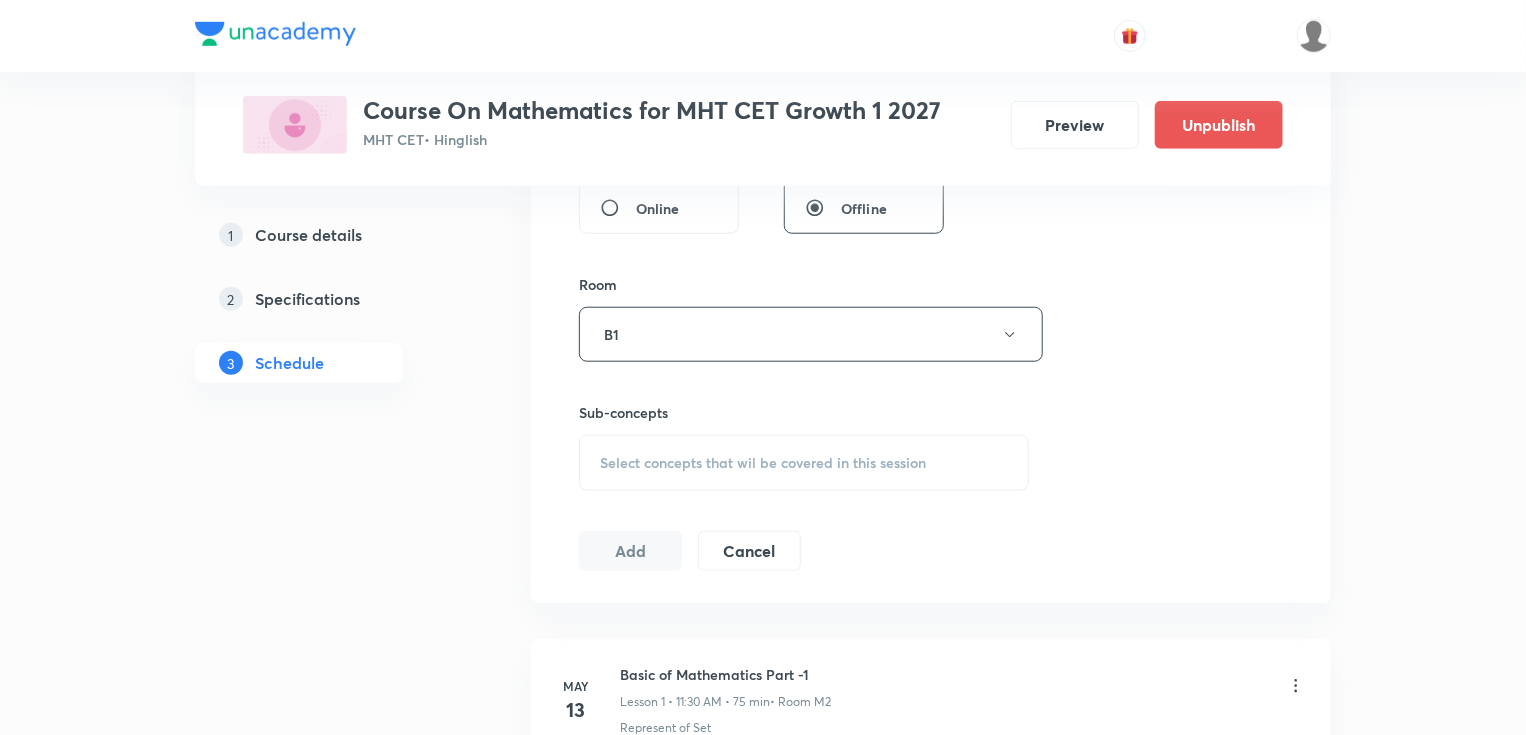 click on "Select concepts that wil be covered in this session" at bounding box center (763, 463) 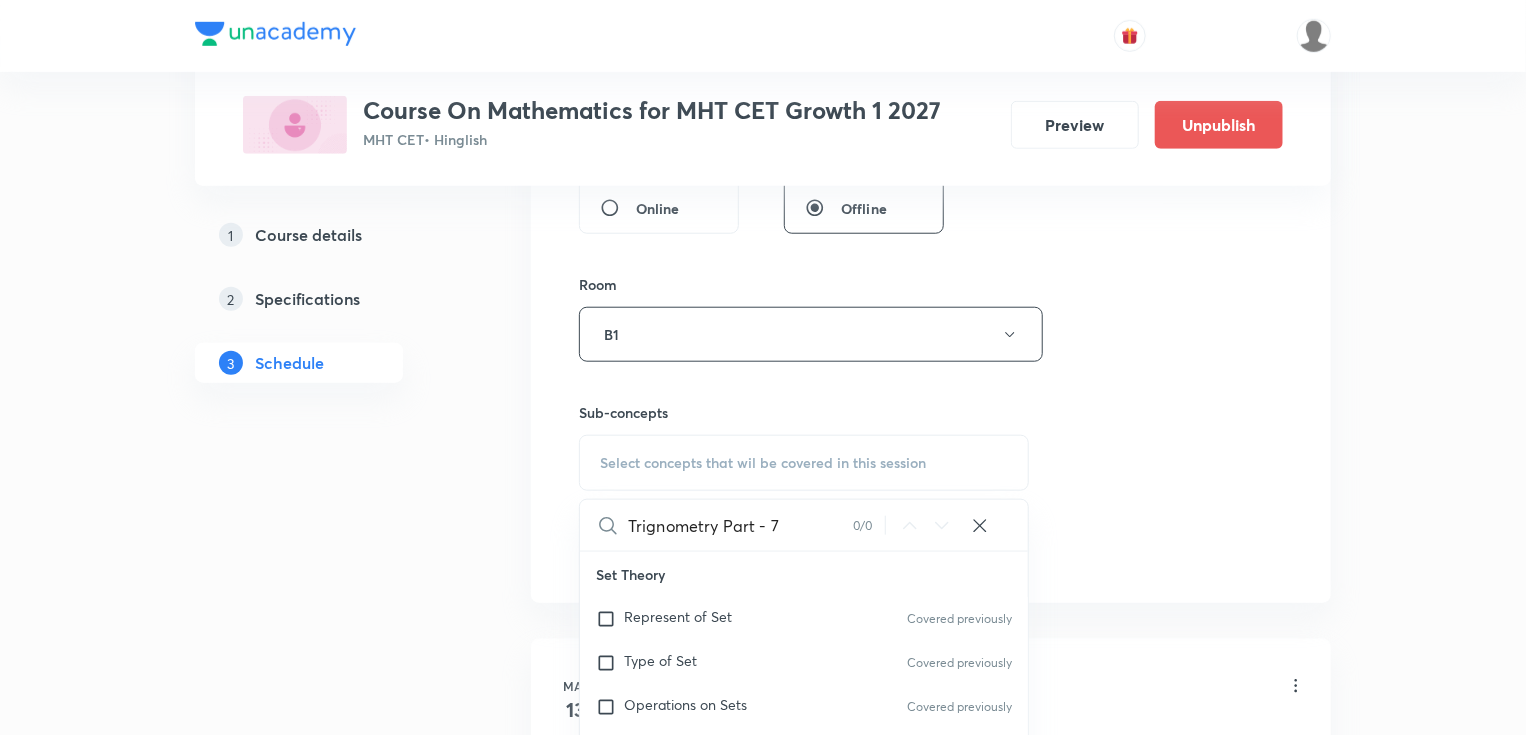 drag, startPoint x: 715, startPoint y: 528, endPoint x: 808, endPoint y: 530, distance: 93.0215 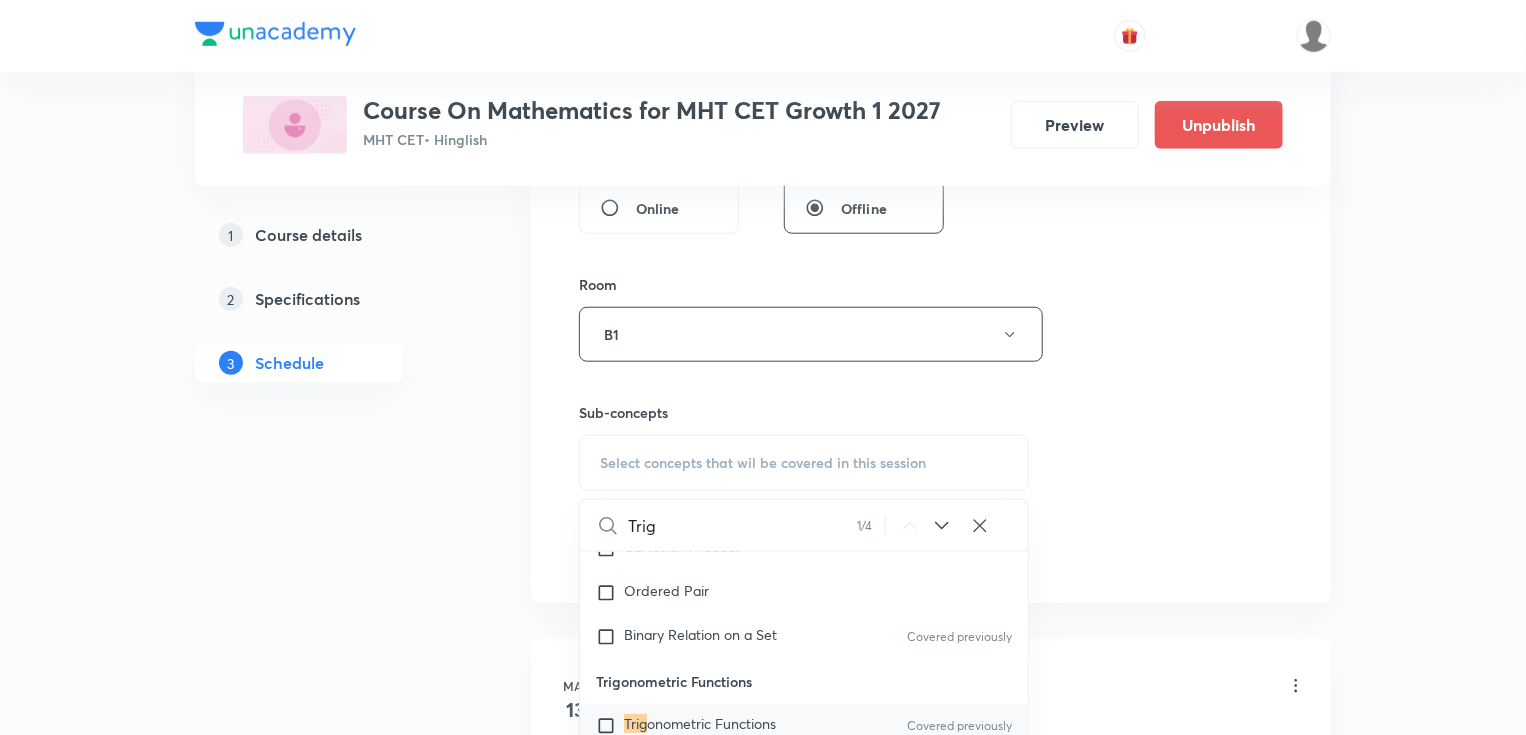scroll, scrollTop: 764, scrollLeft: 0, axis: vertical 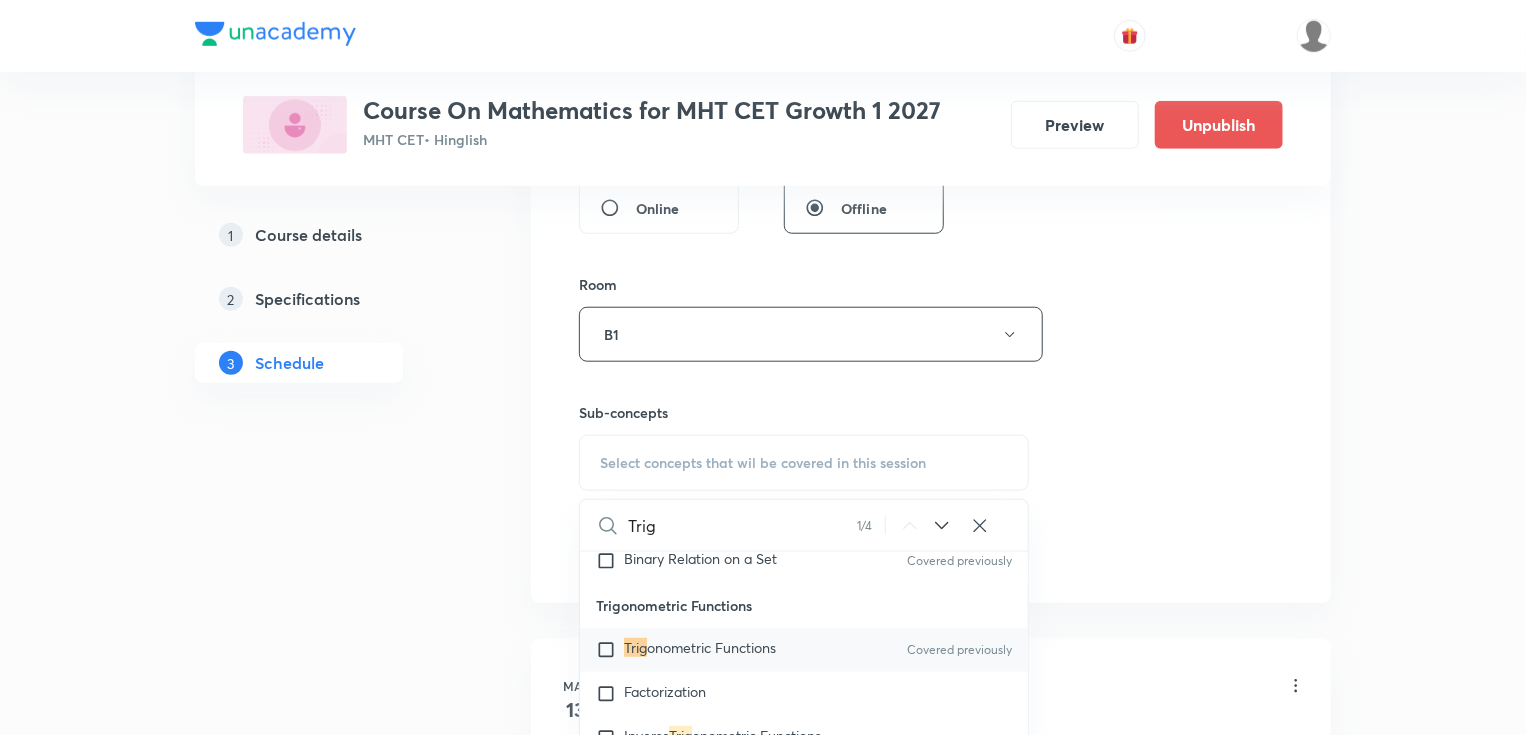 type on "Trig" 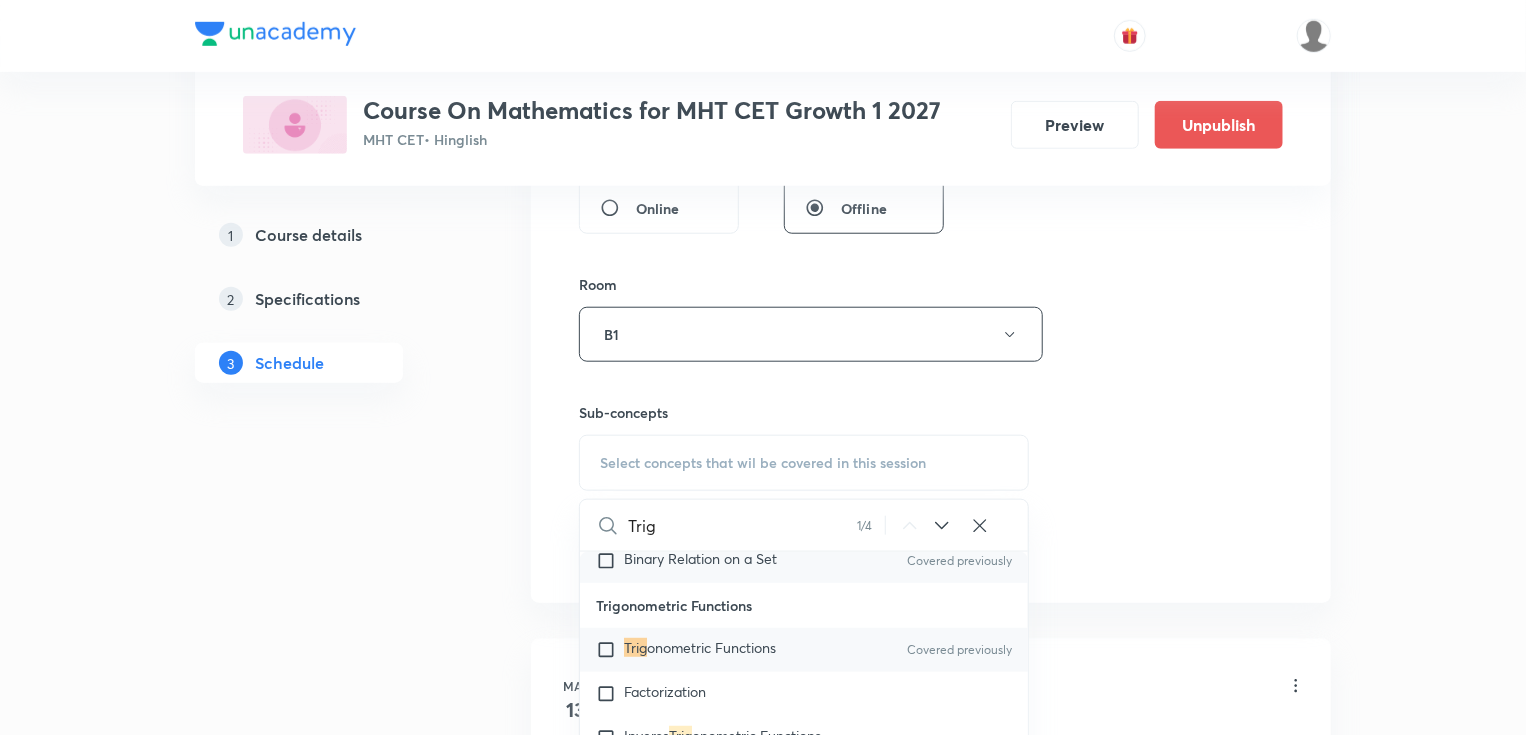 checkbox on "true" 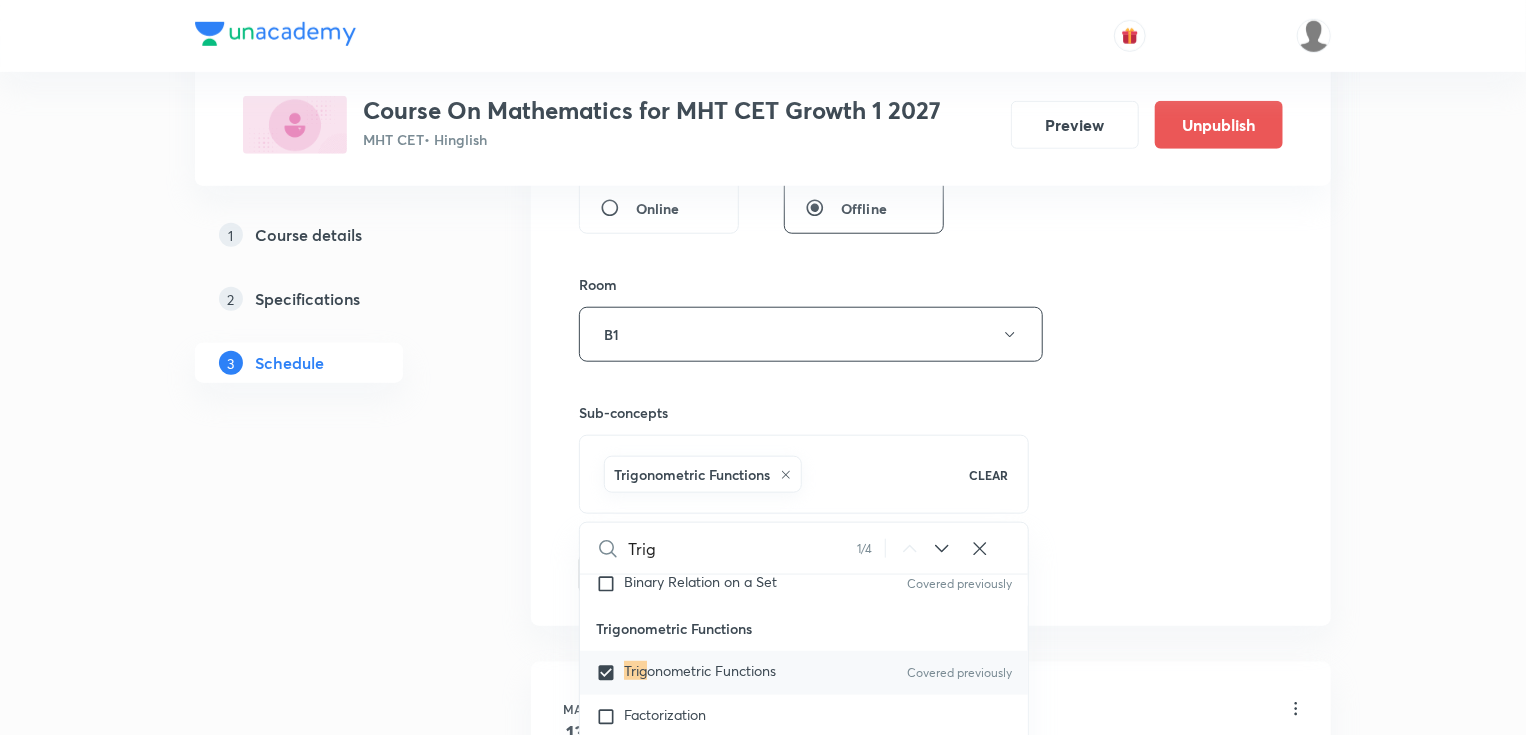 click on "Session  30 Live class Session title 20/99 Trignometry Part - 8 ​ Schedule for [DATE] 8:30 AM ​ Duration (in minutes) 75 ​   Session type Online Offline Room B1 Sub-concepts Trigonometric Functions CLEAR Trig 1 / 4 ​ Set Theory Represent of Set Covered previously Type of Set Covered previously Operations on Sets Covered previously Intervals Definition Covered previously Function Representation of Function Types of Function Definition Definition of Functions Covered previously Relation Congruence Module Types of Relation Definition Cartesian Product Ordered Pair Binary Relation on a Set Covered previously Trigonometric Functions Trig onometric Functions Covered previously Factorization Inverse  Trig onometric Functions Trig onometric Equation Covered previously Properties of Triangle Matrices Elementary Transformation Inverse of Matrices Application of Matrices Solution of a Systems of Linear Equations Sequence and Series Sequence Arithmetico- Geometric Progression Types of Means Statistics Mean" at bounding box center (931, 113) 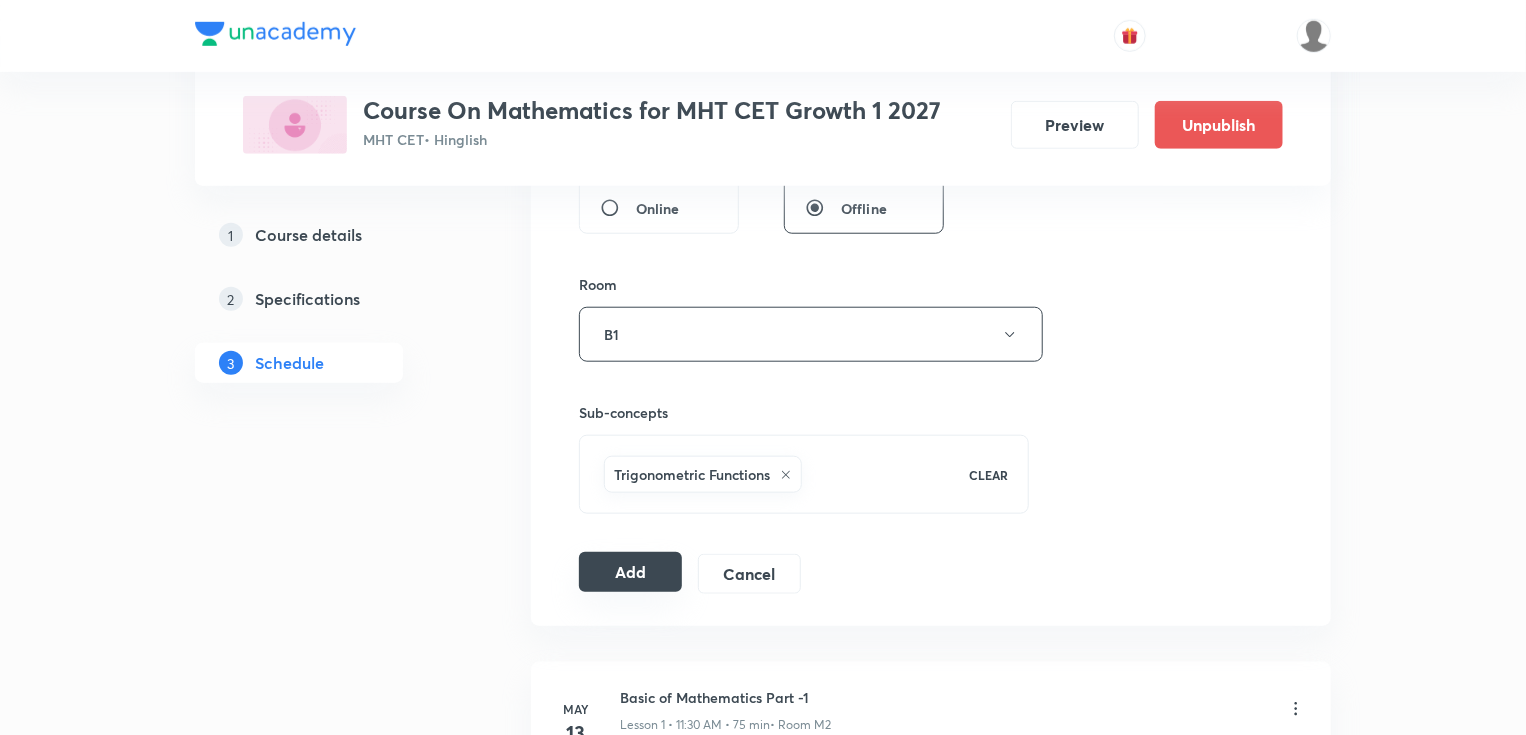 drag, startPoint x: 653, startPoint y: 565, endPoint x: 665, endPoint y: 560, distance: 13 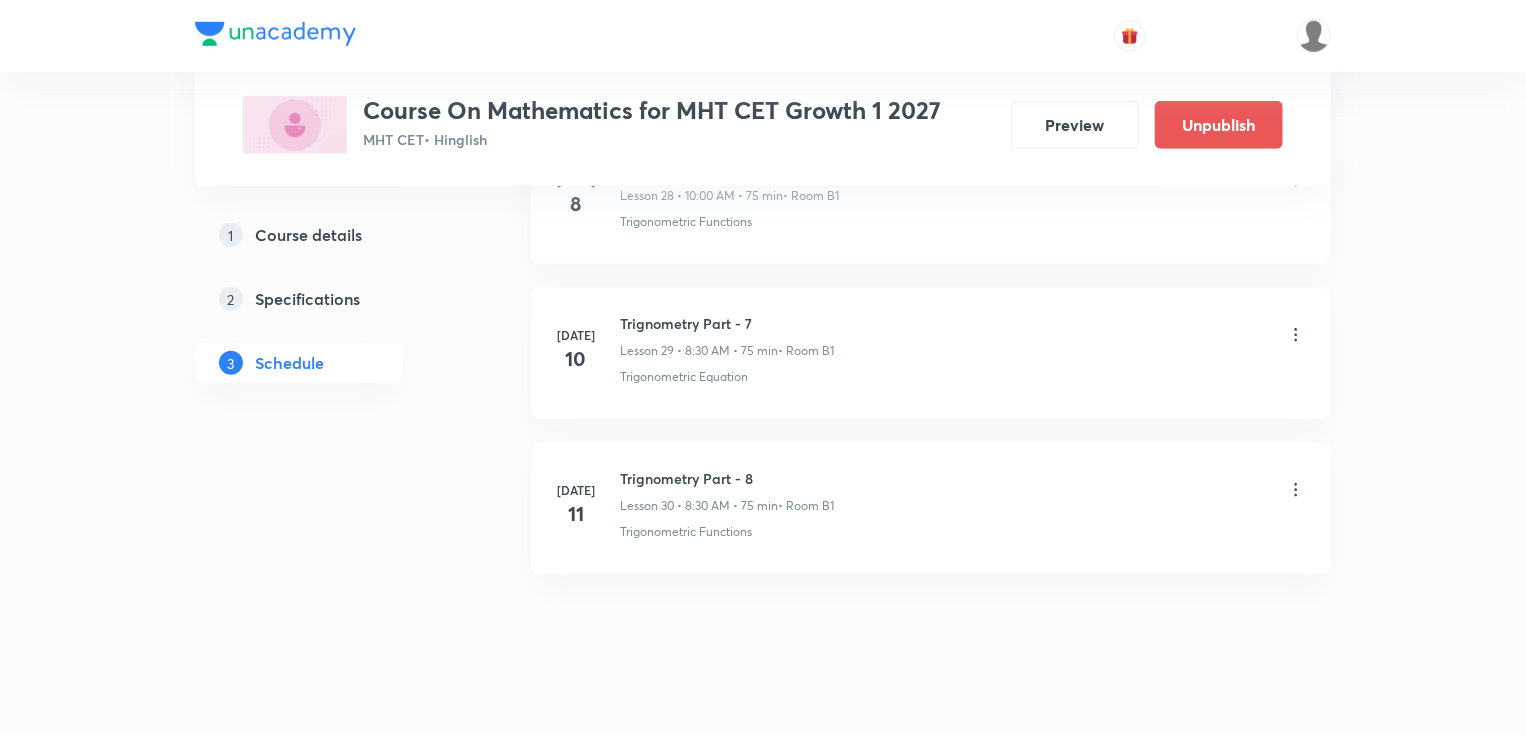 scroll, scrollTop: 4587, scrollLeft: 0, axis: vertical 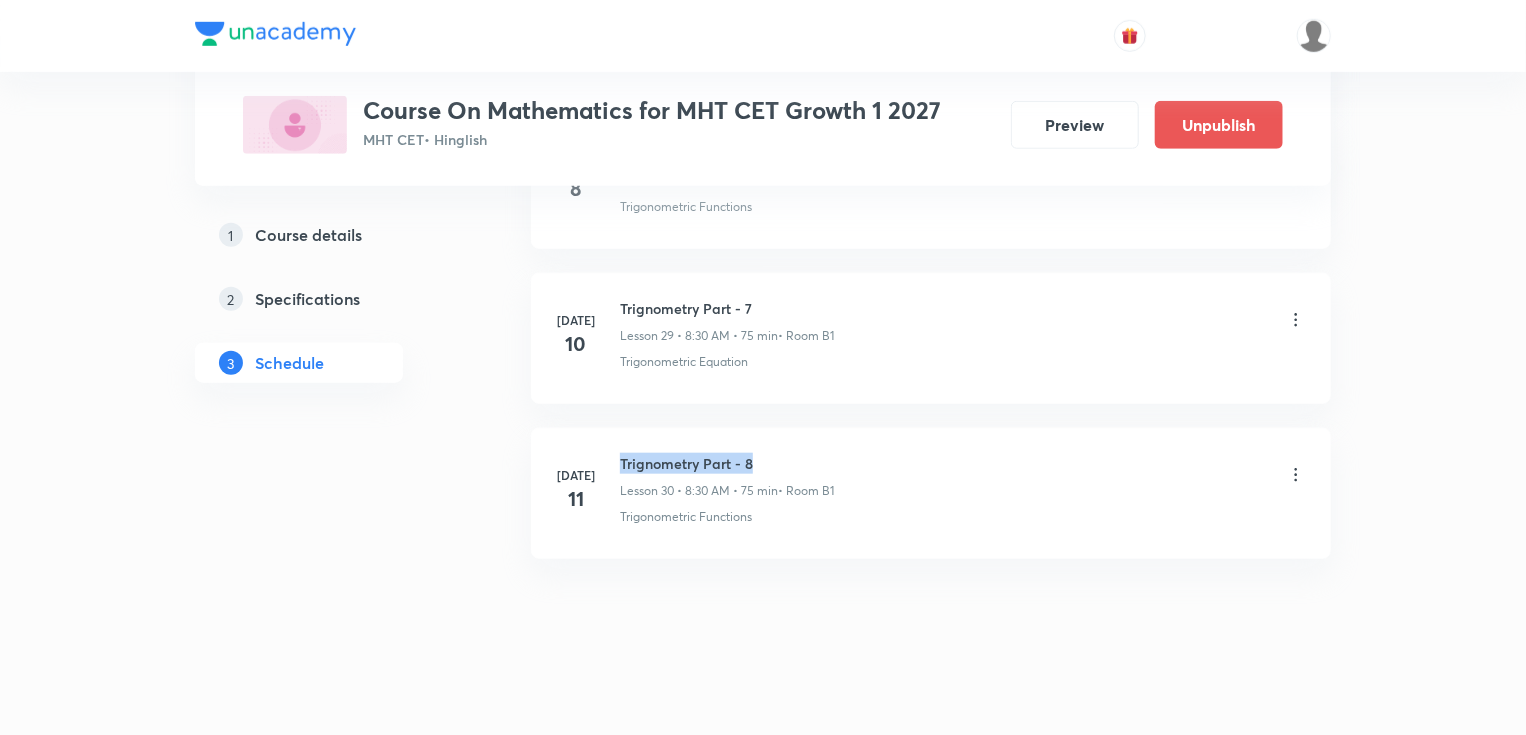 drag, startPoint x: 621, startPoint y: 452, endPoint x: 795, endPoint y: 454, distance: 174.01149 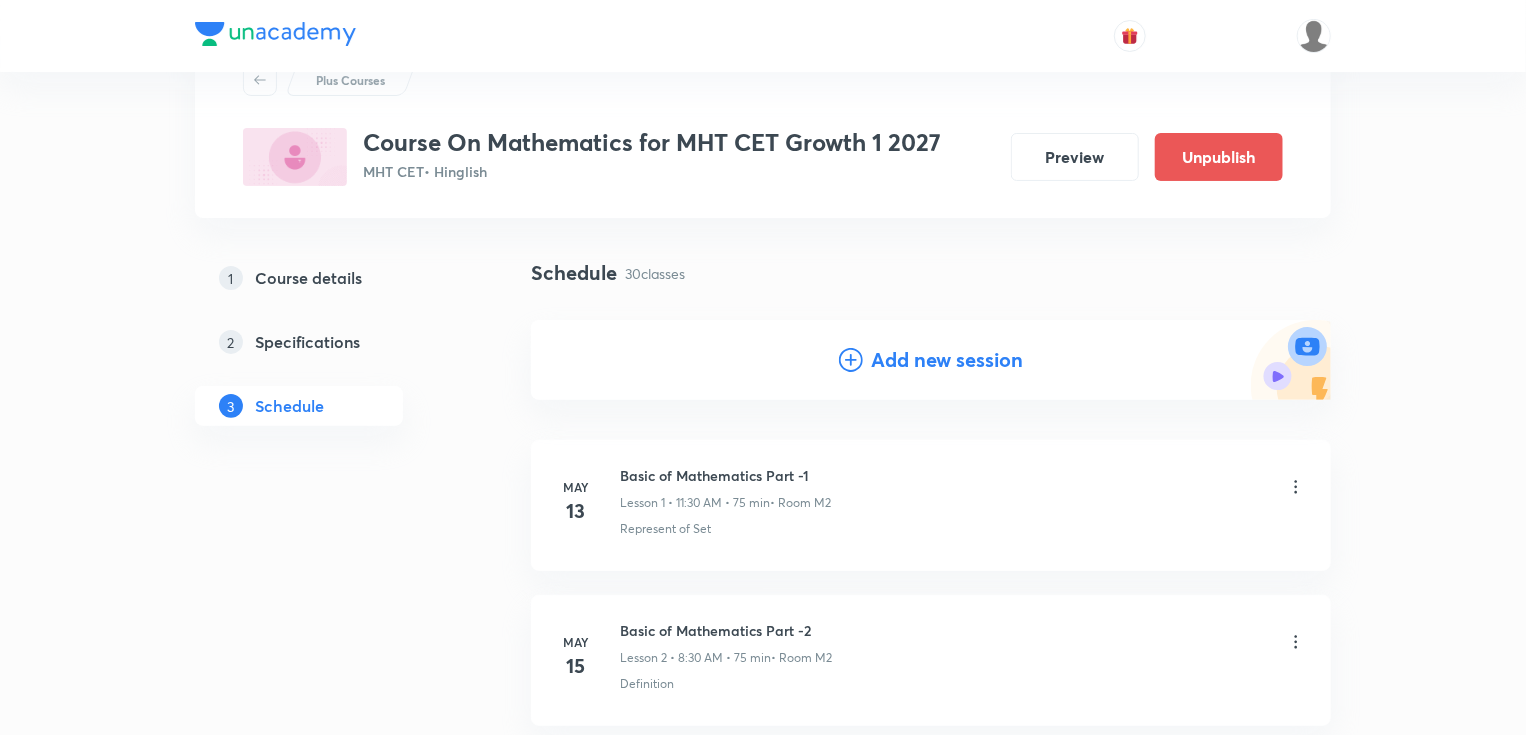 scroll, scrollTop: 0, scrollLeft: 0, axis: both 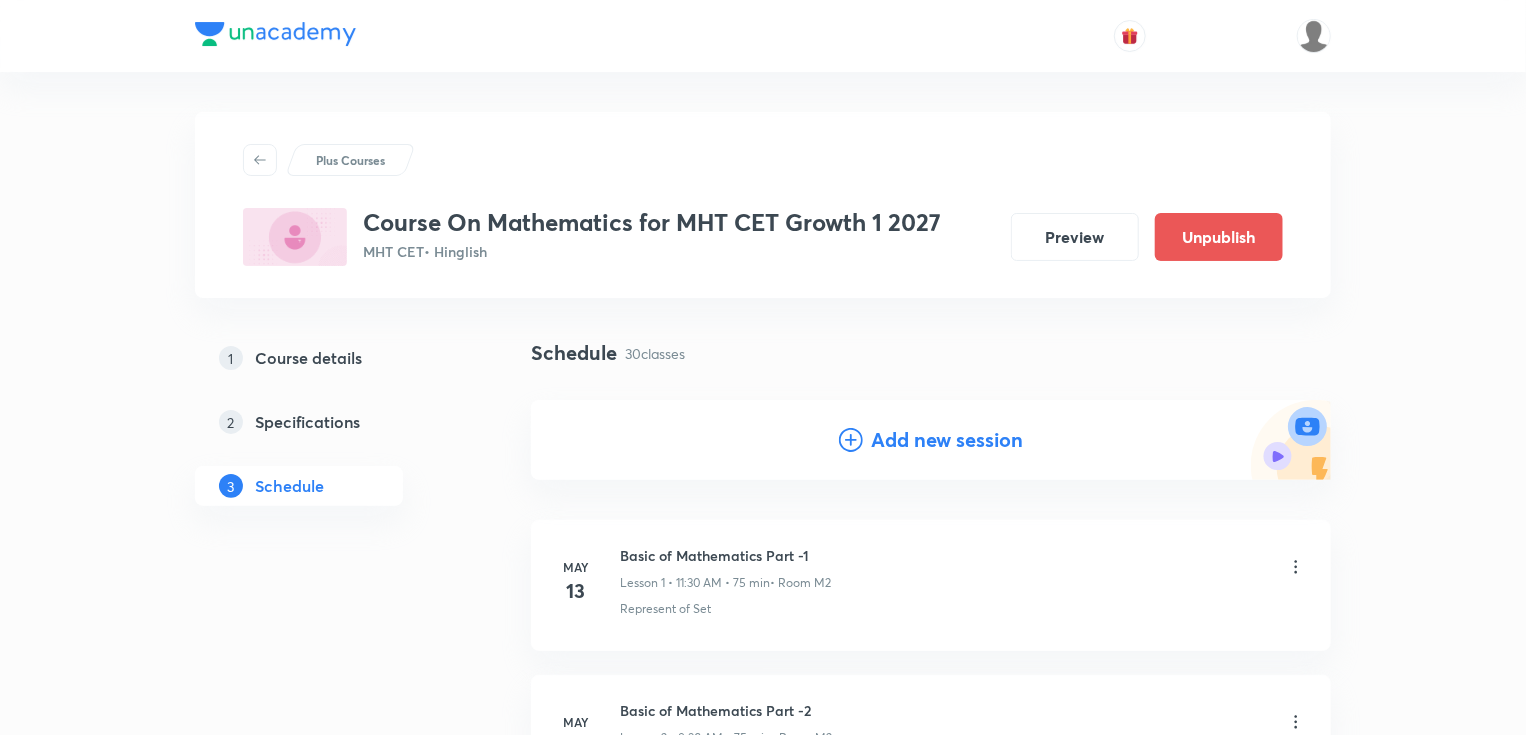 click on "Add new session" at bounding box center [947, 440] 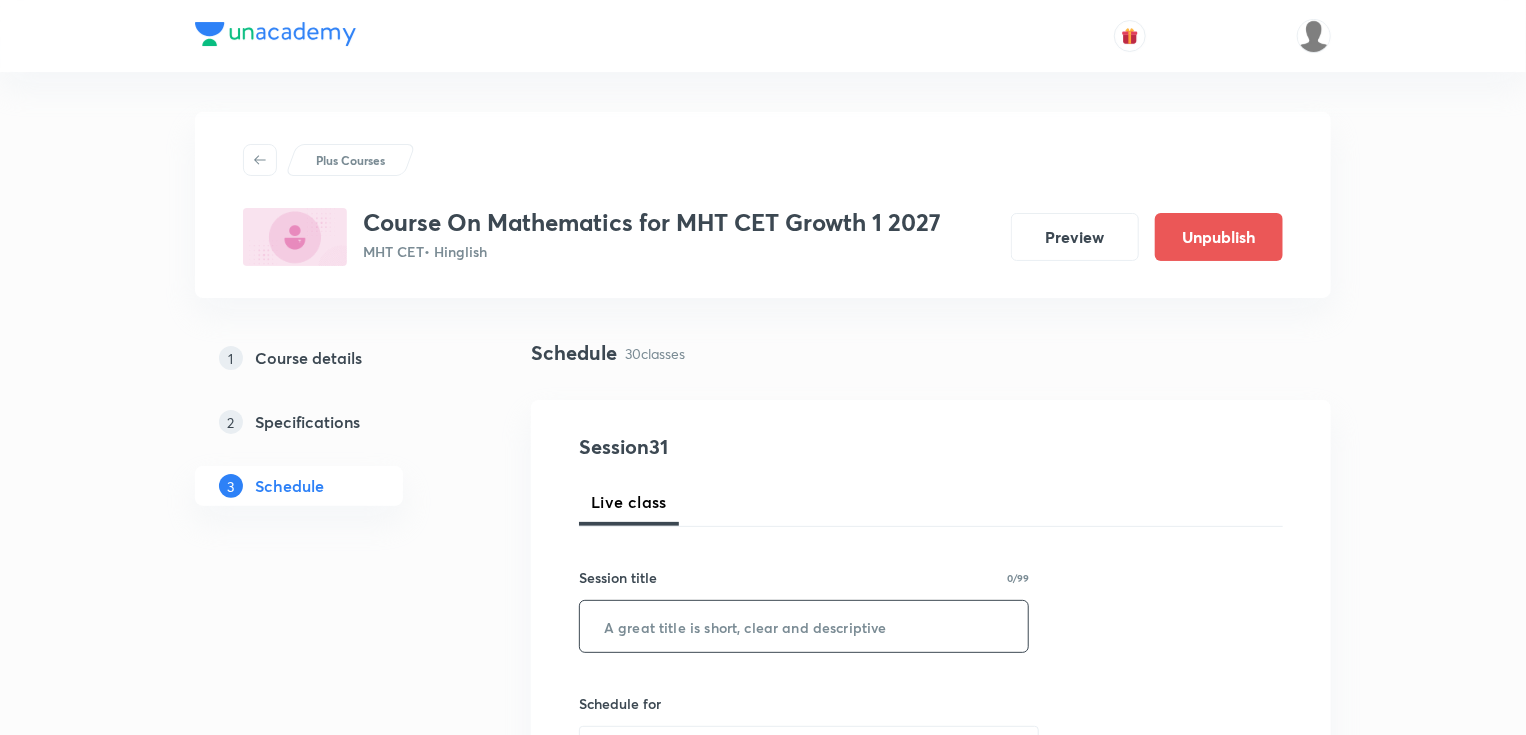 drag, startPoint x: 634, startPoint y: 633, endPoint x: 622, endPoint y: 636, distance: 12.369317 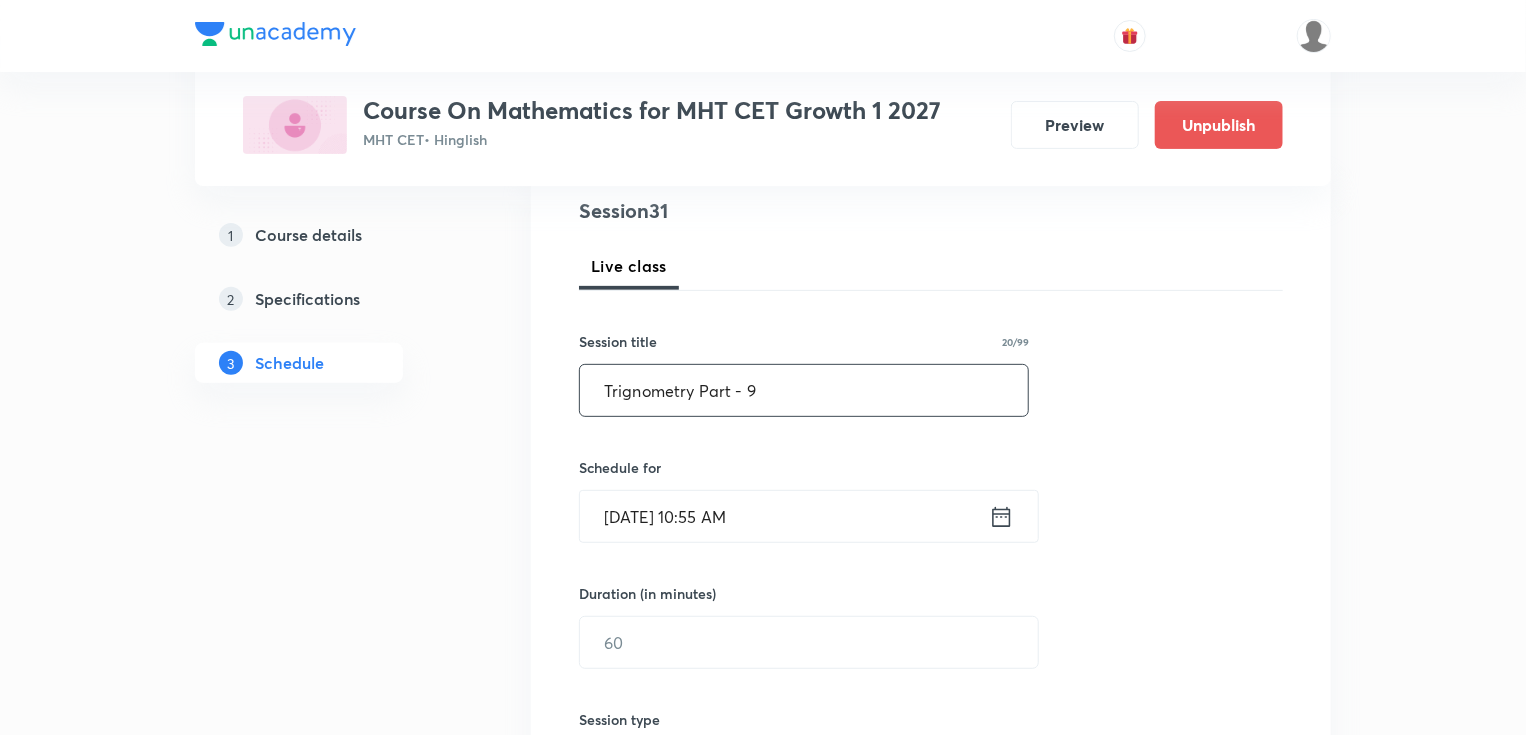 scroll, scrollTop: 480, scrollLeft: 0, axis: vertical 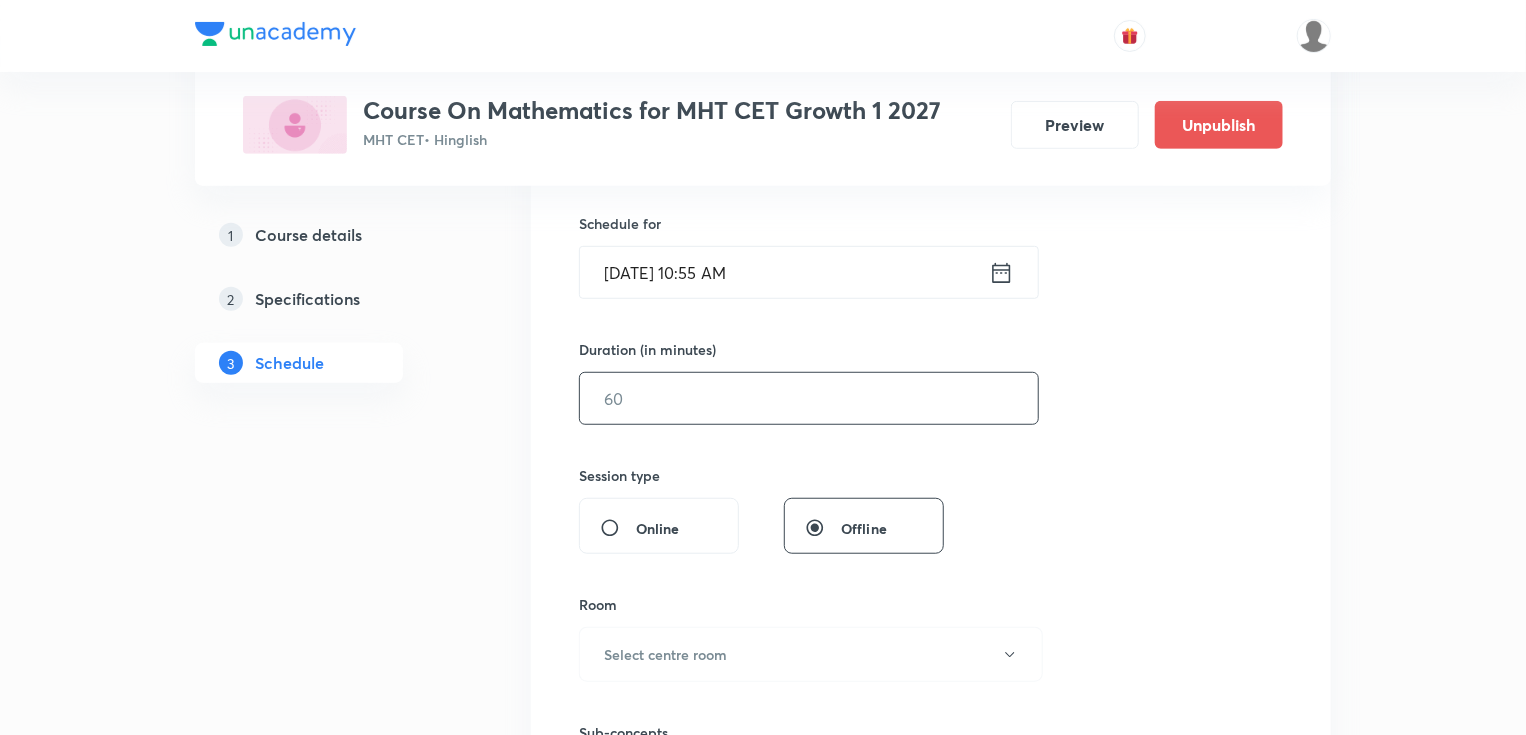 type on "Trignometry Part - 9" 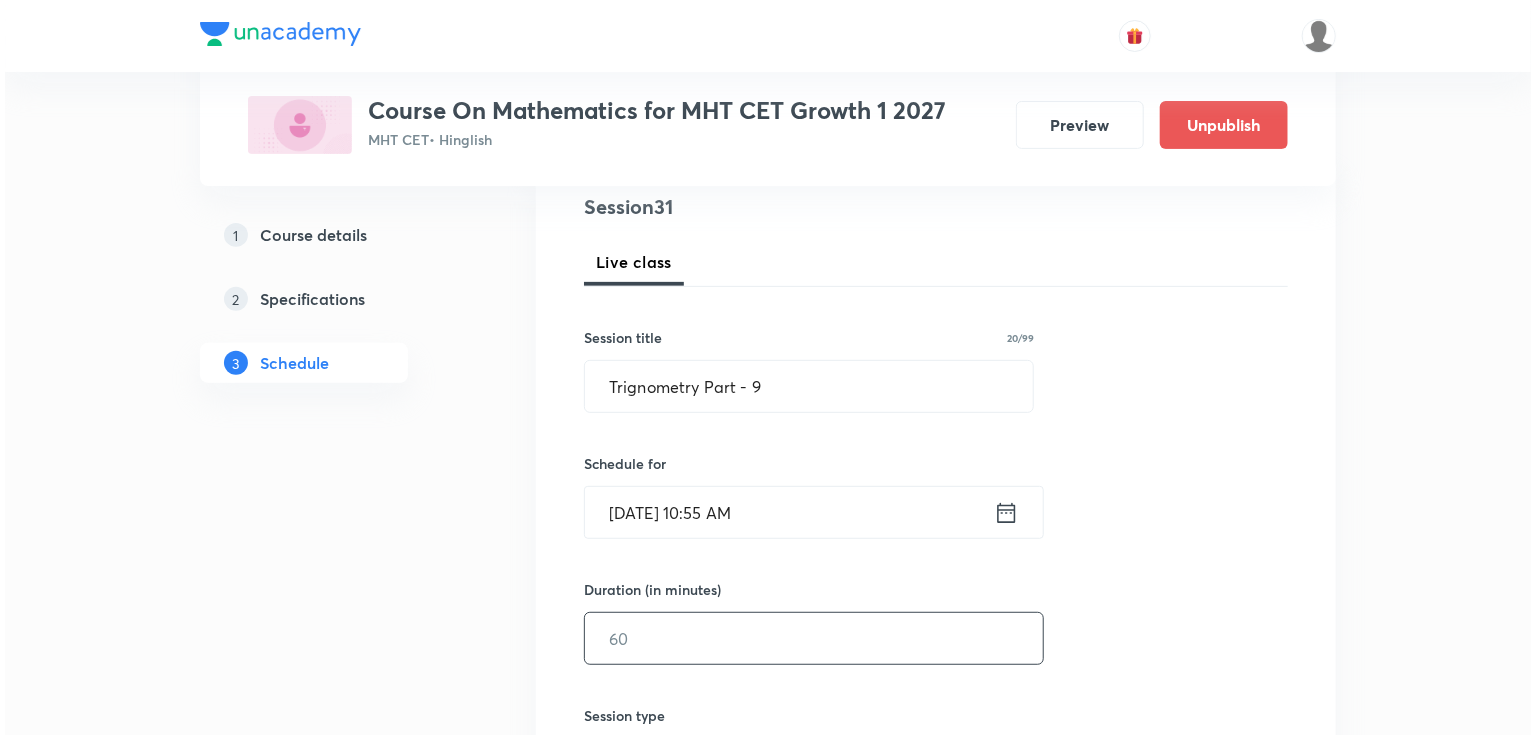 scroll, scrollTop: 240, scrollLeft: 0, axis: vertical 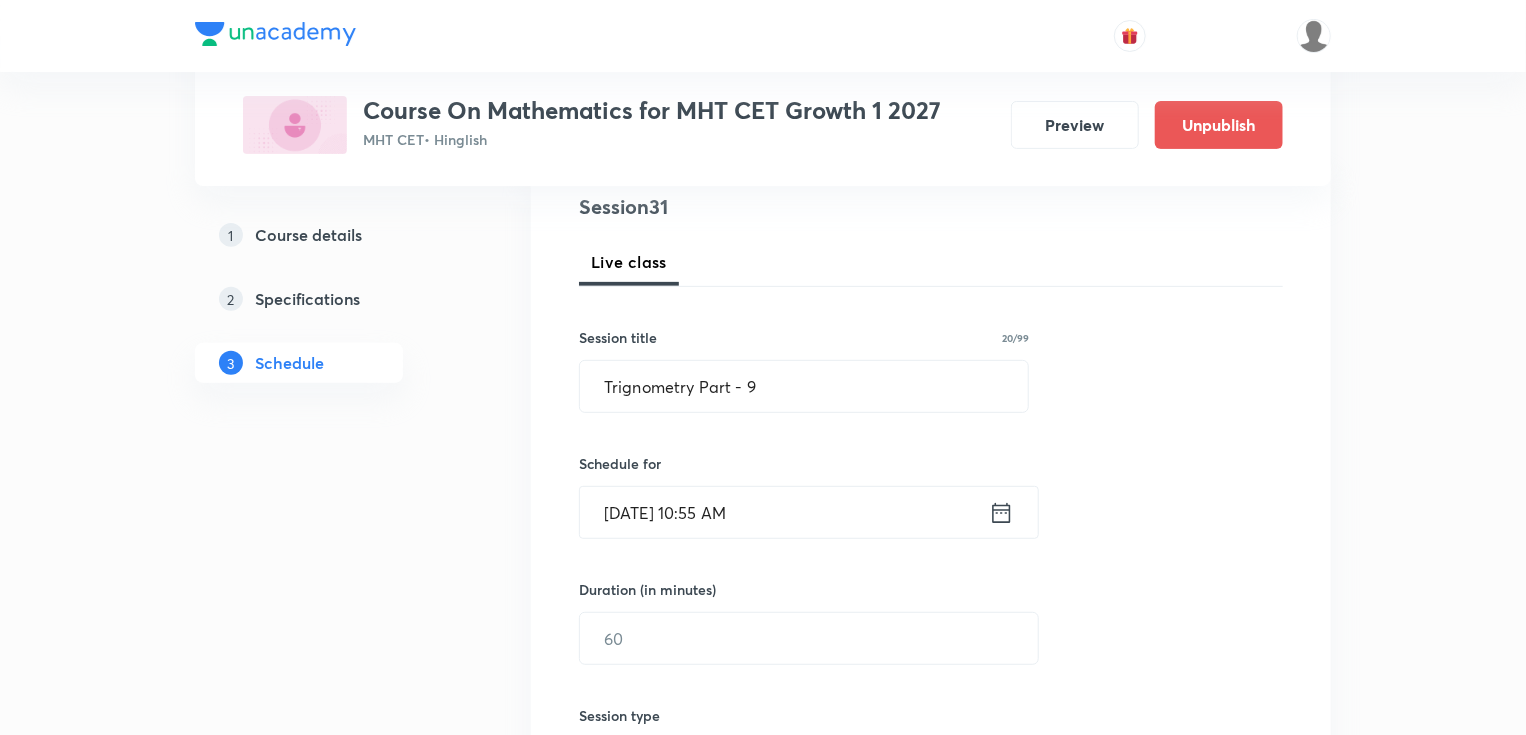 click 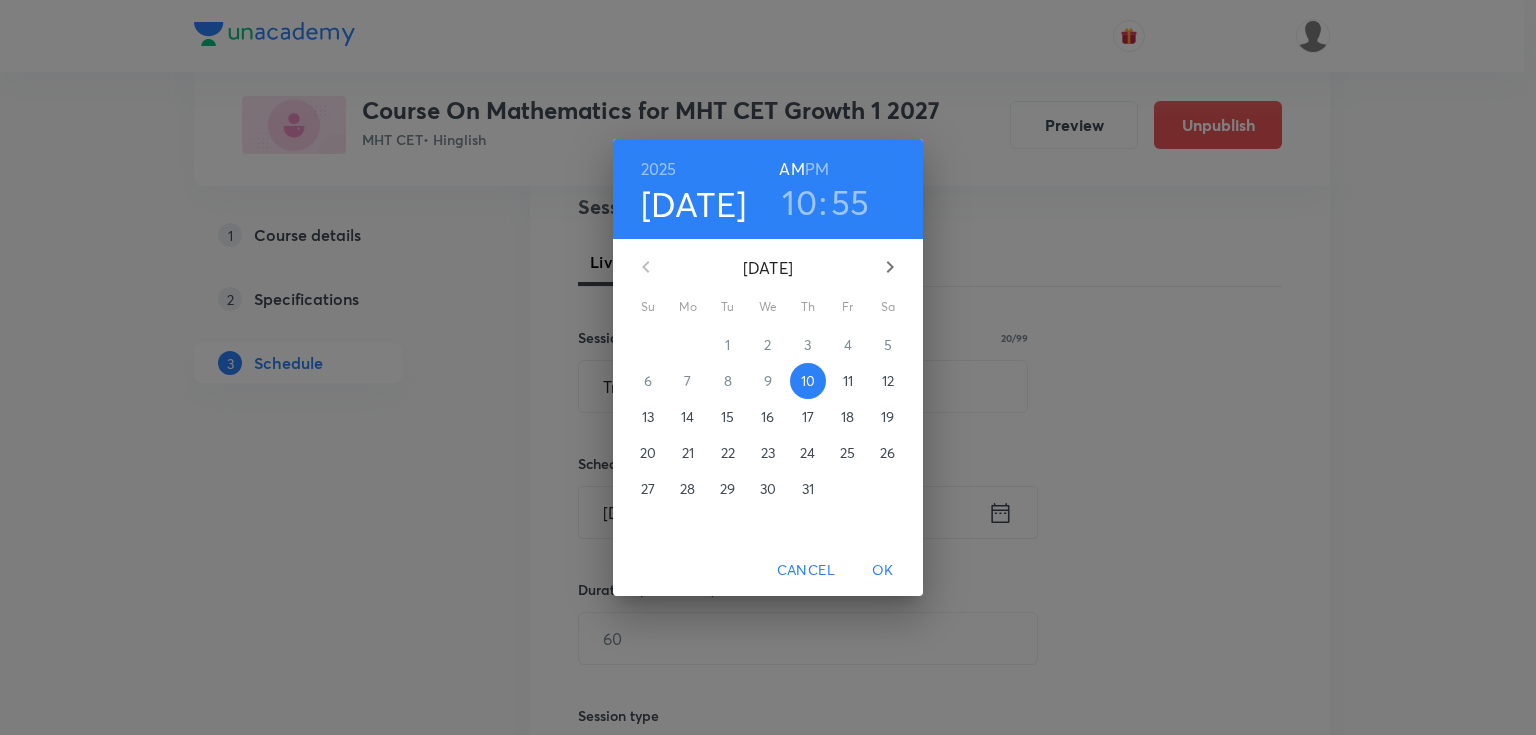 click on "12" at bounding box center [888, 381] 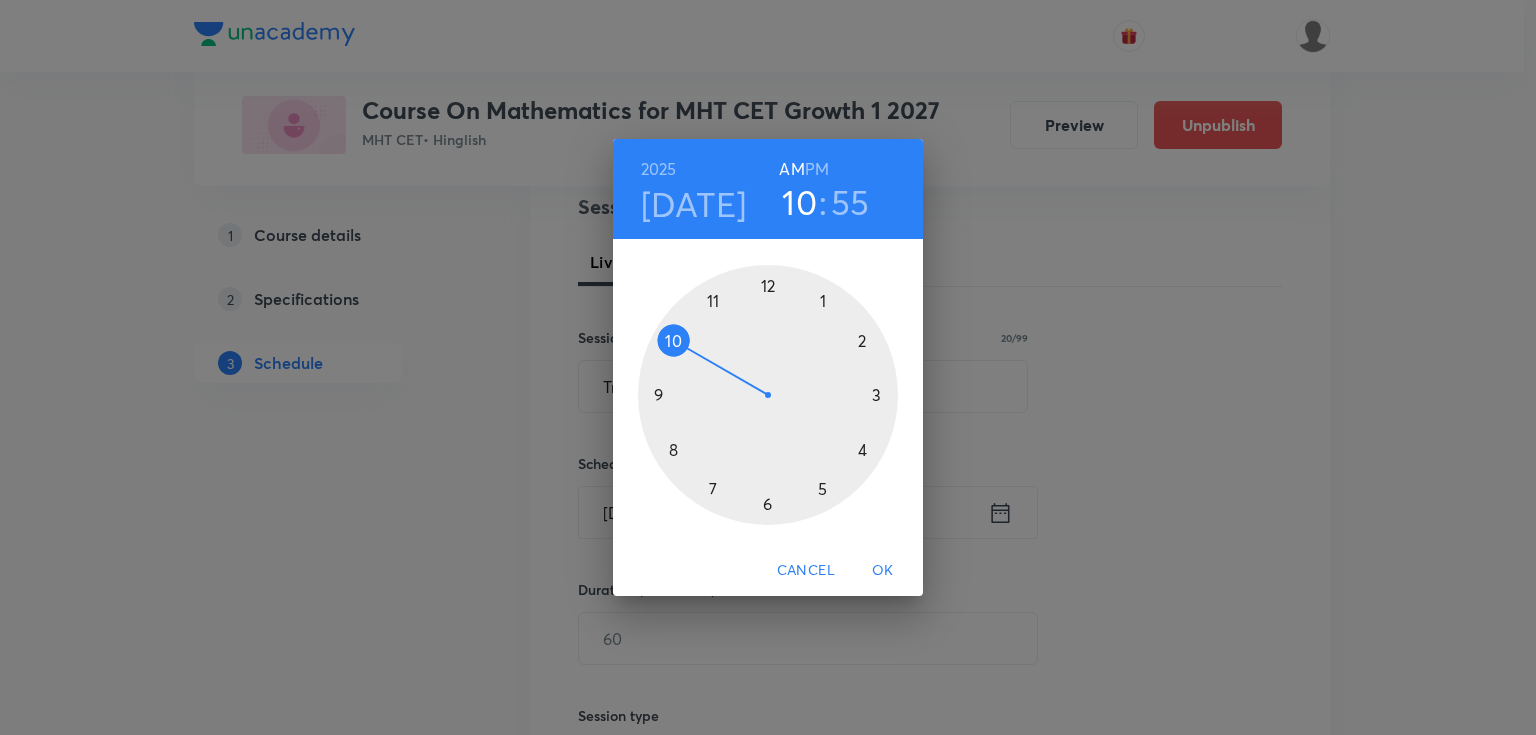 click on "AM" at bounding box center (791, 169) 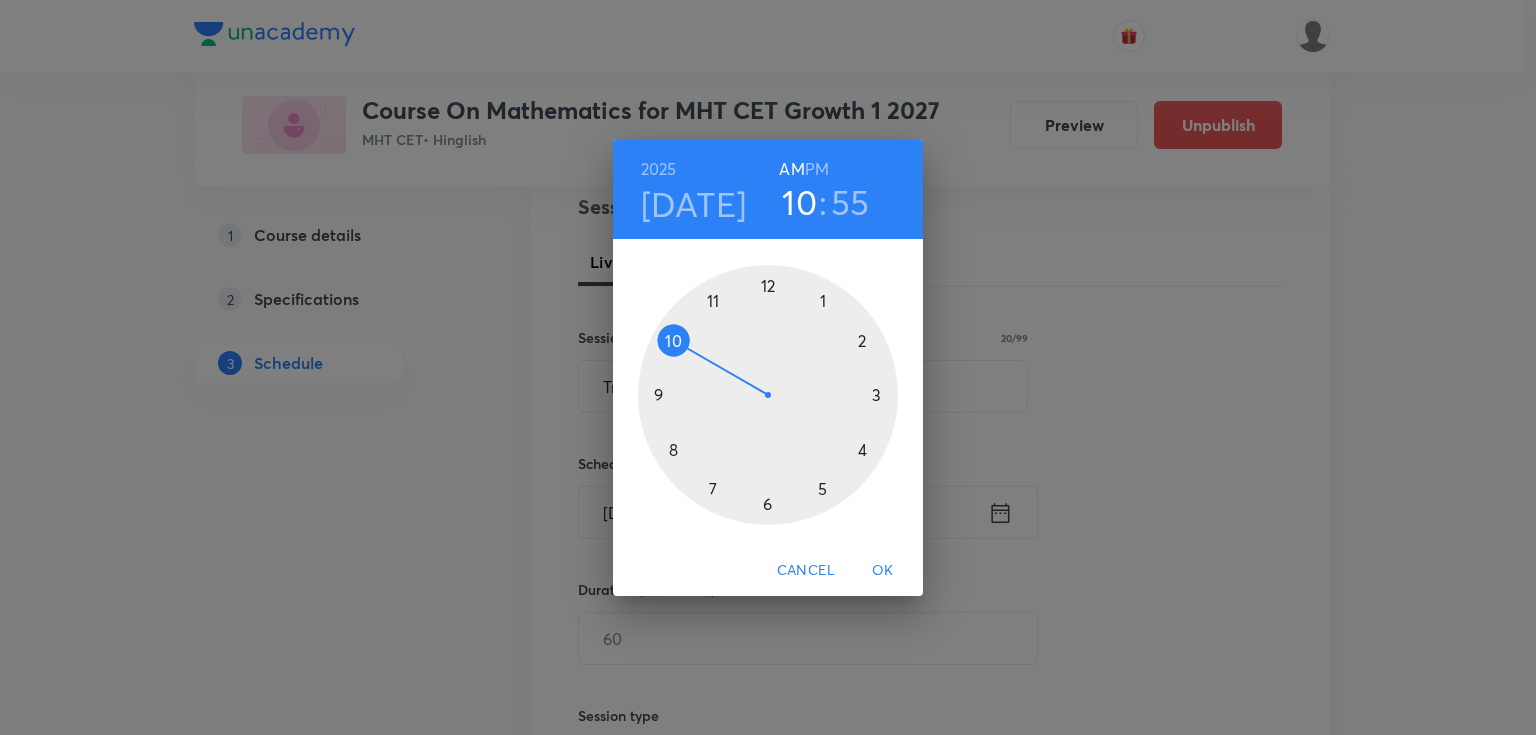 click on "[DATE]" at bounding box center [694, 204] 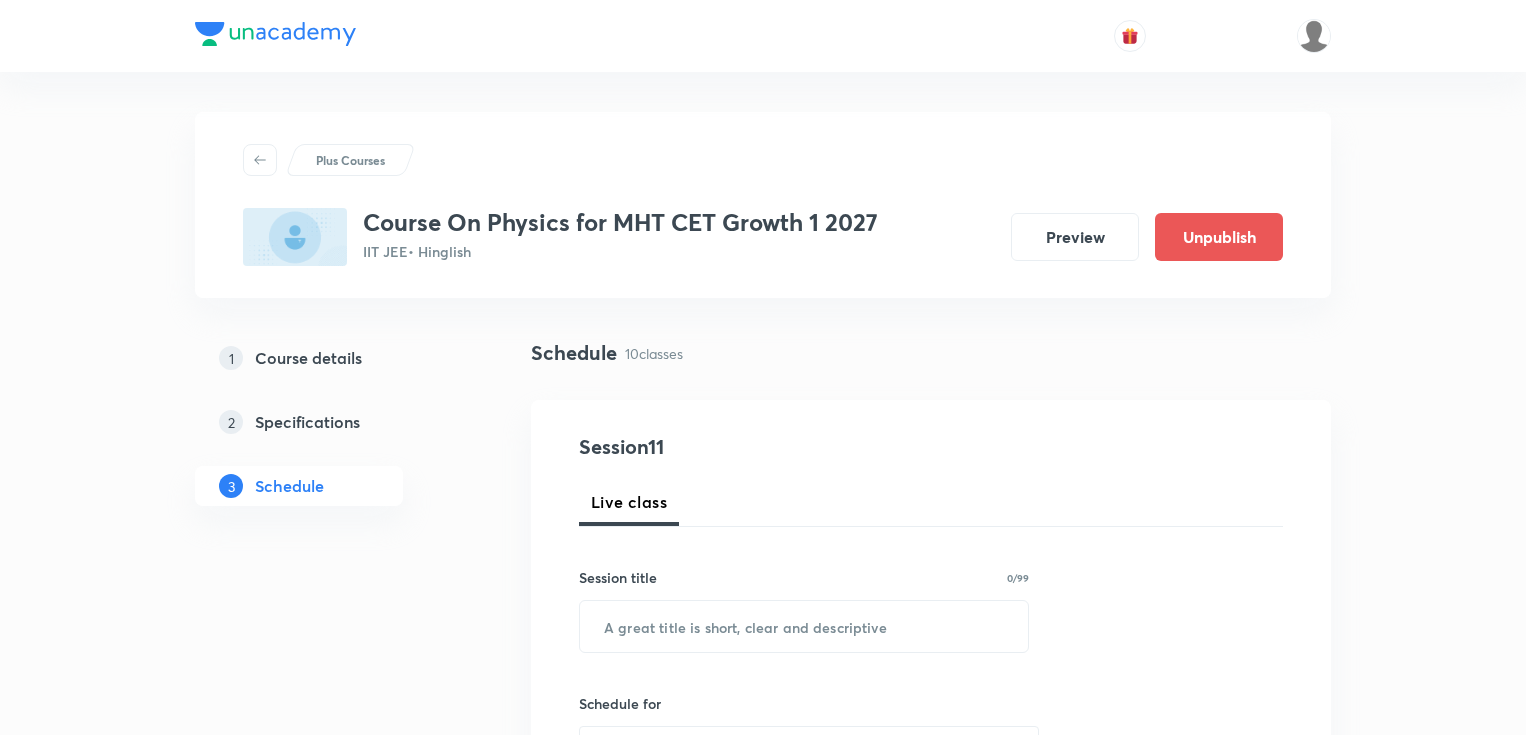 scroll, scrollTop: 0, scrollLeft: 0, axis: both 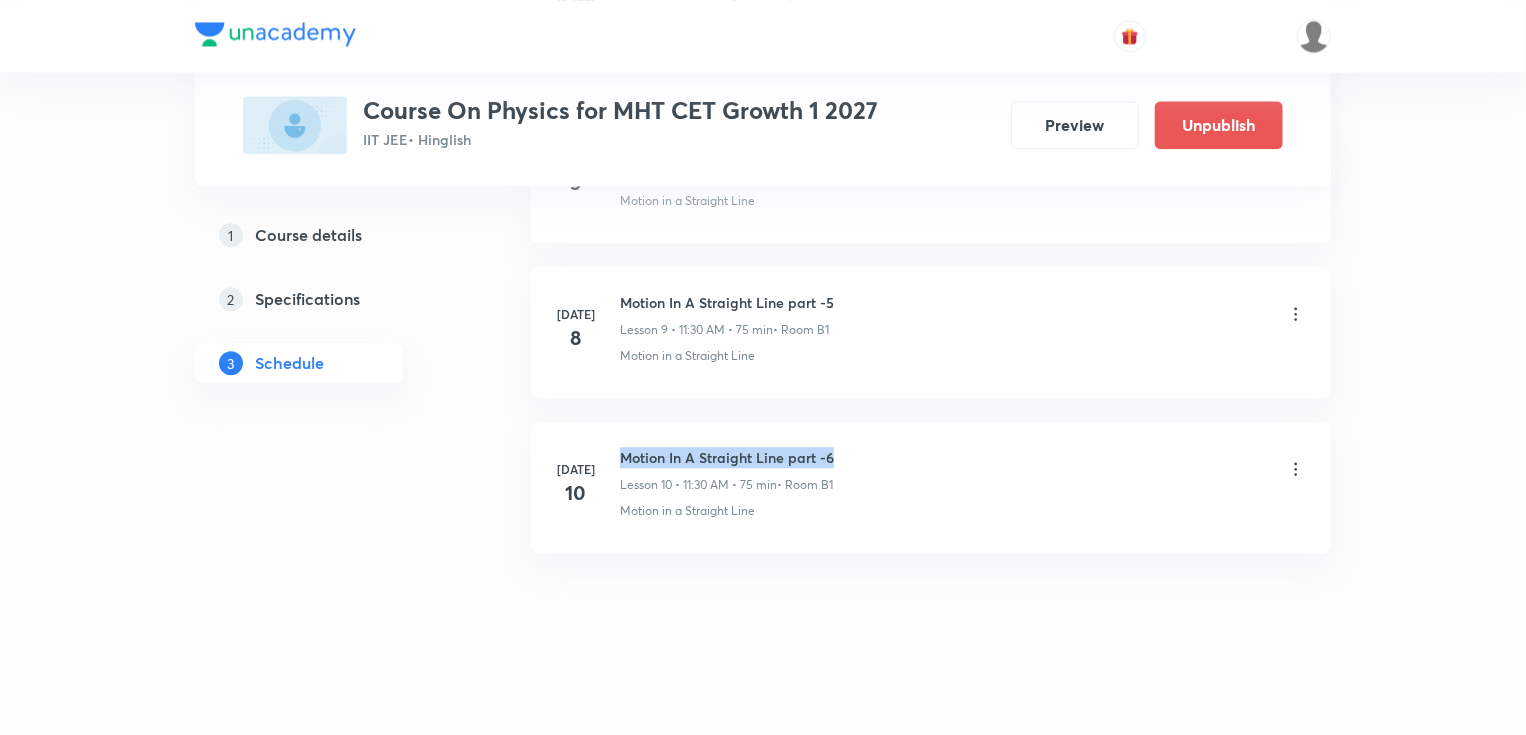 drag, startPoint x: 620, startPoint y: 454, endPoint x: 965, endPoint y: 448, distance: 345.0522 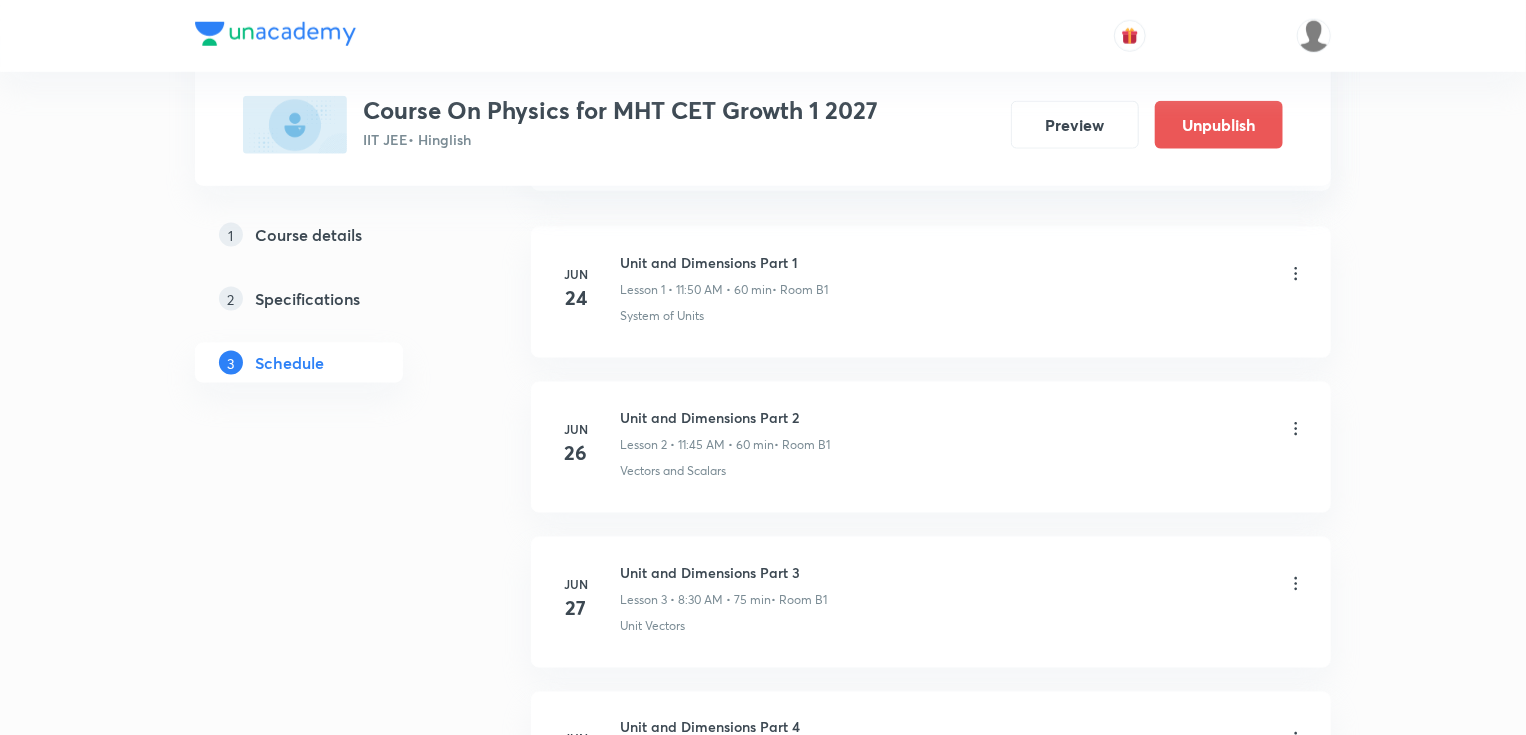 scroll, scrollTop: 20, scrollLeft: 0, axis: vertical 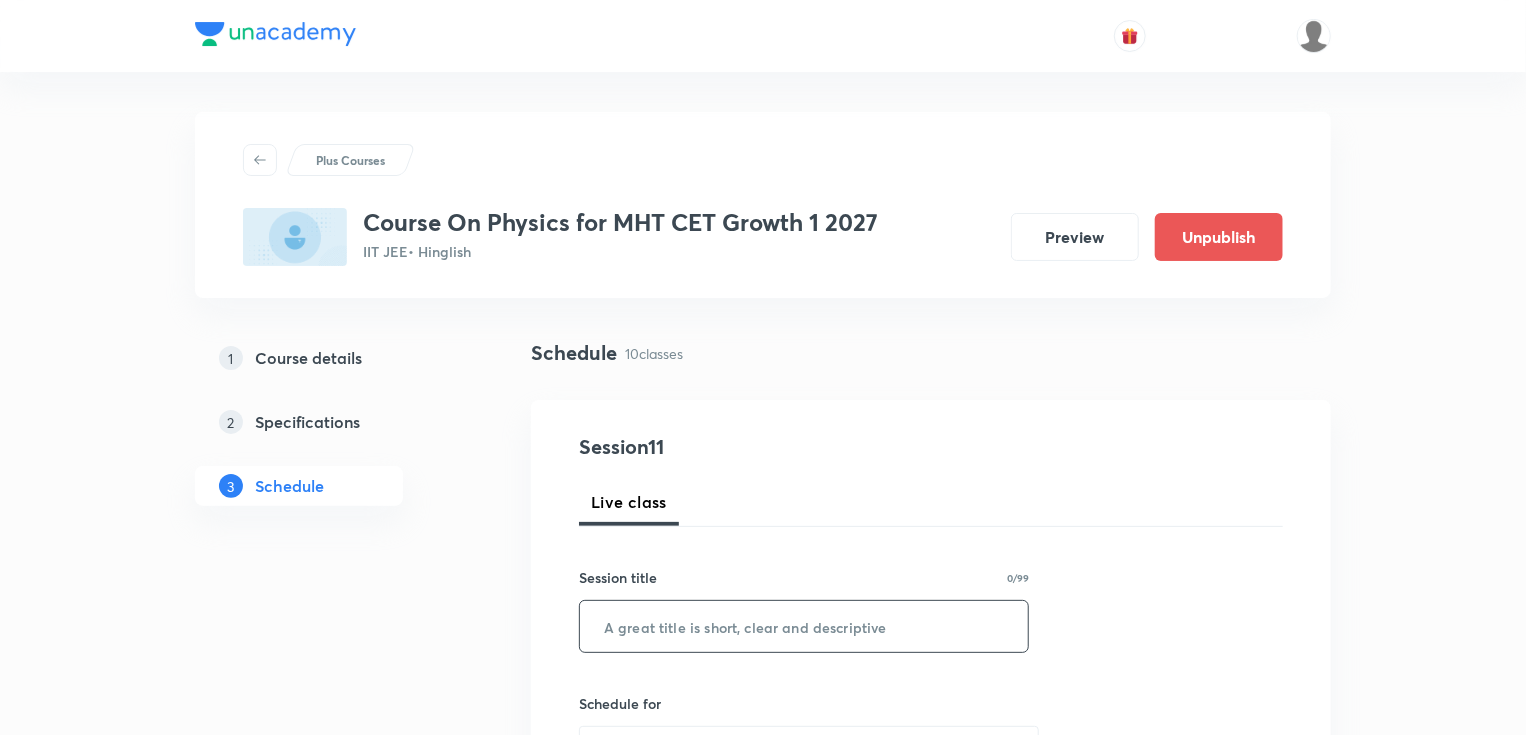click at bounding box center (804, 626) 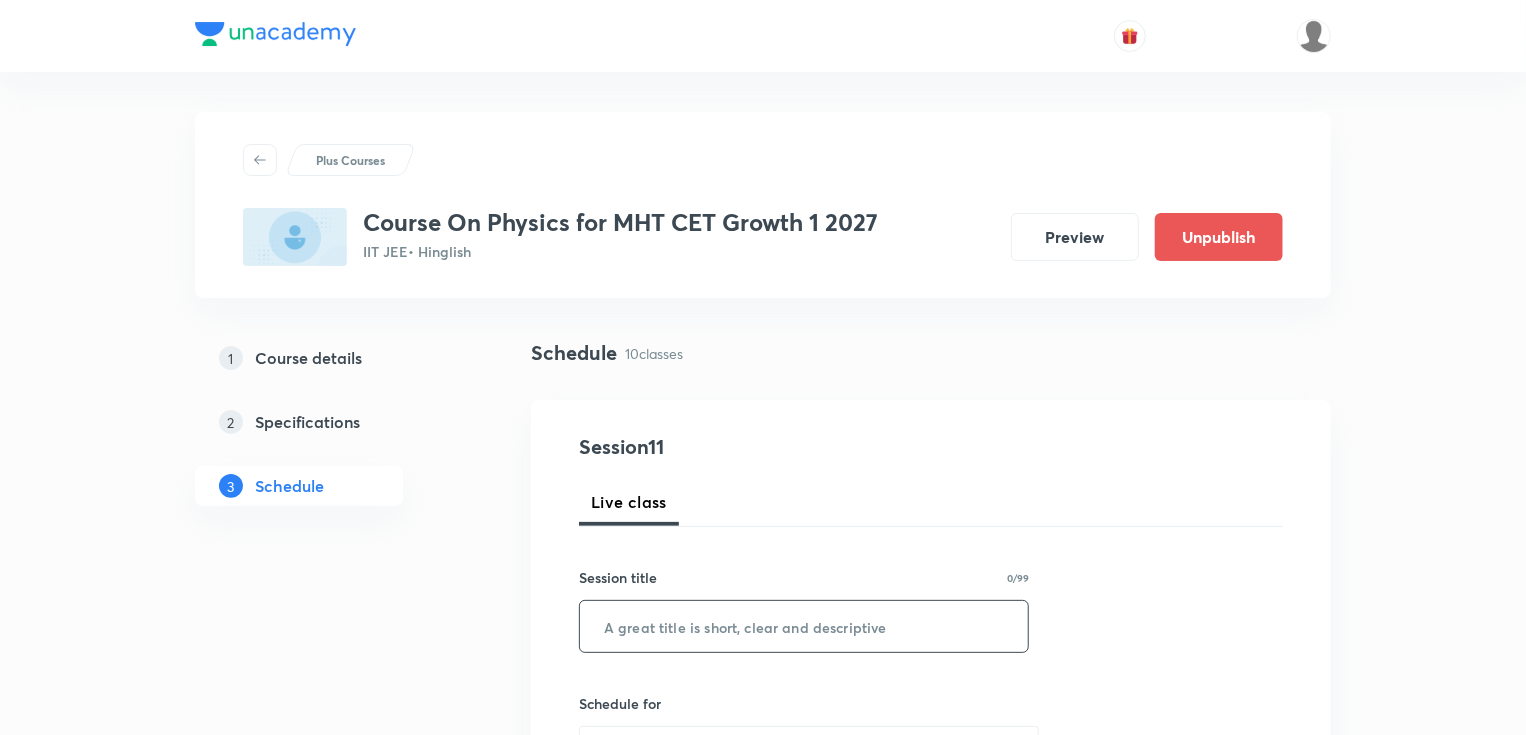 paste on "Motion In A Straight Line part -6" 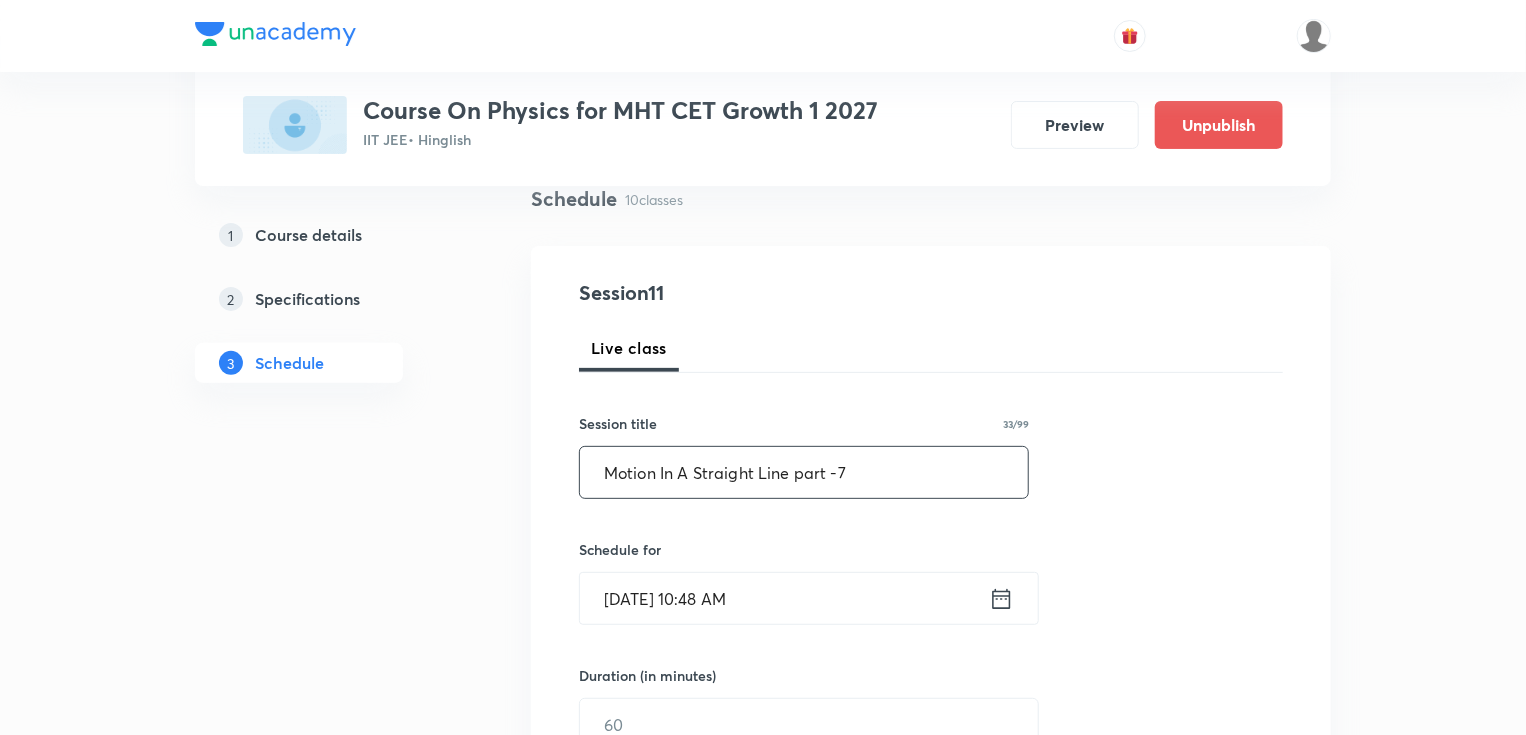 scroll, scrollTop: 400, scrollLeft: 0, axis: vertical 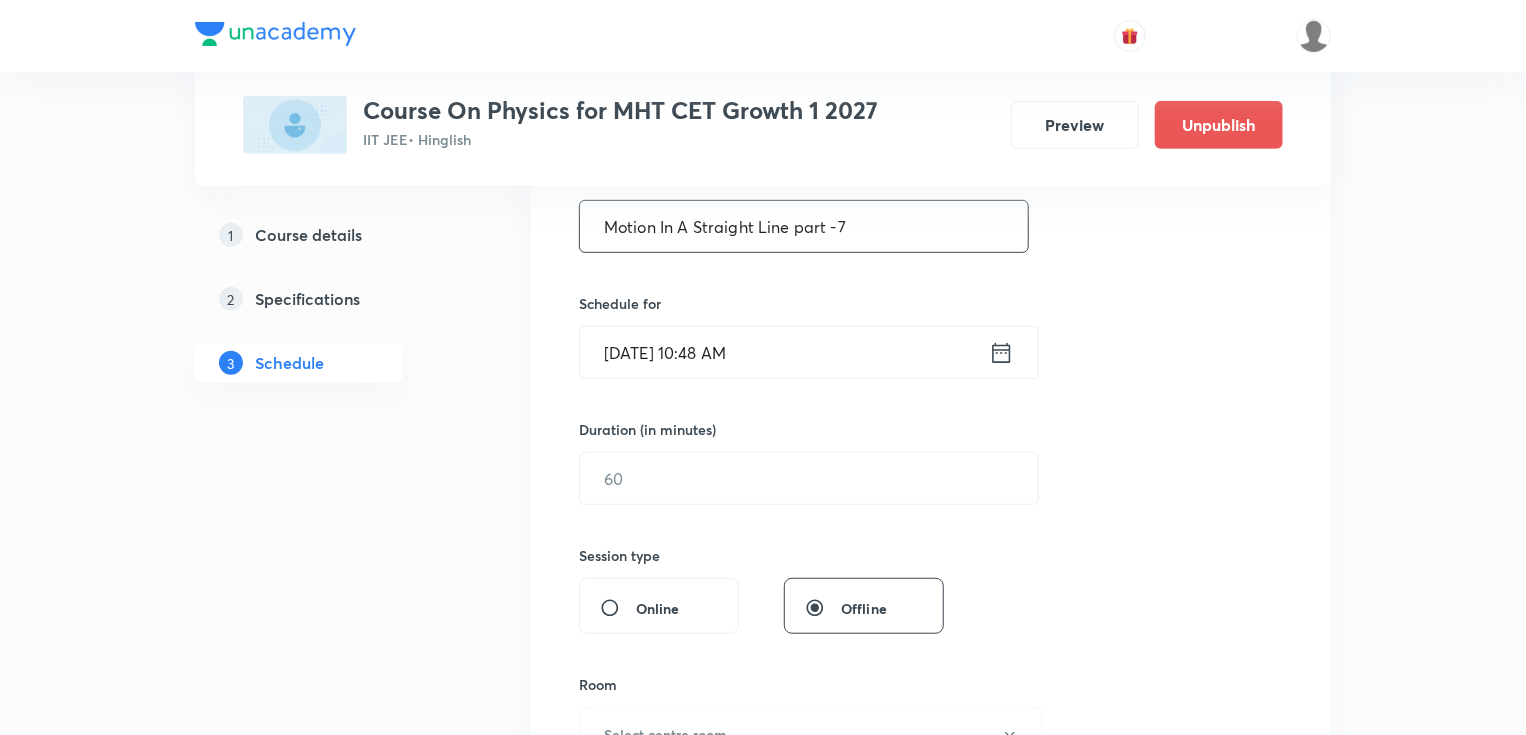 type on "Motion In A Straight Line part -7" 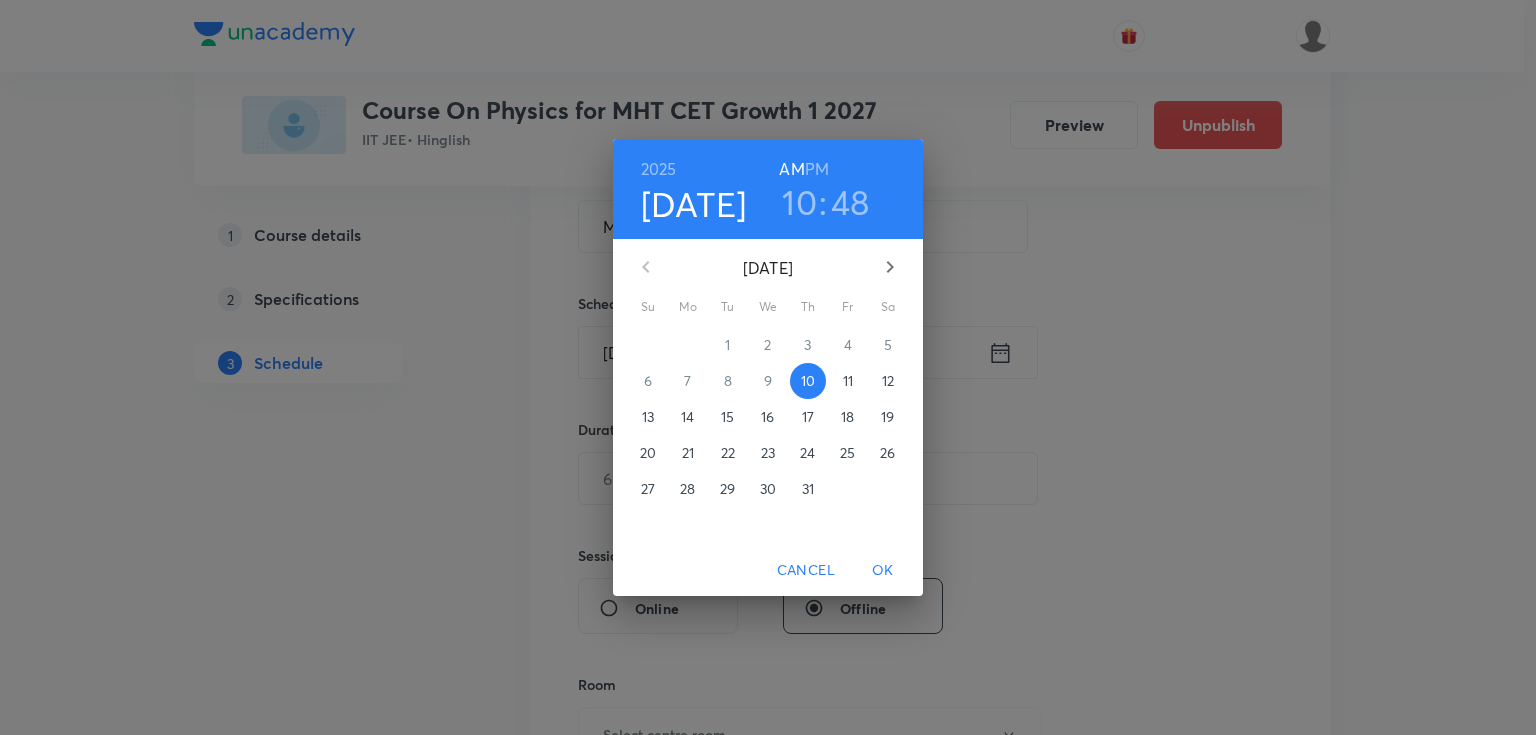 click on "11" at bounding box center [848, 381] 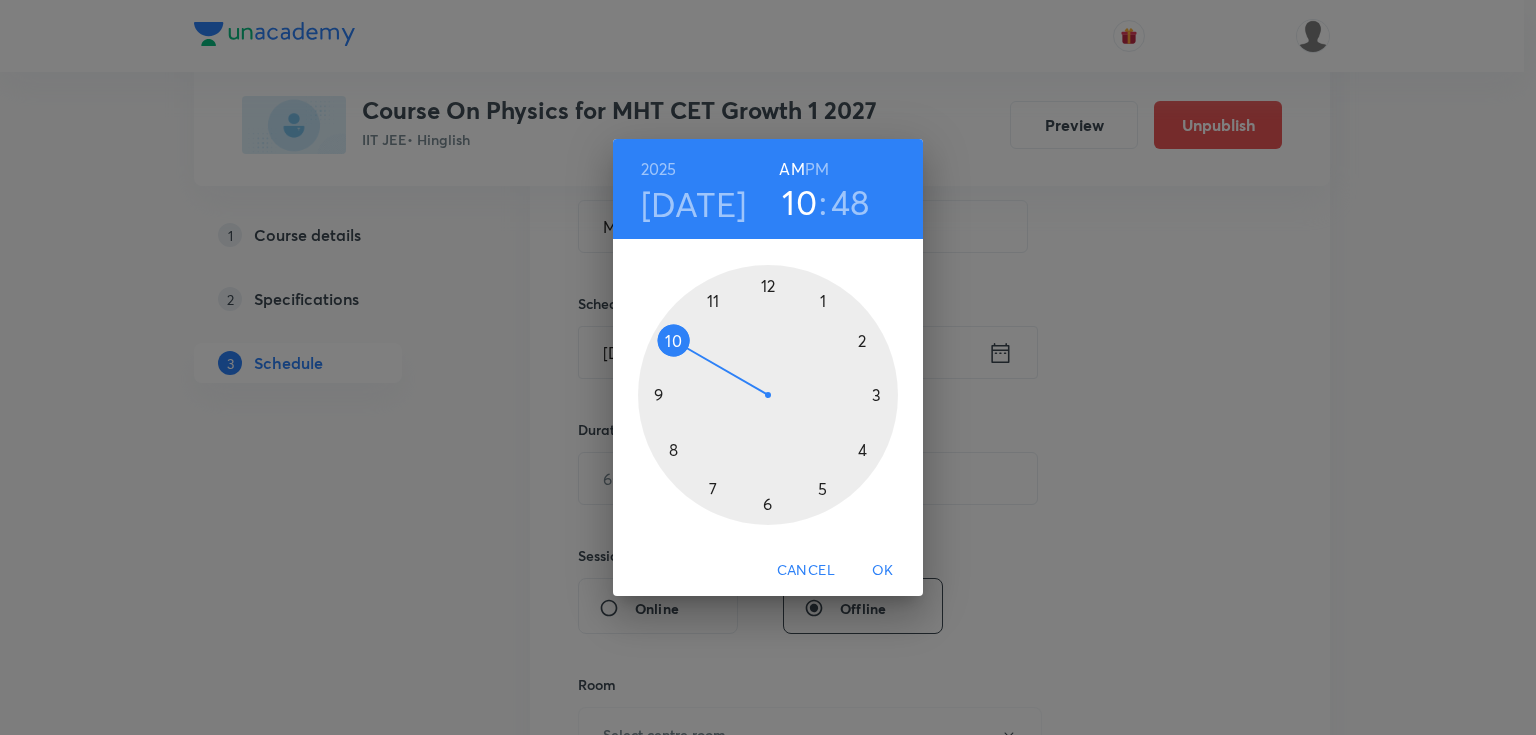 click on "[DATE] 10 : 48 AM PM" at bounding box center [768, 189] 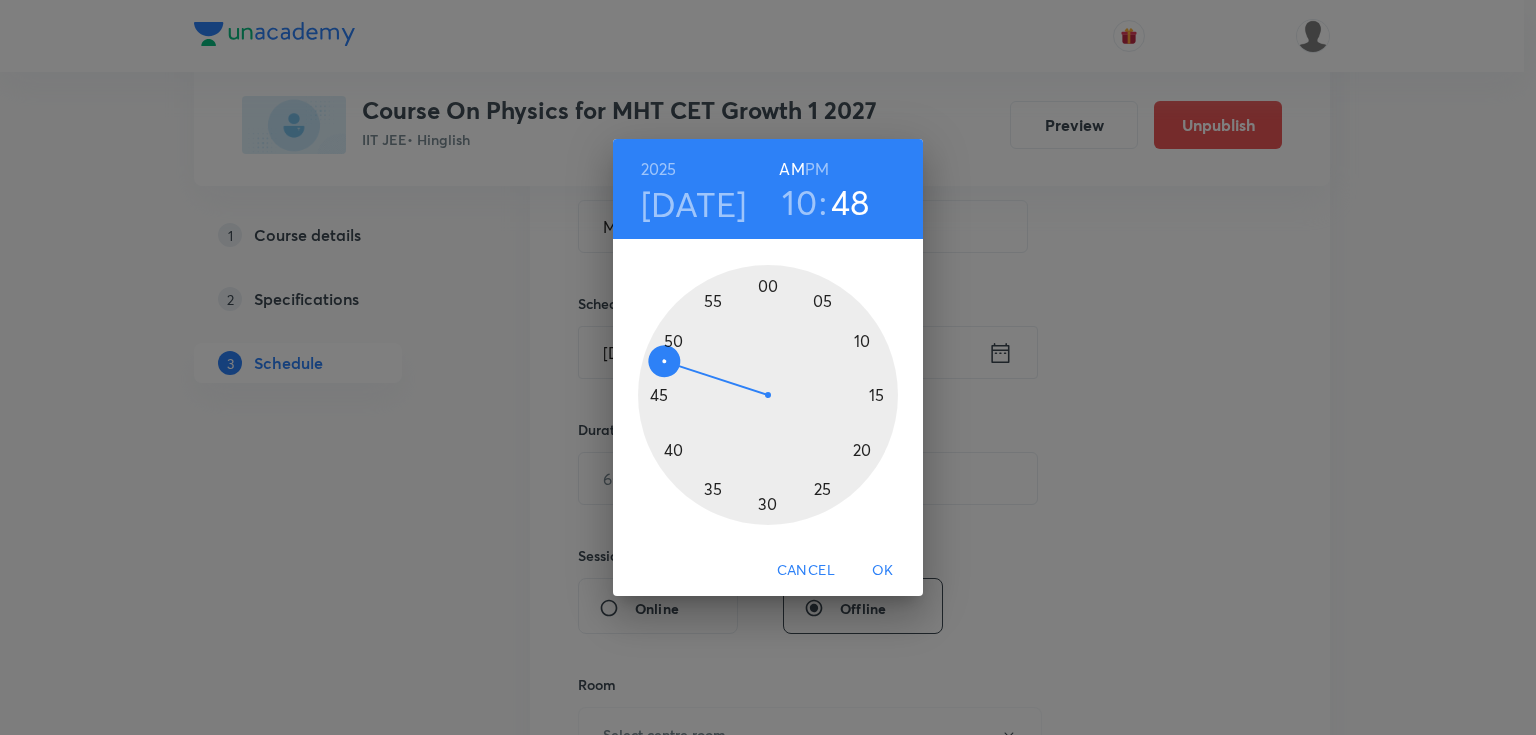click at bounding box center (768, 395) 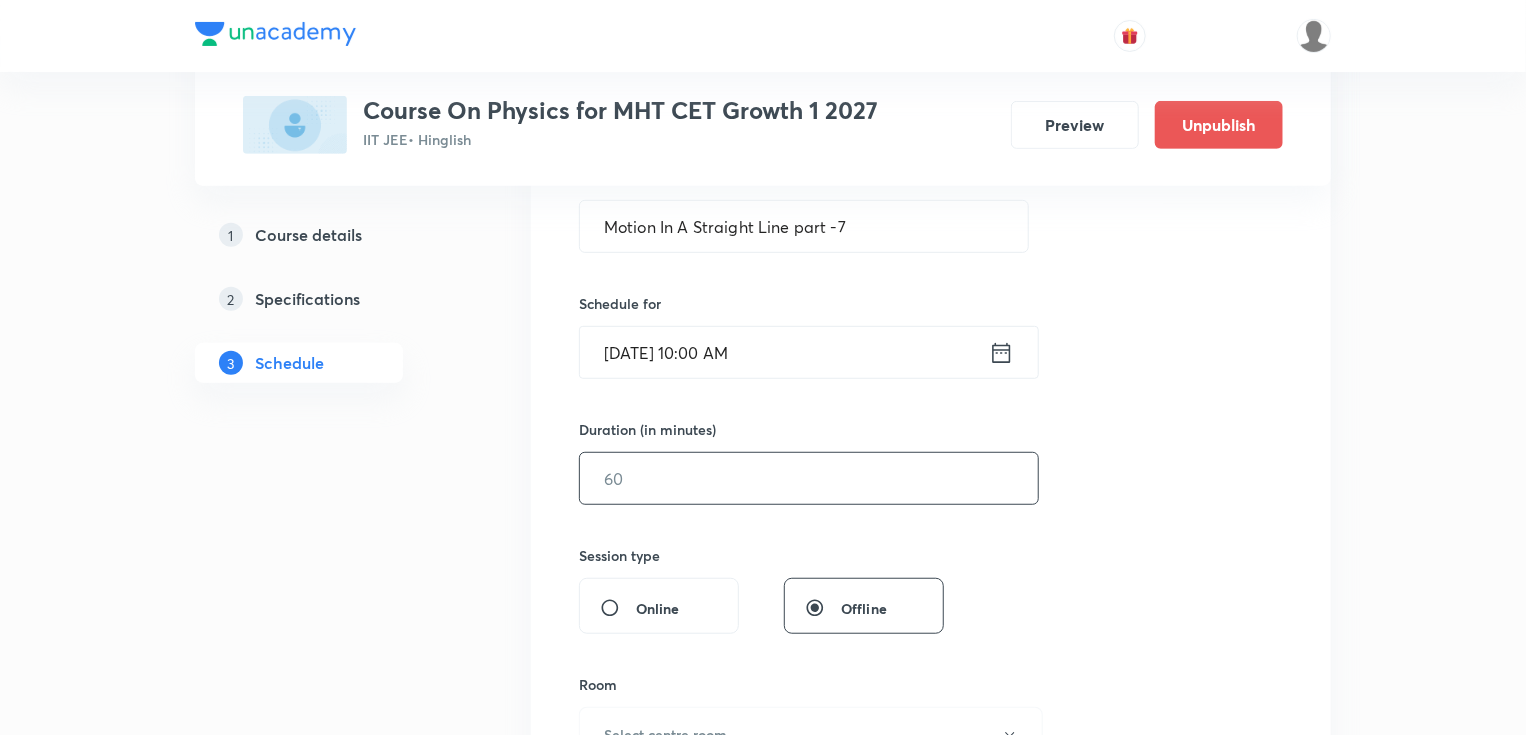 click at bounding box center [809, 478] 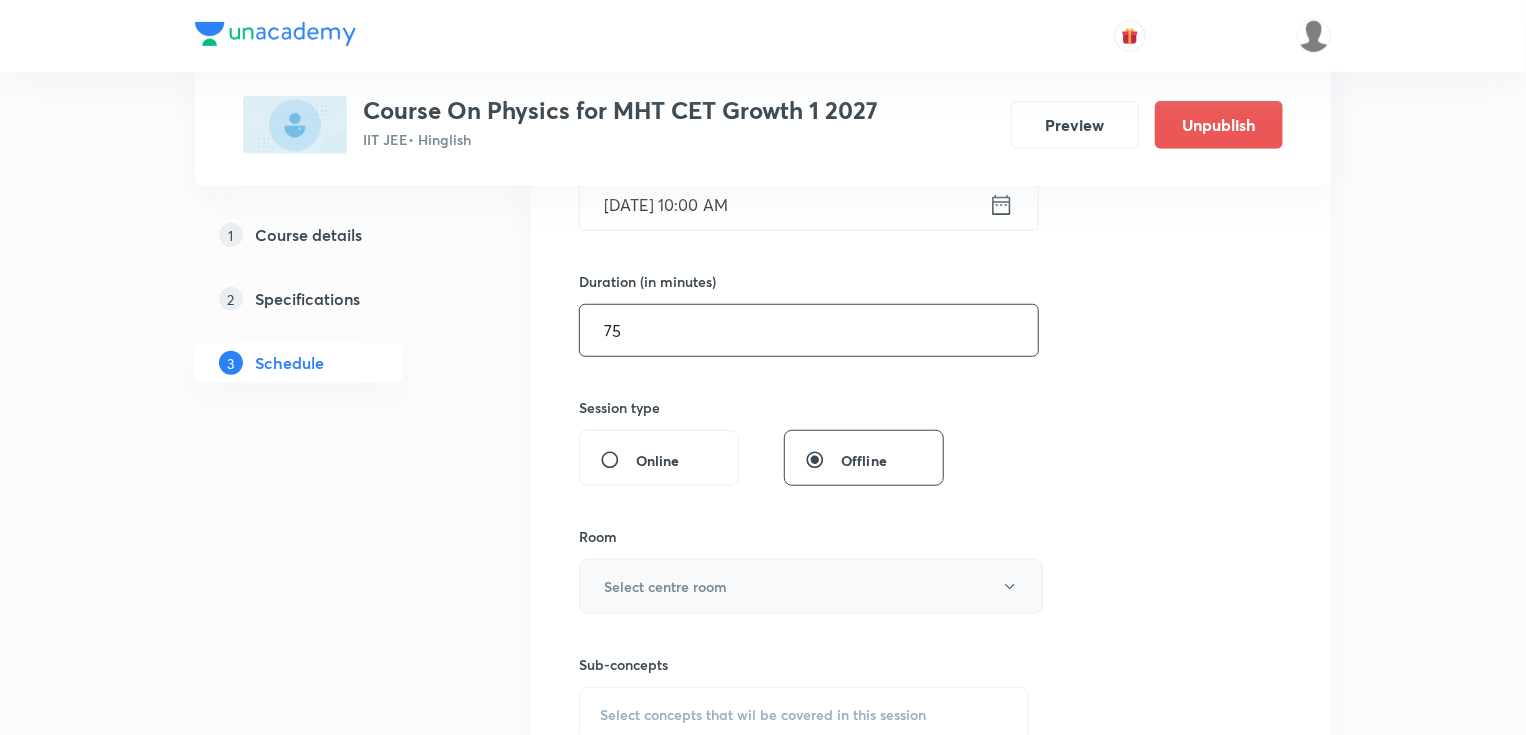 scroll, scrollTop: 560, scrollLeft: 0, axis: vertical 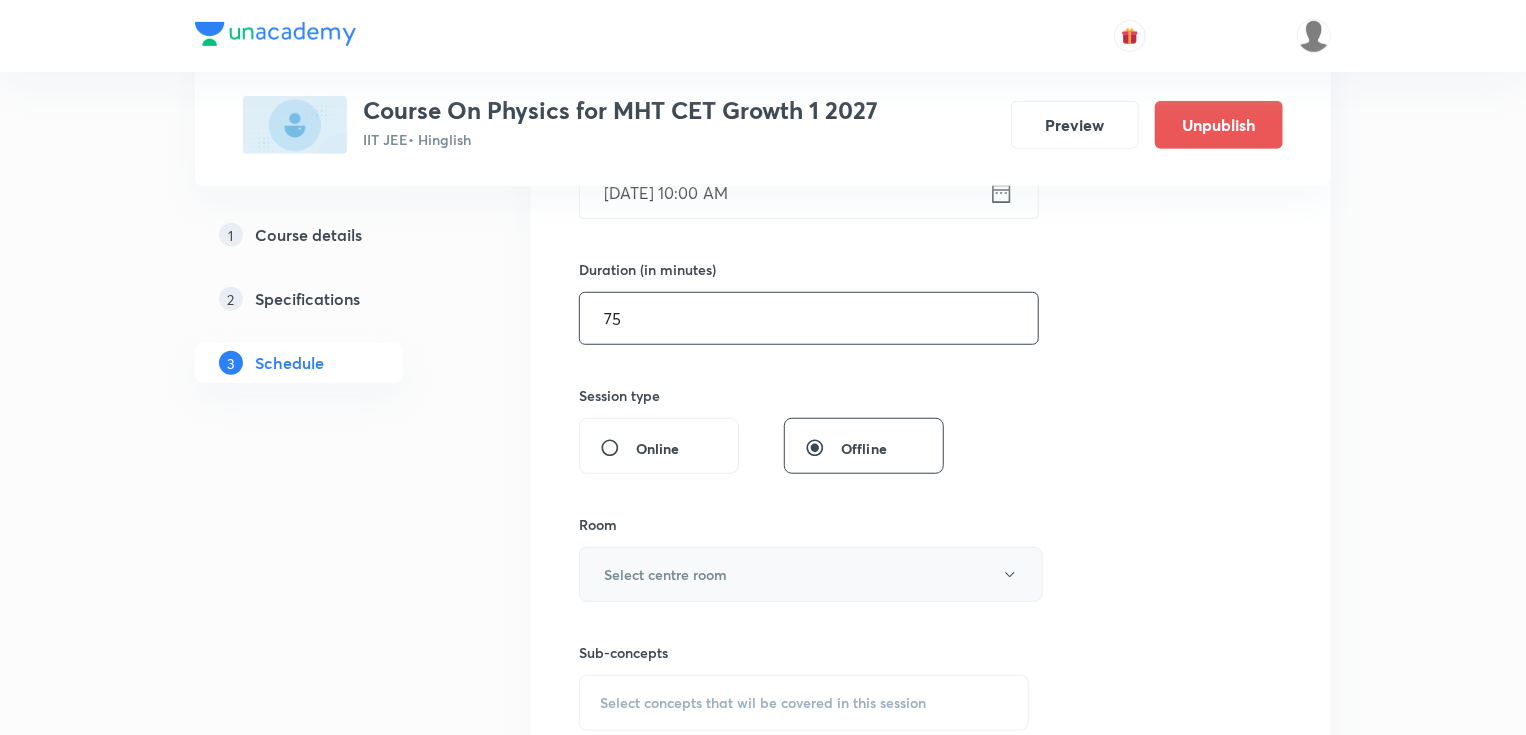 type on "75" 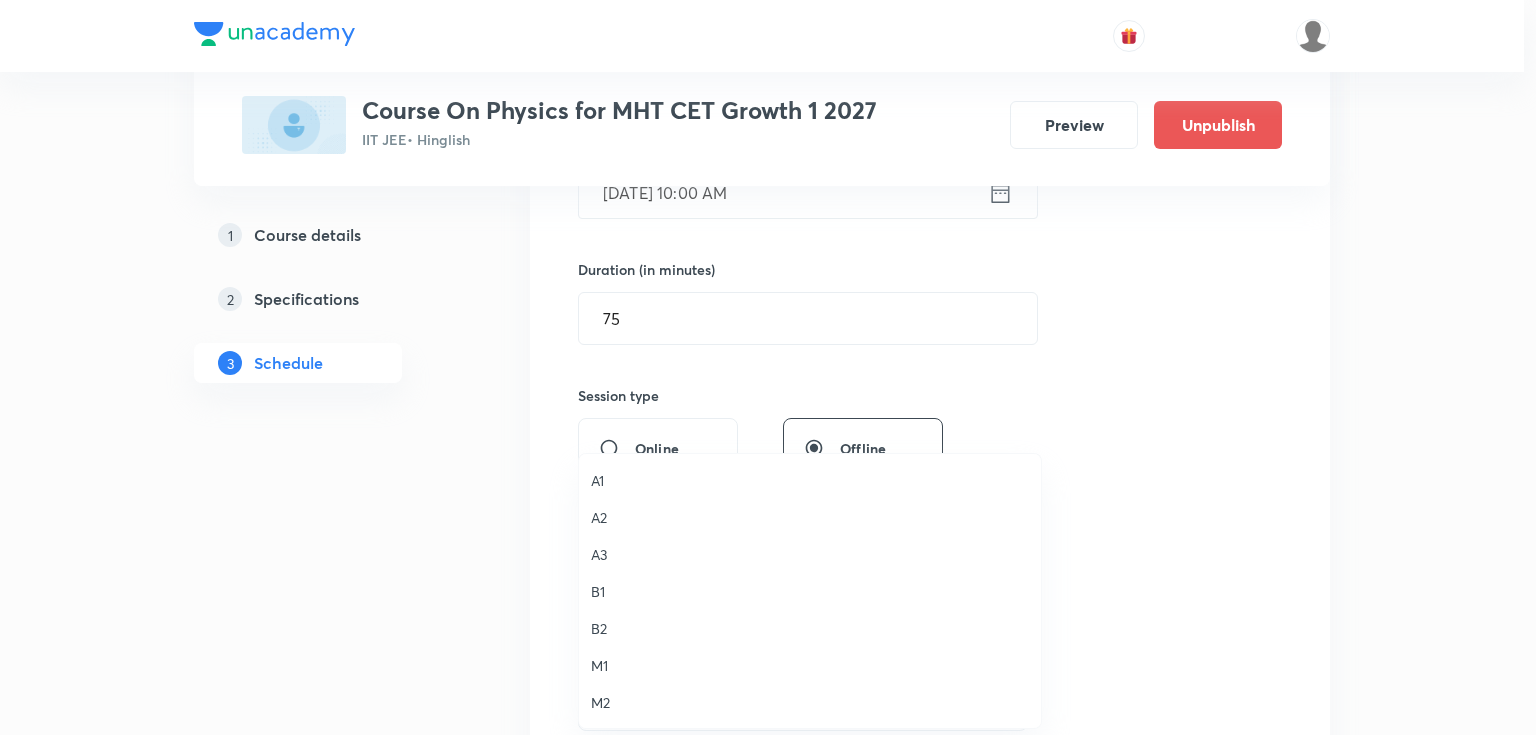 click on "B1" at bounding box center (810, 591) 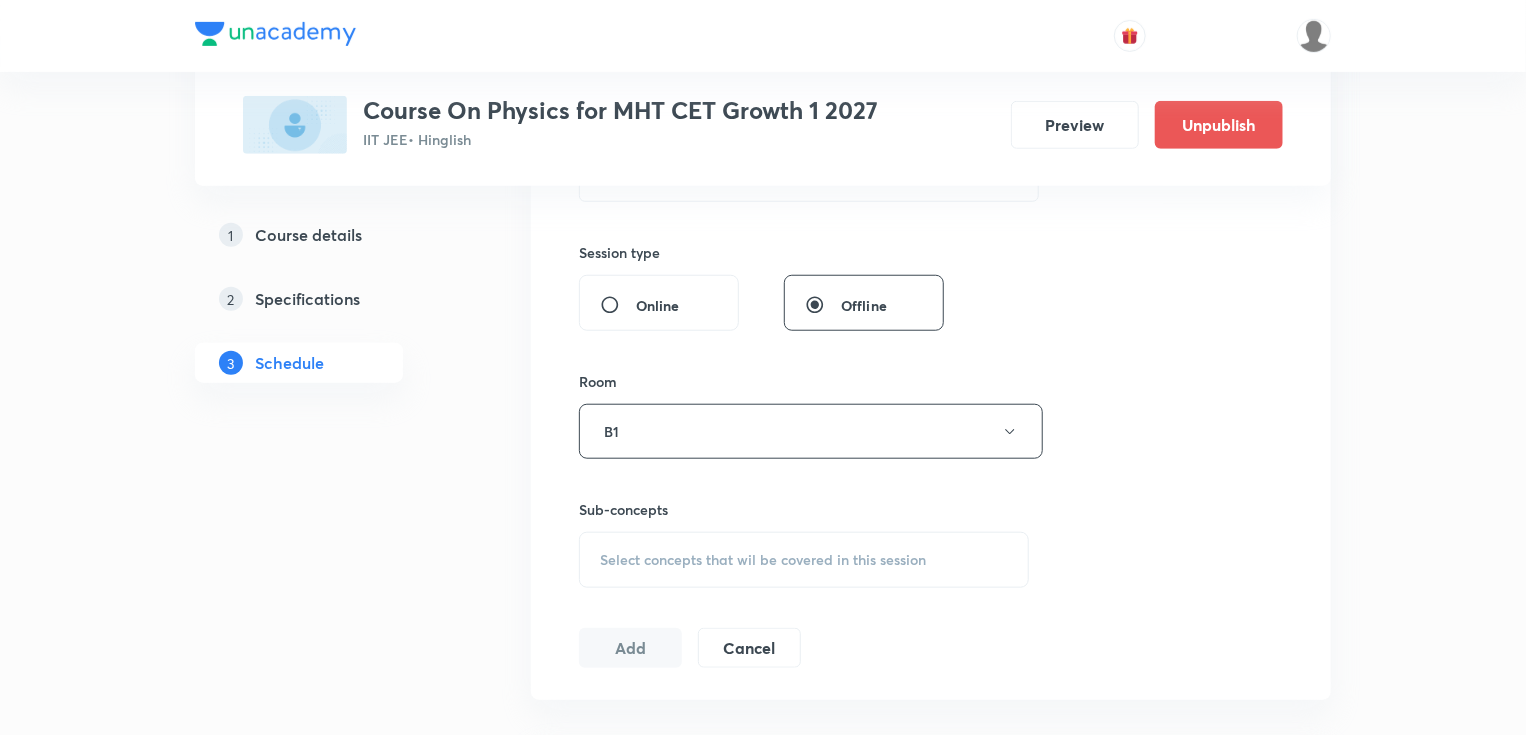scroll, scrollTop: 720, scrollLeft: 0, axis: vertical 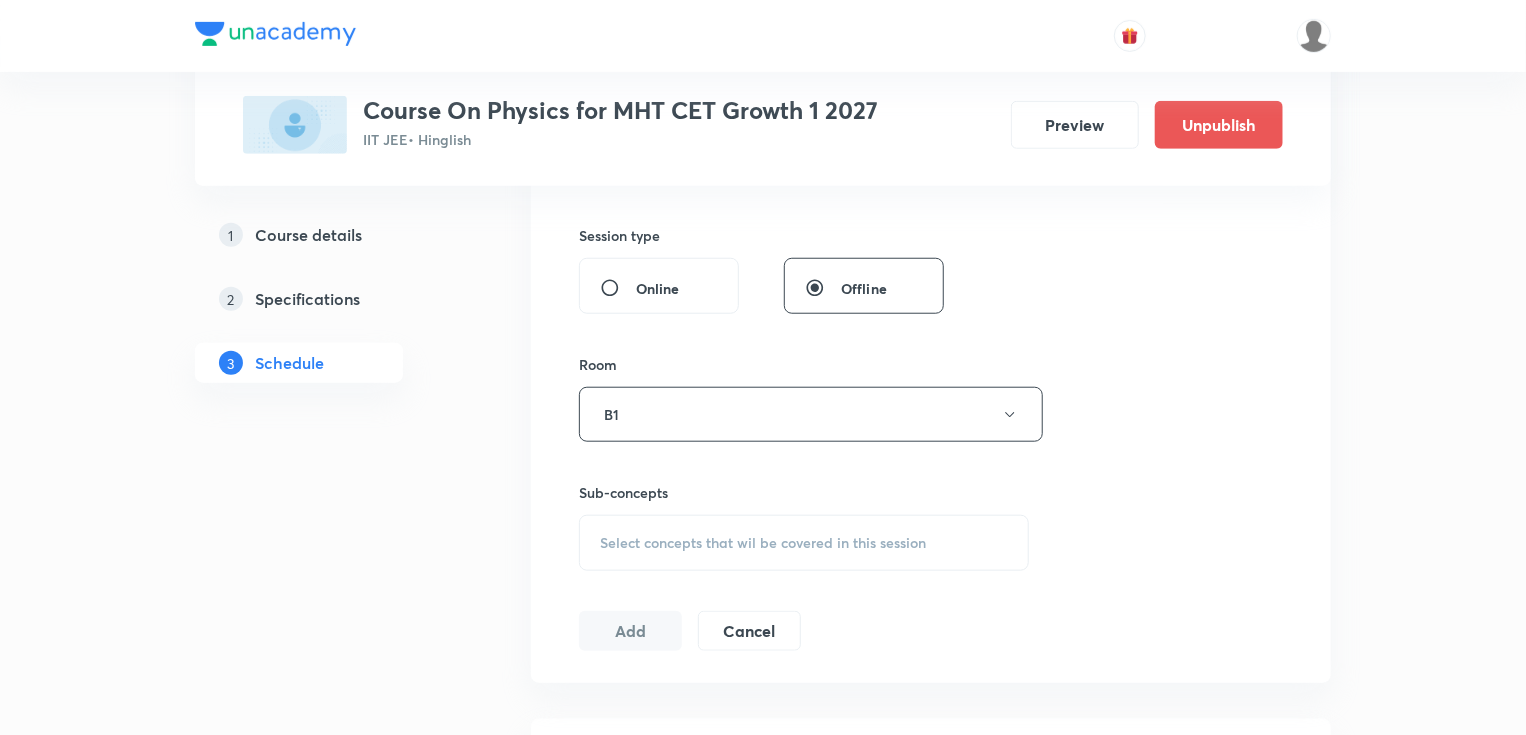 click on "Select concepts that wil be covered in this session" at bounding box center [763, 543] 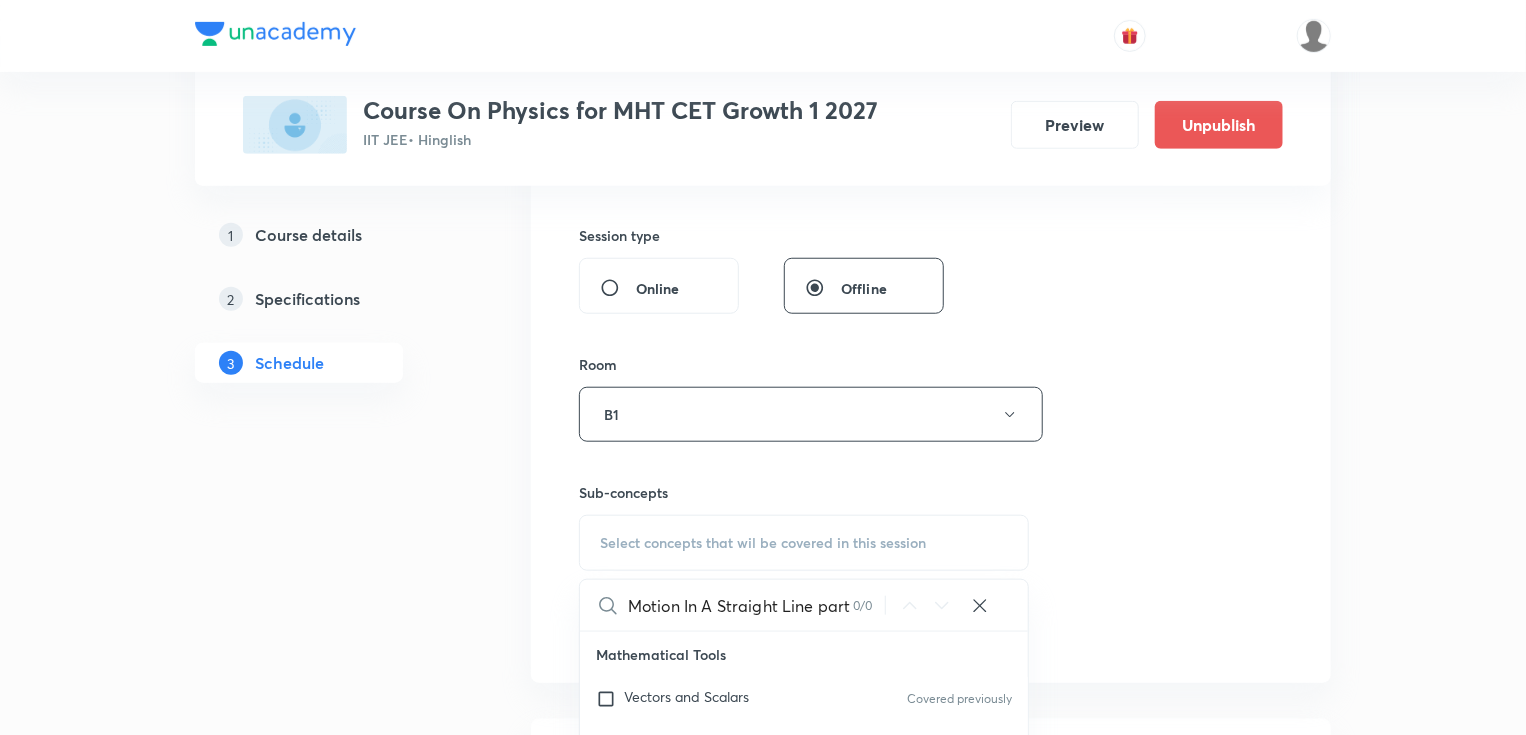 scroll, scrollTop: 0, scrollLeft: 17, axis: horizontal 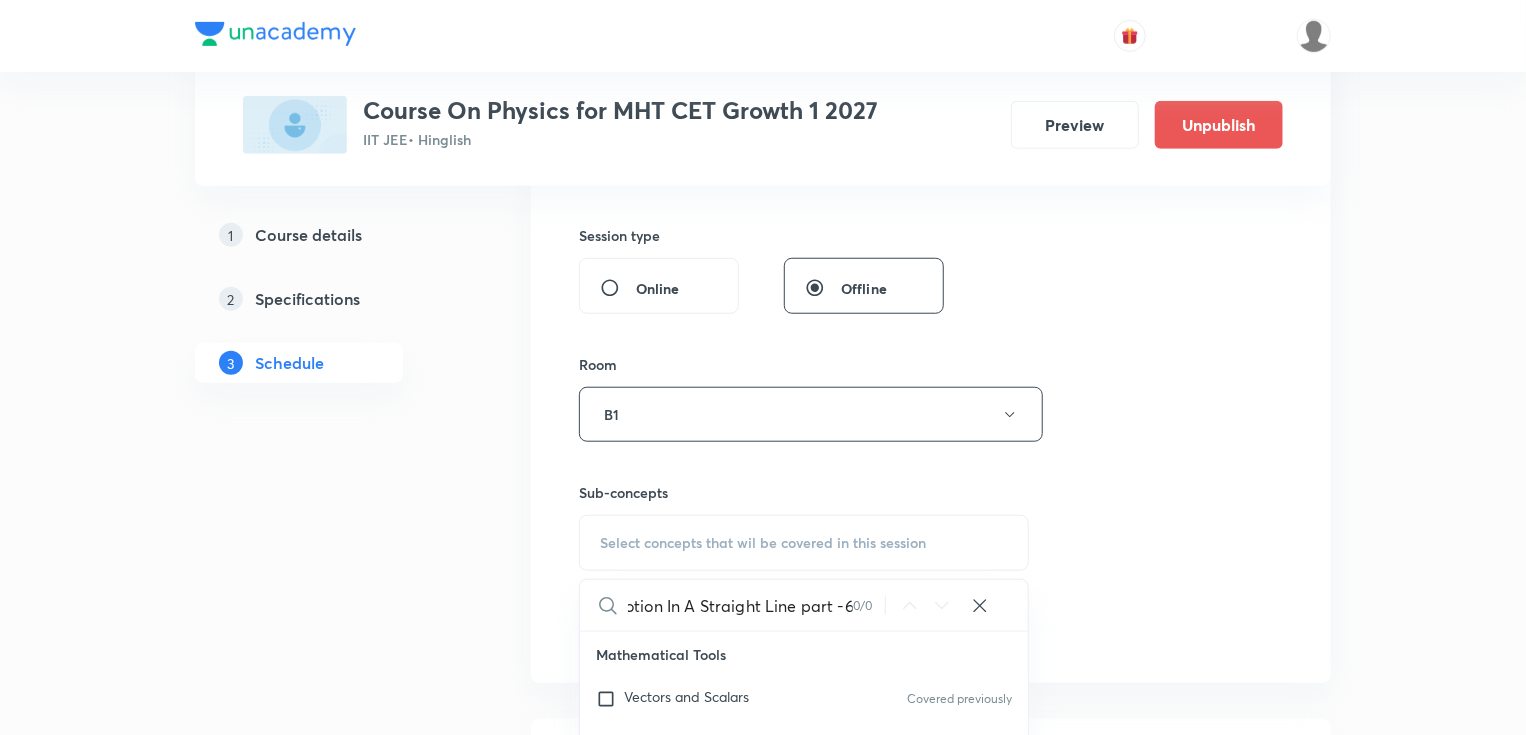drag, startPoint x: 801, startPoint y: 601, endPoint x: 887, endPoint y: 604, distance: 86.05231 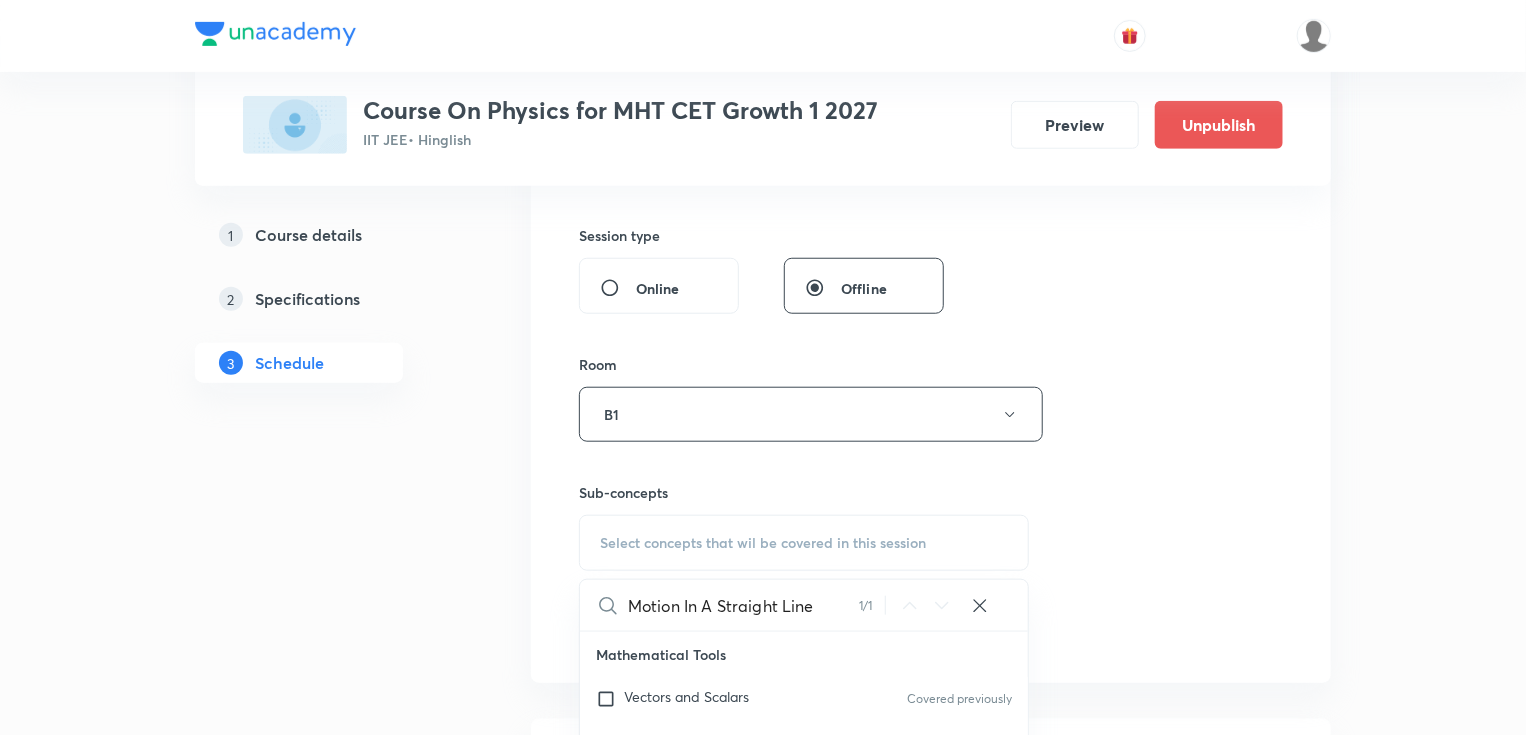 scroll, scrollTop: 0, scrollLeft: 0, axis: both 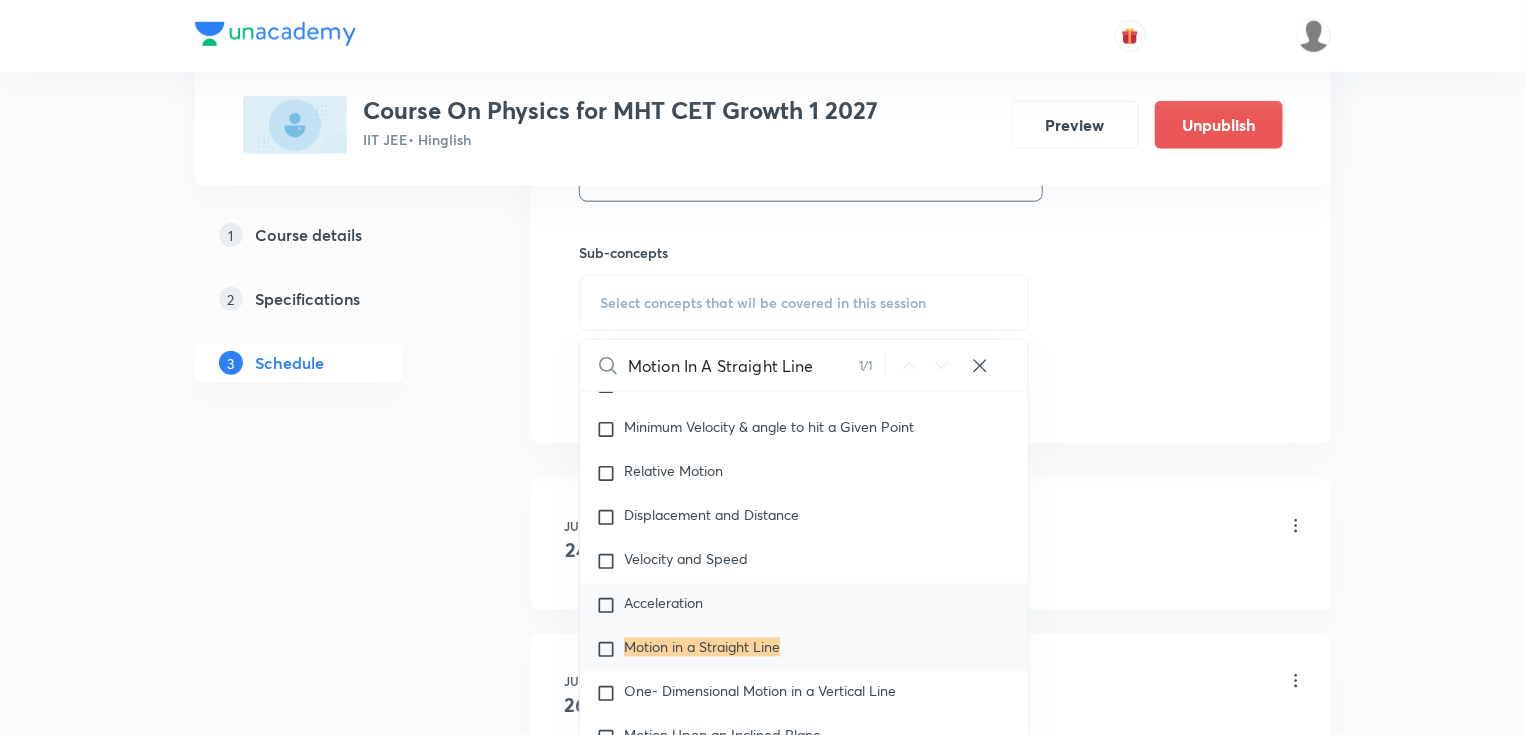 type on "Motion In A Straight Line" 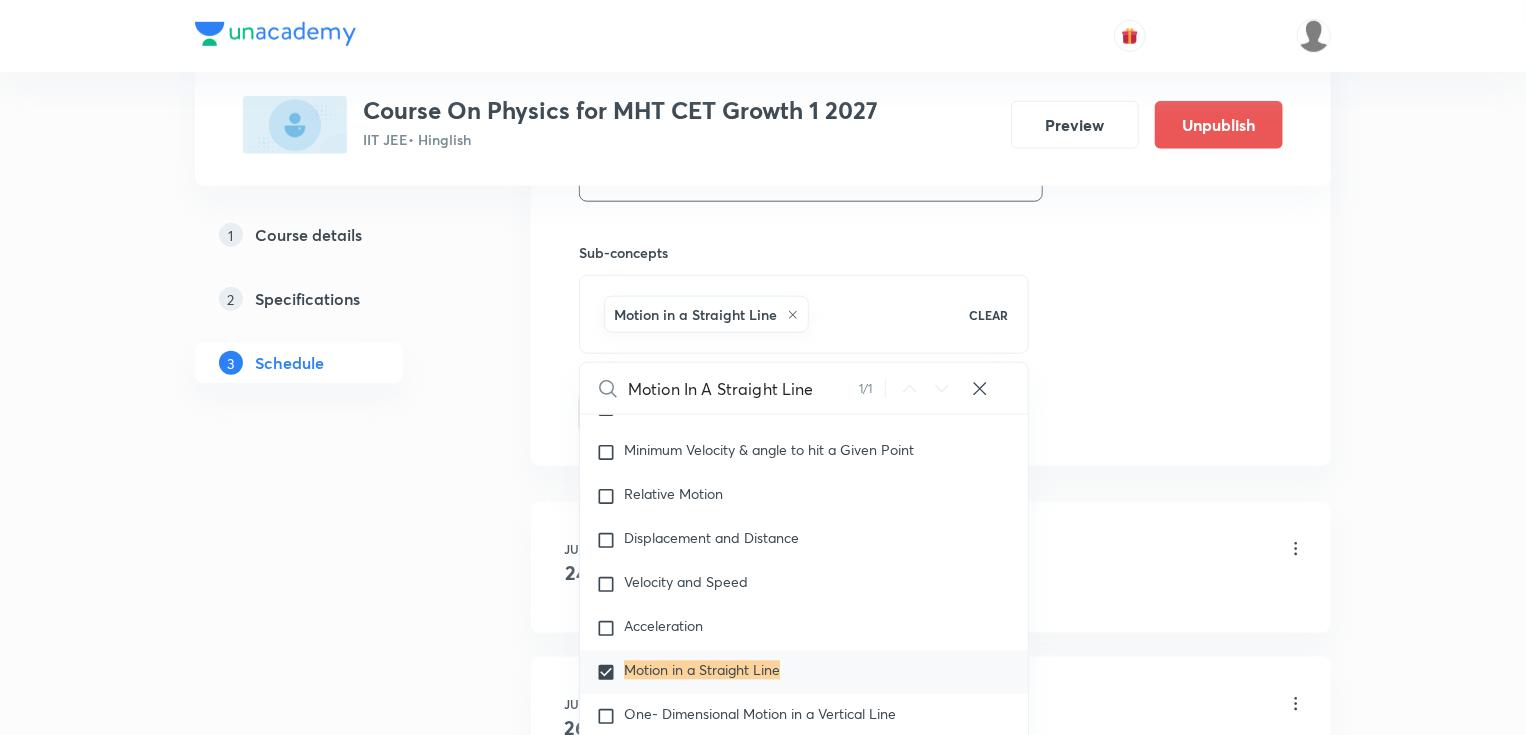click on "Schedule 10  classes Session  11 Live class Session title 33/99 Motion In A Straight Line part -7 ​ Schedule for Jul 11, 2025, 10:00 AM ​ Duration (in minutes) 75 ​   Session type Online Offline Room B1 Sub-concepts Motion in a Straight Line  CLEAR Motion In A Straight Line 1 / 1 ​ Mathematical Tools Vectors and Scalars  Covered previously Elementary Algebra Basic Trigonometry Addition of Vectors 2D and 3D Geometry Representation of Vector  Components of a Vector Functions Unit Vectors Covered previously Differentiation Integration Rectangular Components of a Vector in Three Dimensions Position Vector Use of Differentiation & Integration in One Dimensional Motion Displacement Vector Derivatives of Equations of Motion by Calculus Vectors Product of Two Vectors Differentiation: Basic Formula and Rule Definite Integration and Area Under The Curve Maxima and Minima Chain Rule Cross Product Dot-Product Resolution of Vectors Subtraction of Vectors Addition of More than Two Vectors Units & Dimensions Units 1" at bounding box center (931, 779) 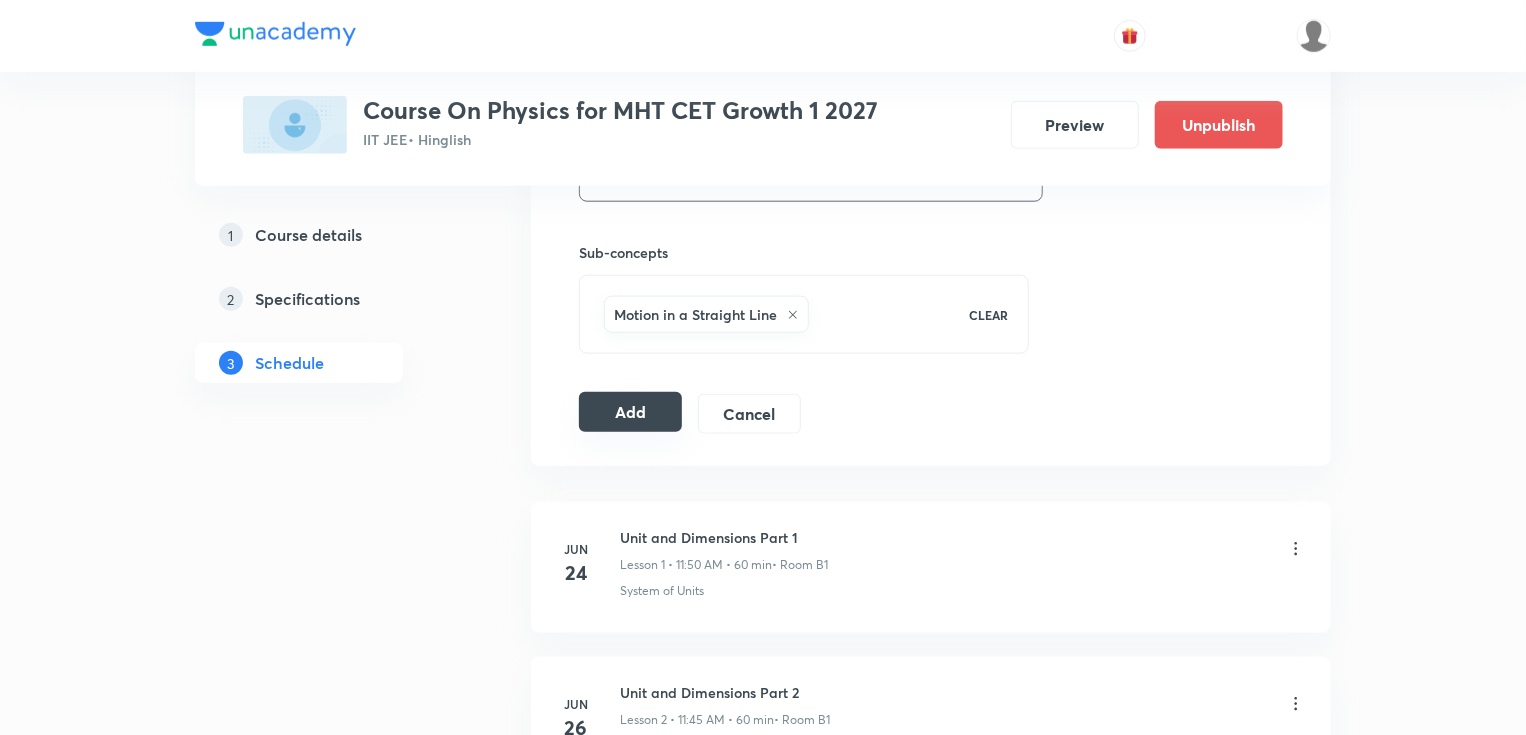 click on "Add" at bounding box center (630, 412) 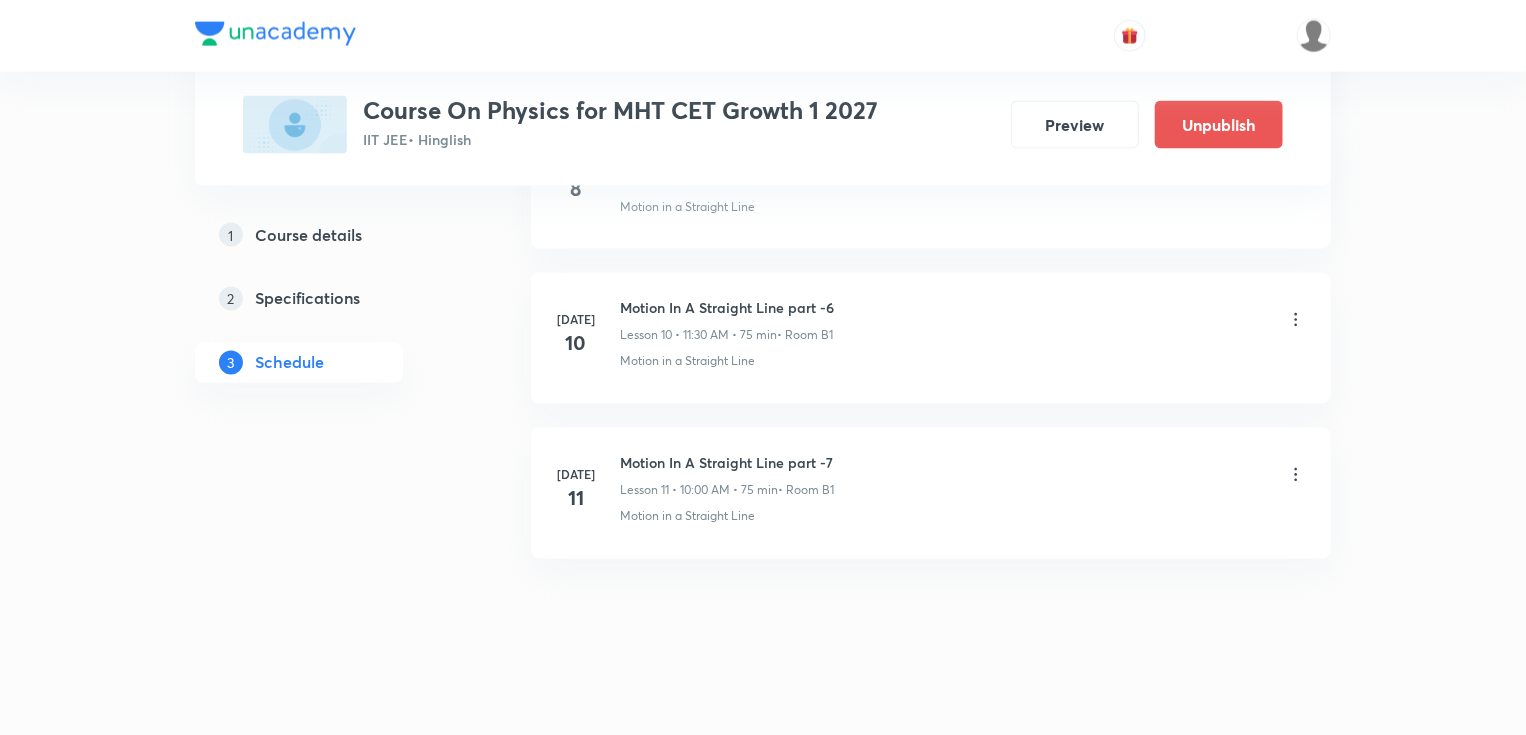 scroll, scrollTop: 1649, scrollLeft: 0, axis: vertical 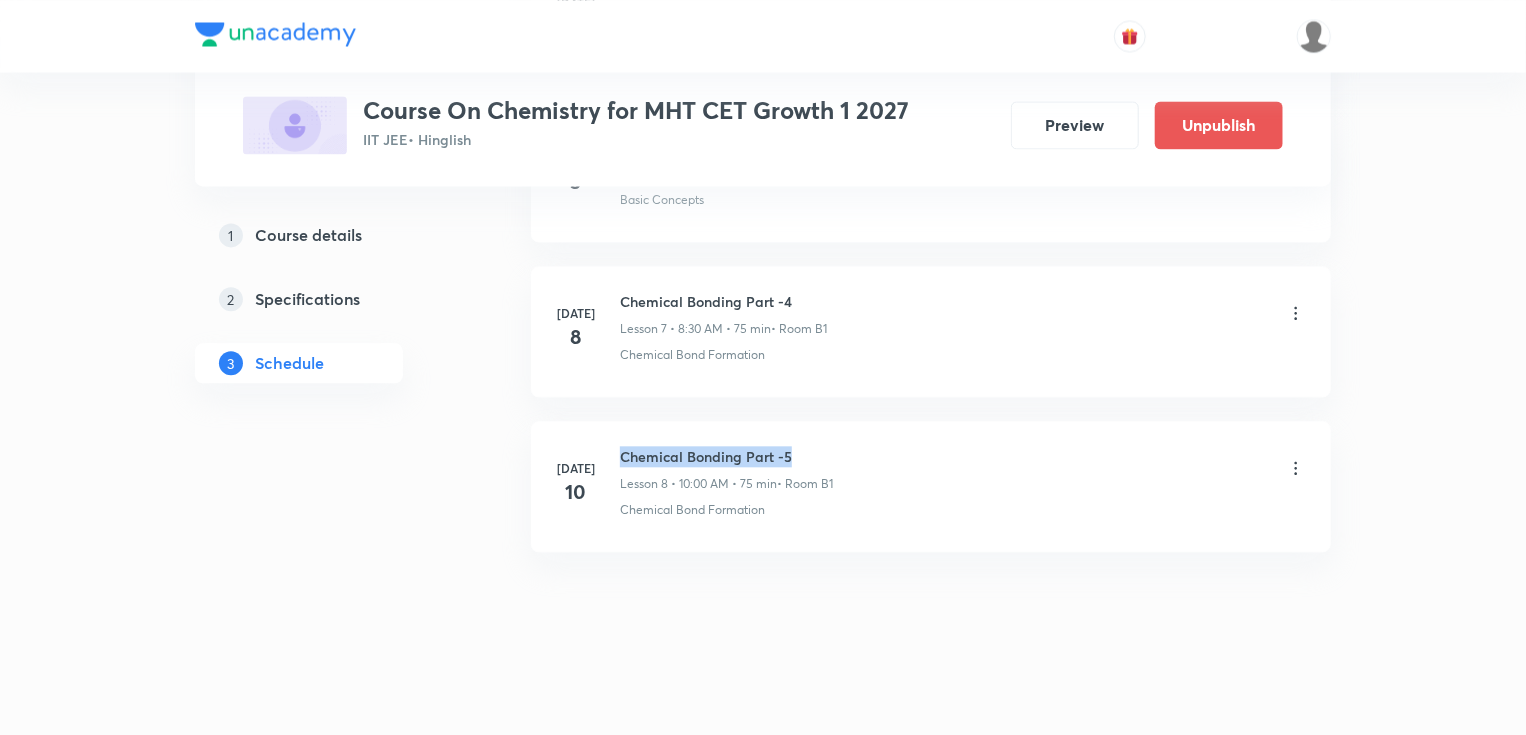drag, startPoint x: 621, startPoint y: 451, endPoint x: 817, endPoint y: 416, distance: 199.10048 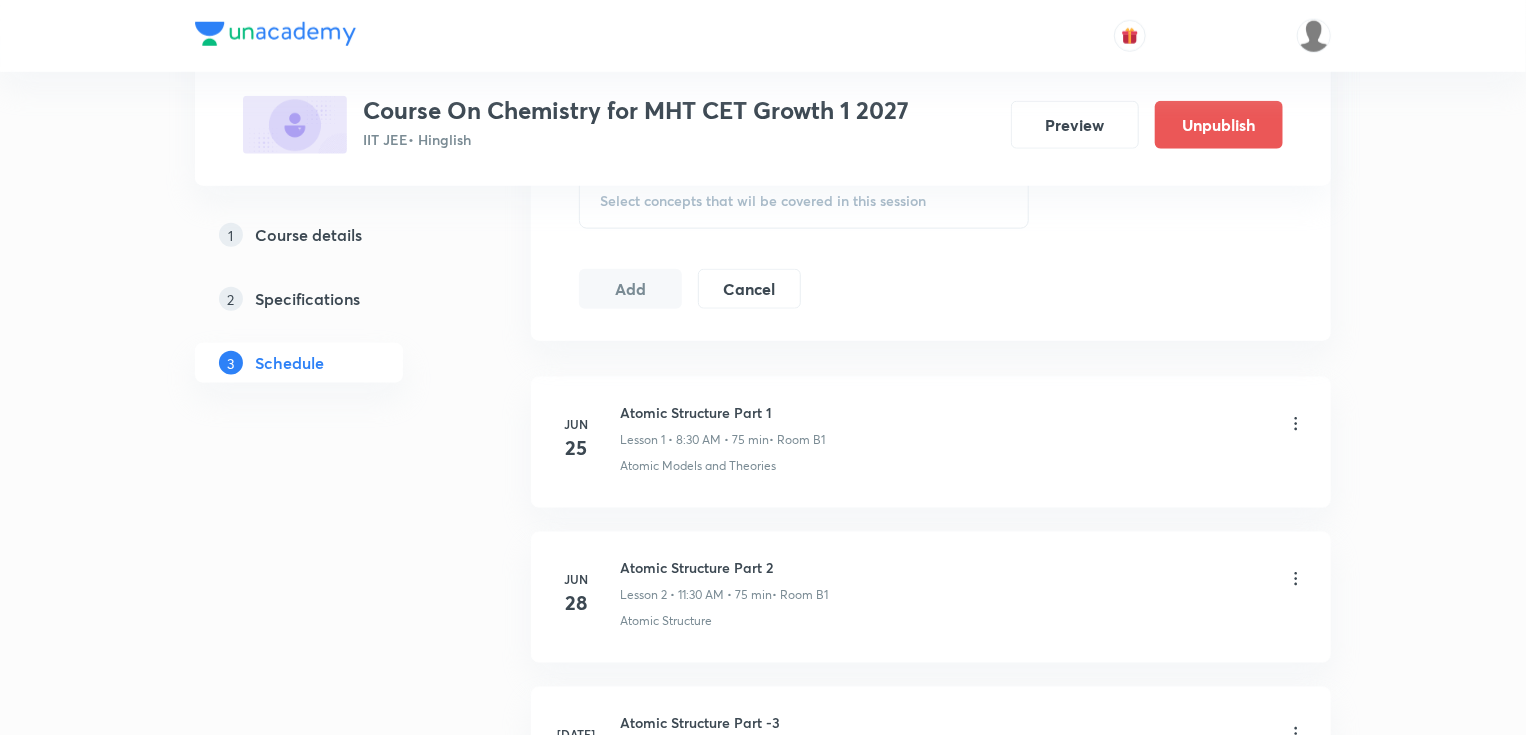 scroll, scrollTop: 0, scrollLeft: 0, axis: both 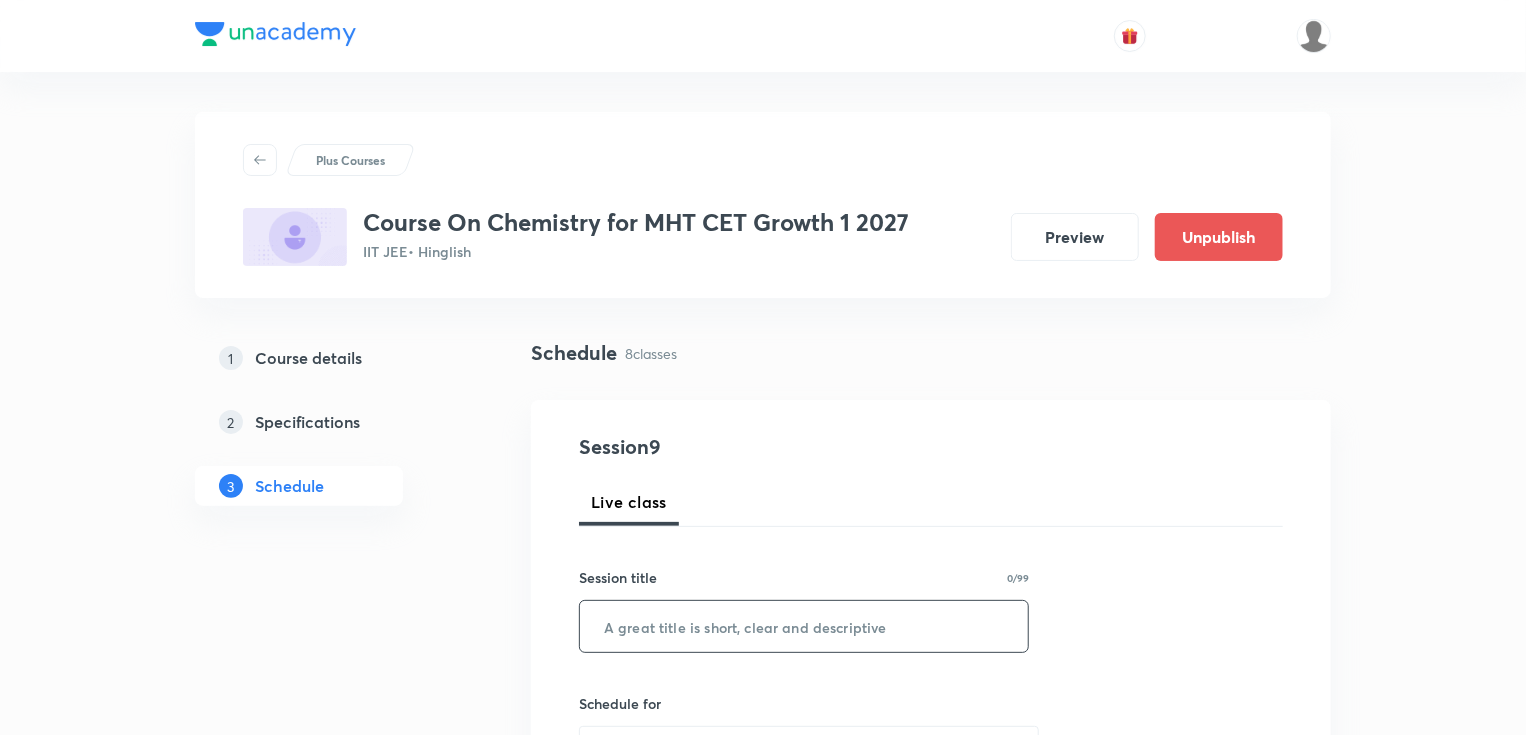click at bounding box center [804, 626] 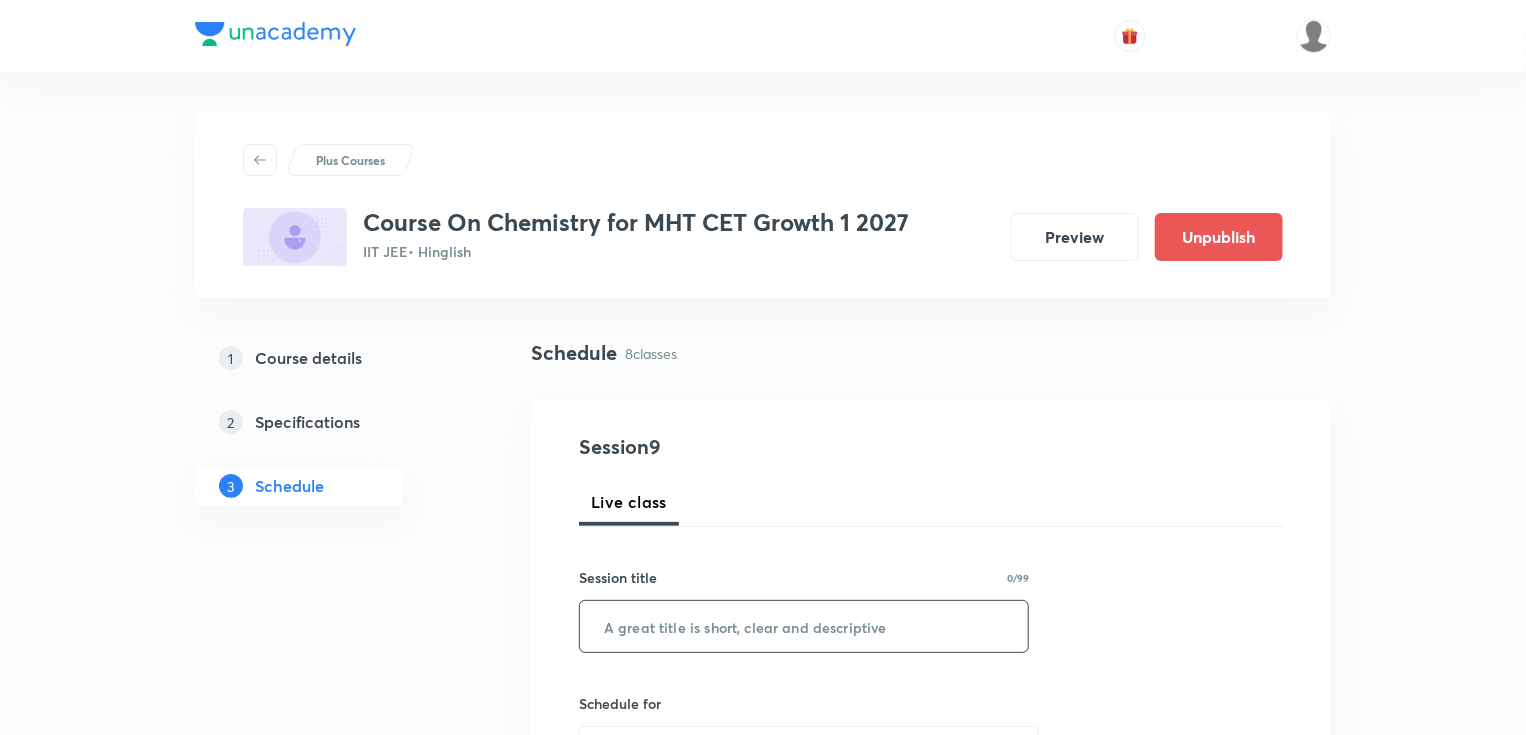 paste on "Chemical Bonding Part -5" 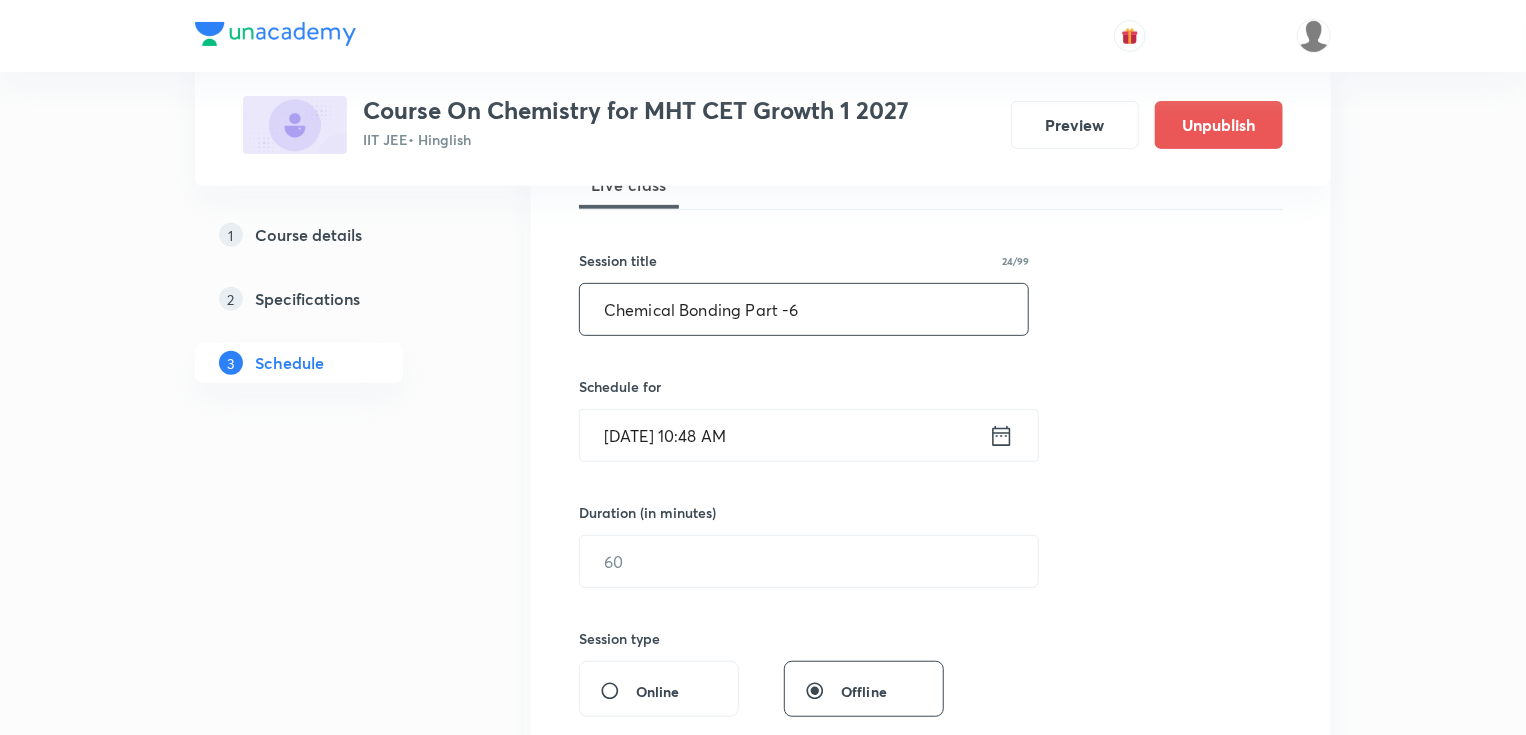scroll, scrollTop: 320, scrollLeft: 0, axis: vertical 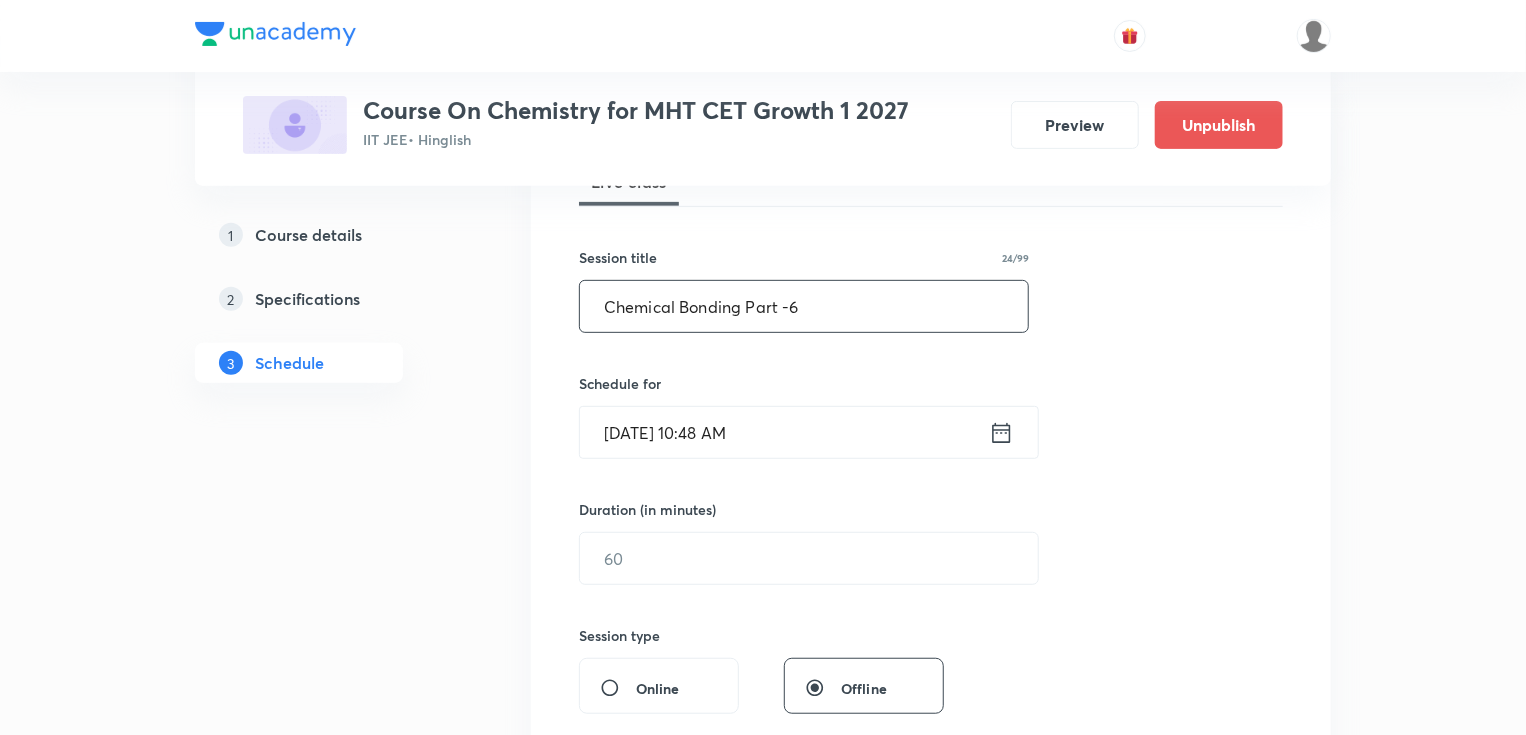 type on "Chemical Bonding Part -6" 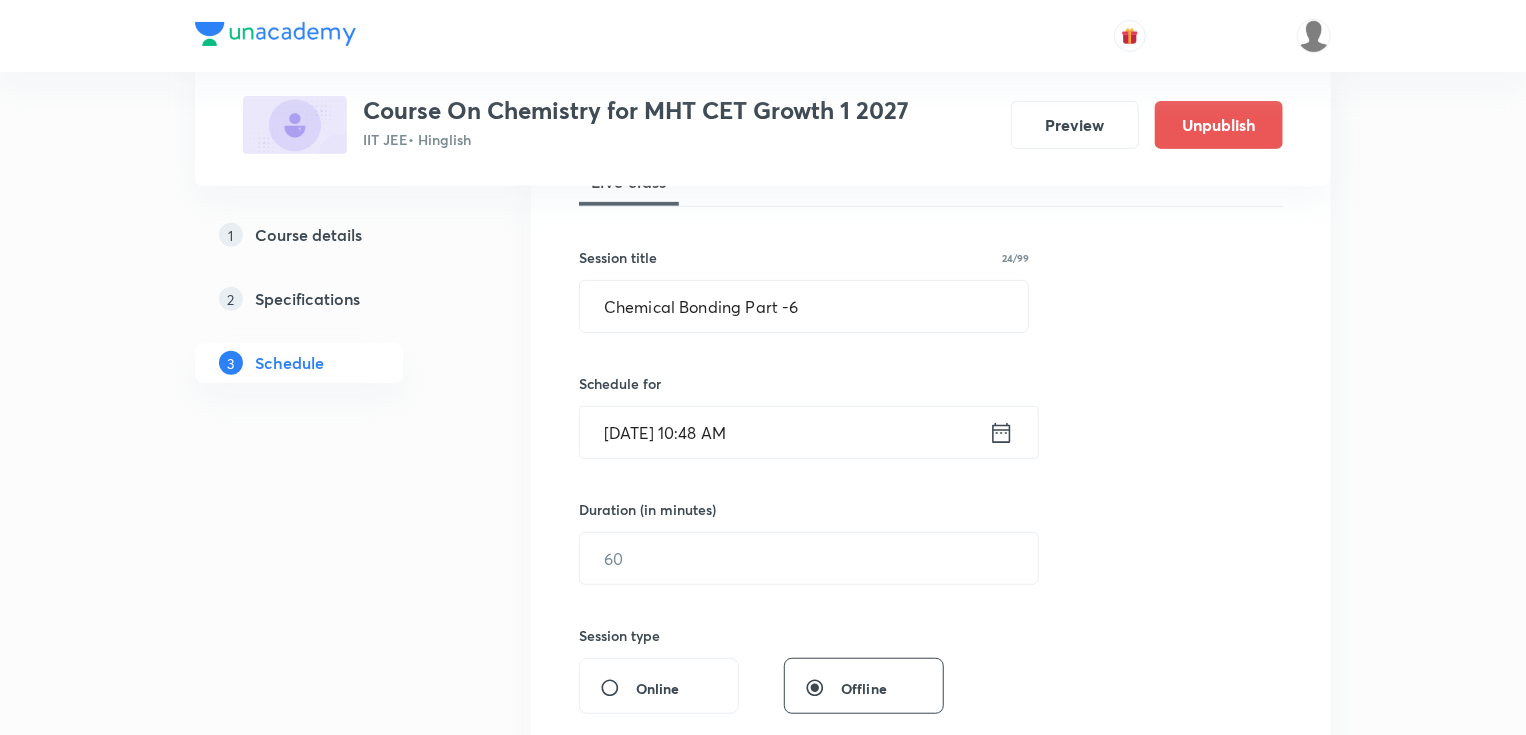 click 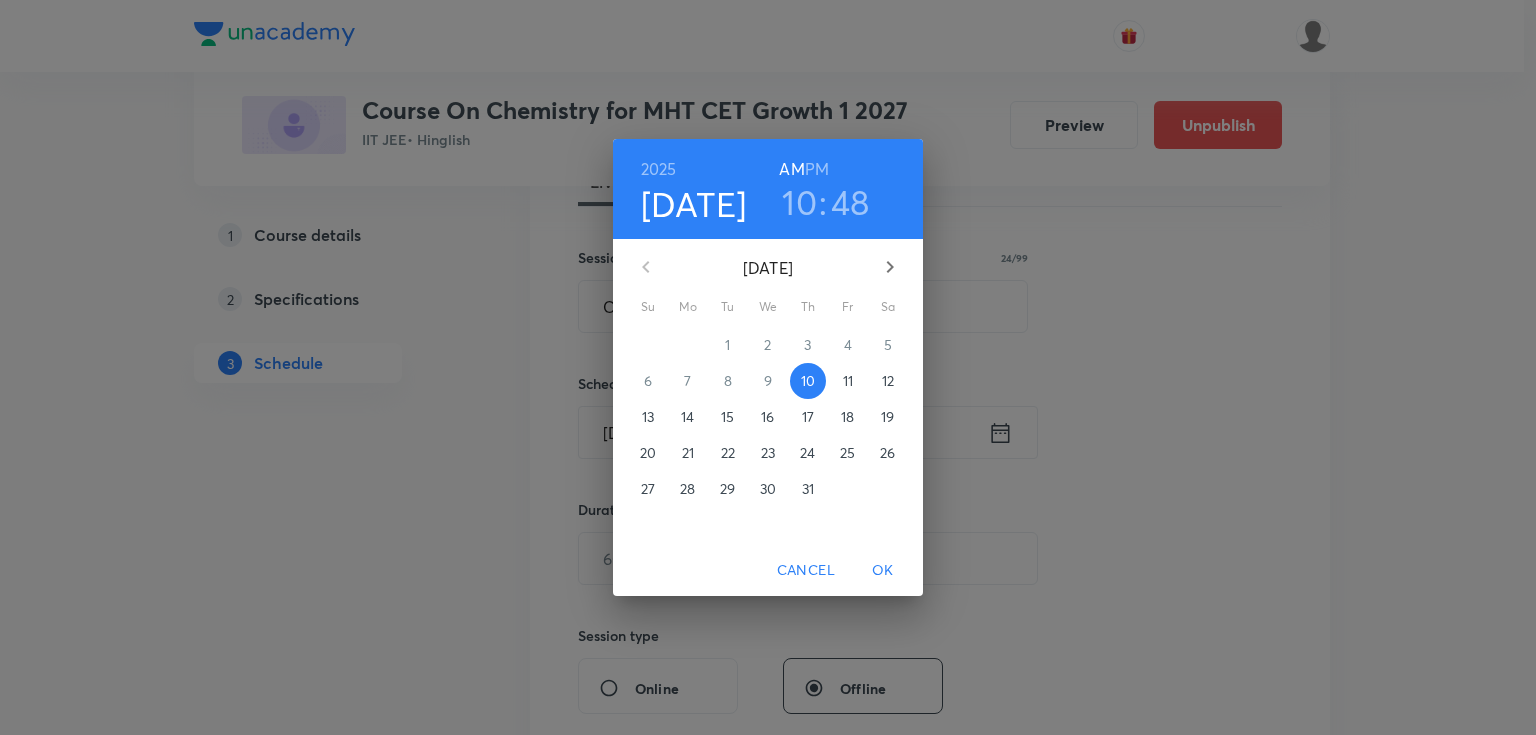 click on "11" at bounding box center (848, 381) 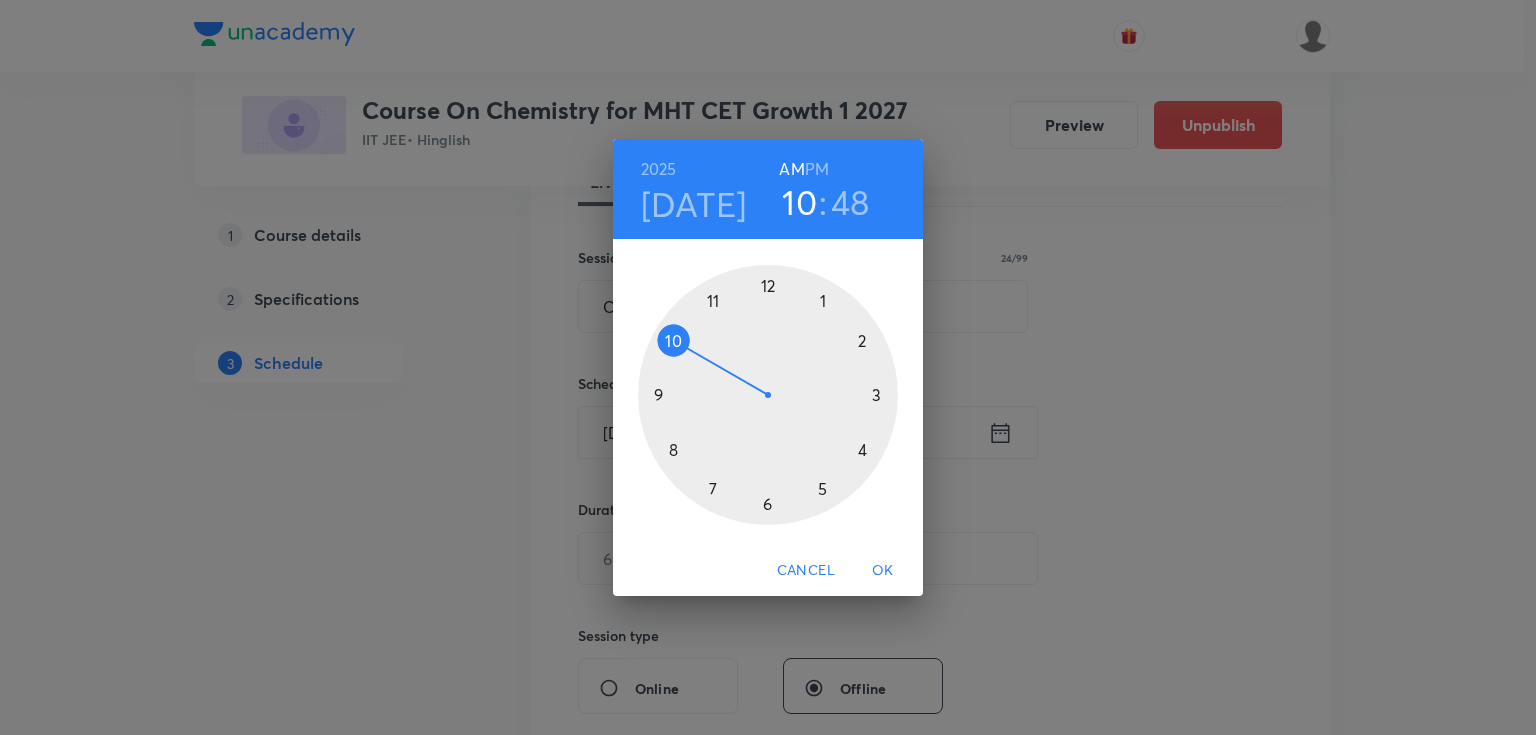 click at bounding box center (768, 395) 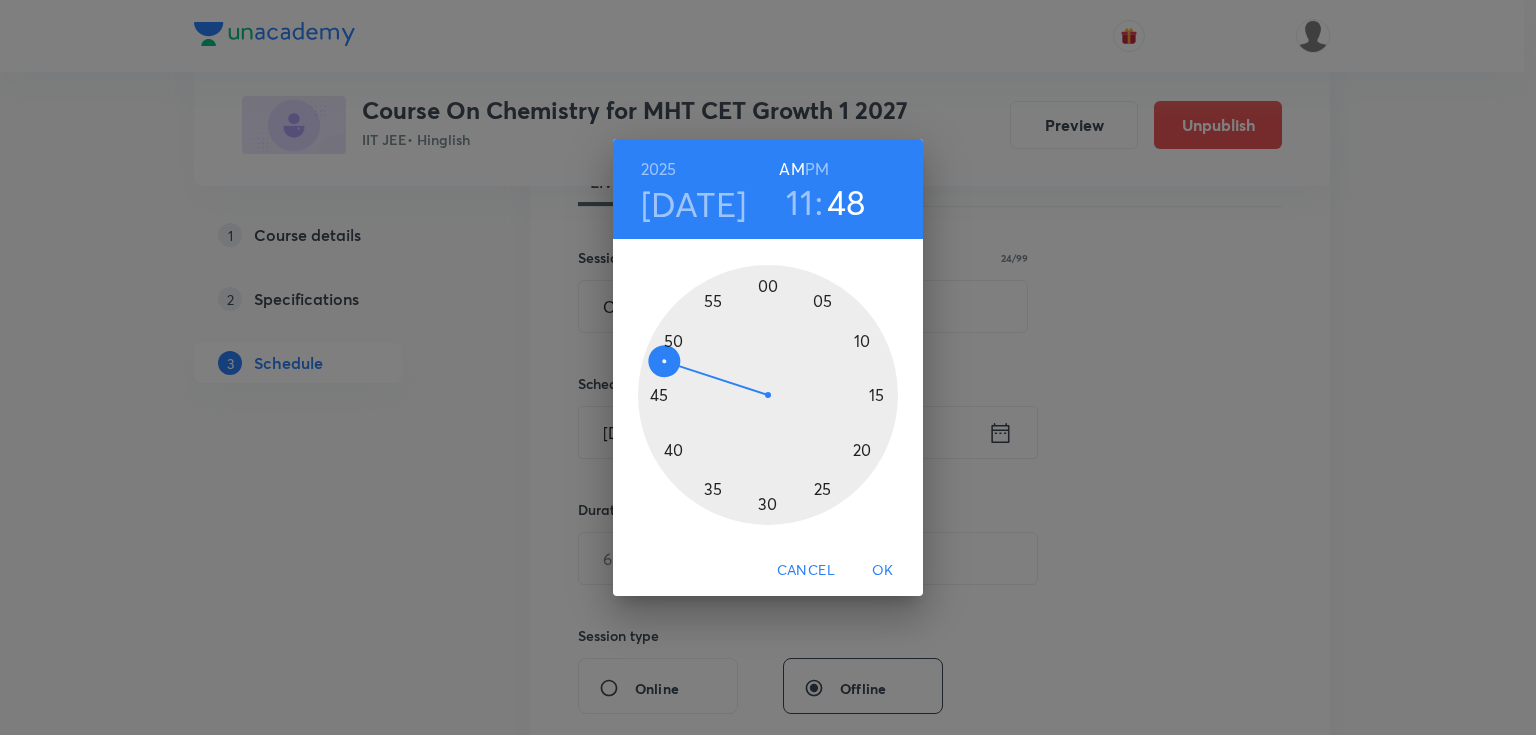 click on "48" at bounding box center (846, 202) 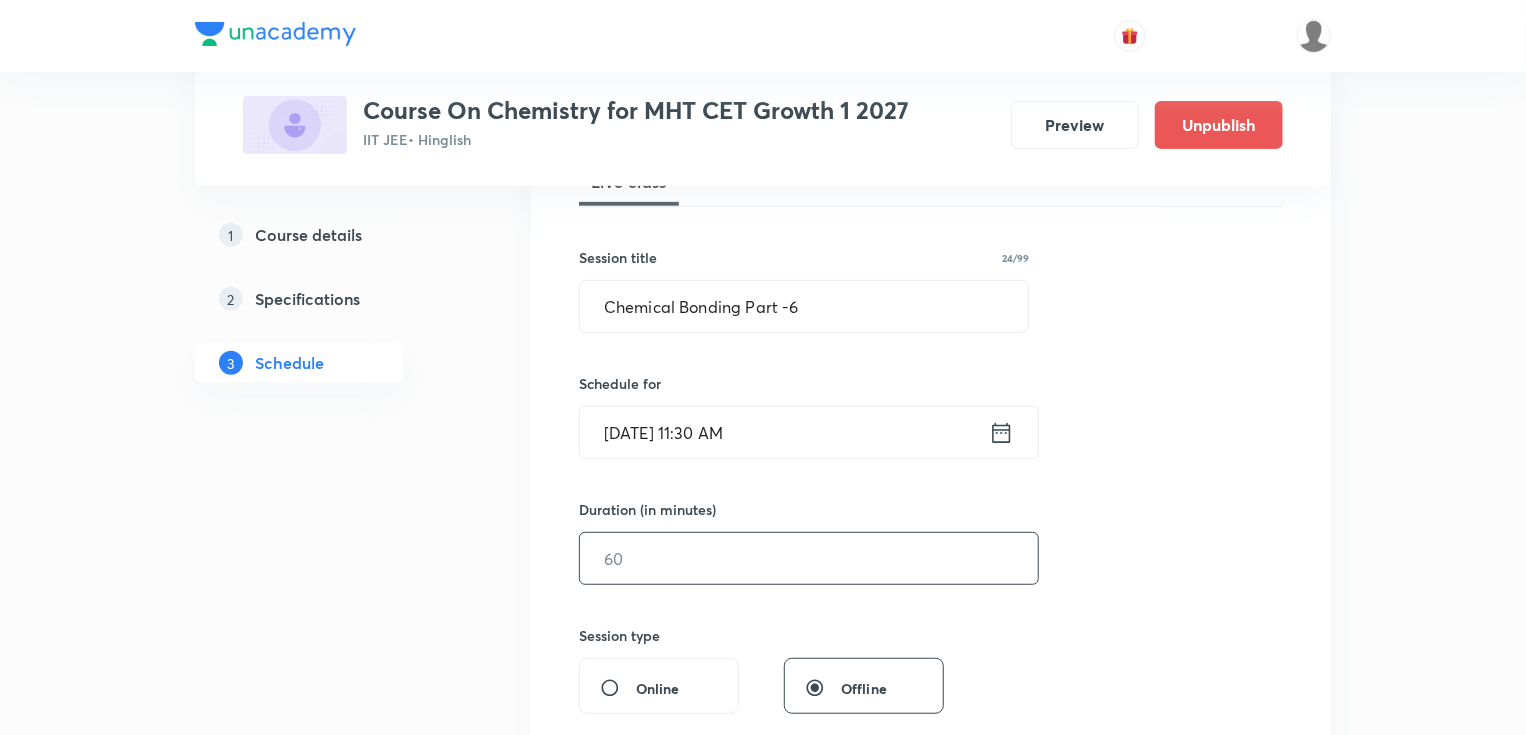click at bounding box center [809, 558] 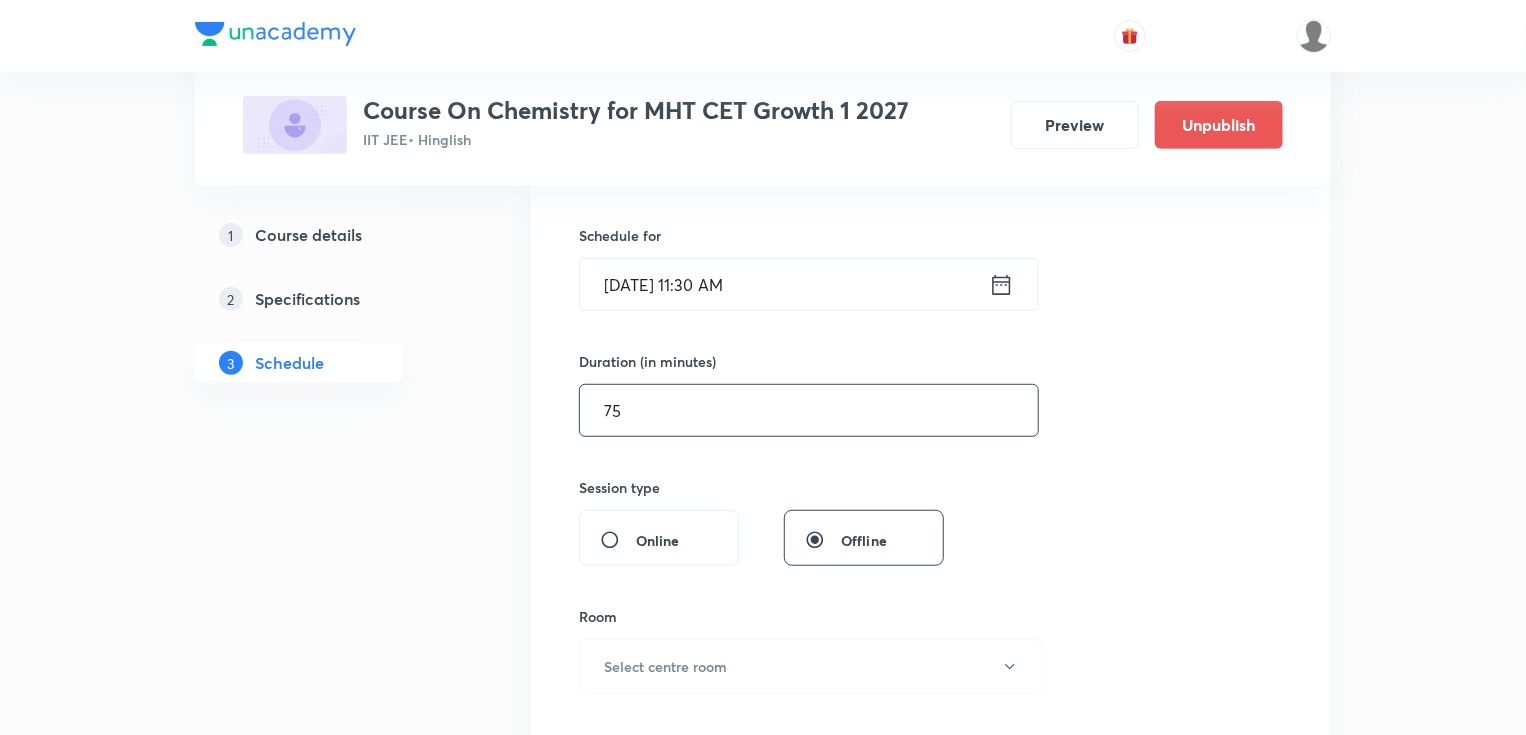 scroll, scrollTop: 480, scrollLeft: 0, axis: vertical 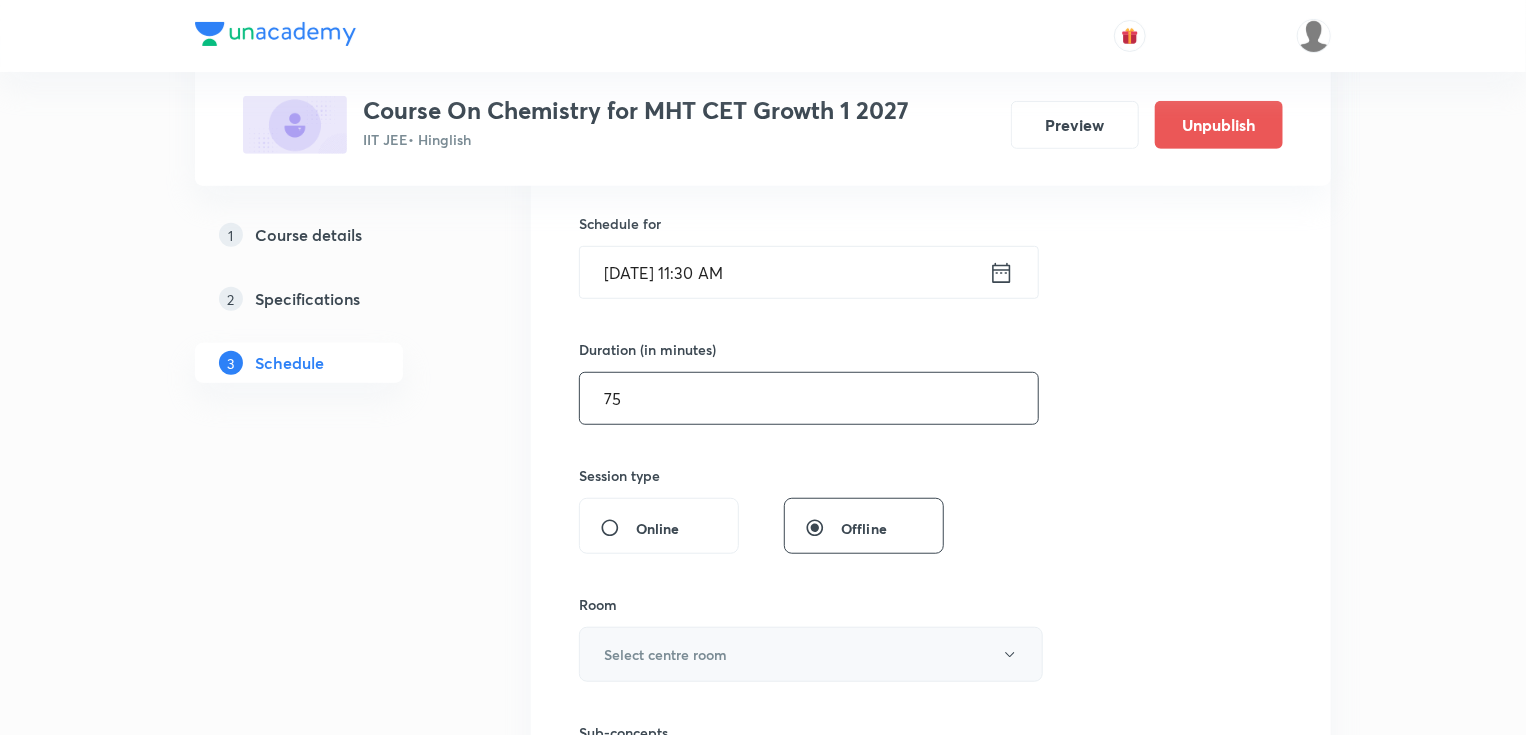 type on "75" 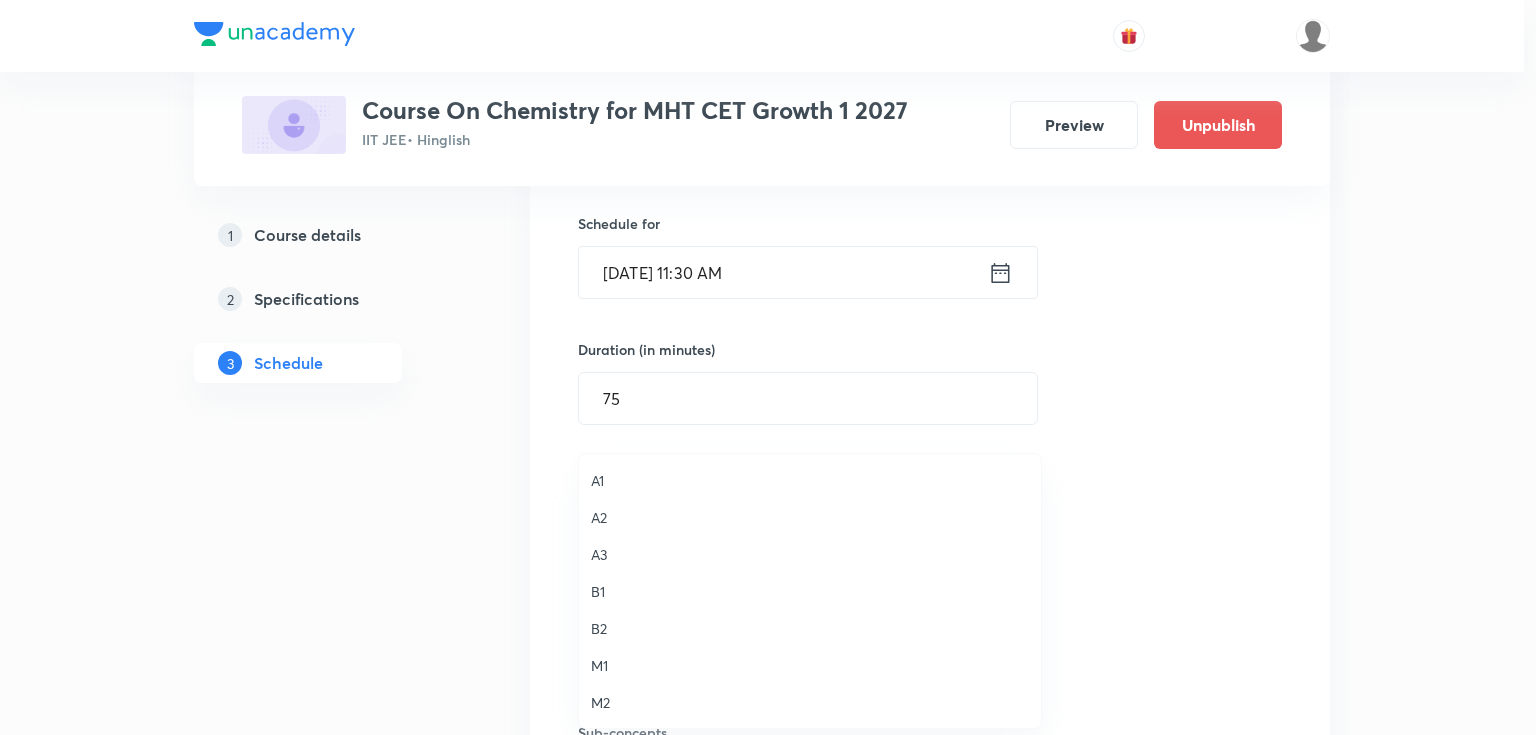 drag, startPoint x: 596, startPoint y: 592, endPoint x: 644, endPoint y: 590, distance: 48.04165 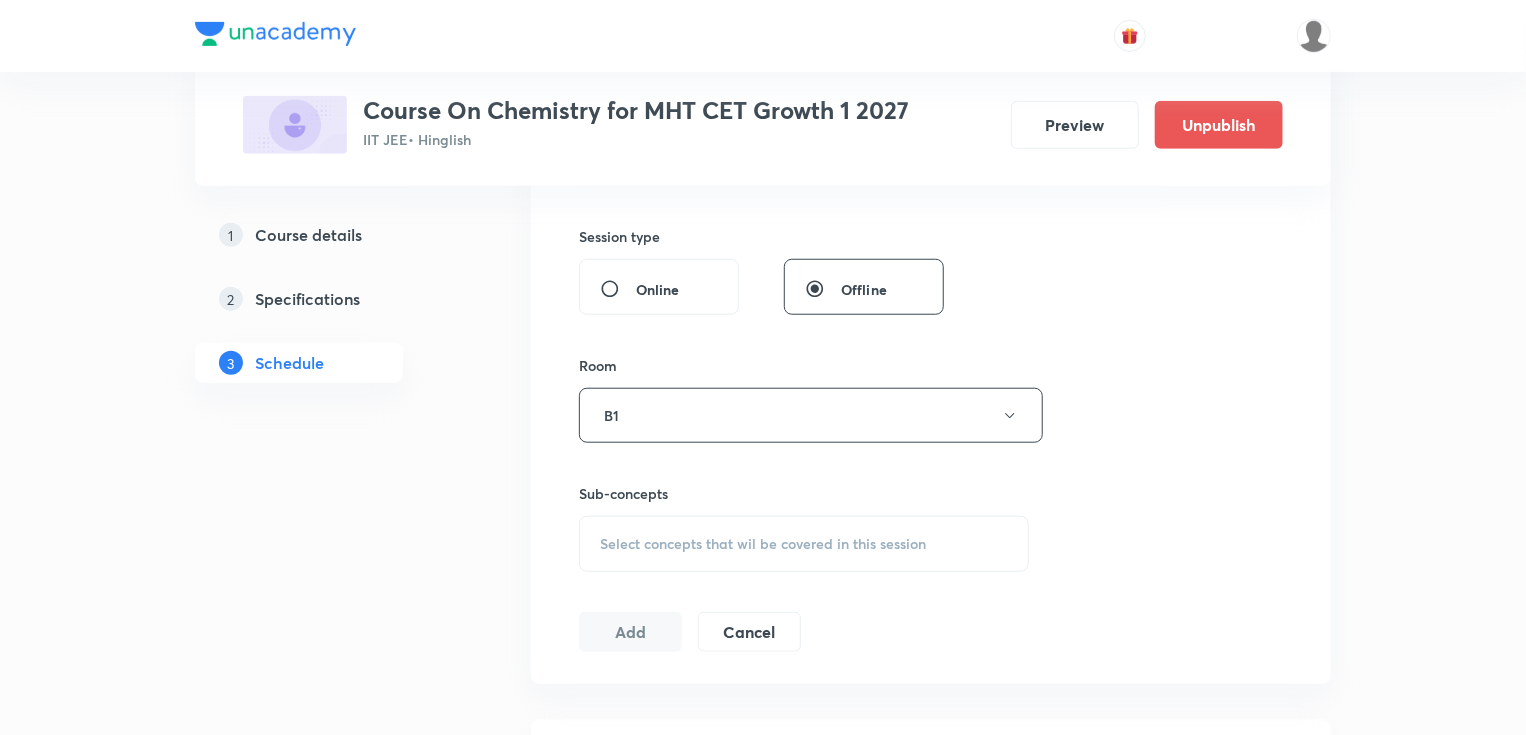 scroll, scrollTop: 720, scrollLeft: 0, axis: vertical 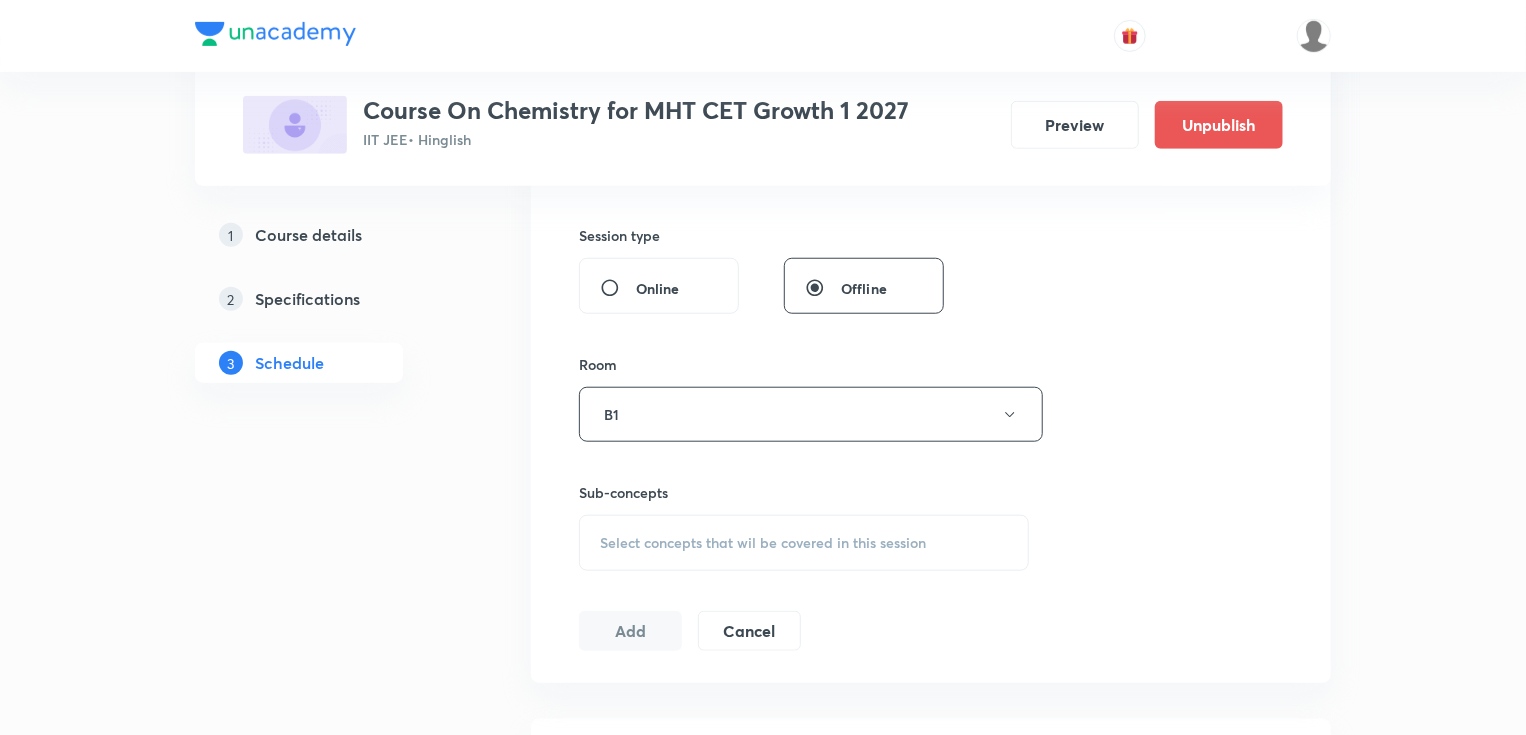 click on "Select concepts that wil be covered in this session" at bounding box center [804, 543] 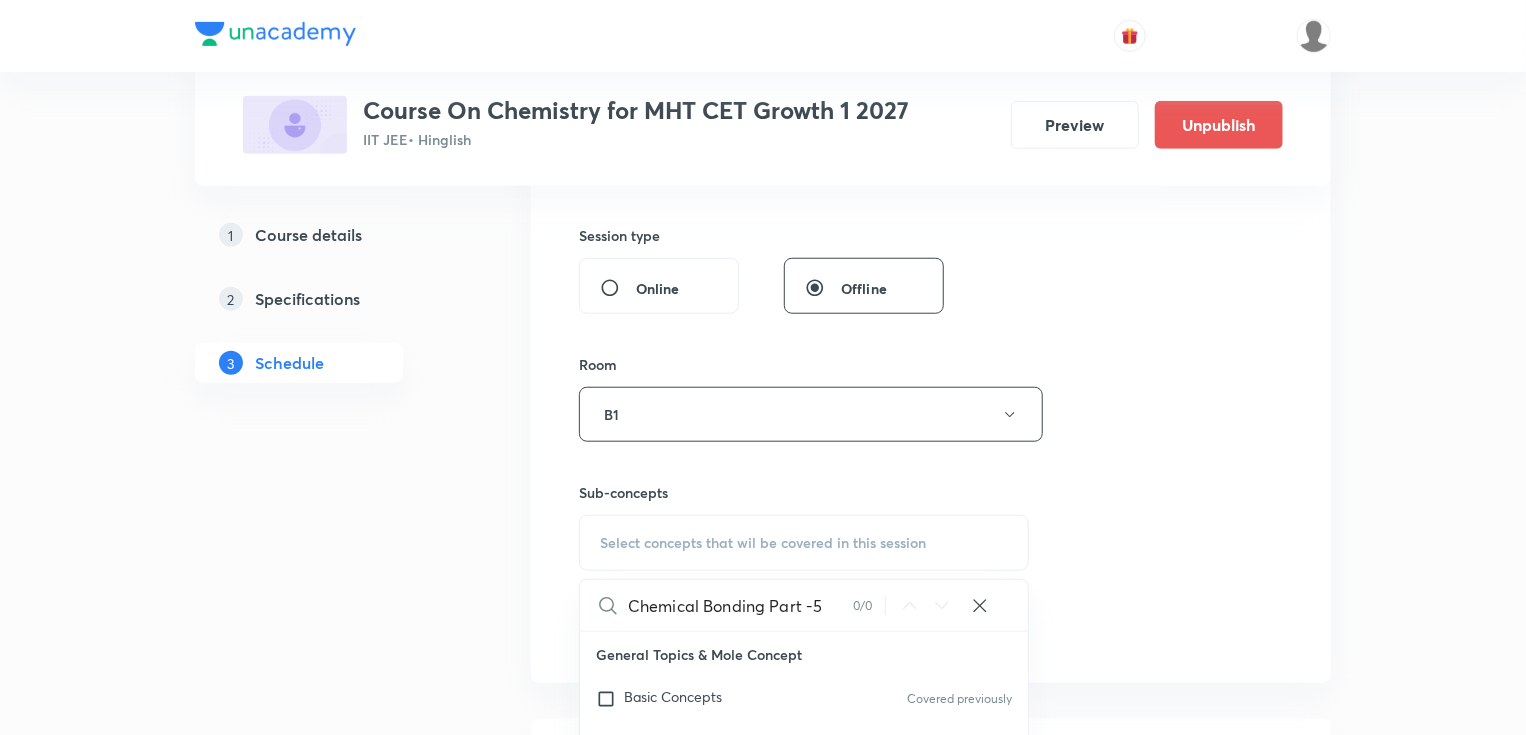drag, startPoint x: 768, startPoint y: 608, endPoint x: 820, endPoint y: 610, distance: 52.03845 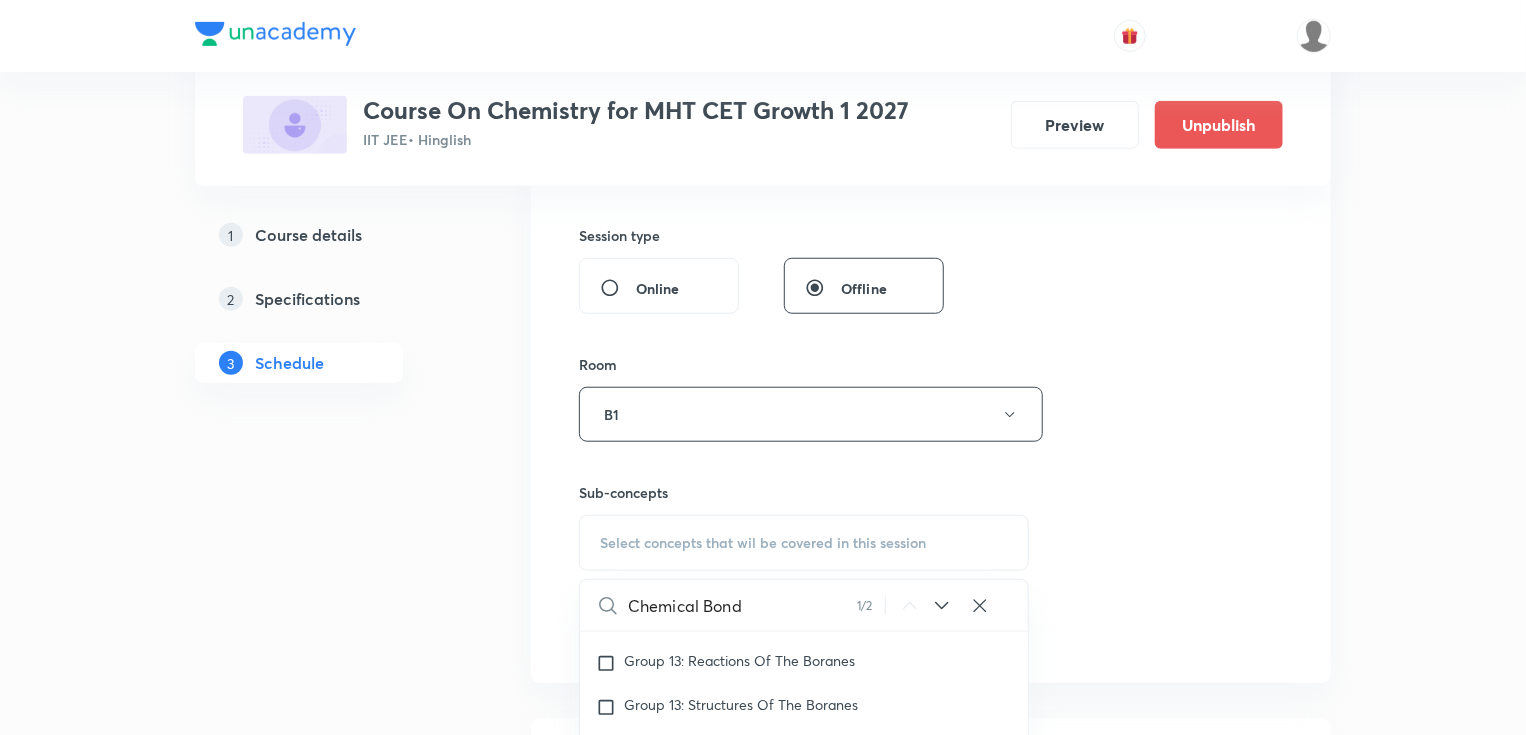 scroll, scrollTop: 28050, scrollLeft: 0, axis: vertical 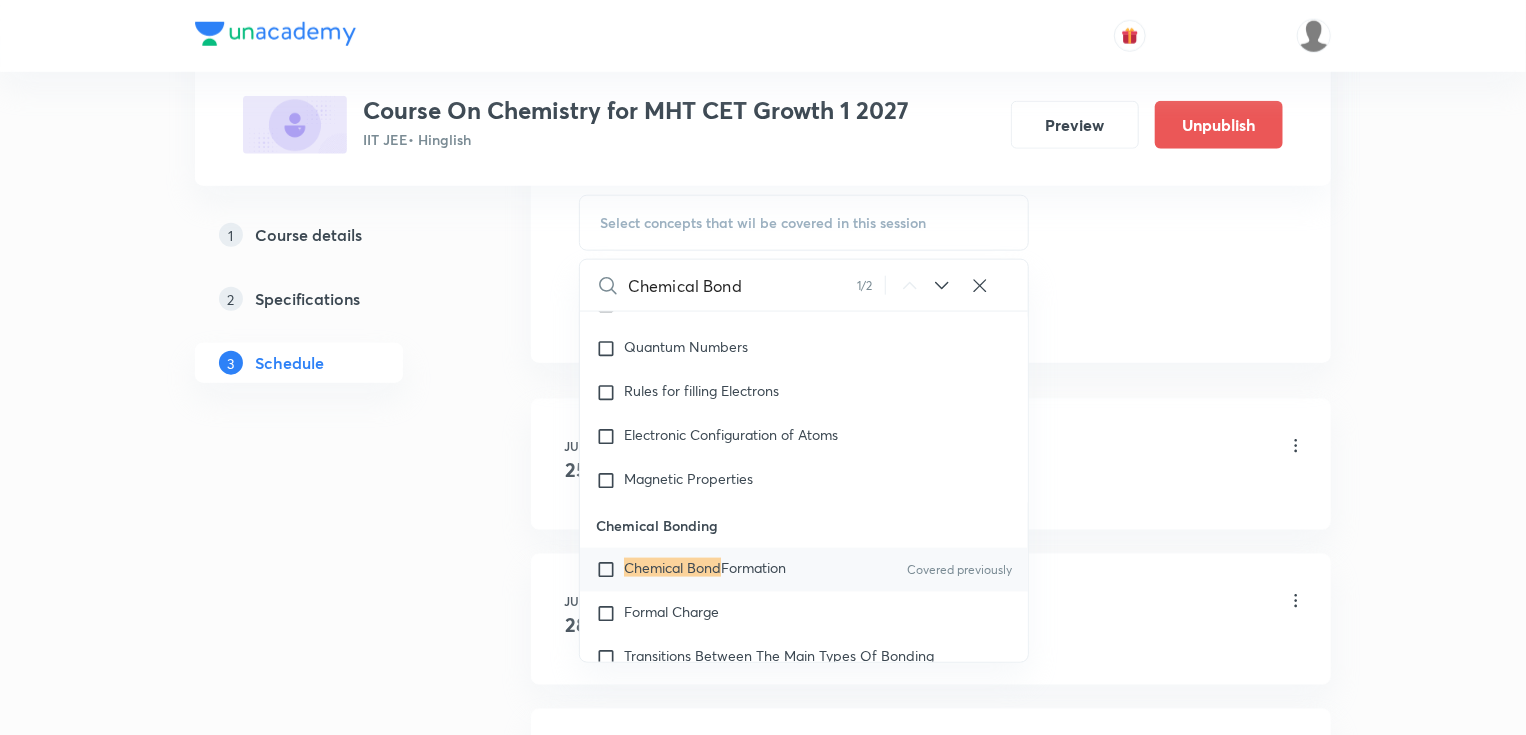 type on "Chemical Bond" 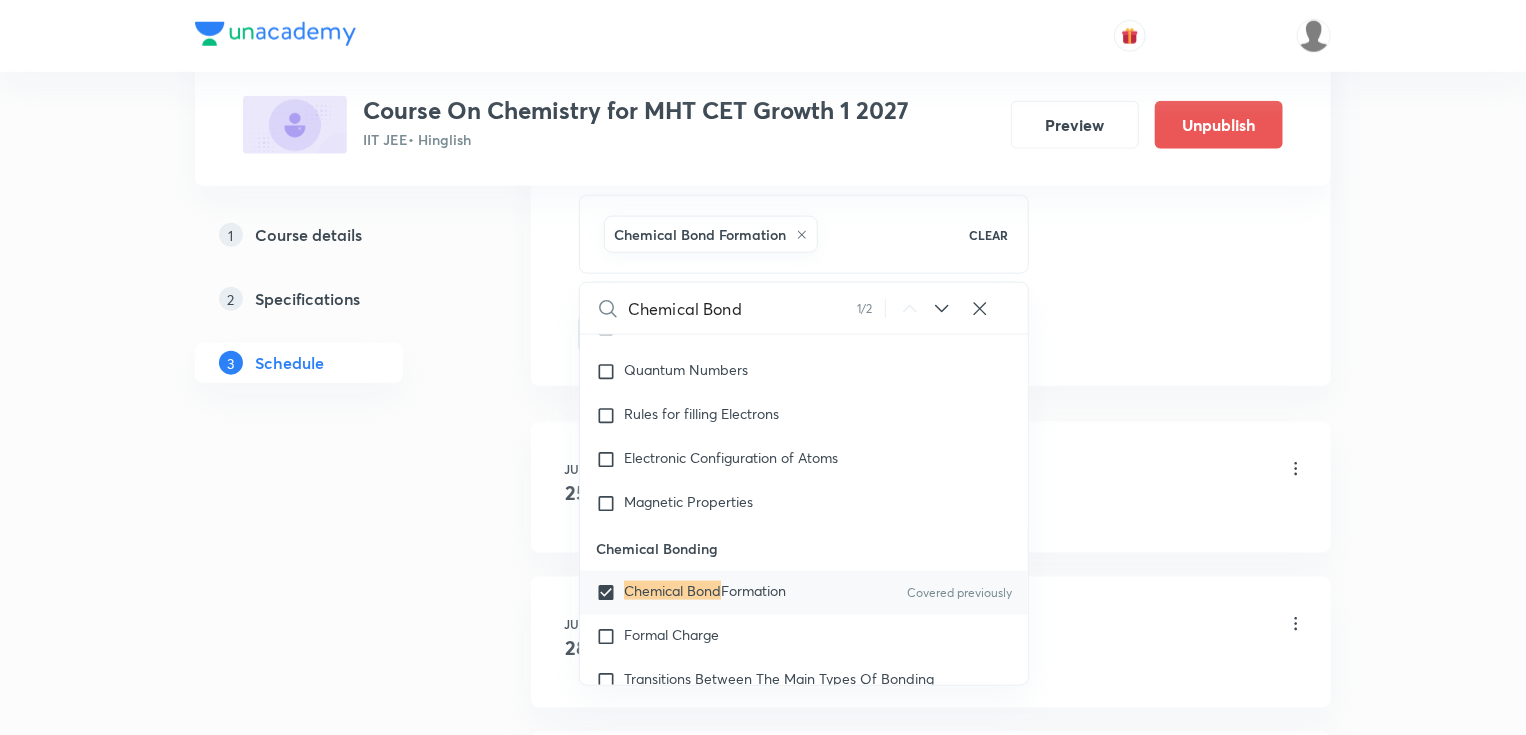 click on "Session  9 Live class Session title 24/99 Chemical Bonding Part -6 ​ Schedule for Jul 11, 2025, 11:30 AM ​ Duration (in minutes) 75 ​   Session type Online Offline Room B1 Sub-concepts Chemical Bond Formation CLEAR Chemical Bond 1 / 2 ​ General Topics & Mole Concept Basic Concepts Covered previously Basic Introduction Covered previously Percentage Composition Stoichiometry Principle of Atom Conservation (POAC) Relation between Stoichiometric Quantities Application of Mole Concept: Gravimetric Analysis Different Laws Formula and Composition Concentration Terms Some basic concepts of Chemistry Atomic Structure Discovery Of Electron Some Prerequisites of Physics Discovery Of Protons And Neutrons Atomic Models and Theories  Covered previously Representation Of Atom With Electrons And Neutrons Nature of Waves Nature Of Electromagnetic Radiation Planck’S Quantum Theory Spectra-Continuous and Discontinuous Spectrum Bohr’s Model For Hydrogen Atom Photoelectric Effect Dual Nature Of Matter Bohr's Model Add" at bounding box center [931, -127] 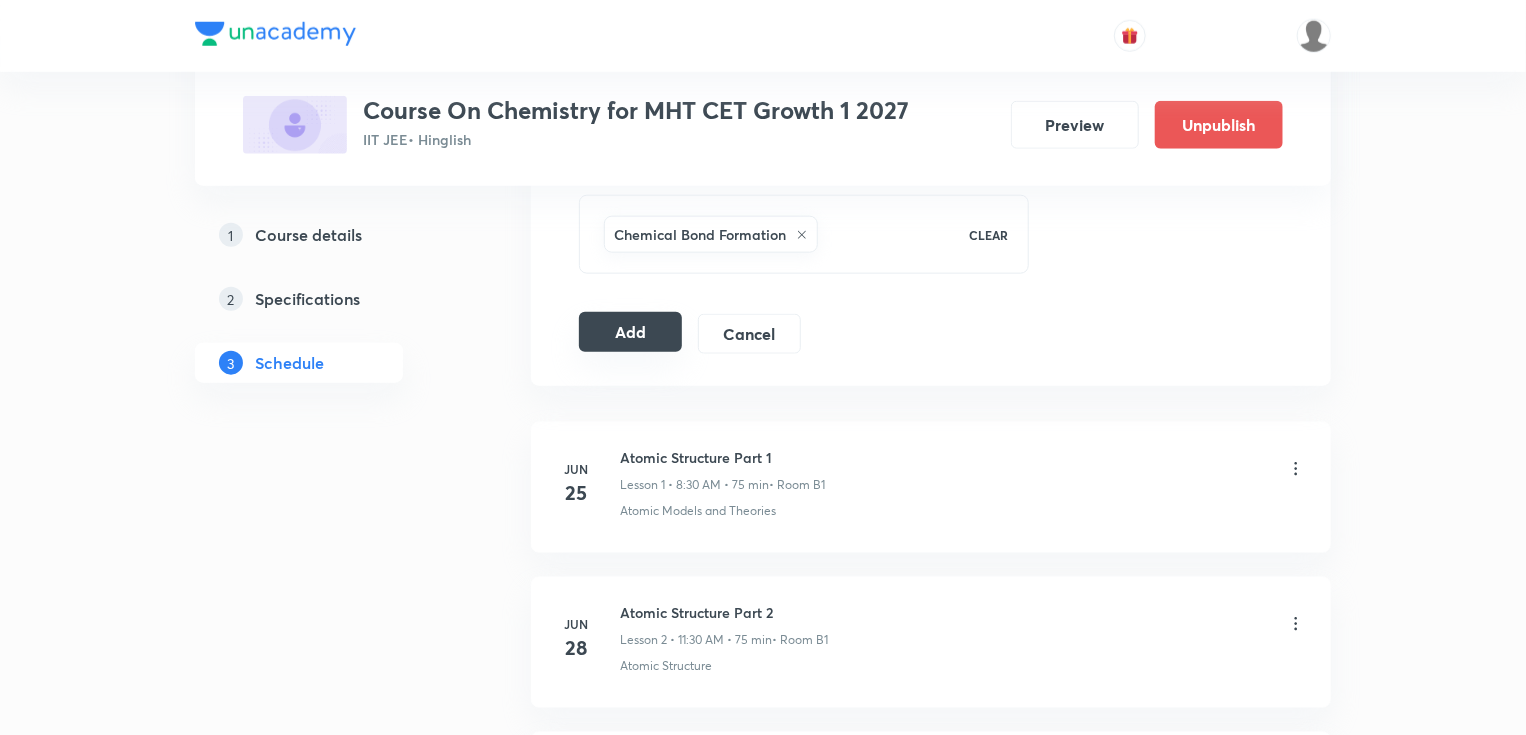 click on "Add" at bounding box center (630, 332) 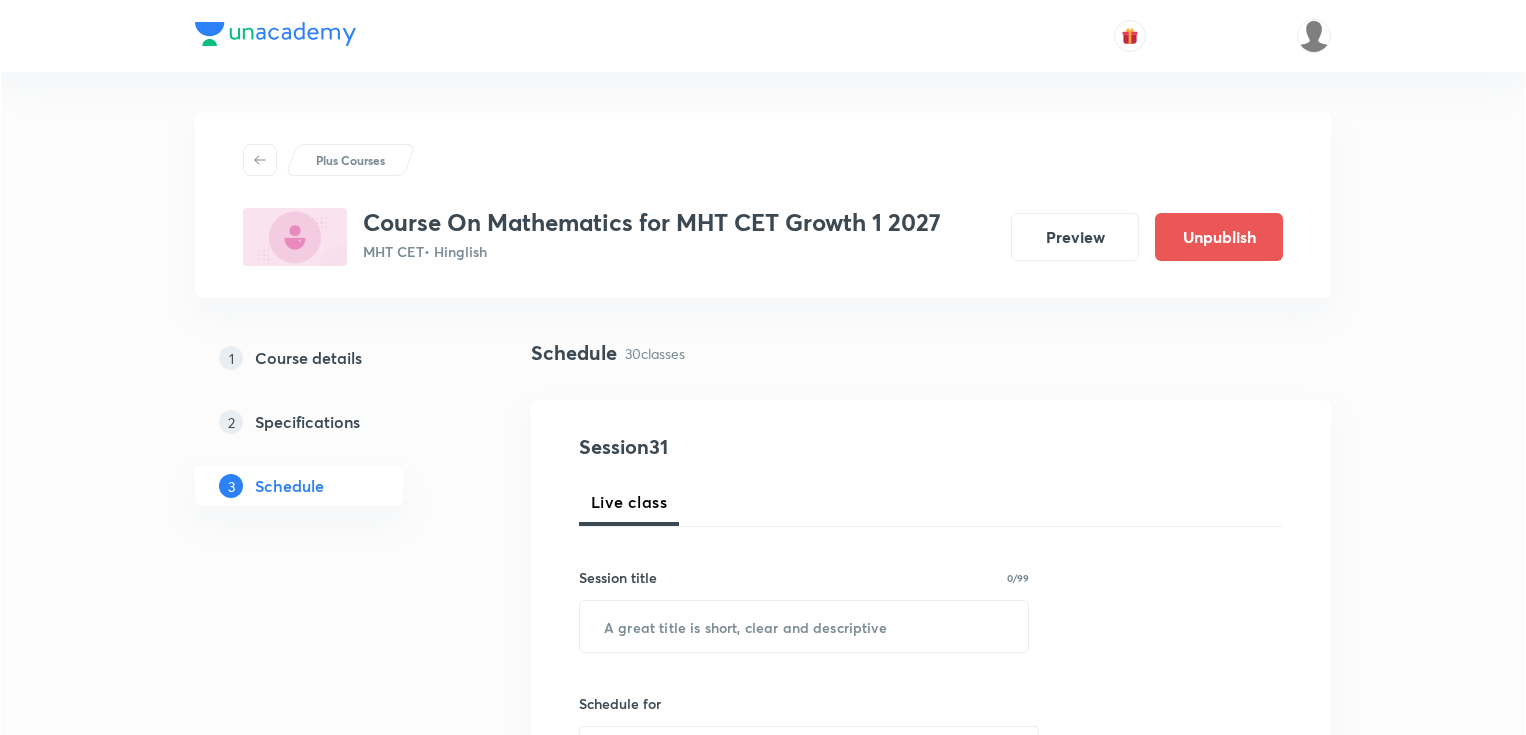scroll, scrollTop: 0, scrollLeft: 0, axis: both 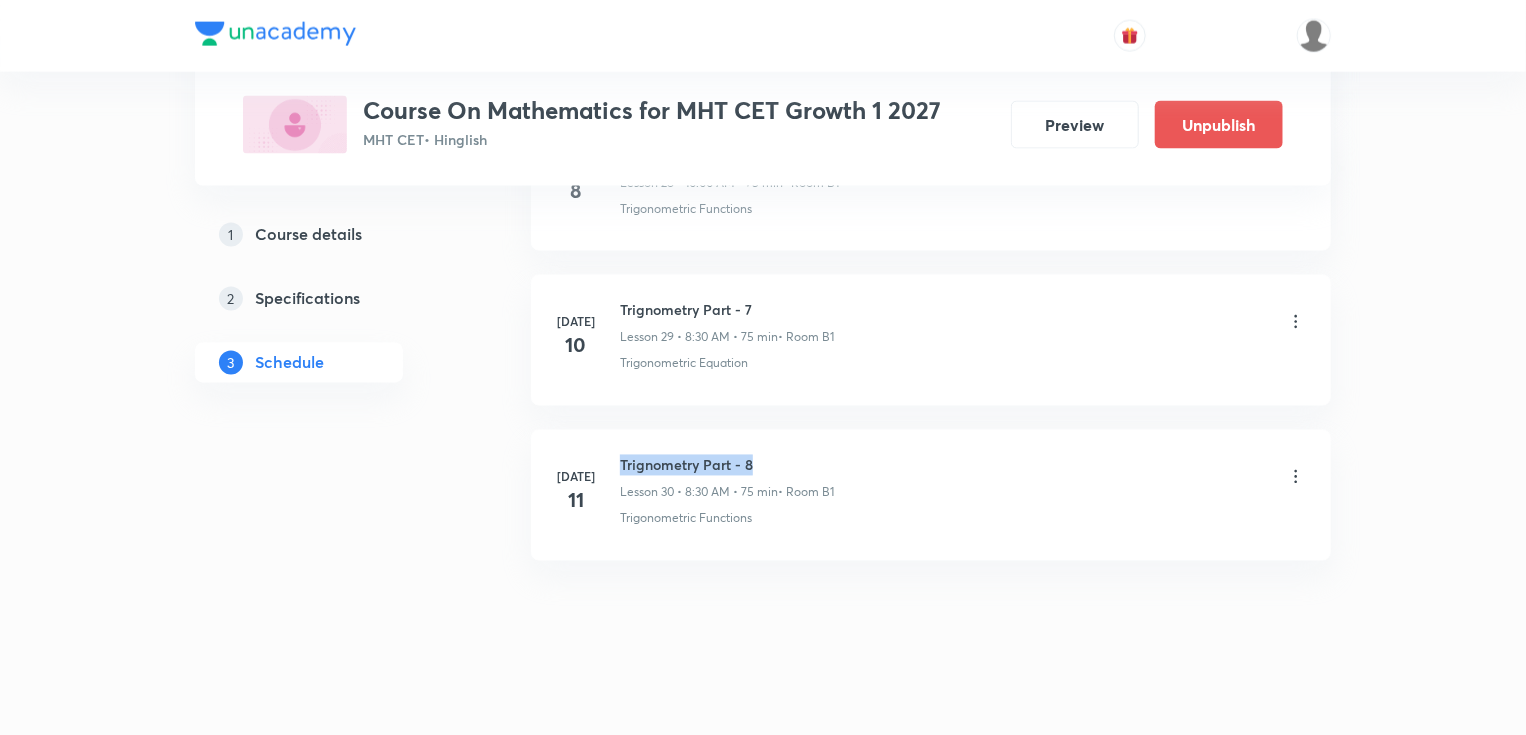 drag, startPoint x: 620, startPoint y: 448, endPoint x: 777, endPoint y: 450, distance: 157.01274 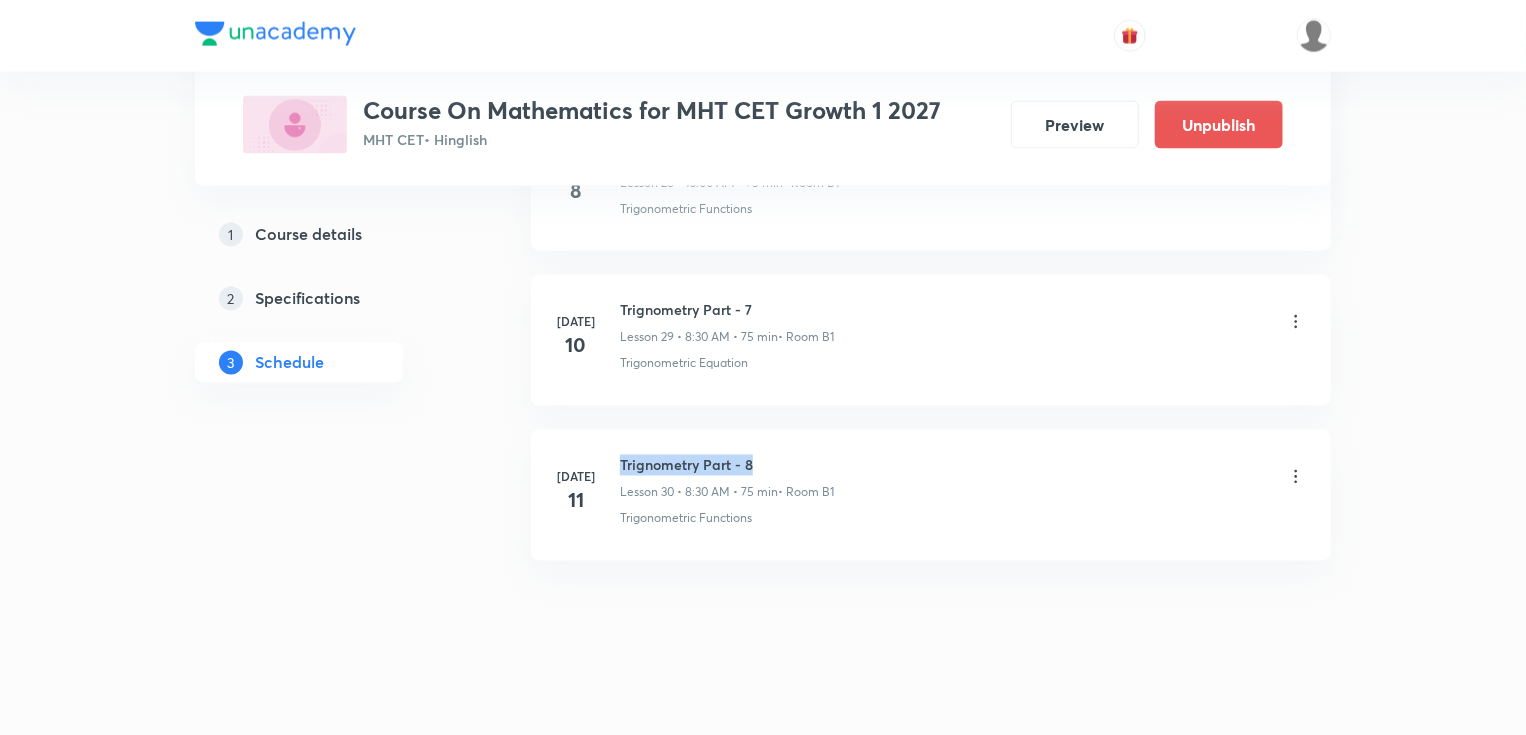 copy on "Trignometry Part - 8" 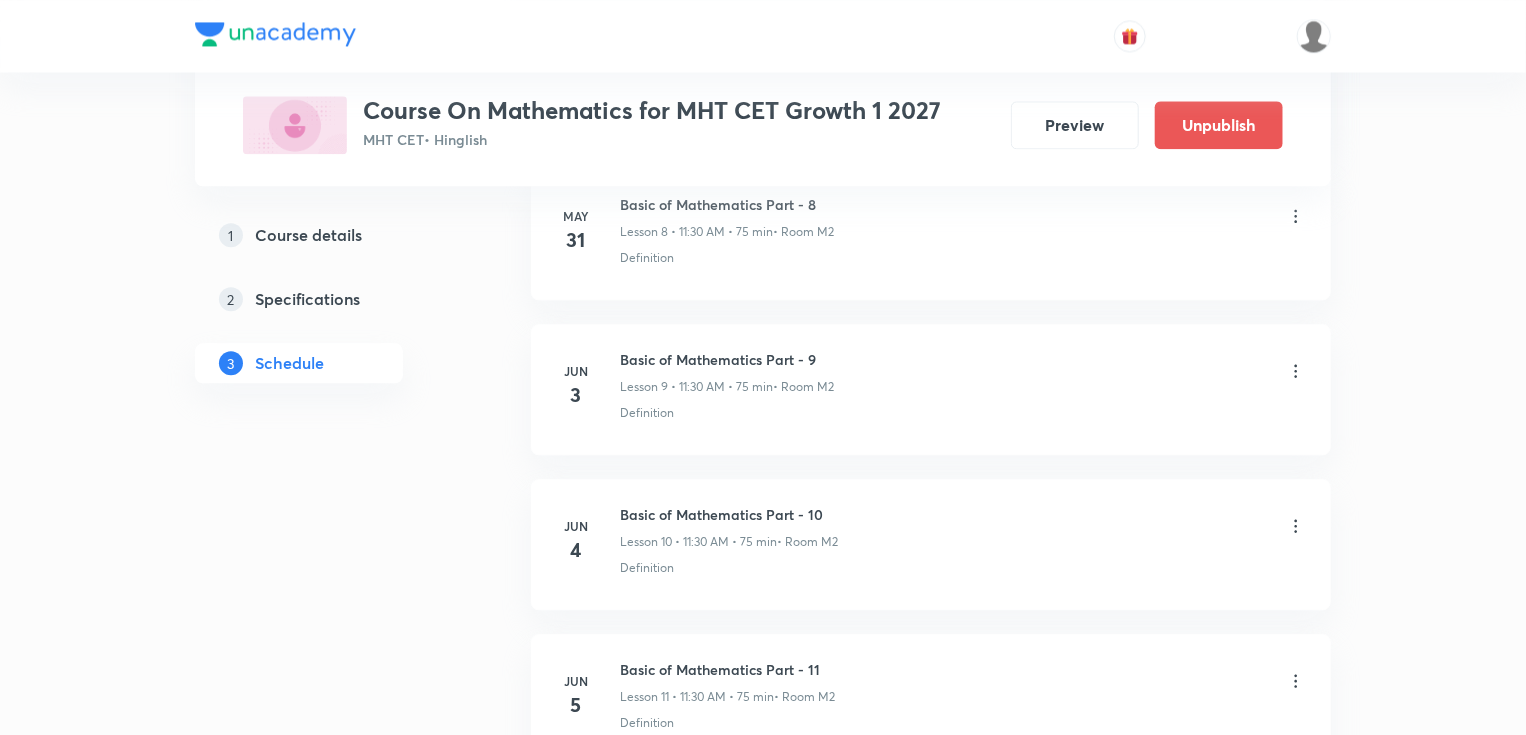 scroll, scrollTop: 0, scrollLeft: 0, axis: both 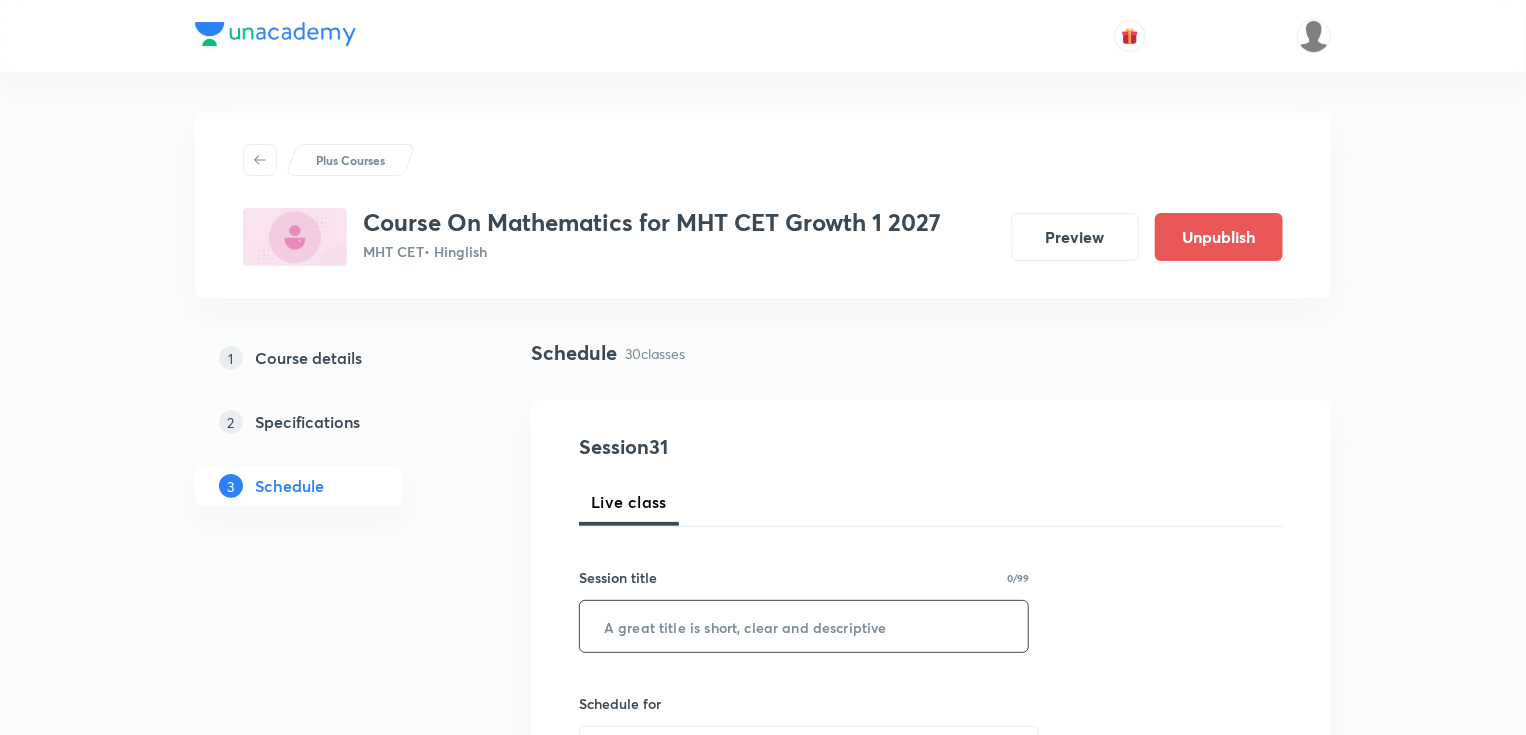 click at bounding box center [804, 626] 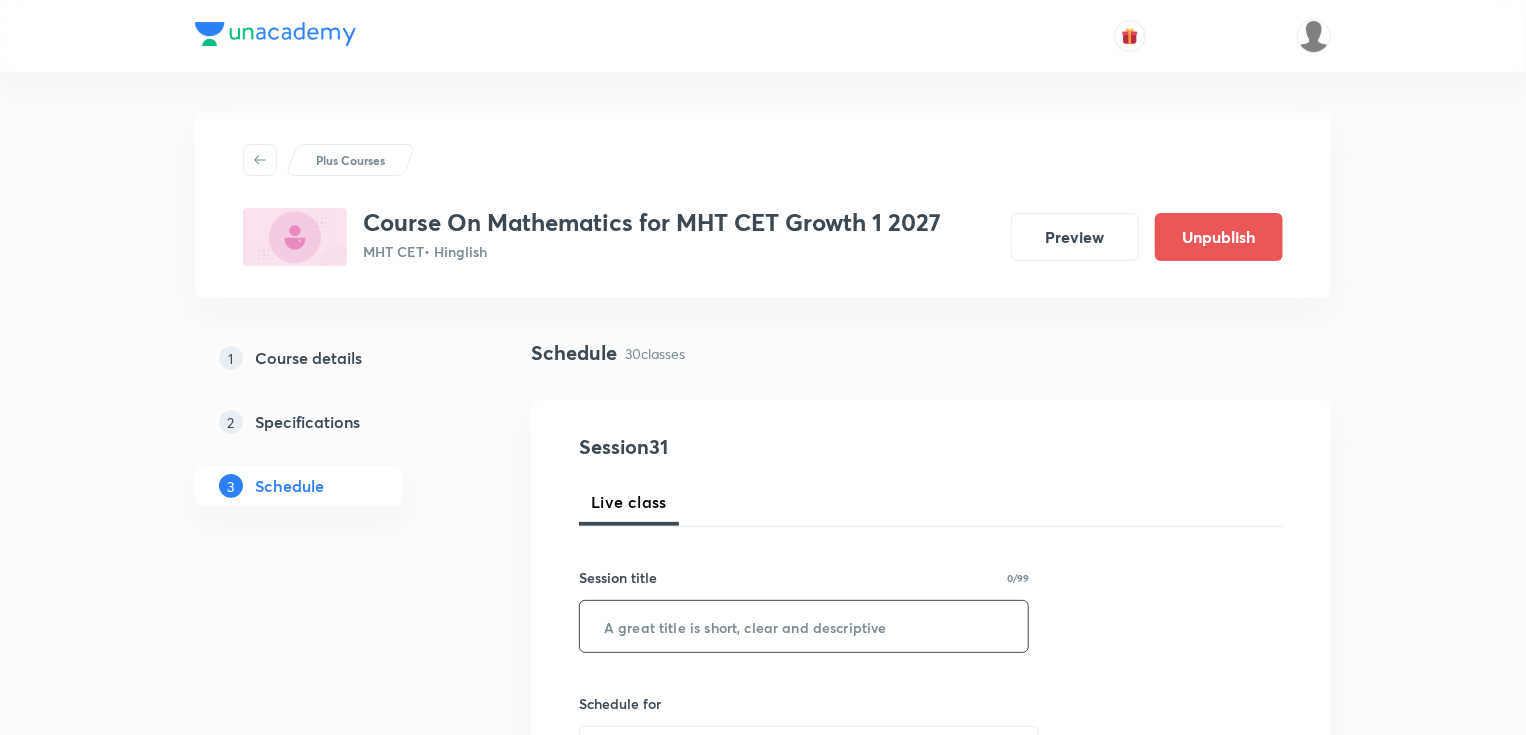 paste on "Trignometry Part - 8" 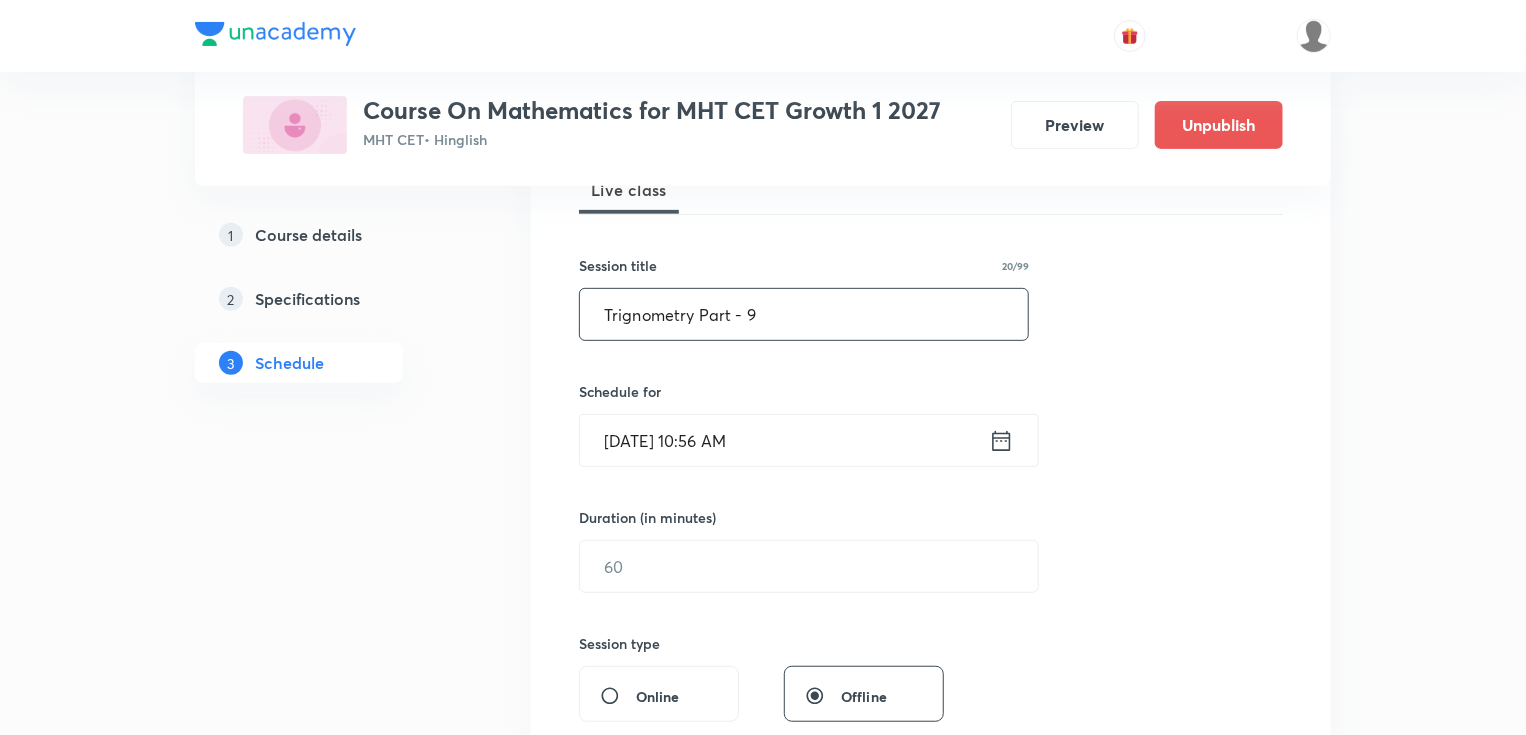 scroll, scrollTop: 320, scrollLeft: 0, axis: vertical 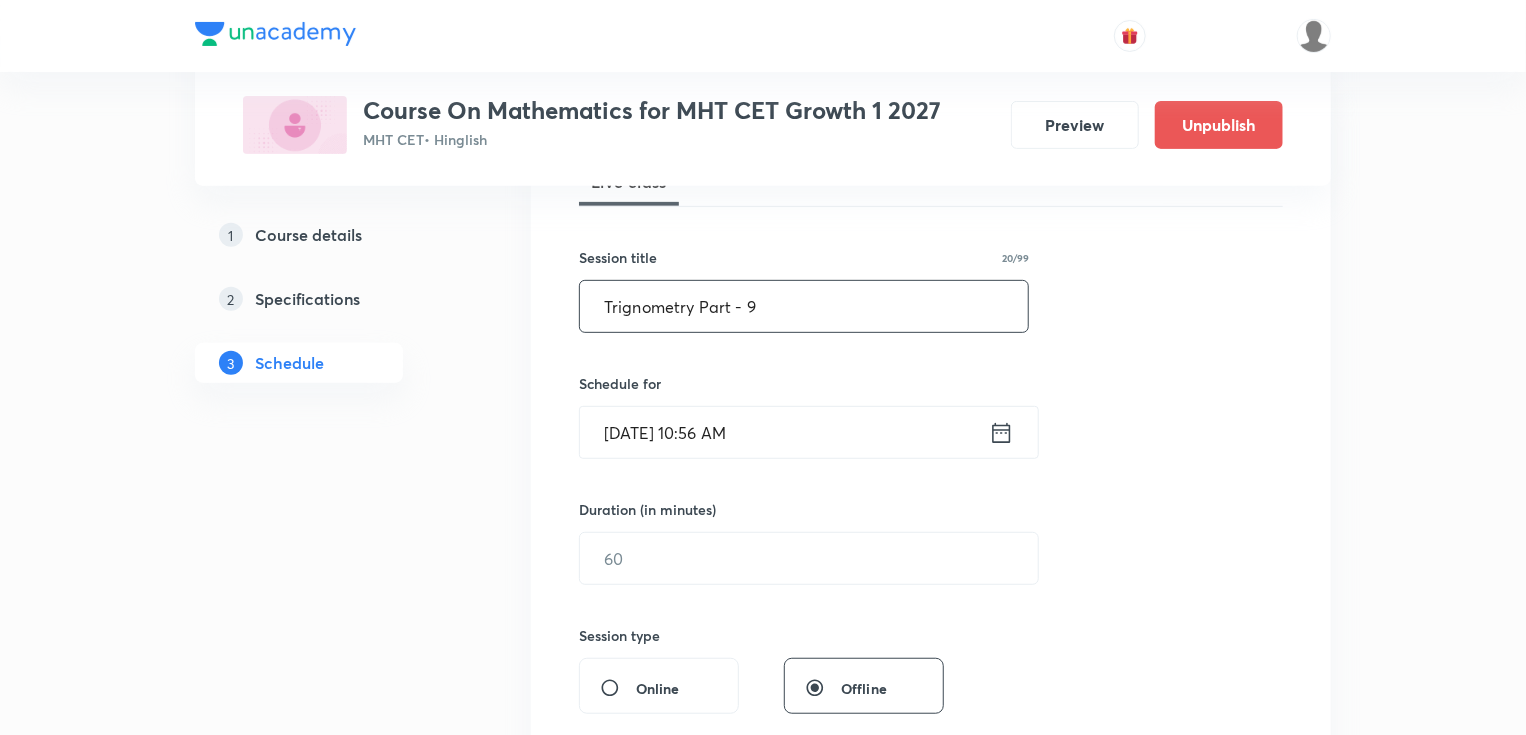 type on "Trignometry Part - 9" 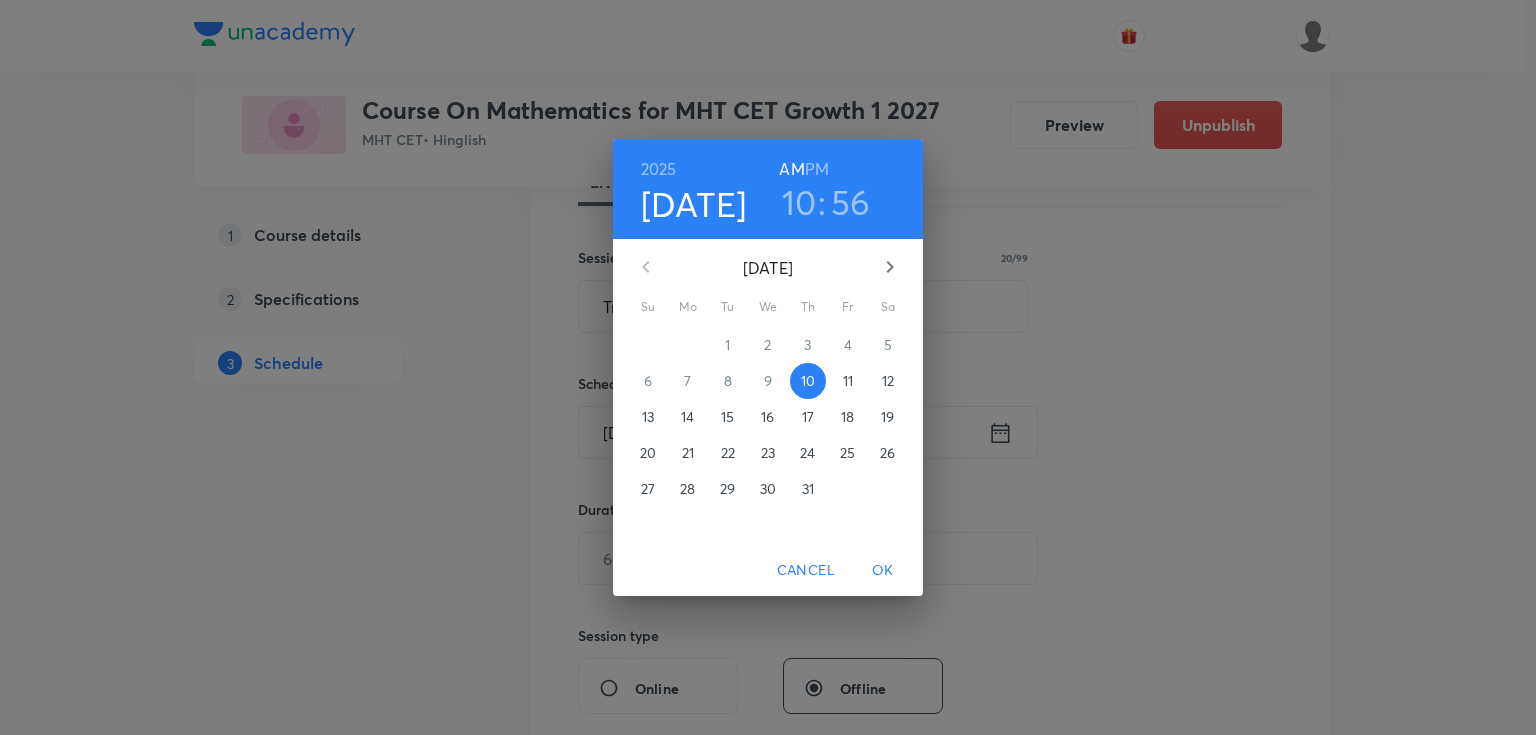 click on "12" at bounding box center (888, 381) 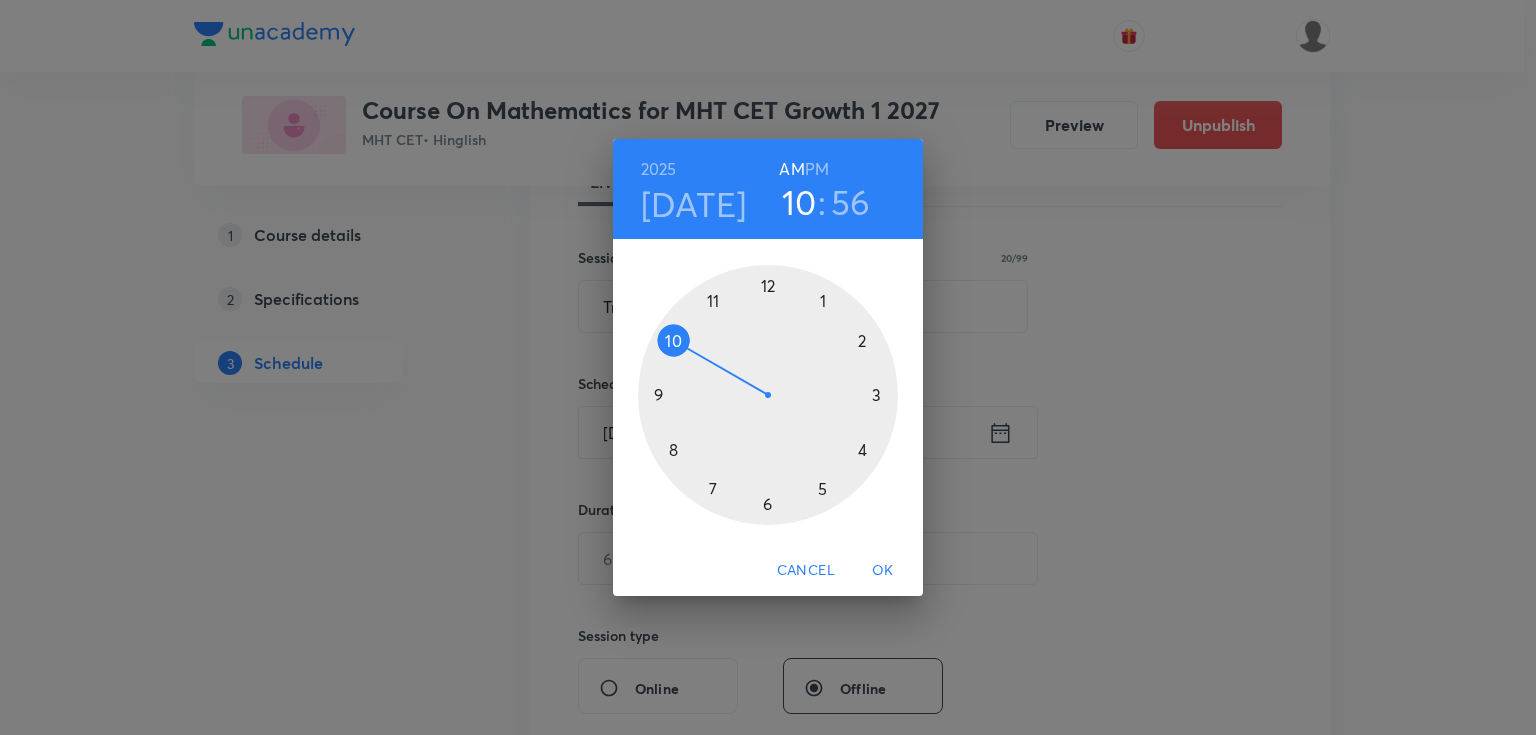 click on "AM" at bounding box center [791, 169] 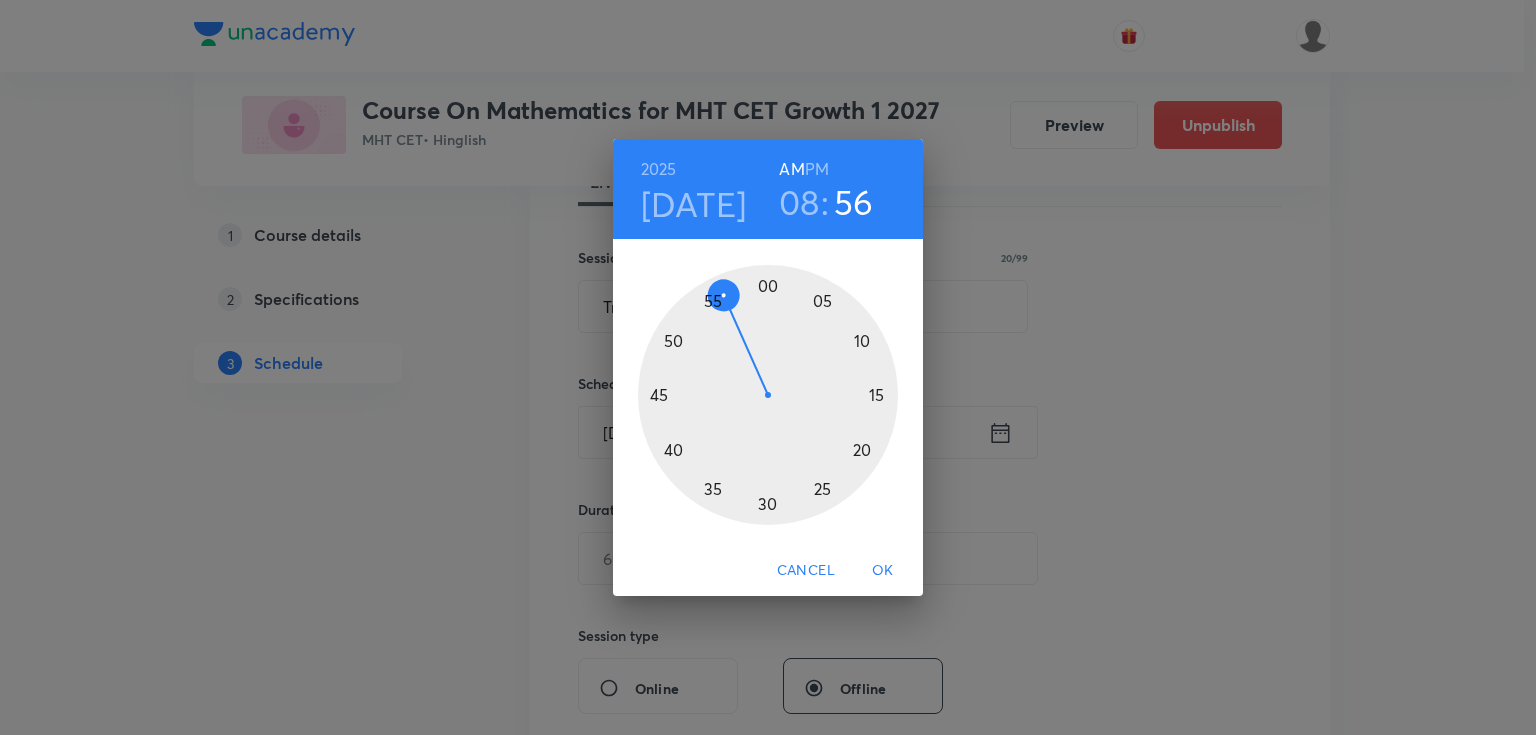 click at bounding box center (768, 395) 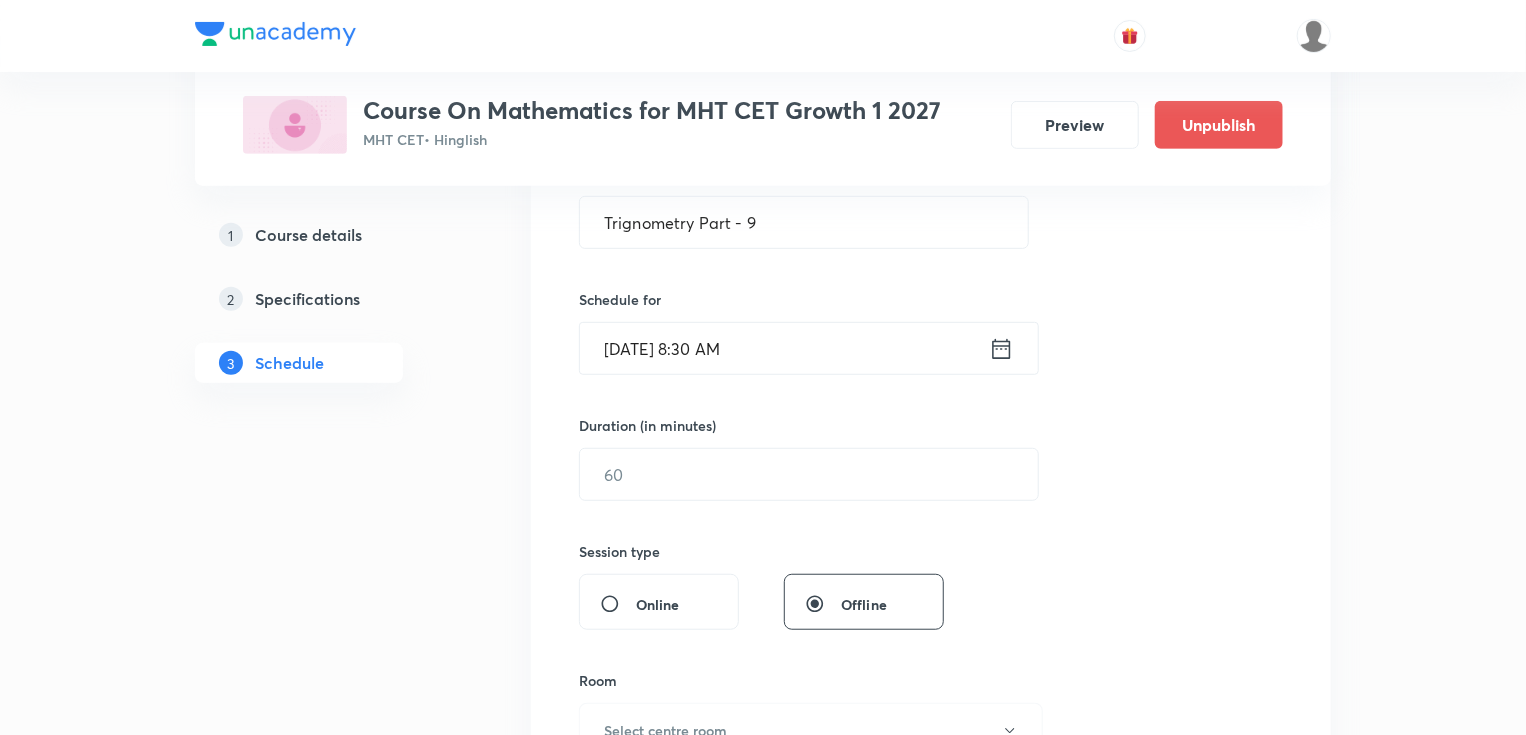 scroll, scrollTop: 480, scrollLeft: 0, axis: vertical 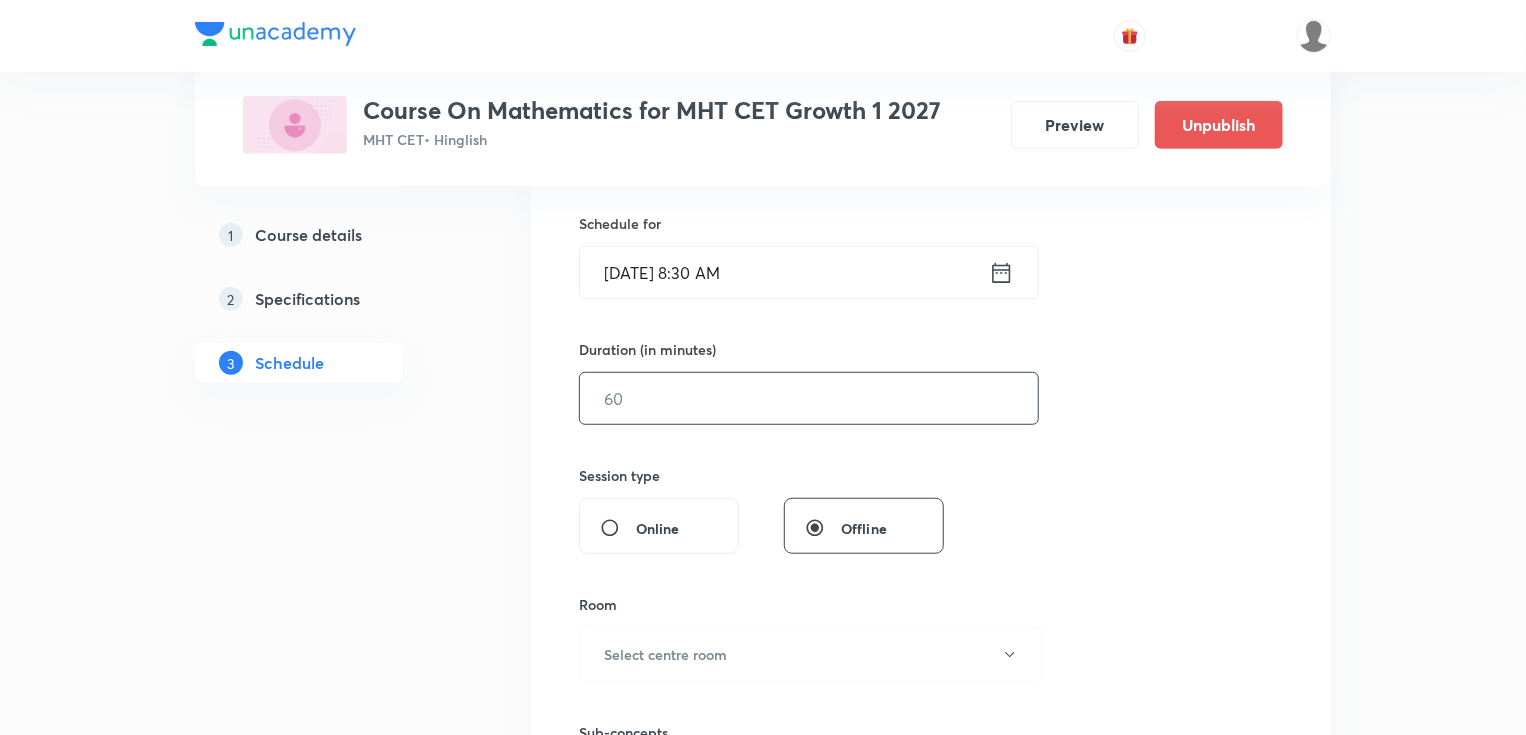 click at bounding box center (809, 398) 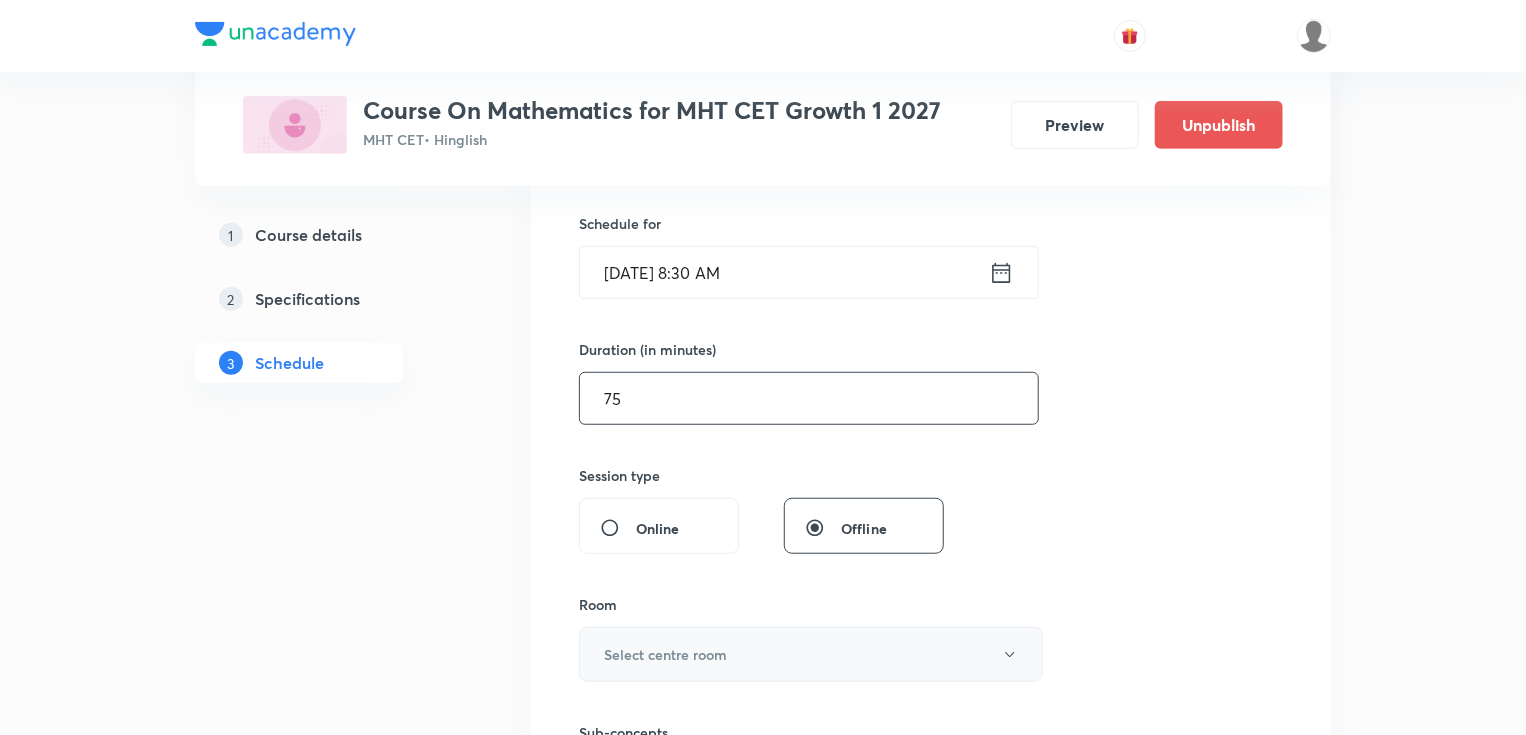 type on "75" 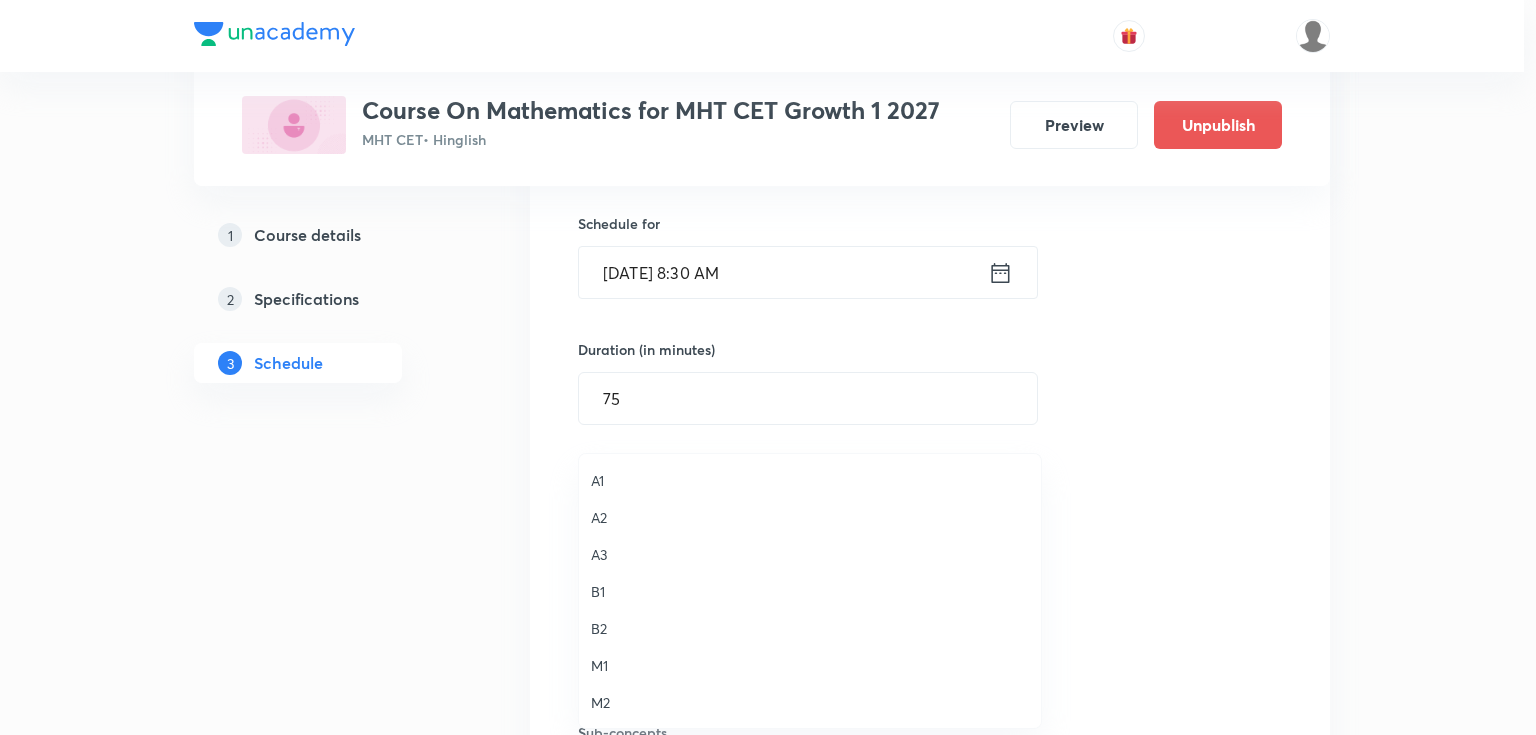 click on "B1" at bounding box center [810, 591] 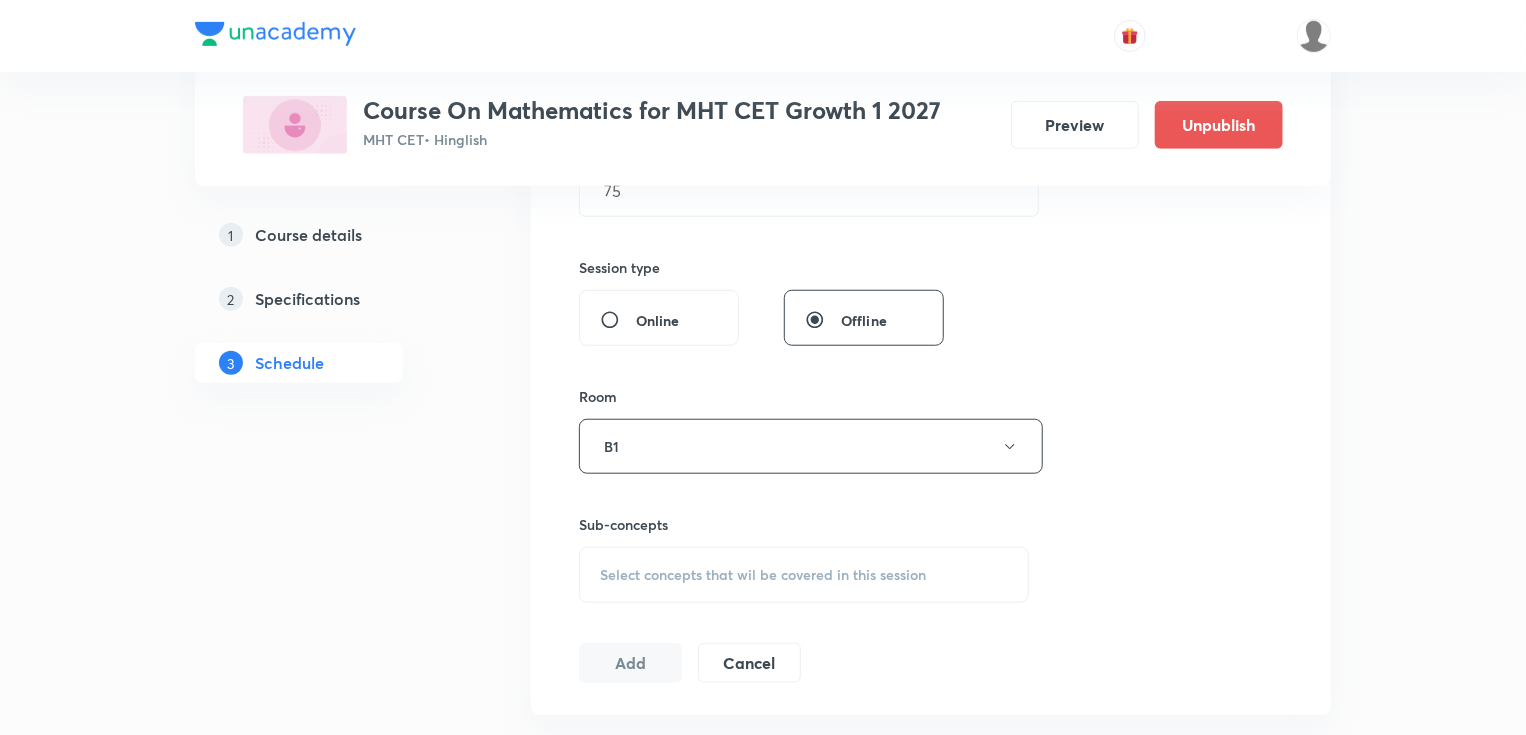 scroll, scrollTop: 720, scrollLeft: 0, axis: vertical 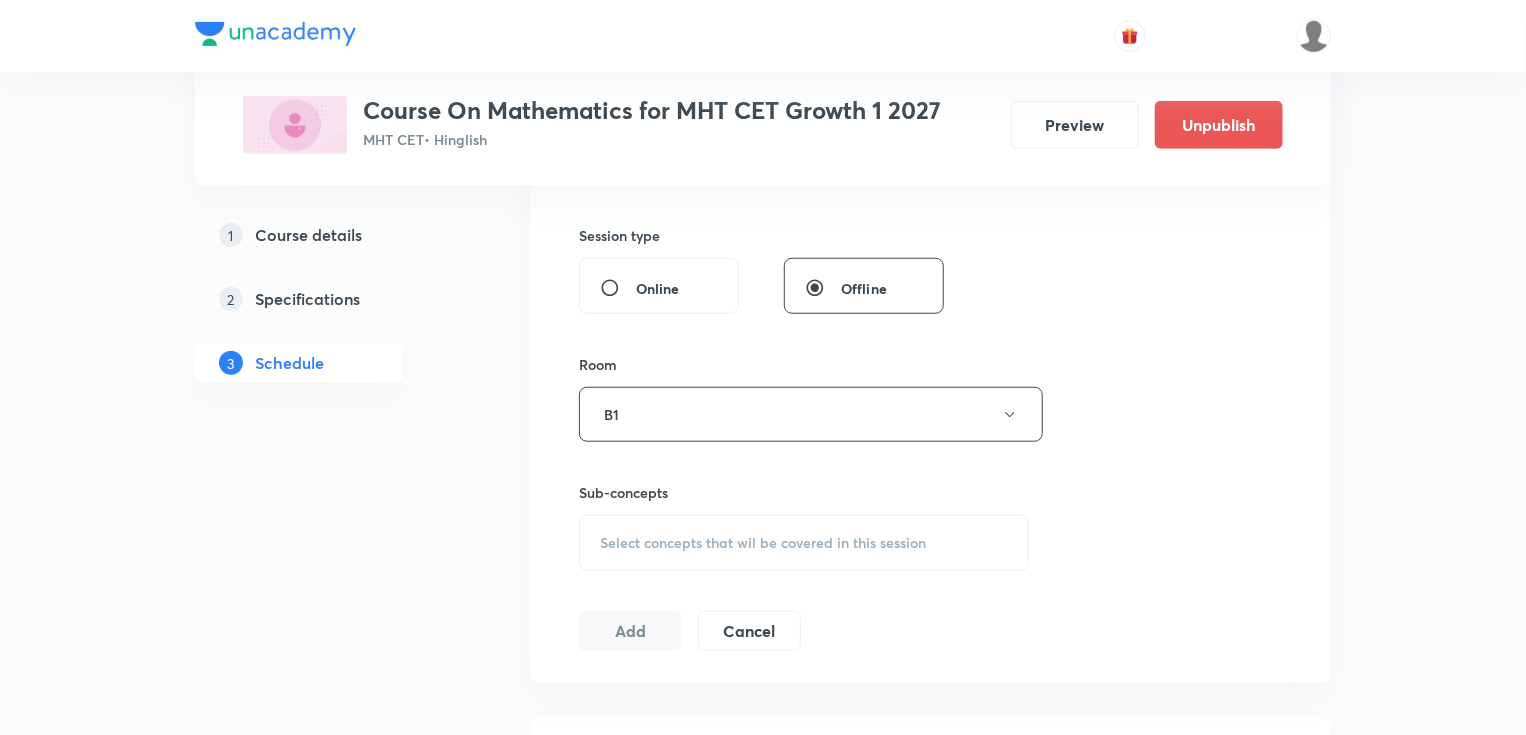 click on "Select concepts that wil be covered in this session" at bounding box center [763, 543] 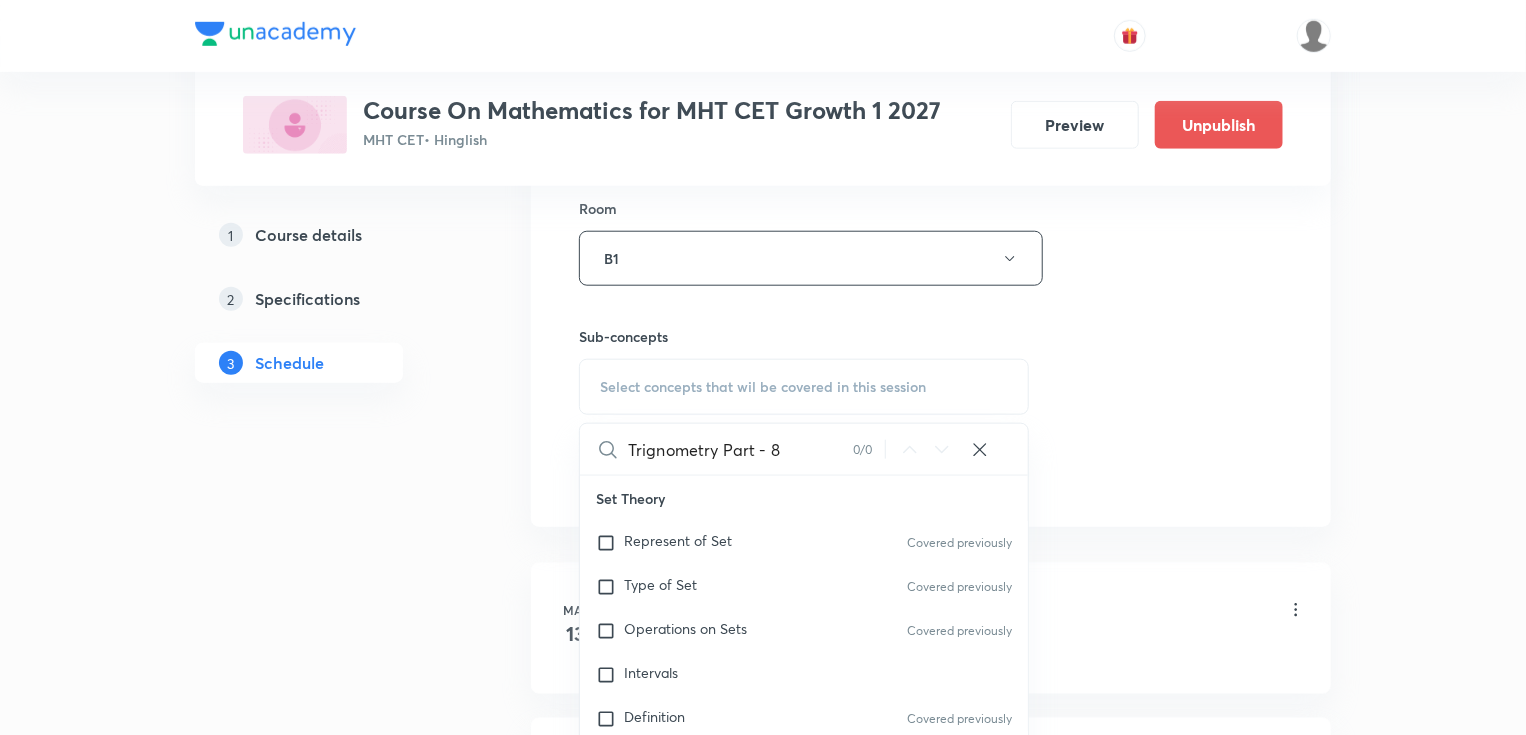 scroll, scrollTop: 880, scrollLeft: 0, axis: vertical 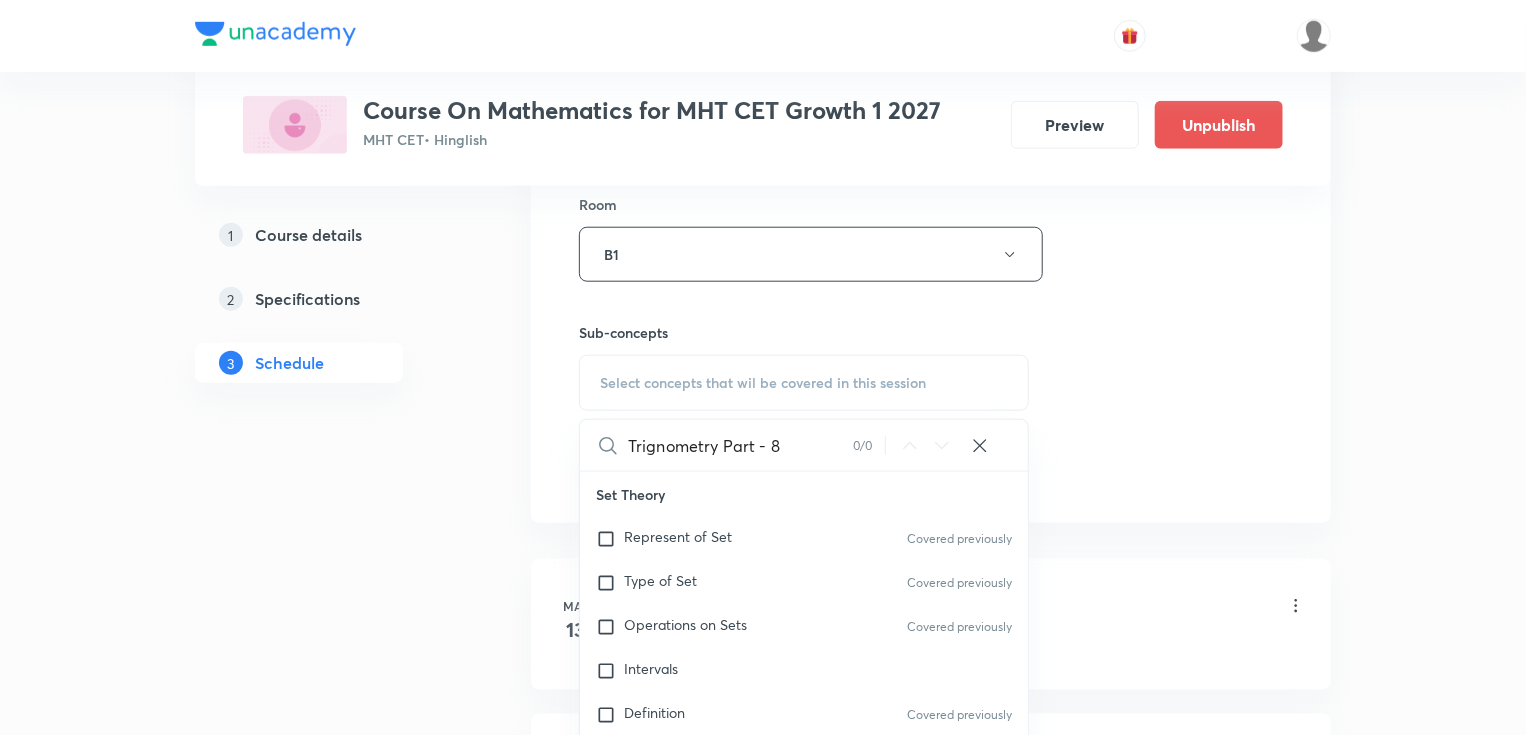 drag, startPoint x: 720, startPoint y: 450, endPoint x: 806, endPoint y: 450, distance: 86 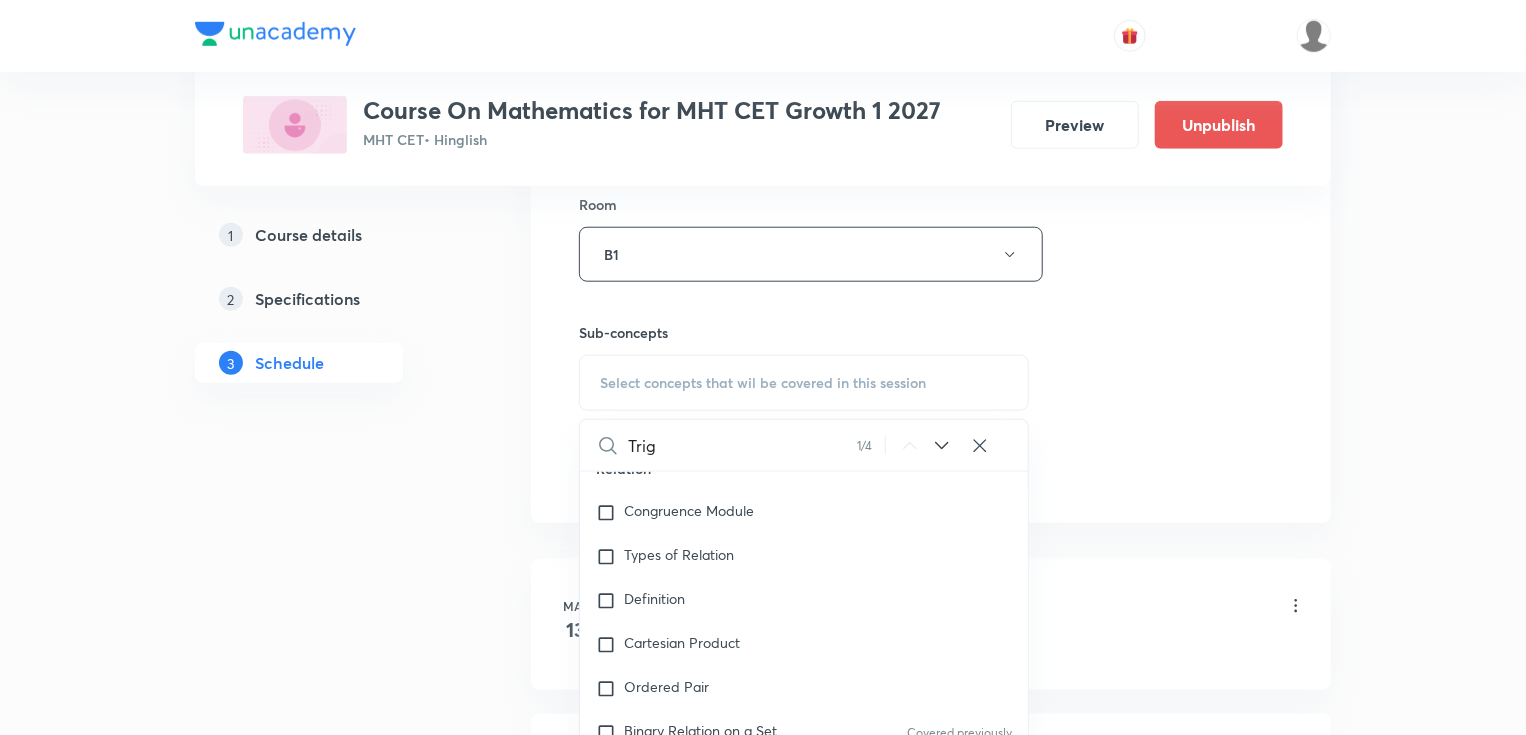 scroll, scrollTop: 604, scrollLeft: 0, axis: vertical 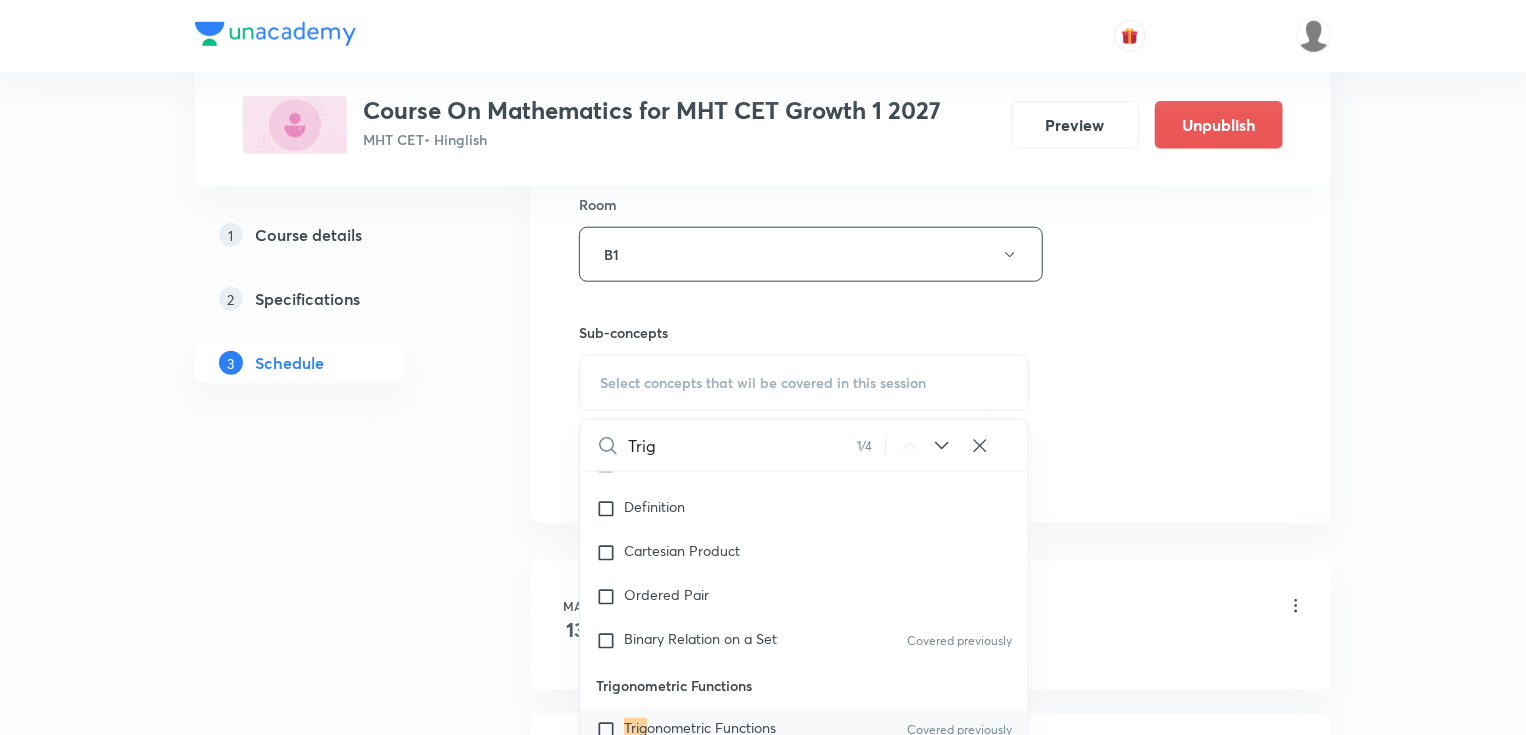 type on "Trig" 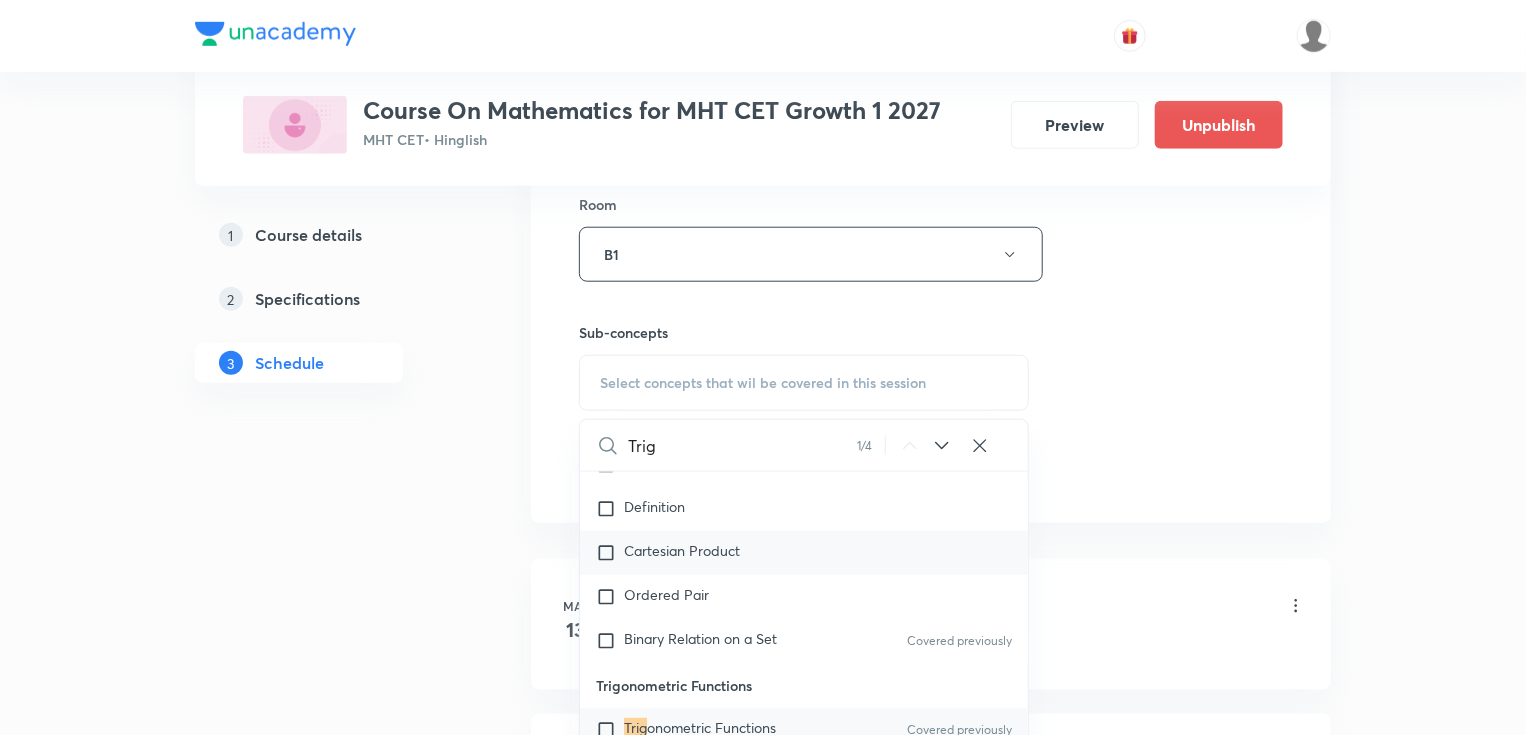 checkbox on "true" 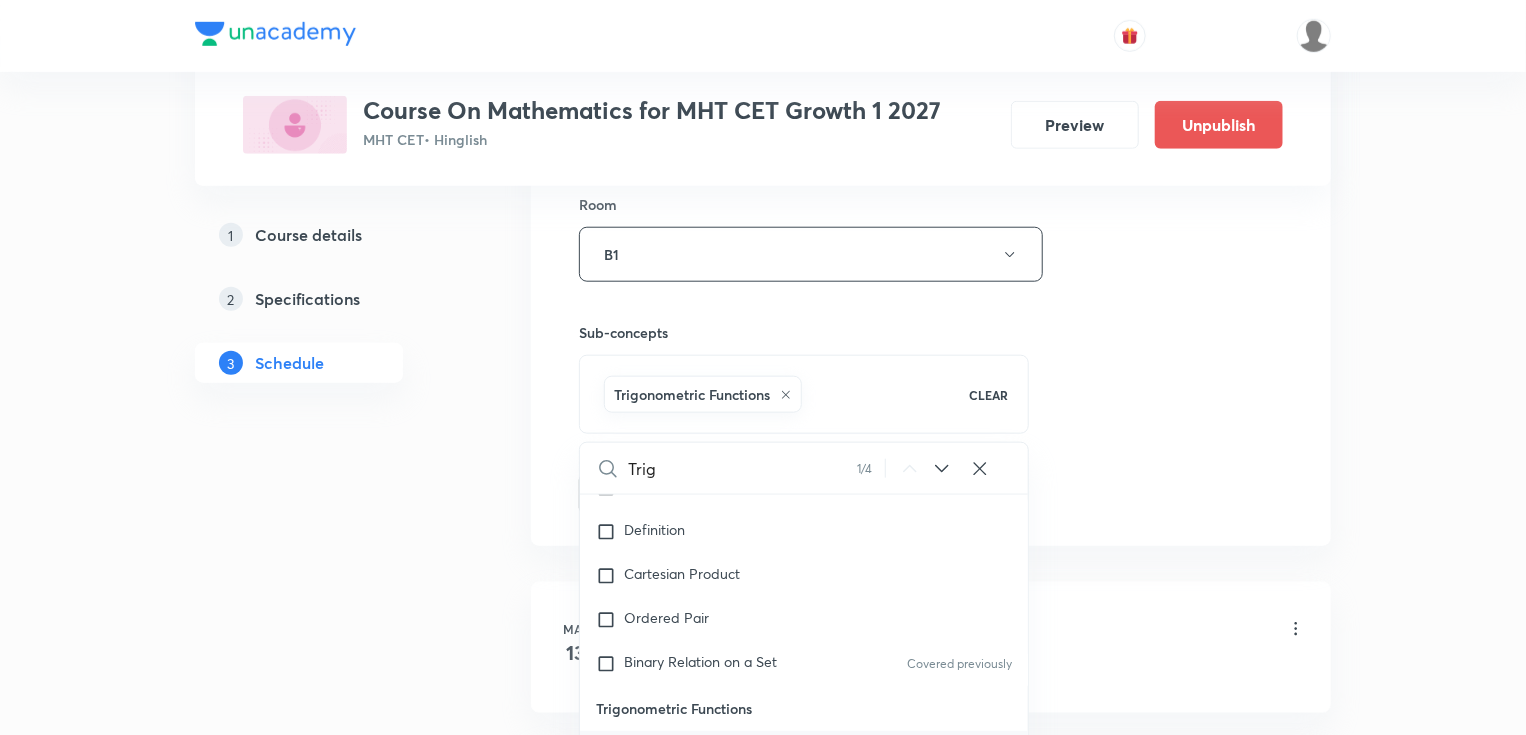 click on "Session  31 Live class Session title 20/99 Trignometry Part - 9 ​ Schedule for Jul 12, 2025, 8:30 AM ​ Duration (in minutes) 75 ​   Session type Online Offline Room B1 Sub-concepts Trigonometric Functions CLEAR Trig 1 / 4 ​ Set Theory Represent of Set Covered previously Type of Set Covered previously Operations on Sets Covered previously Intervals Definition Covered previously Function Representation of Function Types of Function Definition Definition of Functions Covered previously Relation Congruence Module Types of Relation Definition Cartesian Product Ordered Pair Binary Relation on a Set Covered previously Trigonometric Functions Trig onometric Functions Covered previously Factorization Inverse  Trig onometric Functions Trig onometric Equation Covered previously Properties of Triangle Matrices Elementary Transformation Inverse of Matrices Application of Matrices Solution of a Systems of Linear Equations Sequence and Series Sequence Arithmetico- Geometric Progression Types of Means Statistics Mean" at bounding box center [931, 33] 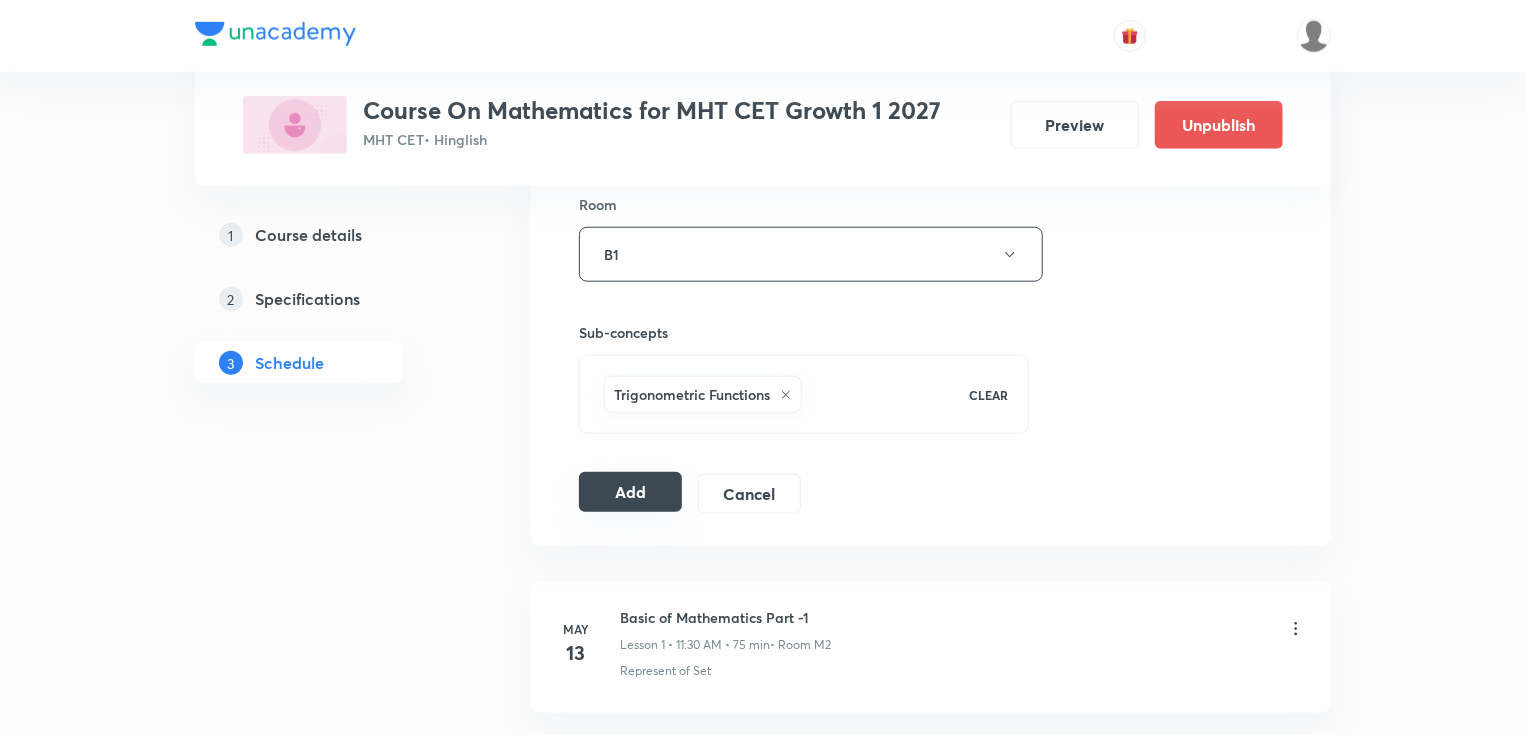 click on "Add" at bounding box center [630, 492] 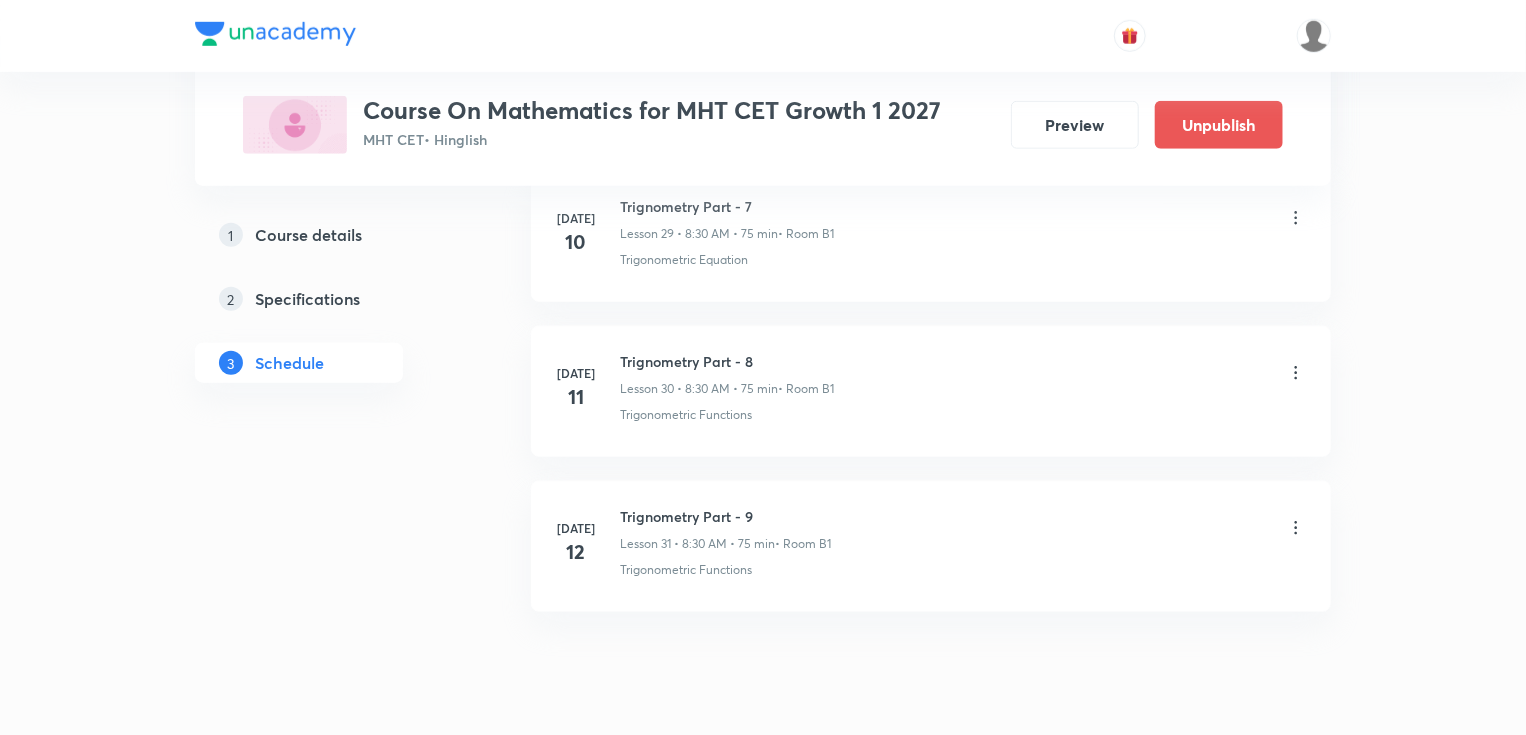 scroll, scrollTop: 4661, scrollLeft: 0, axis: vertical 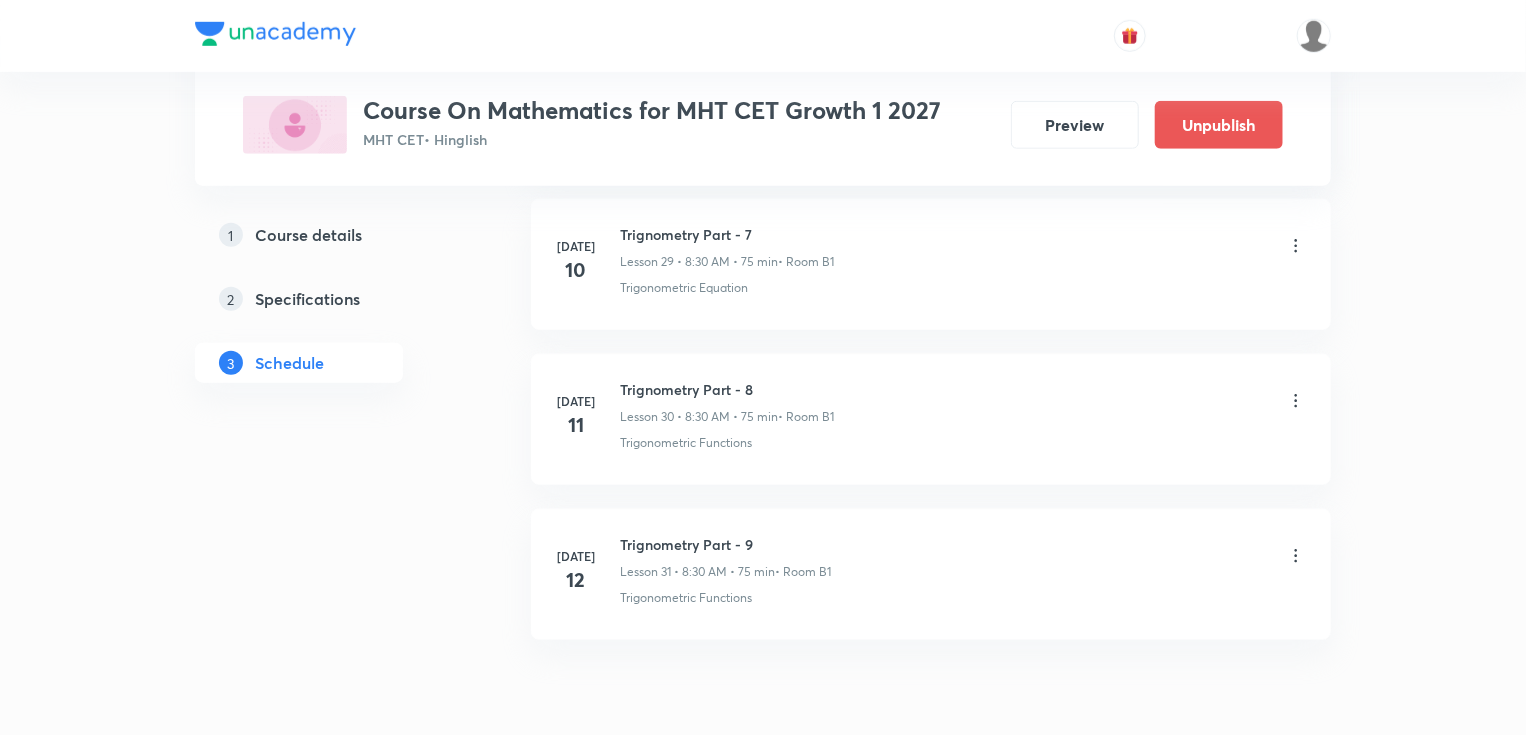 click on "Lesson 29 • 8:30 AM • 75 min" at bounding box center (699, 262) 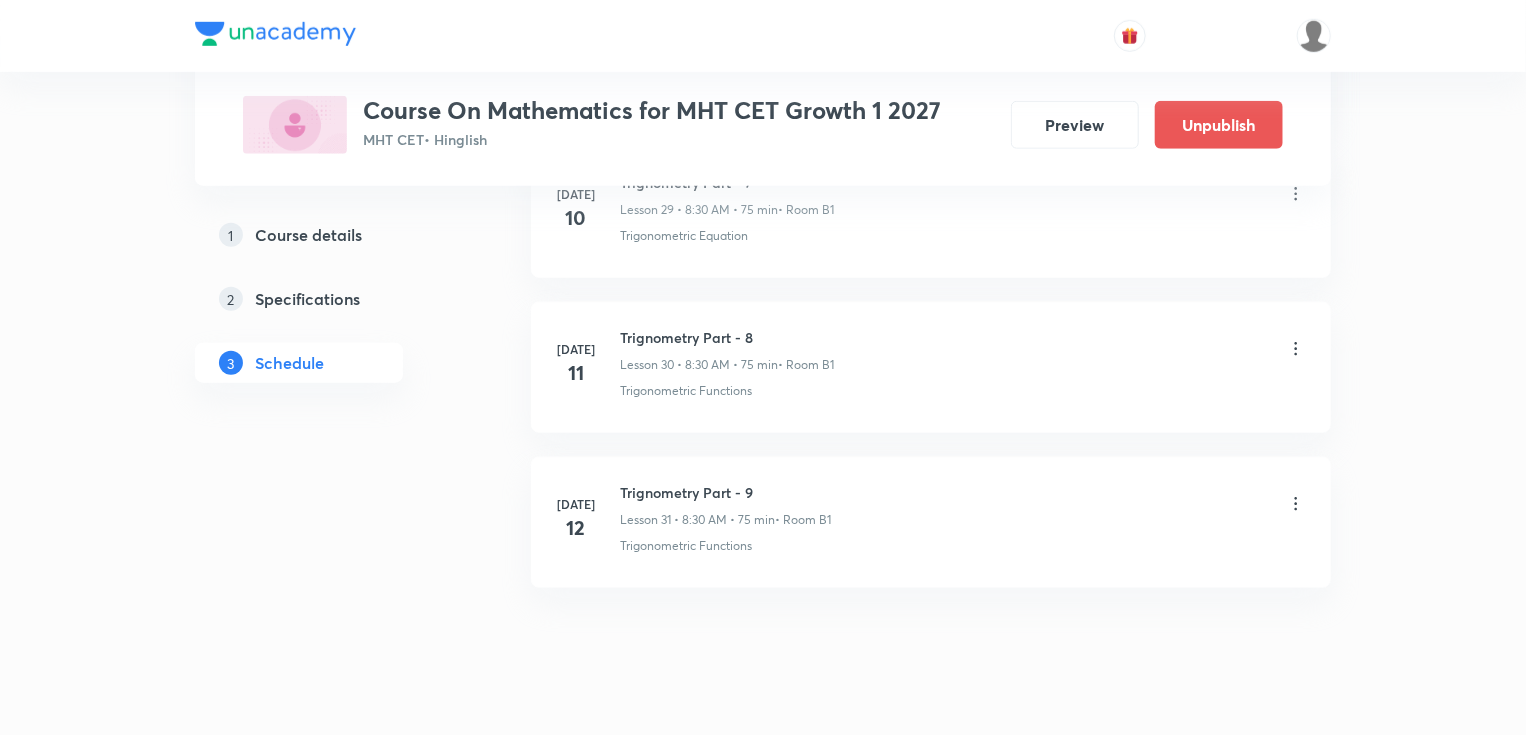 scroll, scrollTop: 4741, scrollLeft: 0, axis: vertical 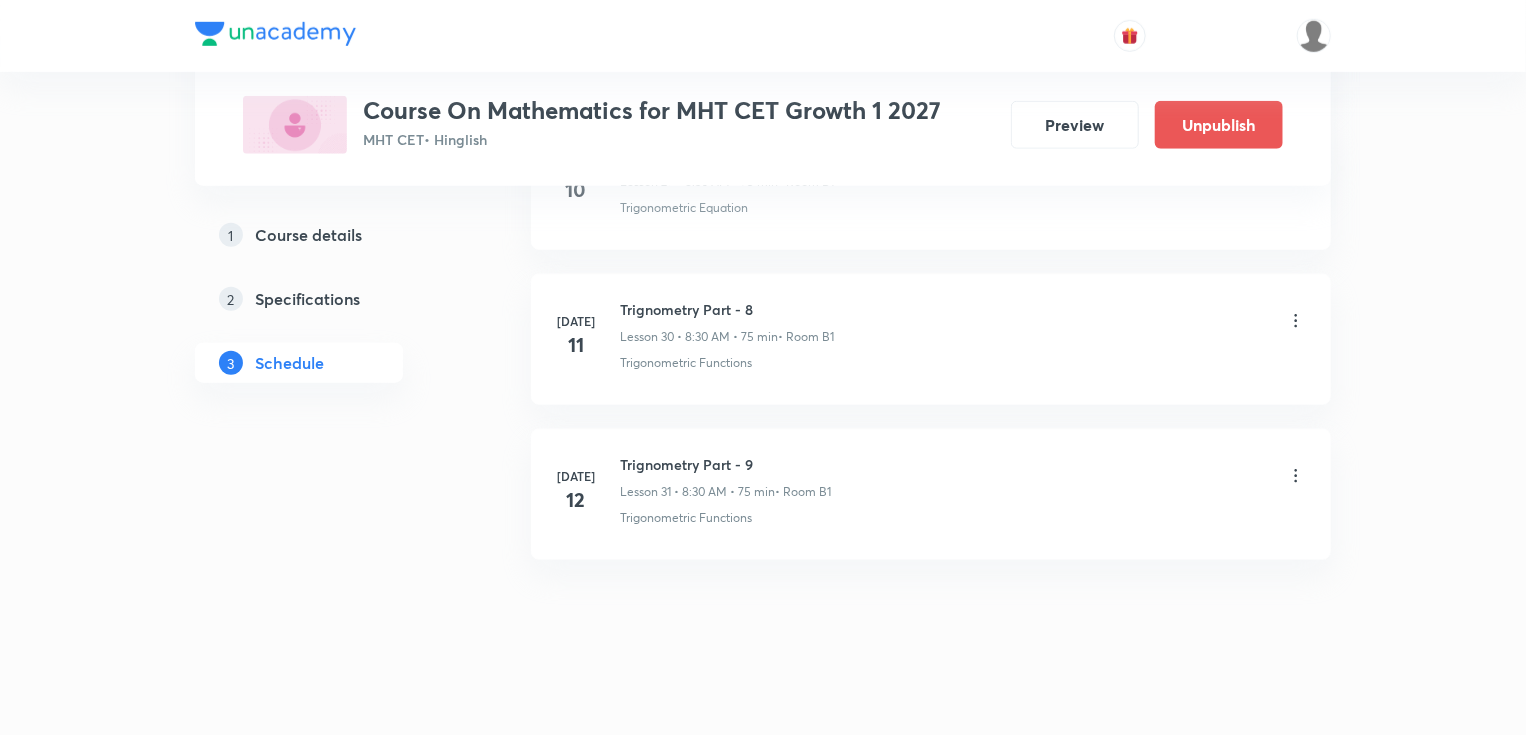 click on "Trignometry Part - 8 Lesson 30 • 8:30 AM • 75 min  • Room B1 Trigonometric Functions" at bounding box center [963, 335] 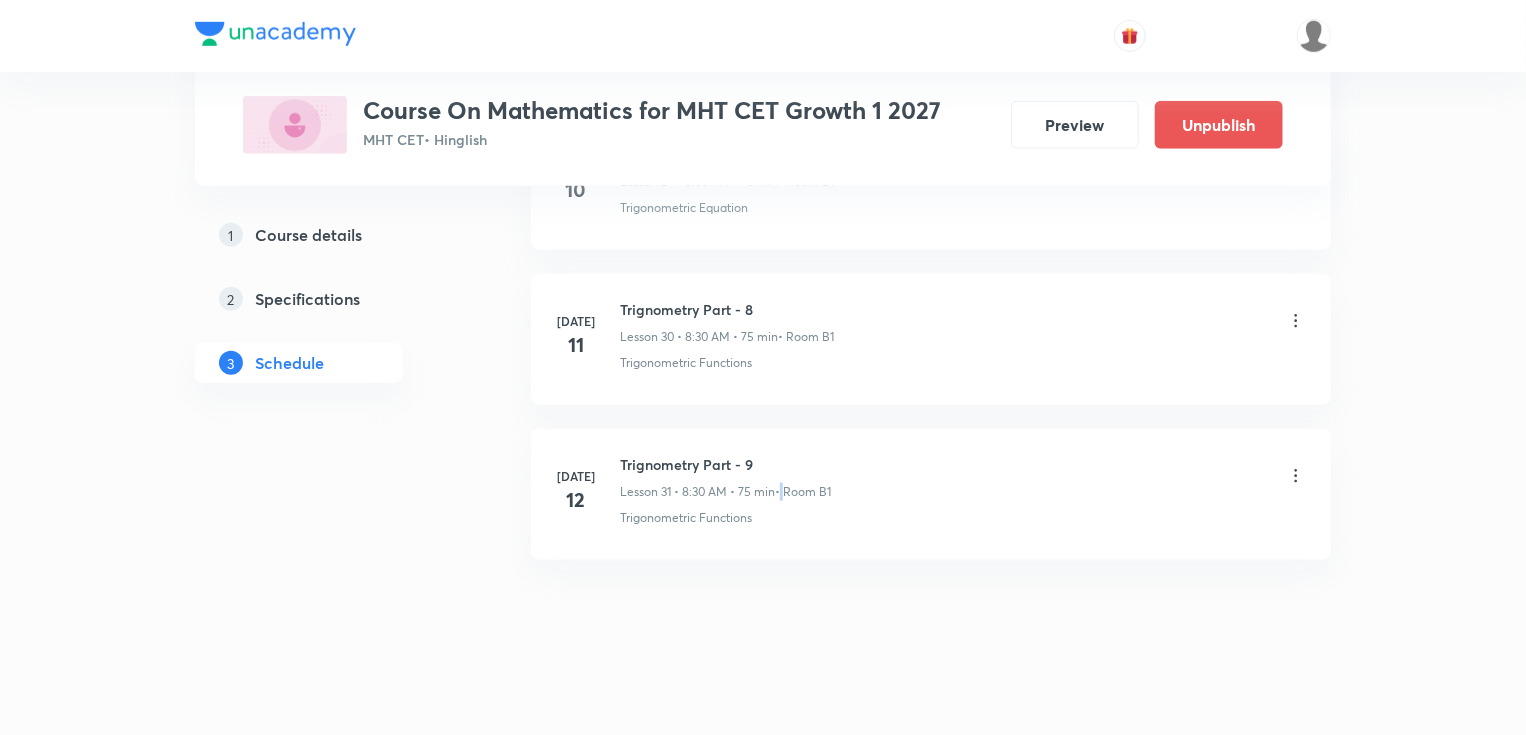 click on "Trignometry Part - 9 Lesson 31 • 8:30 AM • 75 min  • Room B1" at bounding box center (725, 477) 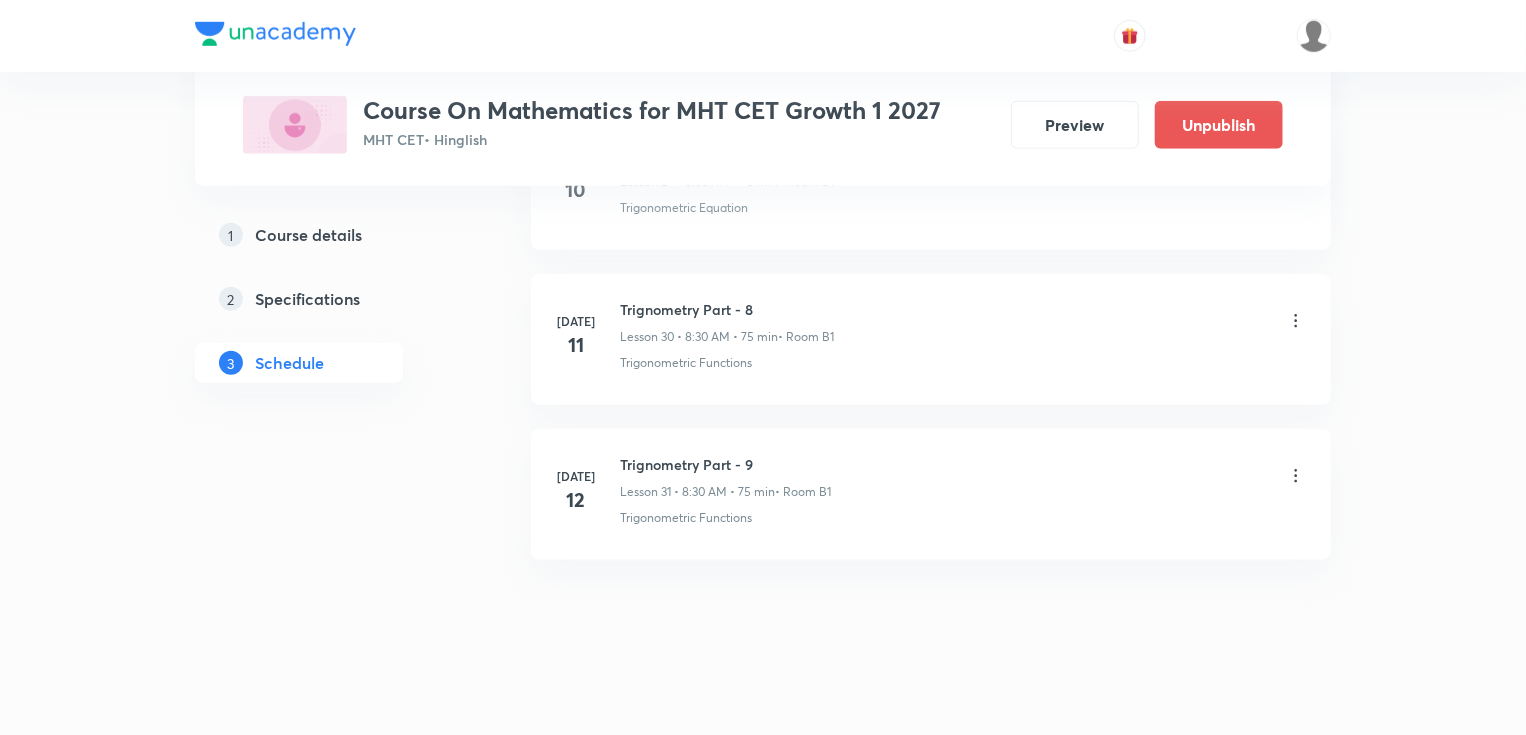 drag, startPoint x: 815, startPoint y: 347, endPoint x: 852, endPoint y: 505, distance: 162.27446 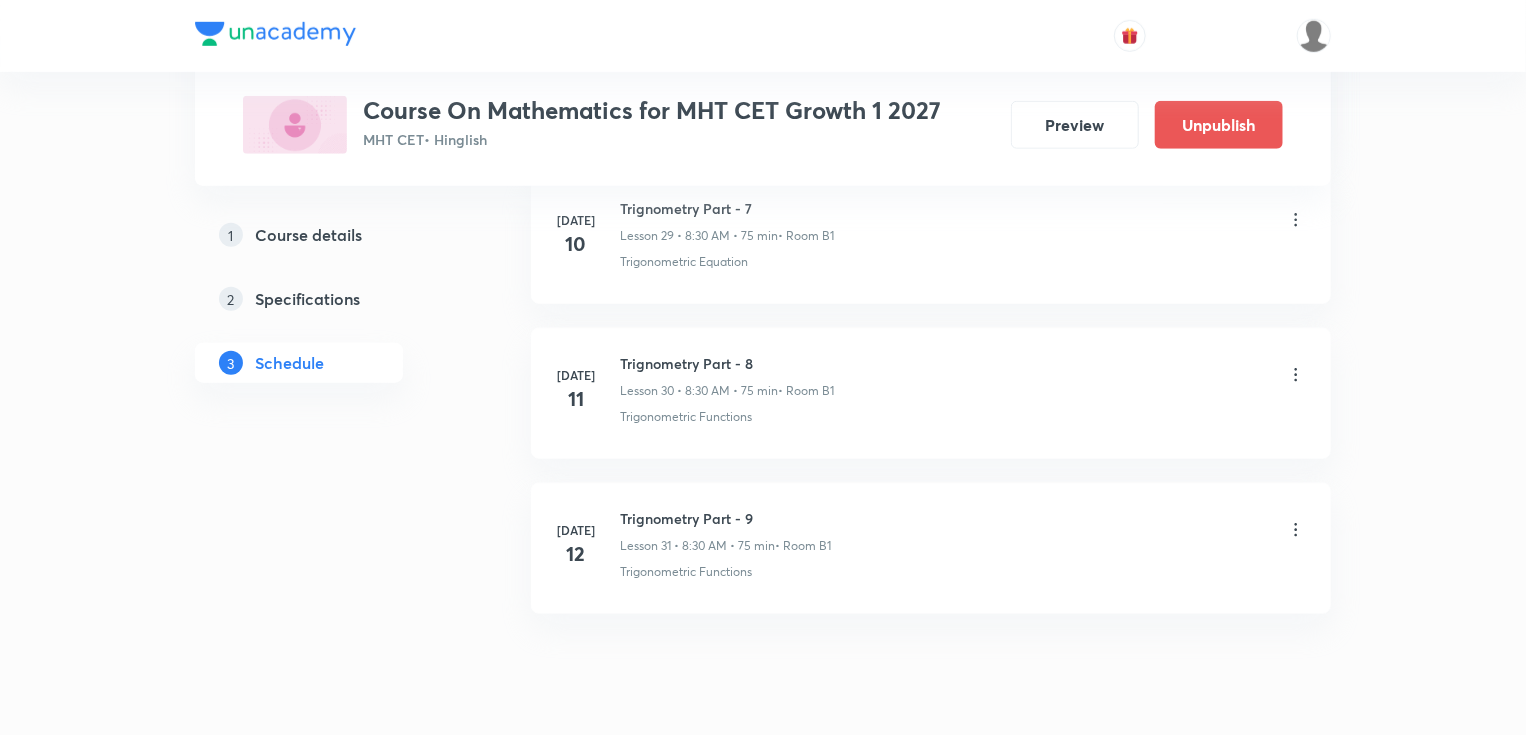 scroll, scrollTop: 4581, scrollLeft: 0, axis: vertical 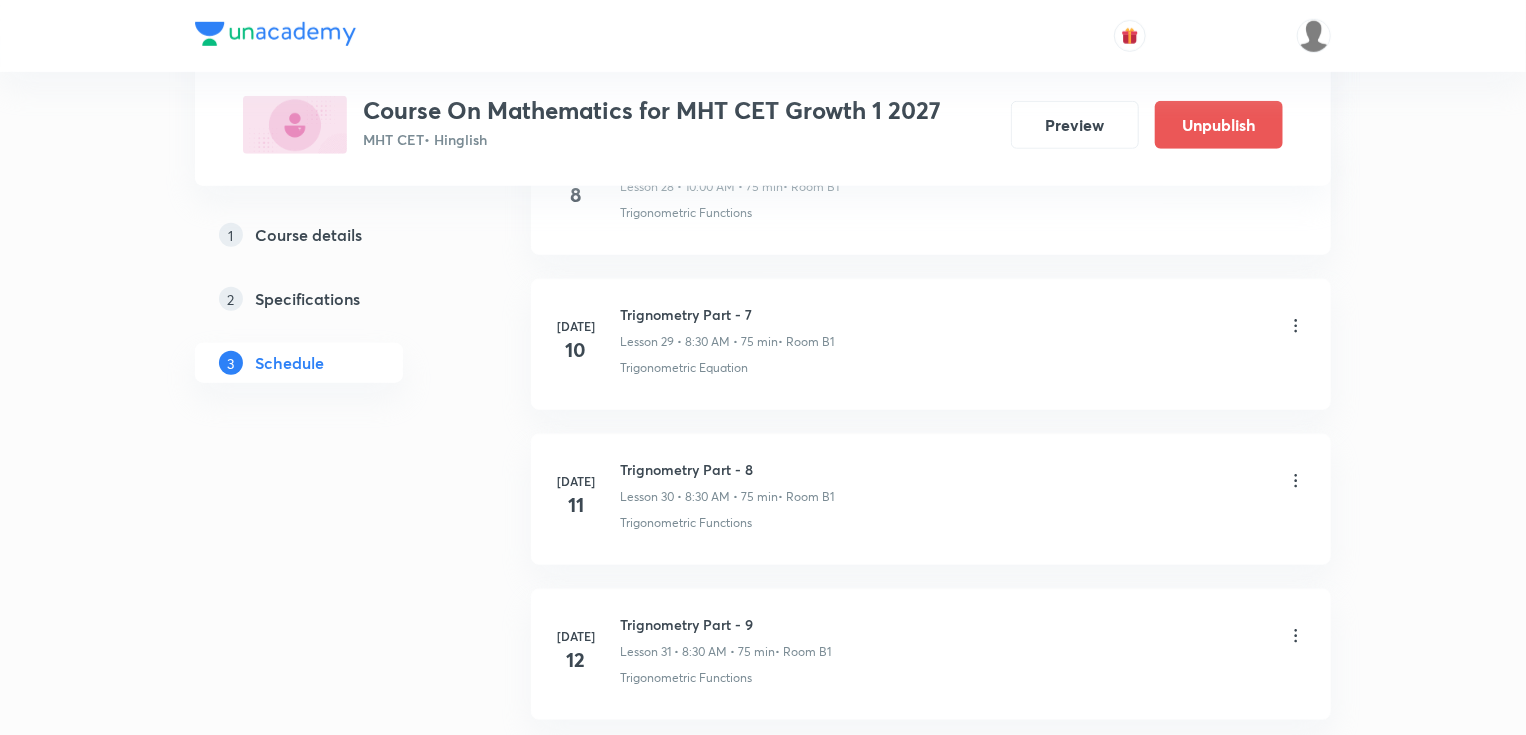 click on "Trignometry Part - 7" at bounding box center [727, 314] 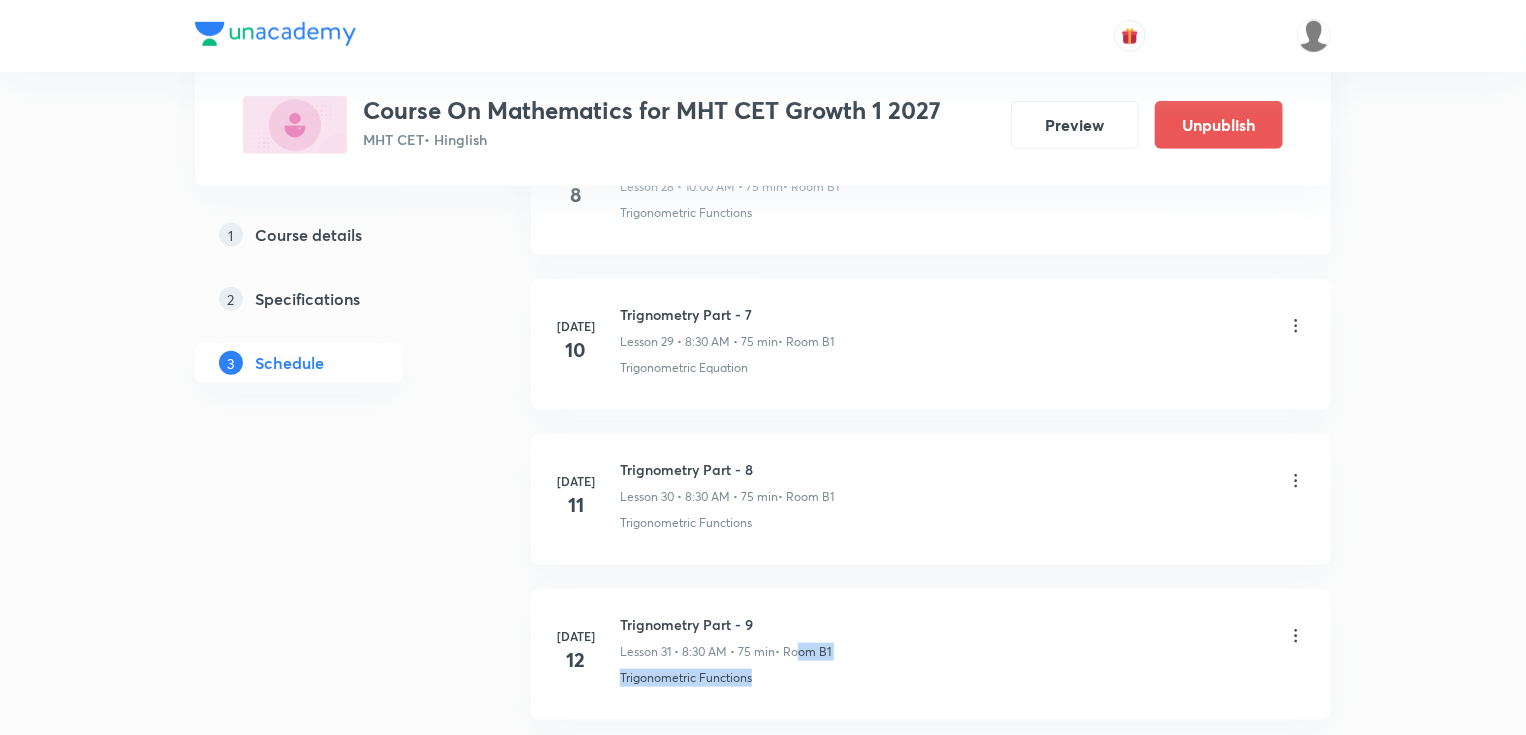 click on "Trignometry Part - 9 Lesson 31 • 8:30 AM • 75 min  • Room B1 Trigonometric Functions" at bounding box center (963, 650) 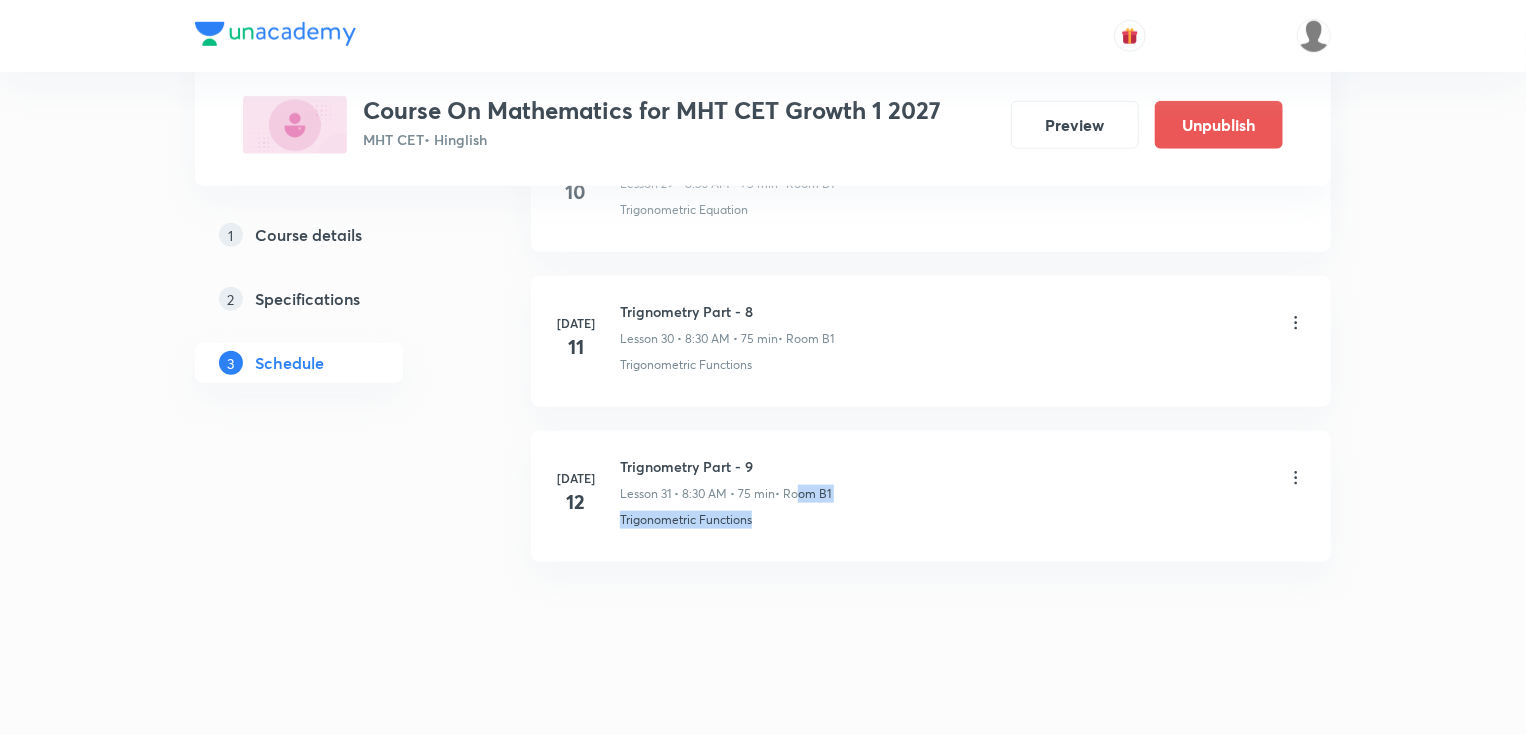 scroll, scrollTop: 4741, scrollLeft: 0, axis: vertical 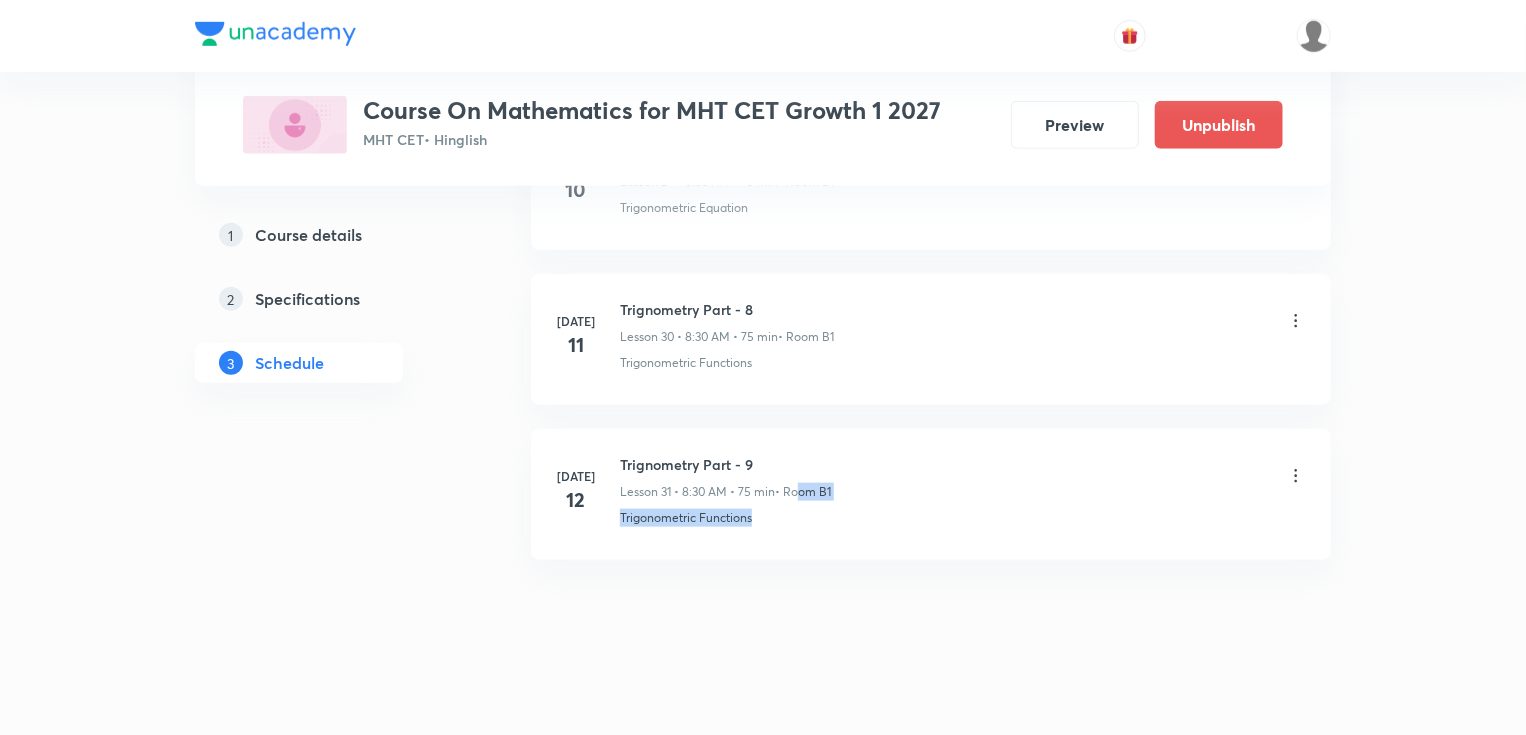 drag, startPoint x: 1038, startPoint y: 541, endPoint x: 1027, endPoint y: 544, distance: 11.401754 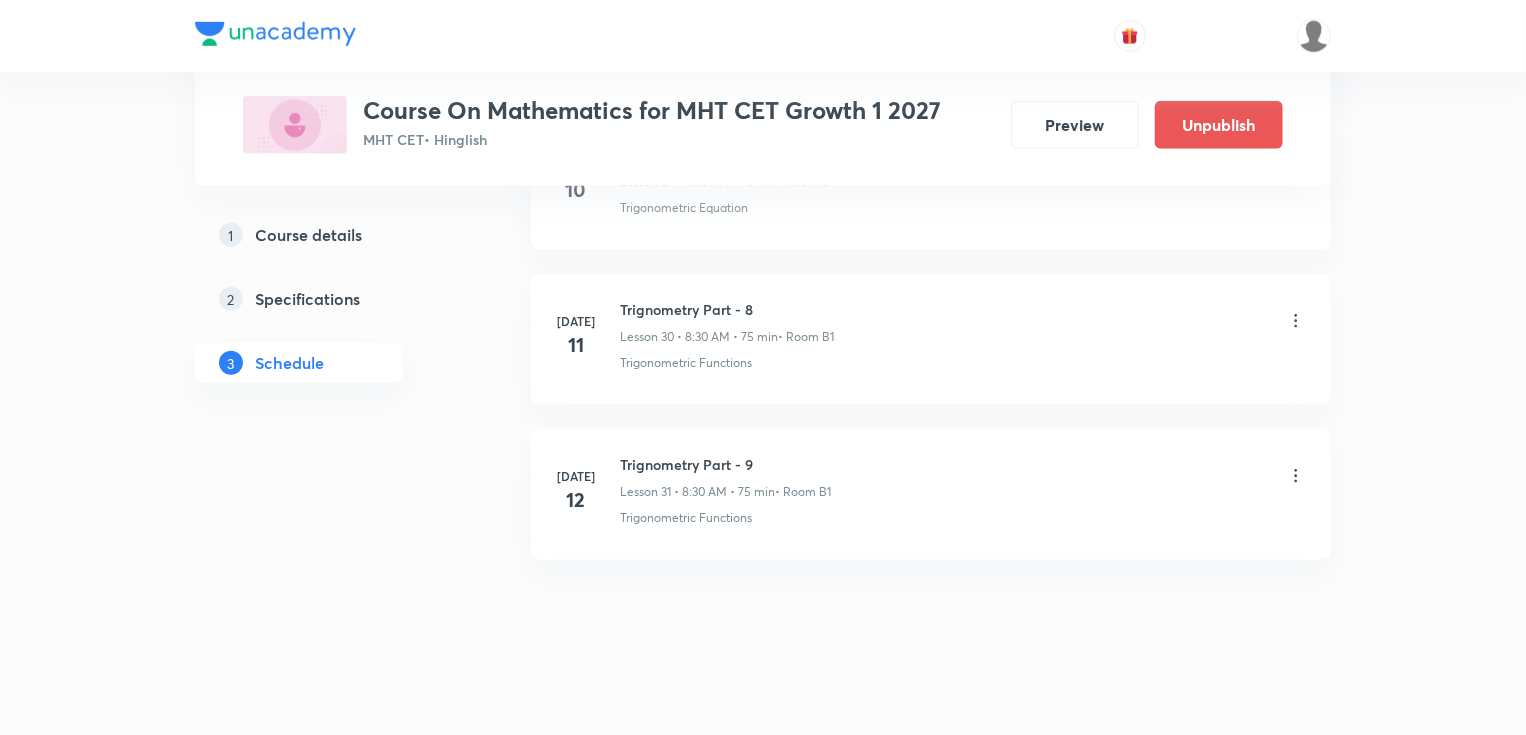 drag, startPoint x: 920, startPoint y: 420, endPoint x: 881, endPoint y: 404, distance: 42.154476 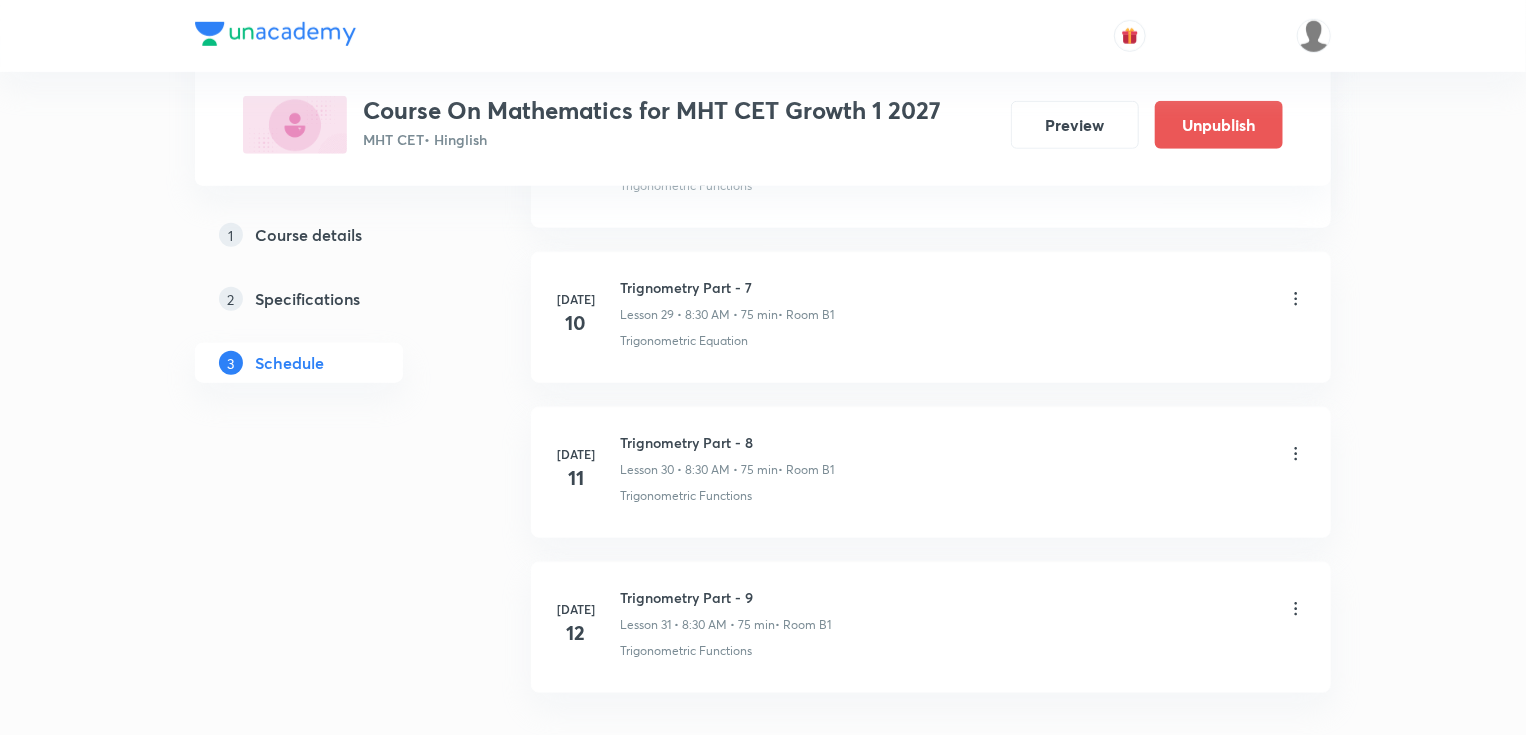 scroll, scrollTop: 4581, scrollLeft: 0, axis: vertical 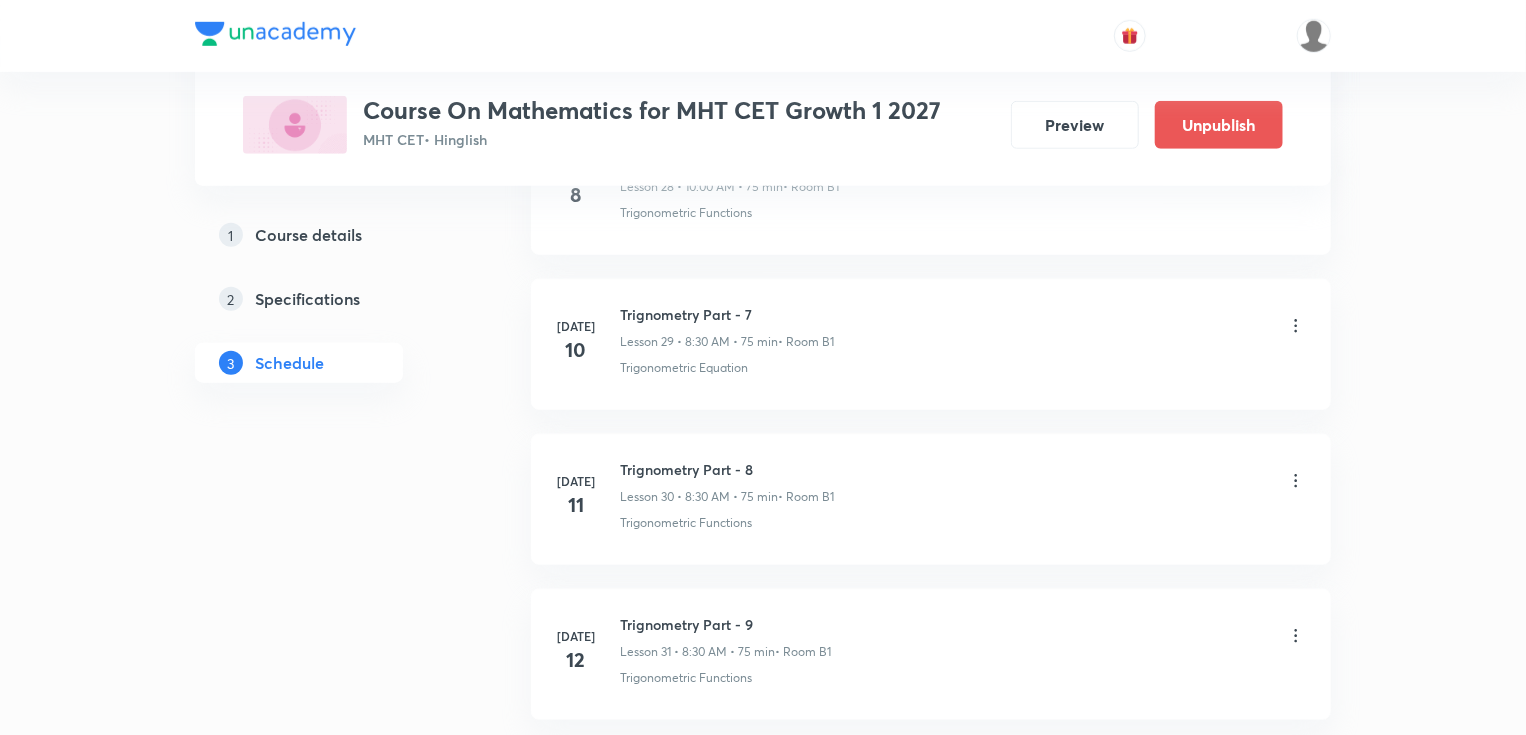click on "Trignometry Part - 7" at bounding box center [727, 314] 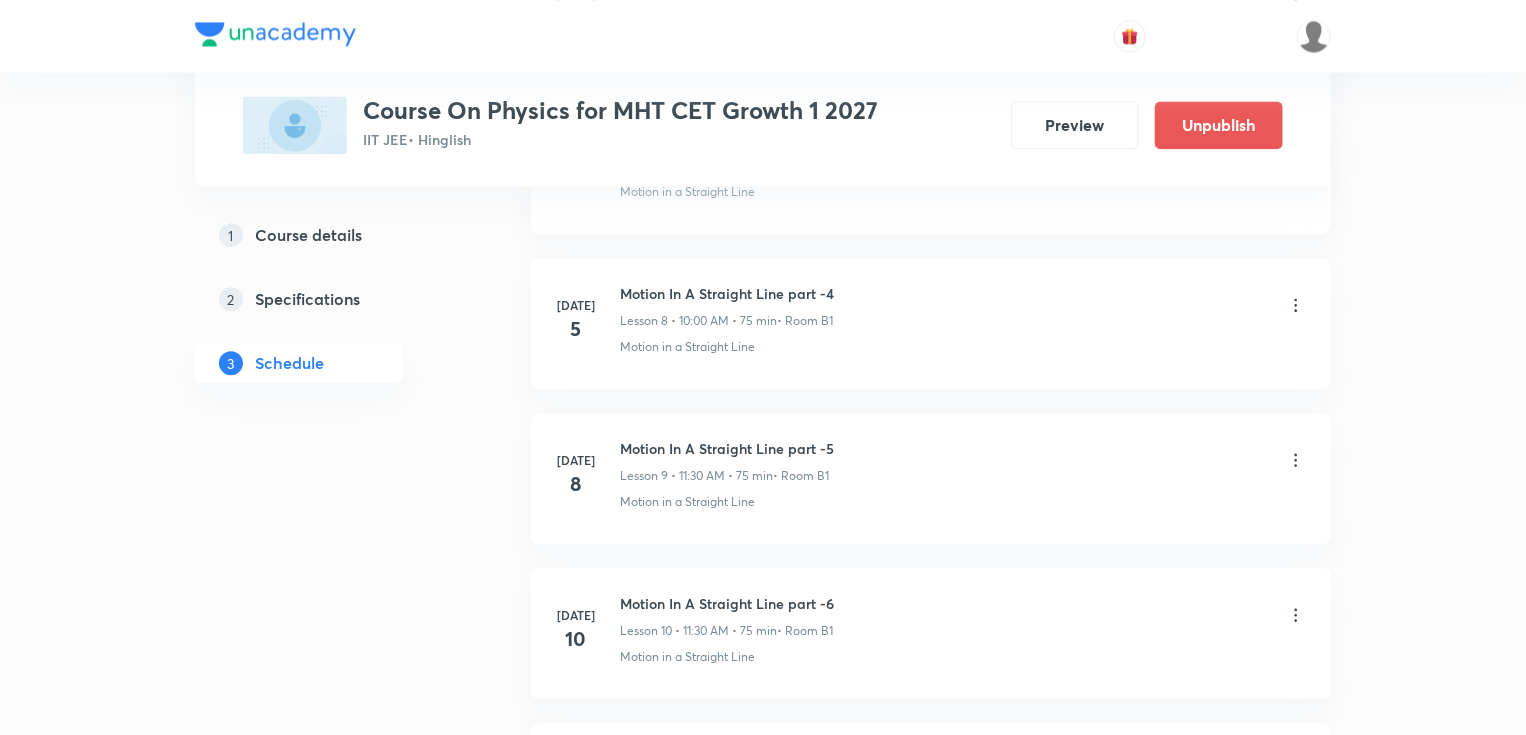 scroll, scrollTop: 0, scrollLeft: 0, axis: both 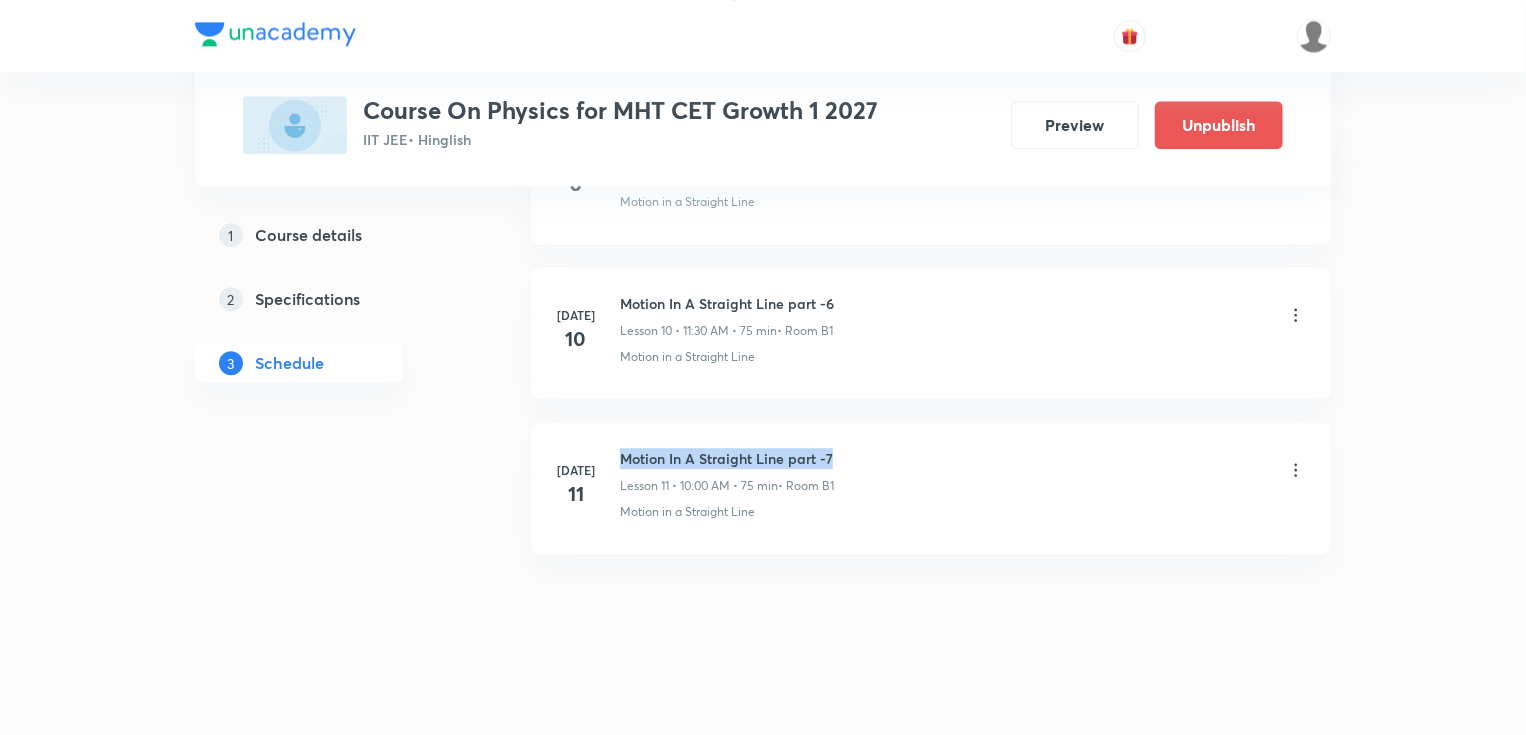 drag, startPoint x: 624, startPoint y: 447, endPoint x: 847, endPoint y: 431, distance: 223.57326 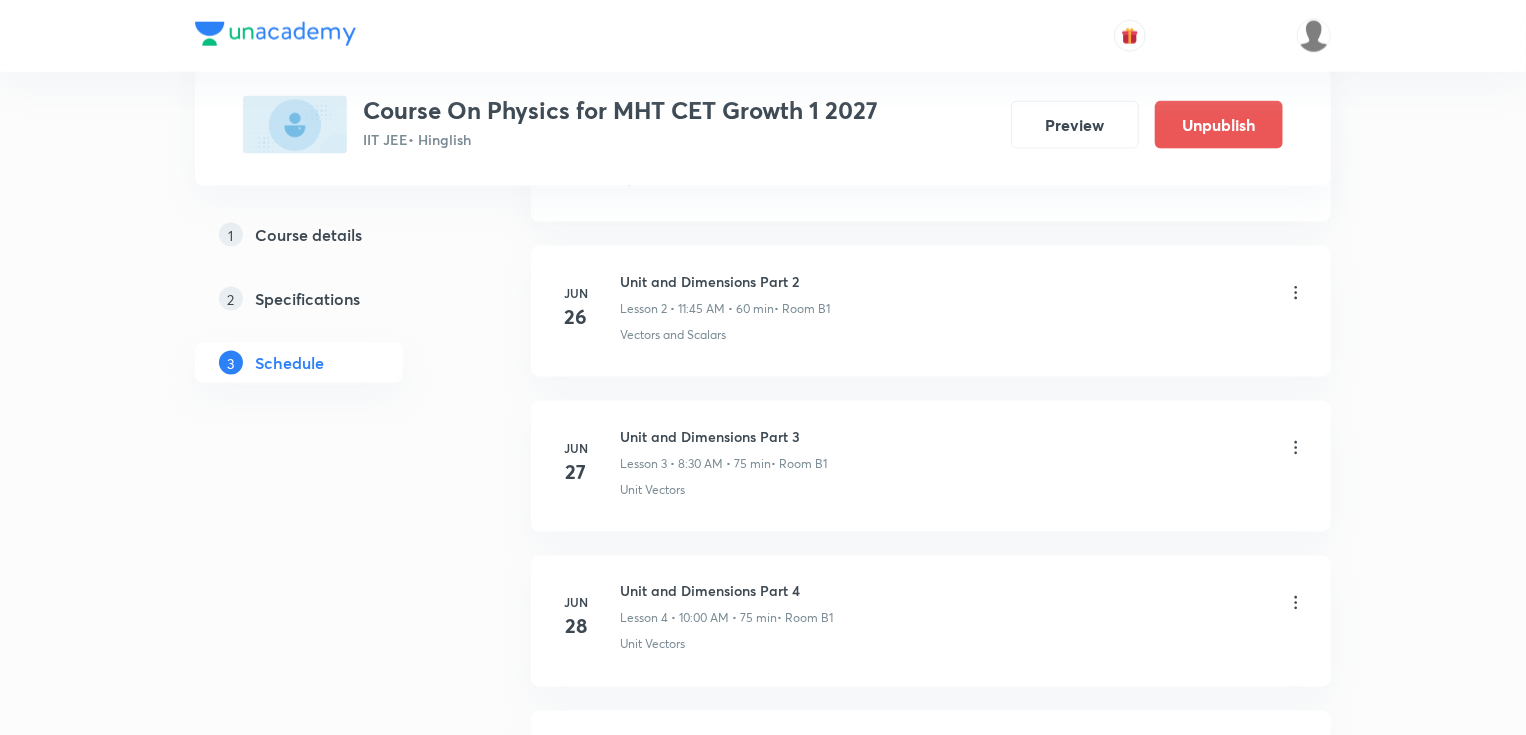 scroll, scrollTop: 0, scrollLeft: 0, axis: both 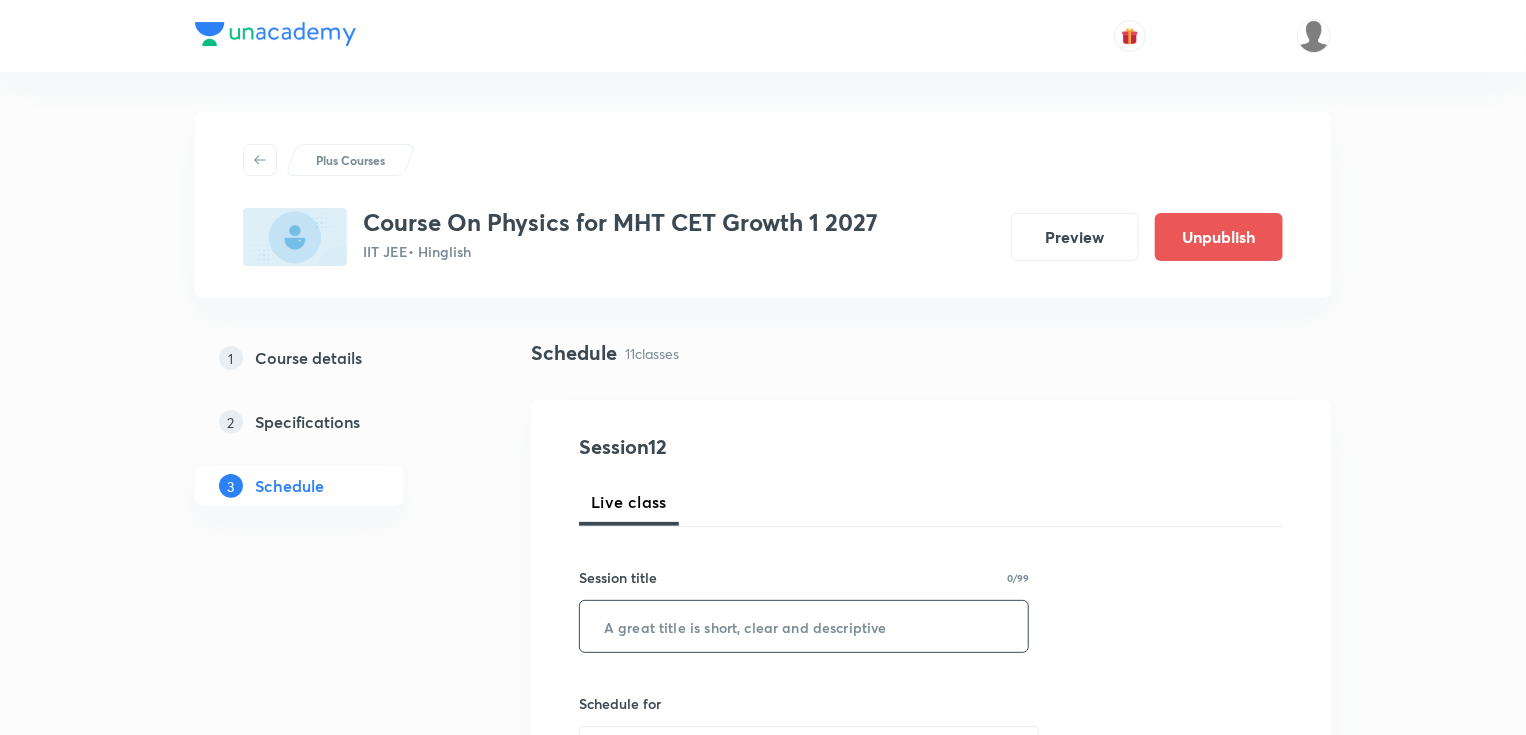 click at bounding box center [804, 626] 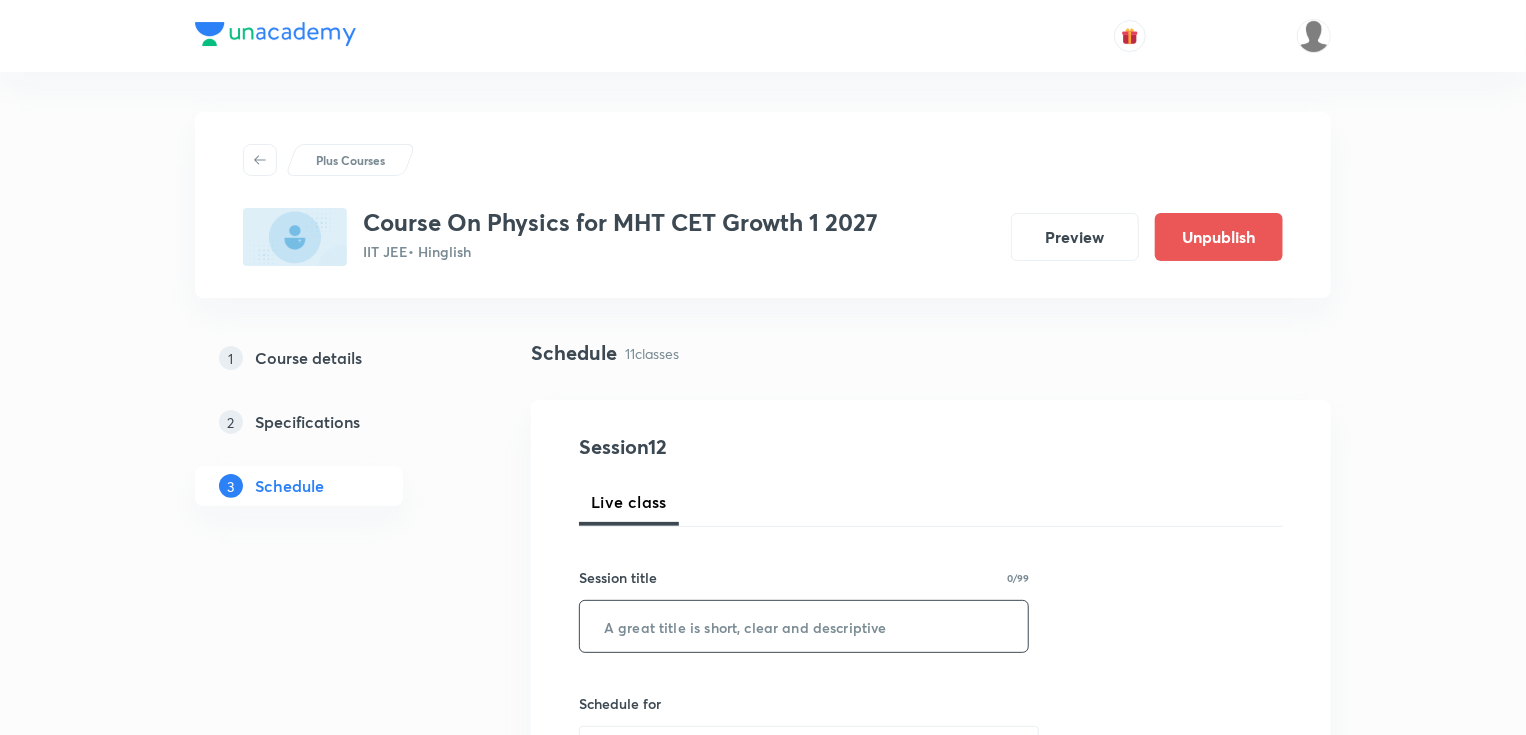 paste on "Motion In A Straight Line part -7" 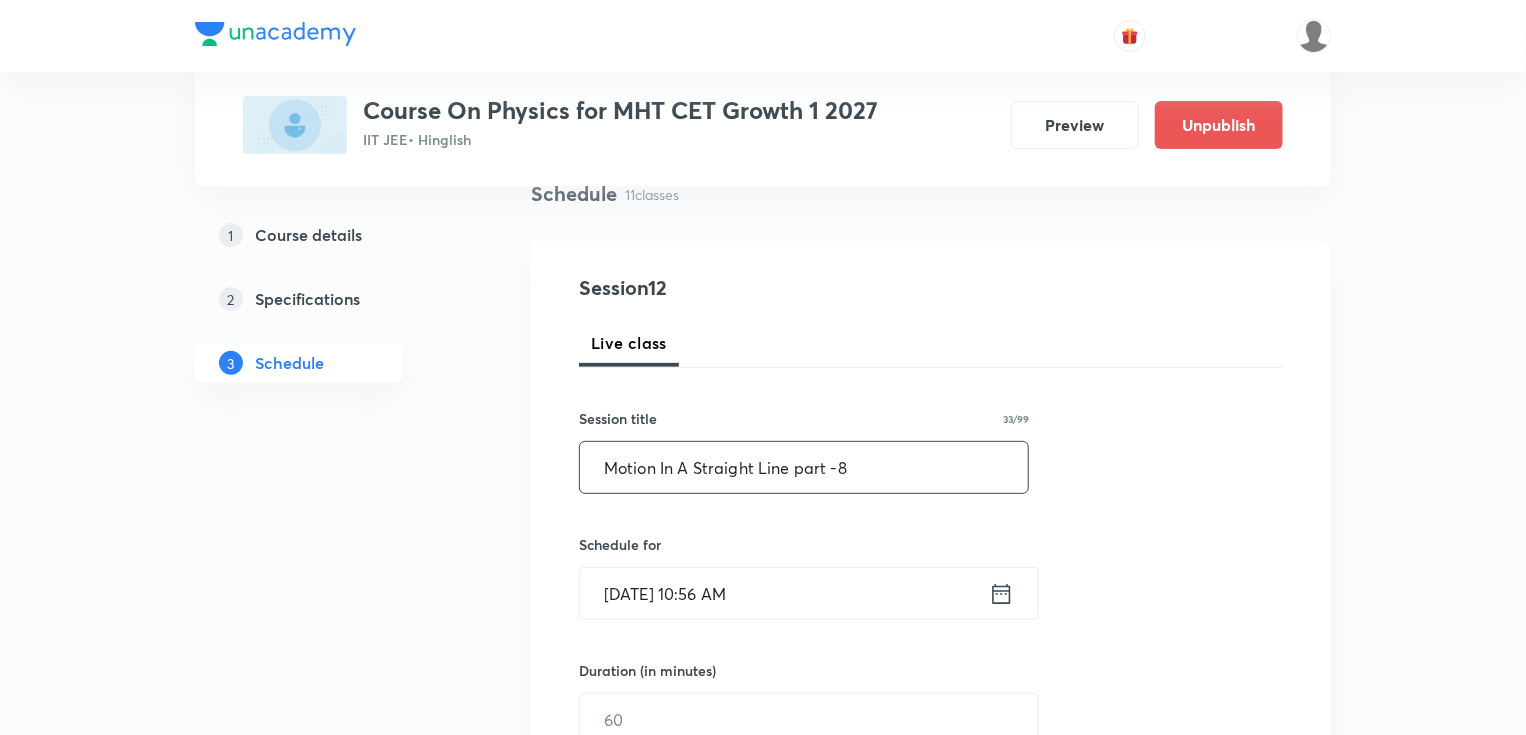 scroll, scrollTop: 400, scrollLeft: 0, axis: vertical 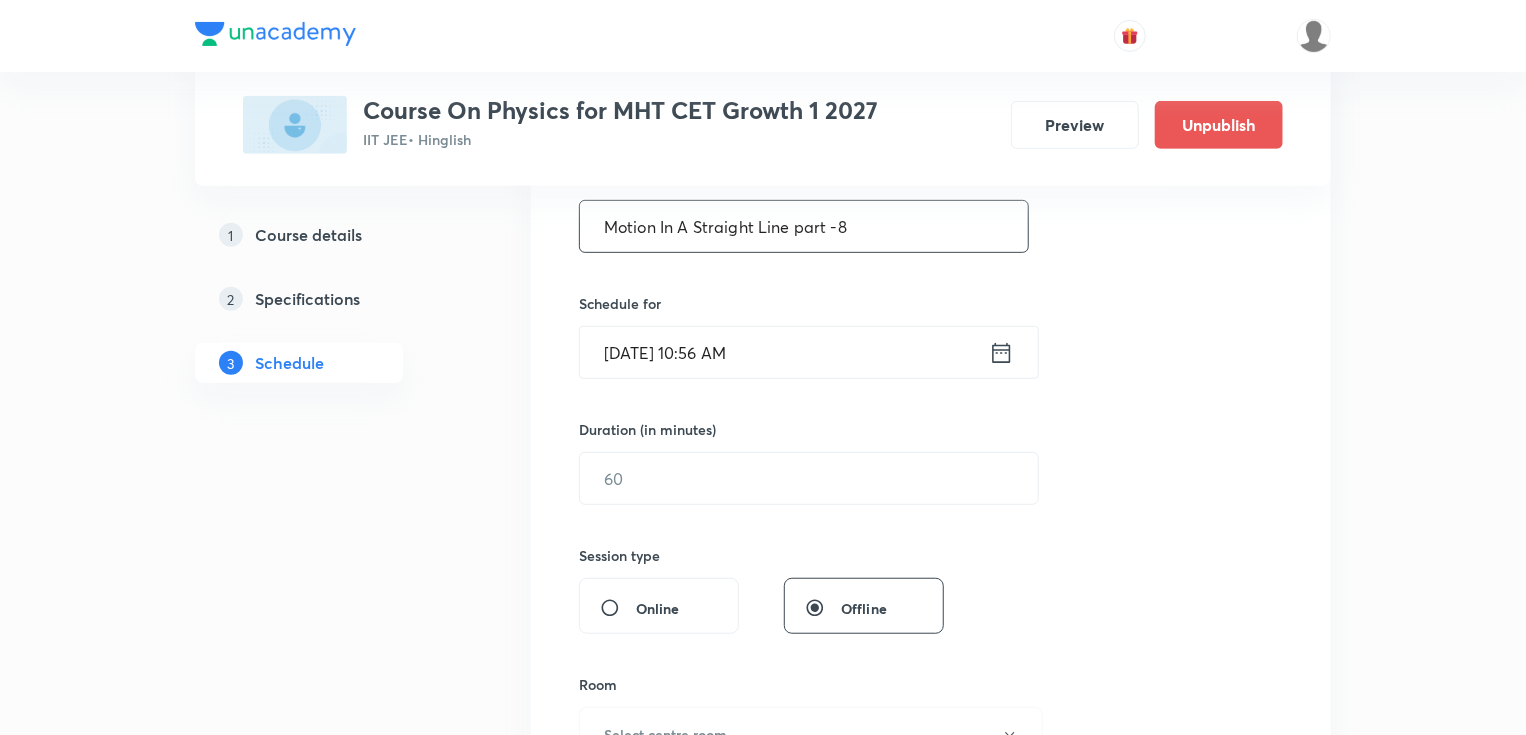 type on "Motion In A Straight Line part -8" 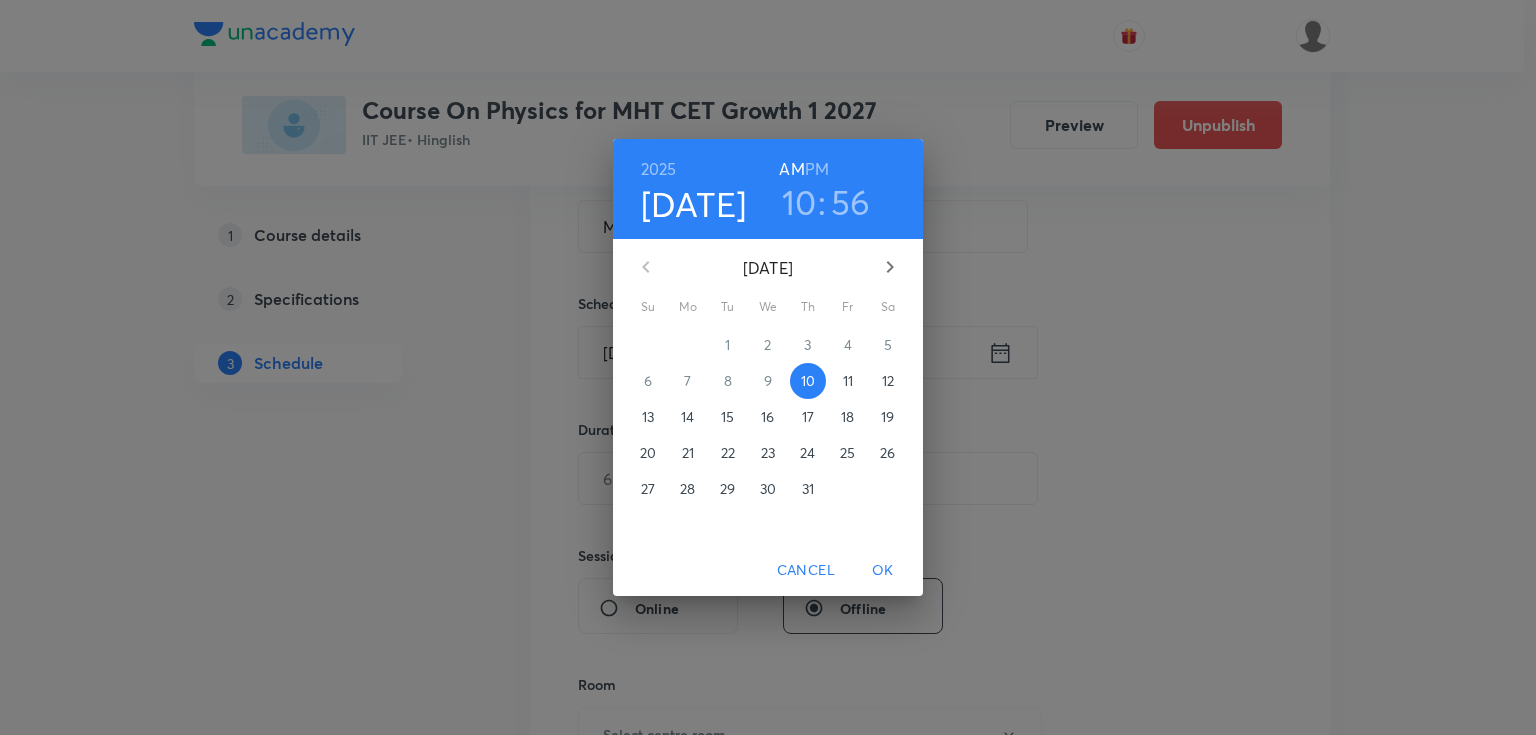 click on "12" at bounding box center (888, 381) 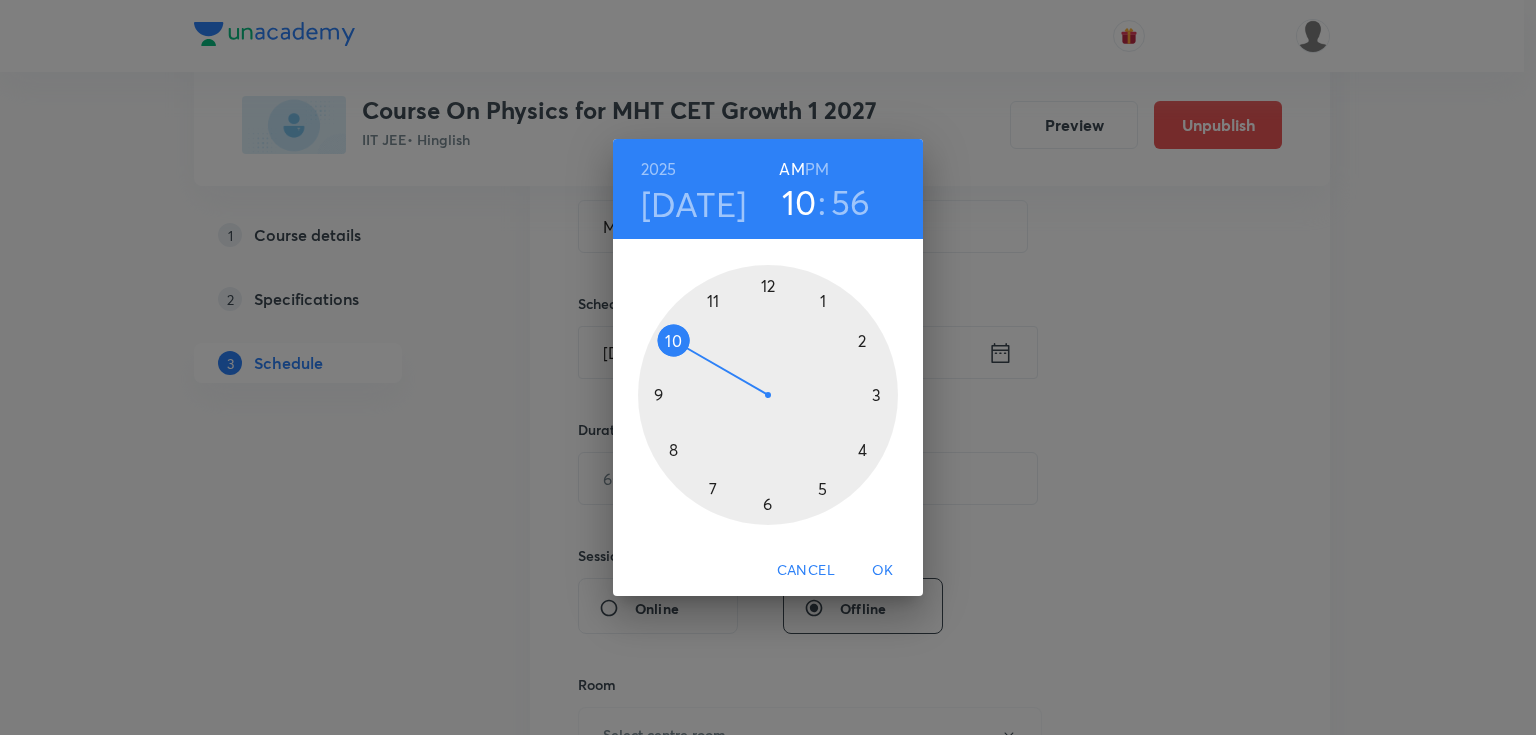 click on "AM" at bounding box center (791, 169) 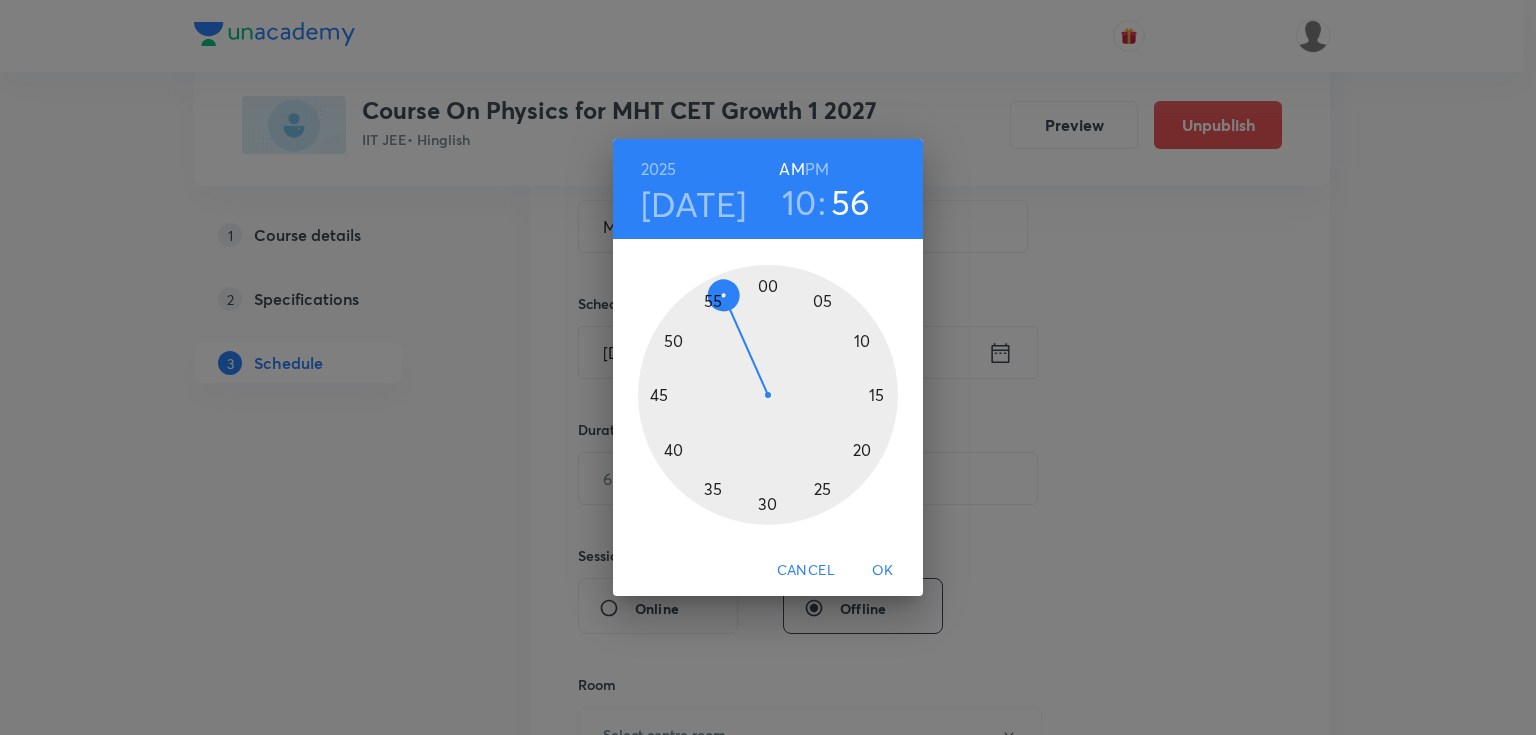 click at bounding box center [768, 395] 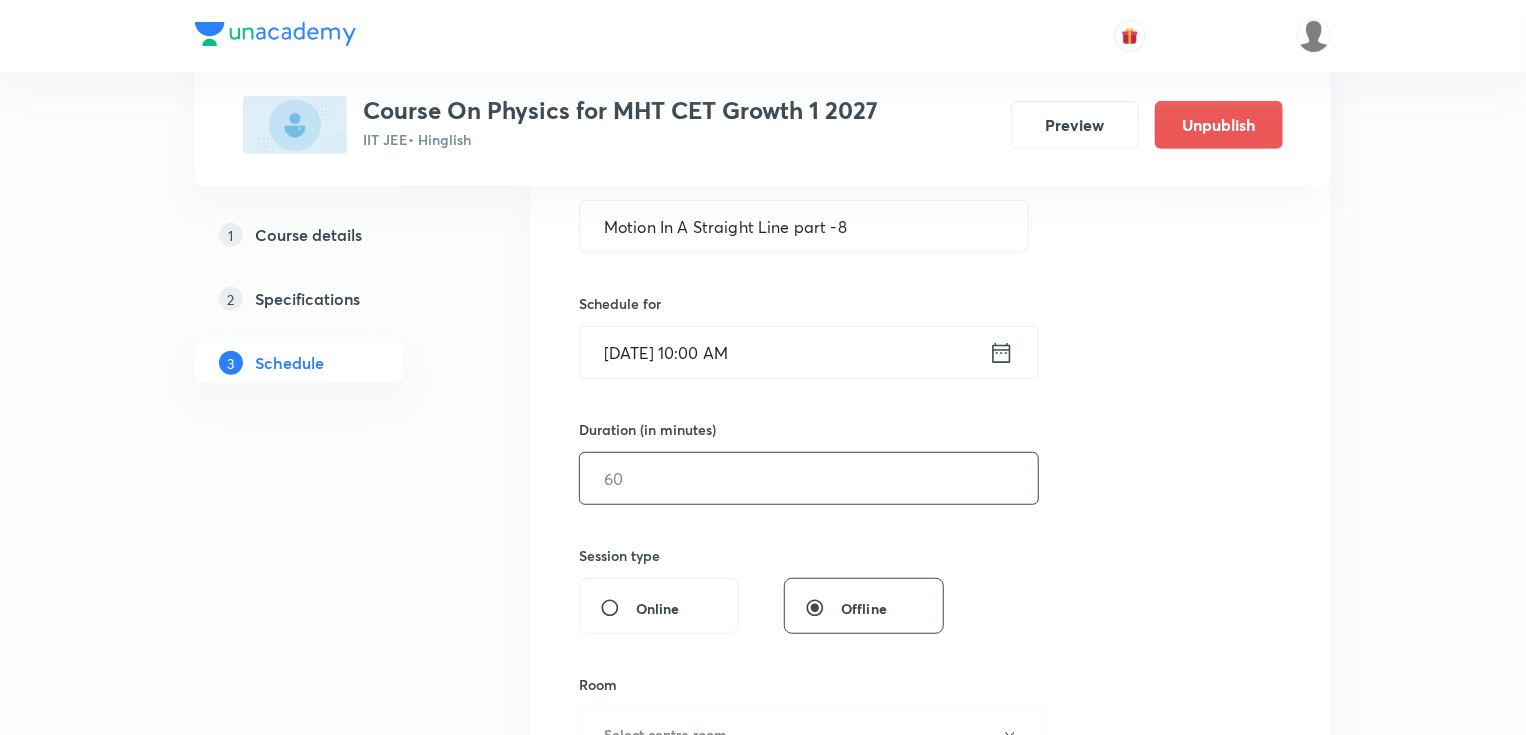 drag, startPoint x: 694, startPoint y: 482, endPoint x: 694, endPoint y: 517, distance: 35 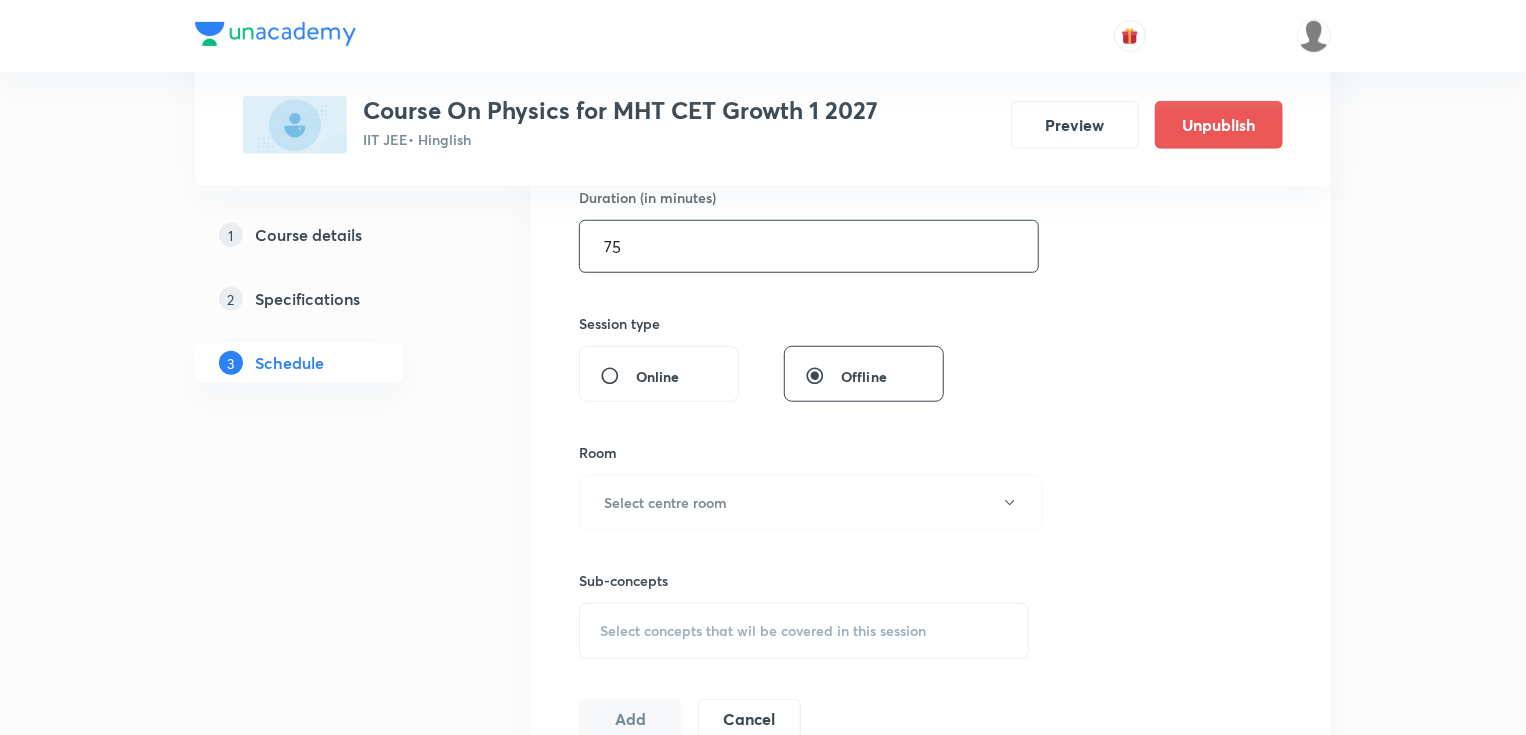 scroll, scrollTop: 640, scrollLeft: 0, axis: vertical 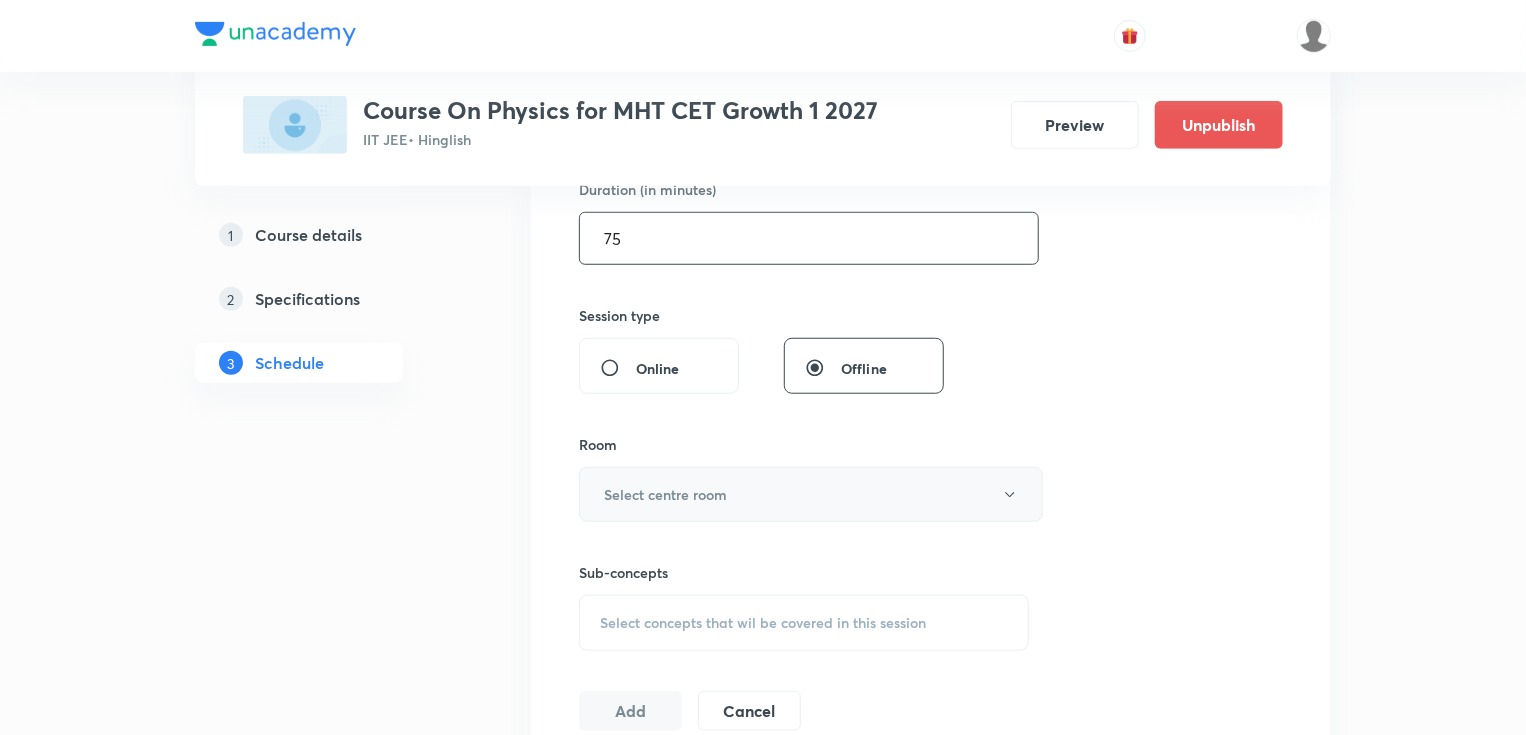 type on "75" 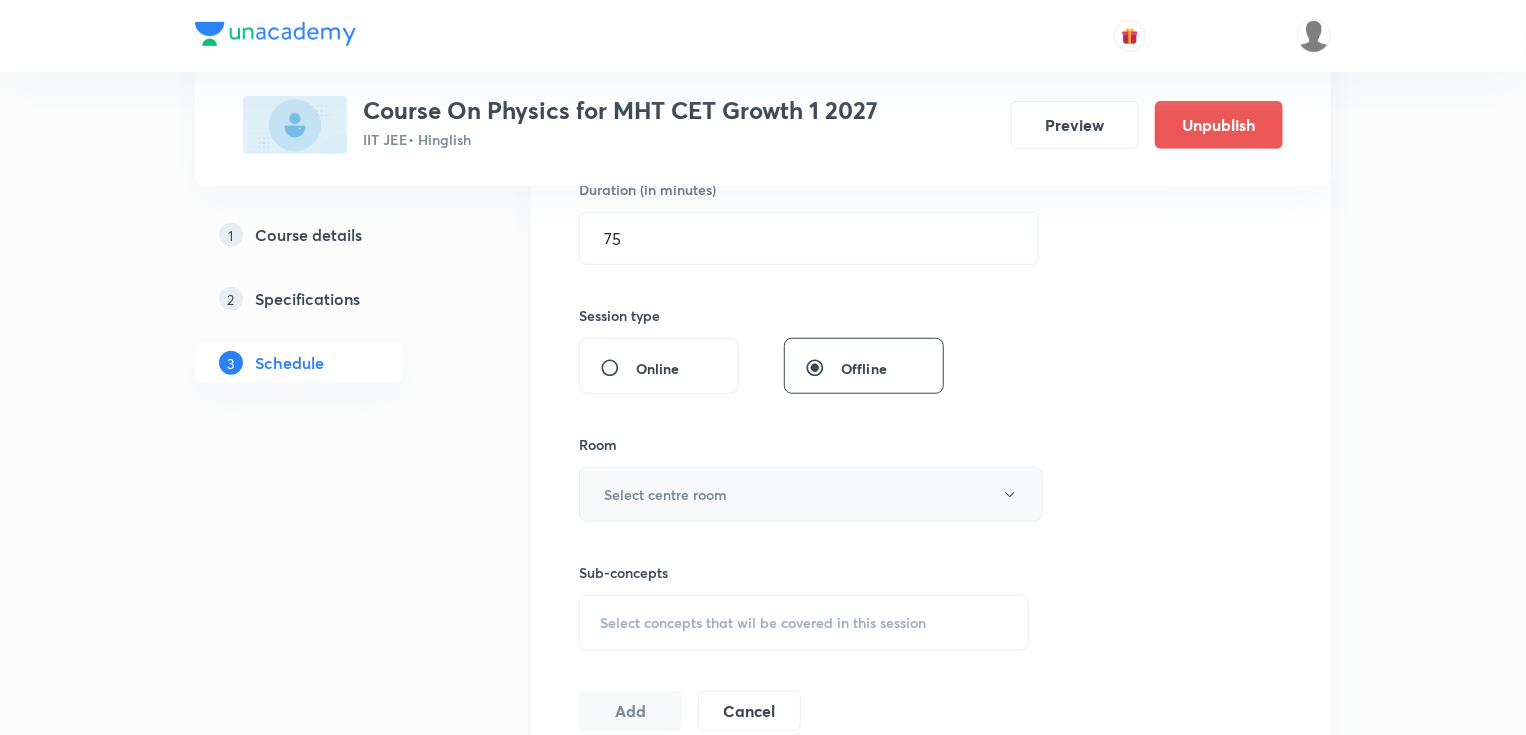 click on "Select centre room" at bounding box center (811, 494) 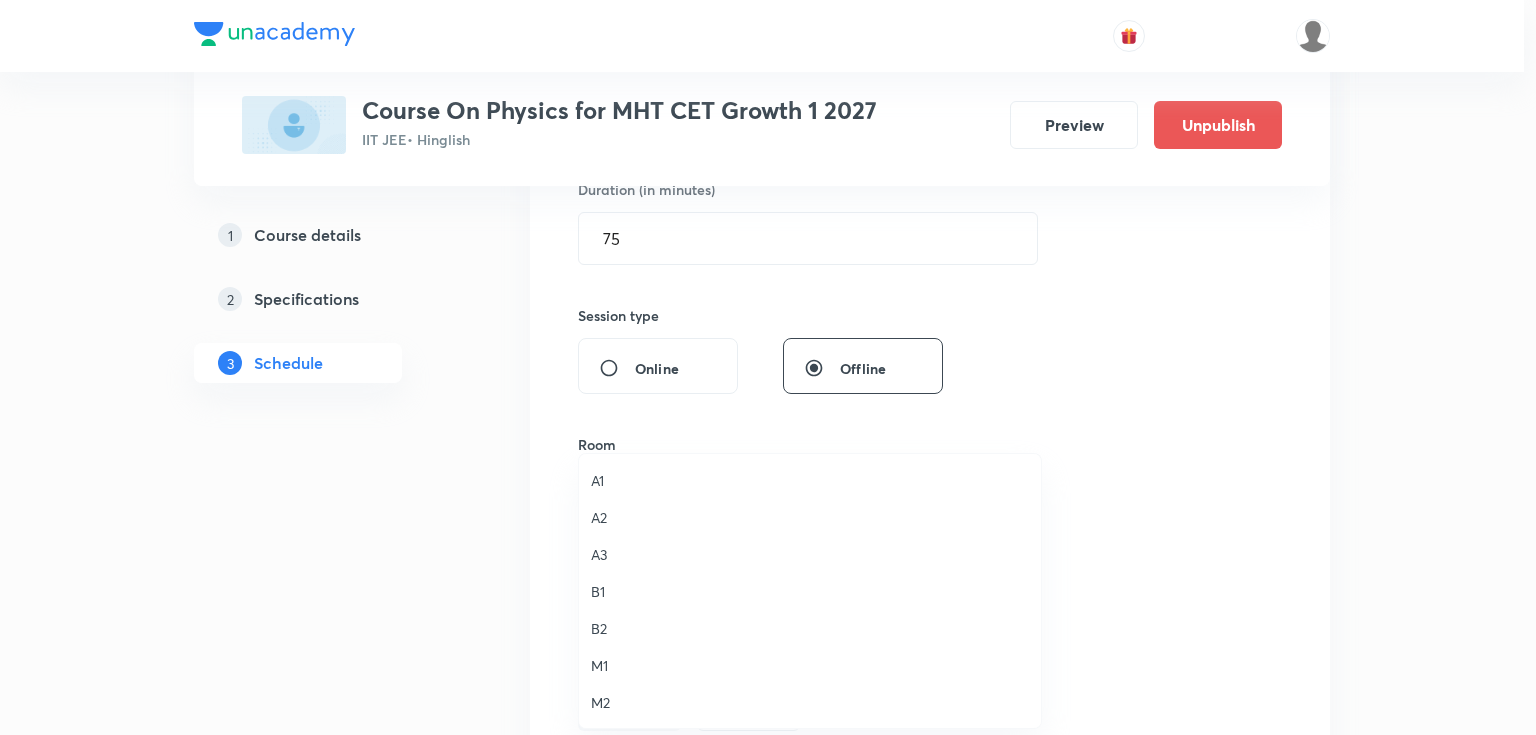 click on "B1" at bounding box center [810, 591] 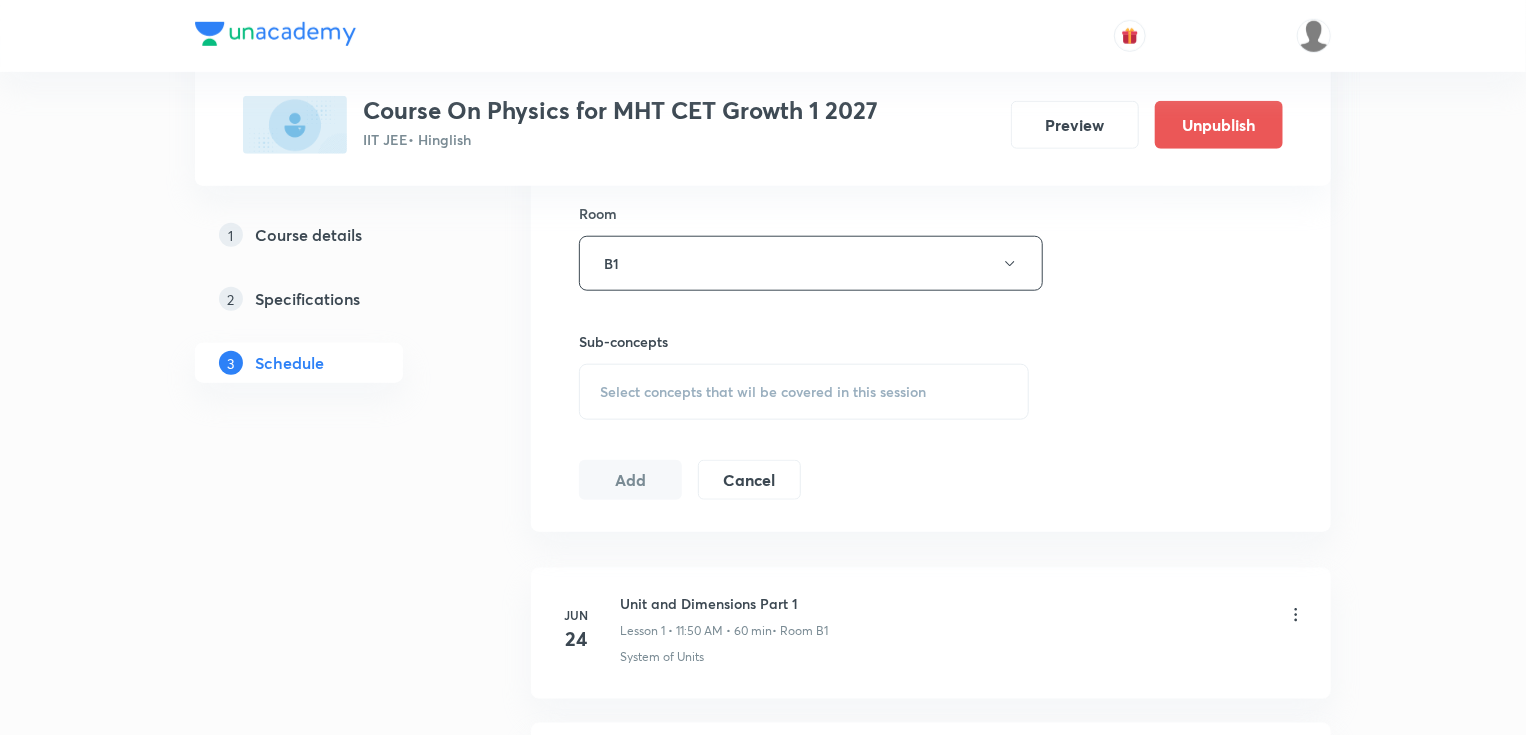 scroll, scrollTop: 880, scrollLeft: 0, axis: vertical 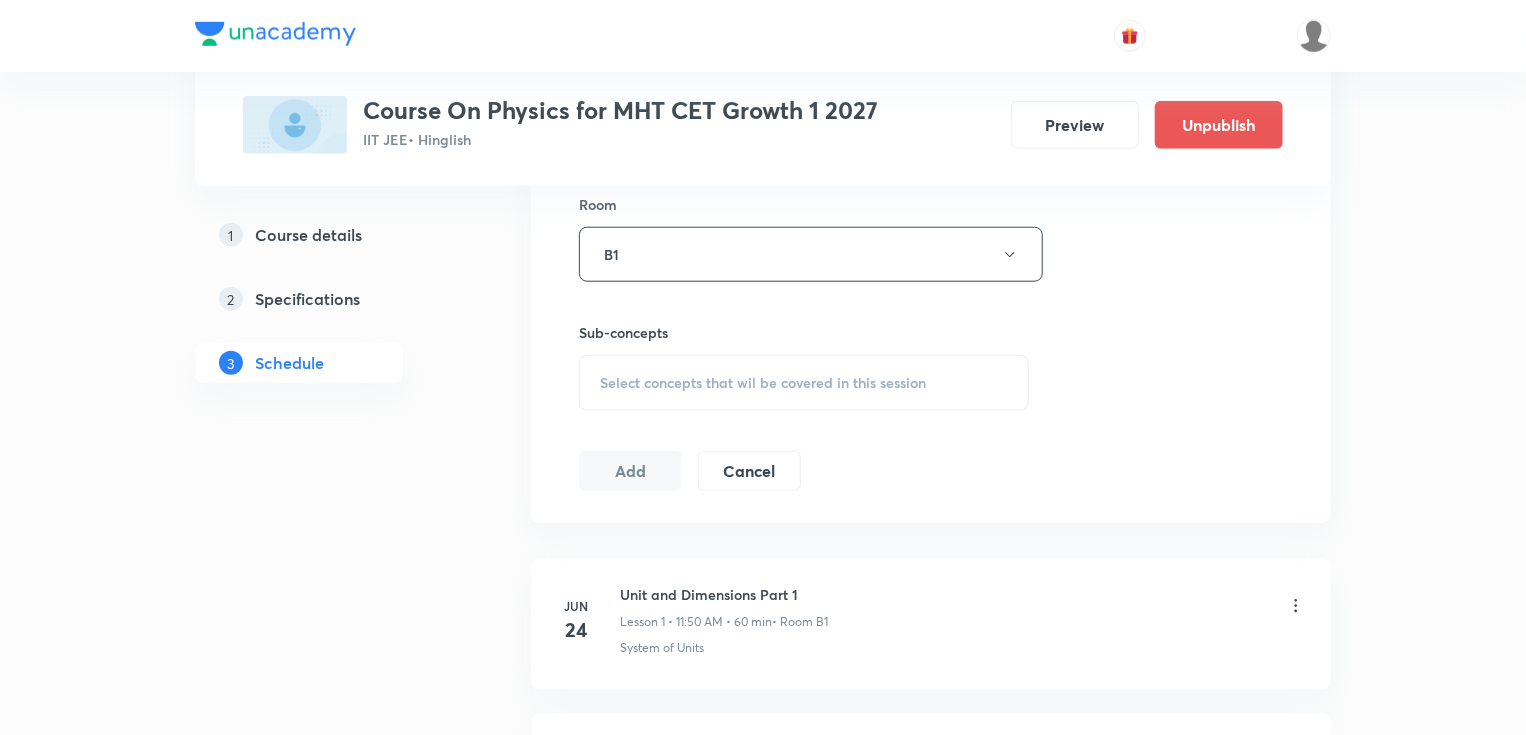 click on "Select concepts that wil be covered in this session" at bounding box center [763, 383] 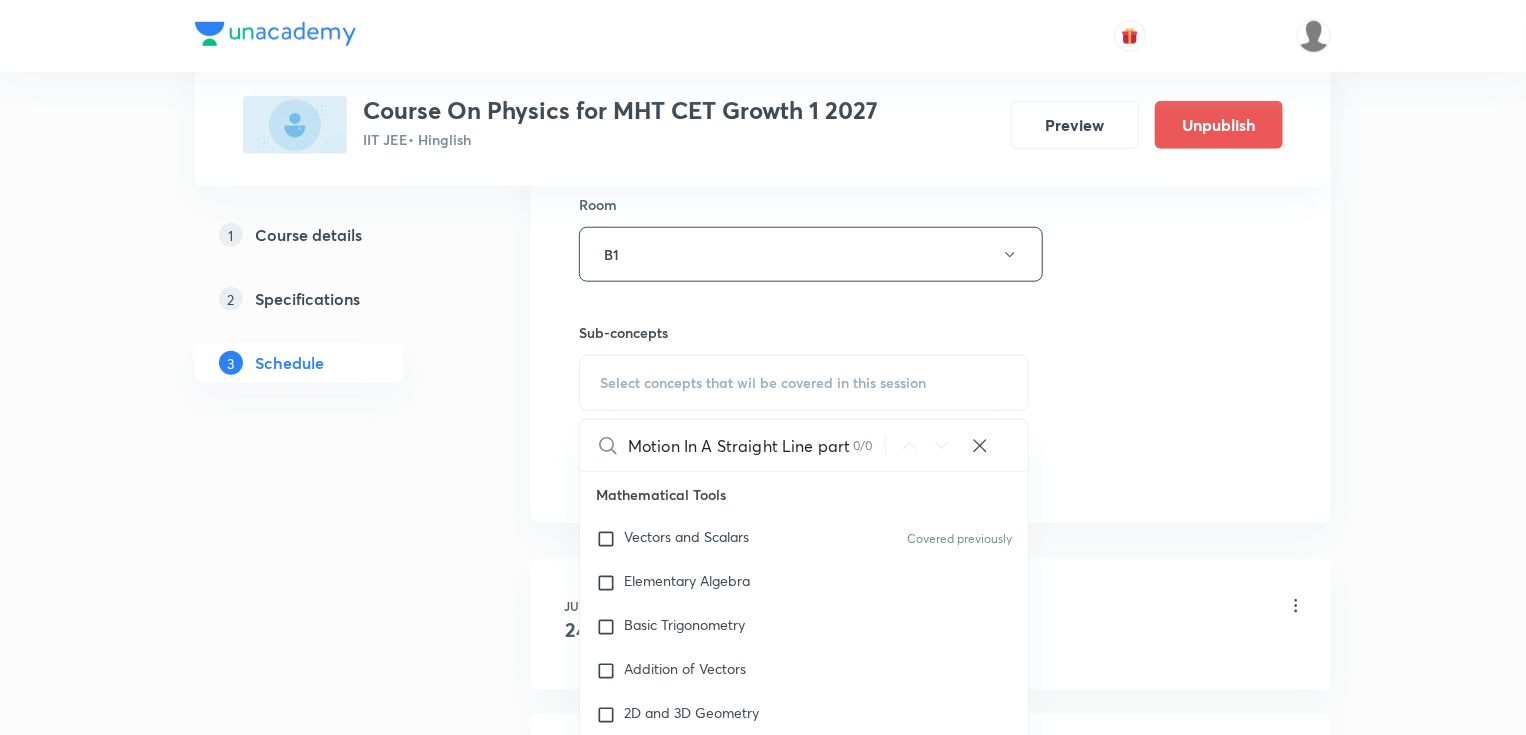 scroll, scrollTop: 0, scrollLeft: 16, axis: horizontal 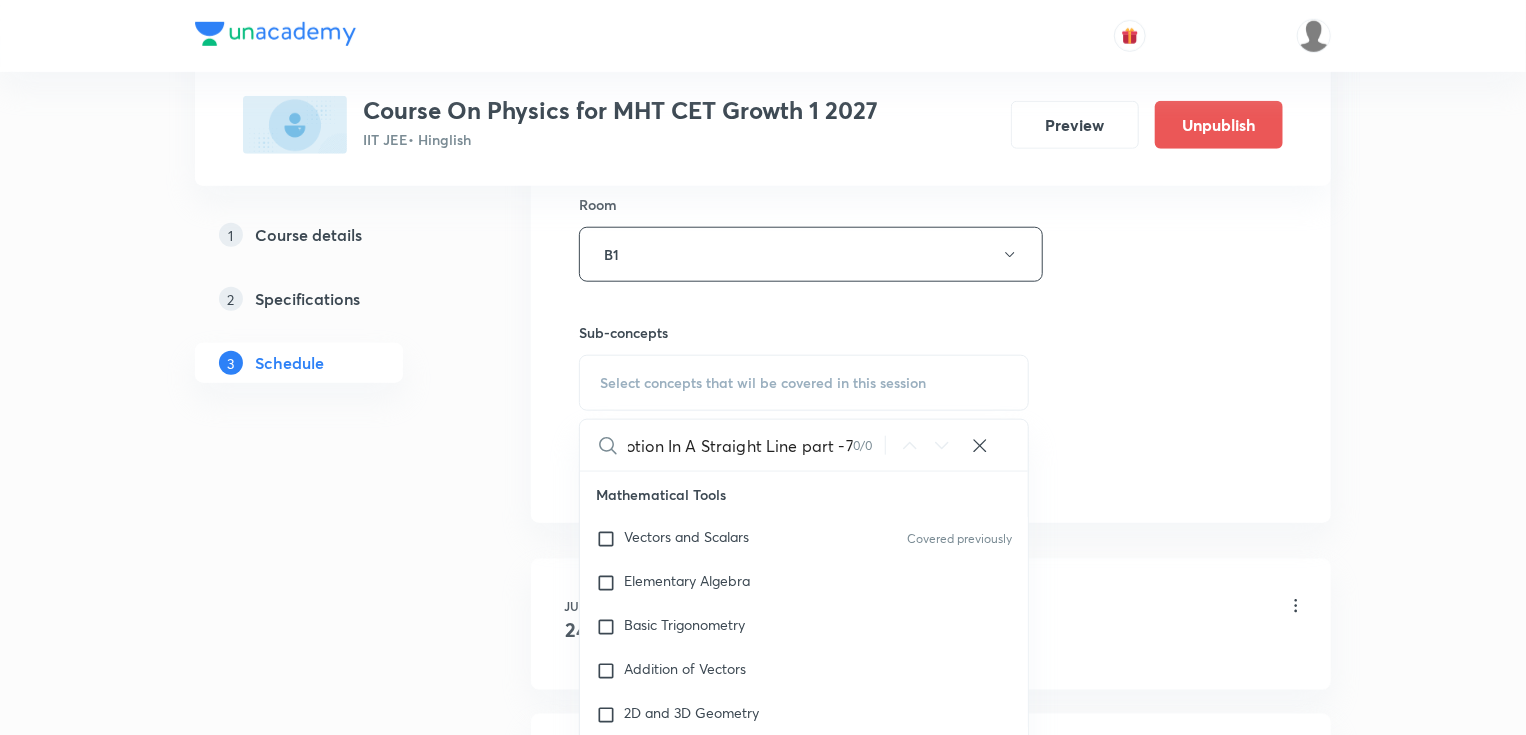 drag, startPoint x: 787, startPoint y: 449, endPoint x: 888, endPoint y: 444, distance: 101.12369 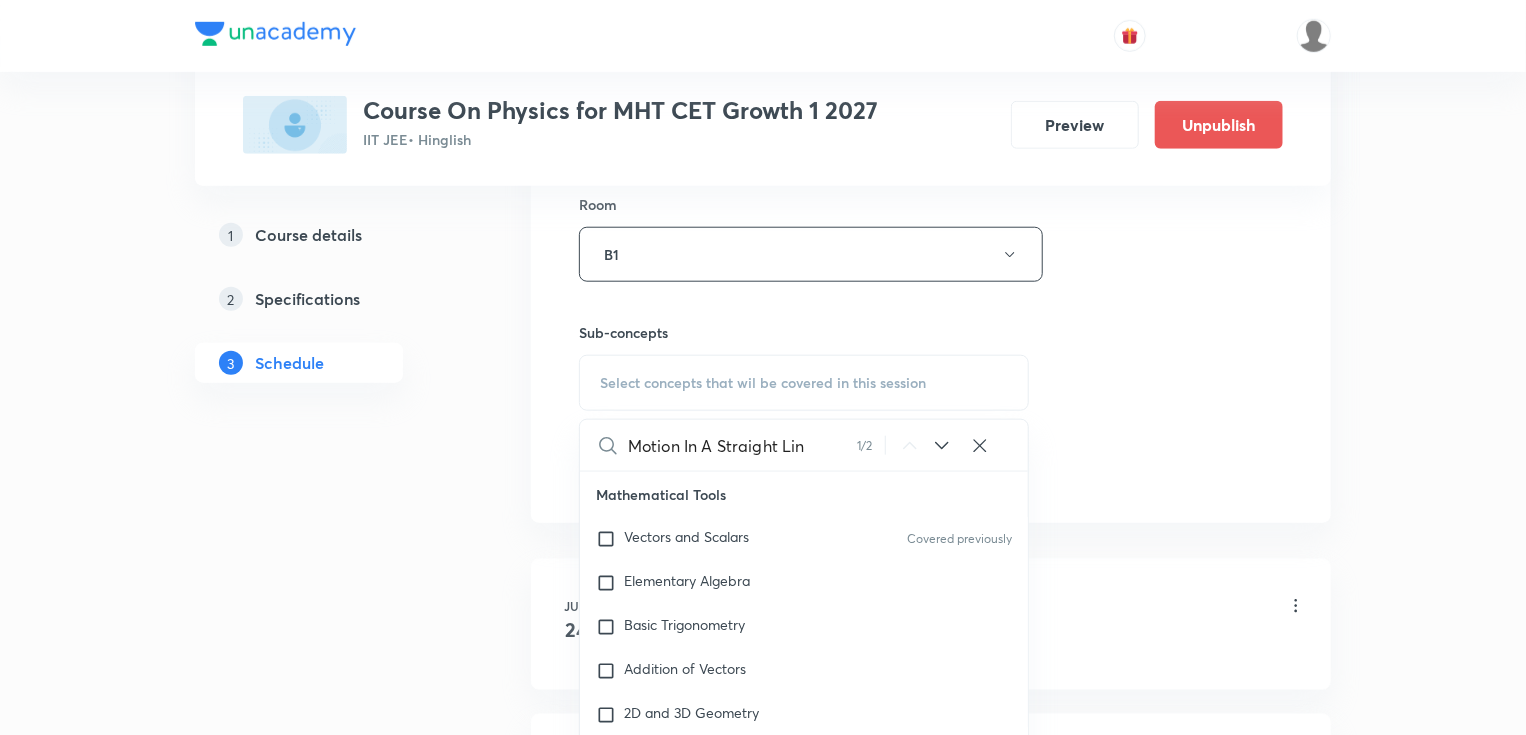 scroll, scrollTop: 0, scrollLeft: 0, axis: both 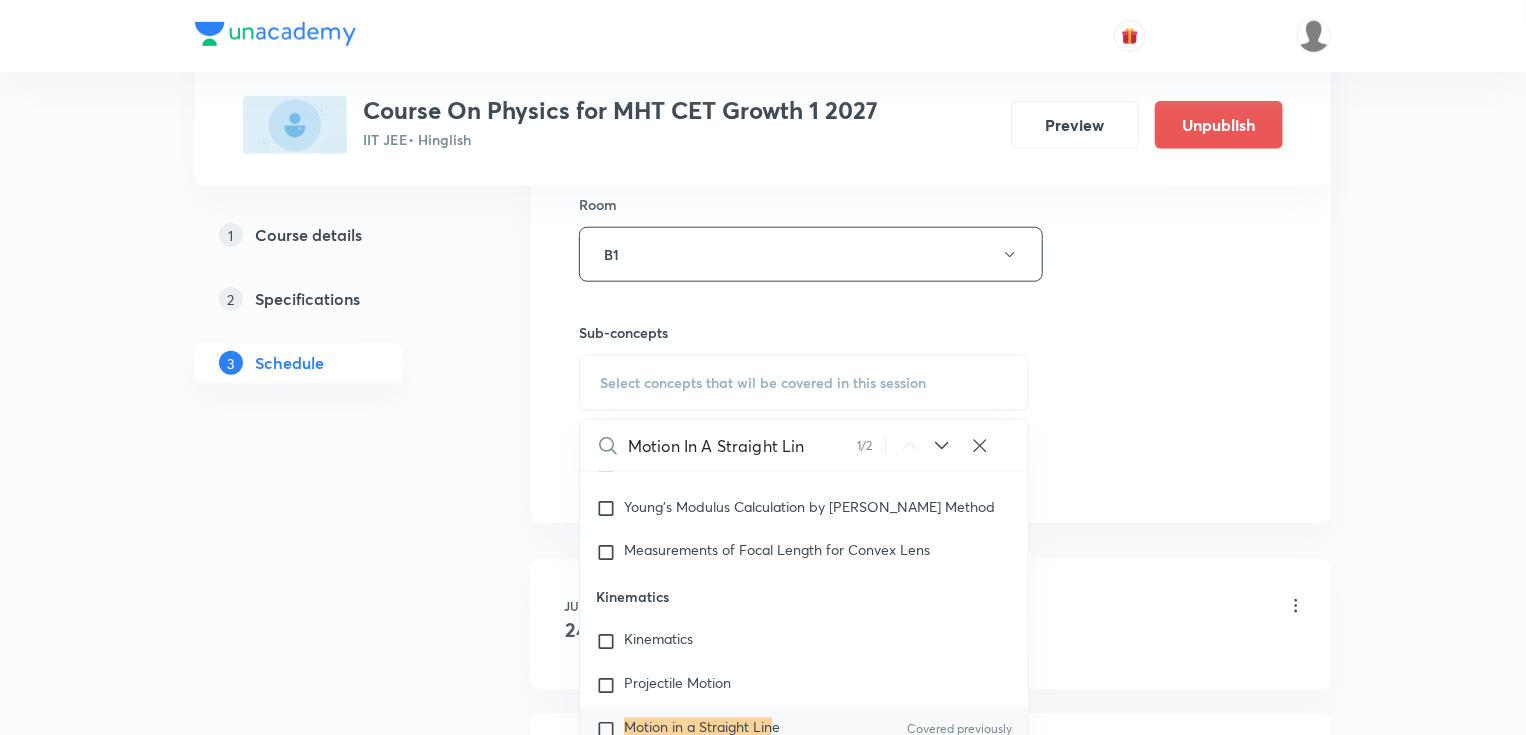 type on "Motion In A Straight Lin" 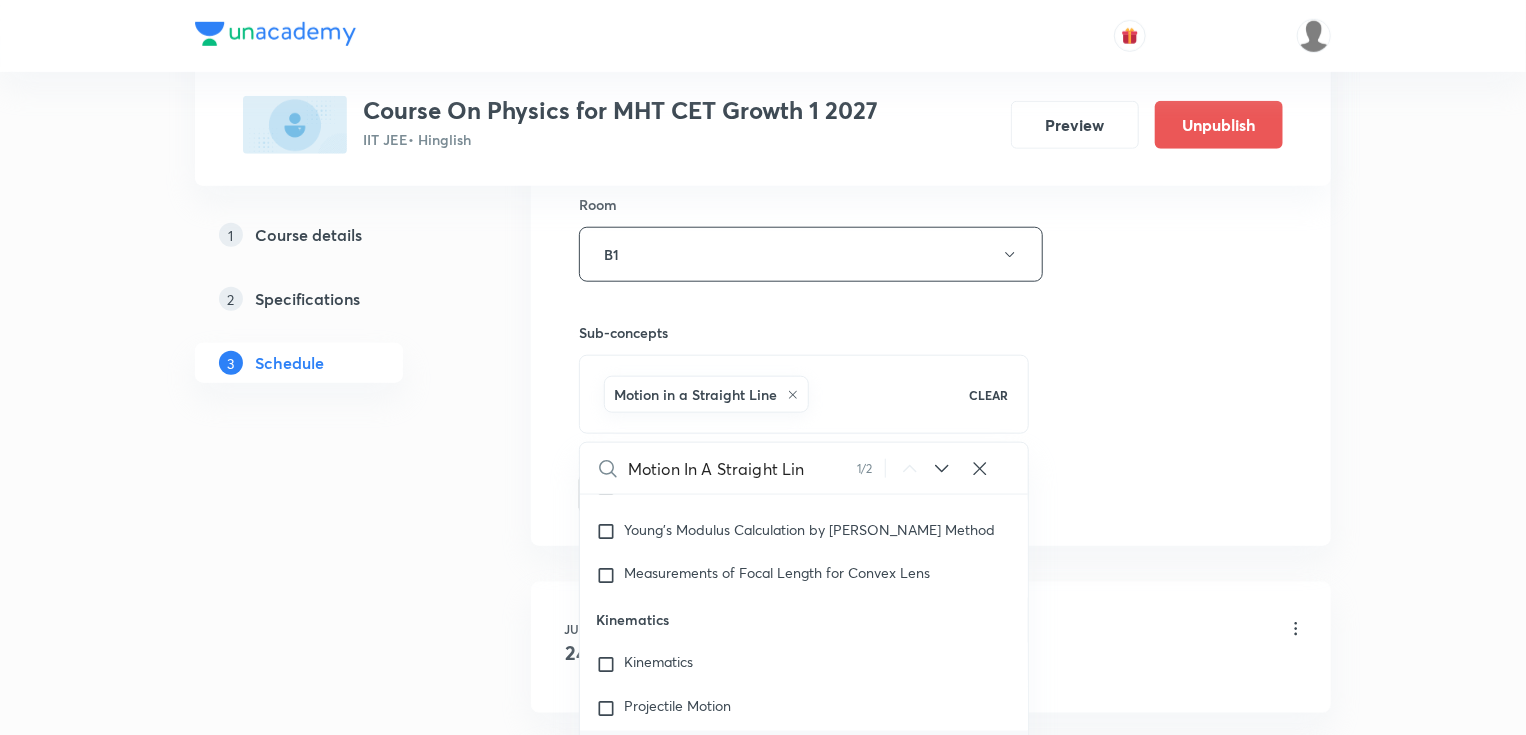 drag, startPoint x: 1204, startPoint y: 402, endPoint x: 1180, endPoint y: 436, distance: 41.617306 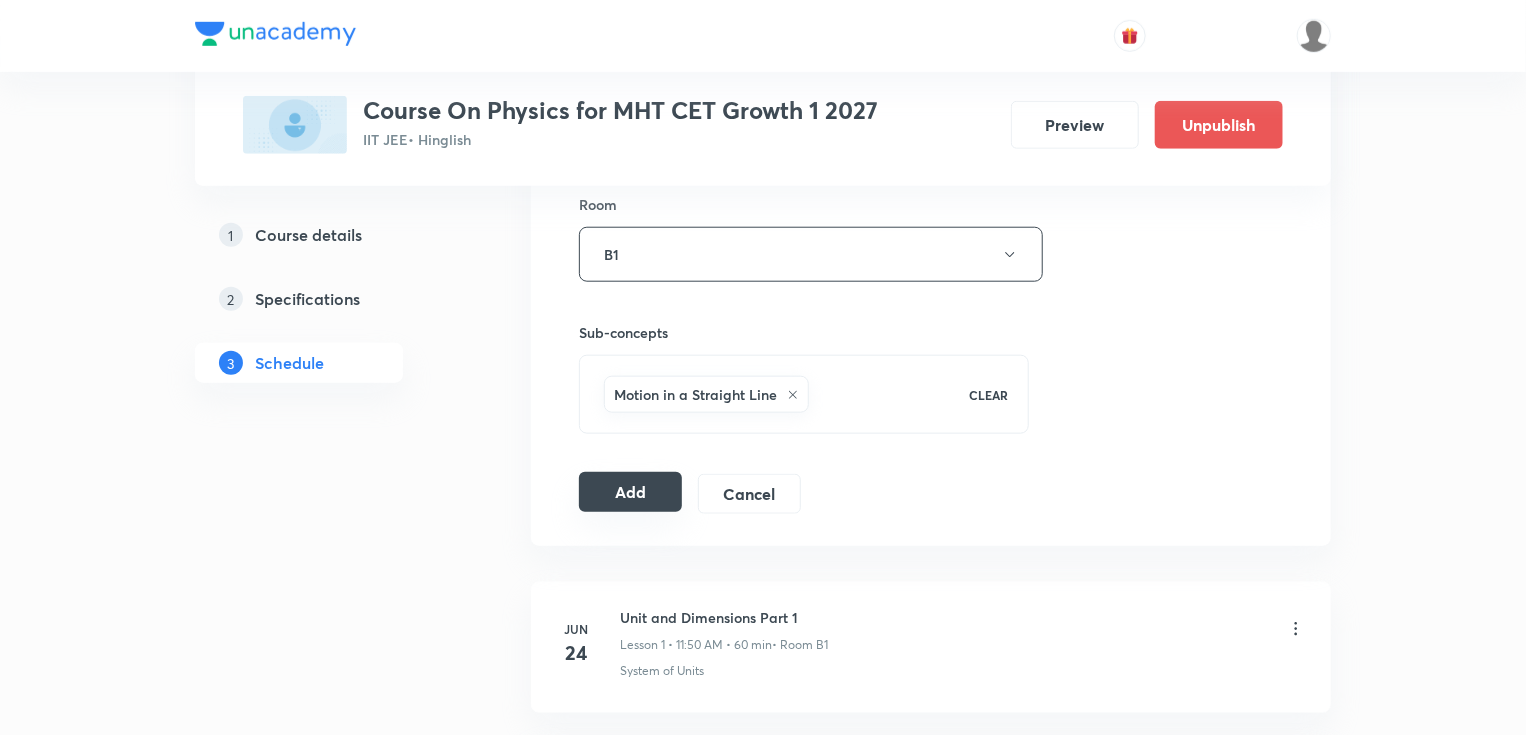 click on "Add" at bounding box center (630, 492) 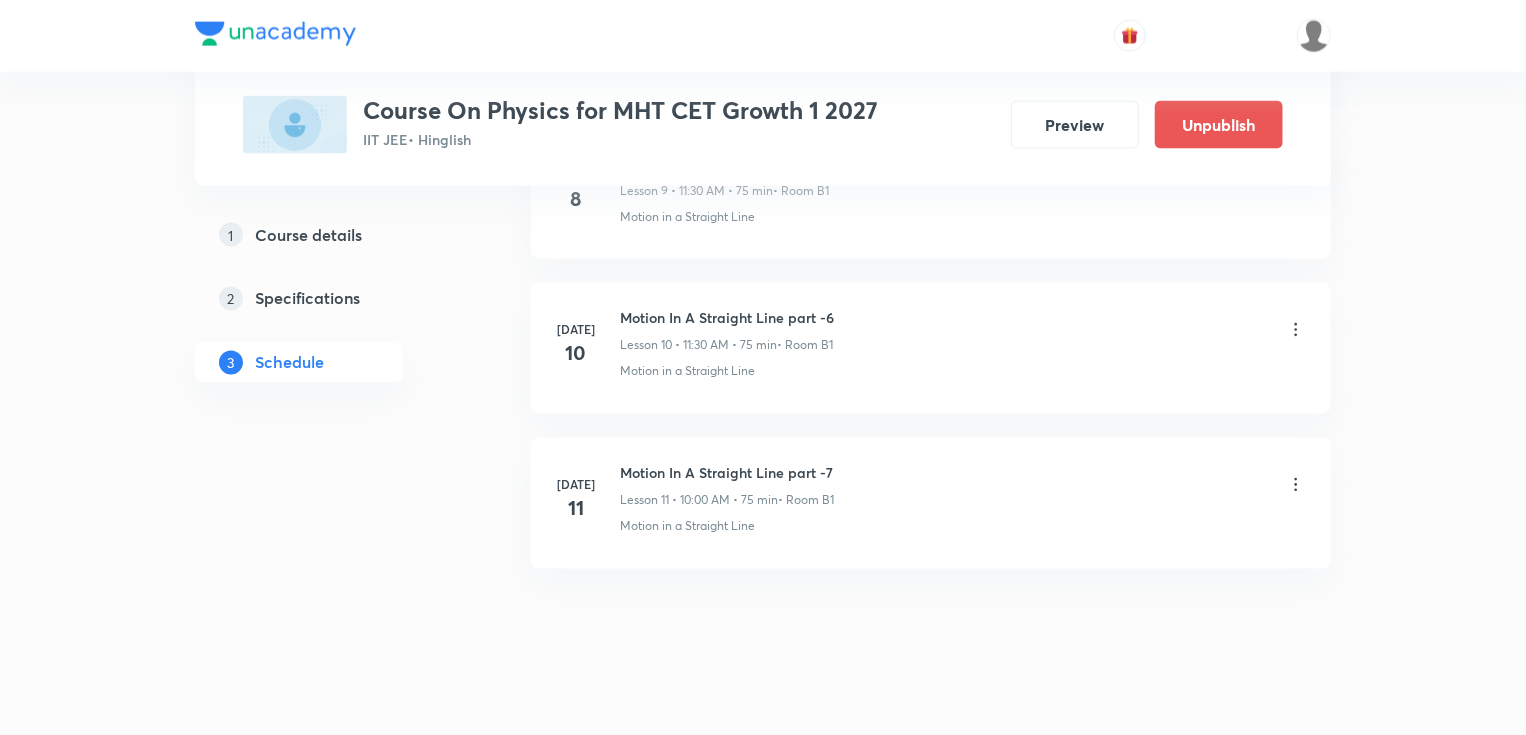 scroll, scrollTop: 1649, scrollLeft: 0, axis: vertical 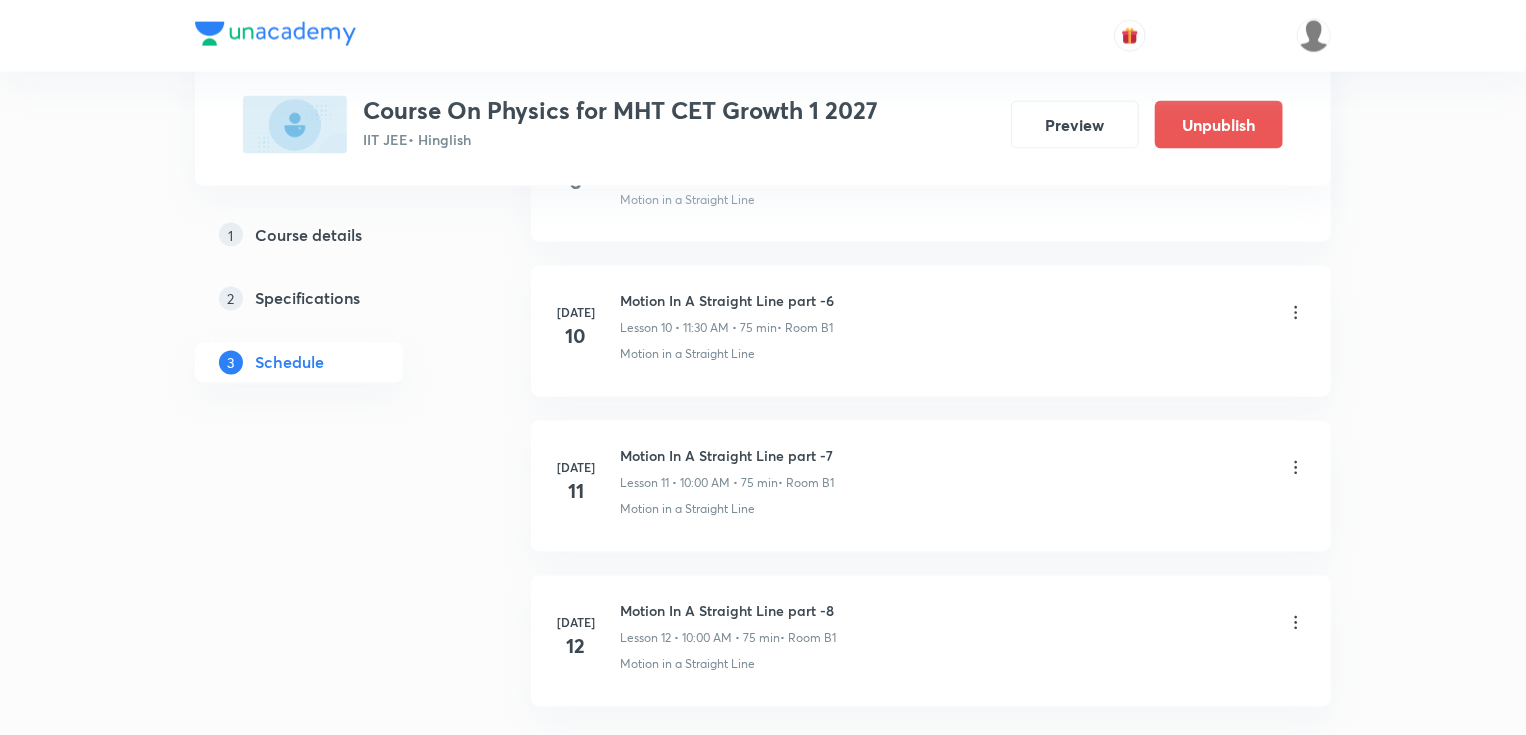 click on "Motion In A Straight Line part -8 Lesson 12 • 10:00 AM • 75 min  • Room B1" at bounding box center (963, 624) 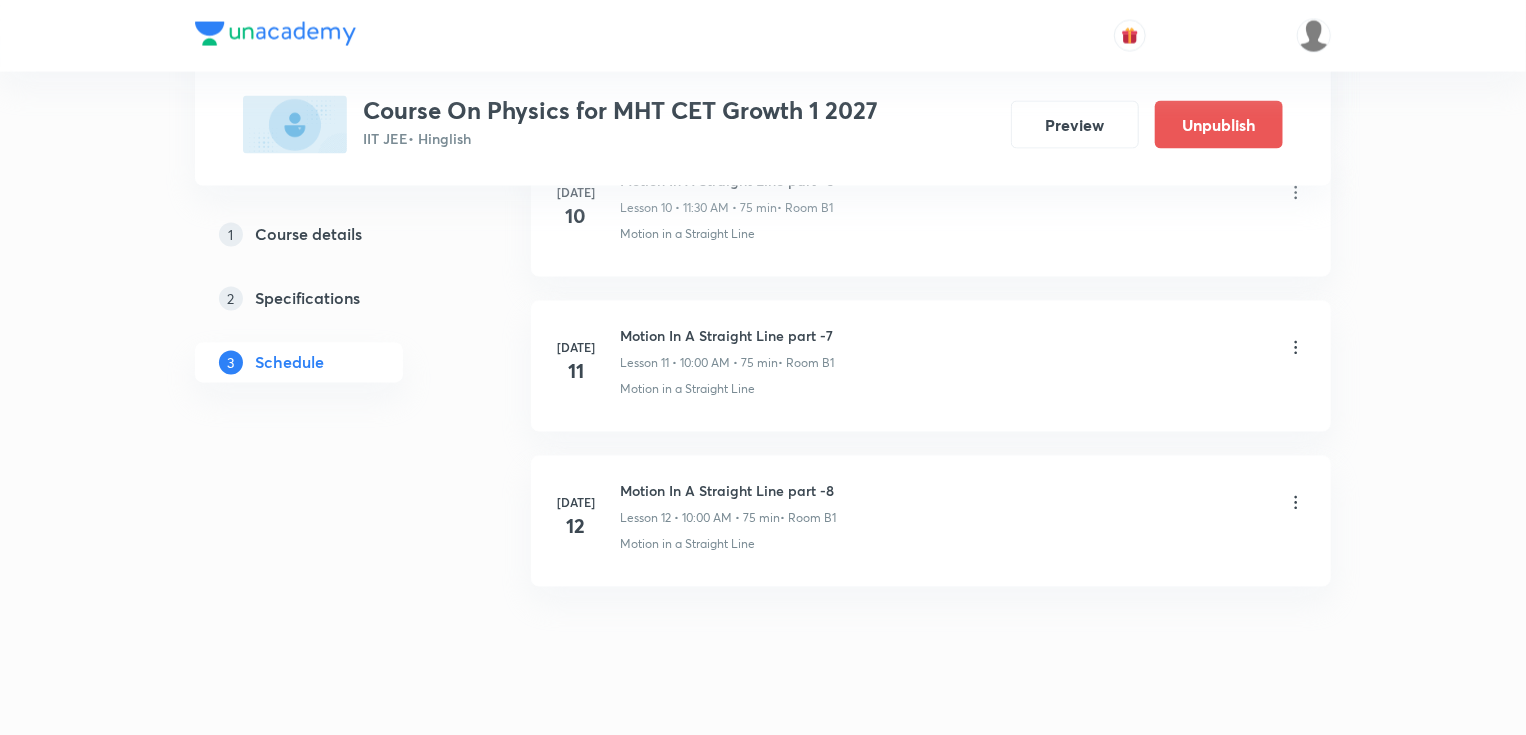 scroll, scrollTop: 1804, scrollLeft: 0, axis: vertical 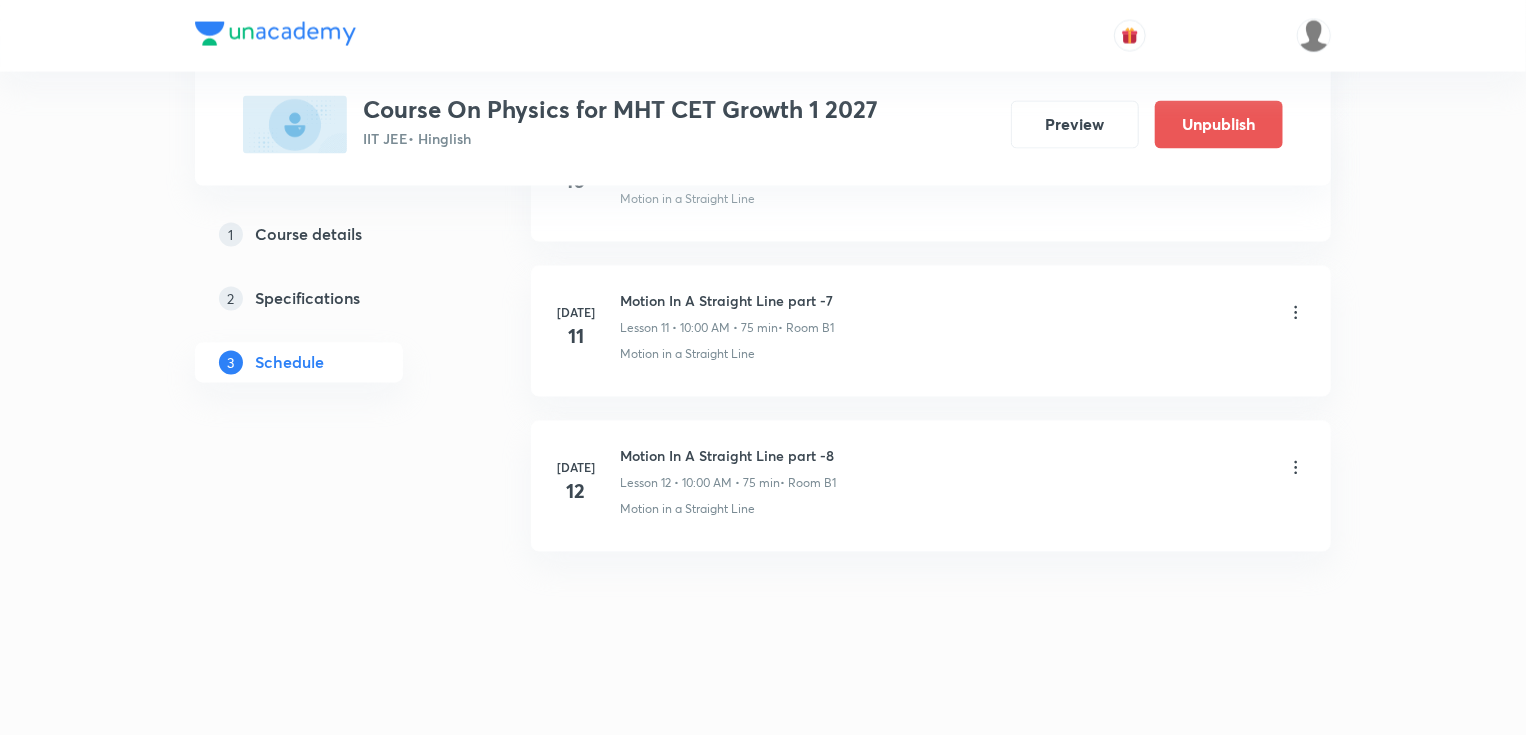 click on "11" at bounding box center [576, 337] 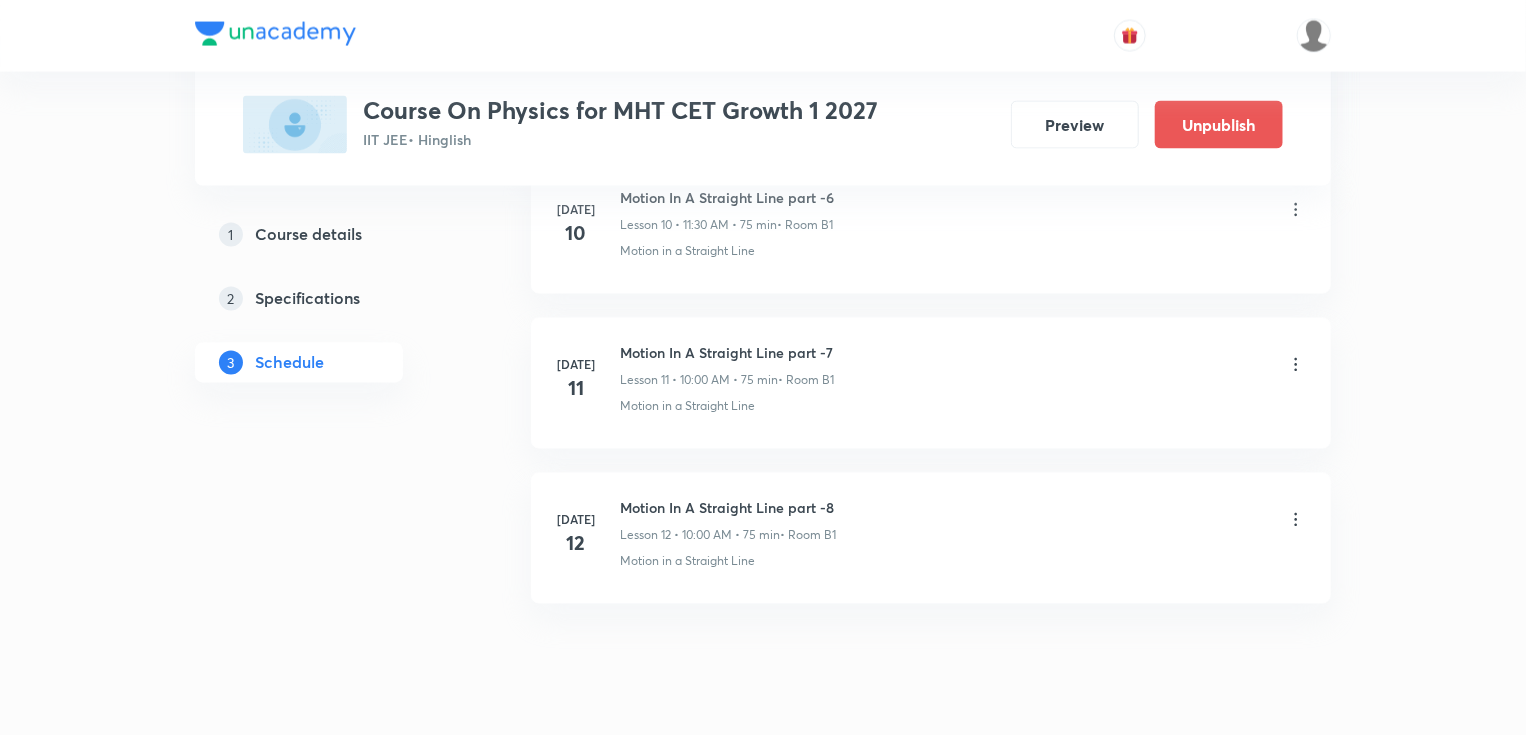 scroll, scrollTop: 1724, scrollLeft: 0, axis: vertical 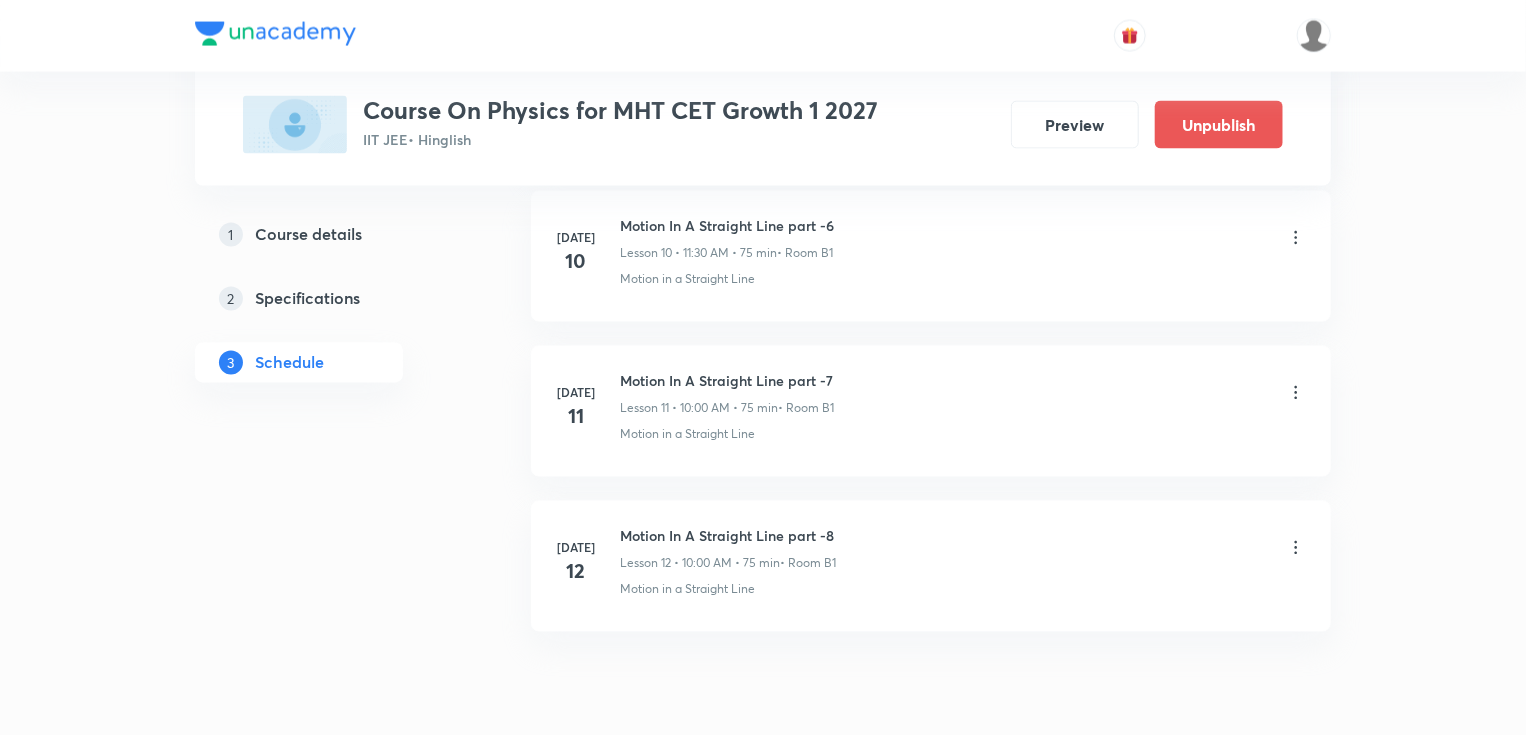 drag, startPoint x: 825, startPoint y: 213, endPoint x: 842, endPoint y: 357, distance: 145 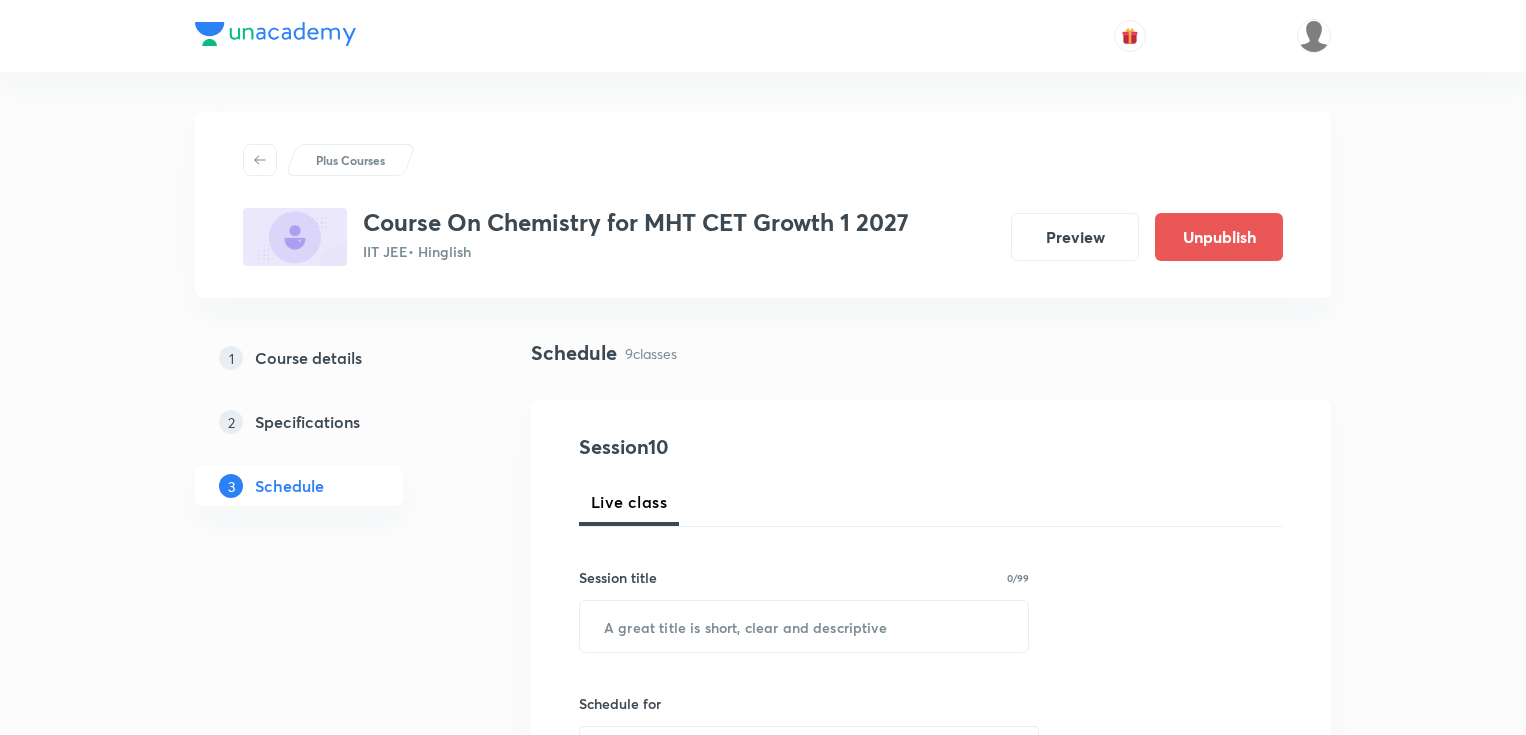 scroll, scrollTop: 1040, scrollLeft: 0, axis: vertical 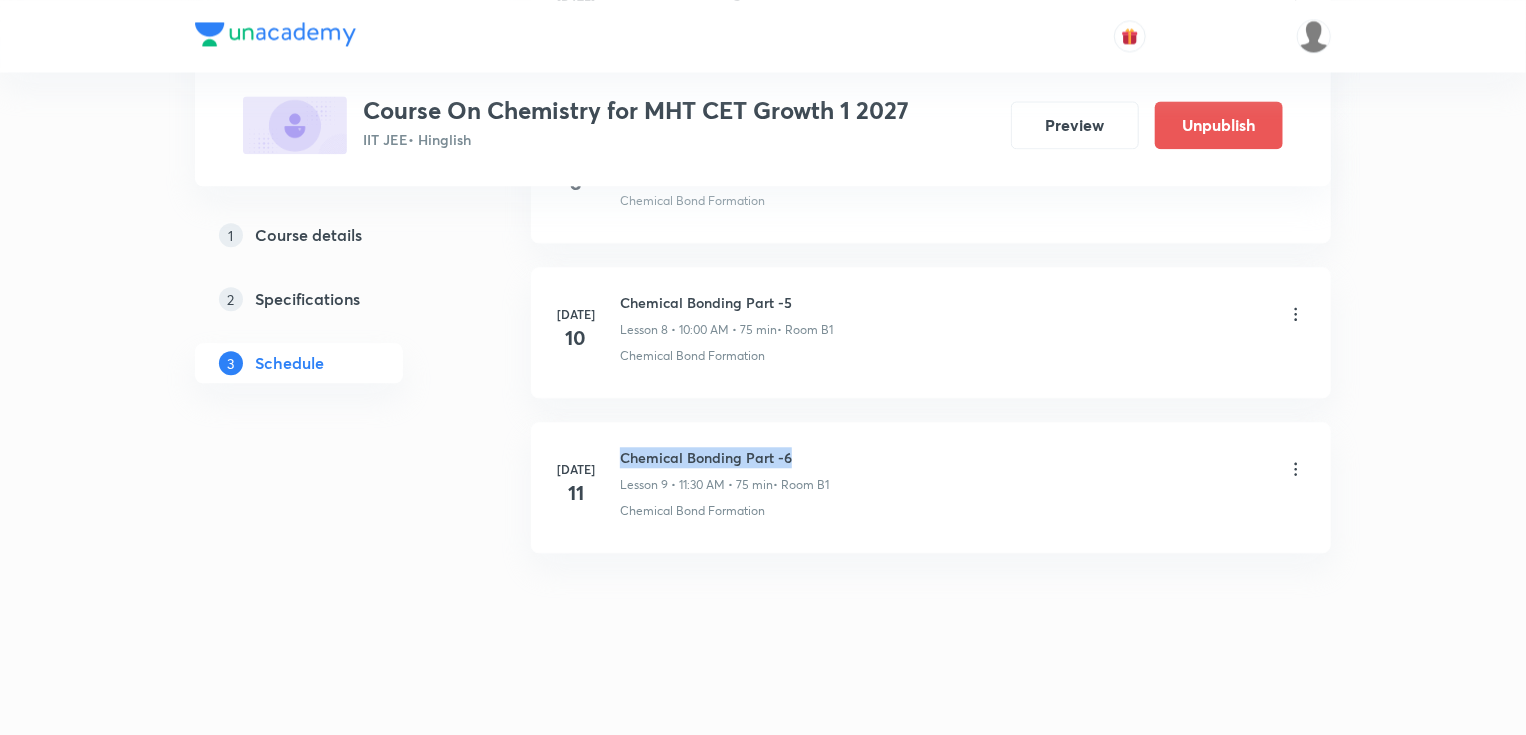 drag, startPoint x: 620, startPoint y: 448, endPoint x: 862, endPoint y: 441, distance: 242.10121 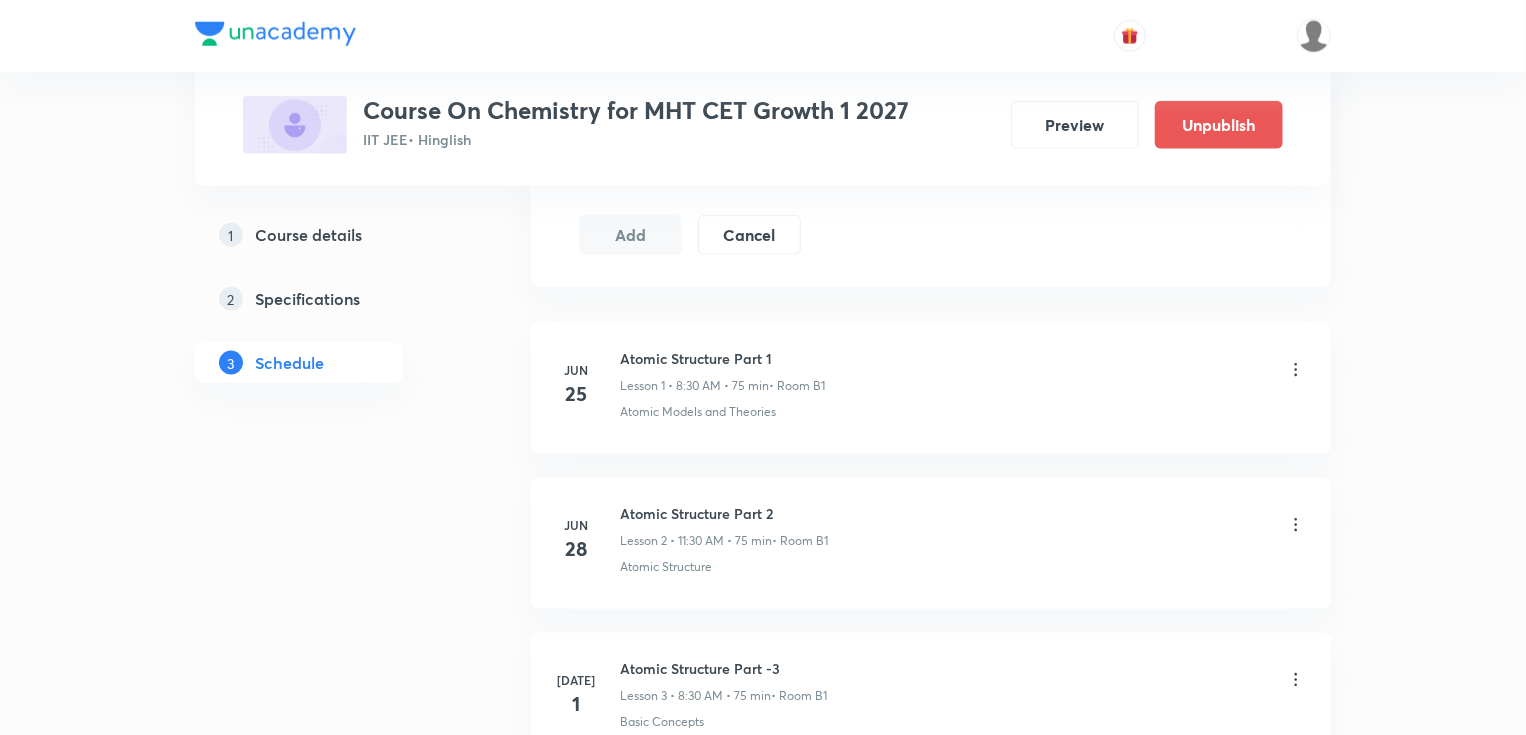 scroll, scrollTop: 0, scrollLeft: 0, axis: both 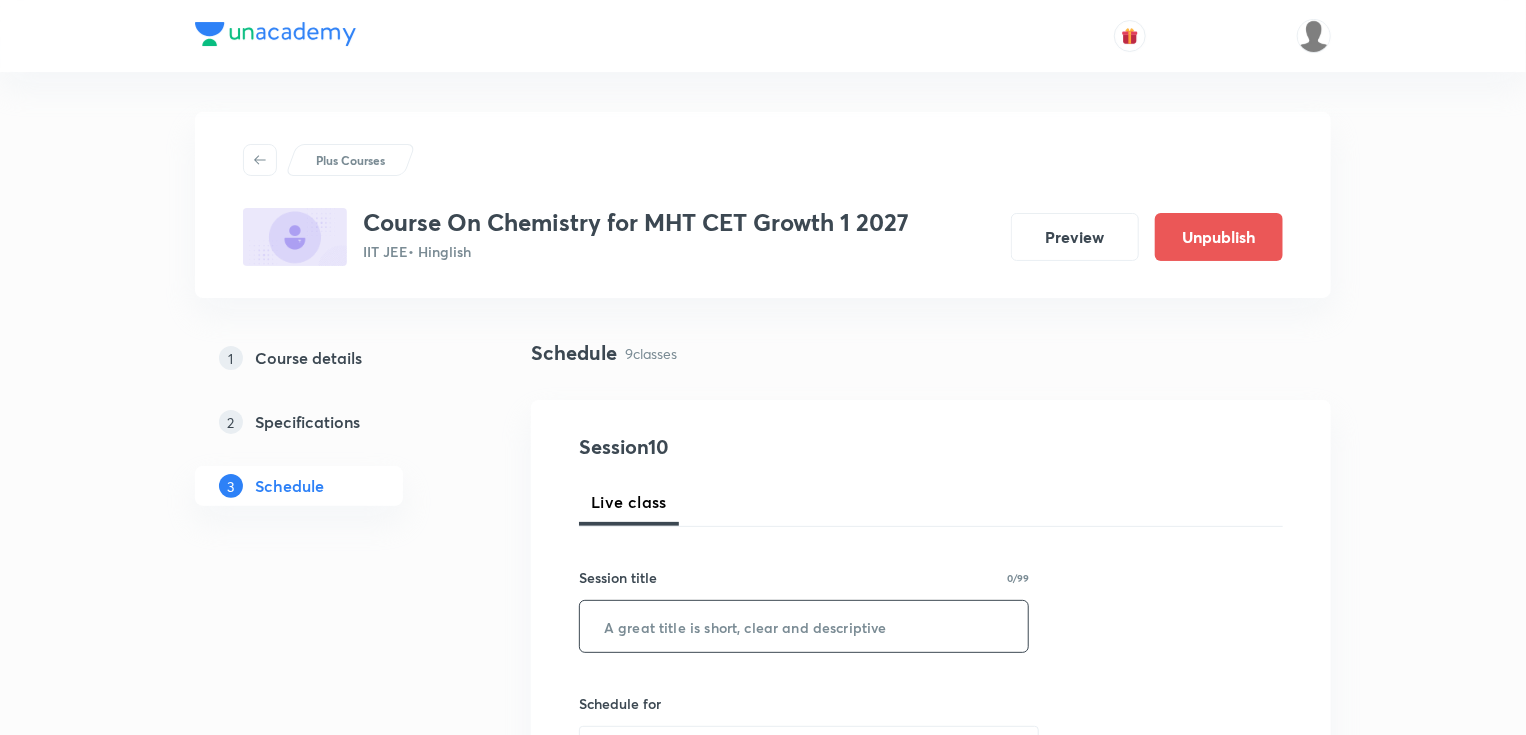 click at bounding box center [804, 626] 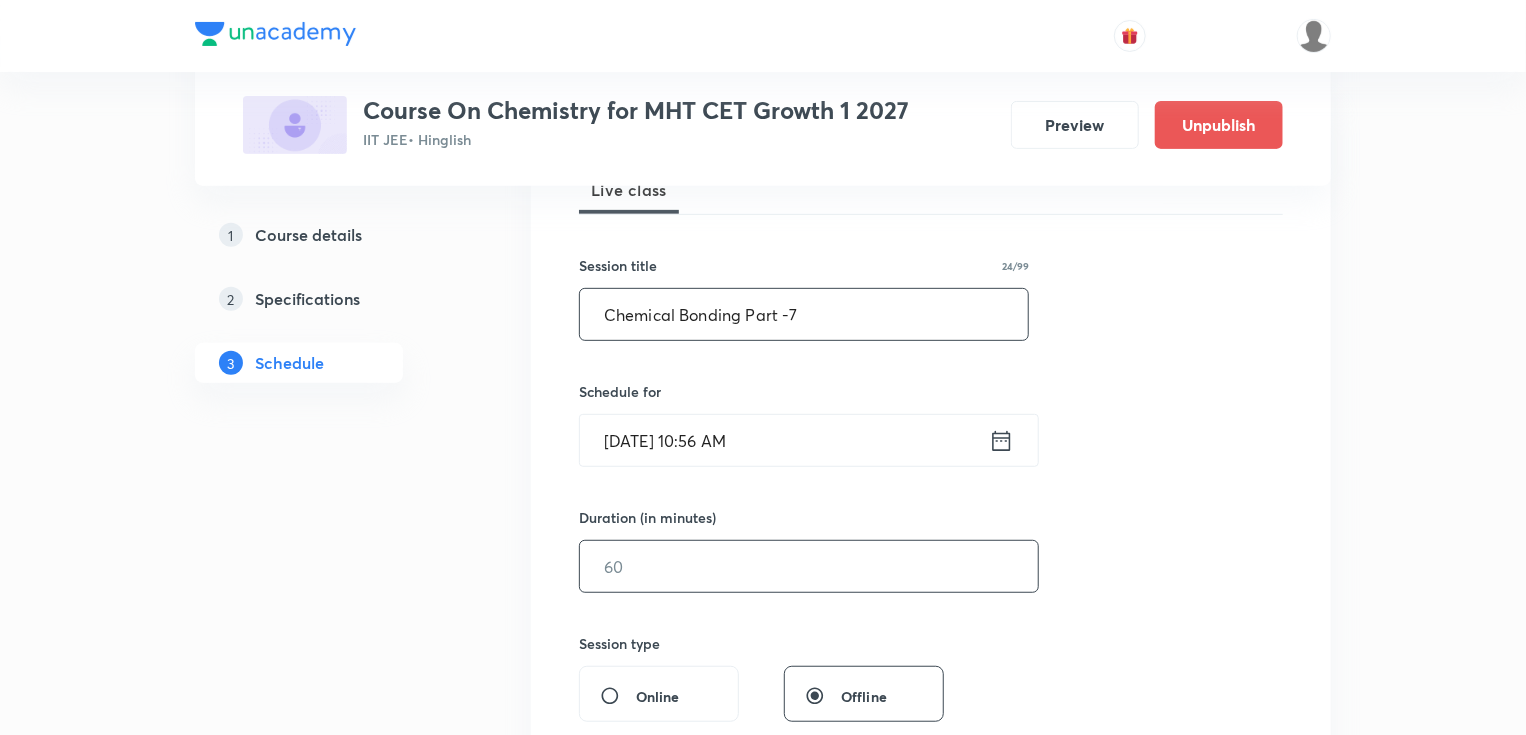 scroll, scrollTop: 320, scrollLeft: 0, axis: vertical 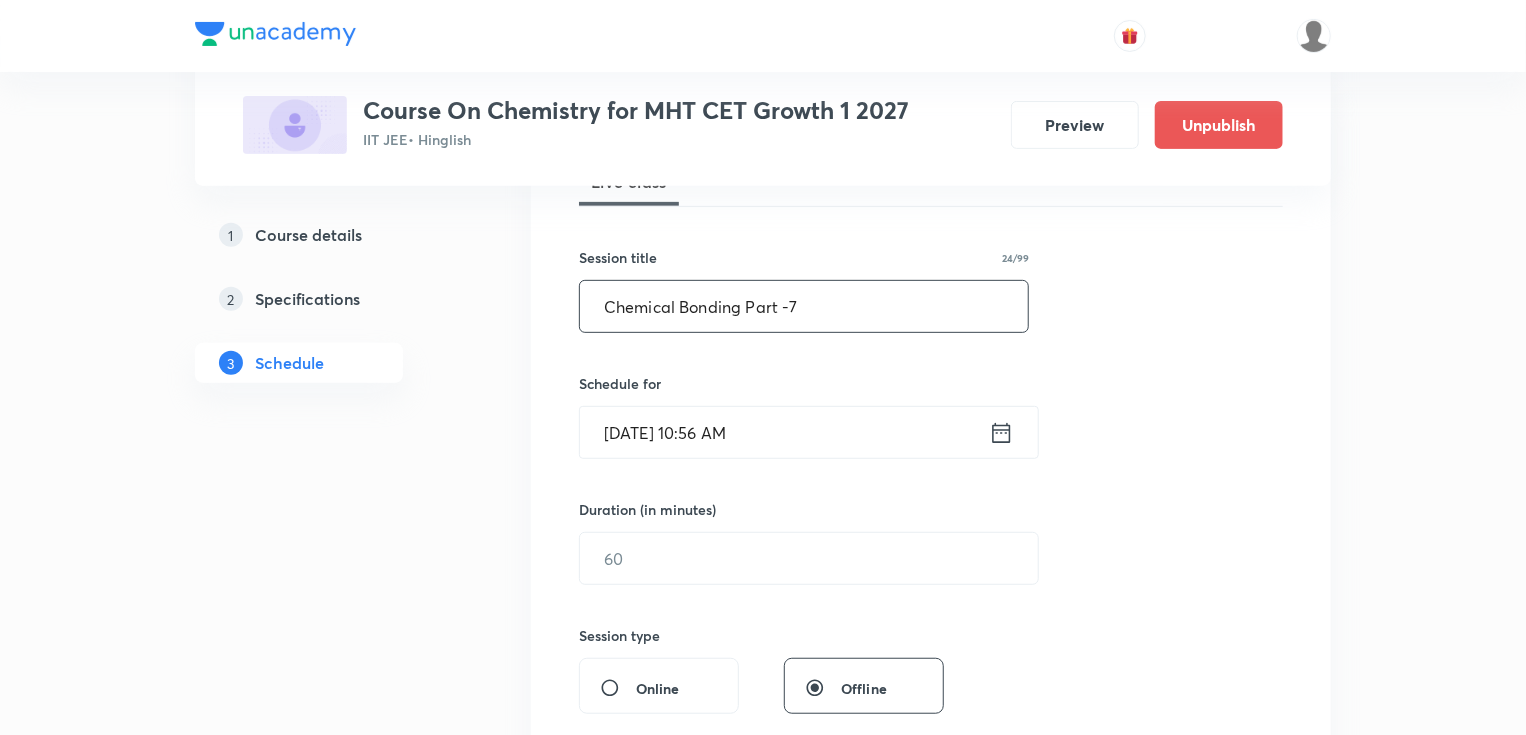 type on "Chemical Bonding Part -7" 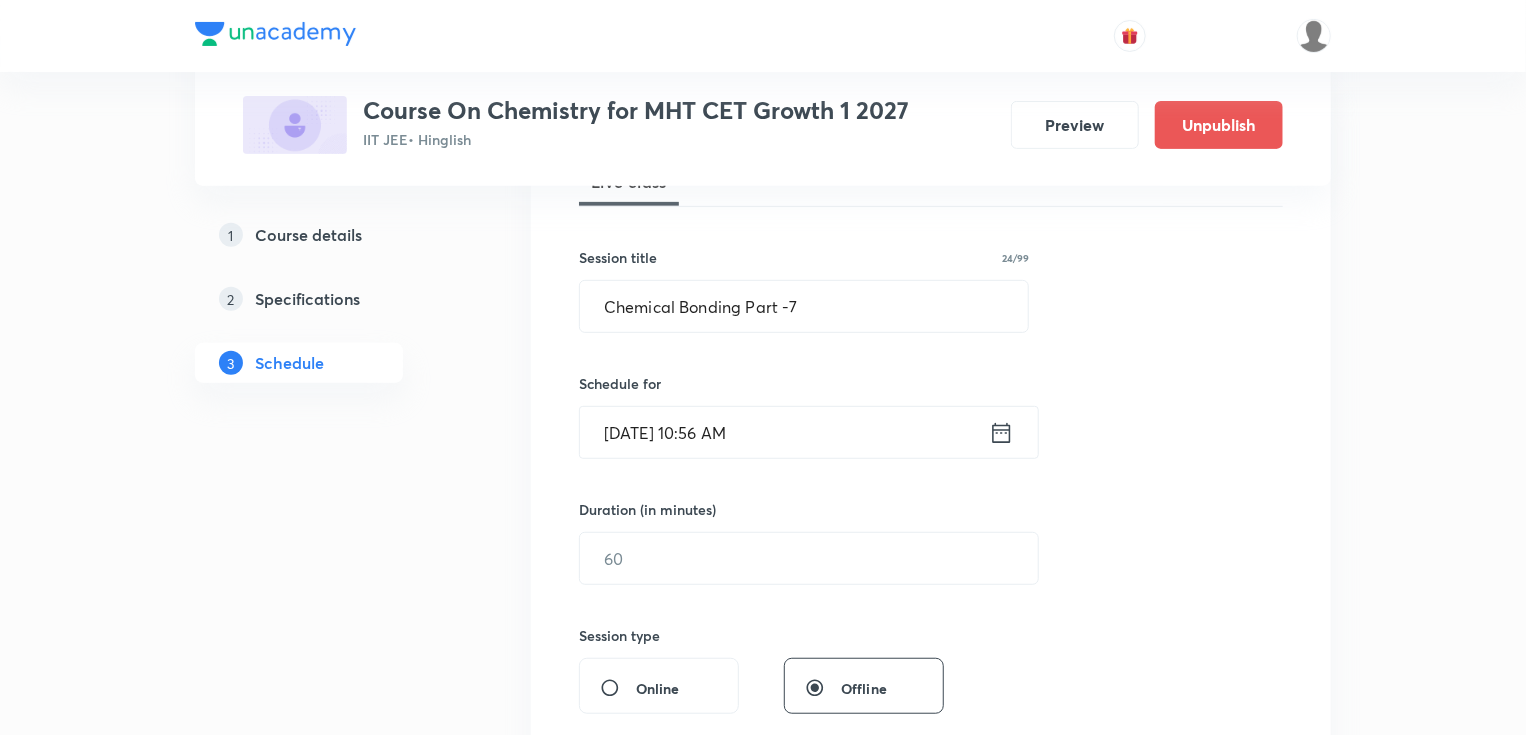 click on "[DATE] 10:56 AM ​" at bounding box center [809, 432] 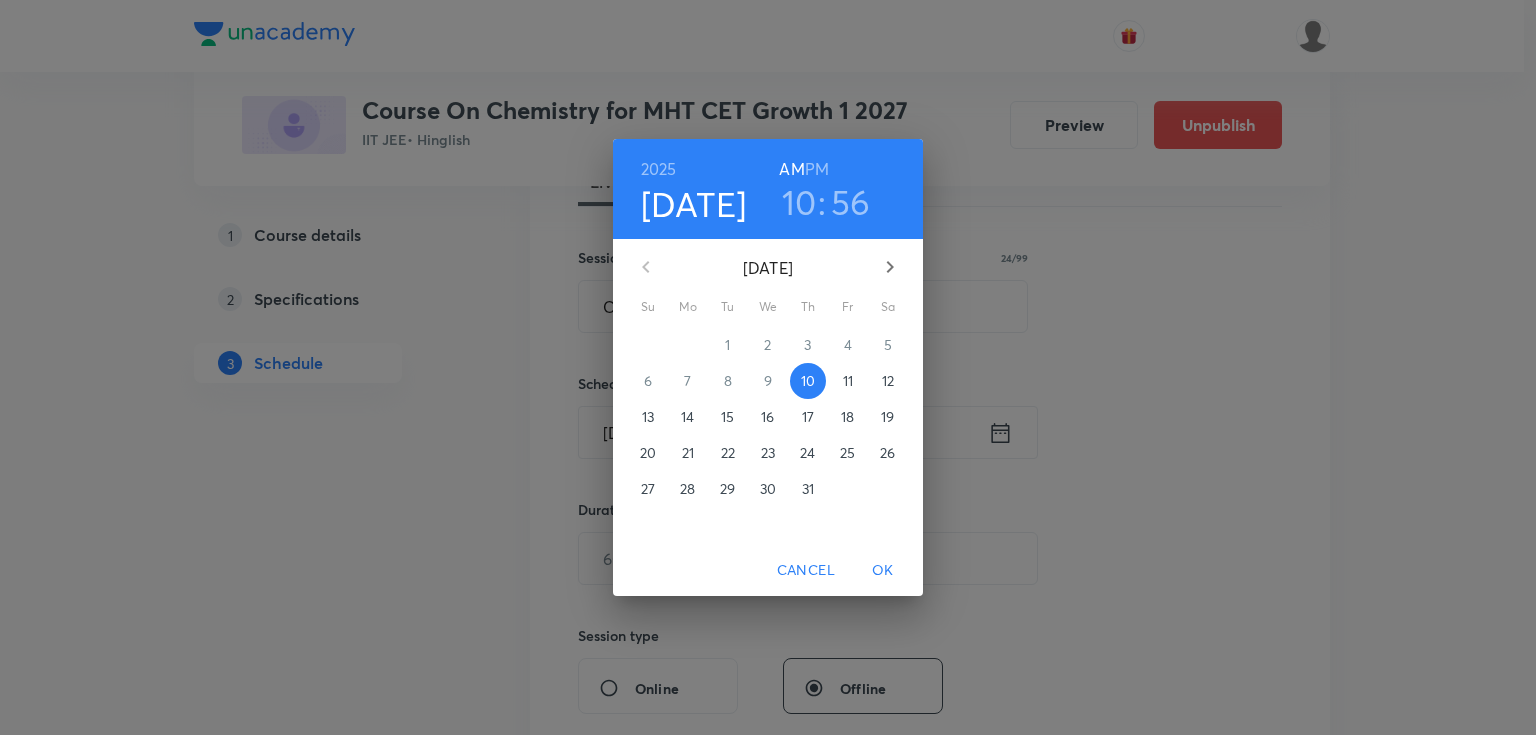 click on "12" at bounding box center [888, 381] 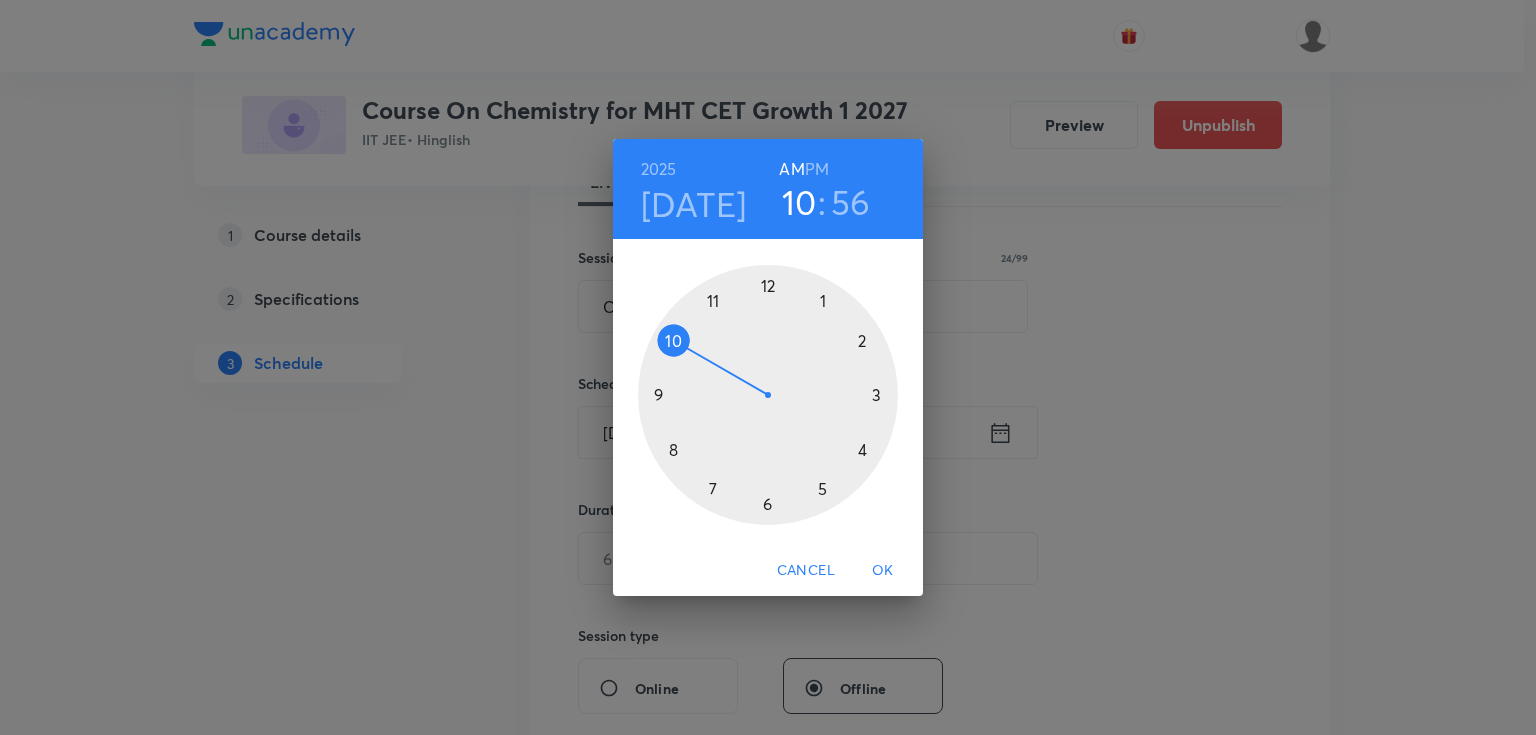 click on "10" at bounding box center (799, 202) 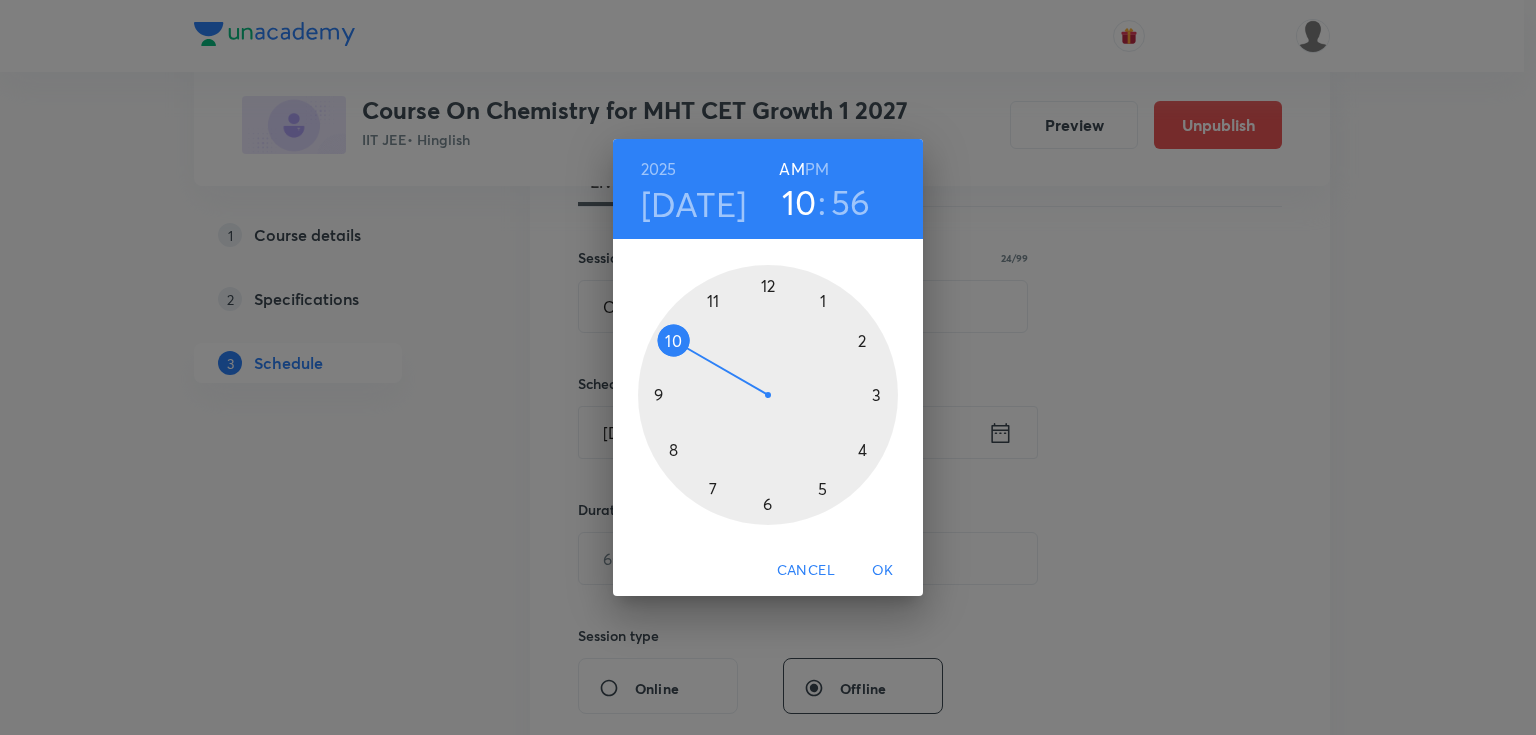 click at bounding box center [768, 395] 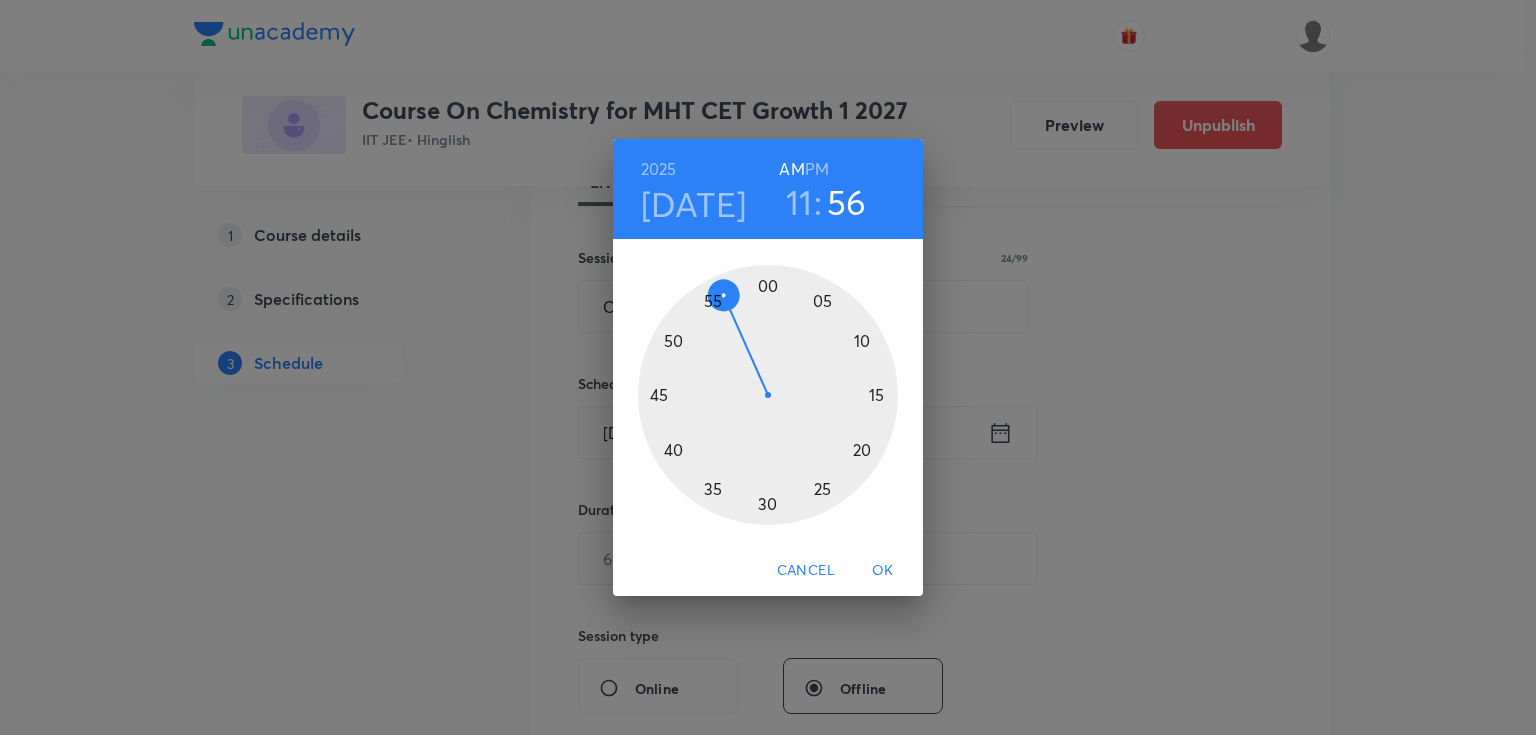 click at bounding box center [768, 395] 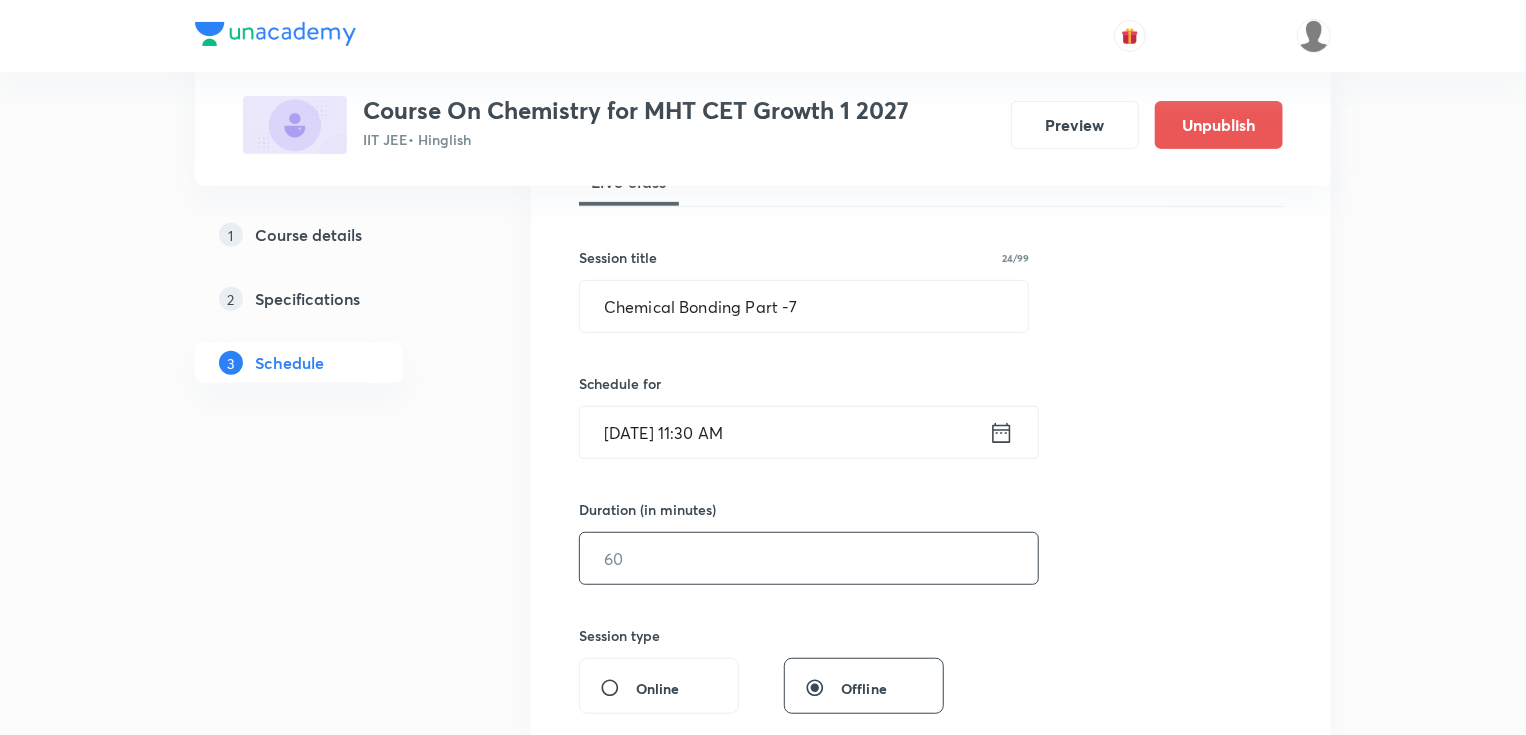 click at bounding box center (809, 558) 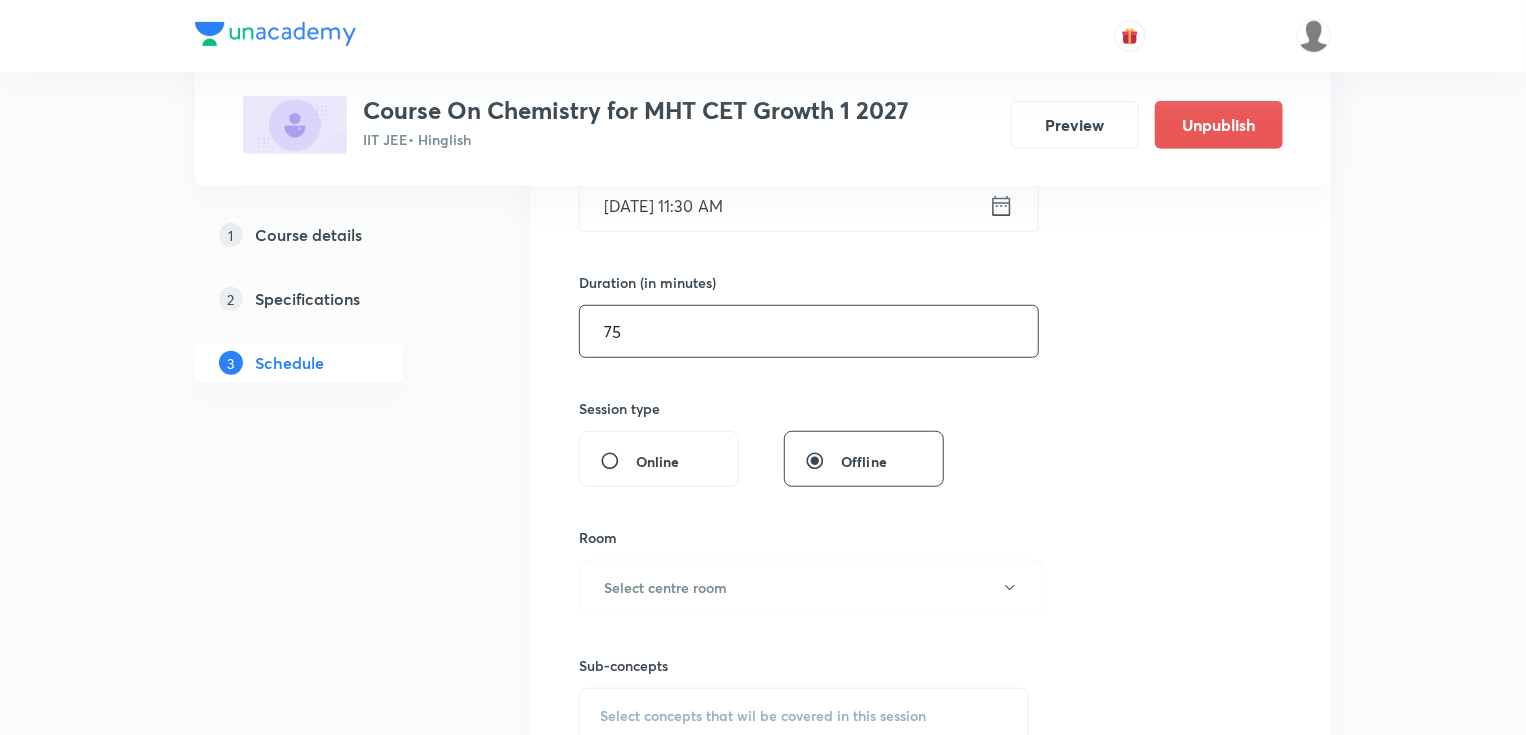 scroll, scrollTop: 560, scrollLeft: 0, axis: vertical 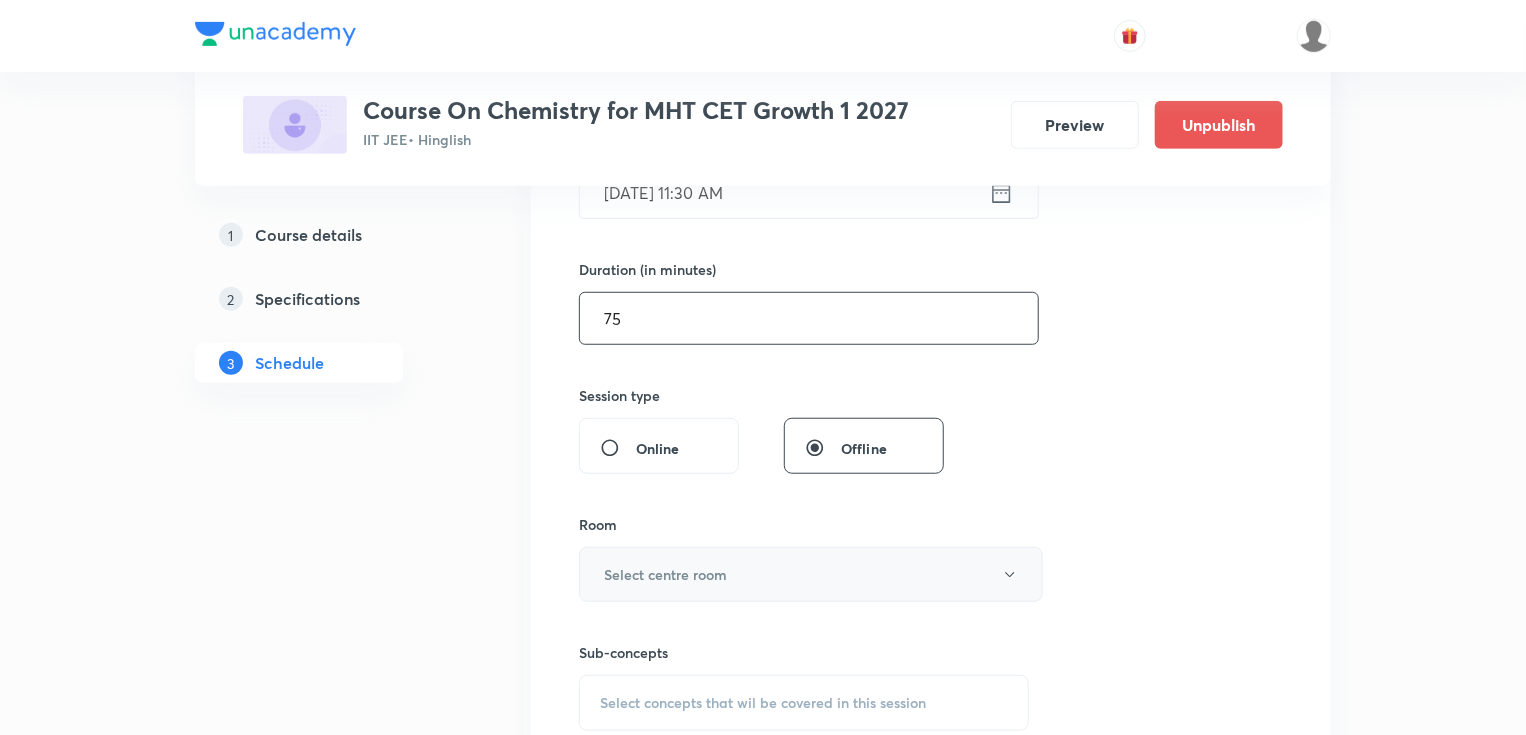 type on "75" 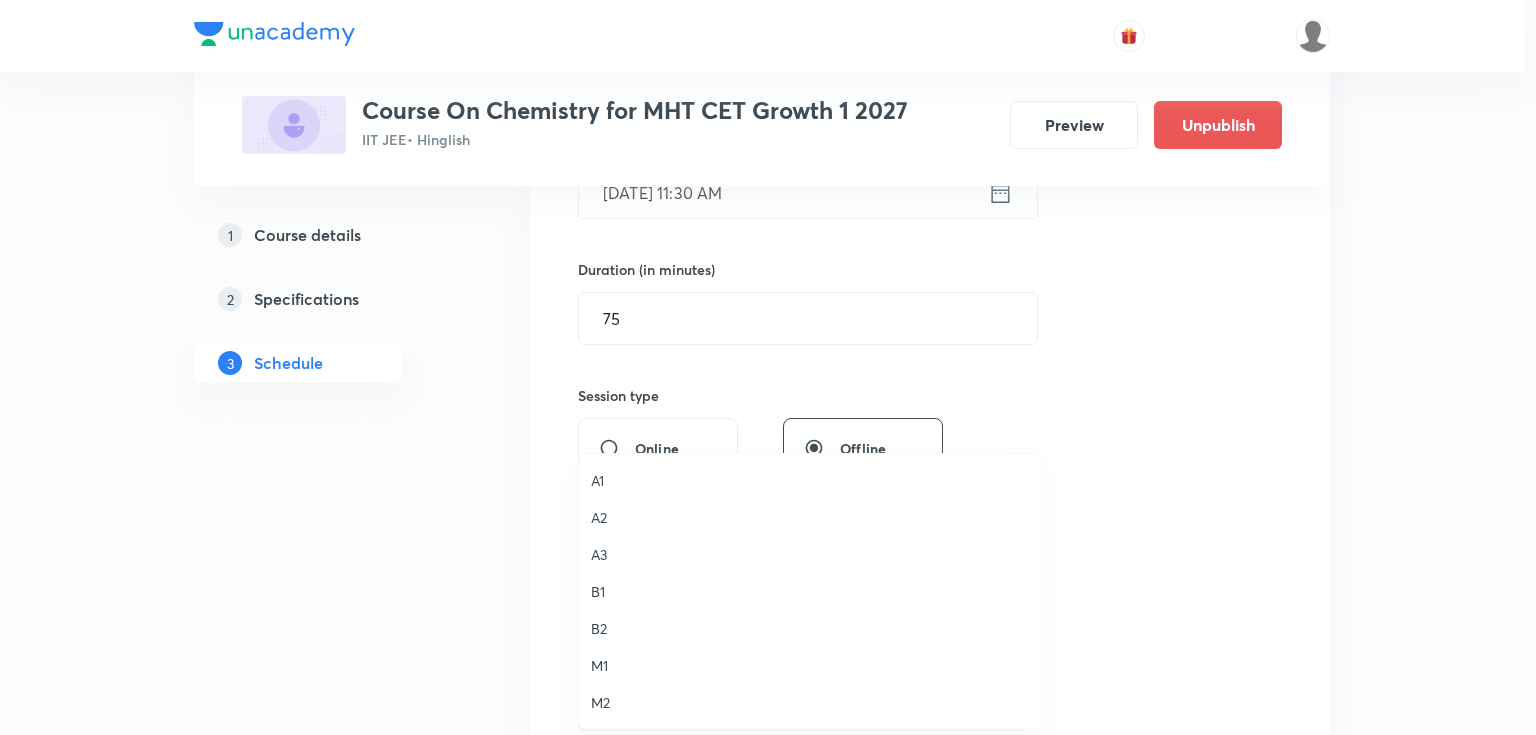 drag, startPoint x: 608, startPoint y: 591, endPoint x: 665, endPoint y: 579, distance: 58.249462 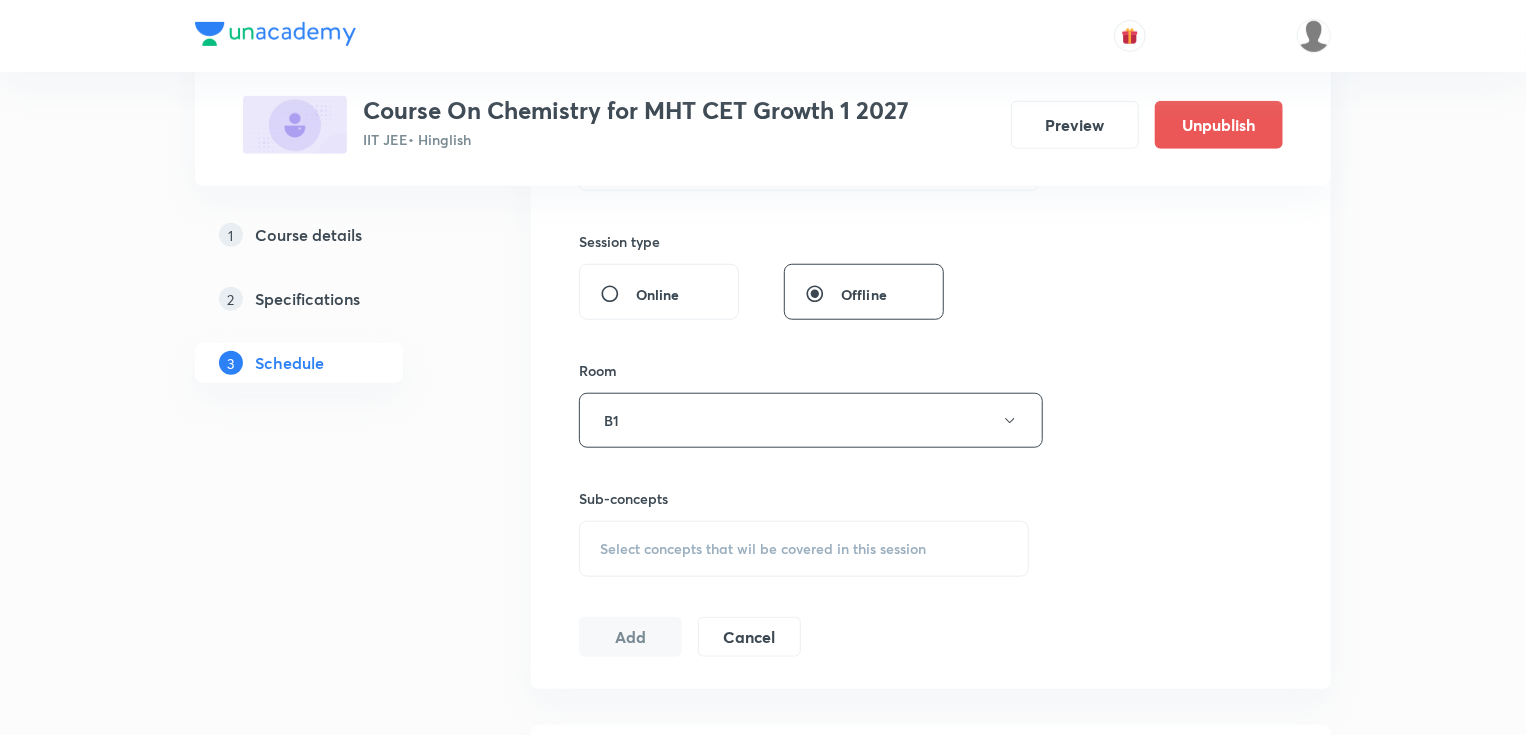 scroll, scrollTop: 720, scrollLeft: 0, axis: vertical 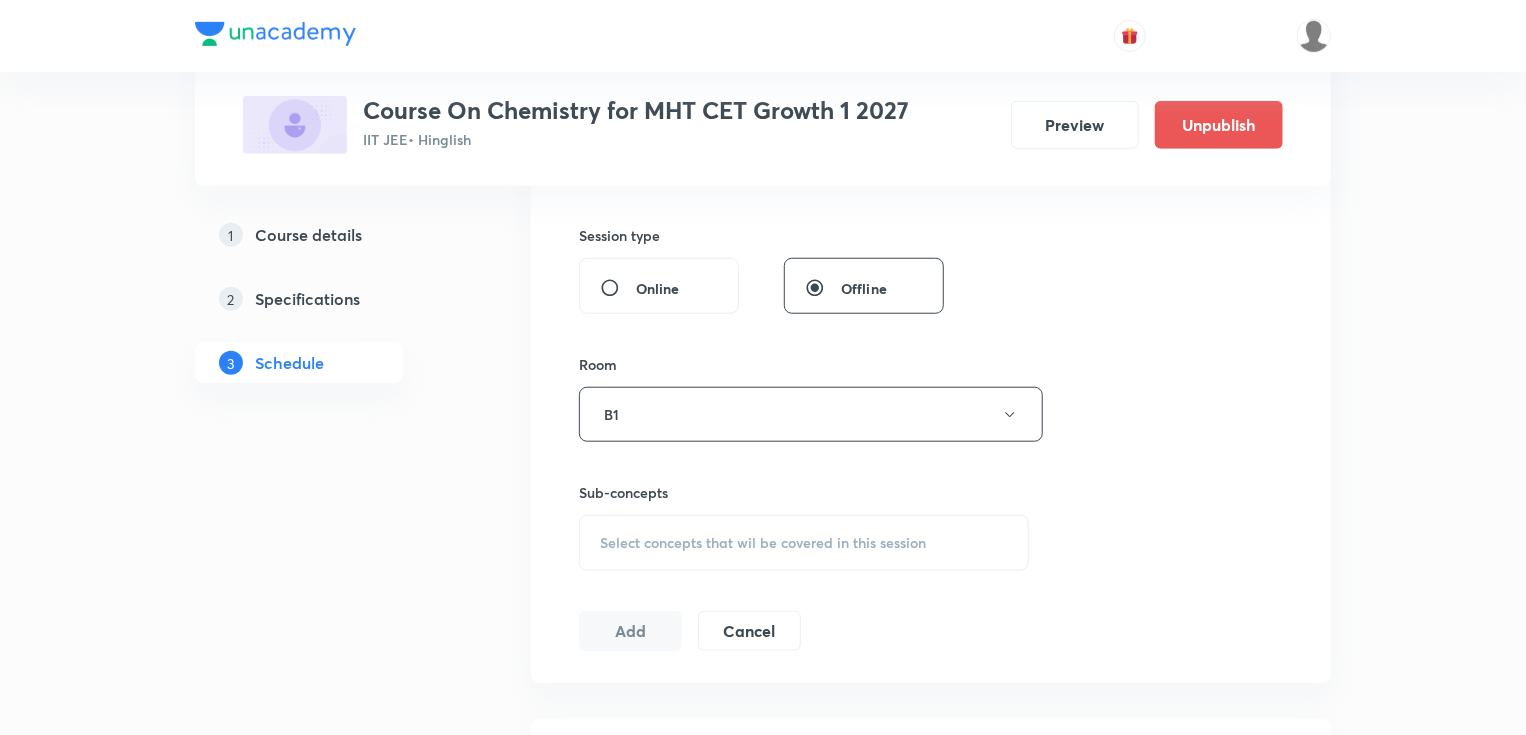 click on "Select concepts that wil be covered in this session" at bounding box center (763, 543) 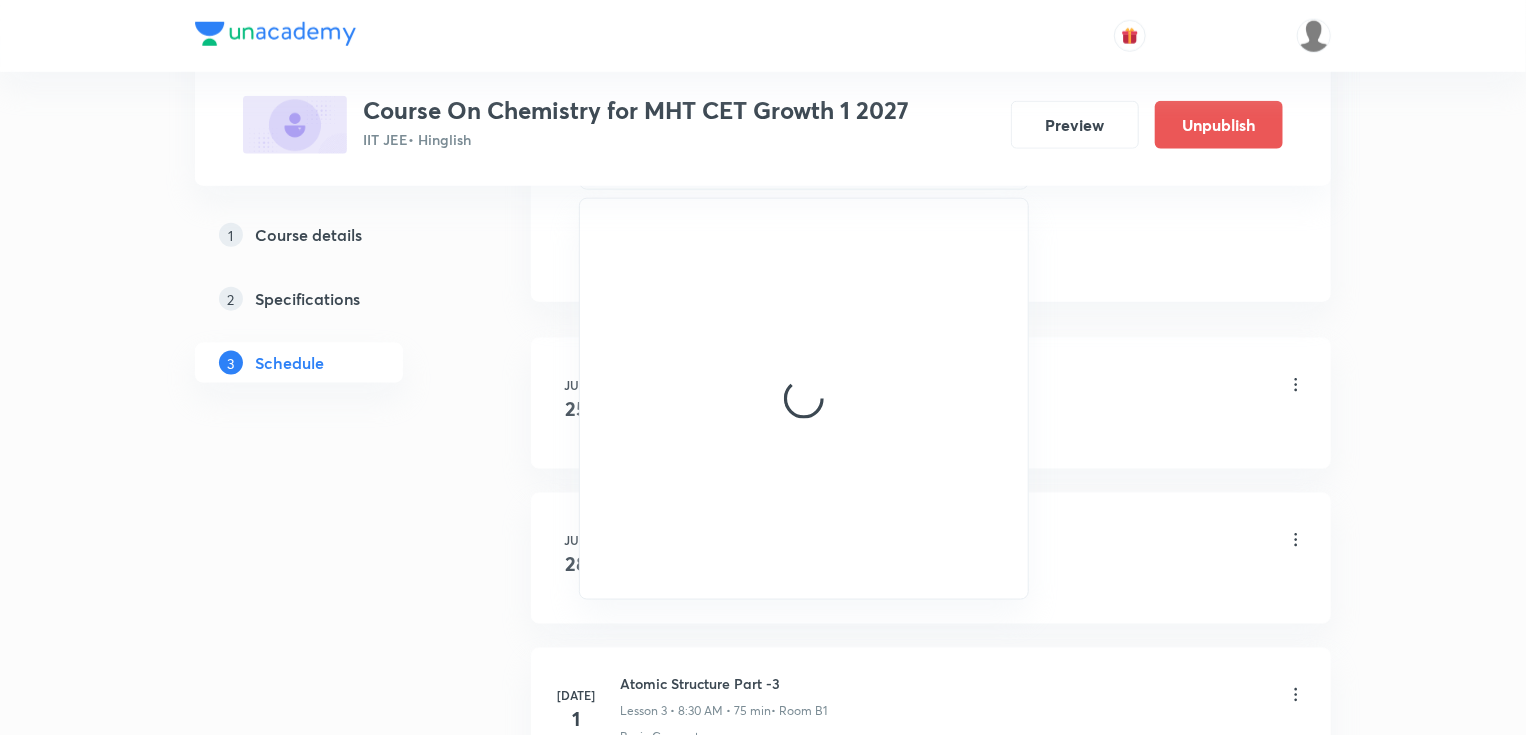 scroll, scrollTop: 1120, scrollLeft: 0, axis: vertical 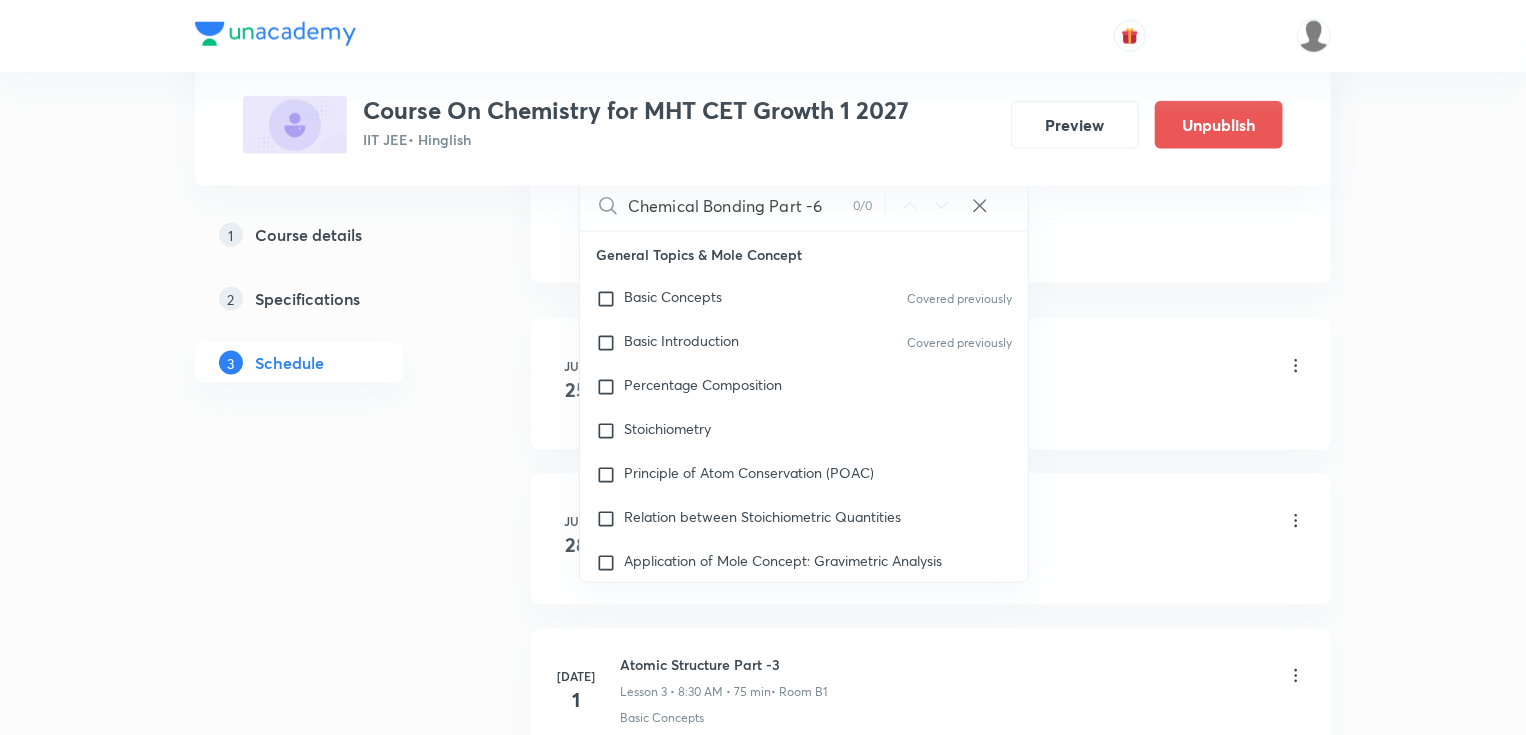 drag, startPoint x: 759, startPoint y: 203, endPoint x: 930, endPoint y: 189, distance: 171.57214 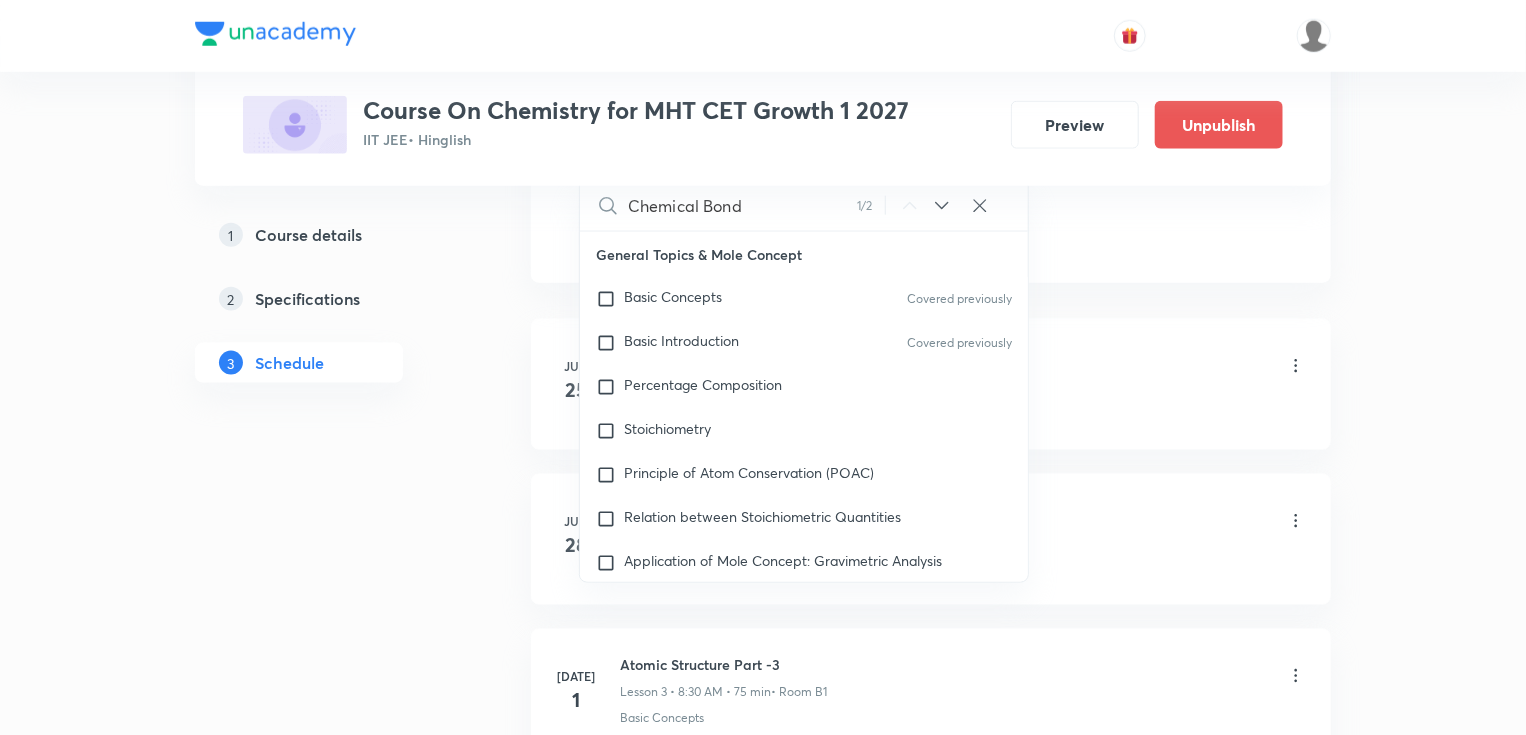 scroll, scrollTop: 28050, scrollLeft: 0, axis: vertical 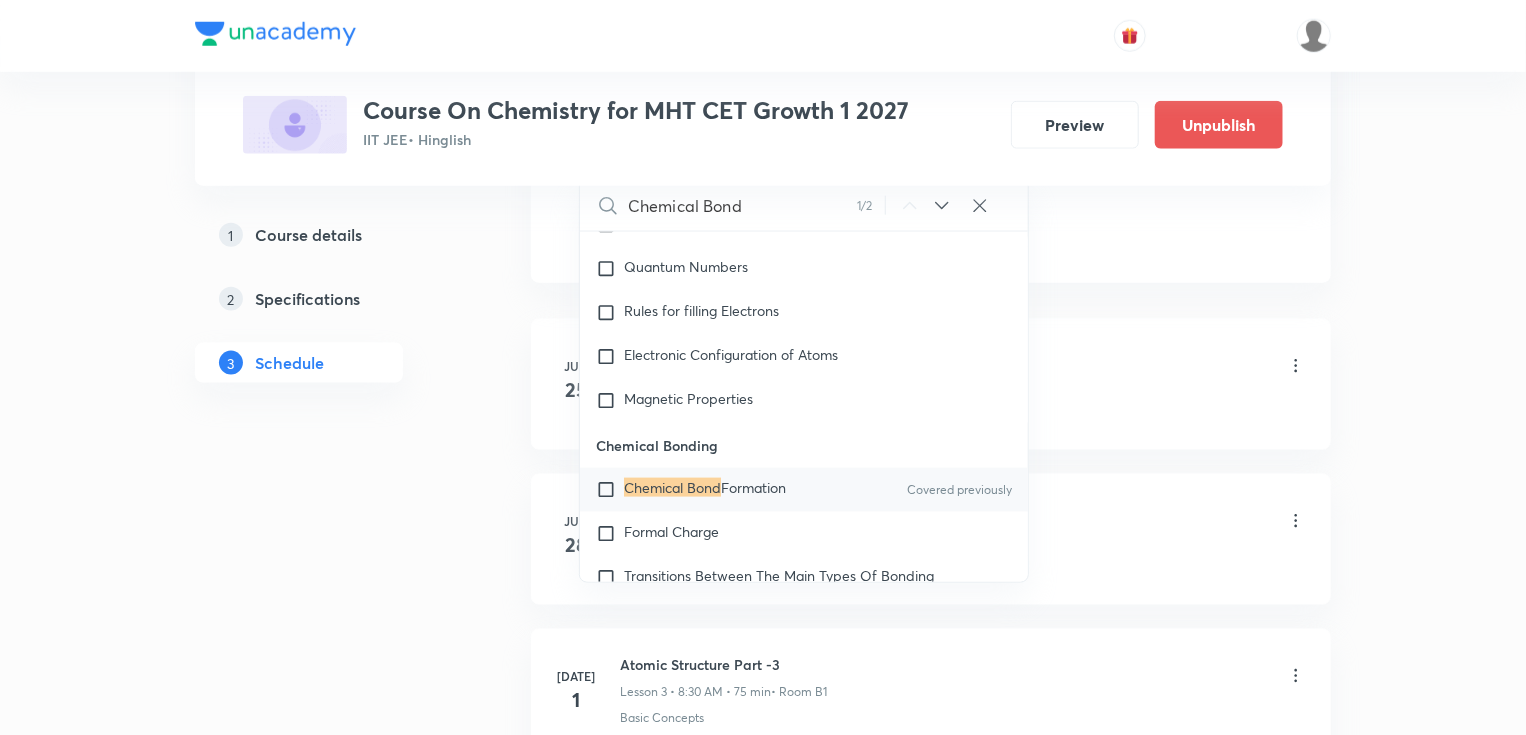 type on "Chemical Bond" 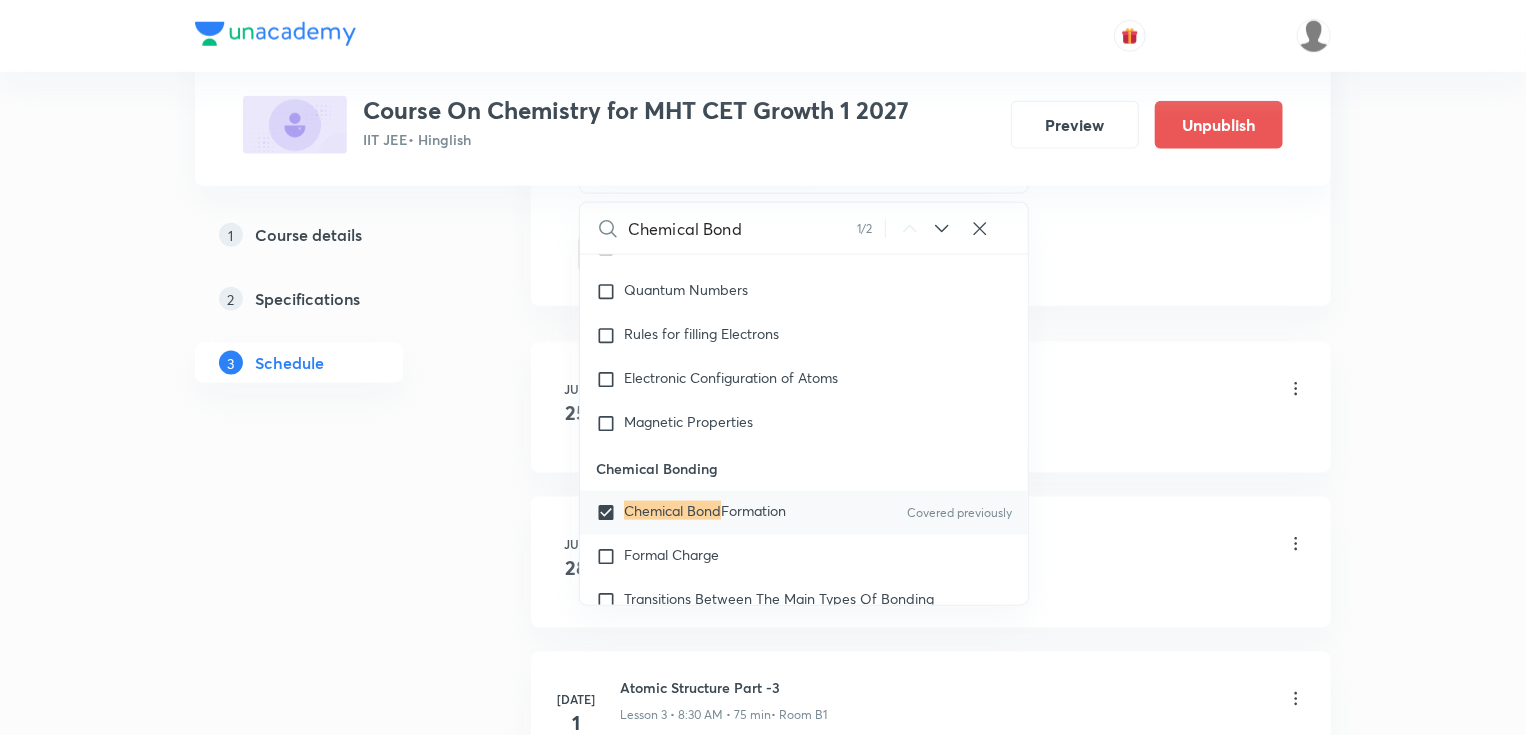 checkbox on "true" 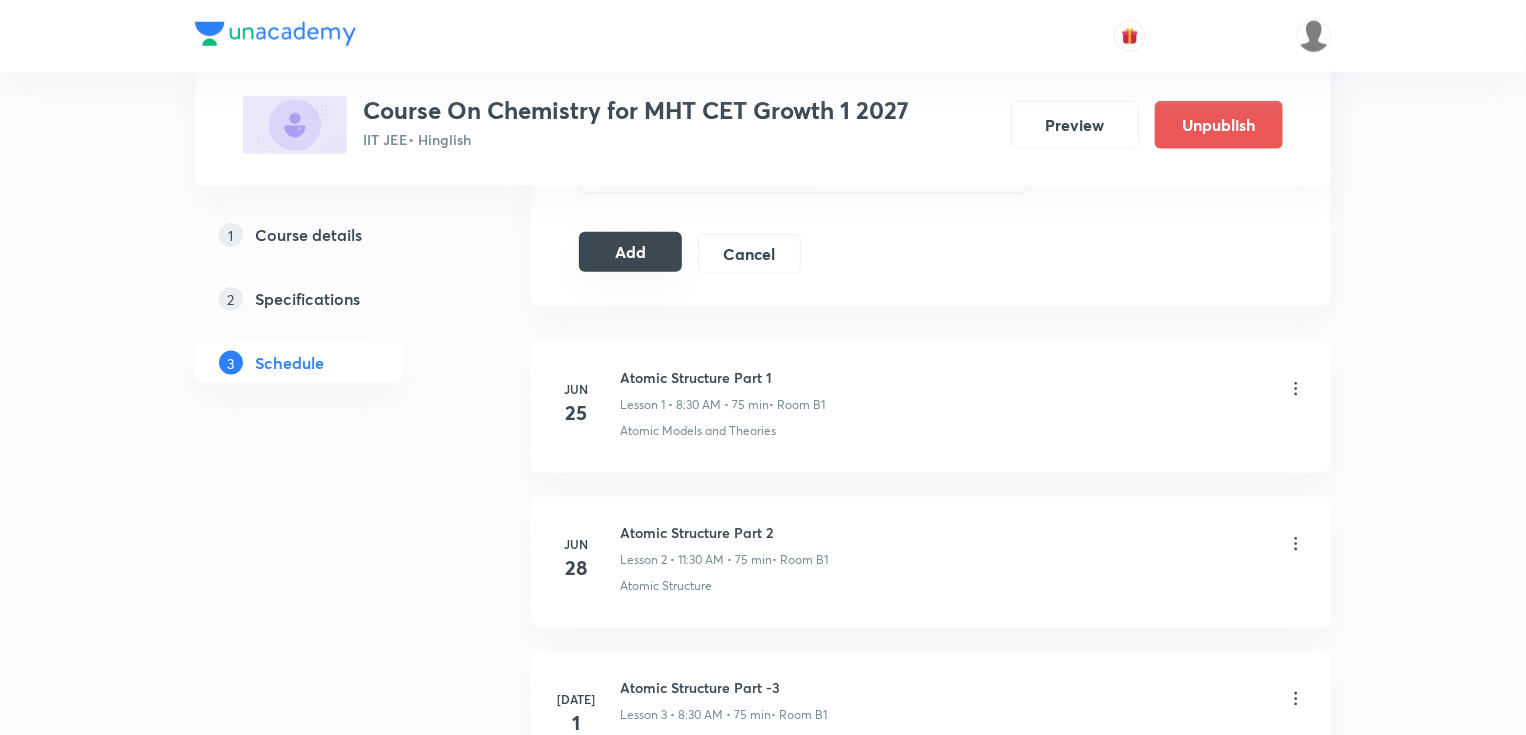 click on "Add" at bounding box center (630, 252) 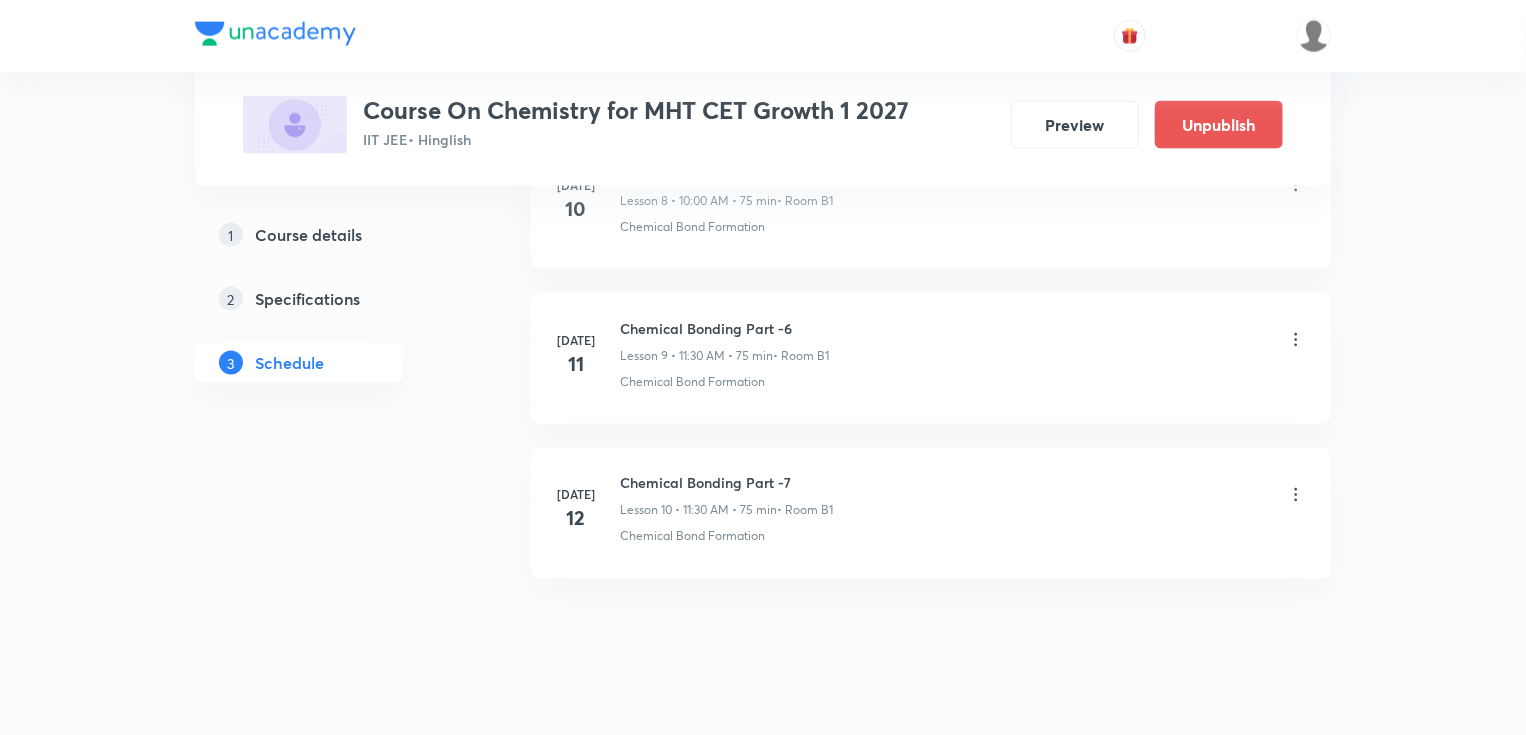scroll, scrollTop: 1495, scrollLeft: 0, axis: vertical 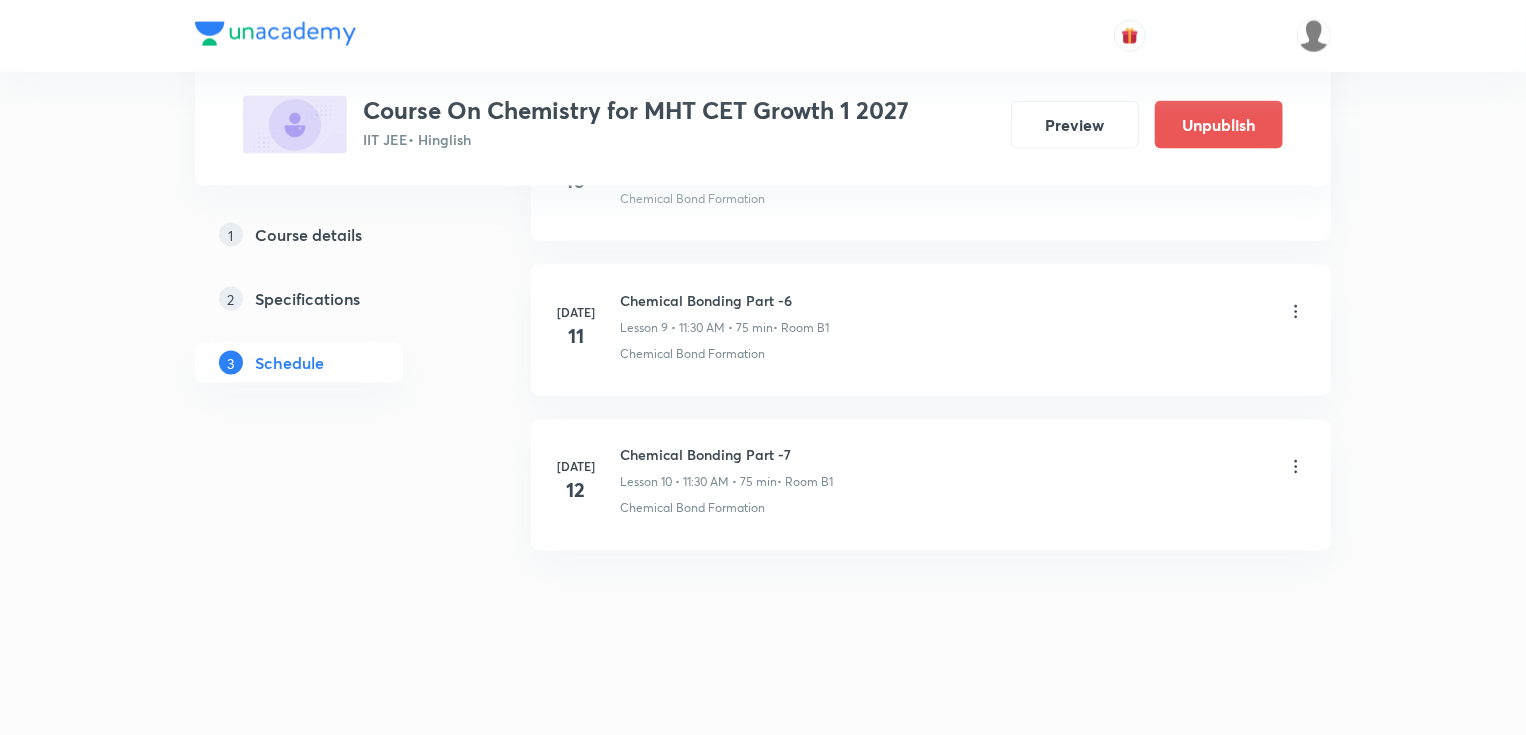 drag, startPoint x: 579, startPoint y: 361, endPoint x: 585, endPoint y: 370, distance: 10.816654 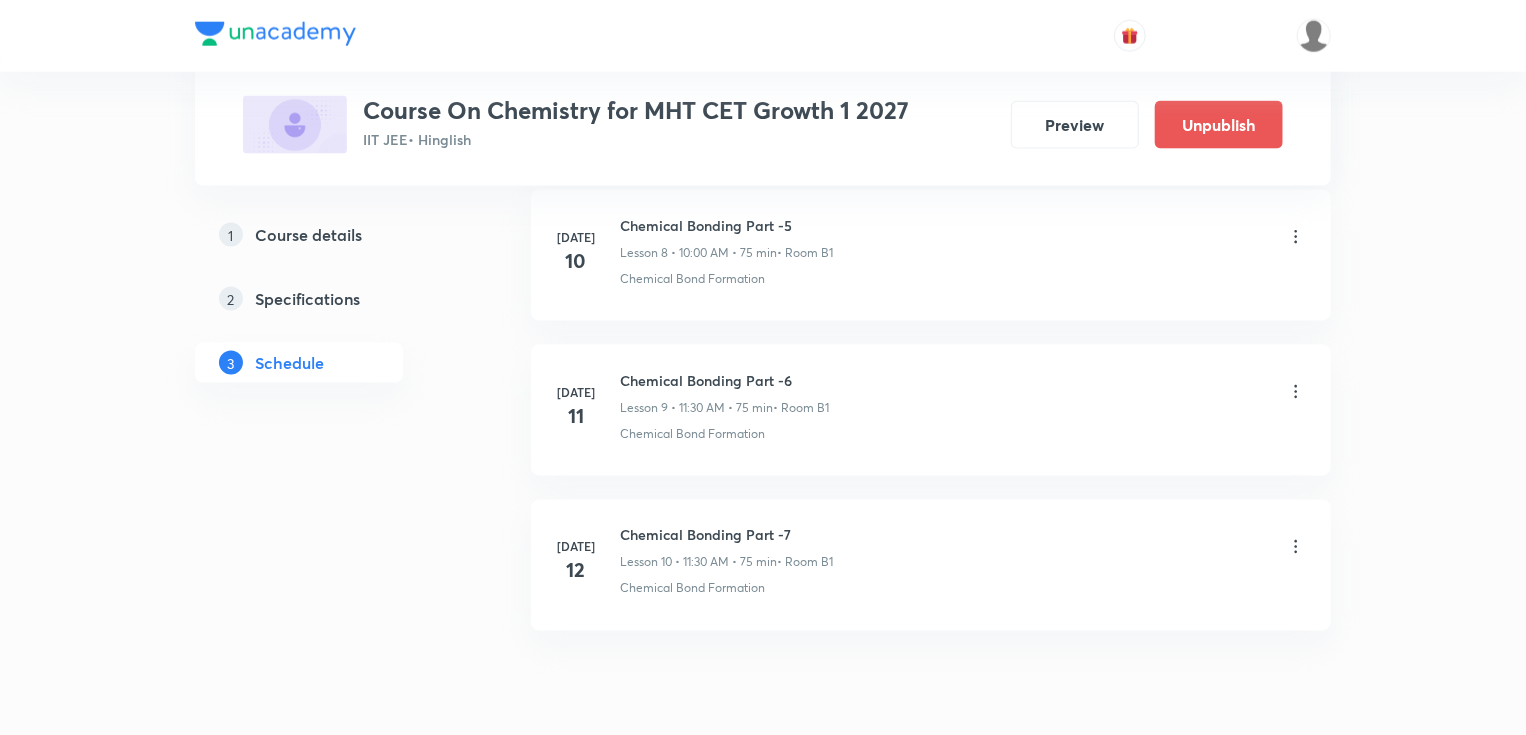 drag, startPoint x: 813, startPoint y: 232, endPoint x: 815, endPoint y: 246, distance: 14.142136 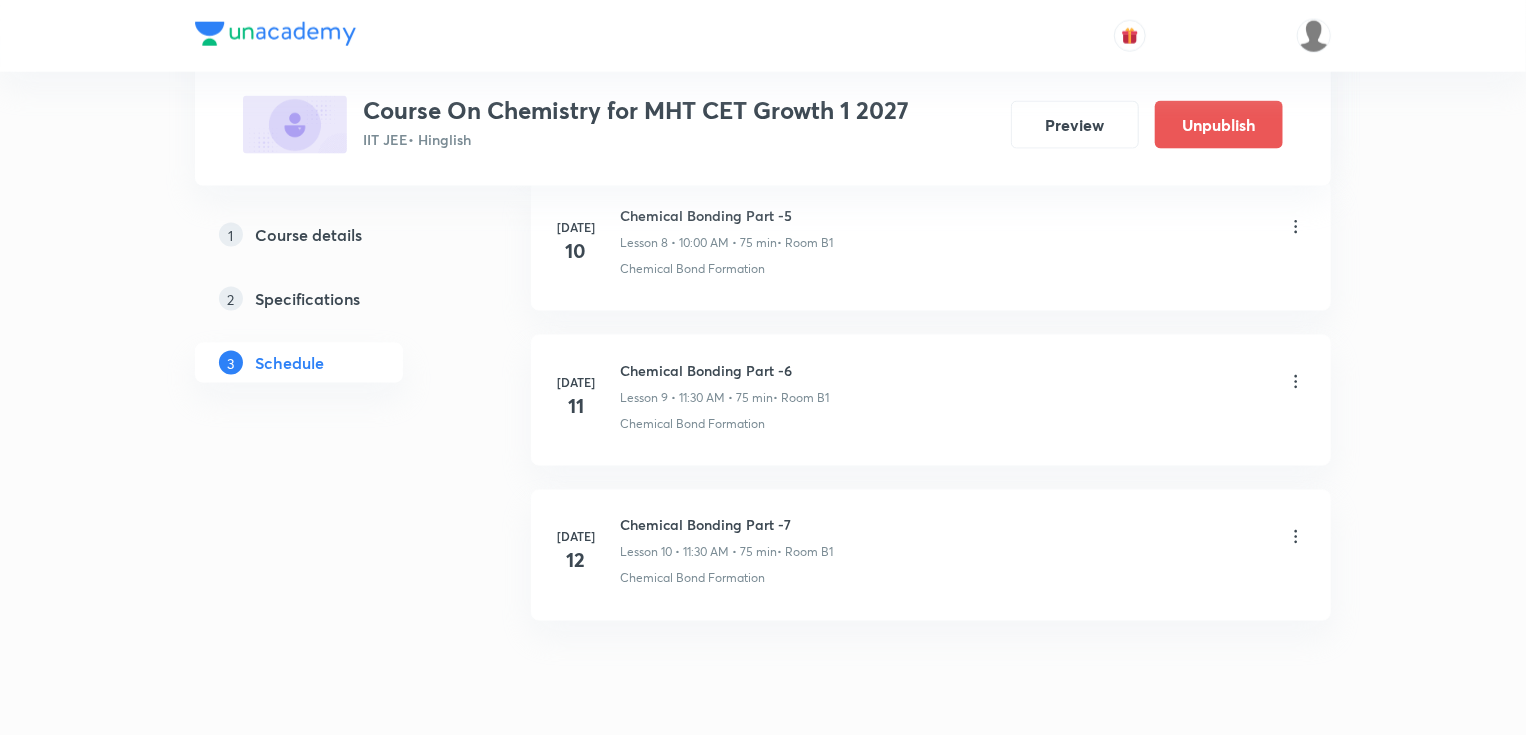 scroll, scrollTop: 1335, scrollLeft: 0, axis: vertical 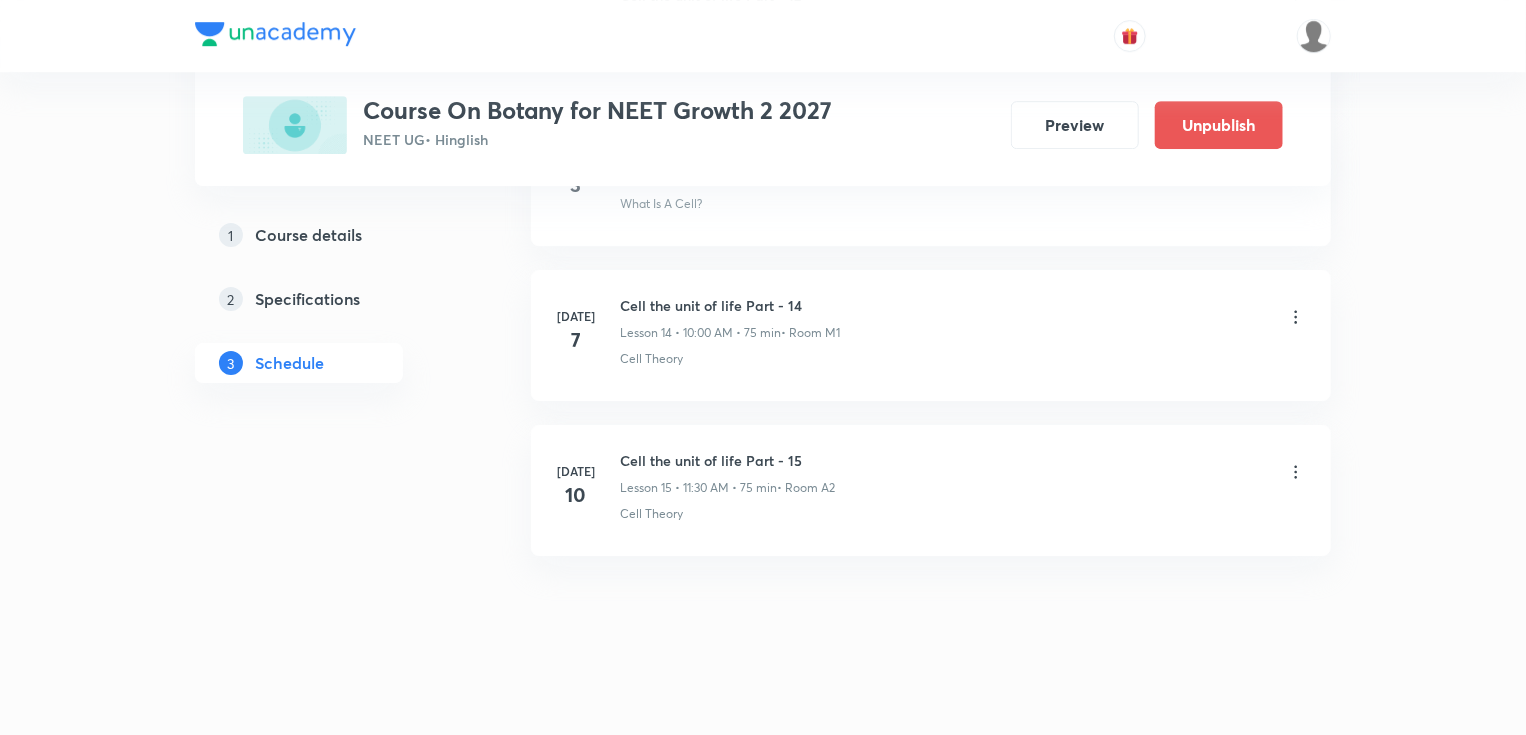 click 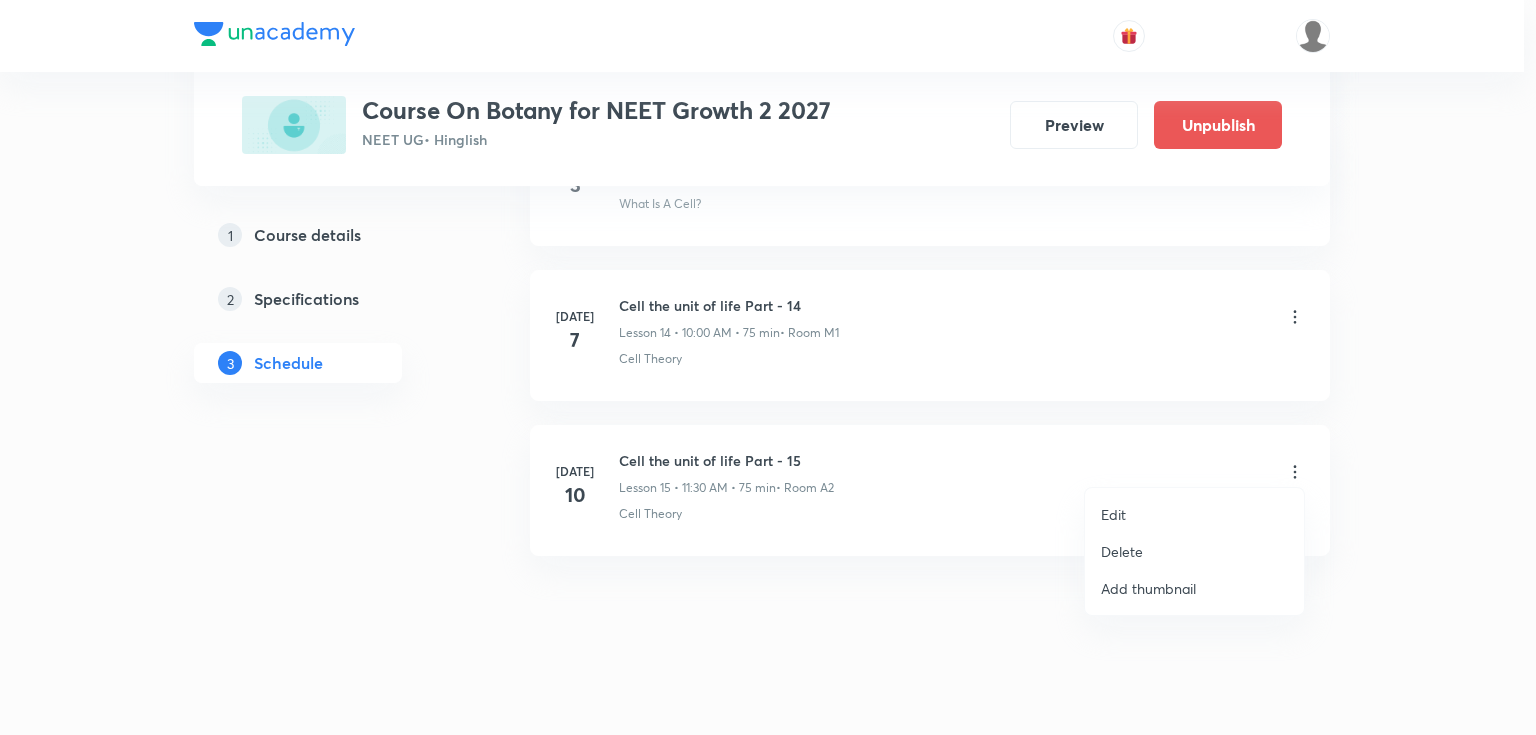 click on "Edit" at bounding box center (1194, 514) 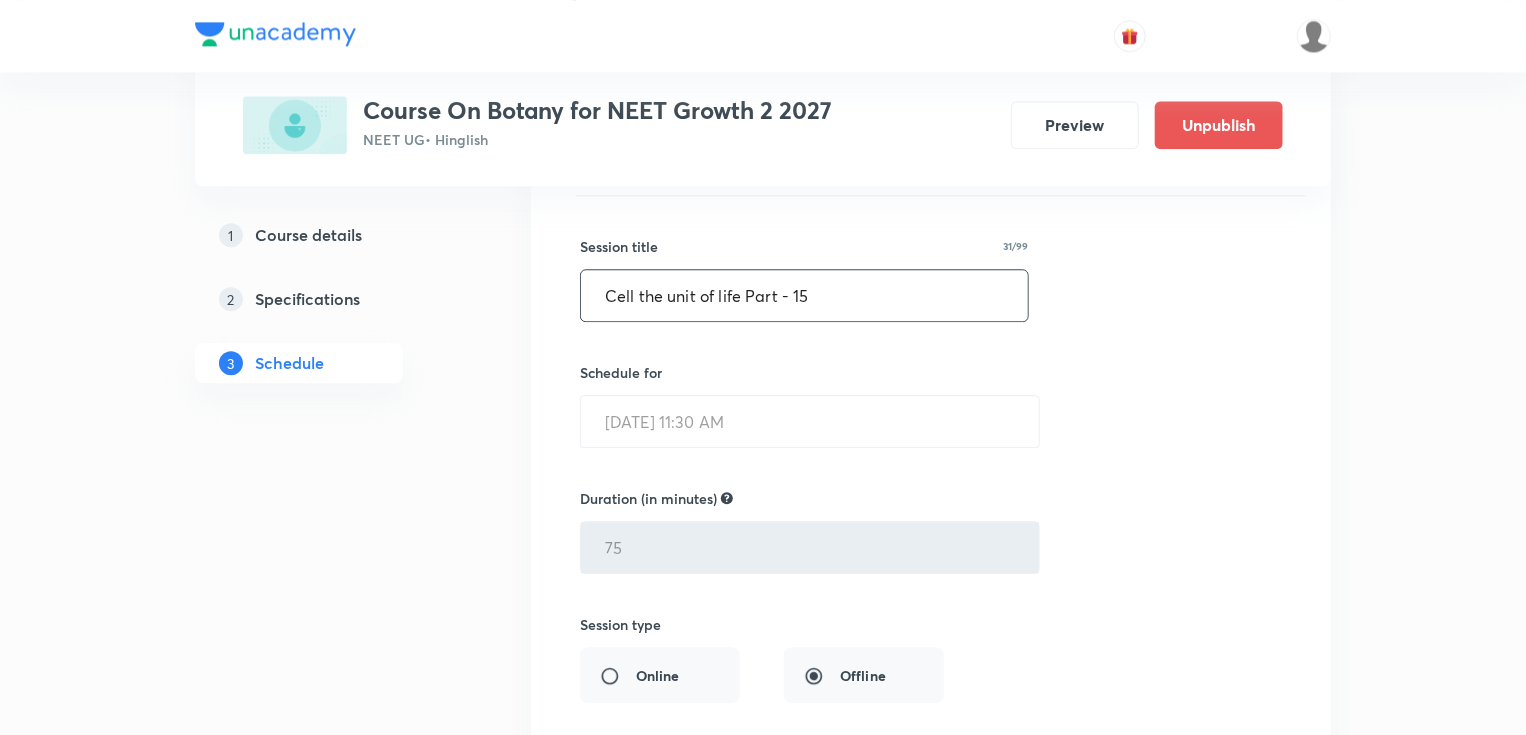 scroll, scrollTop: 2395, scrollLeft: 0, axis: vertical 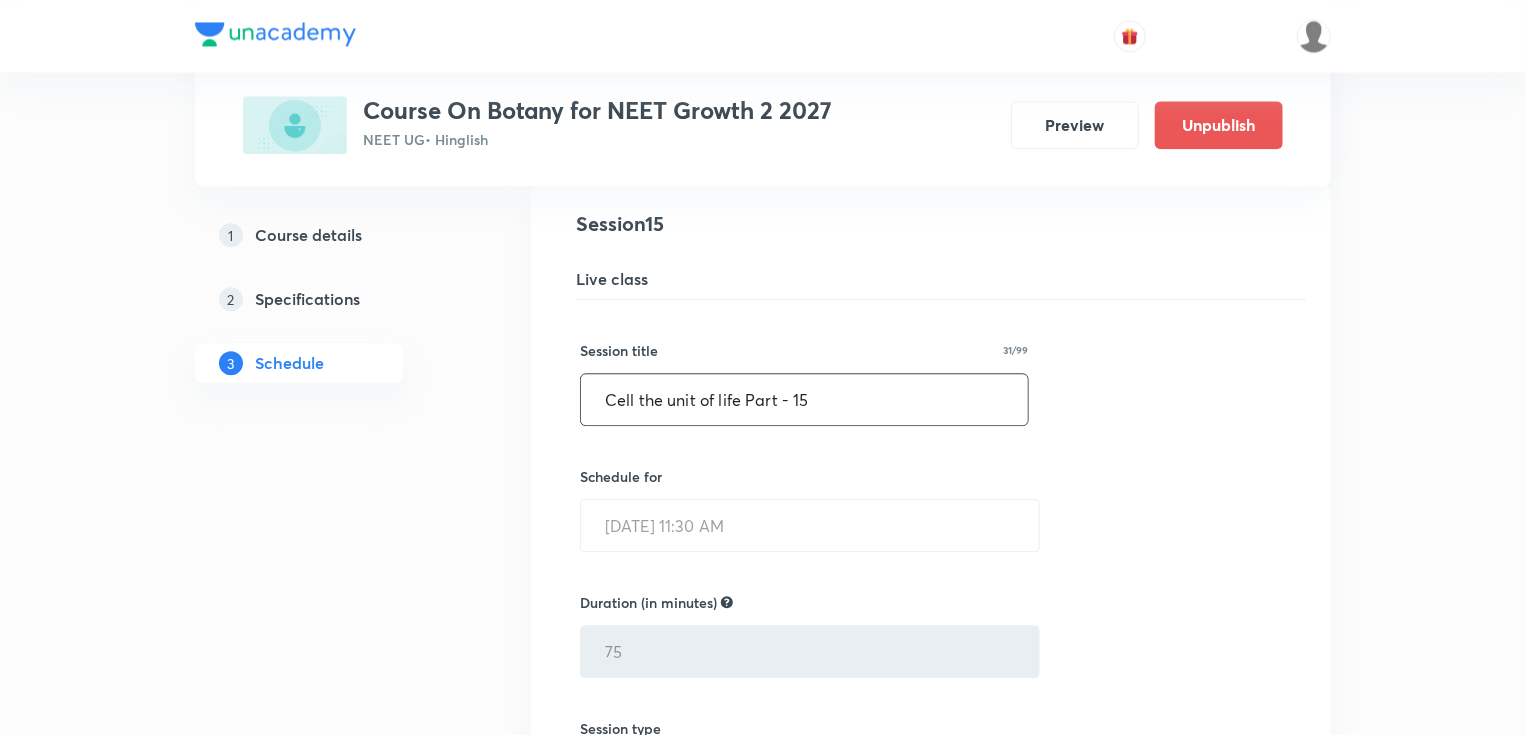 drag, startPoint x: 851, startPoint y: 396, endPoint x: 532, endPoint y: 375, distance: 319.69046 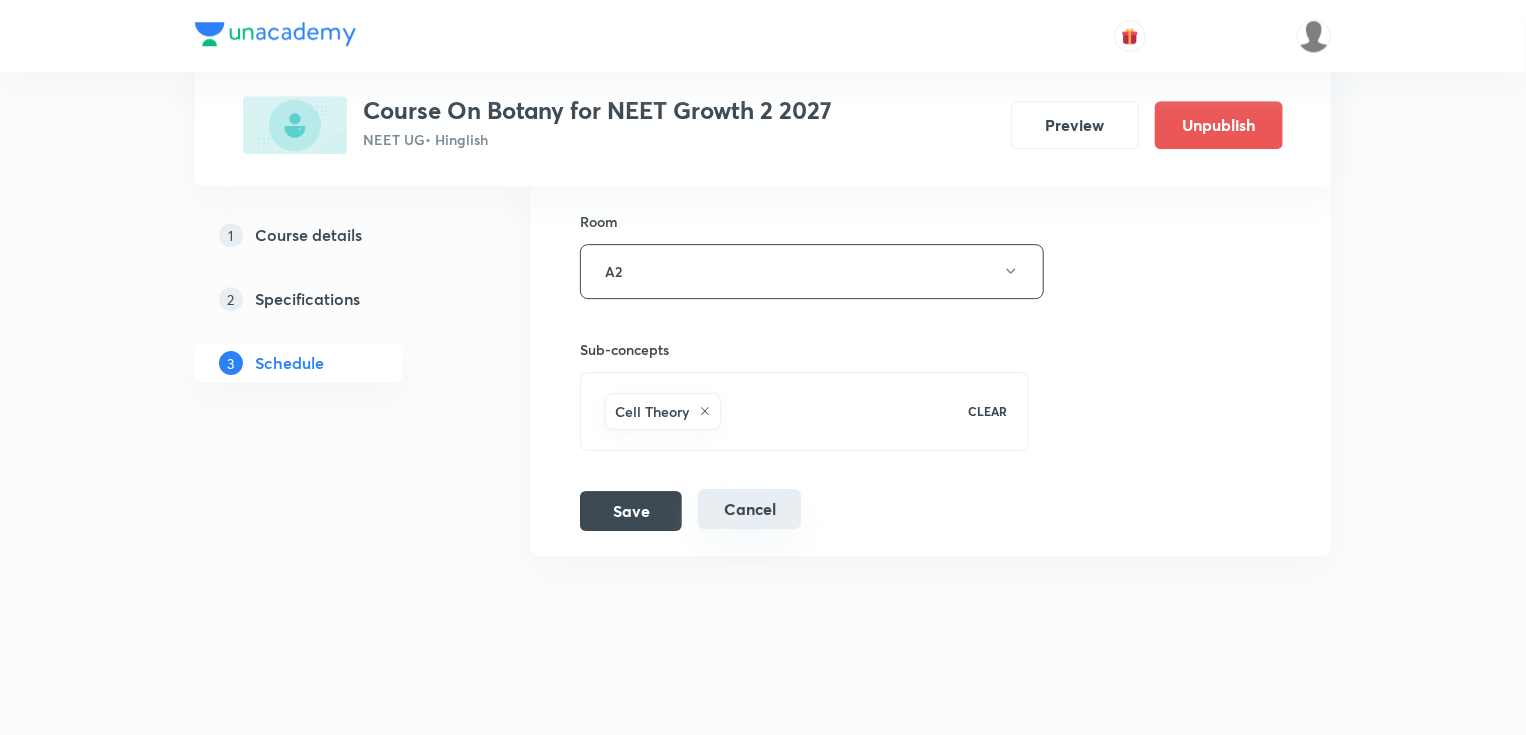 click on "Cancel" at bounding box center (749, 509) 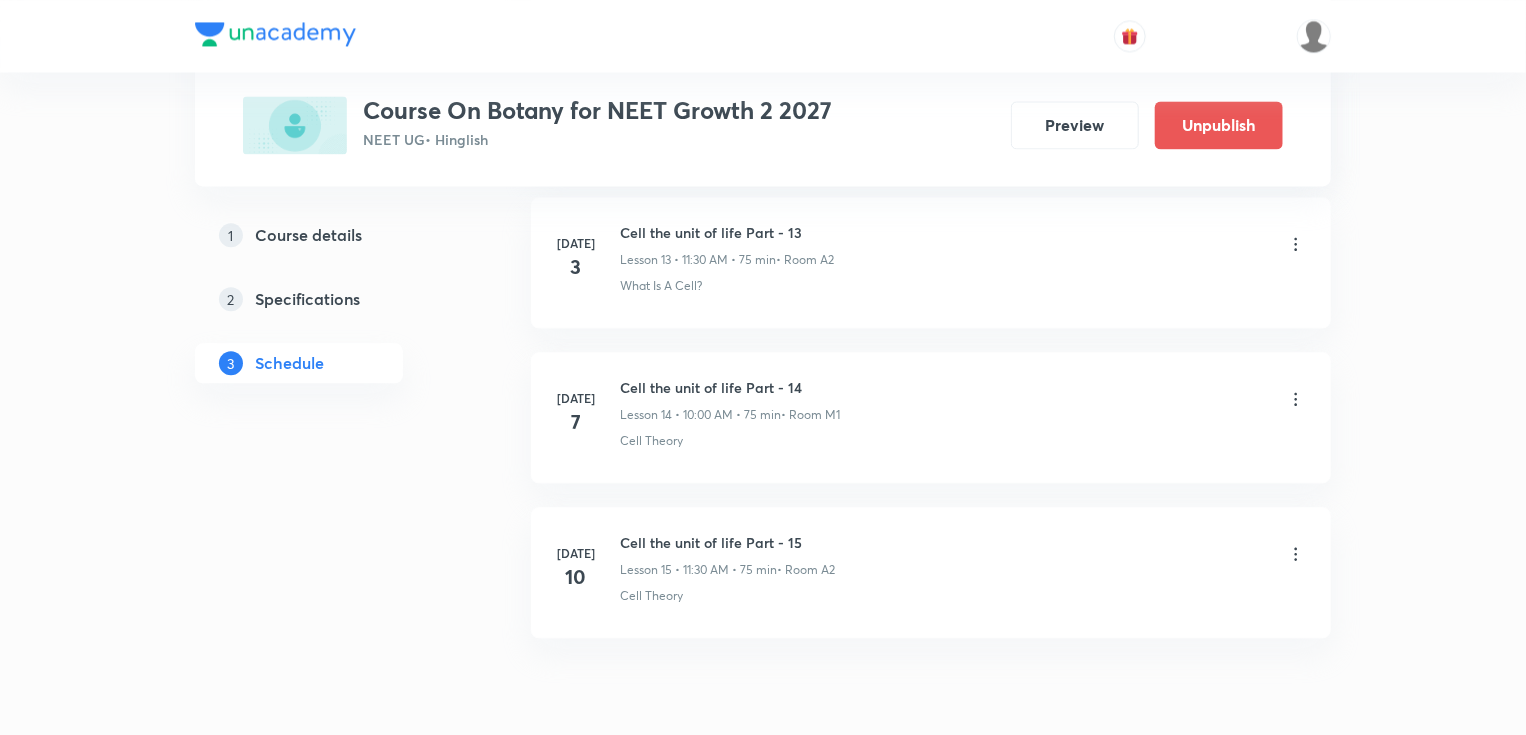 scroll, scrollTop: 2268, scrollLeft: 0, axis: vertical 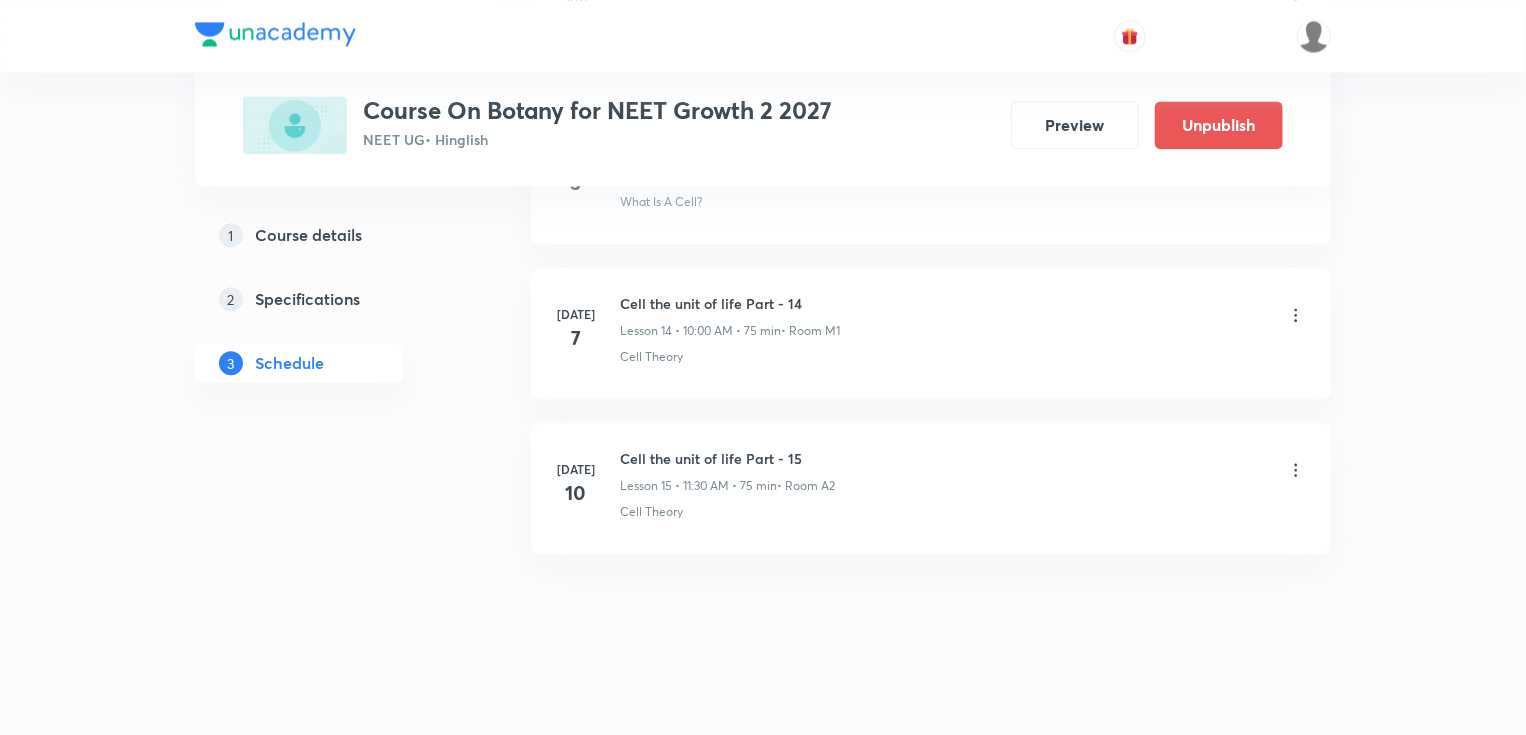 click 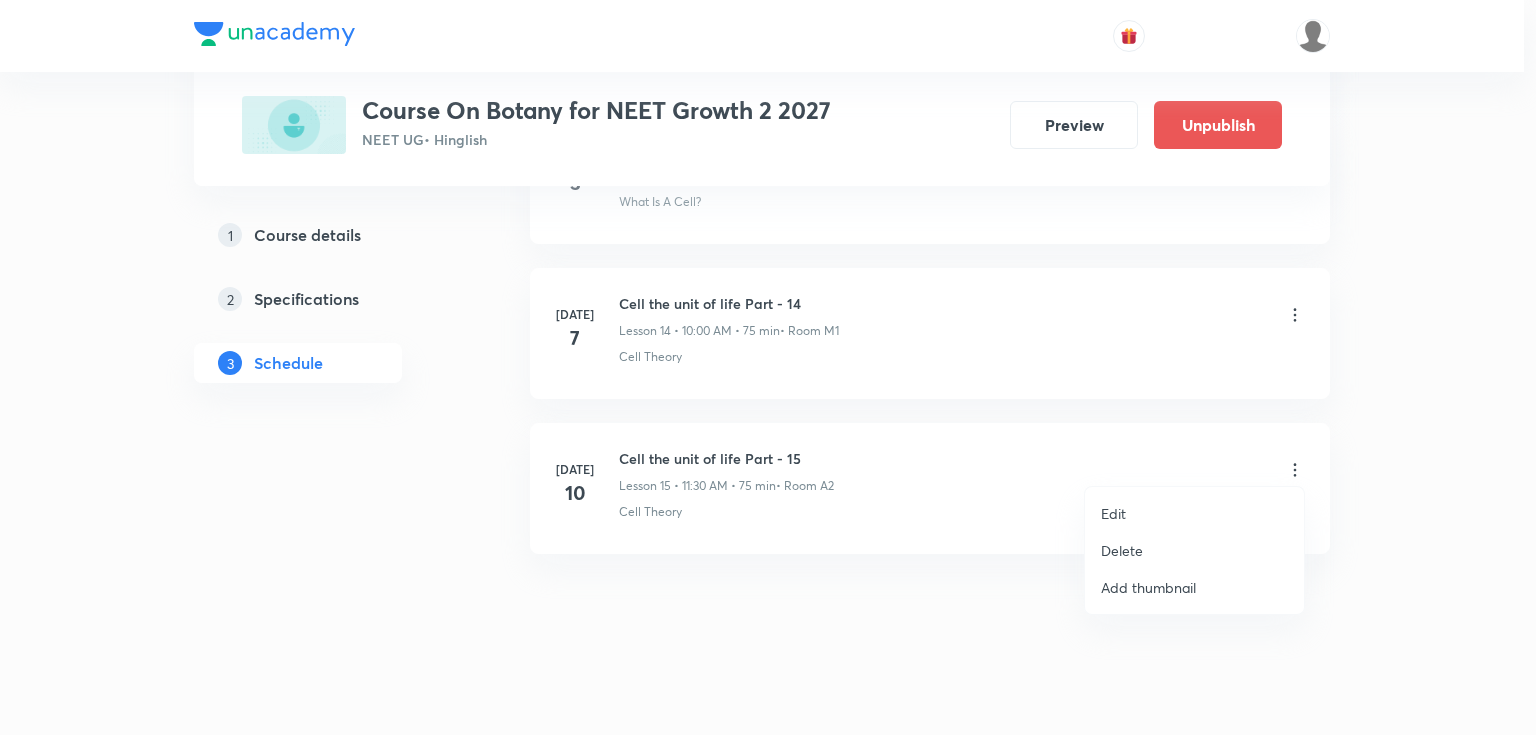 click on "Delete" at bounding box center [1122, 550] 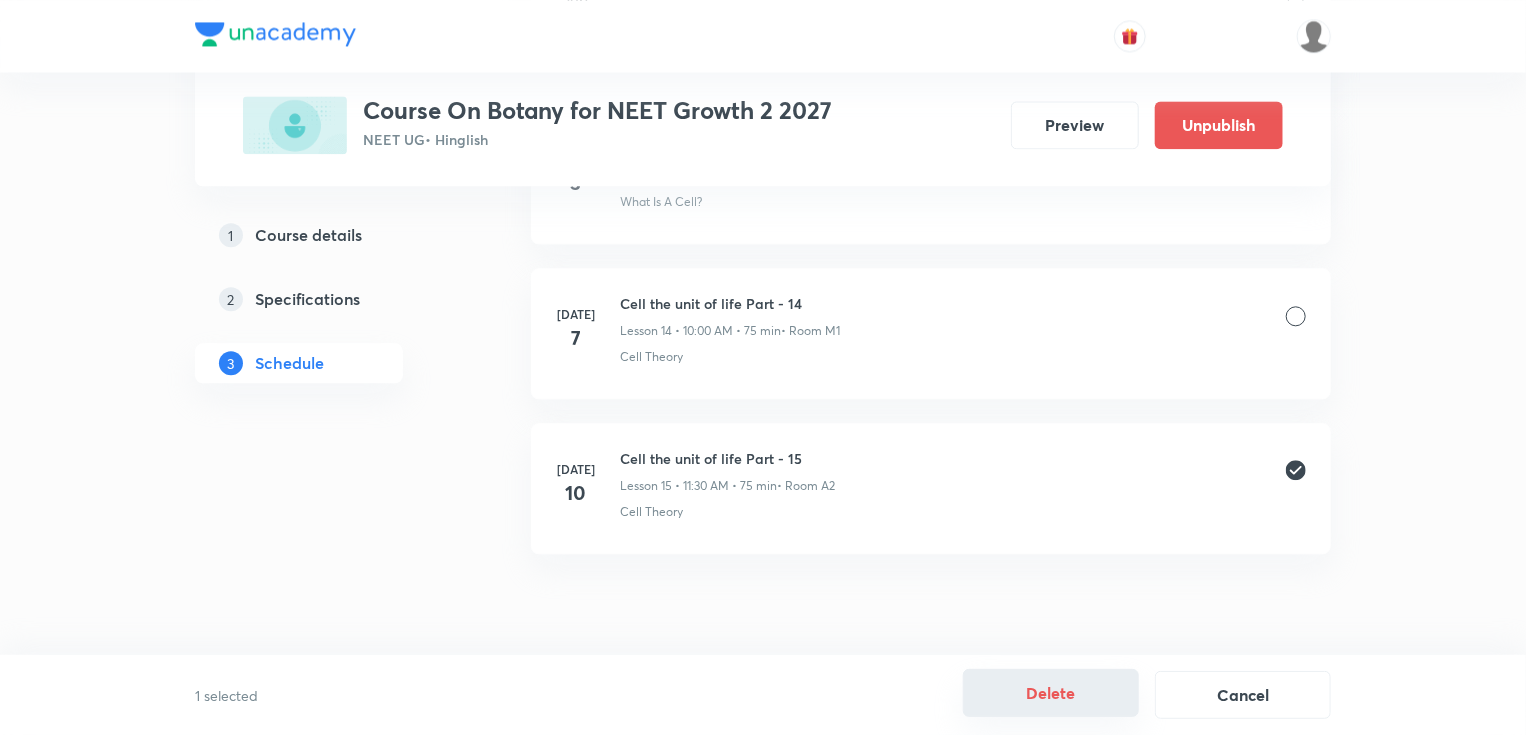 click on "Delete" at bounding box center (1051, 693) 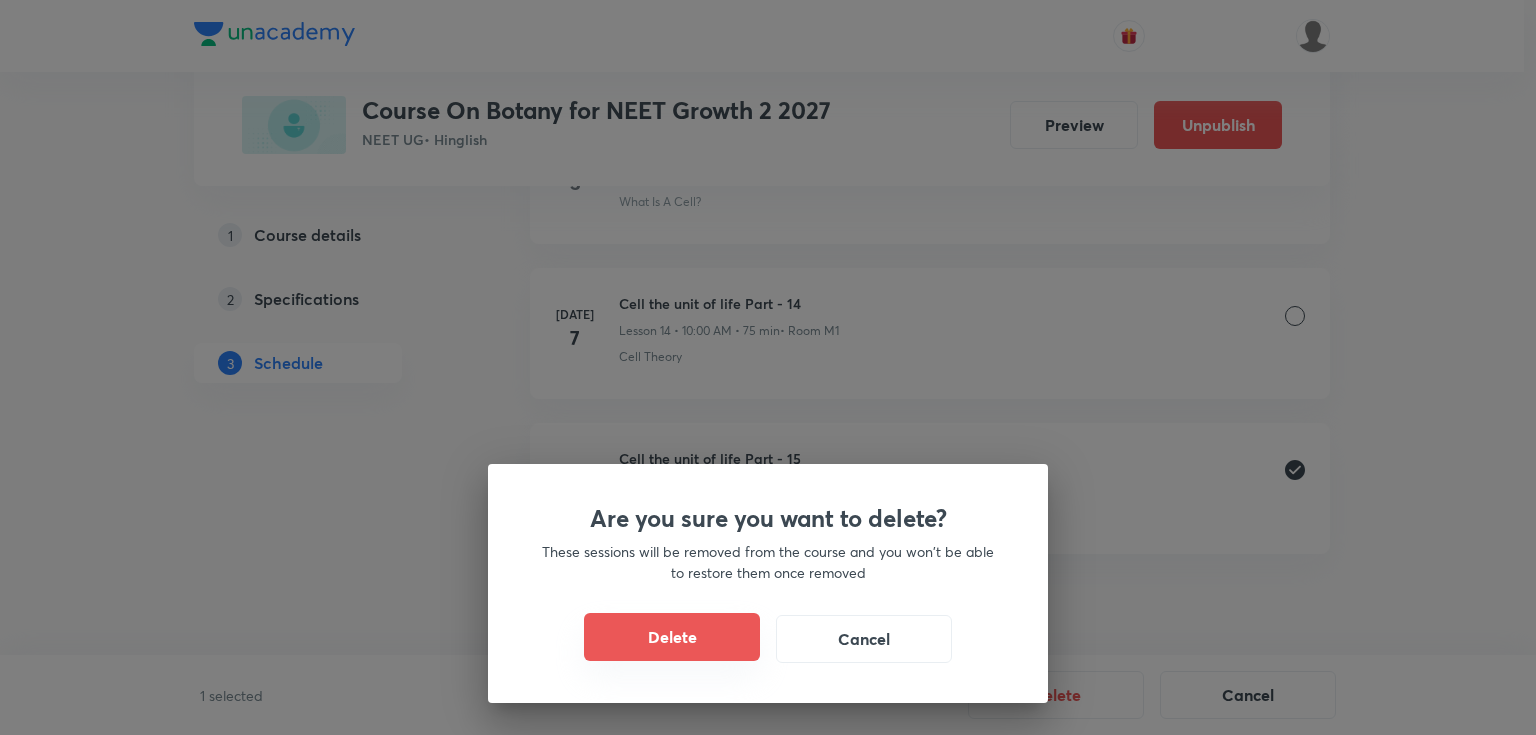click on "Delete" at bounding box center [672, 637] 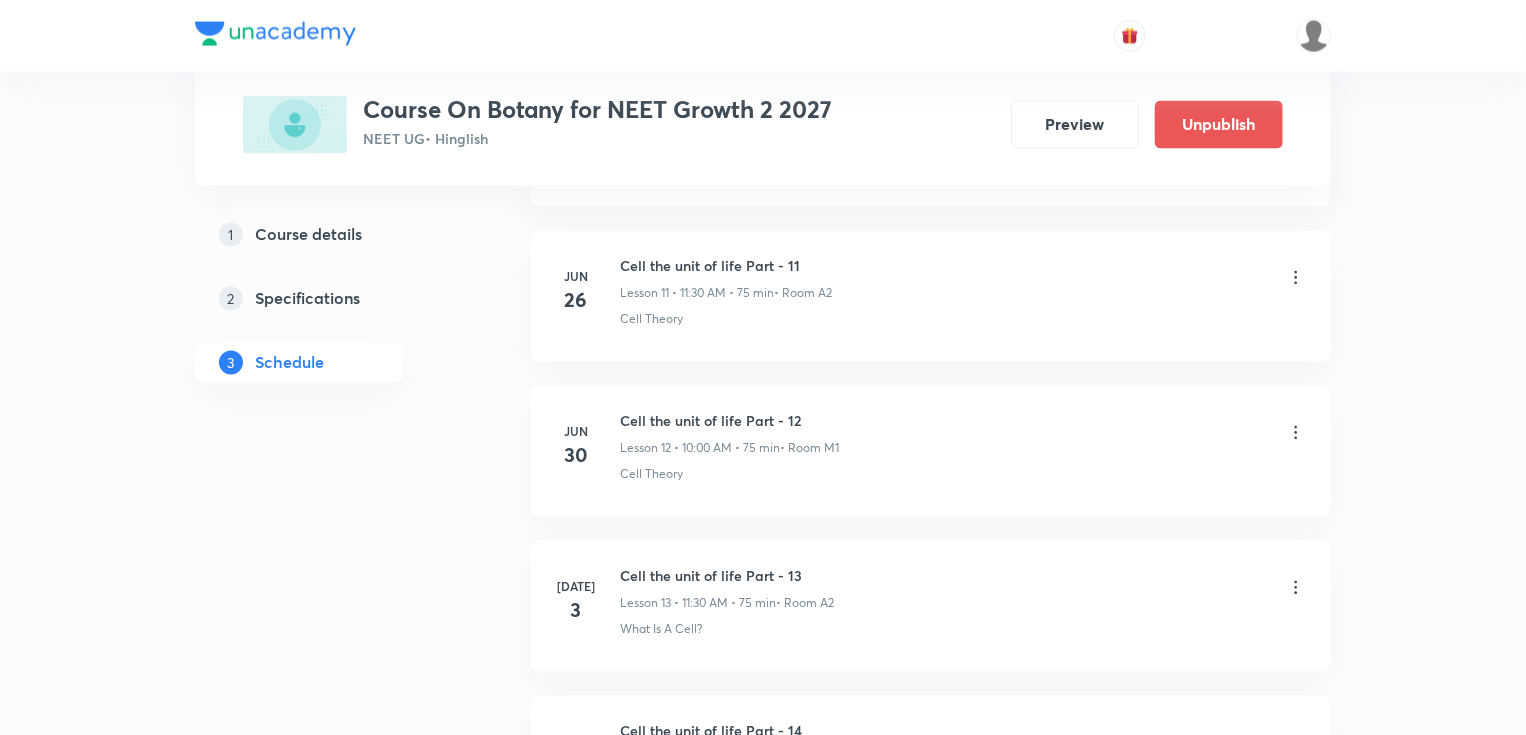 scroll, scrollTop: 0, scrollLeft: 0, axis: both 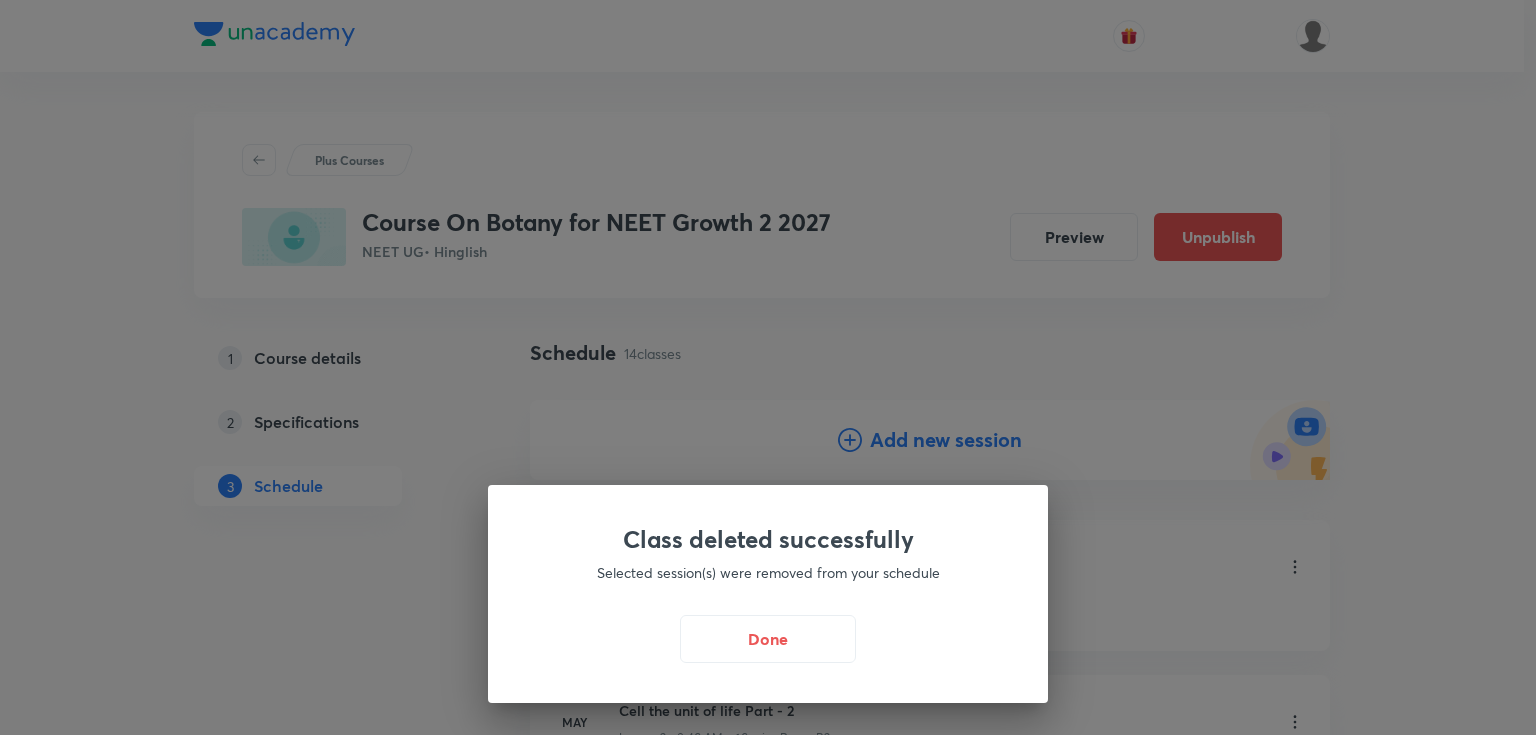 click on "Class deleted successfully Selected session(s) were removed from your schedule Done" at bounding box center [768, 367] 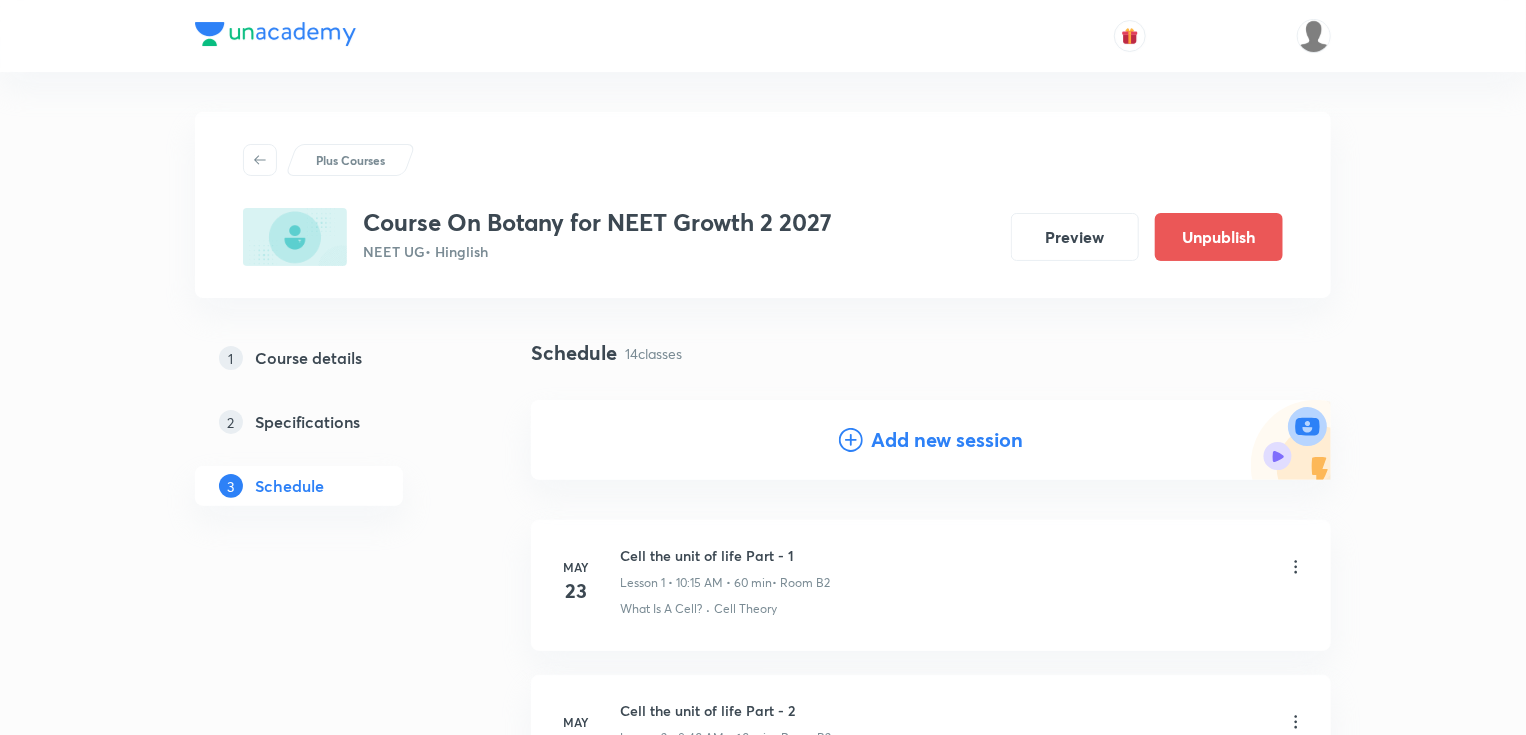 click on "Add new session" at bounding box center [947, 440] 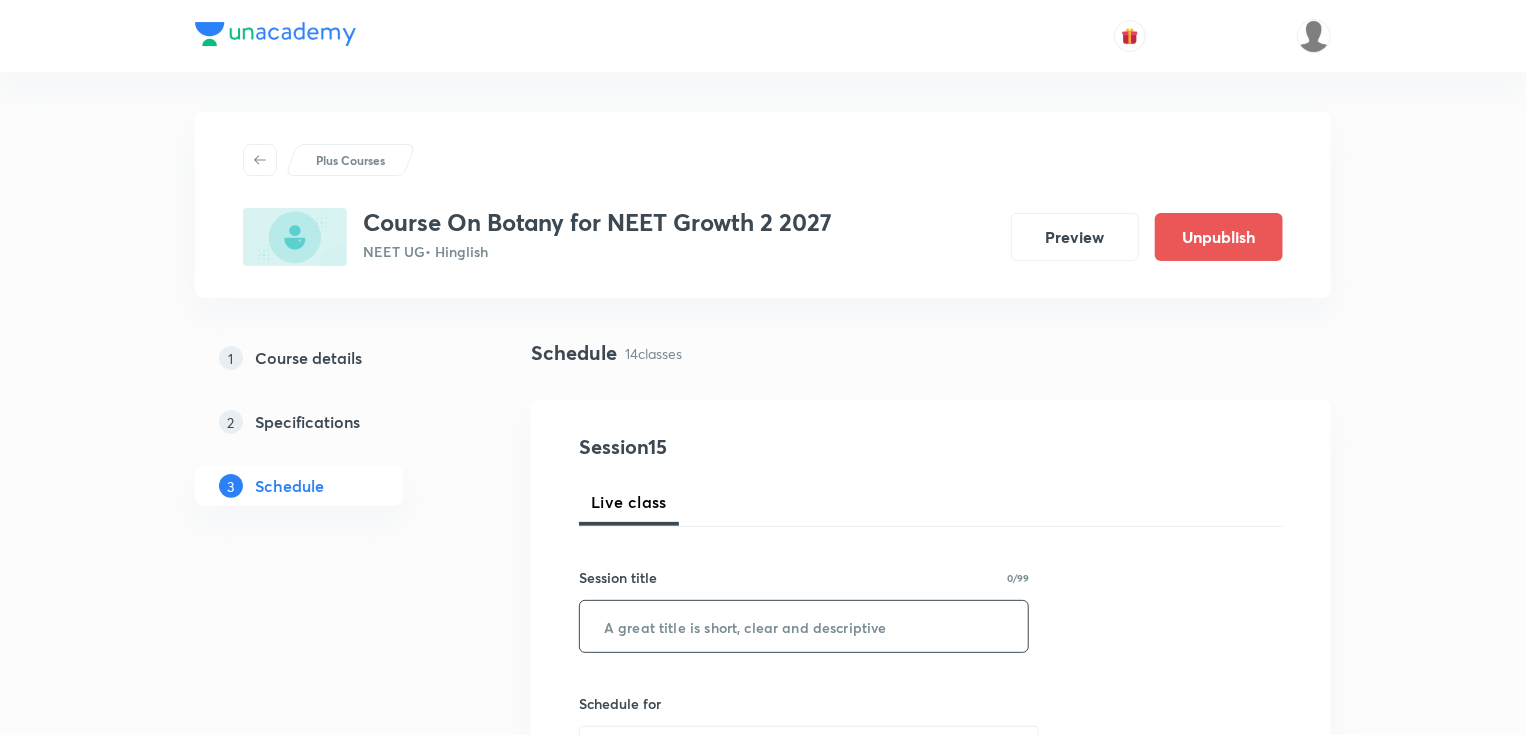 click at bounding box center [804, 626] 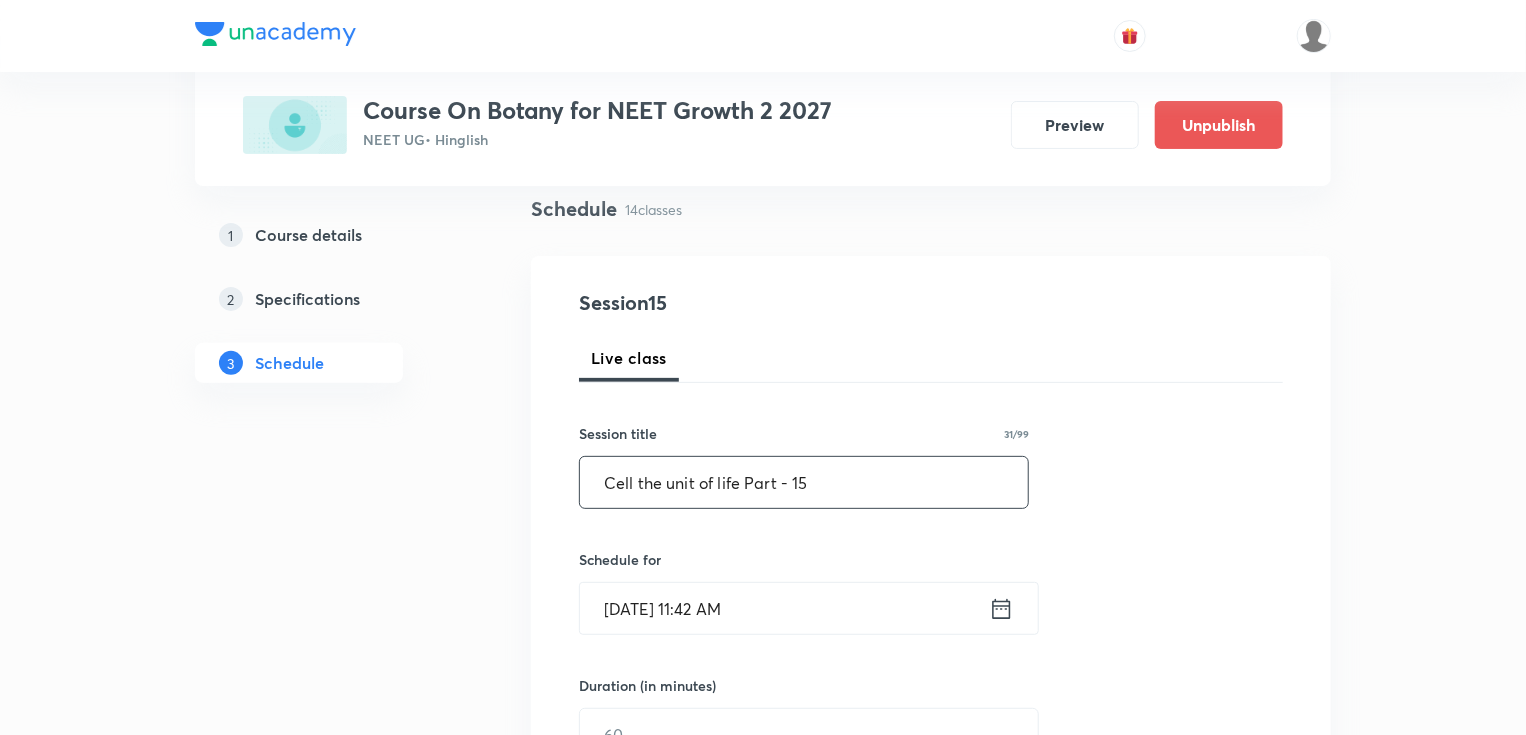 scroll, scrollTop: 400, scrollLeft: 0, axis: vertical 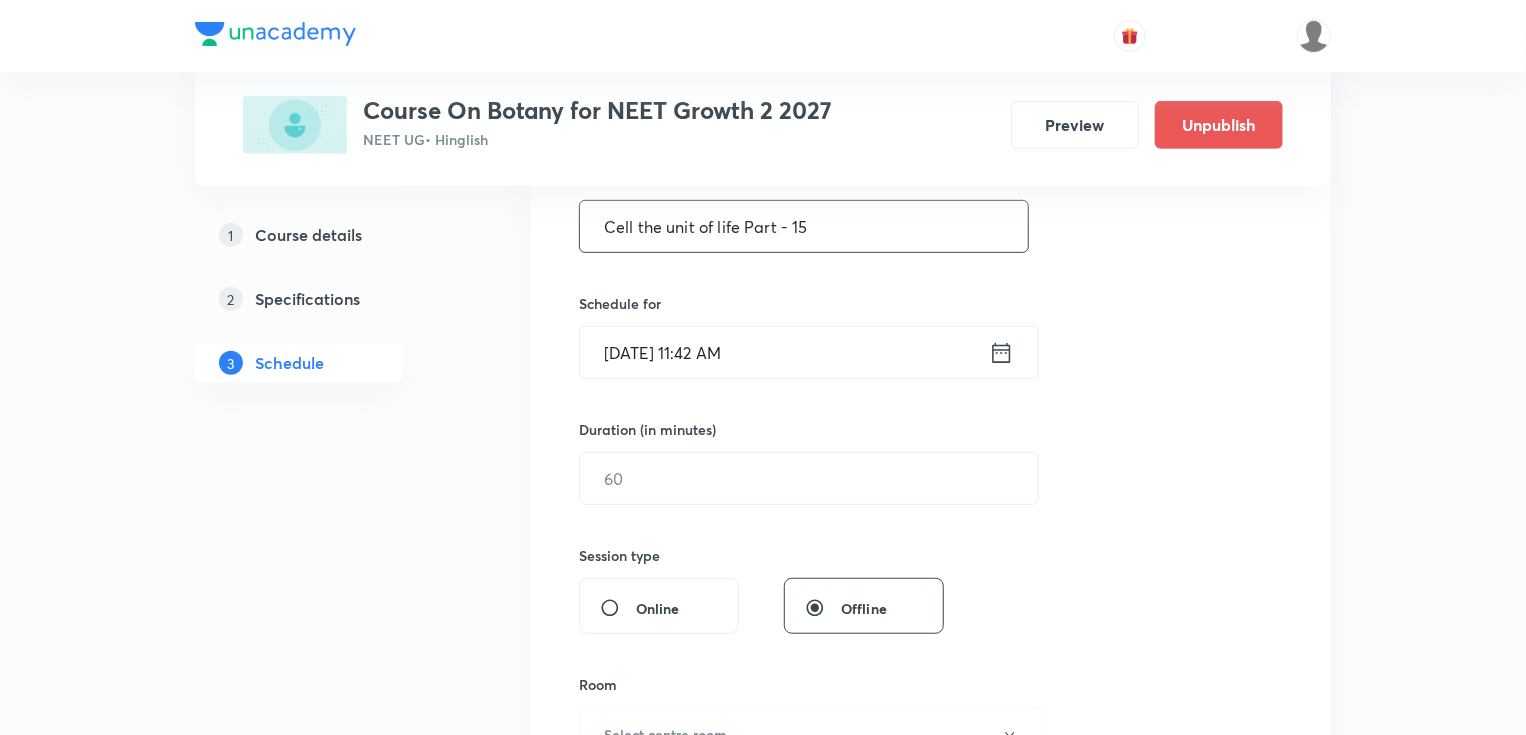 type on "Cell the unit of life Part - 15" 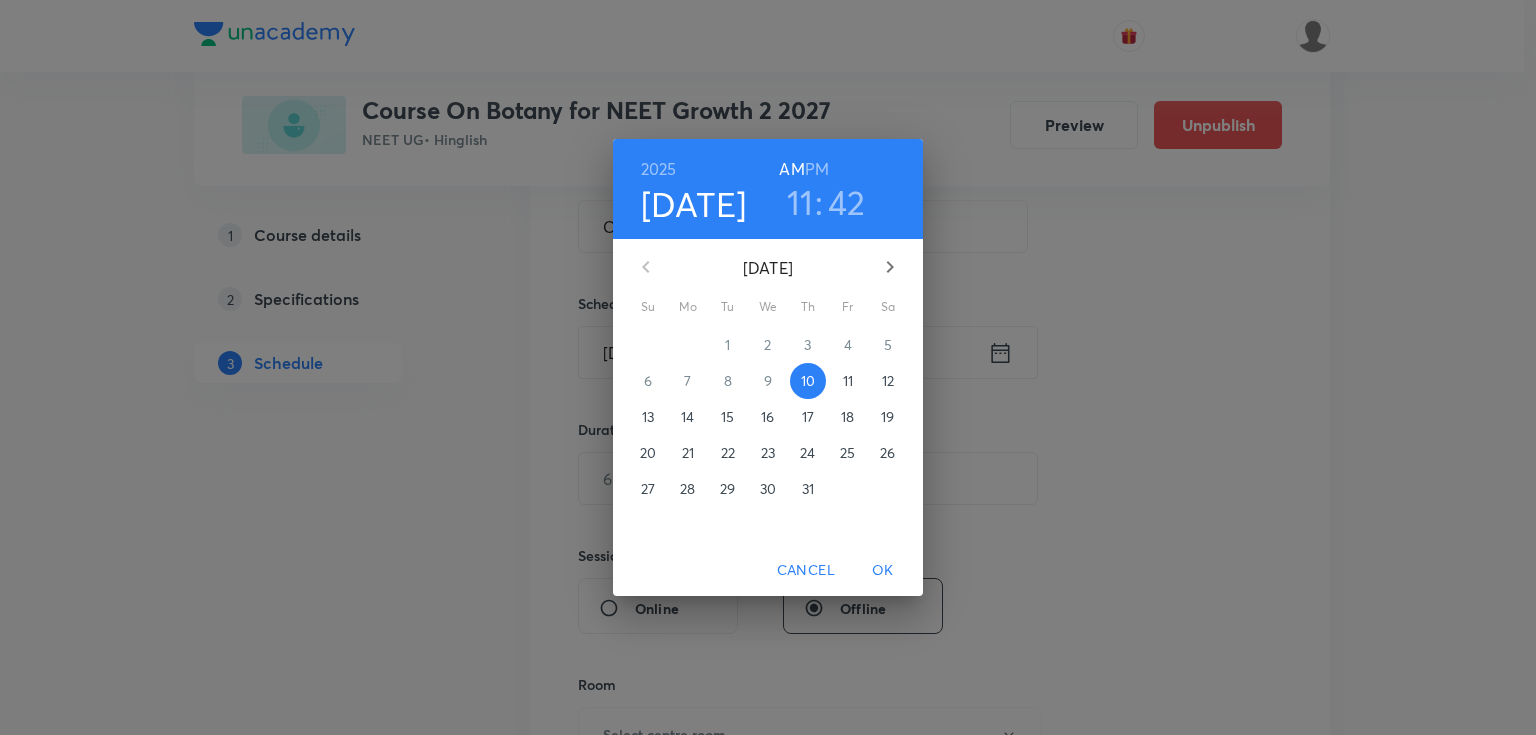 click on "42" at bounding box center (847, 202) 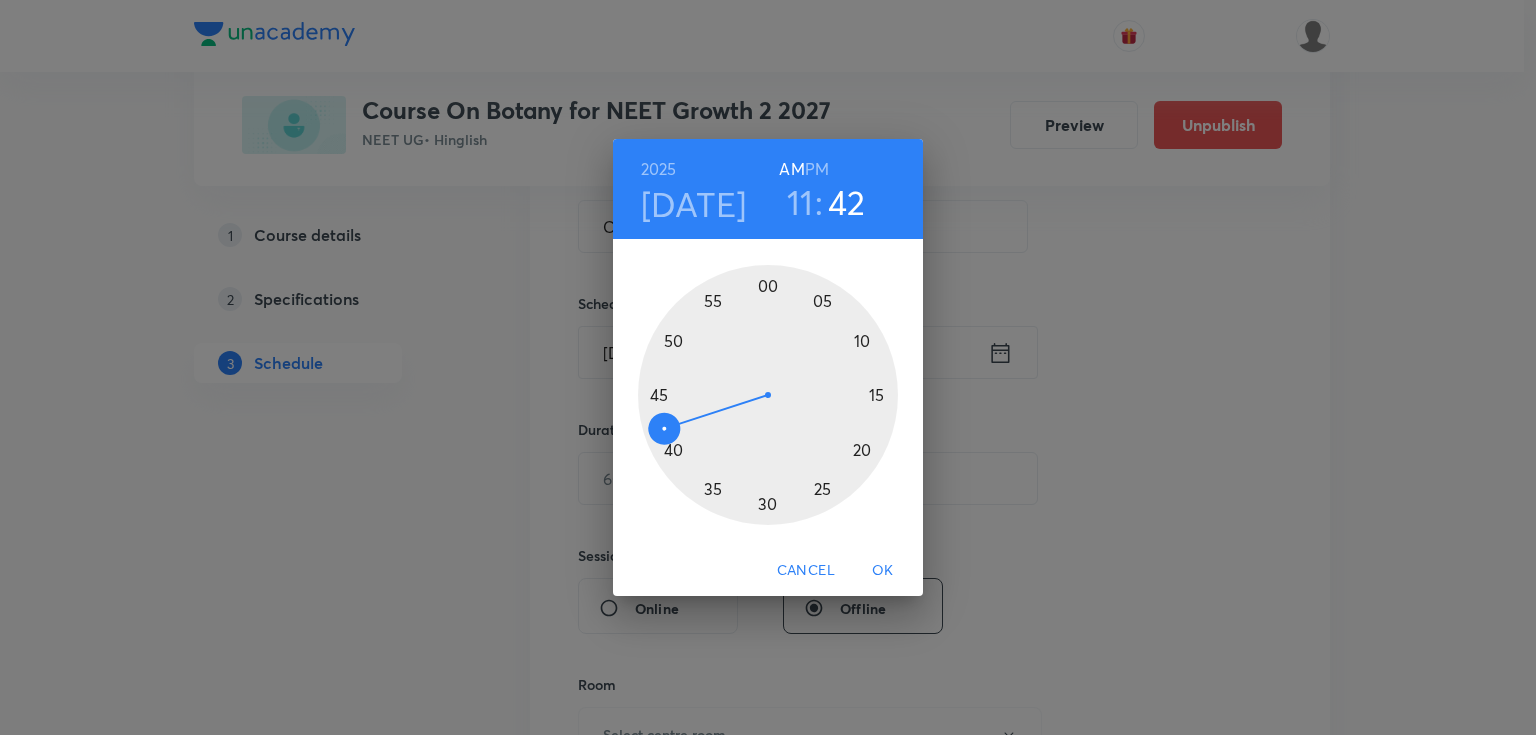 click at bounding box center (768, 395) 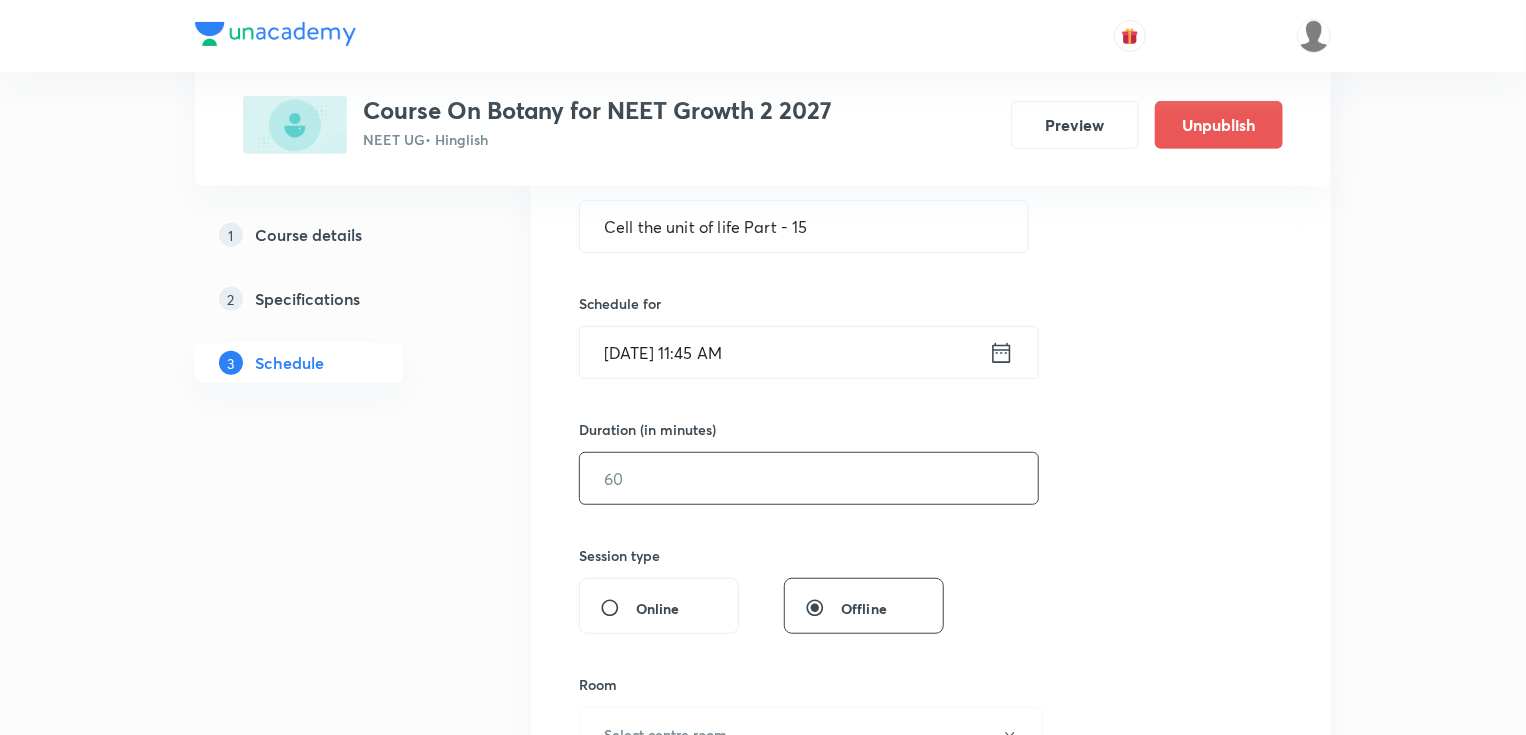 click at bounding box center [809, 478] 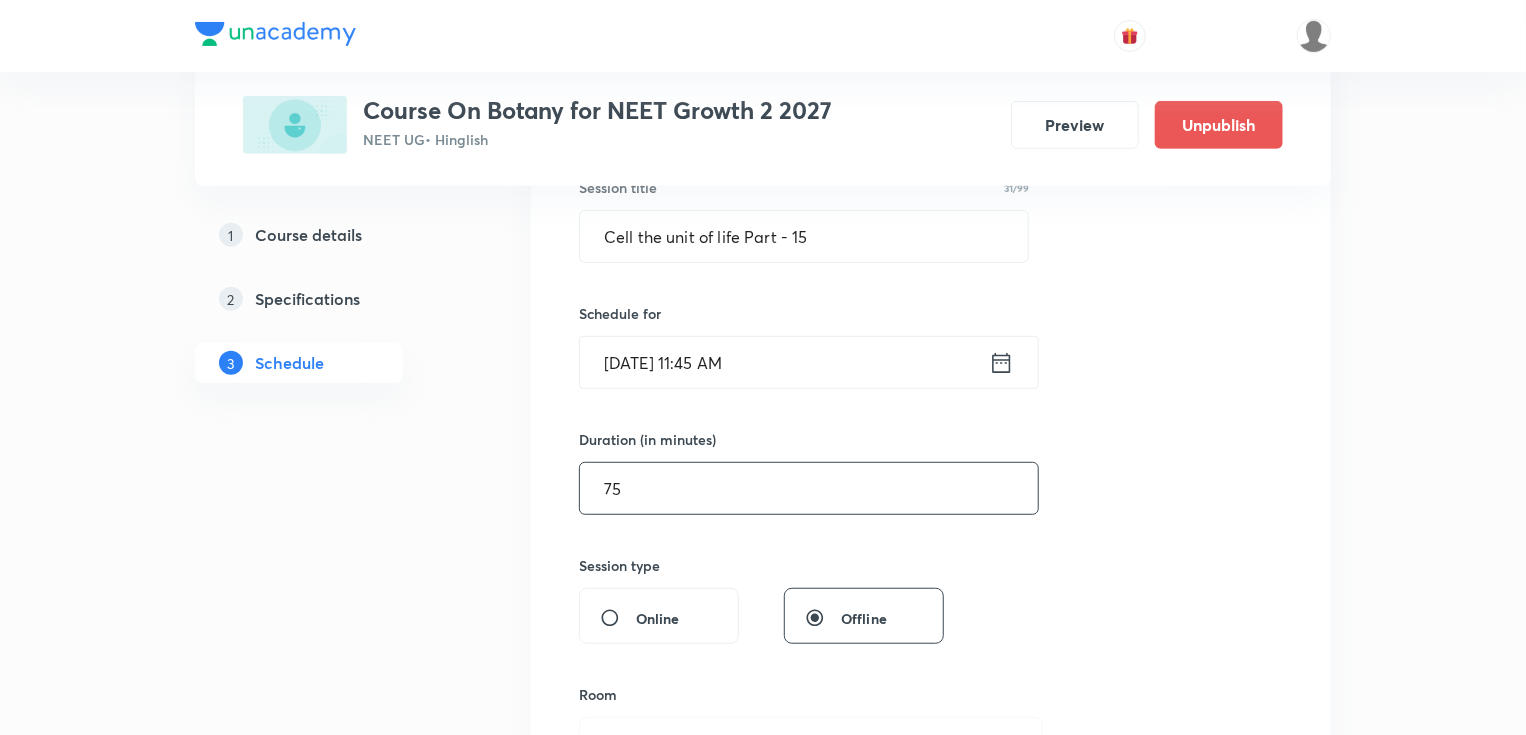 scroll, scrollTop: 640, scrollLeft: 0, axis: vertical 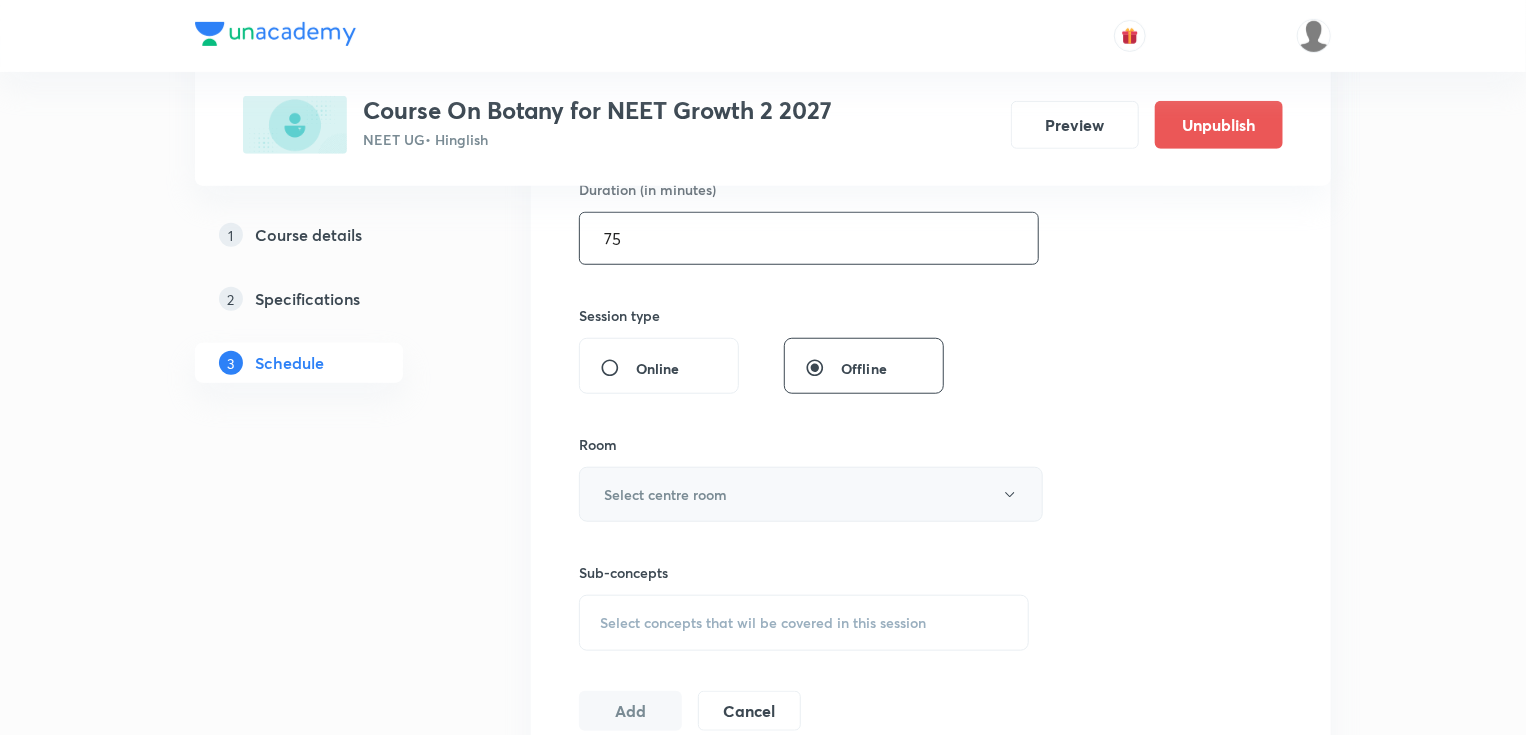 type on "75" 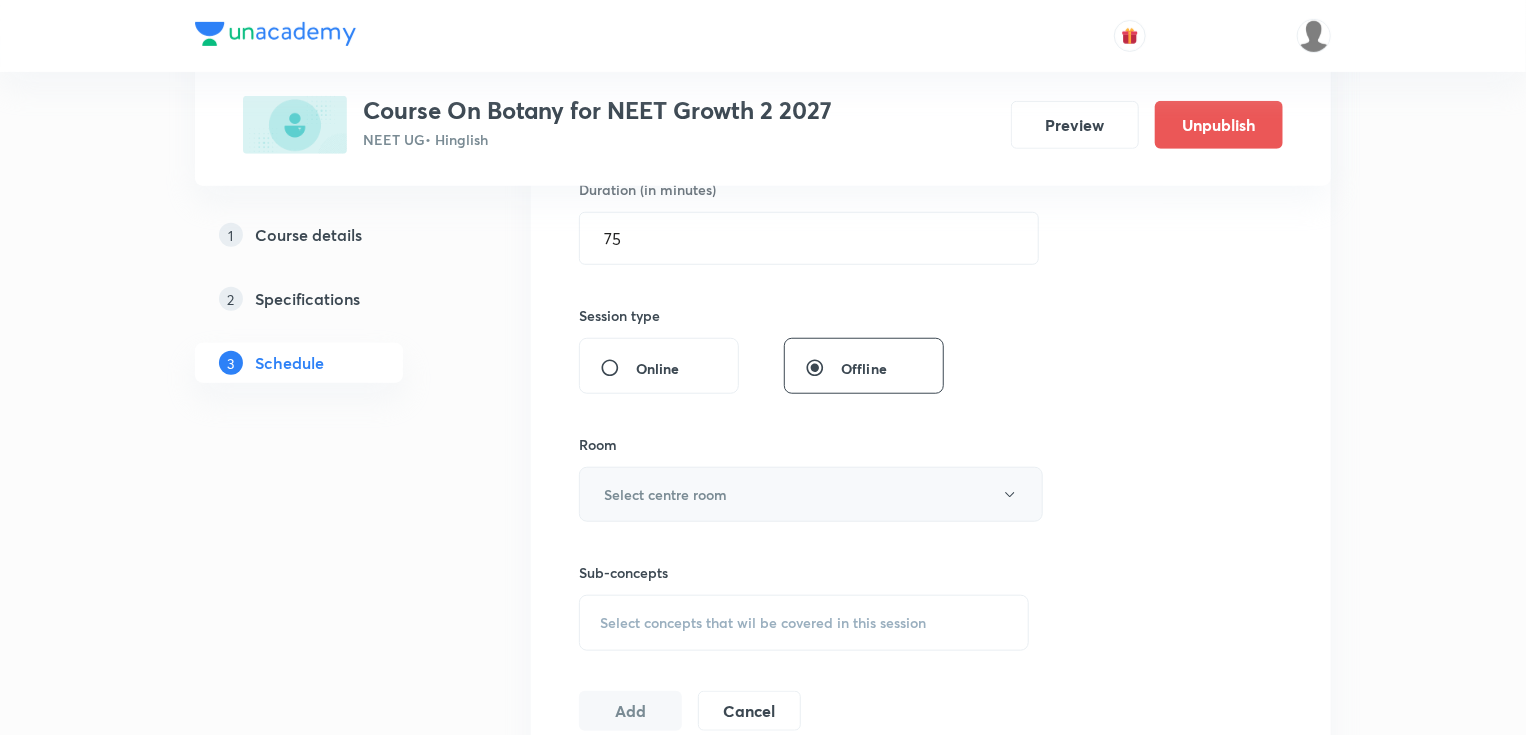 click on "Select centre room" at bounding box center [811, 494] 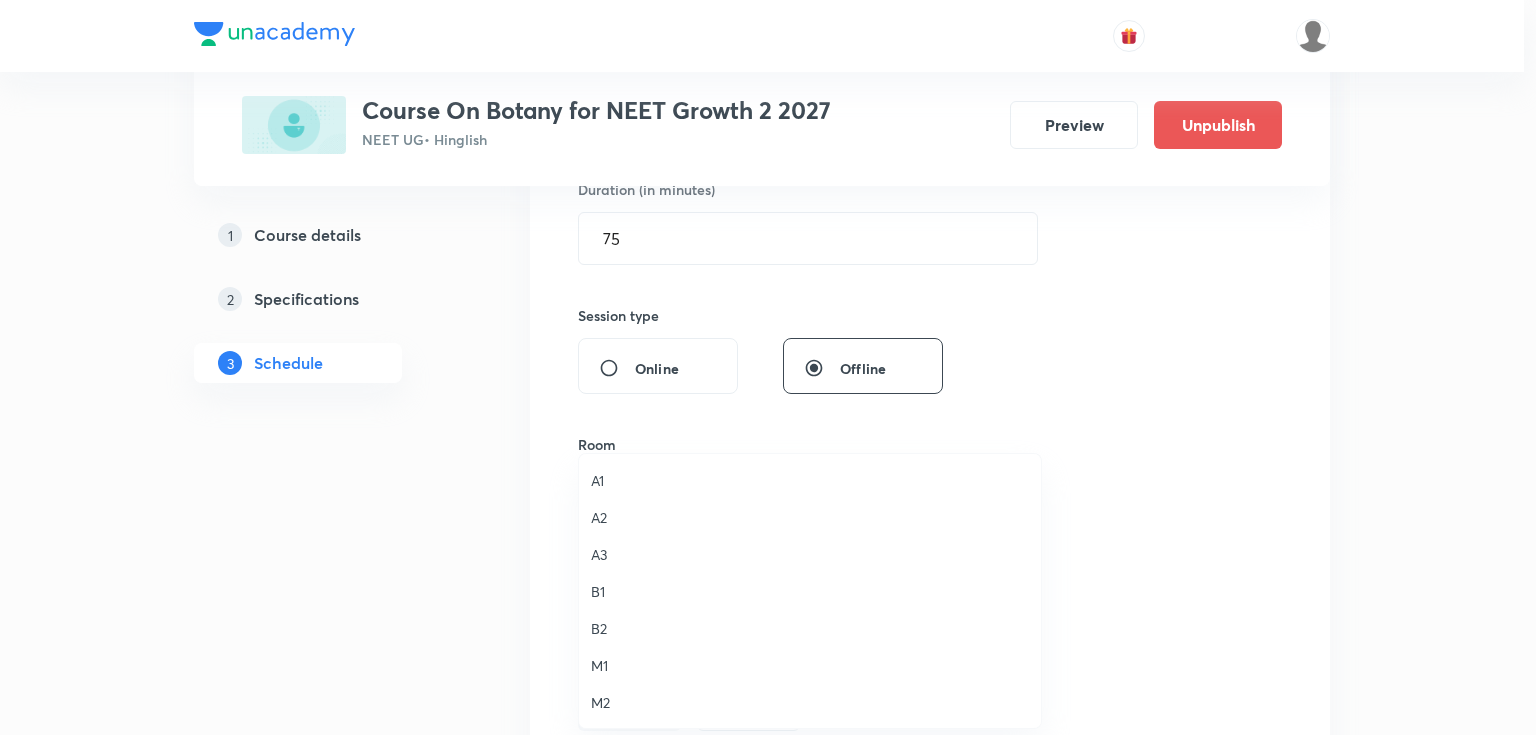 click on "A2" at bounding box center [810, 517] 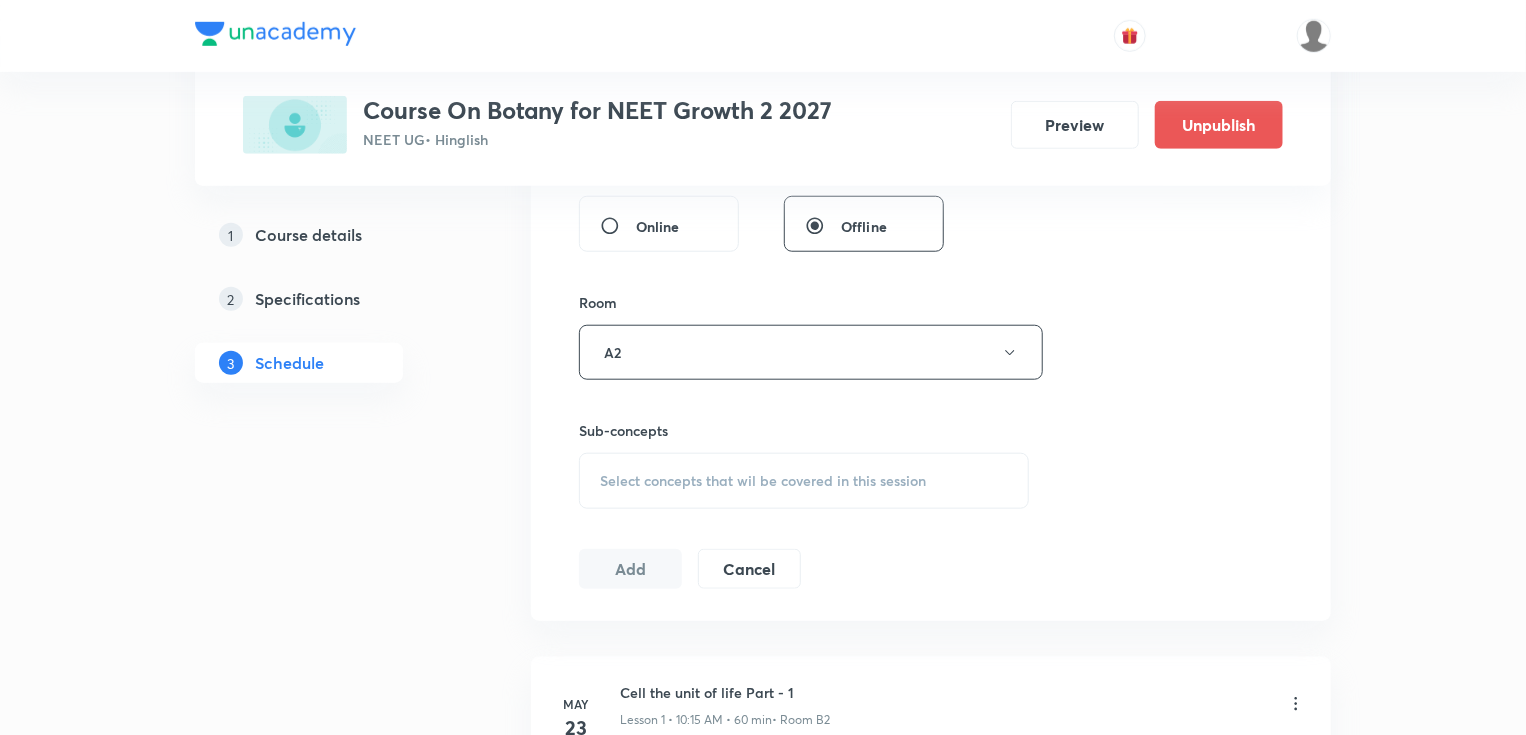 scroll, scrollTop: 800, scrollLeft: 0, axis: vertical 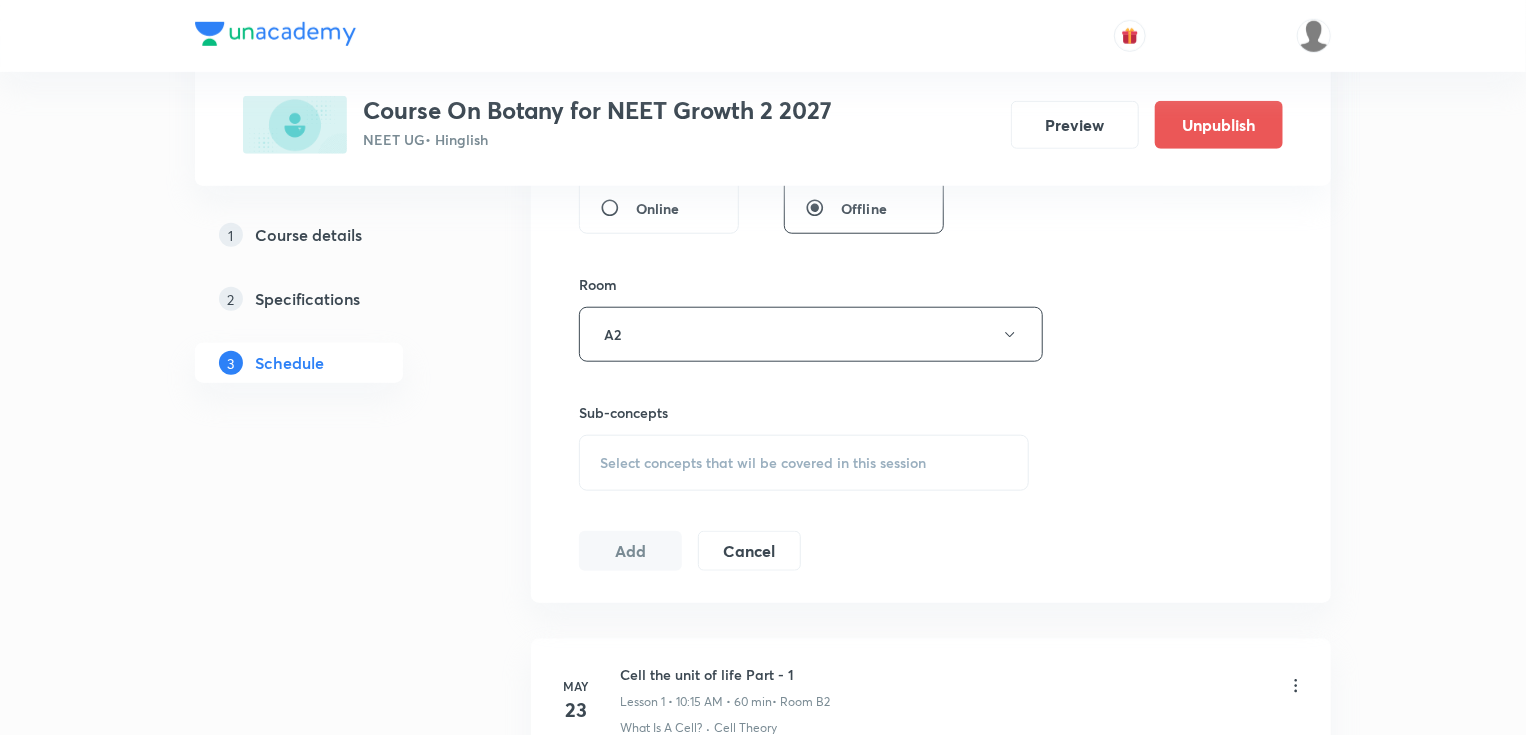 click on "Select concepts that wil be covered in this session" at bounding box center [763, 463] 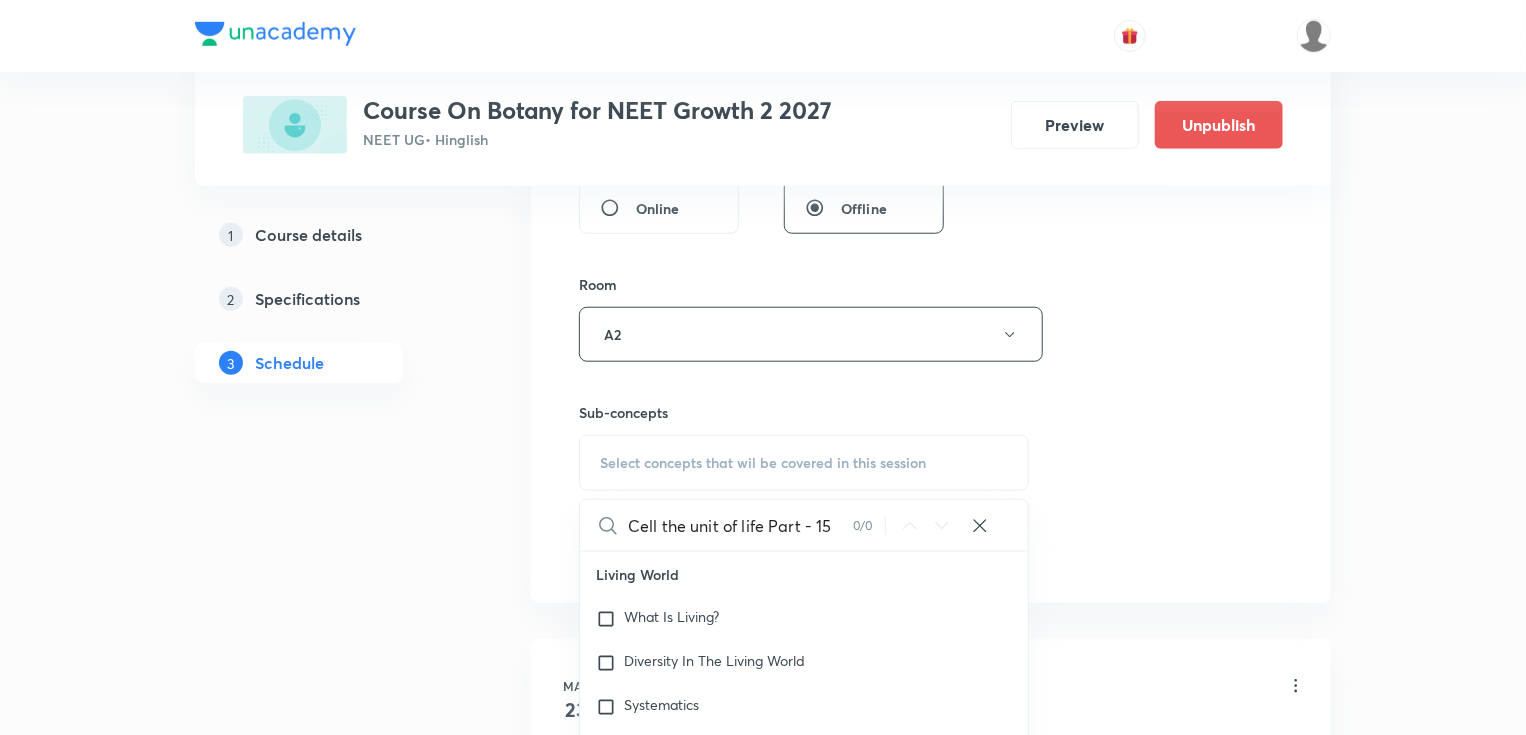 drag, startPoint x: 771, startPoint y: 532, endPoint x: 960, endPoint y: 545, distance: 189.44656 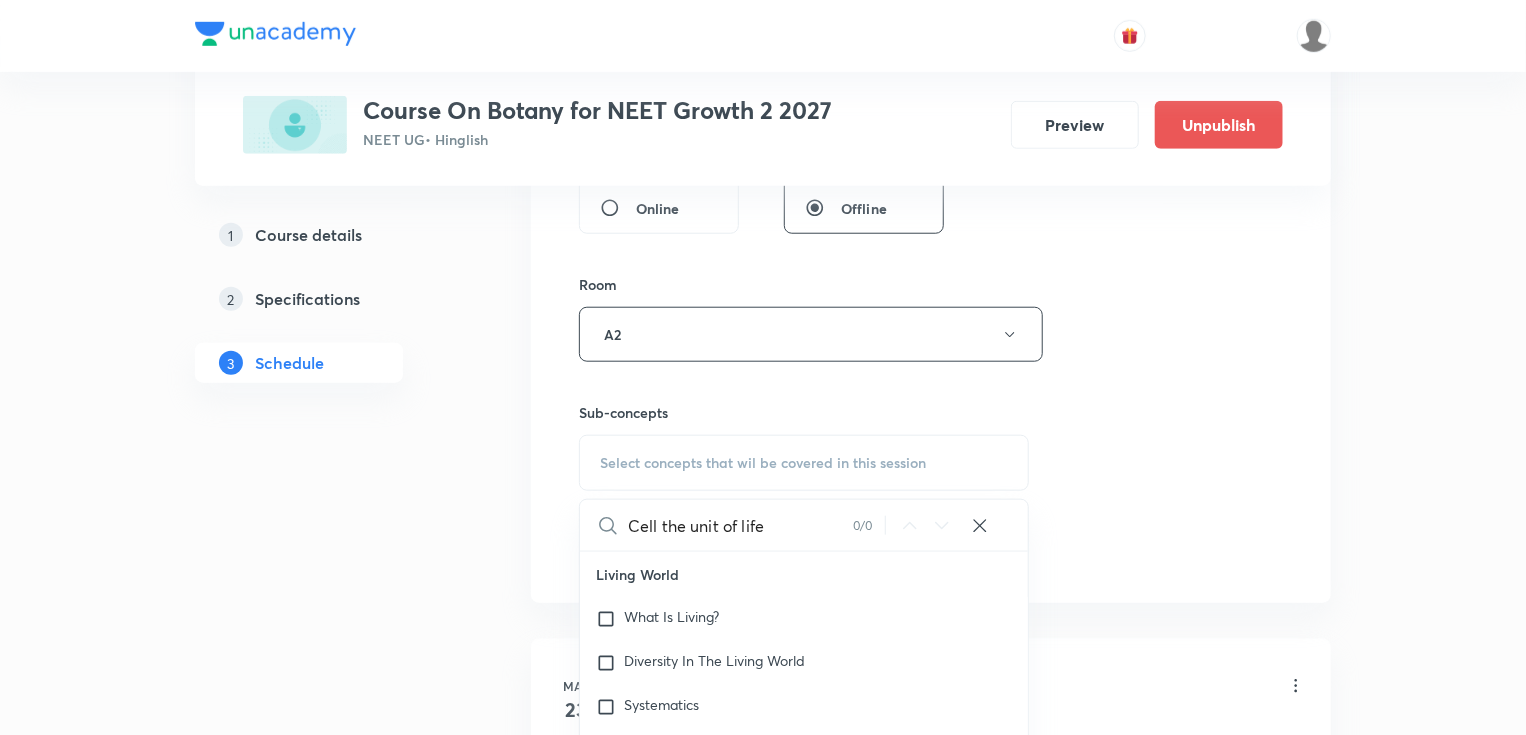 drag, startPoint x: 773, startPoint y: 532, endPoint x: 900, endPoint y: 533, distance: 127.00394 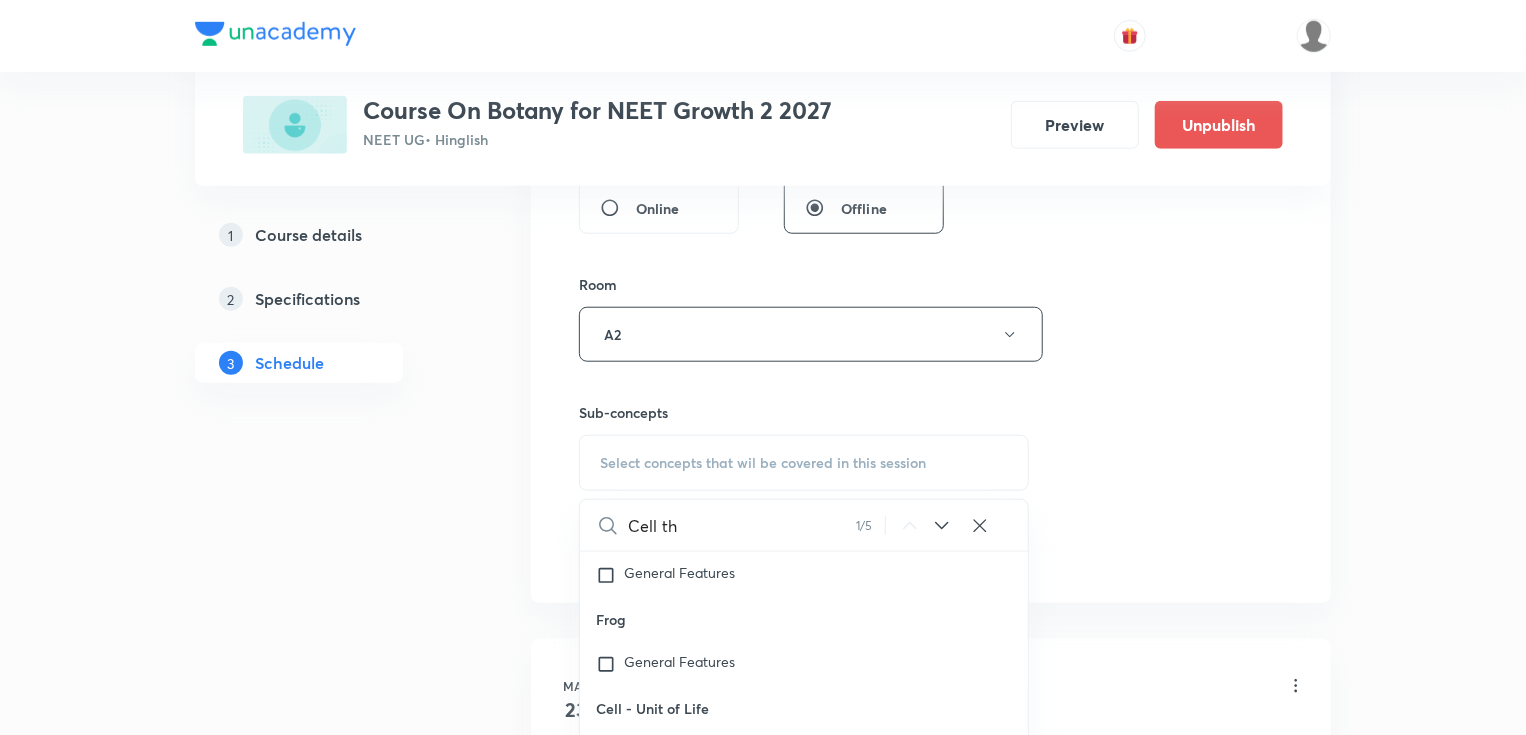 scroll, scrollTop: 2807, scrollLeft: 0, axis: vertical 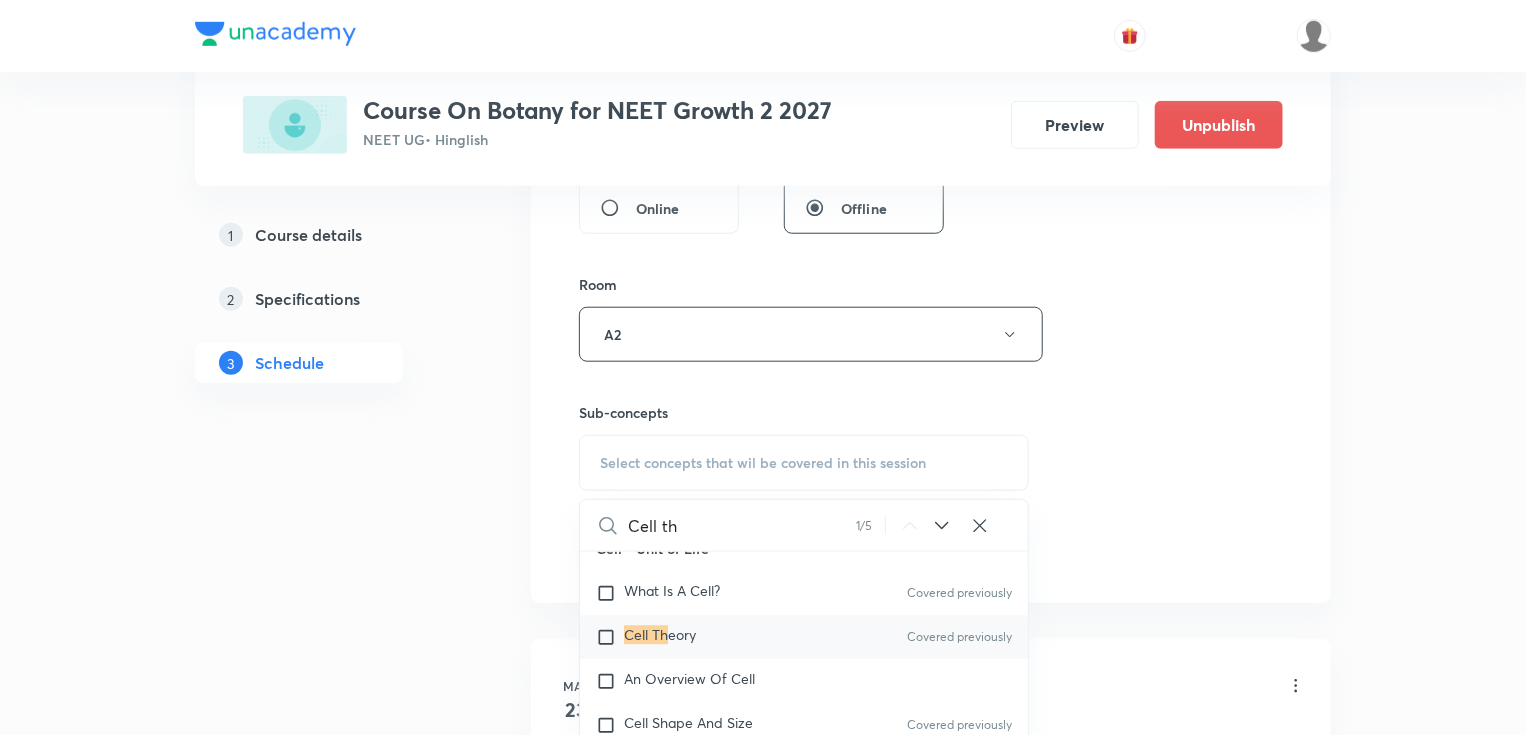 type on "Cell th" 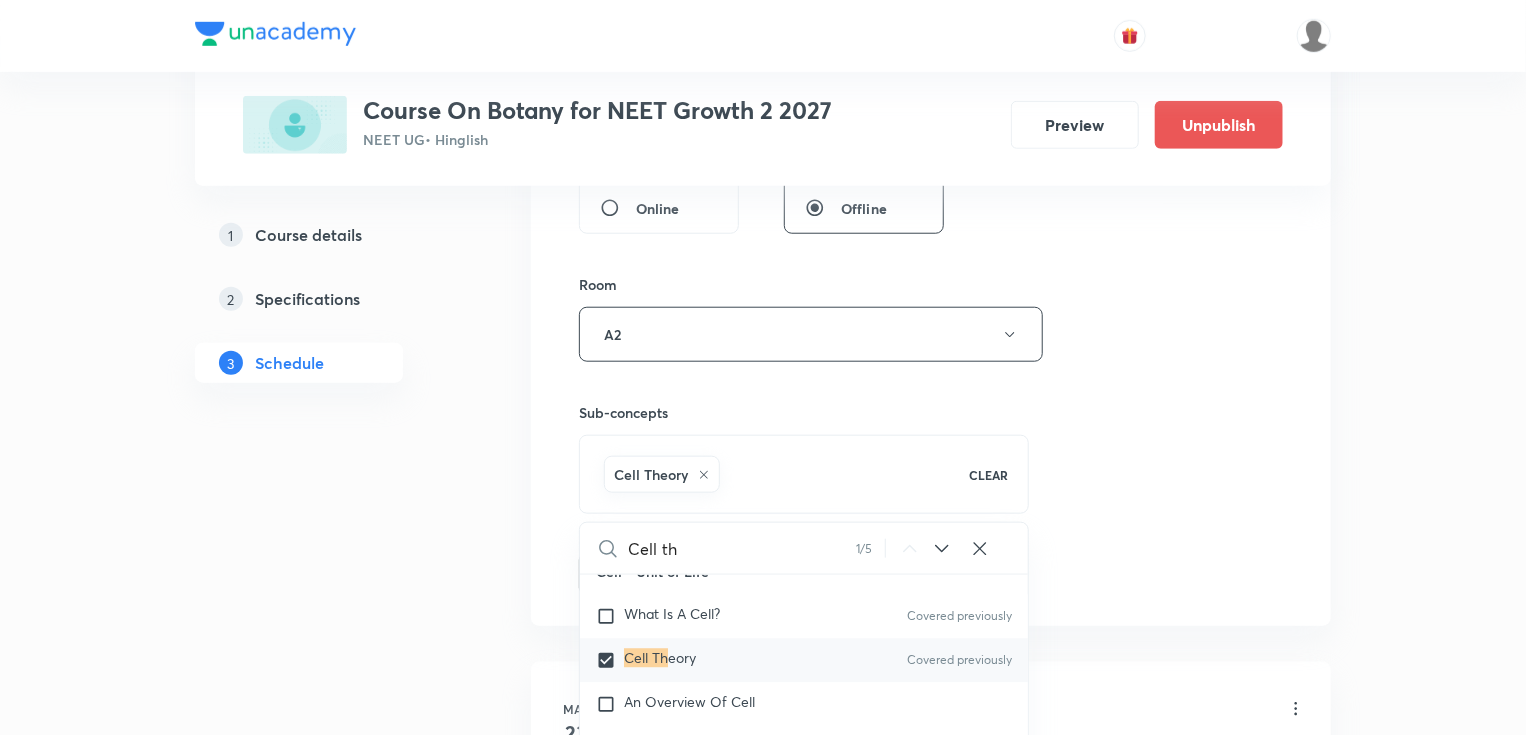 checkbox on "true" 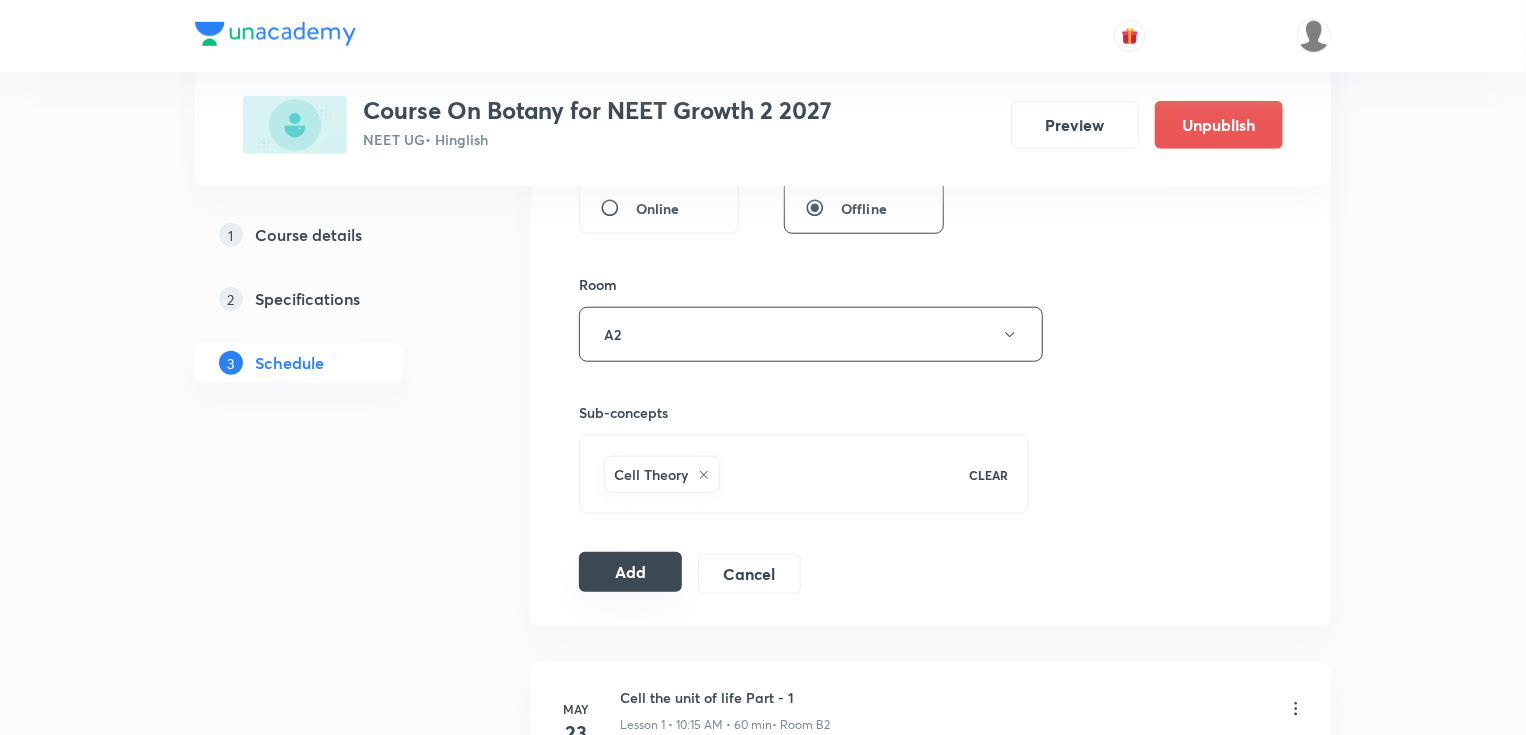 click on "Add" at bounding box center [630, 572] 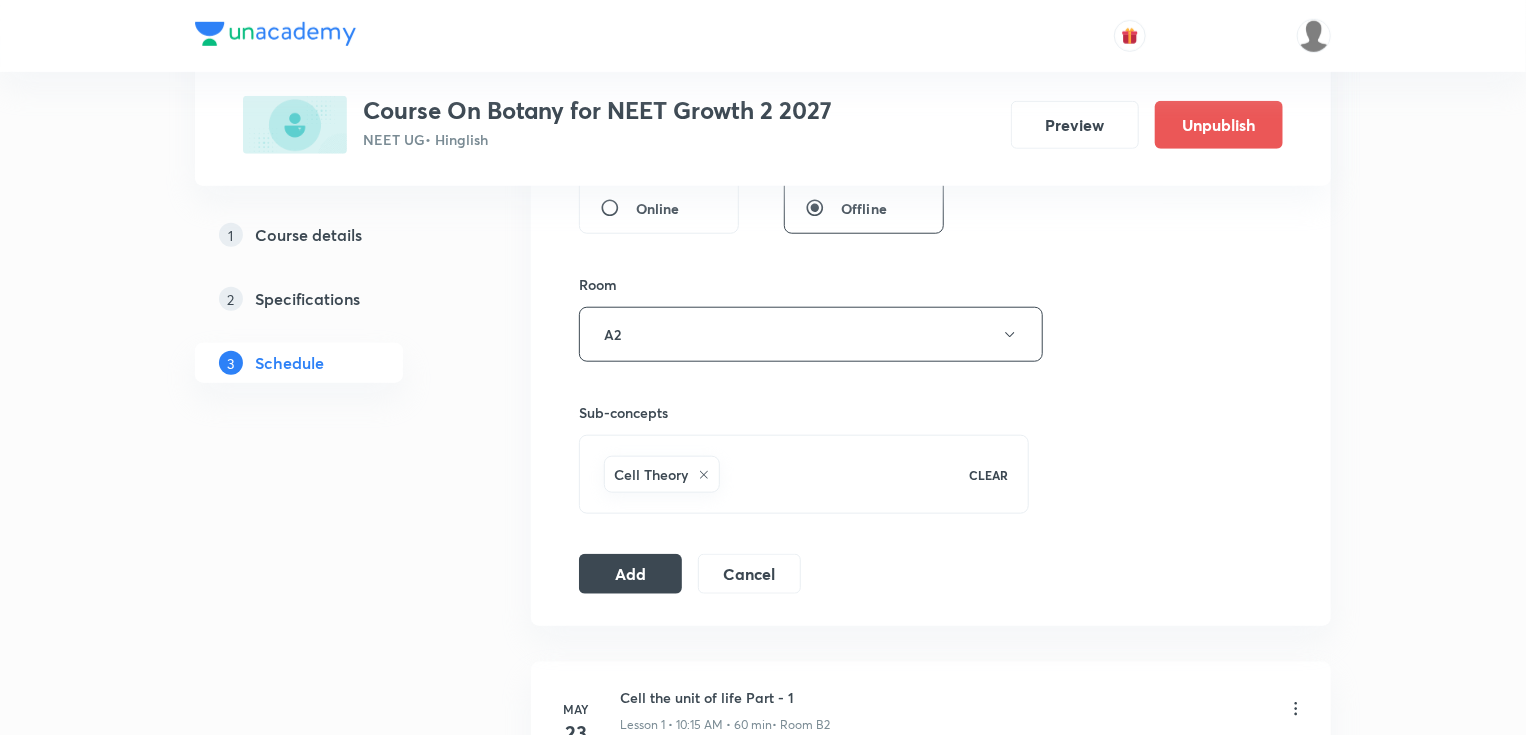 click on "Session  15 Live class Session title 31/99 Cell the unit of life Part - 15 ​ Schedule for Jul 10, 2025, 11:45 AM ​ Duration (in minutes) 75 ​   Session type Online Offline Room A2 Sub-concepts Cell Theory CLEAR Add Cancel" at bounding box center (931, 113) 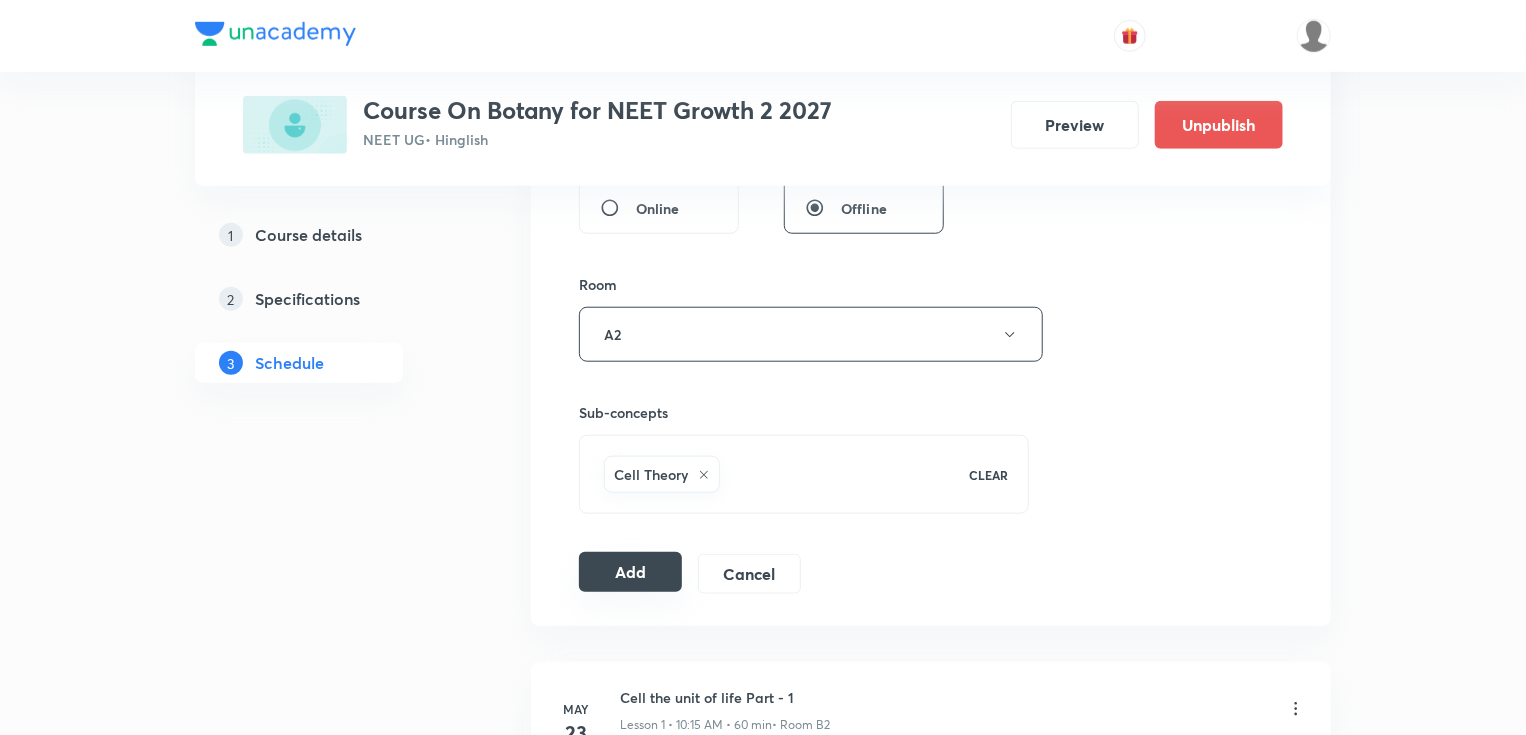 click on "Add" at bounding box center (630, 572) 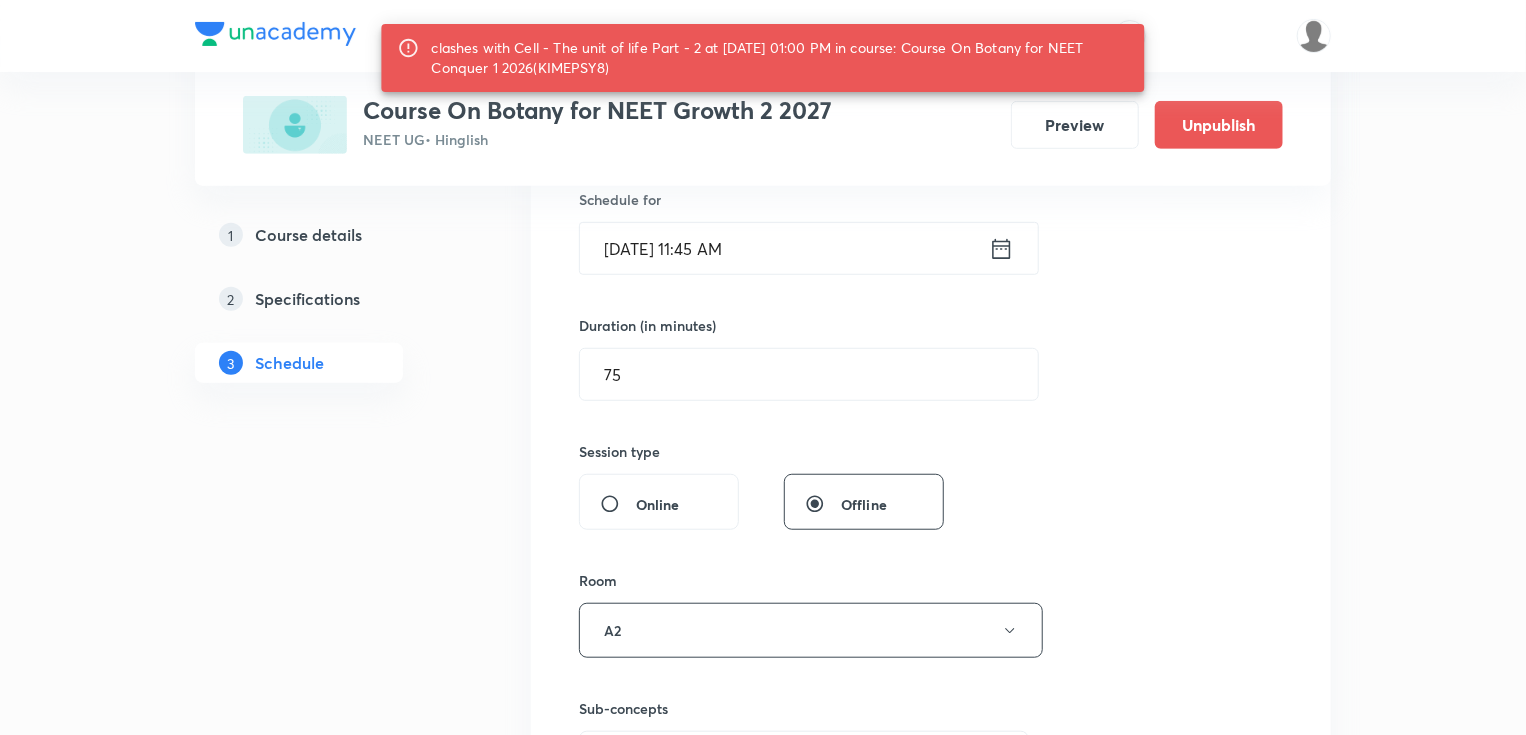 scroll, scrollTop: 480, scrollLeft: 0, axis: vertical 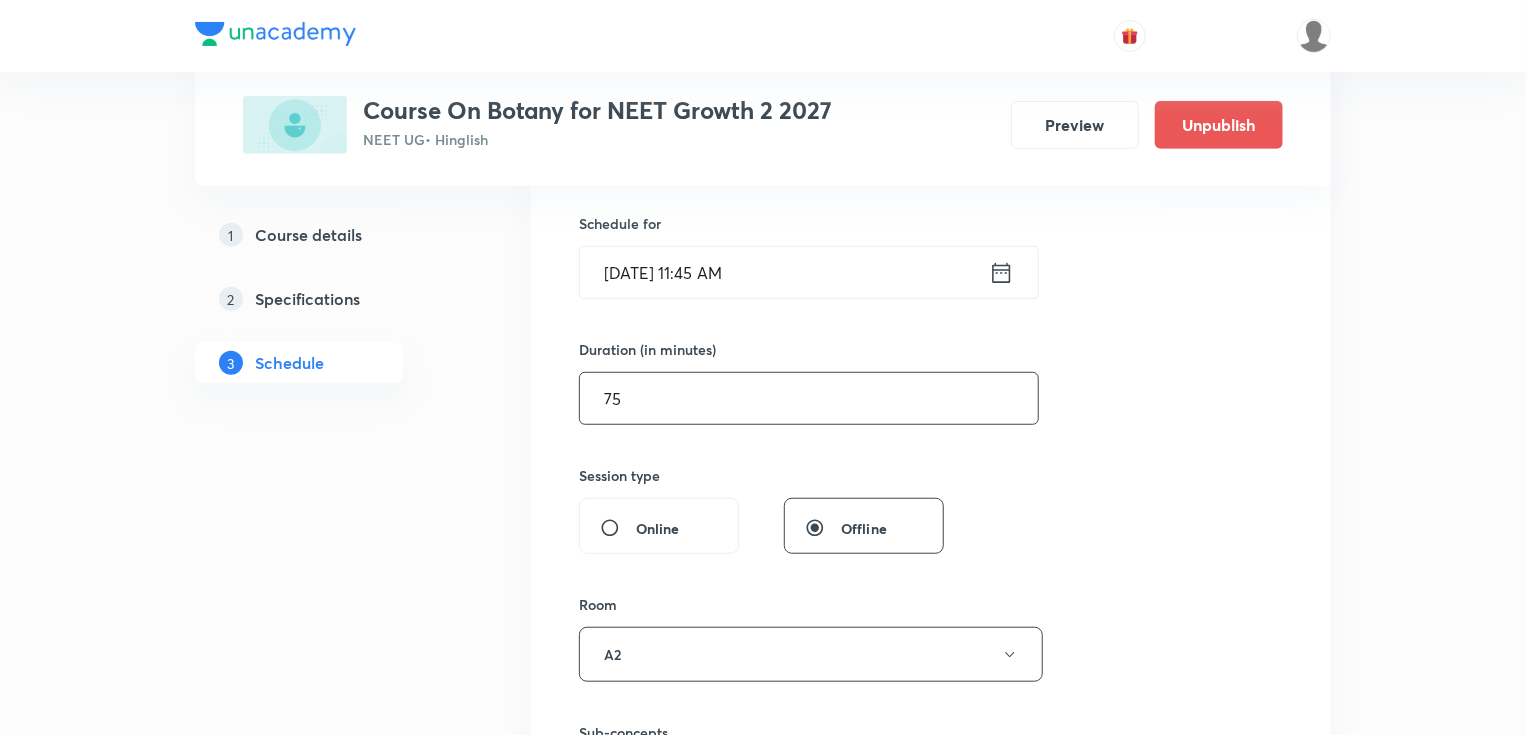 click on "75" at bounding box center (809, 398) 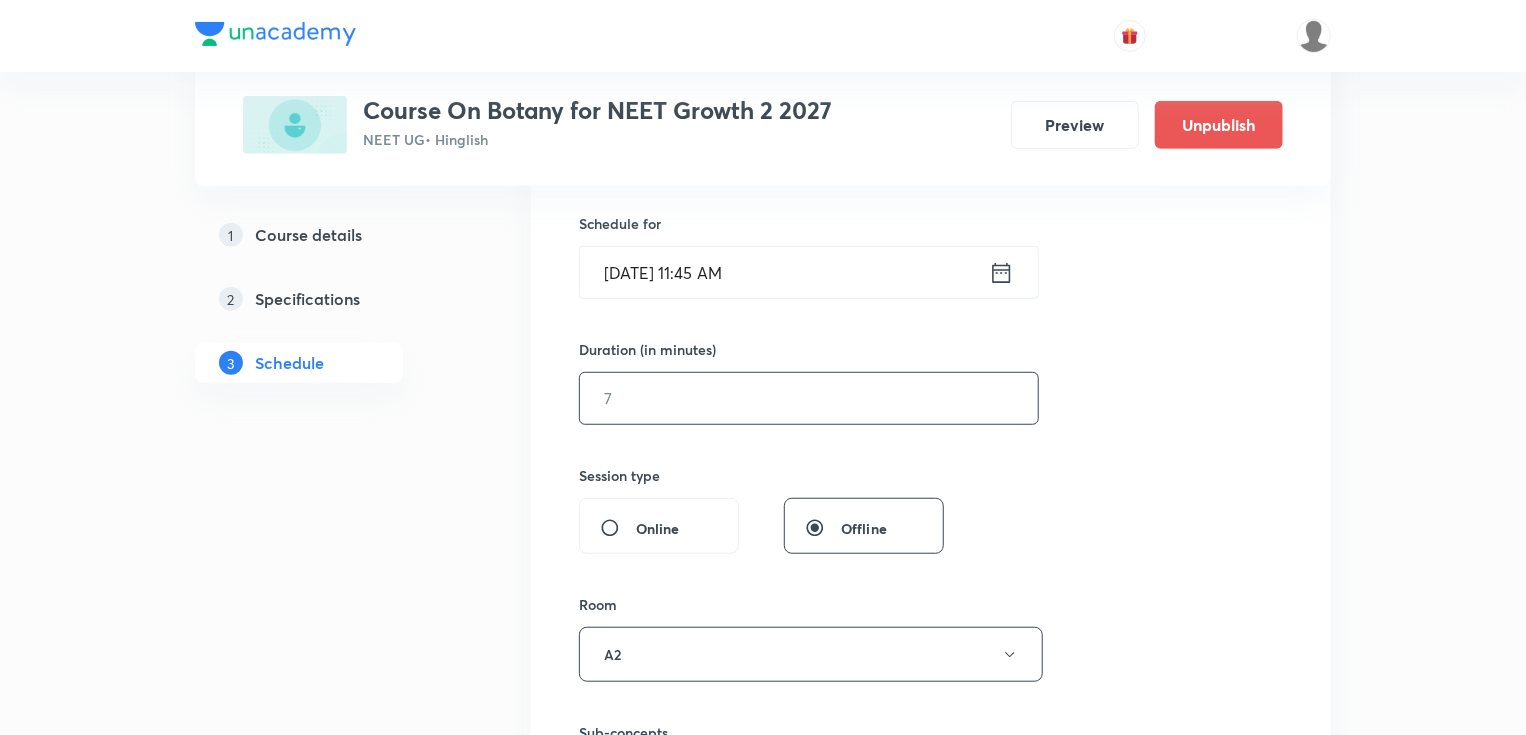 type on "0" 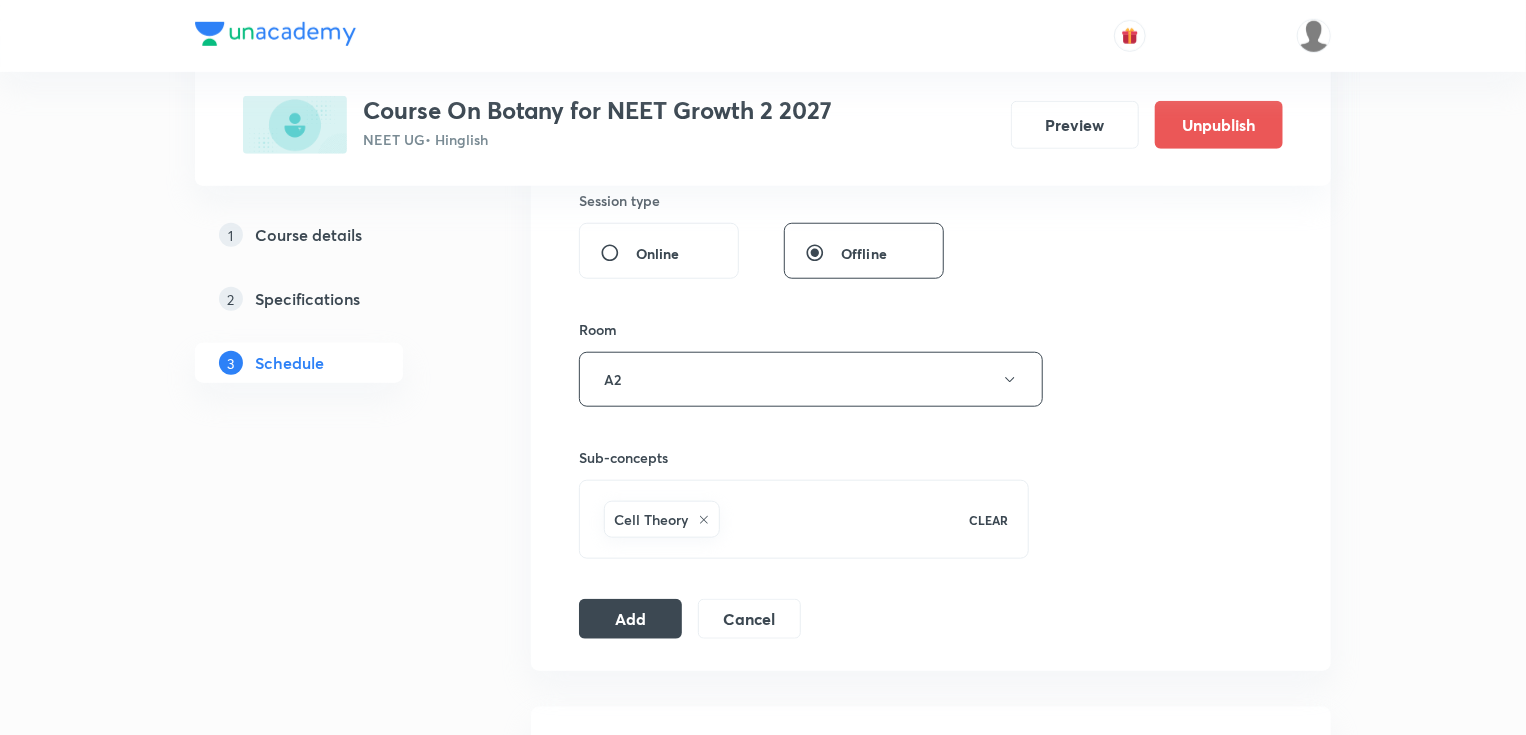 scroll, scrollTop: 880, scrollLeft: 0, axis: vertical 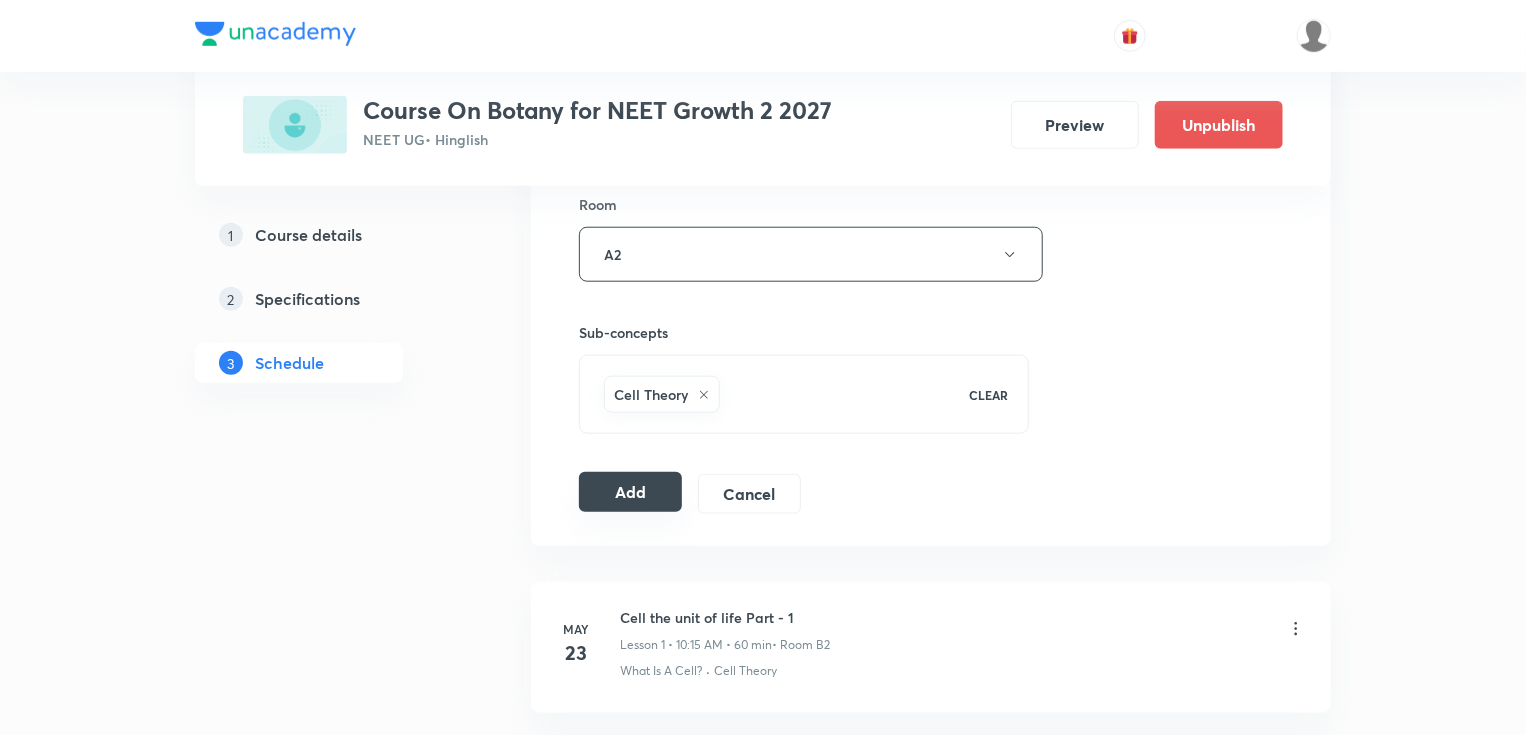 type on "60" 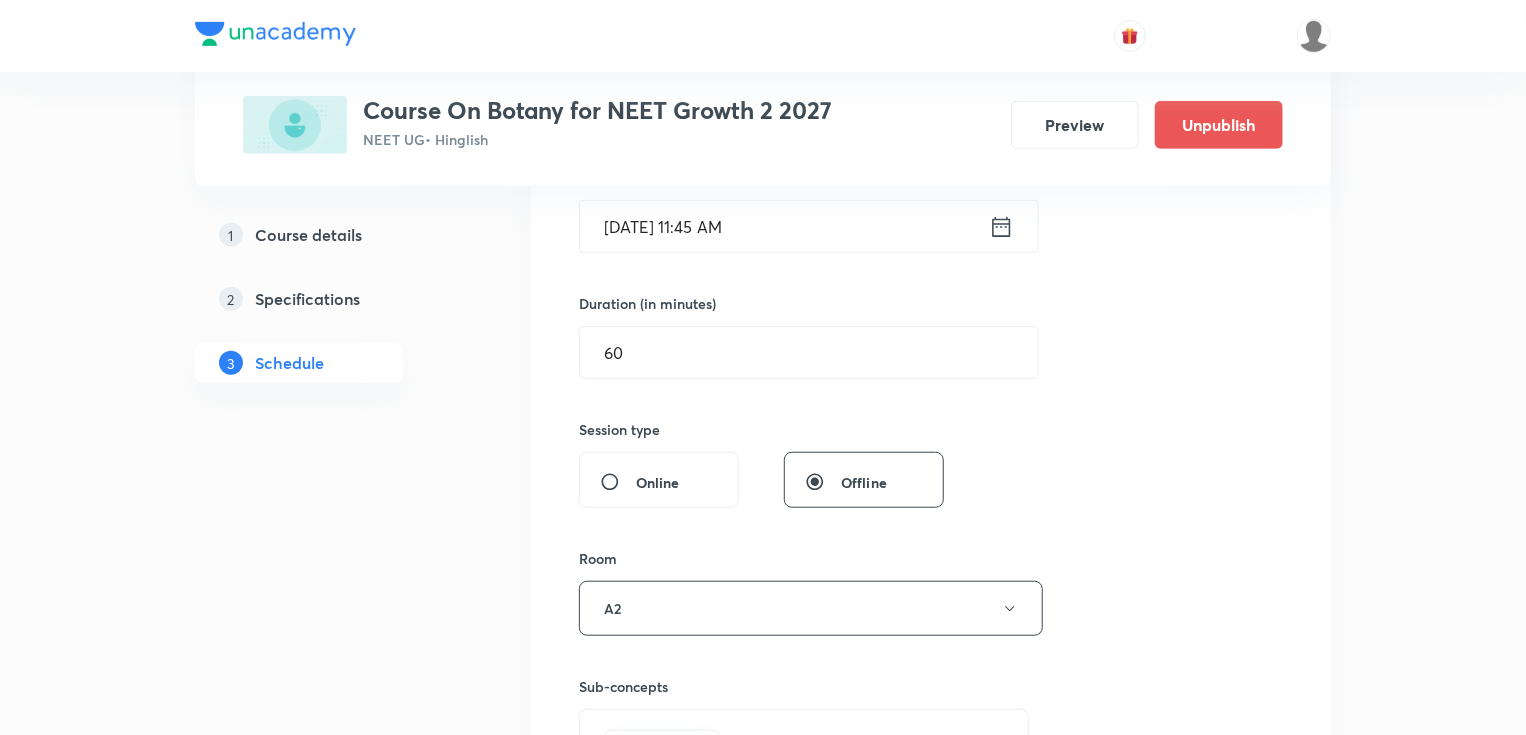scroll, scrollTop: 480, scrollLeft: 0, axis: vertical 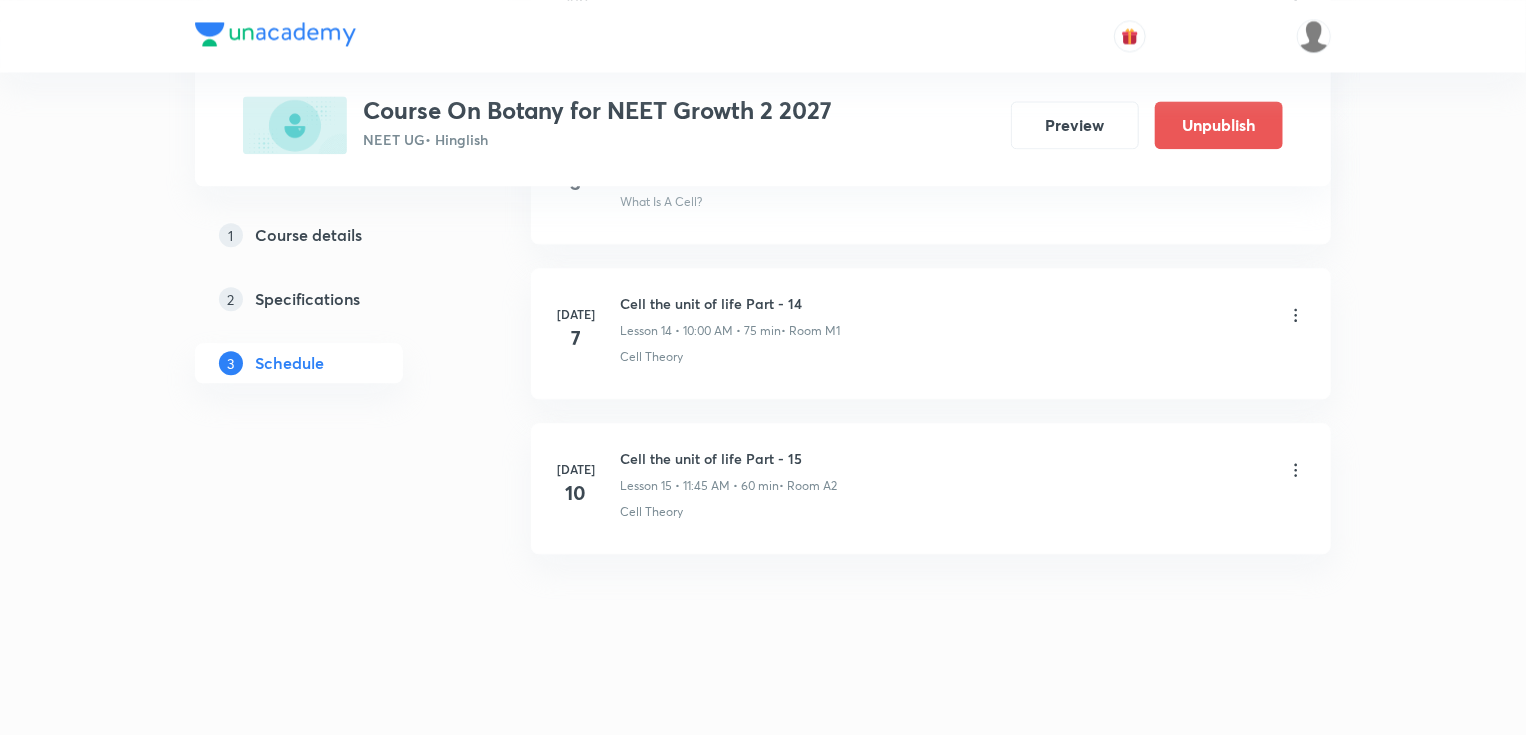 click on "Cell the unit of life Part - 14" at bounding box center (730, 303) 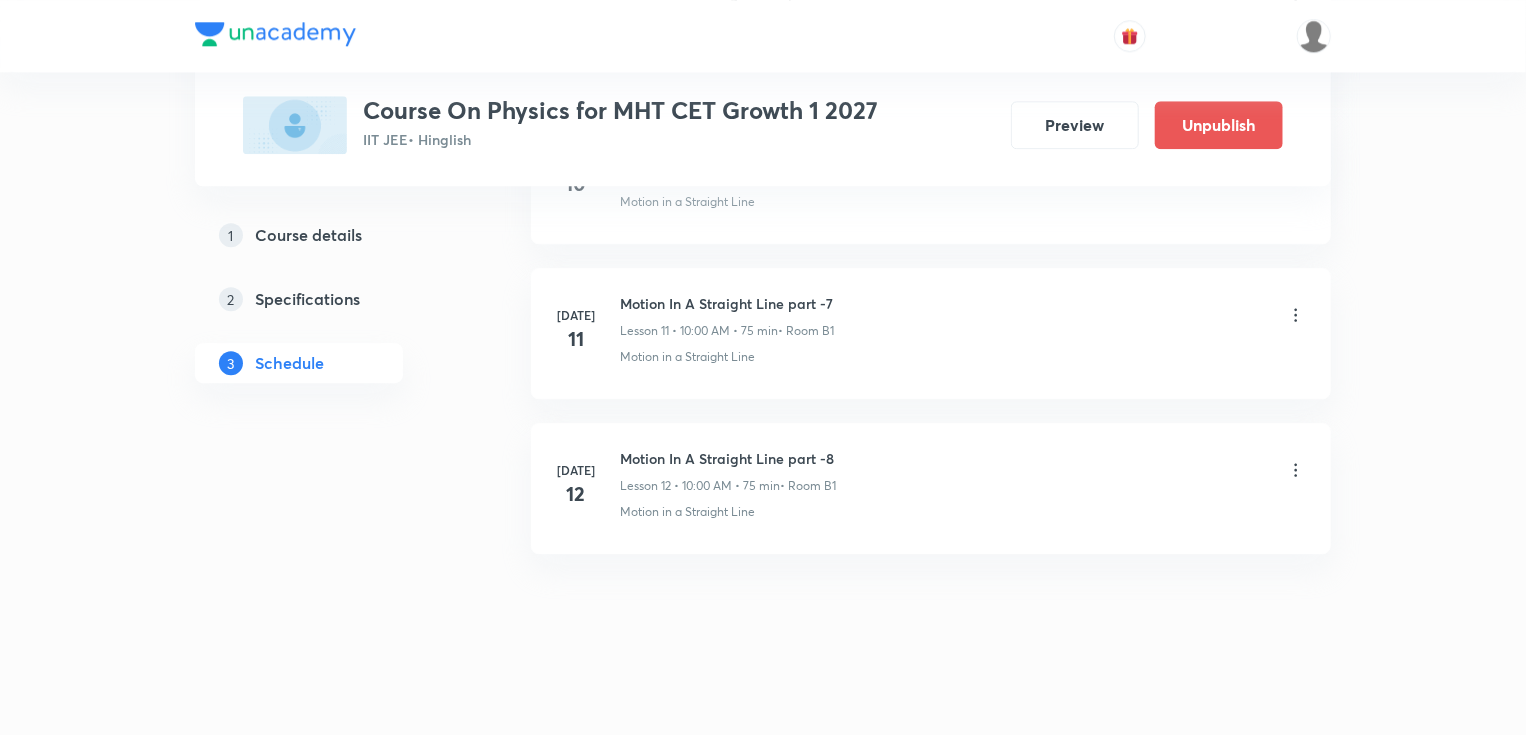 scroll, scrollTop: 2721, scrollLeft: 0, axis: vertical 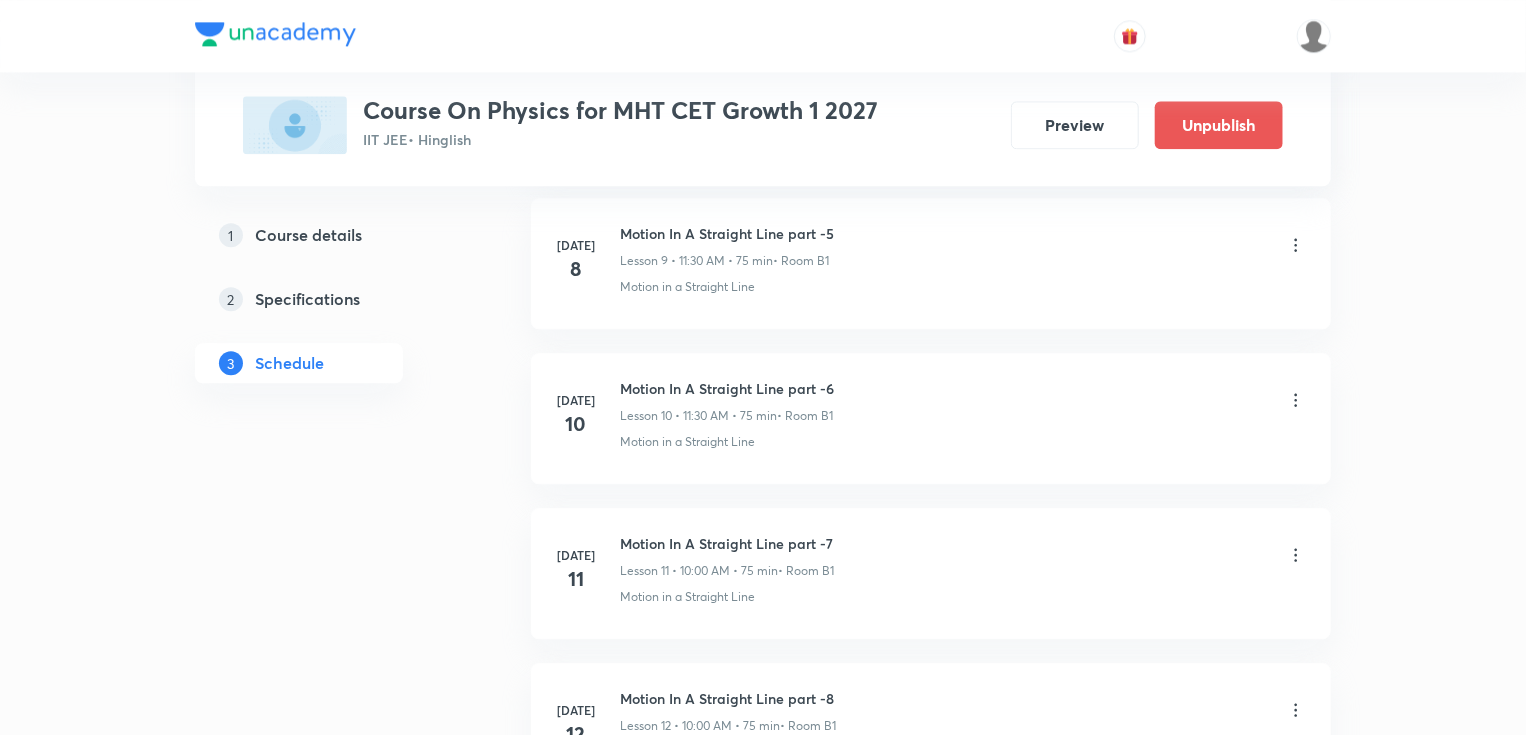 click 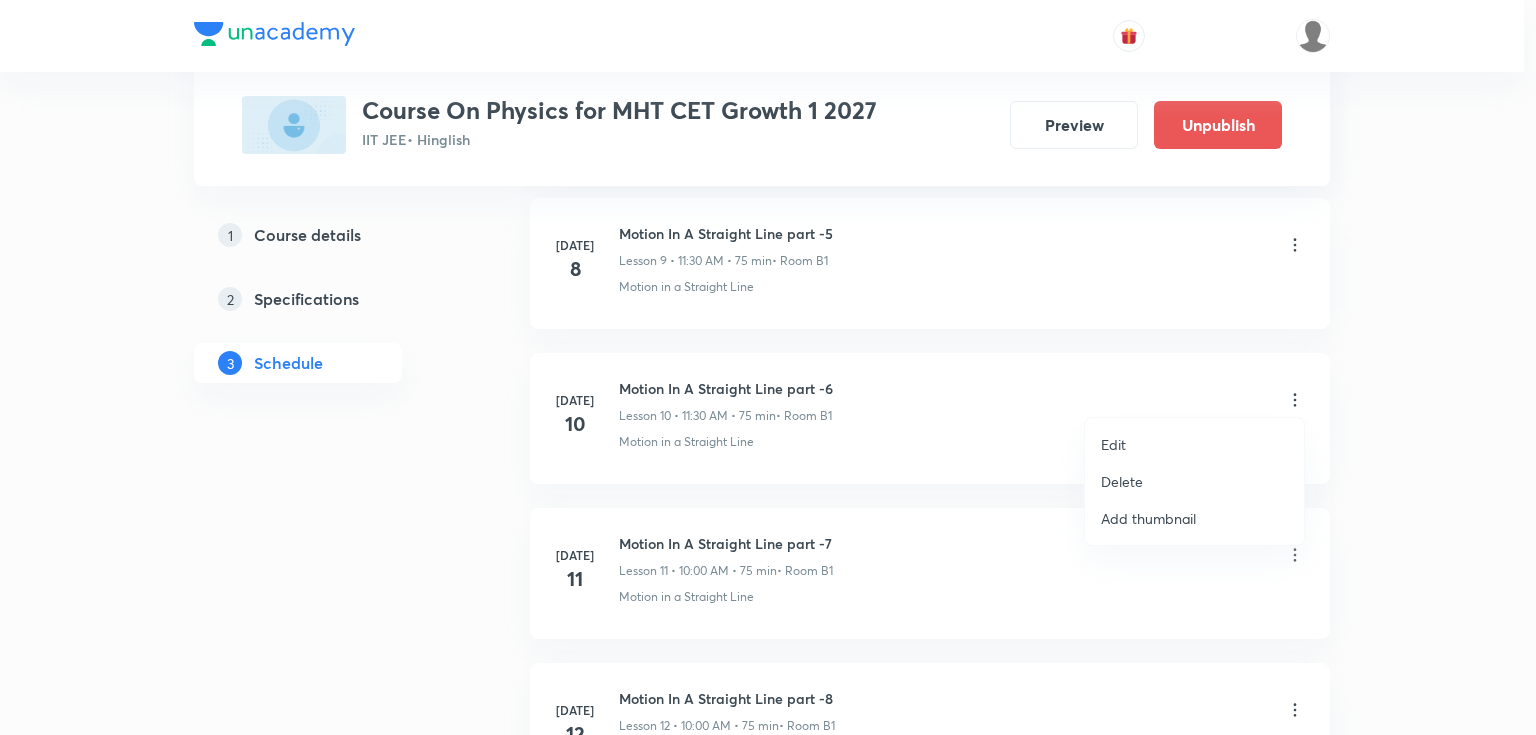 click at bounding box center [768, 367] 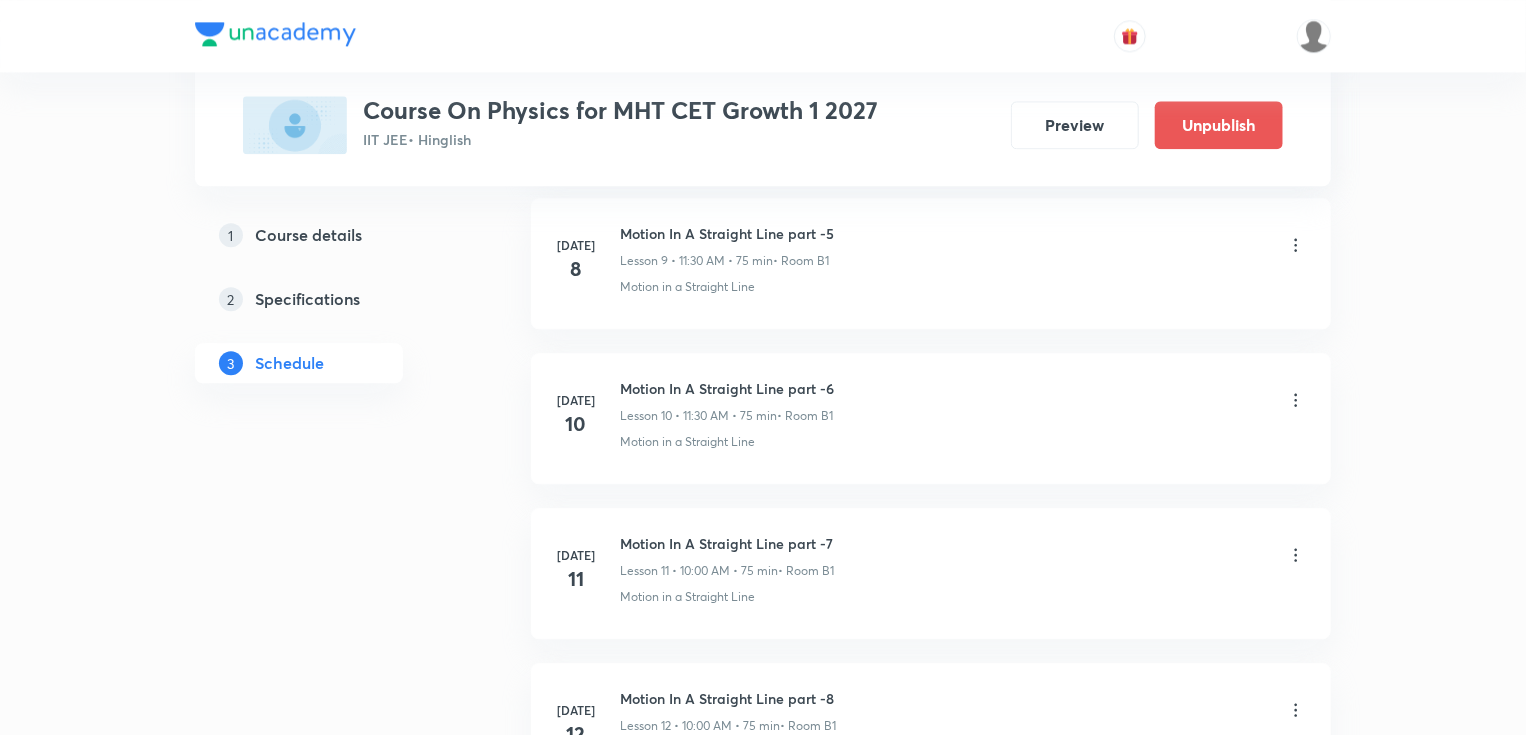 click 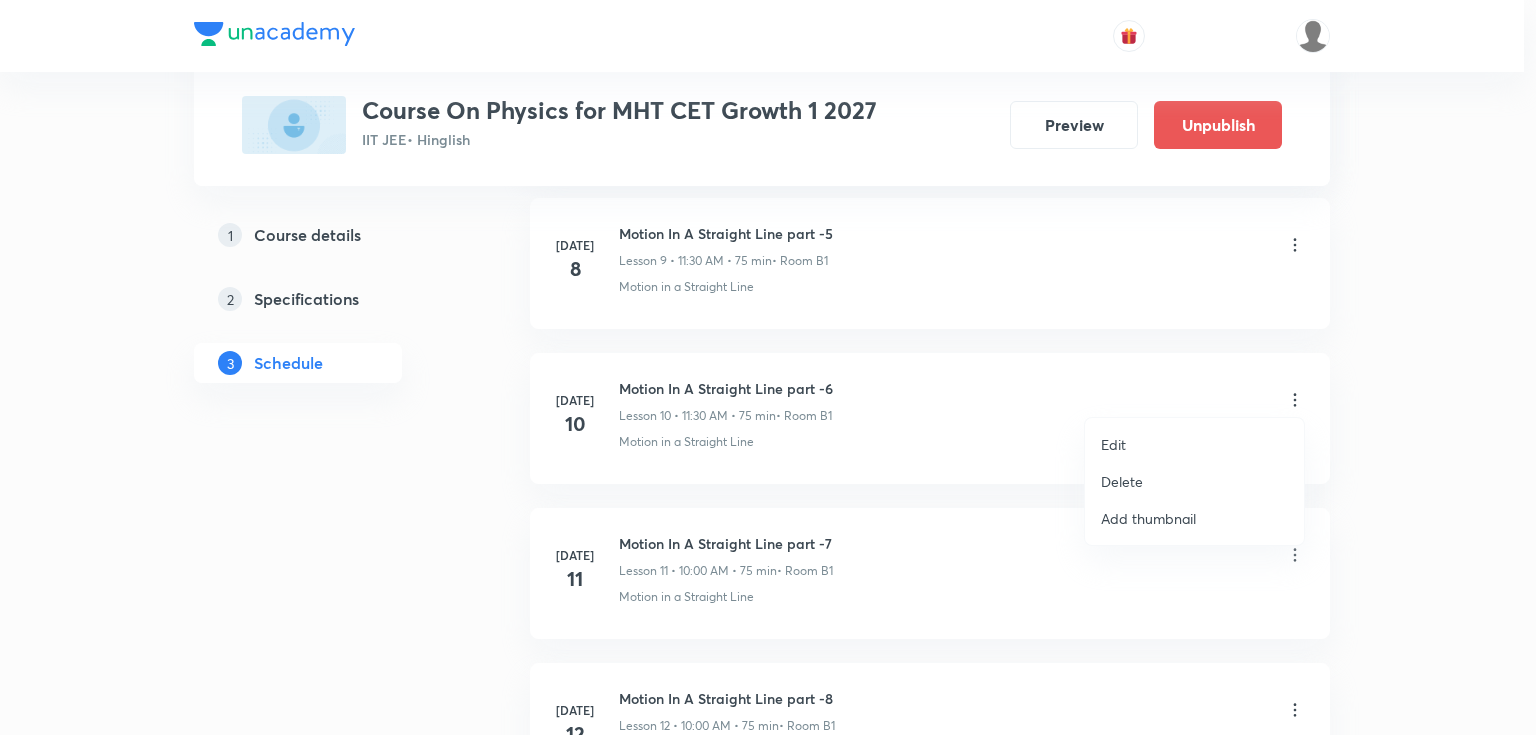 click on "Delete" at bounding box center (1122, 481) 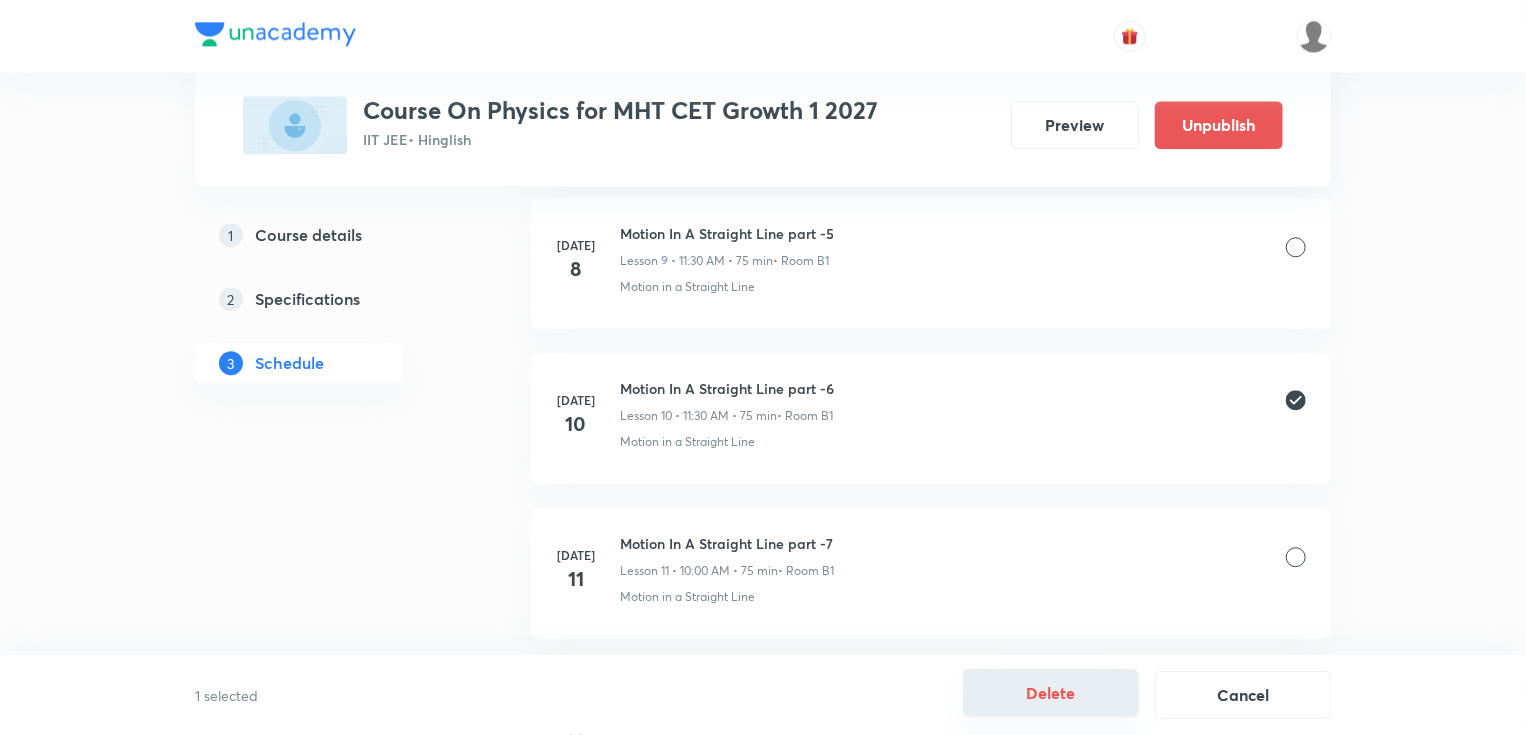 click on "Delete" at bounding box center (1051, 693) 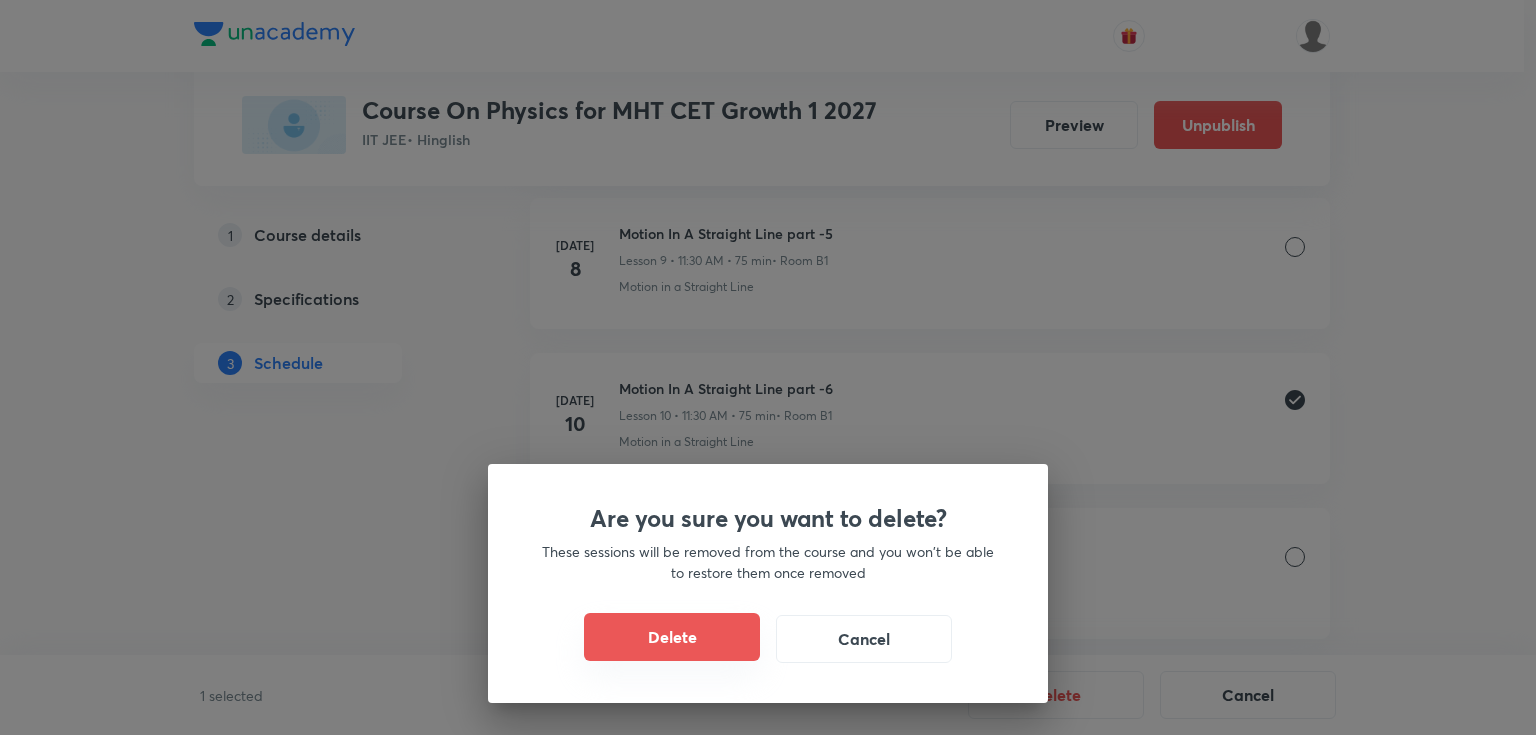 click on "Delete" at bounding box center [672, 637] 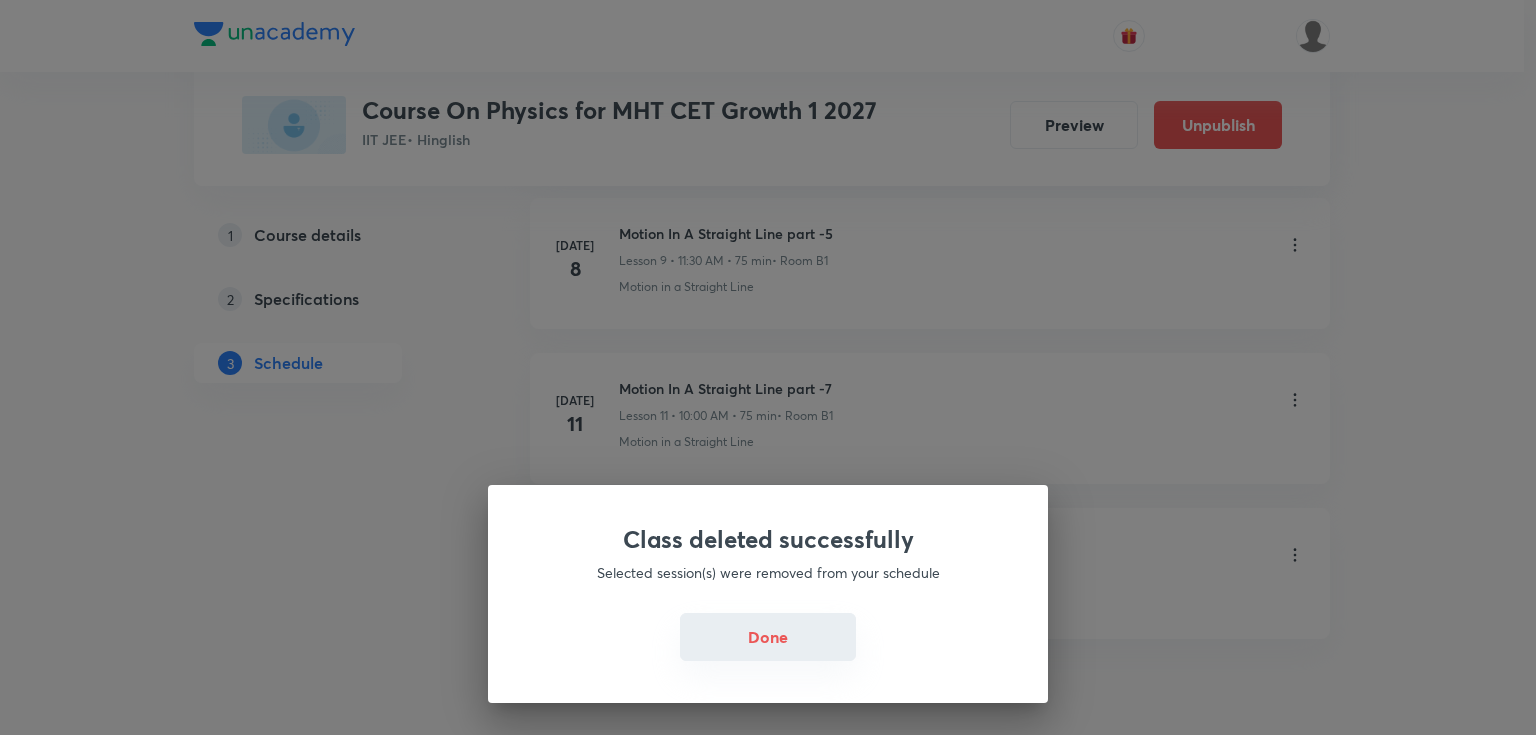 click on "Done" at bounding box center [768, 637] 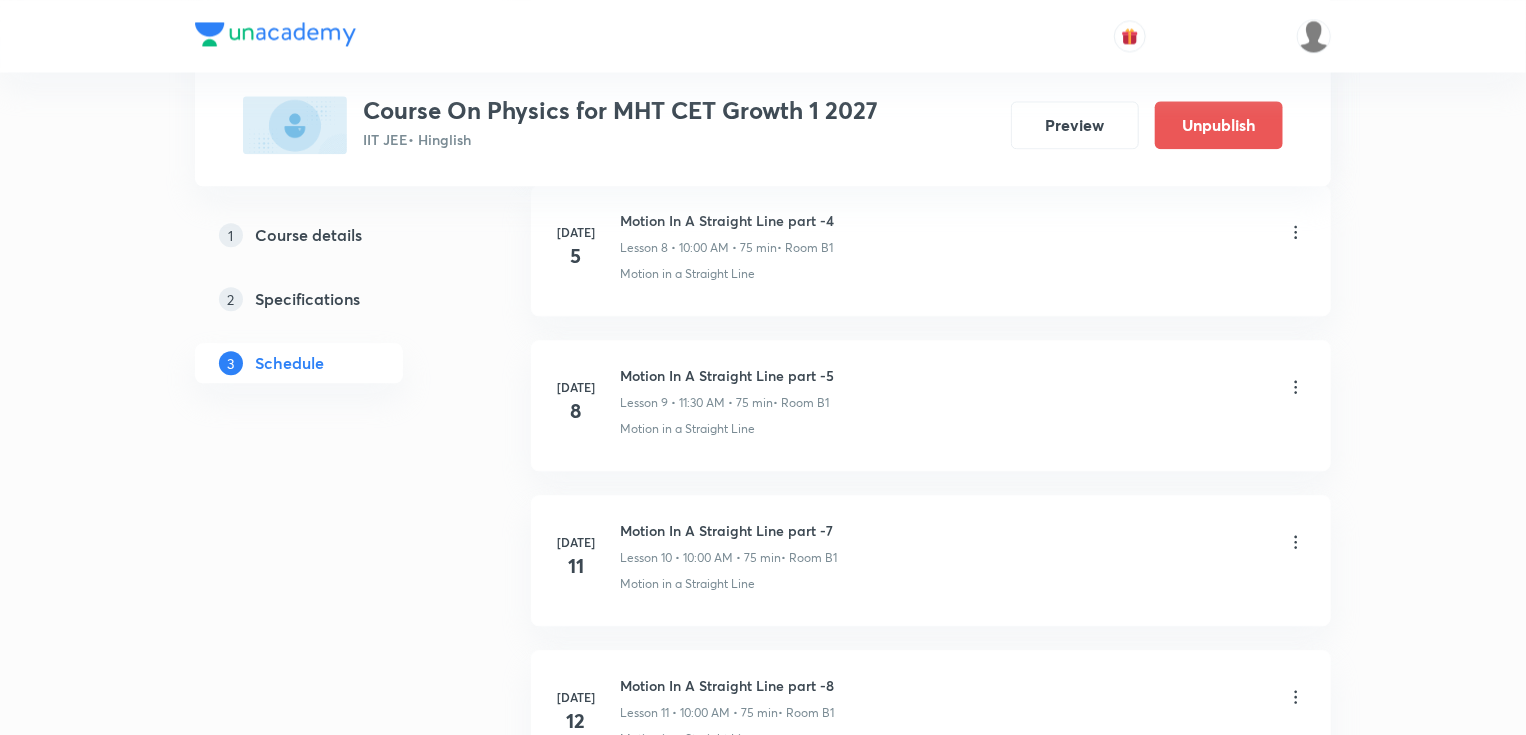 scroll, scrollTop: 2321, scrollLeft: 0, axis: vertical 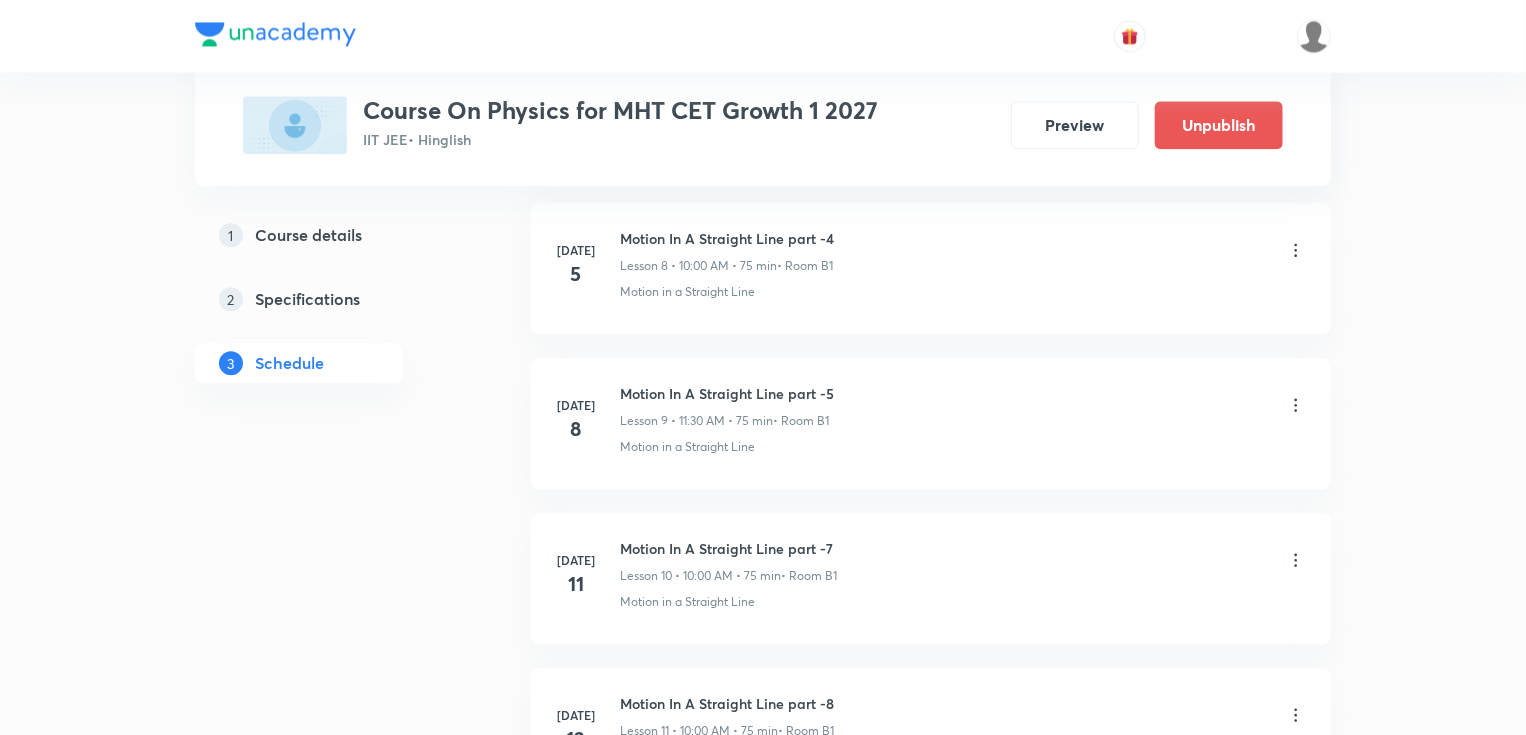 click 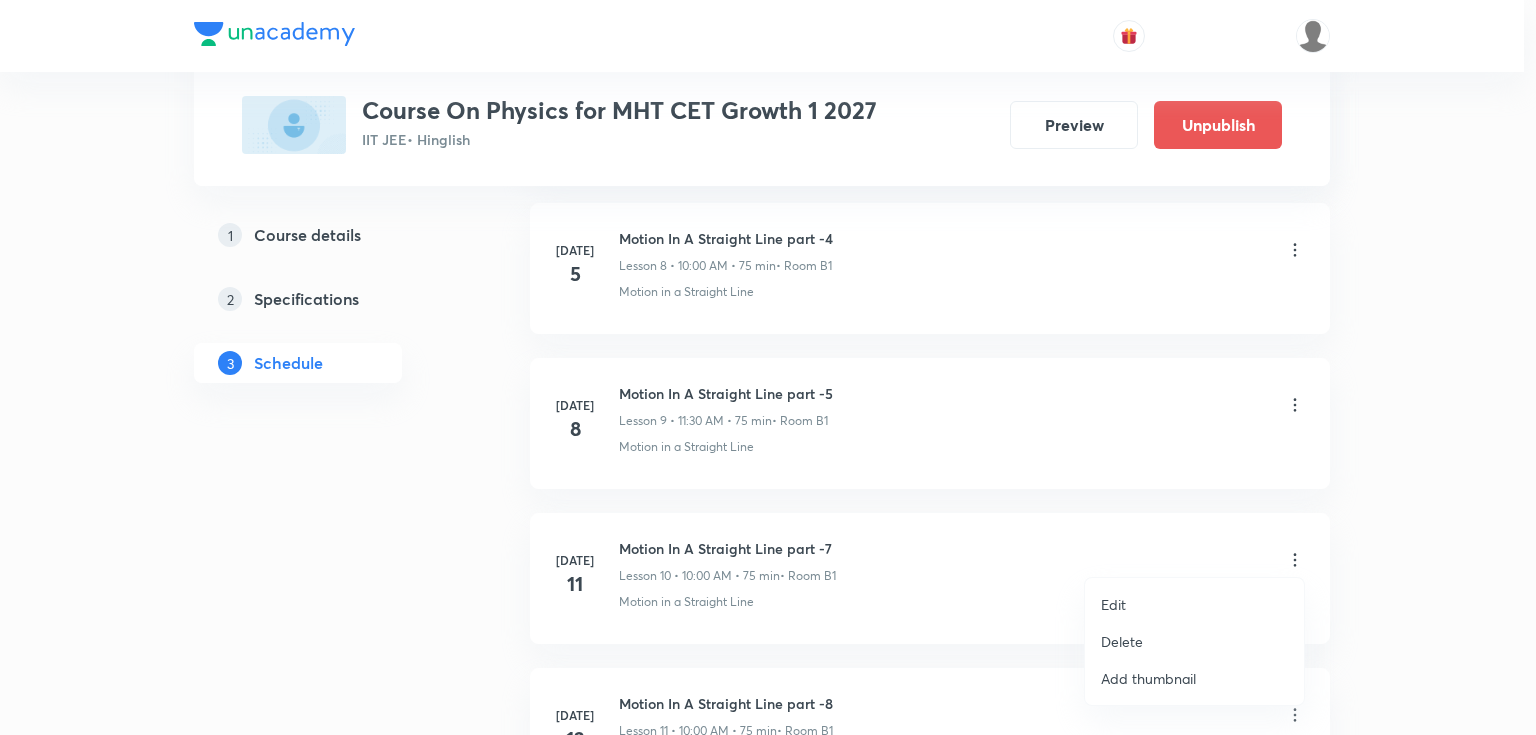 click on "Edit" at bounding box center [1194, 604] 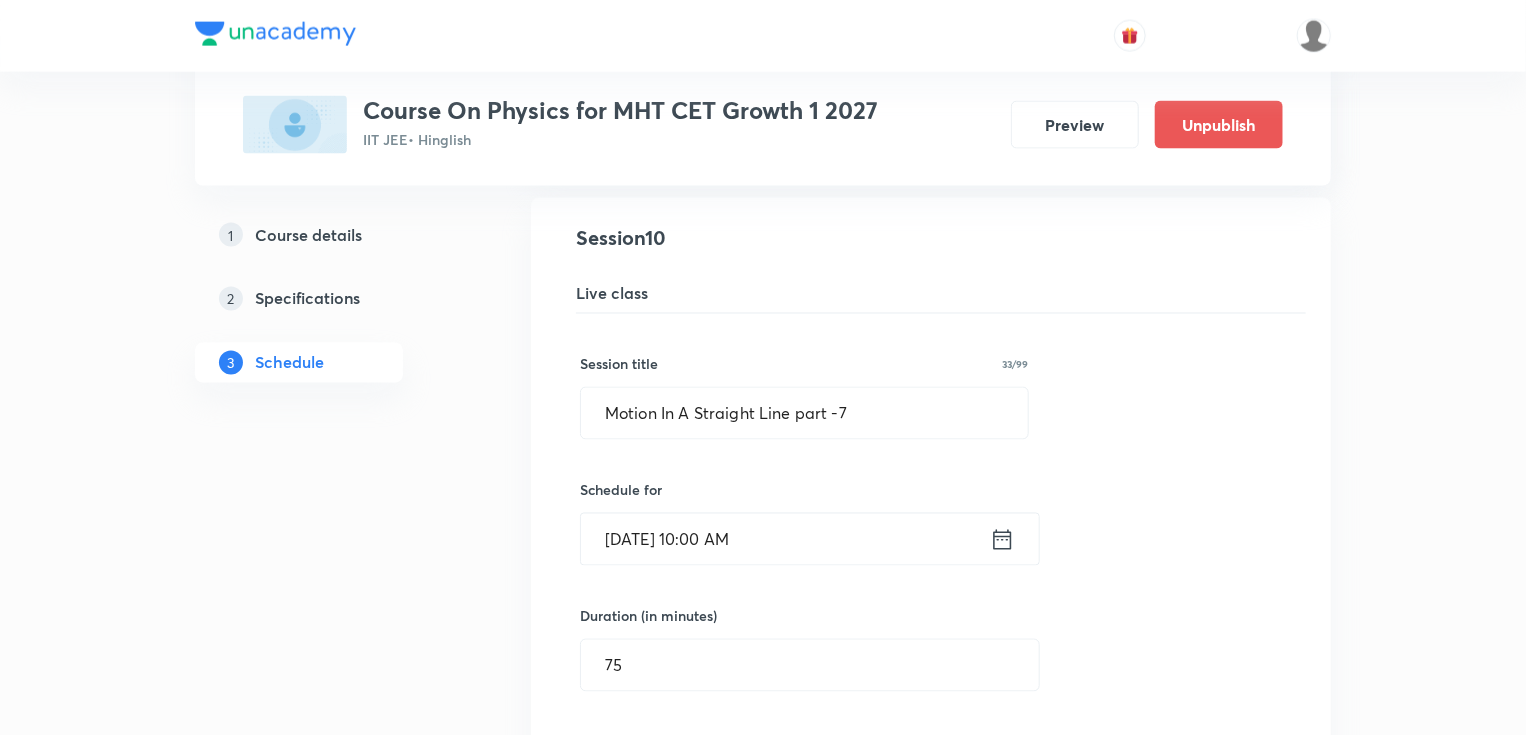 scroll, scrollTop: 1601, scrollLeft: 0, axis: vertical 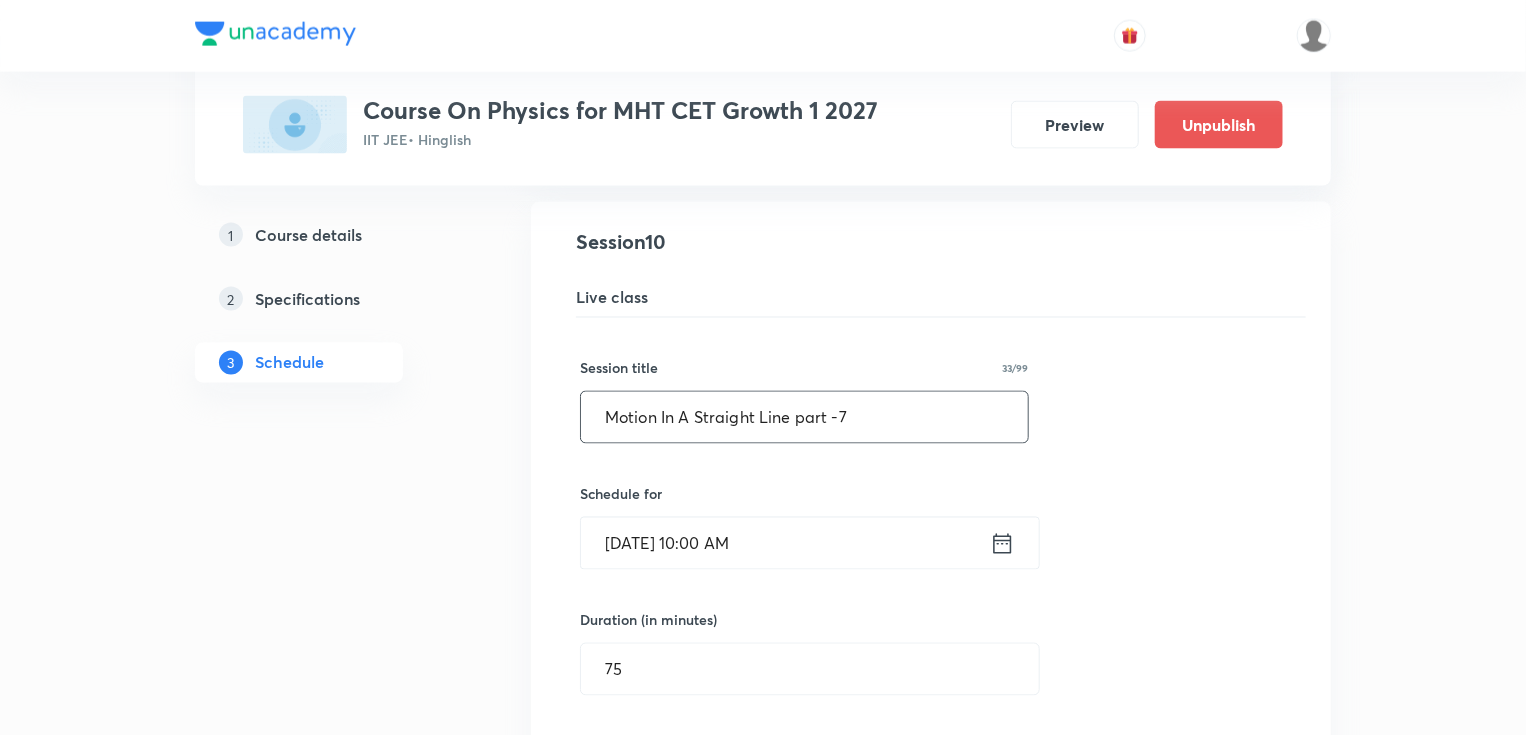 click on "Motion In A Straight Line part -7" at bounding box center (804, 417) 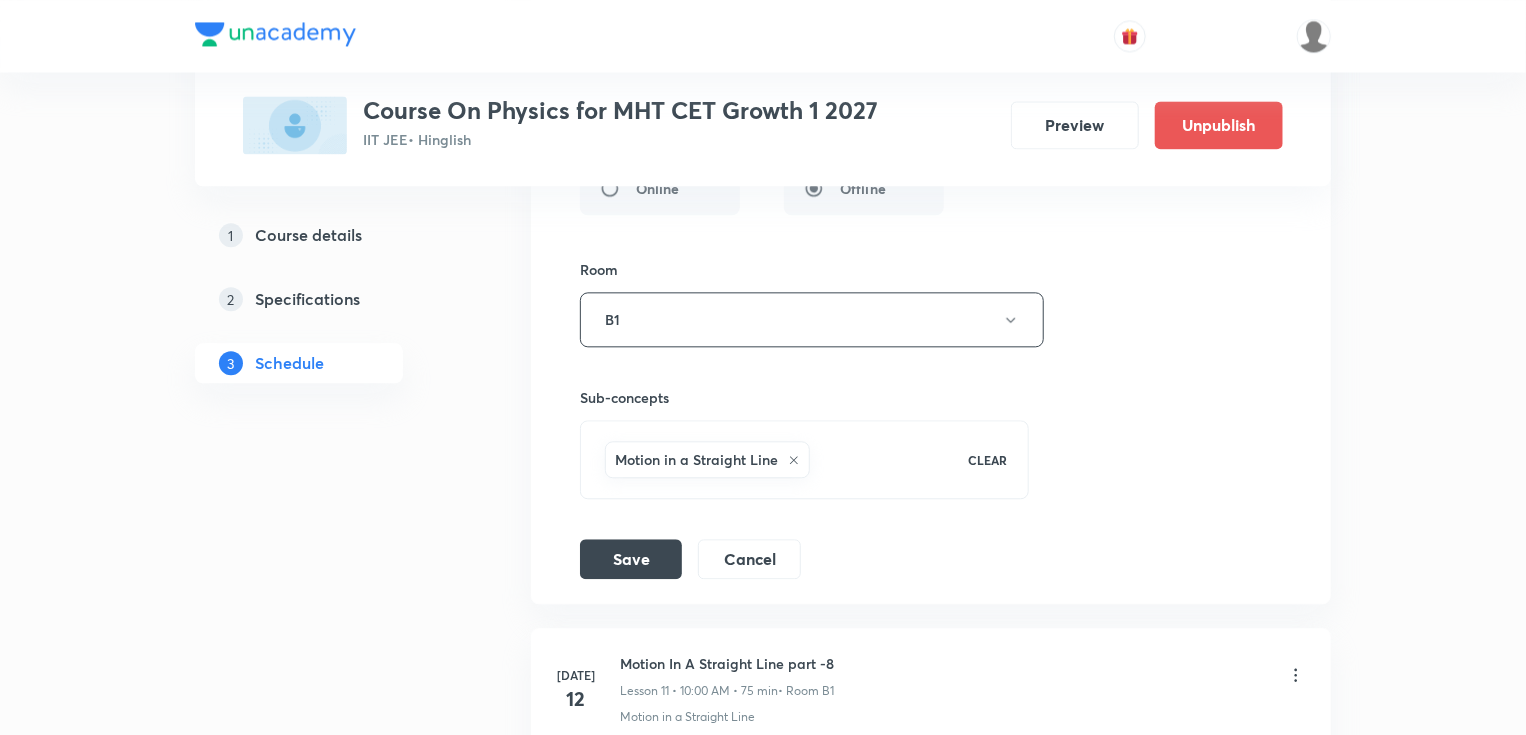 scroll, scrollTop: 2241, scrollLeft: 0, axis: vertical 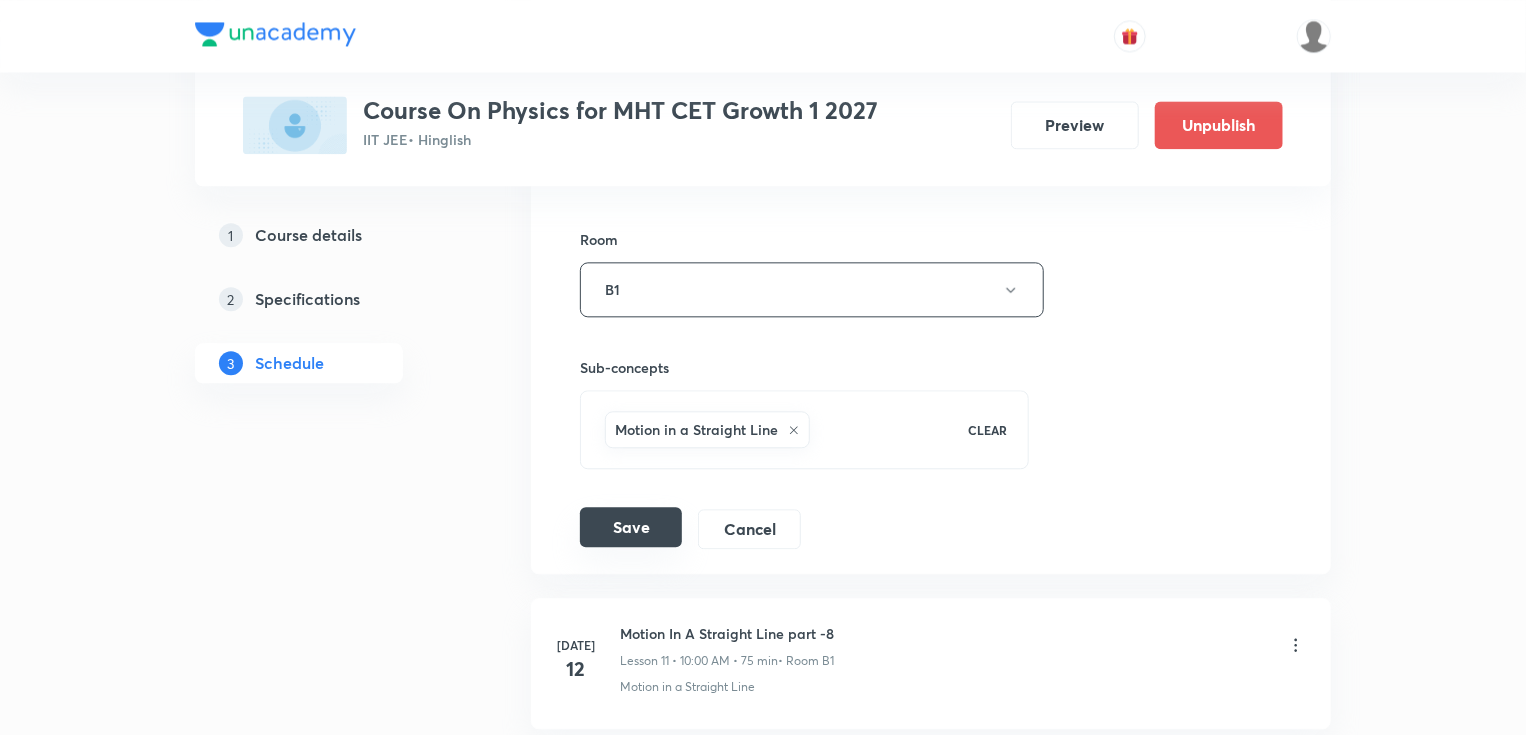 type on "Motion In A Straight Line part -6" 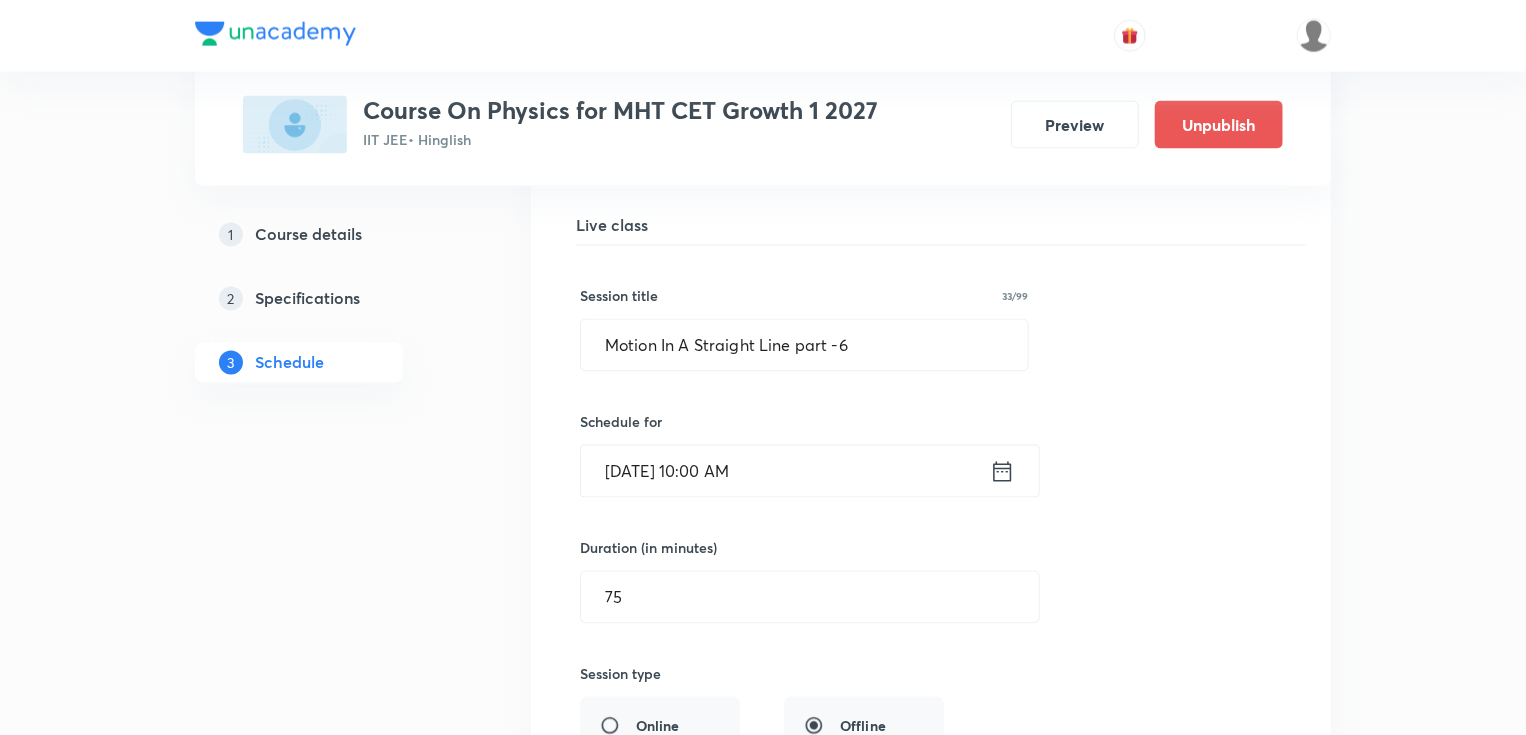 scroll, scrollTop: 1649, scrollLeft: 0, axis: vertical 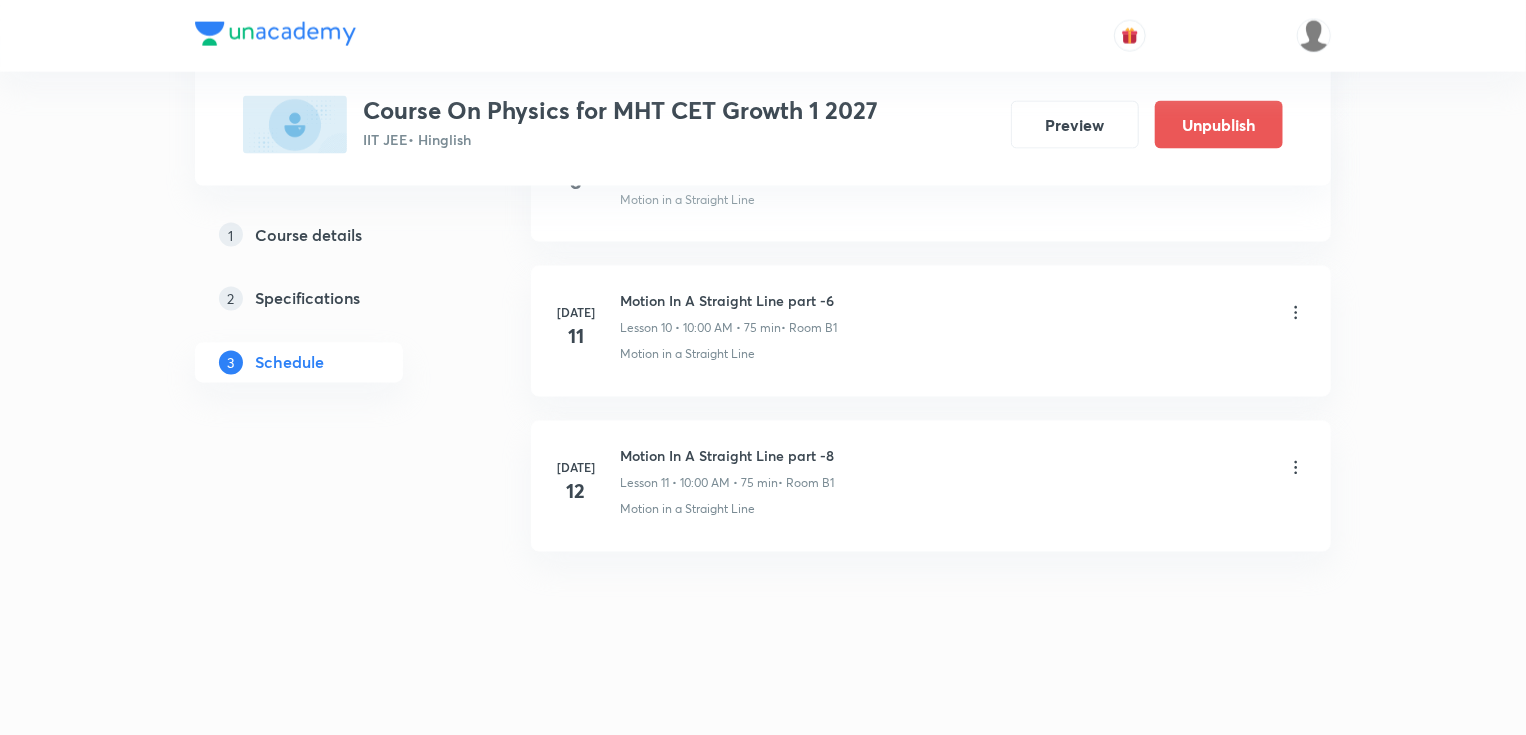 click 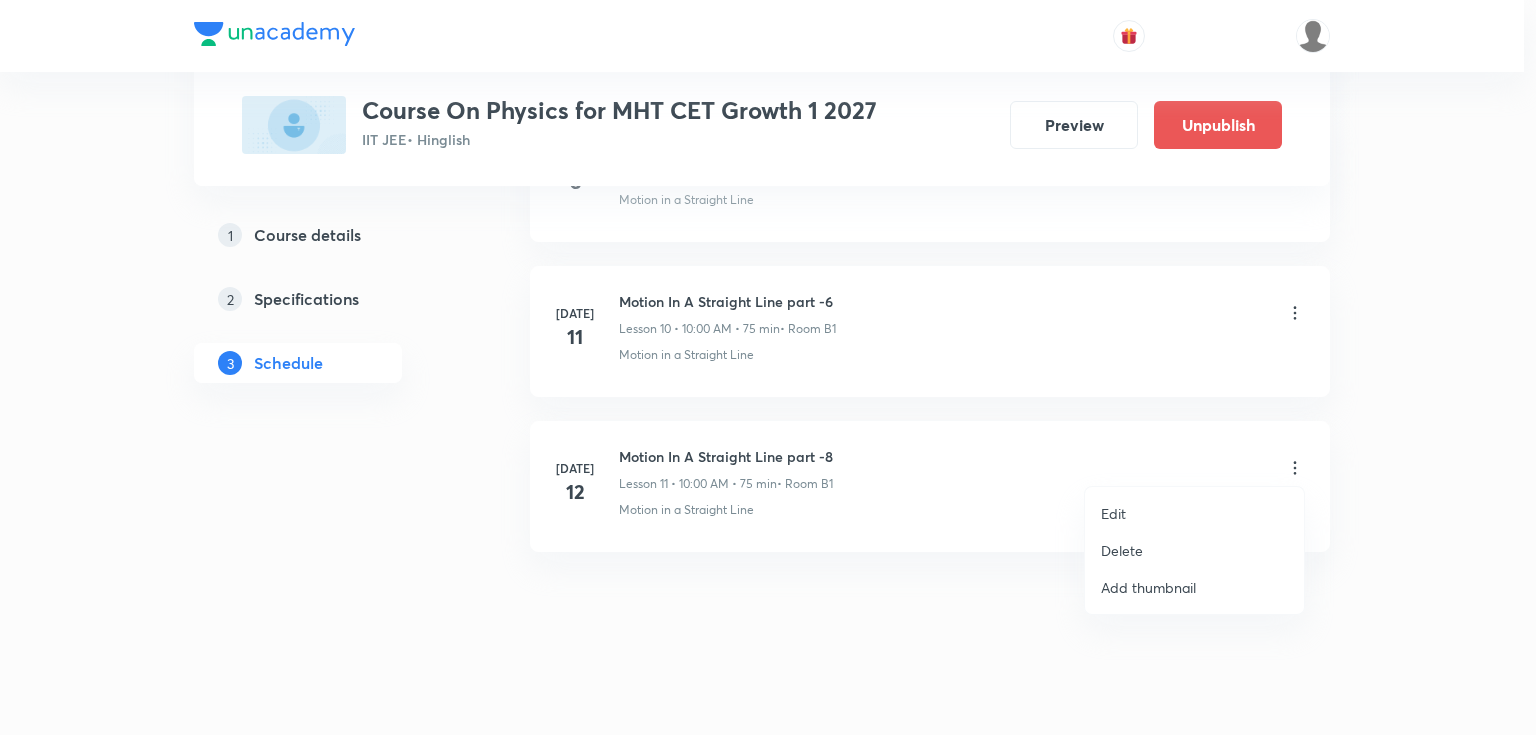 click on "Edit" at bounding box center [1194, 513] 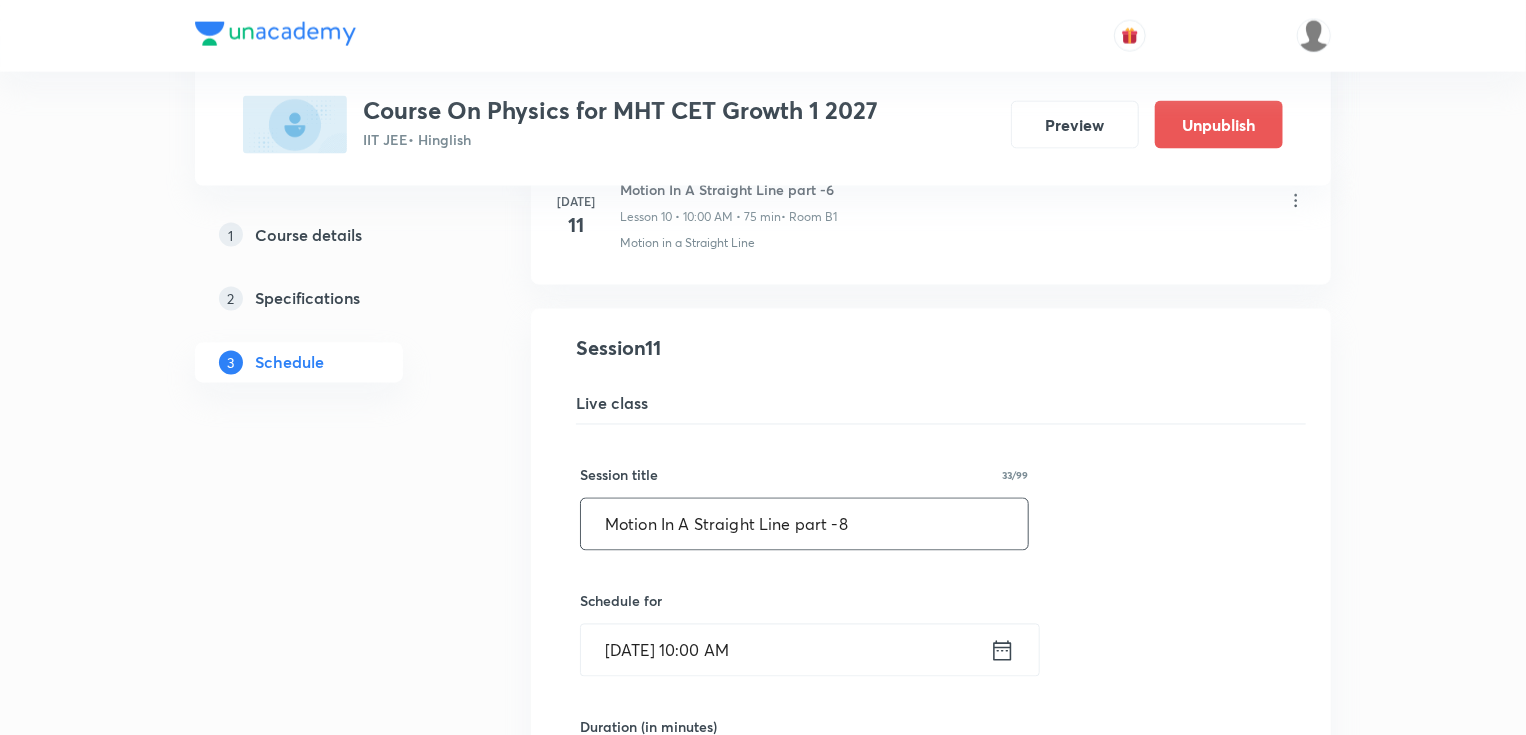 click on "Motion In A Straight Line part -8" at bounding box center (804, 524) 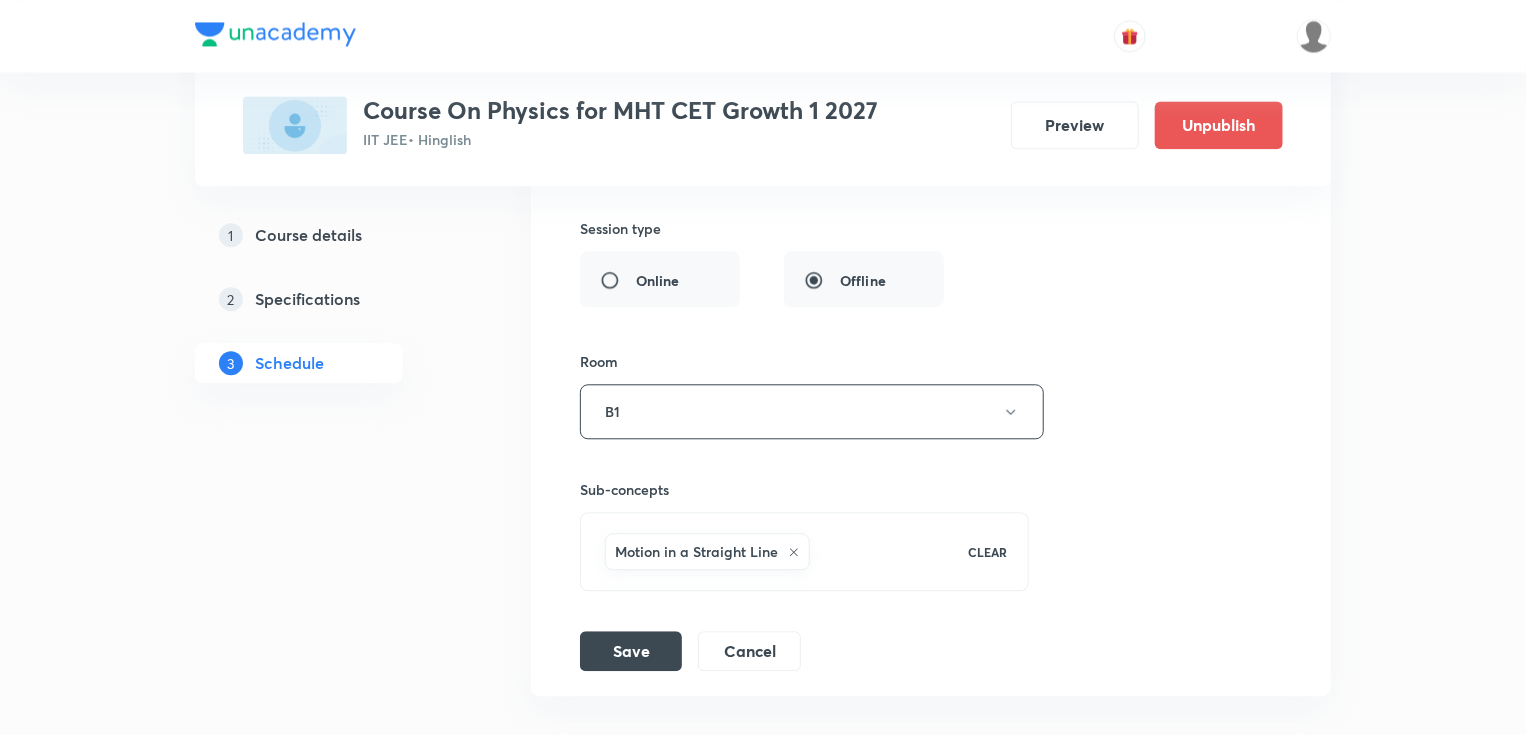 scroll, scrollTop: 2289, scrollLeft: 0, axis: vertical 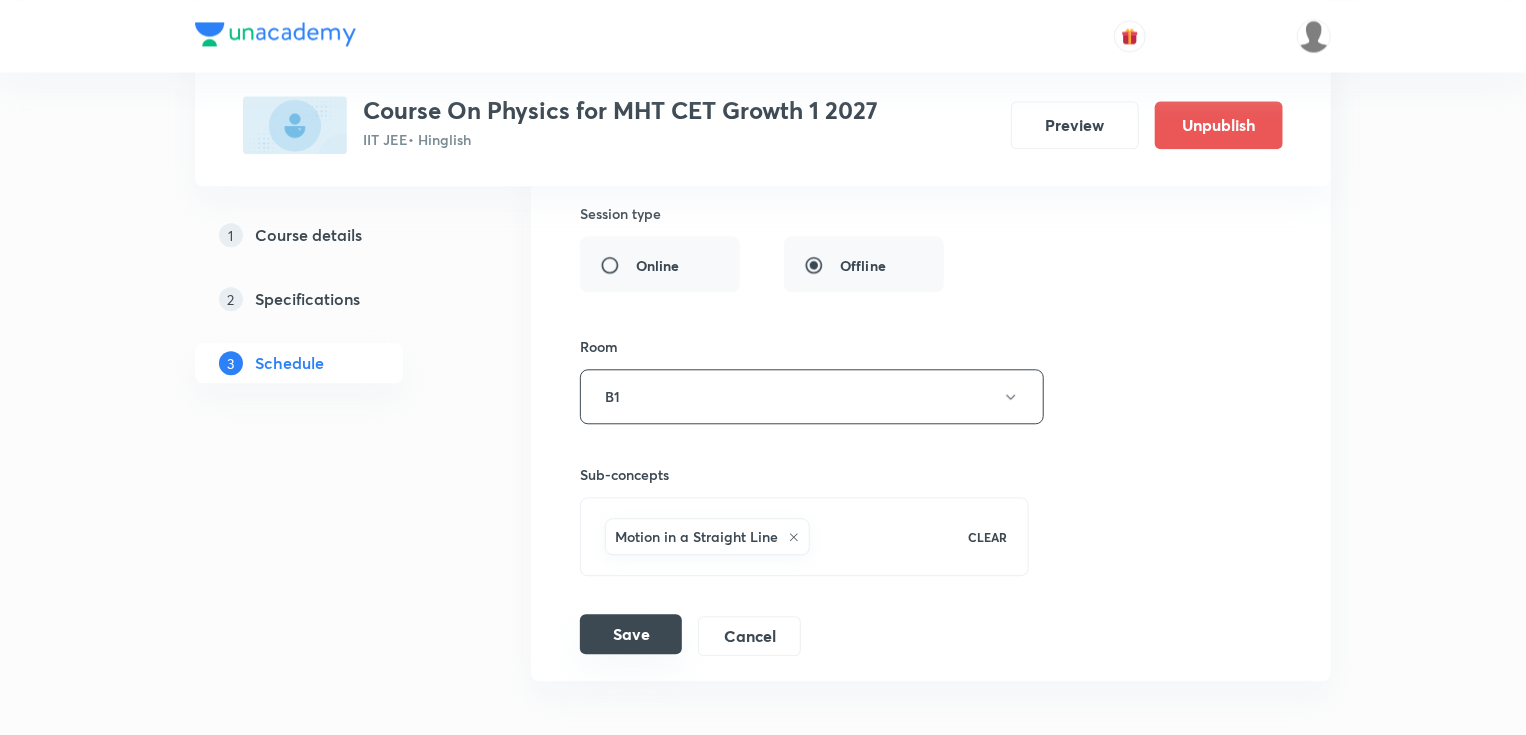 type on "Motion In A Straight Line part -7" 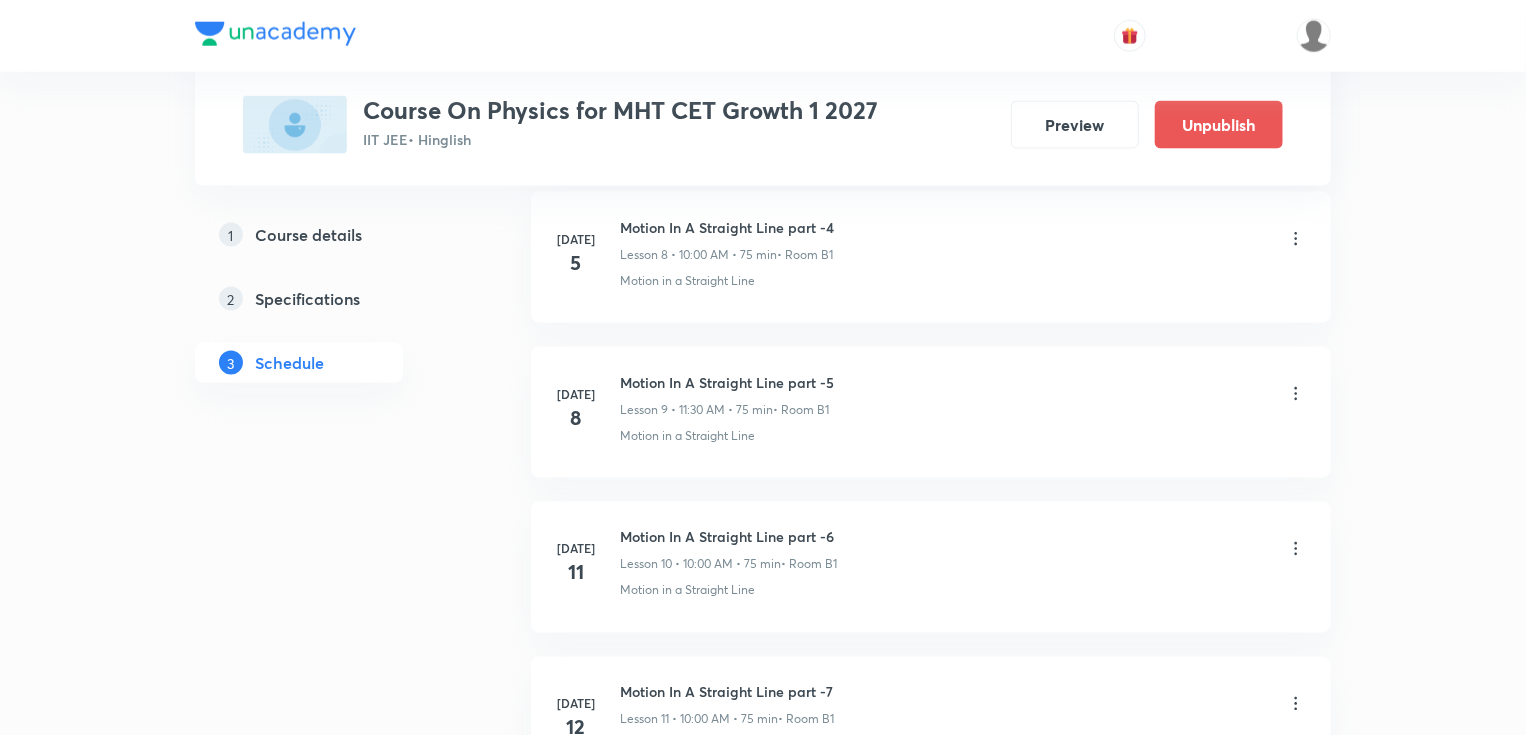 scroll, scrollTop: 1409, scrollLeft: 0, axis: vertical 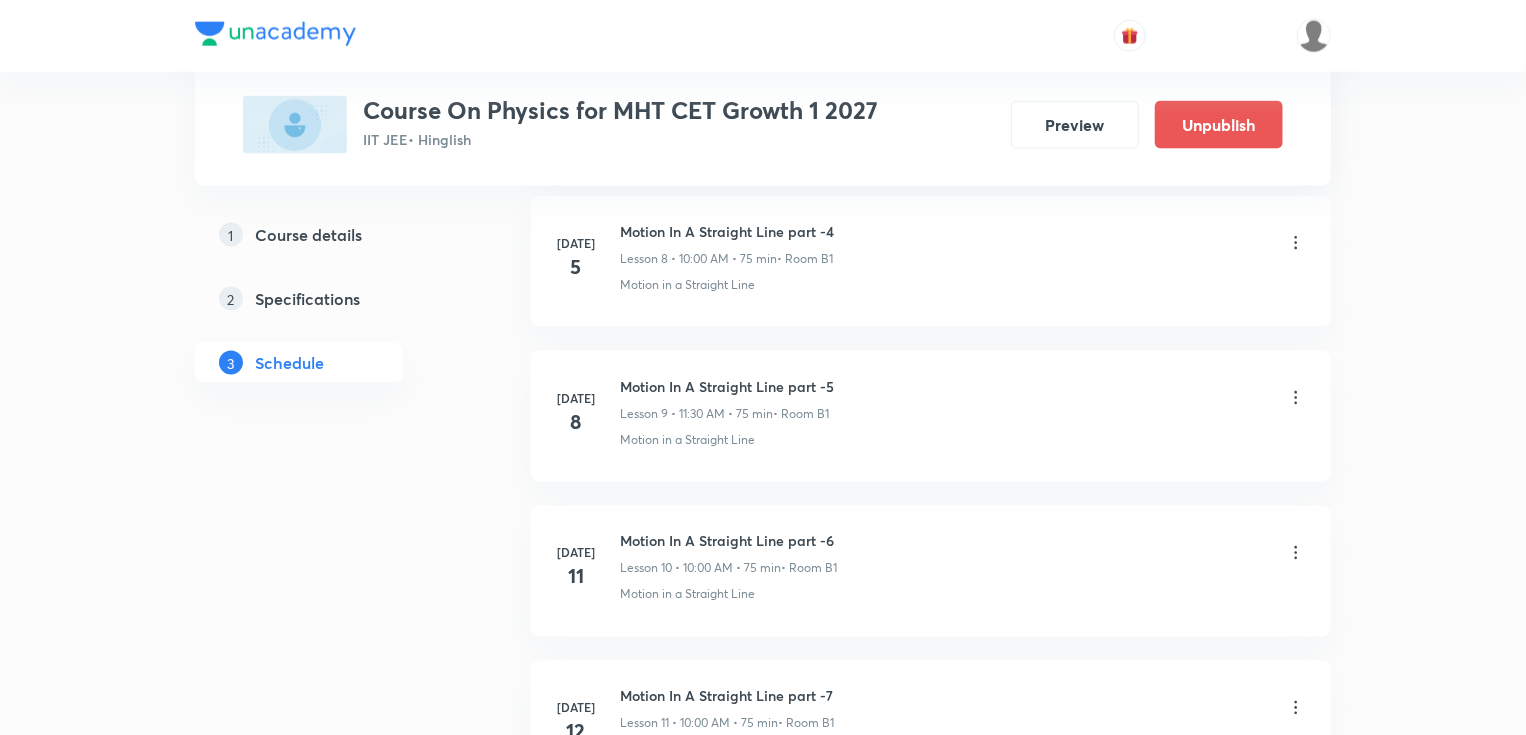 click on "Motion In A Straight Line part -5" at bounding box center (727, 386) 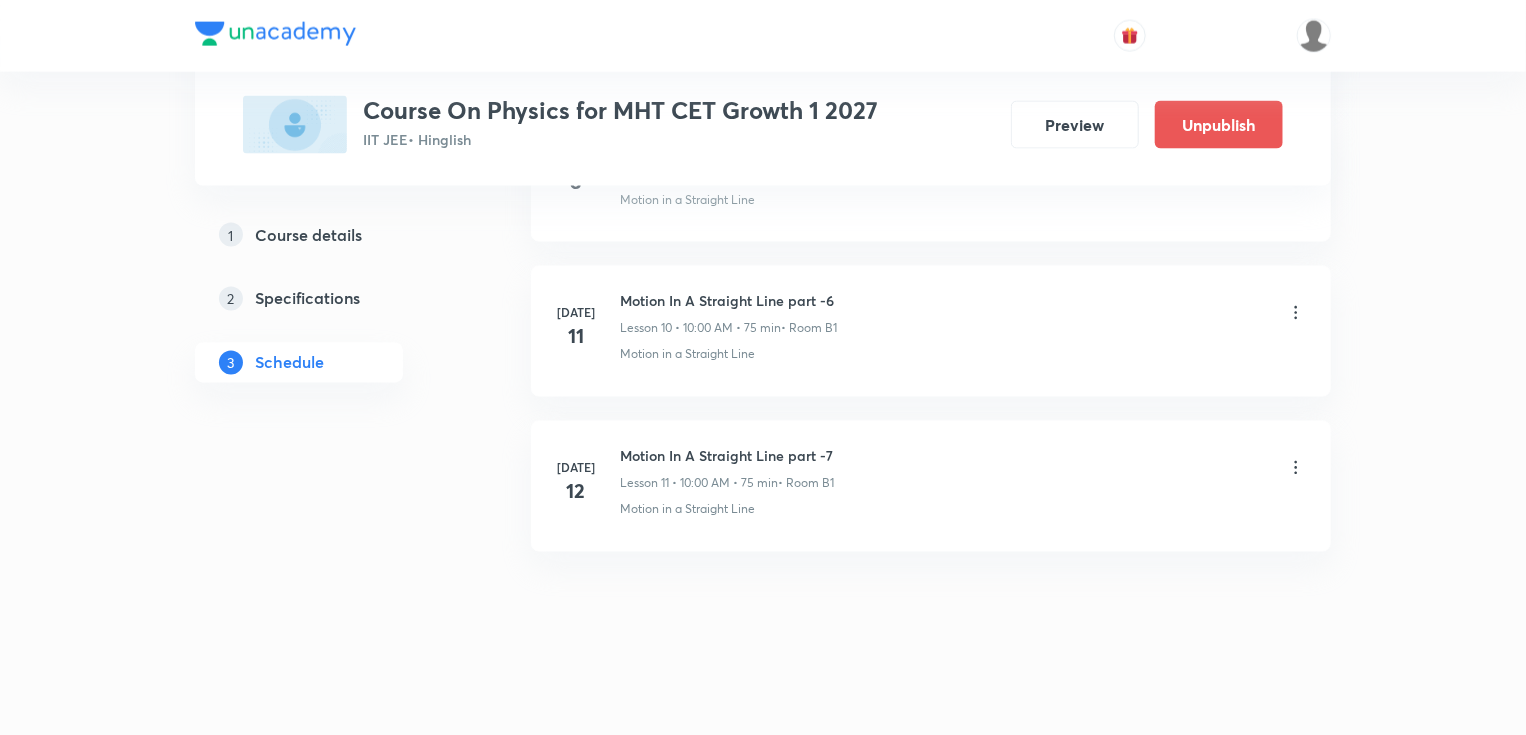 scroll, scrollTop: 1569, scrollLeft: 0, axis: vertical 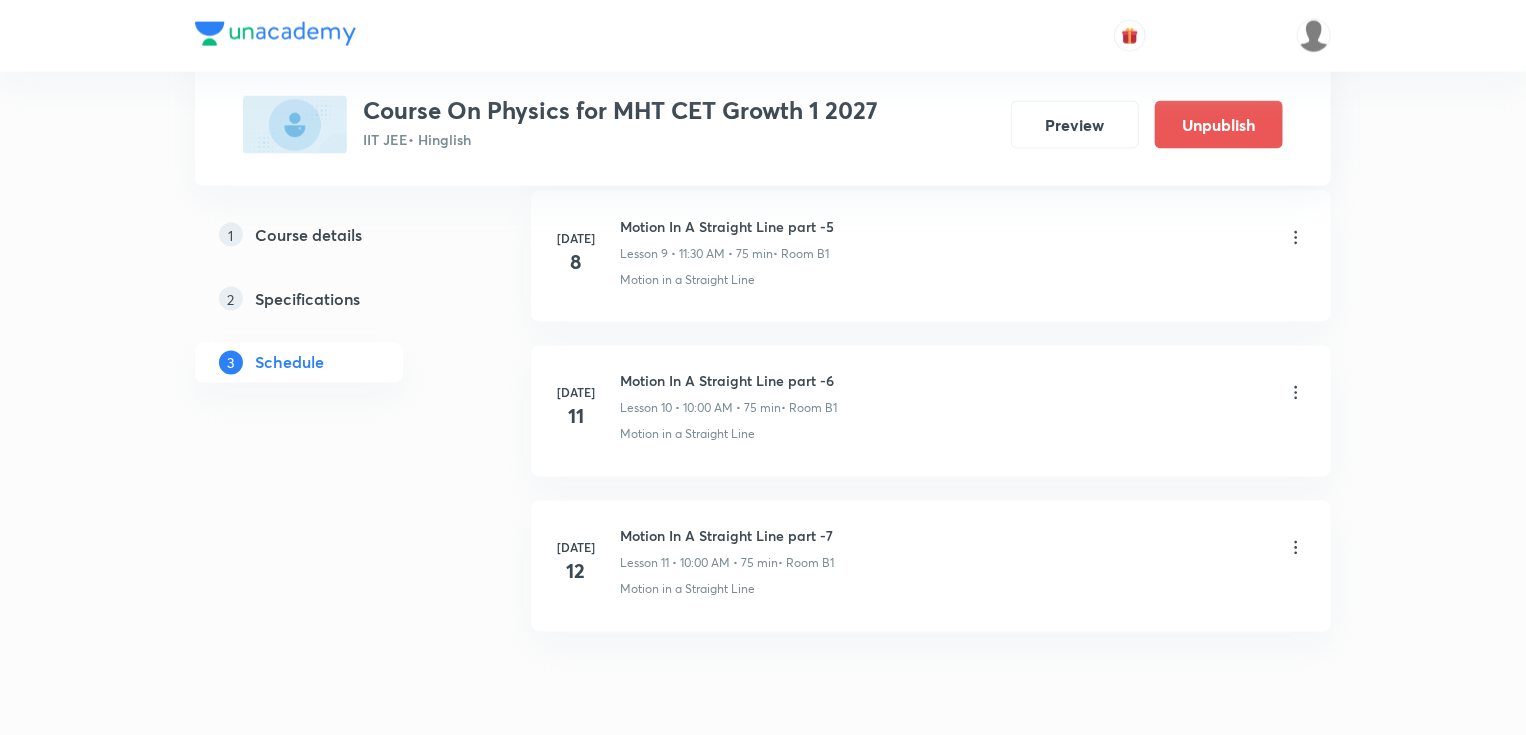 click on "Jul 8 Motion In A Straight Line part -5 Lesson 9 • 11:30 AM • 75 min  • Room B1 Motion in a Straight Line" at bounding box center (931, 256) 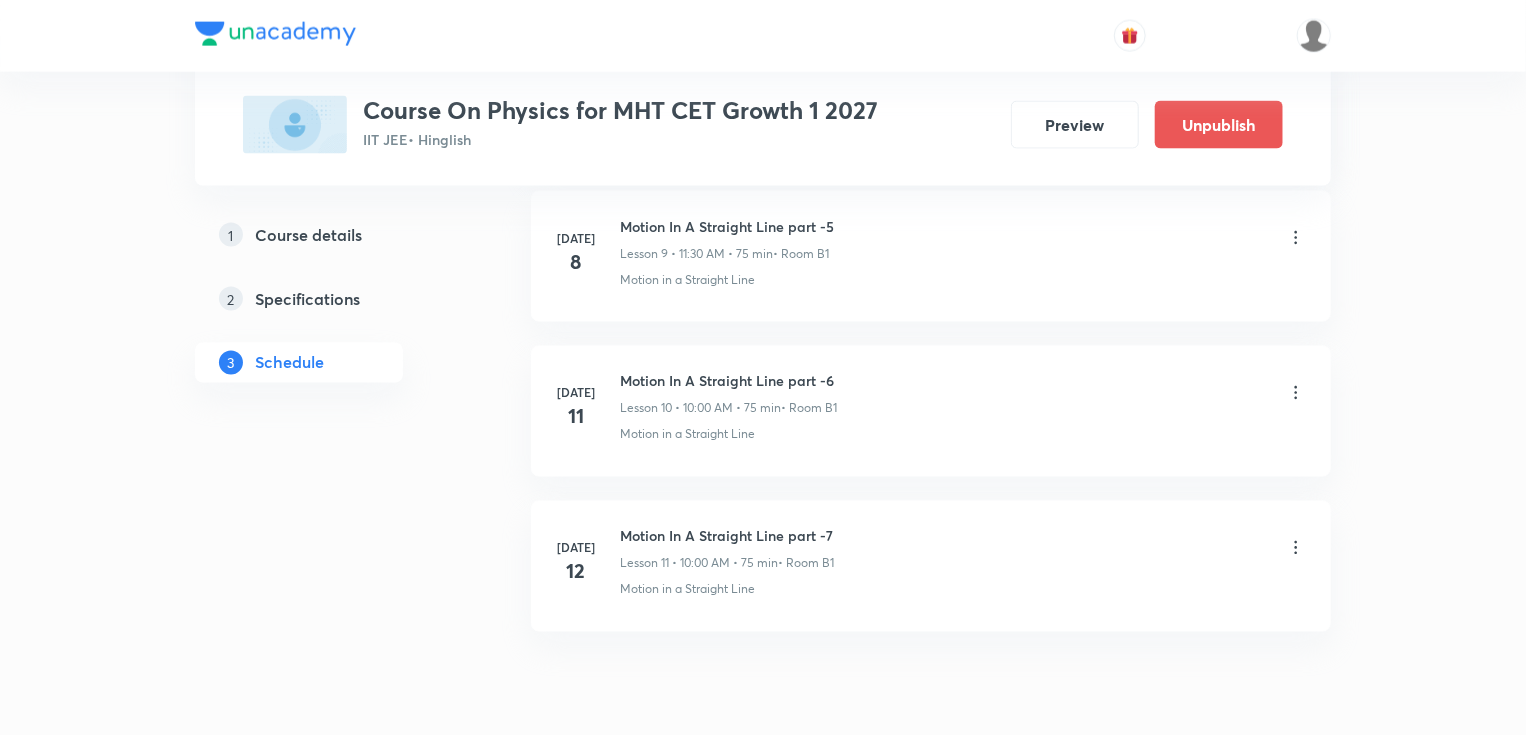 click on "Jul 8 Motion In A Straight Line part -5 Lesson 9 • 11:30 AM • 75 min  • Room B1 Motion in a Straight Line" at bounding box center (931, 256) 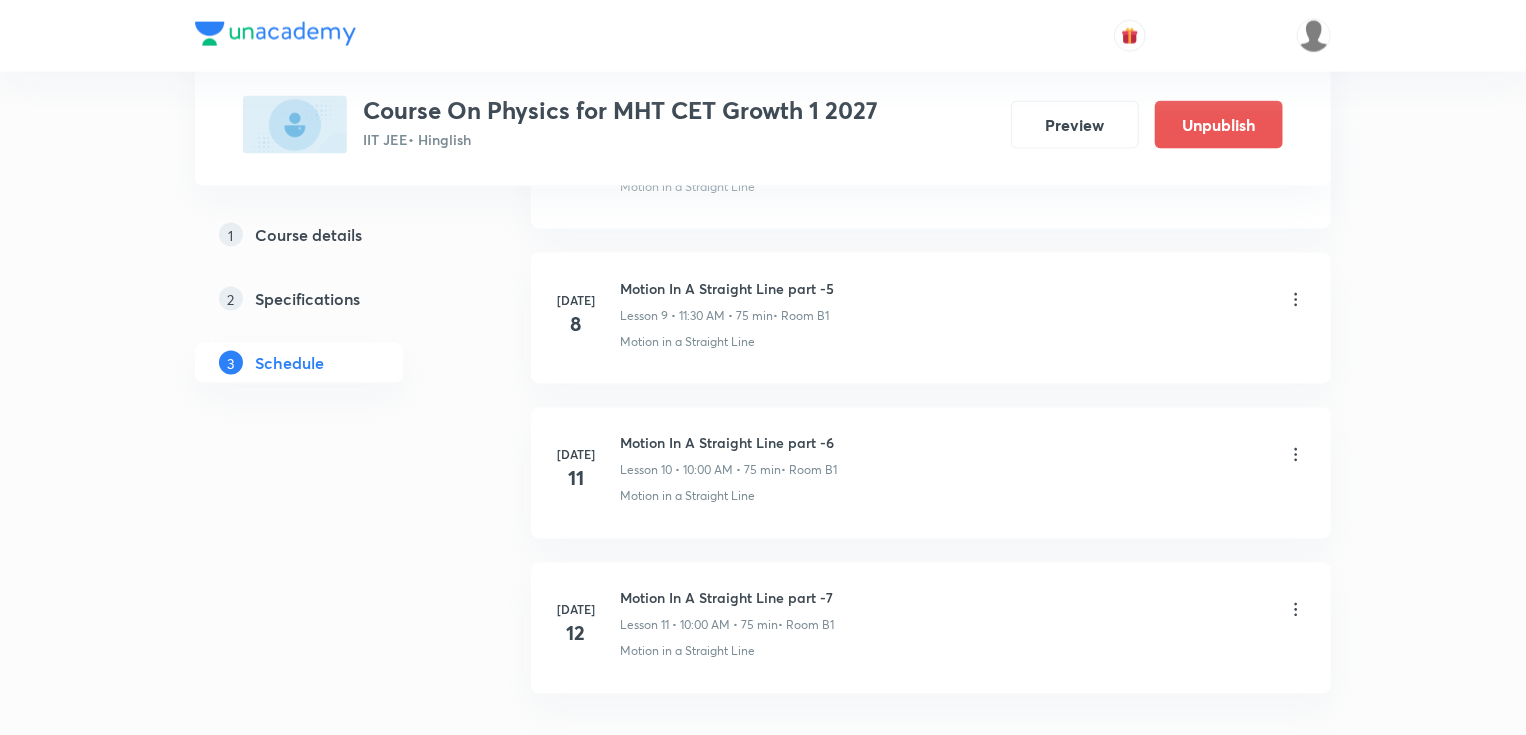 scroll, scrollTop: 1489, scrollLeft: 0, axis: vertical 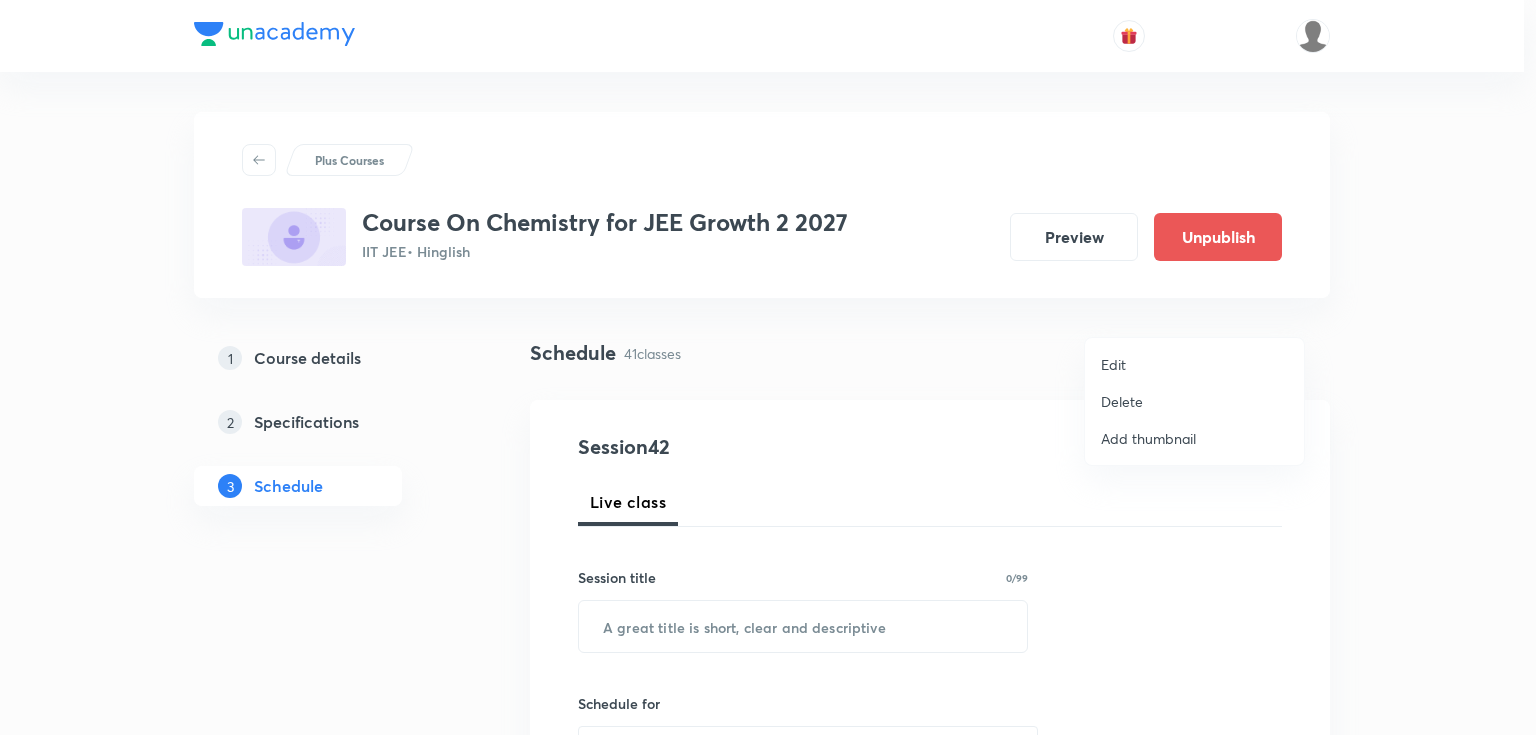 click at bounding box center (768, 367) 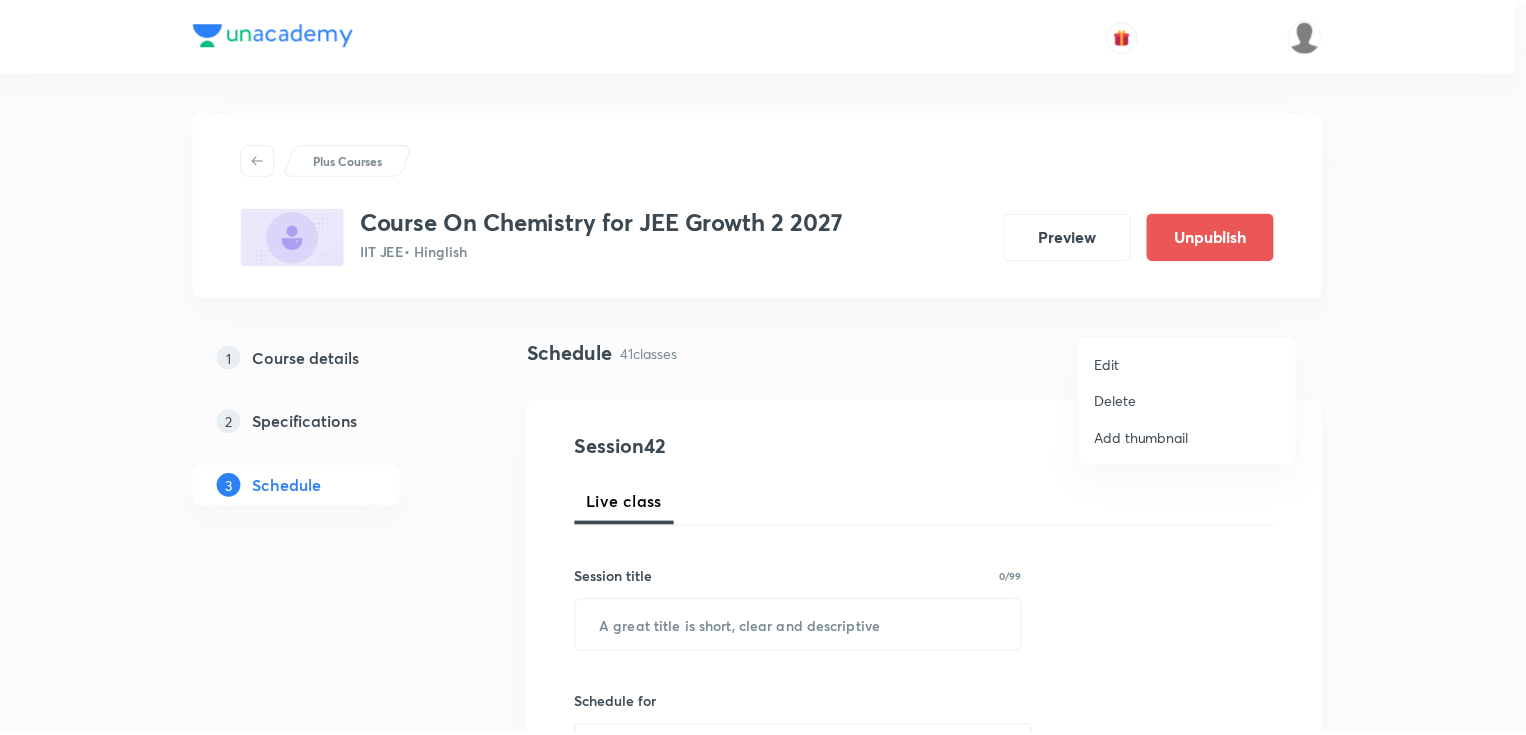 scroll, scrollTop: 7044, scrollLeft: 0, axis: vertical 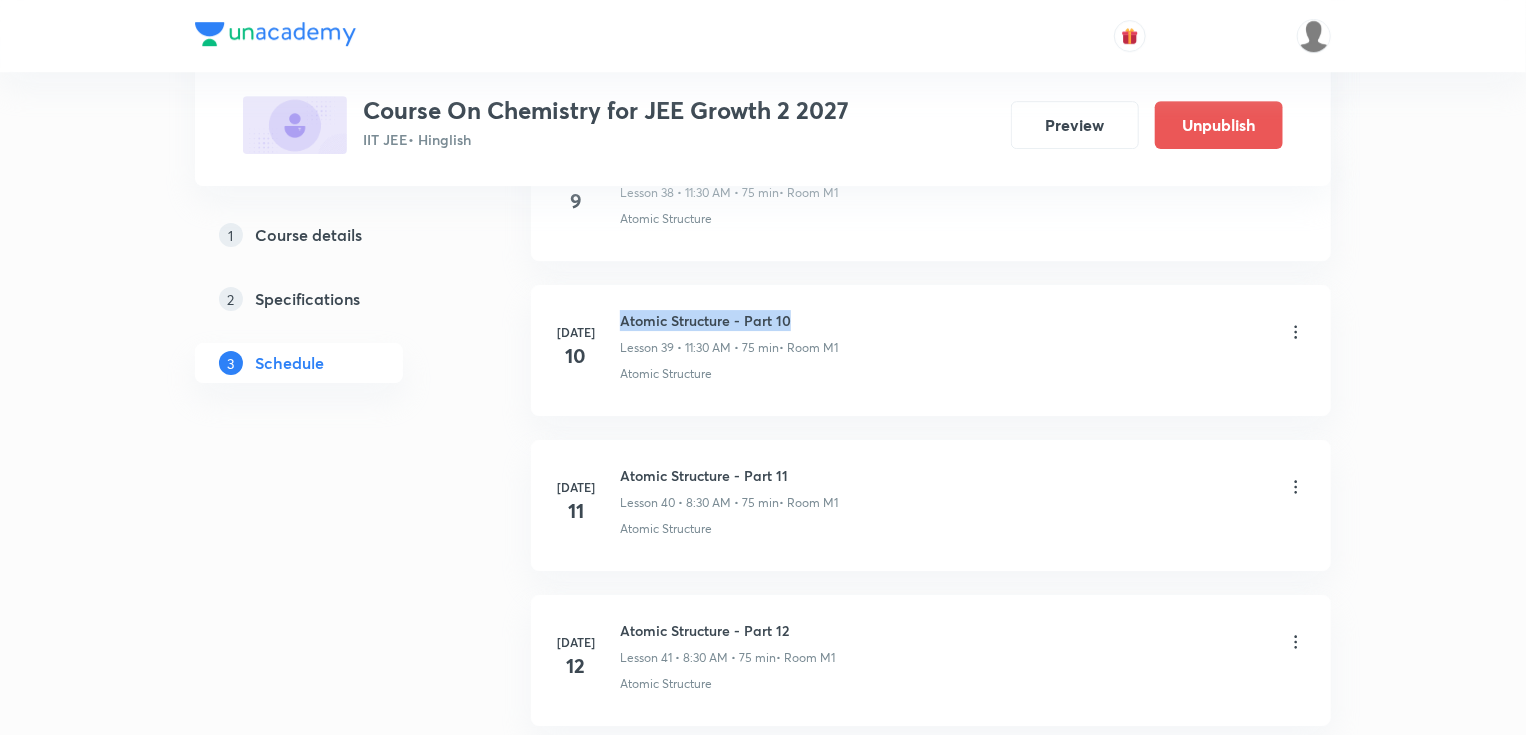 drag, startPoint x: 619, startPoint y: 299, endPoint x: 824, endPoint y: 276, distance: 206.28621 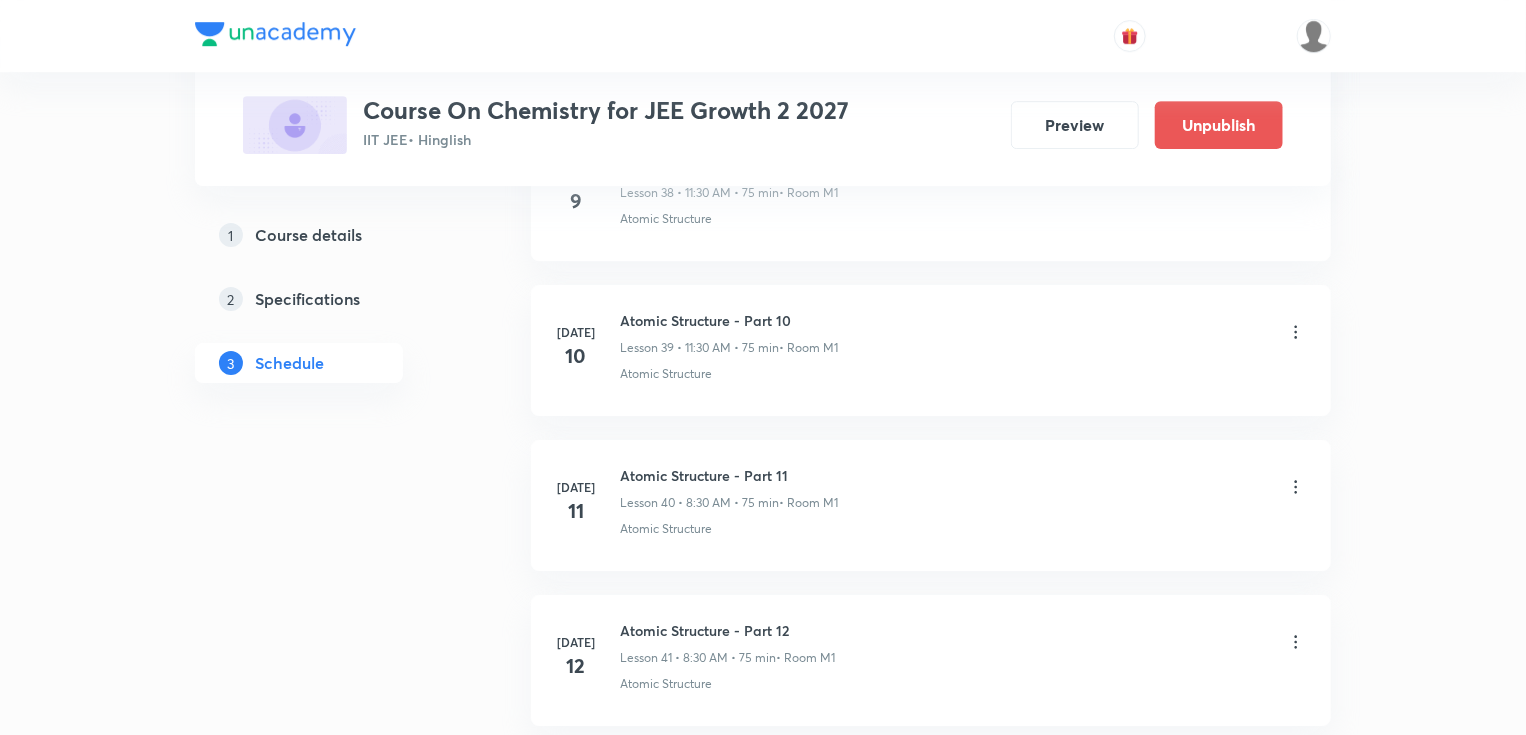 click 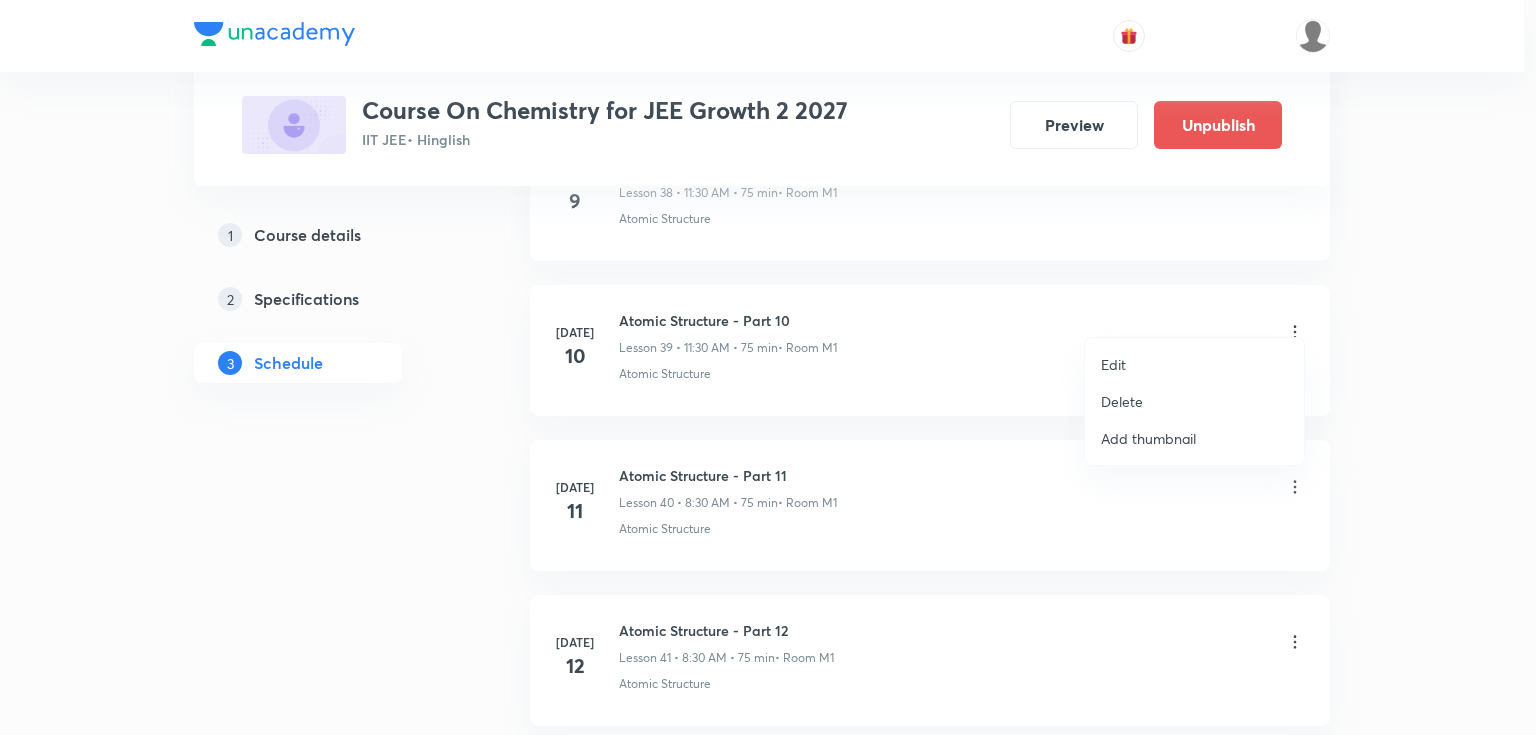 click on "Delete" at bounding box center (1122, 401) 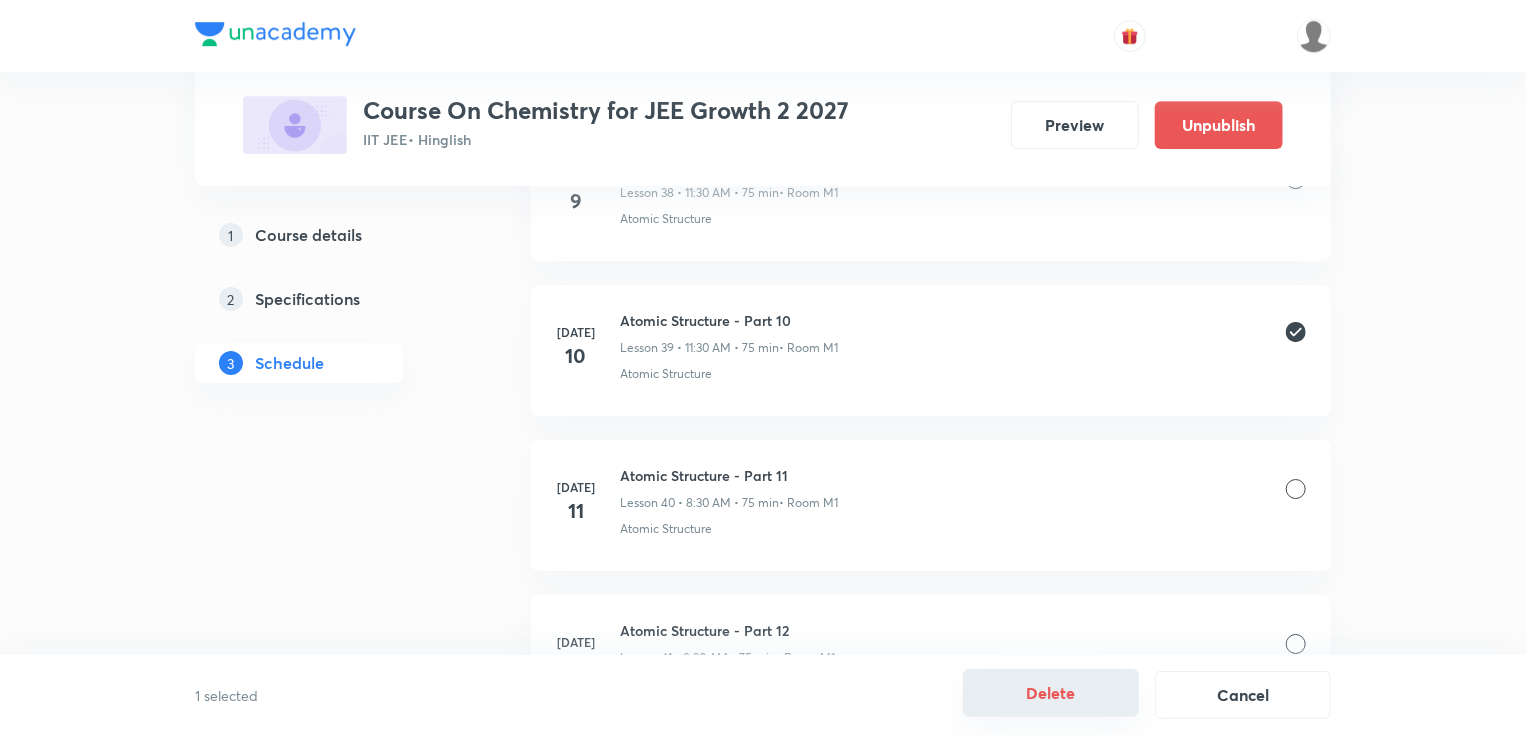 click on "Delete" at bounding box center (1051, 693) 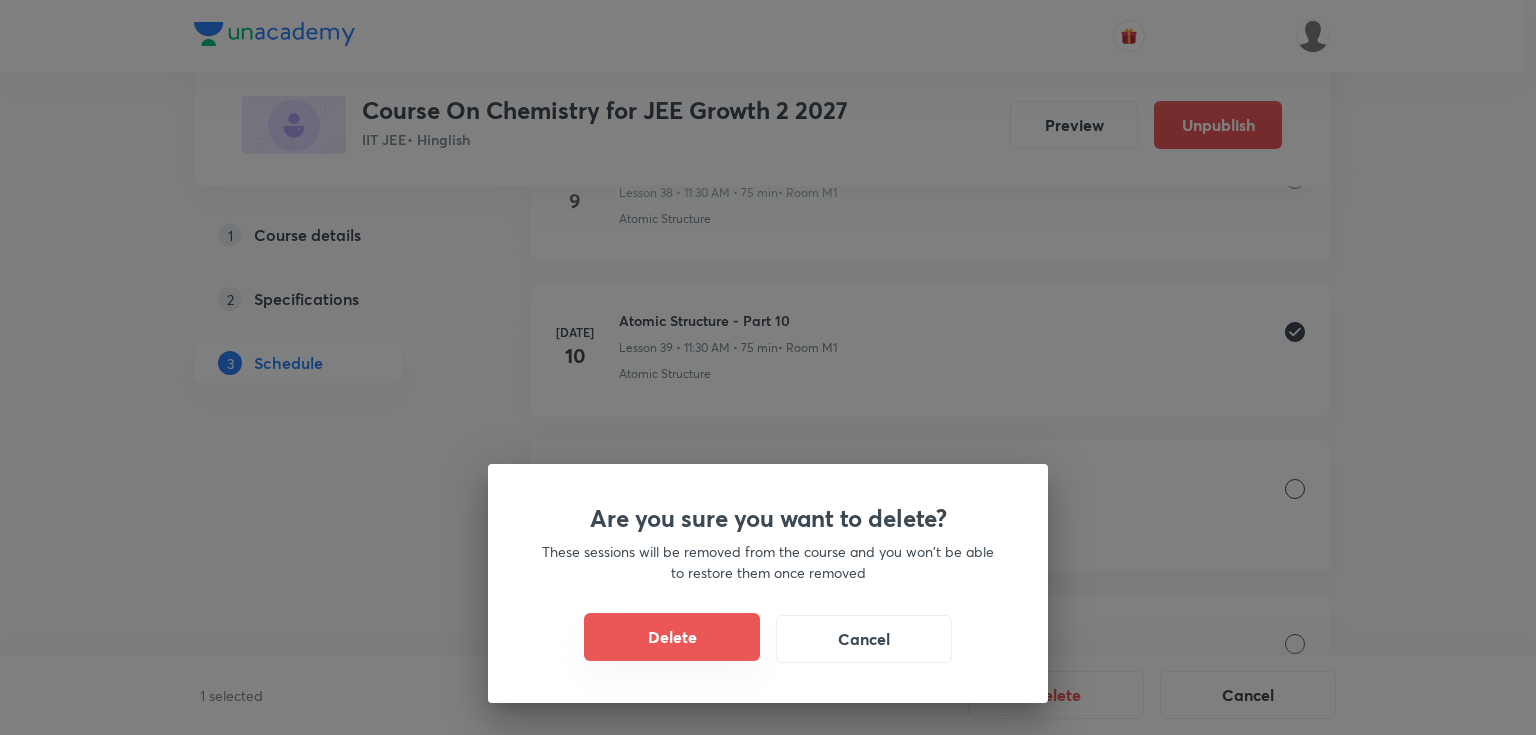 click on "Delete" at bounding box center [672, 637] 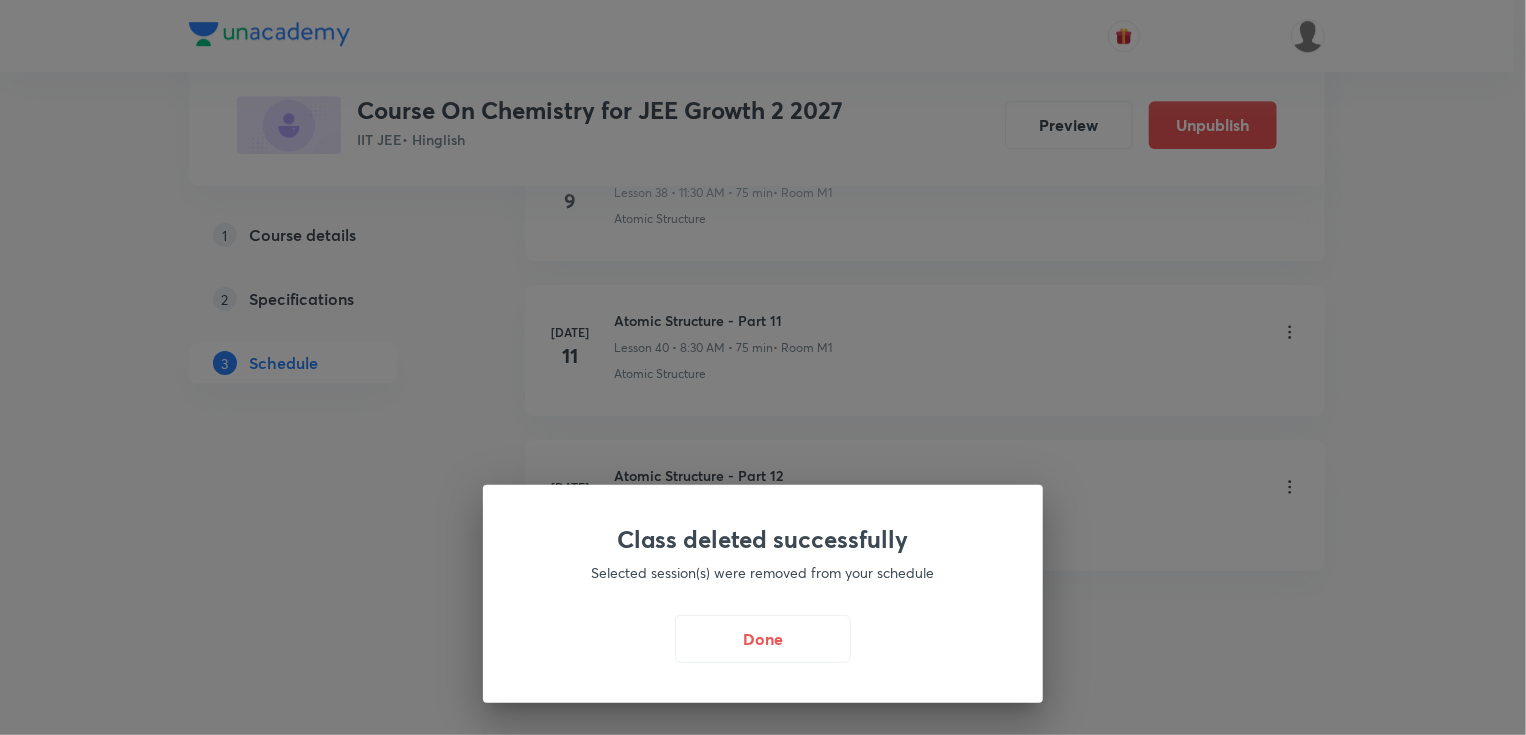 scroll, scrollTop: 4338, scrollLeft: 0, axis: vertical 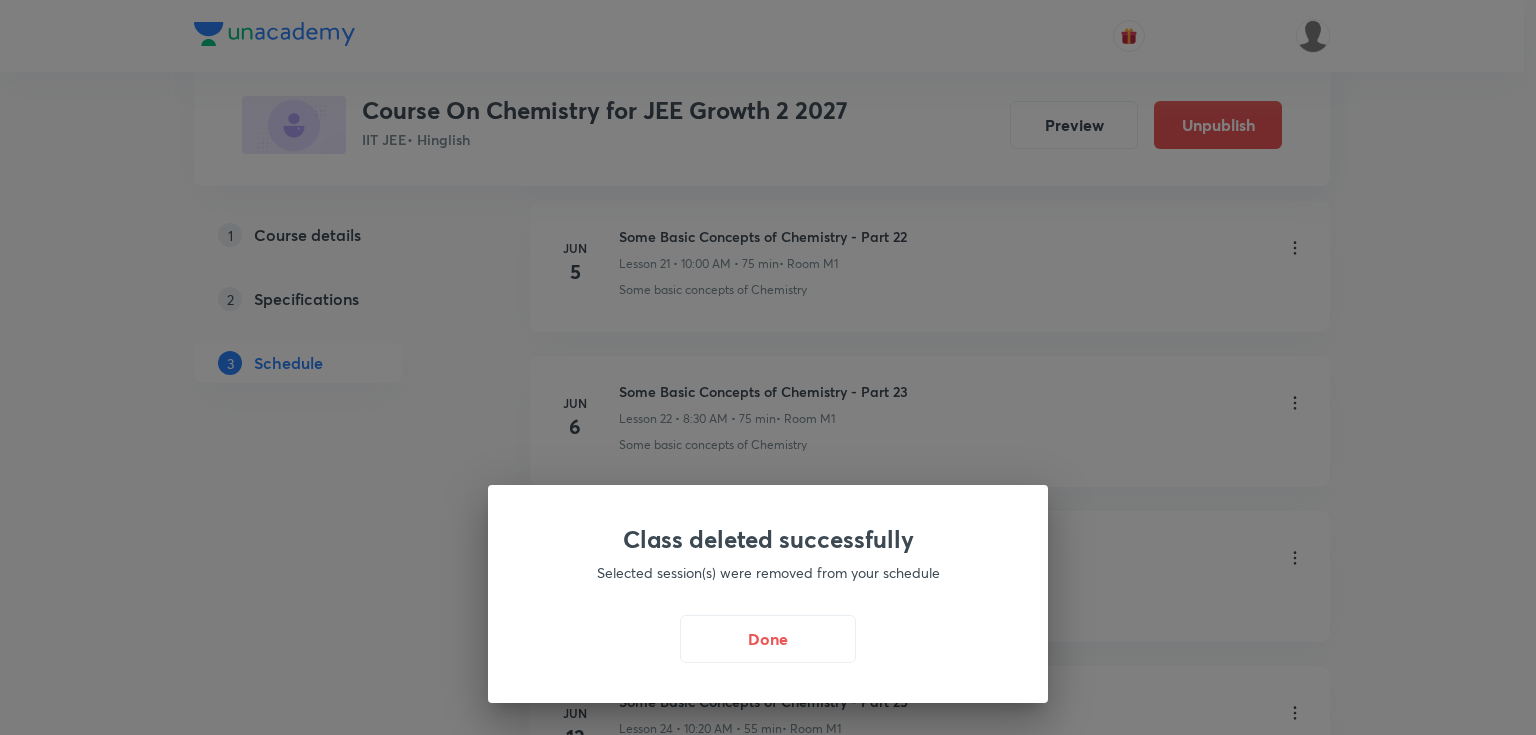 drag, startPoint x: 1535, startPoint y: 676, endPoint x: 1534, endPoint y: -97, distance: 773.0007 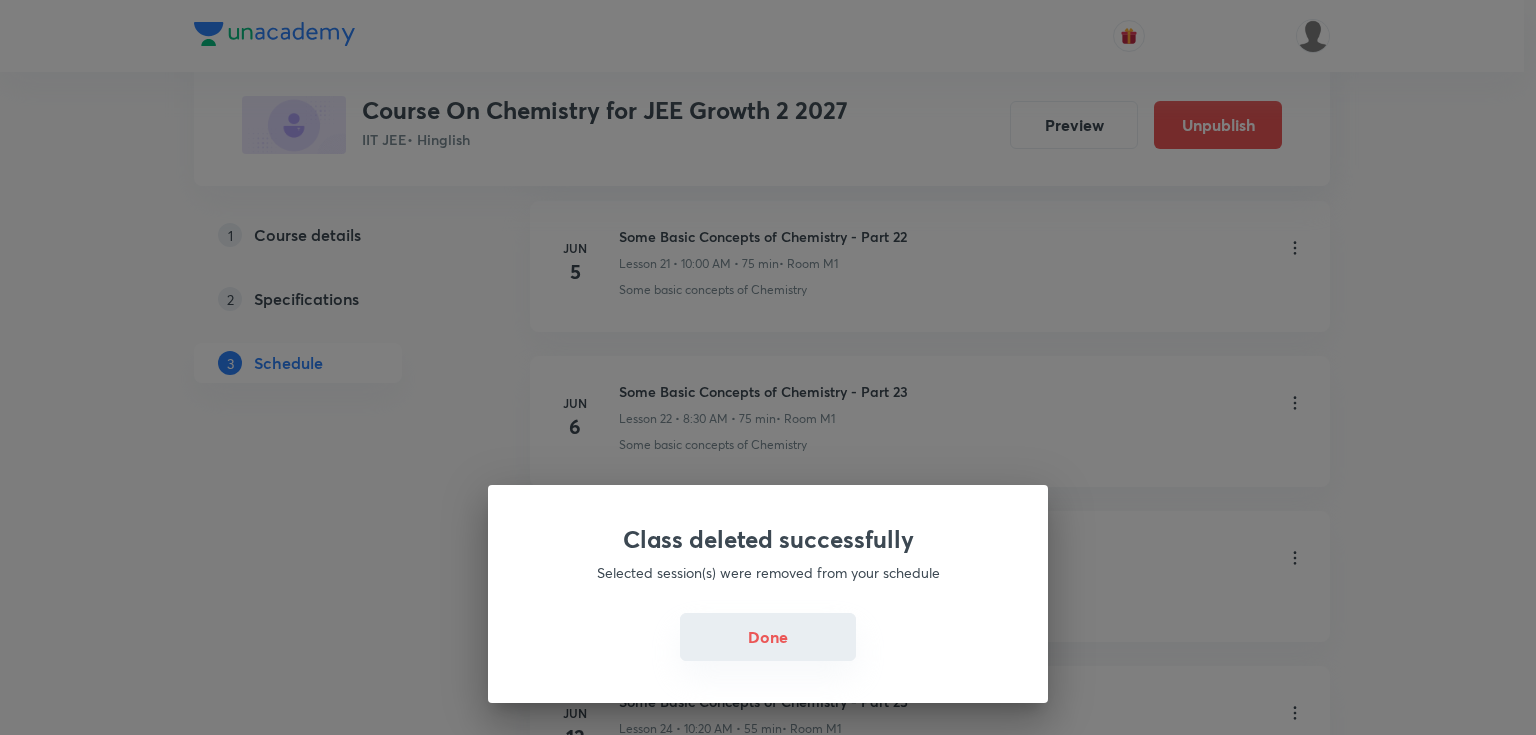 click on "Done" at bounding box center (768, 637) 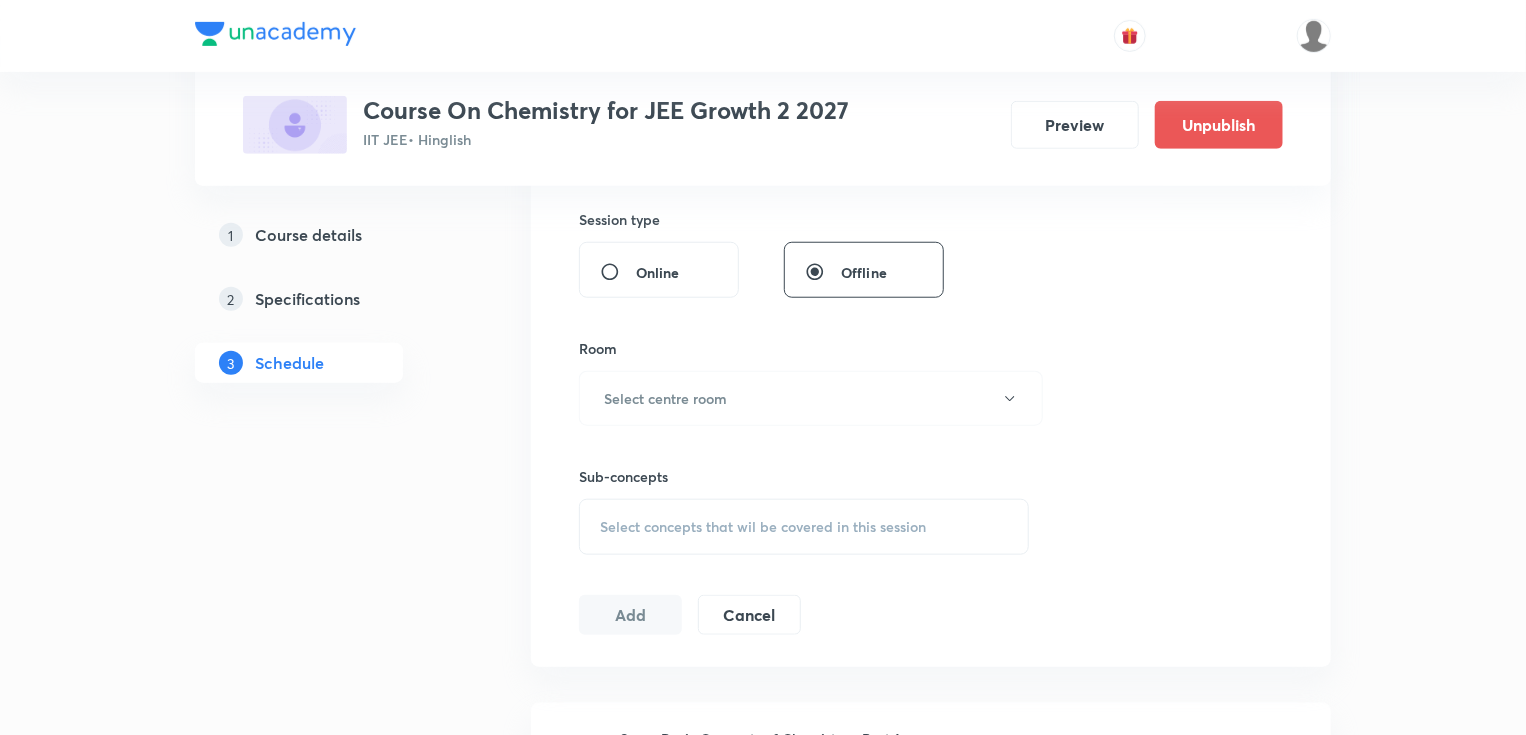 scroll, scrollTop: 0, scrollLeft: 0, axis: both 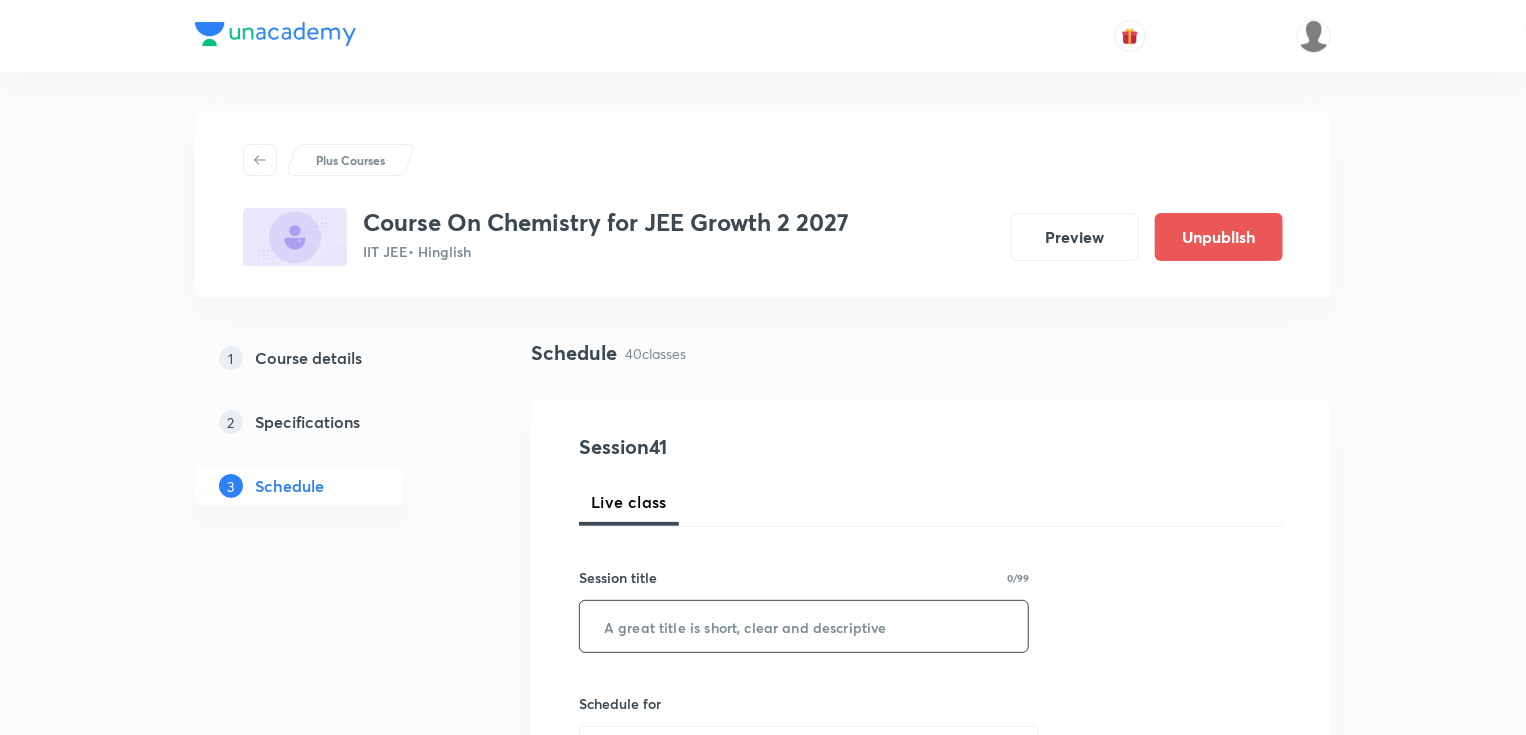 click at bounding box center [804, 626] 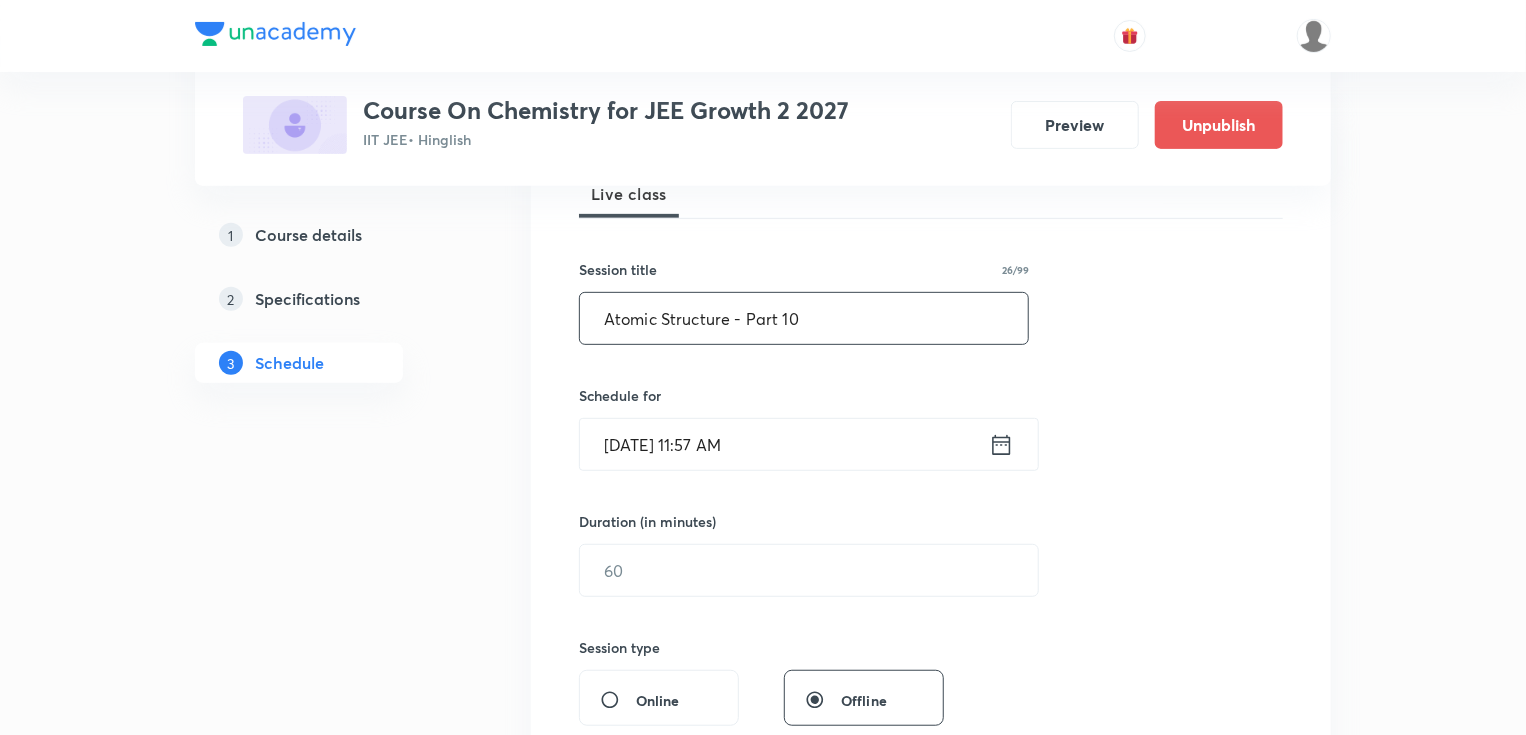 scroll, scrollTop: 320, scrollLeft: 0, axis: vertical 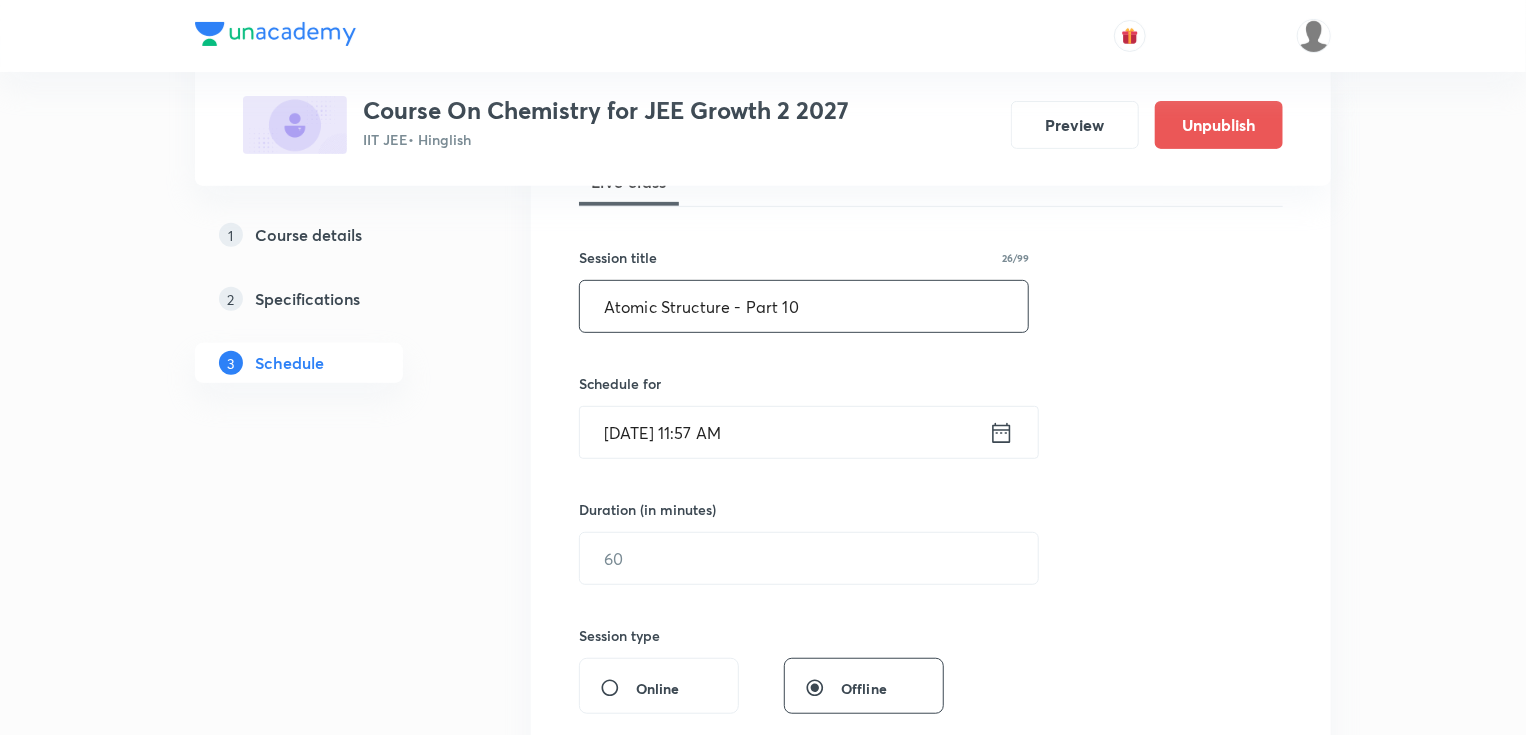 type on "Atomic Structure - Part 10" 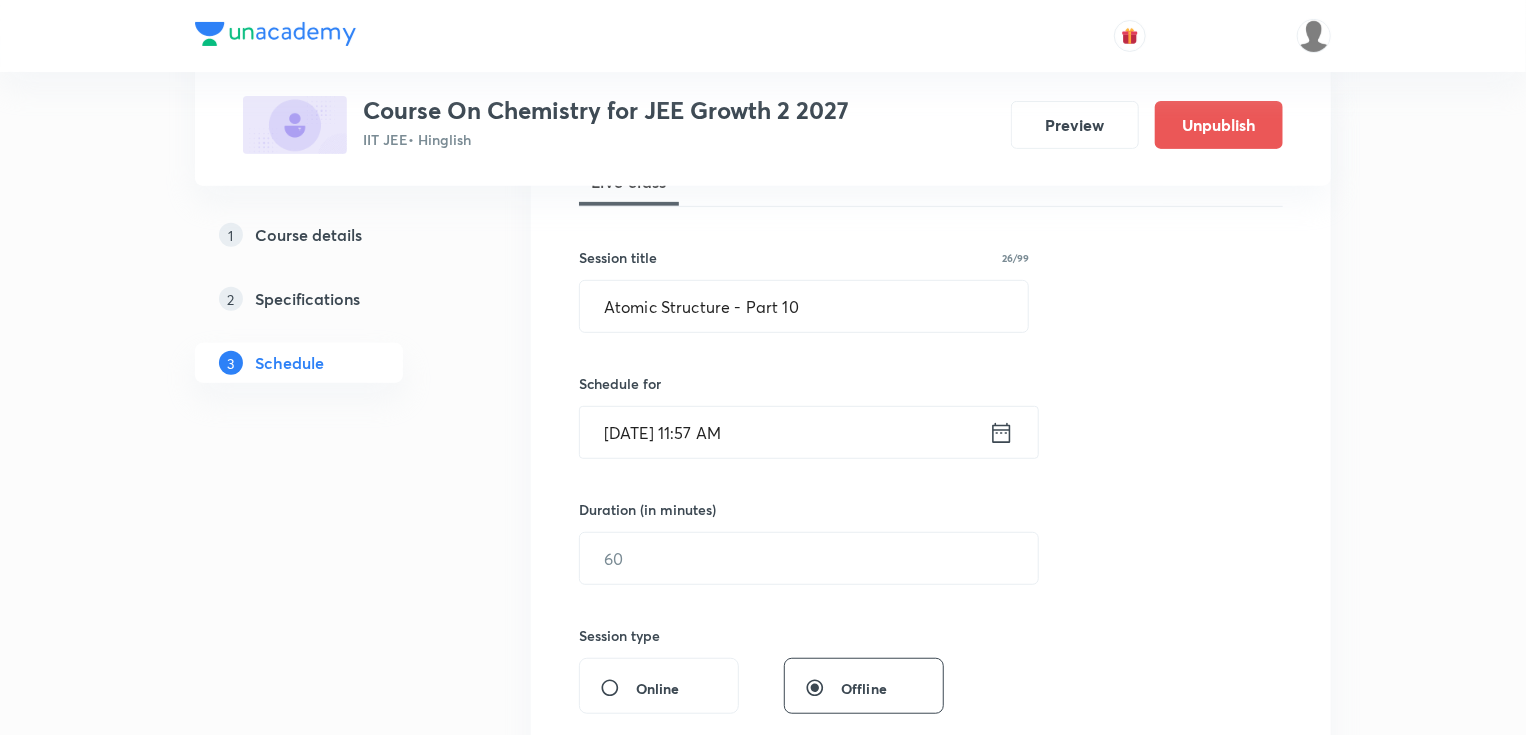 click 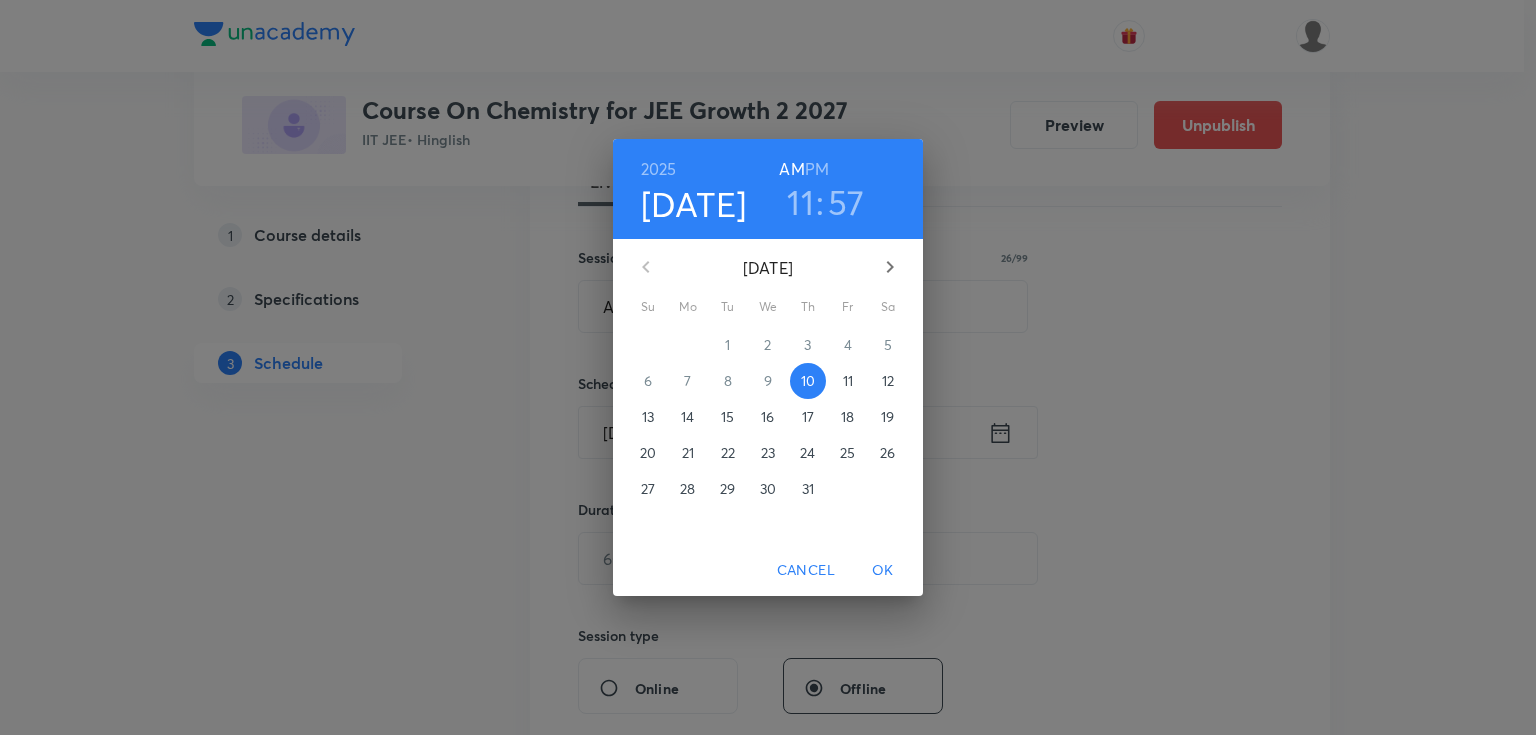 click on "AM" at bounding box center (791, 169) 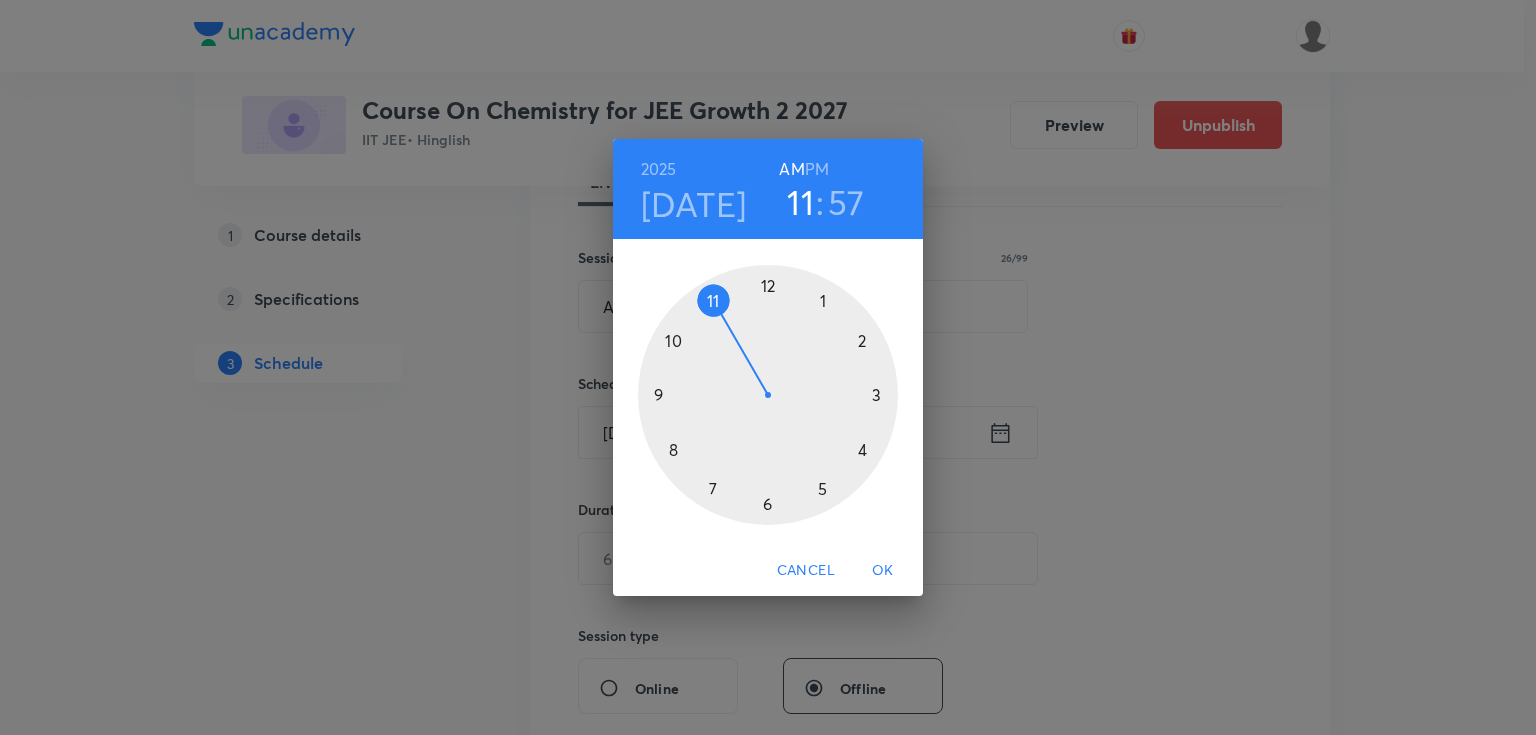 click on "57" at bounding box center (846, 202) 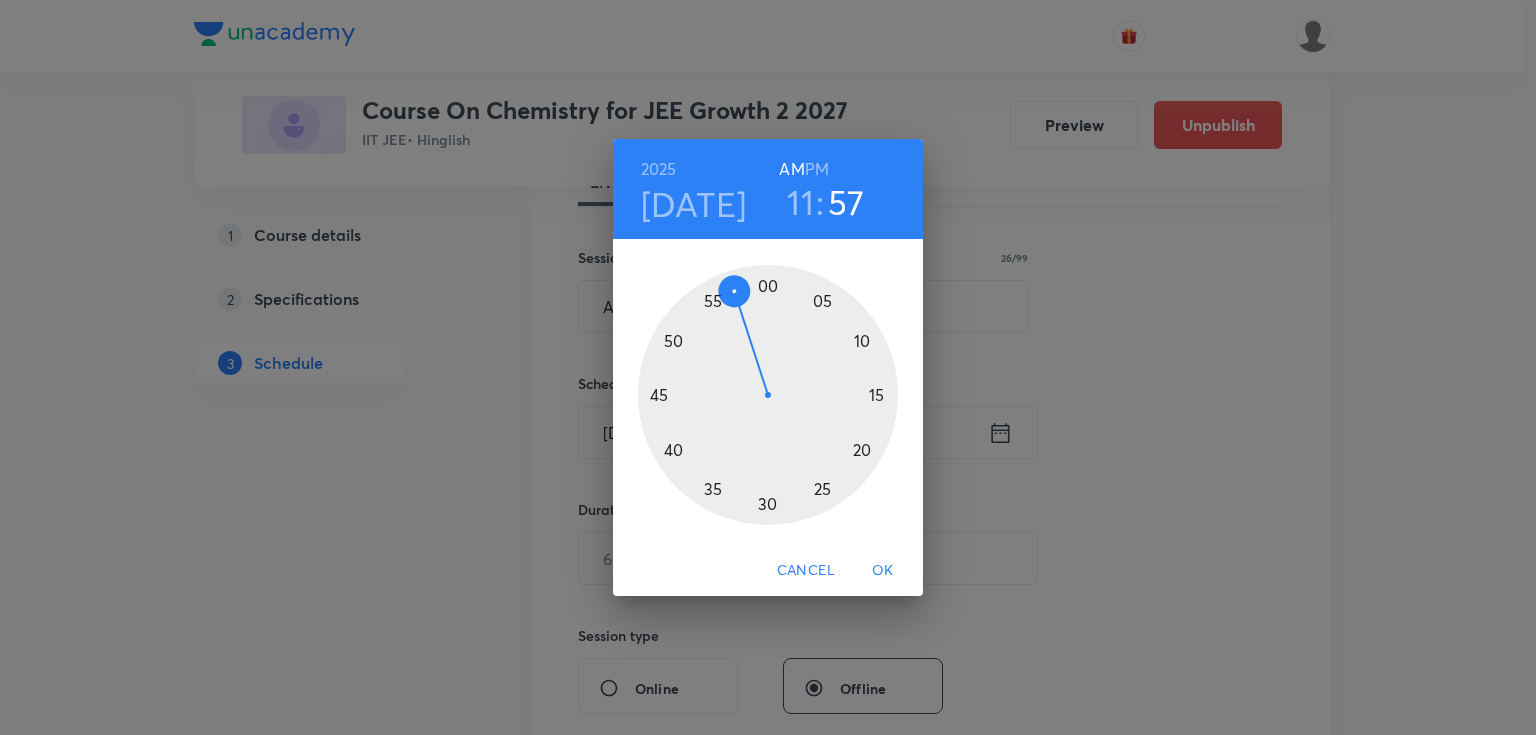 click at bounding box center (768, 395) 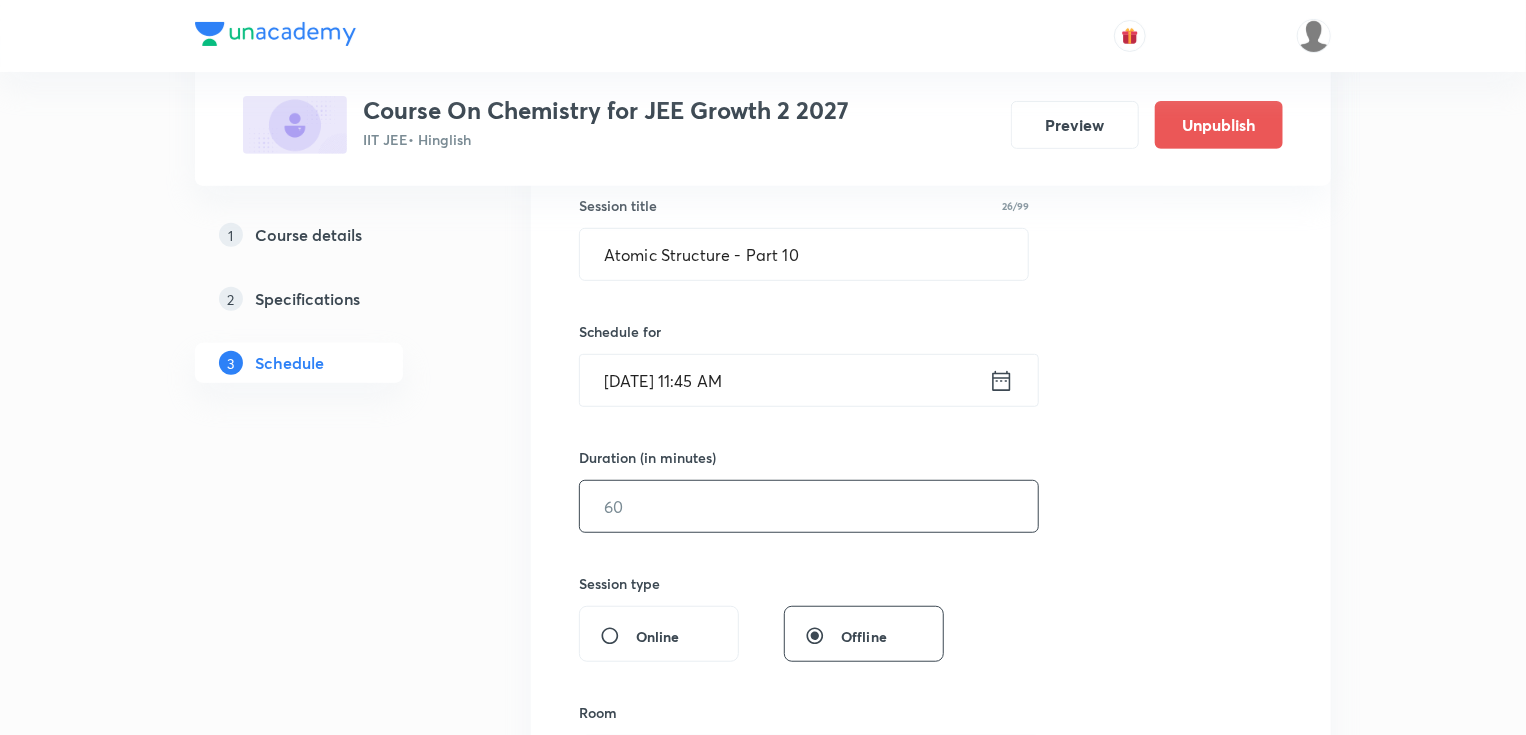 scroll, scrollTop: 400, scrollLeft: 0, axis: vertical 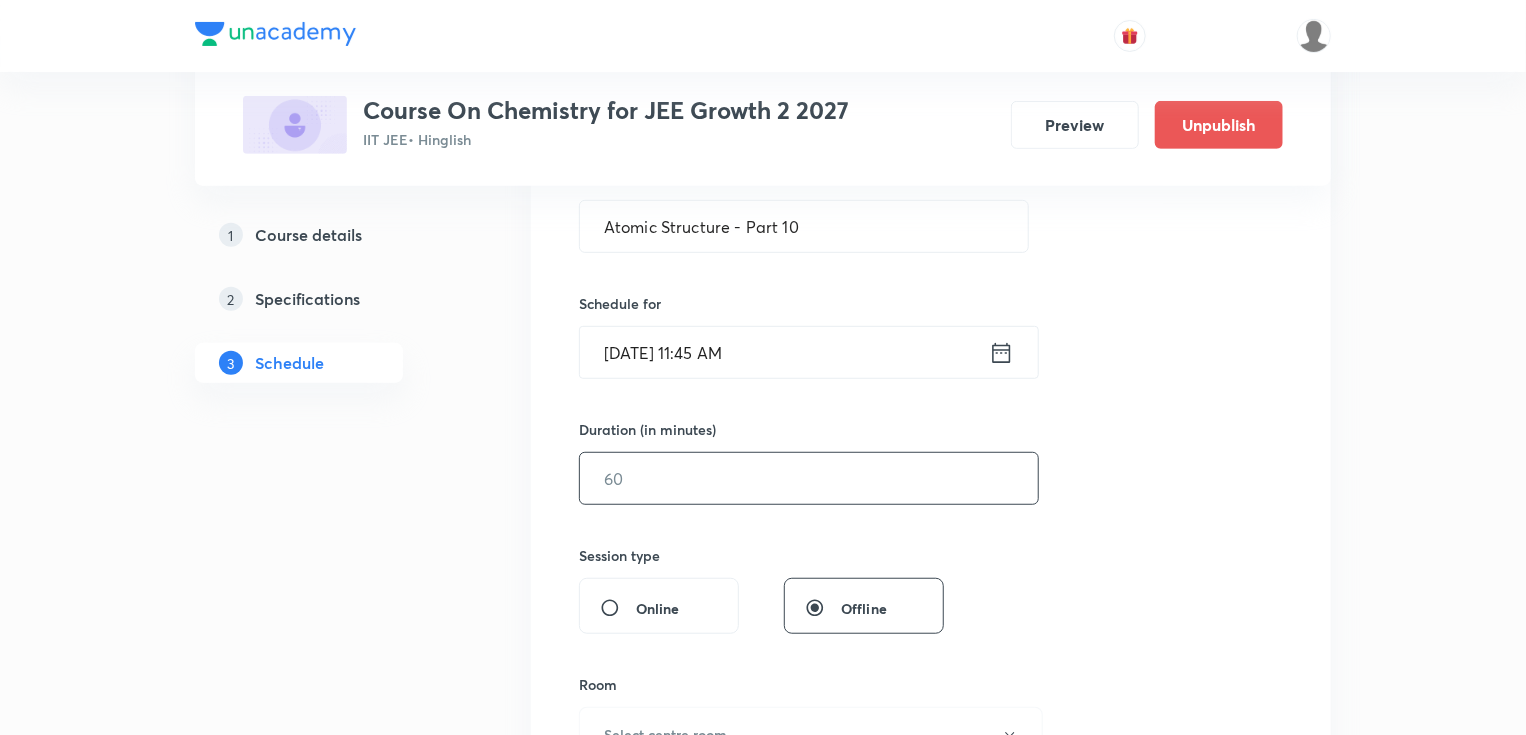 click at bounding box center (809, 478) 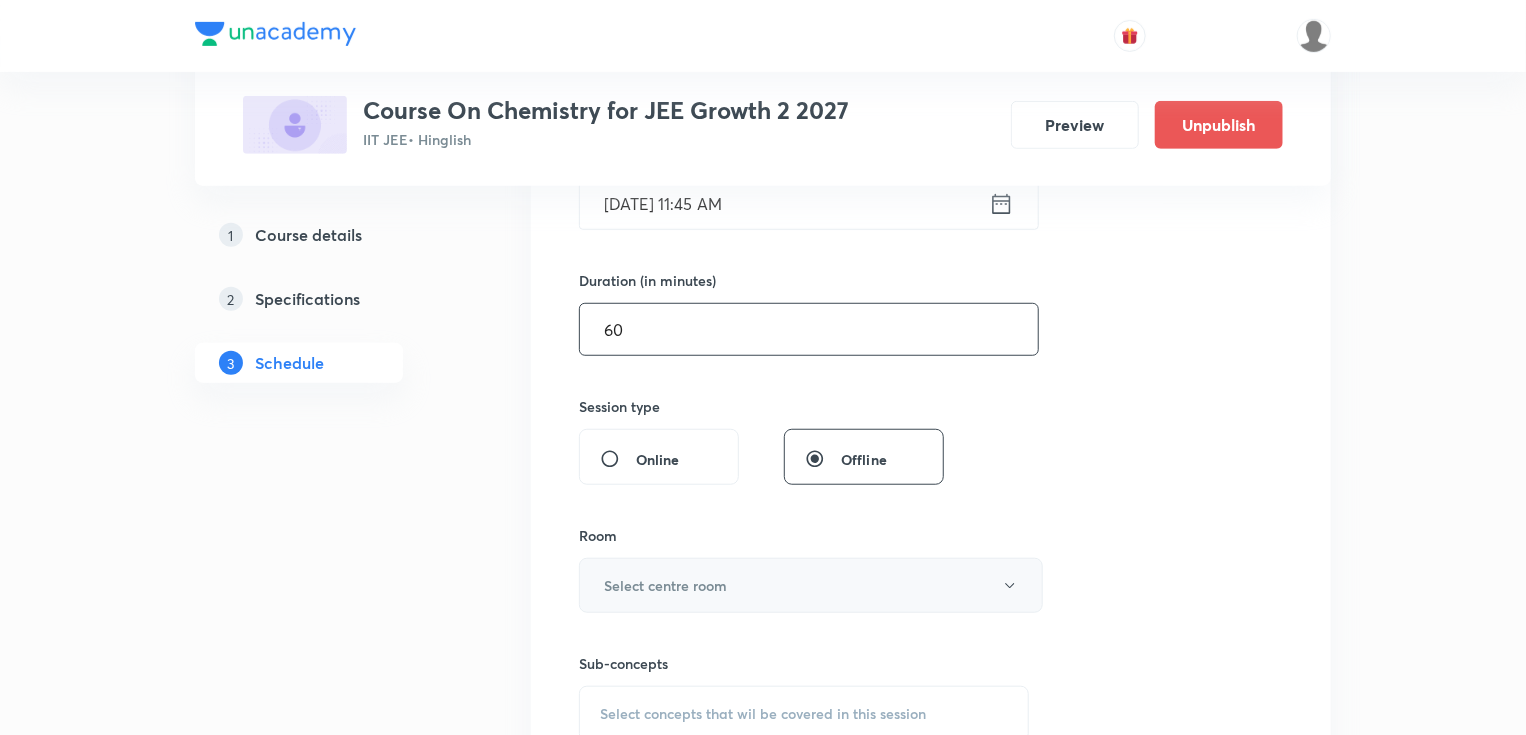 scroll, scrollTop: 560, scrollLeft: 0, axis: vertical 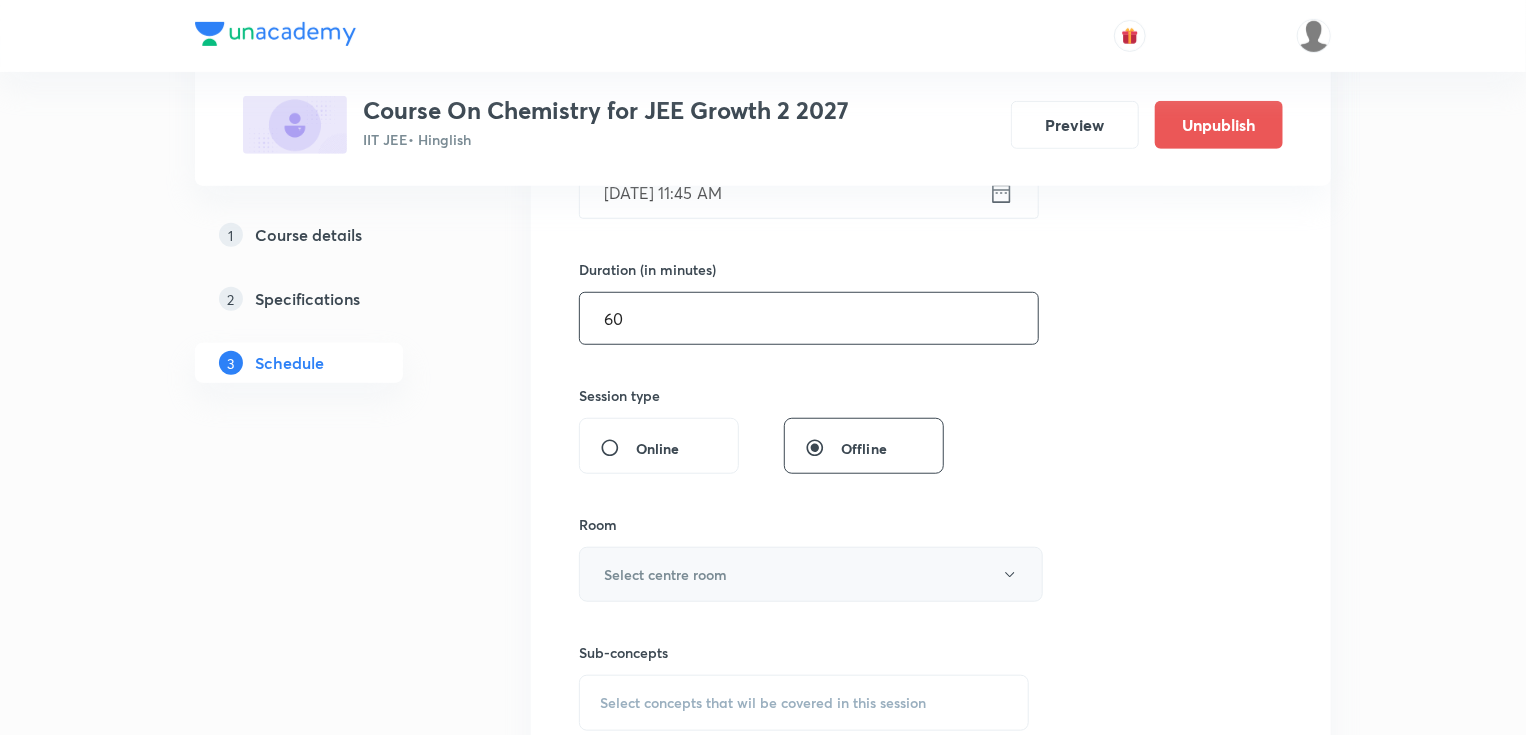 type on "60" 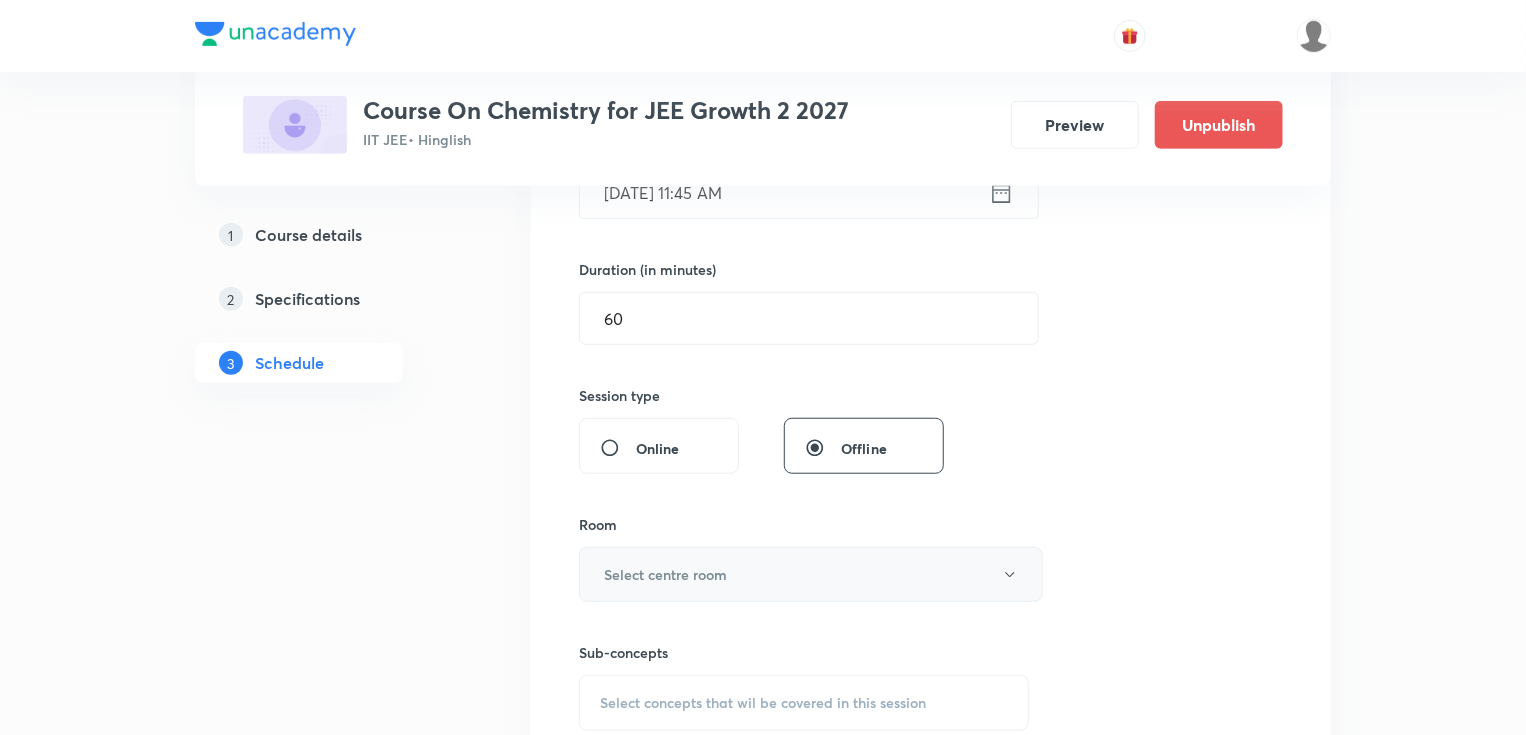 click on "Select centre room" at bounding box center (811, 574) 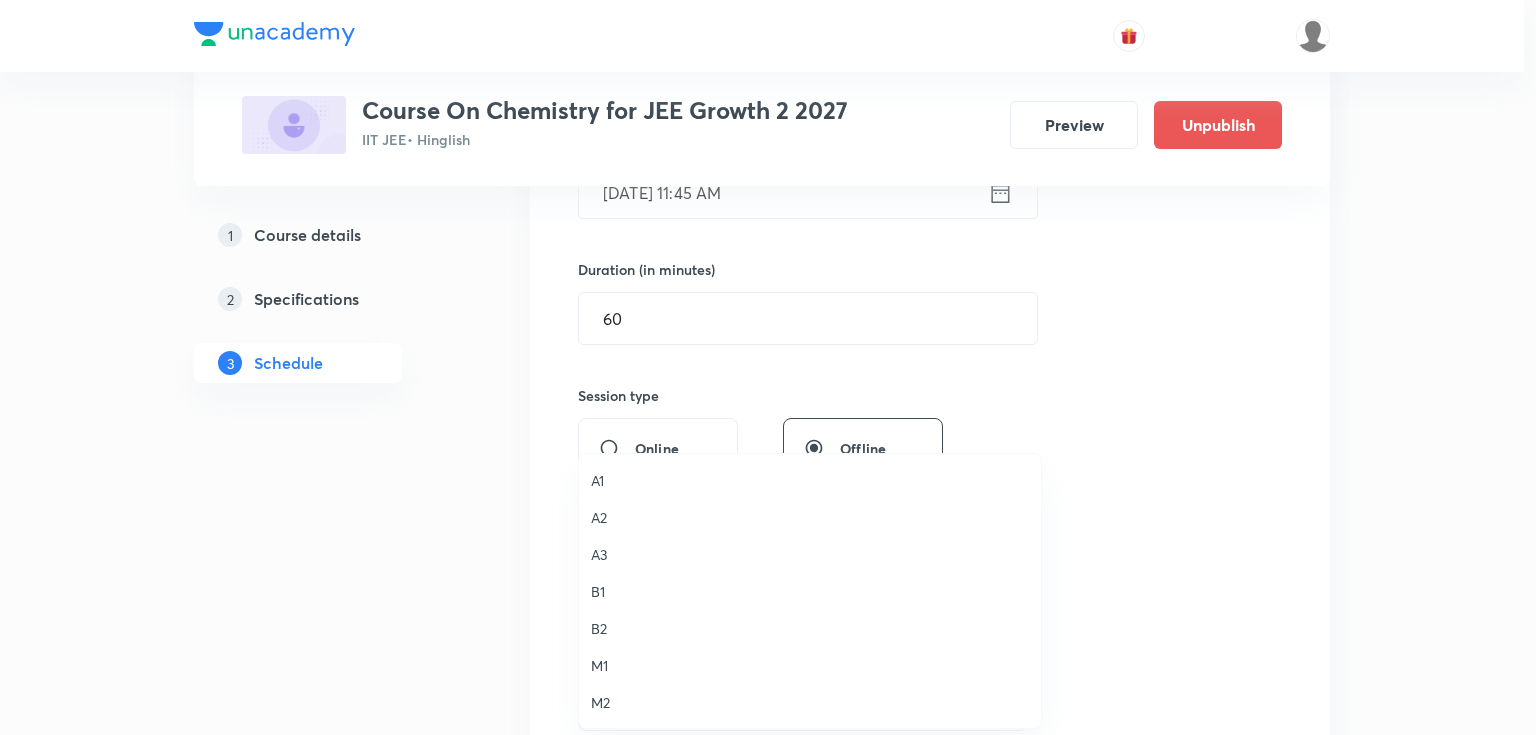 click on "M1" at bounding box center [810, 665] 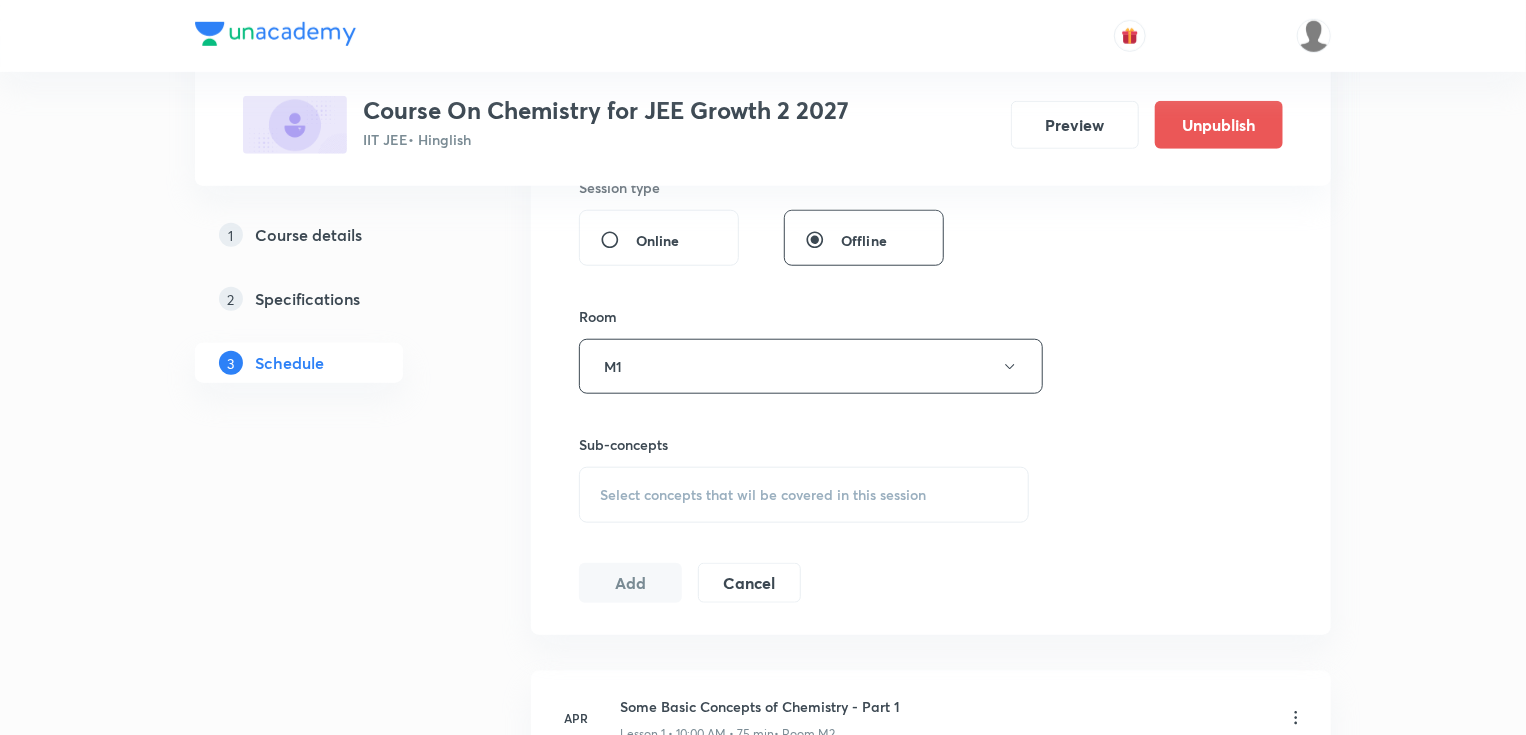 scroll, scrollTop: 800, scrollLeft: 0, axis: vertical 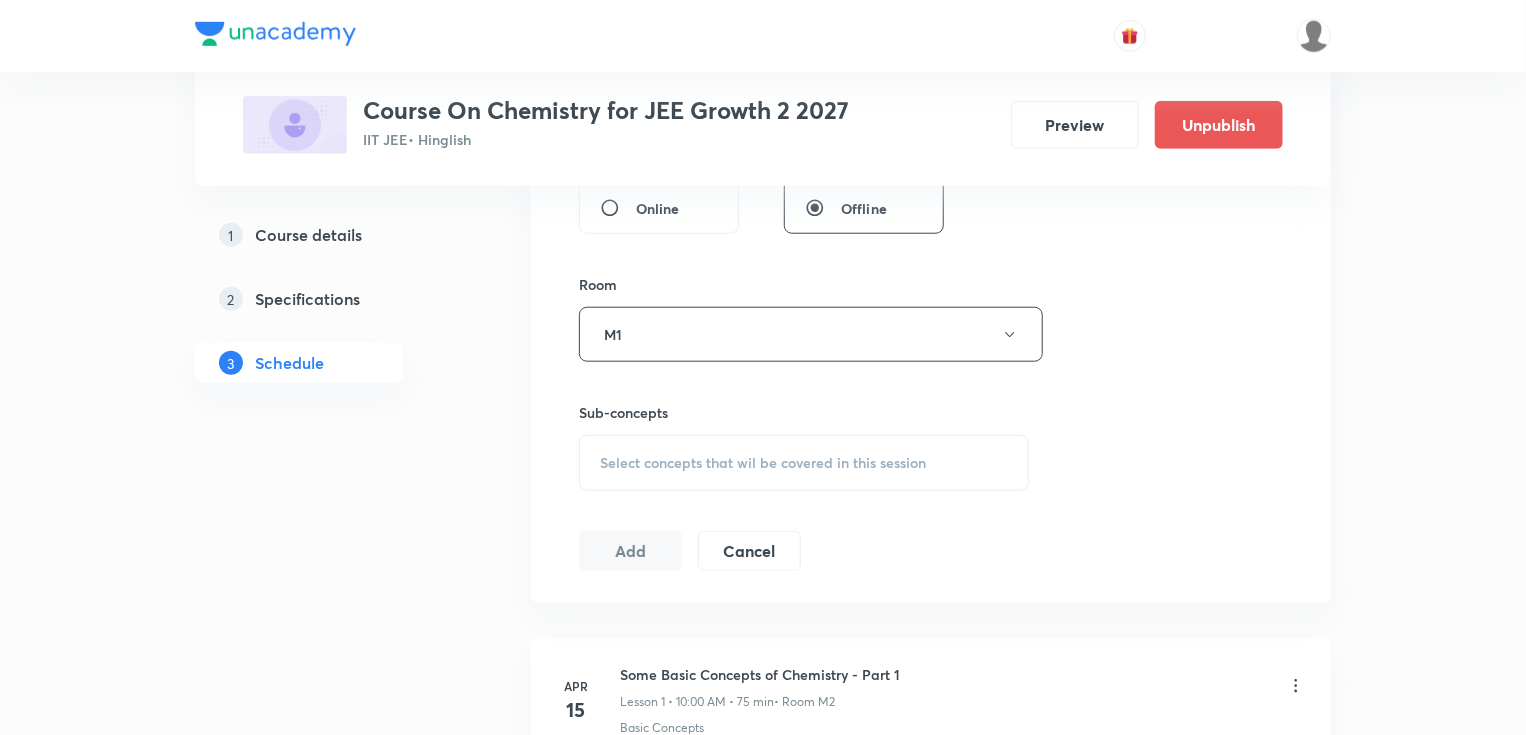 click on "Select concepts that wil be covered in this session" at bounding box center [763, 463] 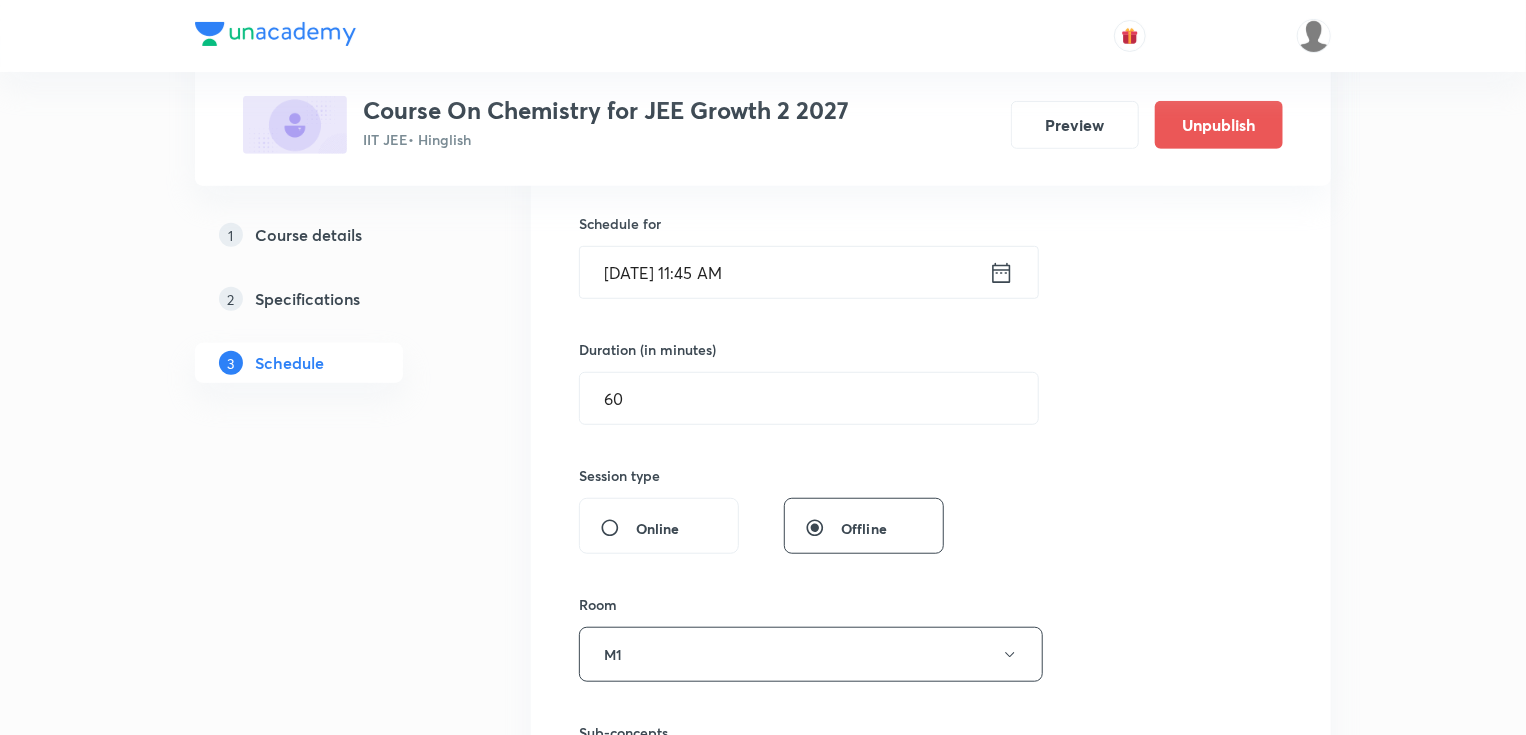 scroll, scrollTop: 1036, scrollLeft: 0, axis: vertical 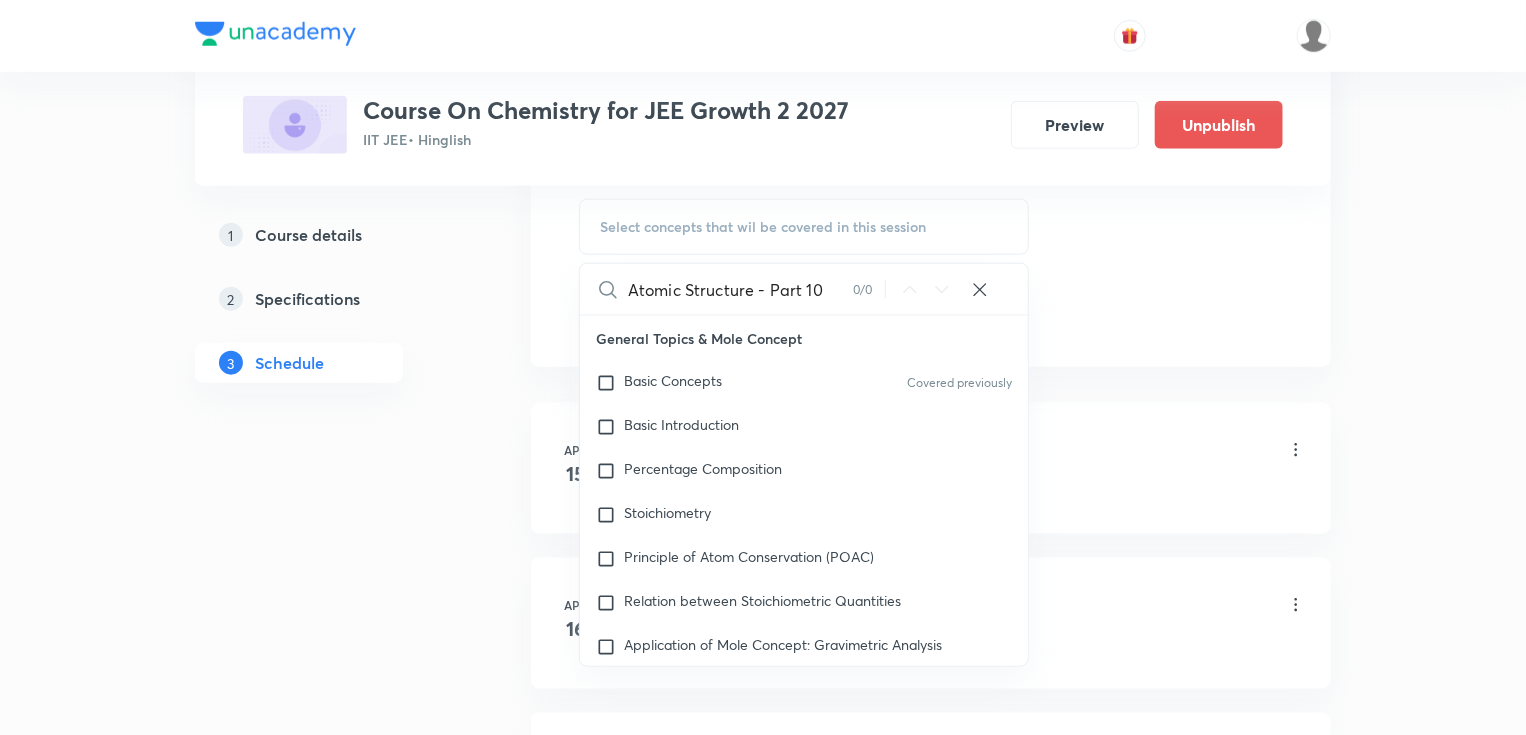 drag, startPoint x: 752, startPoint y: 296, endPoint x: 981, endPoint y: 262, distance: 231.51025 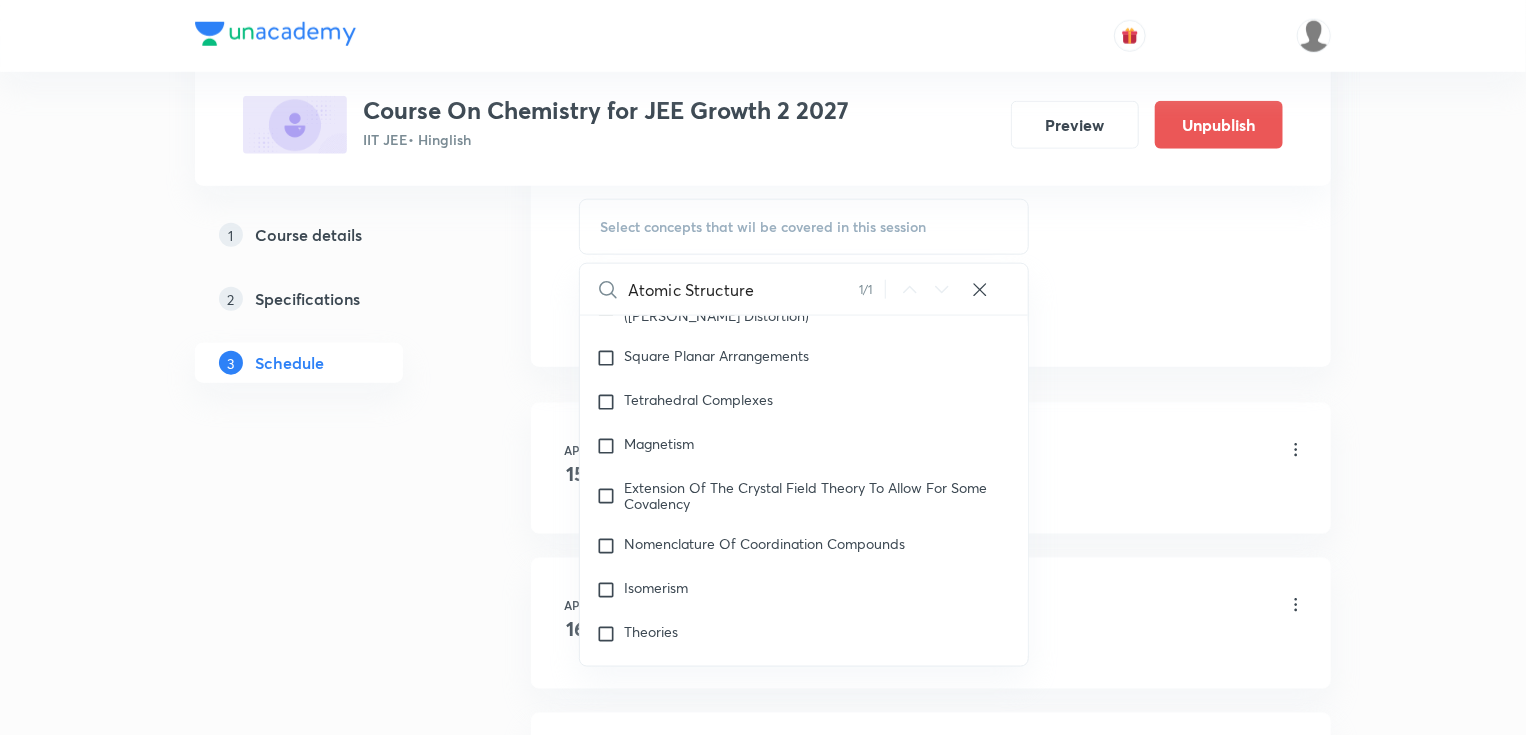 scroll, scrollTop: 32960, scrollLeft: 0, axis: vertical 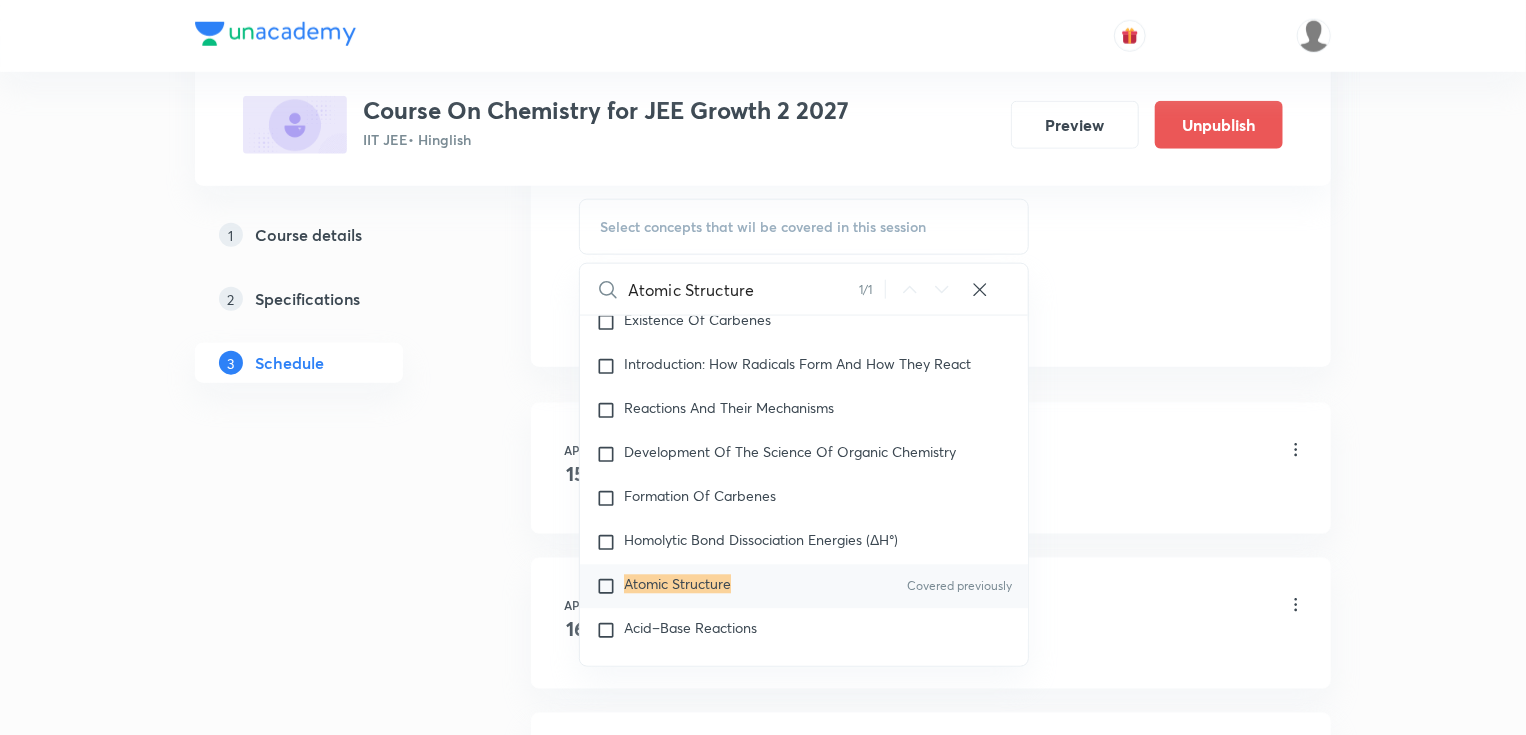type on "Atomic Structure" 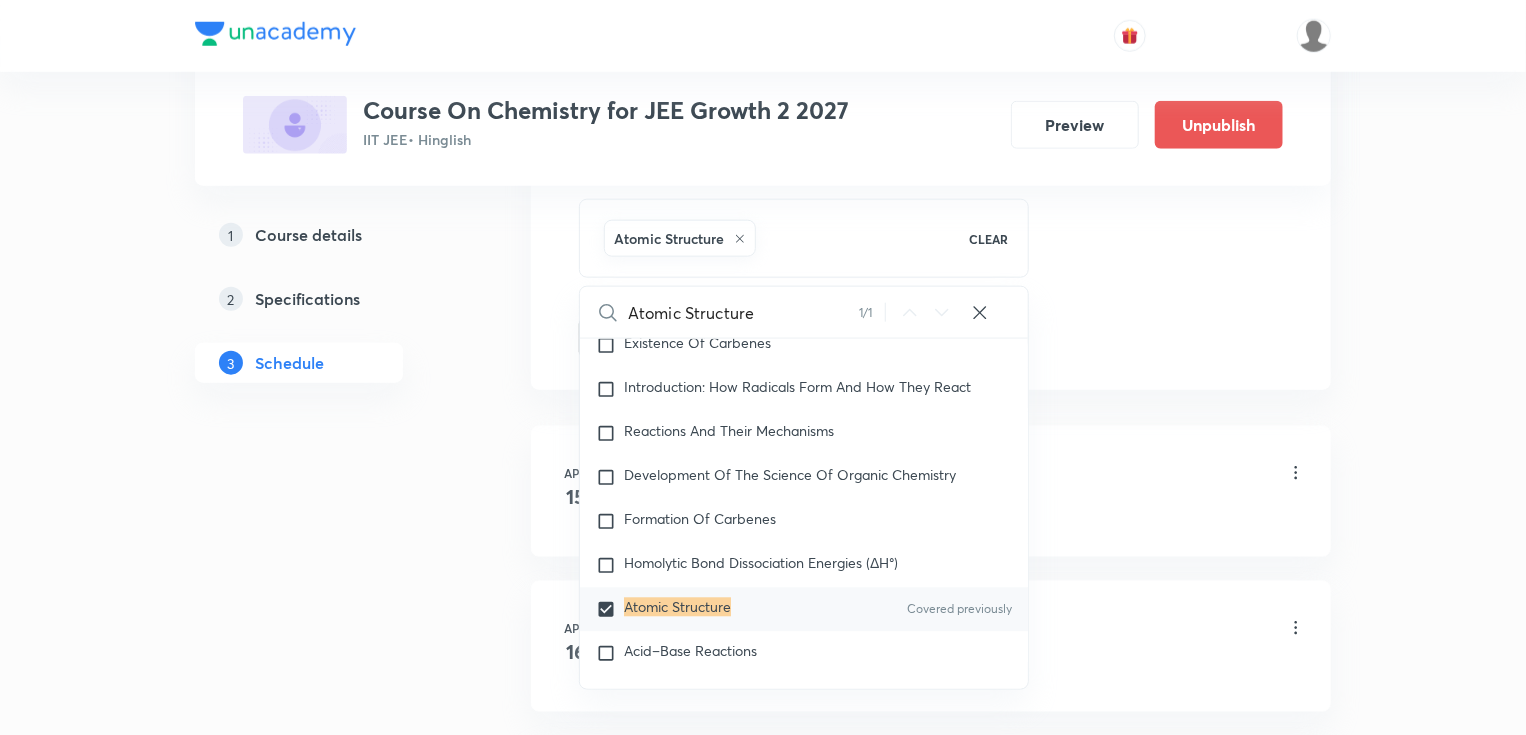 drag, startPoint x: 1115, startPoint y: 267, endPoint x: 1092, endPoint y: 276, distance: 24.698177 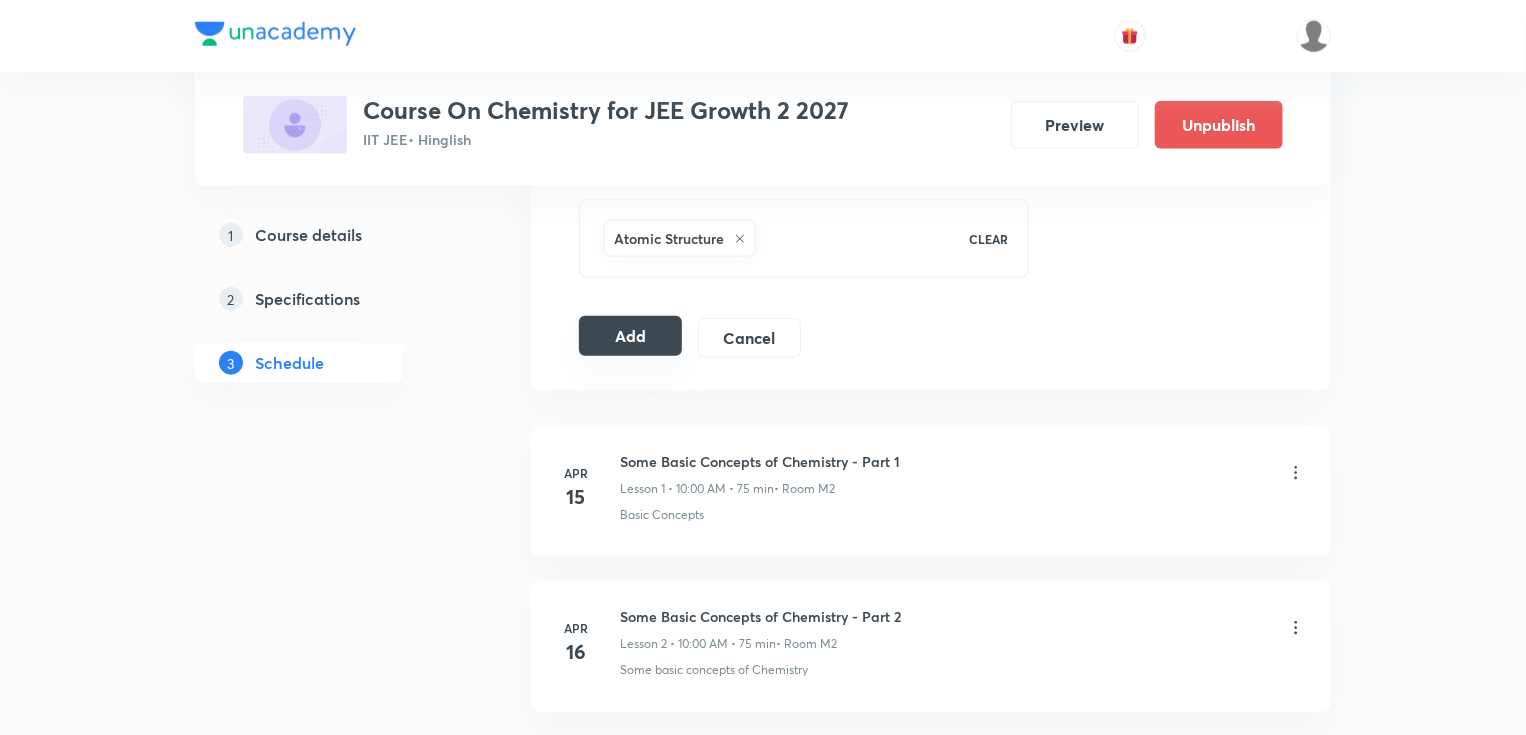 click on "Add" at bounding box center [630, 336] 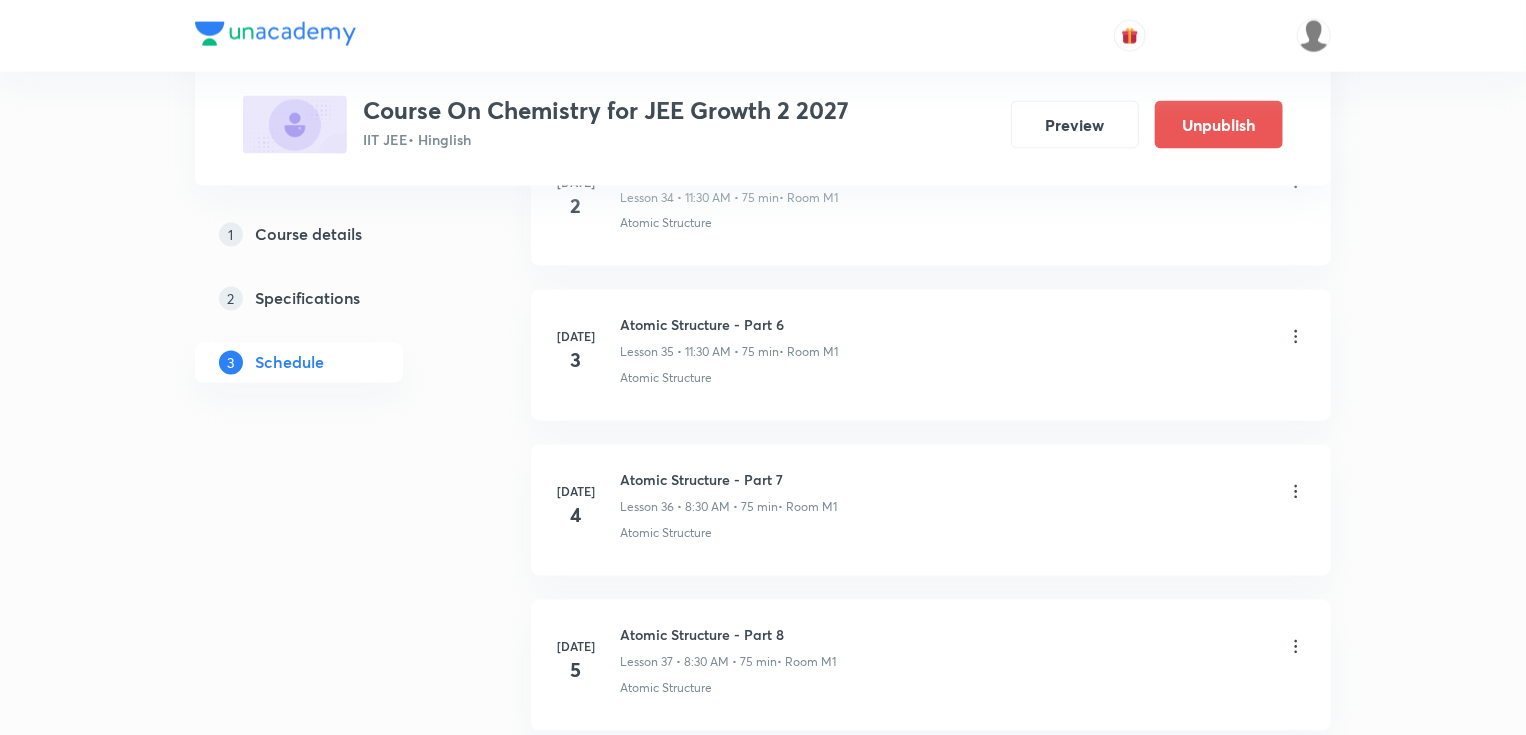 scroll, scrollTop: 6287, scrollLeft: 0, axis: vertical 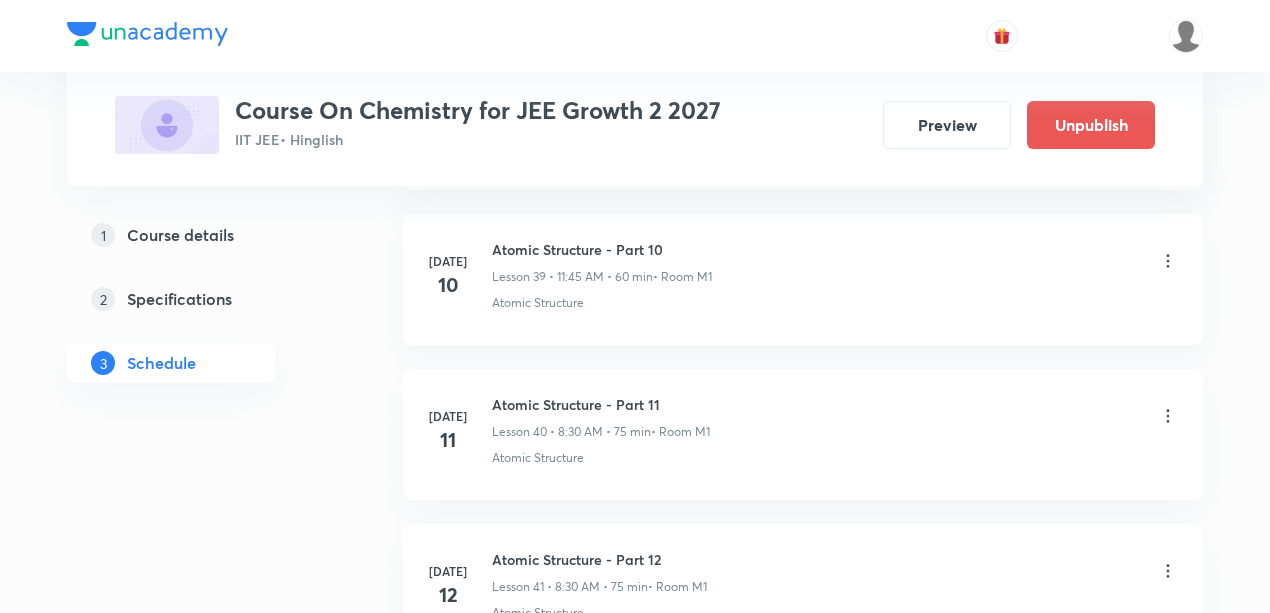 click on "Atomic Structure - Part 10" at bounding box center [602, 249] 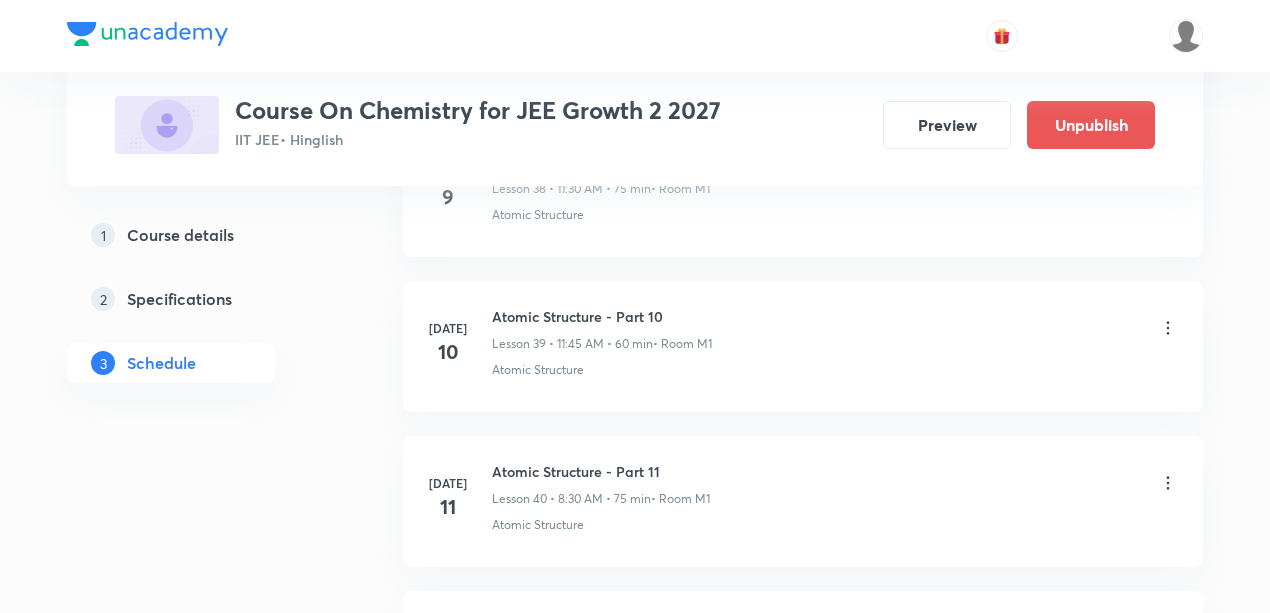 scroll, scrollTop: 7115, scrollLeft: 0, axis: vertical 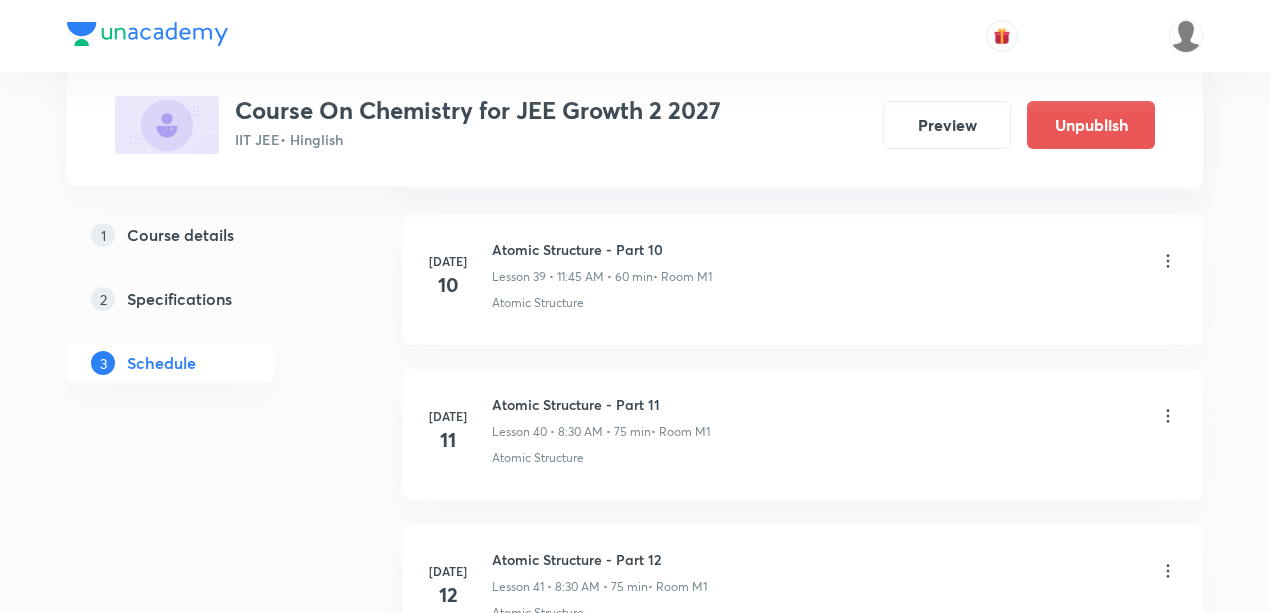click on "Atomic Structure - Part 10 Lesson 39 • 11:45 AM • 60 min  • Room M1 Atomic Structure" at bounding box center (835, 275) 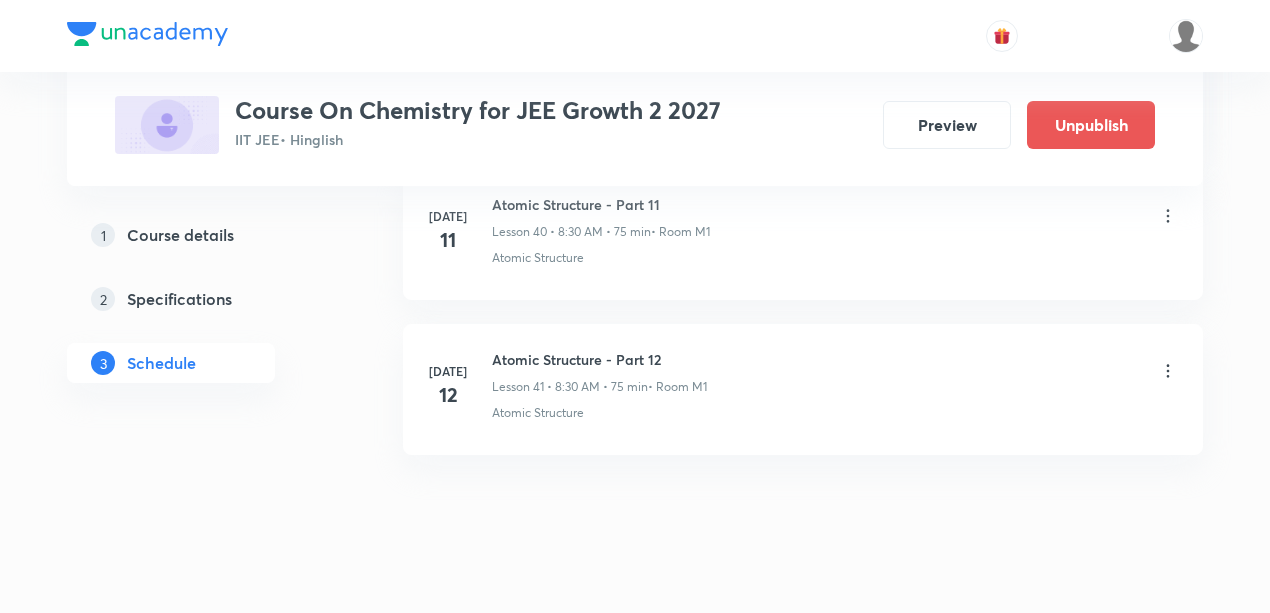 scroll, scrollTop: 7048, scrollLeft: 0, axis: vertical 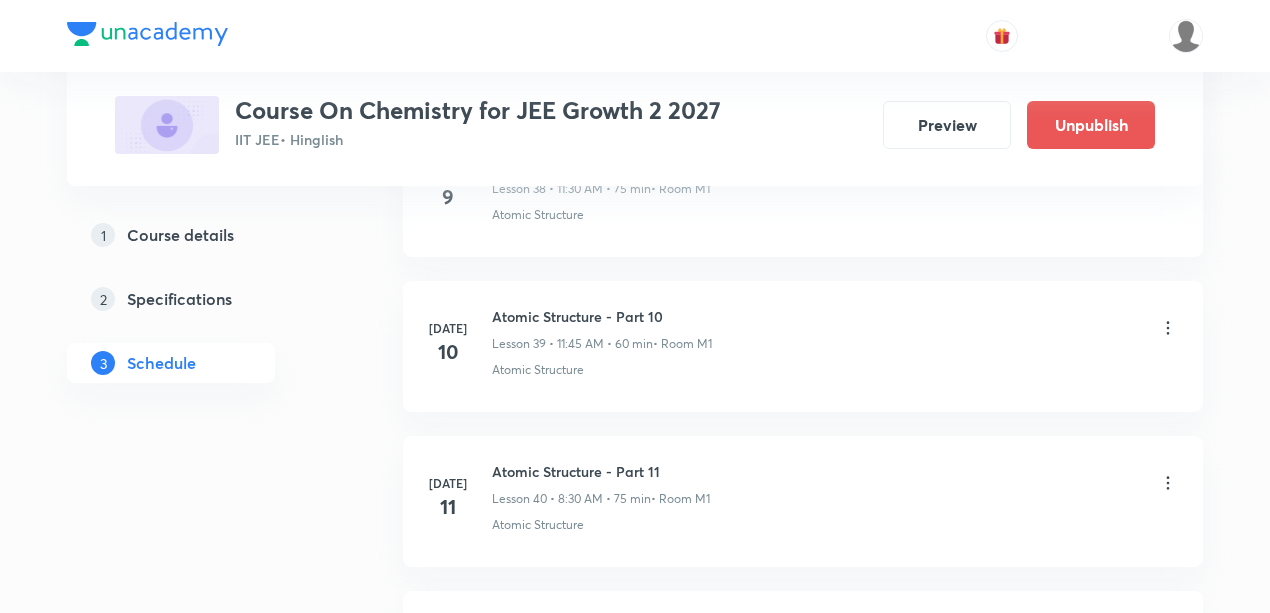 drag, startPoint x: 654, startPoint y: 296, endPoint x: 676, endPoint y: 432, distance: 137.76791 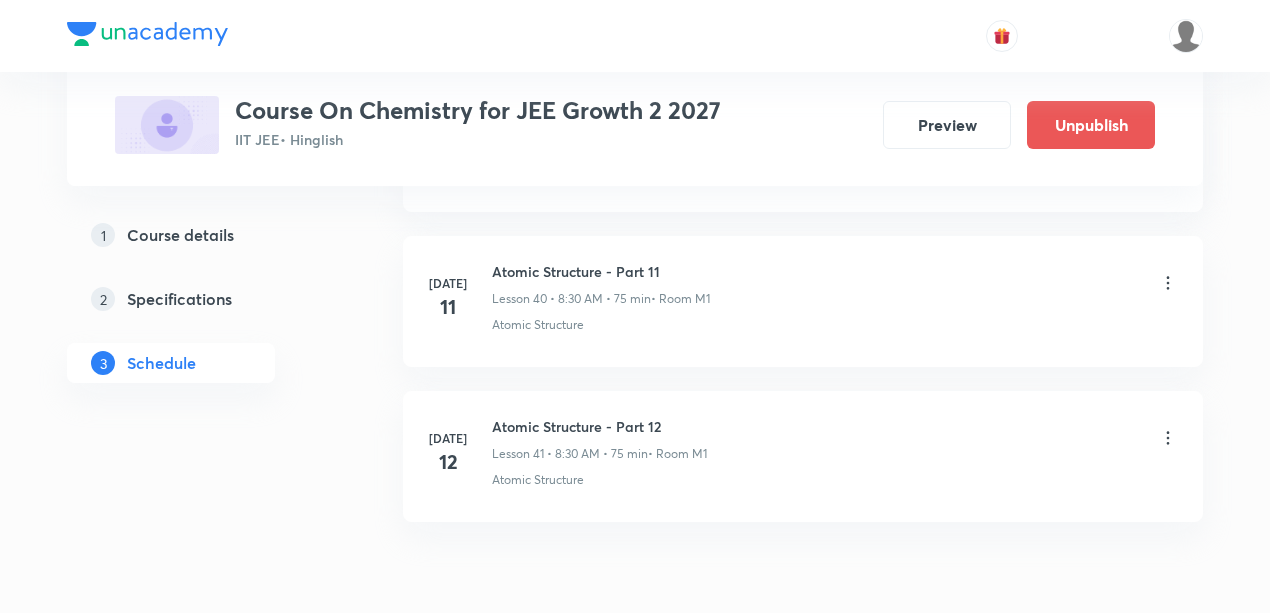 click on "Jul 12 Atomic Structure - Part 12 Lesson 41 • 8:30 AM • 75 min  • Room M1 Atomic Structure" at bounding box center (803, 456) 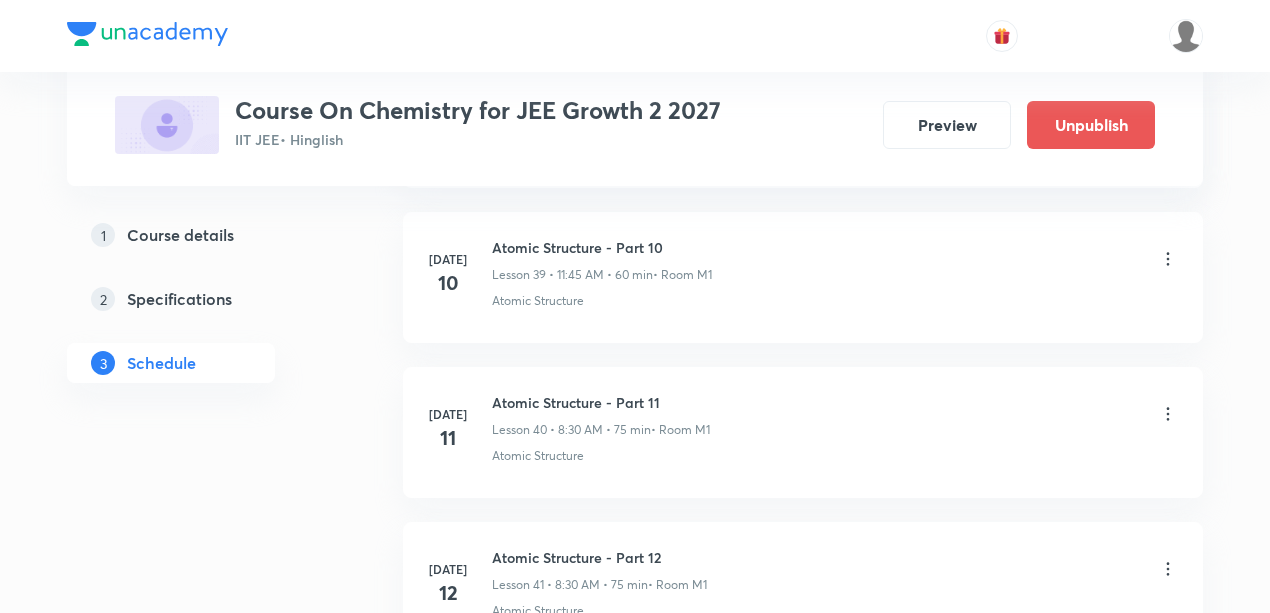 scroll, scrollTop: 7115, scrollLeft: 0, axis: vertical 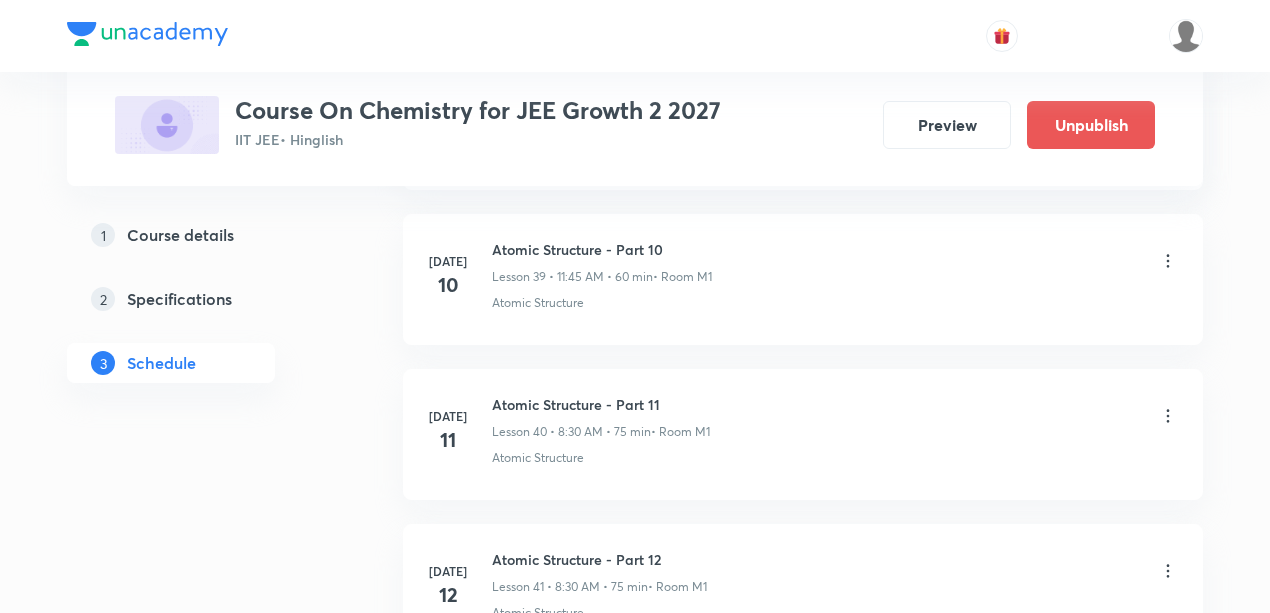 click on "Jul 10 Atomic Structure - Part 10 Lesson 39 • 11:45 AM • 60 min  • Room M1 Atomic Structure" at bounding box center (803, 279) 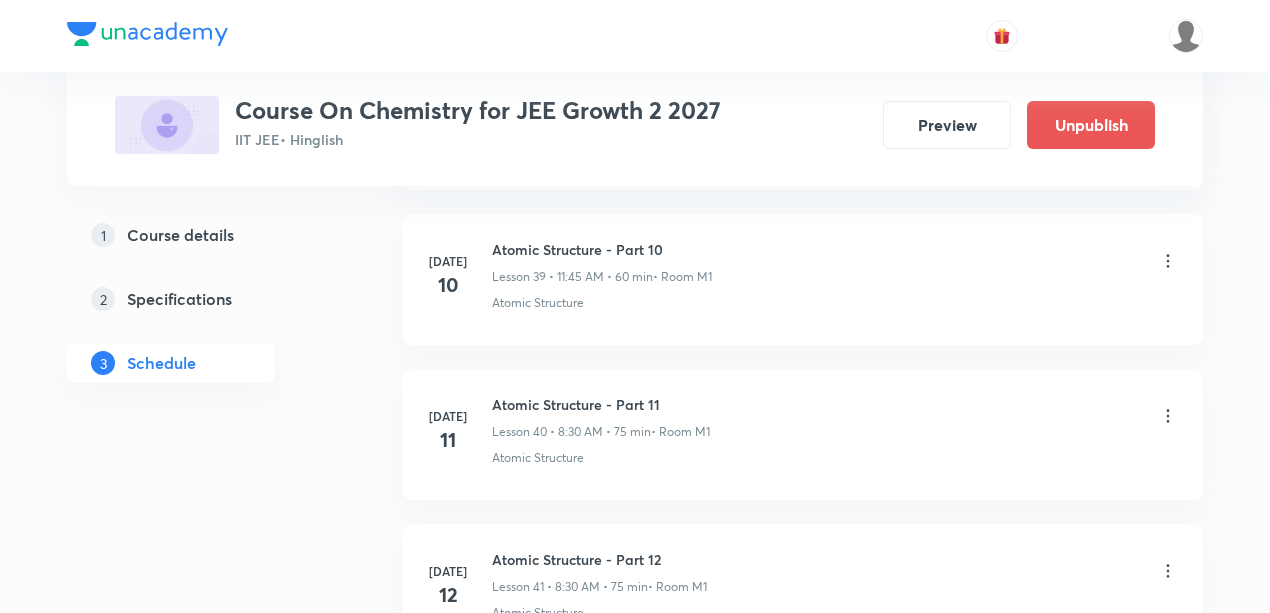 click on "Atomic Structure" at bounding box center (538, 303) 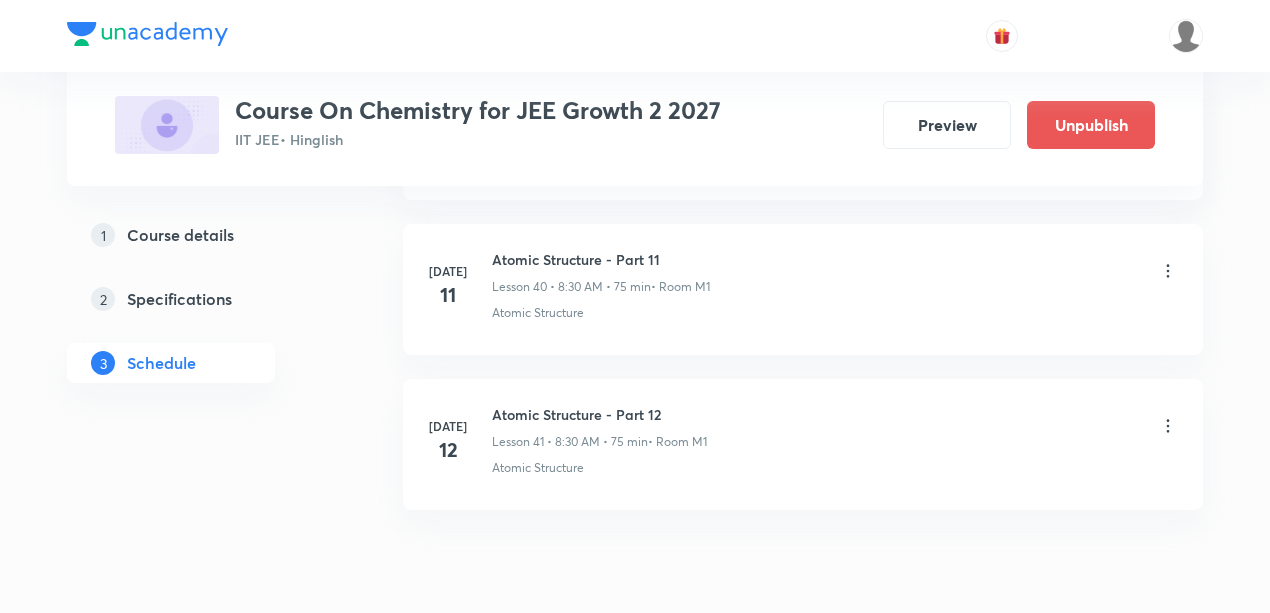 scroll, scrollTop: 7315, scrollLeft: 0, axis: vertical 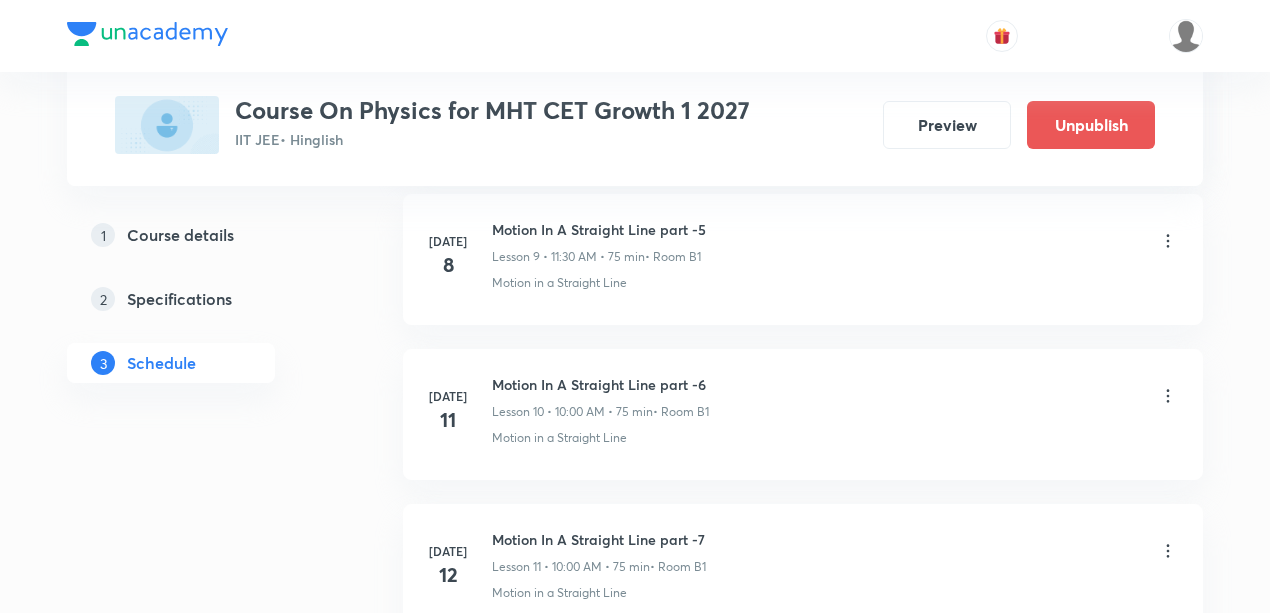 click on "• Room B1" at bounding box center (673, 257) 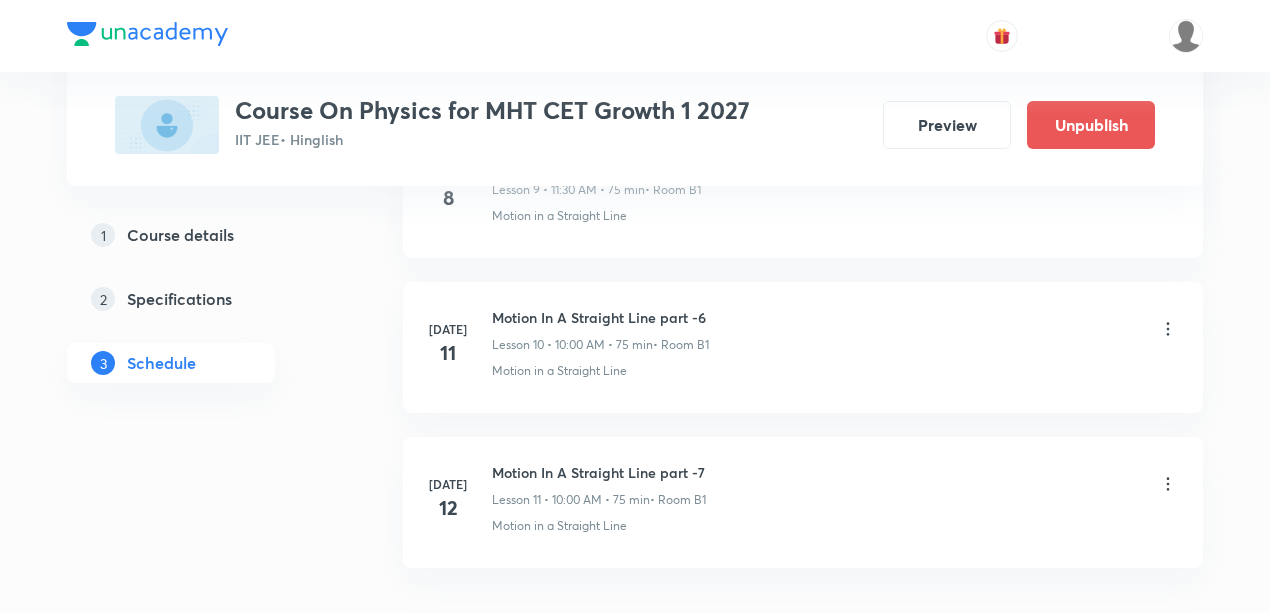 scroll, scrollTop: 2685, scrollLeft: 0, axis: vertical 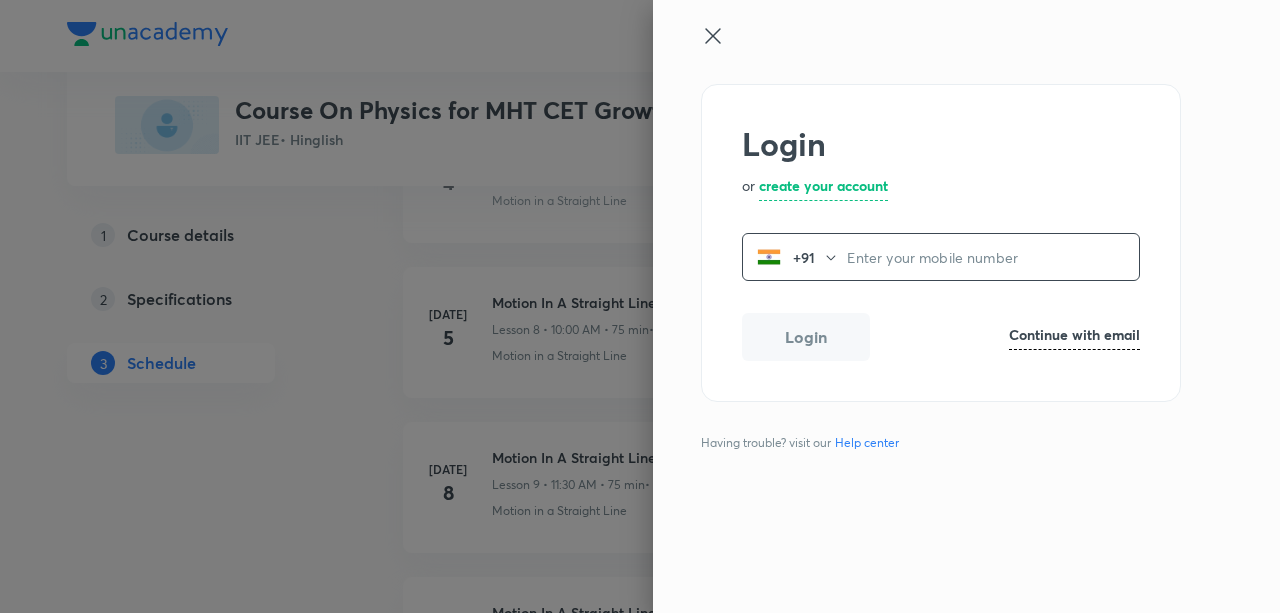 click 